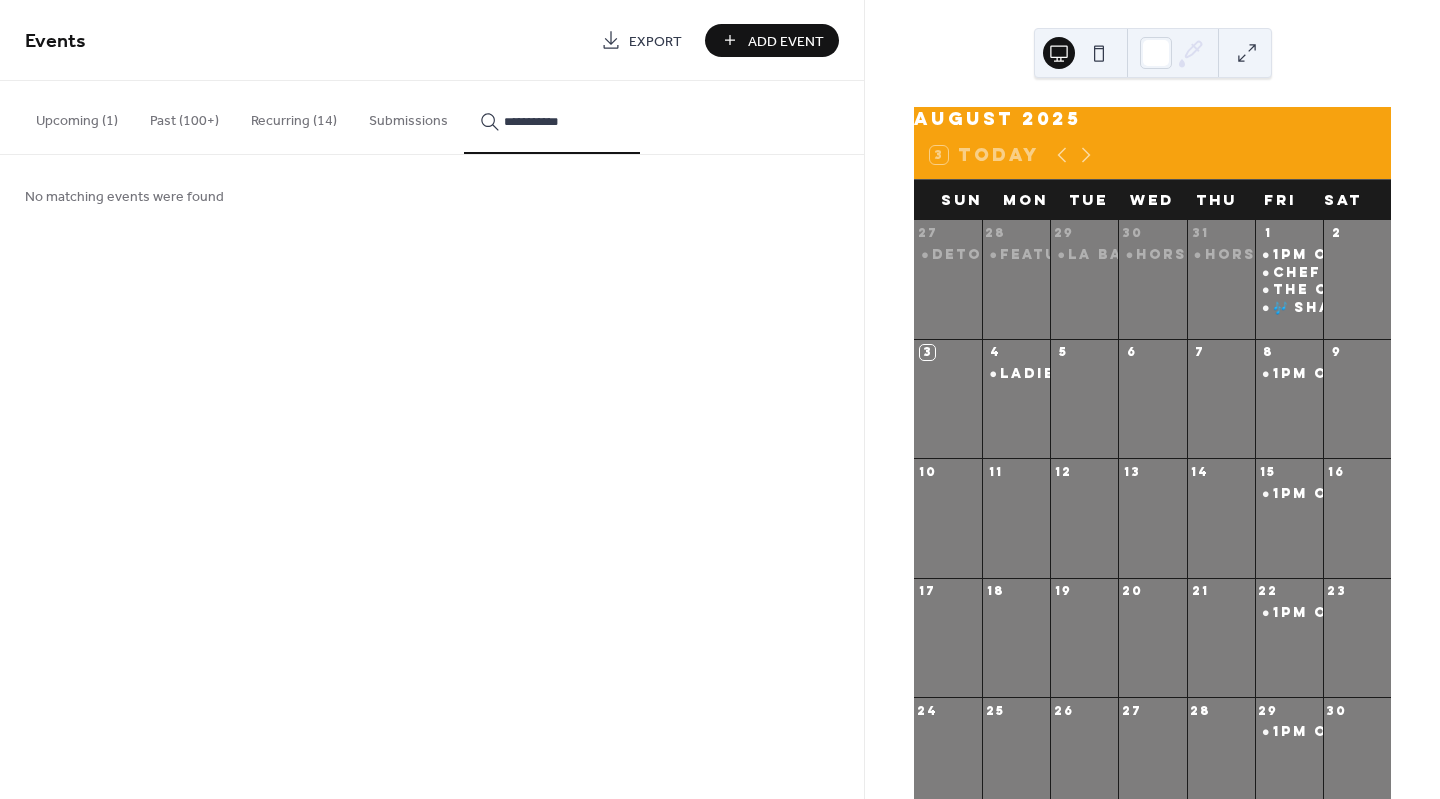 scroll, scrollTop: 0, scrollLeft: 0, axis: both 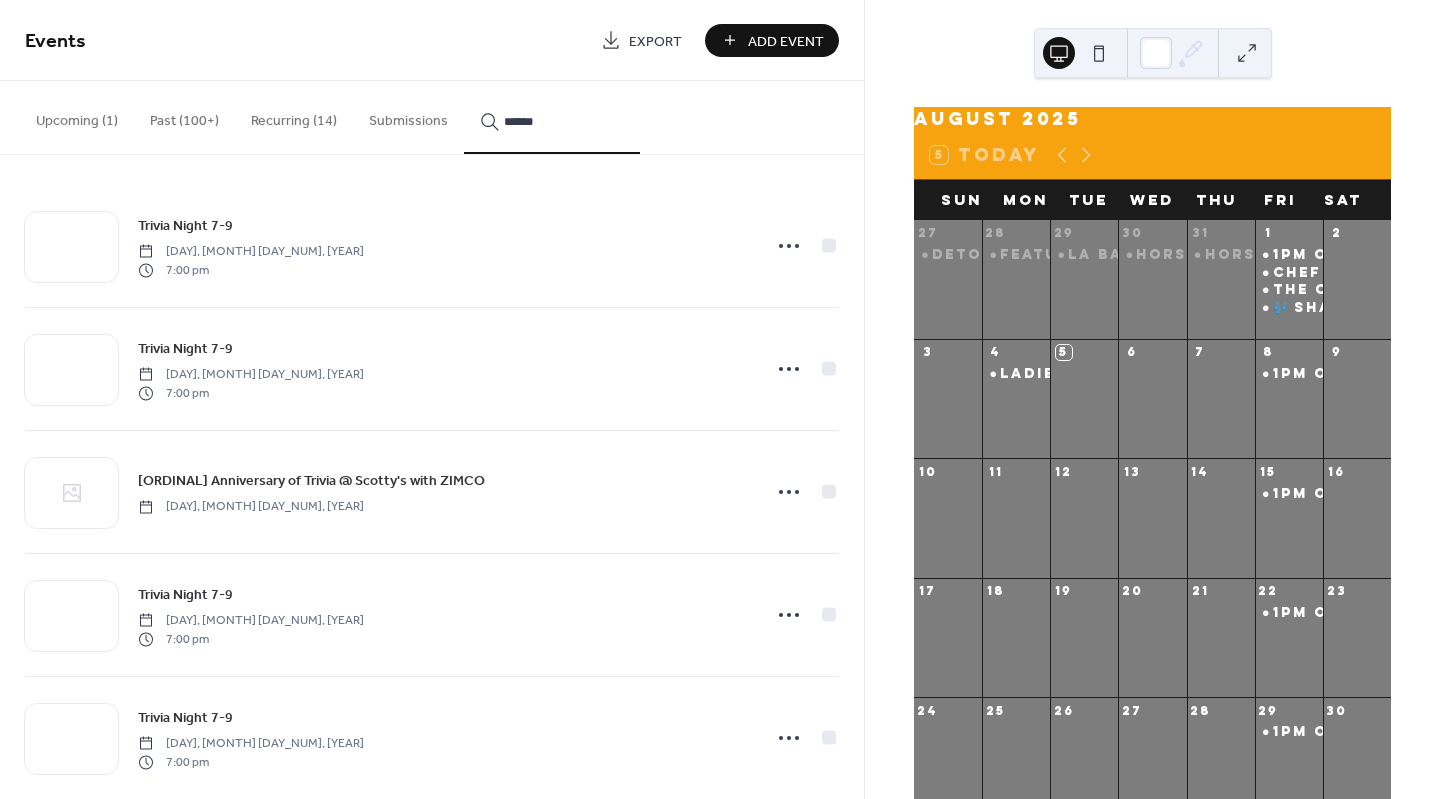 type on "*" 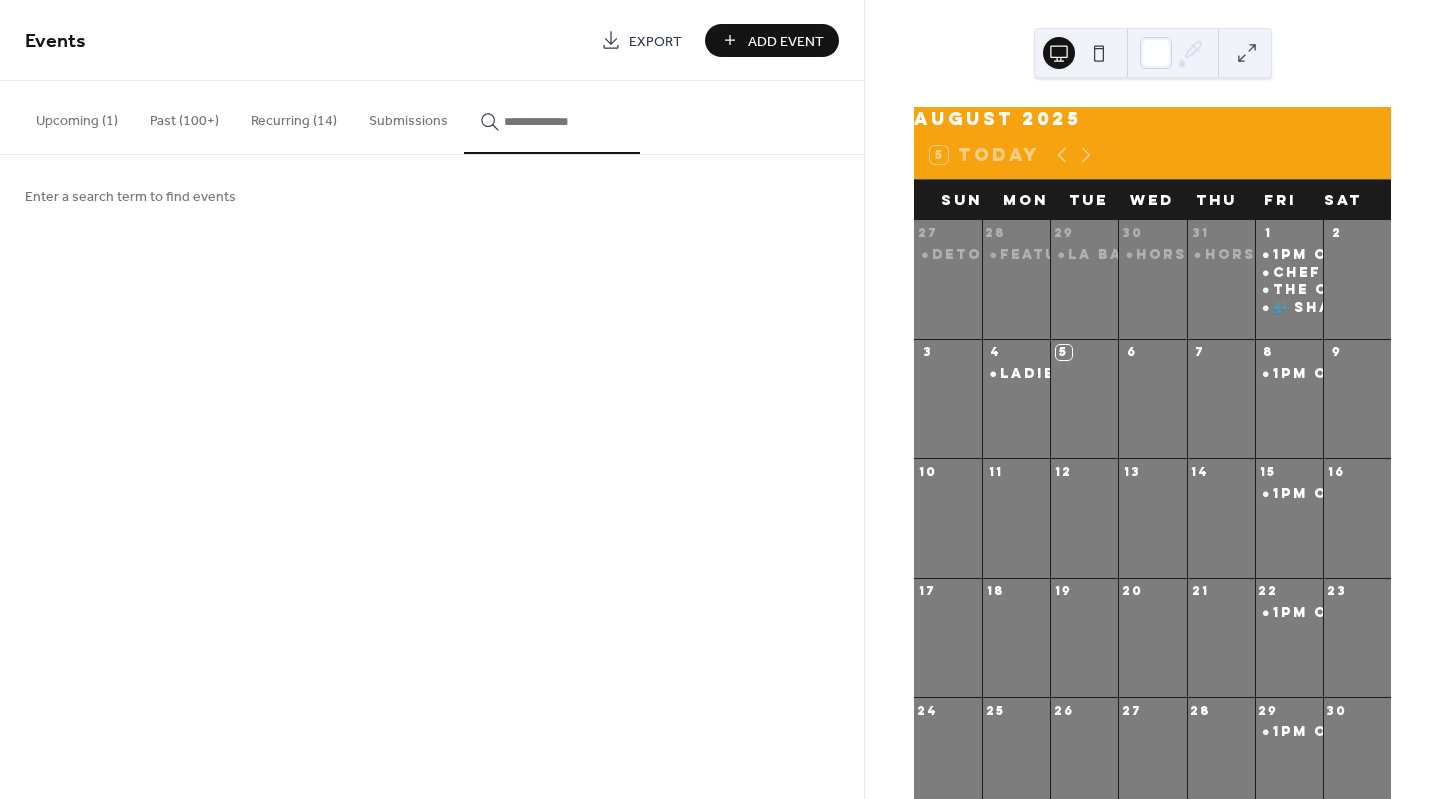 click at bounding box center [564, 121] 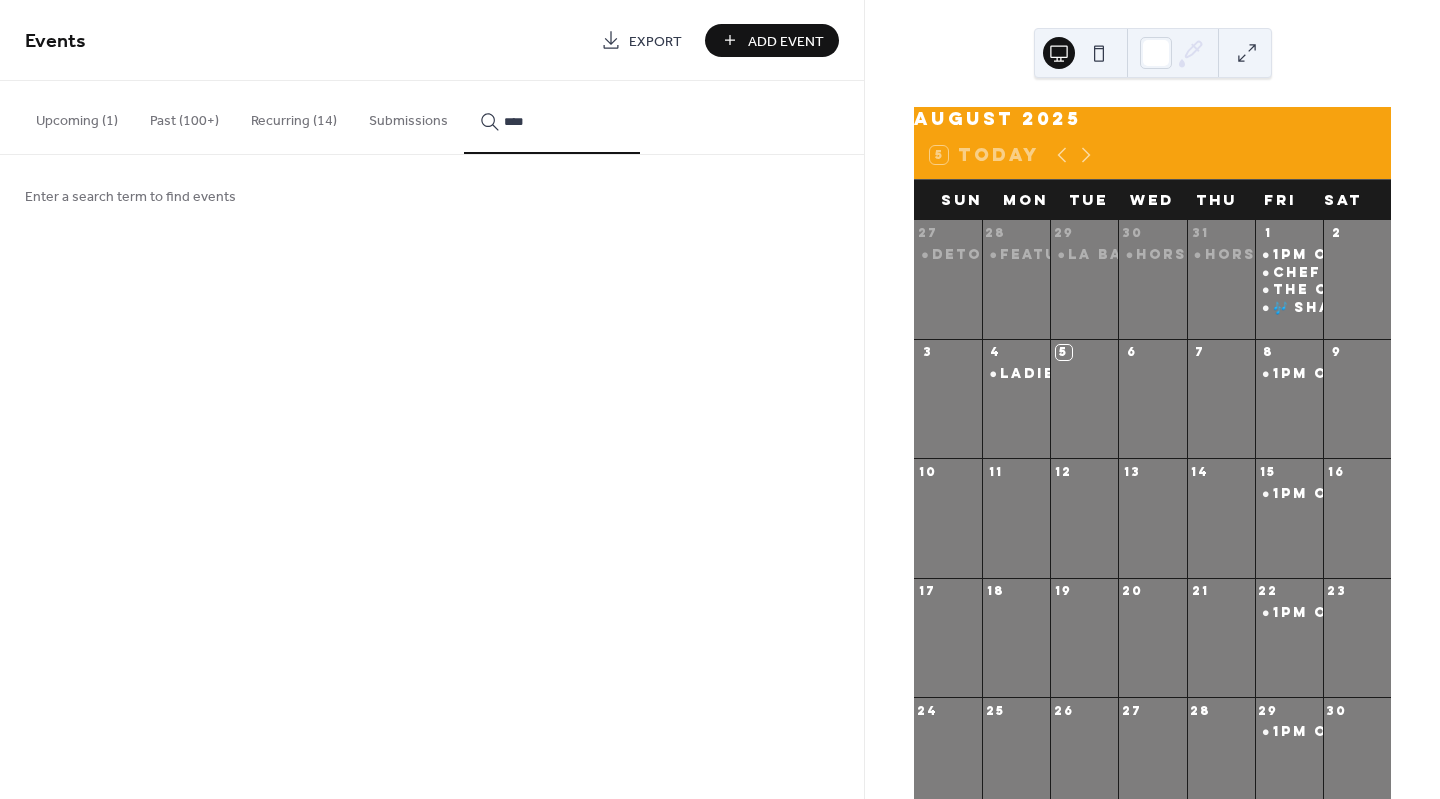 click on "****" at bounding box center (552, 117) 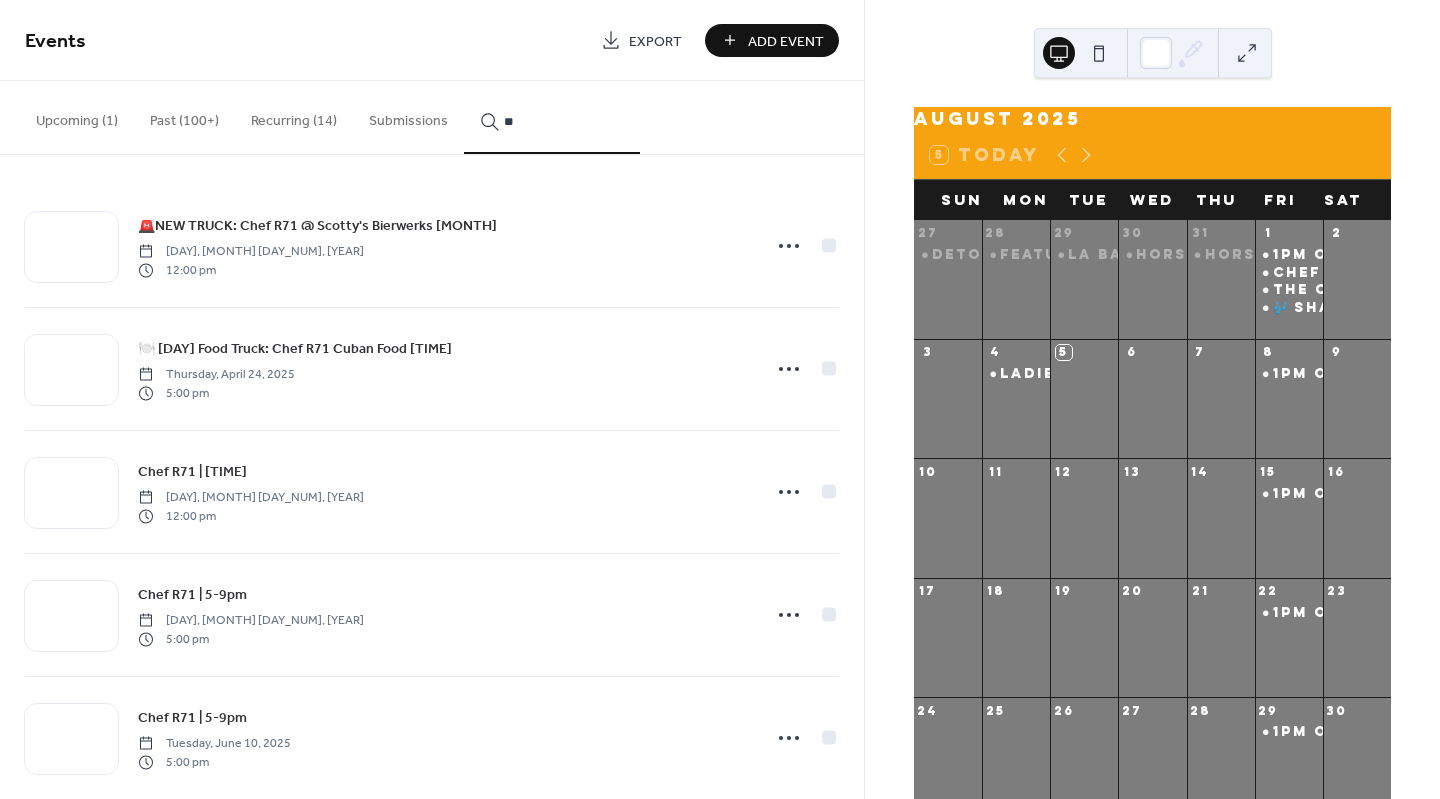 type on "*" 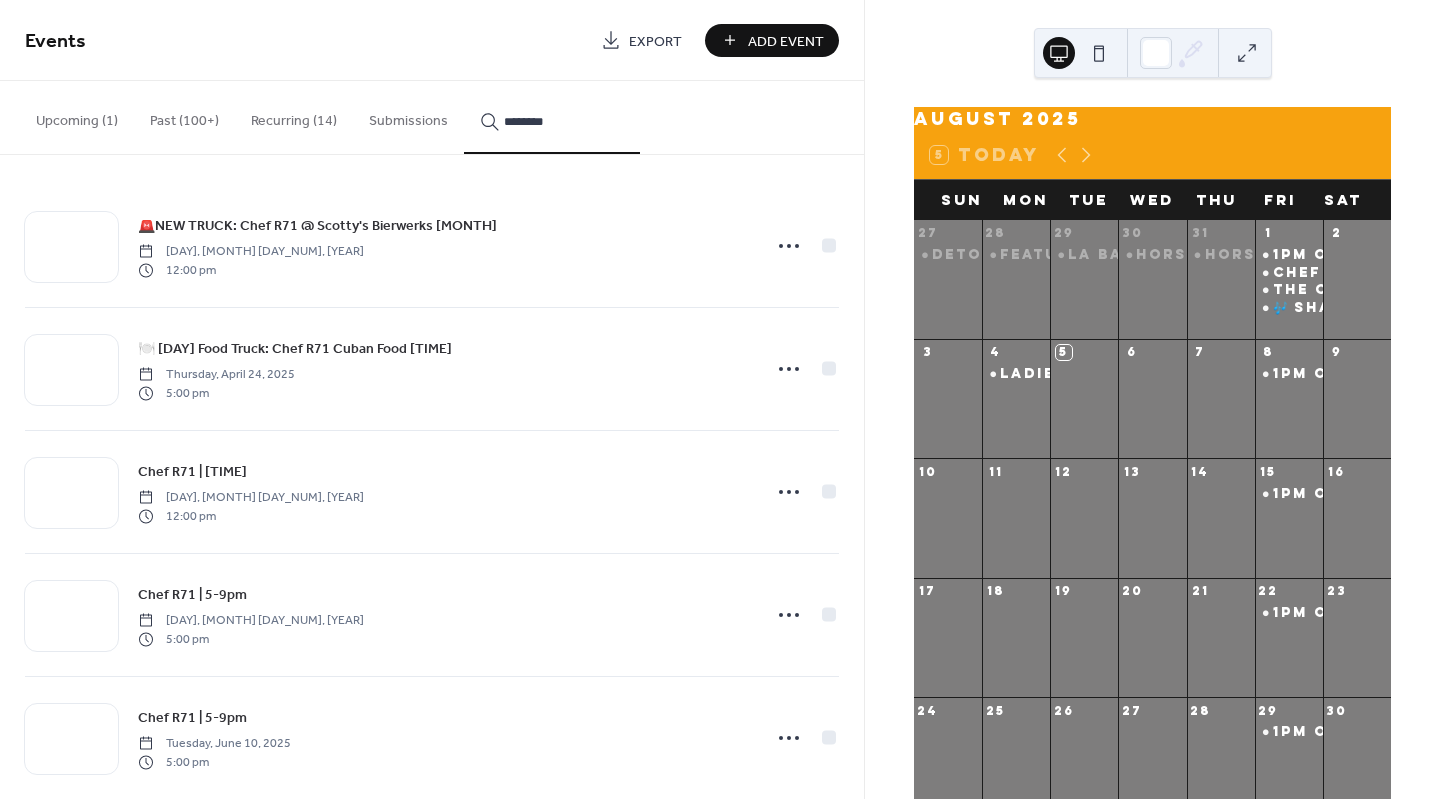 click on "********" at bounding box center [552, 117] 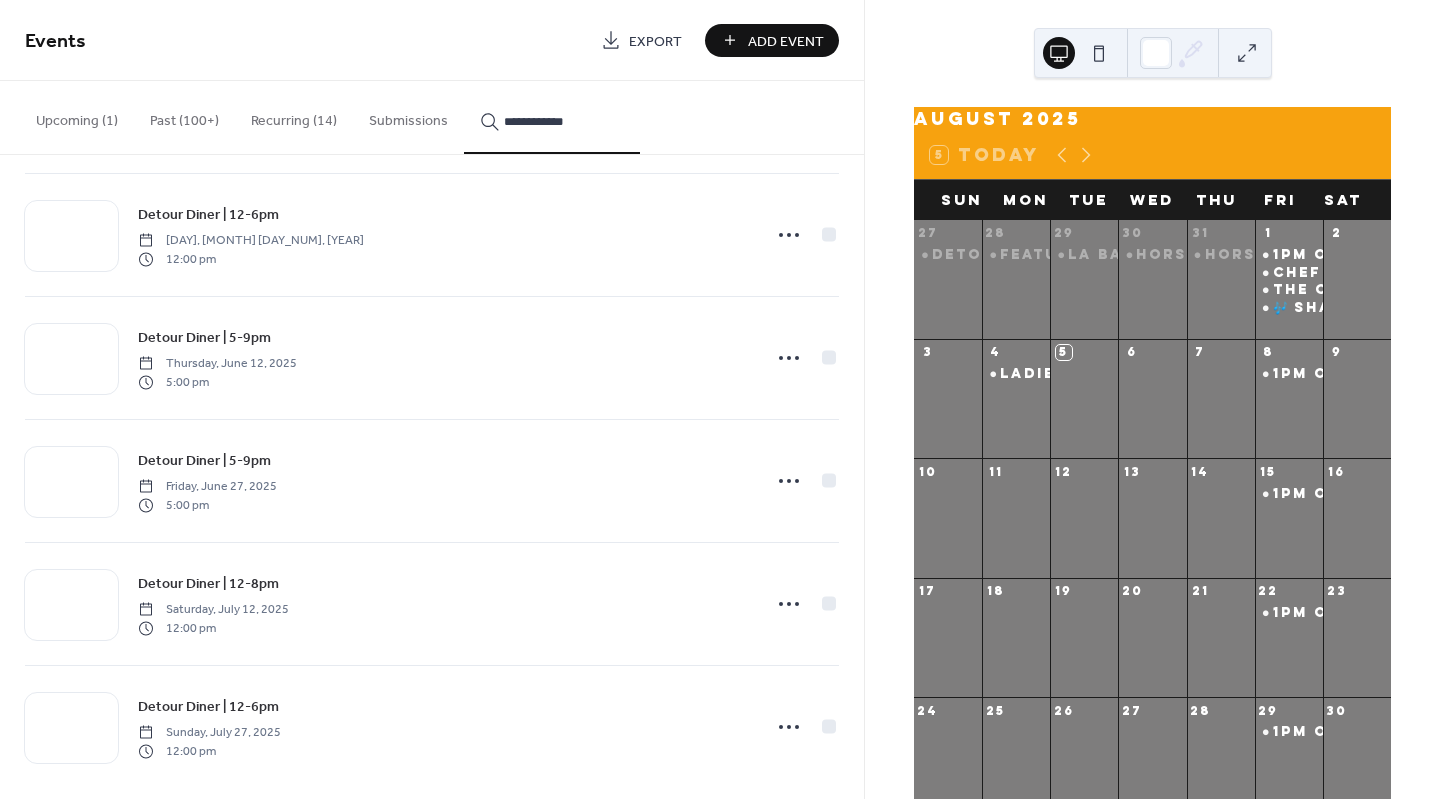 scroll, scrollTop: 5302, scrollLeft: 0, axis: vertical 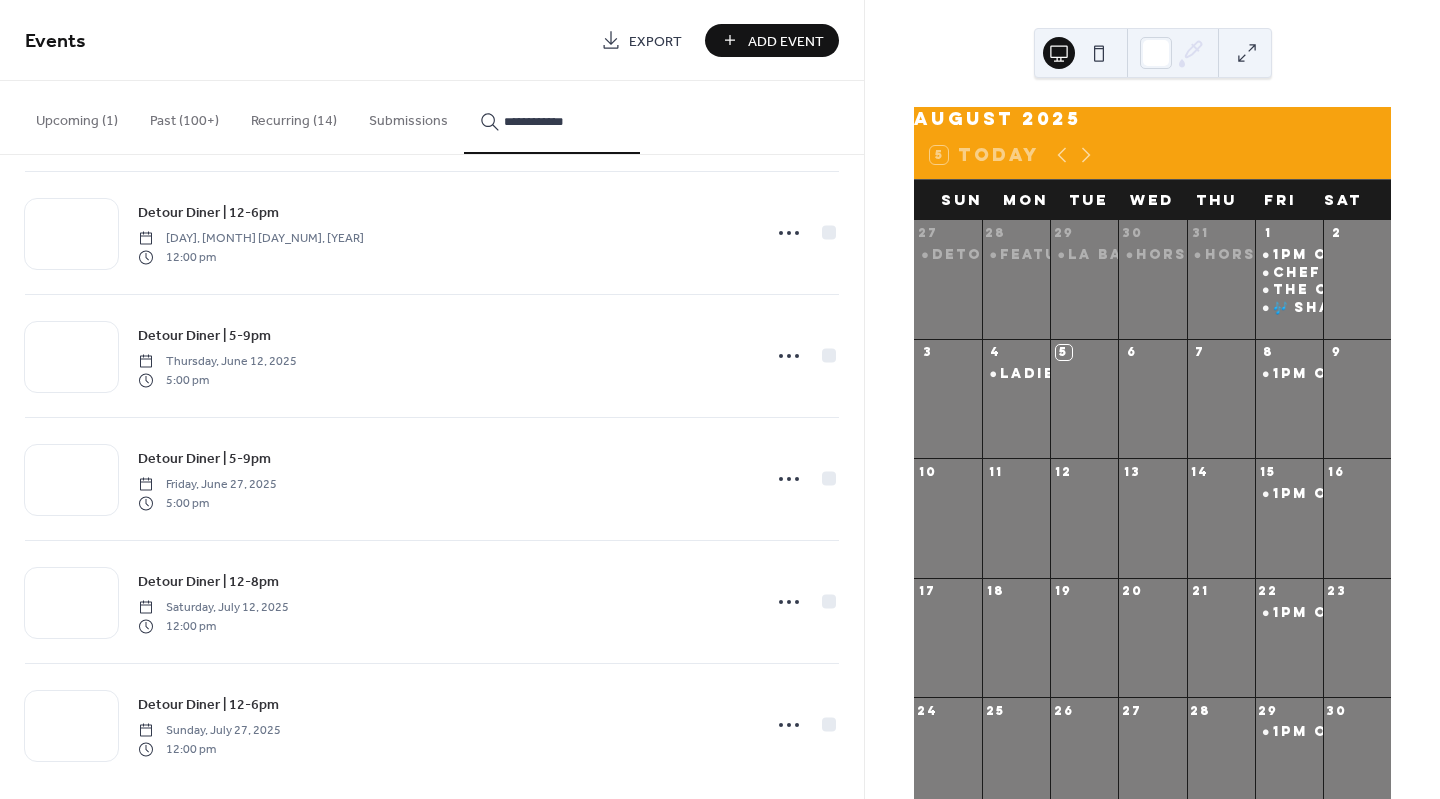 type on "**********" 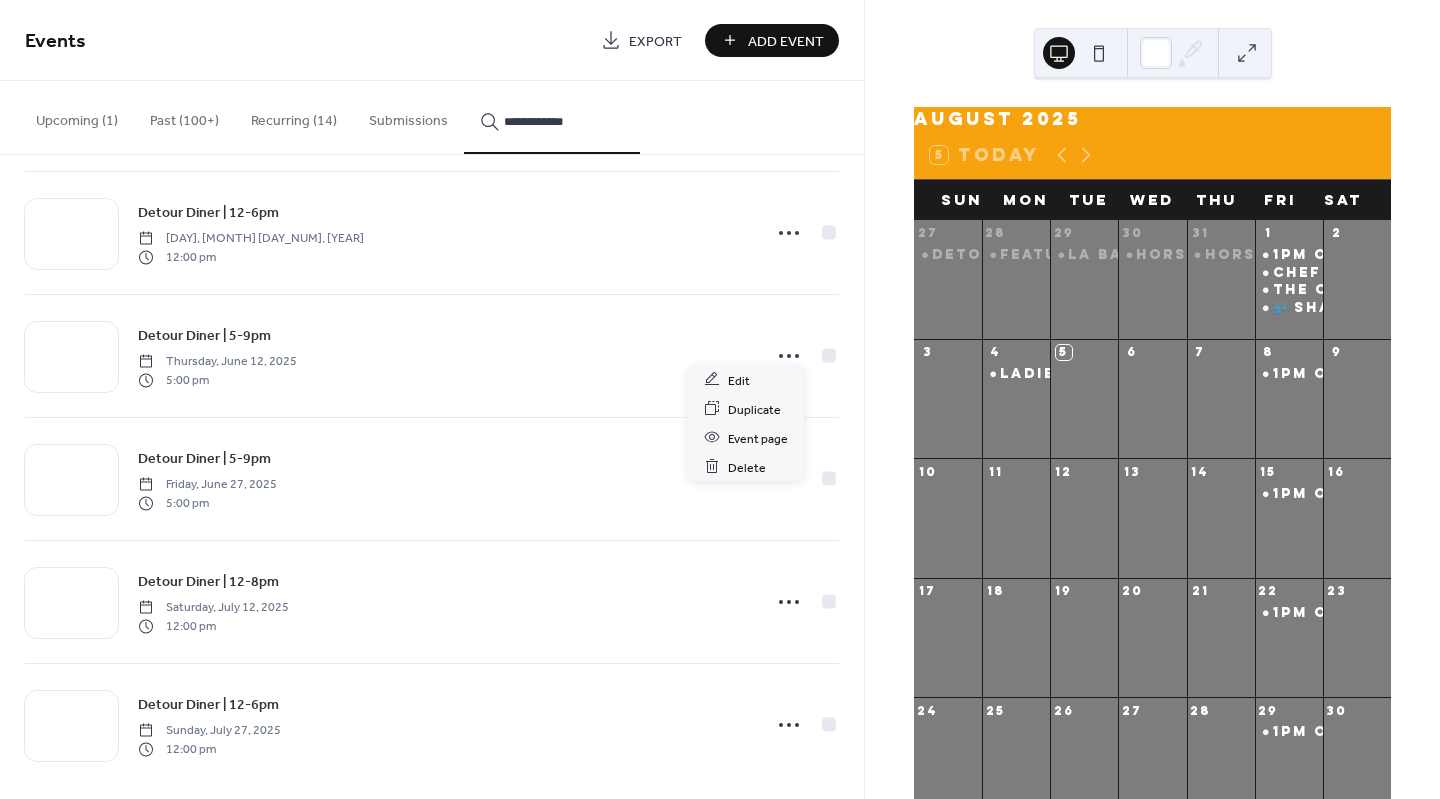 click 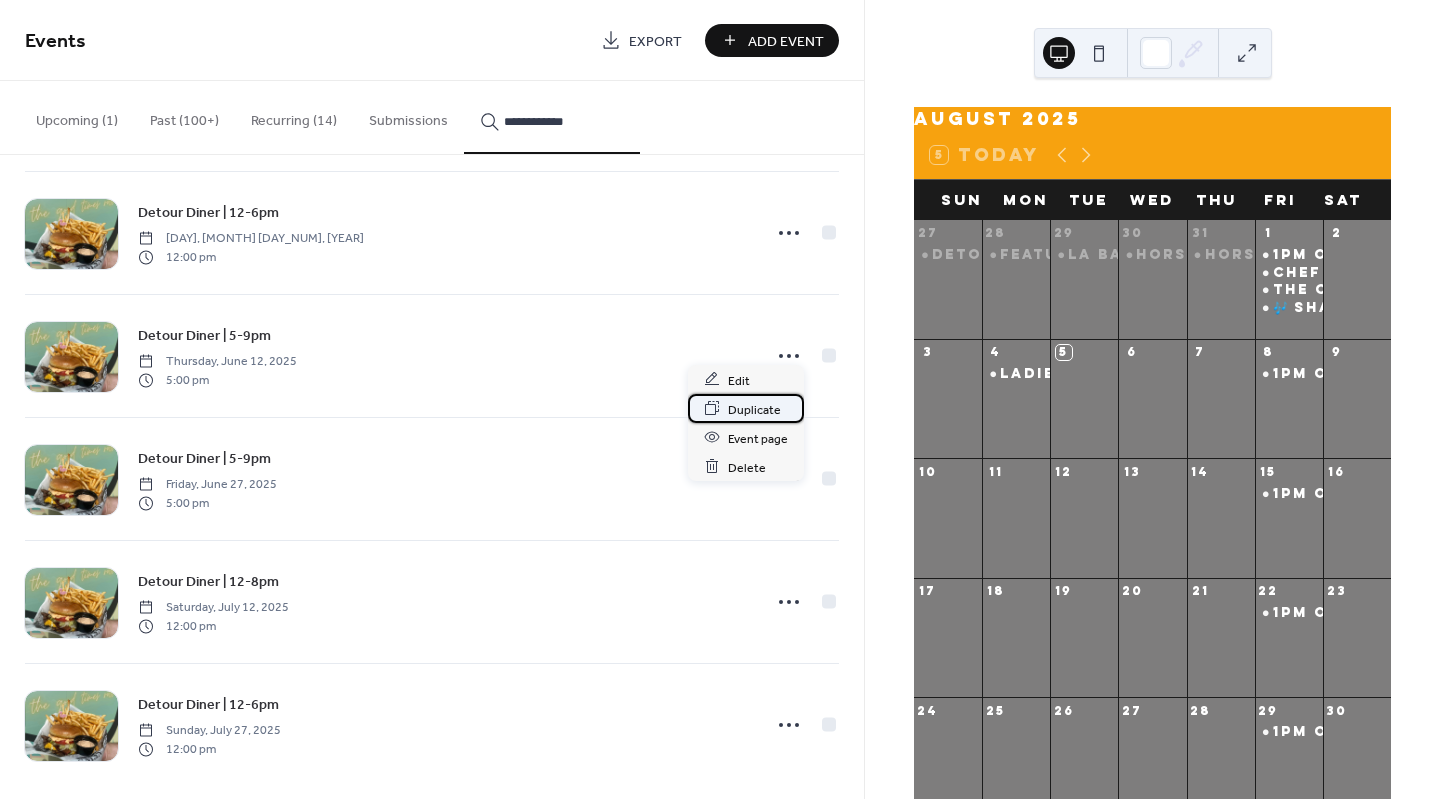 click on "Duplicate" at bounding box center (754, 409) 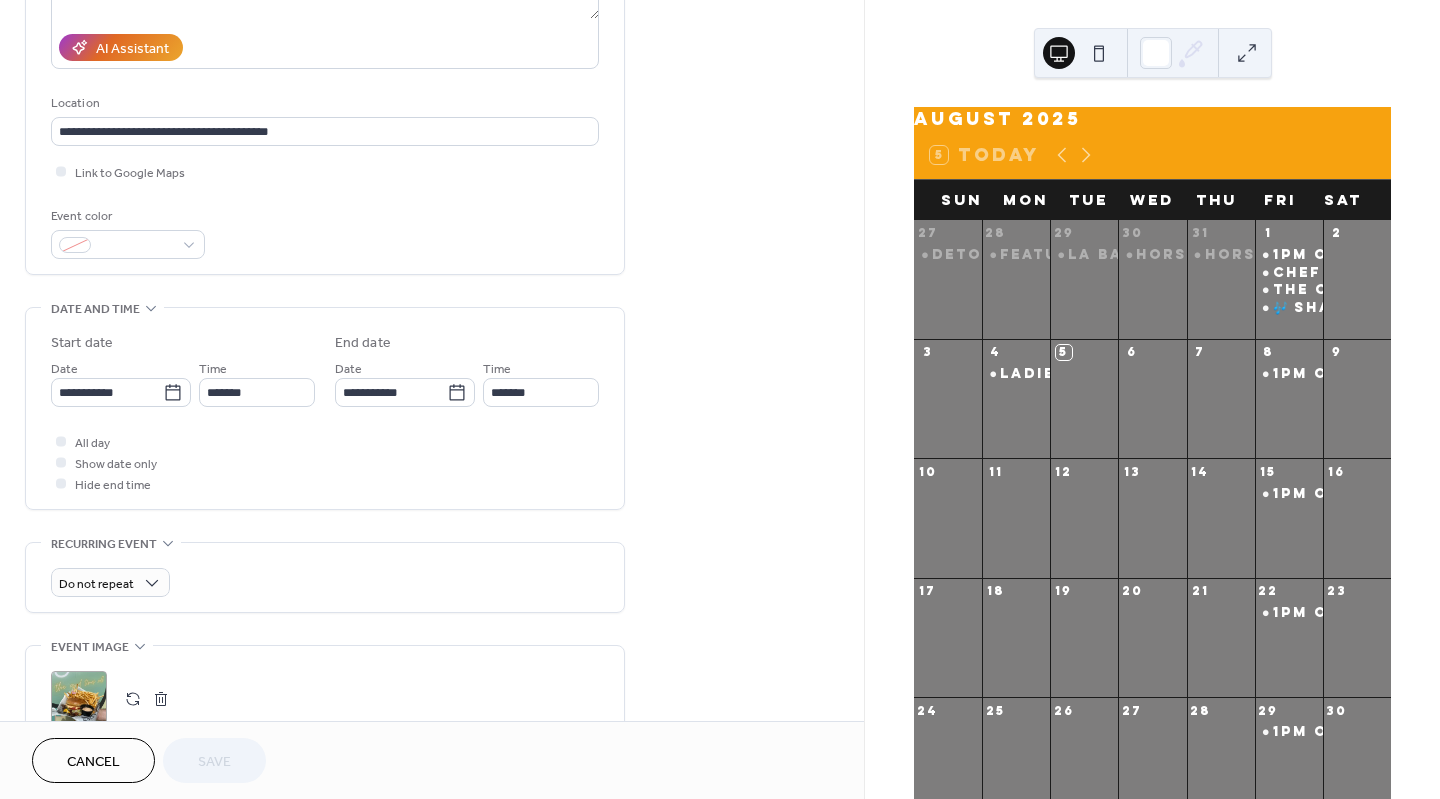 scroll, scrollTop: 417, scrollLeft: 0, axis: vertical 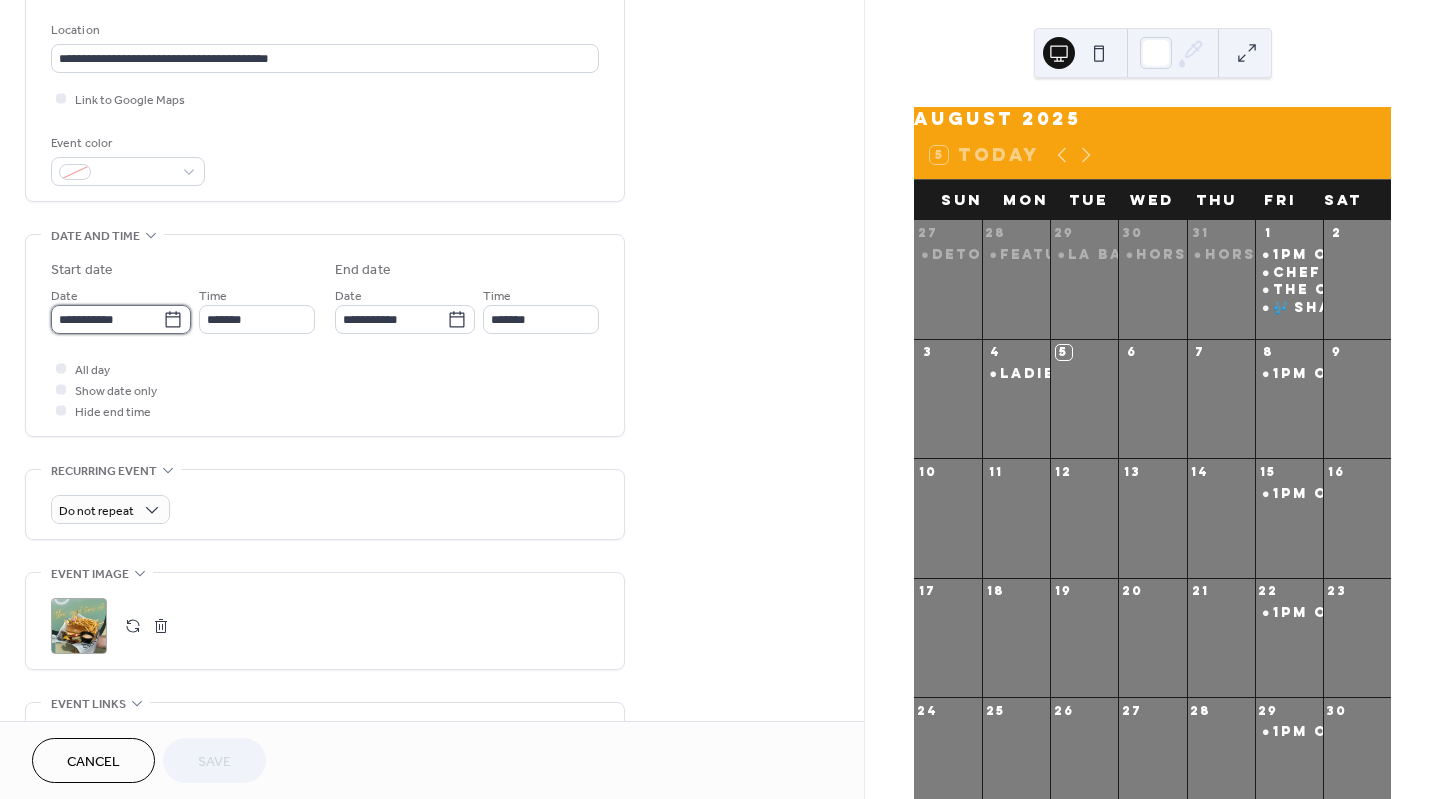 click on "**********" at bounding box center (107, 319) 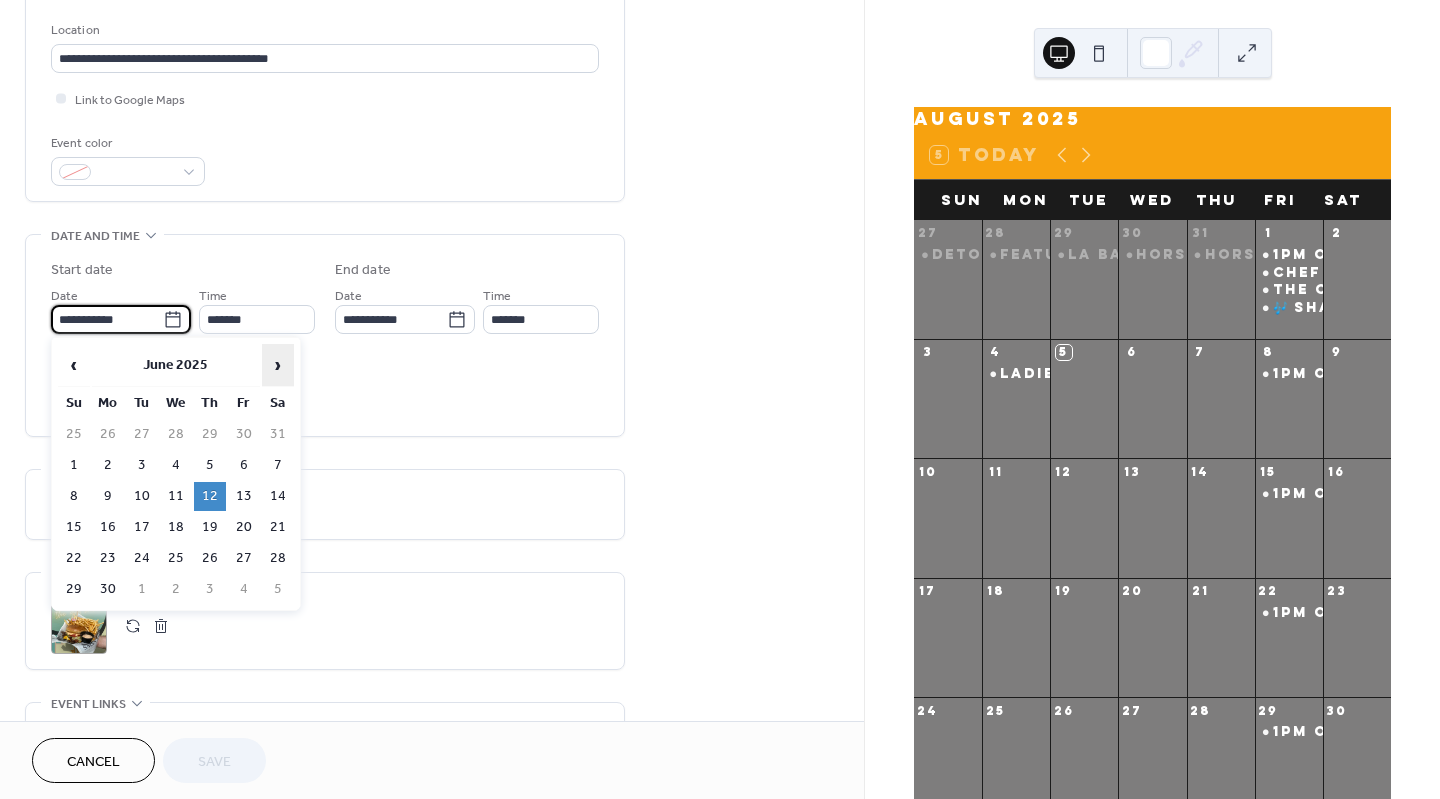click on "›" at bounding box center (278, 365) 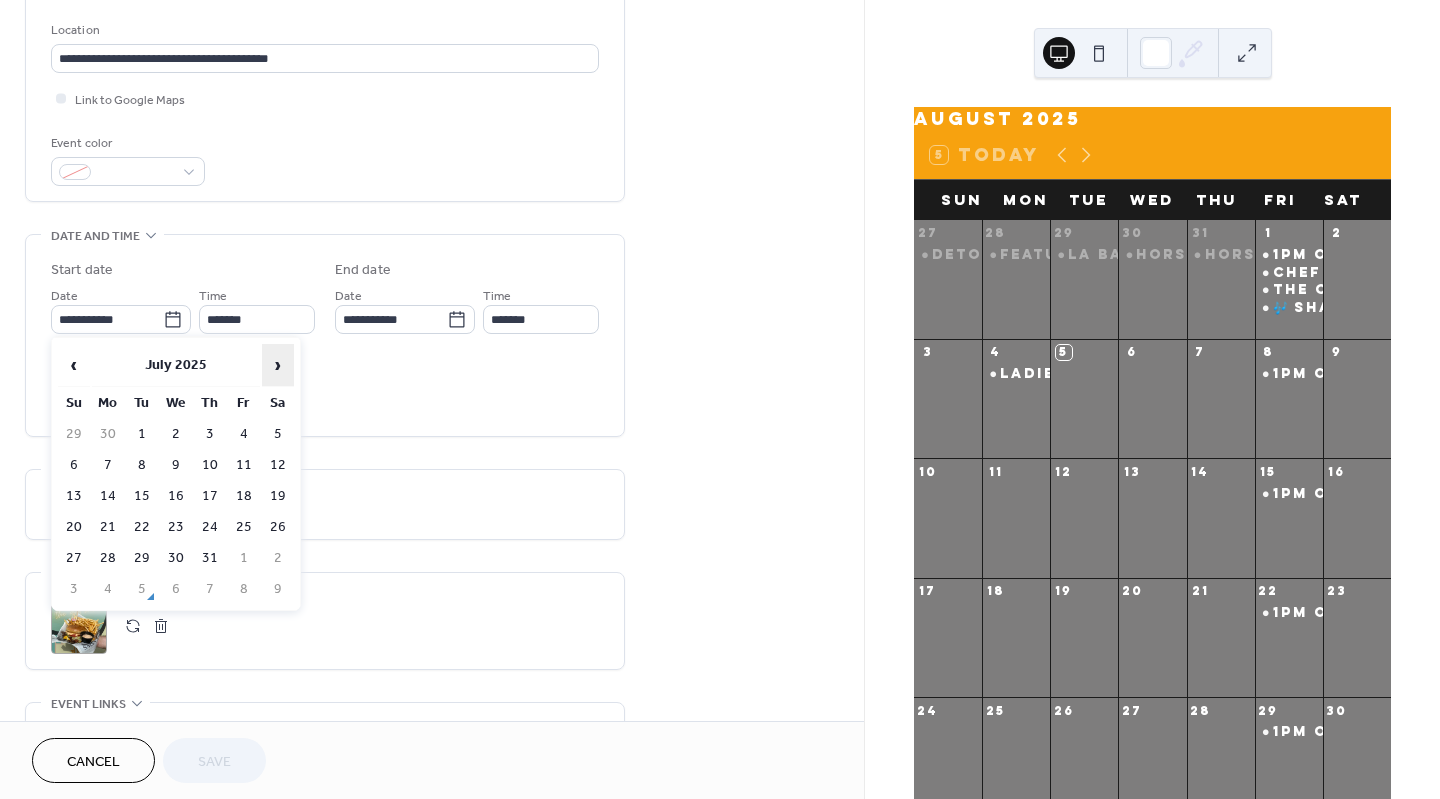 click on "›" at bounding box center (278, 365) 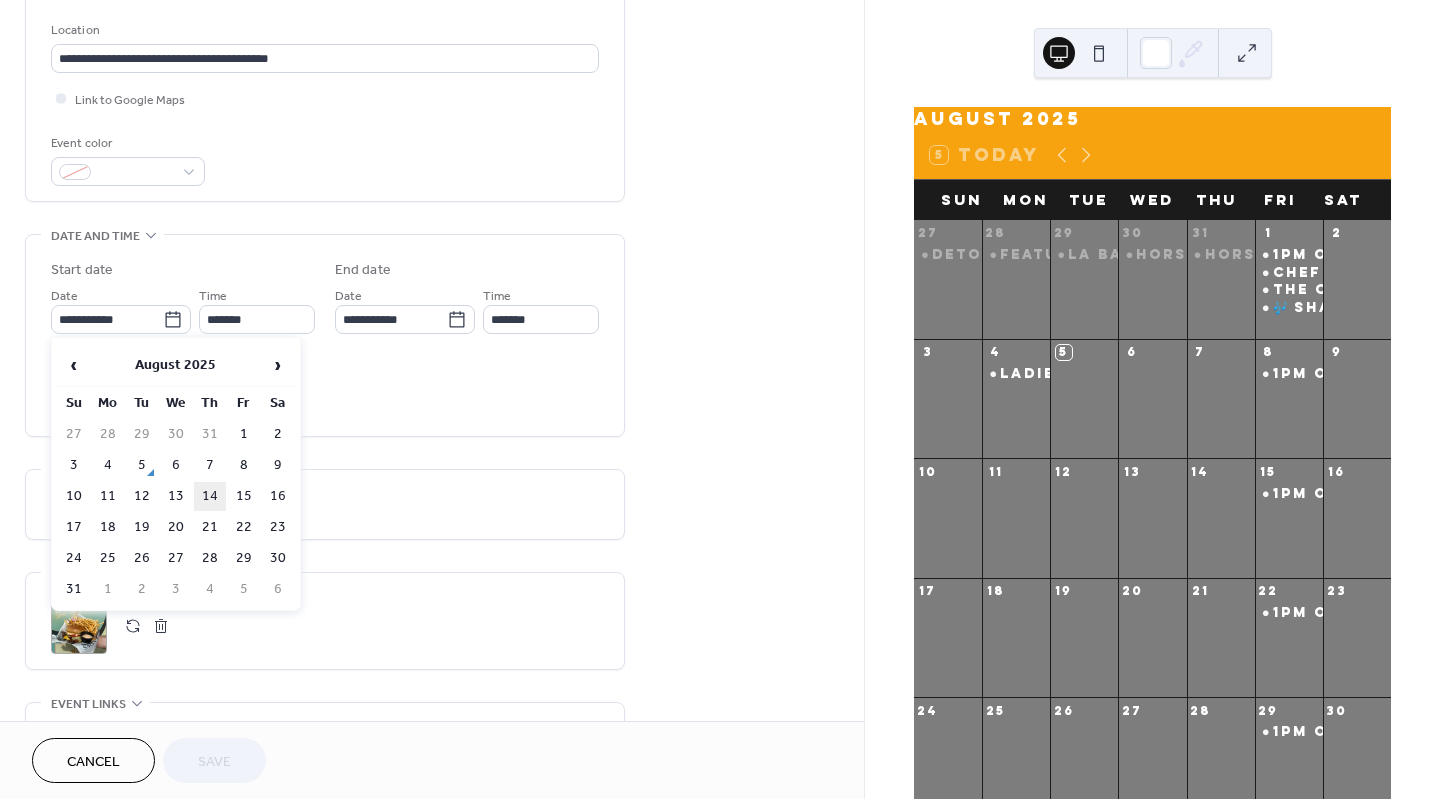 click on "14" at bounding box center [210, 496] 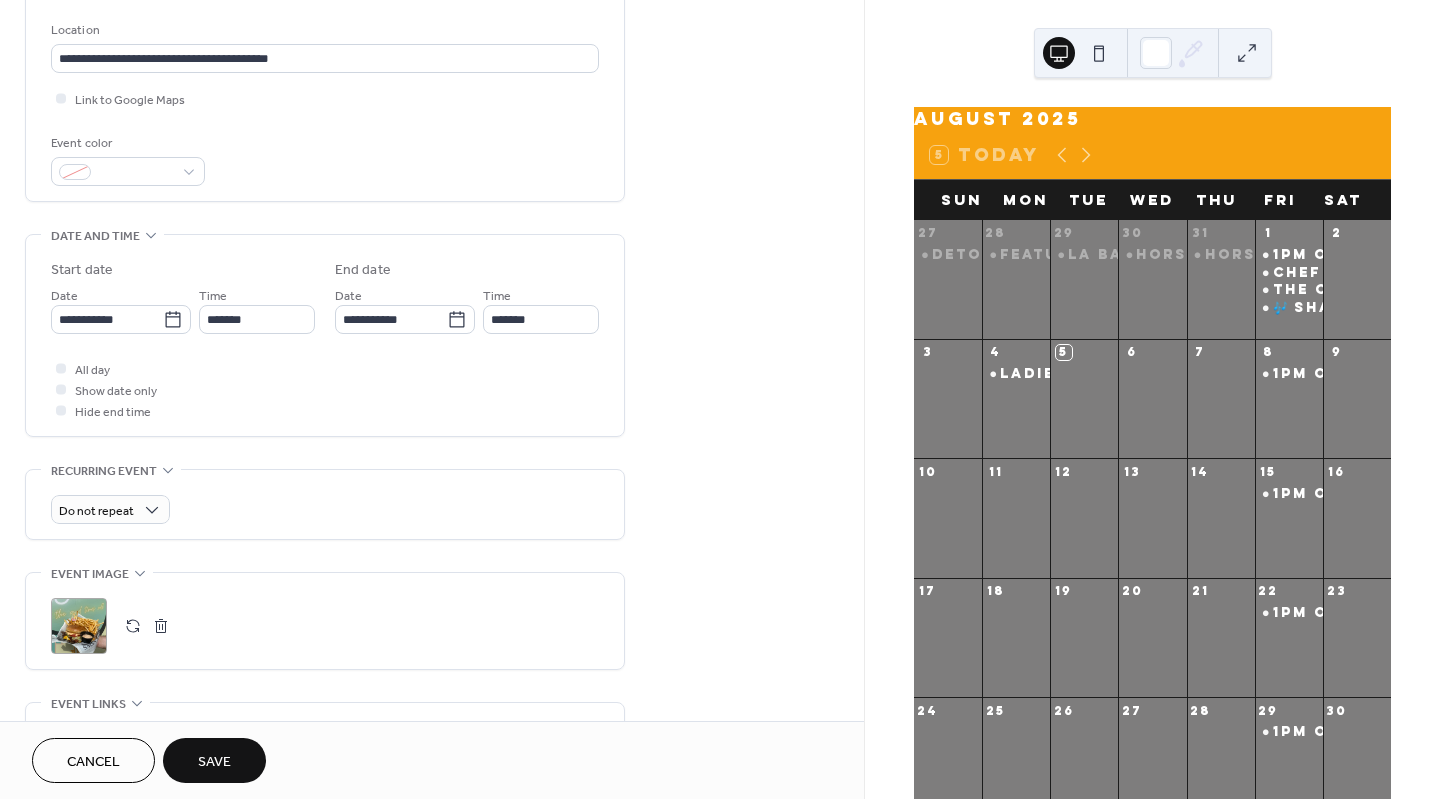 click on "Save" at bounding box center (214, 760) 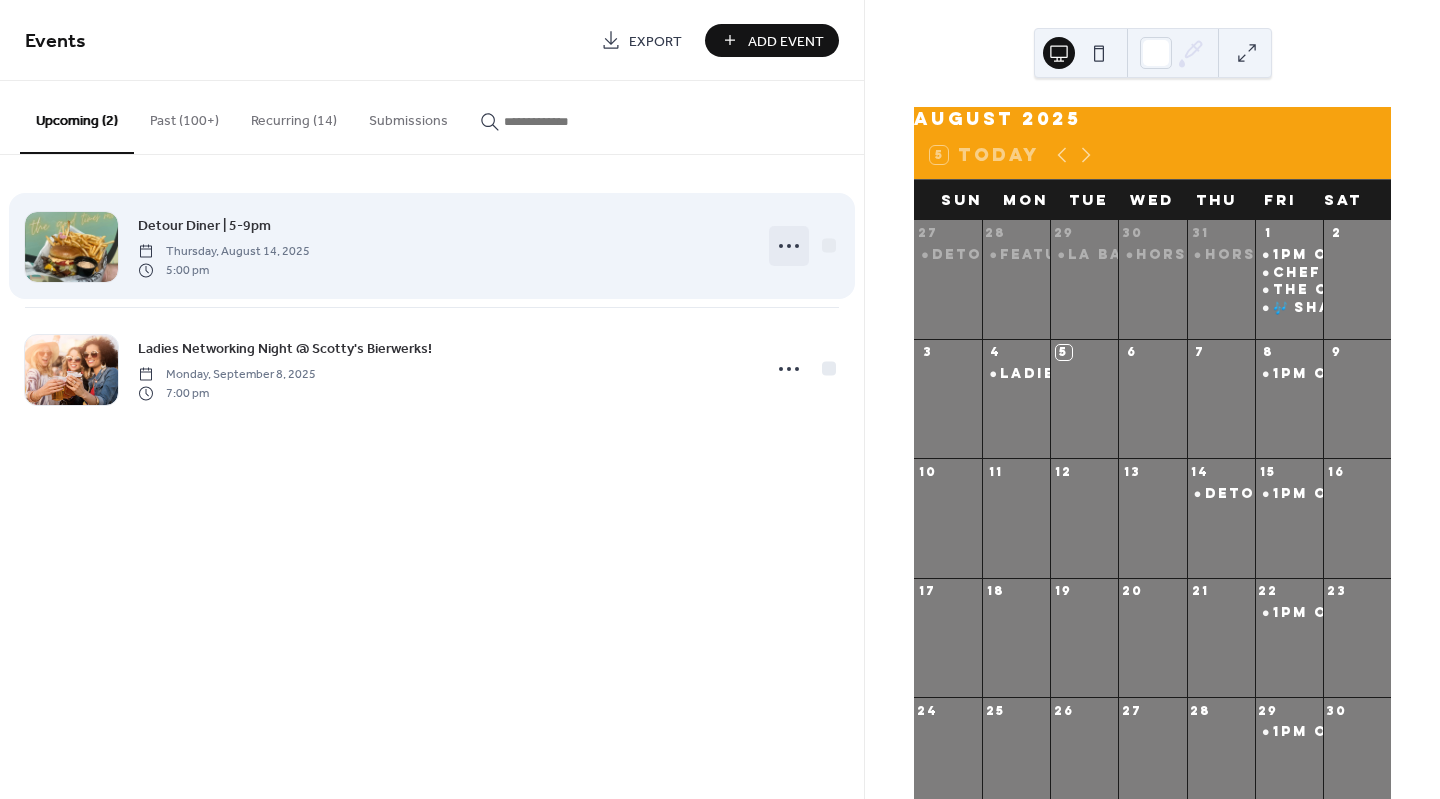 click 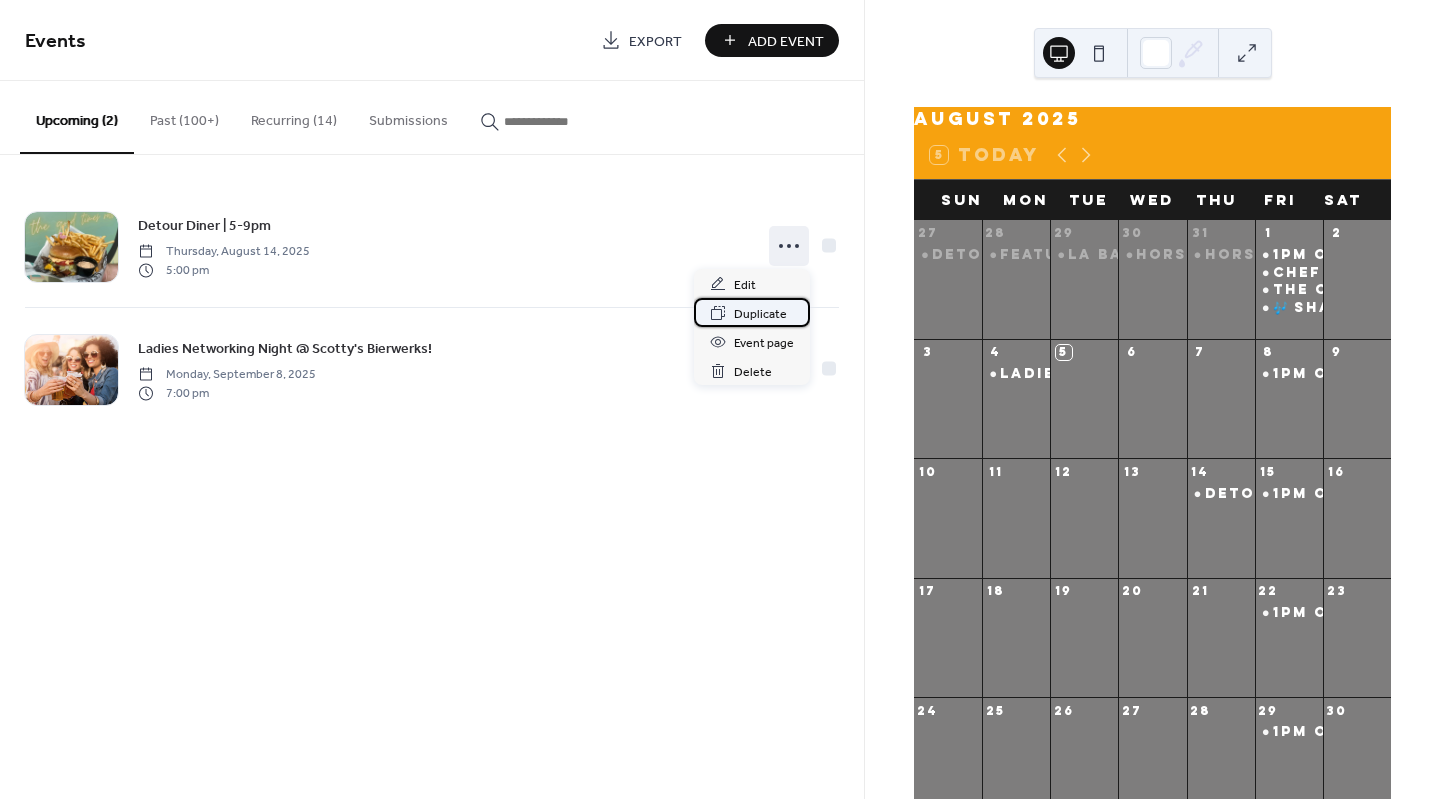 click on "Duplicate" at bounding box center [760, 314] 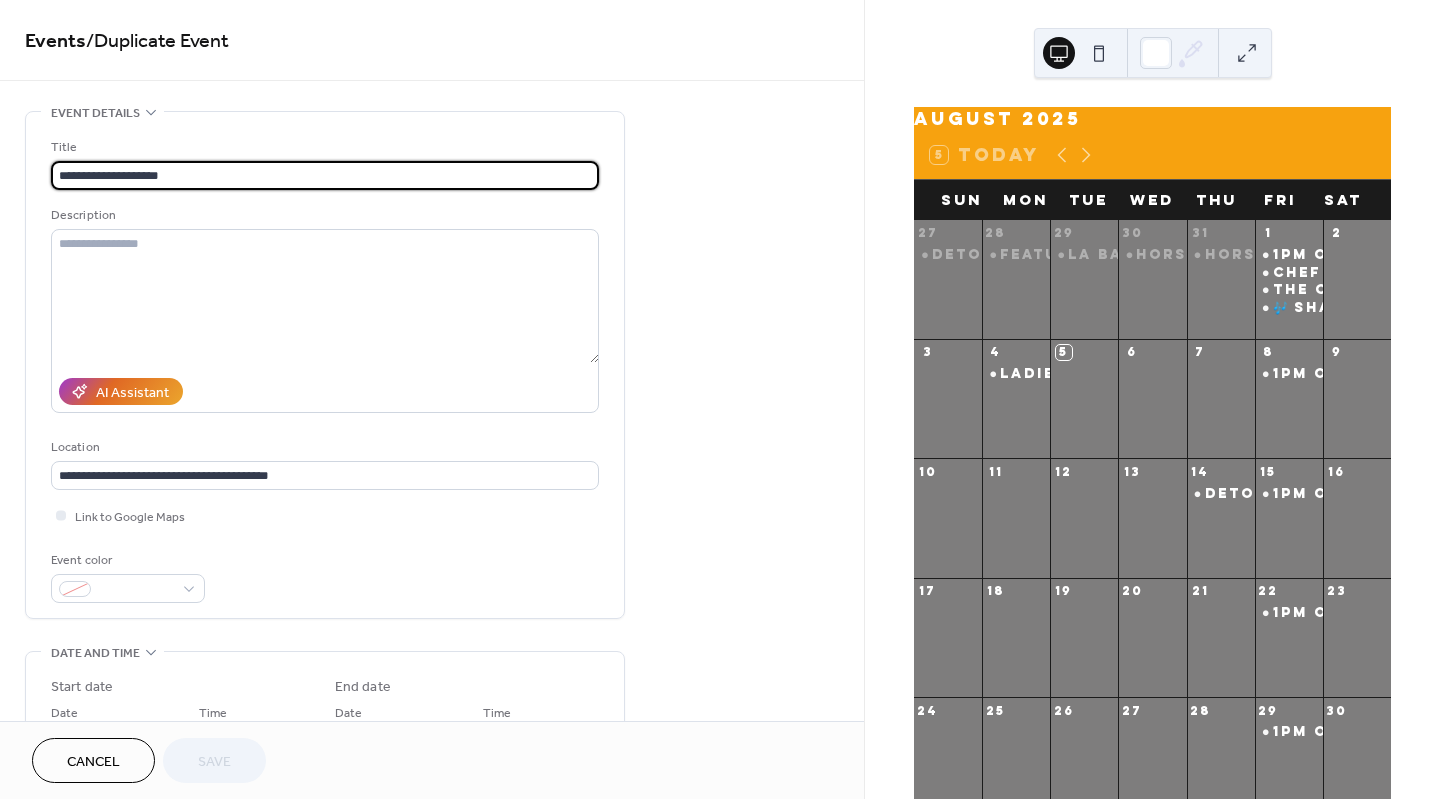 drag, startPoint x: 124, startPoint y: 176, endPoint x: -35, endPoint y: 158, distance: 160.01562 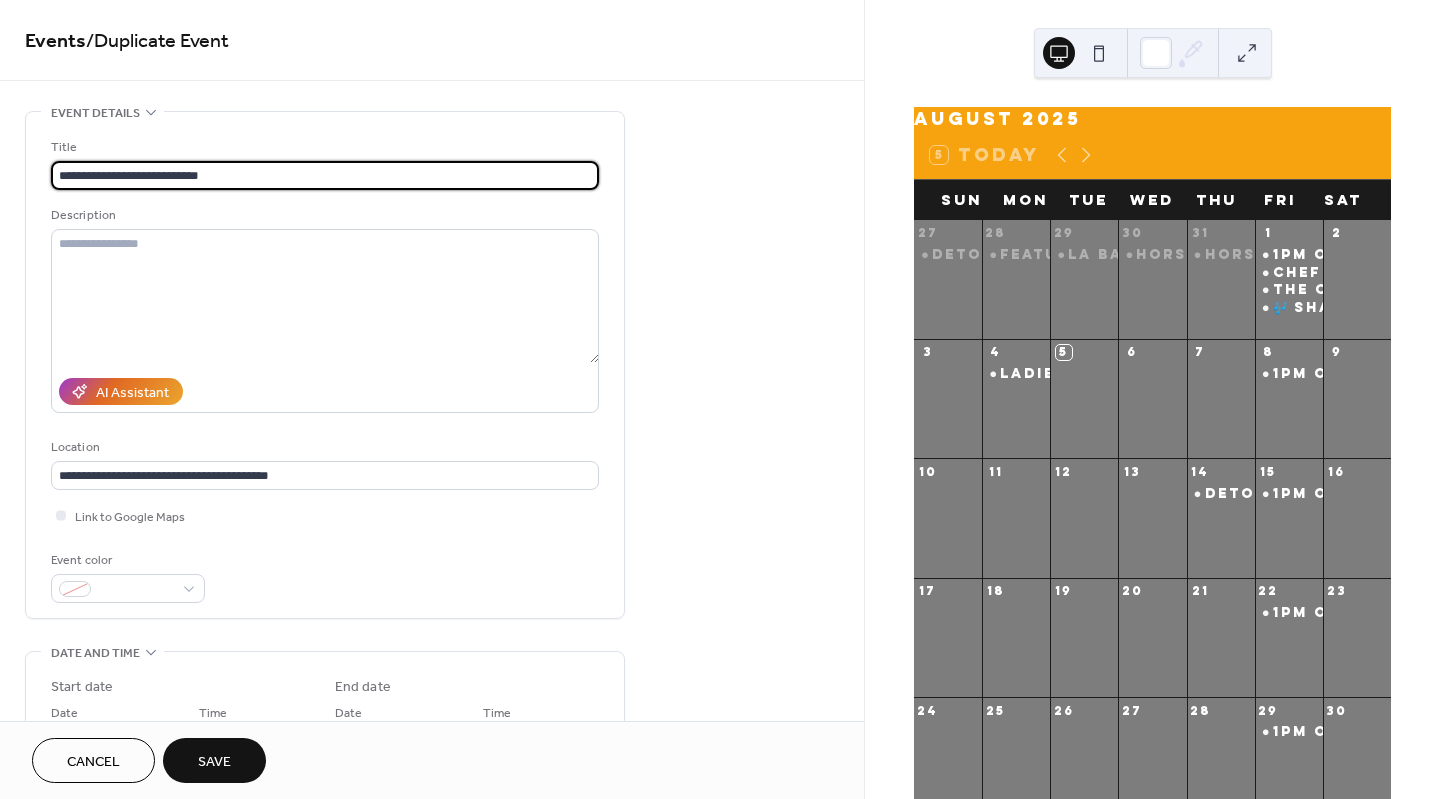 scroll, scrollTop: 432, scrollLeft: 0, axis: vertical 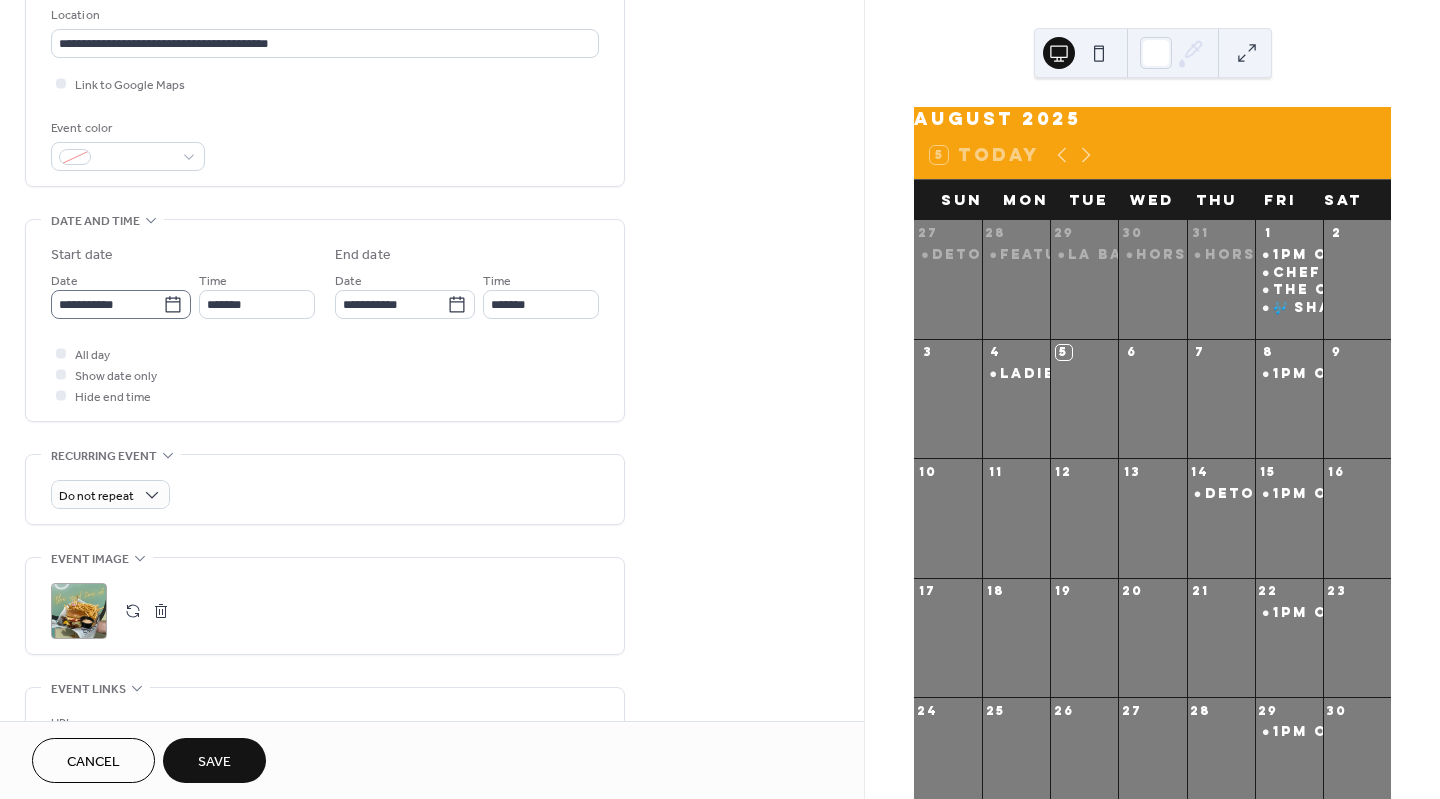 type on "**********" 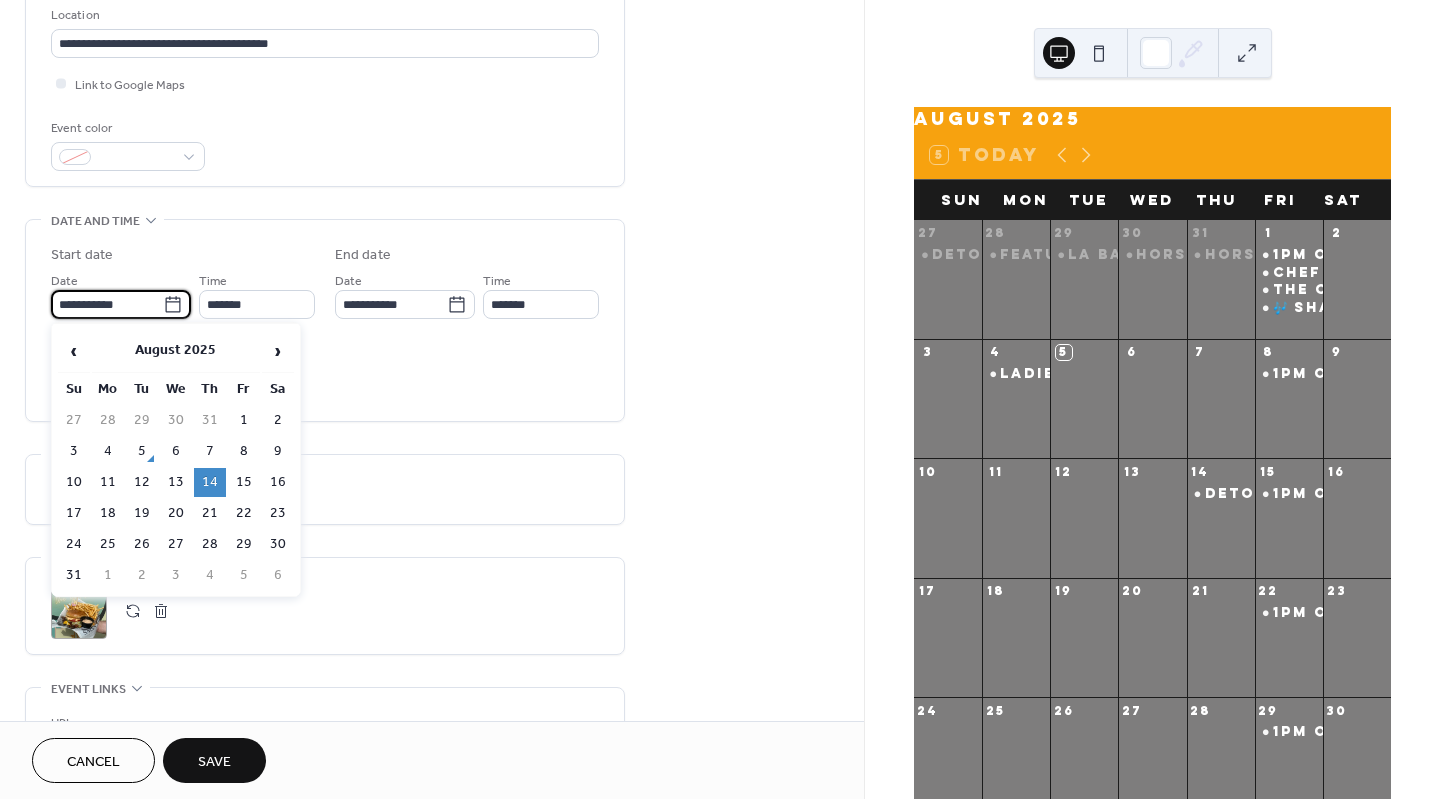 click on "**********" at bounding box center (107, 304) 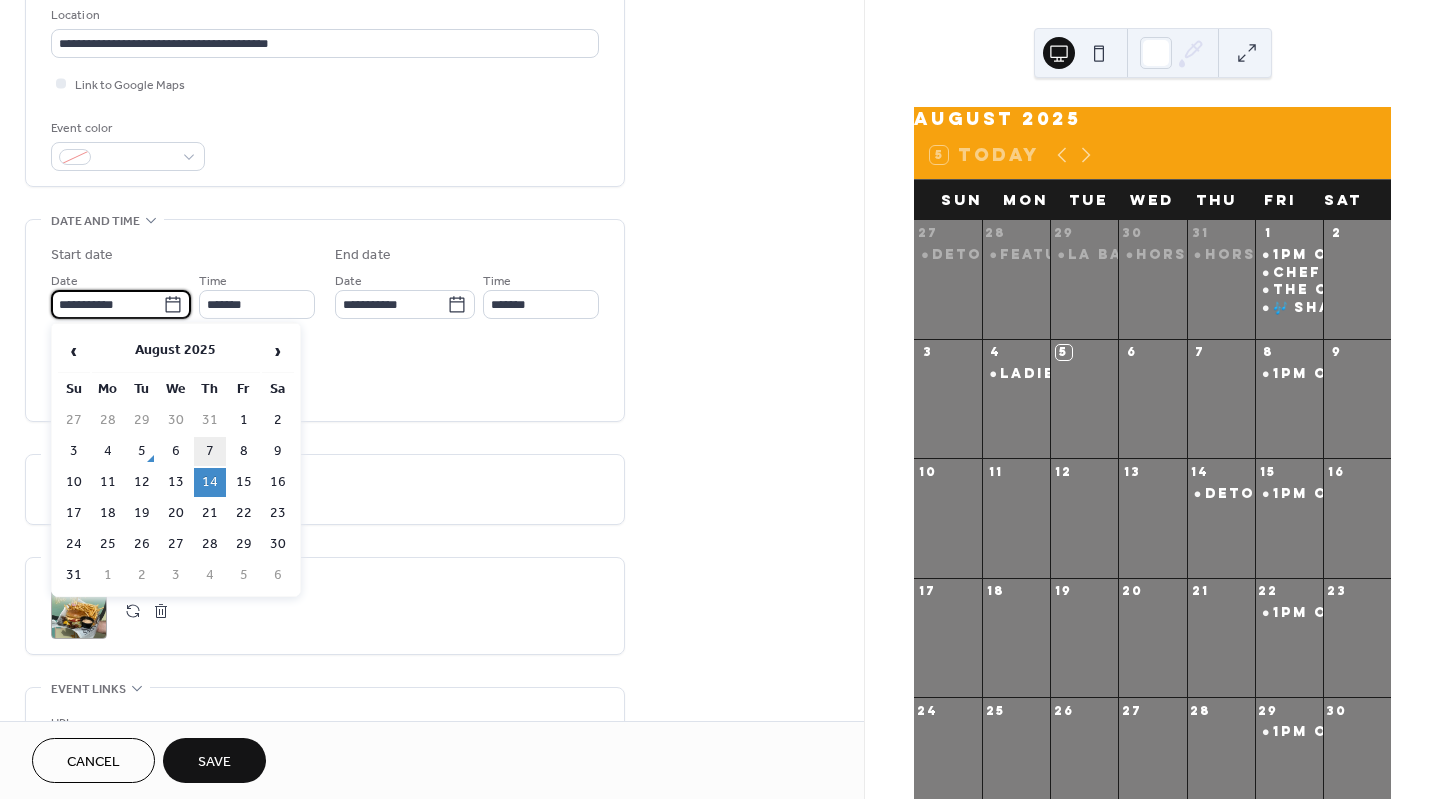 click on "7" at bounding box center [210, 451] 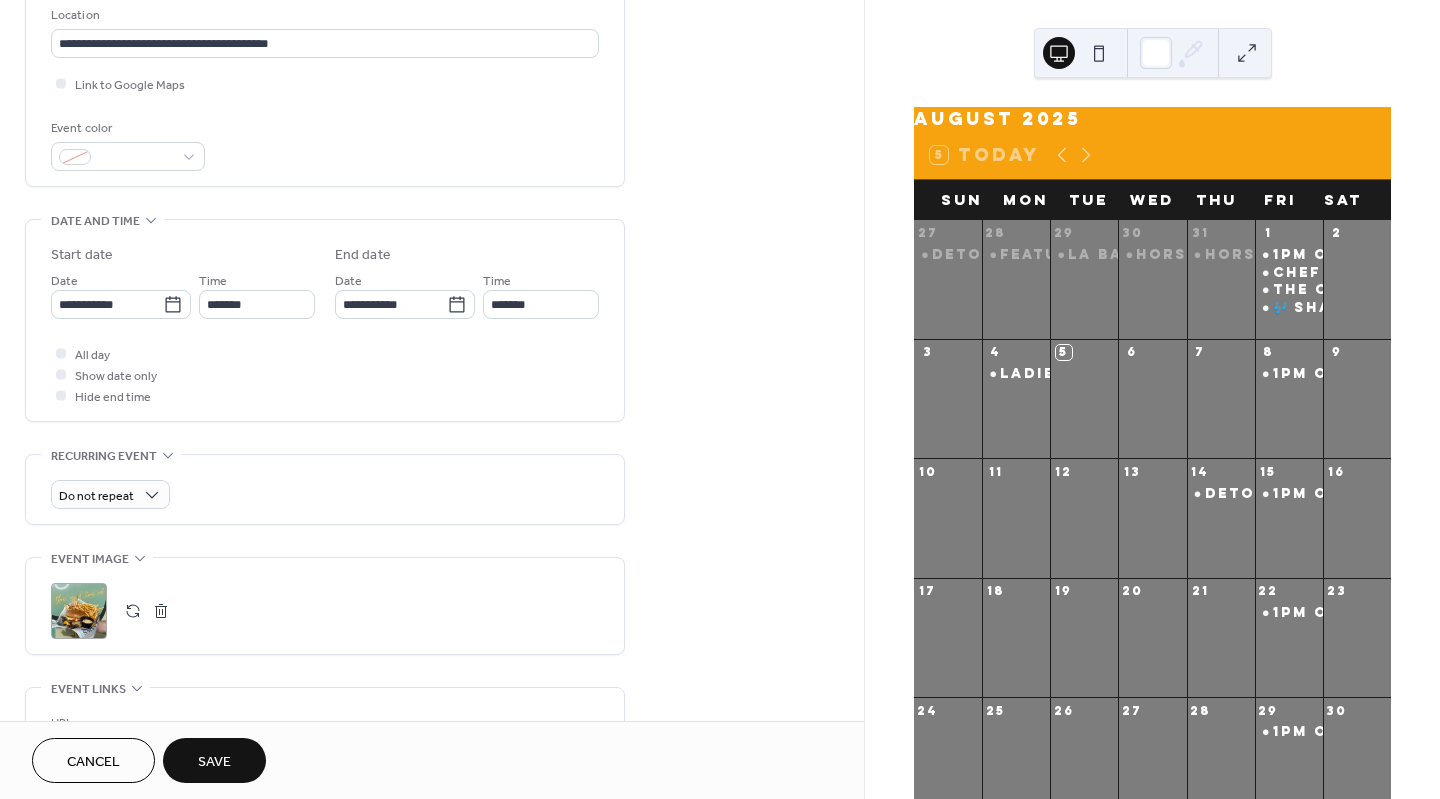 click at bounding box center (161, 611) 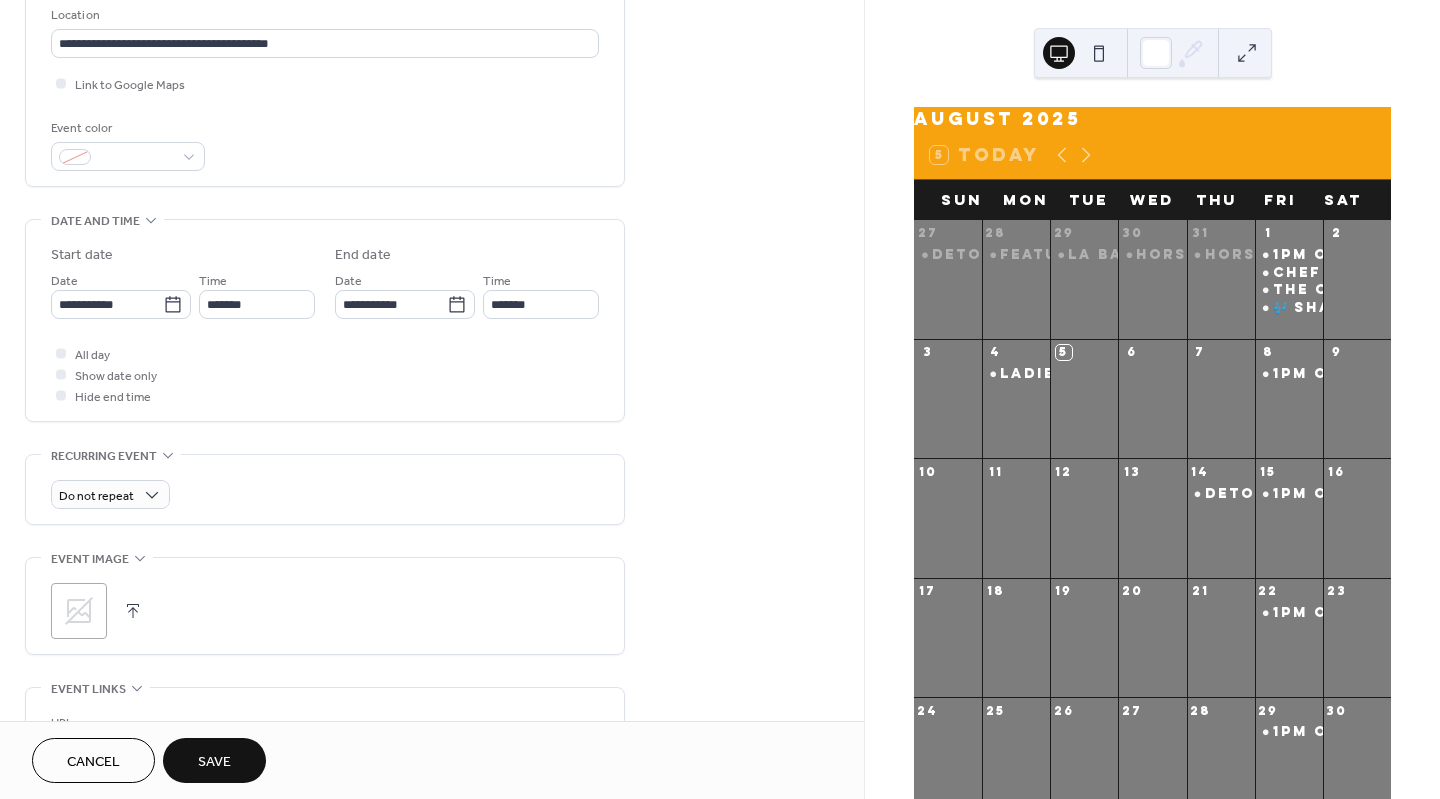 click at bounding box center (133, 611) 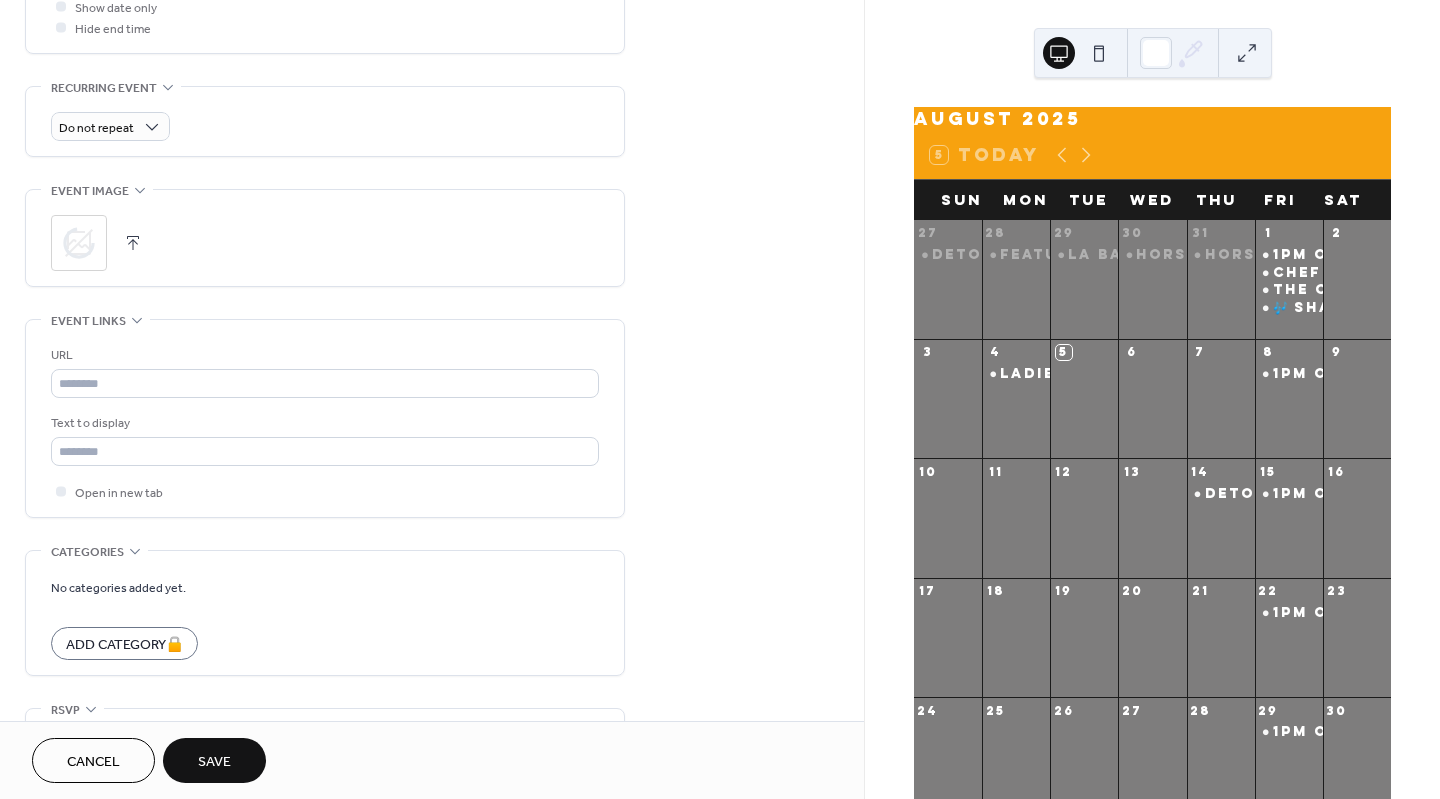 scroll, scrollTop: 0, scrollLeft: 0, axis: both 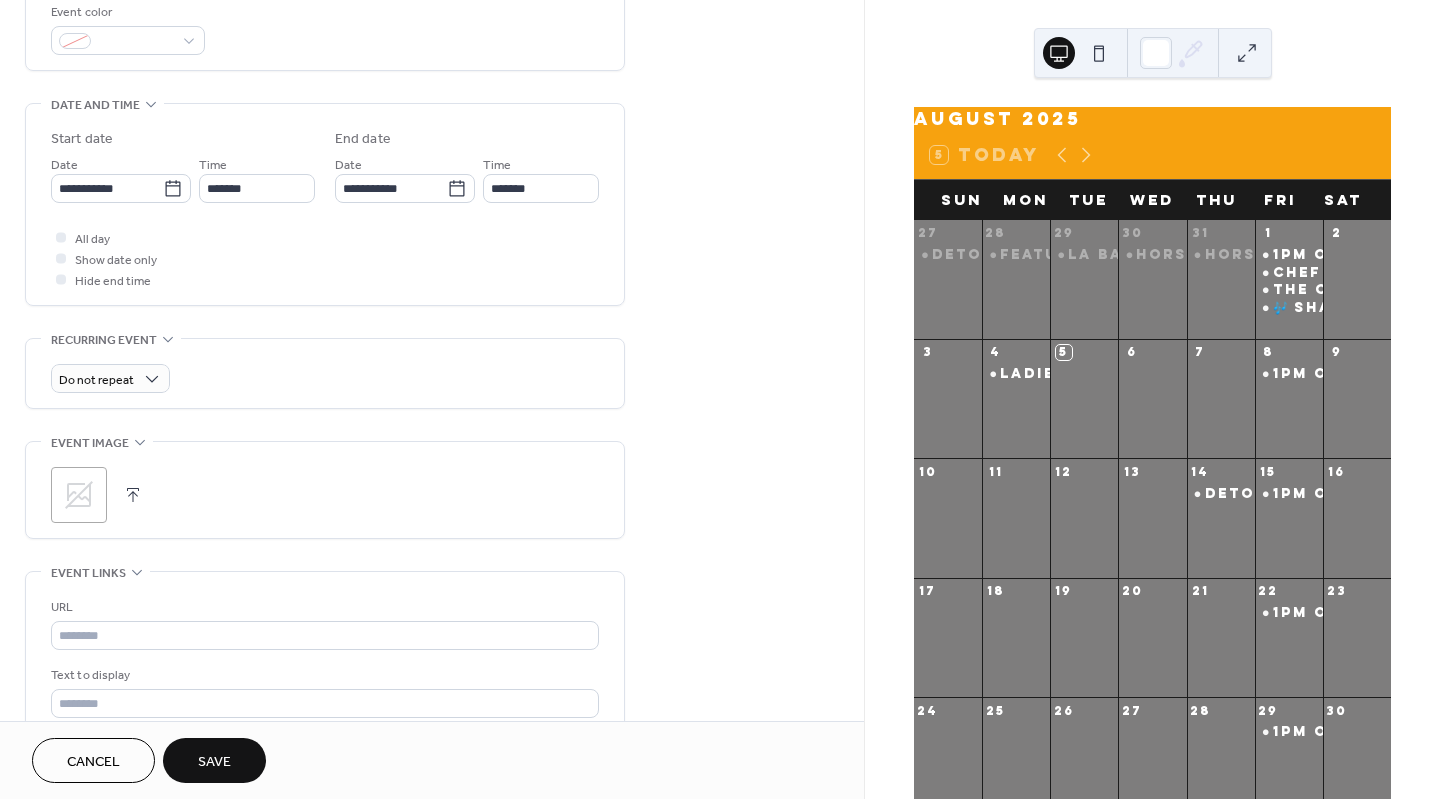click 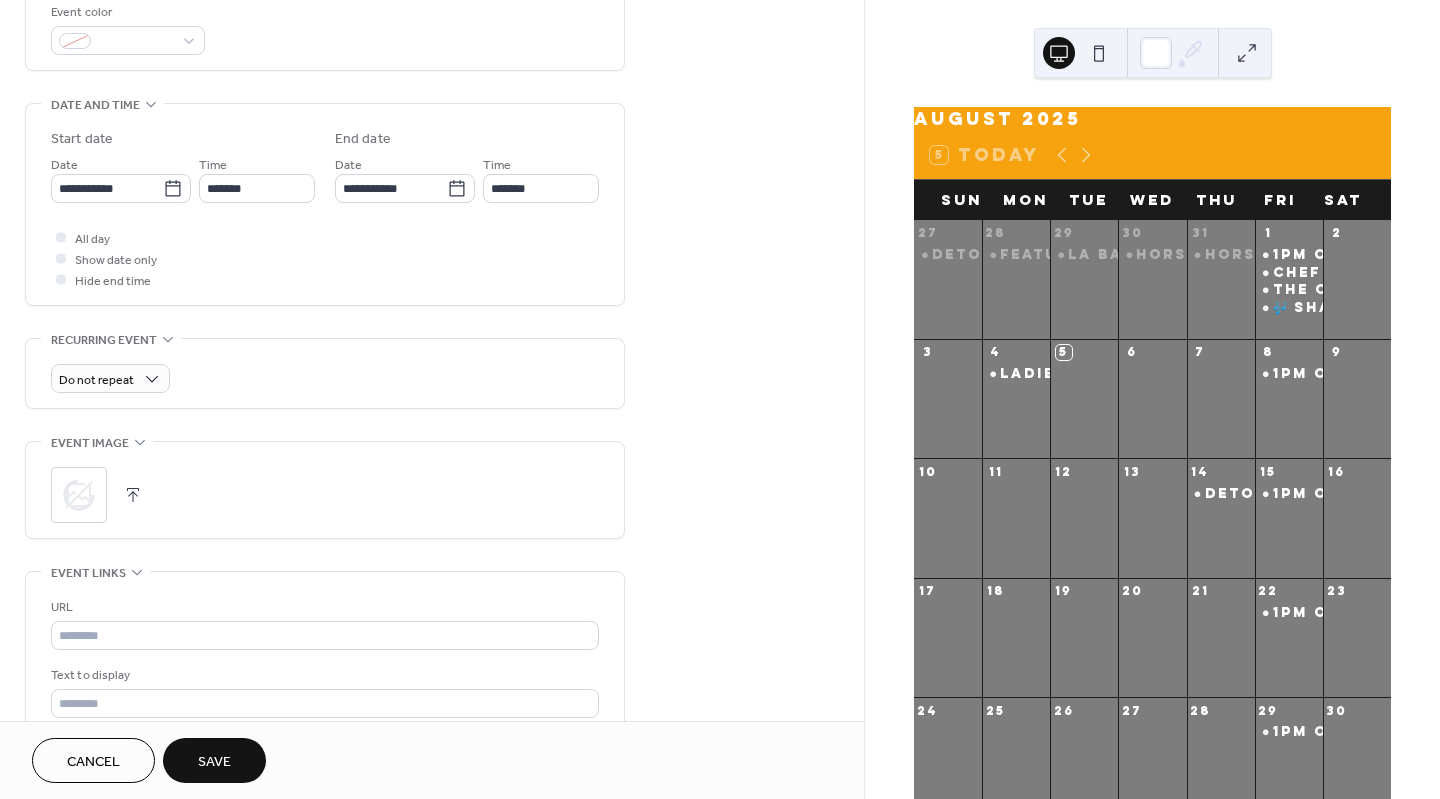 click on "Cancel" at bounding box center [93, 762] 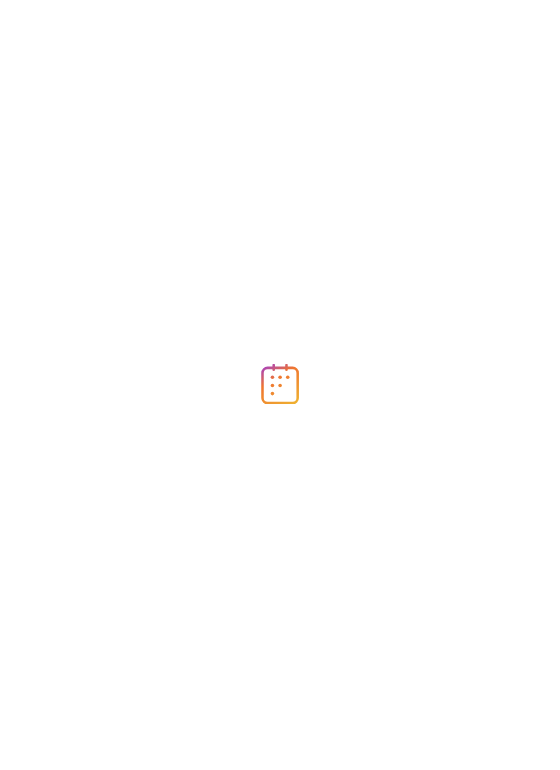 scroll, scrollTop: 0, scrollLeft: 0, axis: both 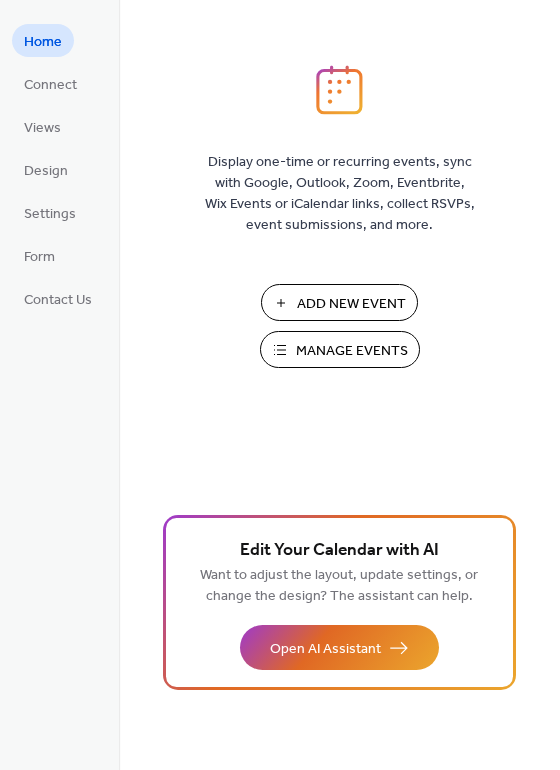 click on "Manage Events" at bounding box center (352, 351) 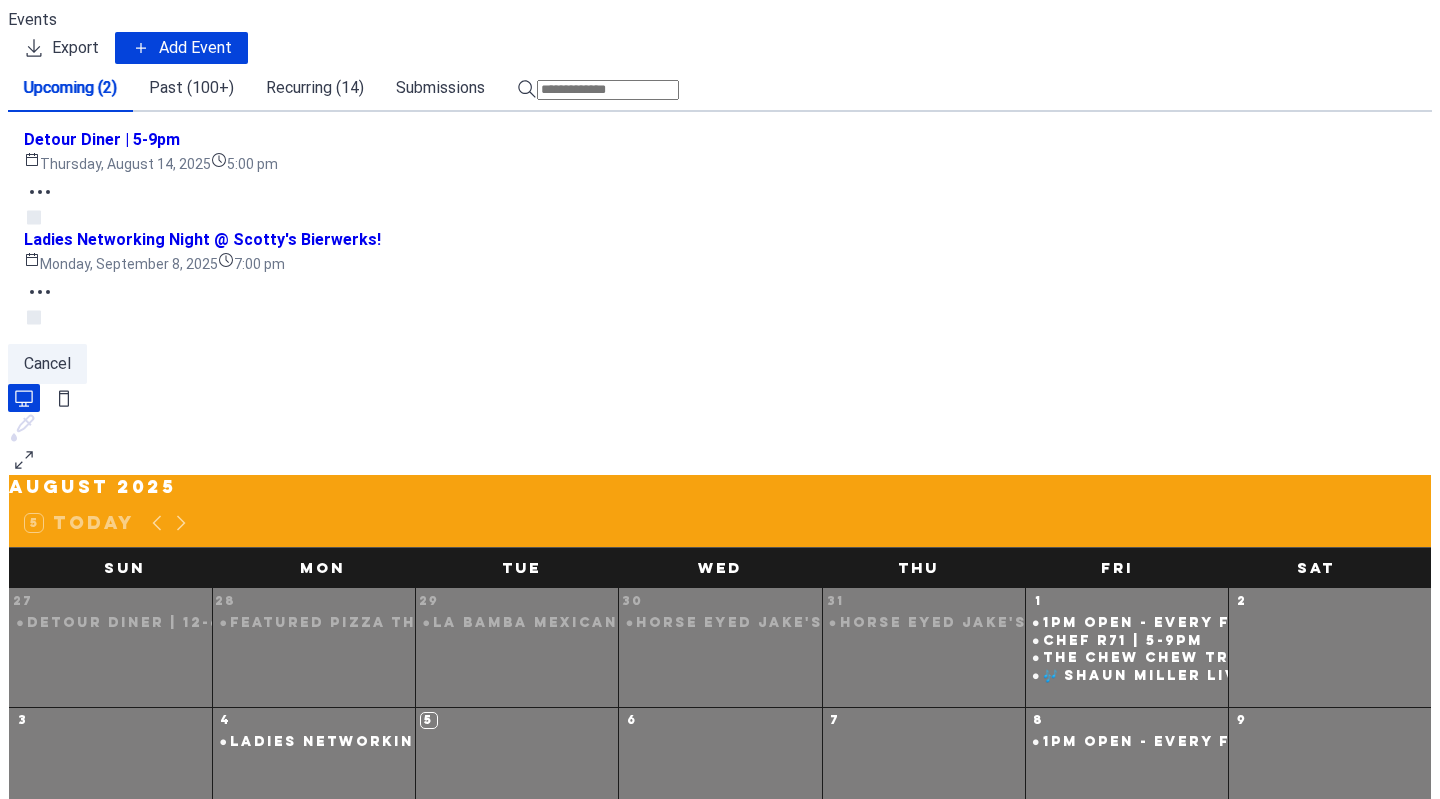 scroll, scrollTop: 0, scrollLeft: 0, axis: both 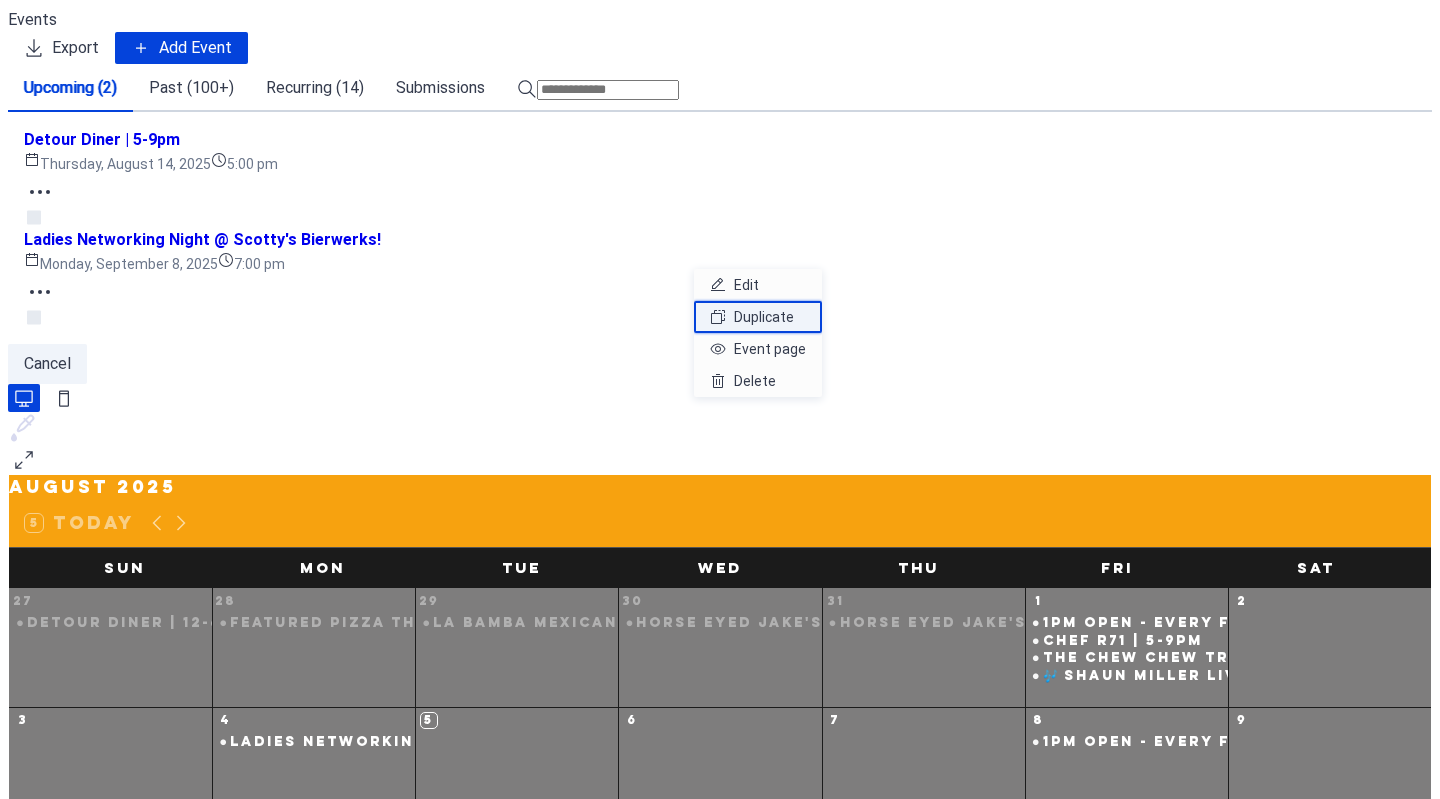 click on "Duplicate" at bounding box center [764, 317] 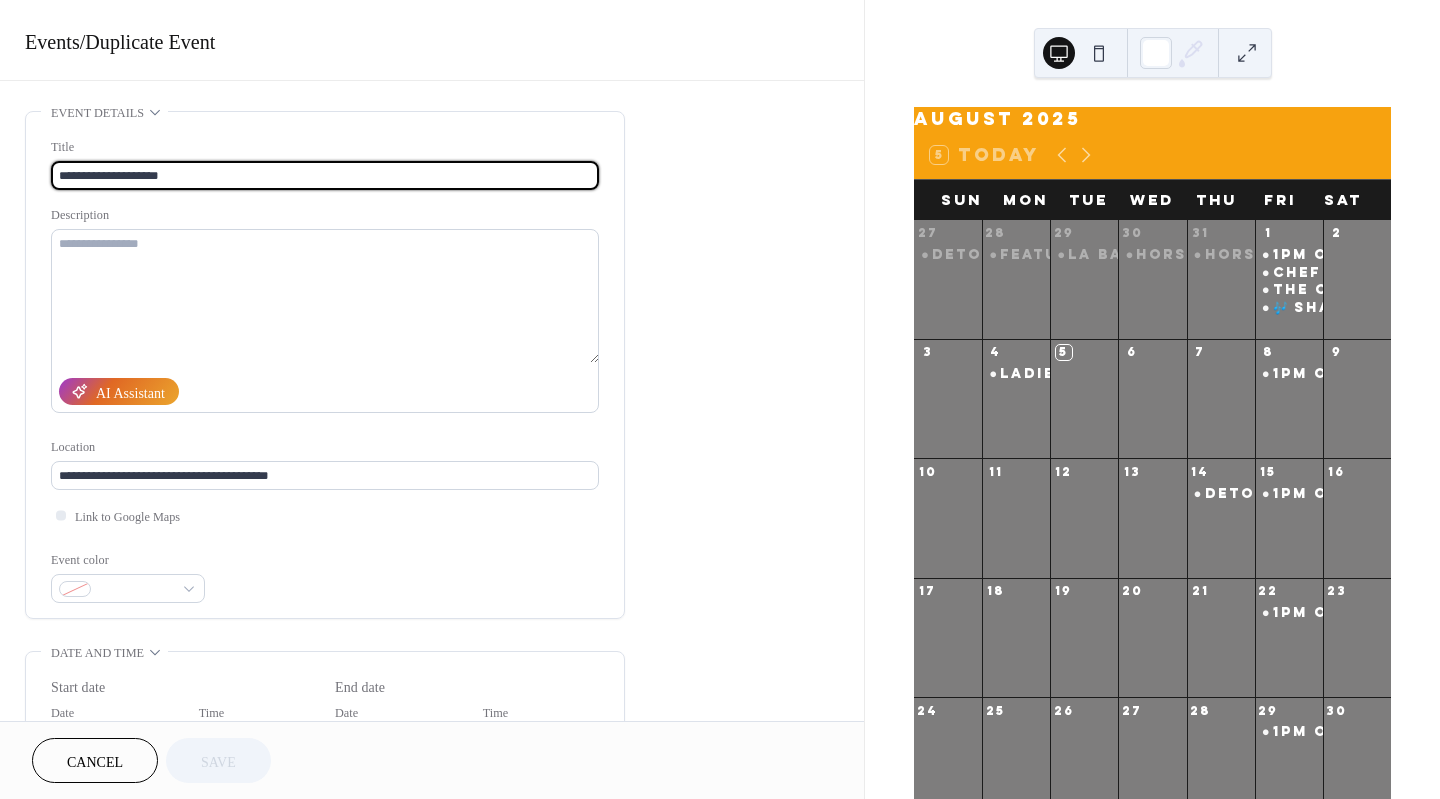 drag, startPoint x: 127, startPoint y: 176, endPoint x: -3, endPoint y: 157, distance: 131.38112 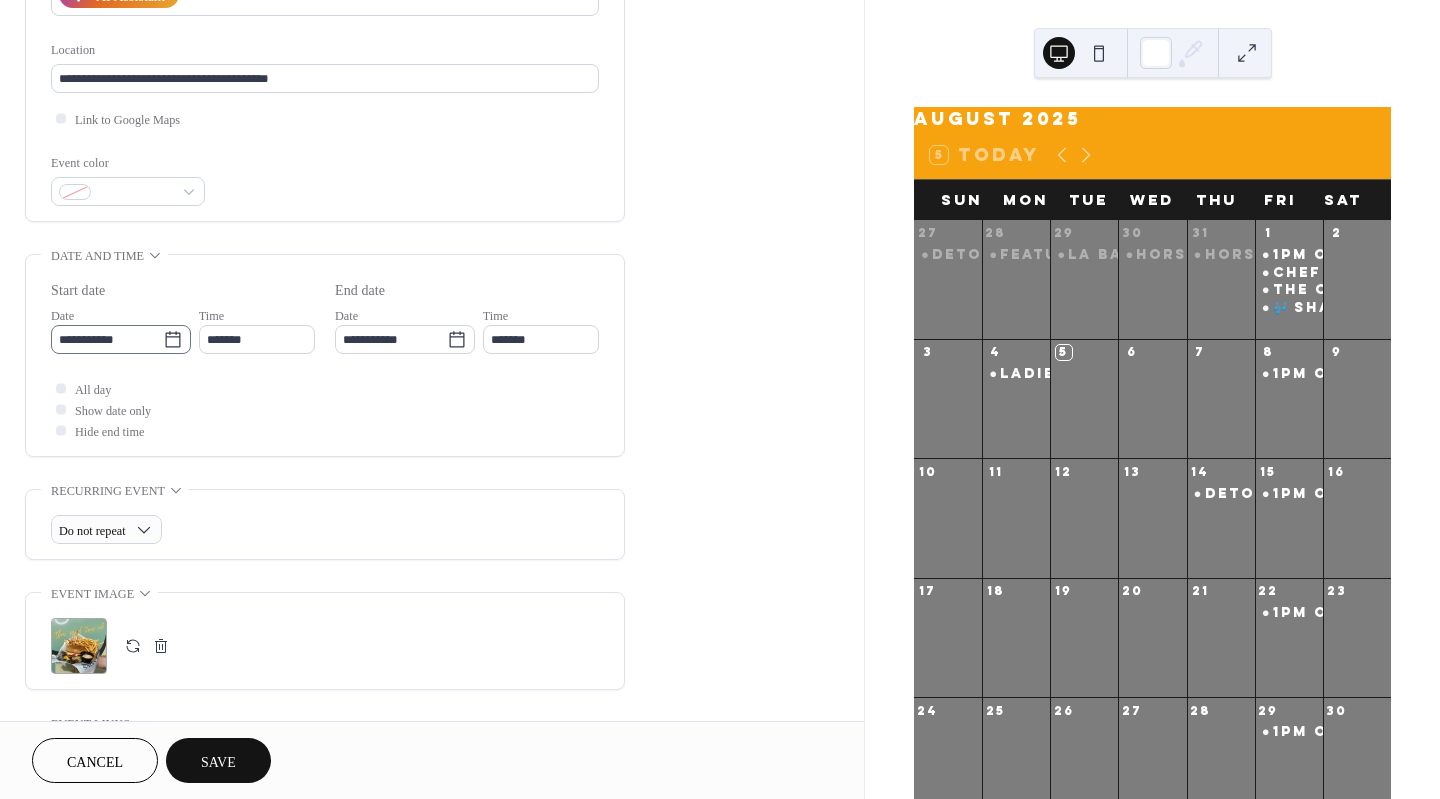 scroll, scrollTop: 398, scrollLeft: 0, axis: vertical 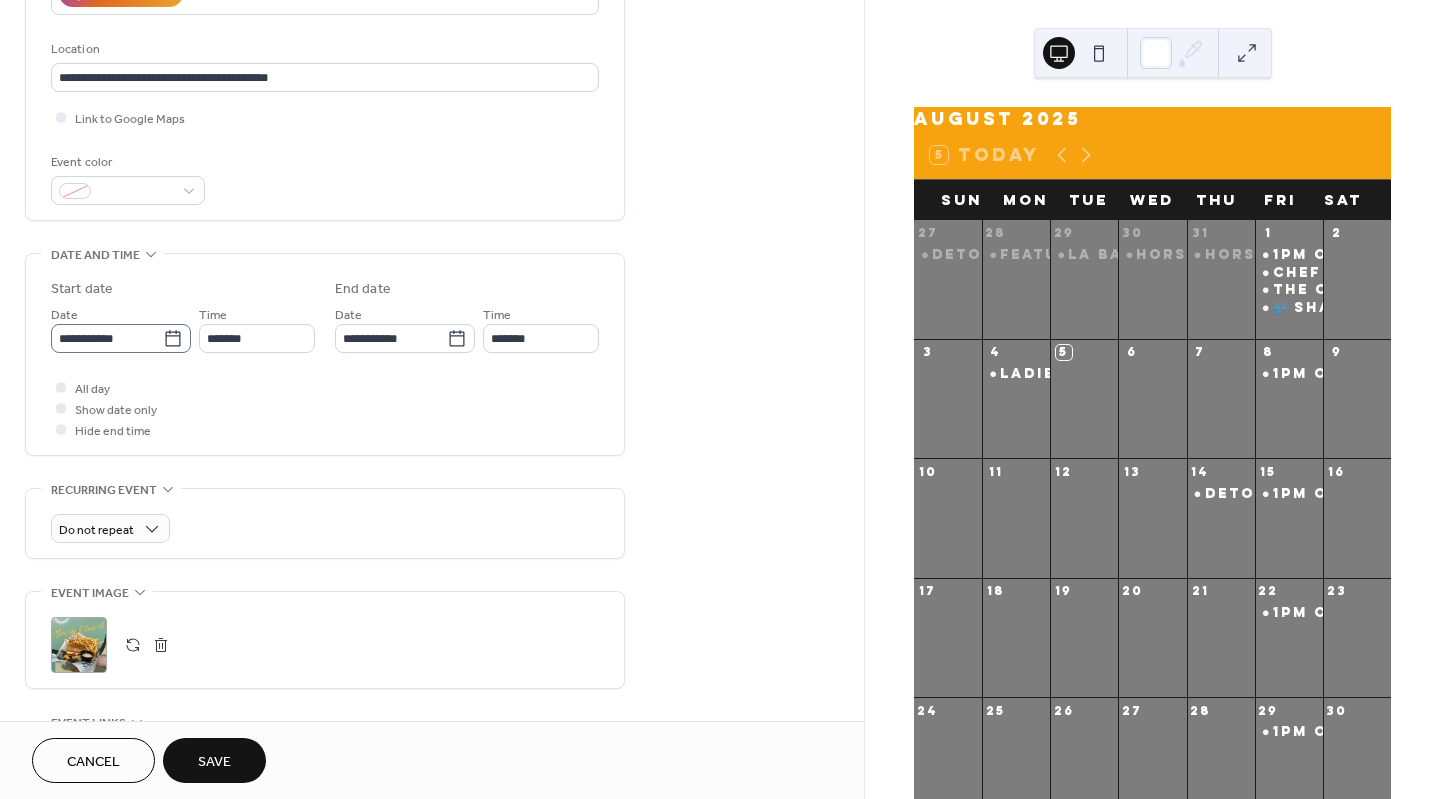 type on "**********" 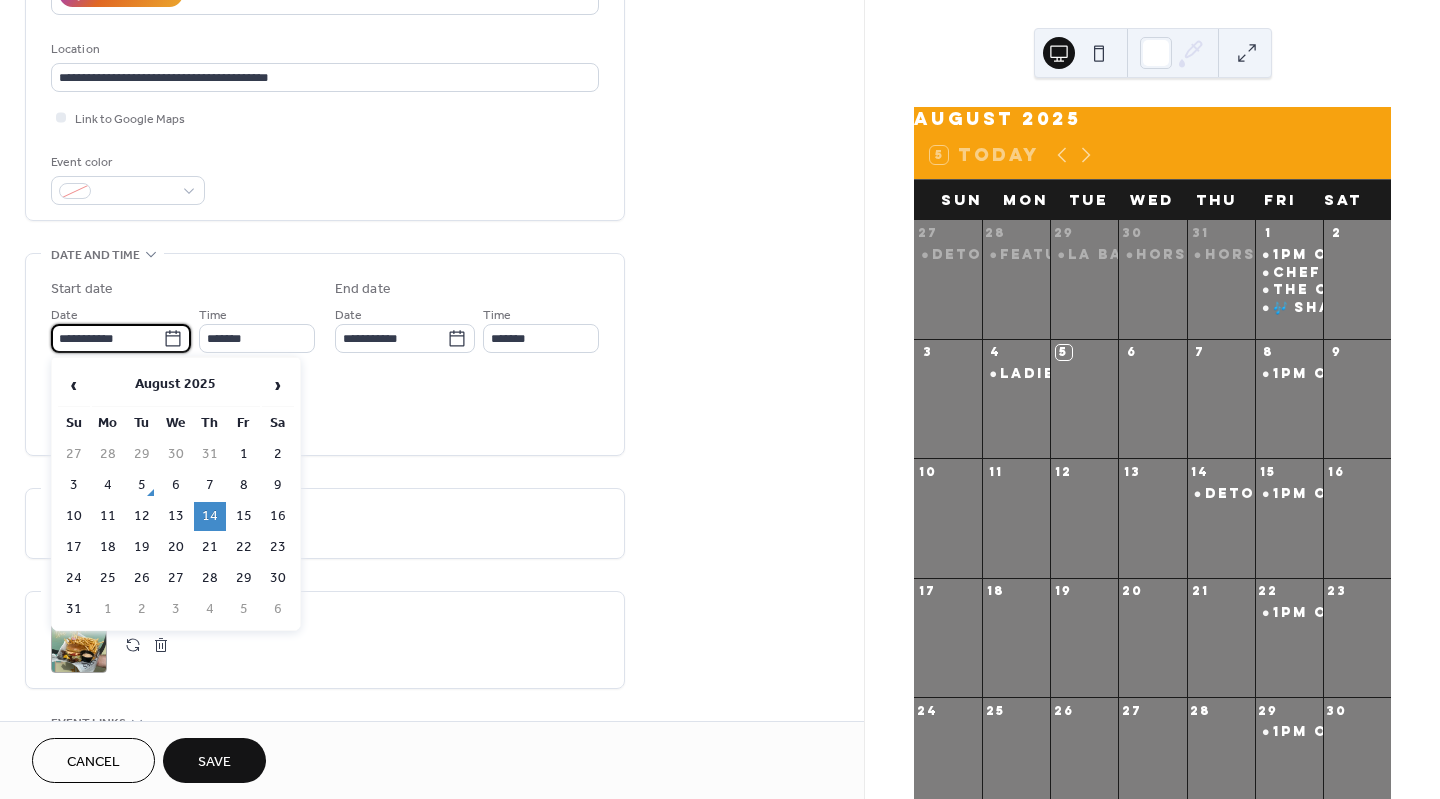 click on "**********" at bounding box center [107, 338] 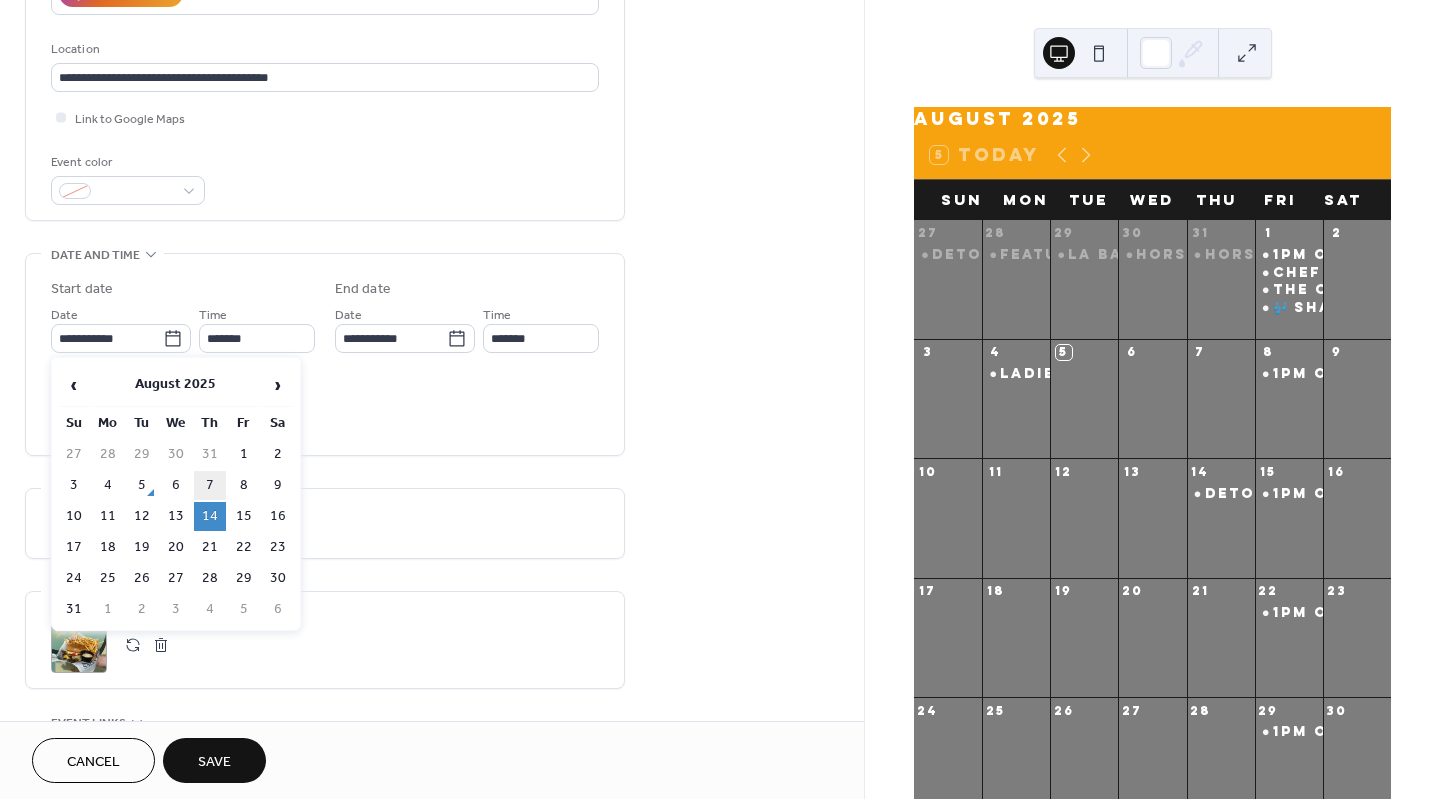 click on "7" at bounding box center [210, 485] 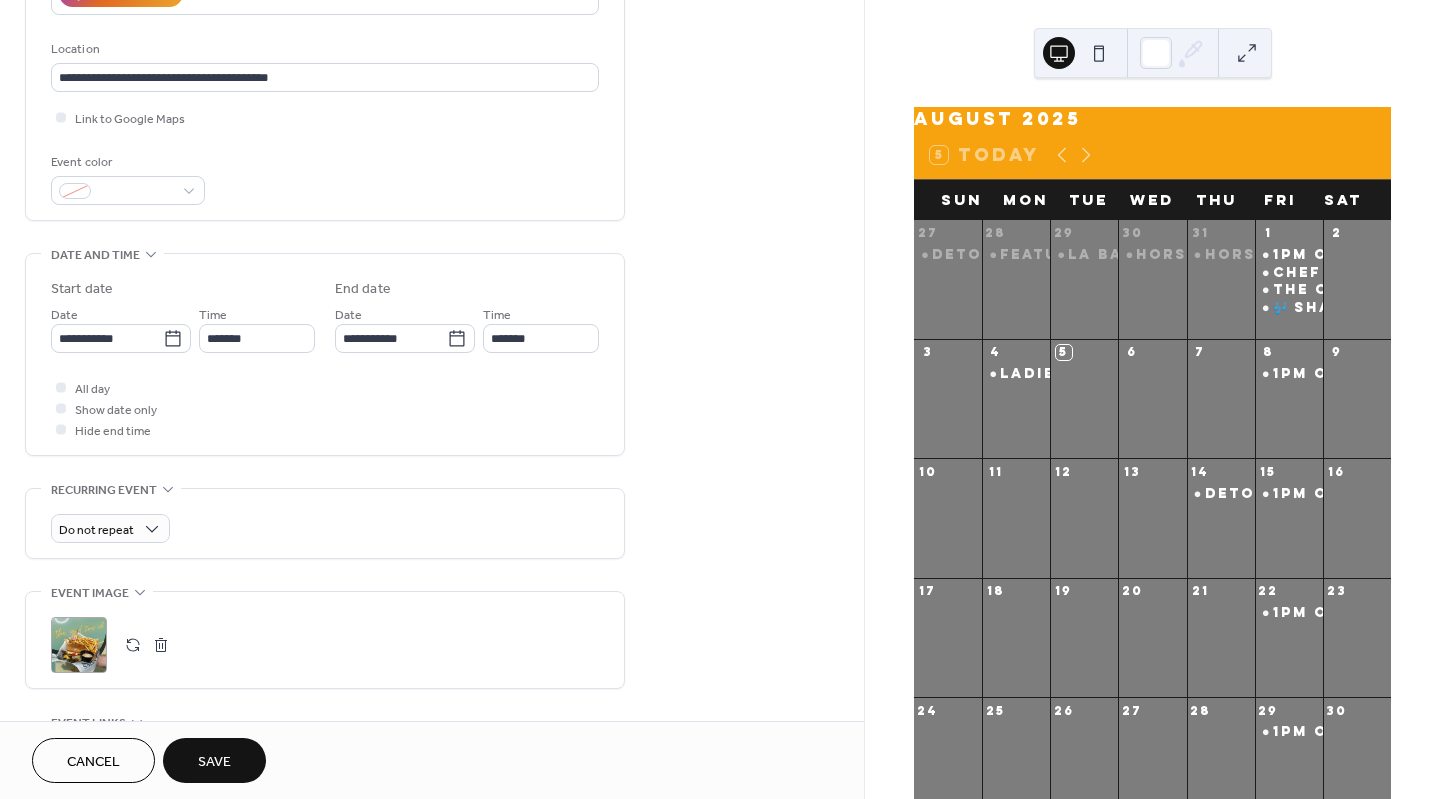 click on ";" at bounding box center (79, 645) 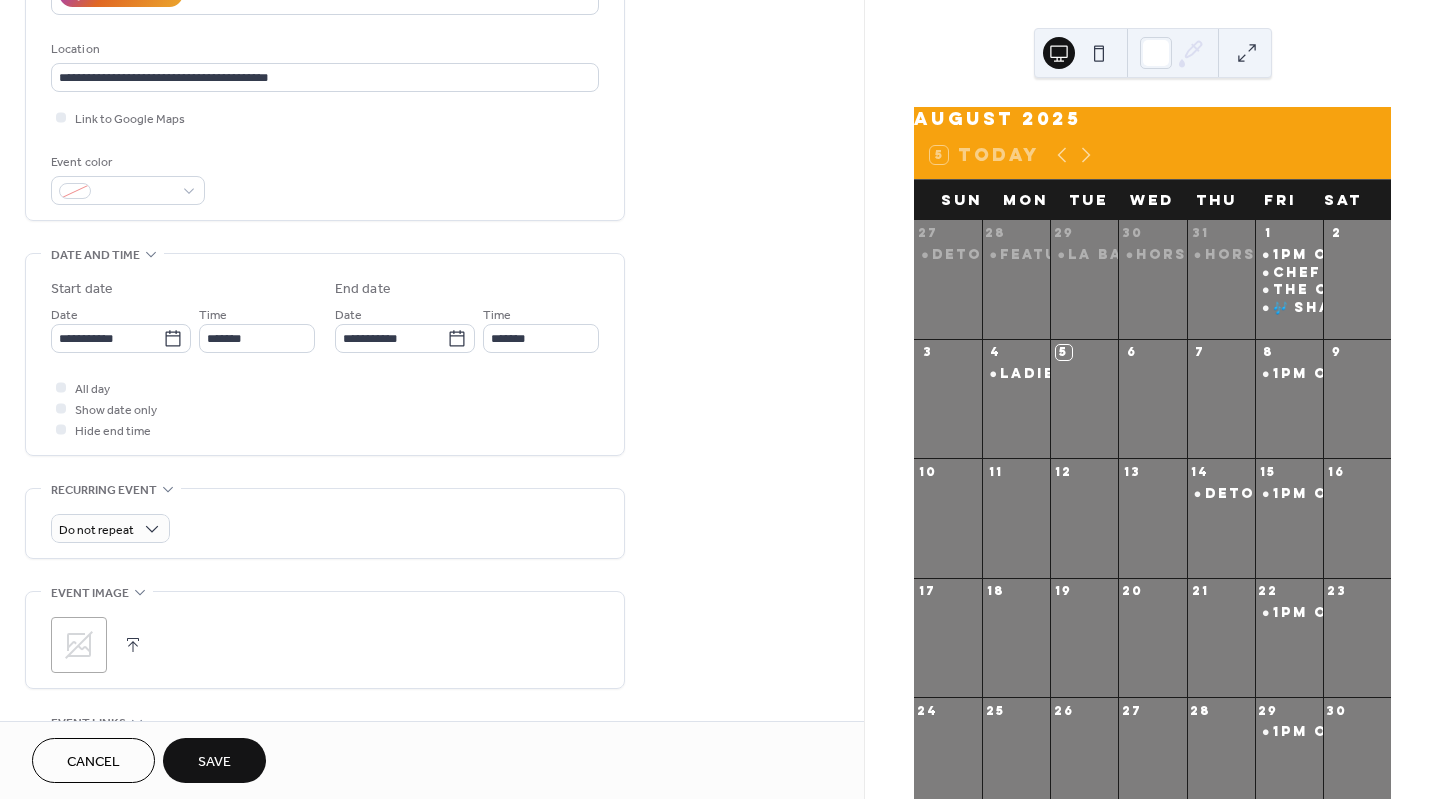 click at bounding box center (133, 645) 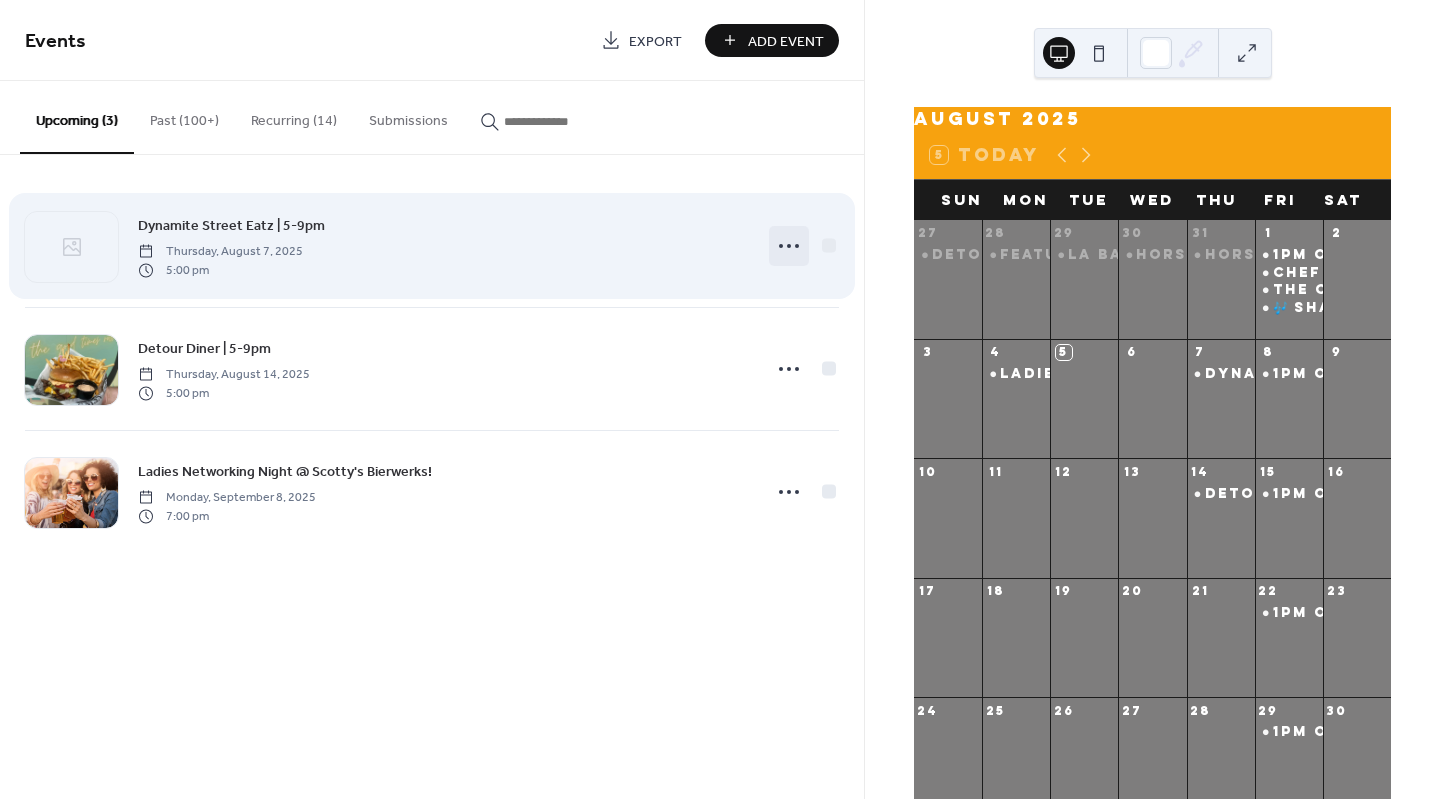 click 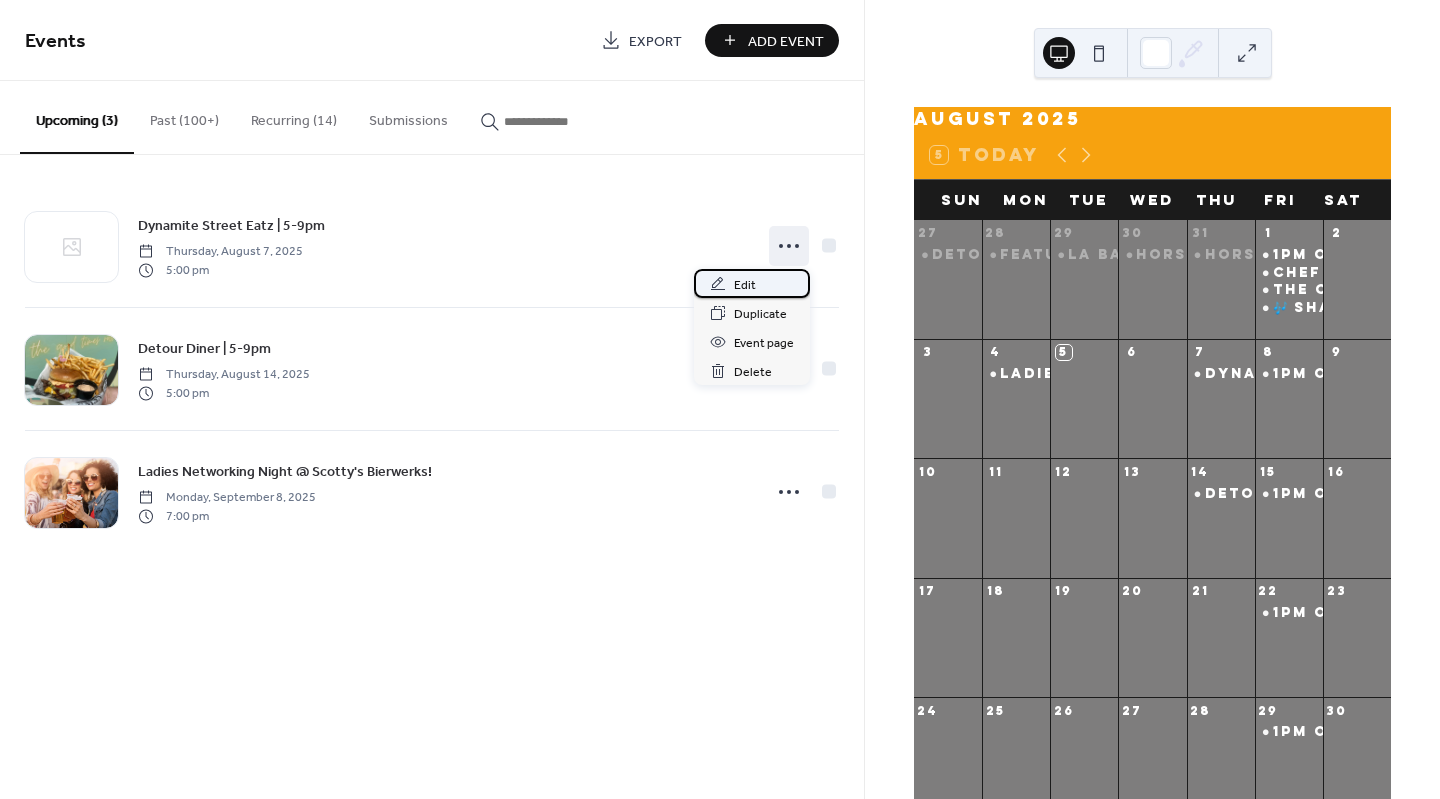 click on "Edit" at bounding box center (752, 283) 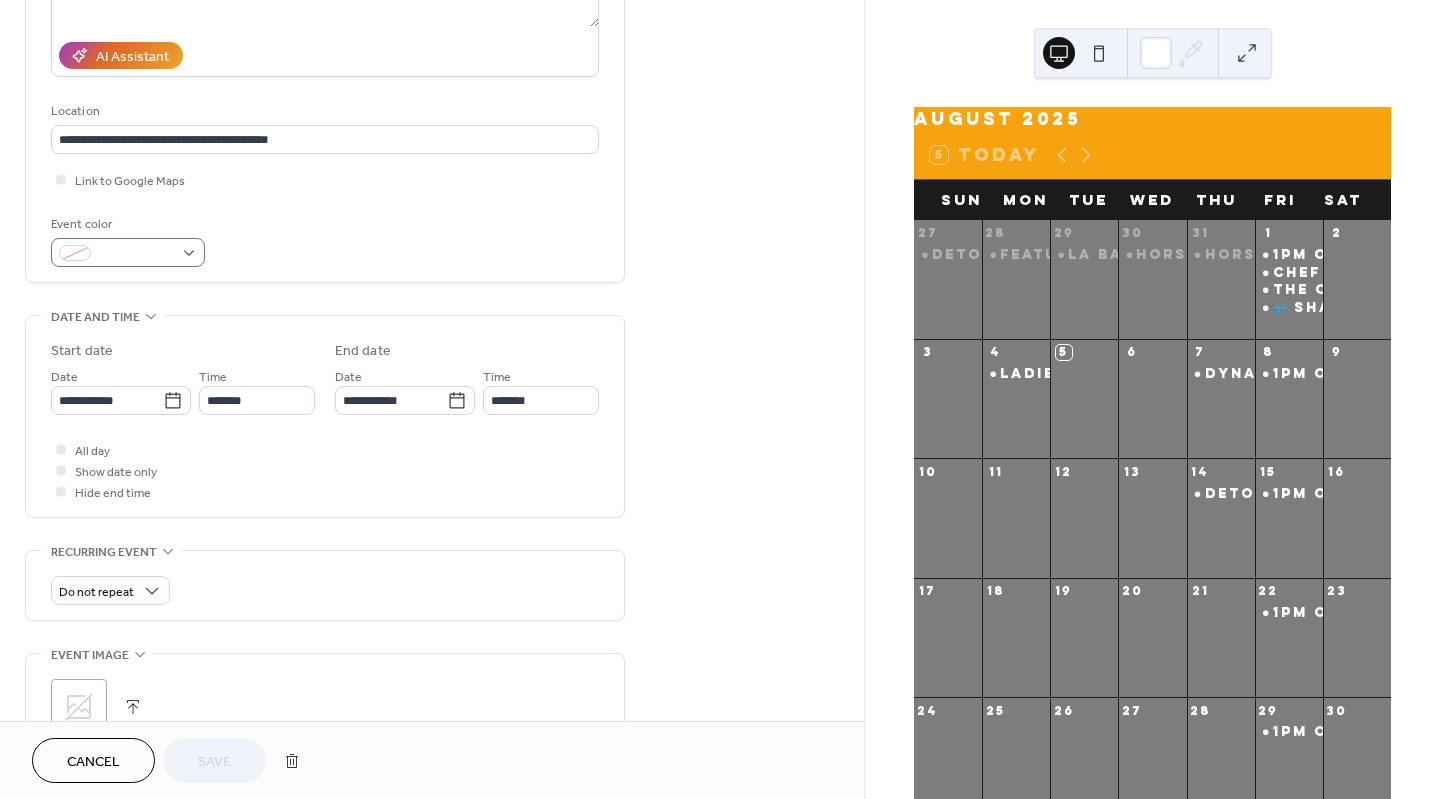 scroll, scrollTop: 337, scrollLeft: 0, axis: vertical 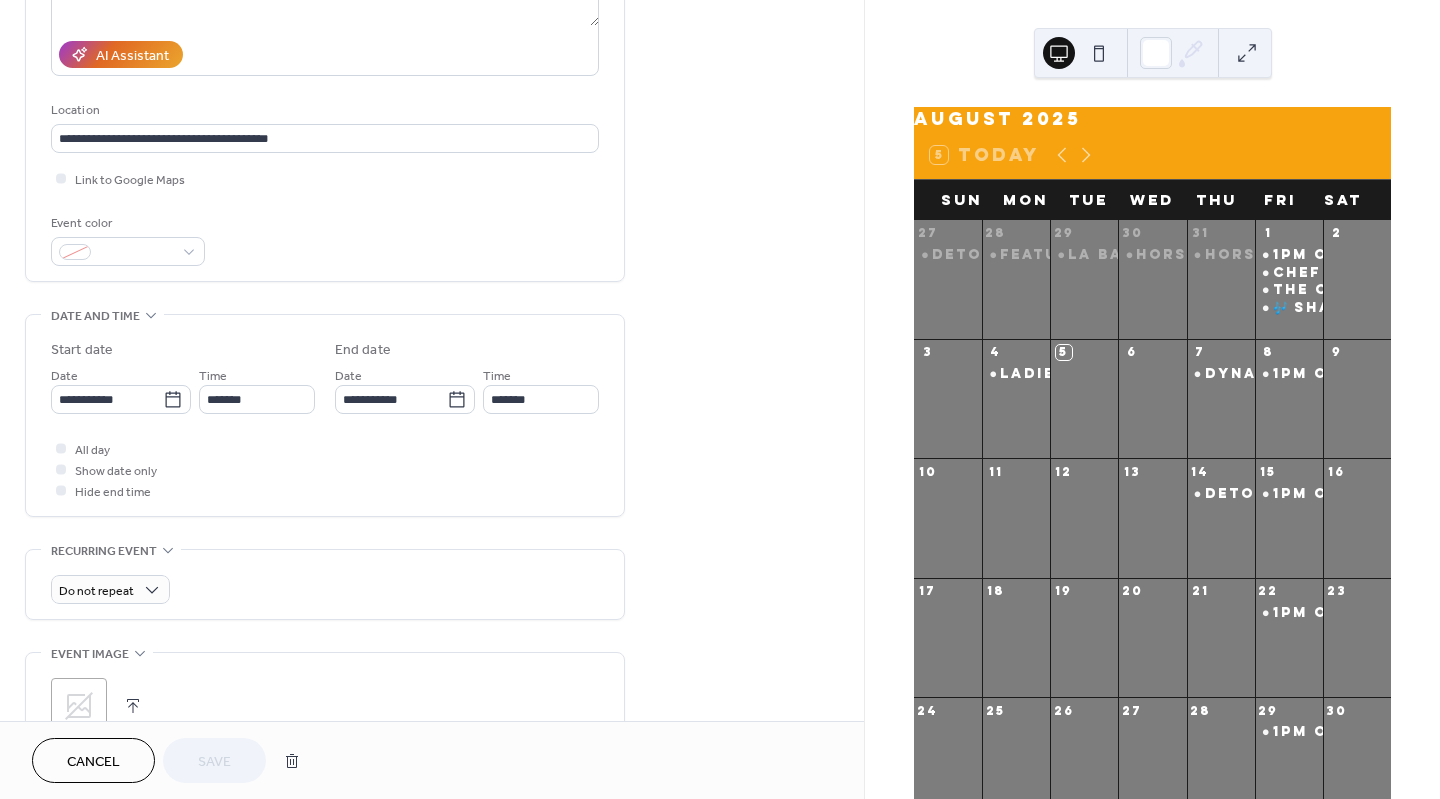 click on ";" at bounding box center (79, 706) 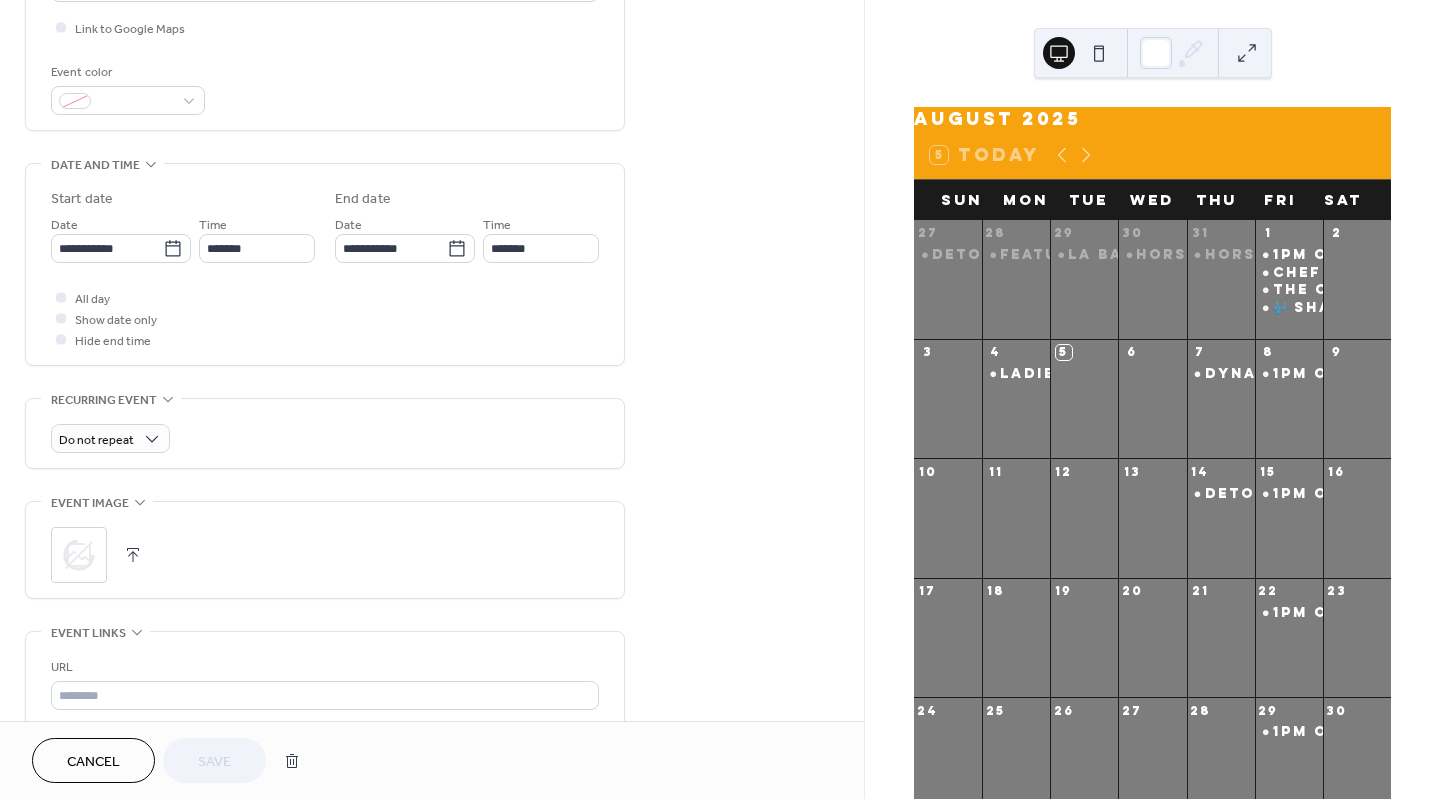 scroll, scrollTop: 493, scrollLeft: 0, axis: vertical 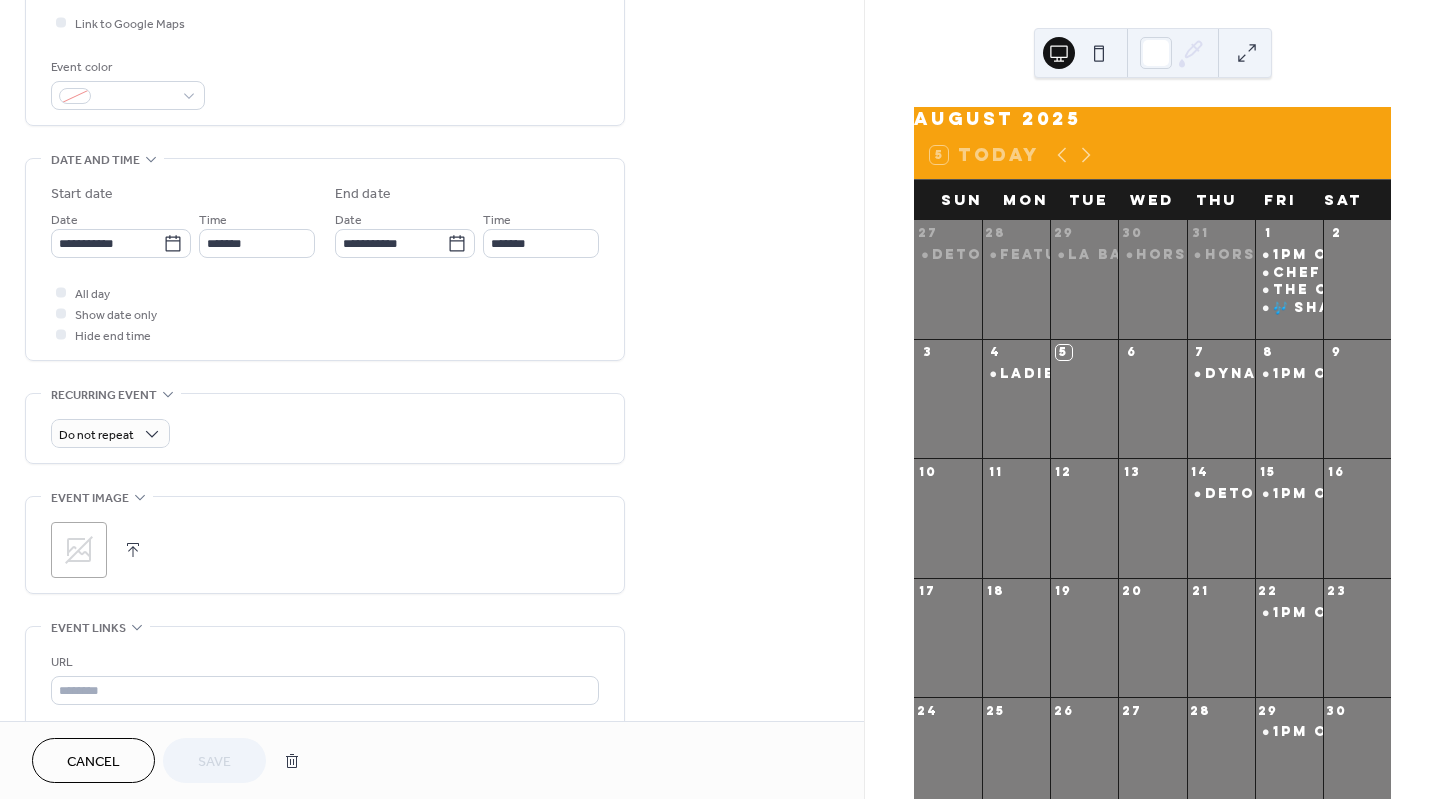 click 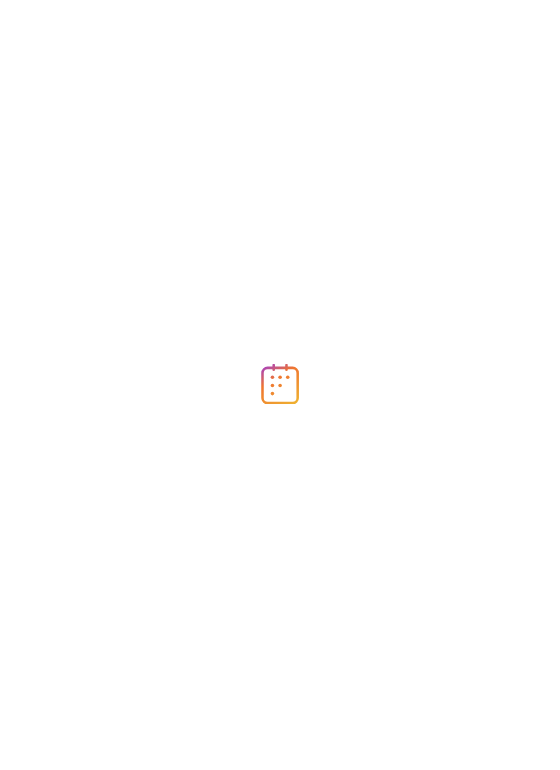 scroll, scrollTop: 0, scrollLeft: 0, axis: both 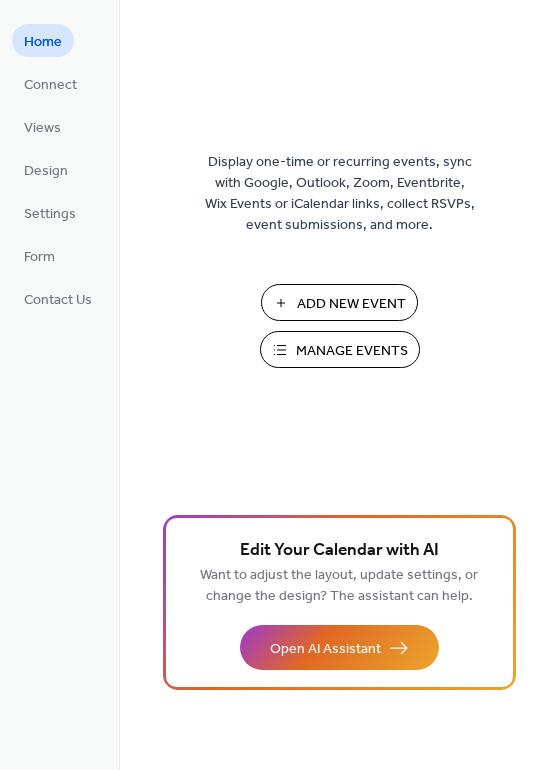 click on "Manage Events" at bounding box center (340, 349) 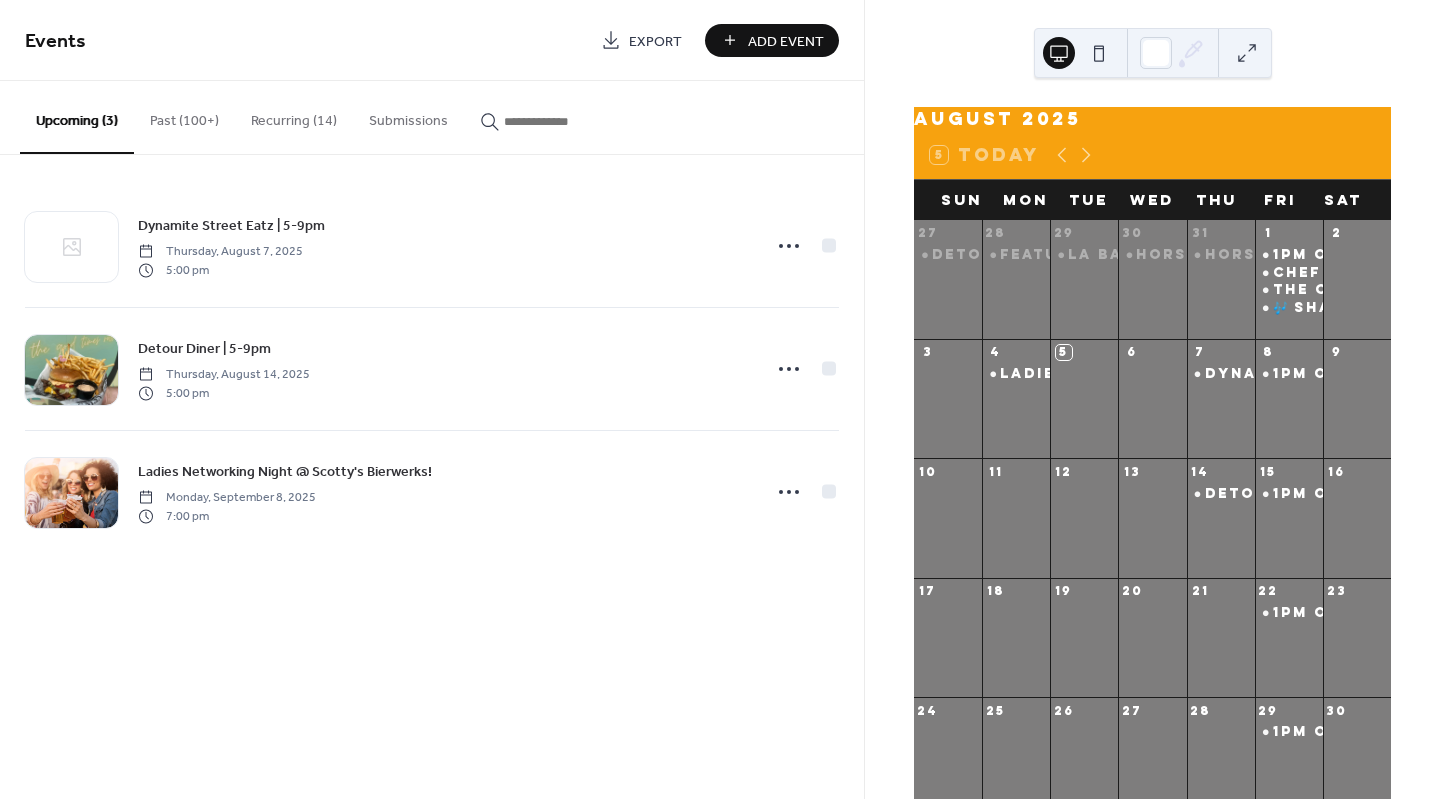 scroll, scrollTop: 0, scrollLeft: 0, axis: both 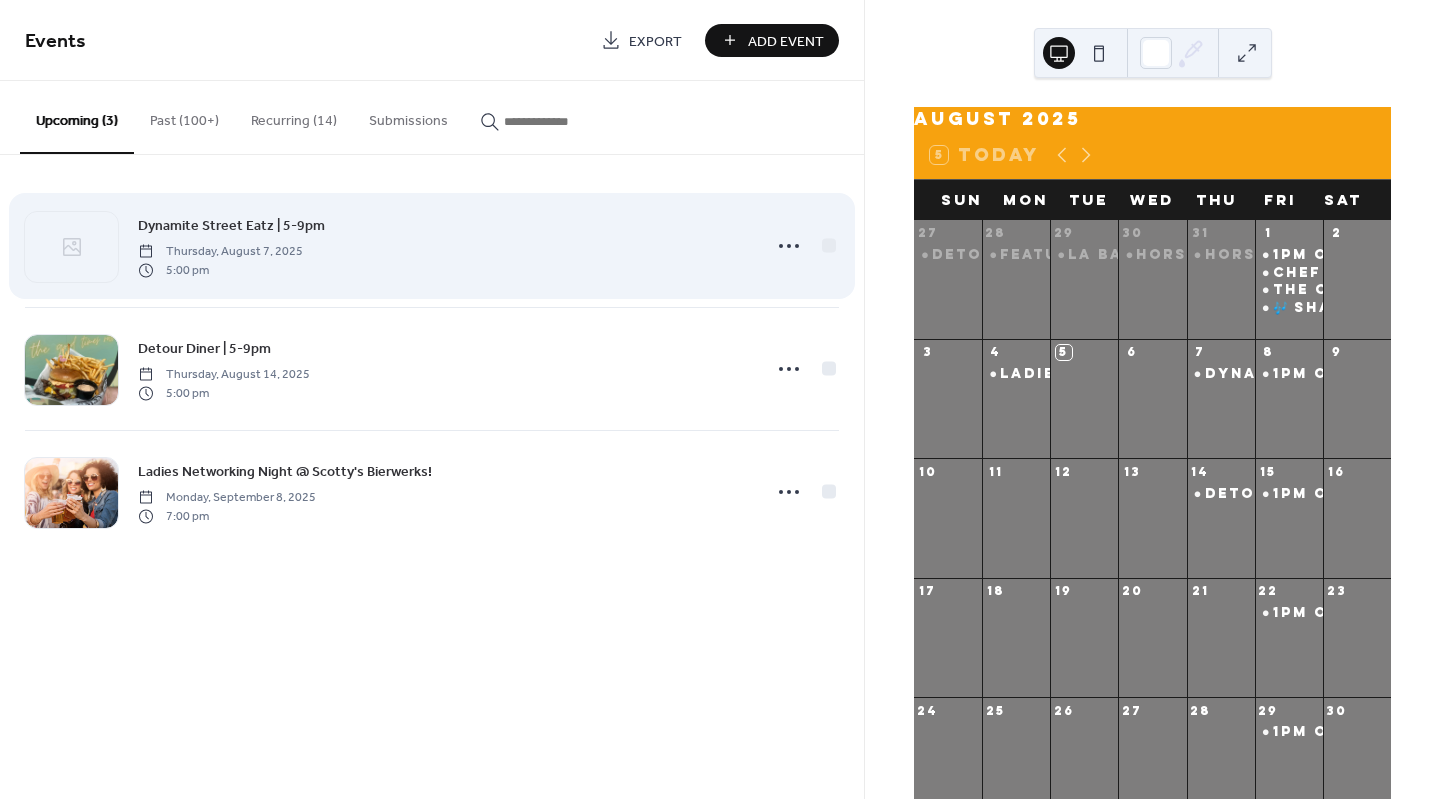 click on "[COMPANY] | [PHONE] [DAY], [MONTH] [NUMBER], [YEAR] [NUMBER]:[NUMBER] [AMPM]" at bounding box center (443, 246) 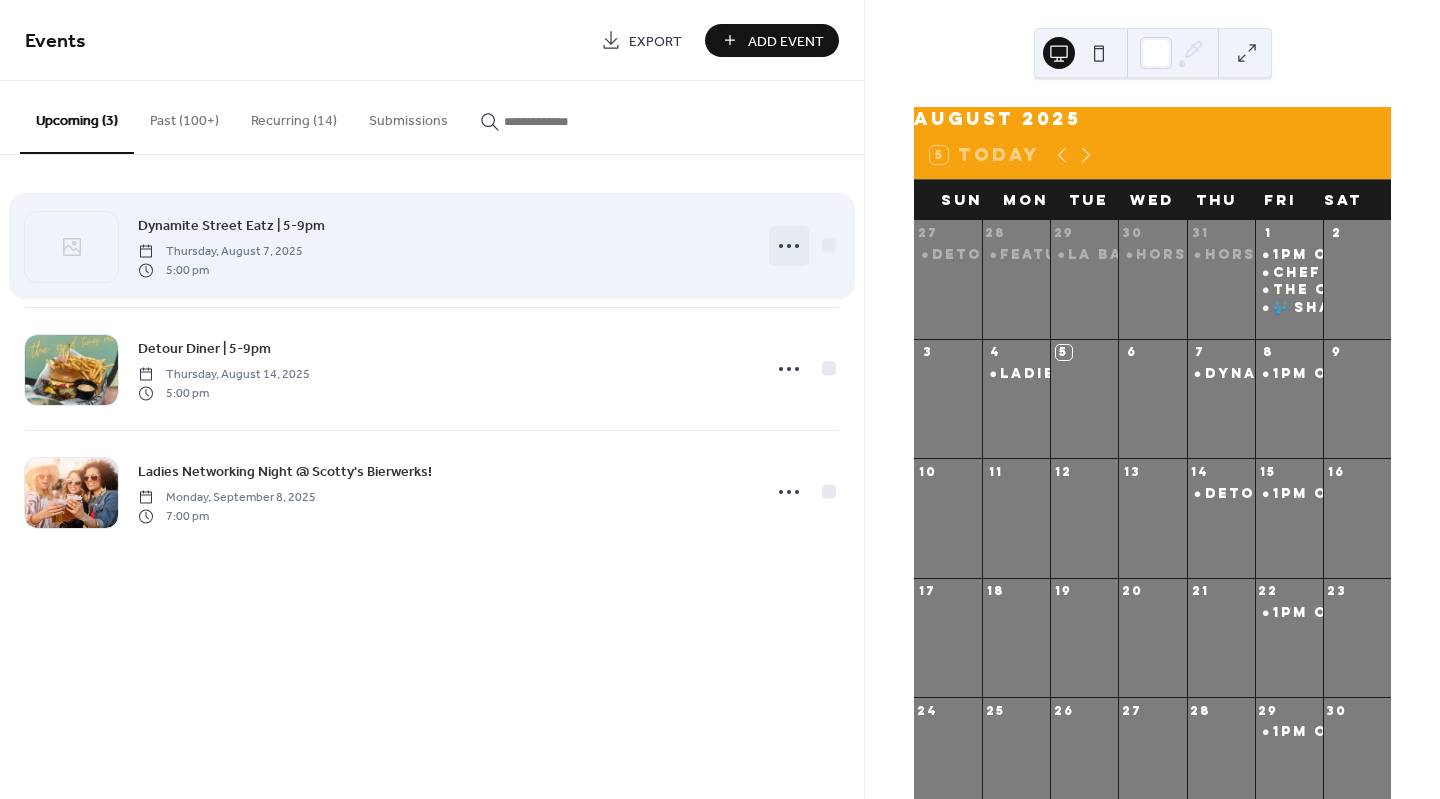 click 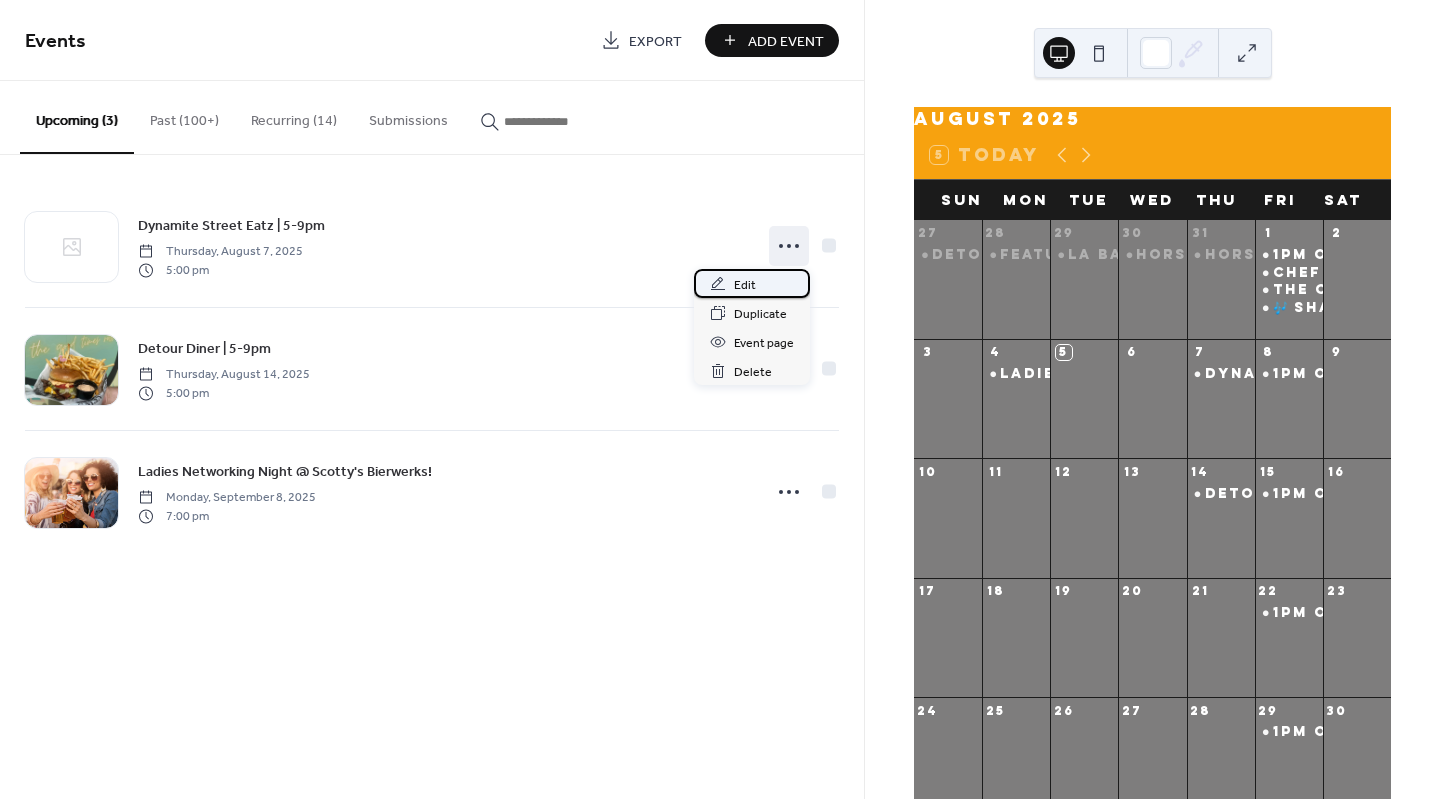click 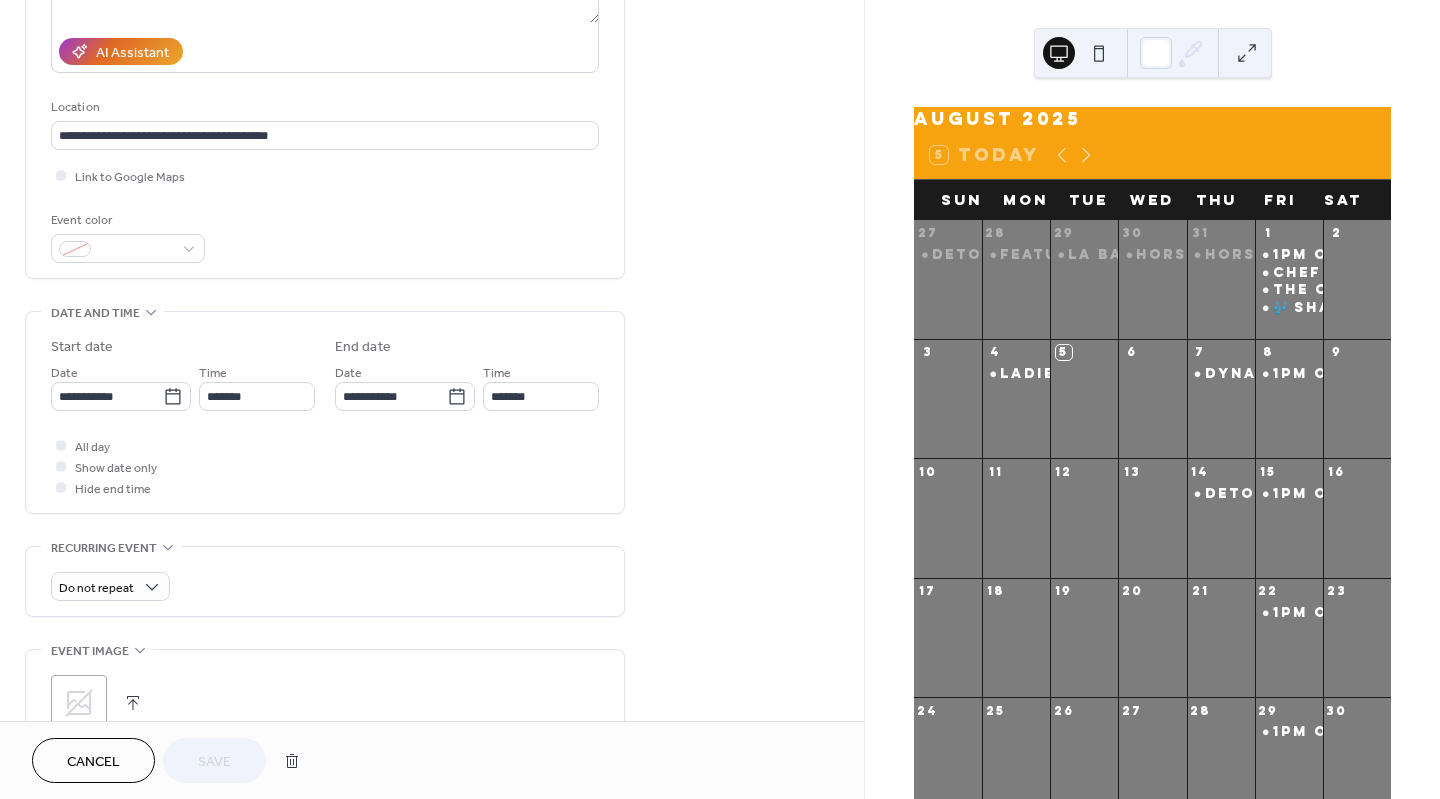 scroll, scrollTop: 350, scrollLeft: 0, axis: vertical 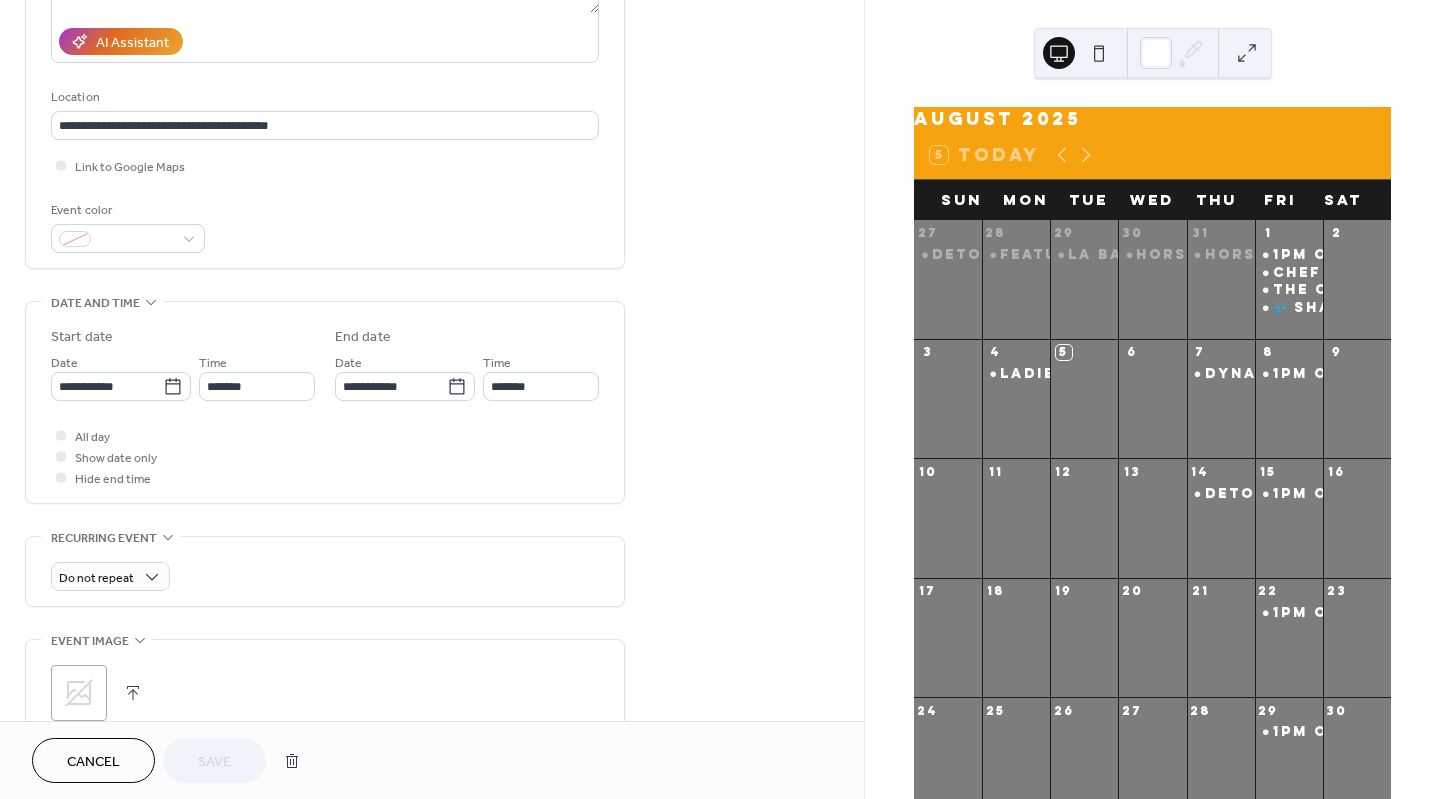 click 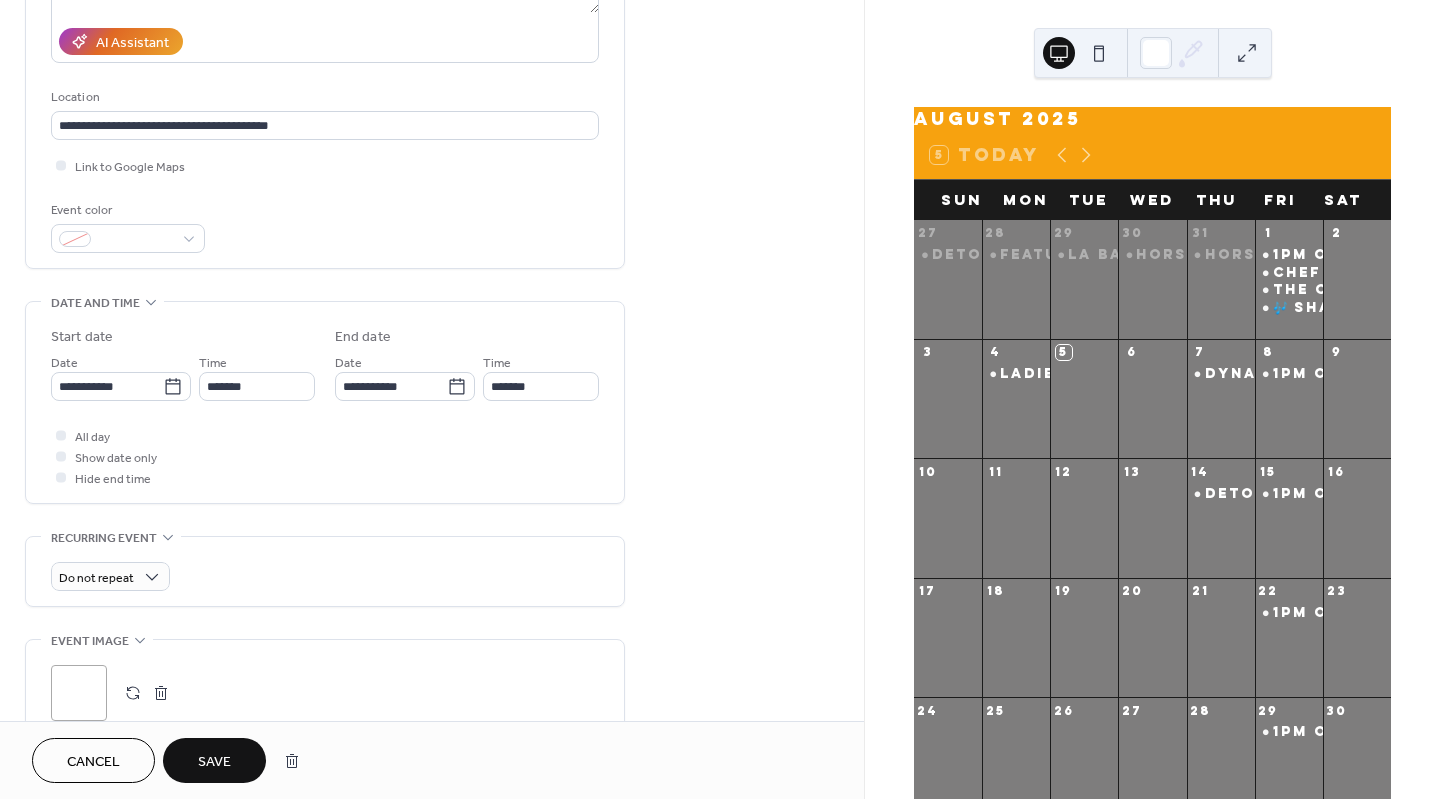 click on "Save" at bounding box center (214, 762) 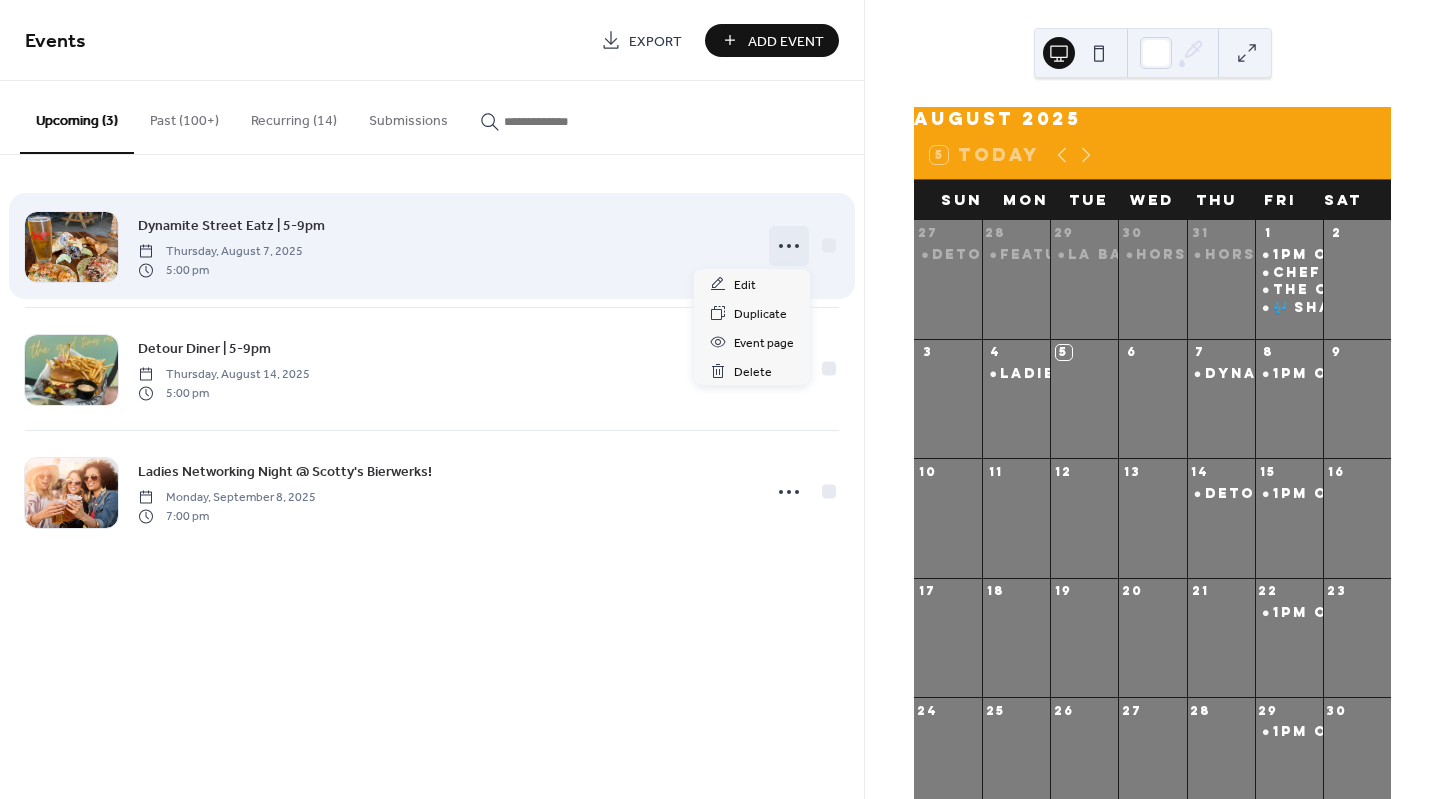 click 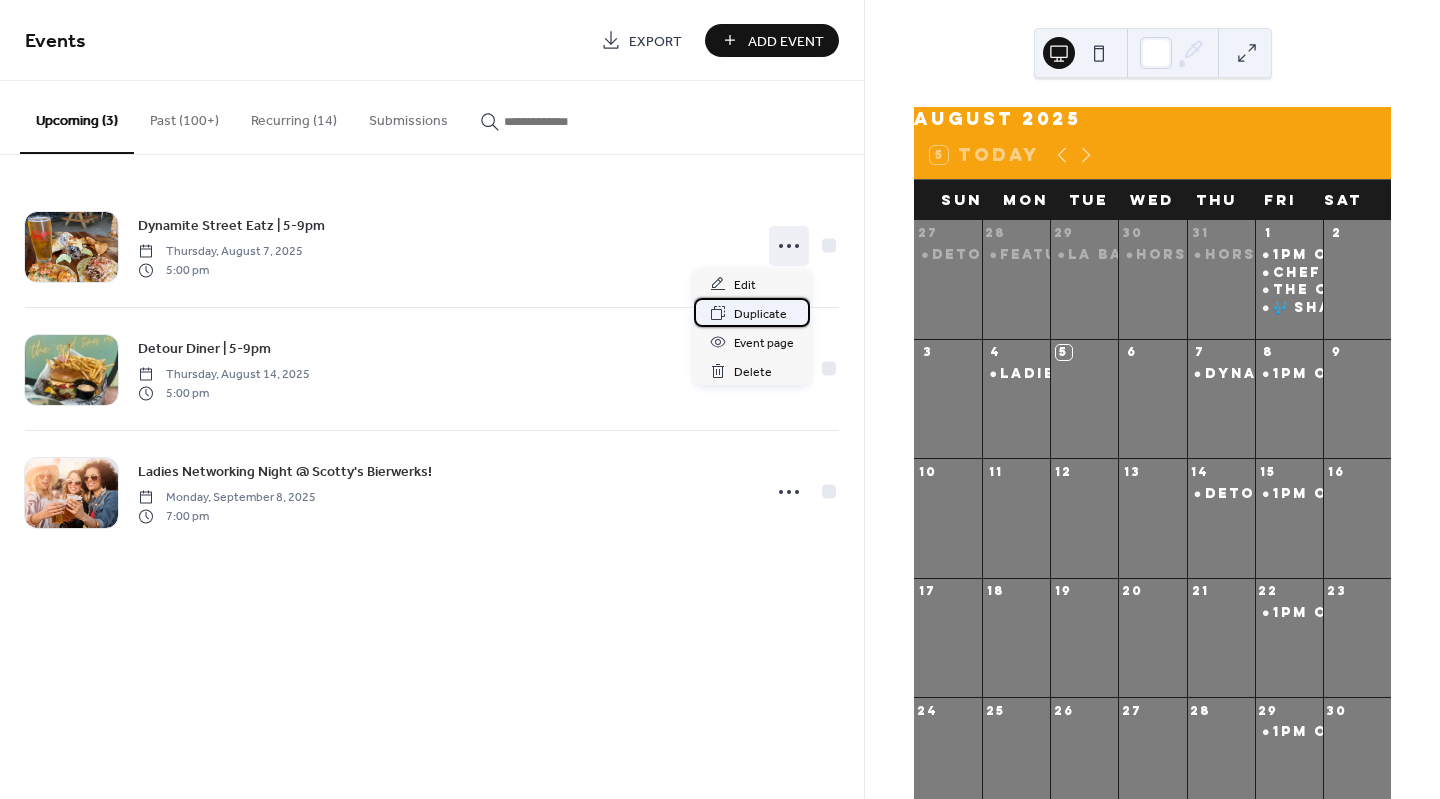 click on "Duplicate" at bounding box center (760, 314) 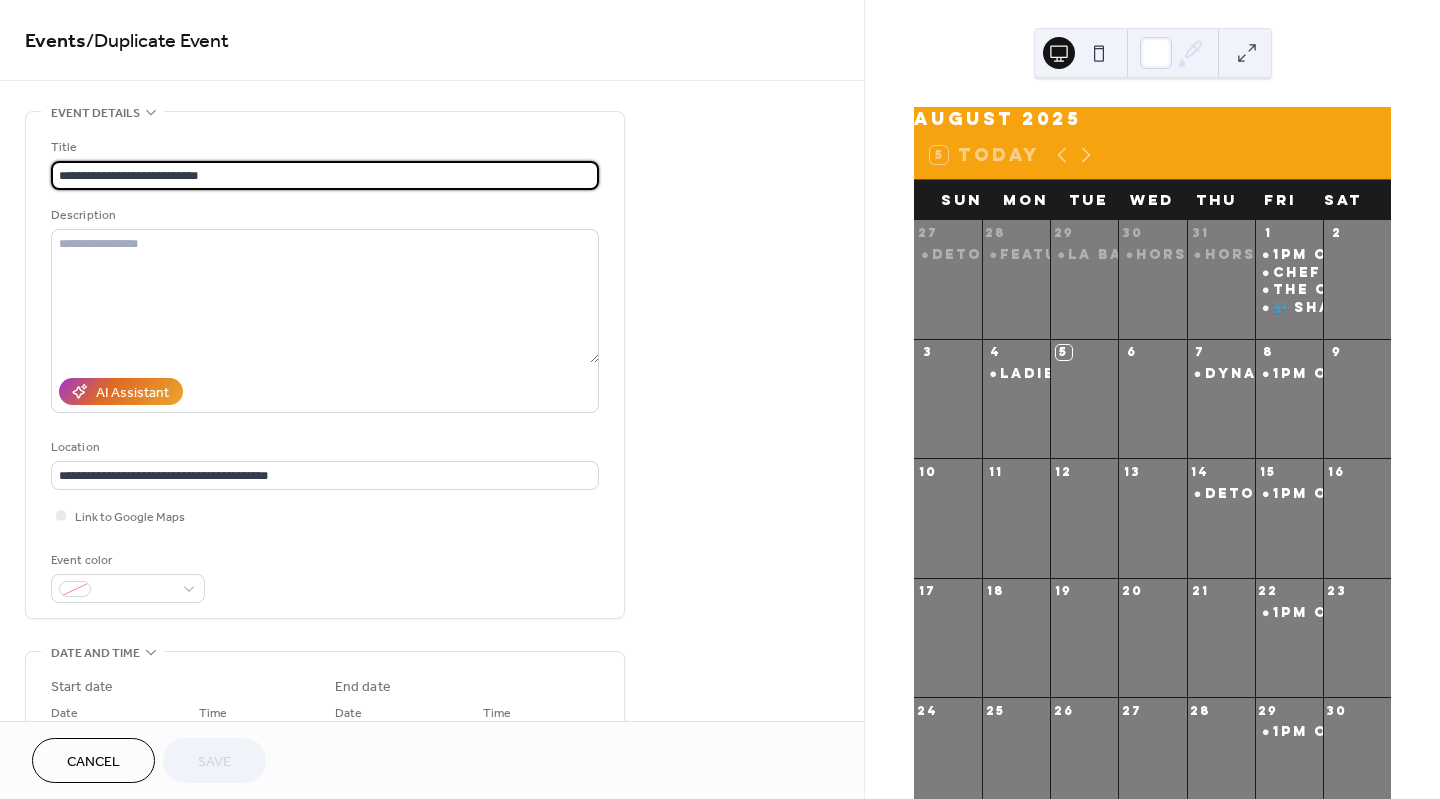 drag, startPoint x: 168, startPoint y: 163, endPoint x: 1, endPoint y: 155, distance: 167.19151 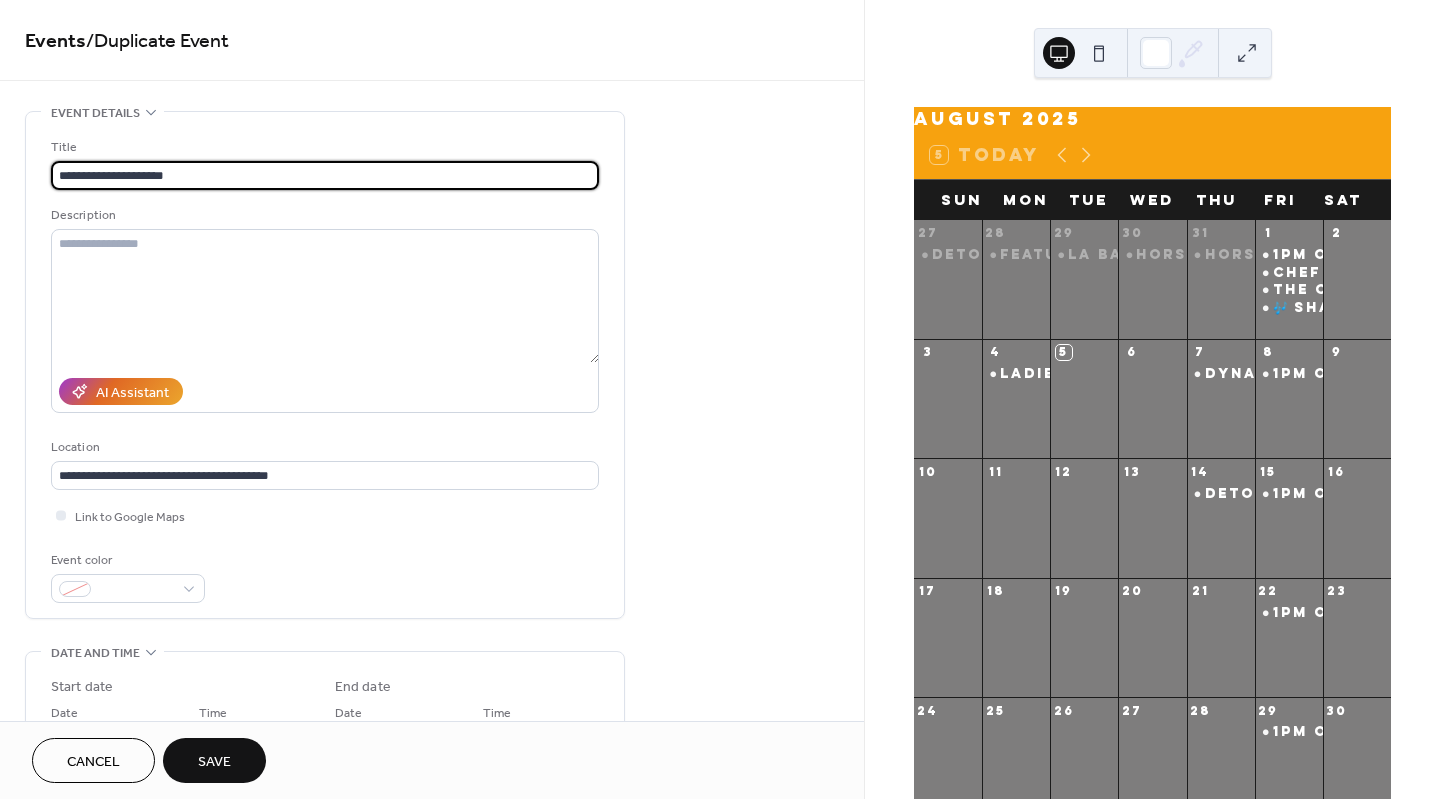 type on "**********" 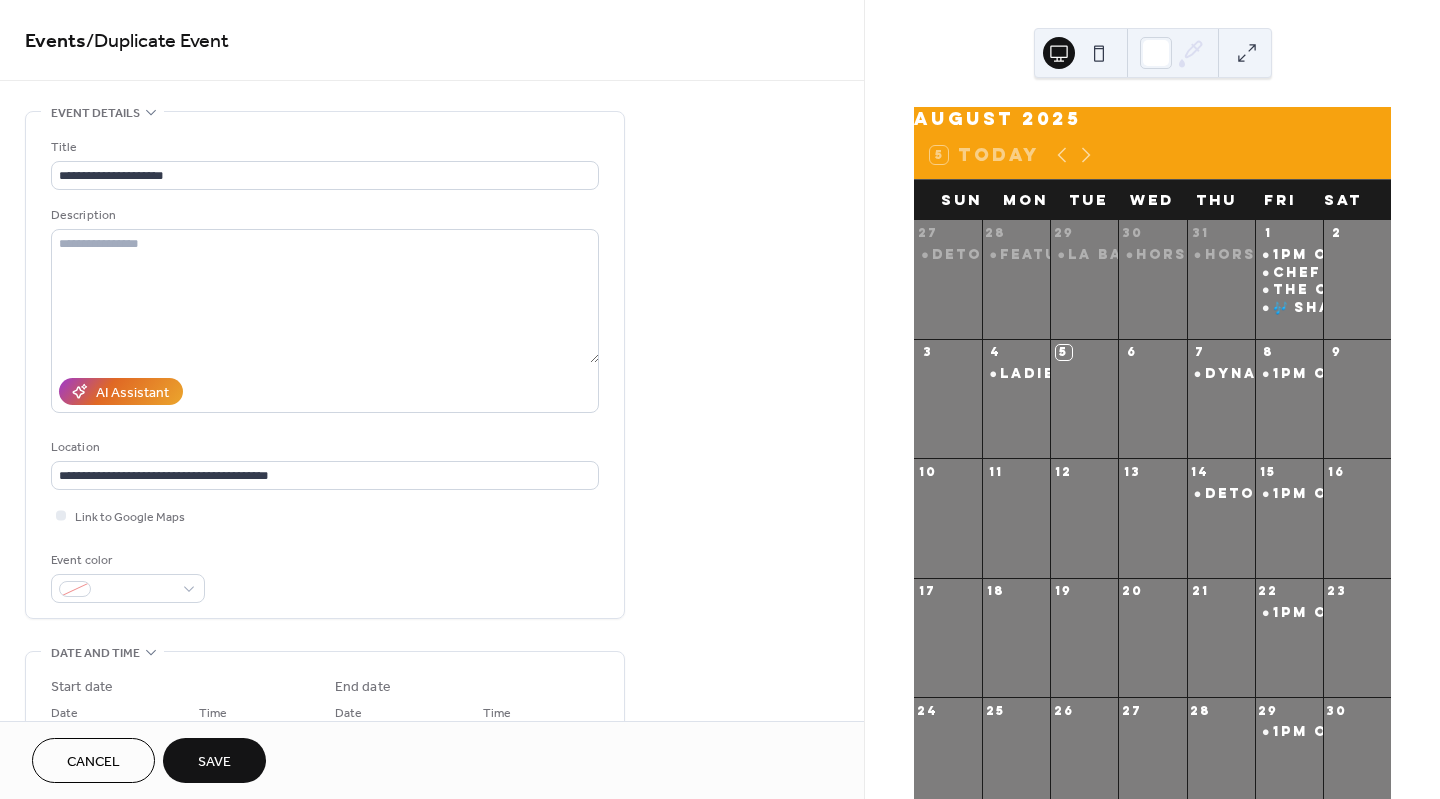 click on "Cancel" at bounding box center (93, 762) 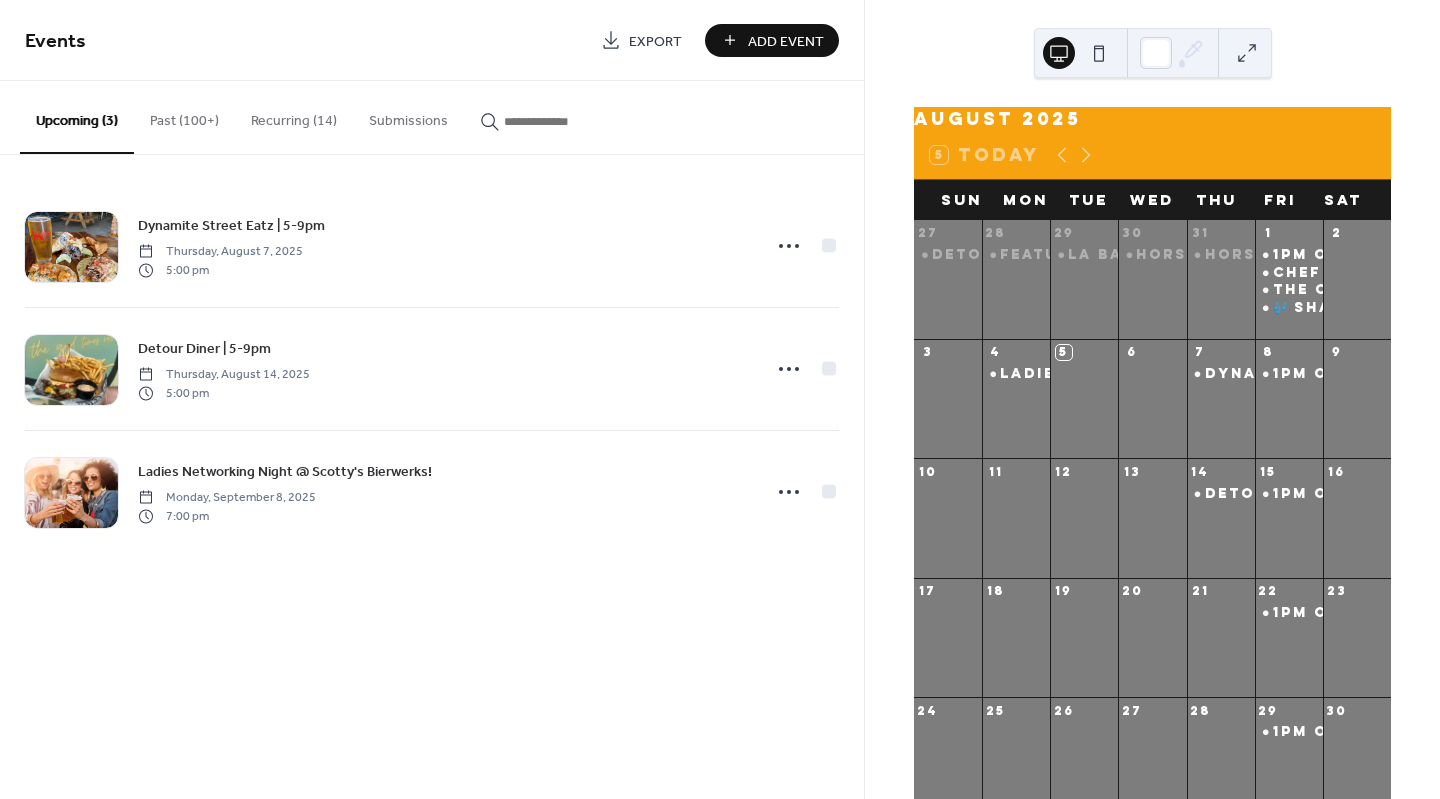 click at bounding box center [564, 121] 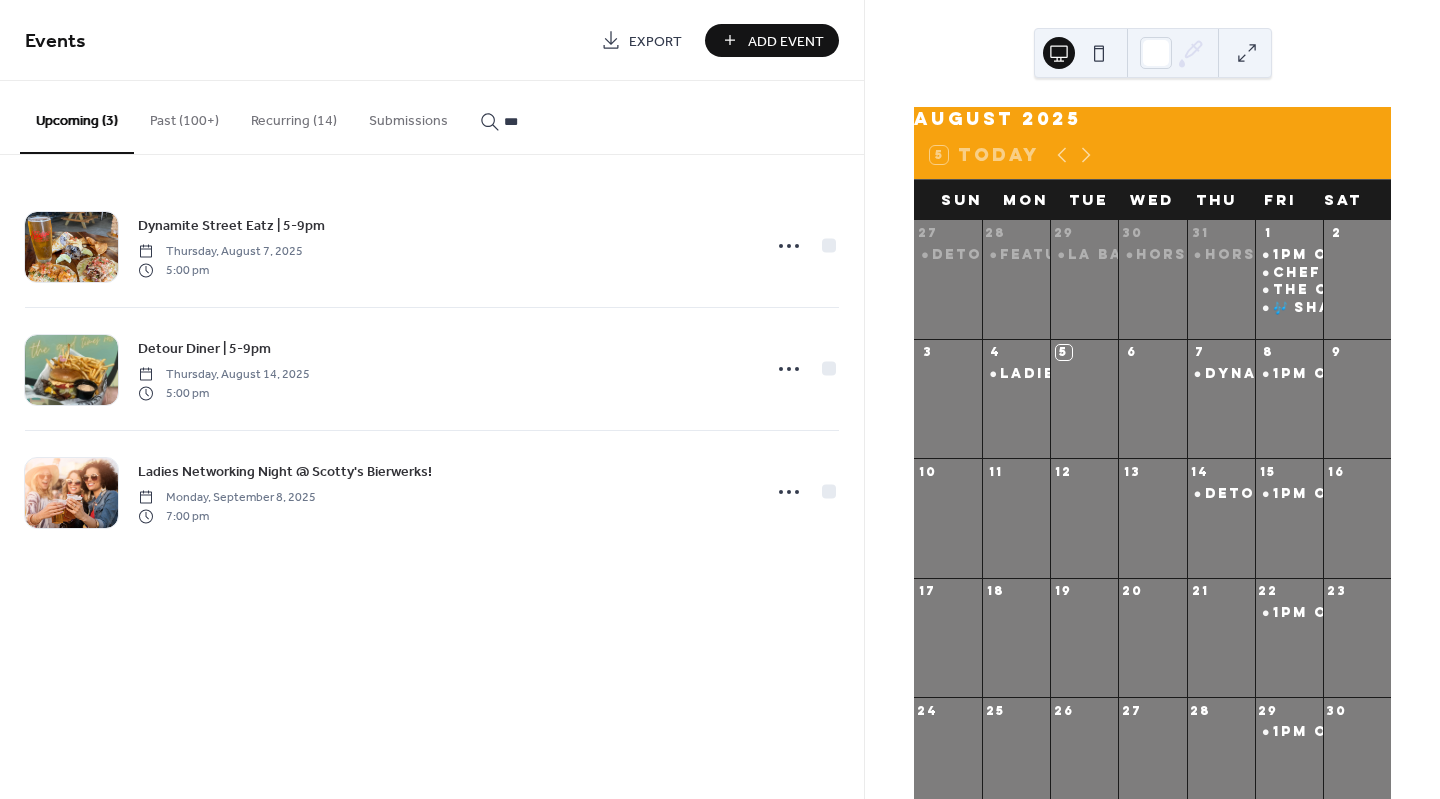 click on "**" at bounding box center (552, 116) 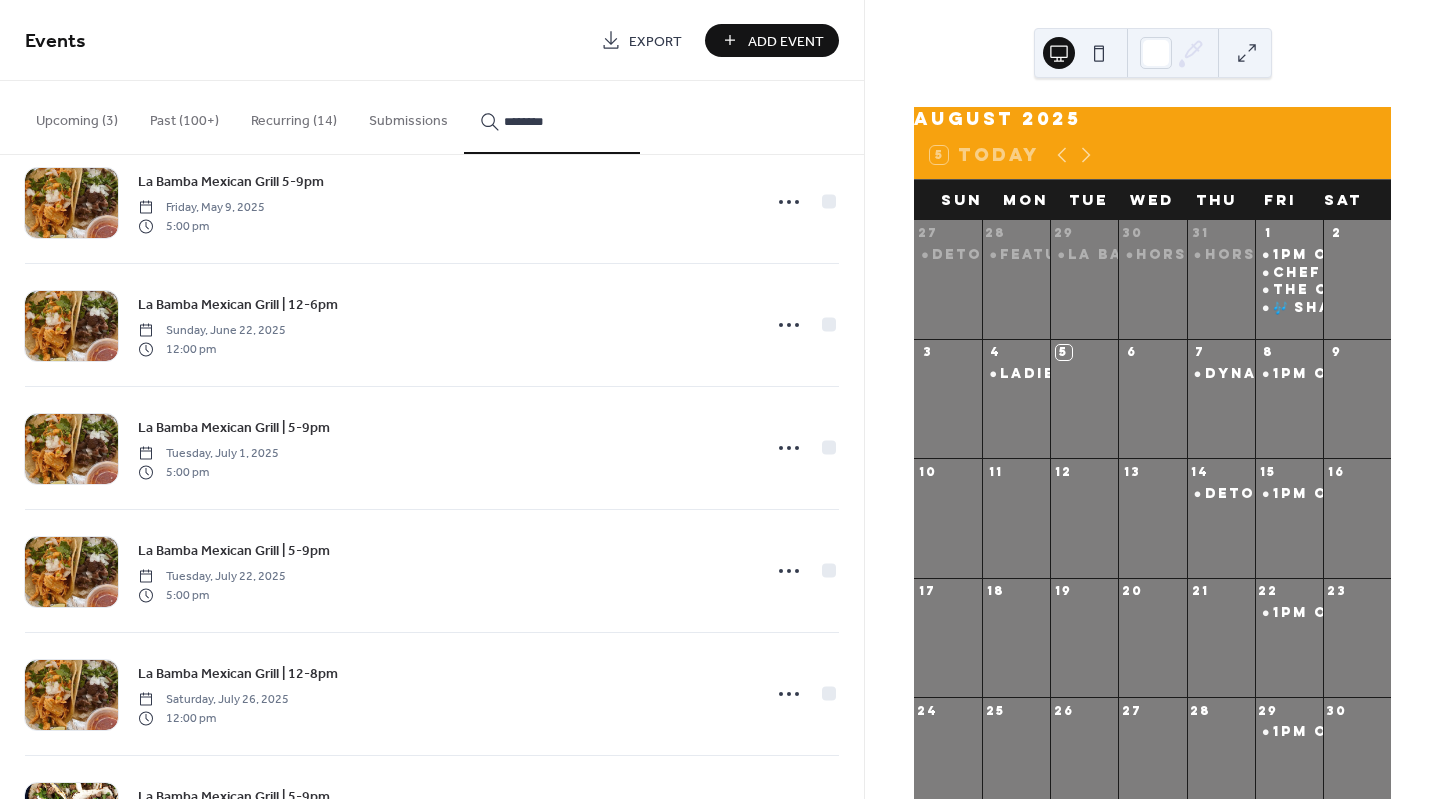 scroll, scrollTop: 2849, scrollLeft: 0, axis: vertical 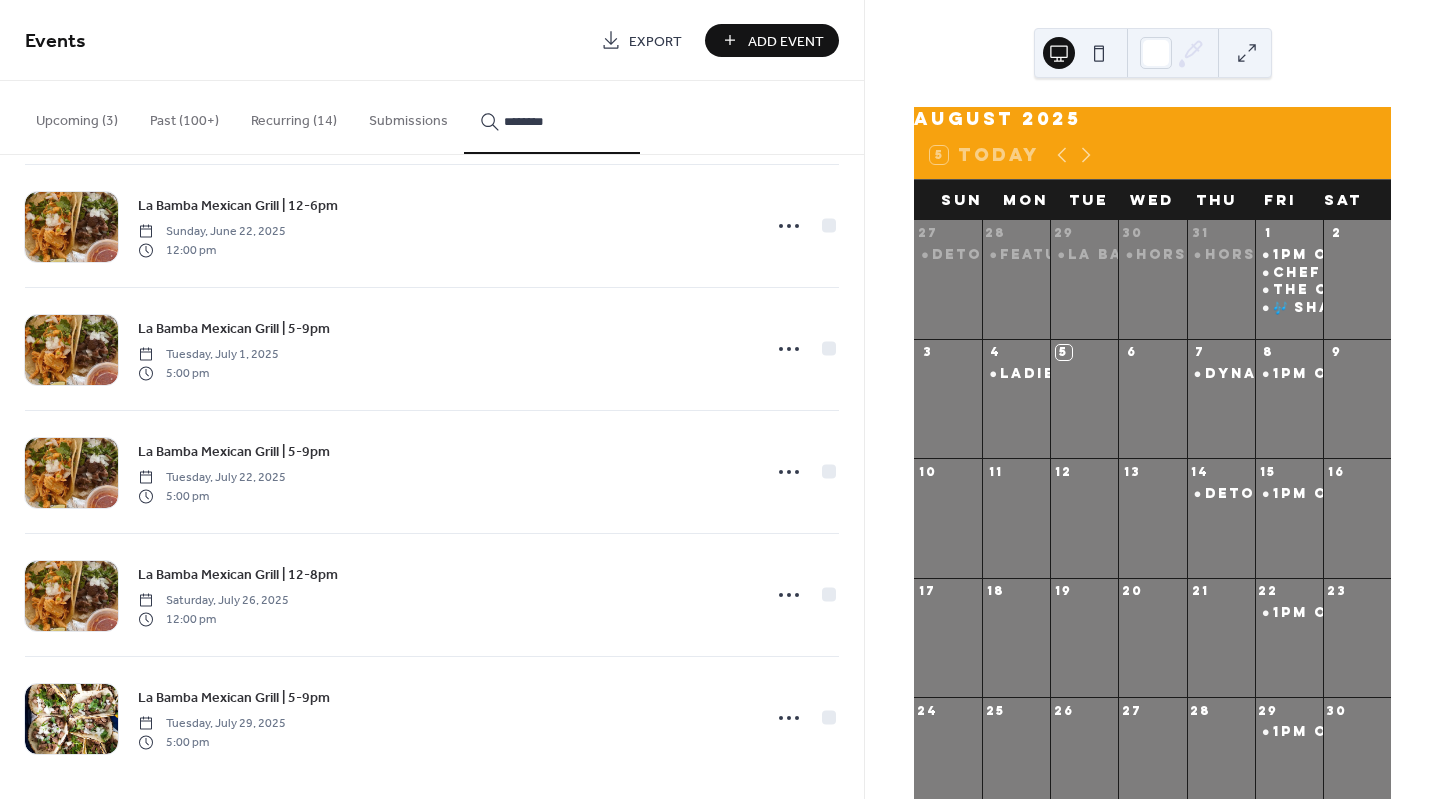 type on "********" 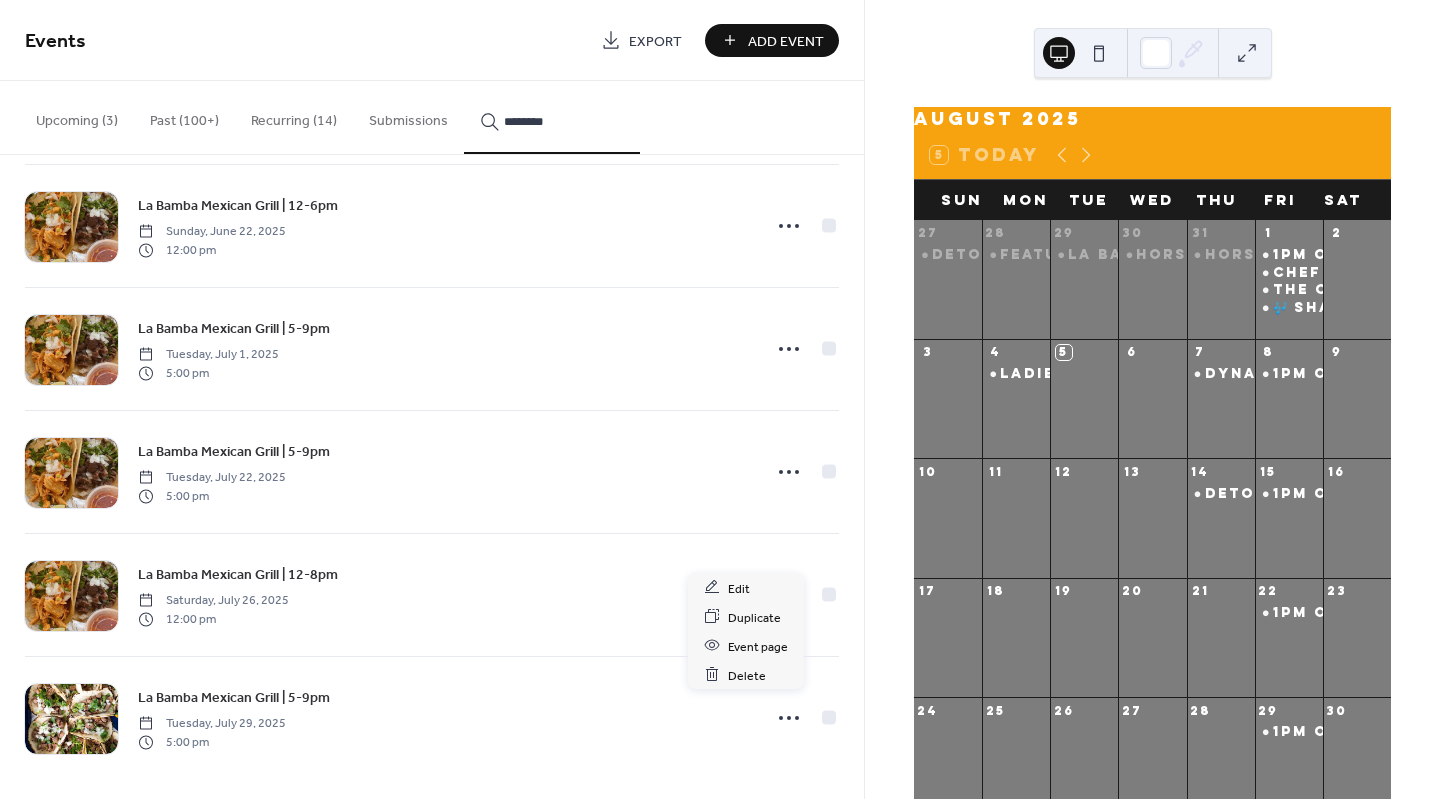 click 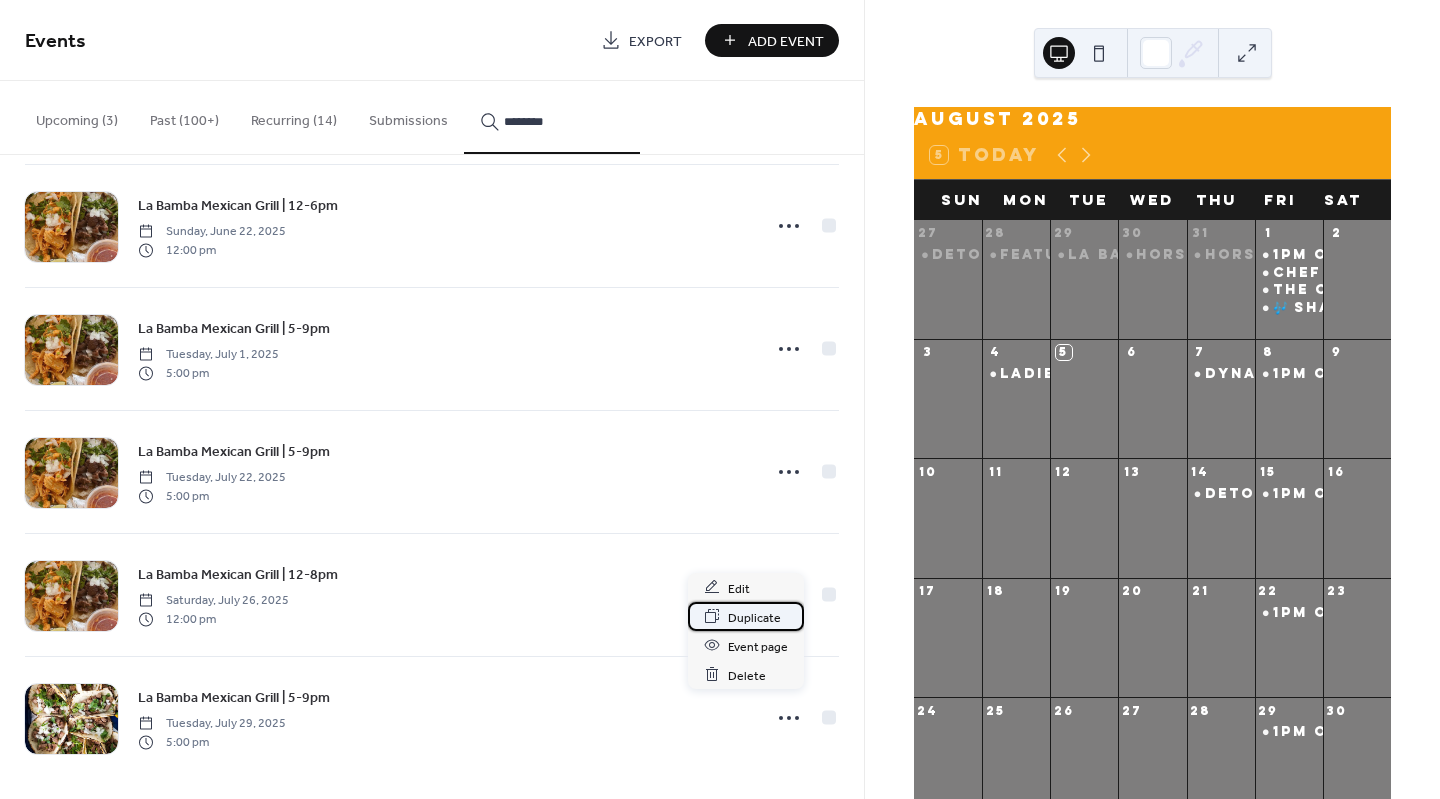 click on "Duplicate" at bounding box center [754, 617] 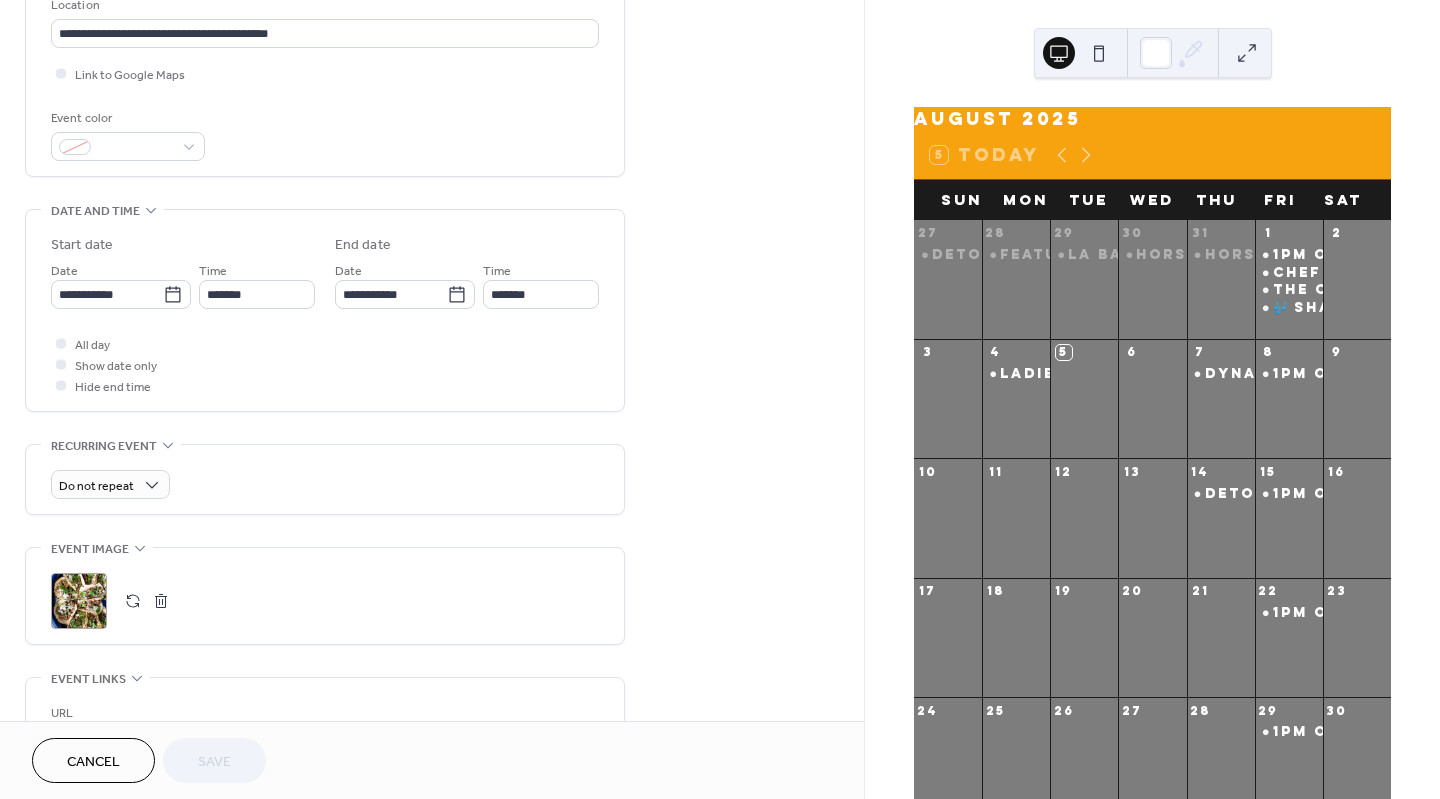 scroll, scrollTop: 442, scrollLeft: 0, axis: vertical 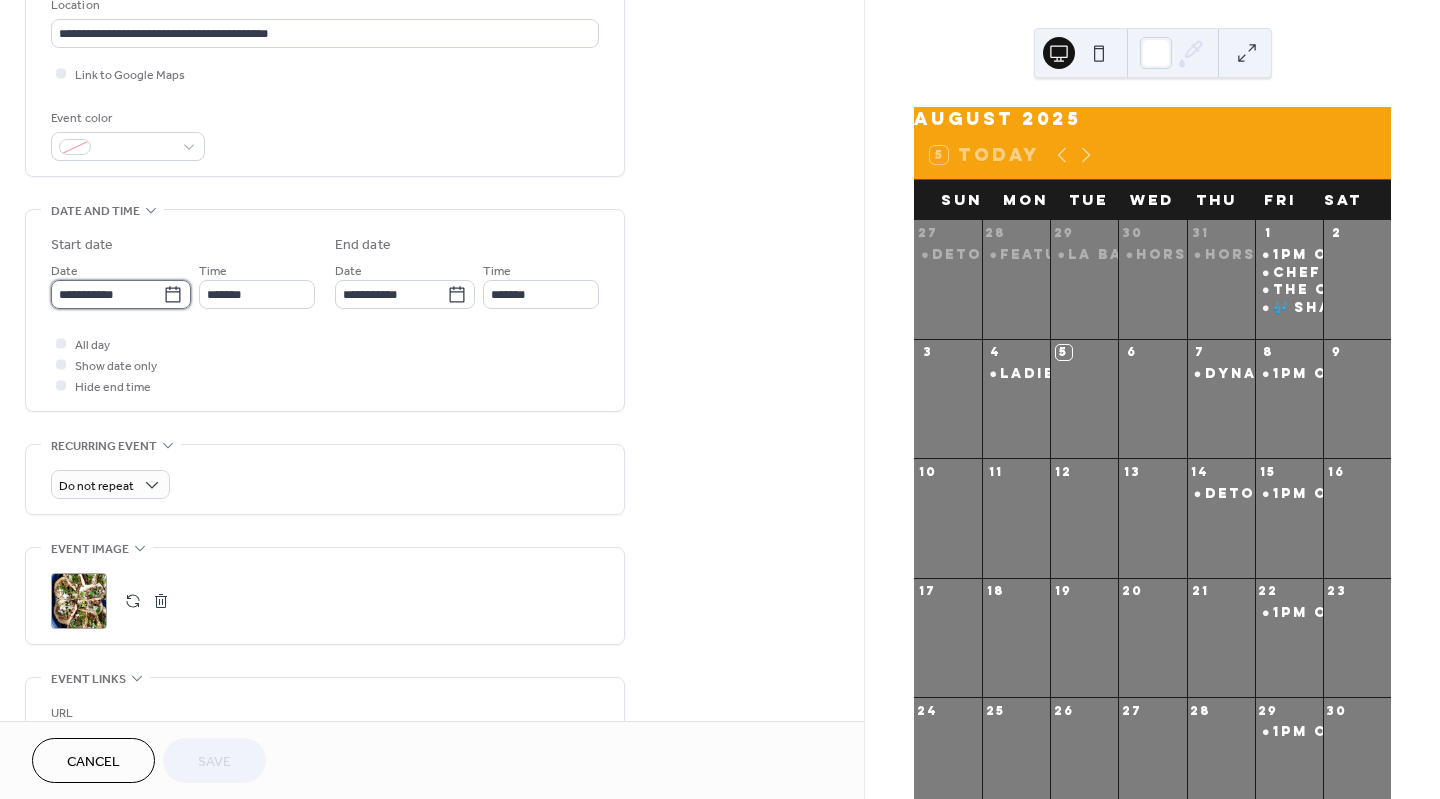 click on "**********" at bounding box center (107, 294) 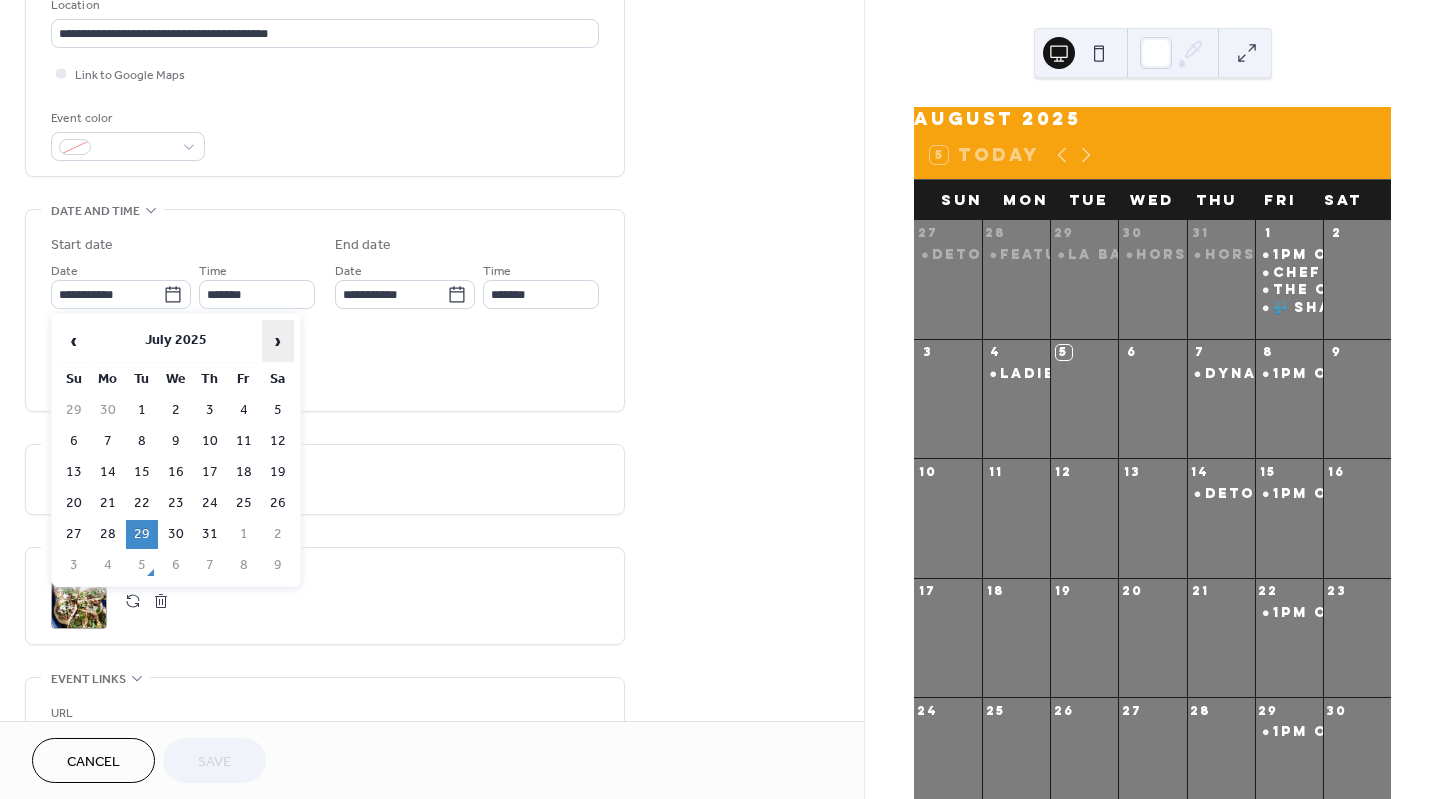 click on "›" at bounding box center [278, 341] 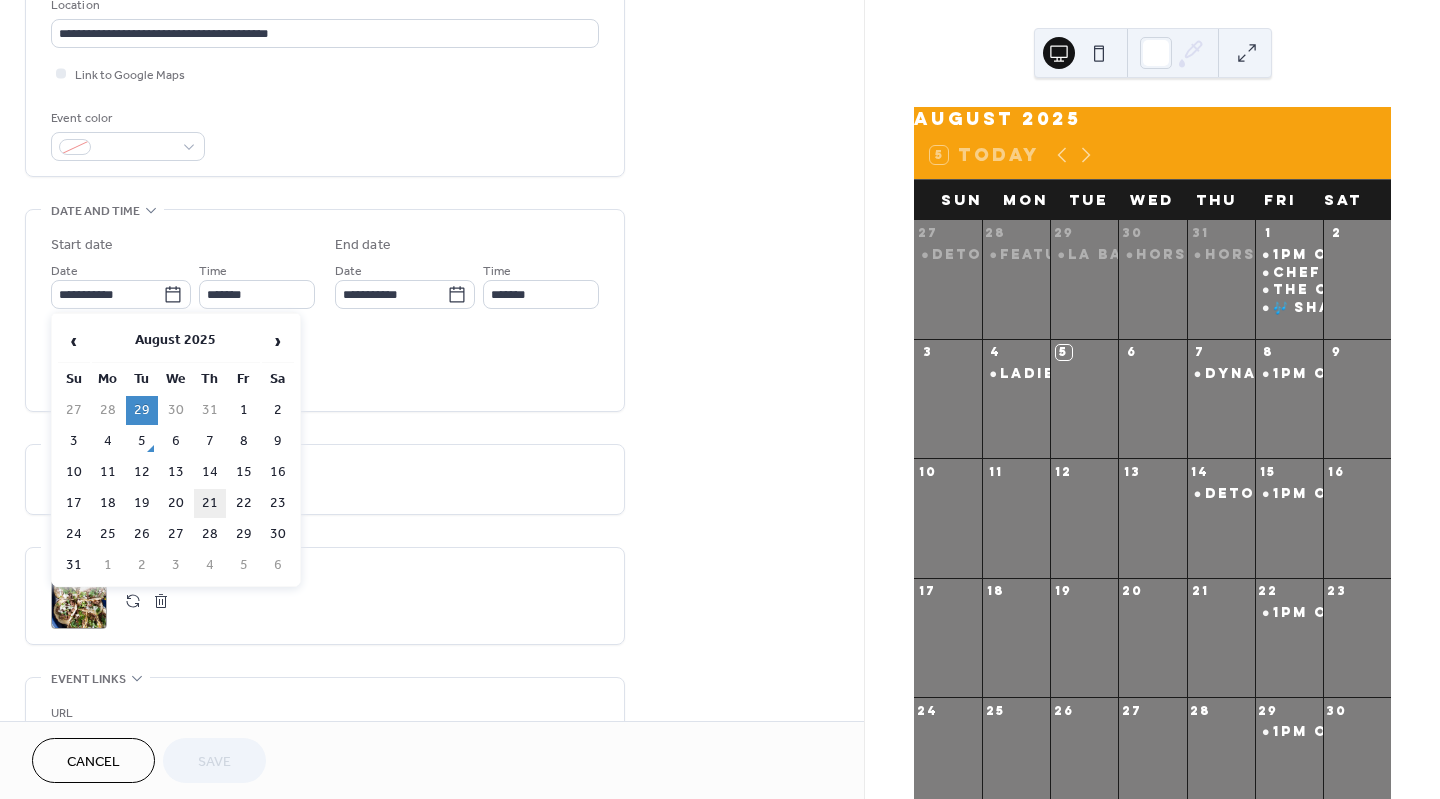 click on "21" at bounding box center [210, 503] 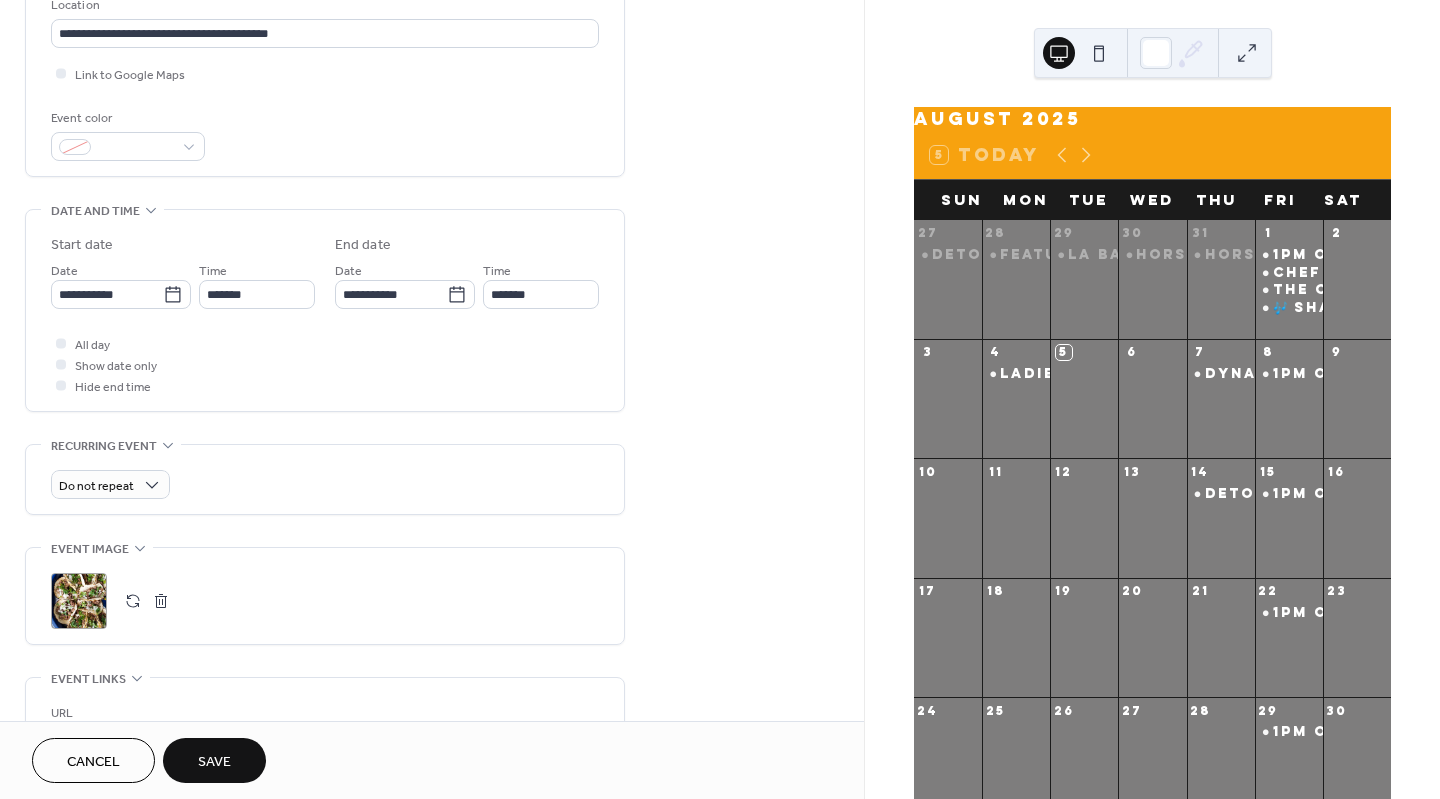 click on "Save" at bounding box center (214, 760) 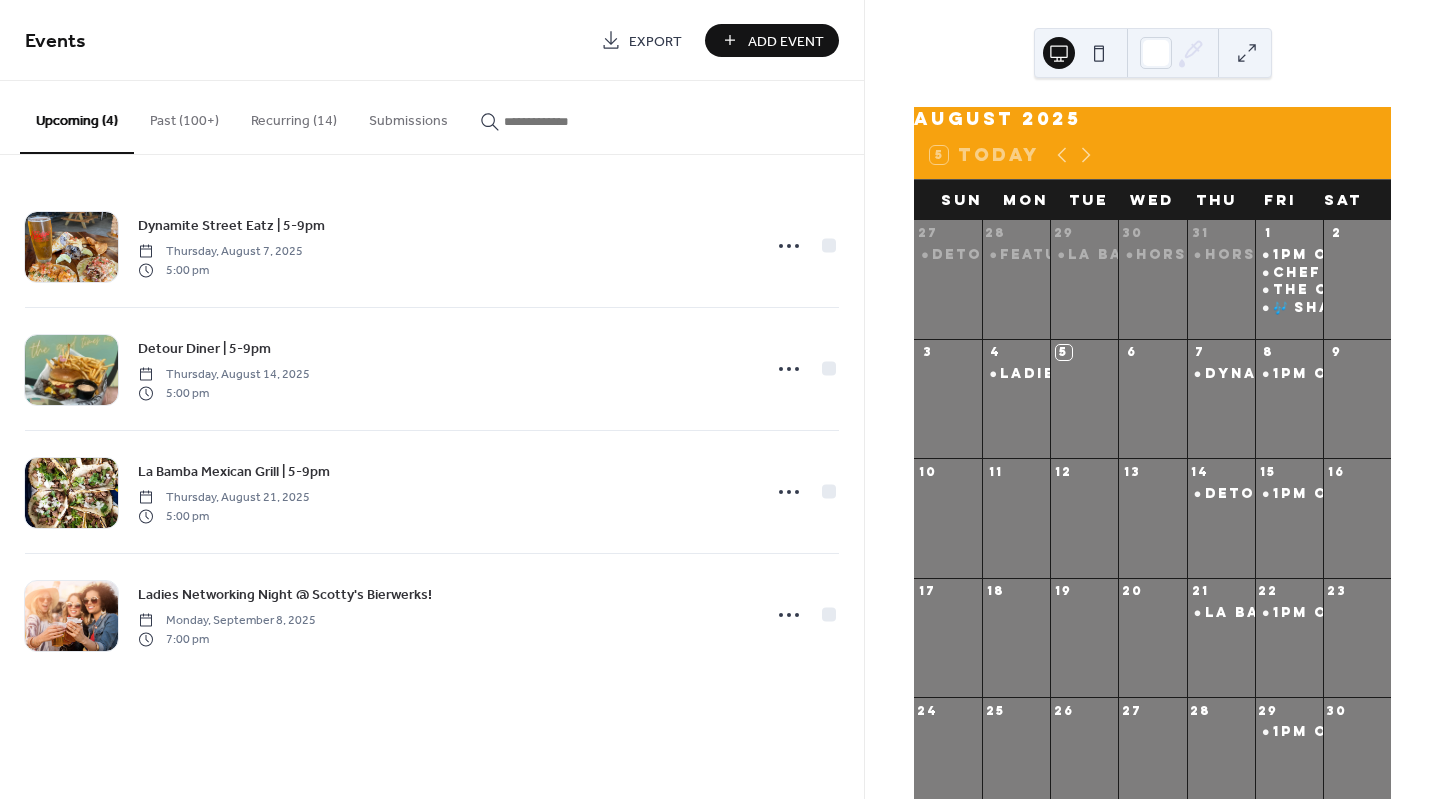 click at bounding box center [564, 121] 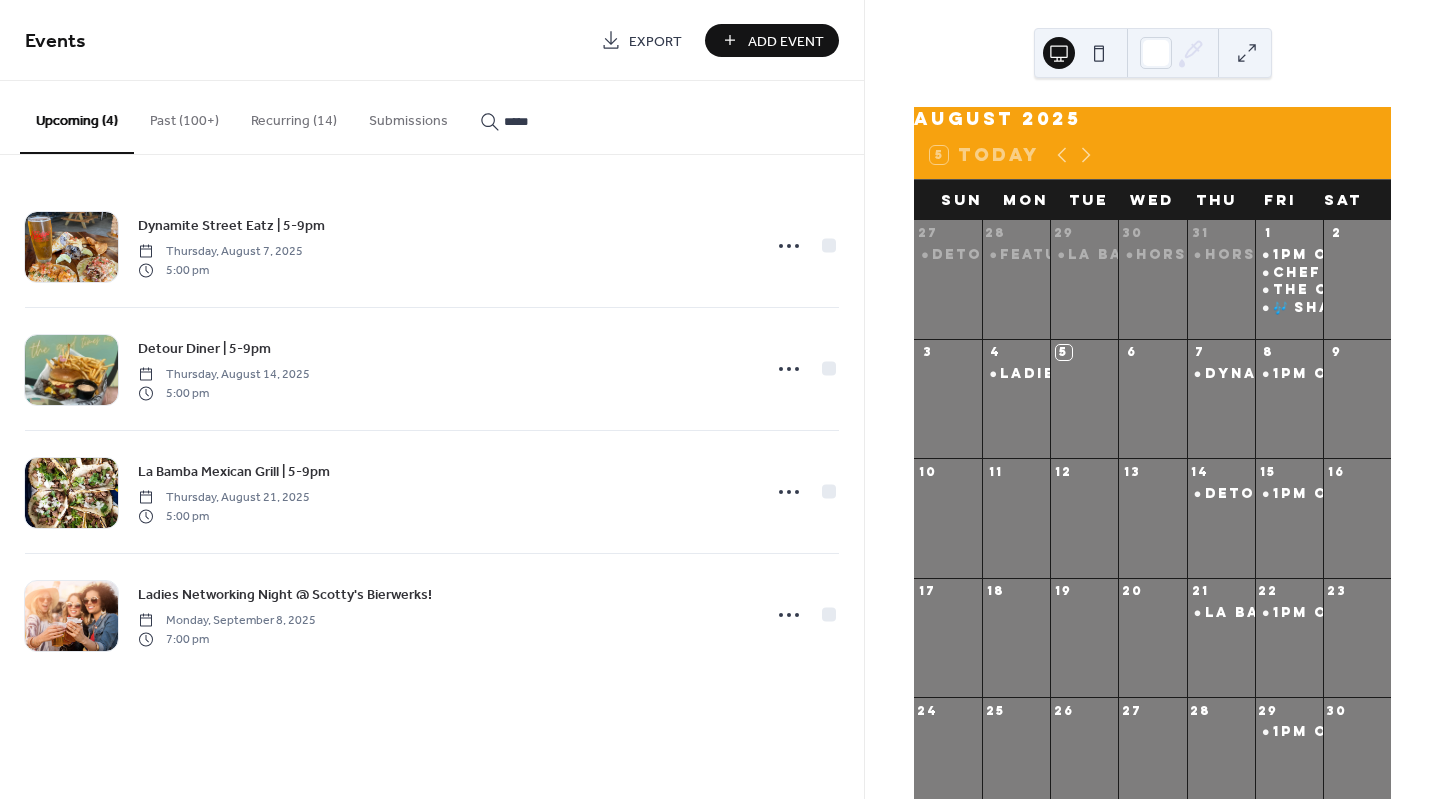 click on "****" at bounding box center (552, 116) 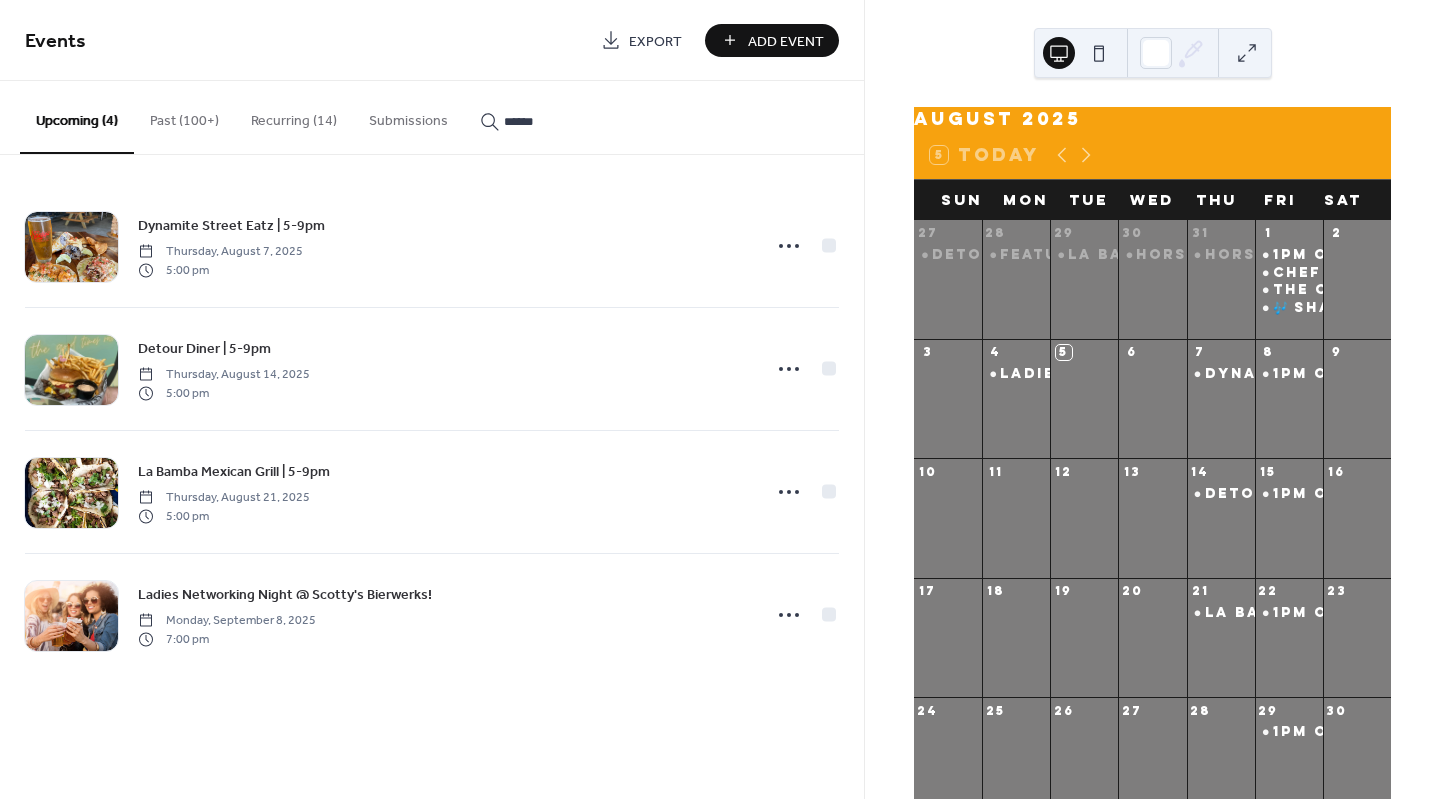 click on "*******" at bounding box center [552, 116] 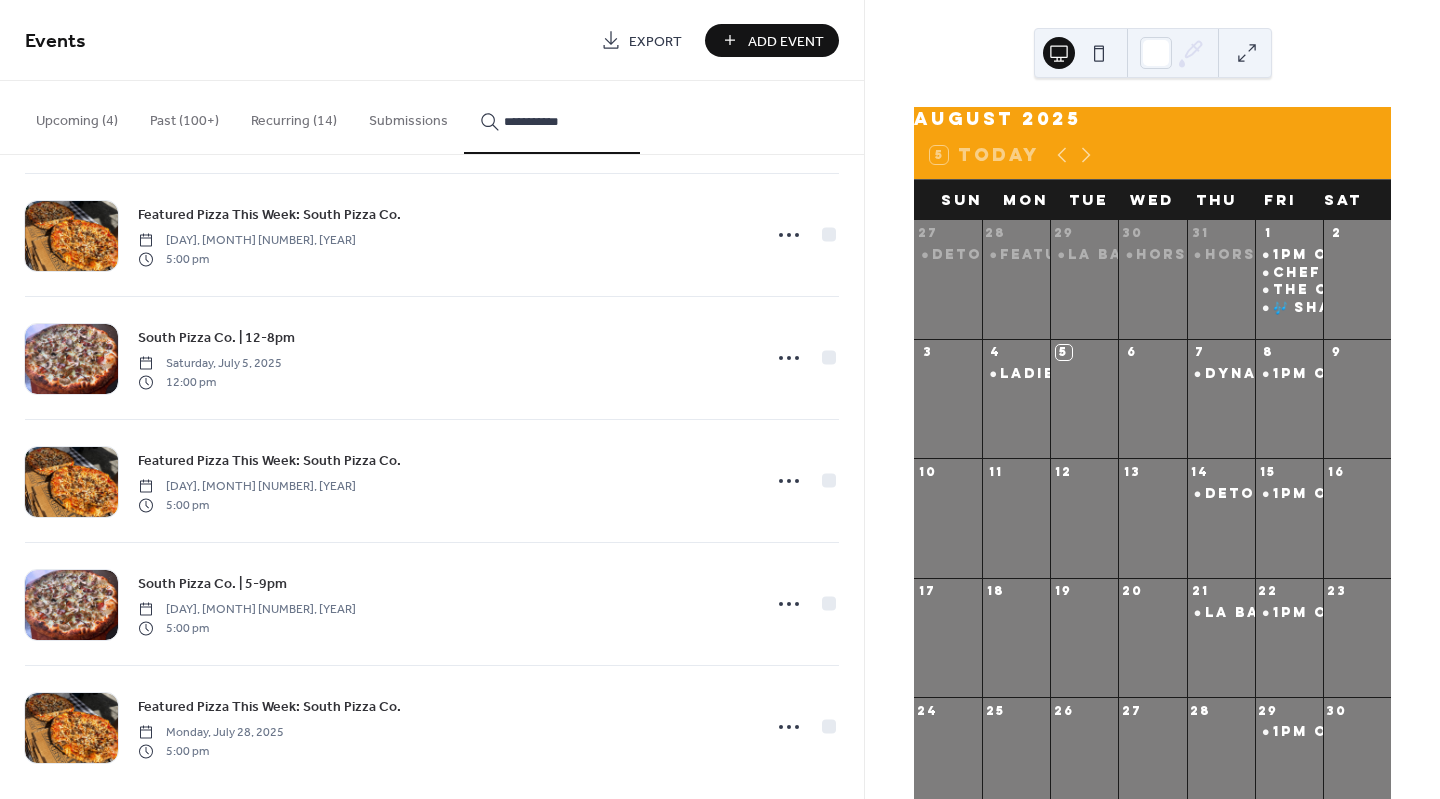 scroll, scrollTop: 3340, scrollLeft: 0, axis: vertical 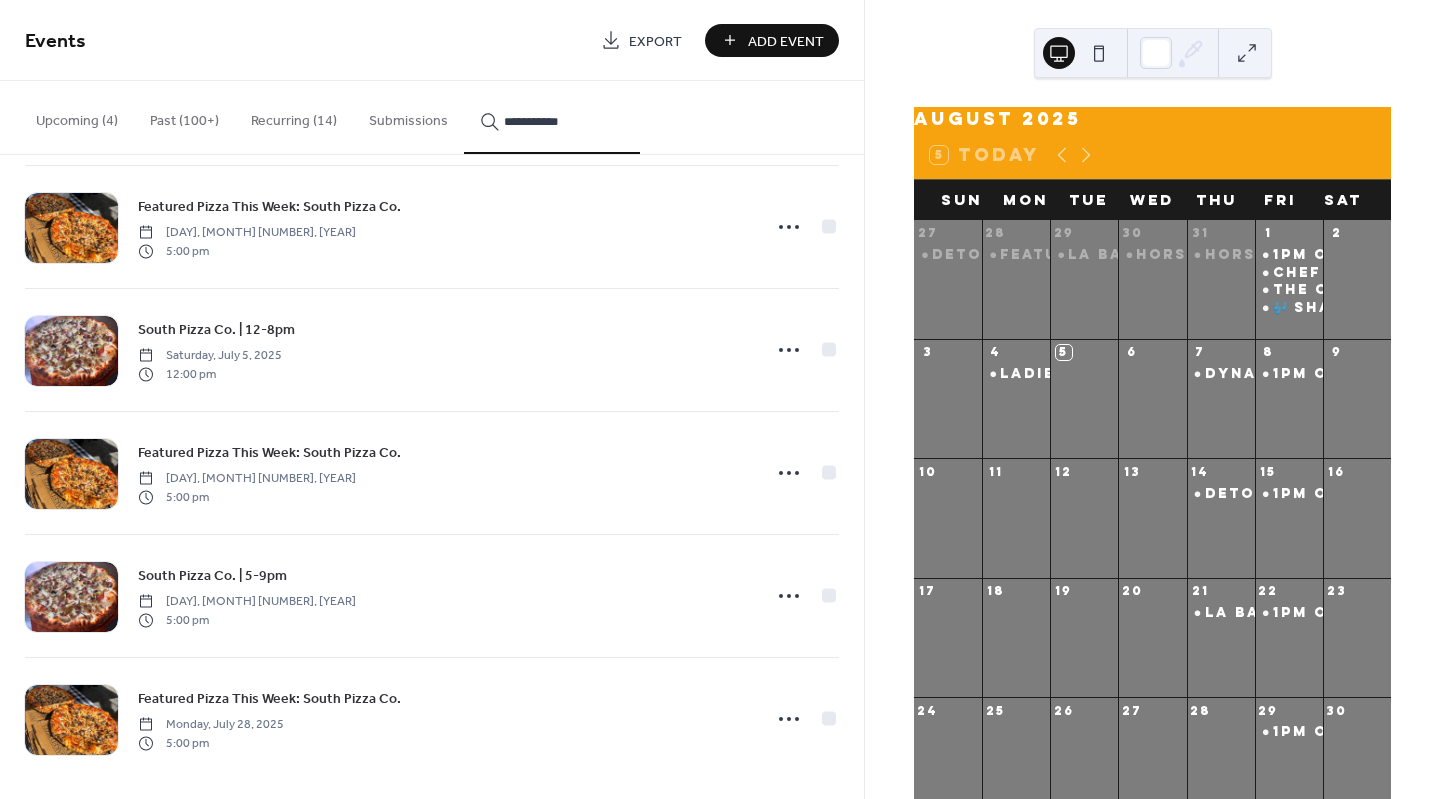 type on "**********" 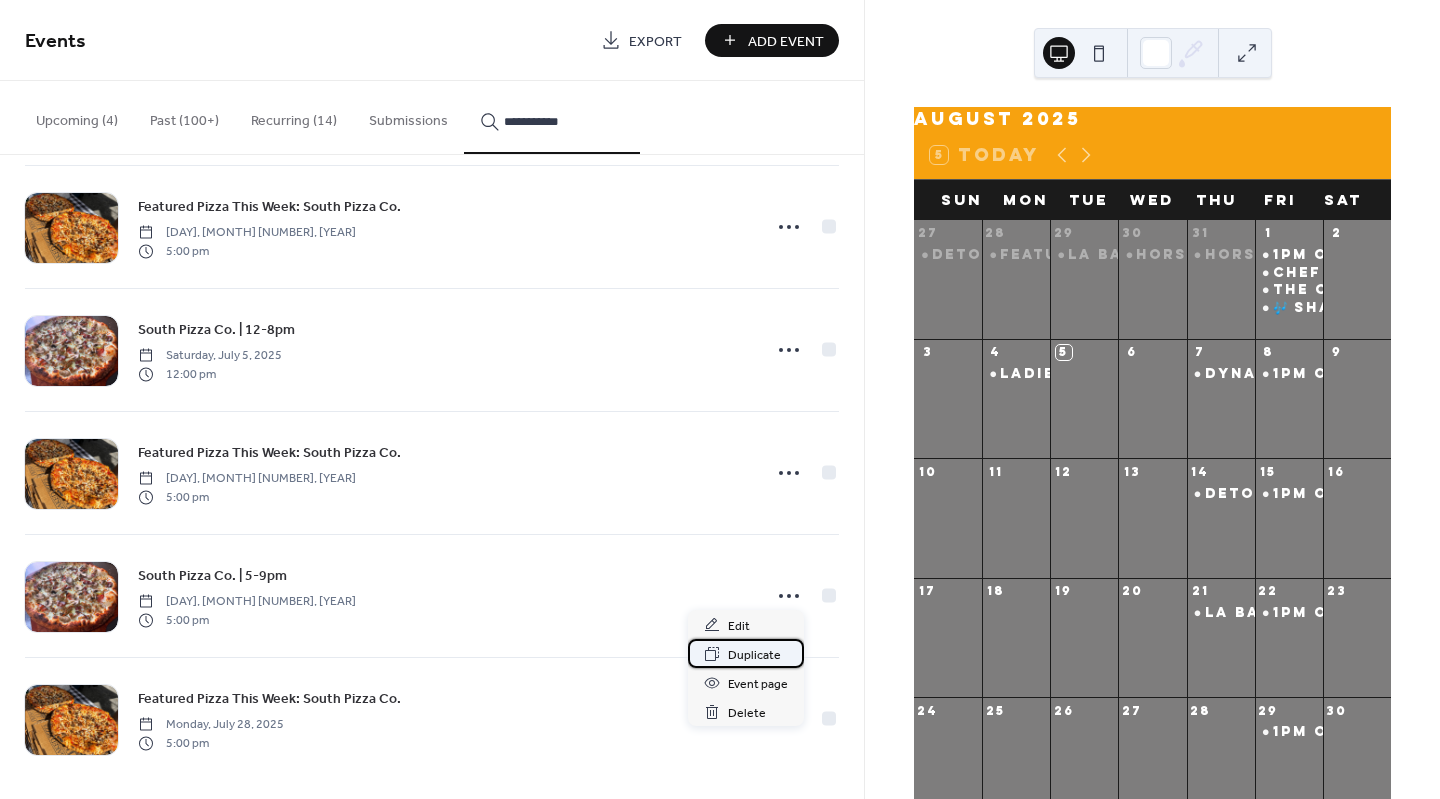 click on "Duplicate" at bounding box center [754, 655] 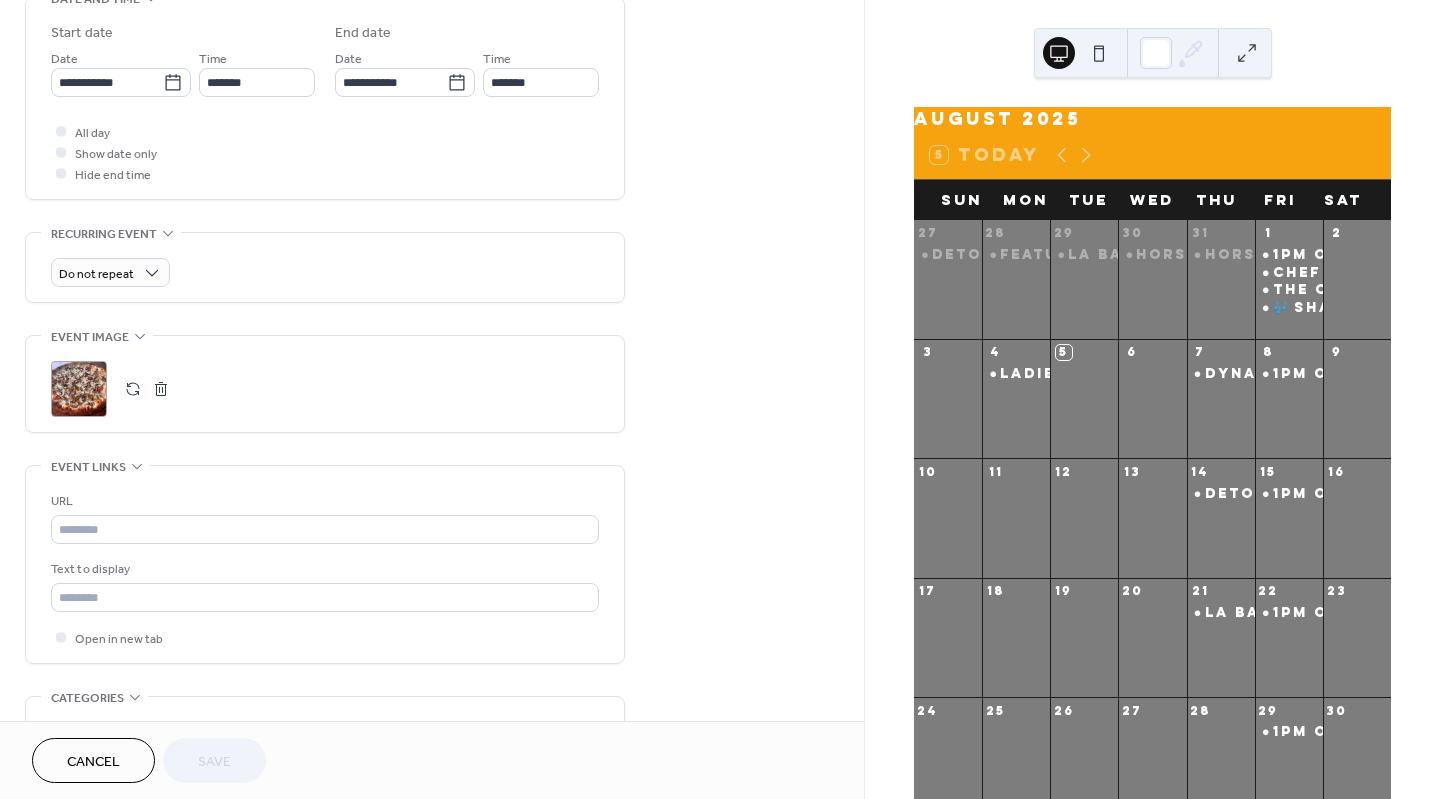 scroll, scrollTop: 569, scrollLeft: 0, axis: vertical 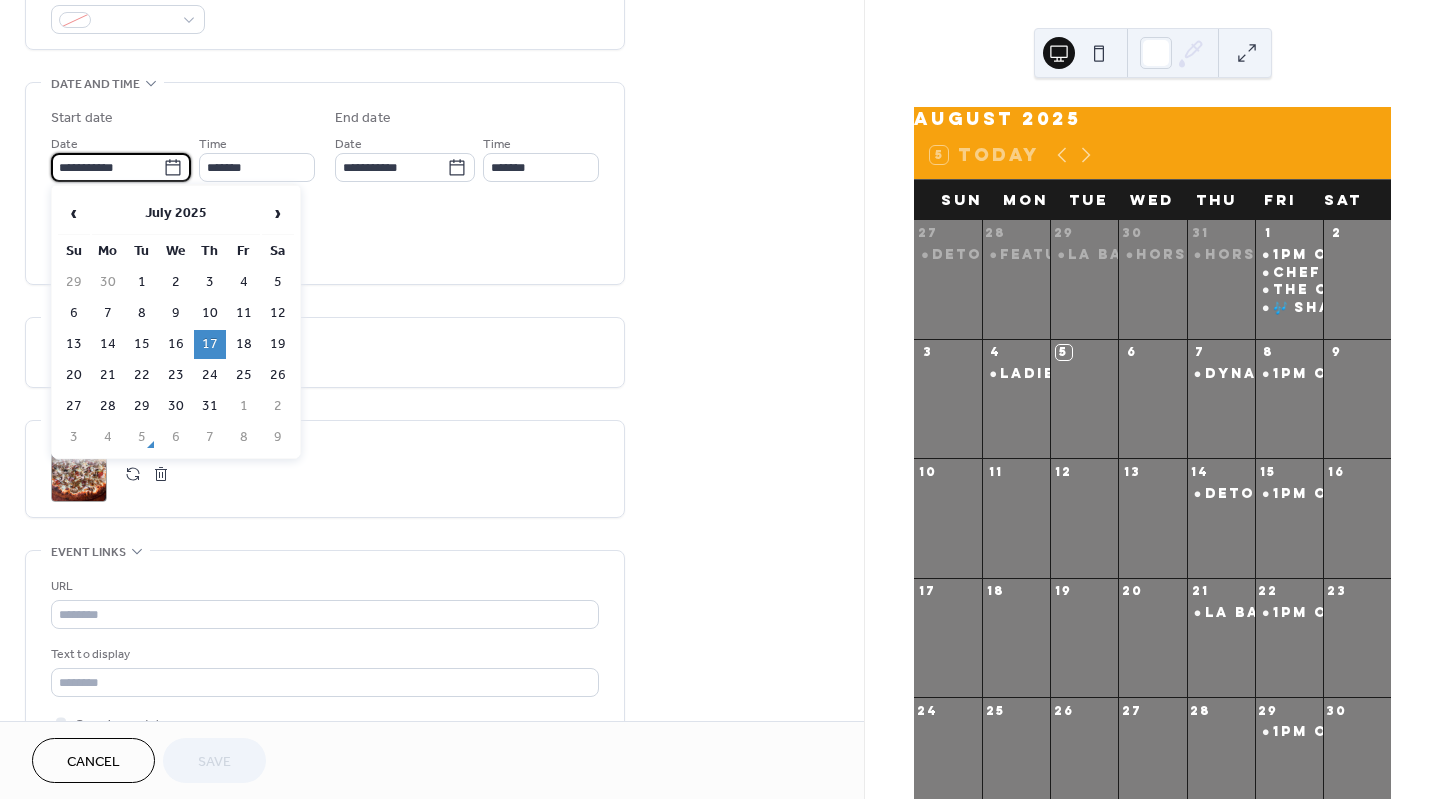 click on "**********" at bounding box center (107, 167) 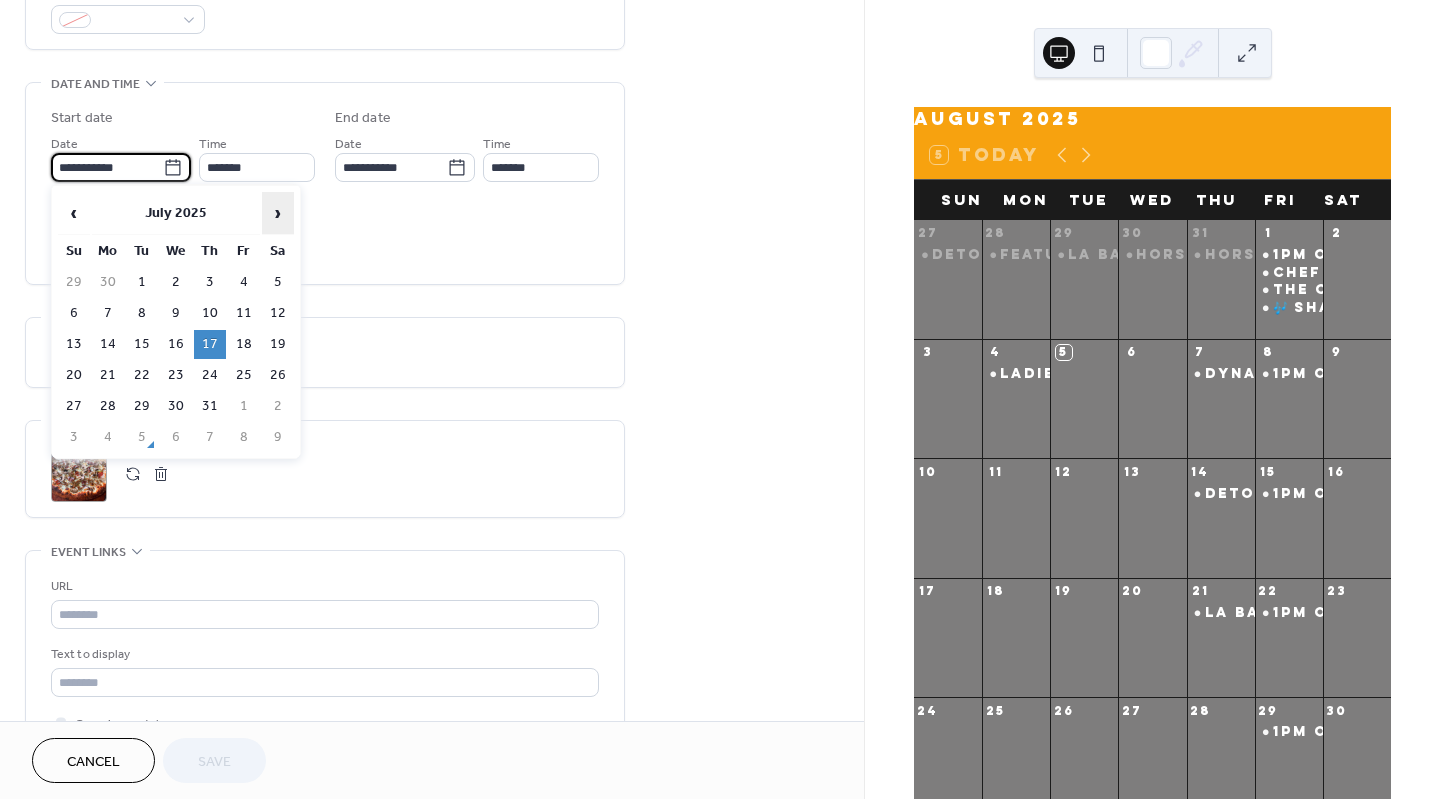 click on "›" at bounding box center (278, 213) 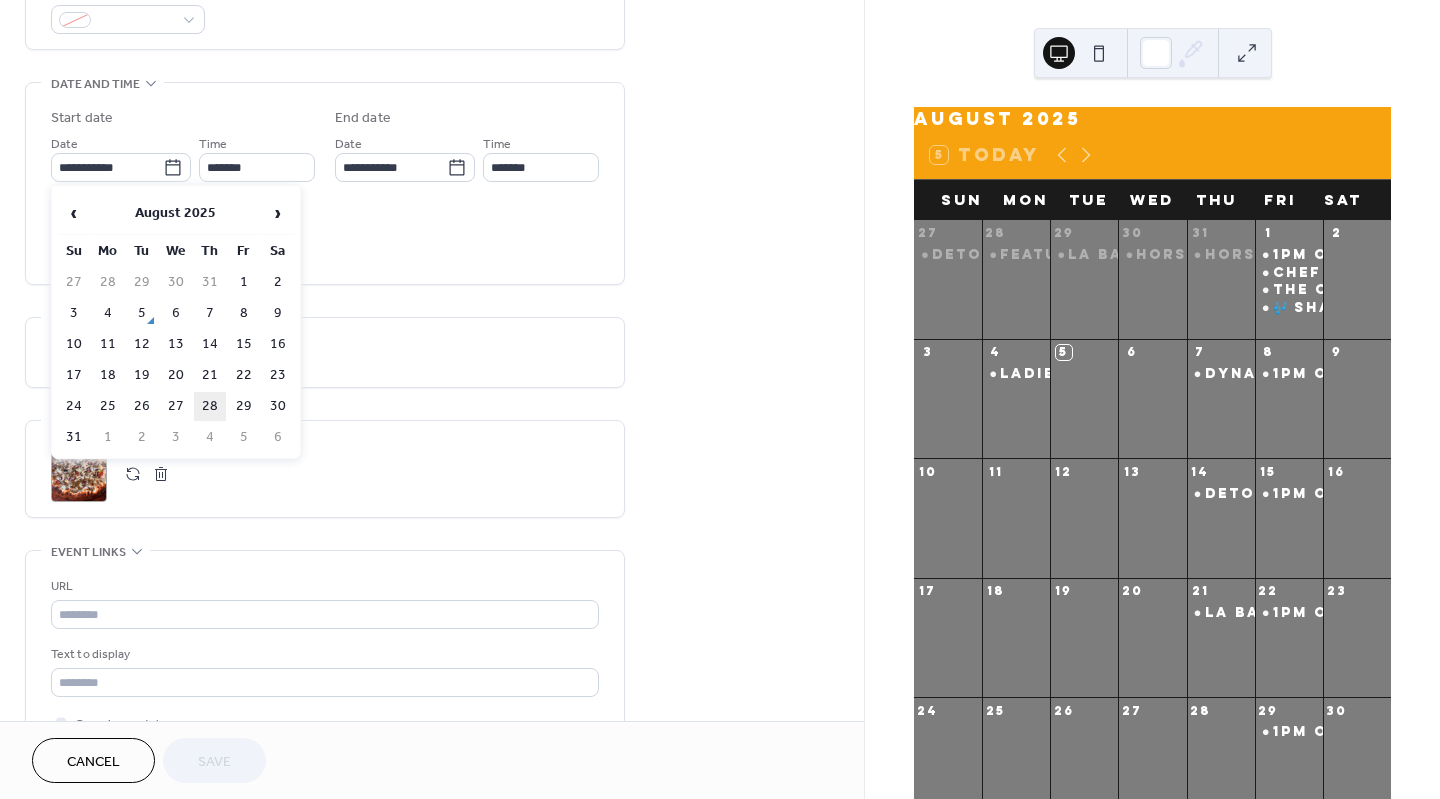 click on "28" at bounding box center [210, 406] 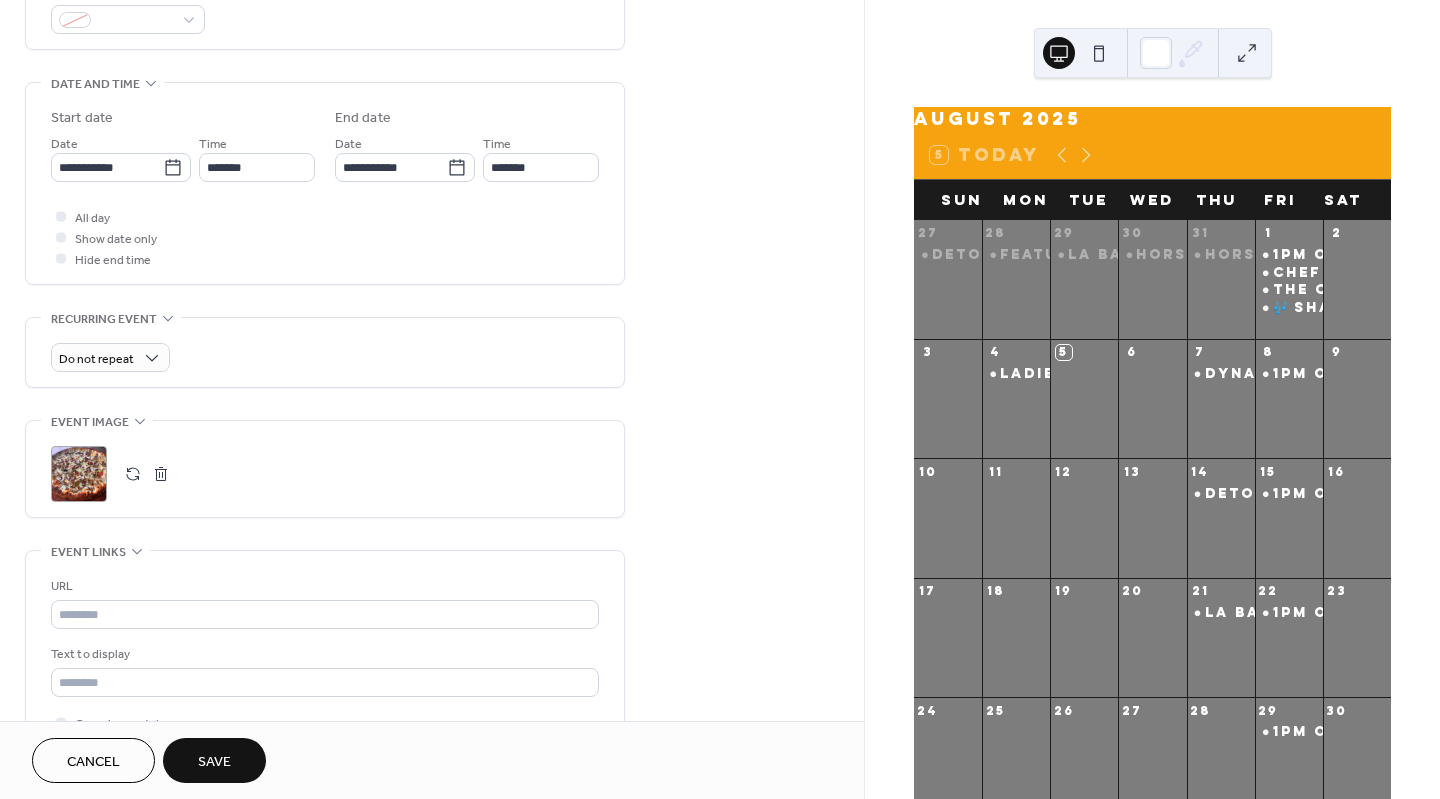 click on "Save" at bounding box center (214, 762) 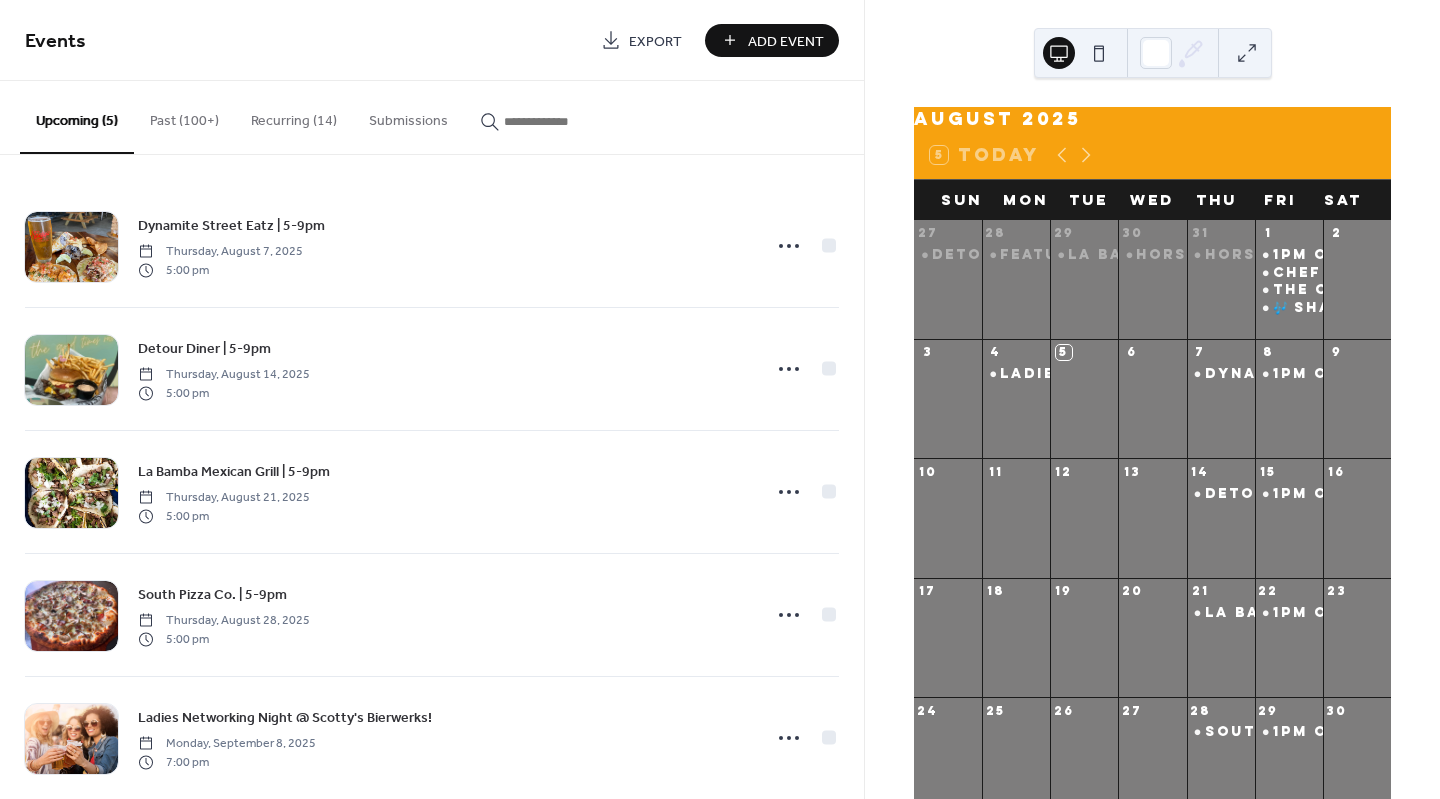 click at bounding box center [564, 121] 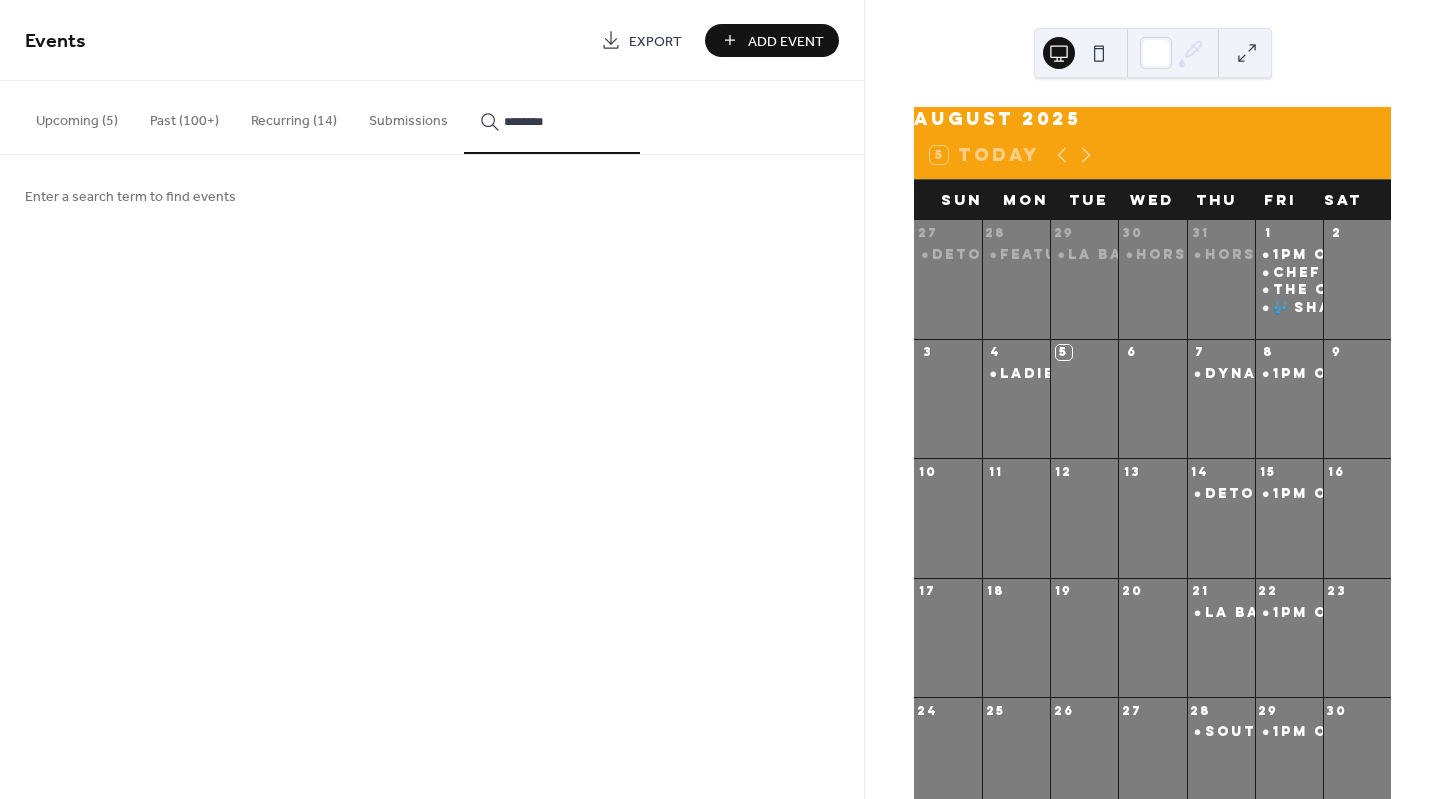click on "********" at bounding box center [552, 117] 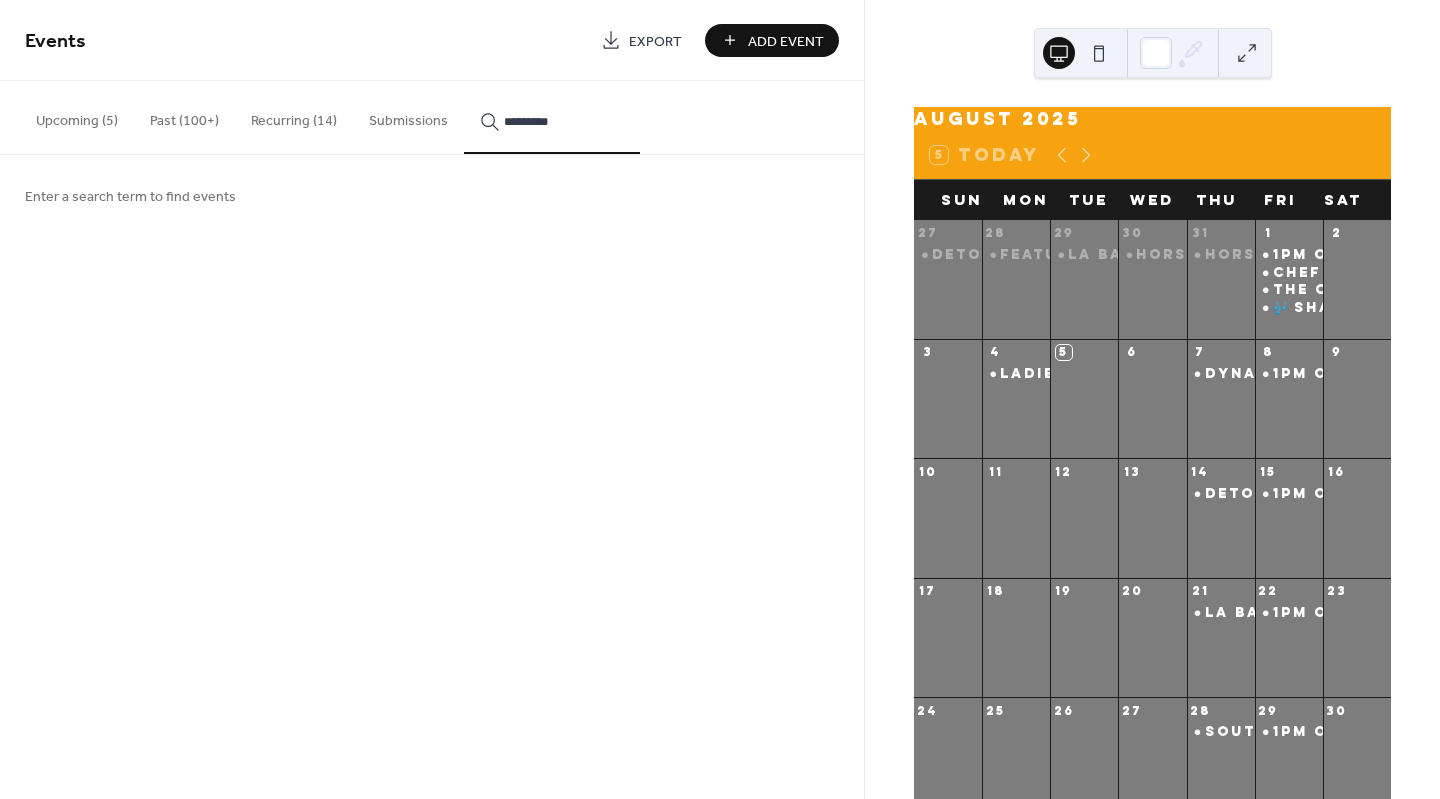 click on "*********" at bounding box center (552, 117) 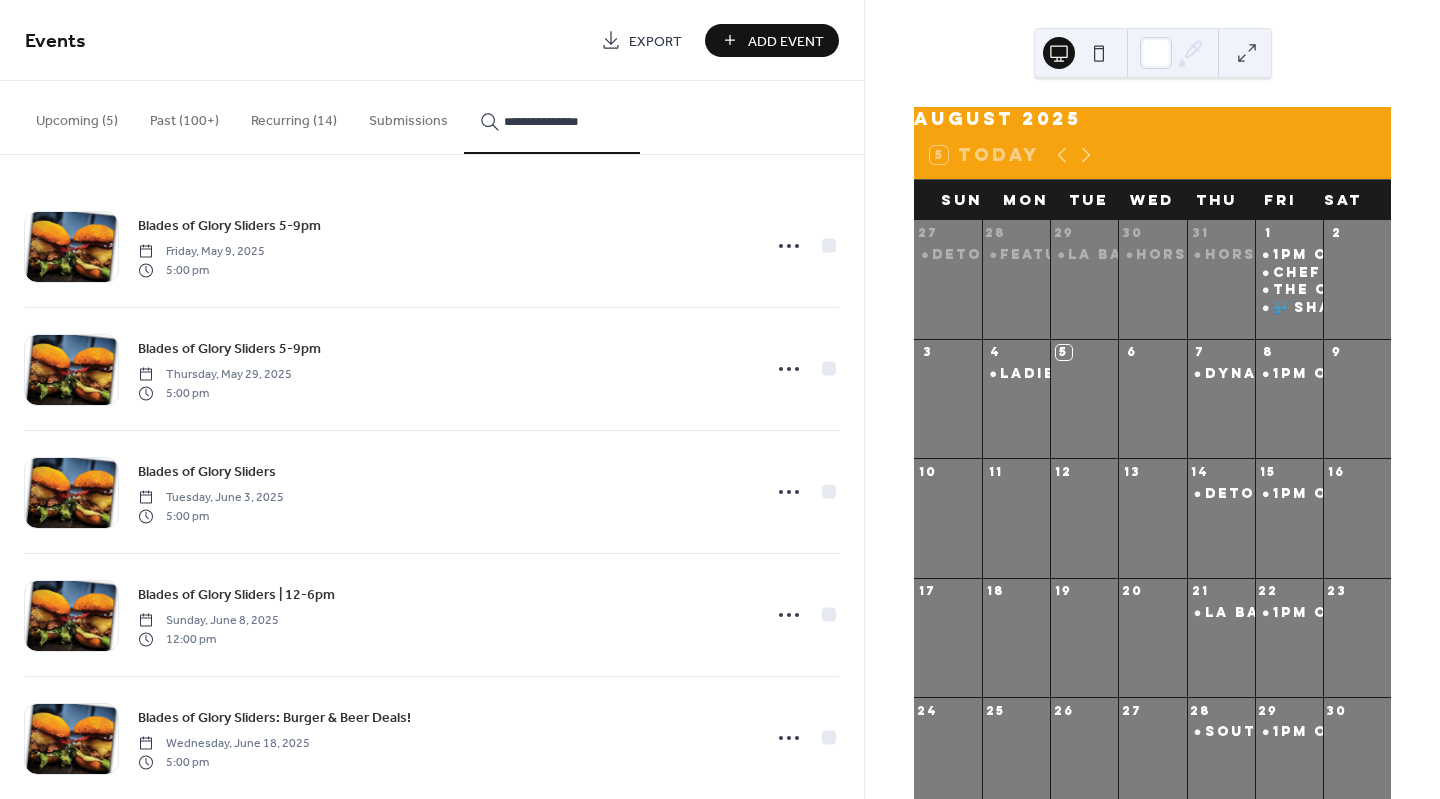 scroll, scrollTop: 273, scrollLeft: 0, axis: vertical 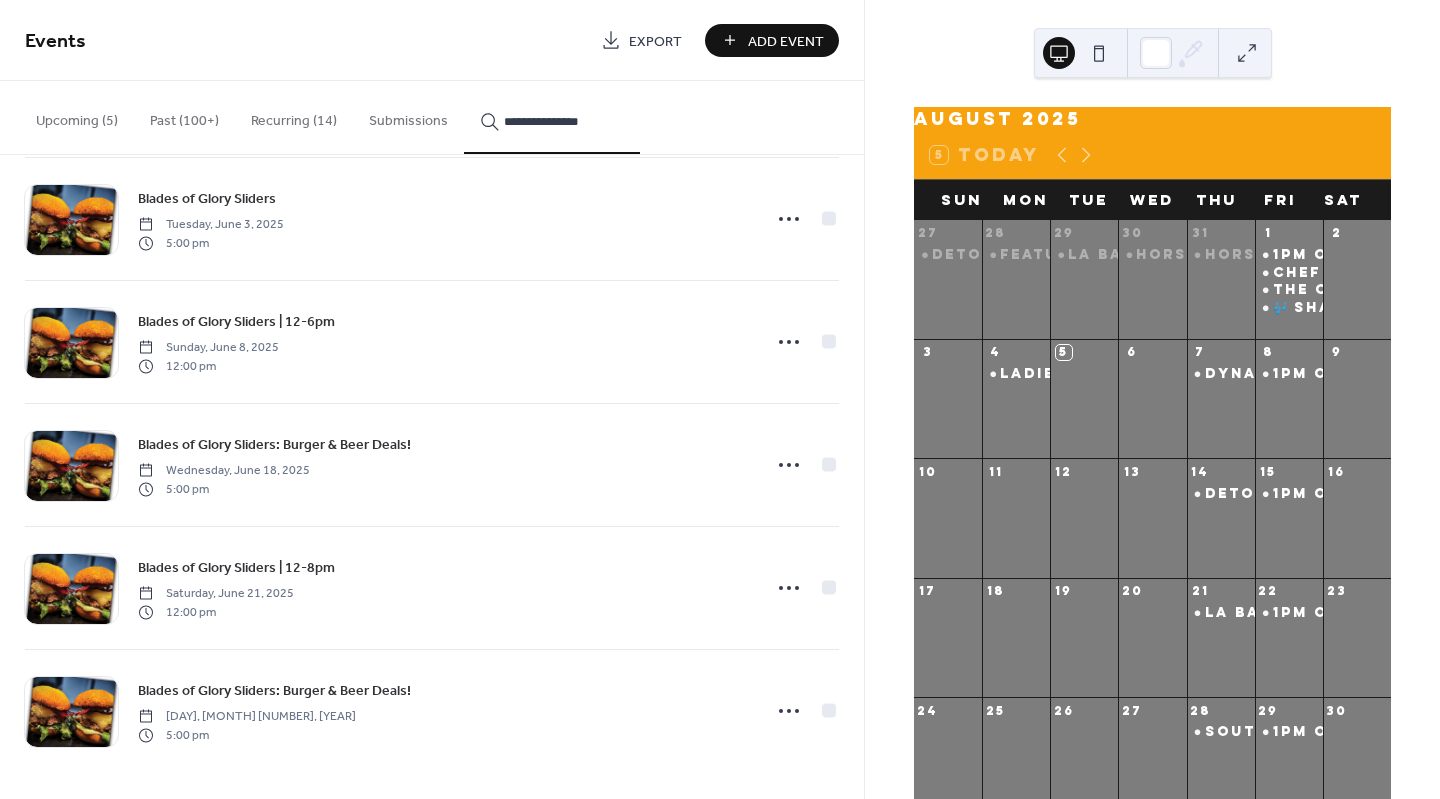 type on "**********" 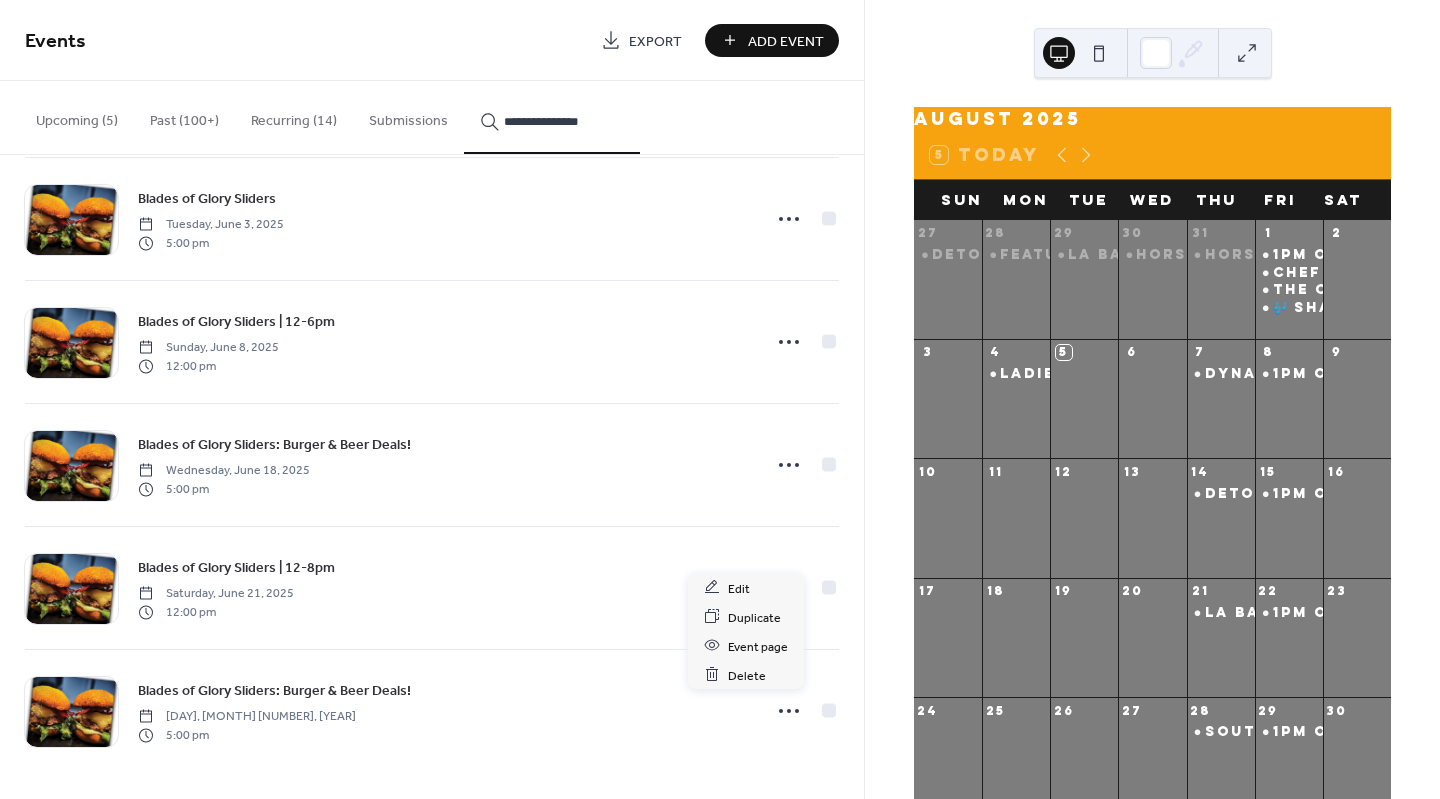 click 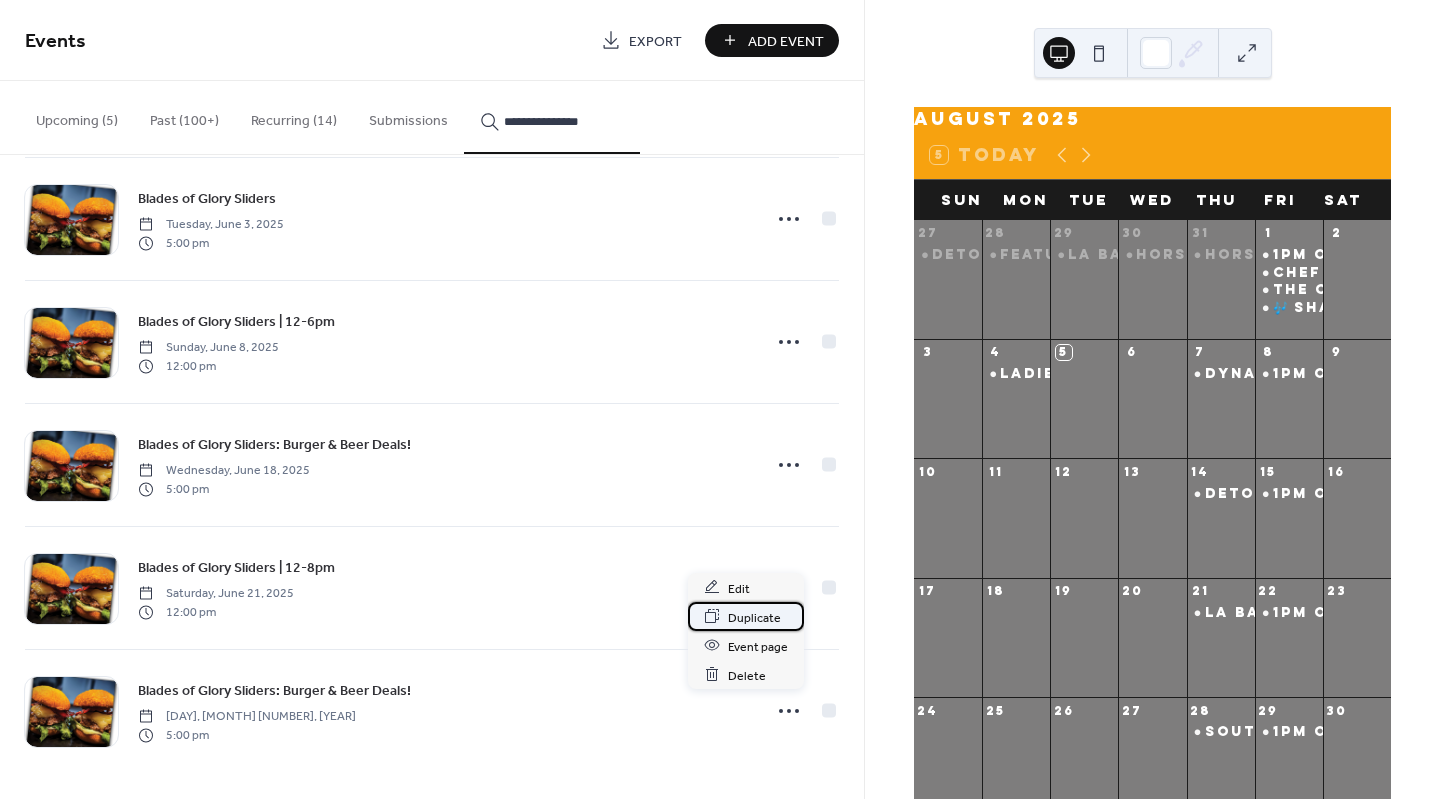 click on "Duplicate" at bounding box center [754, 617] 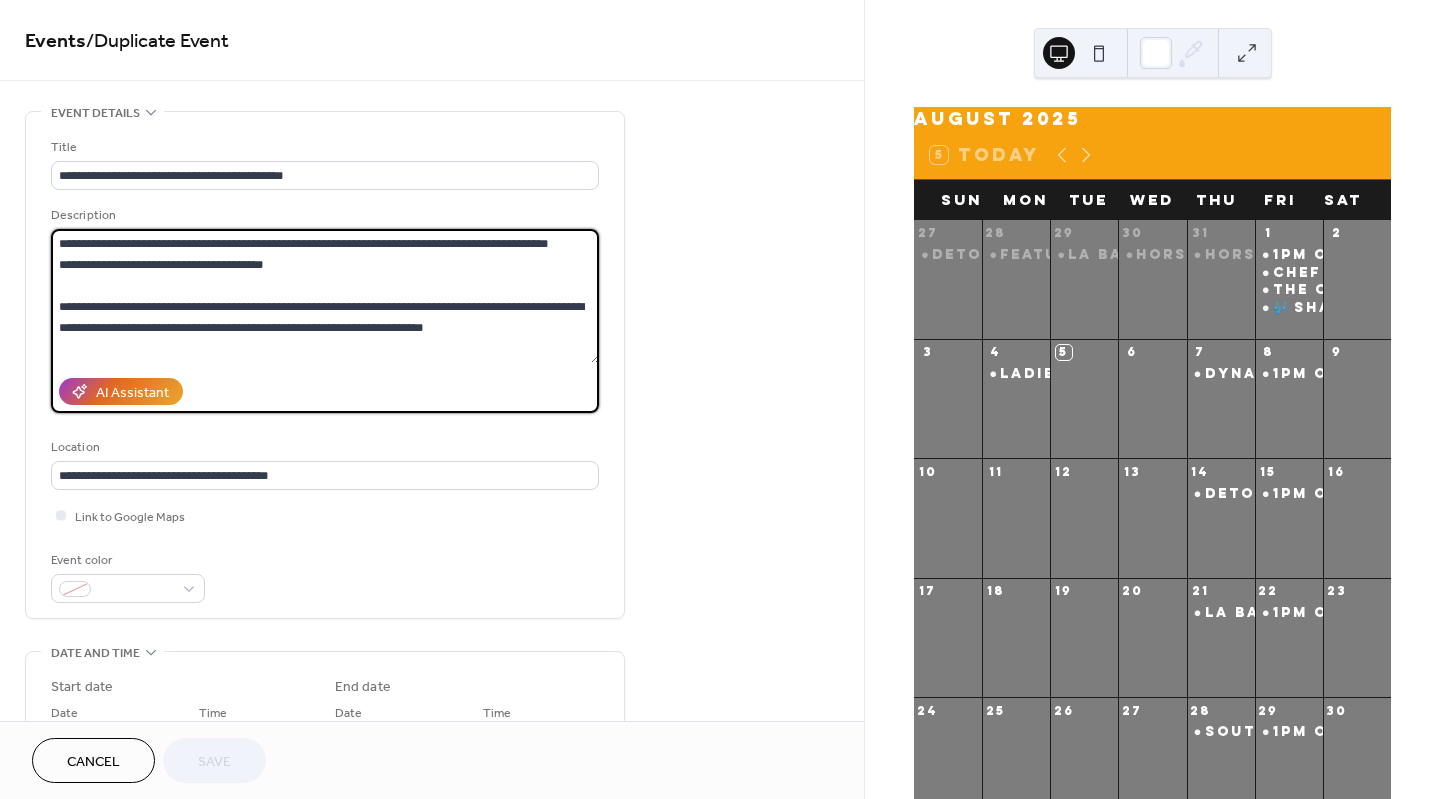 click on "**********" at bounding box center (325, 296) 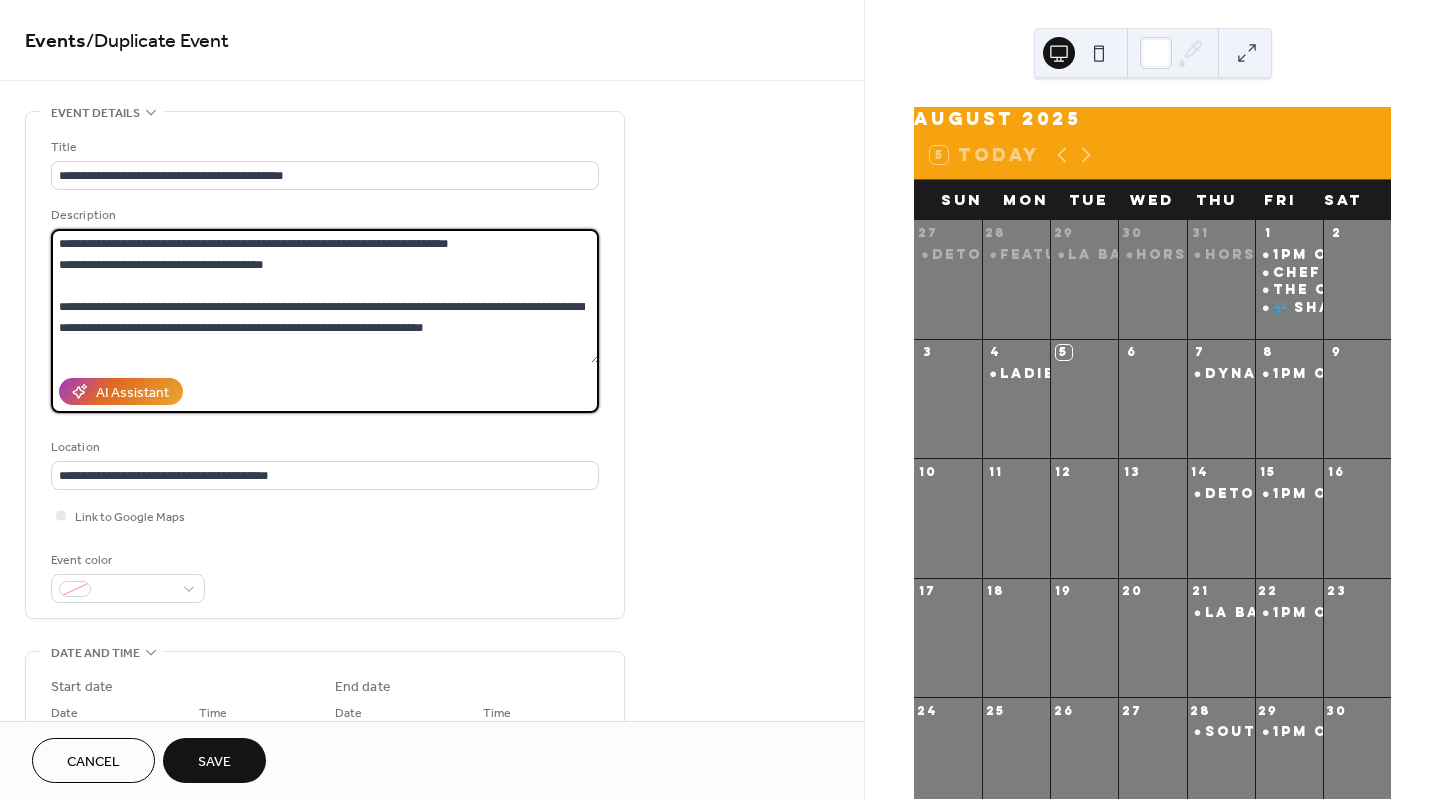click on "**********" at bounding box center [325, 296] 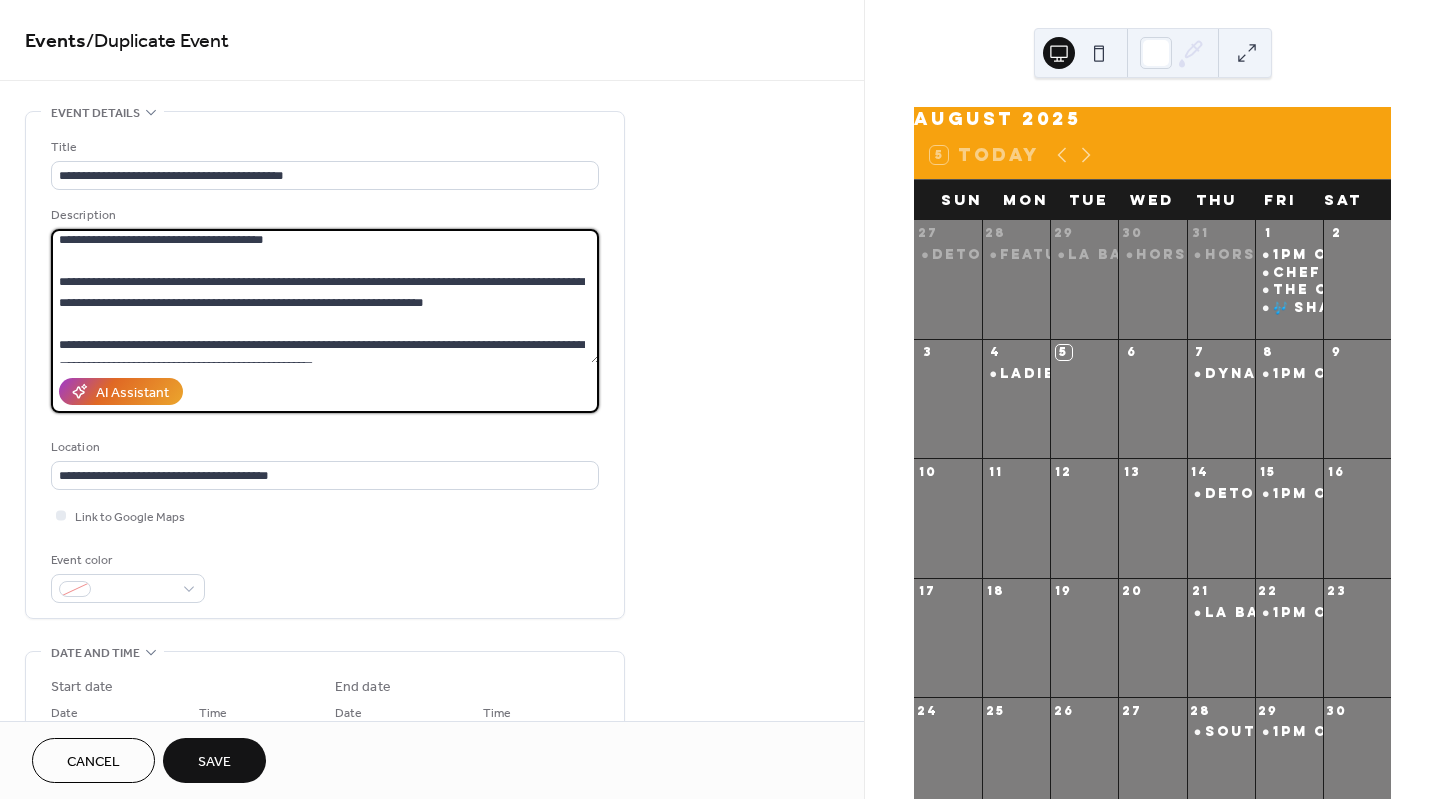 scroll, scrollTop: 26, scrollLeft: 0, axis: vertical 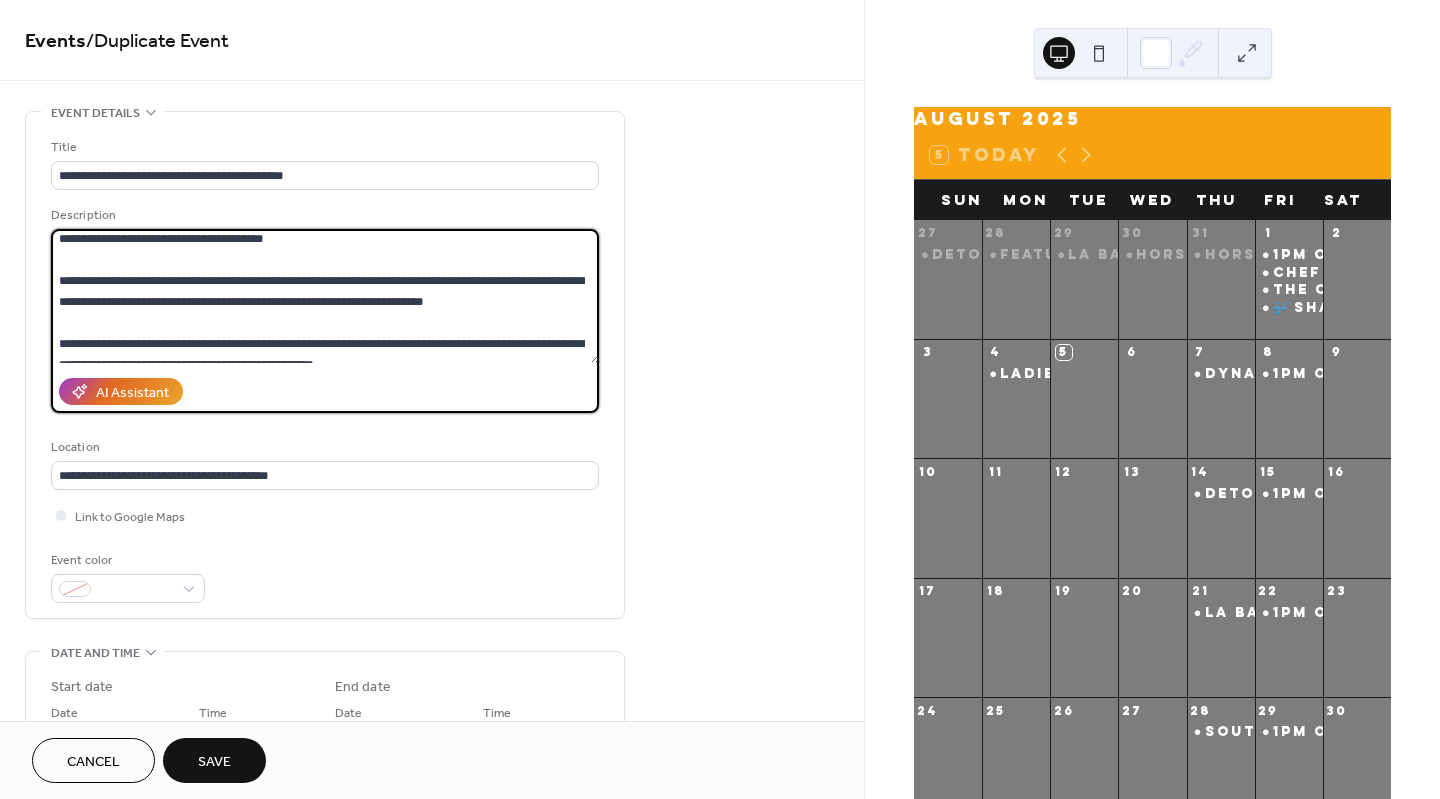 click on "**********" at bounding box center [325, 296] 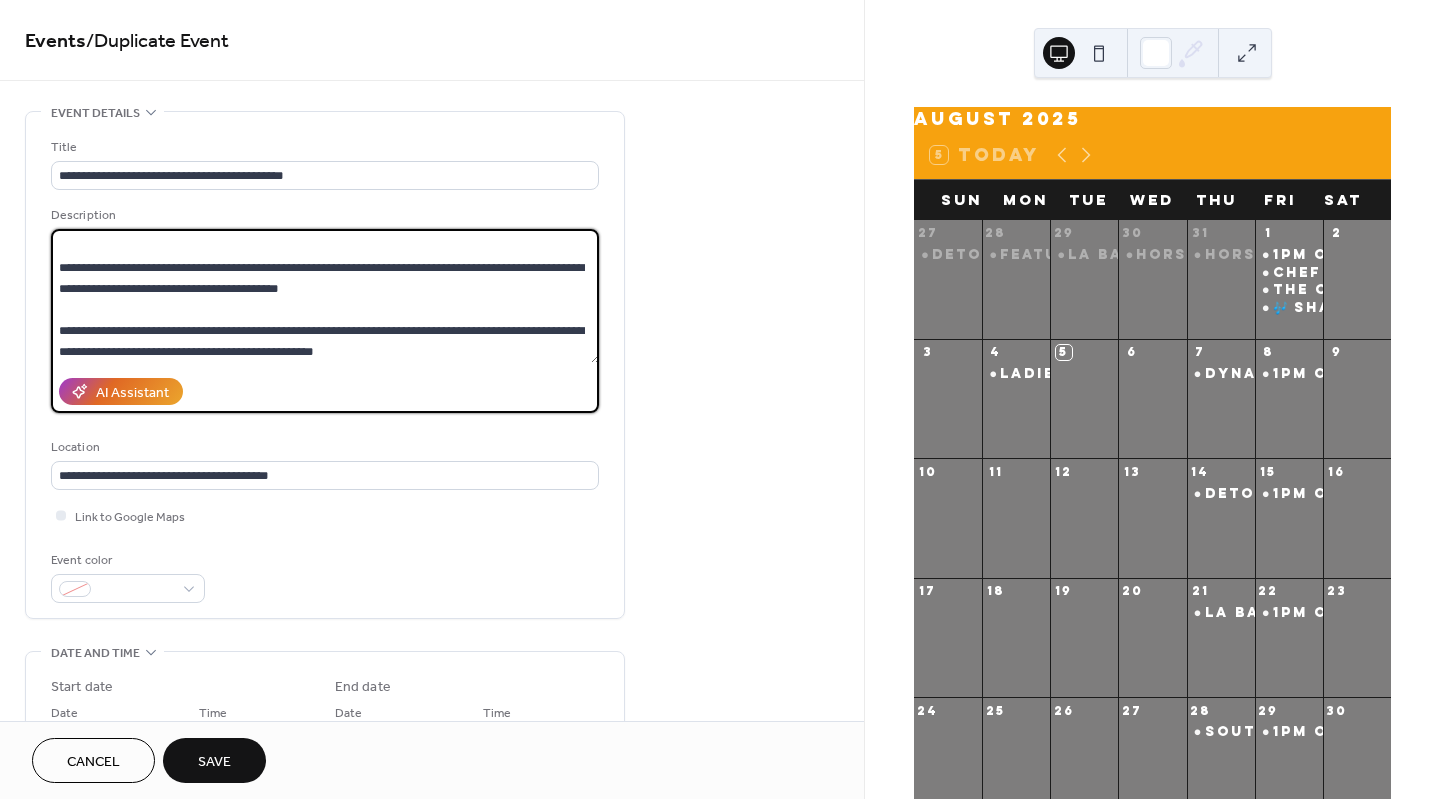 scroll, scrollTop: 40, scrollLeft: 0, axis: vertical 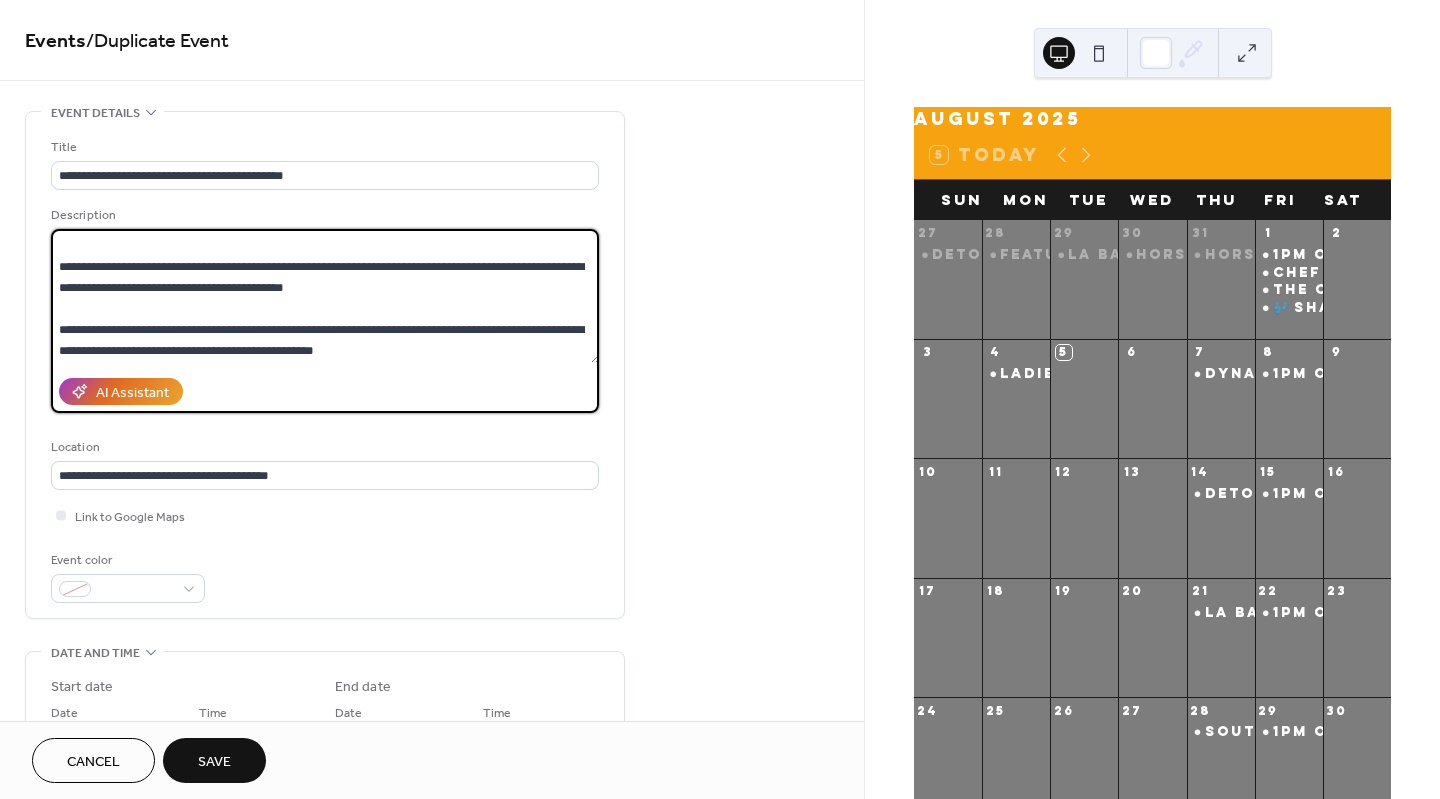 click on "**********" at bounding box center [325, 296] 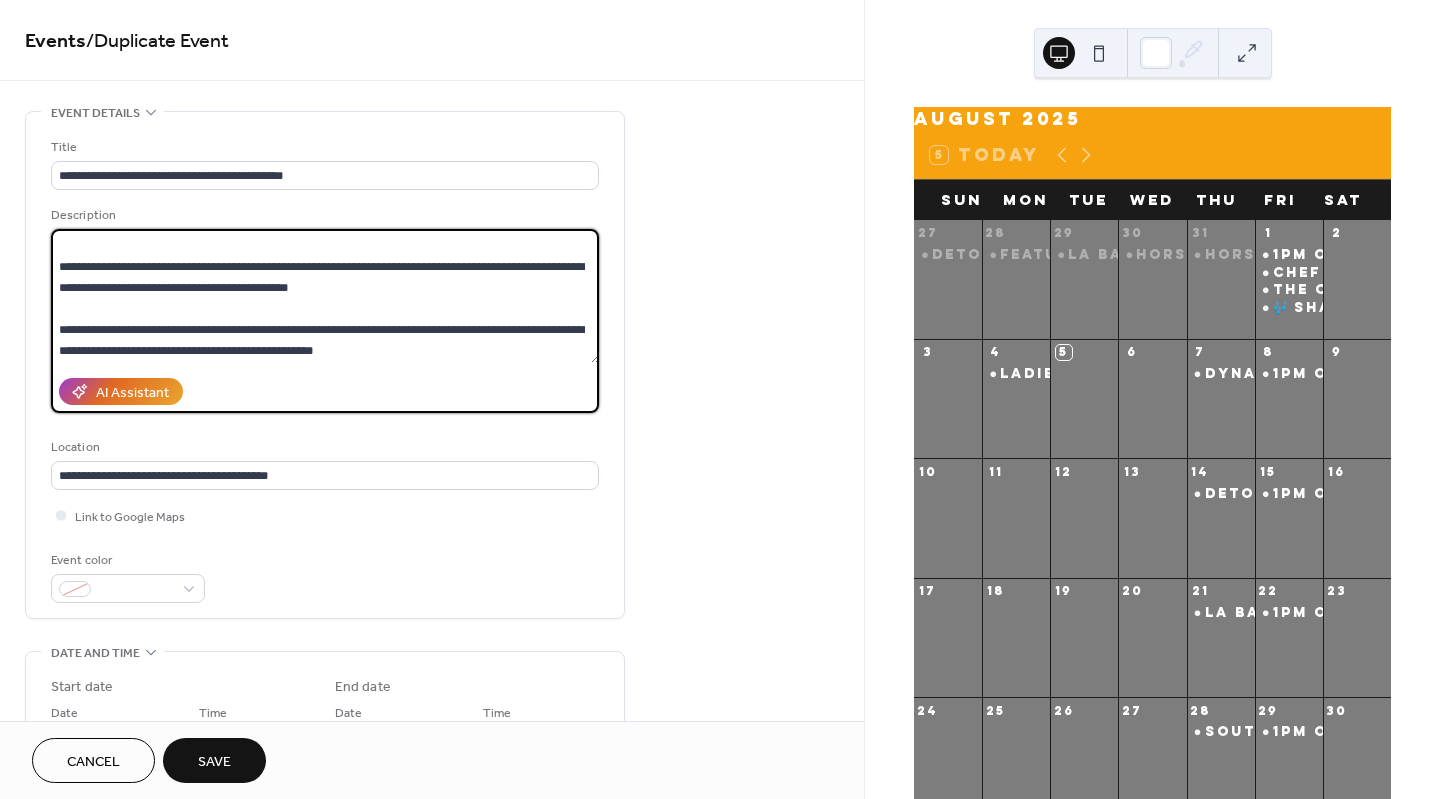 drag, startPoint x: 384, startPoint y: 287, endPoint x: 138, endPoint y: 288, distance: 246.00203 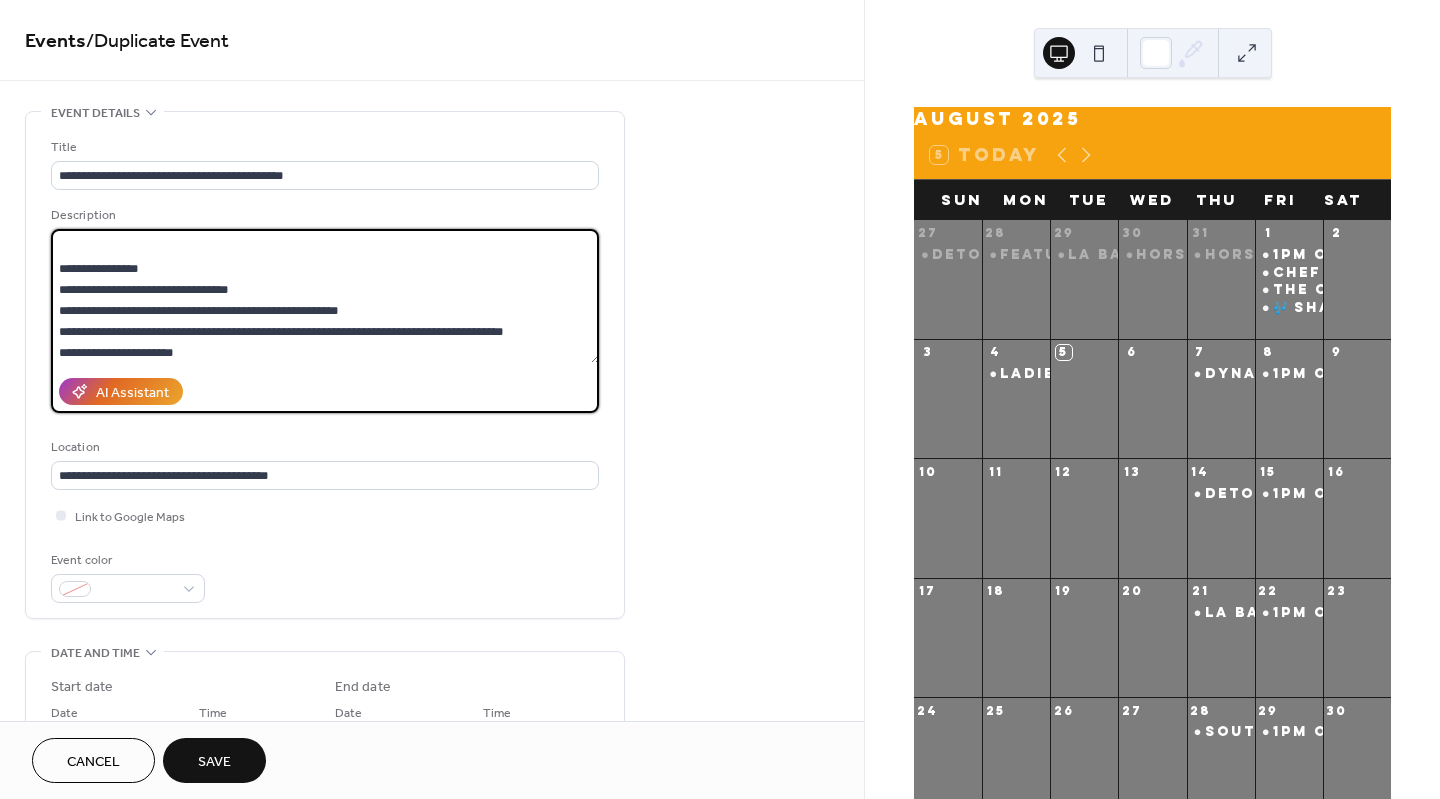 scroll, scrollTop: 272, scrollLeft: 0, axis: vertical 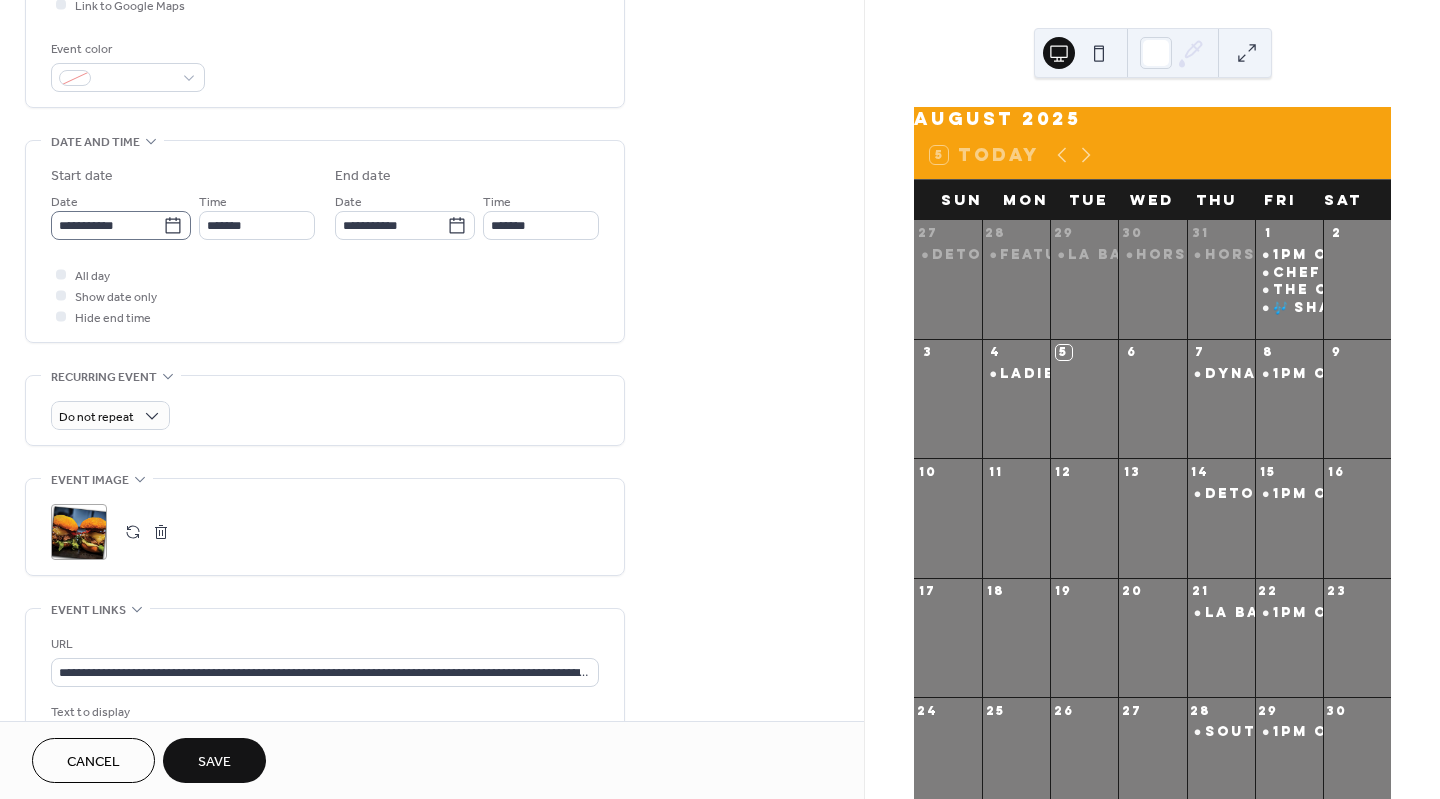 type on "**********" 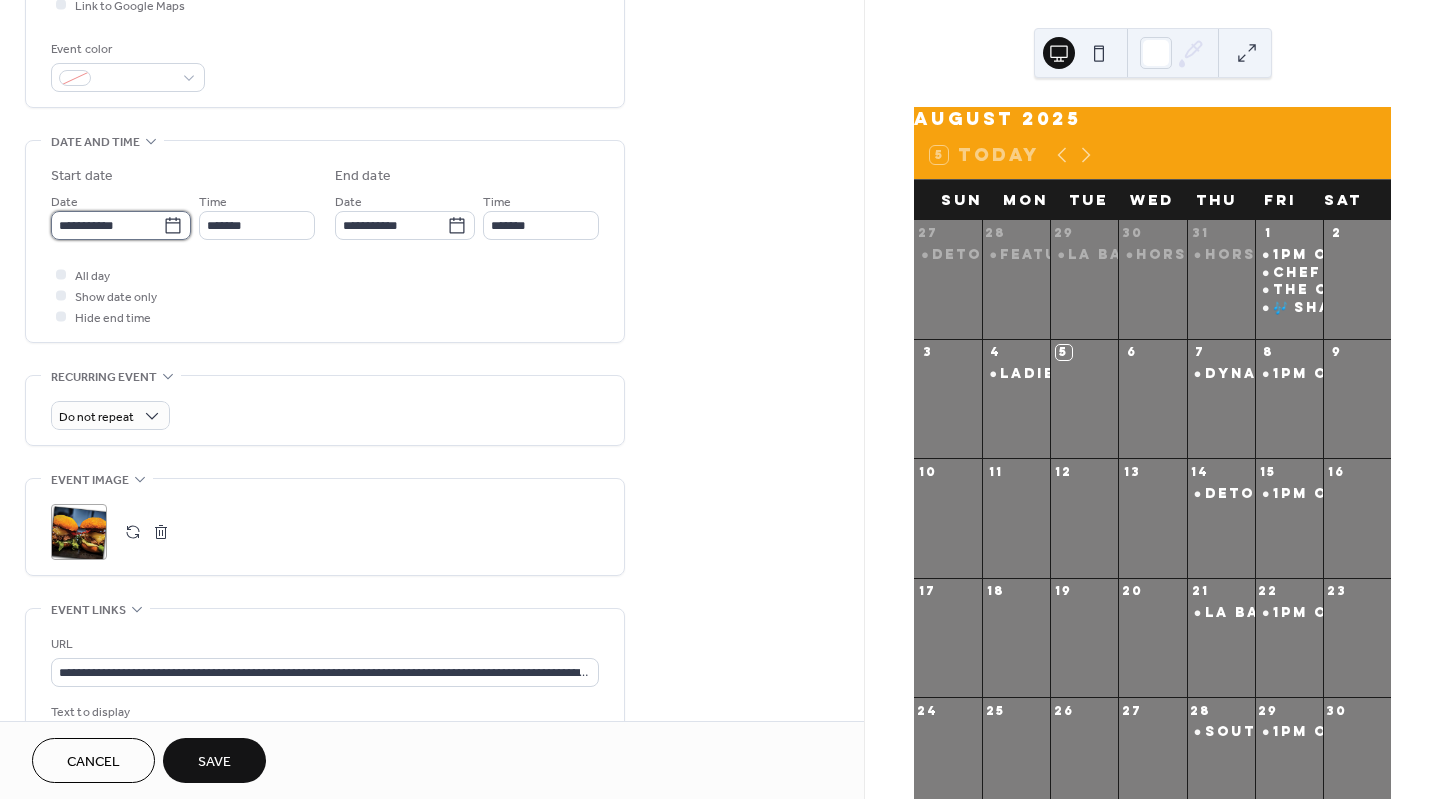 click on "**********" at bounding box center [107, 225] 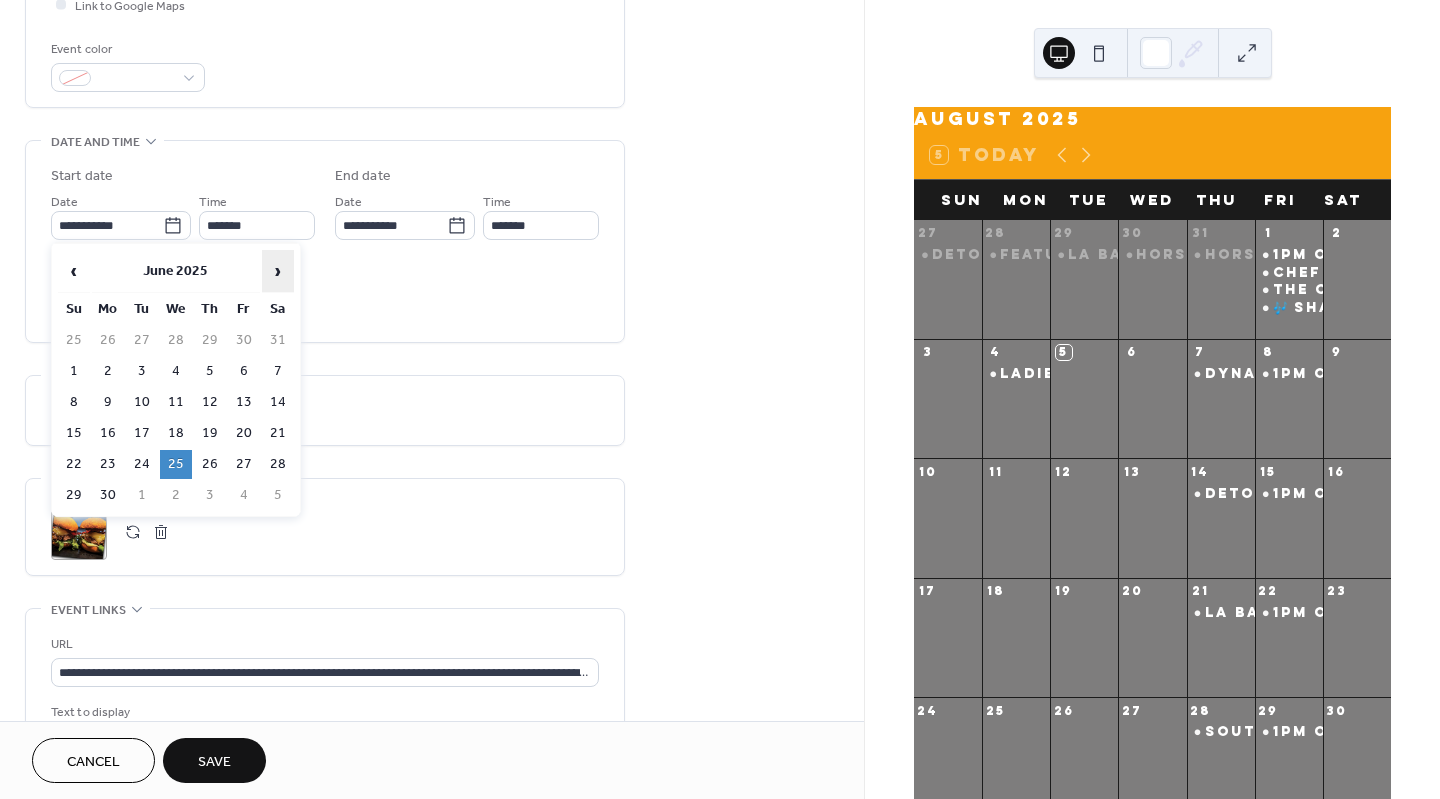 click on "›" at bounding box center [278, 271] 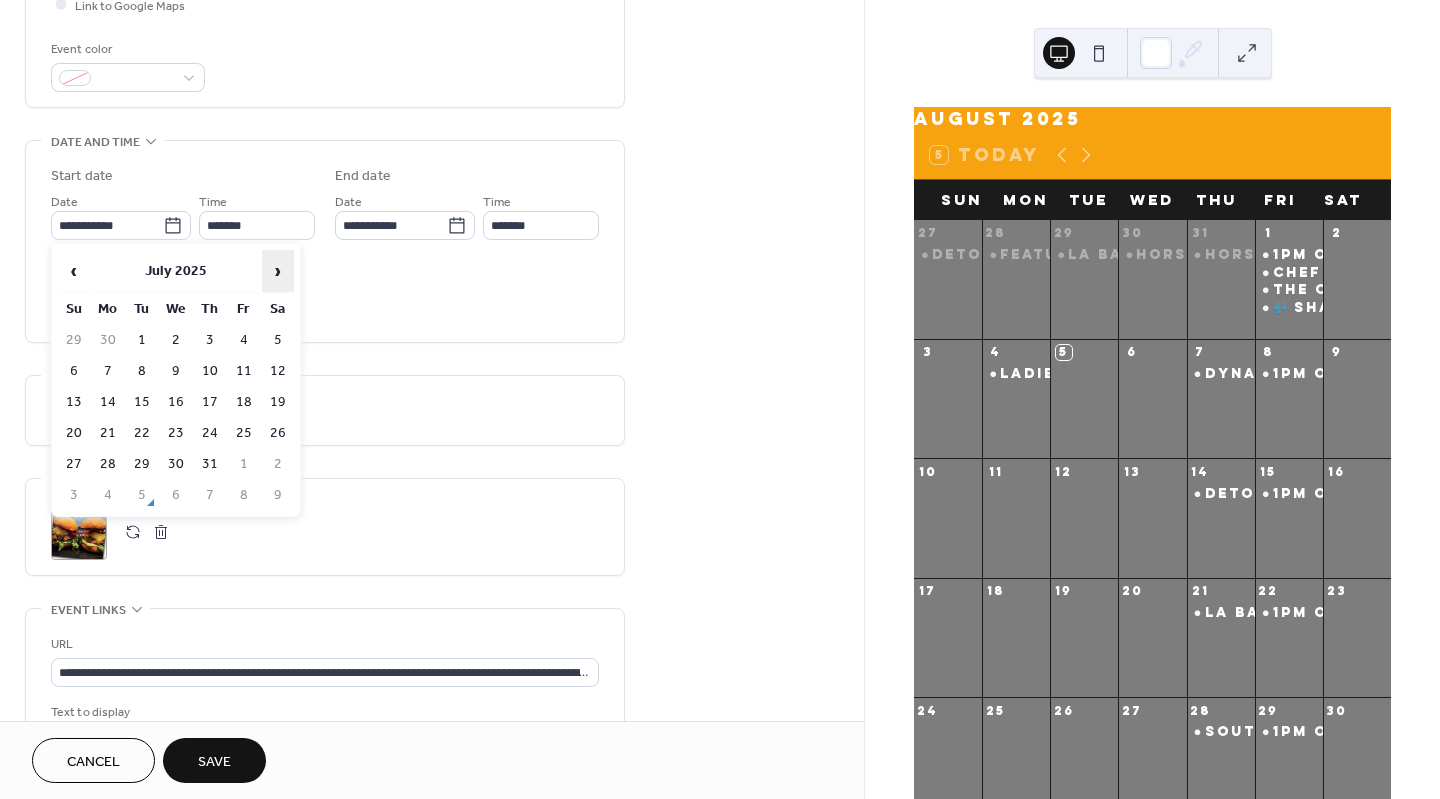 click on "›" at bounding box center (278, 271) 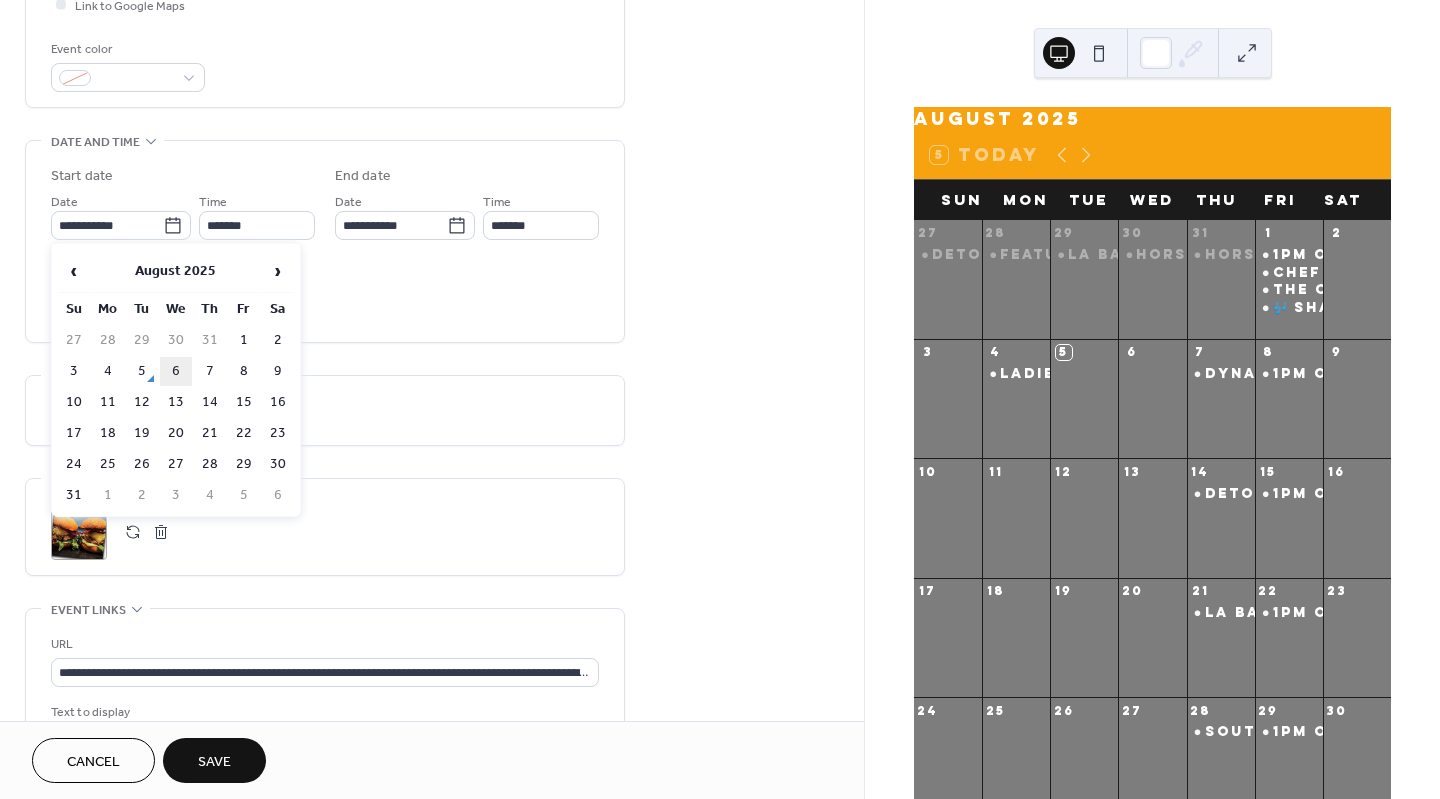 click on "6" at bounding box center (176, 371) 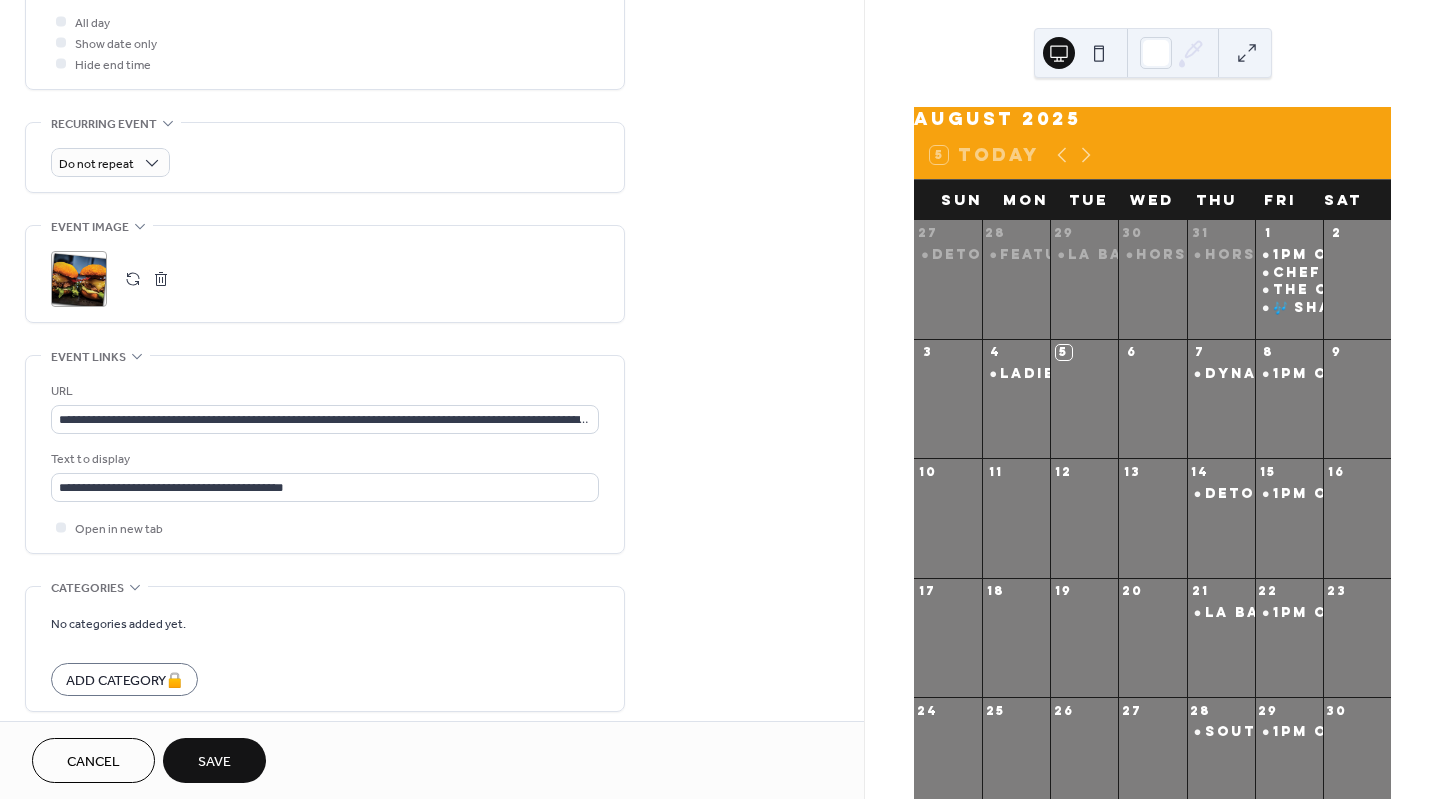 scroll, scrollTop: 766, scrollLeft: 0, axis: vertical 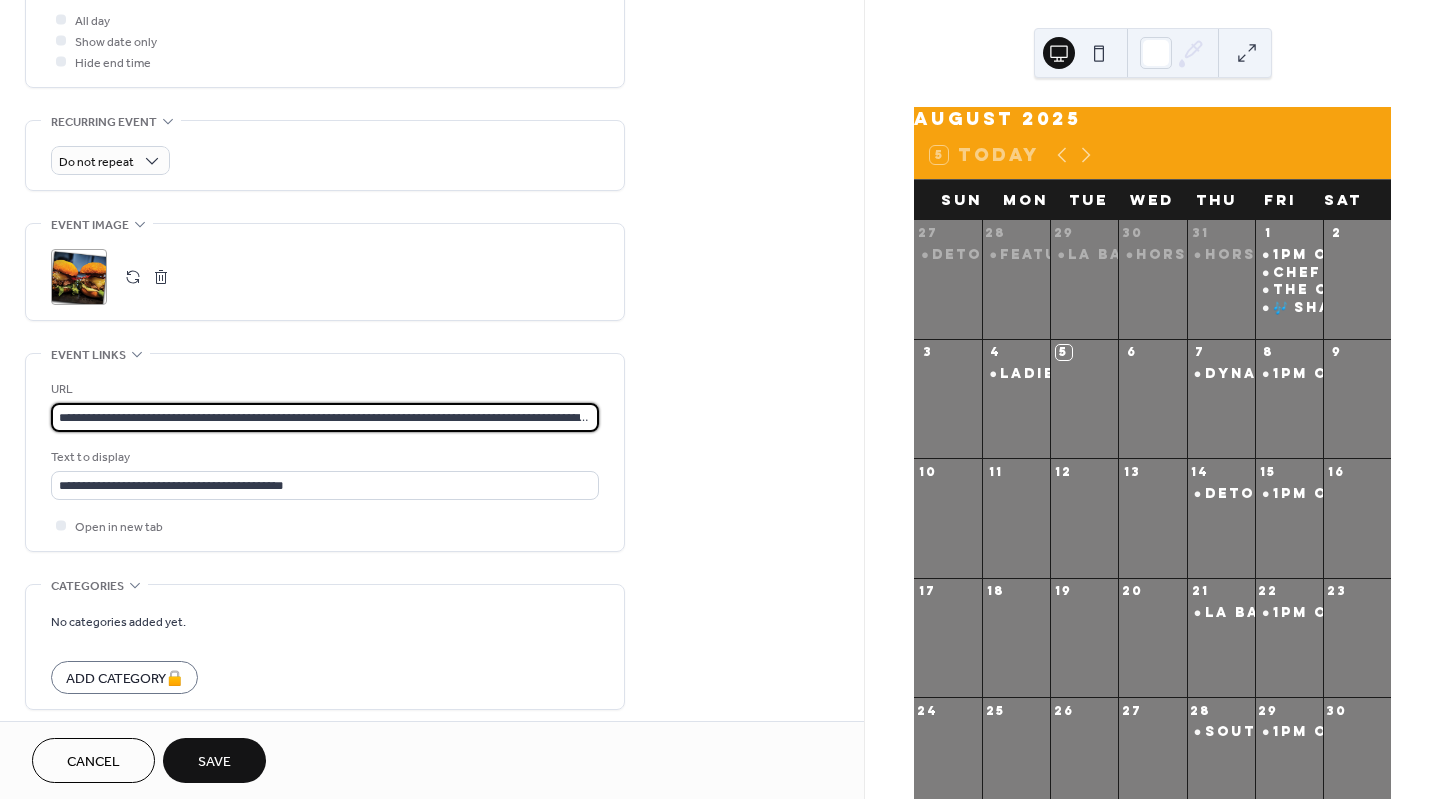 click on "**********" at bounding box center [325, 417] 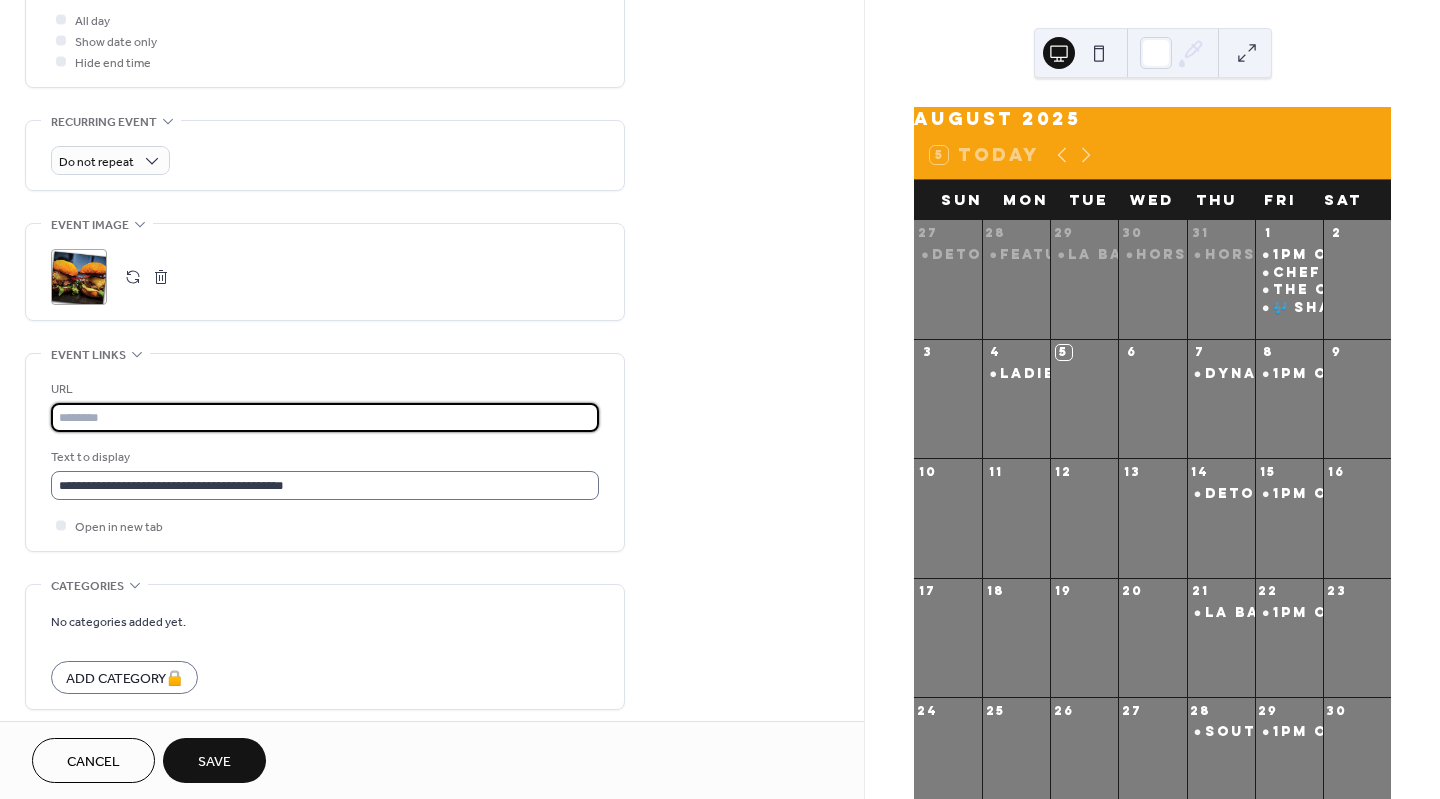 type 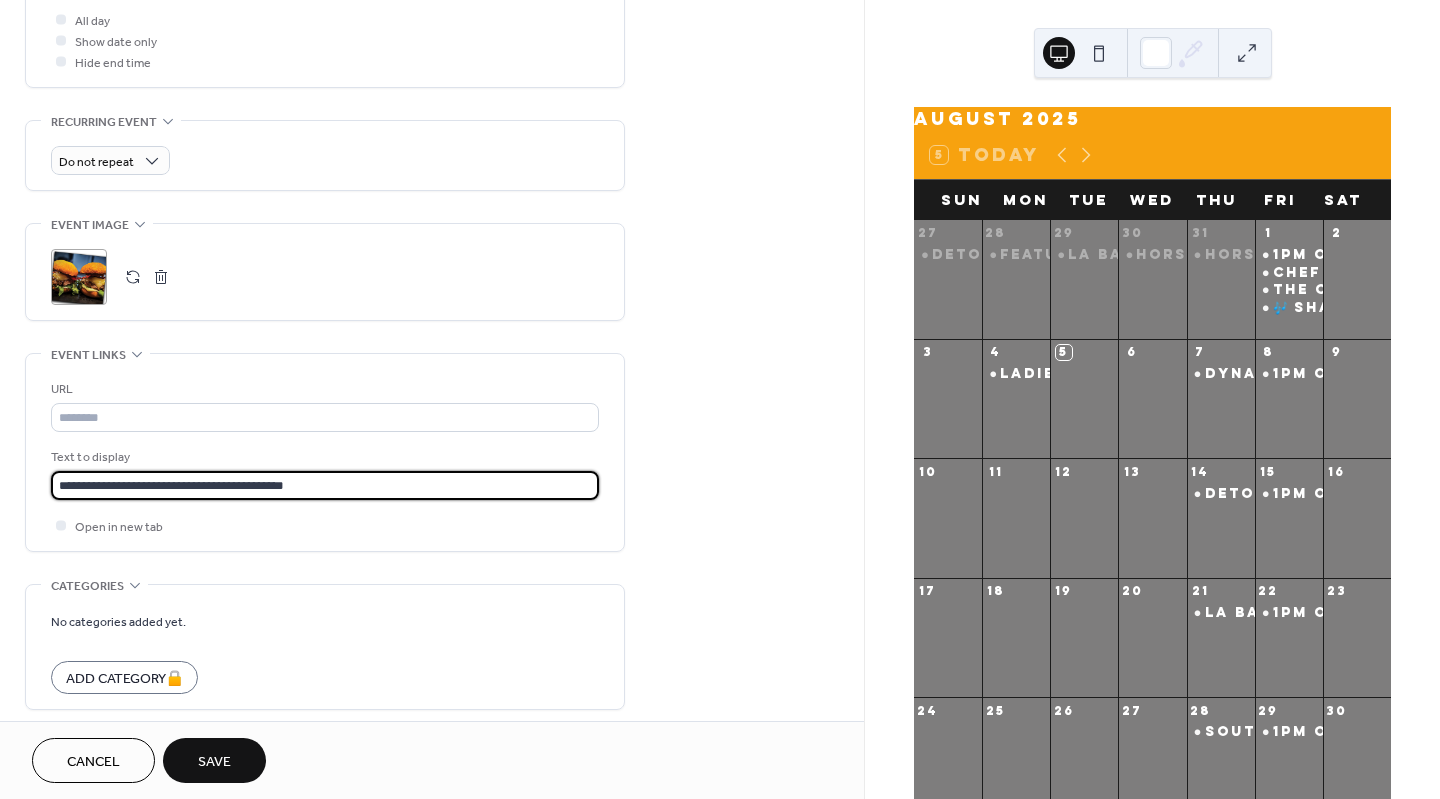 drag, startPoint x: 317, startPoint y: 476, endPoint x: -11, endPoint y: 465, distance: 328.1844 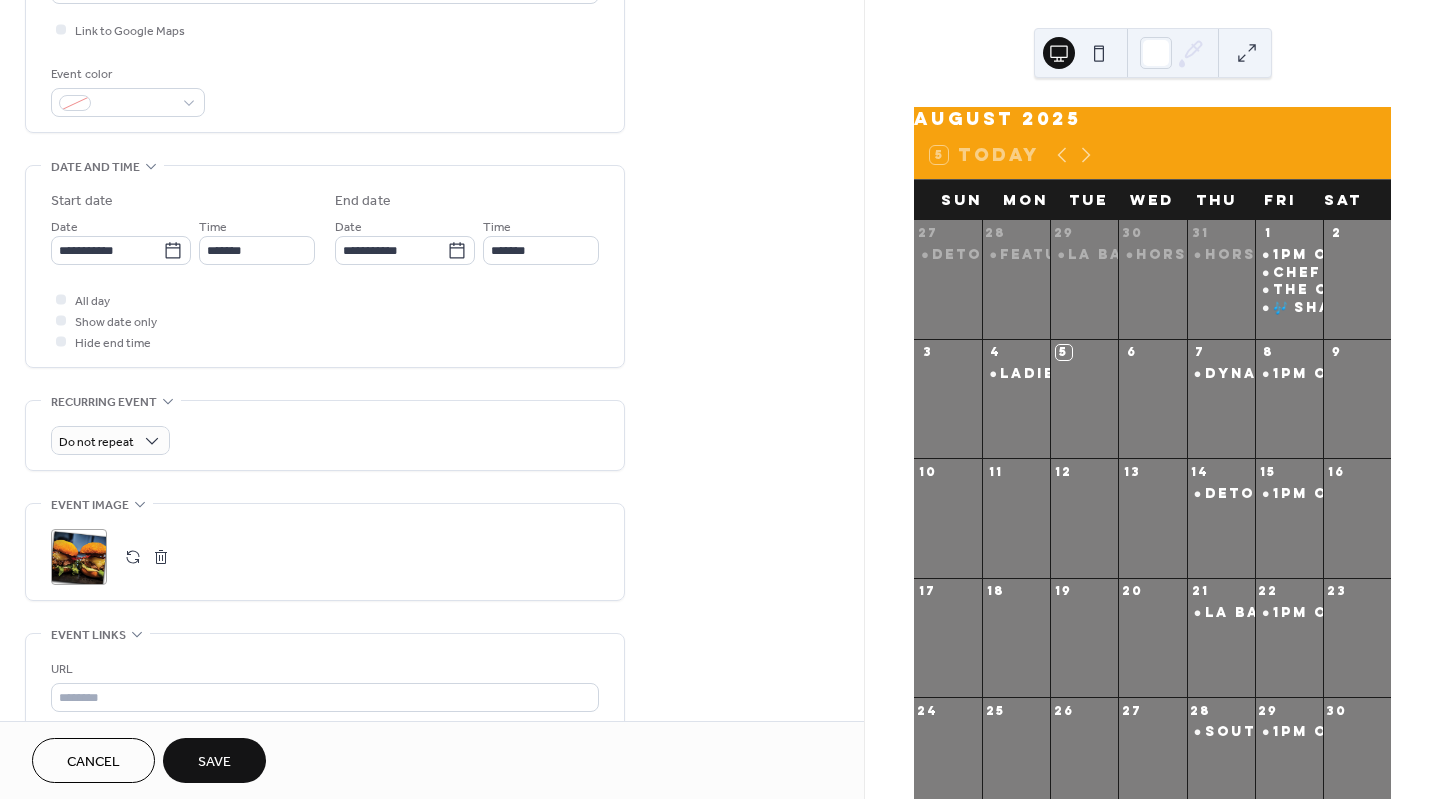 scroll, scrollTop: 909, scrollLeft: 0, axis: vertical 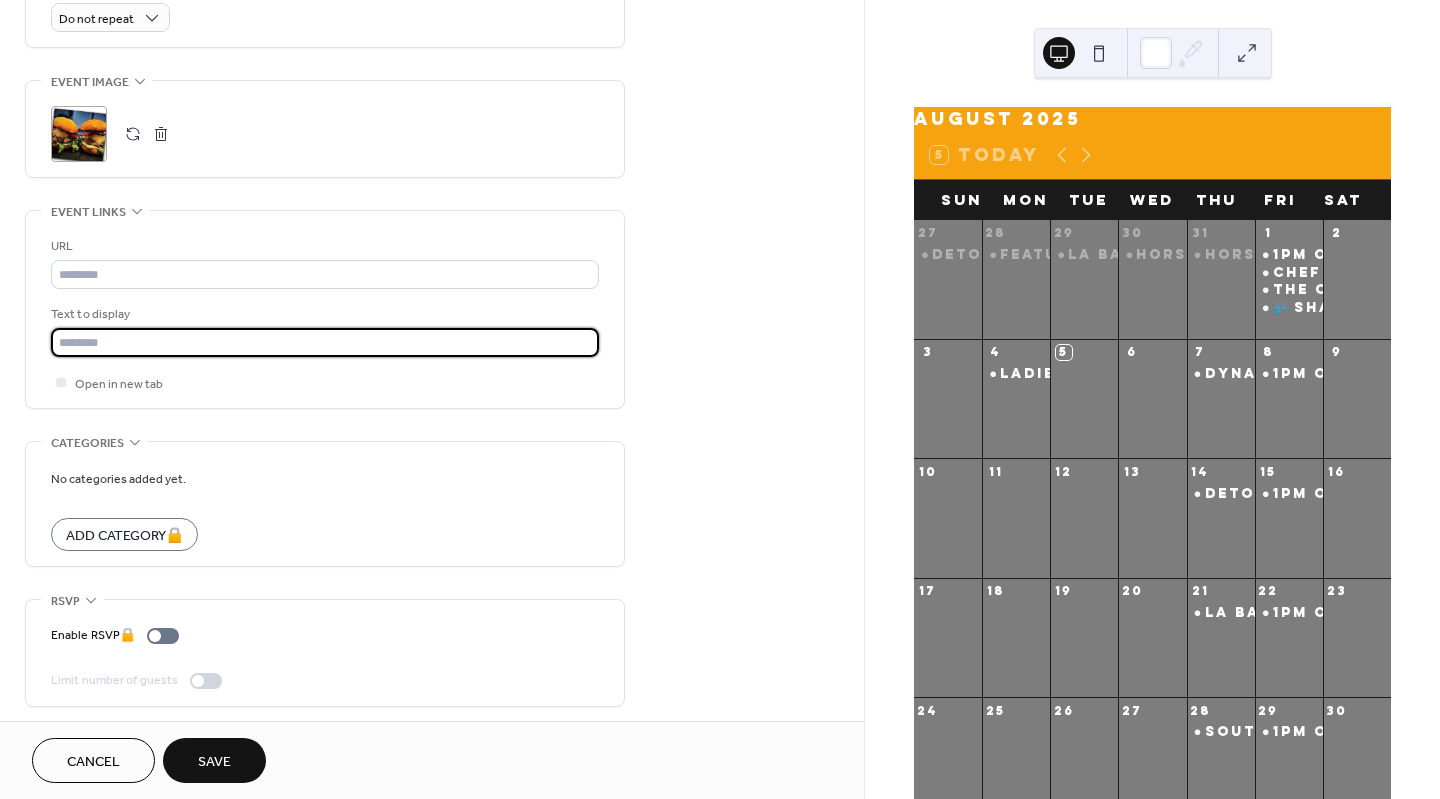 type 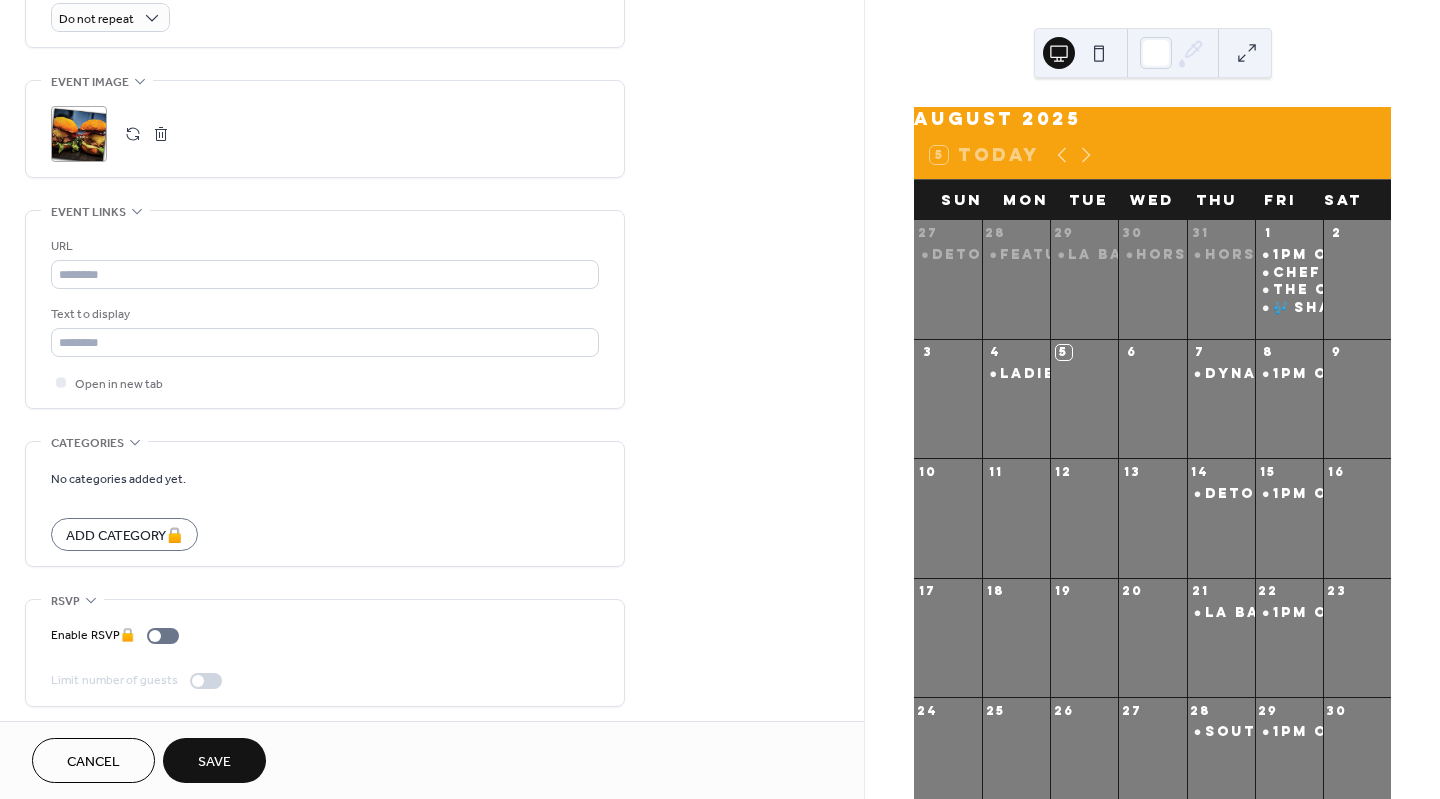 click on "Save" at bounding box center (214, 762) 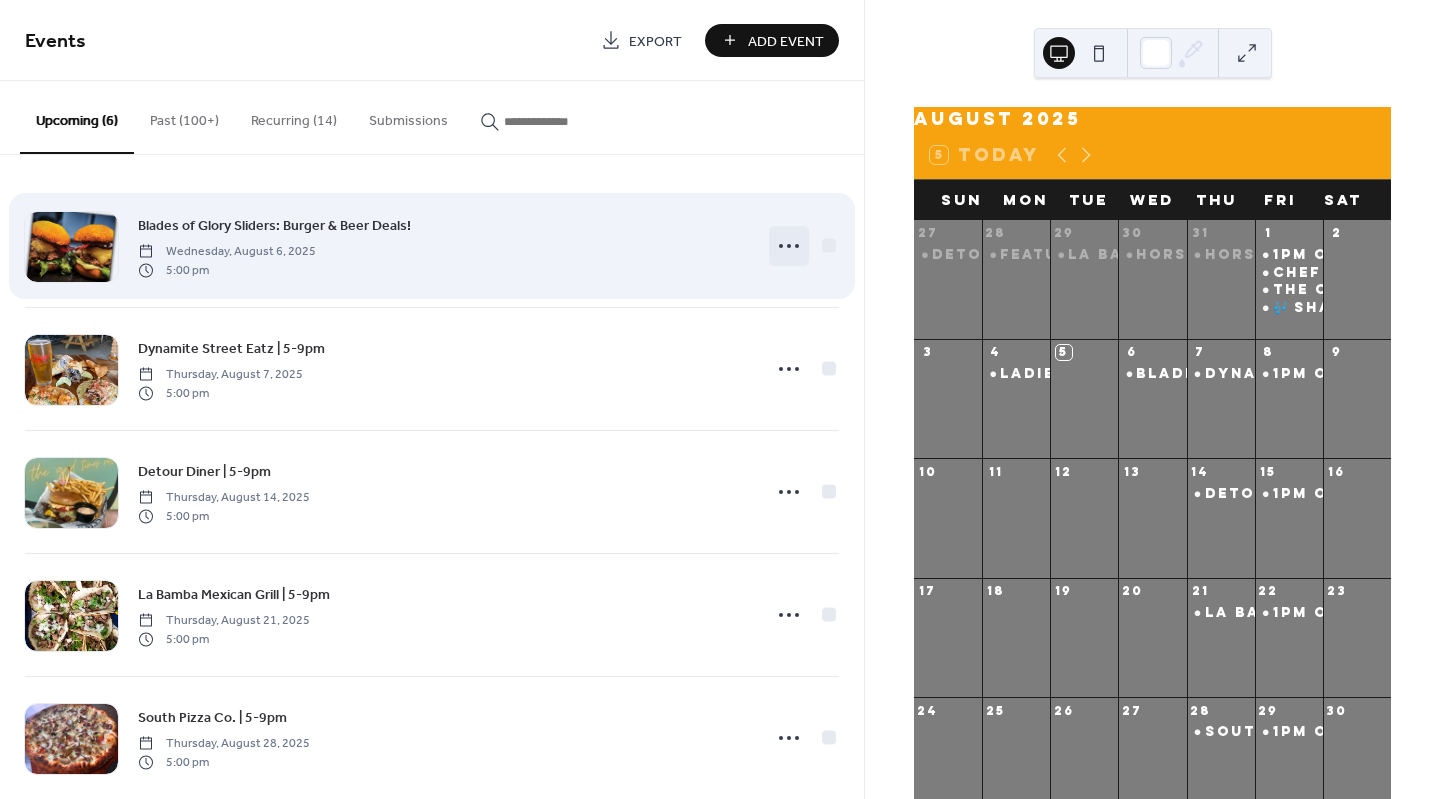 click 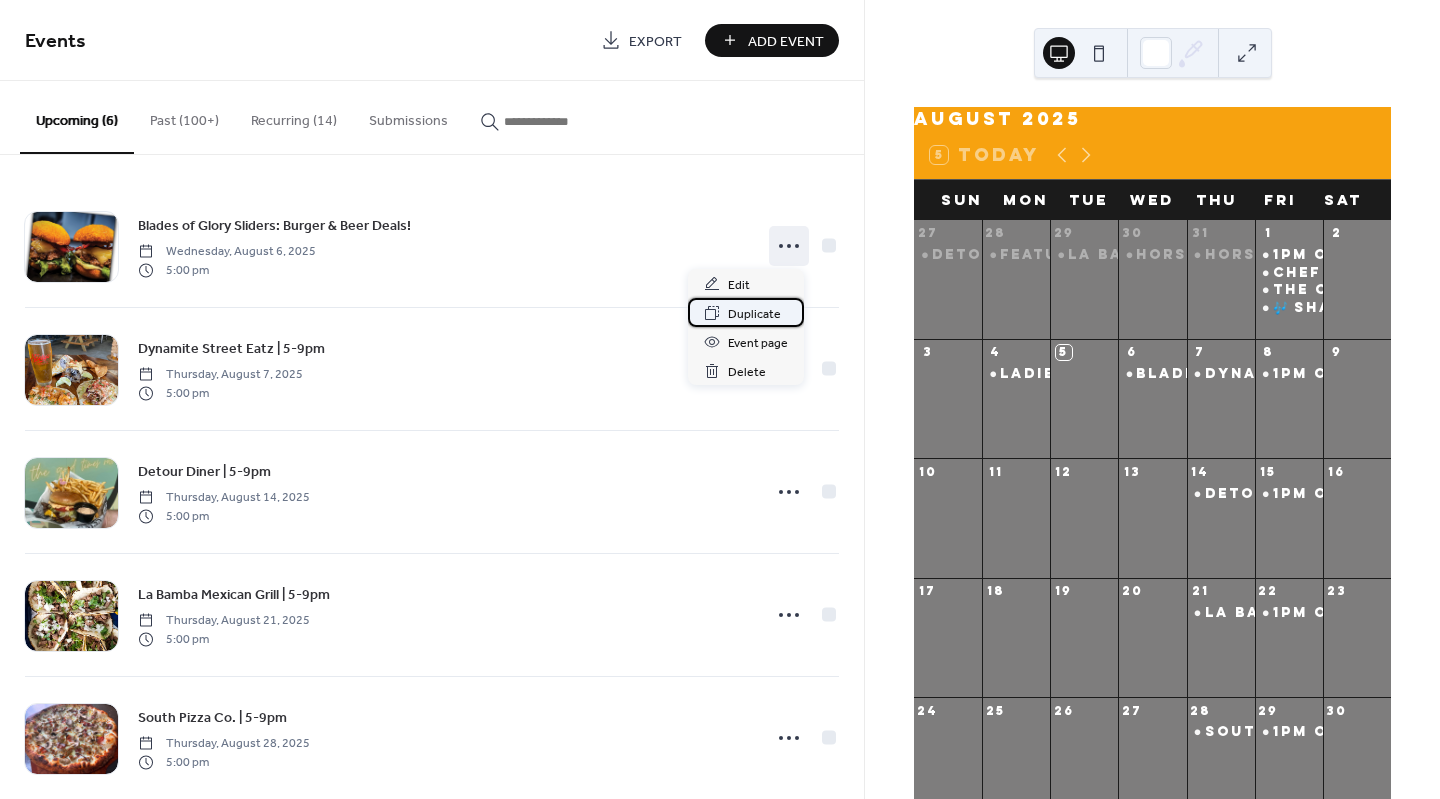 click on "Duplicate" at bounding box center (754, 314) 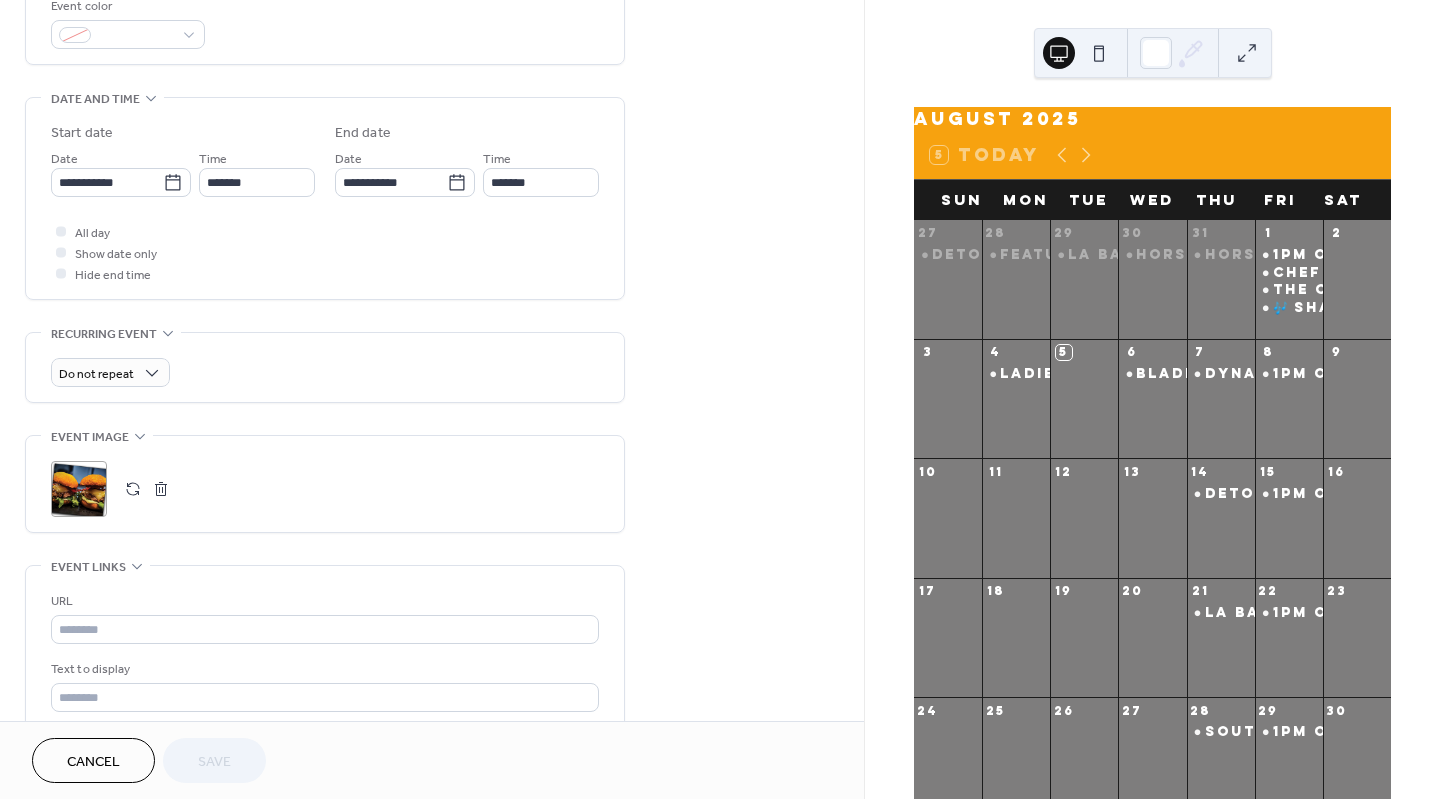 scroll, scrollTop: 556, scrollLeft: 0, axis: vertical 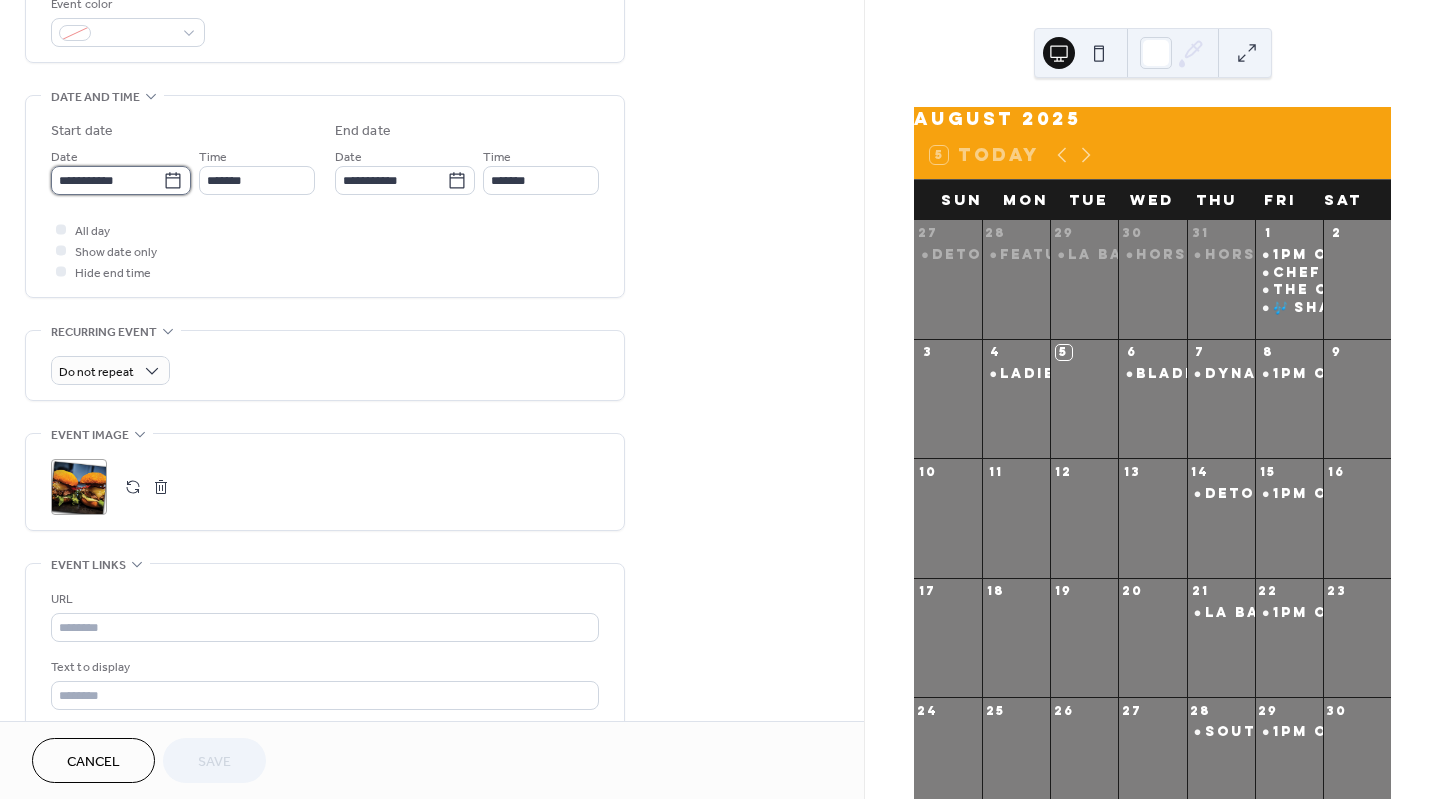 click on "**********" at bounding box center (107, 180) 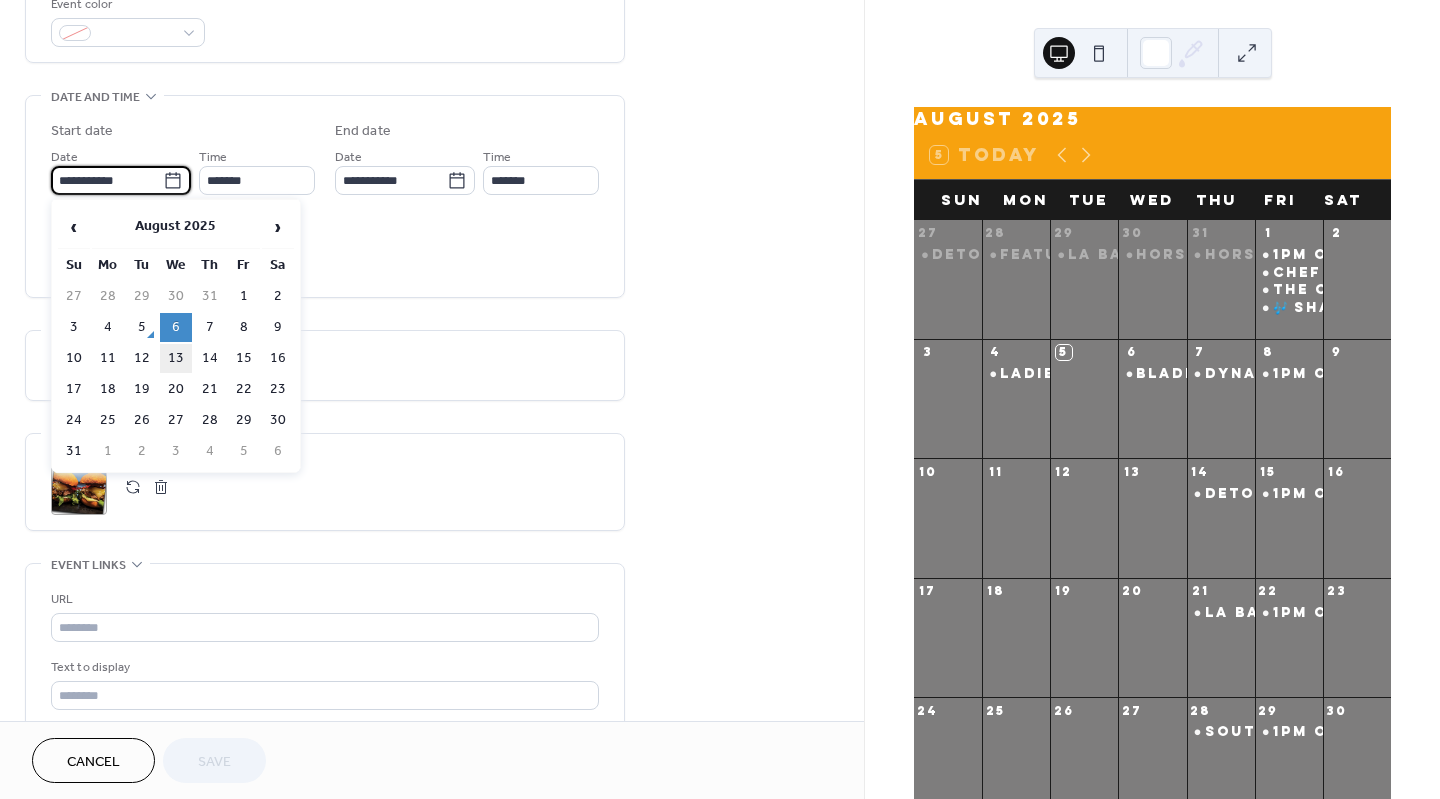 click on "13" at bounding box center [176, 358] 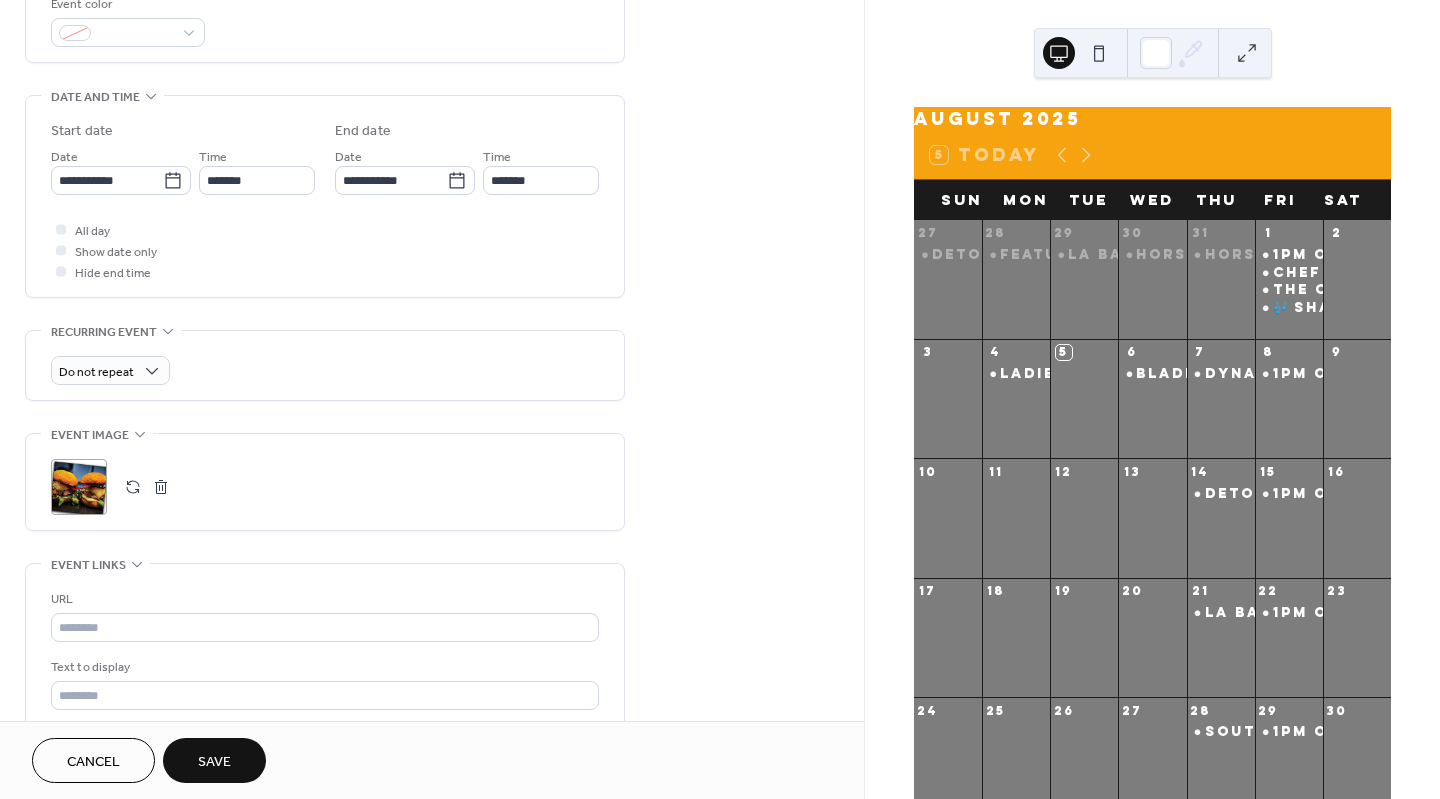click on "Save" at bounding box center [214, 762] 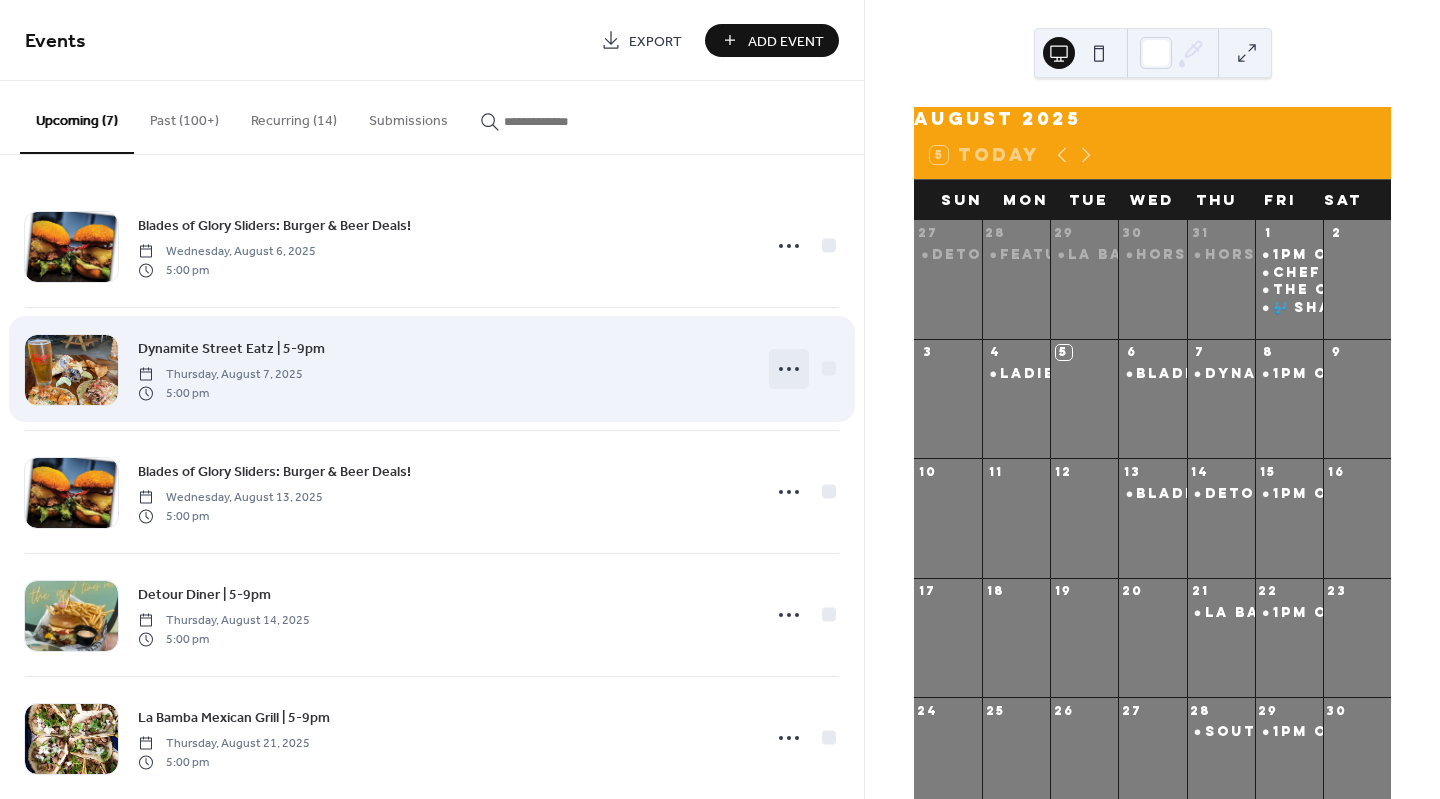 click 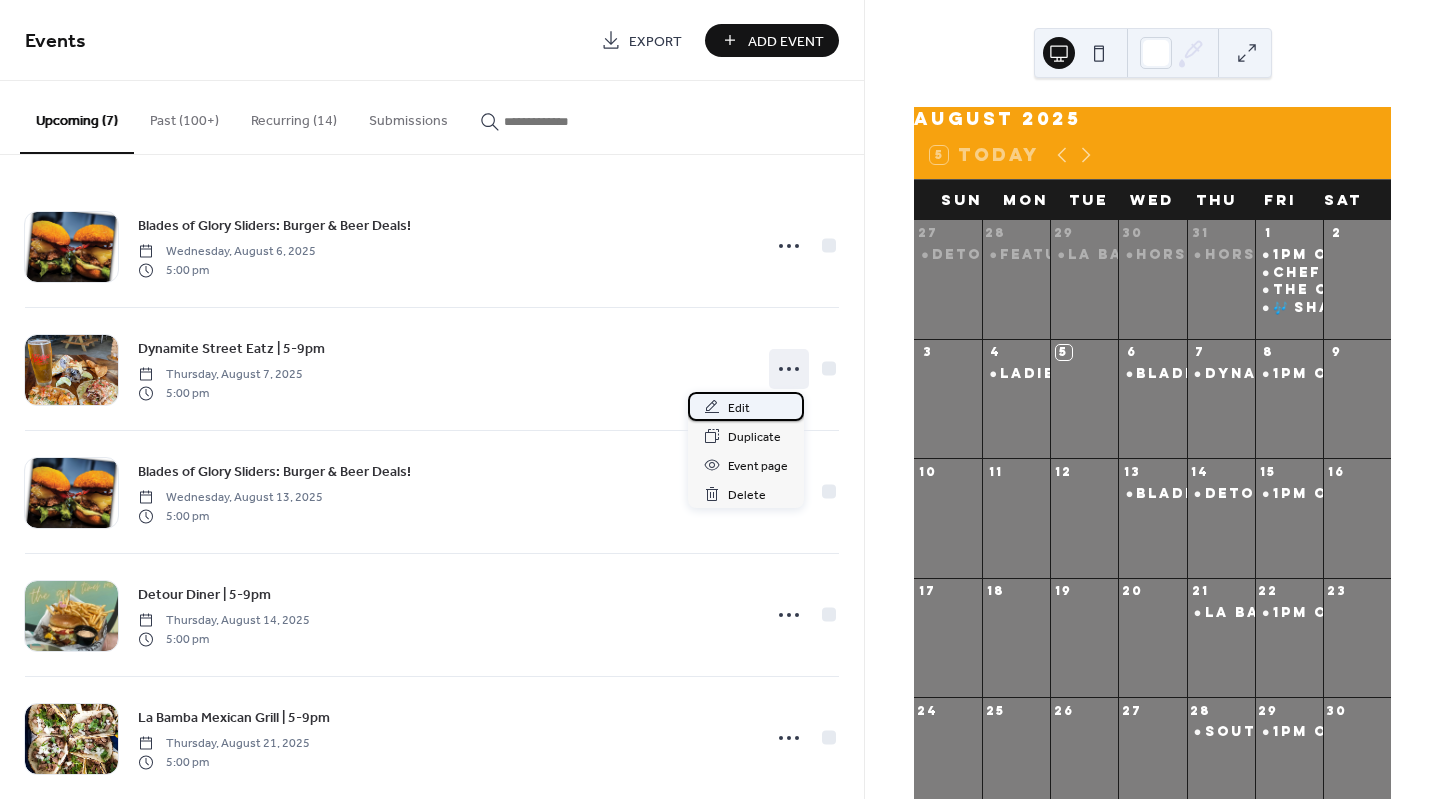 click on "Edit" at bounding box center (746, 406) 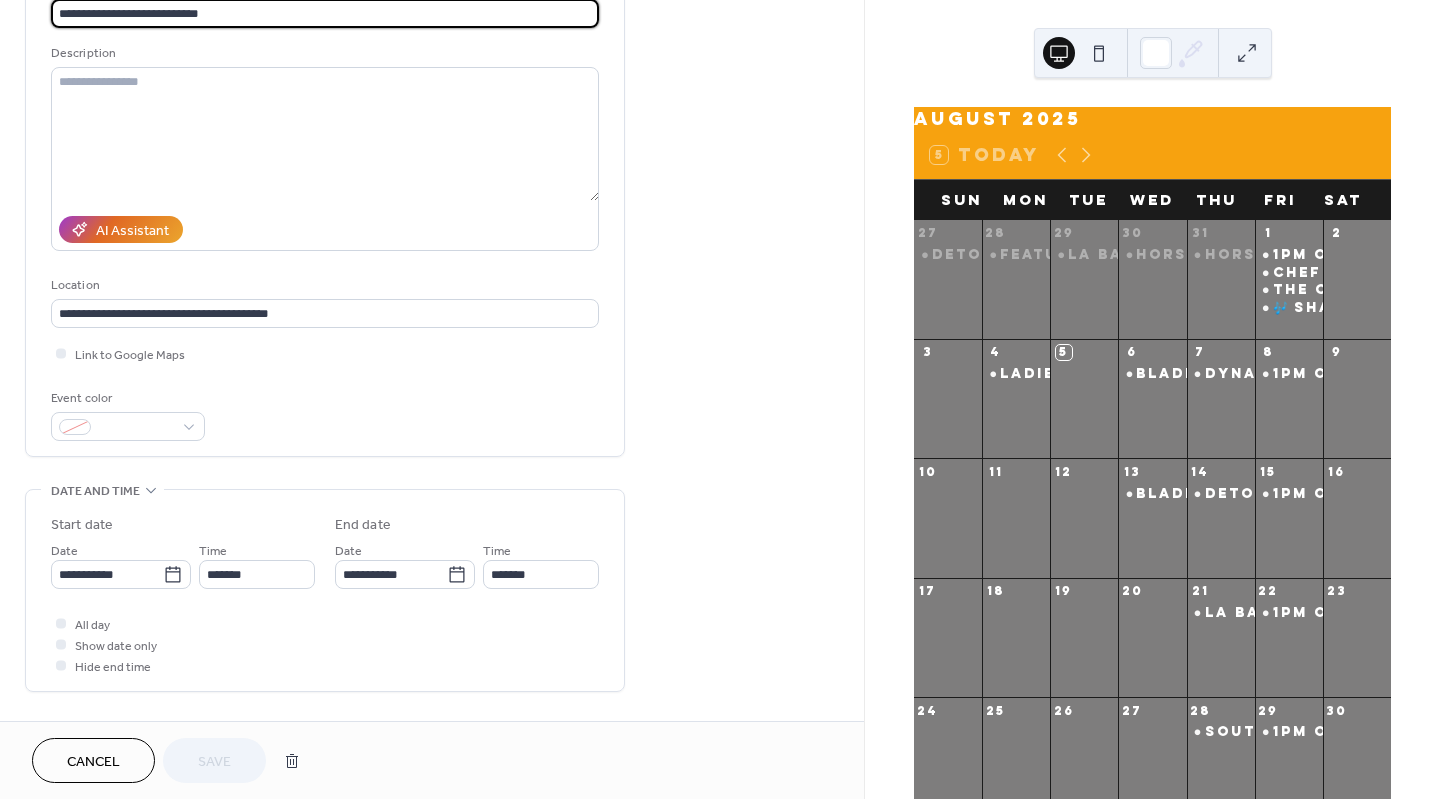 scroll, scrollTop: 164, scrollLeft: 0, axis: vertical 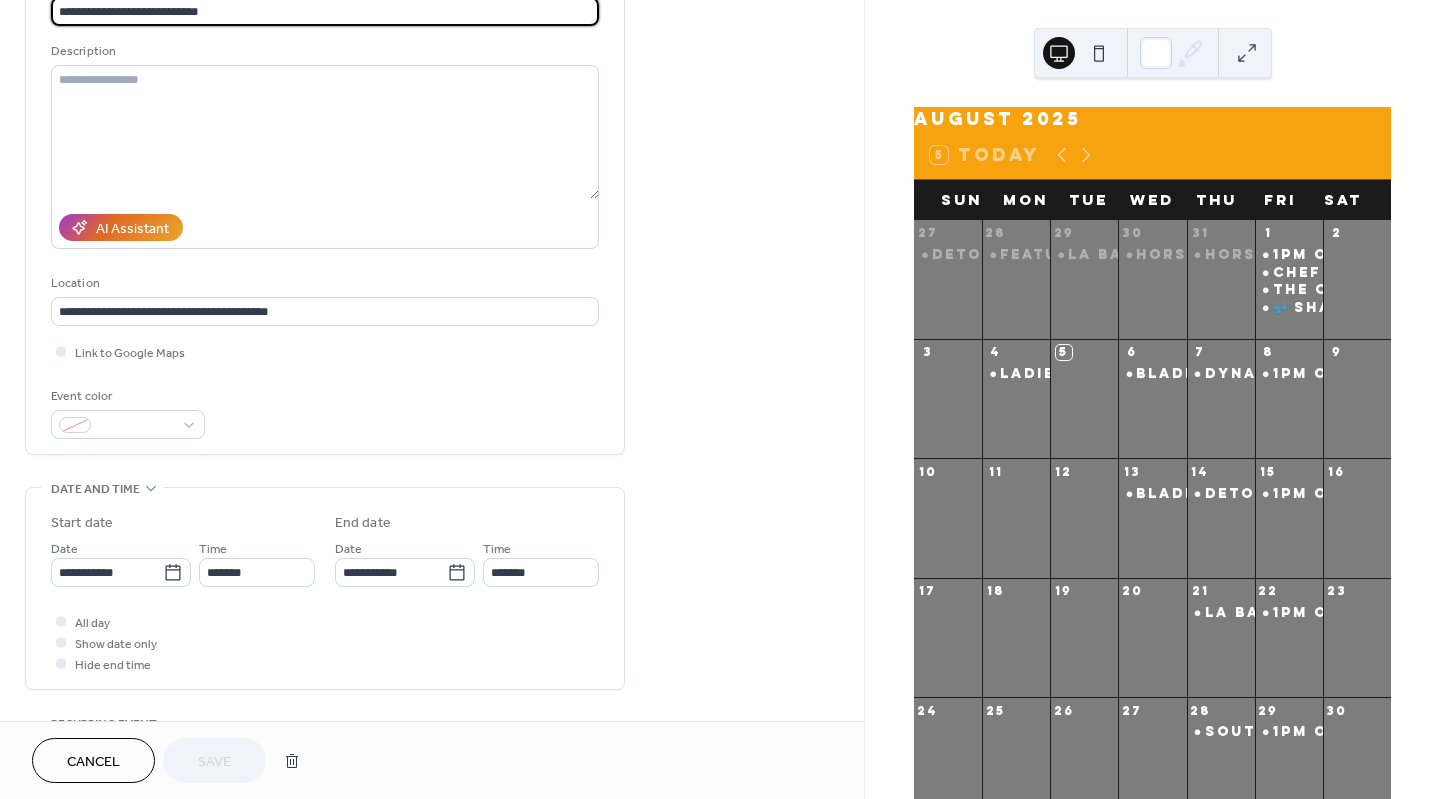 click on "Cancel" at bounding box center [93, 762] 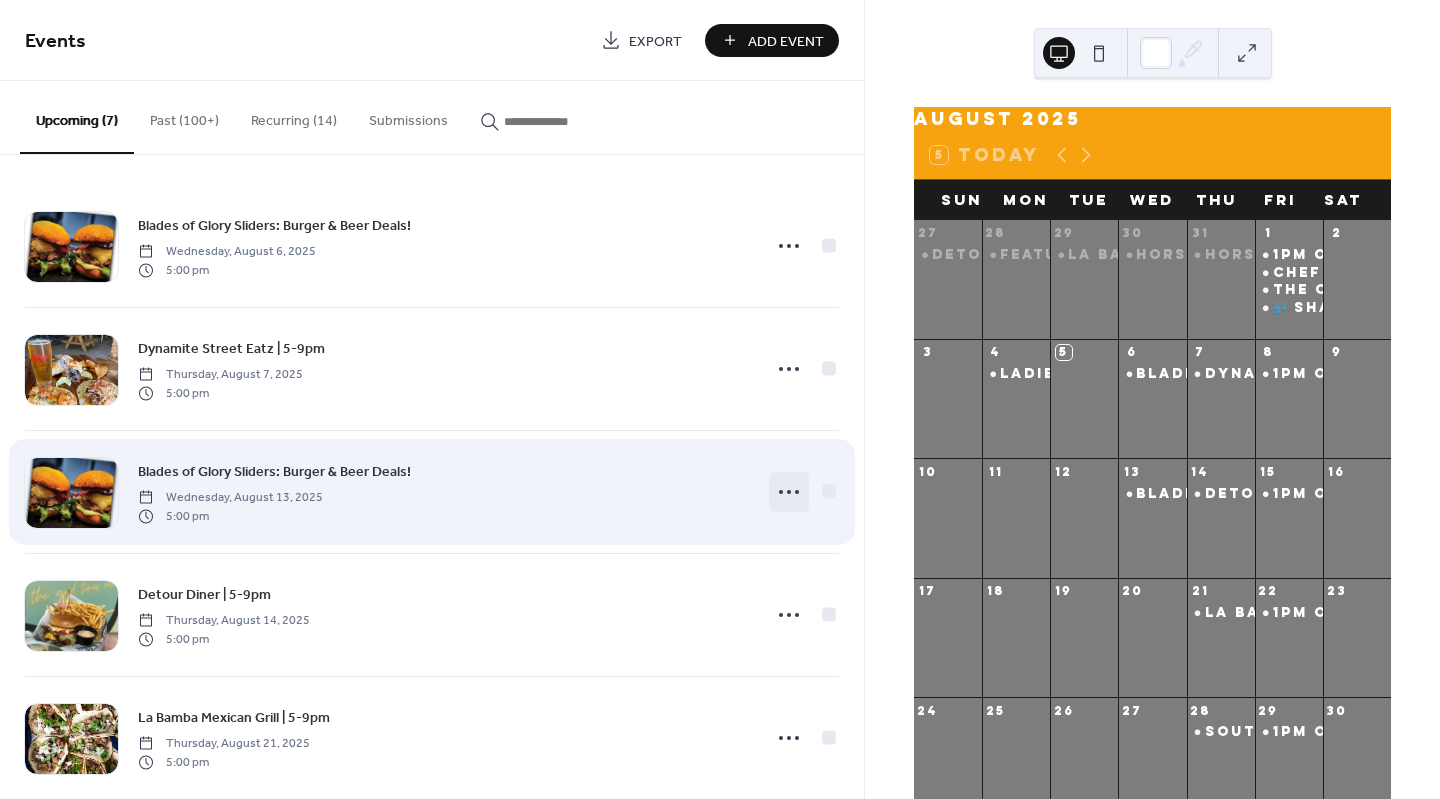 click 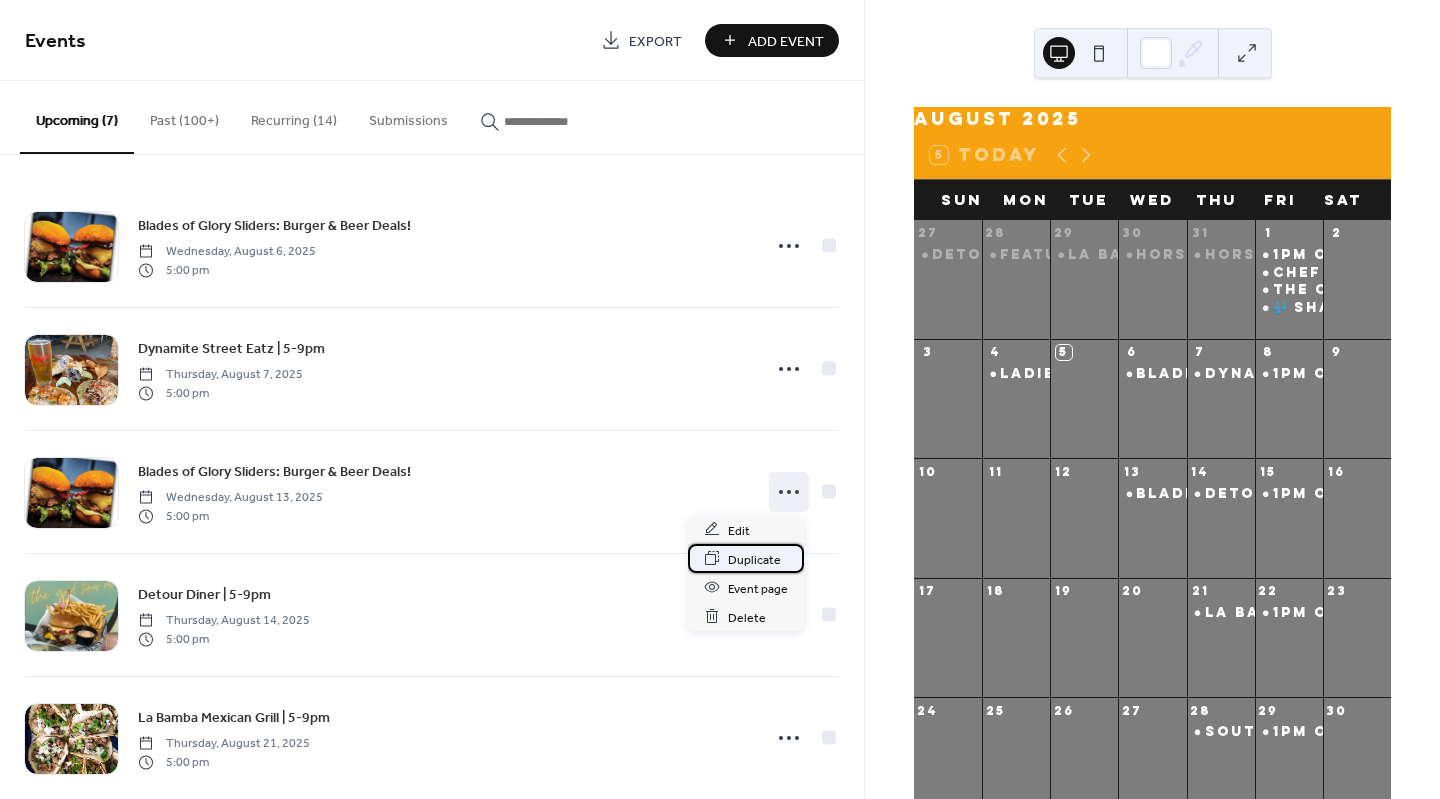 click on "Duplicate" at bounding box center (754, 559) 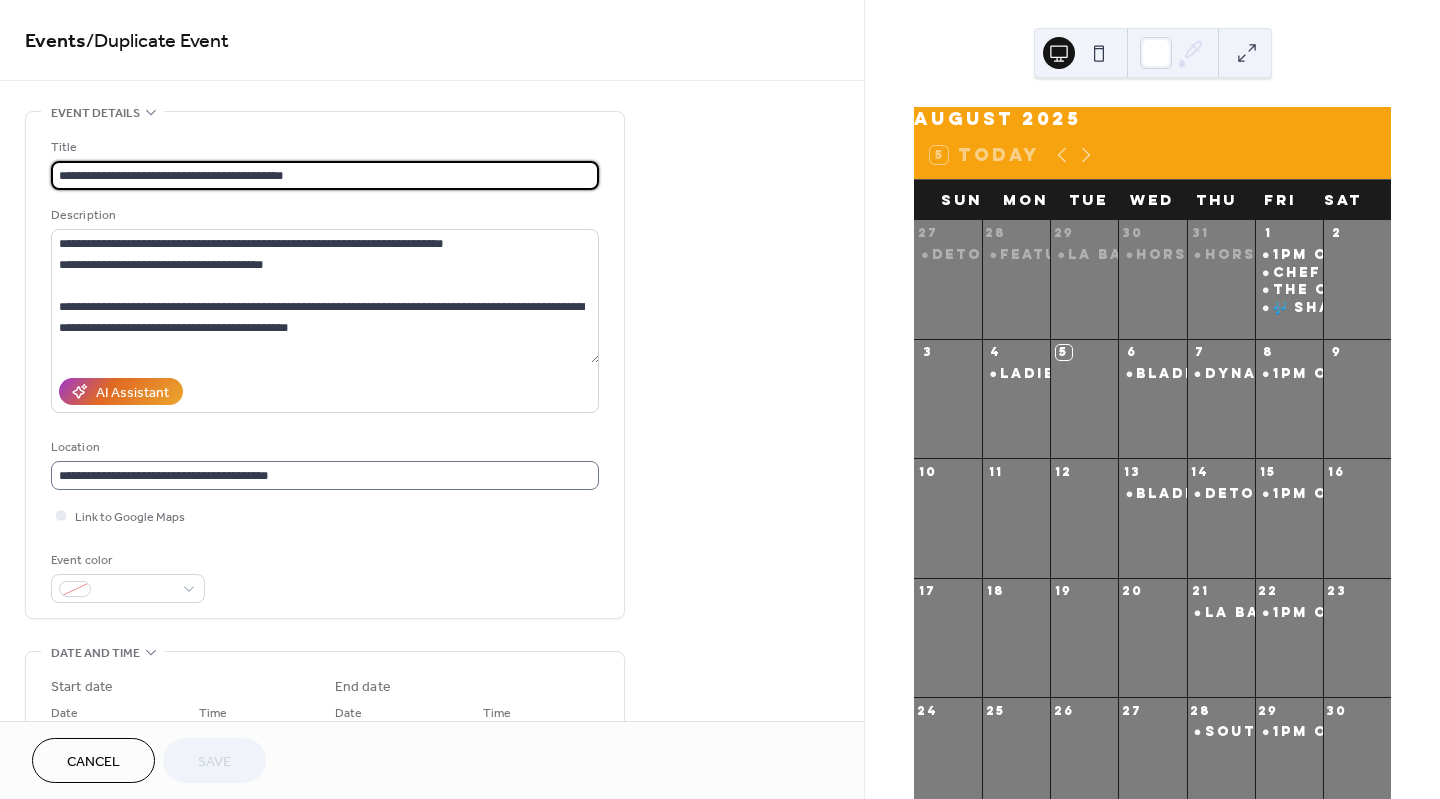 scroll, scrollTop: 0, scrollLeft: 0, axis: both 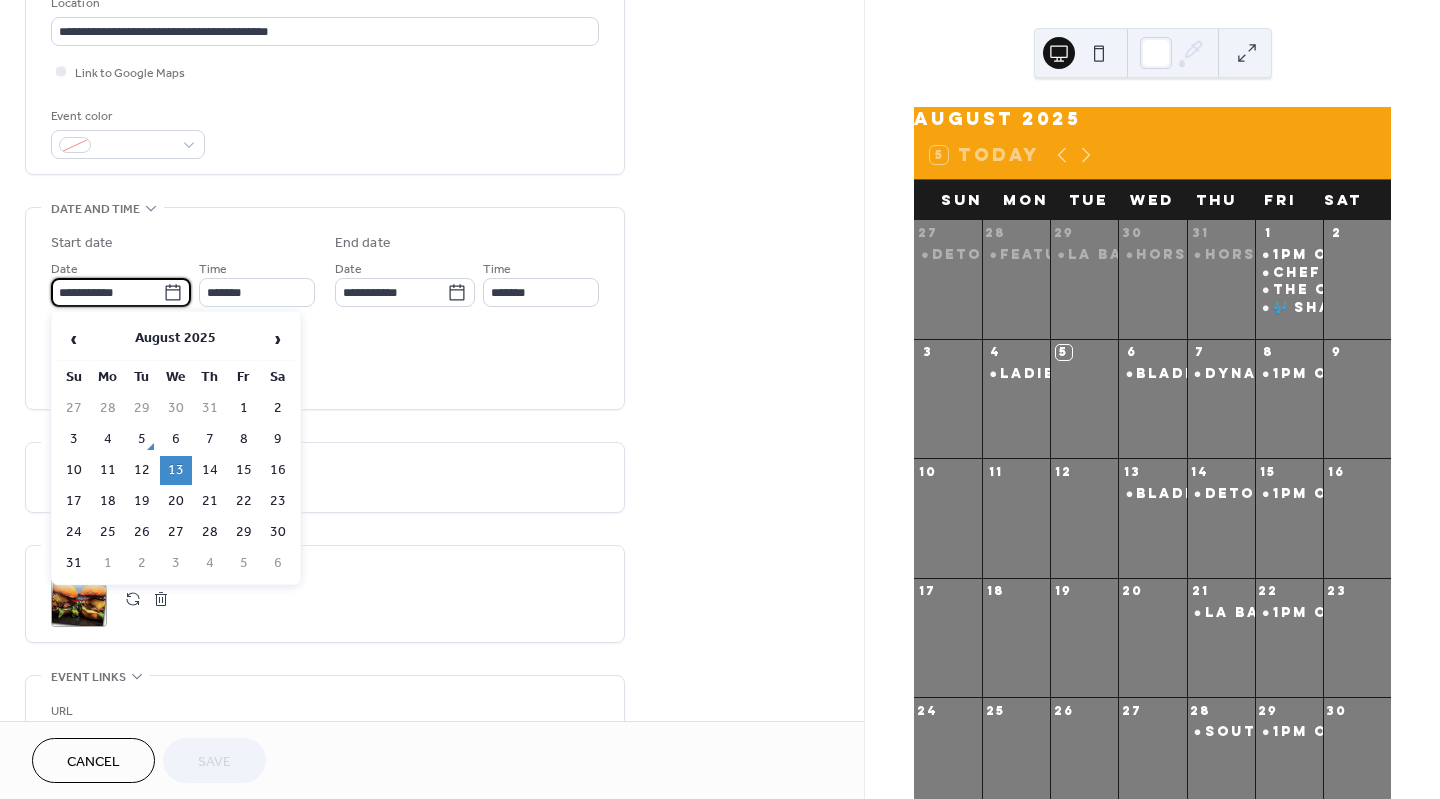 click on "**********" at bounding box center [107, 292] 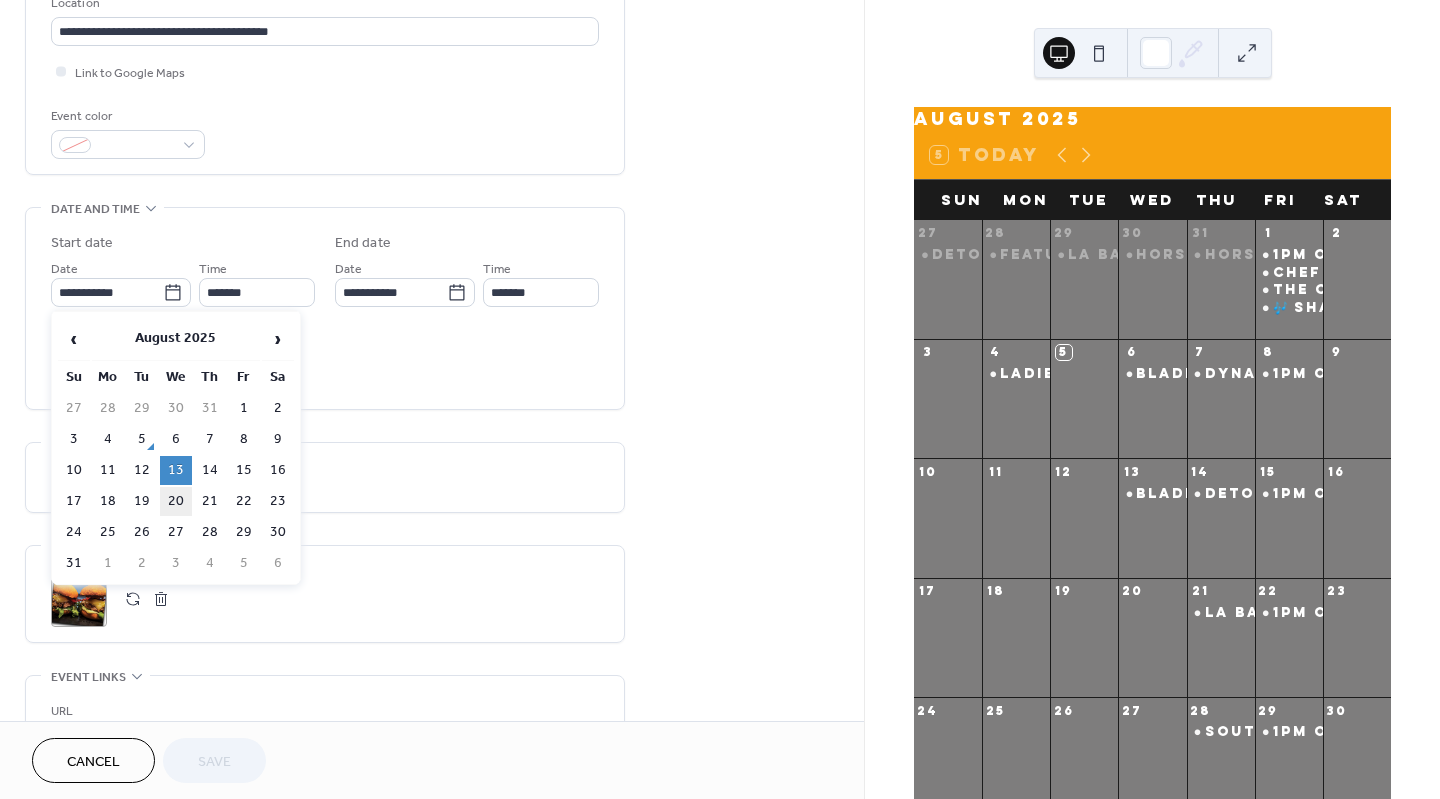 click on "20" at bounding box center (176, 501) 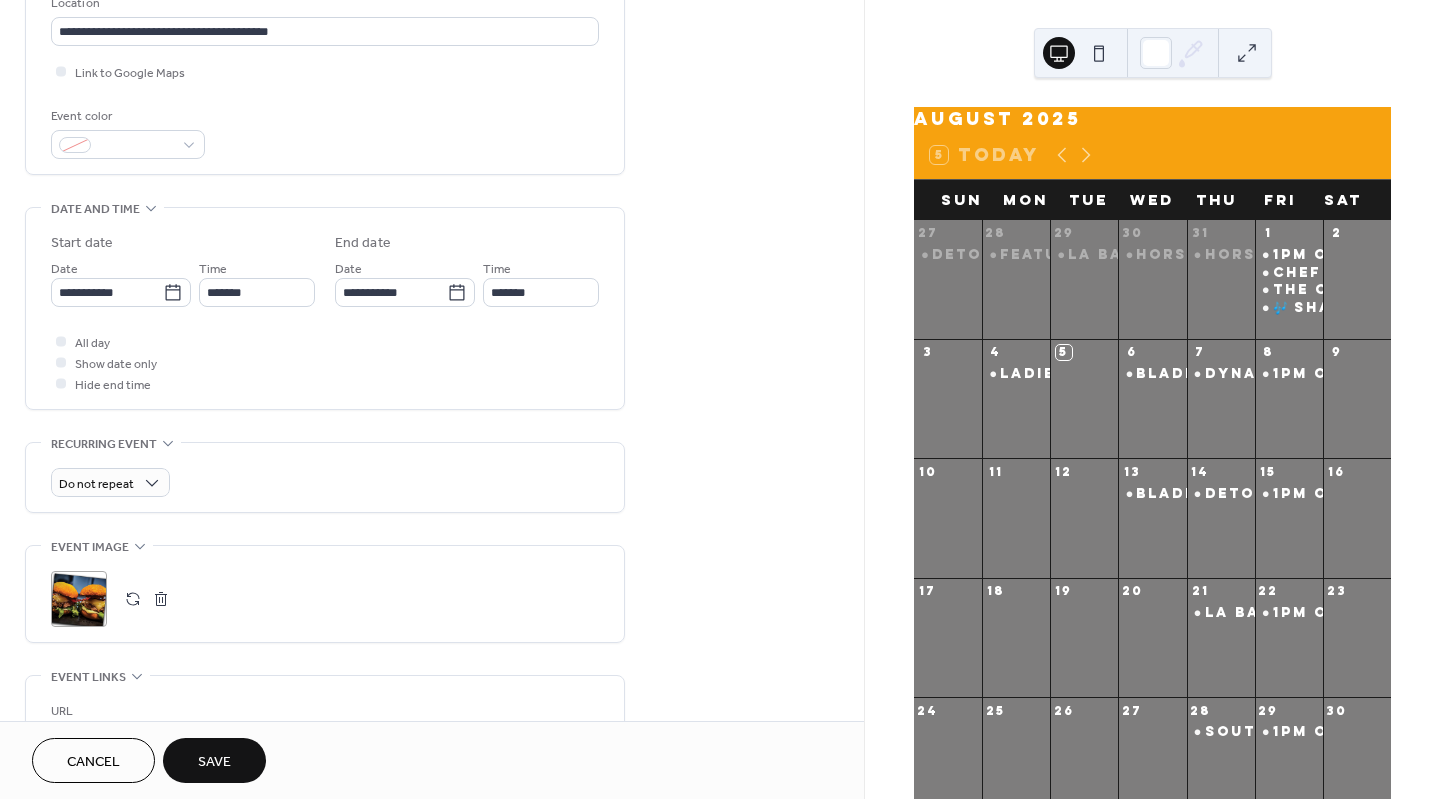 click on "Save" at bounding box center (214, 760) 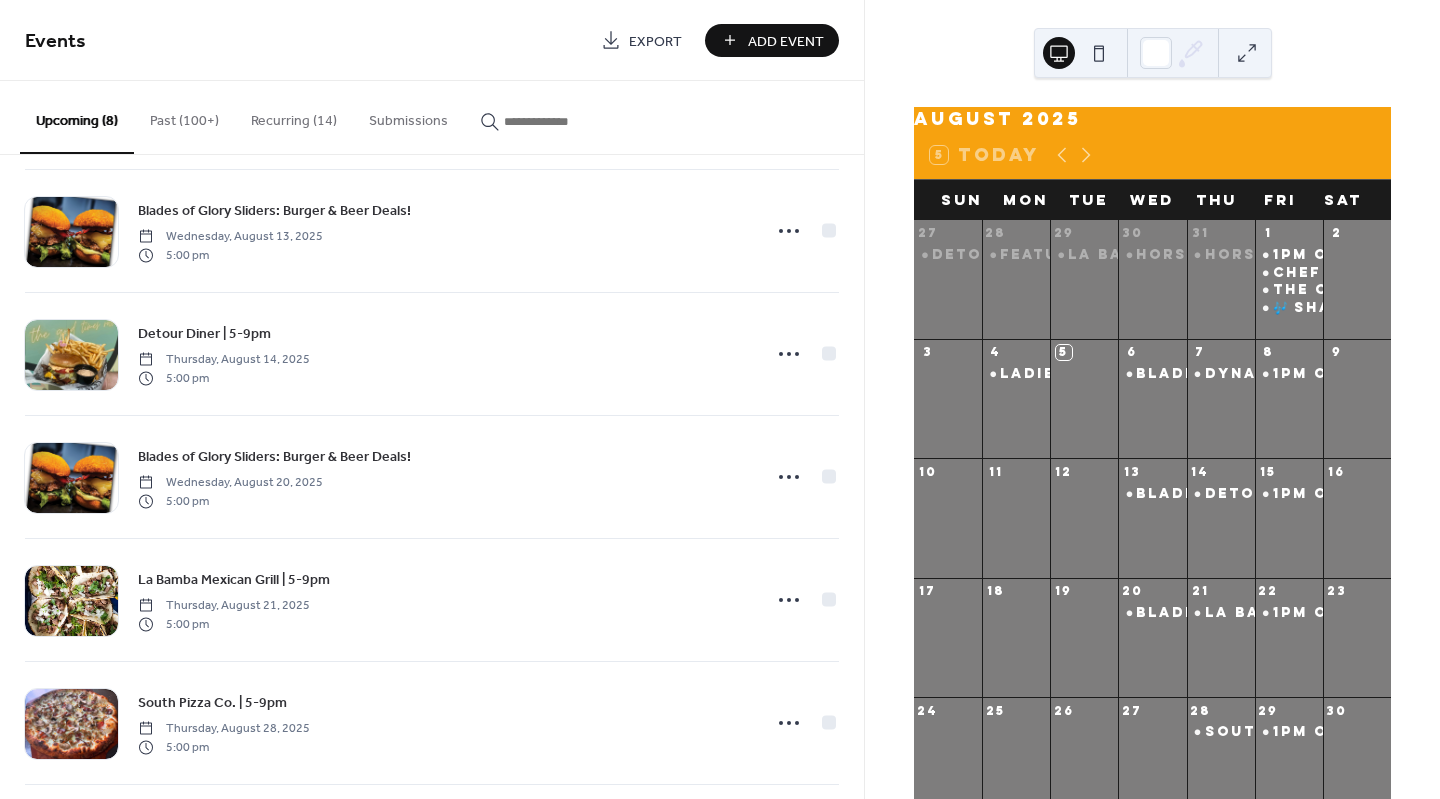 scroll, scrollTop: 262, scrollLeft: 0, axis: vertical 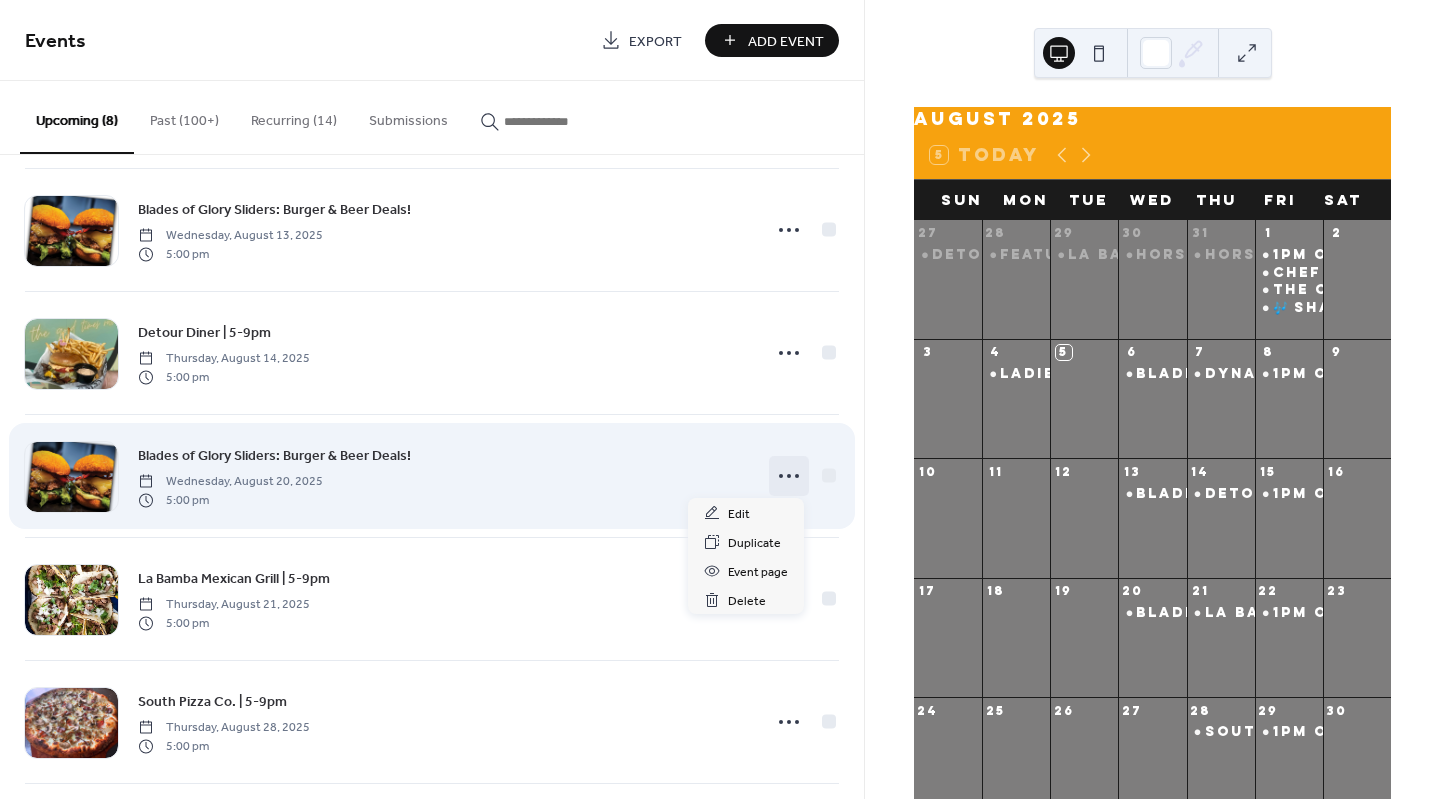 click 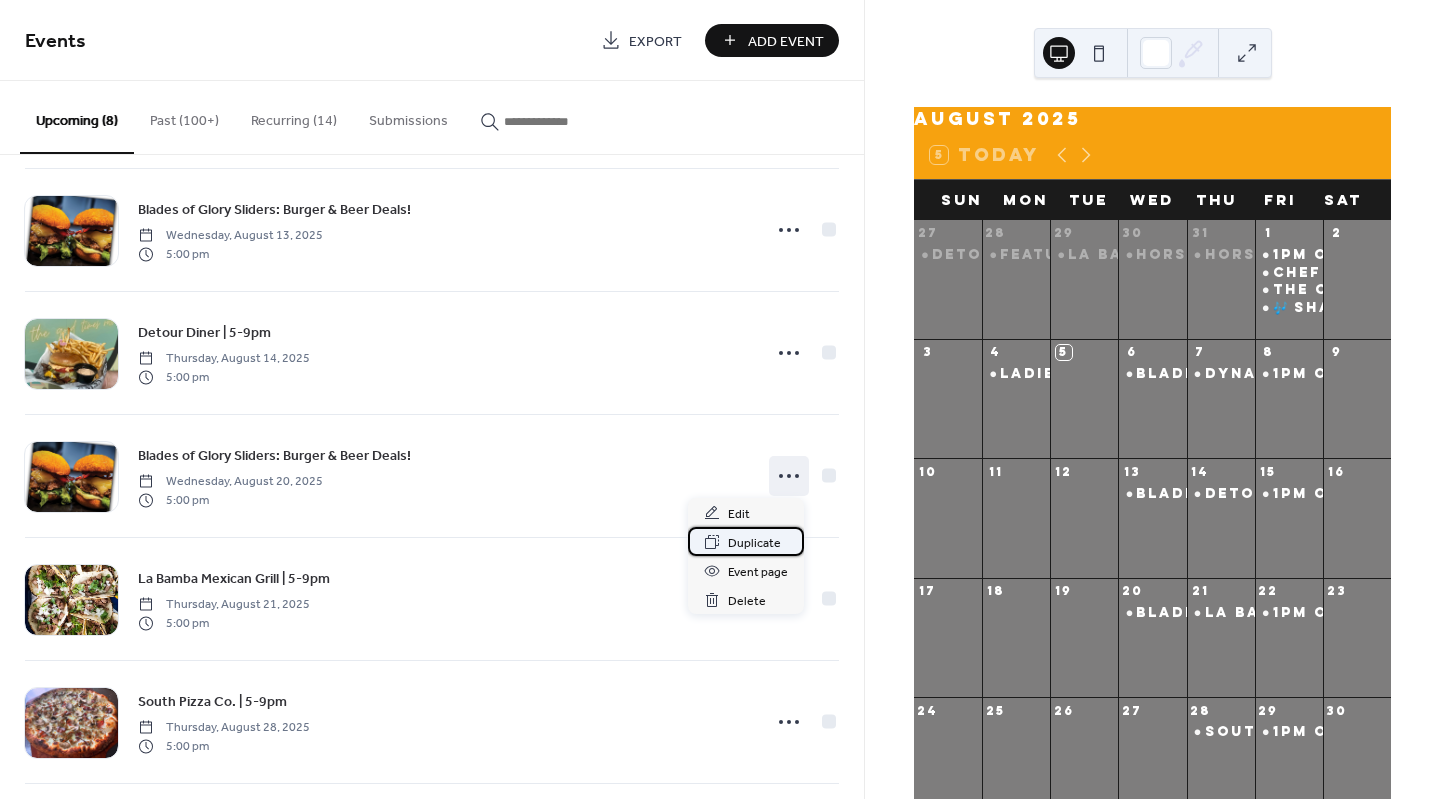 click on "Duplicate" at bounding box center (754, 543) 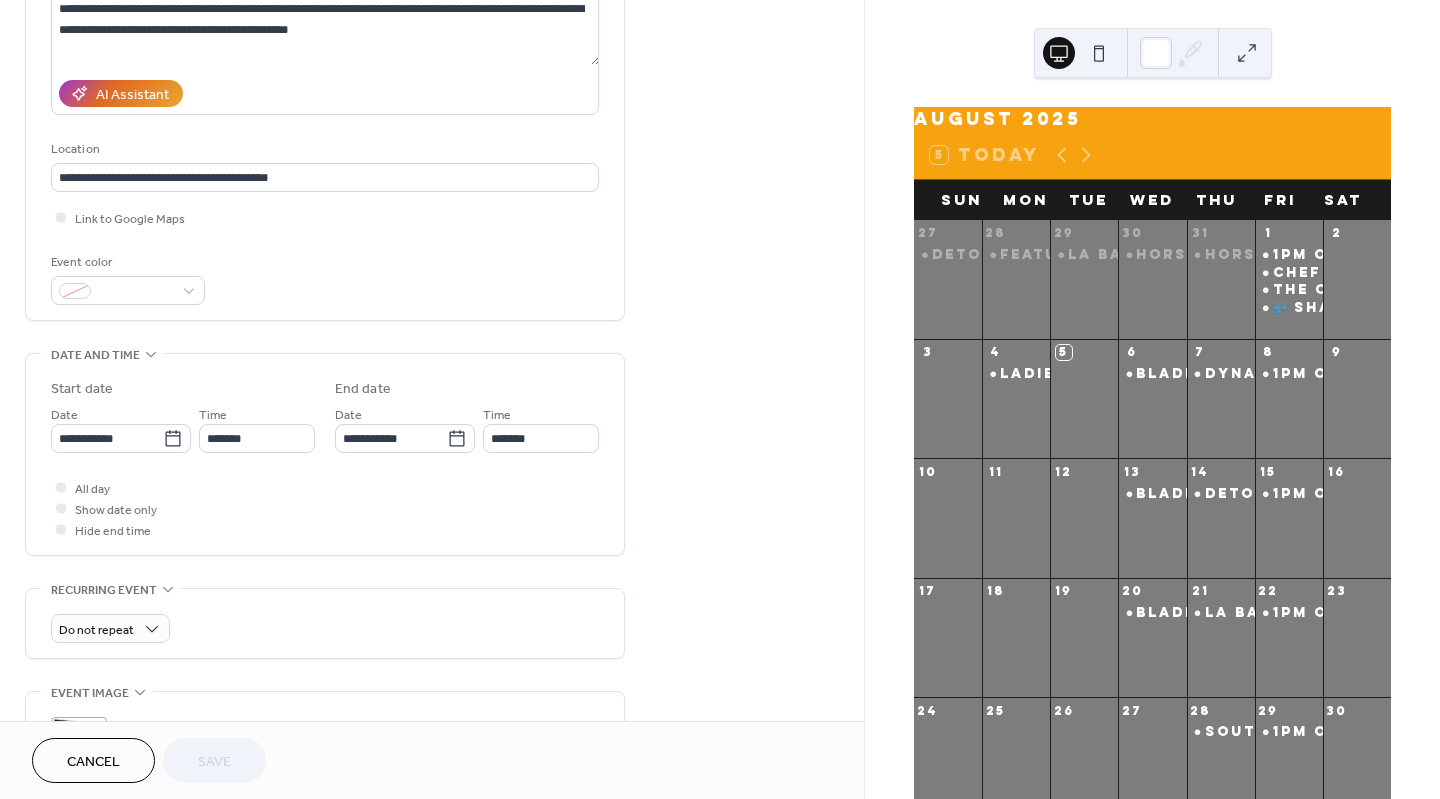 scroll, scrollTop: 305, scrollLeft: 0, axis: vertical 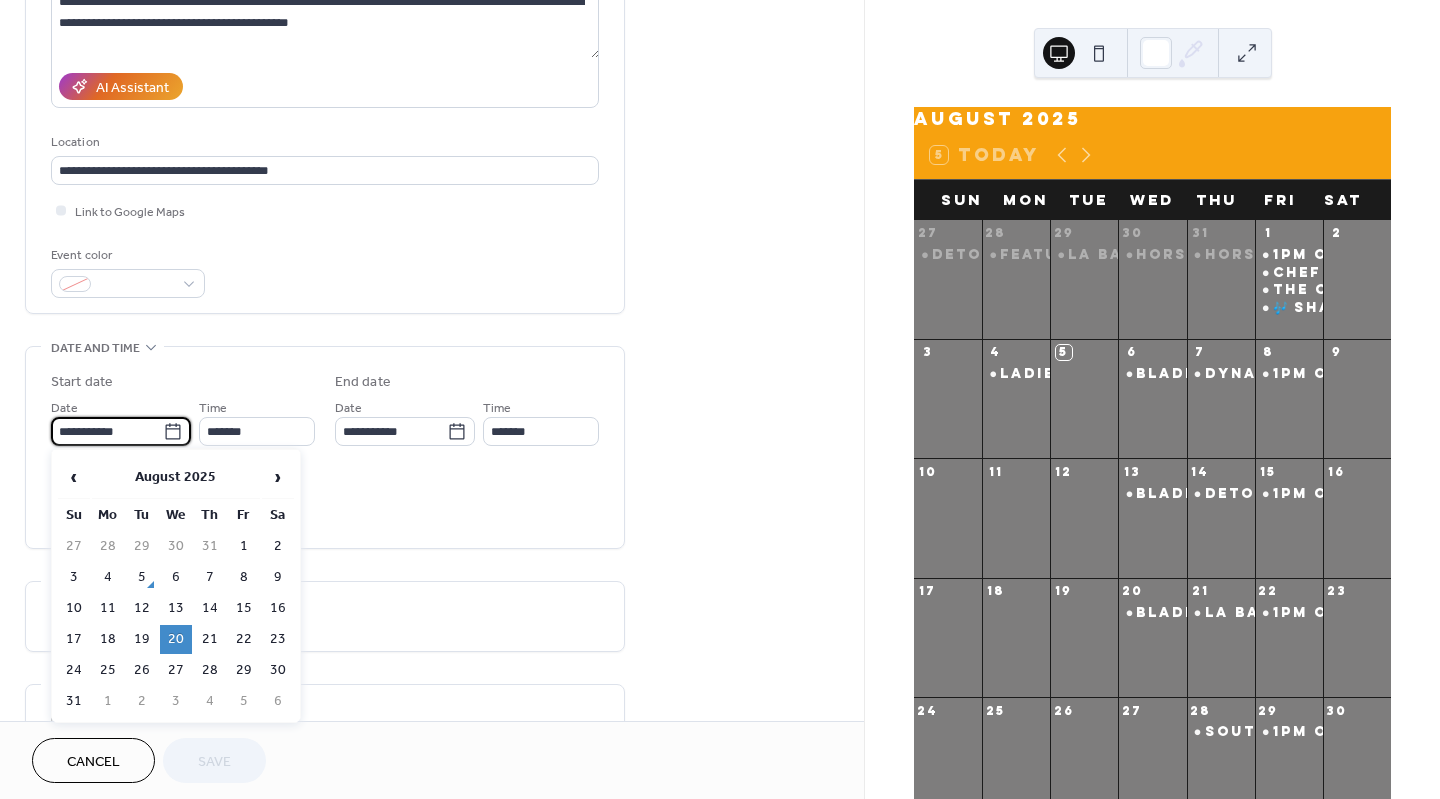 click on "**********" at bounding box center (107, 431) 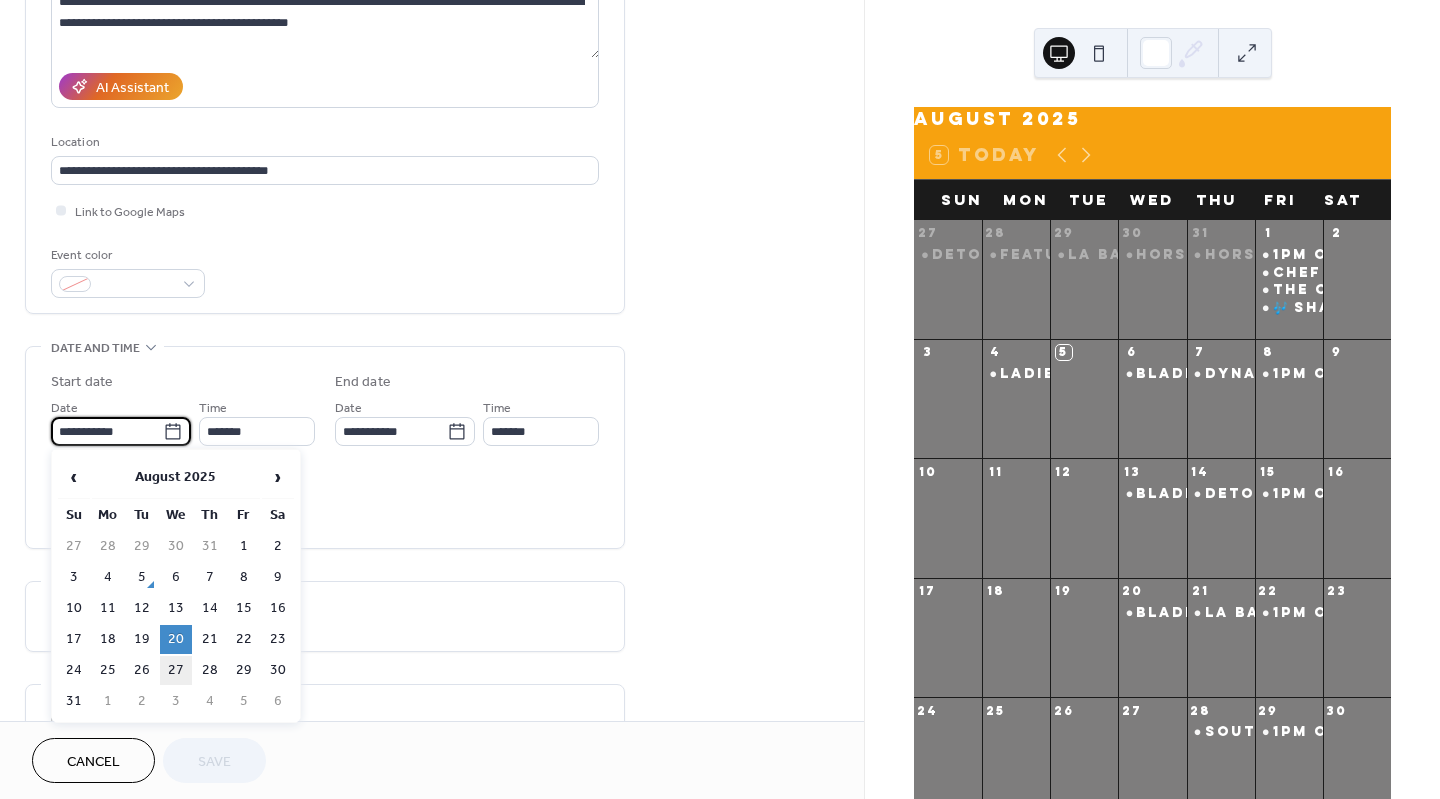 click on "27" at bounding box center (176, 670) 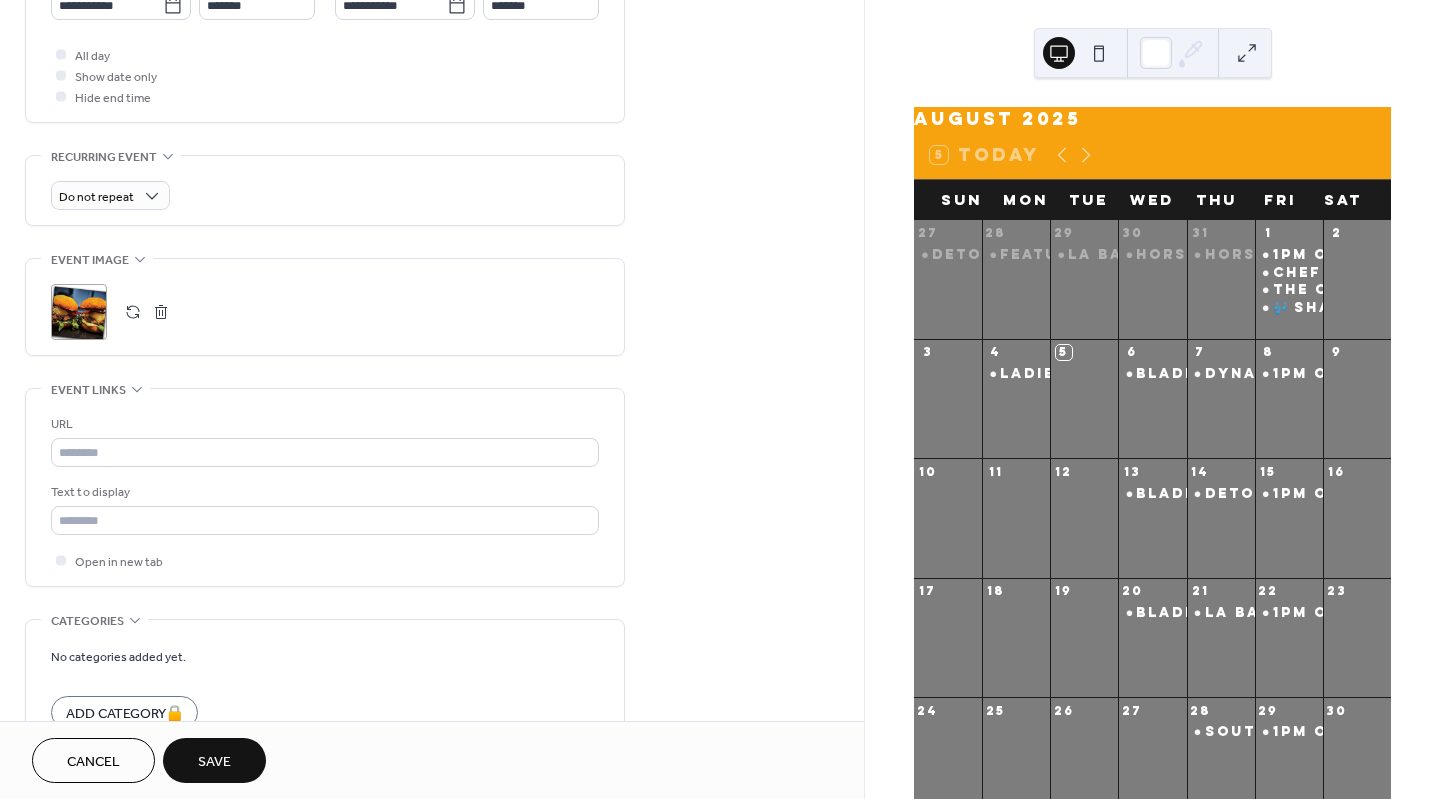 scroll, scrollTop: 909, scrollLeft: 0, axis: vertical 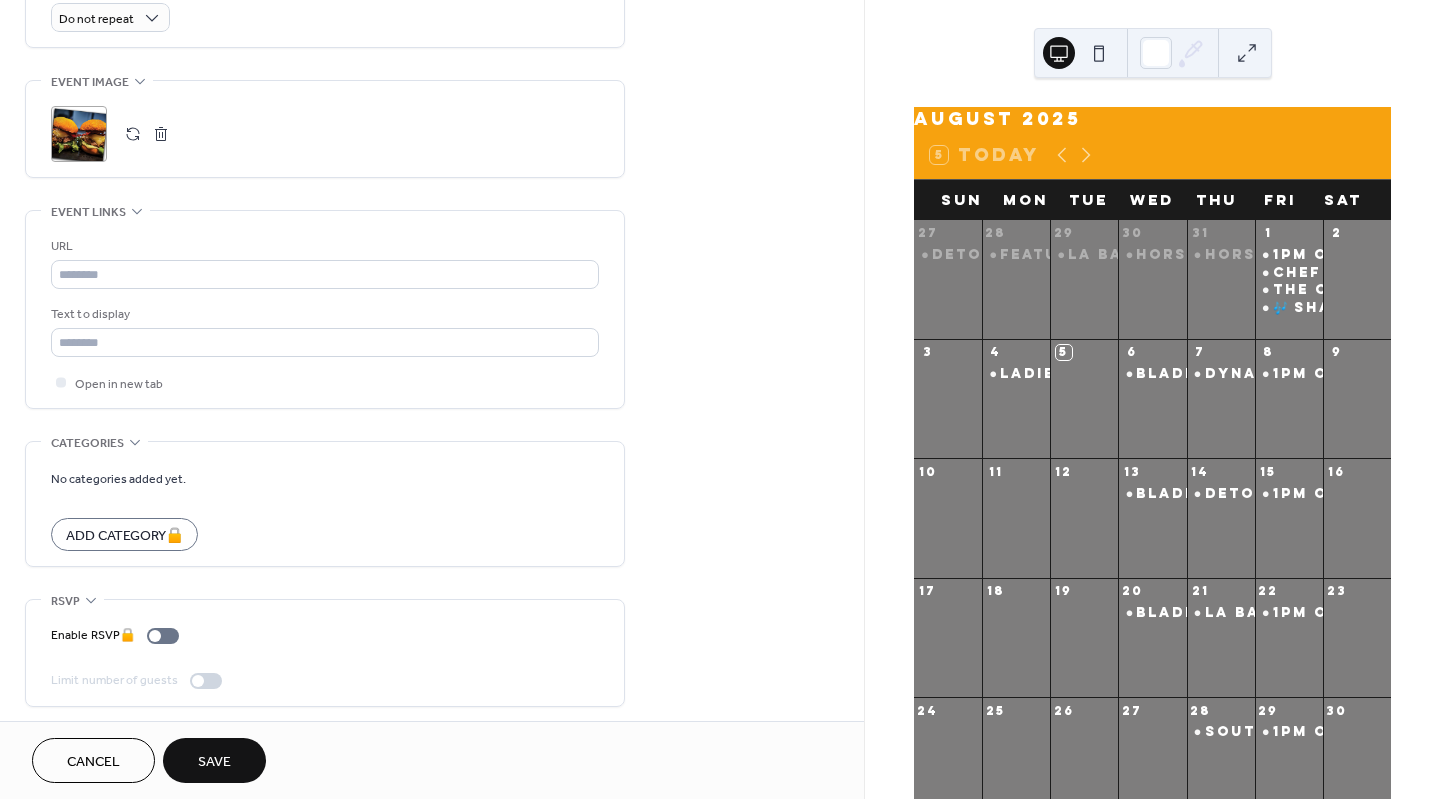 click on "Save" at bounding box center [214, 762] 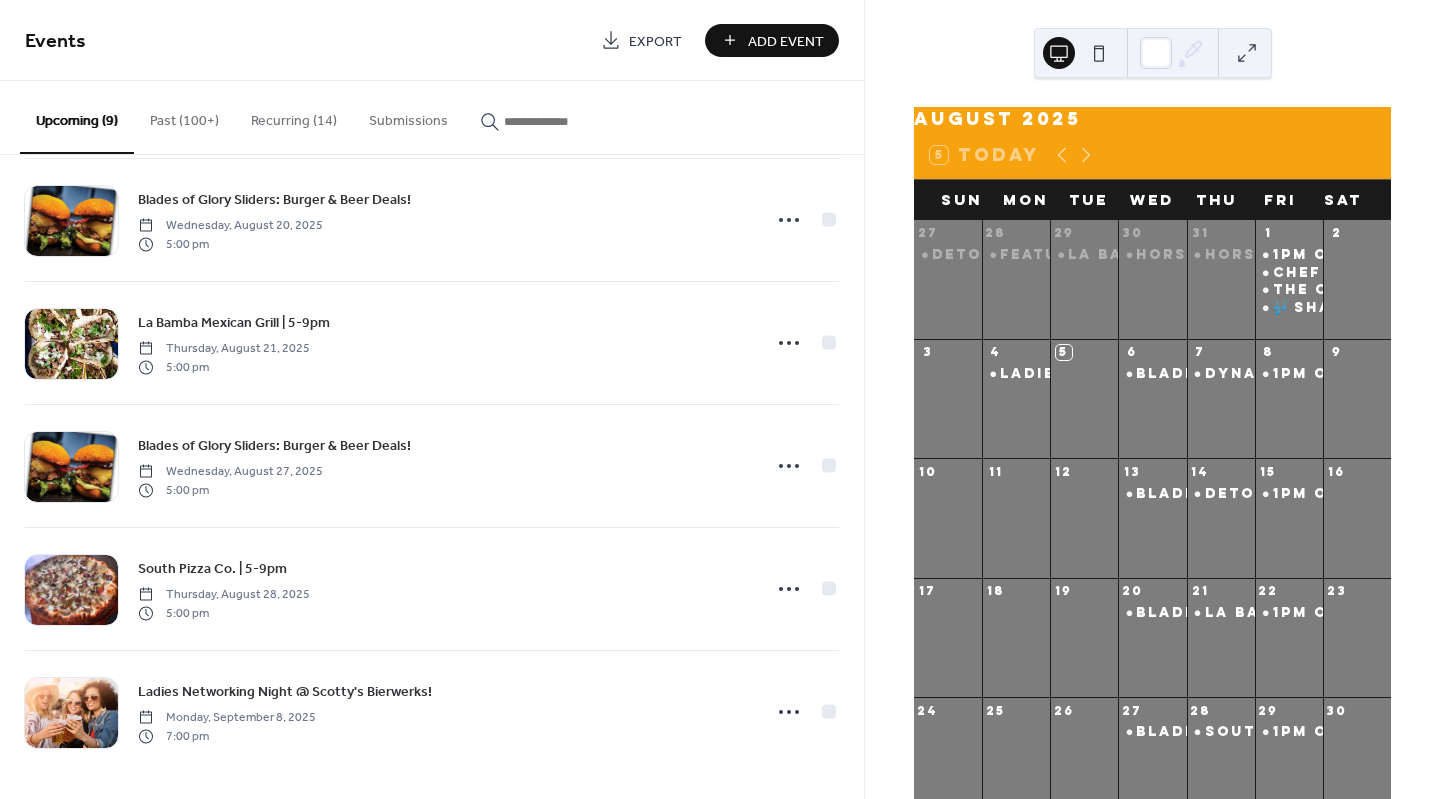 scroll, scrollTop: 0, scrollLeft: 0, axis: both 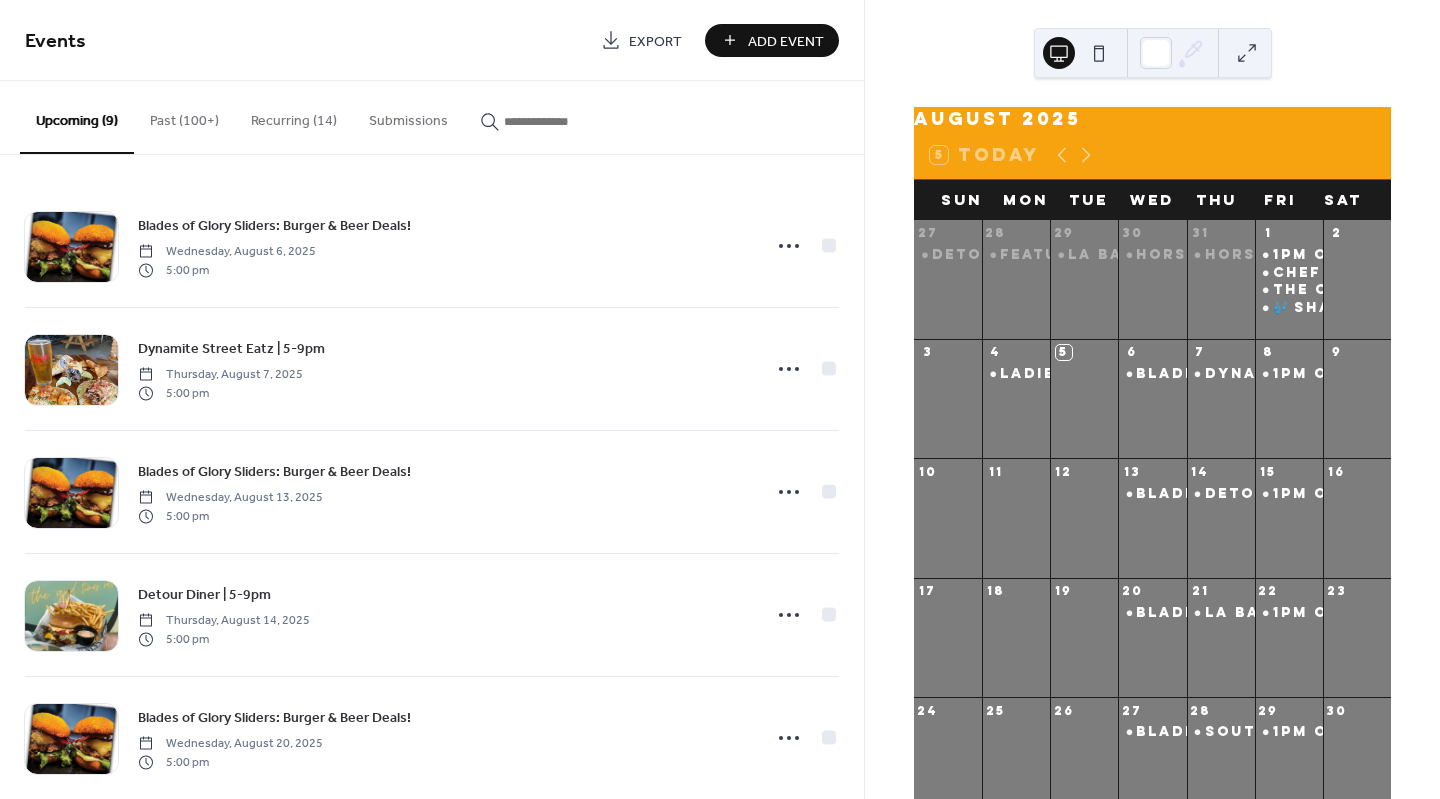 click at bounding box center [564, 121] 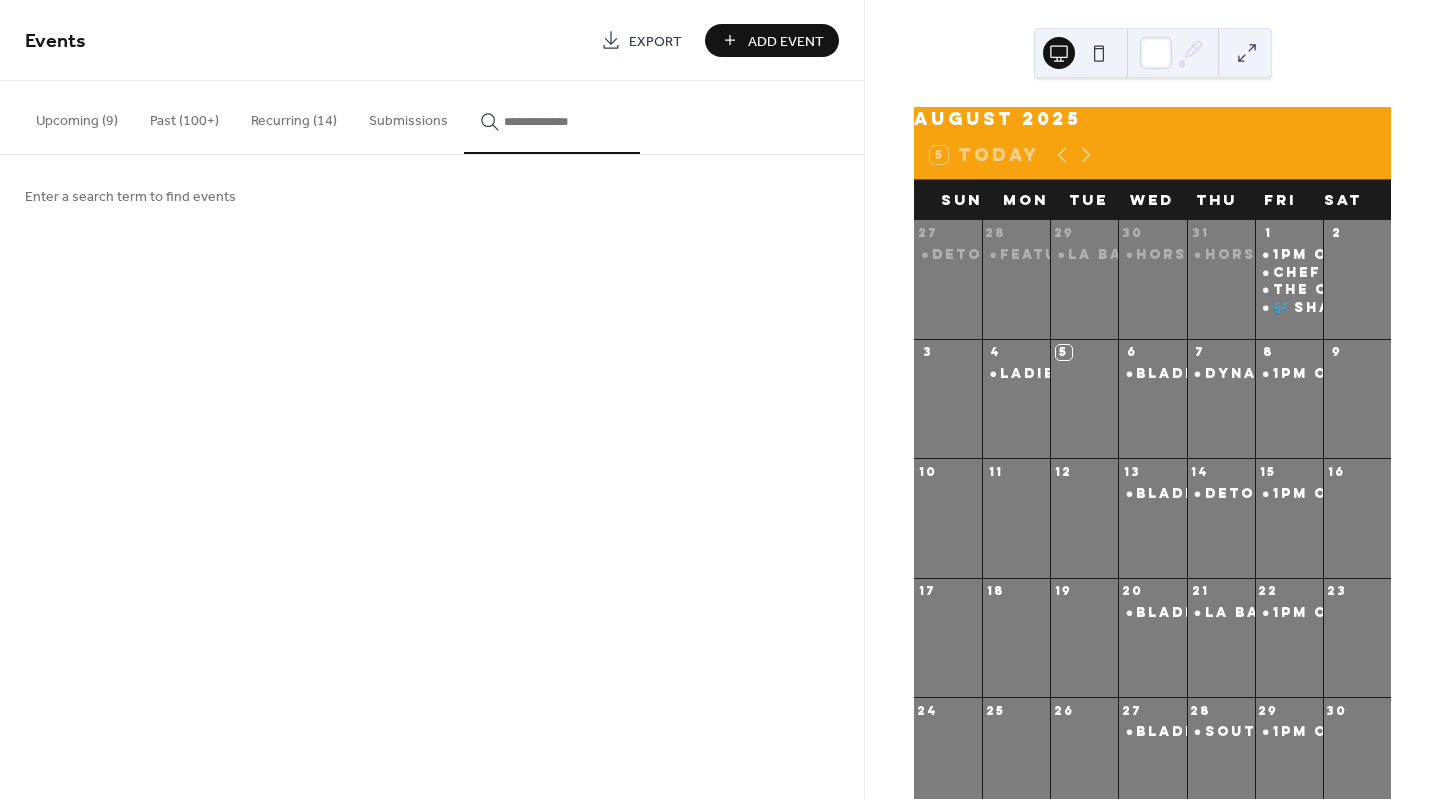 type on "*" 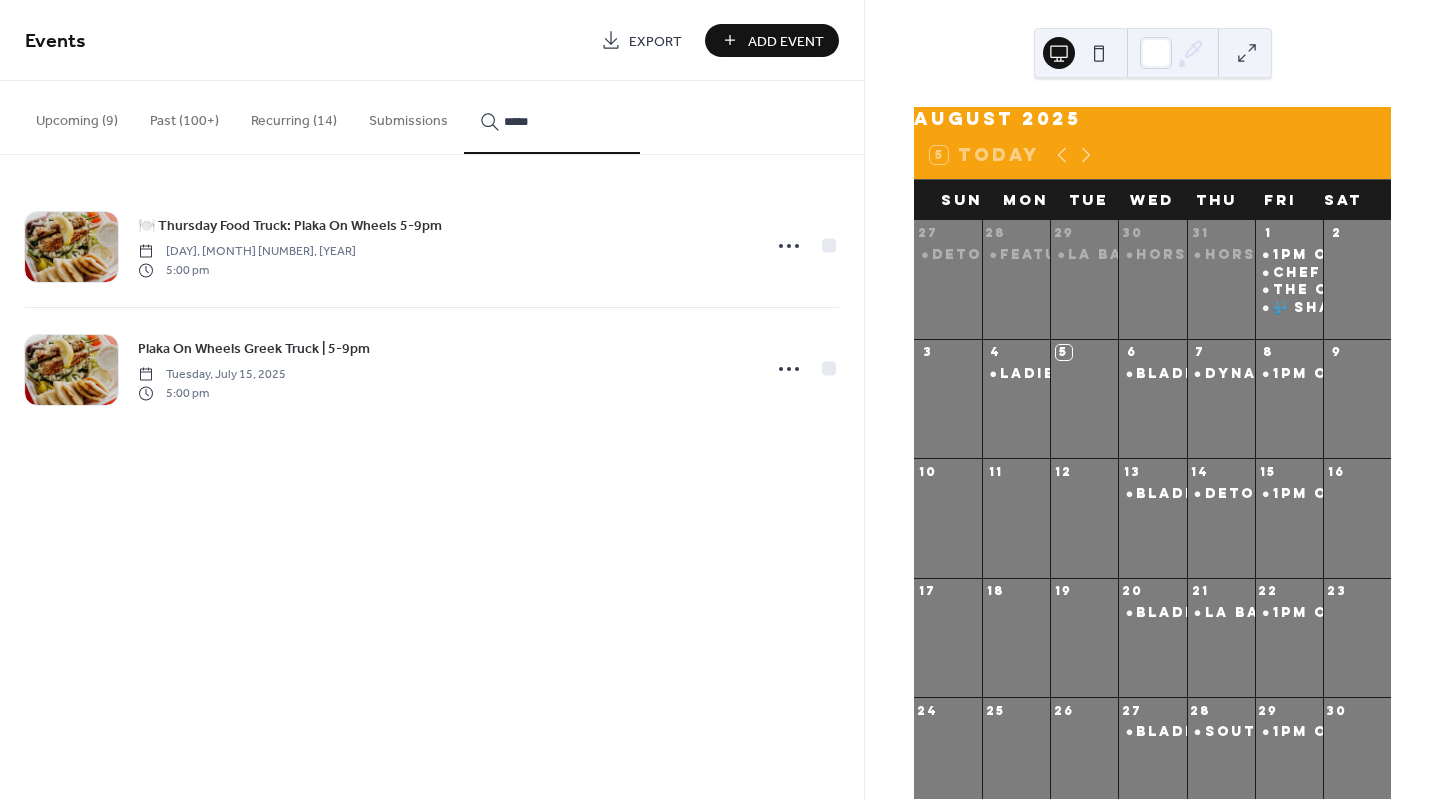 type on "*****" 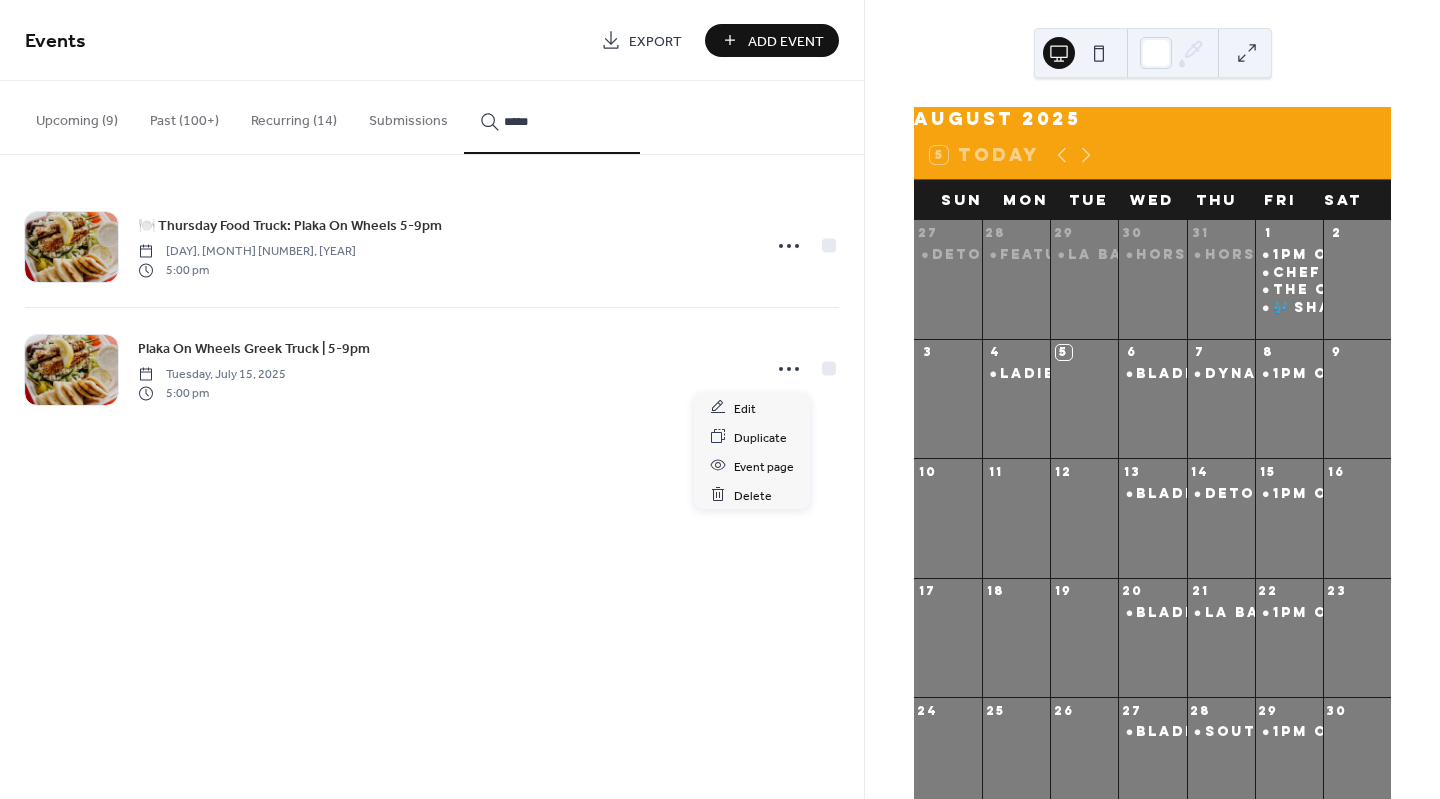 click 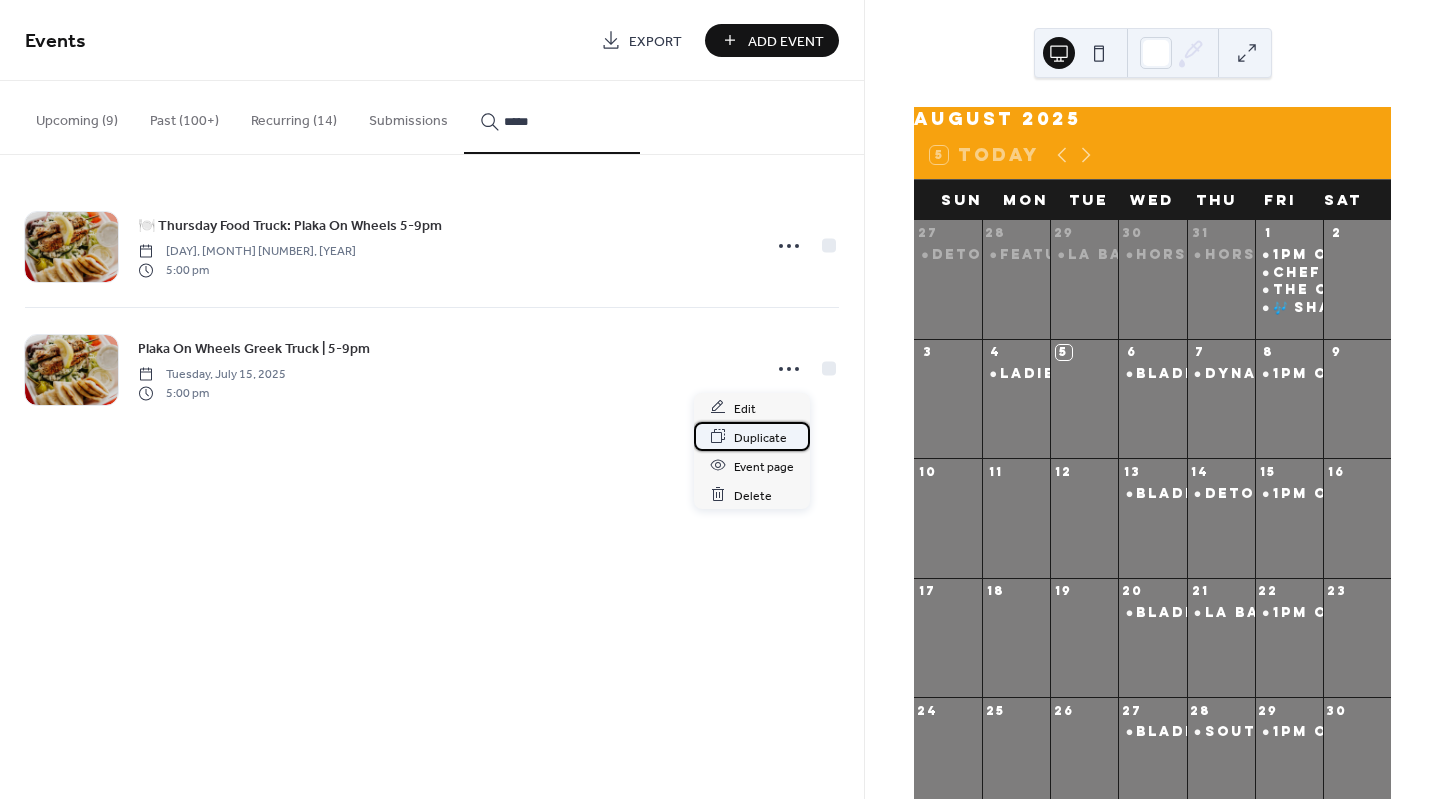 click on "Duplicate" at bounding box center [760, 437] 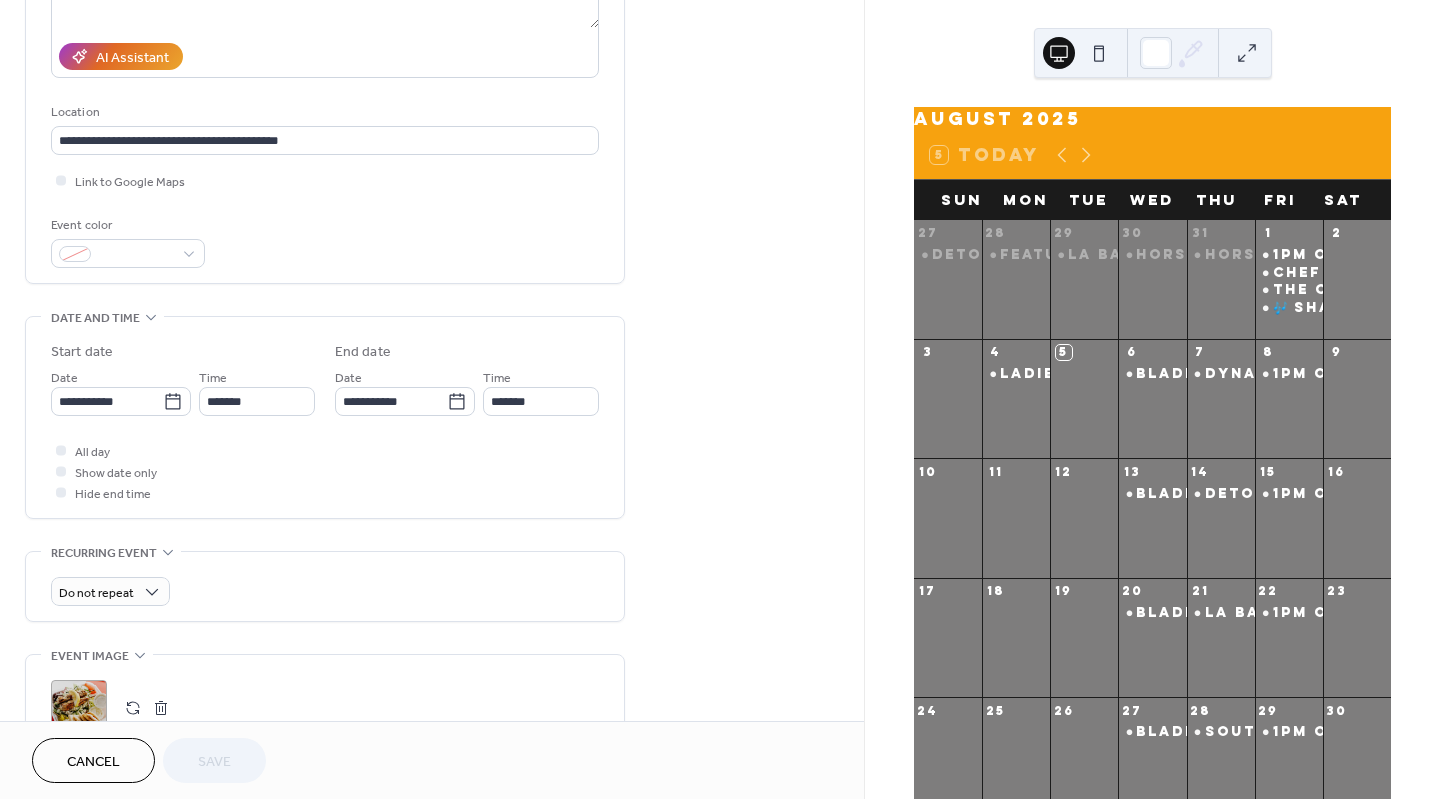 scroll, scrollTop: 354, scrollLeft: 0, axis: vertical 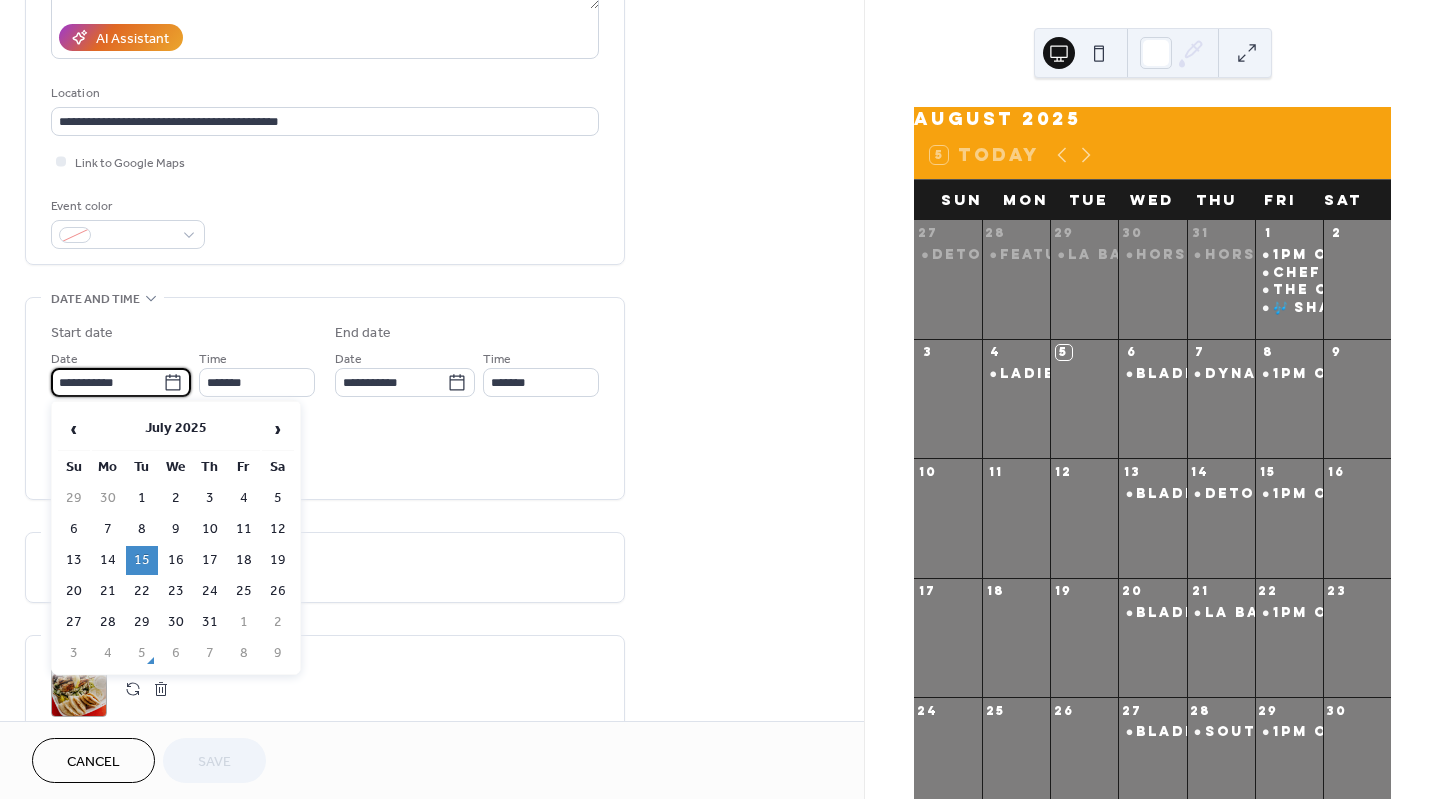 click on "**********" at bounding box center [107, 382] 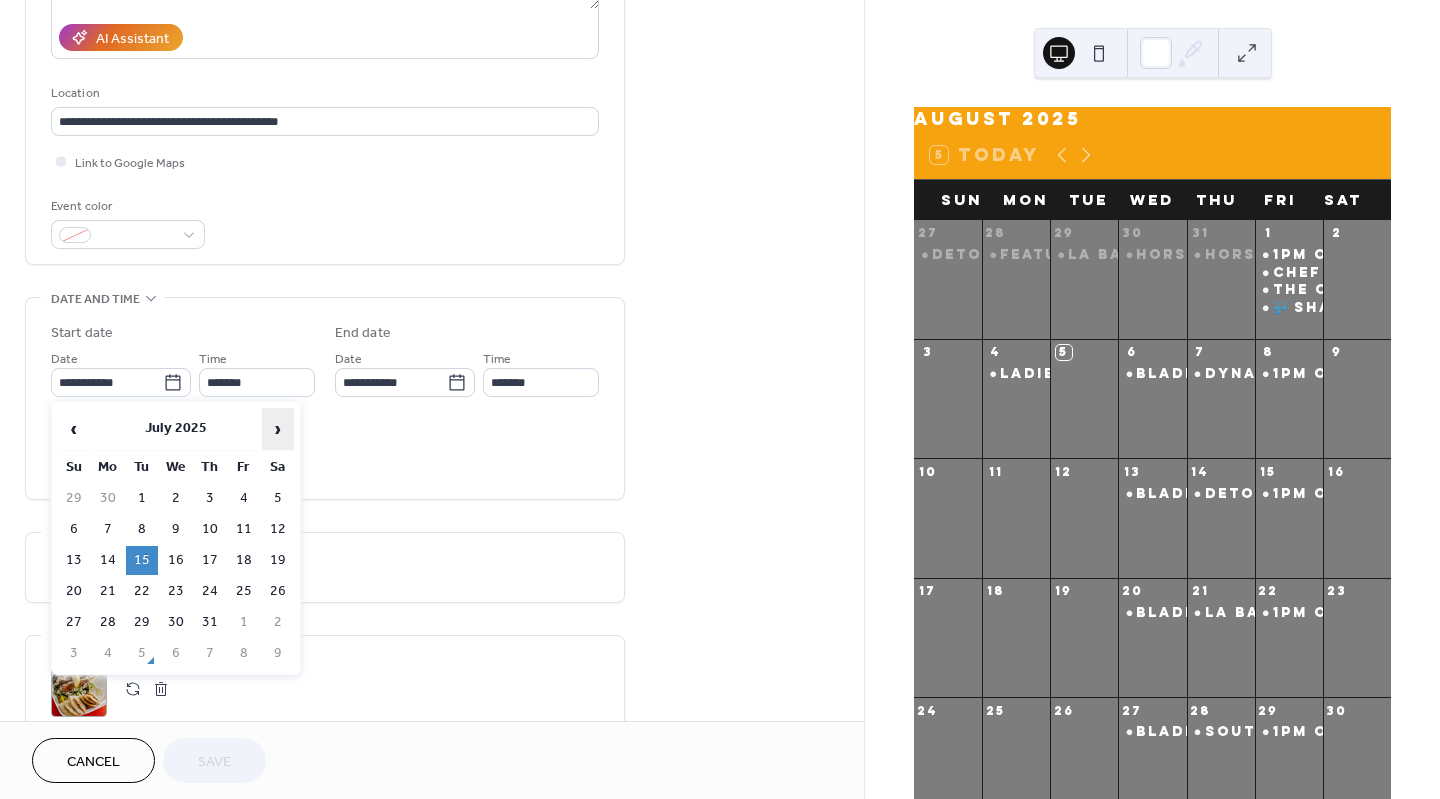 click on "›" at bounding box center (278, 429) 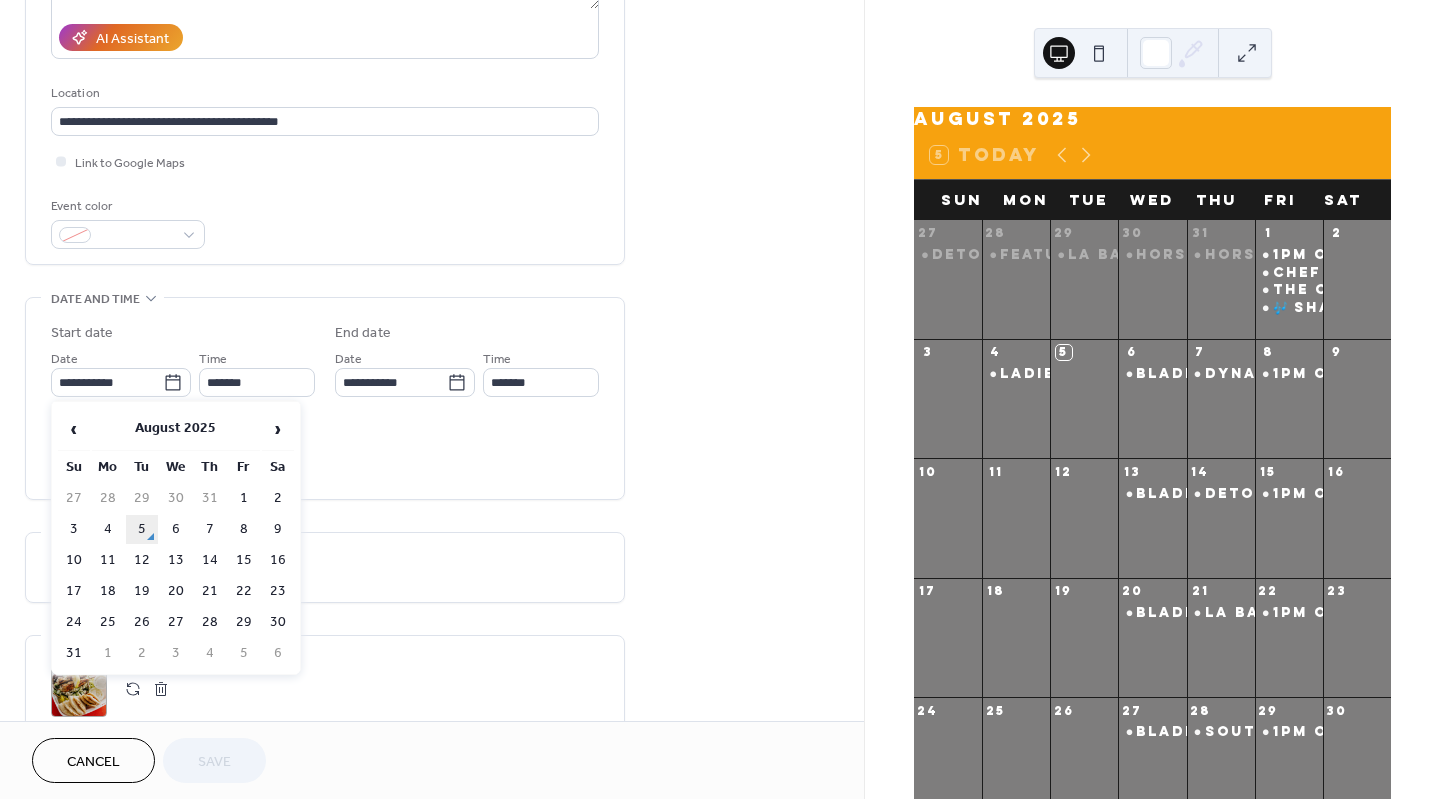 click on "5" at bounding box center [142, 529] 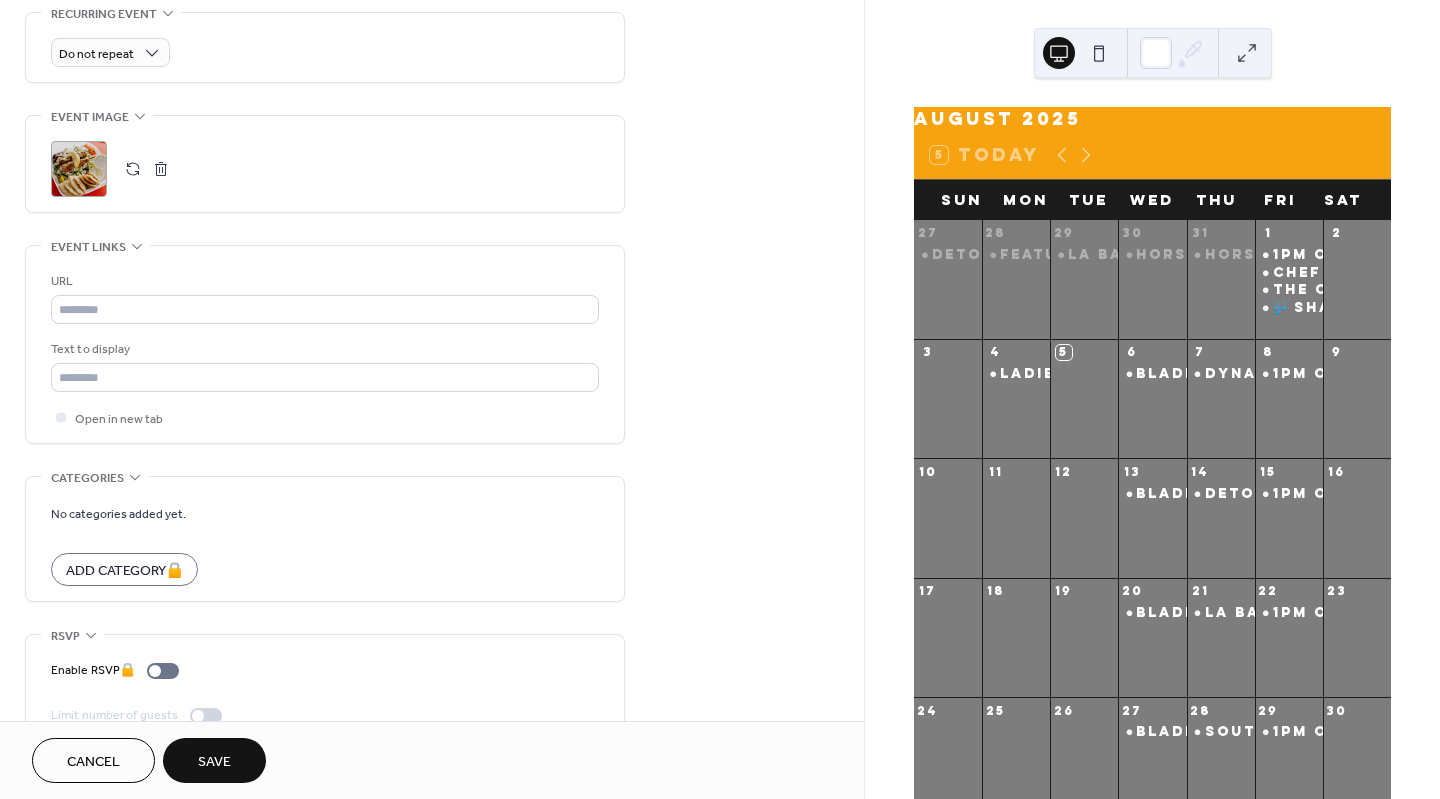 scroll, scrollTop: 909, scrollLeft: 0, axis: vertical 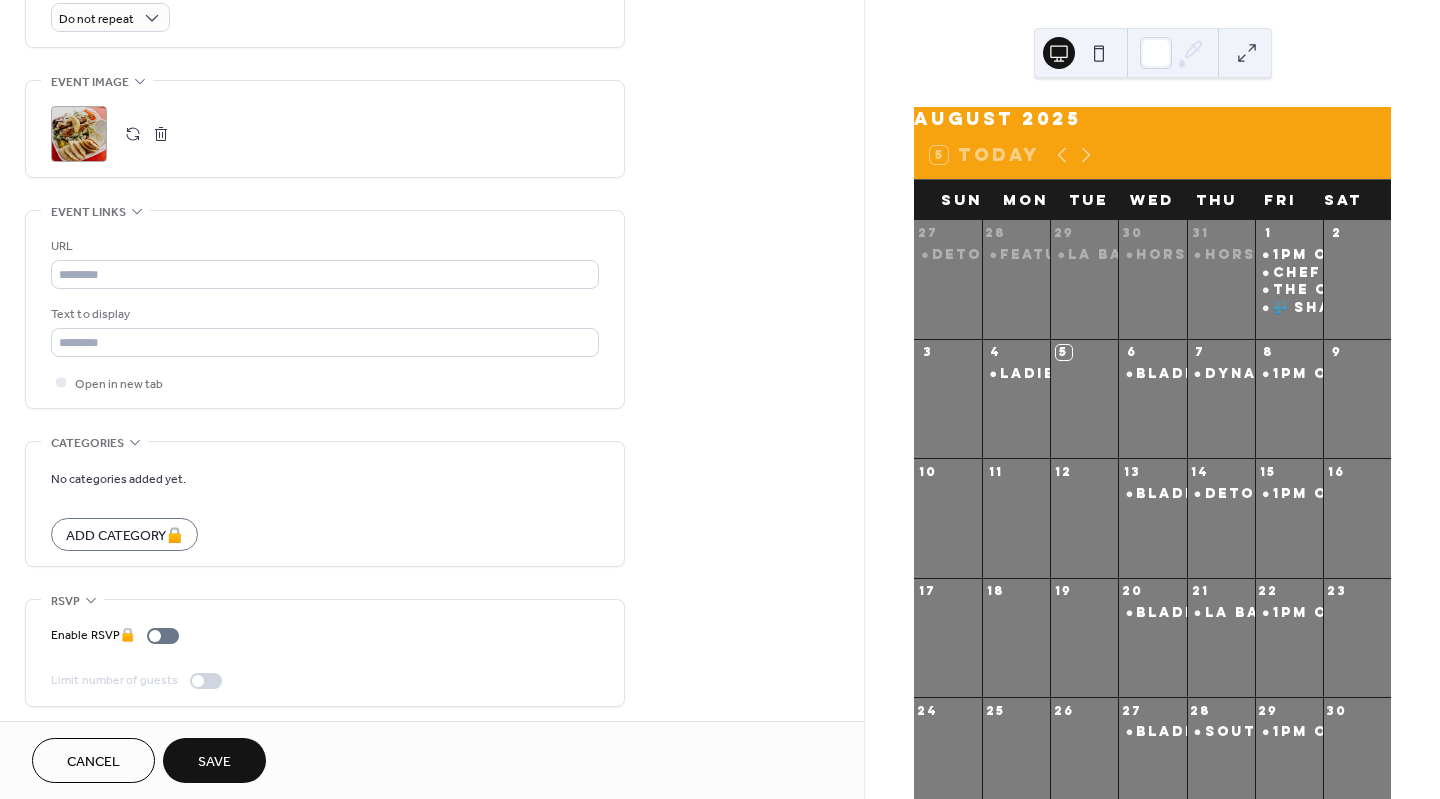 click on "Save" at bounding box center (214, 762) 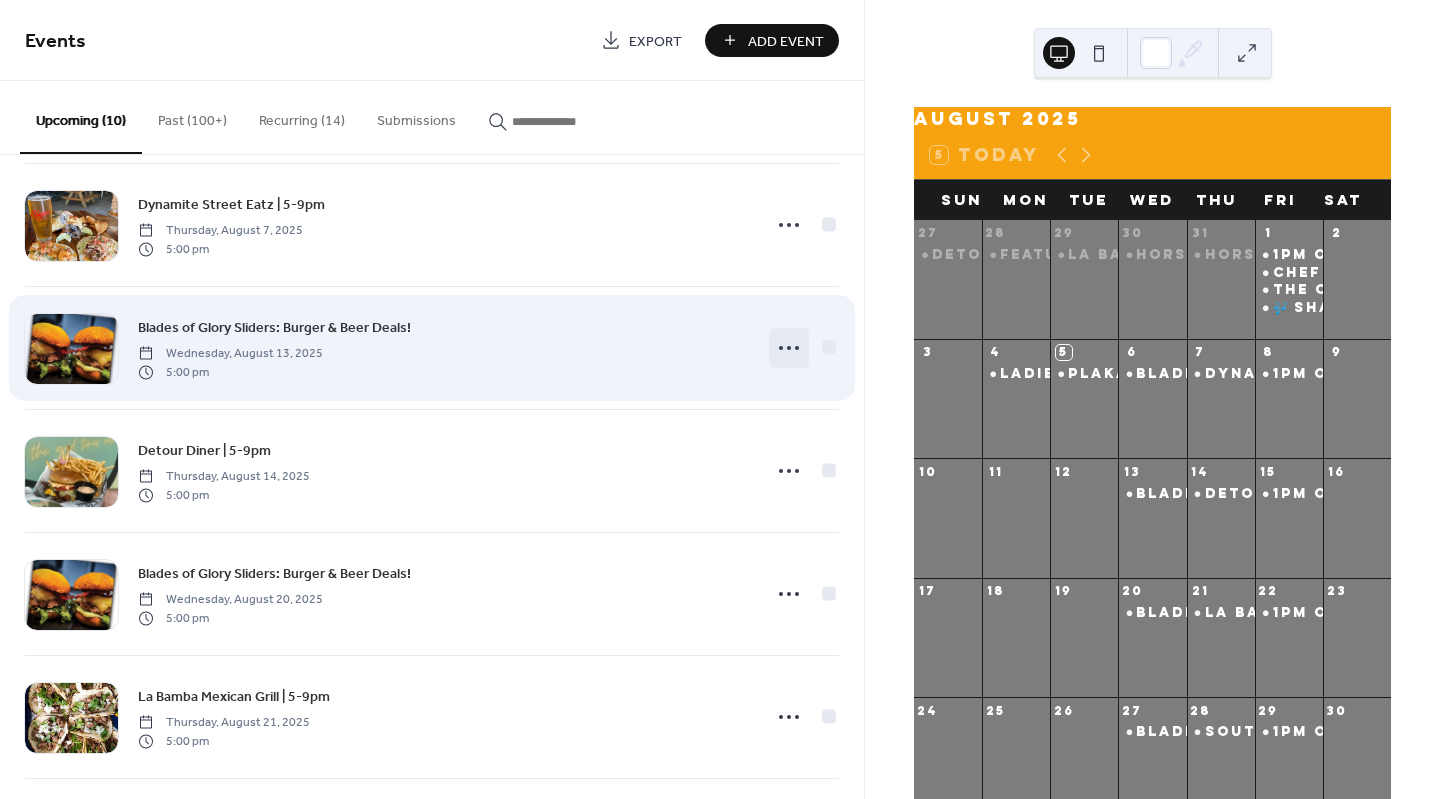 scroll, scrollTop: 268, scrollLeft: 0, axis: vertical 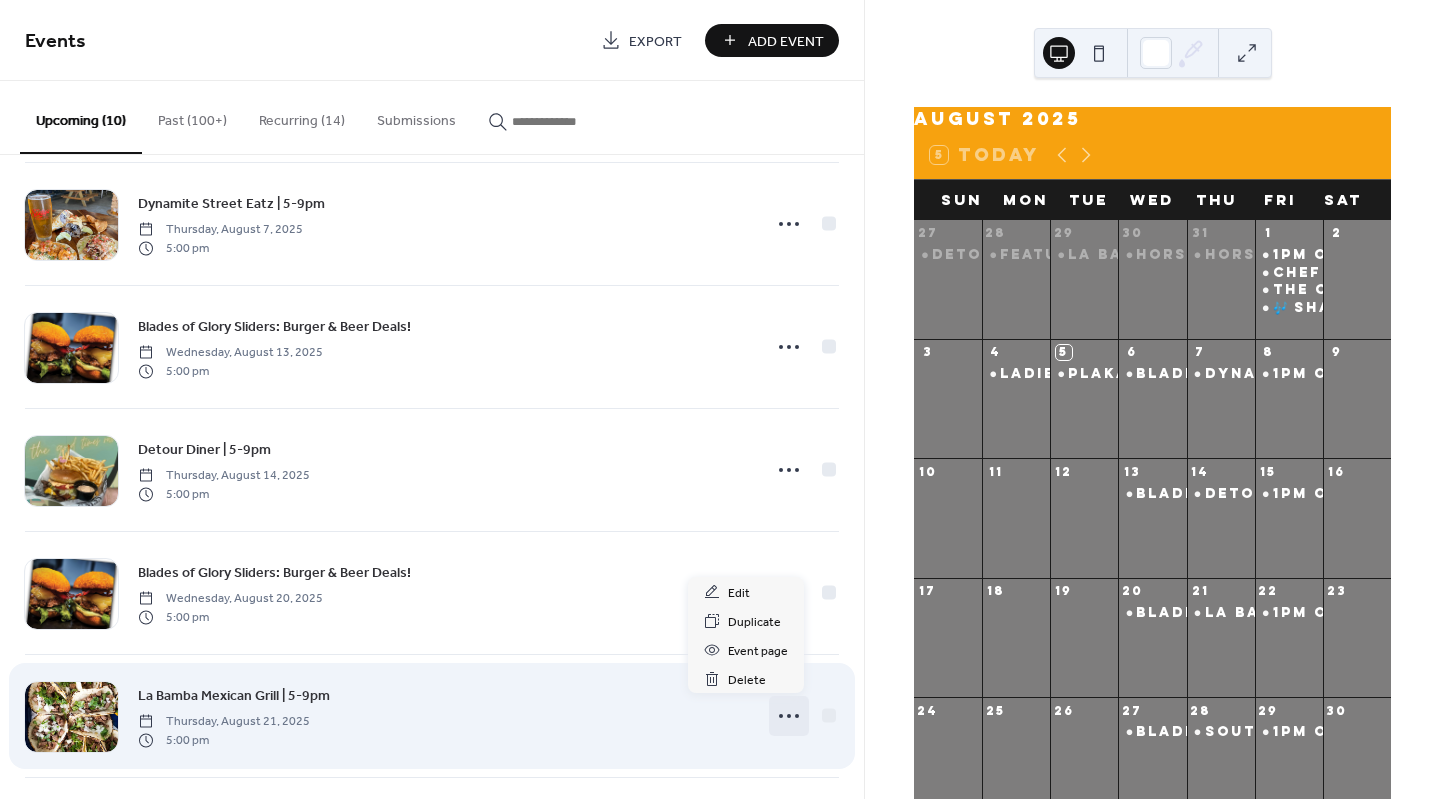 click 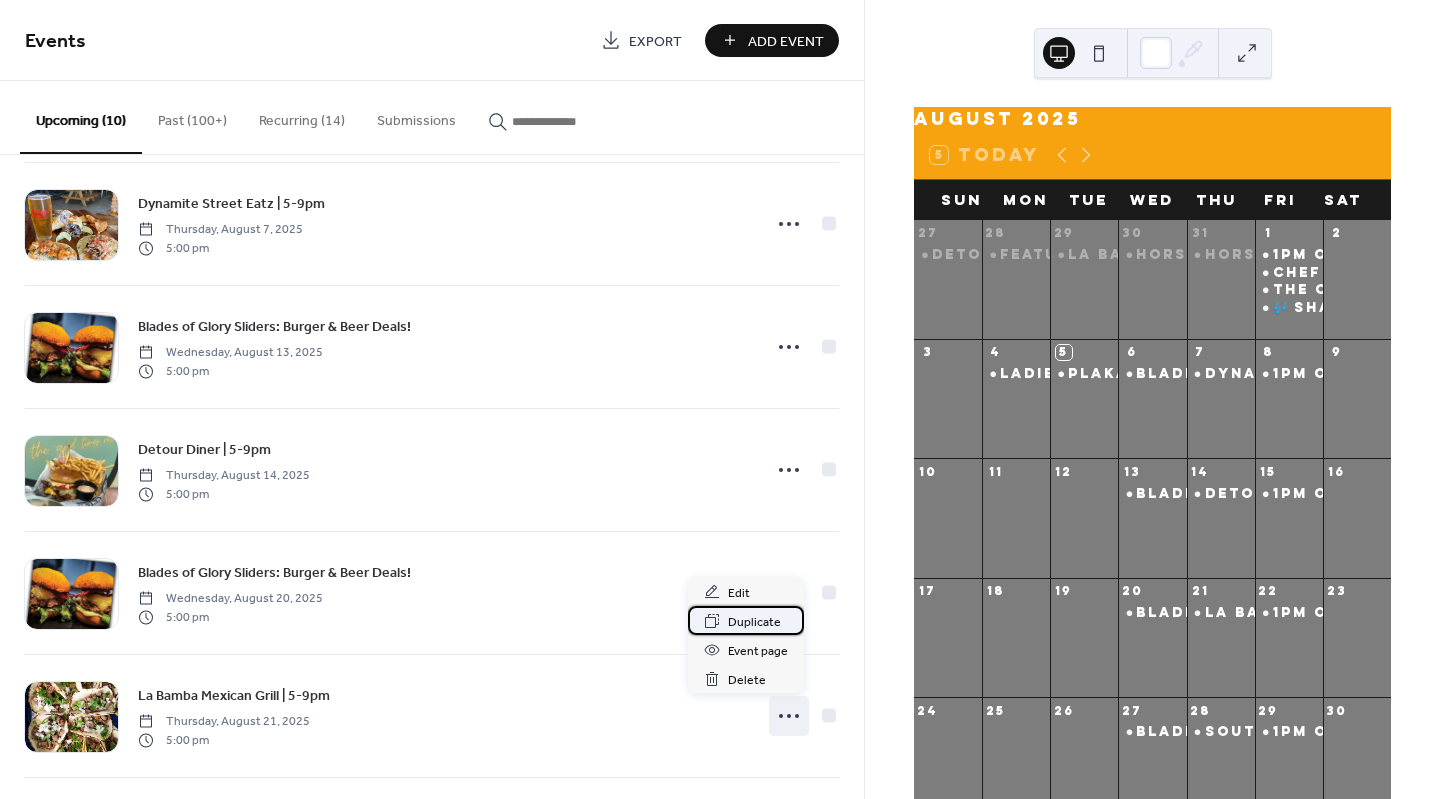 click on "Duplicate" at bounding box center [754, 622] 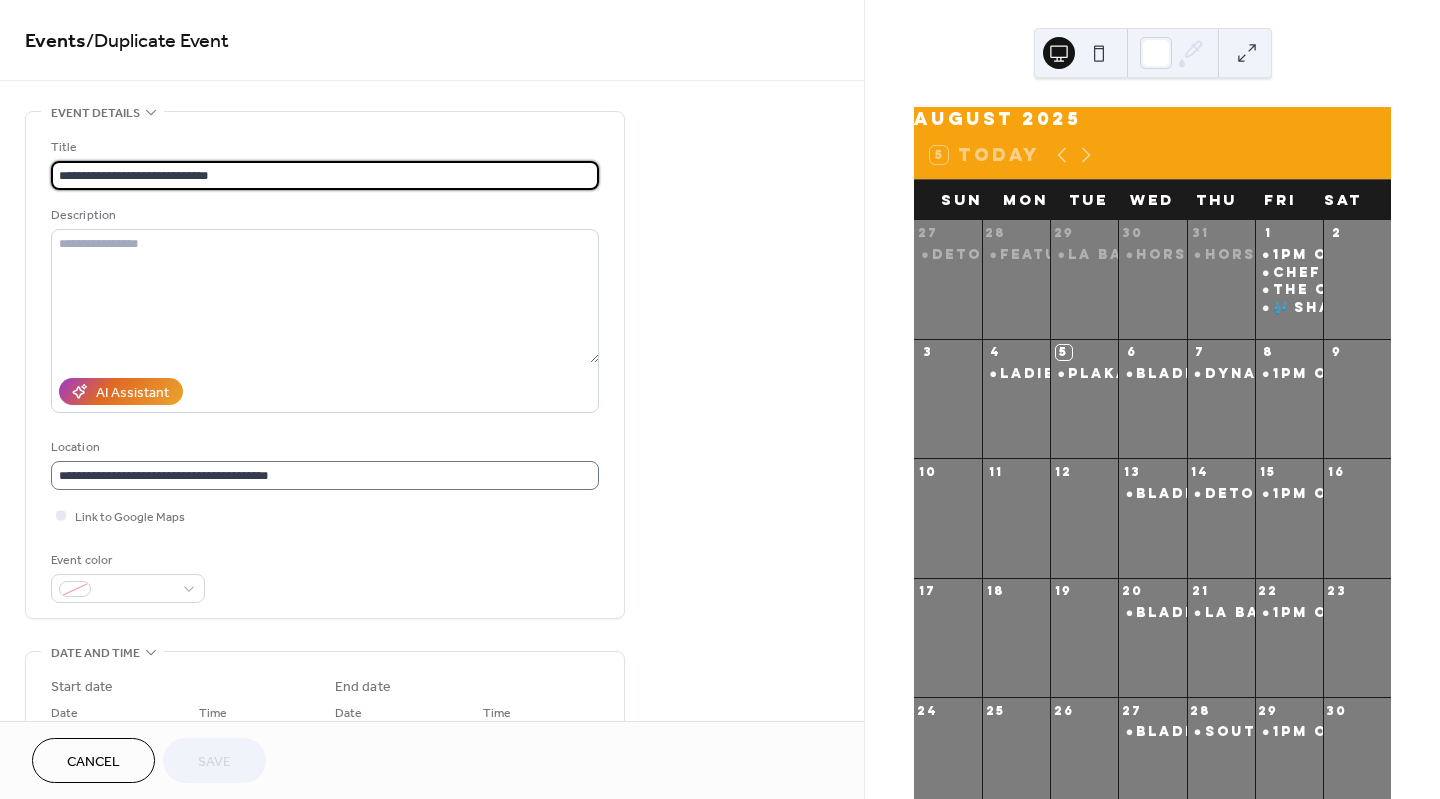 scroll, scrollTop: 0, scrollLeft: 0, axis: both 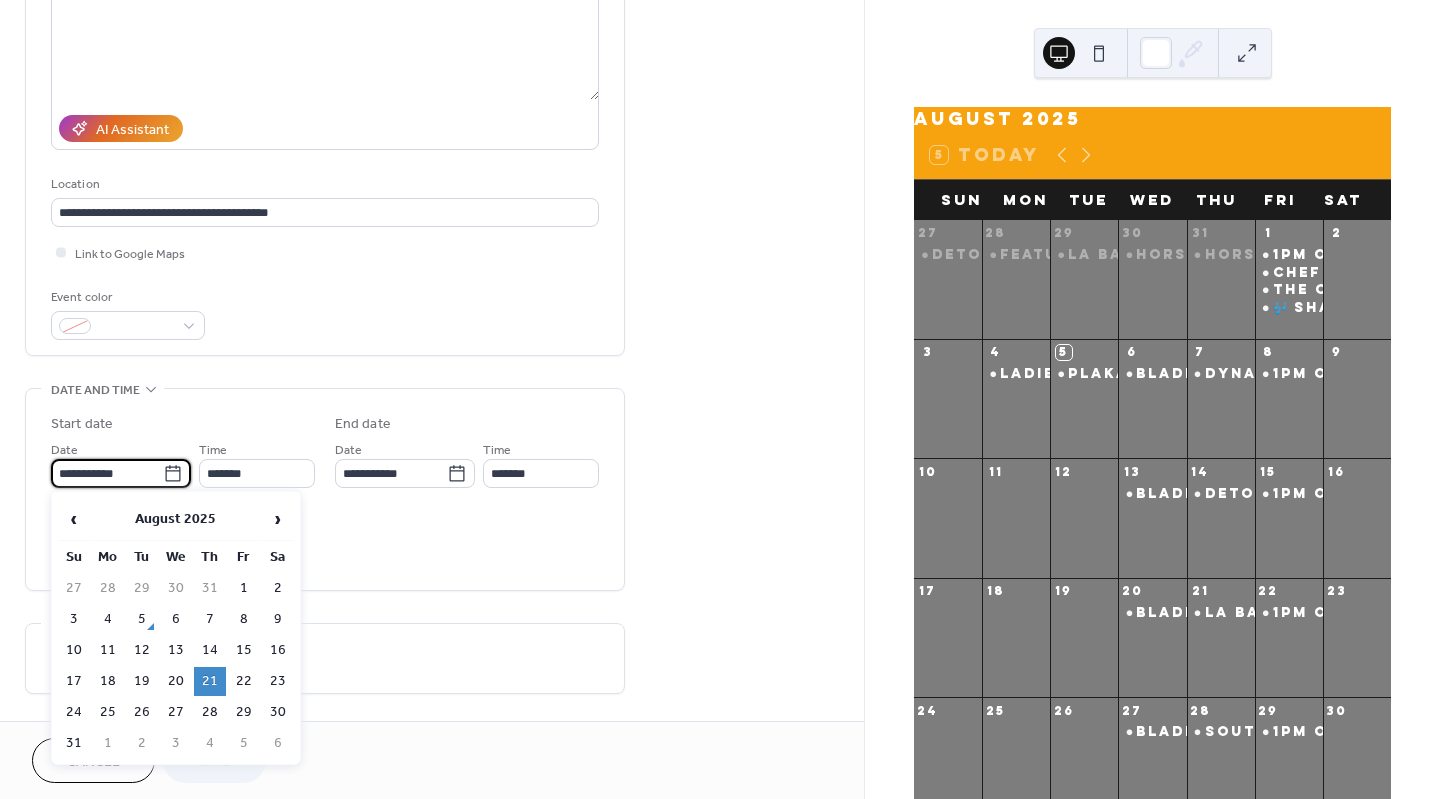 click on "**********" at bounding box center [107, 473] 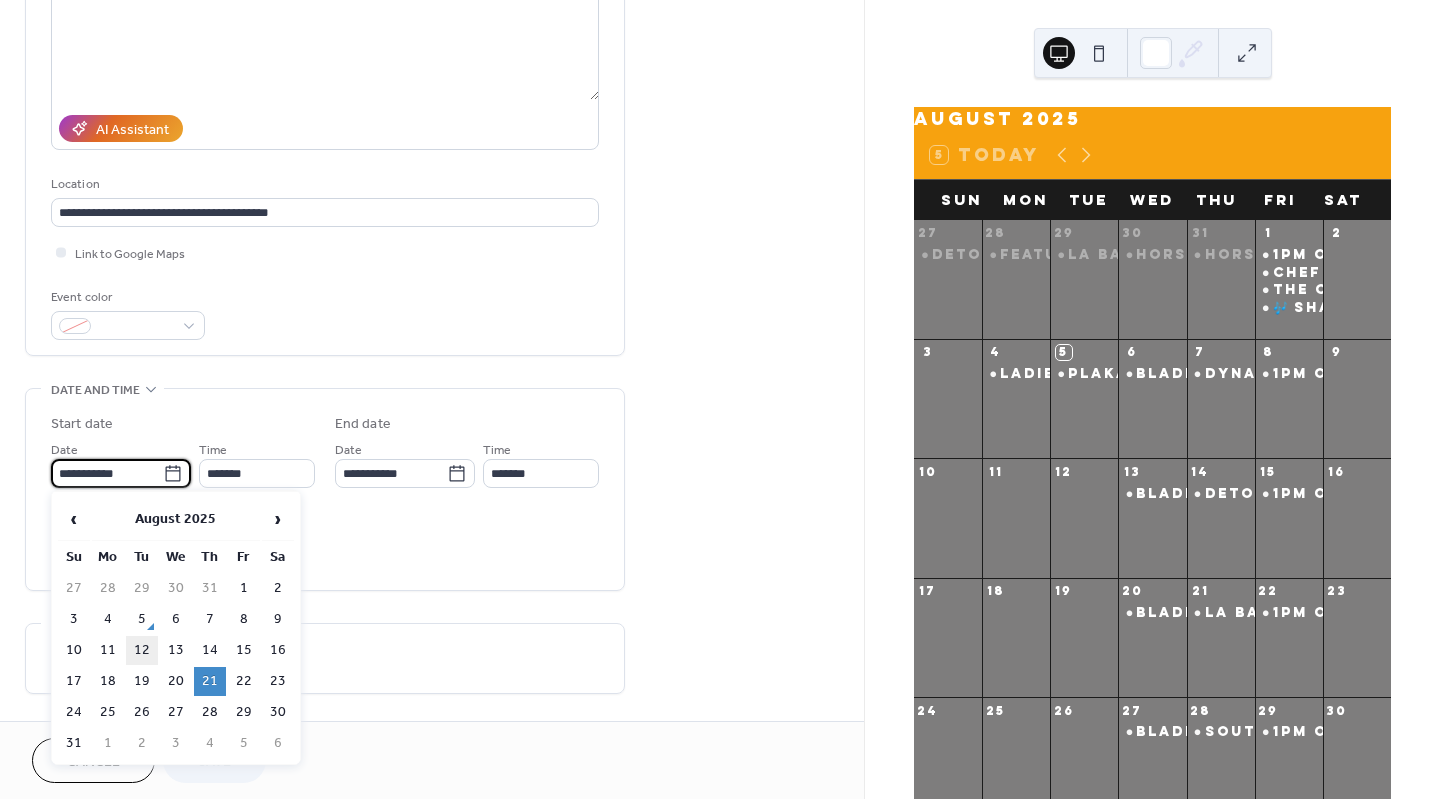 click on "12" at bounding box center (142, 650) 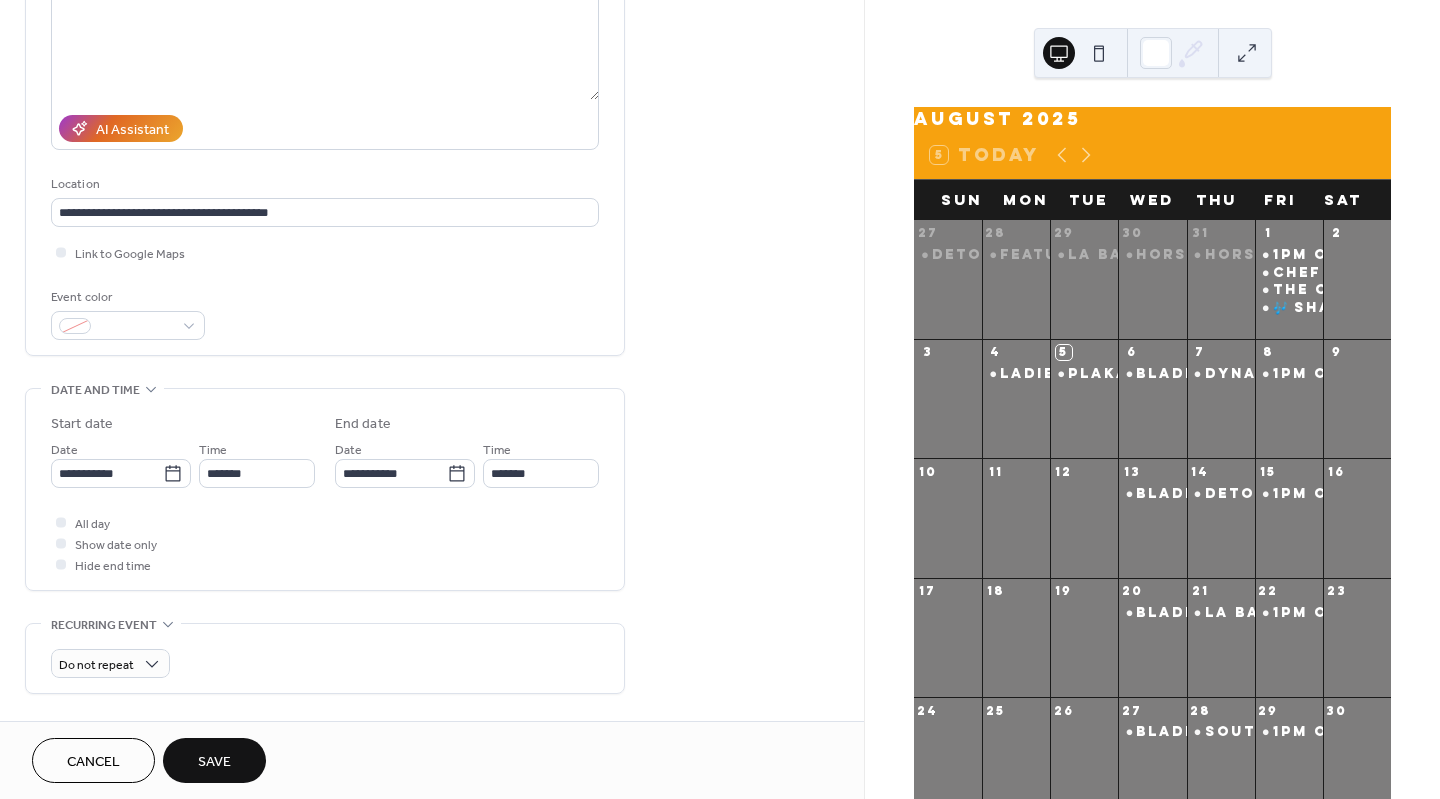 click on "Save" at bounding box center (214, 762) 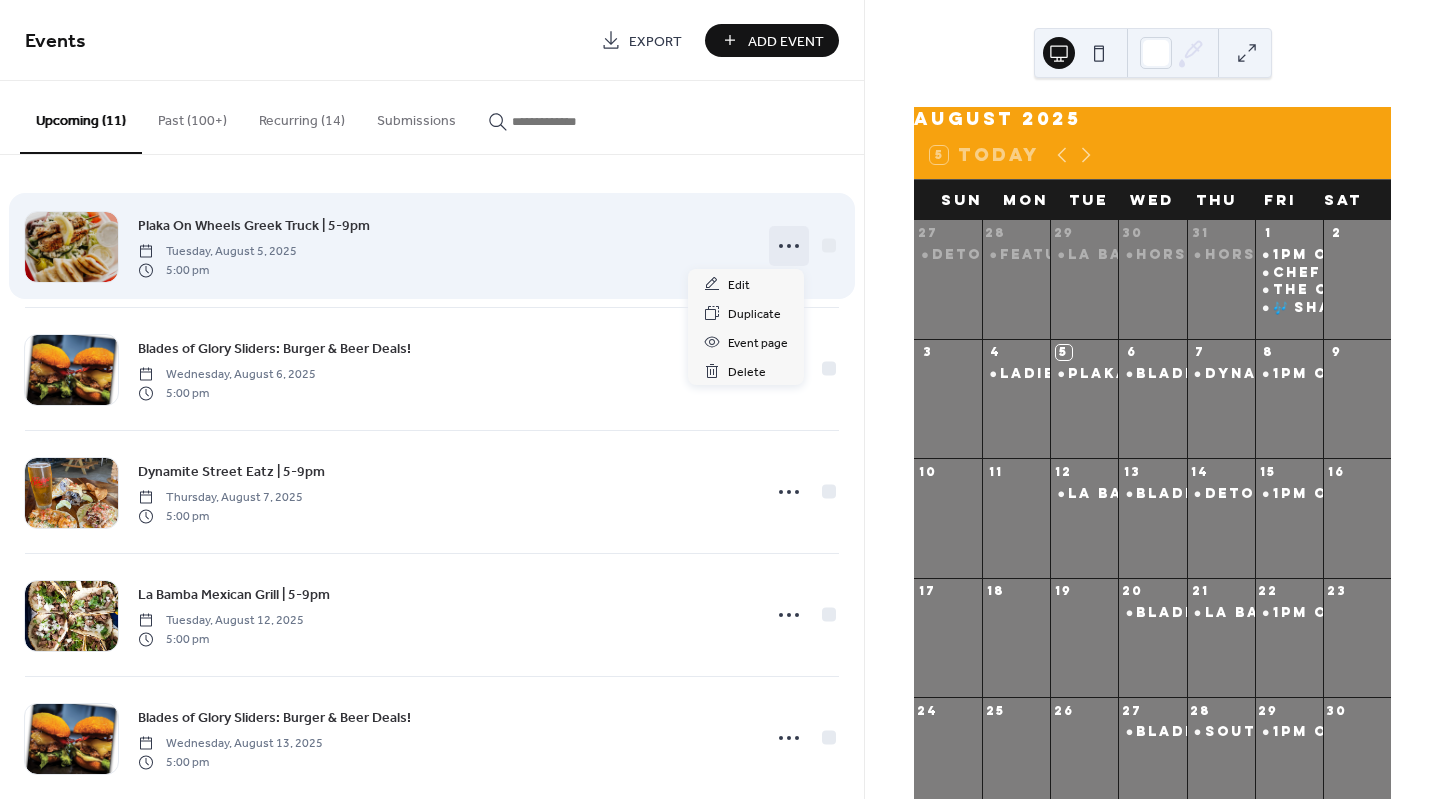 click 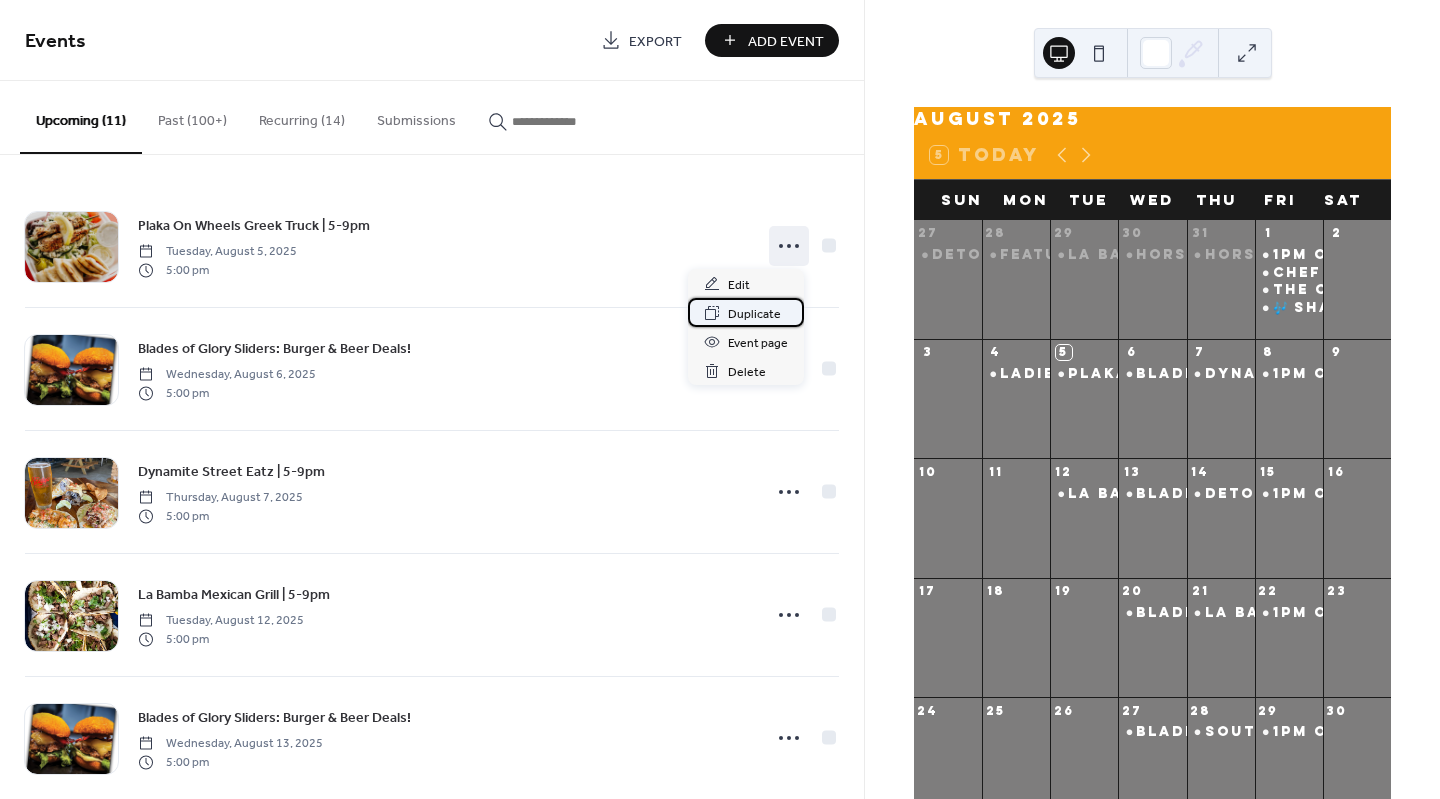 click on "Duplicate" at bounding box center (754, 314) 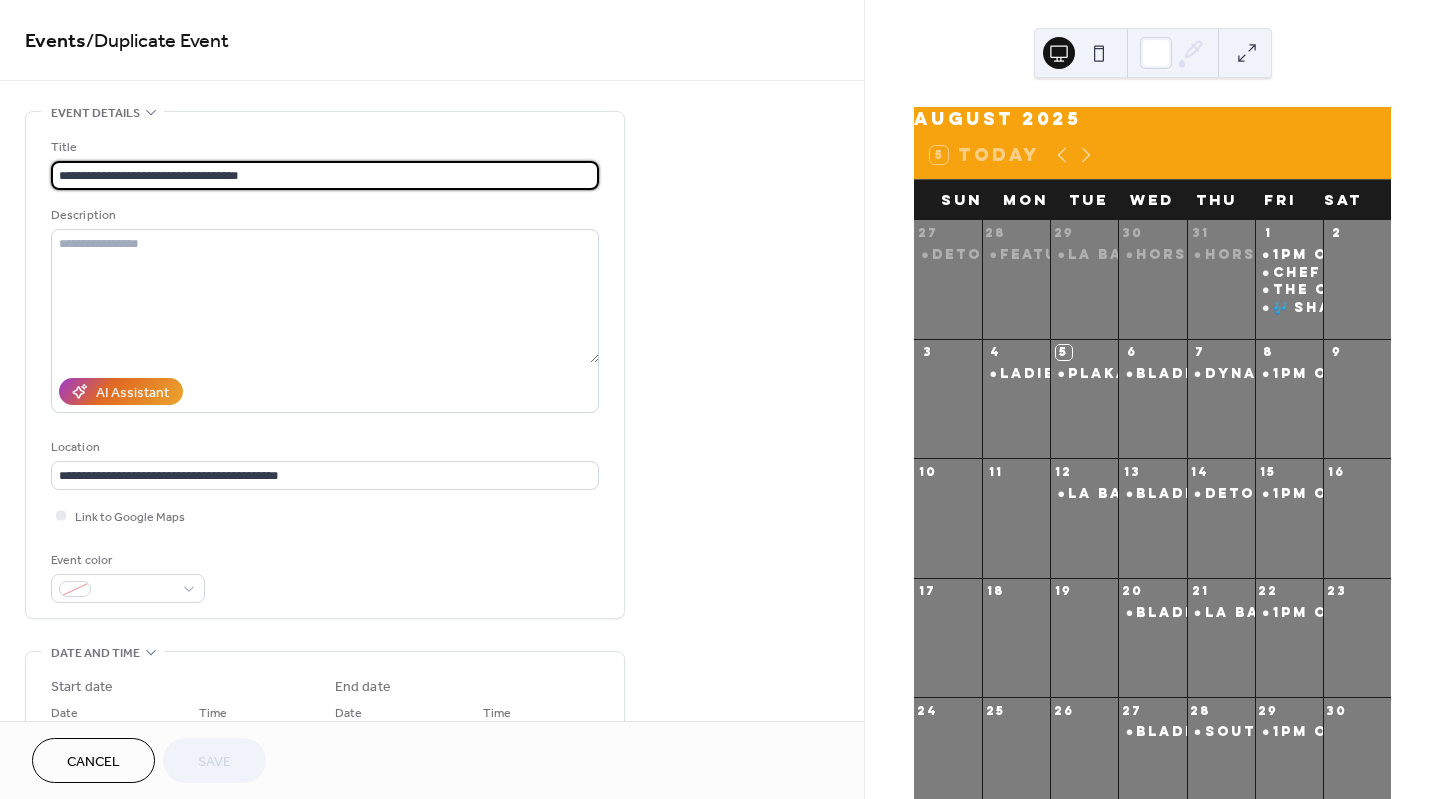 click on "**********" at bounding box center (325, 175) 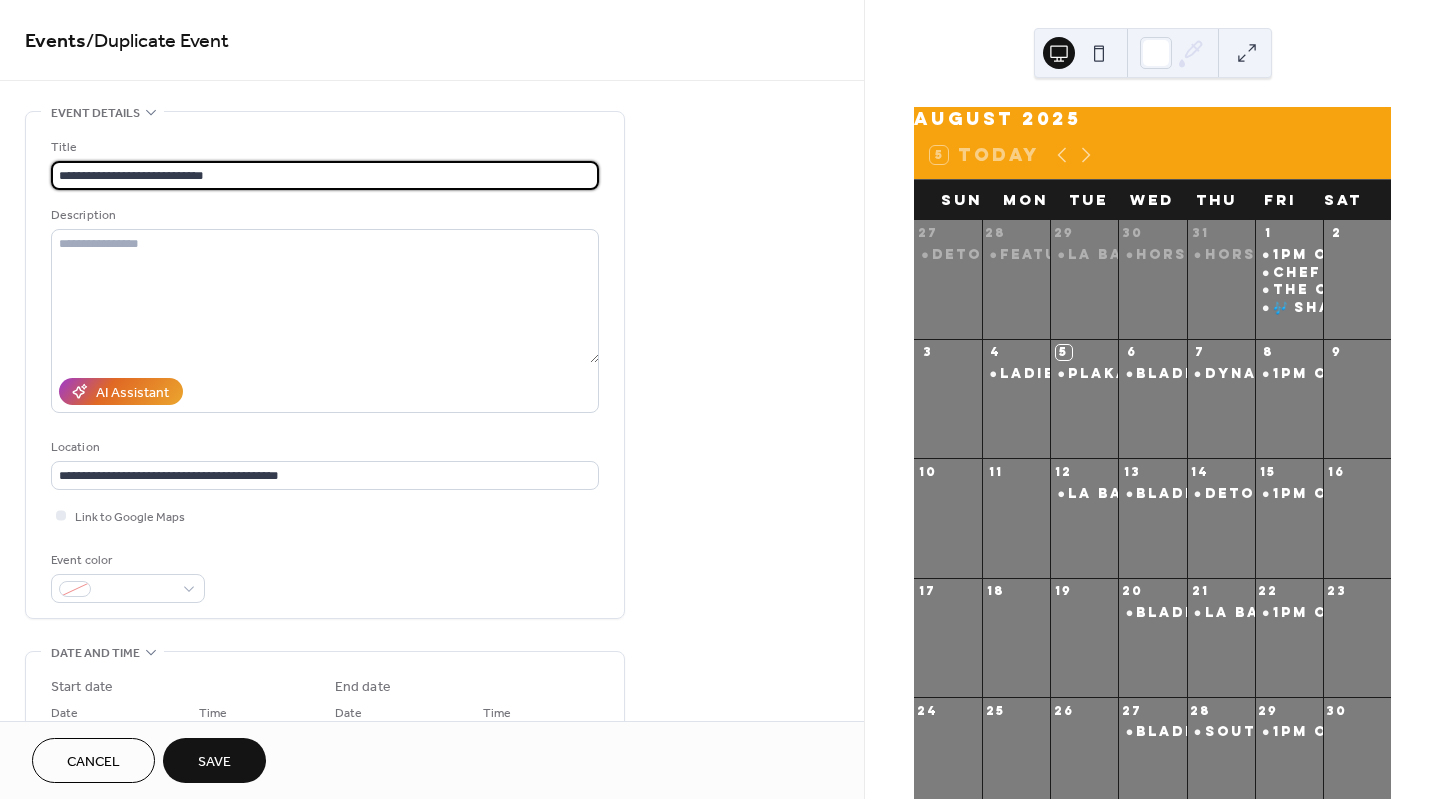 click on "**********" at bounding box center [325, 175] 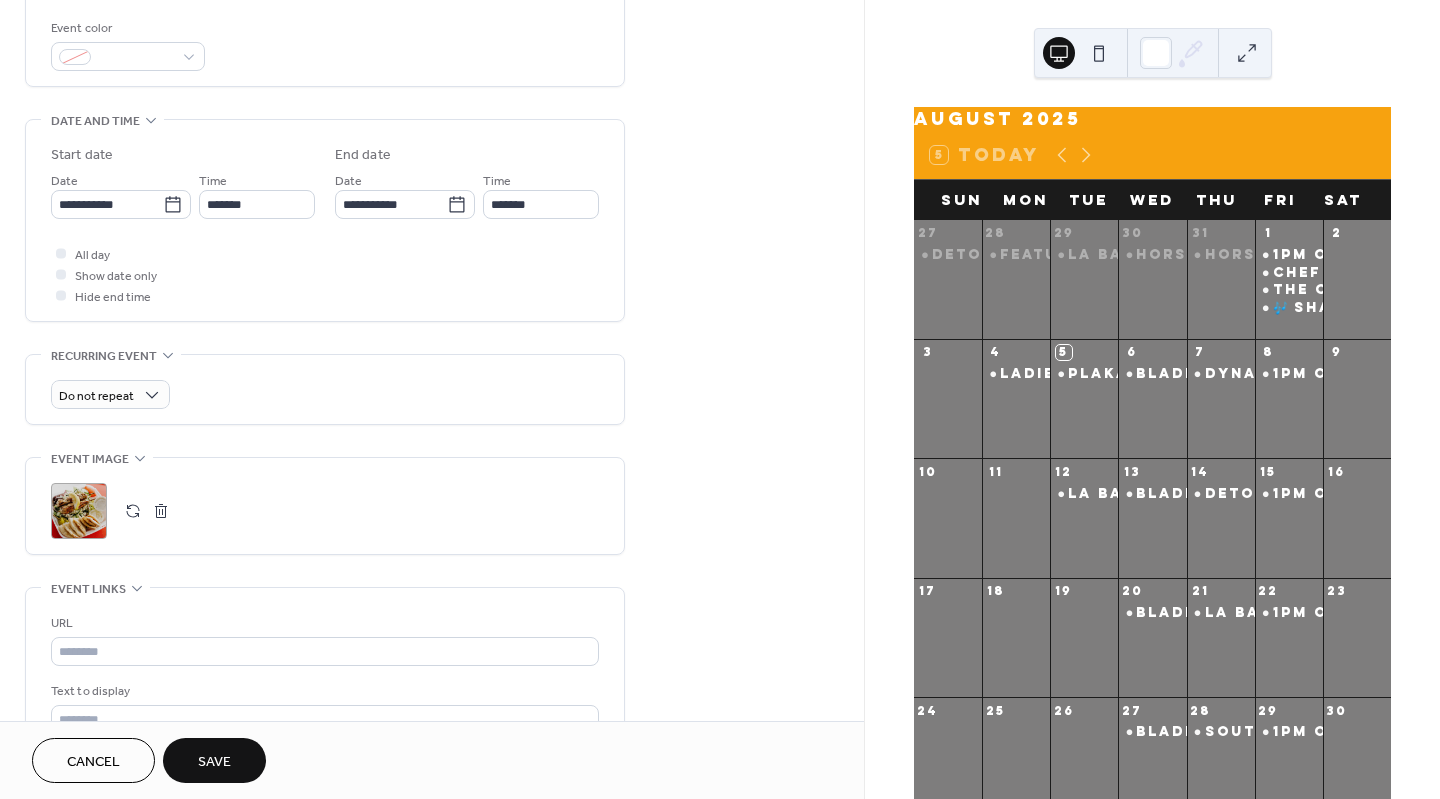 scroll, scrollTop: 533, scrollLeft: 0, axis: vertical 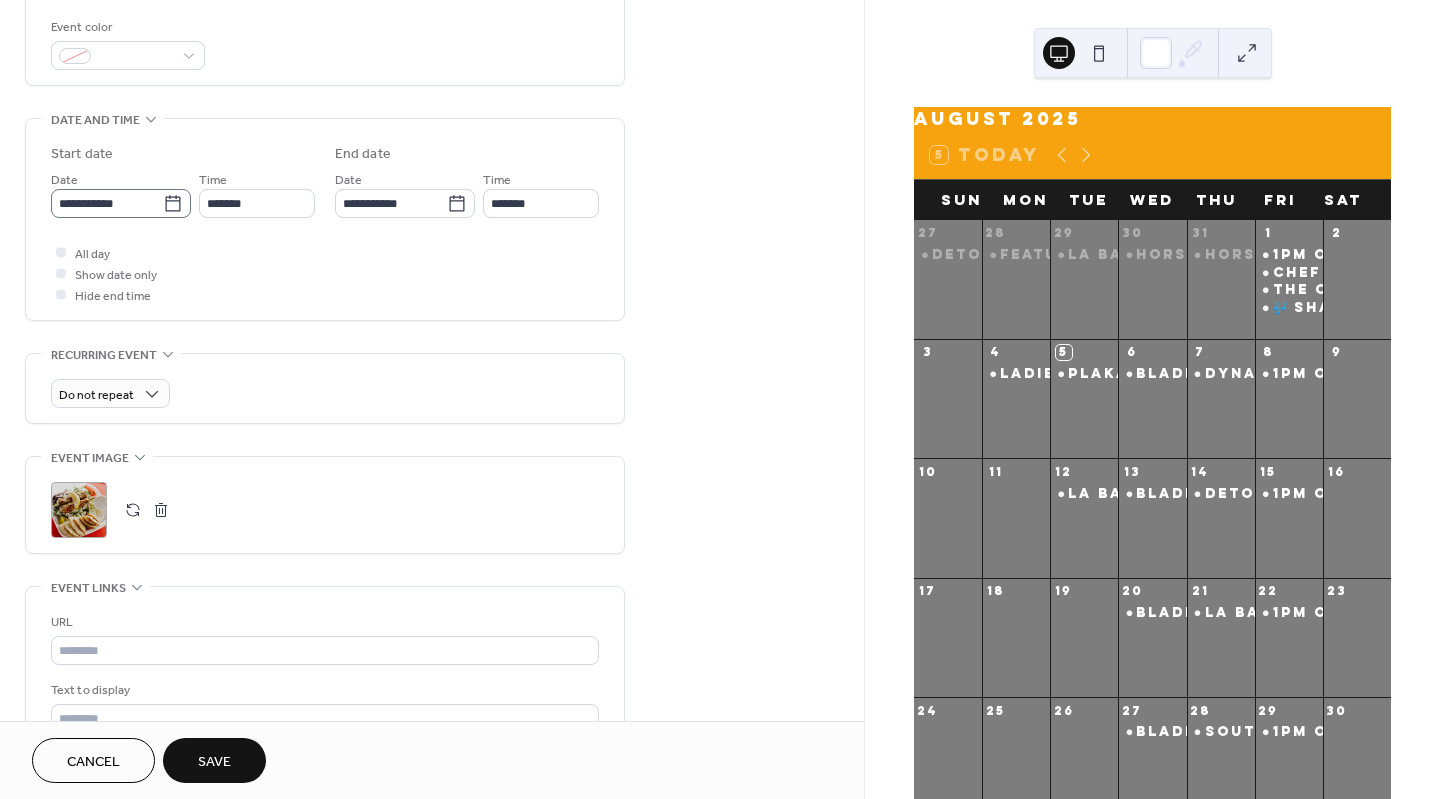 type on "**********" 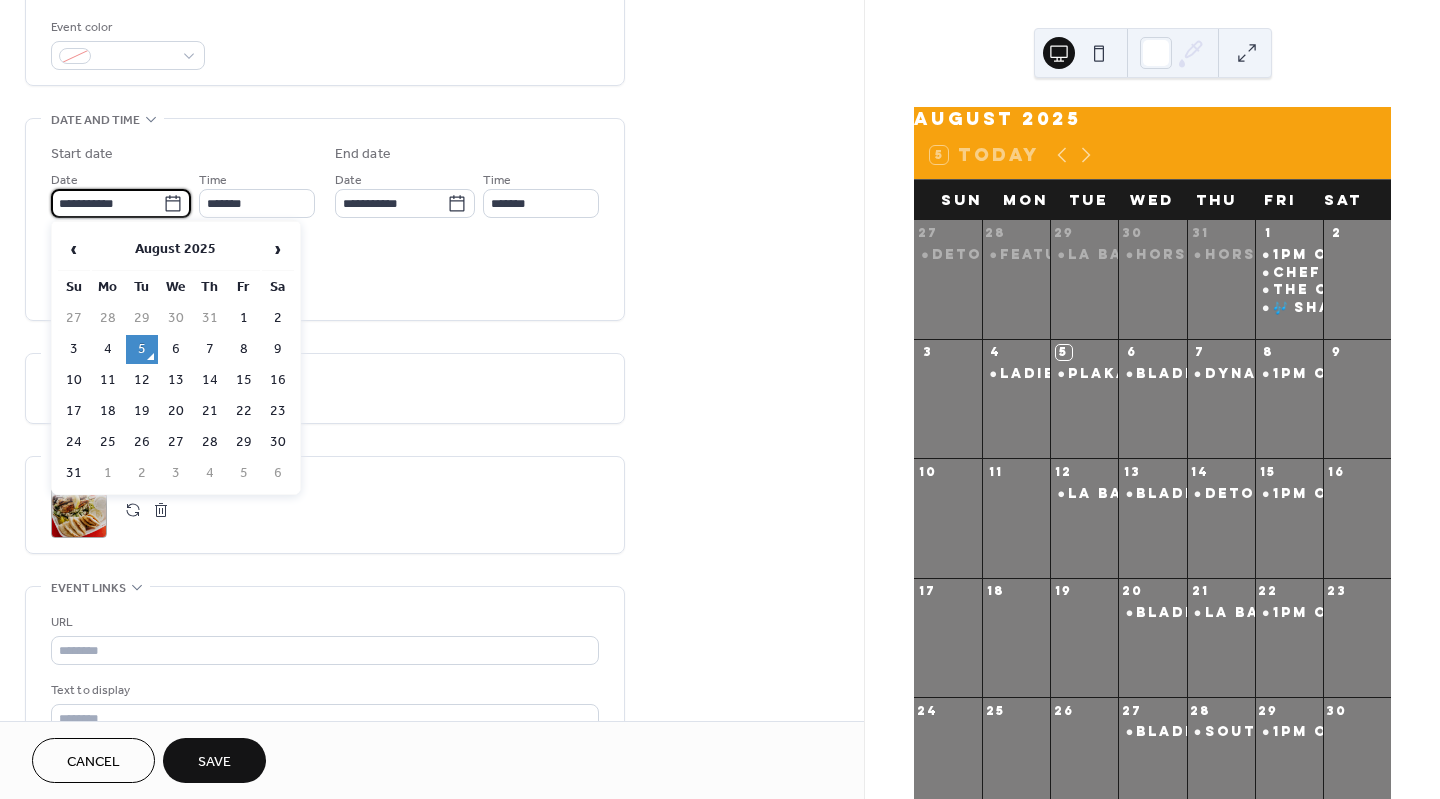 click on "**********" at bounding box center (107, 203) 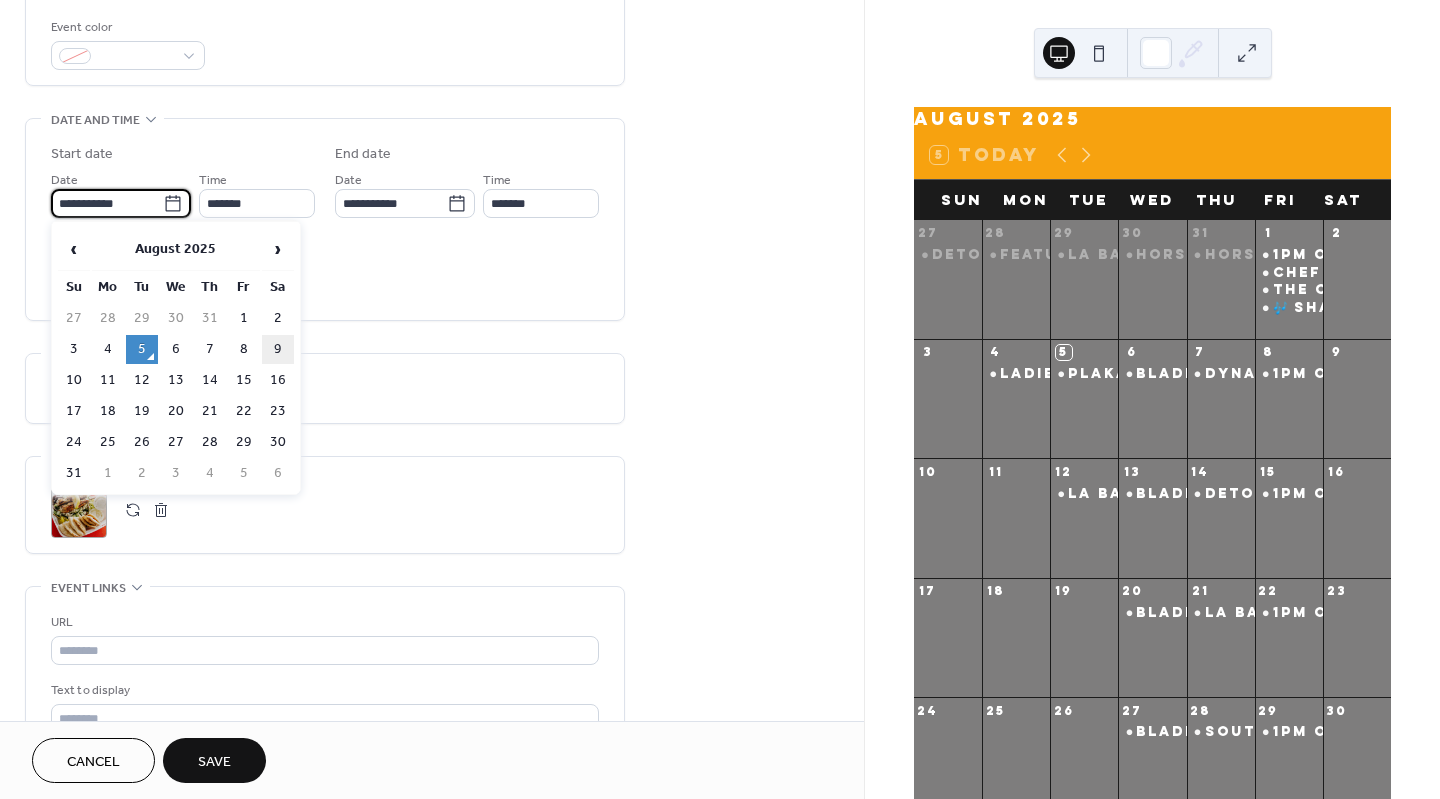 click on "9" at bounding box center [278, 349] 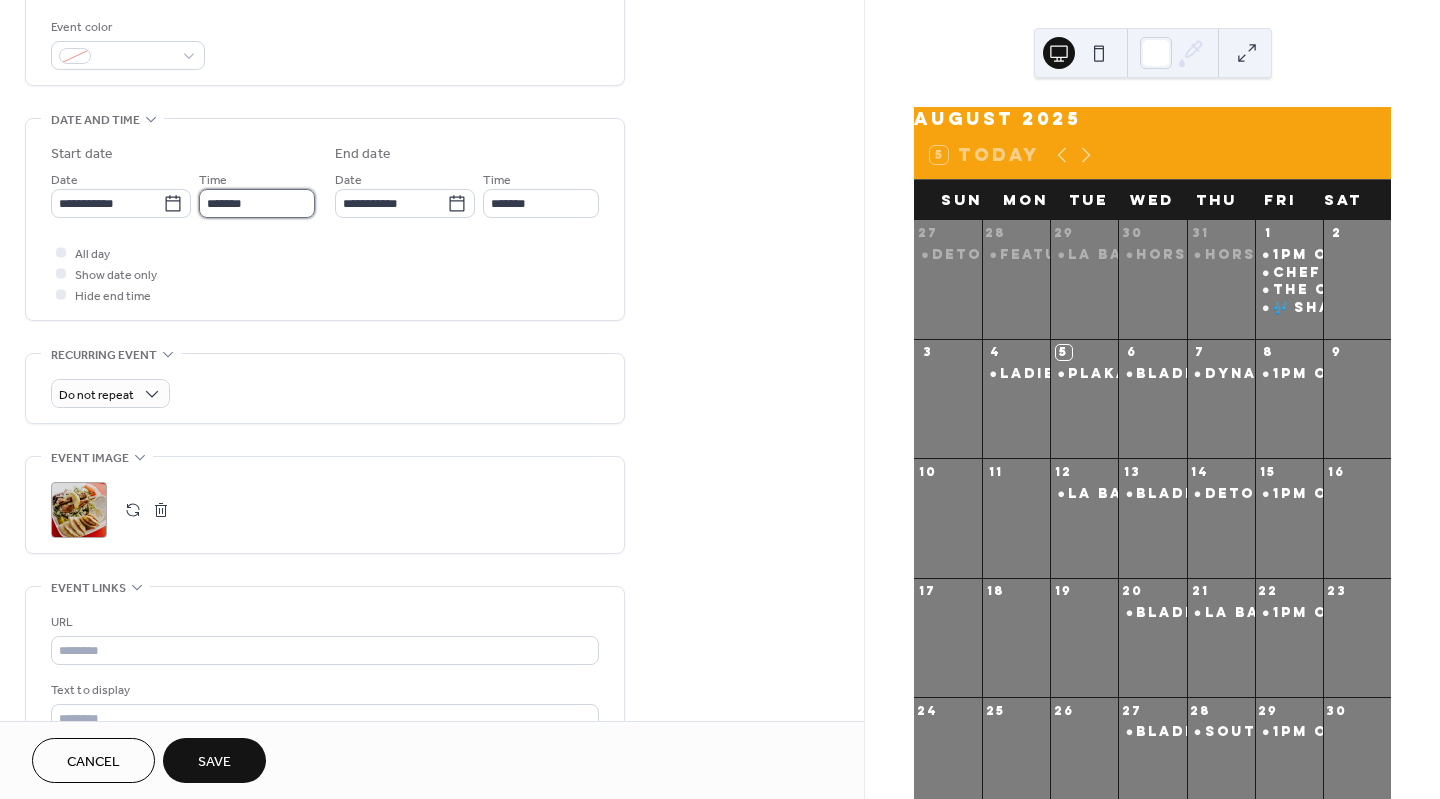 click on "*******" at bounding box center [257, 203] 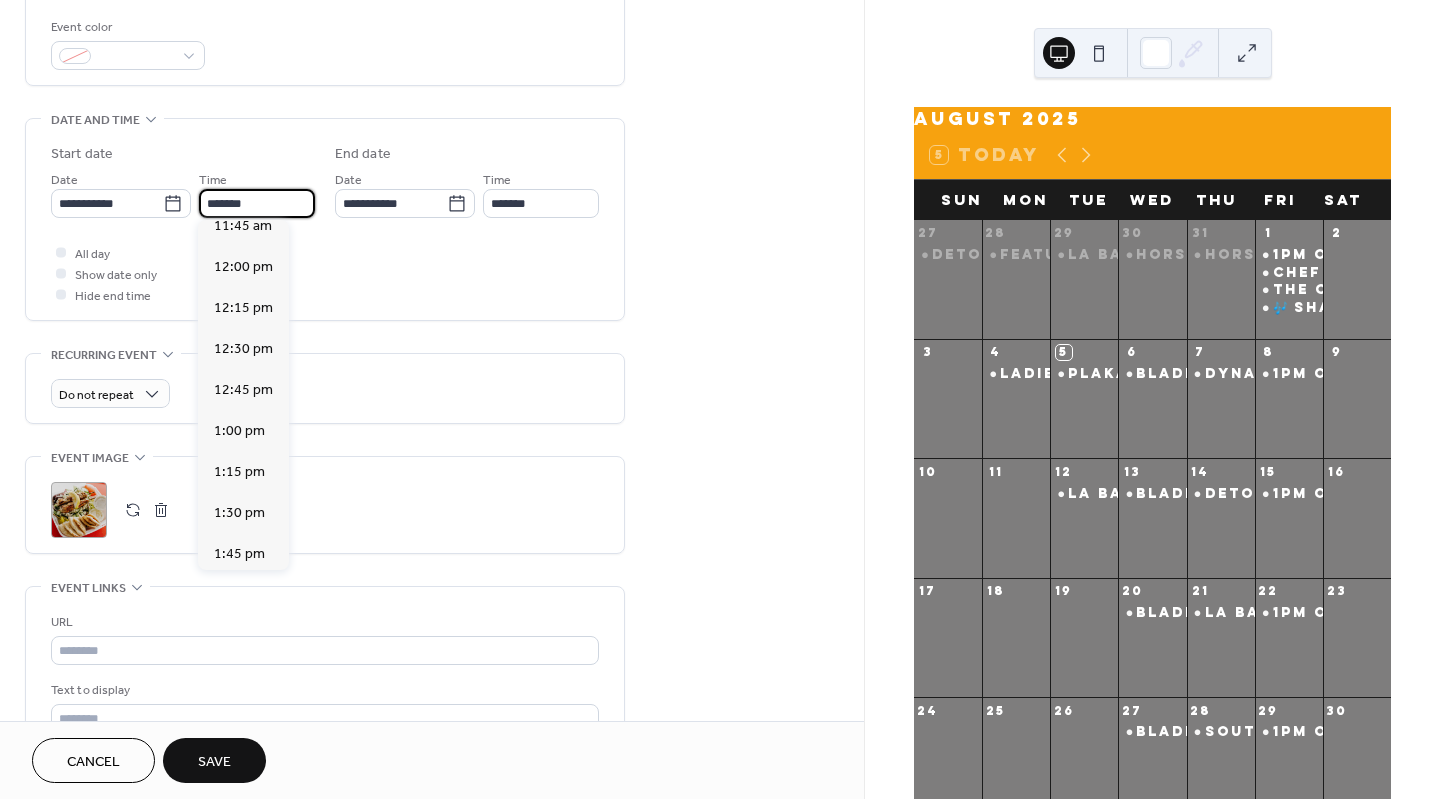 scroll, scrollTop: 1934, scrollLeft: 0, axis: vertical 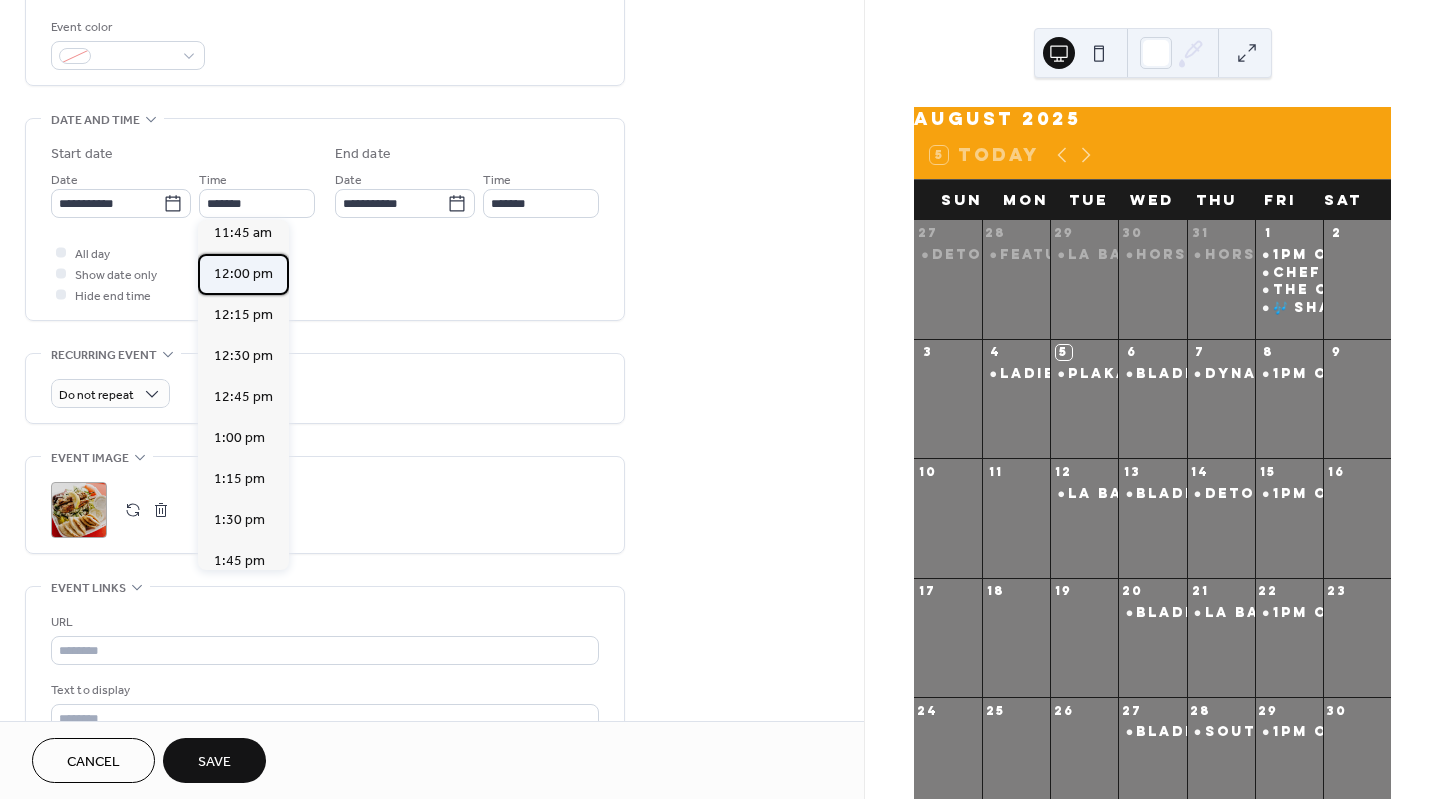 click on "12:00 pm" at bounding box center [243, 274] 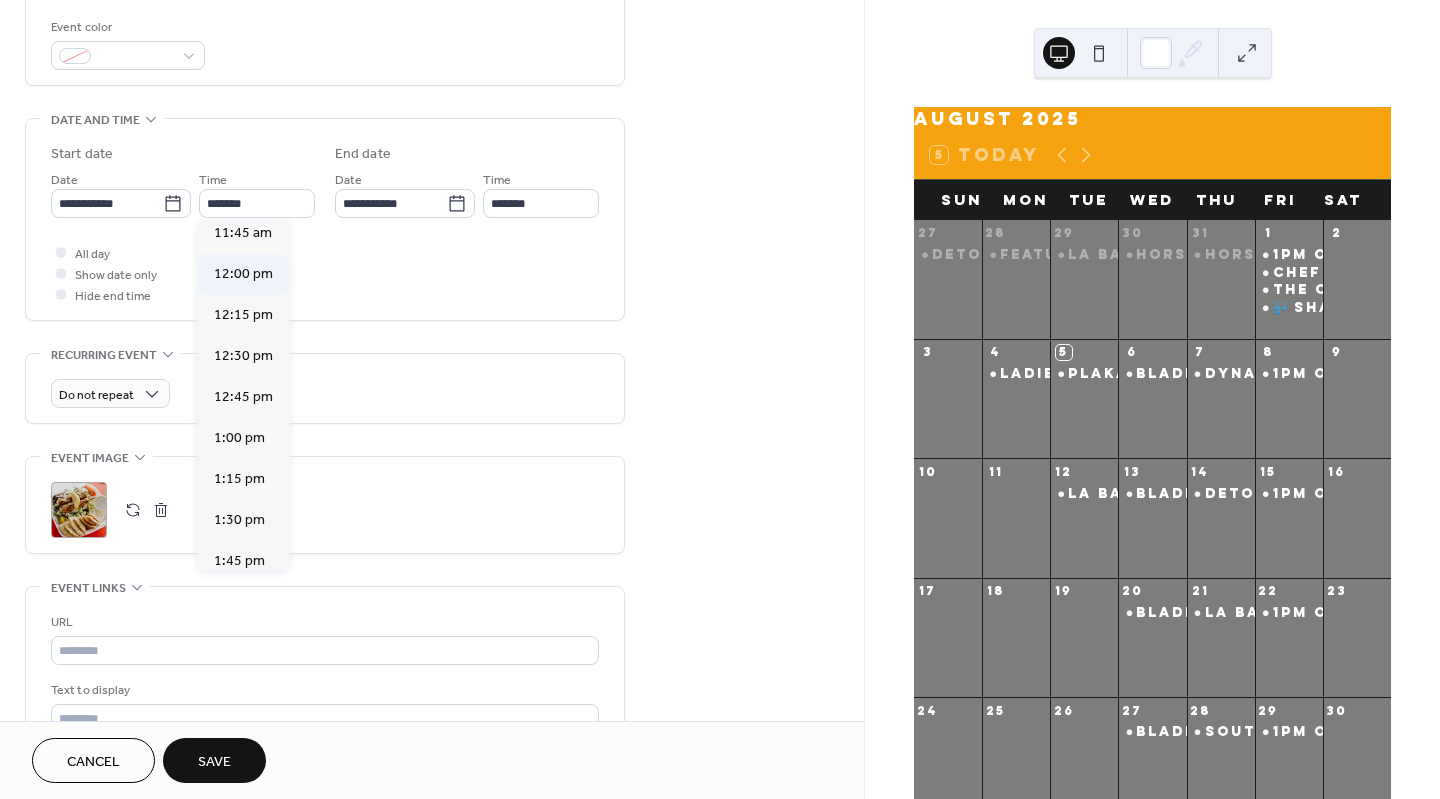 type on "********" 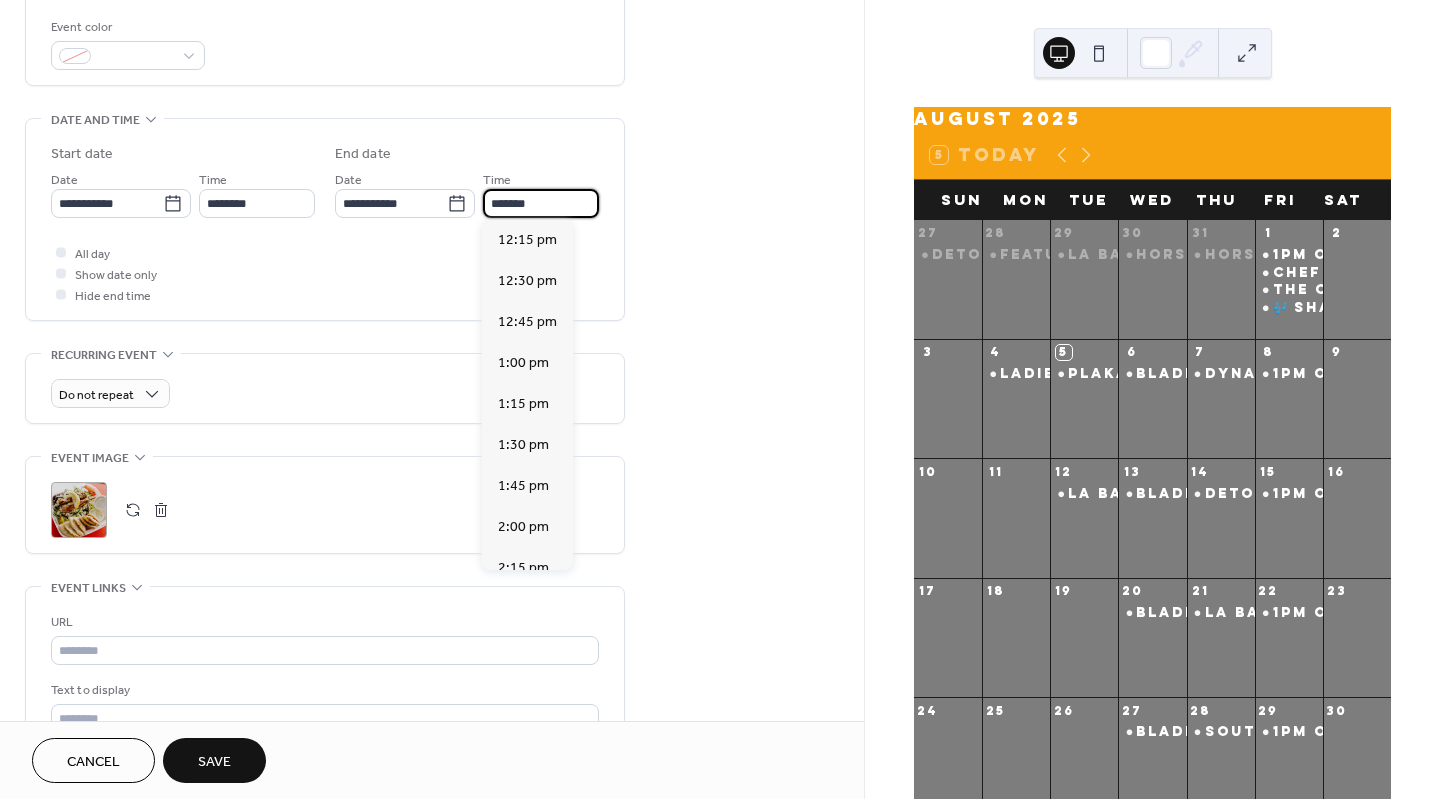scroll, scrollTop: 615, scrollLeft: 0, axis: vertical 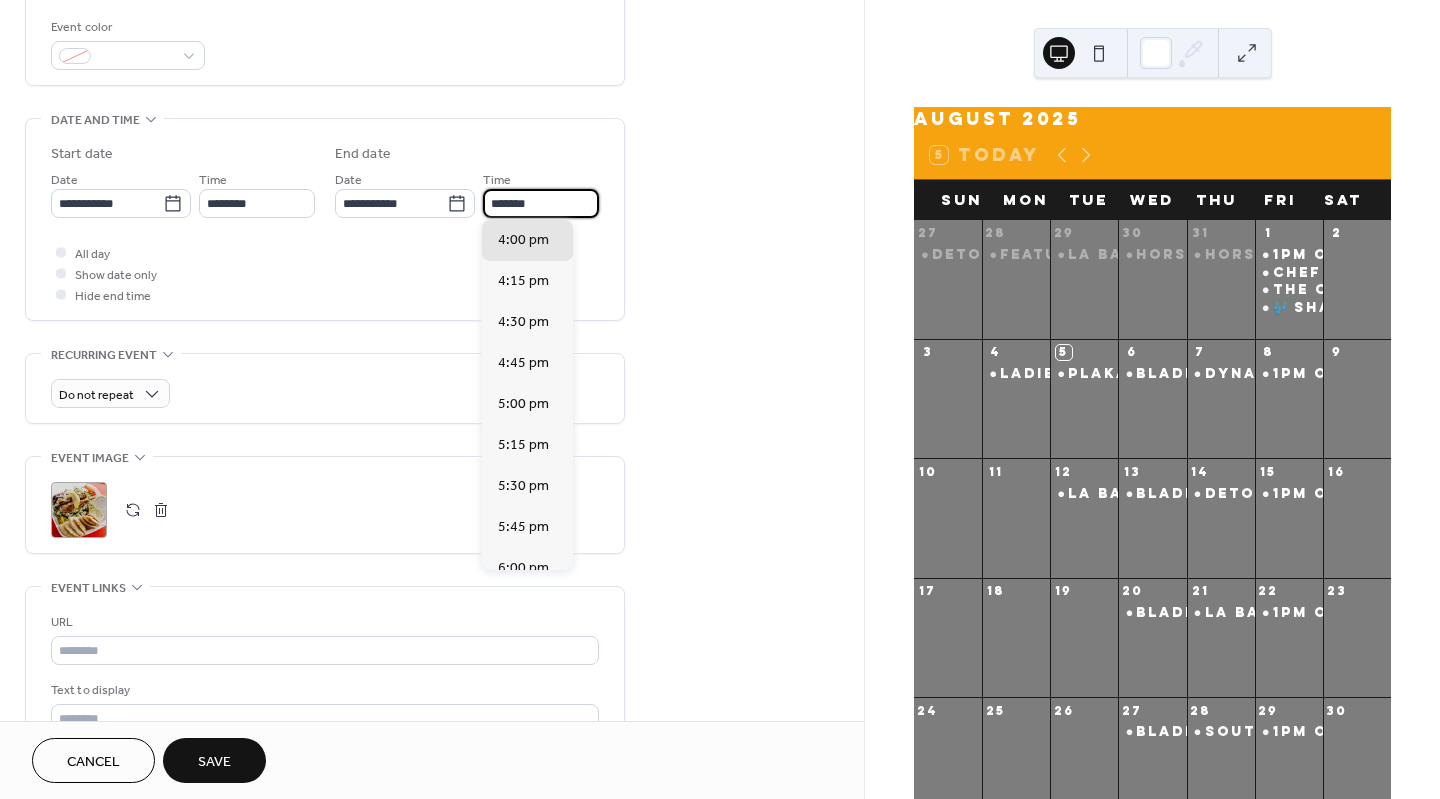 click on "*******" at bounding box center [541, 203] 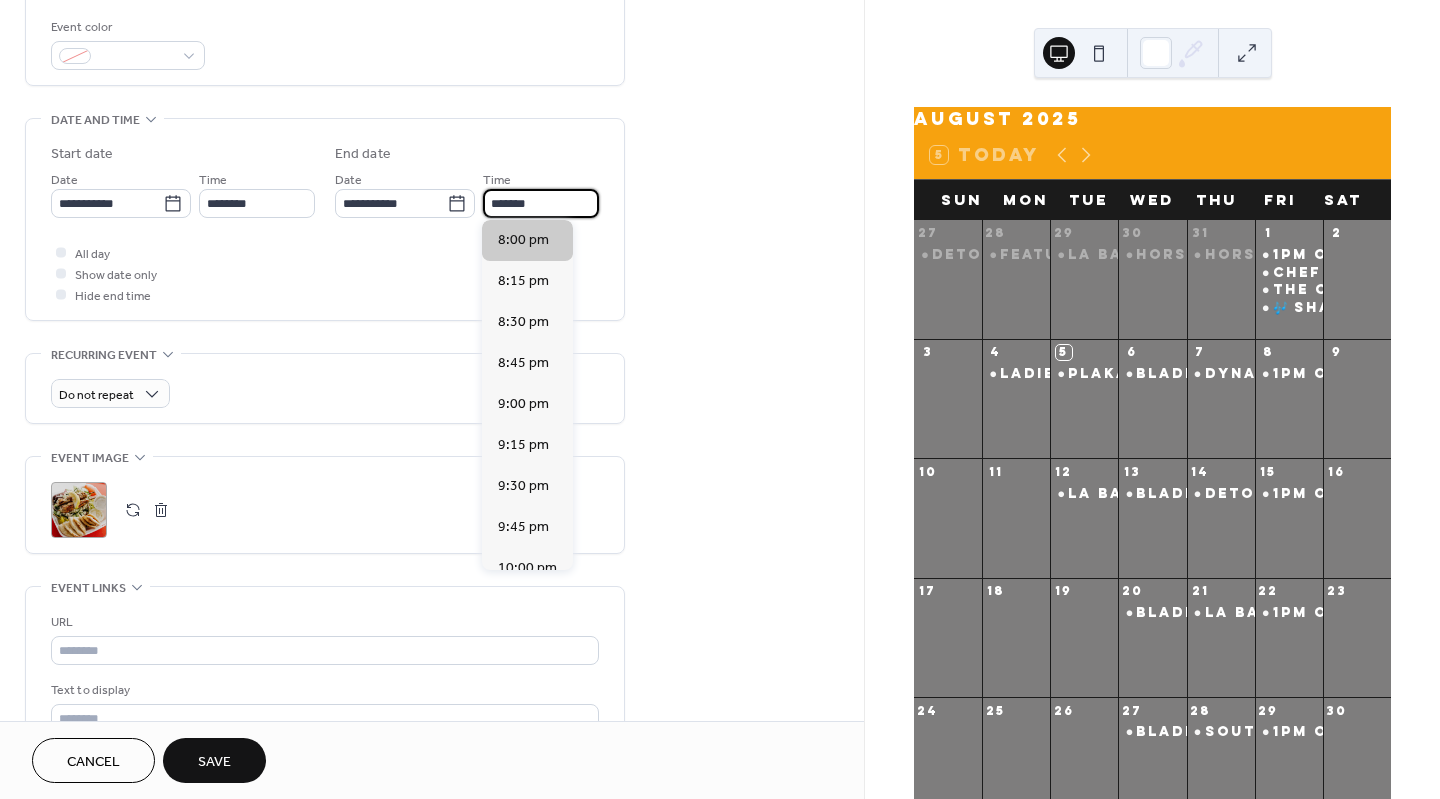 type on "*******" 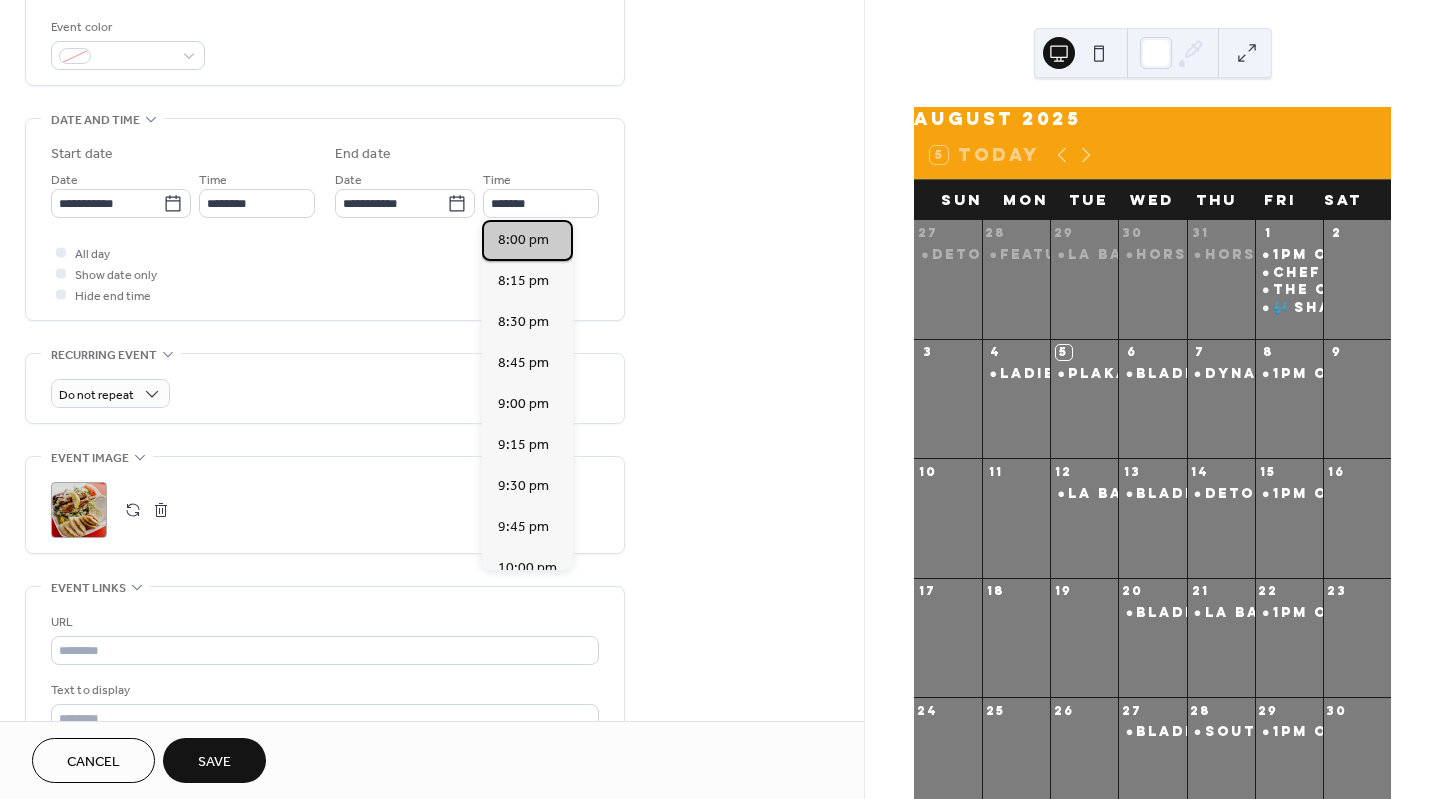 click on "8:00 pm" at bounding box center [523, 240] 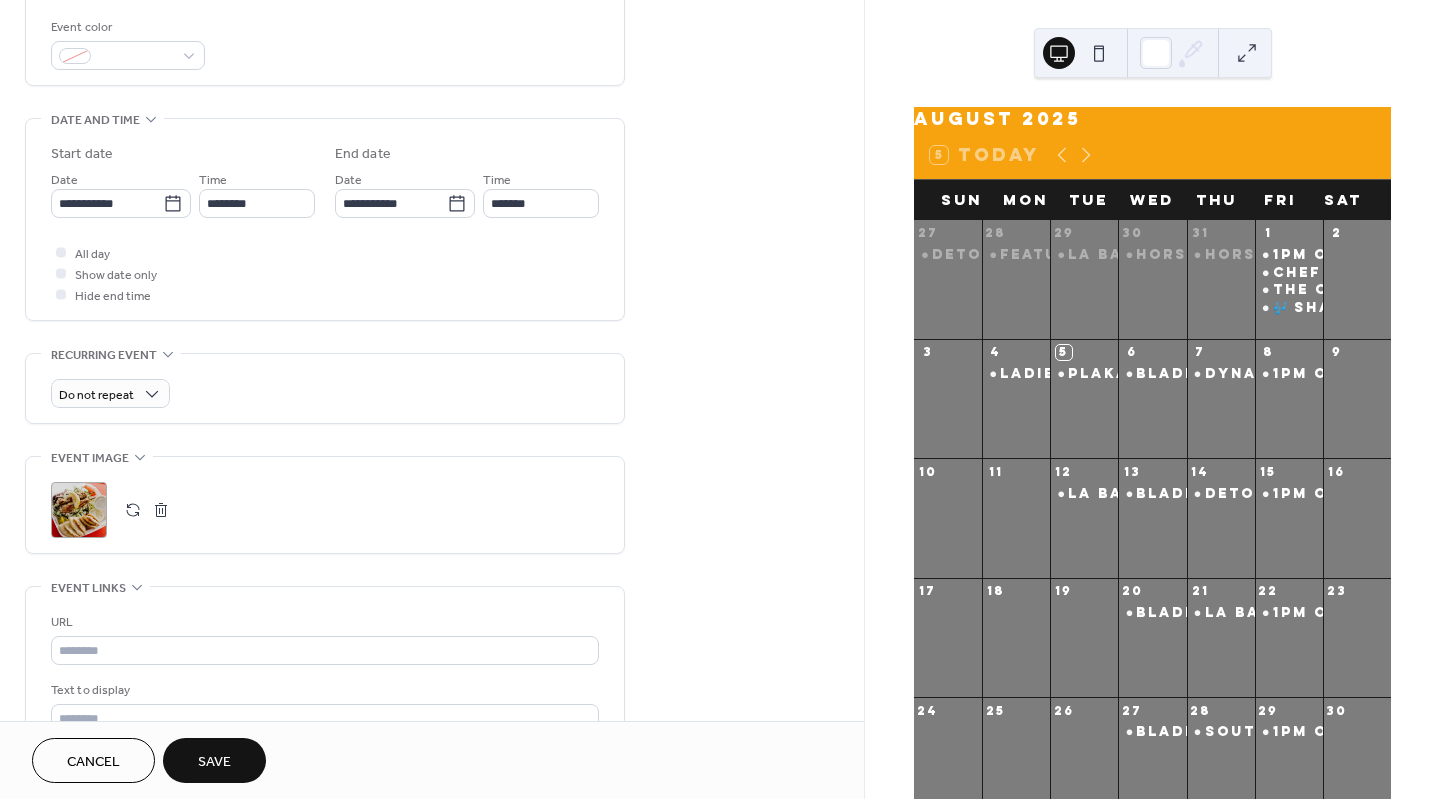 click at bounding box center (161, 510) 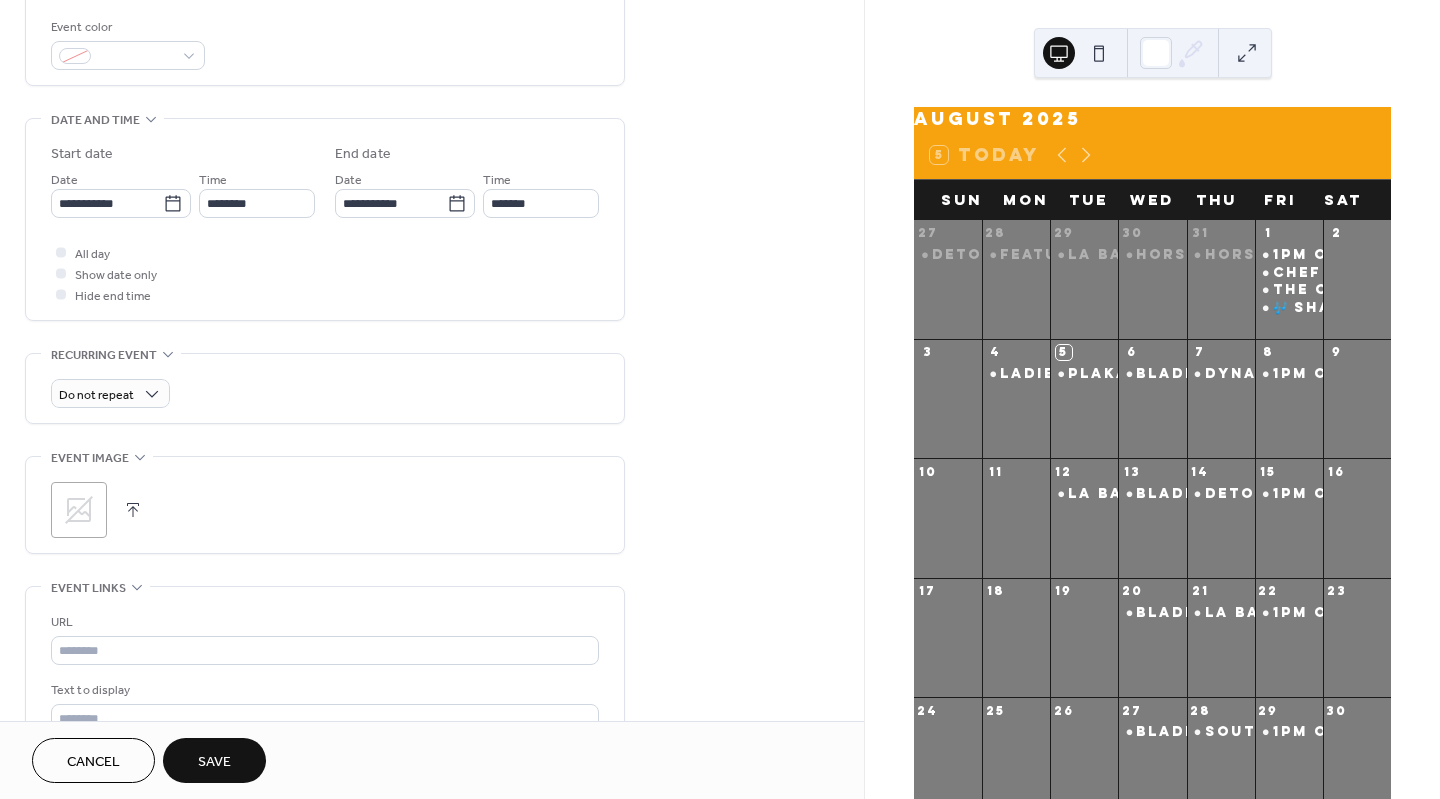 click at bounding box center [133, 510] 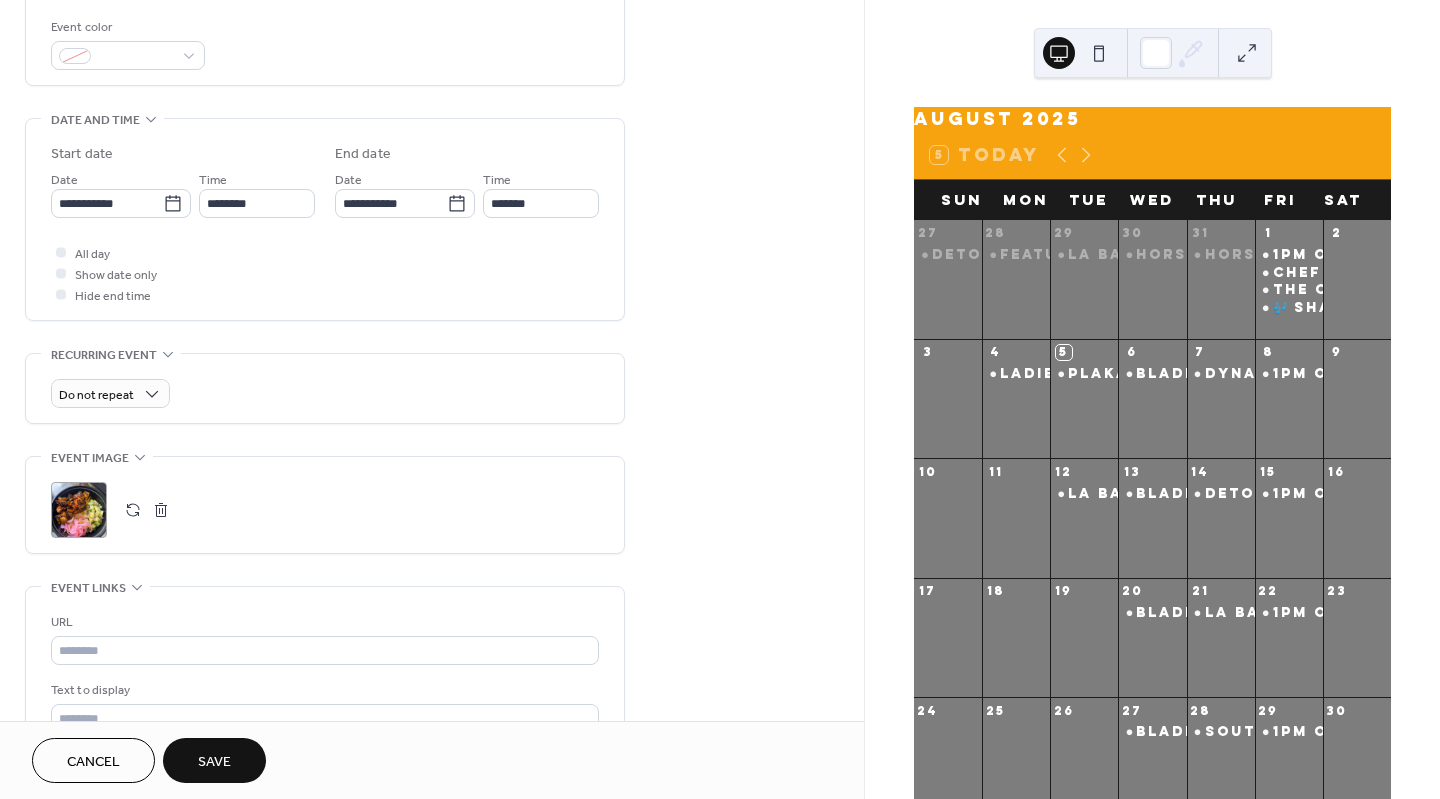 click on "Save" at bounding box center [214, 762] 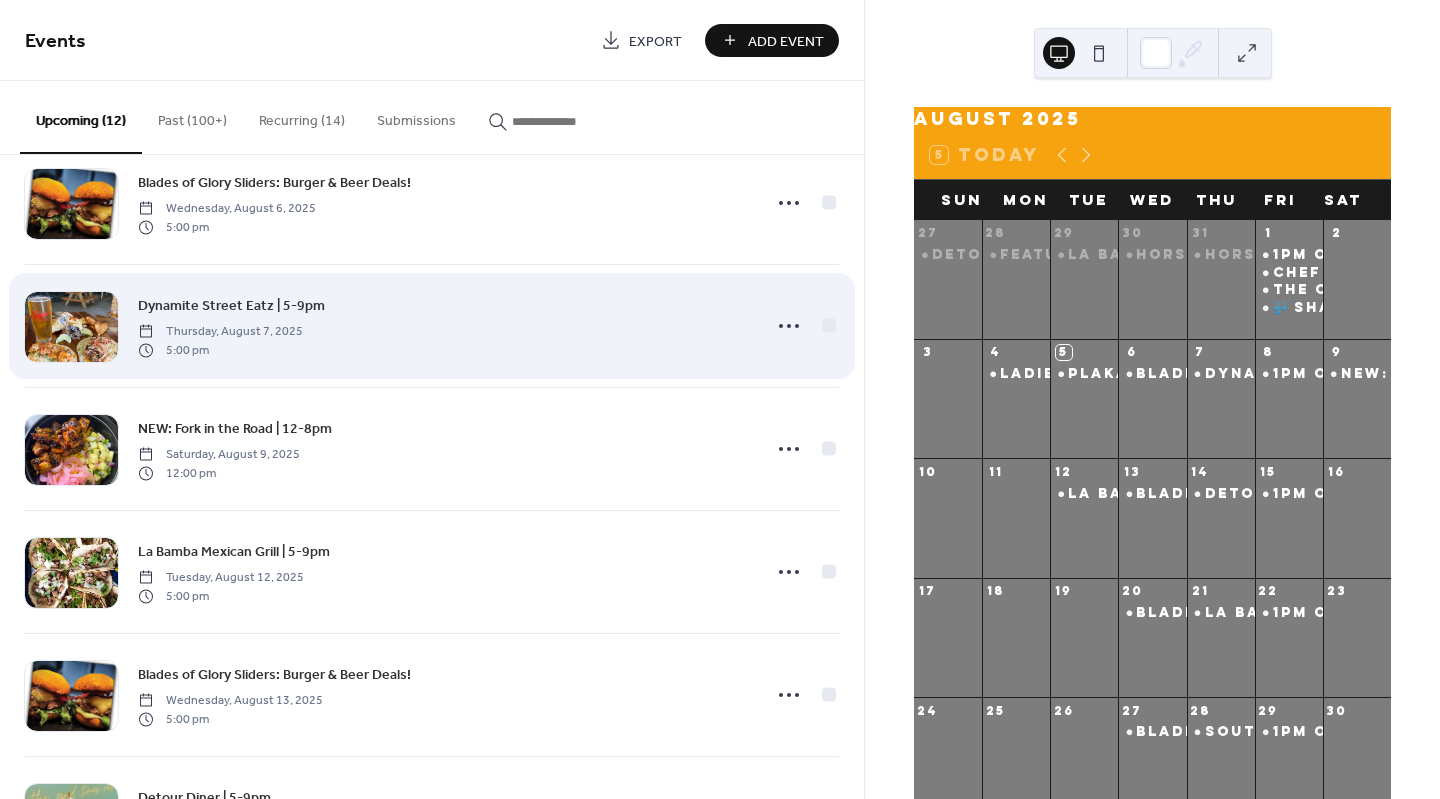 scroll, scrollTop: 162, scrollLeft: 0, axis: vertical 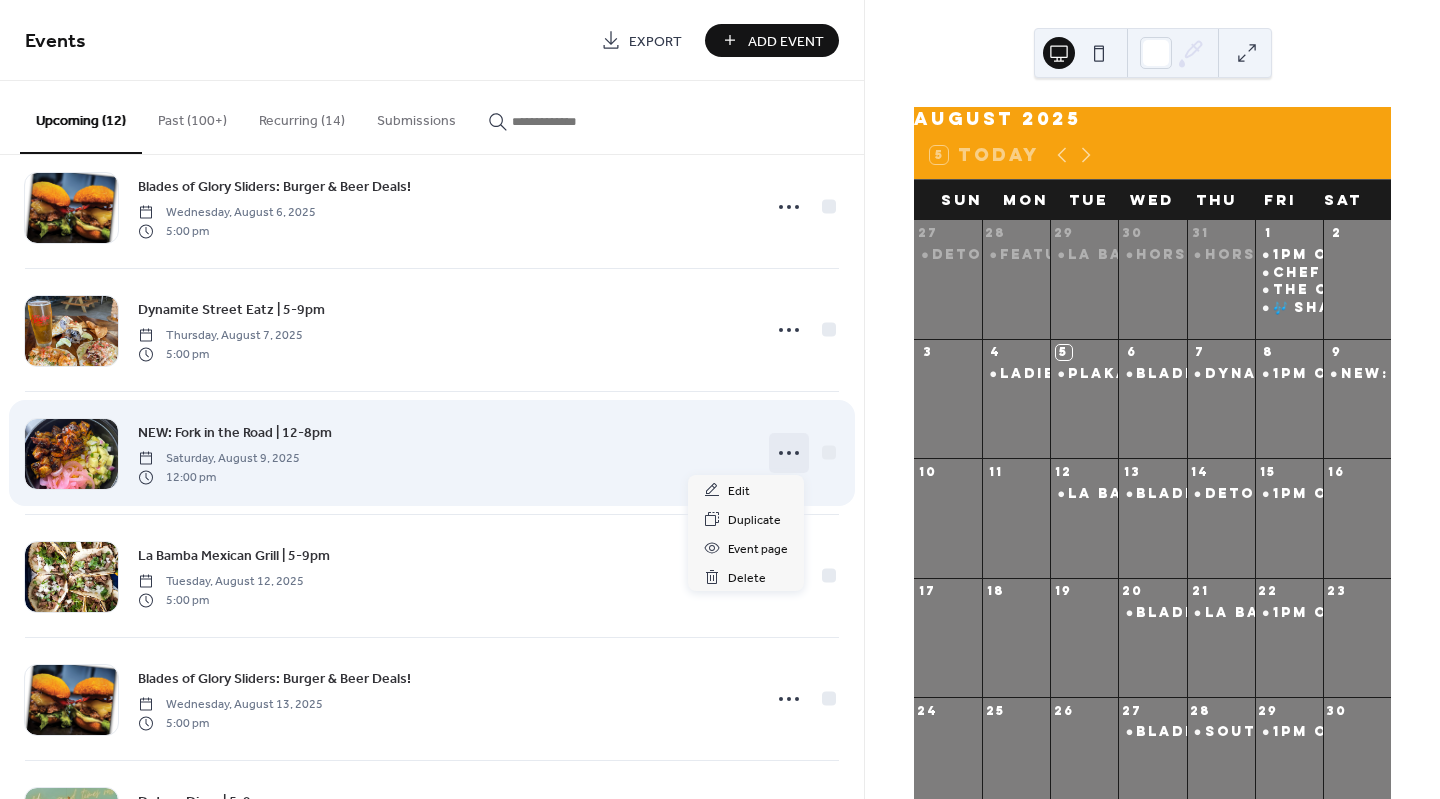 click 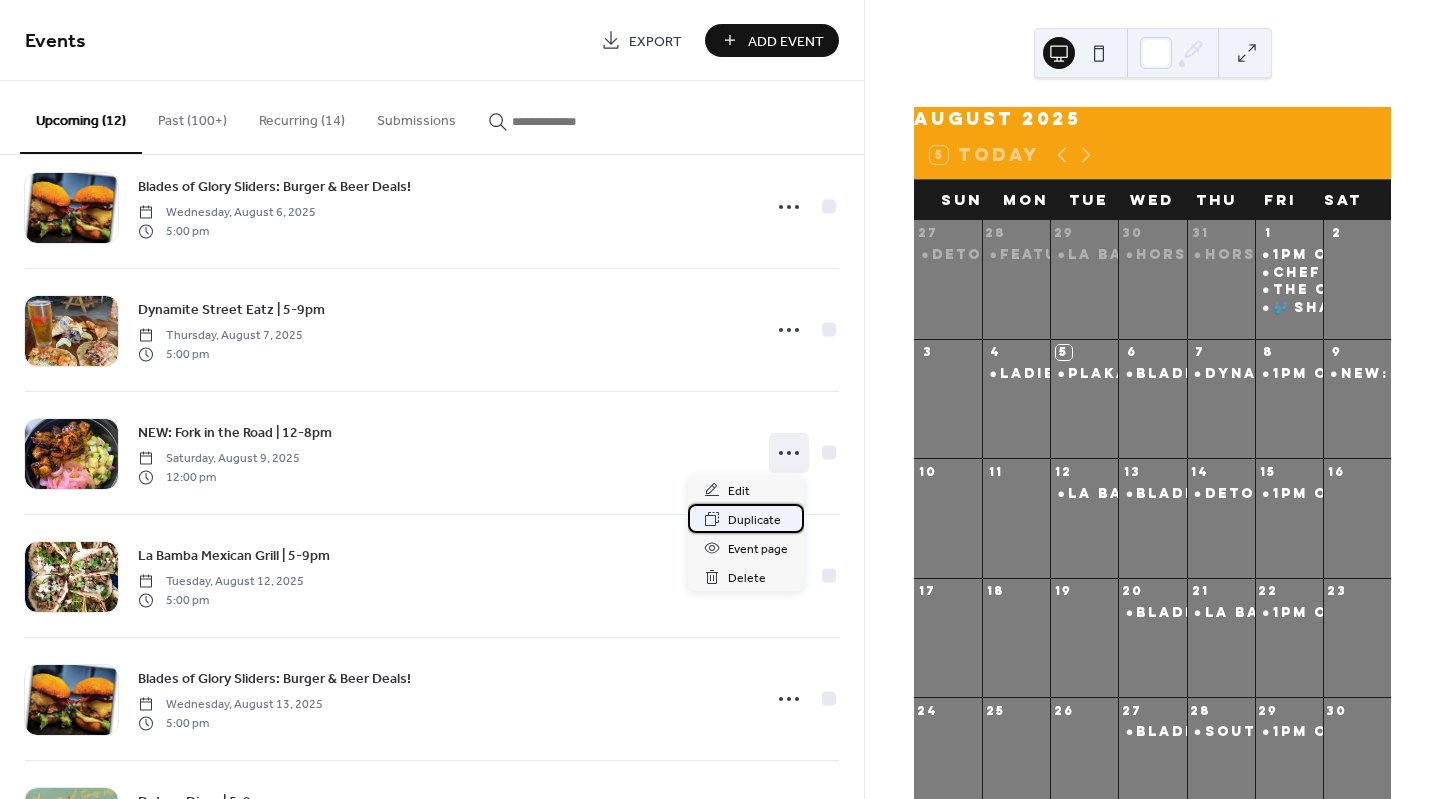 click on "Duplicate" at bounding box center (754, 520) 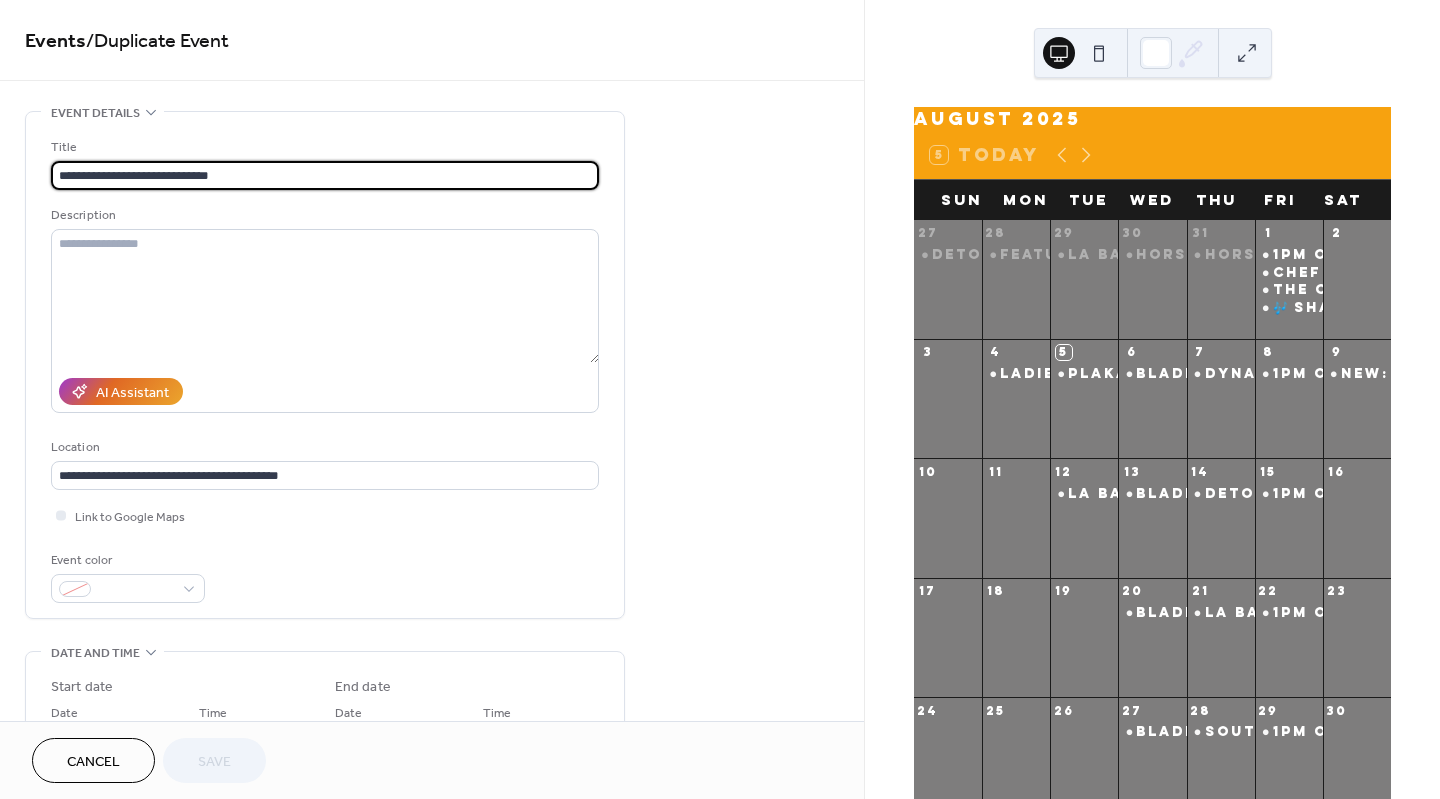 click on "**********" at bounding box center [325, 175] 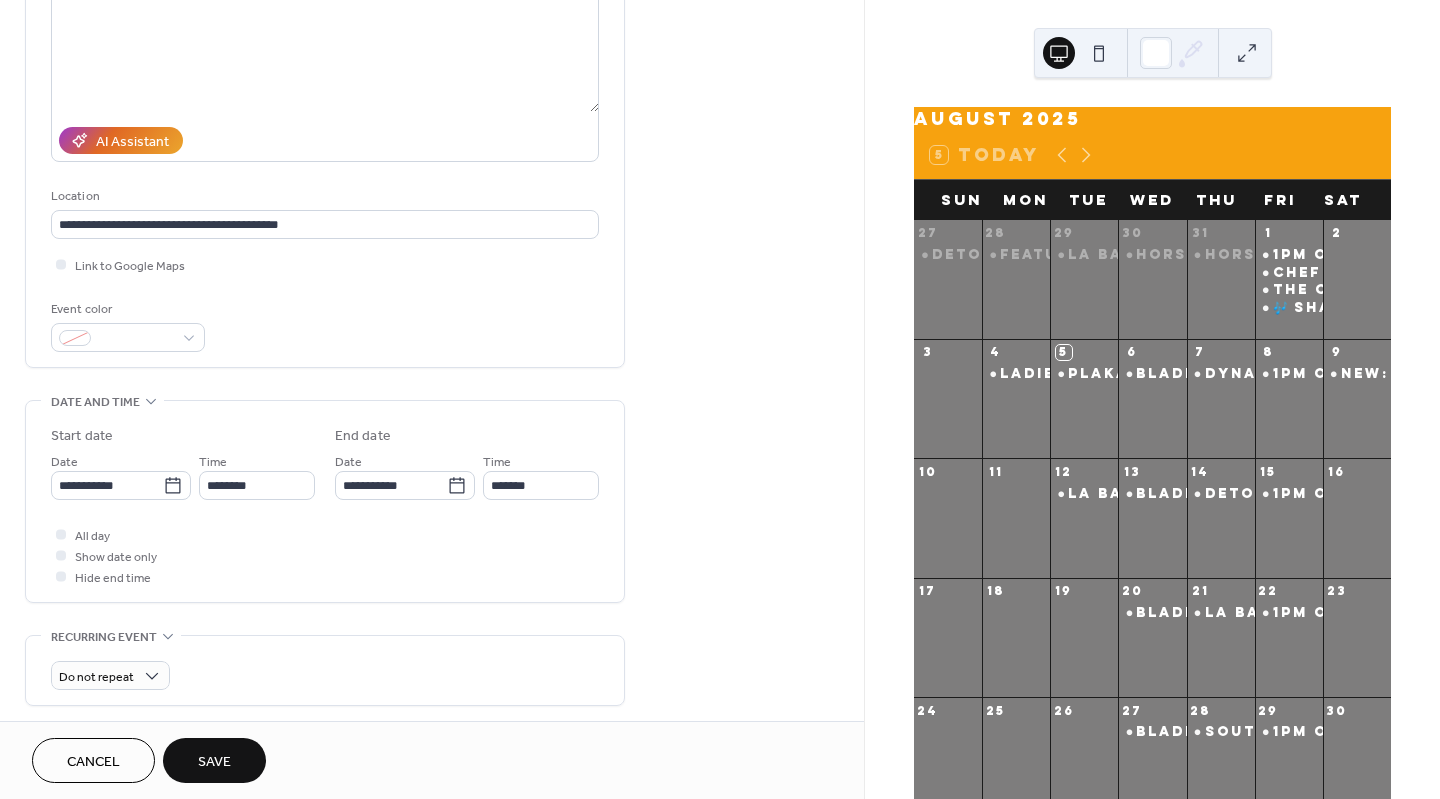 scroll, scrollTop: 260, scrollLeft: 0, axis: vertical 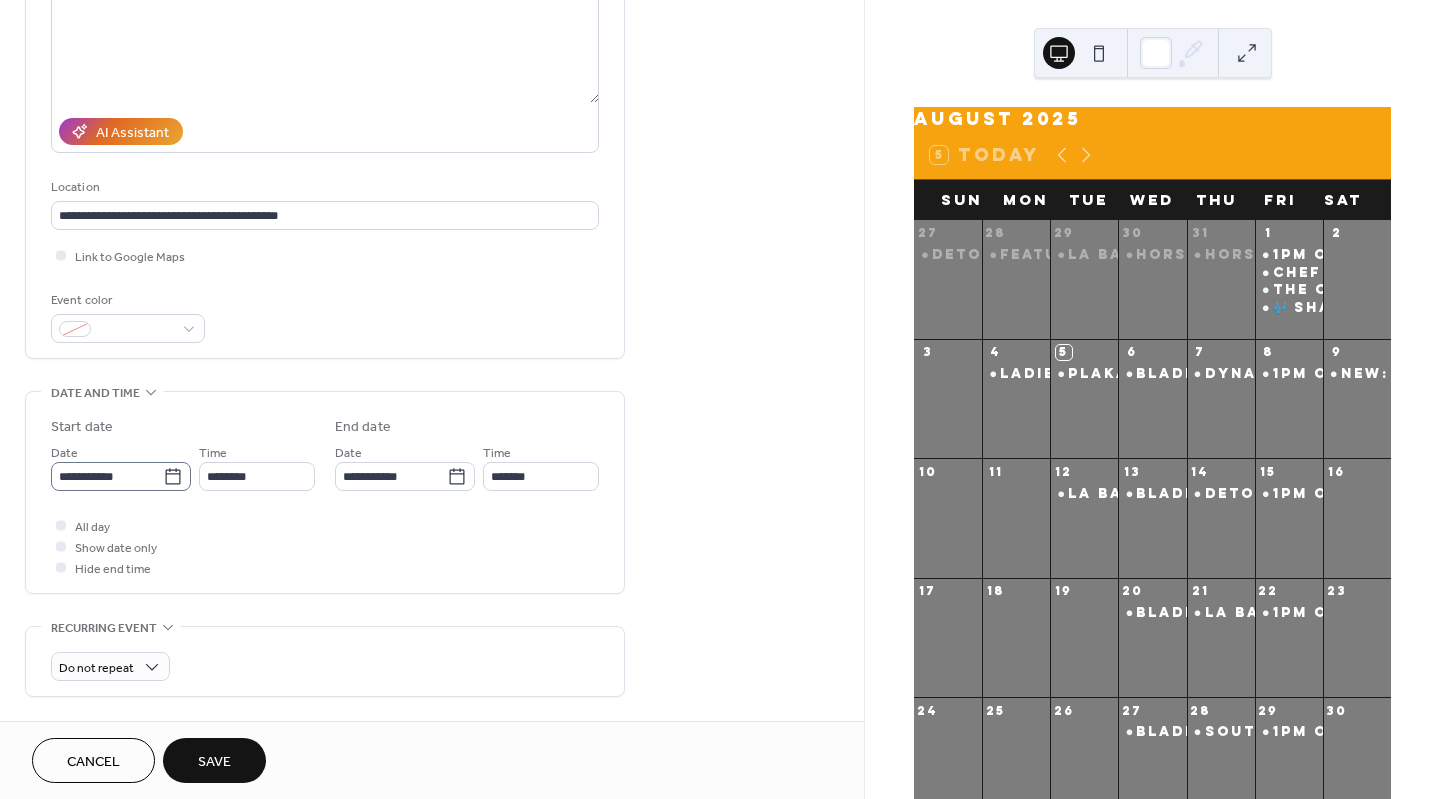type on "**********" 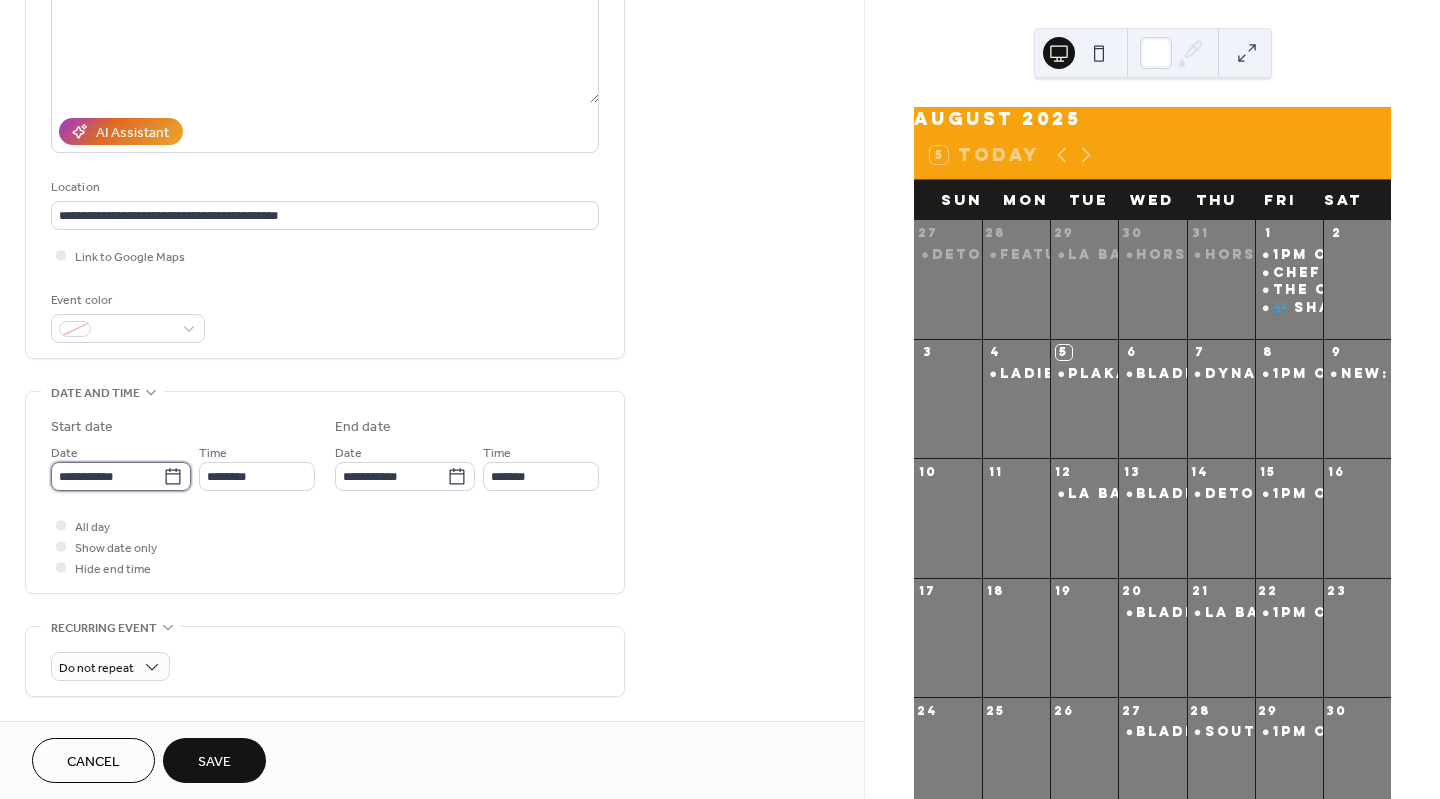 click on "**********" at bounding box center (107, 476) 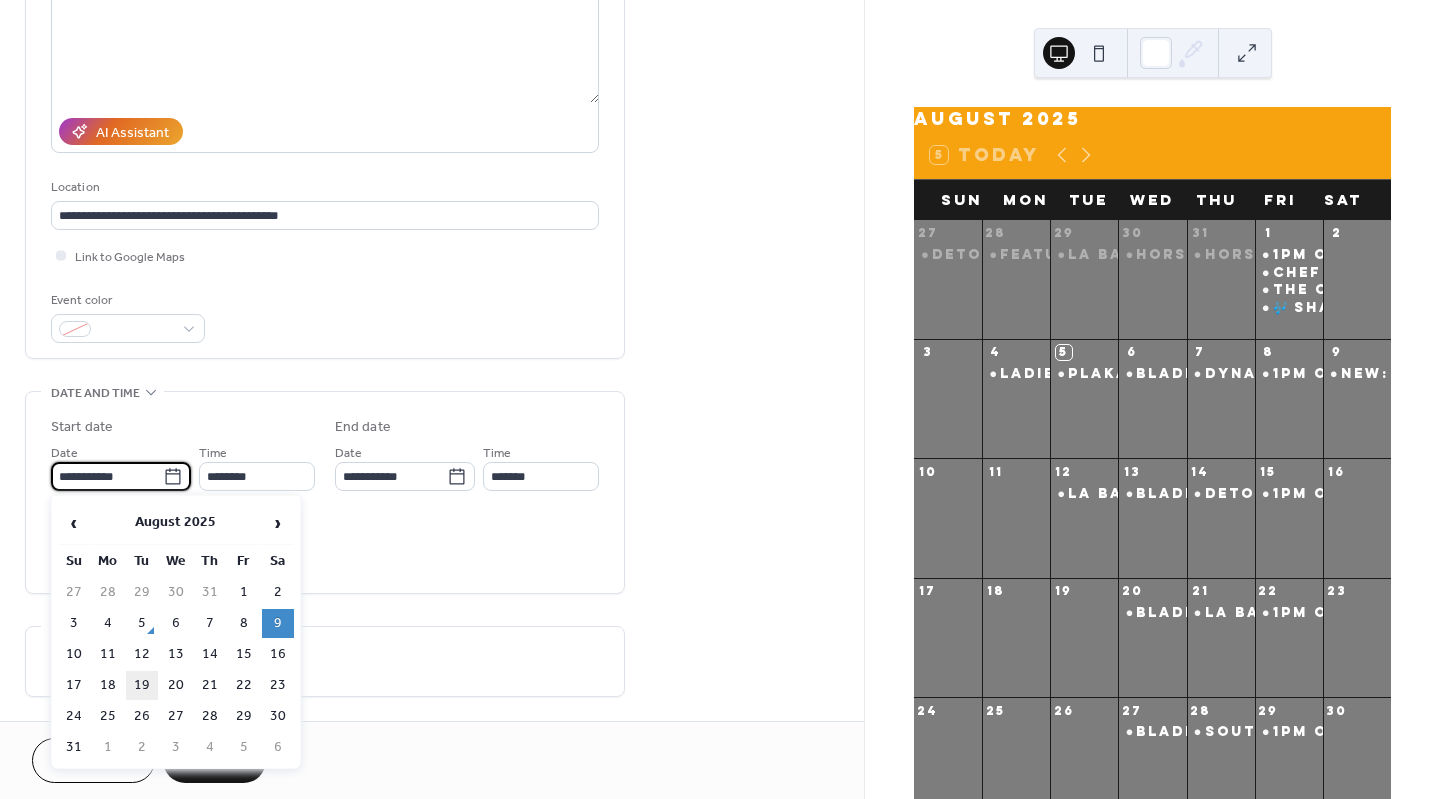 click on "19" at bounding box center (142, 685) 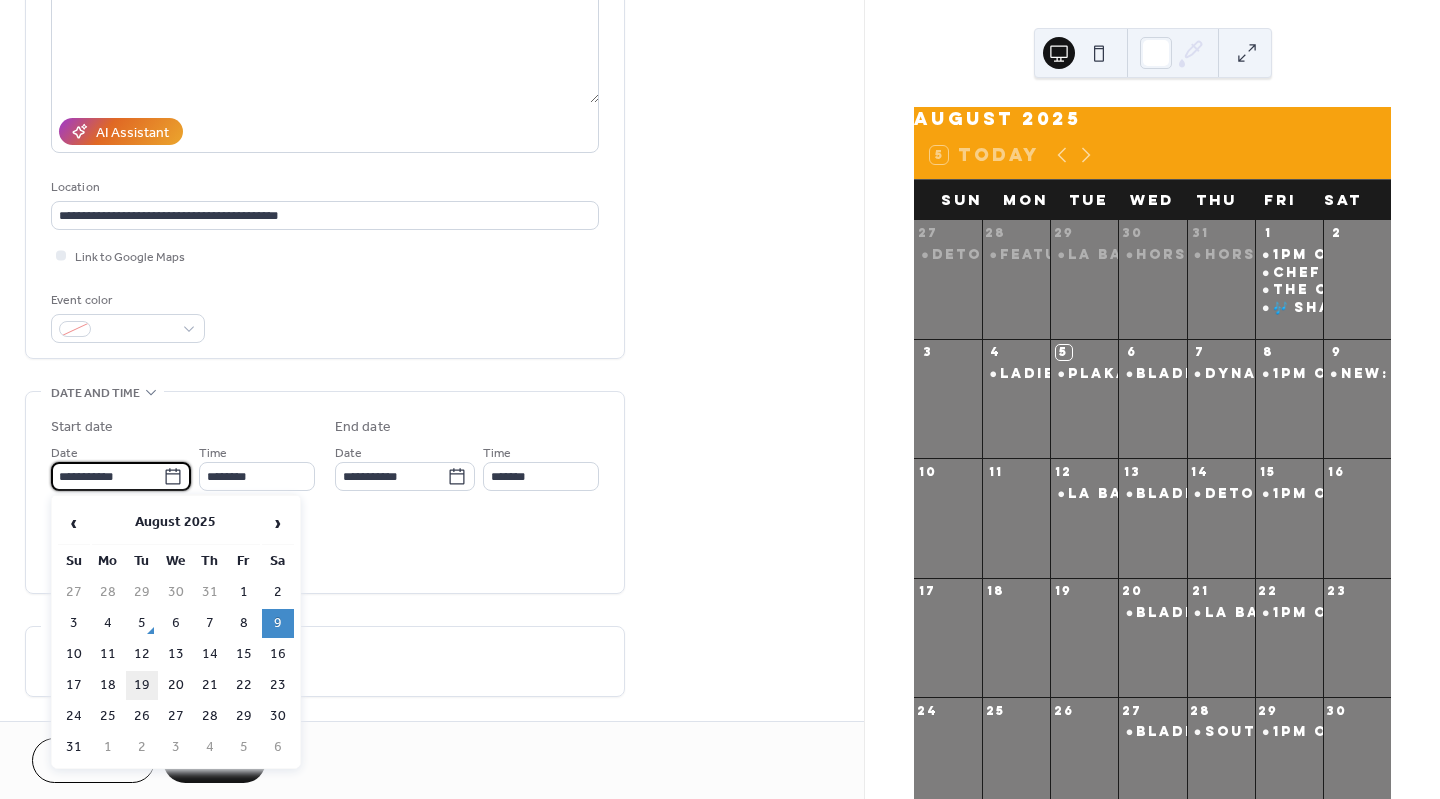 type on "**********" 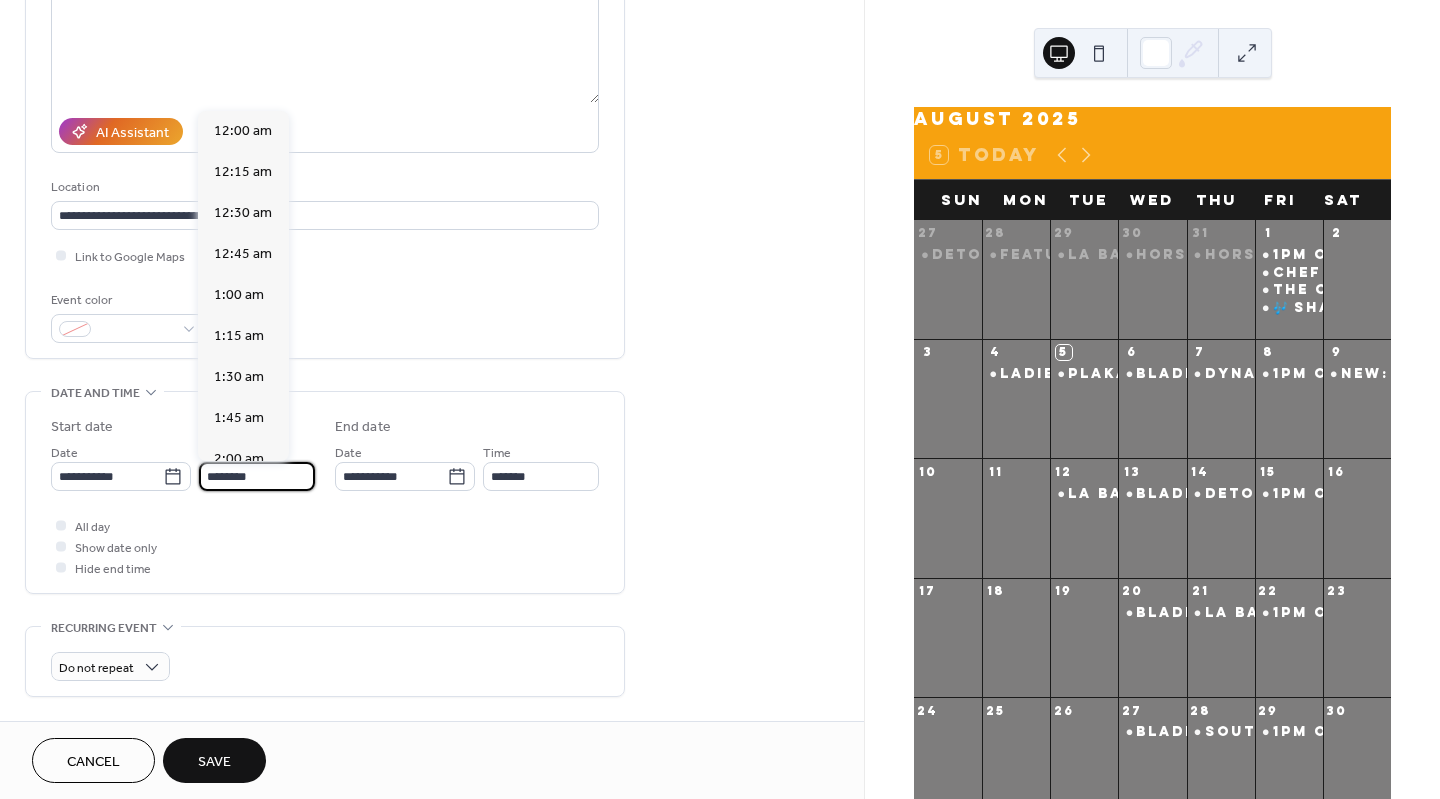 click on "********" at bounding box center (257, 476) 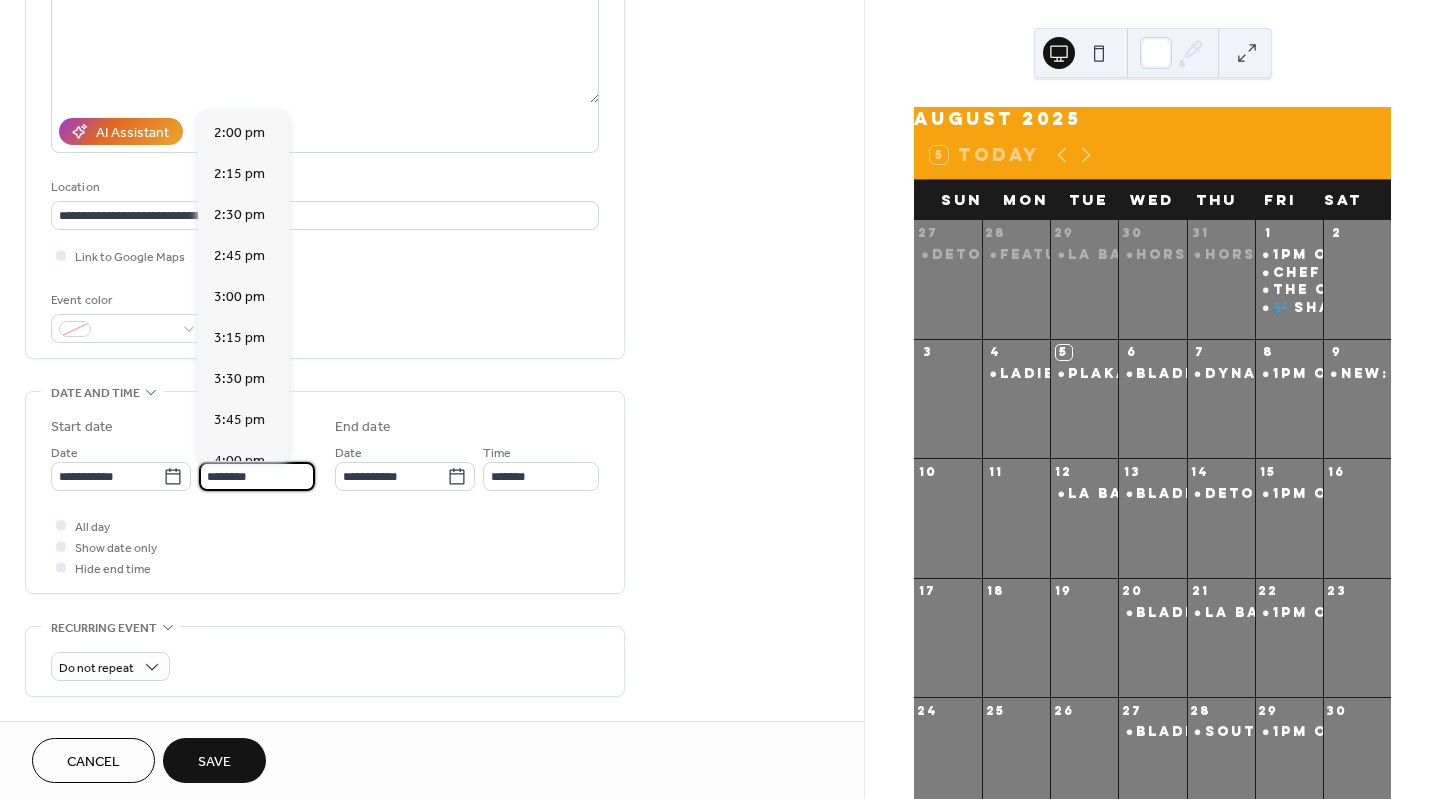 scroll, scrollTop: 2712, scrollLeft: 0, axis: vertical 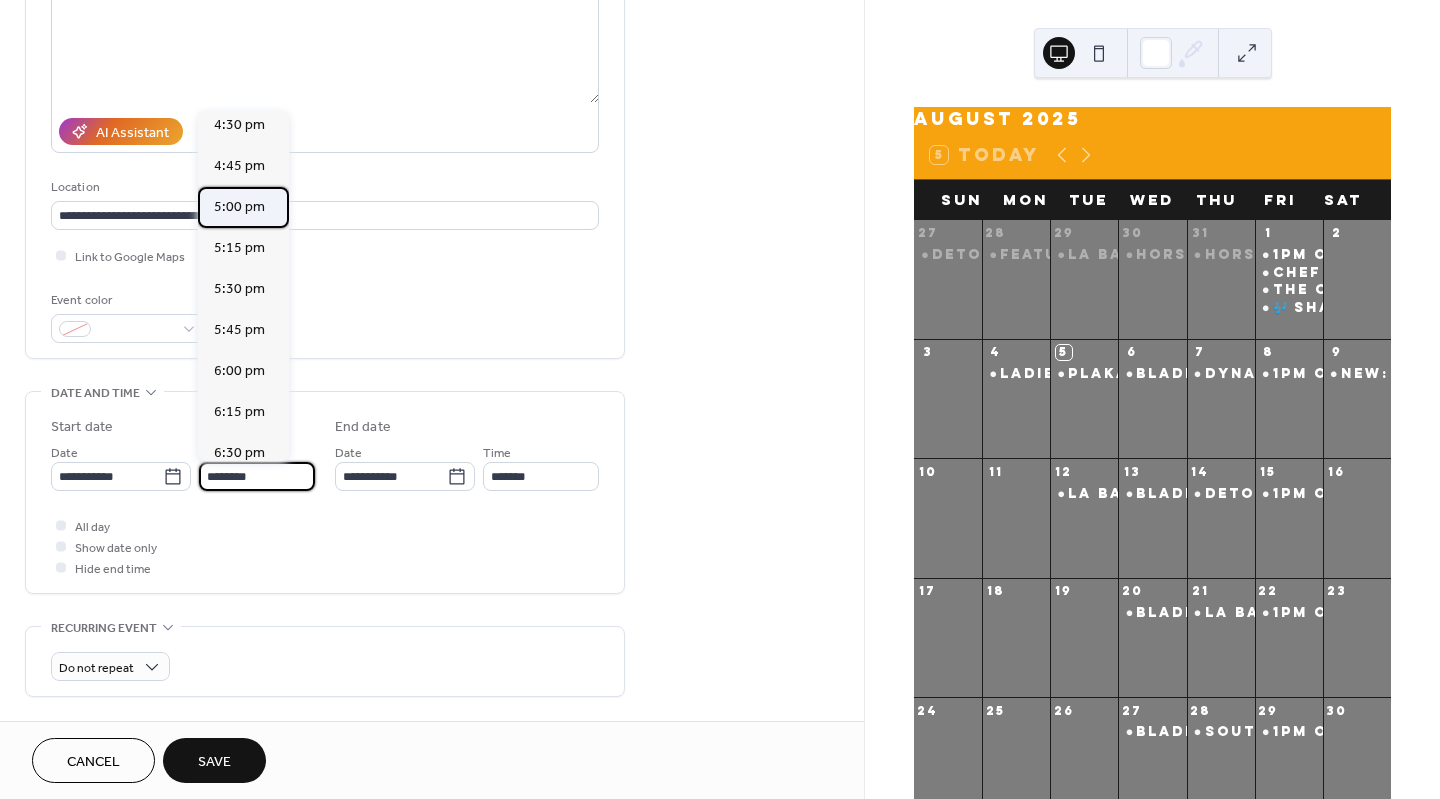click on "5:00 pm" at bounding box center (239, 206) 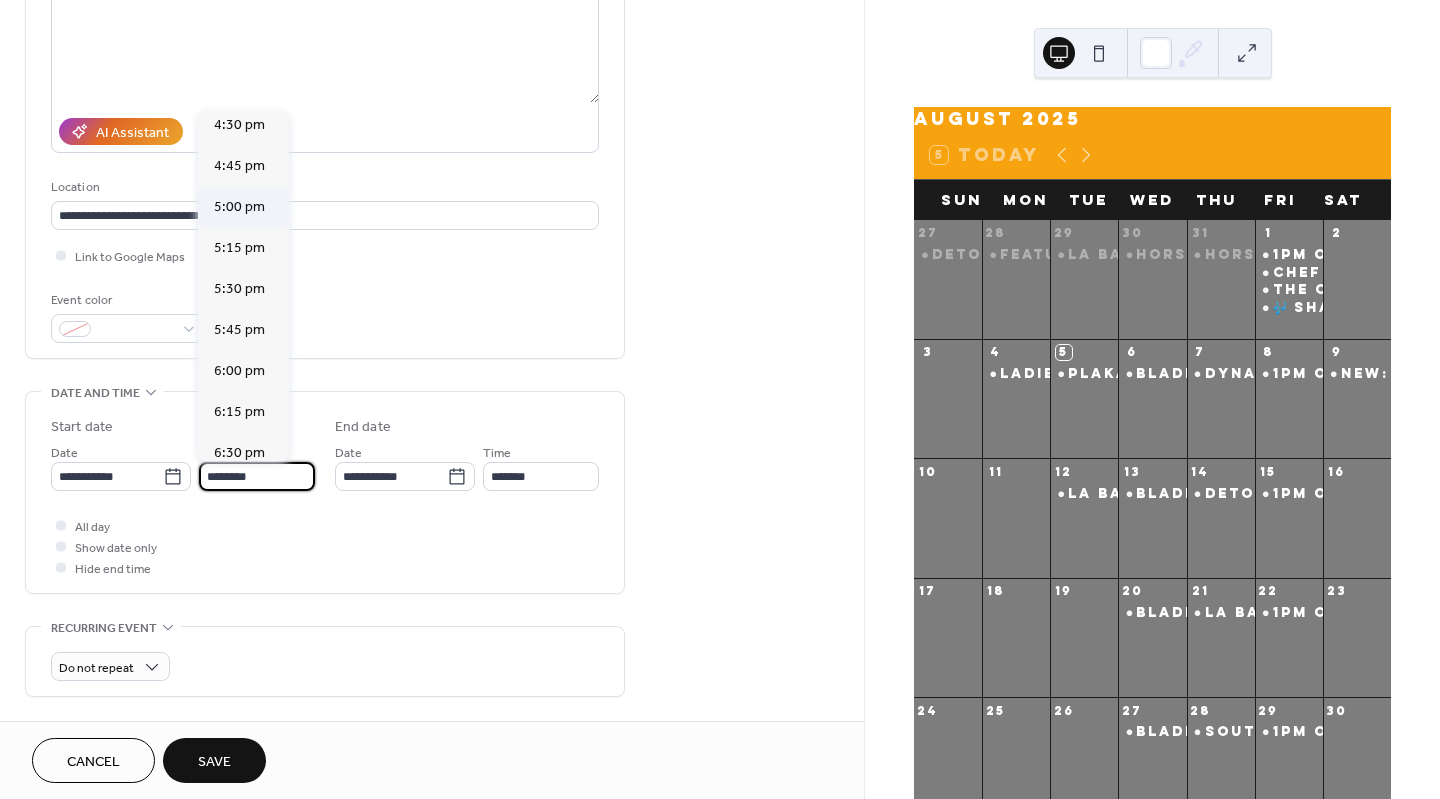 type on "*******" 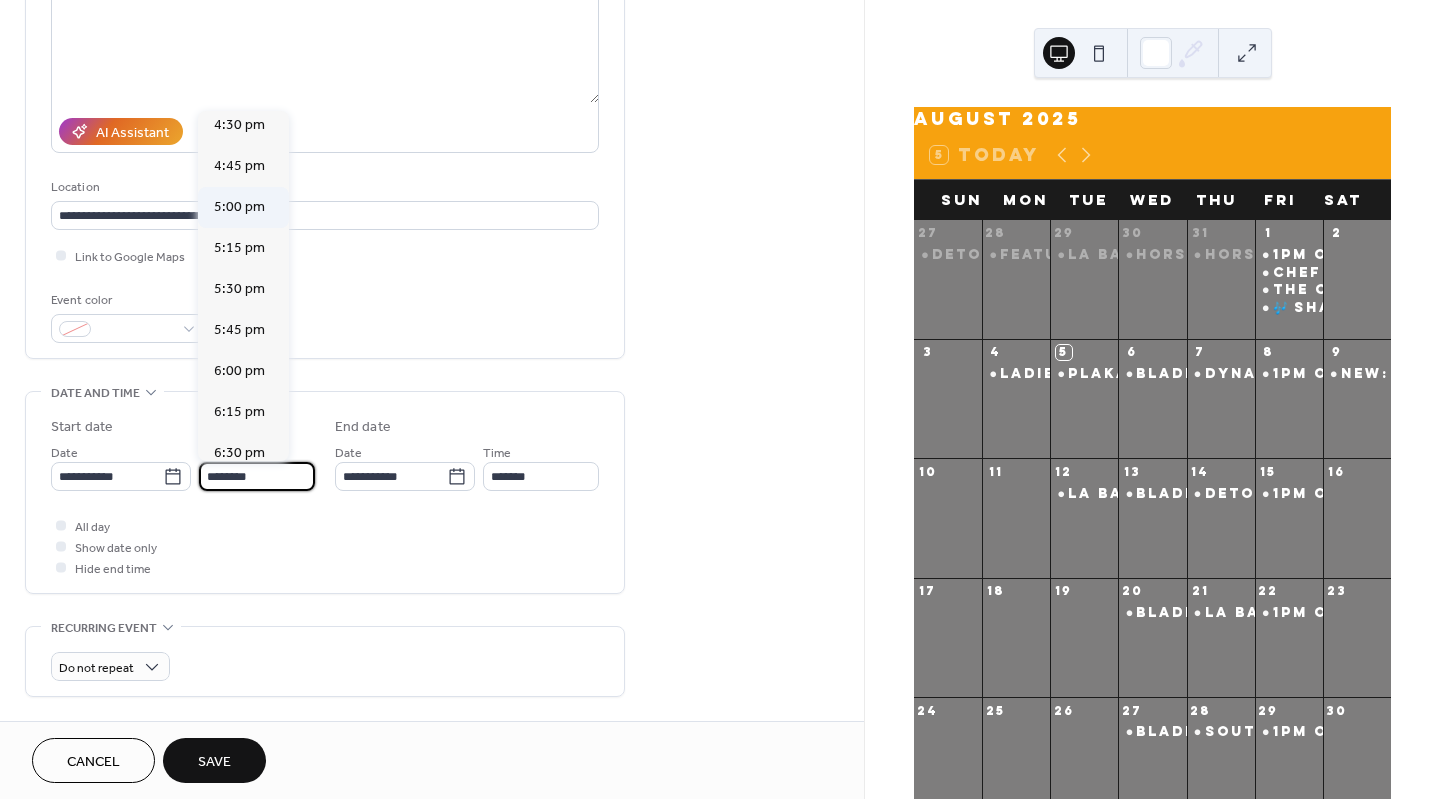 type on "**********" 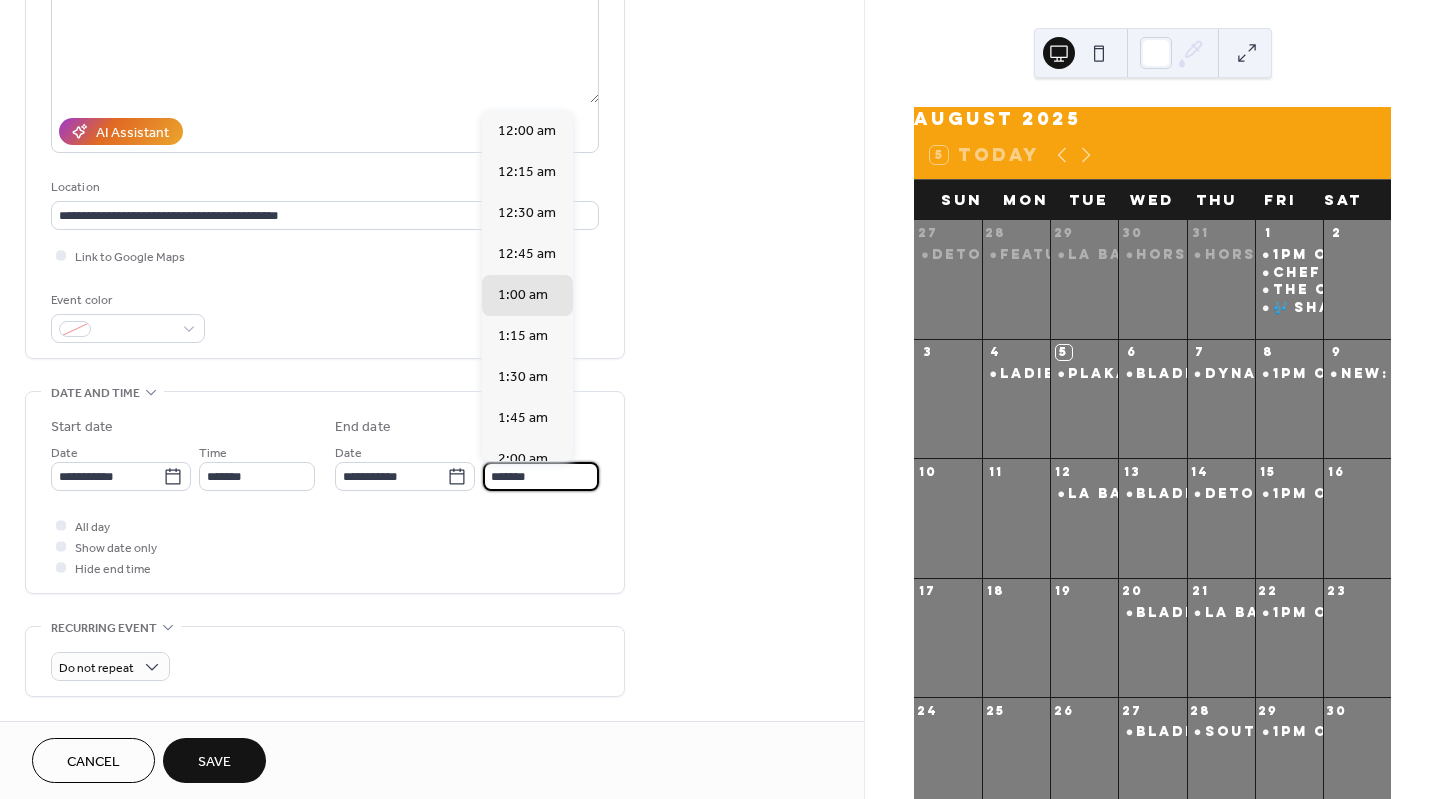 click on "*******" at bounding box center [541, 476] 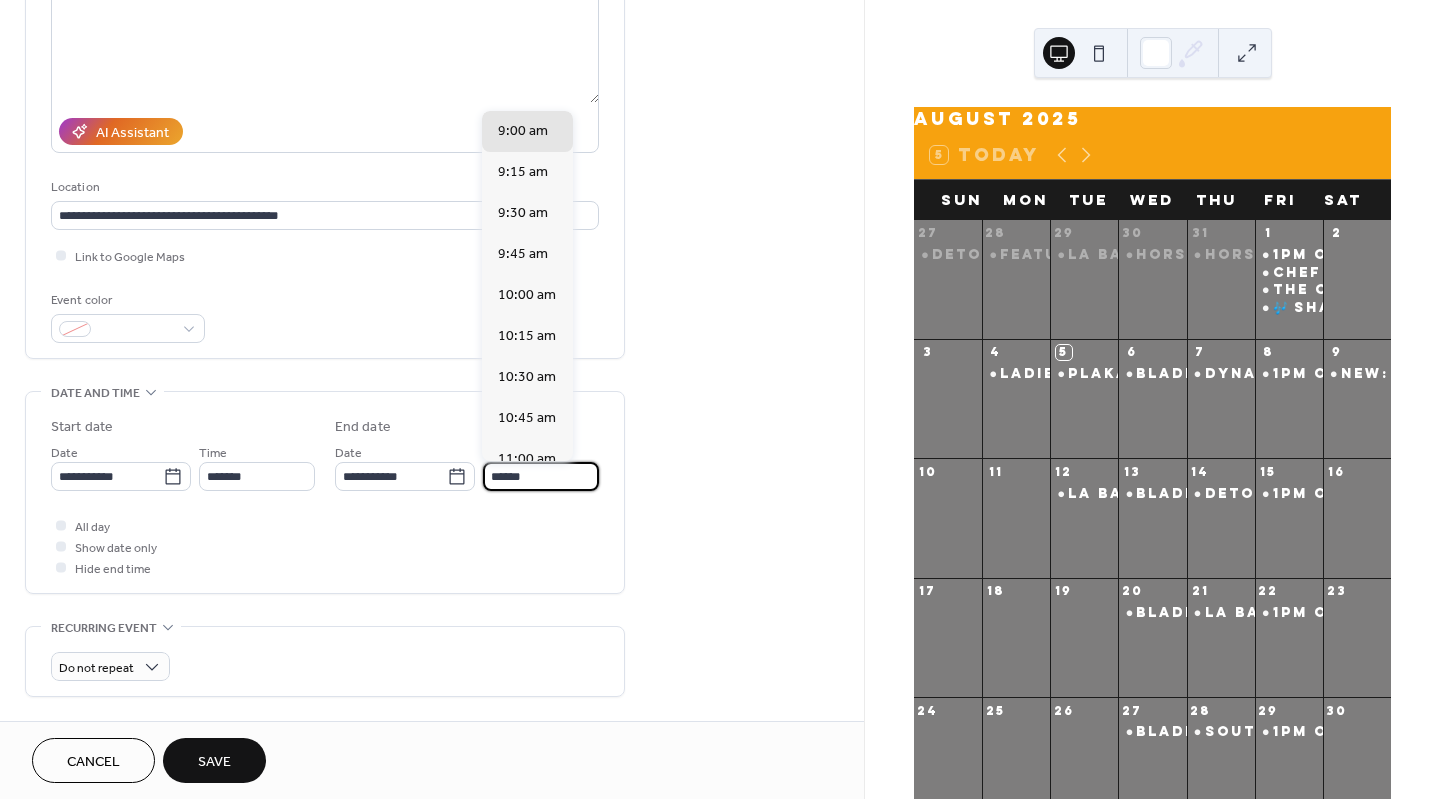 scroll, scrollTop: 3444, scrollLeft: 0, axis: vertical 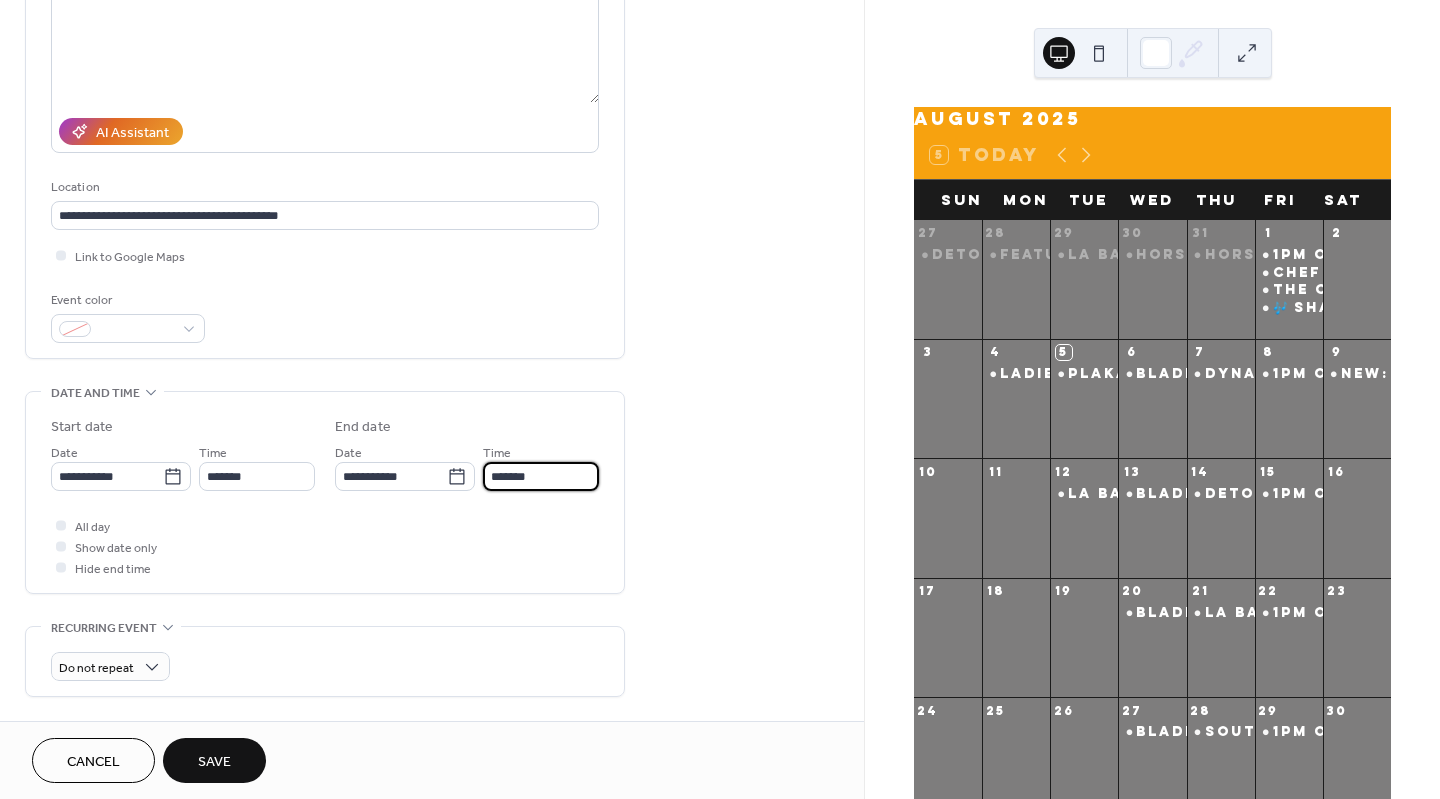 type on "*******" 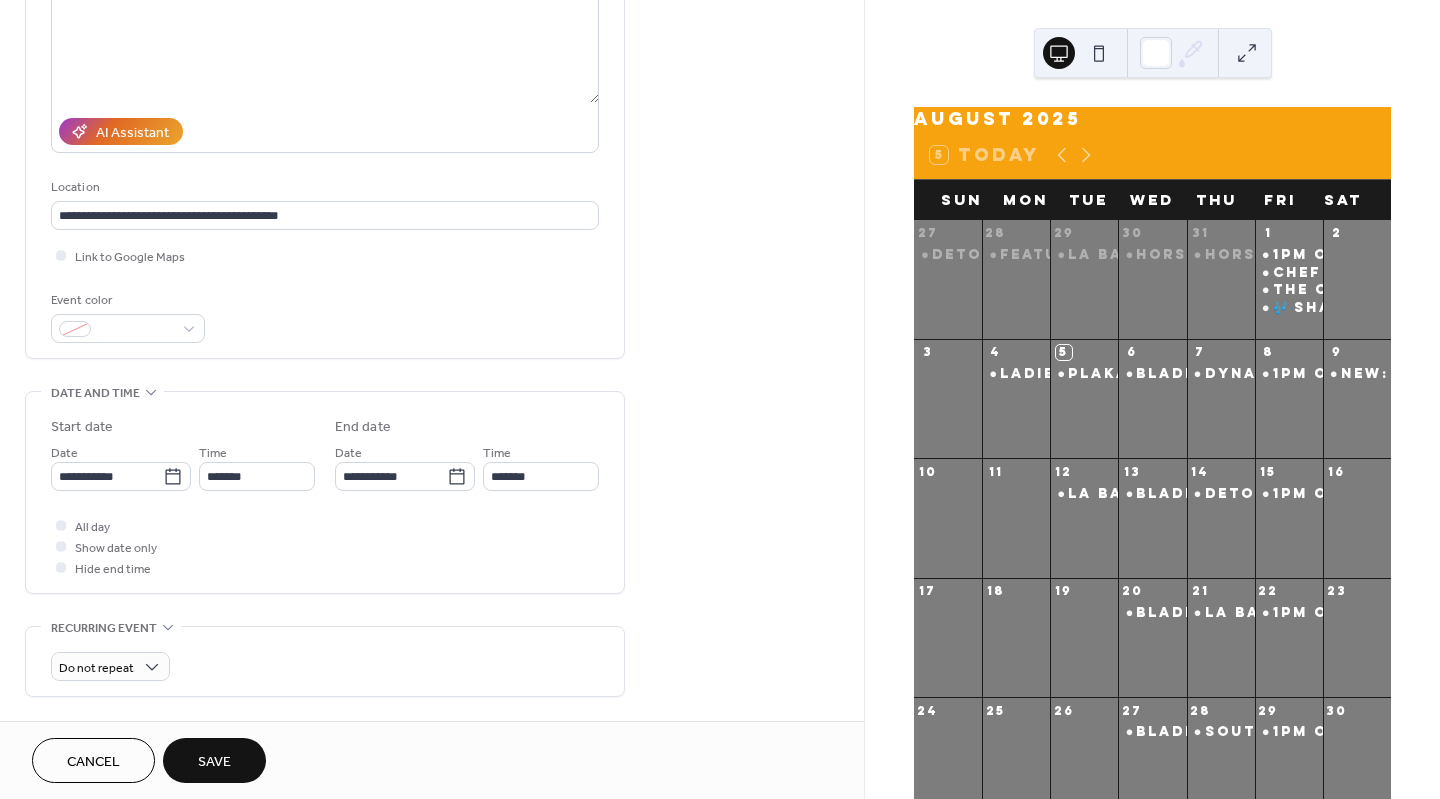 click on "Save" at bounding box center [214, 762] 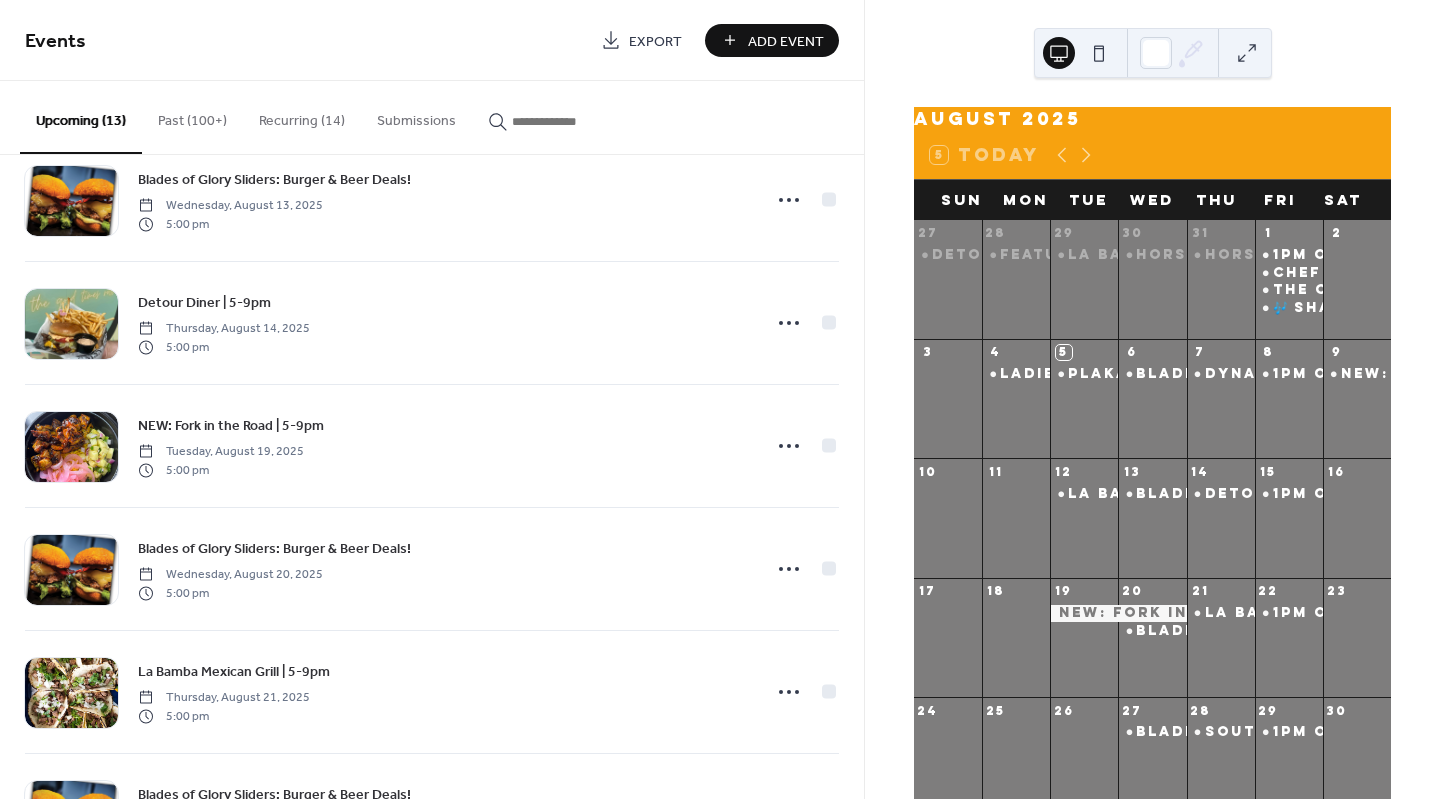 scroll, scrollTop: 653, scrollLeft: 0, axis: vertical 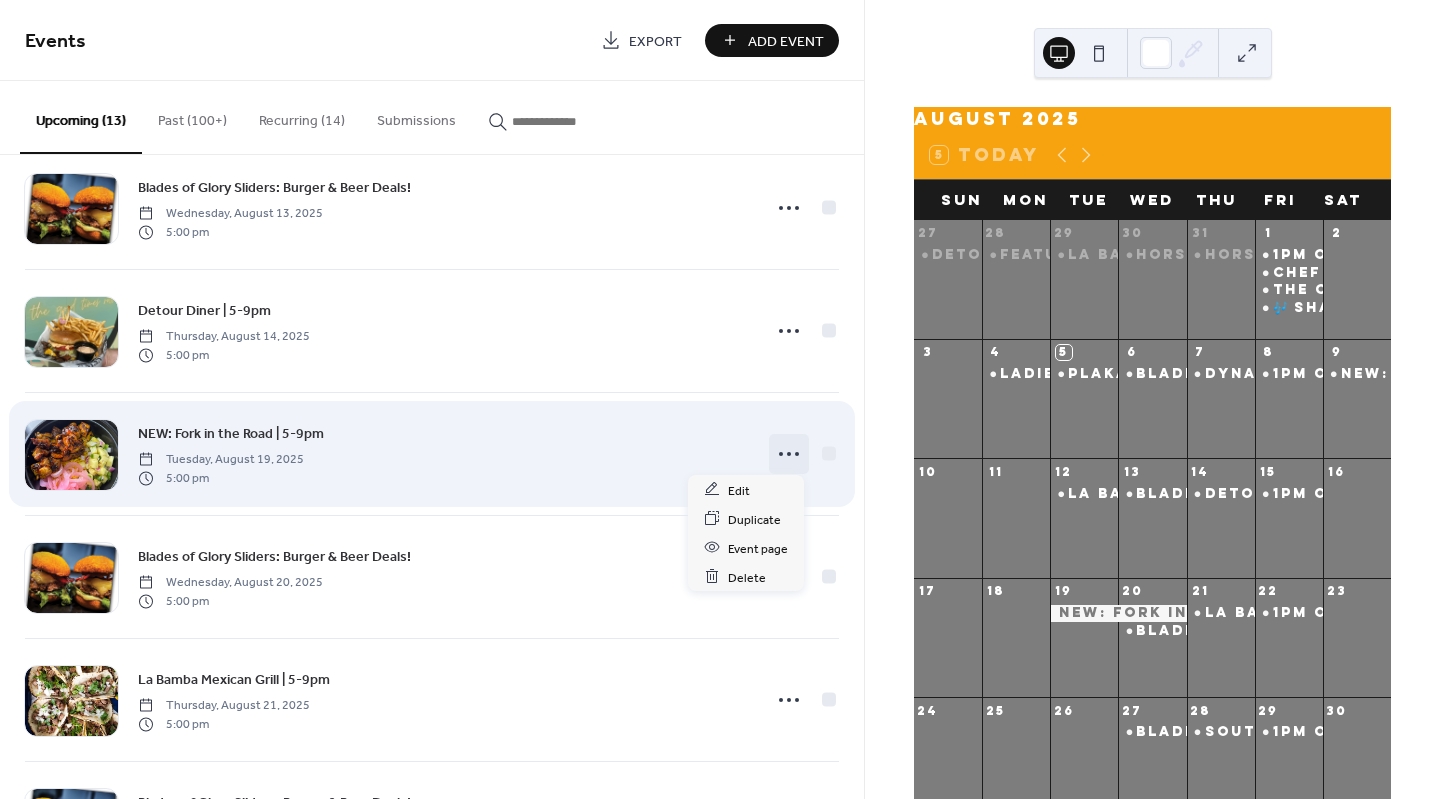 click 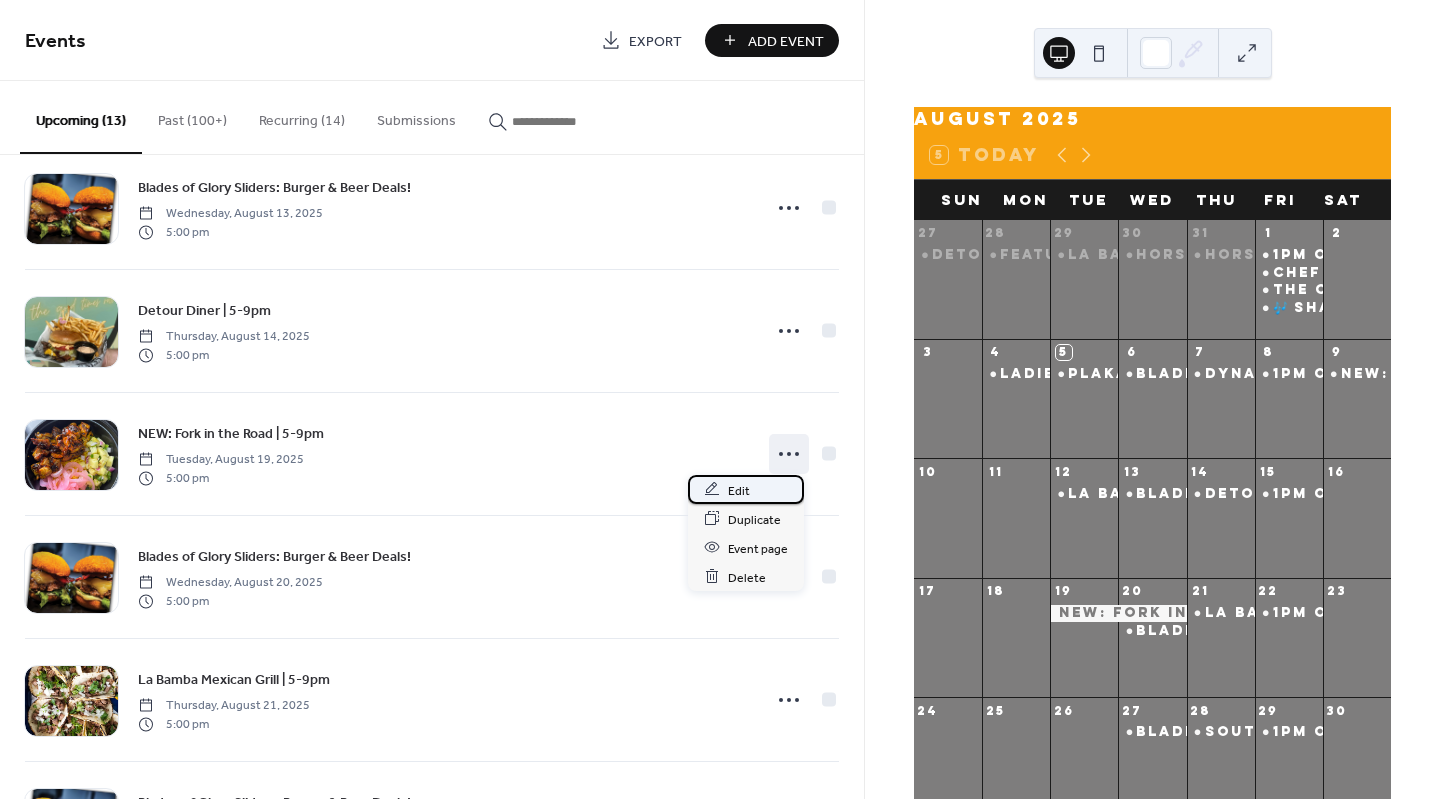 click on "Edit" at bounding box center [739, 490] 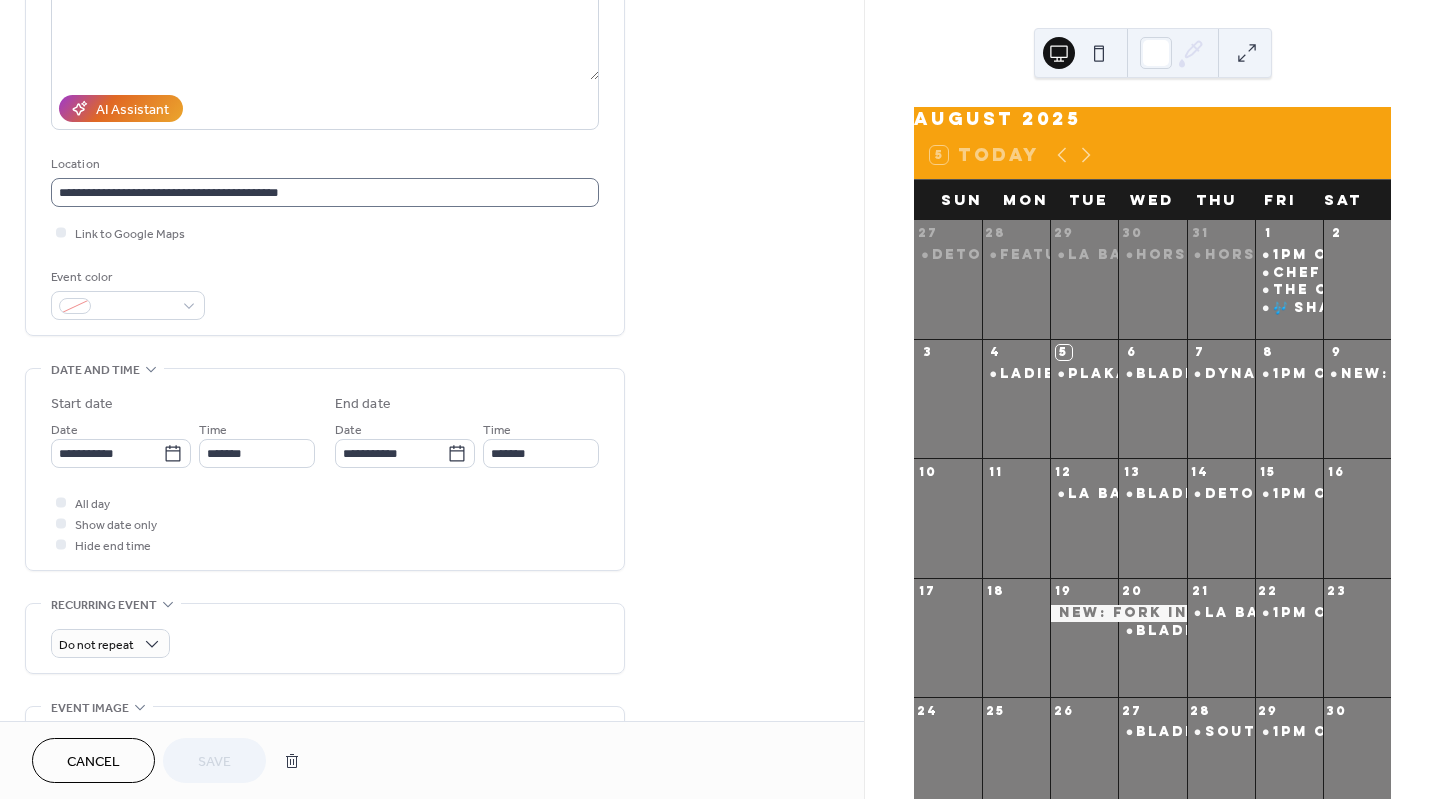 scroll, scrollTop: 347, scrollLeft: 0, axis: vertical 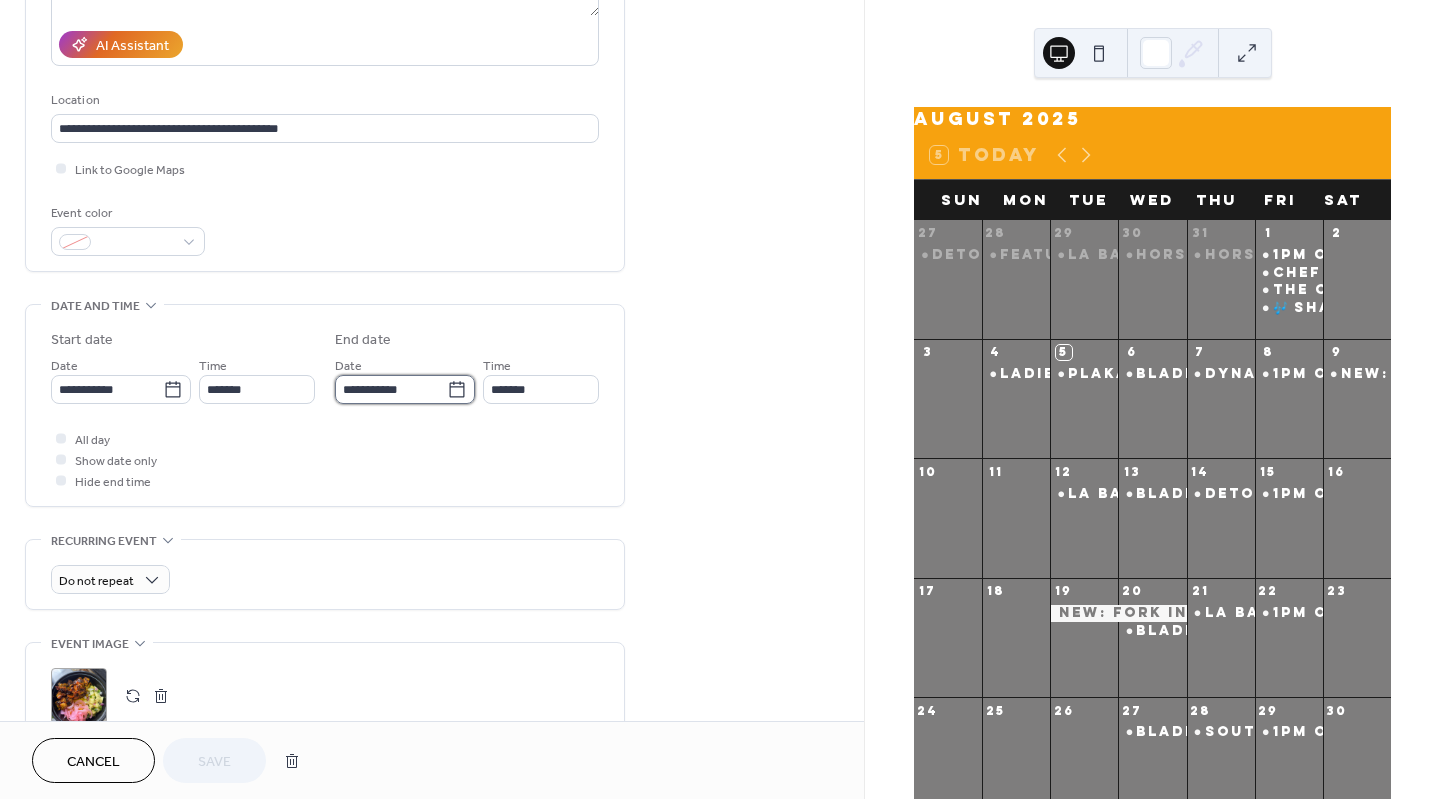 click on "**********" at bounding box center [391, 389] 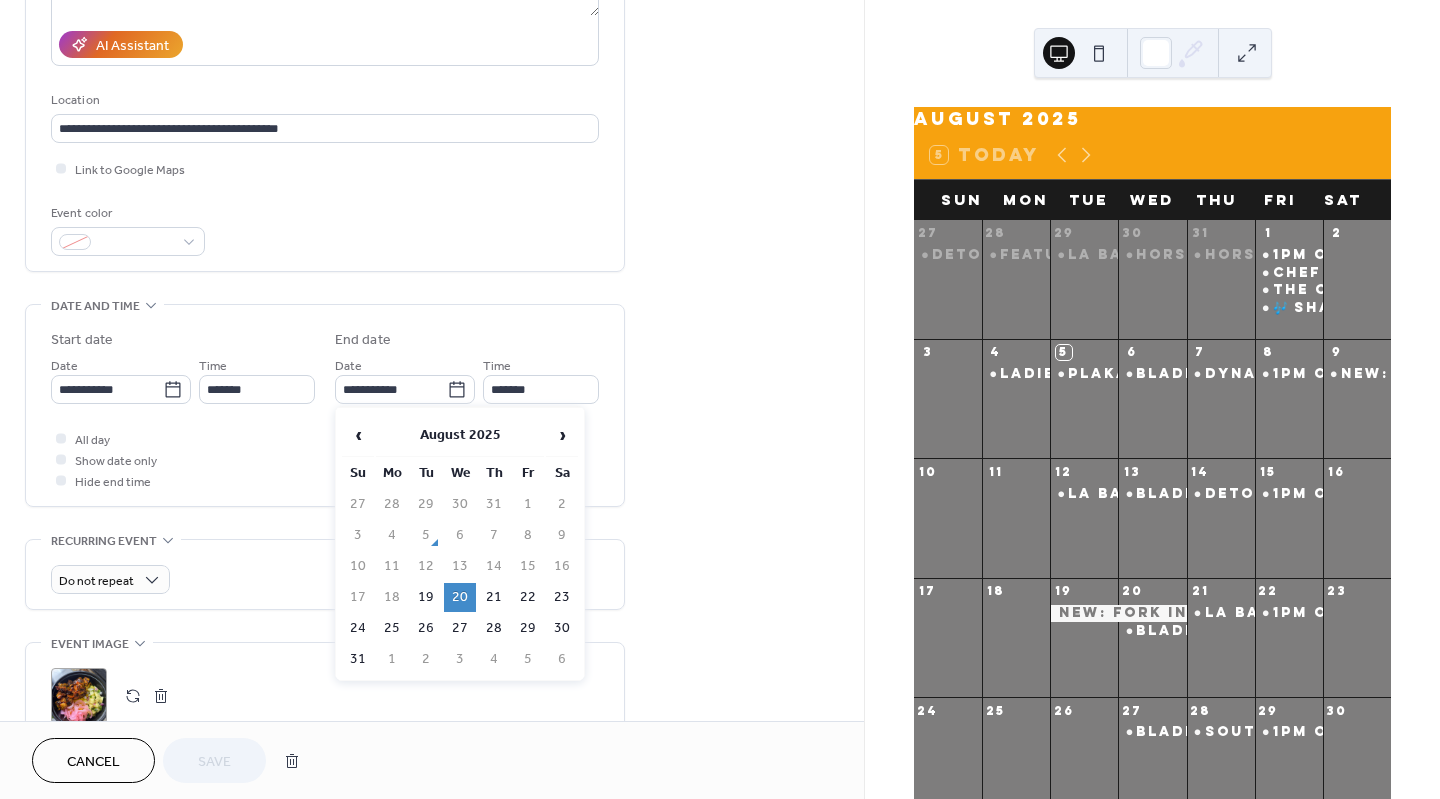 click on "‹ August 2025 › Su Mo Tu We Th Fr Sa 27 28 29 30 31 1 2 3 4 5 6 7 8 9 10 11 12 13 14 15 16 17 18 19 20 21 22 23 24 25 26 27 28 29 30 31 1 2 3 4 5 6" at bounding box center (460, 544) 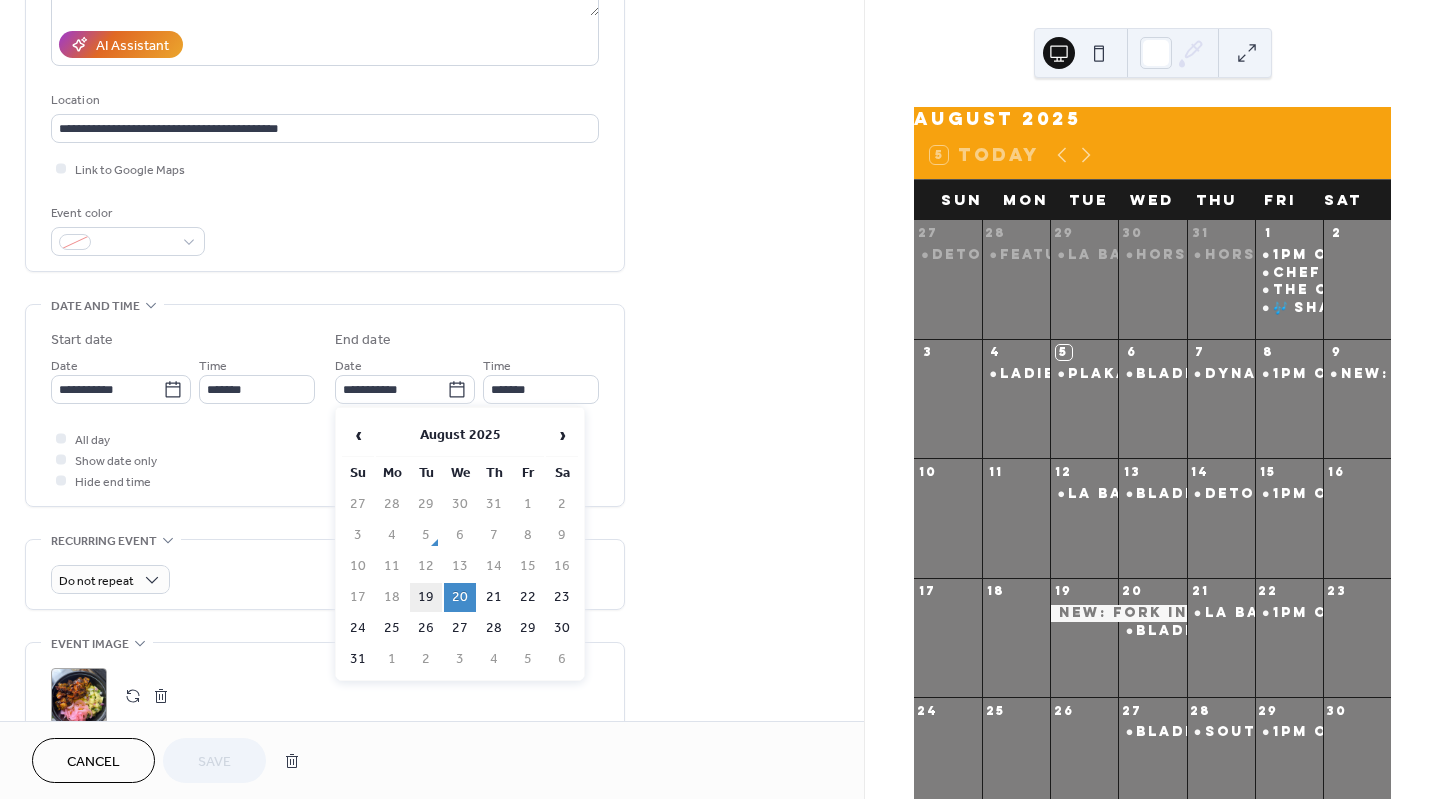 click on "19" at bounding box center [426, 597] 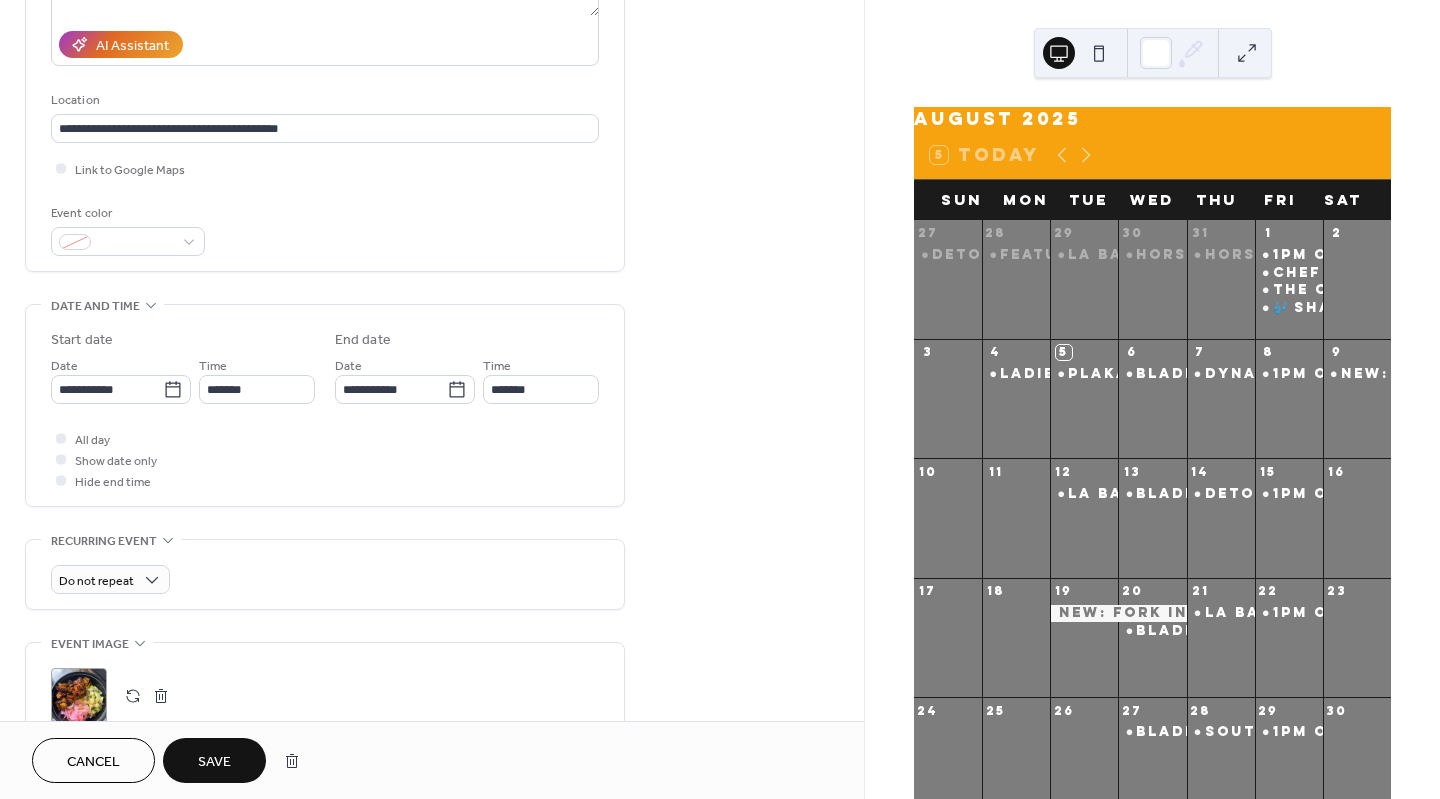 click on "Save" at bounding box center (214, 762) 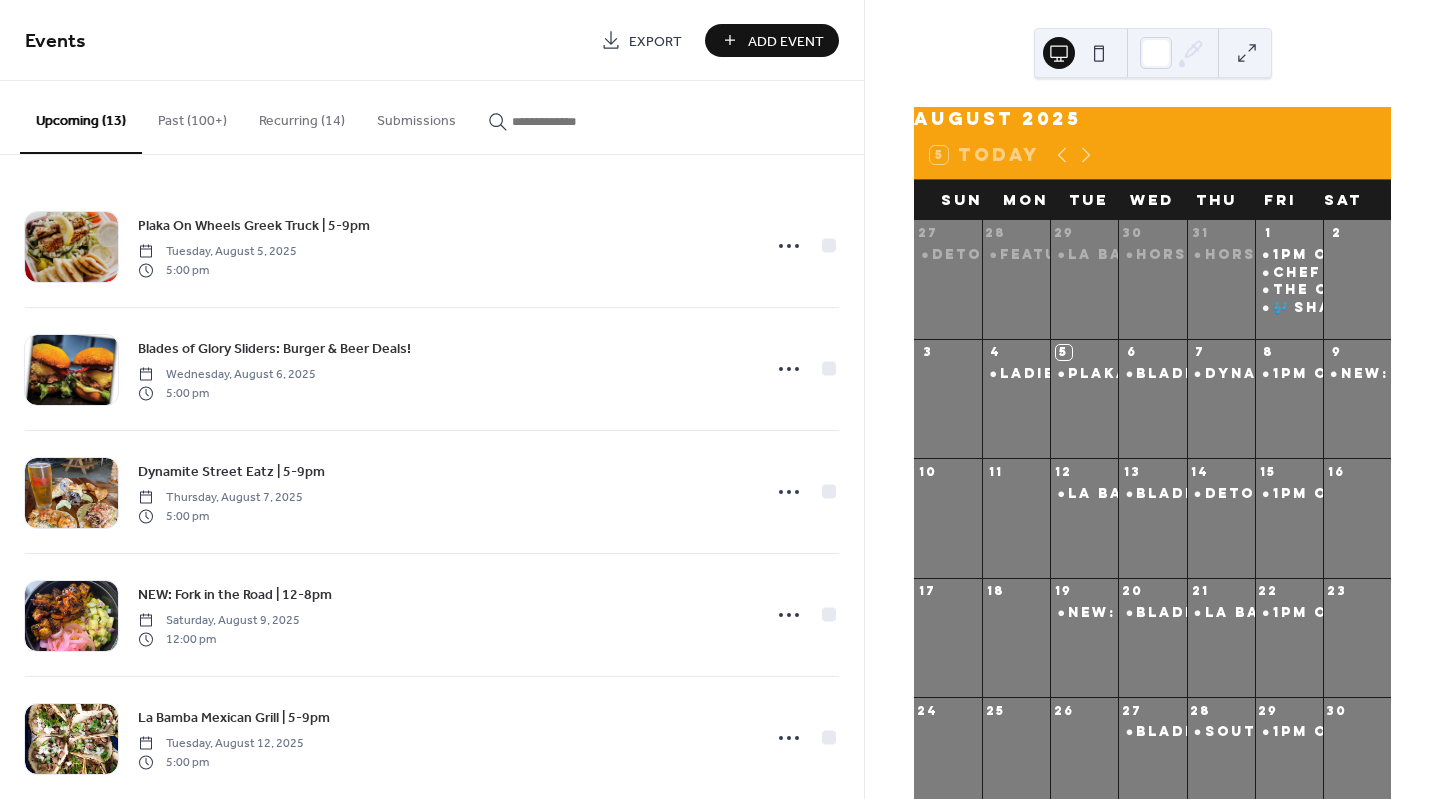 click at bounding box center (572, 121) 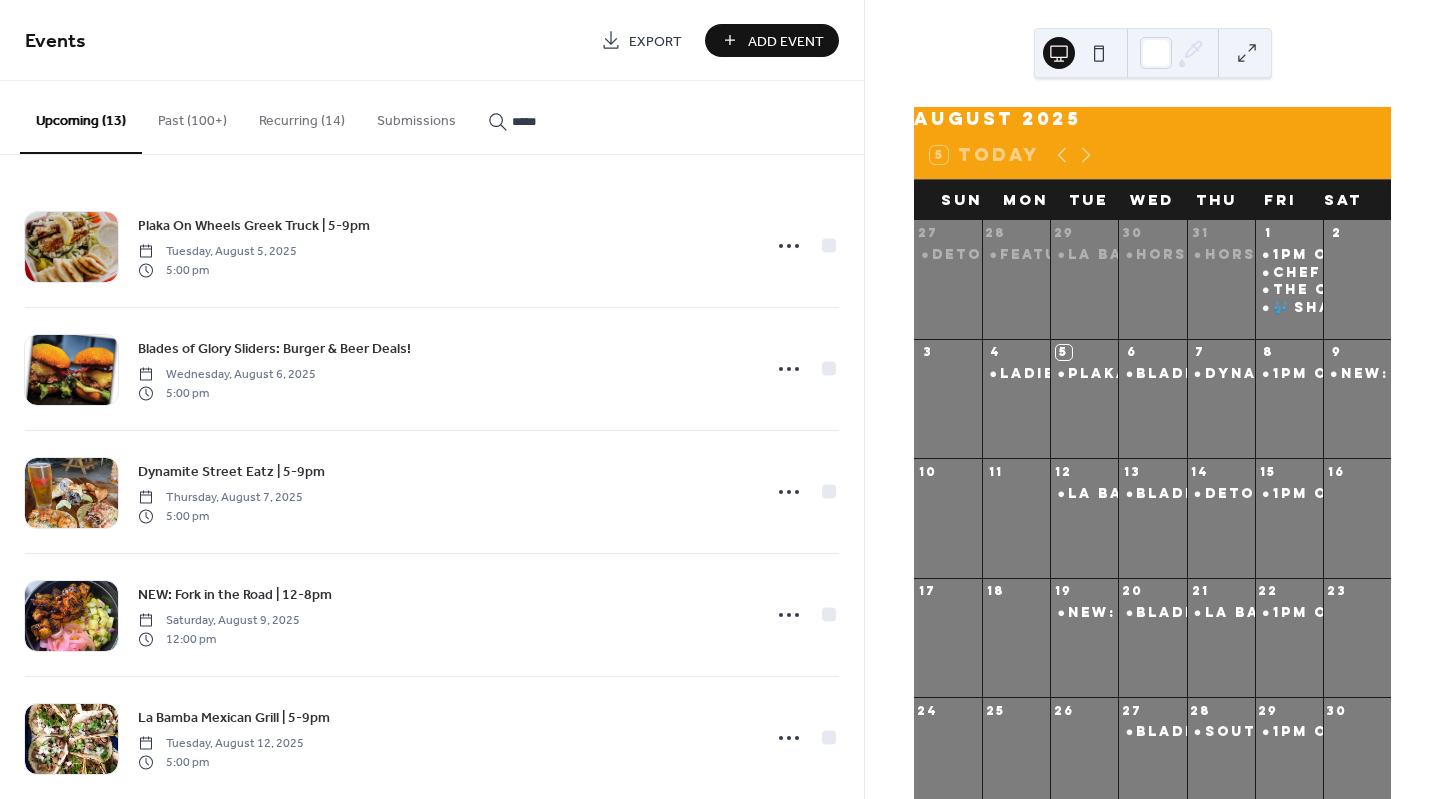 click on "****" at bounding box center (560, 116) 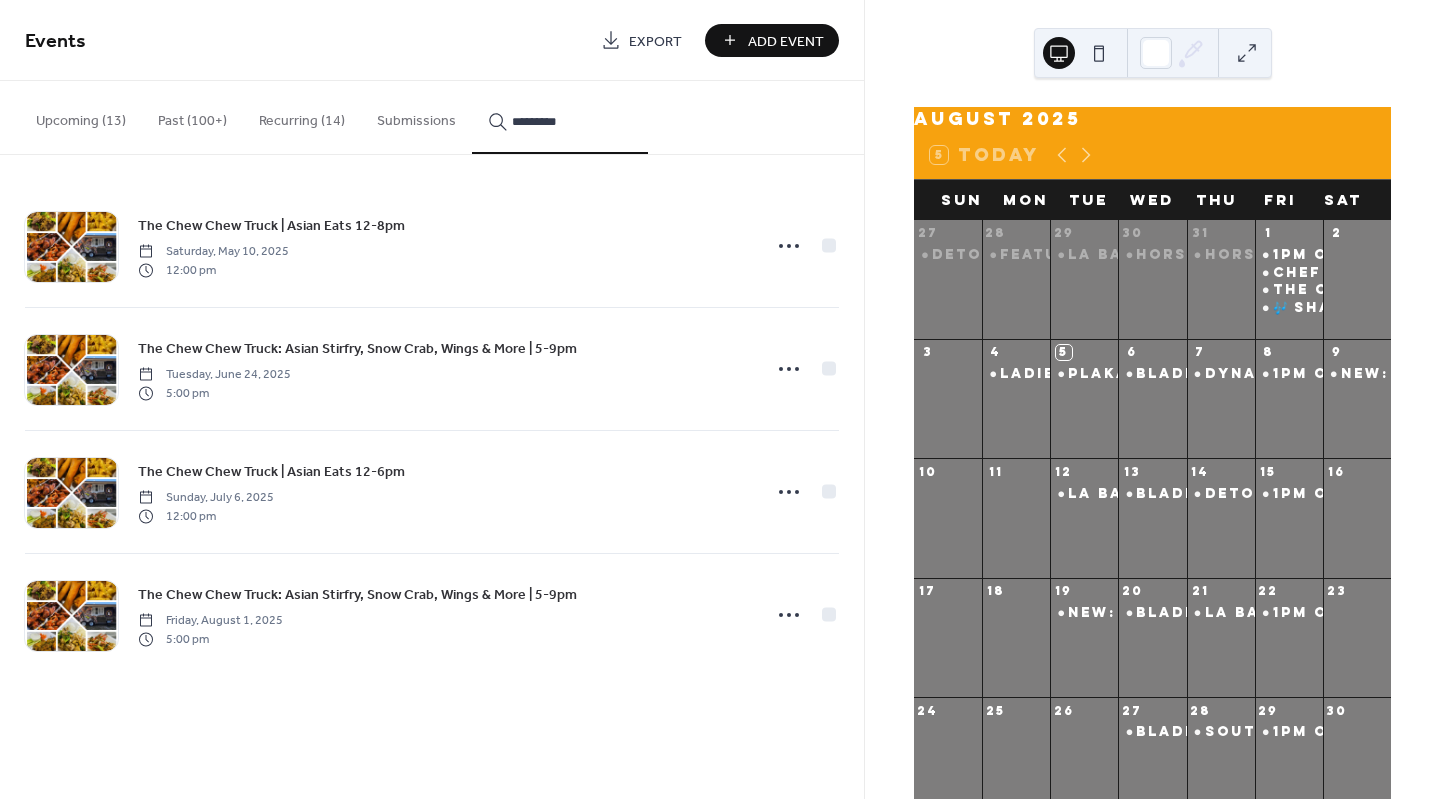 type on "*********" 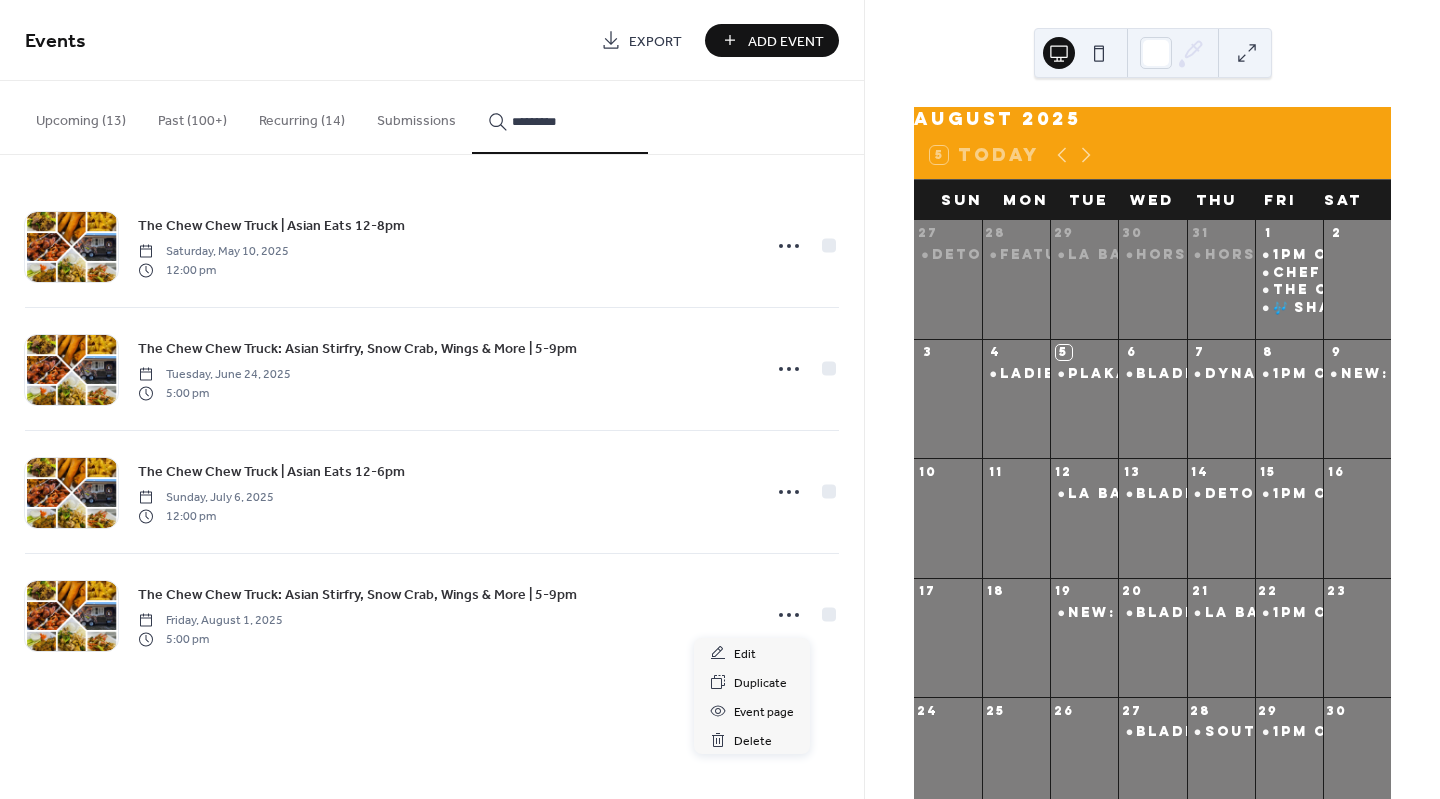 click 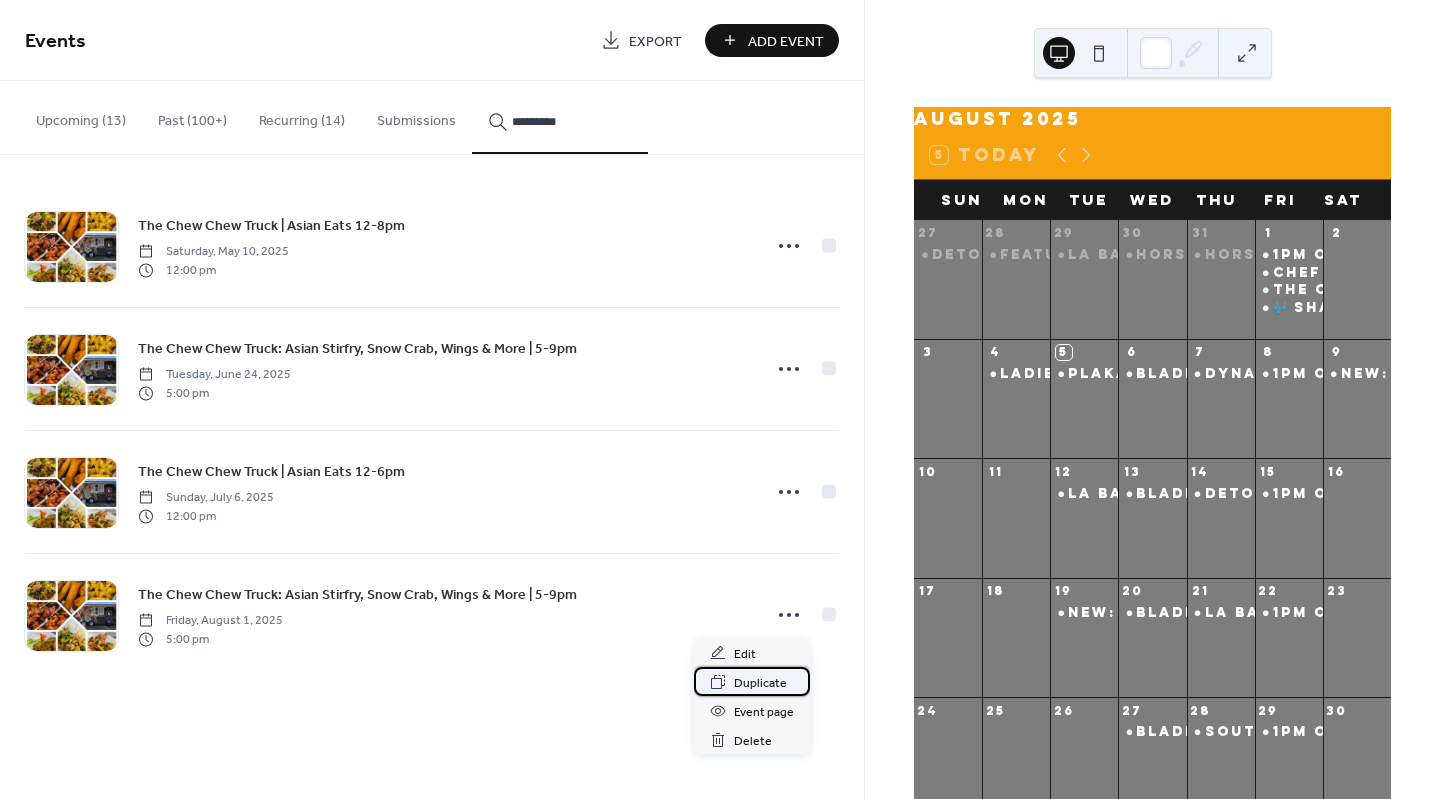 click on "Duplicate" at bounding box center [760, 683] 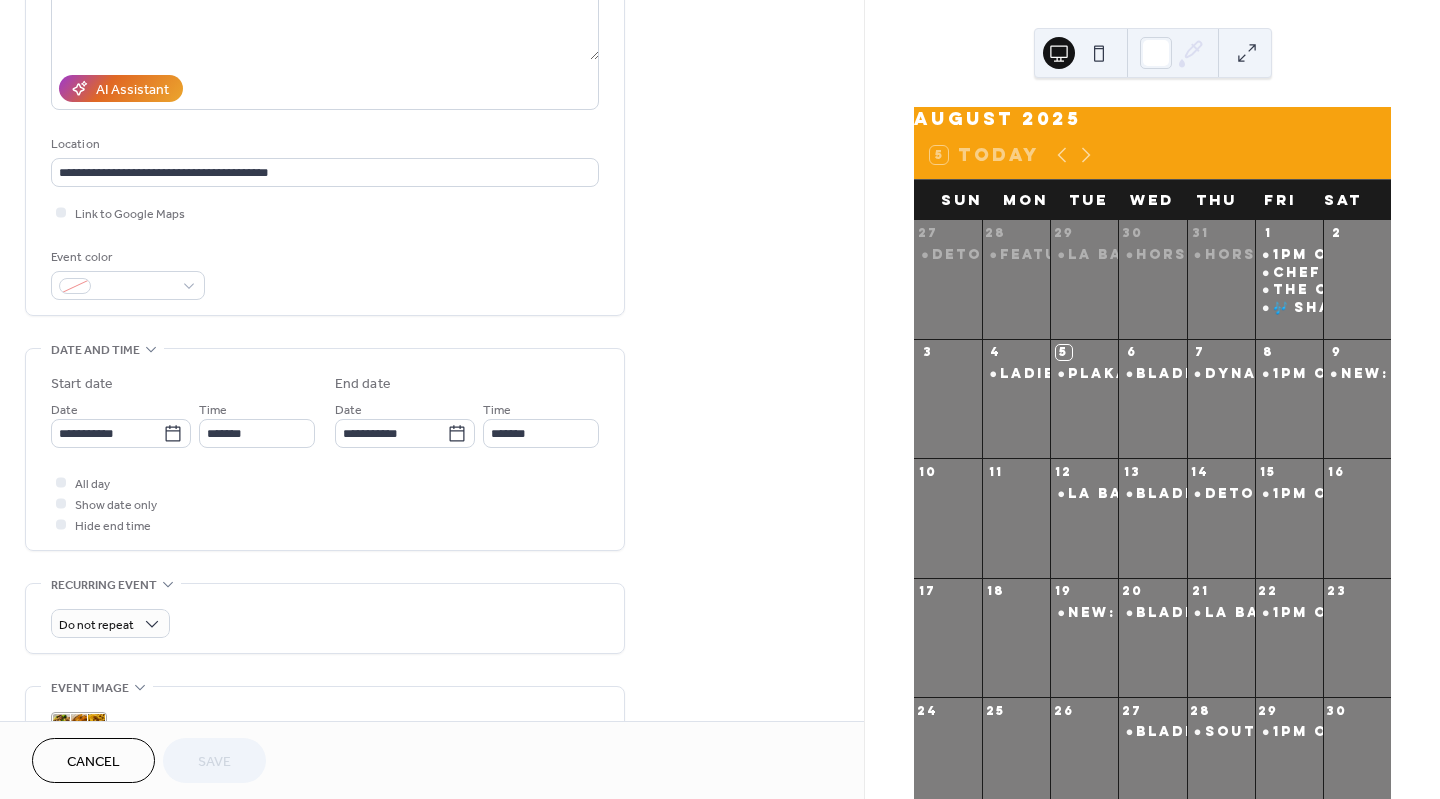 scroll, scrollTop: 301, scrollLeft: 0, axis: vertical 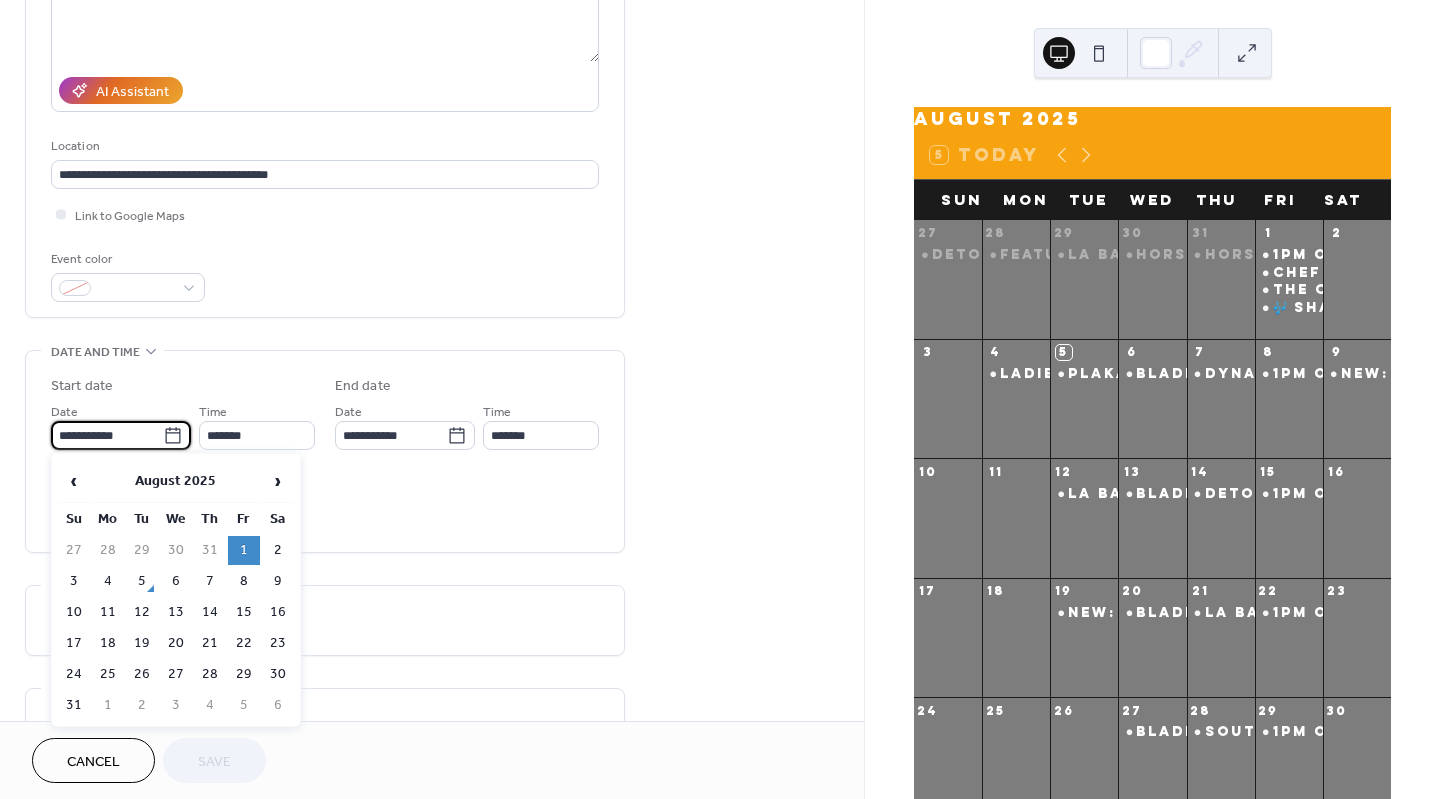 click on "**********" at bounding box center [107, 435] 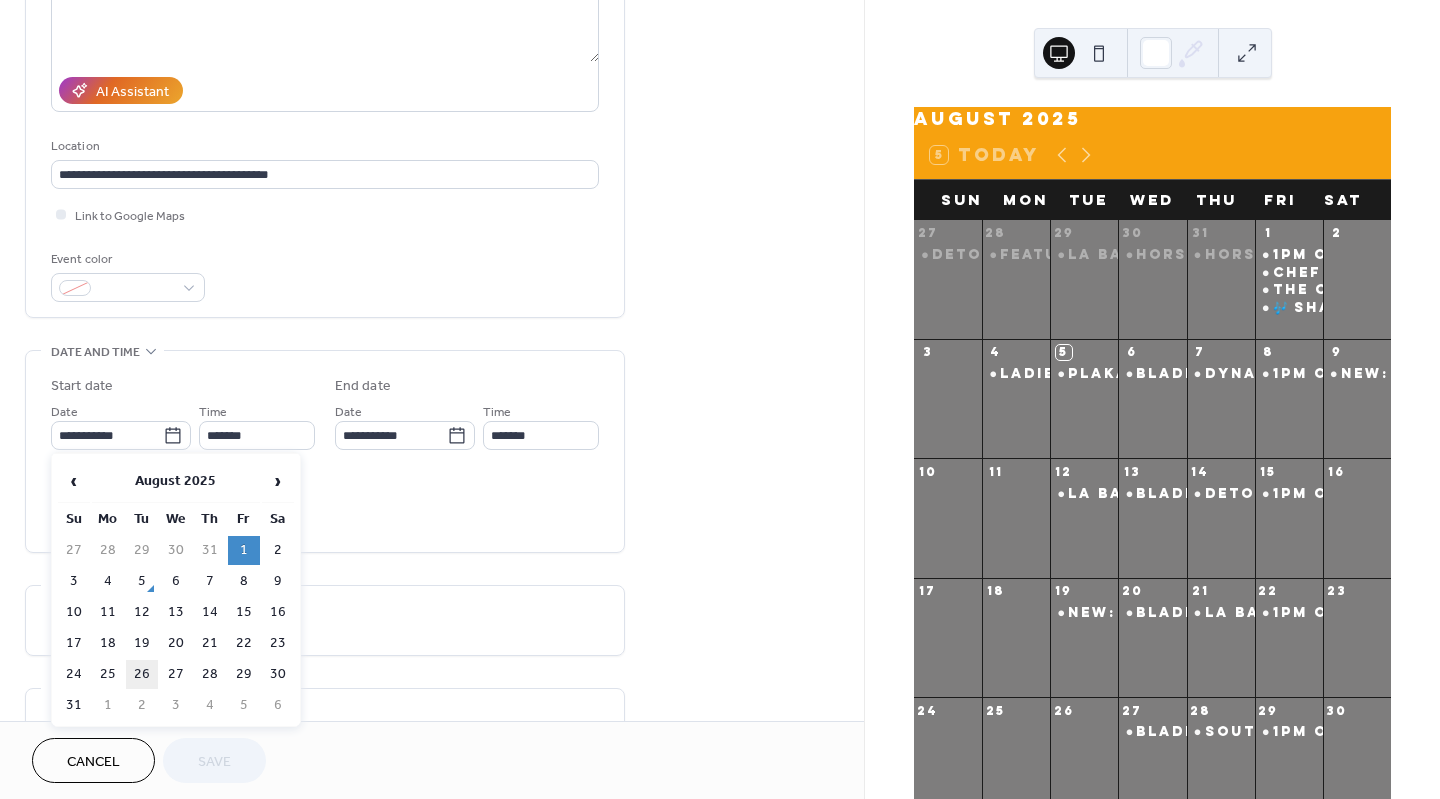 click on "26" at bounding box center (142, 674) 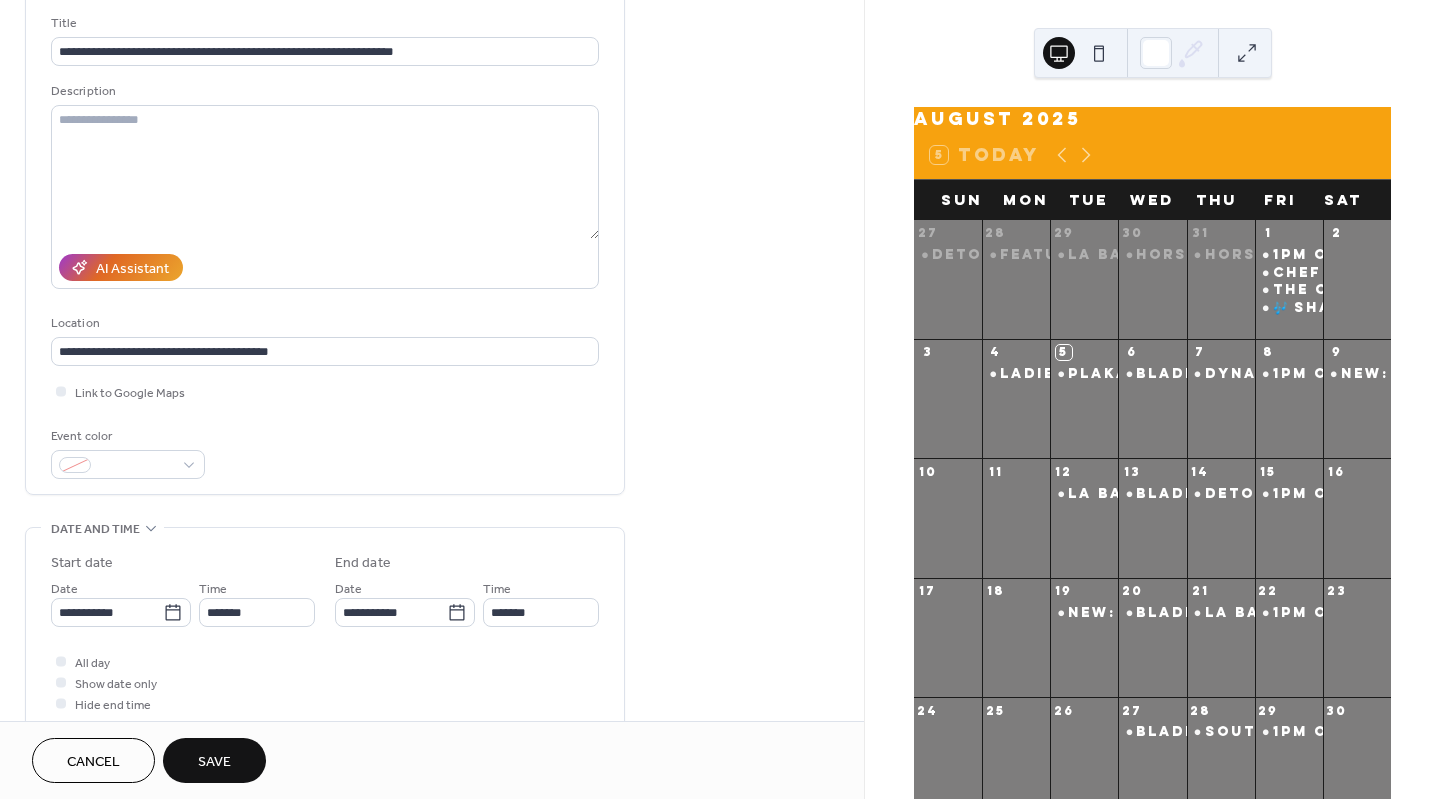 scroll, scrollTop: 123, scrollLeft: 0, axis: vertical 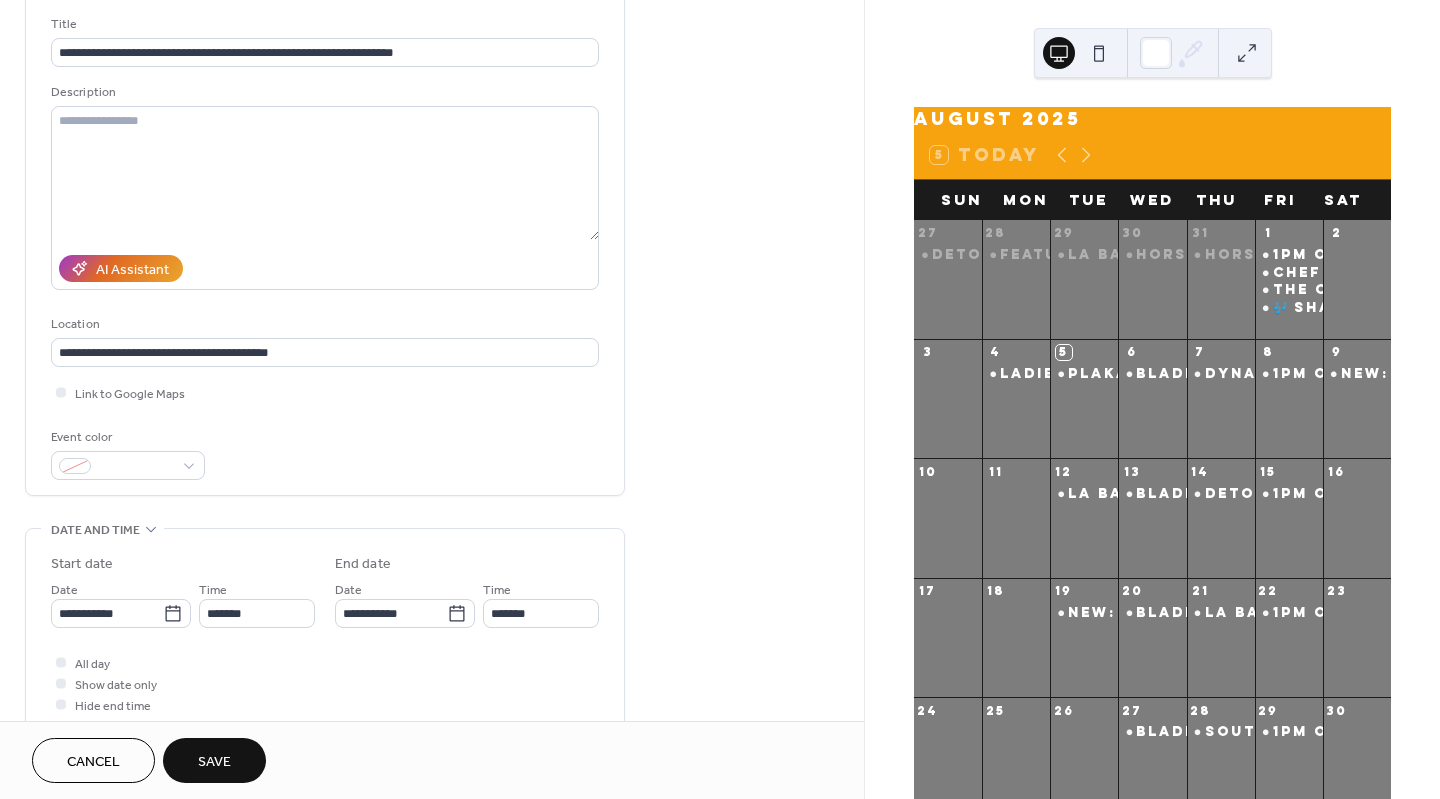 click on "Save" at bounding box center (214, 762) 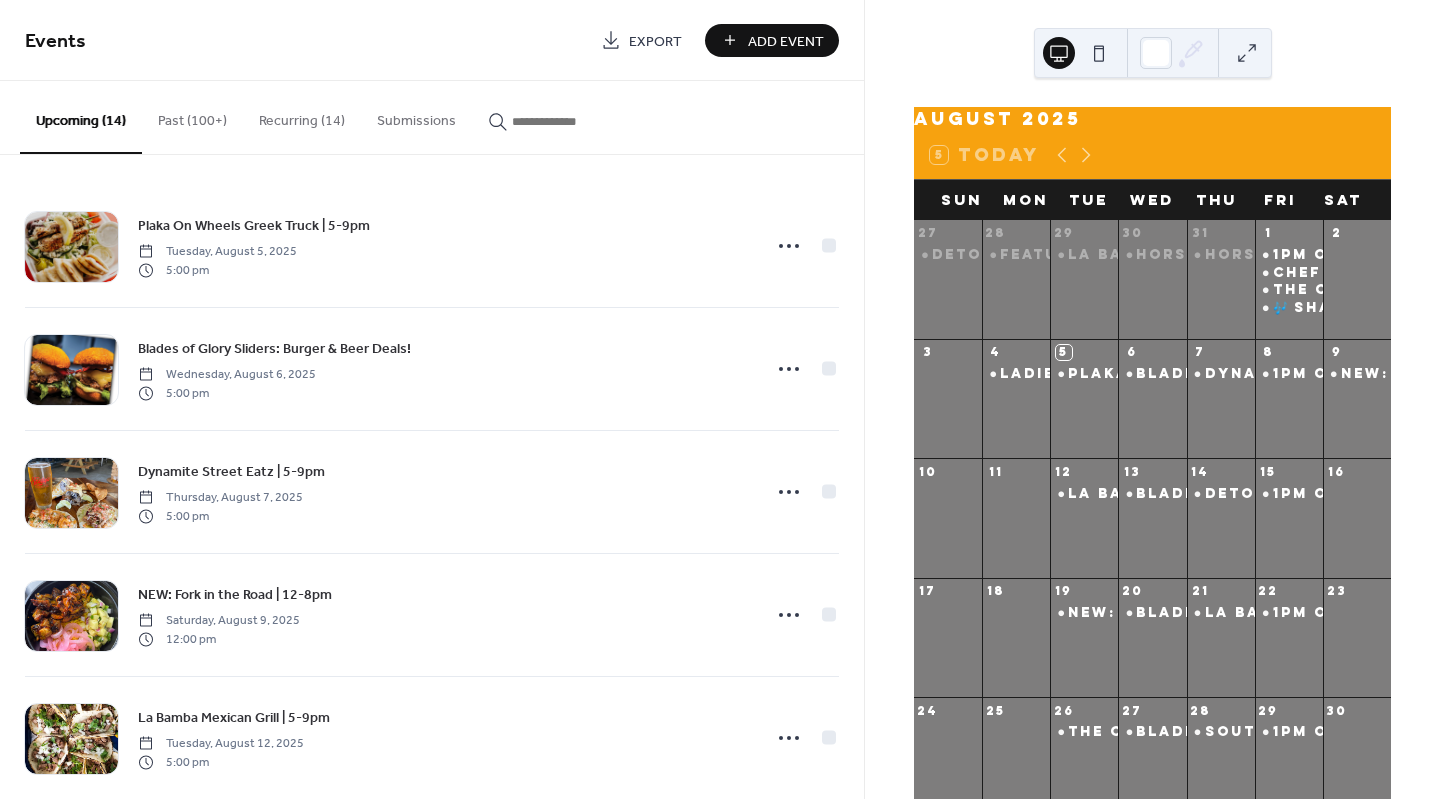 click at bounding box center [572, 121] 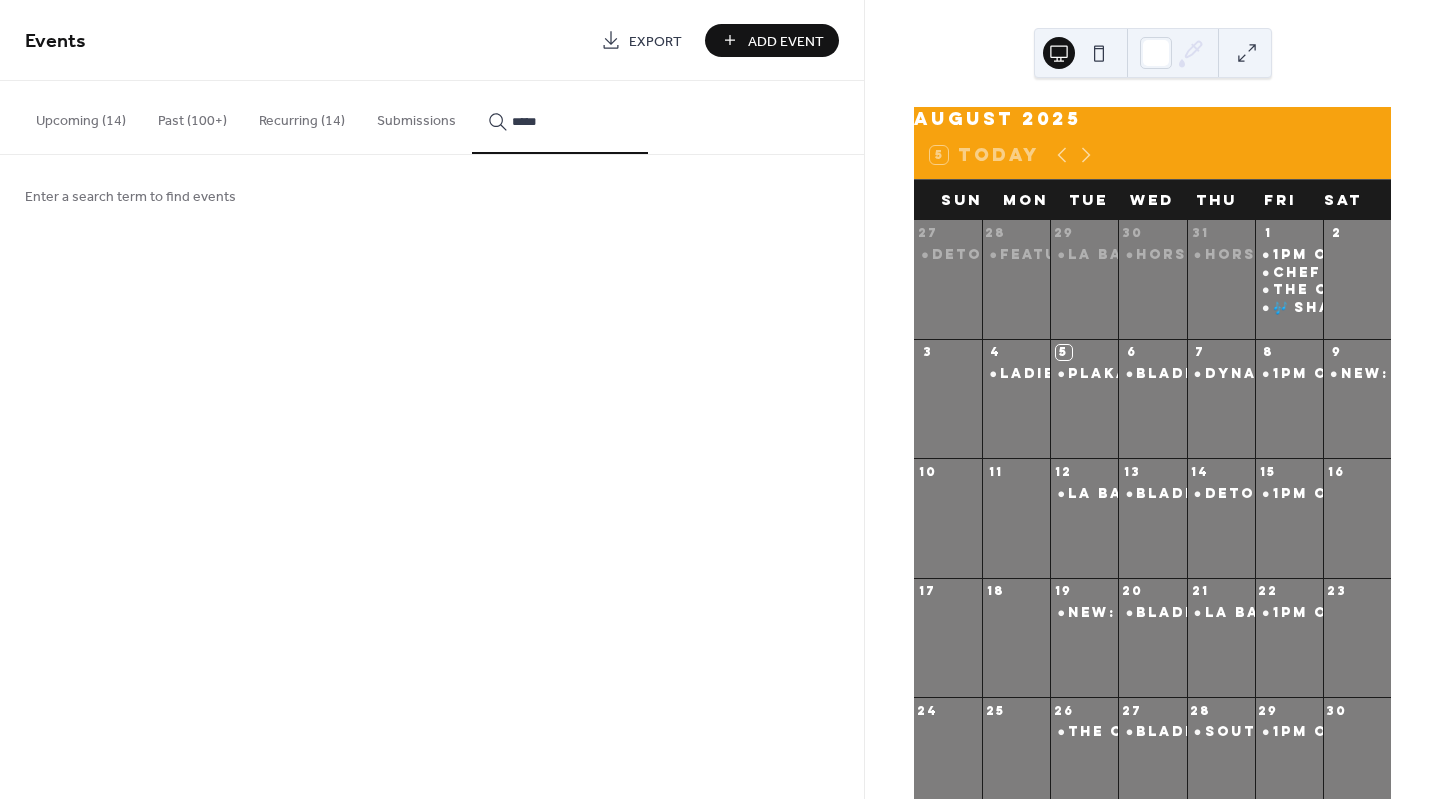 type on "******" 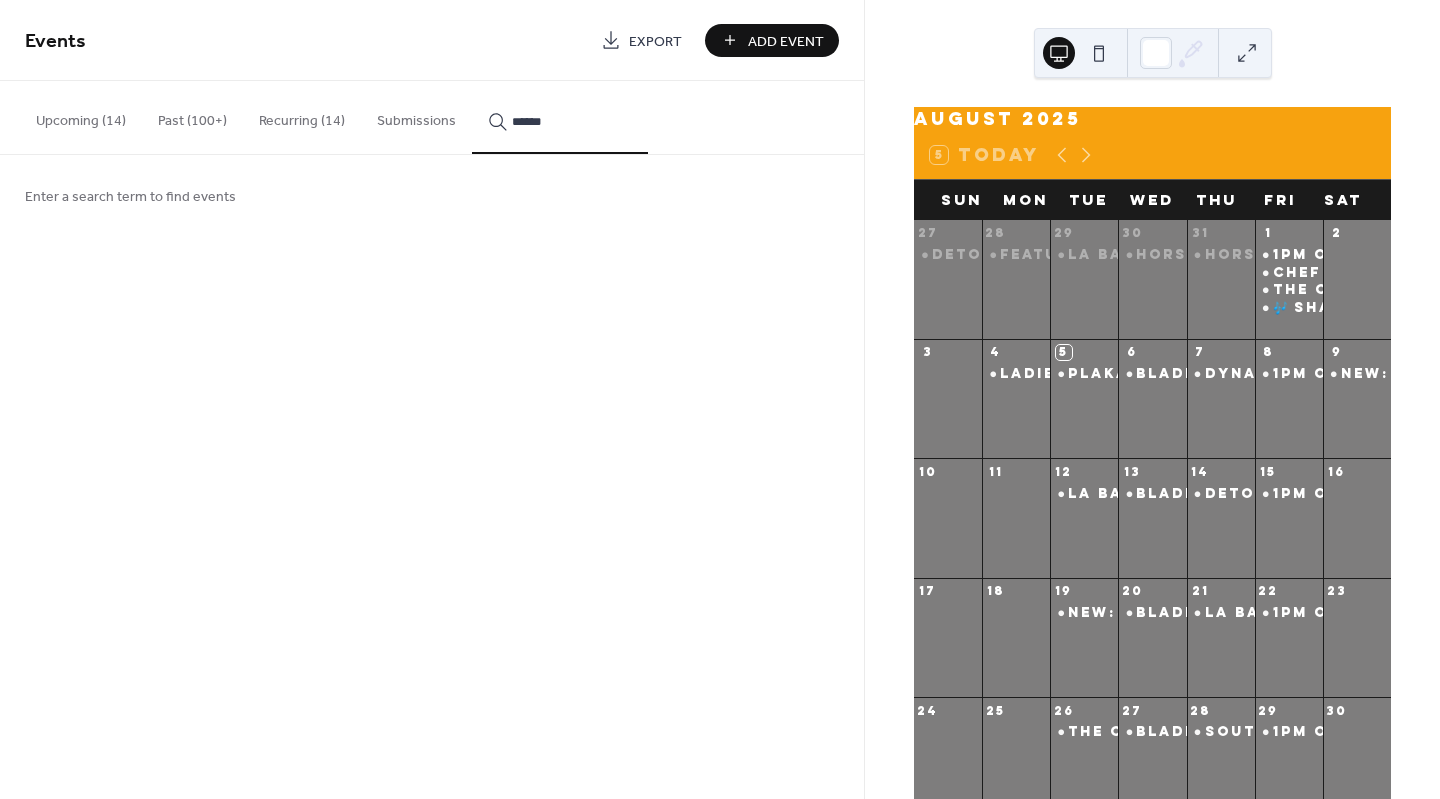 click on "******" at bounding box center (572, 121) 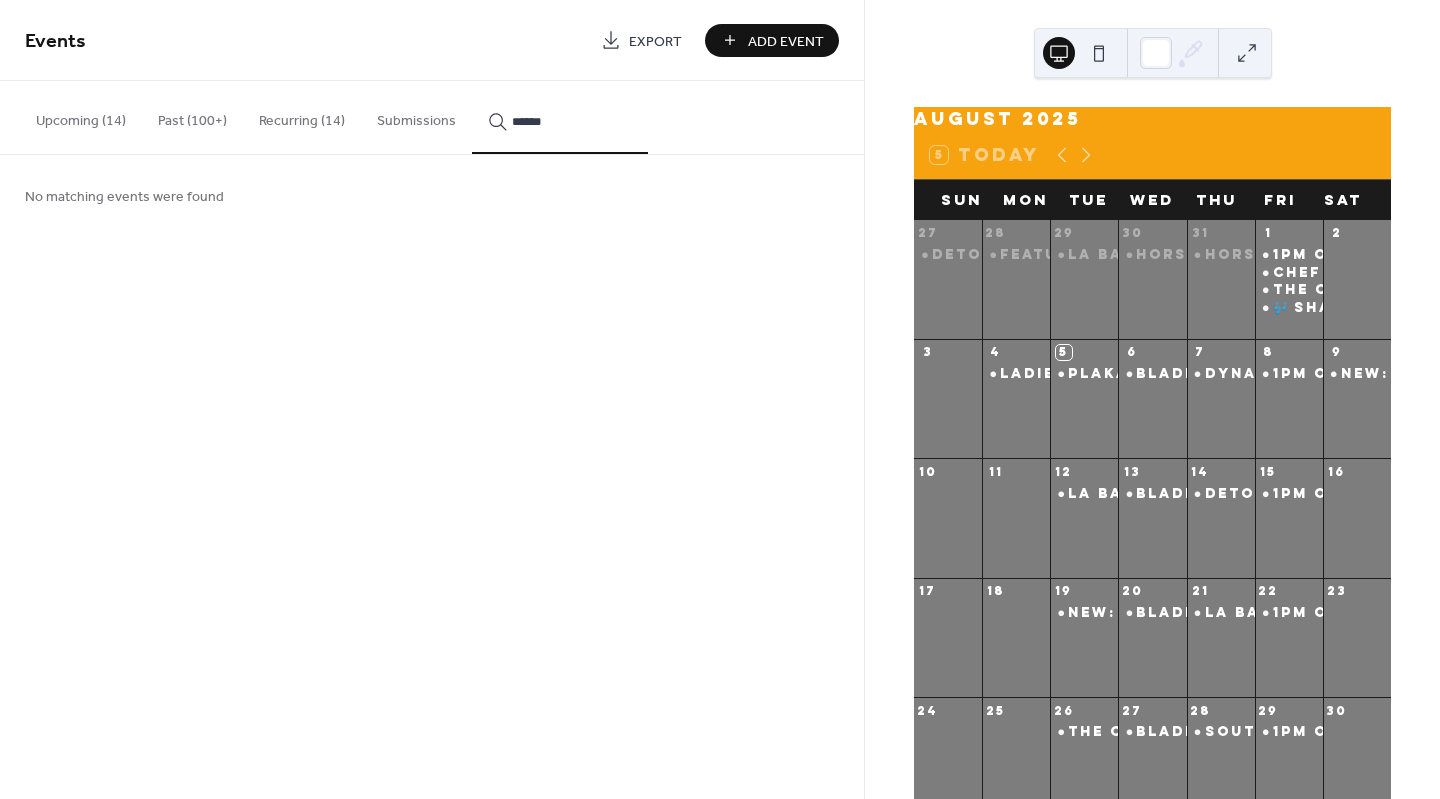click on "******" at bounding box center (572, 121) 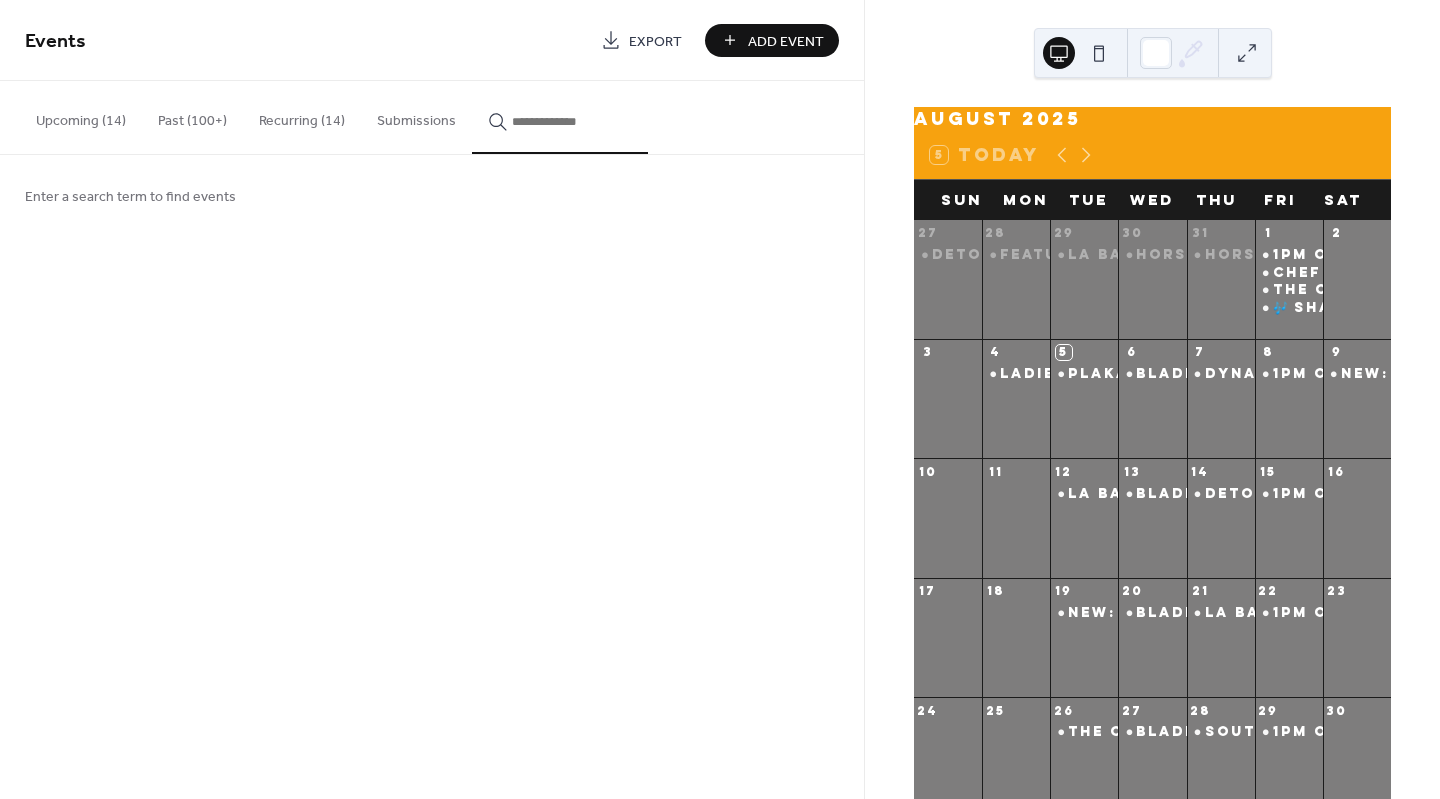 click at bounding box center (572, 121) 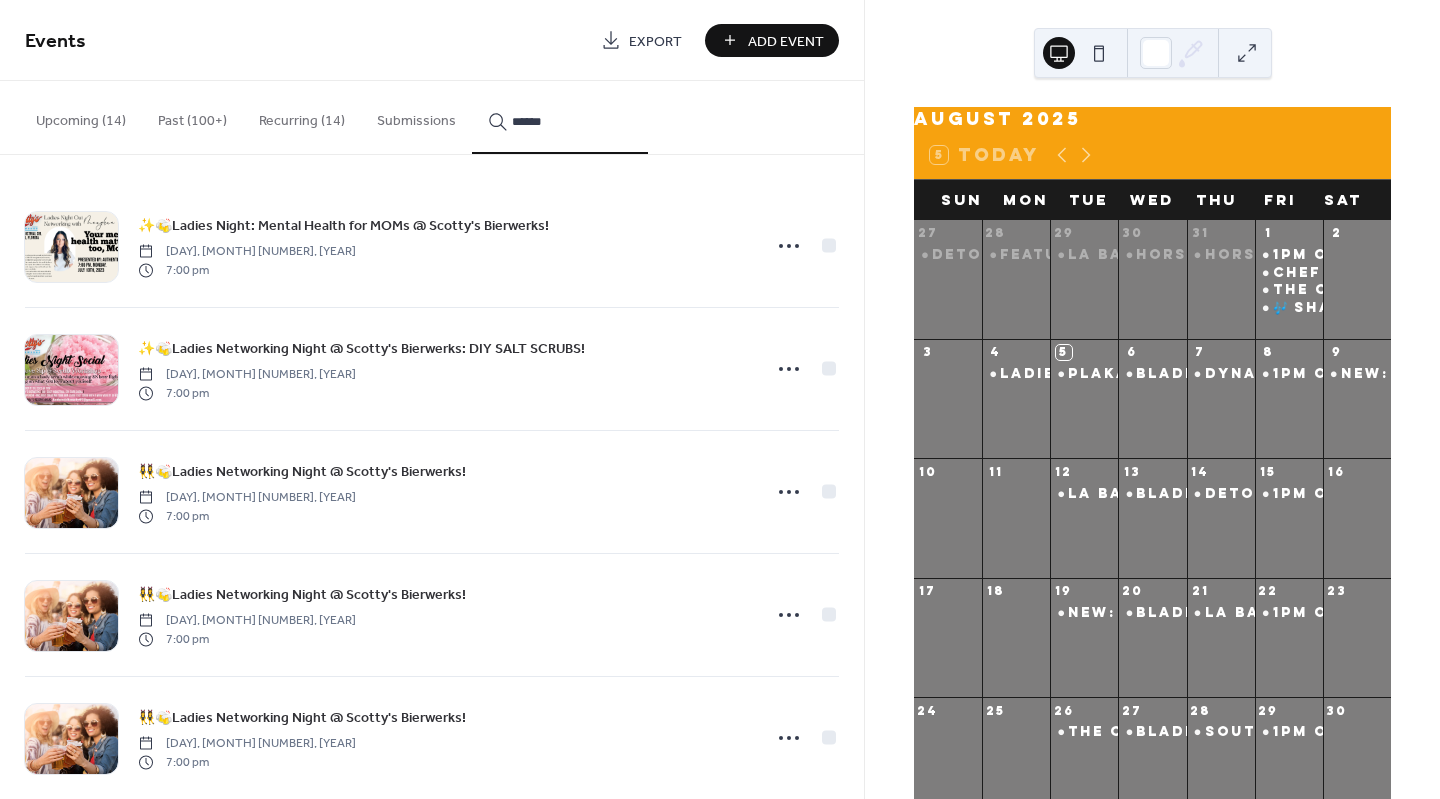scroll, scrollTop: 396, scrollLeft: 0, axis: vertical 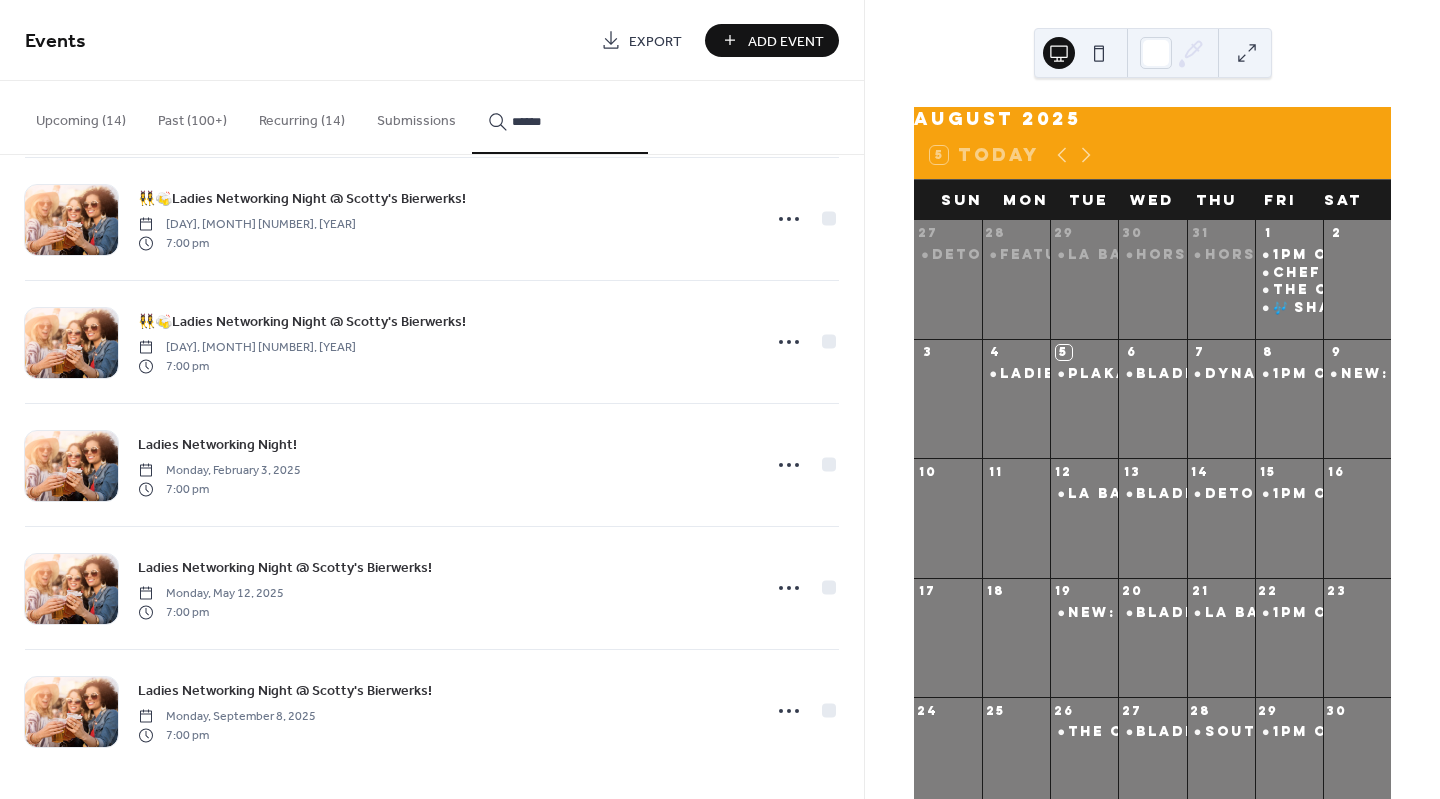 click on "*******" at bounding box center [560, 117] 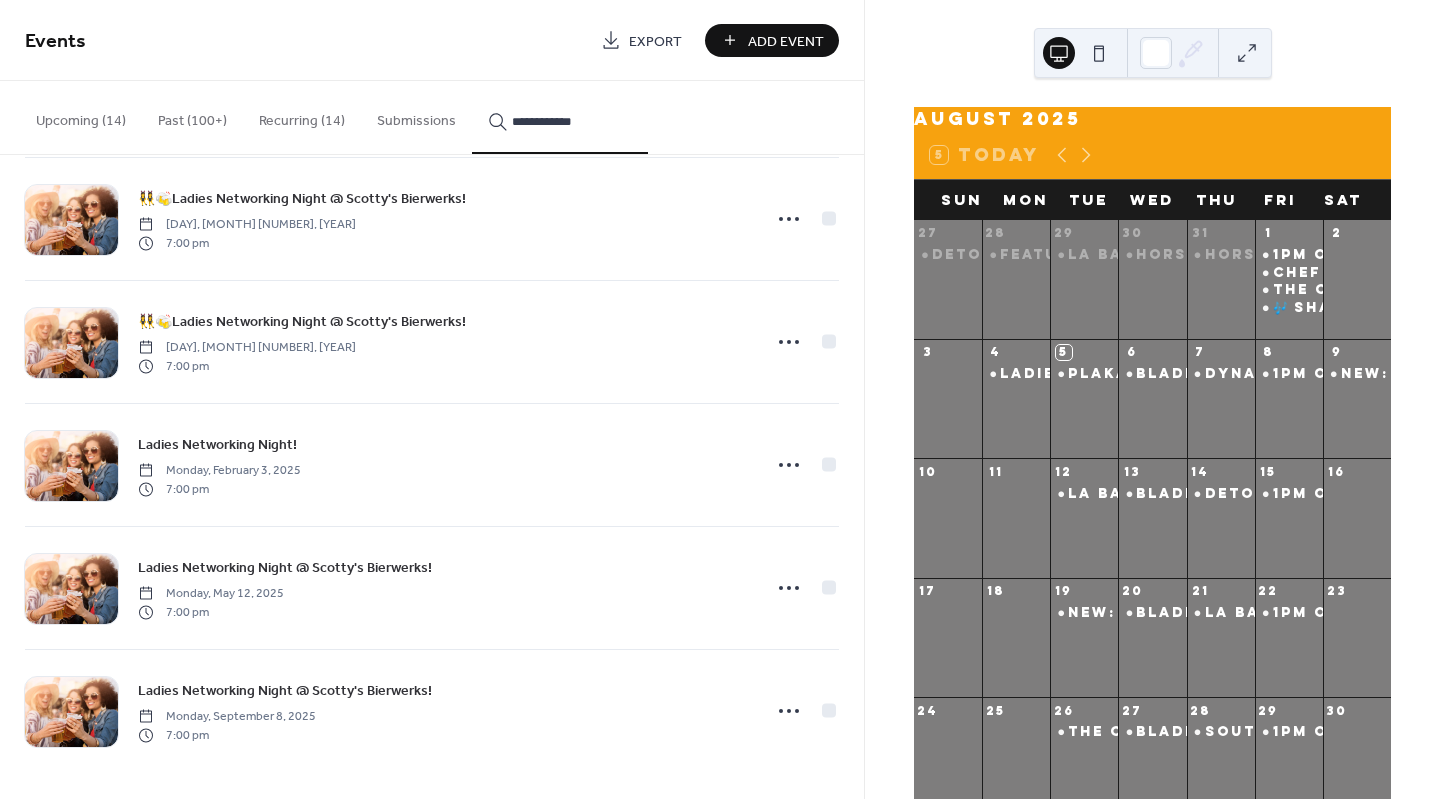 click on "**********" at bounding box center [572, 121] 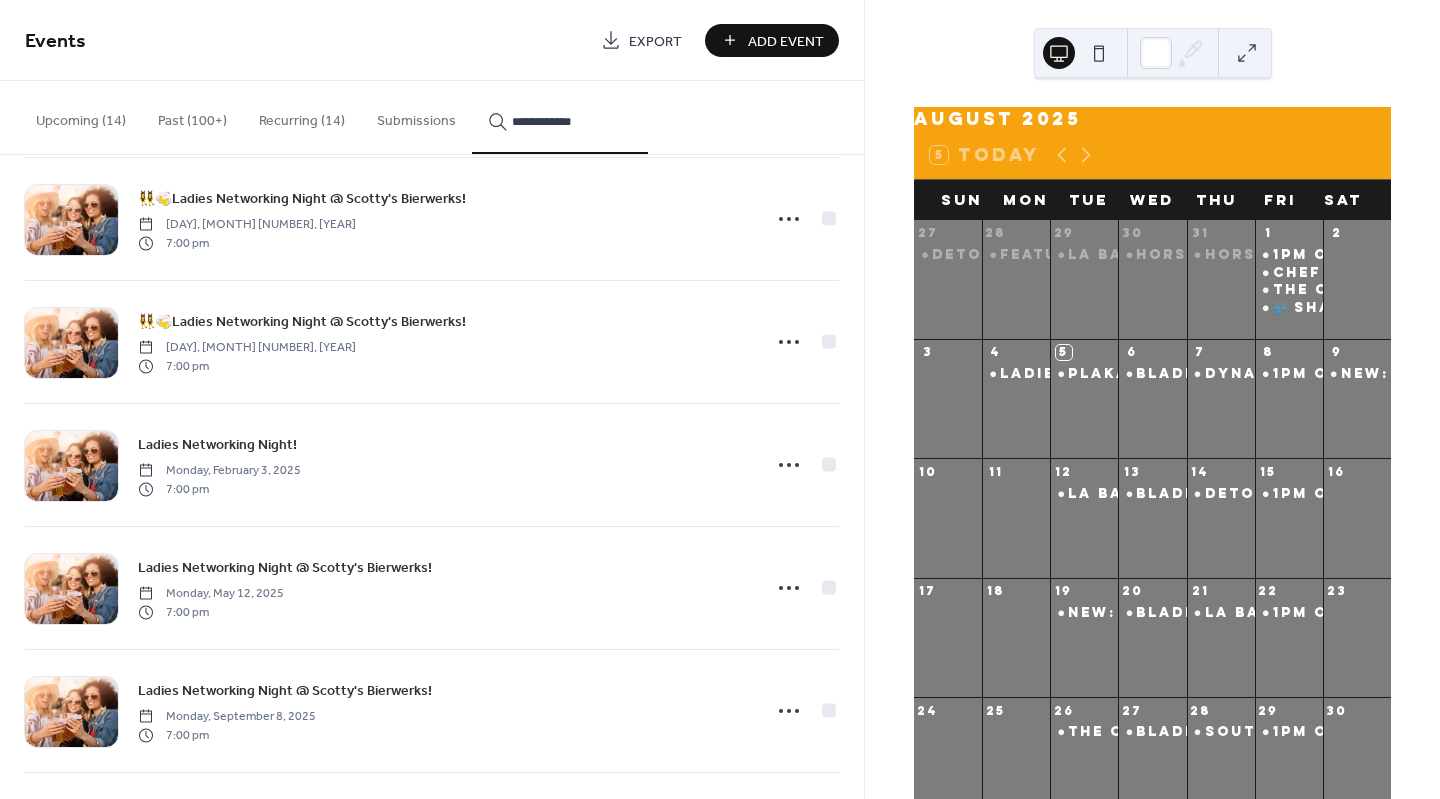 click on "**********" at bounding box center (572, 121) 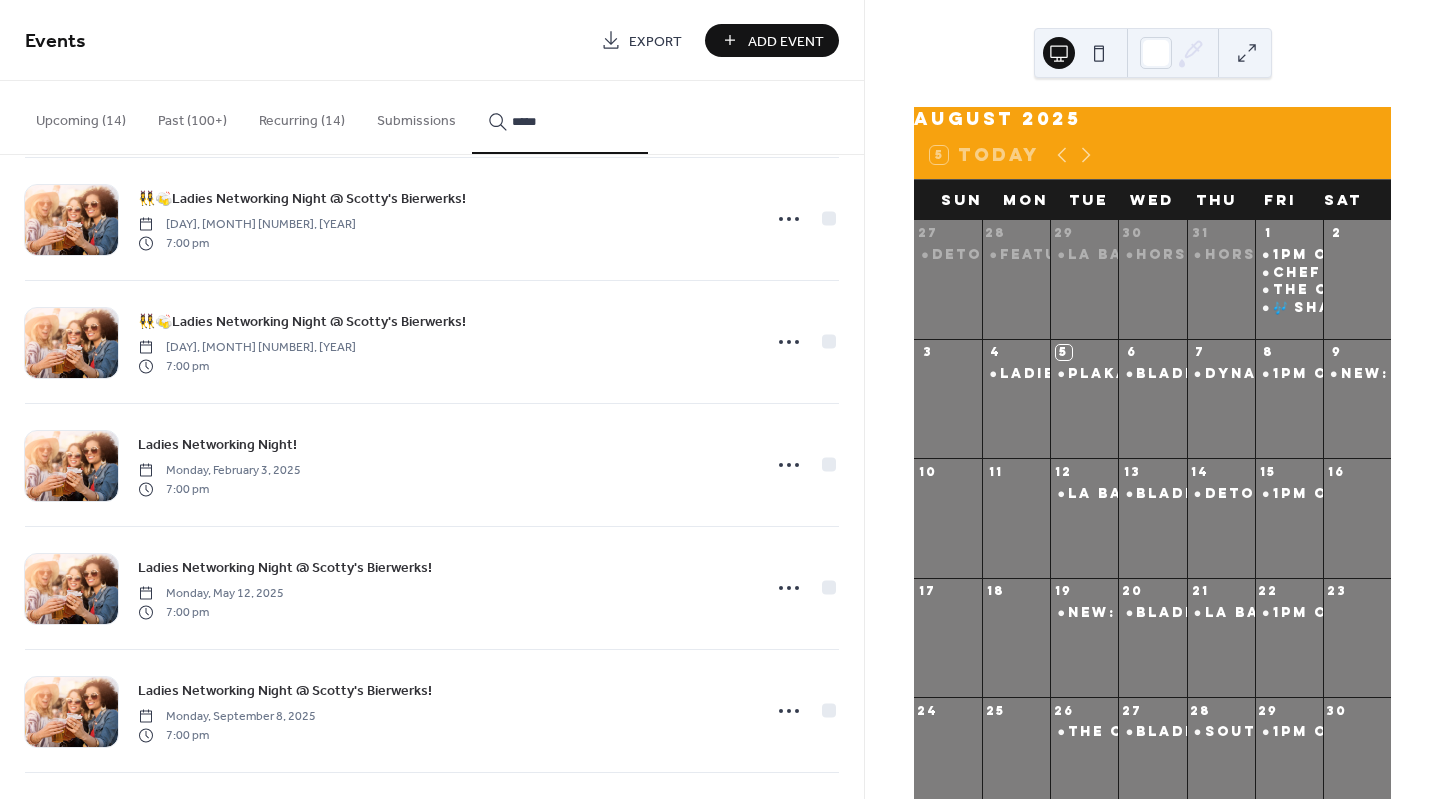 click on "*****" at bounding box center (572, 121) 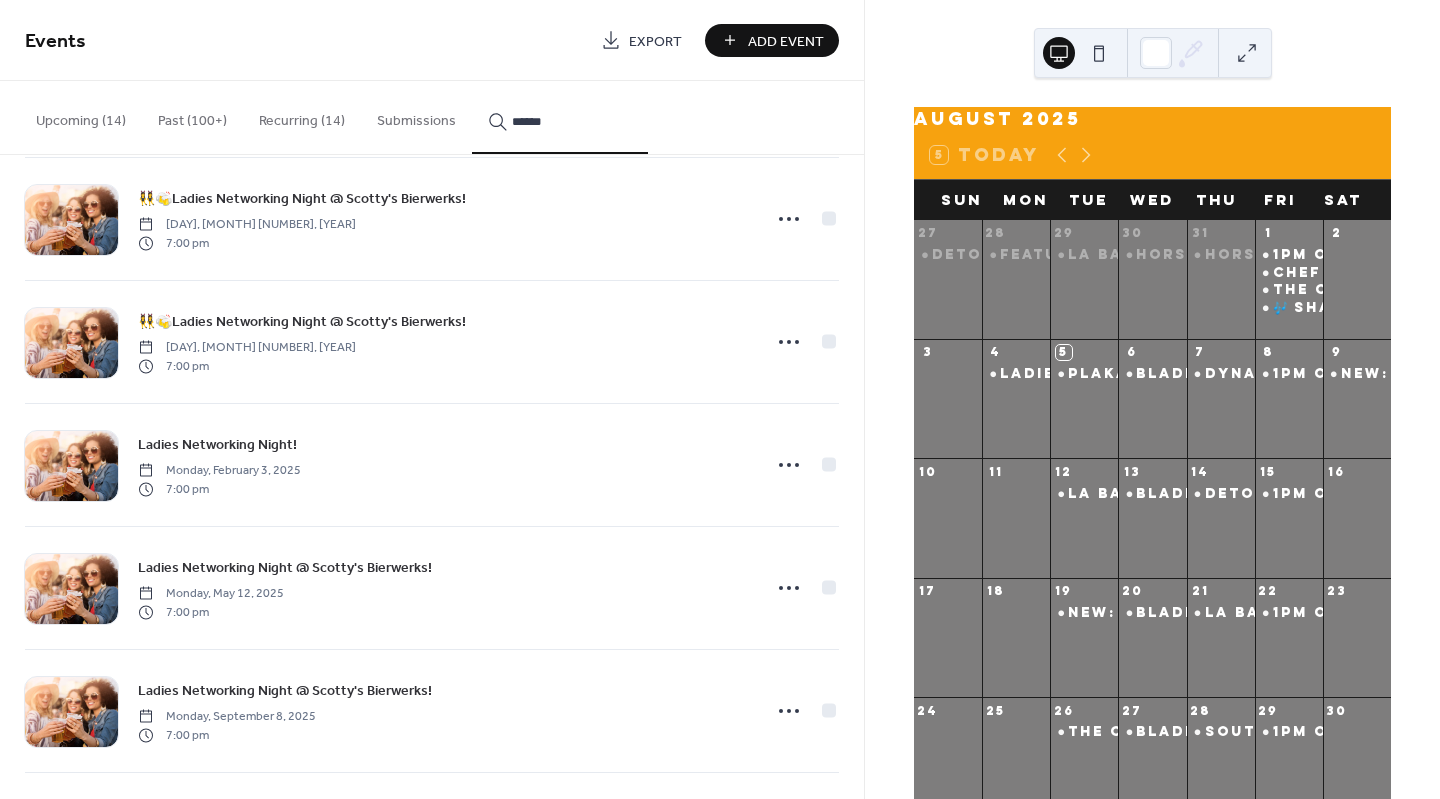 click on "******" at bounding box center (560, 117) 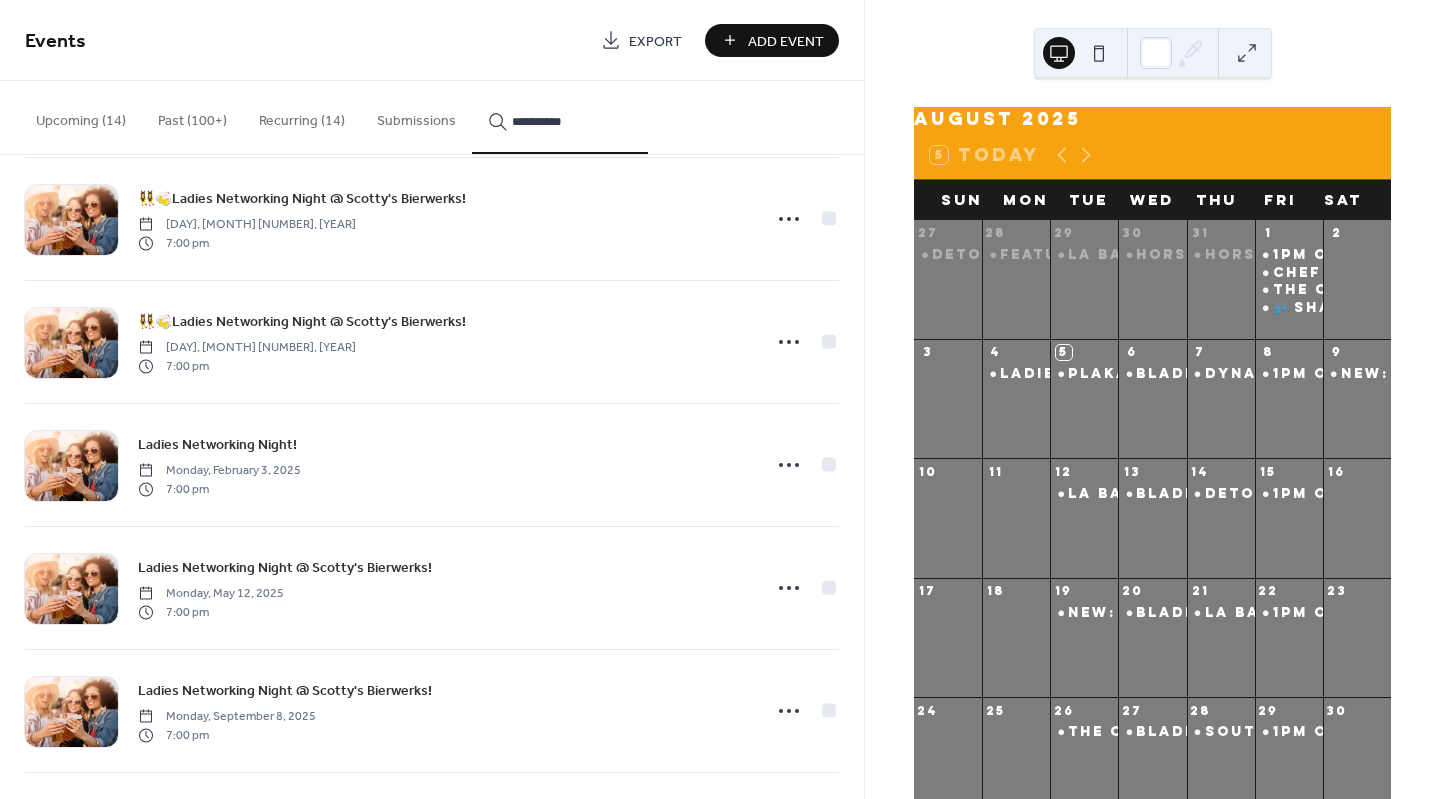 scroll, scrollTop: 0, scrollLeft: 0, axis: both 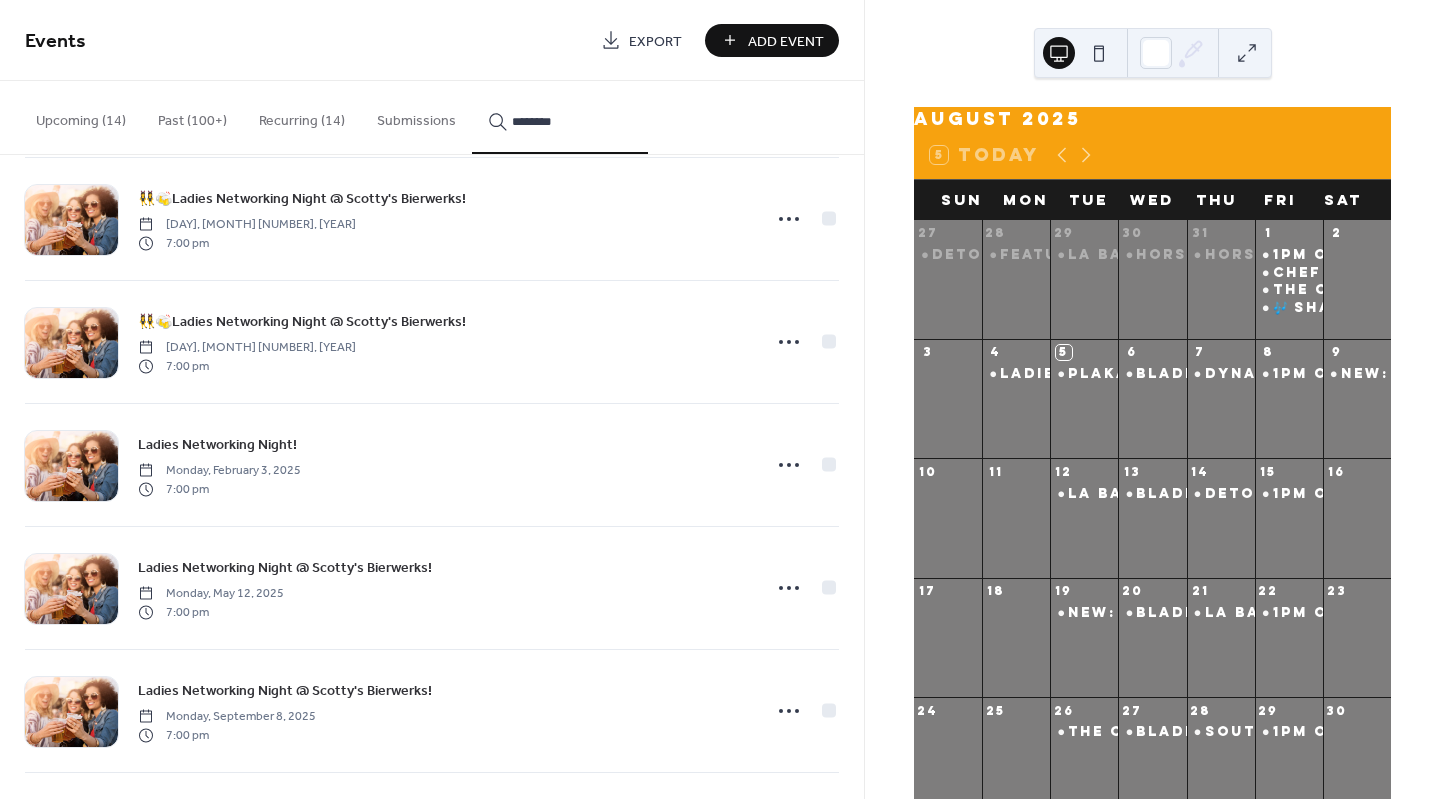 type on "********" 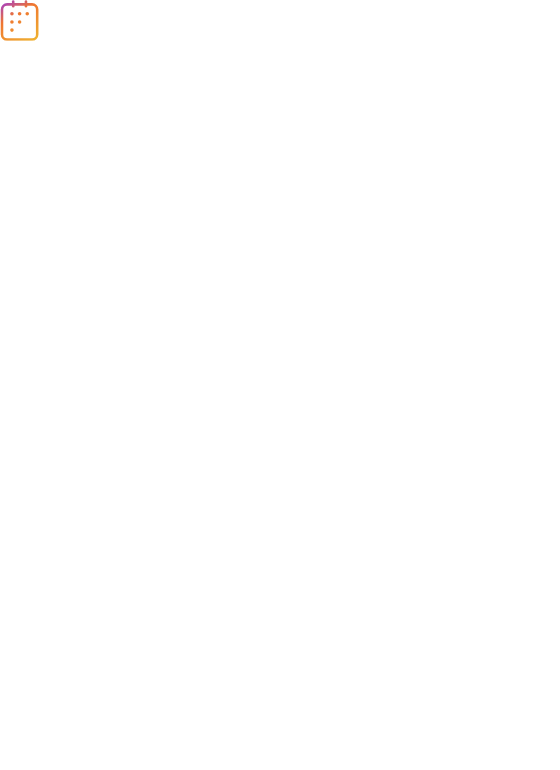 scroll, scrollTop: 0, scrollLeft: 0, axis: both 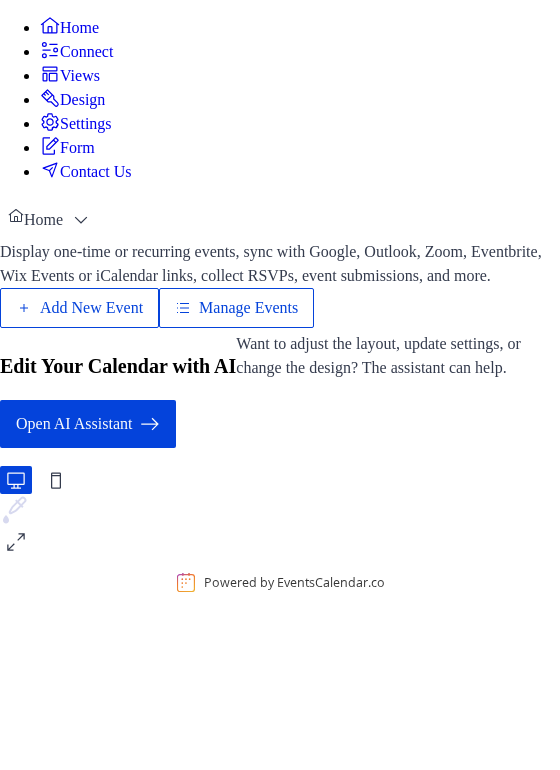 click on "Manage Events" at bounding box center (248, 308) 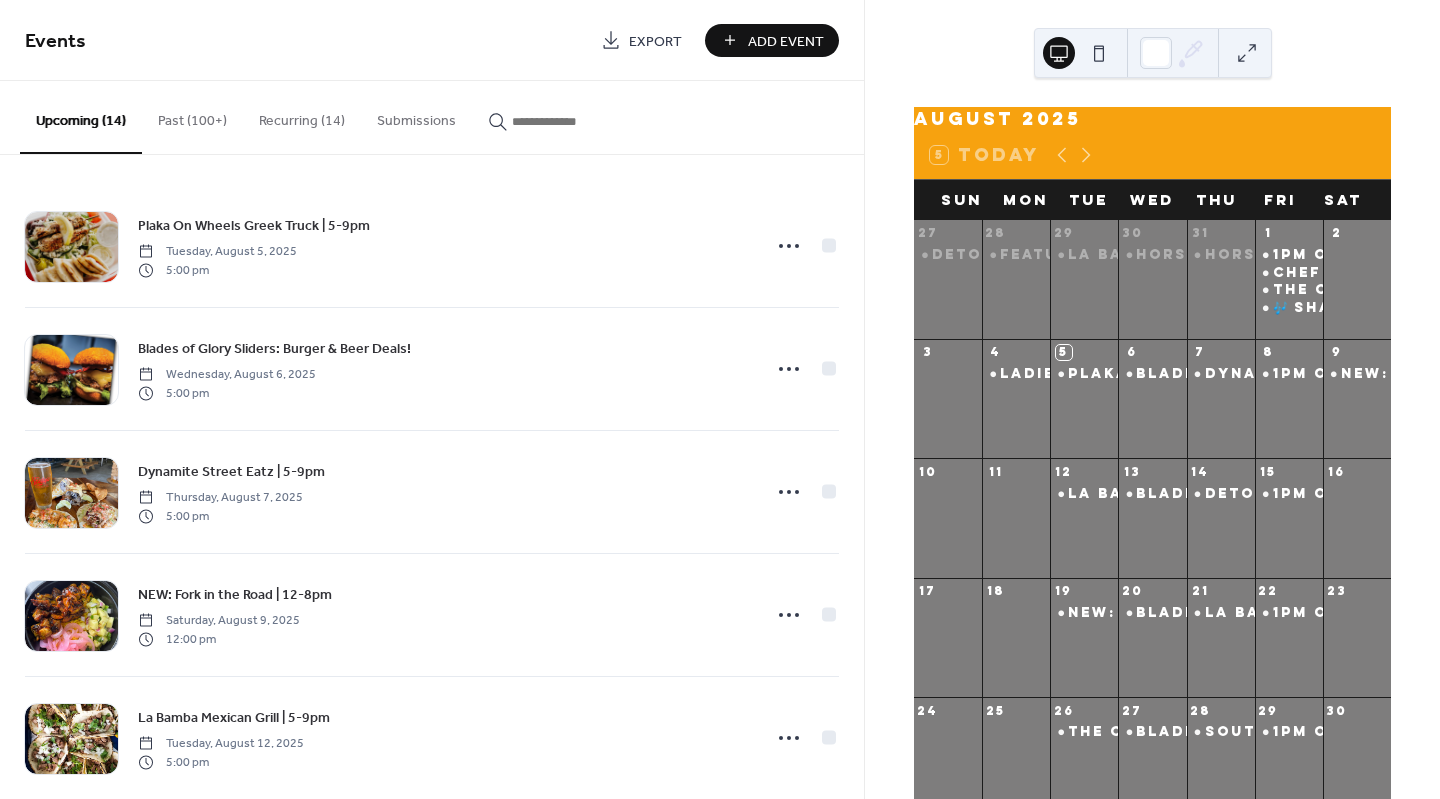 scroll, scrollTop: 0, scrollLeft: 0, axis: both 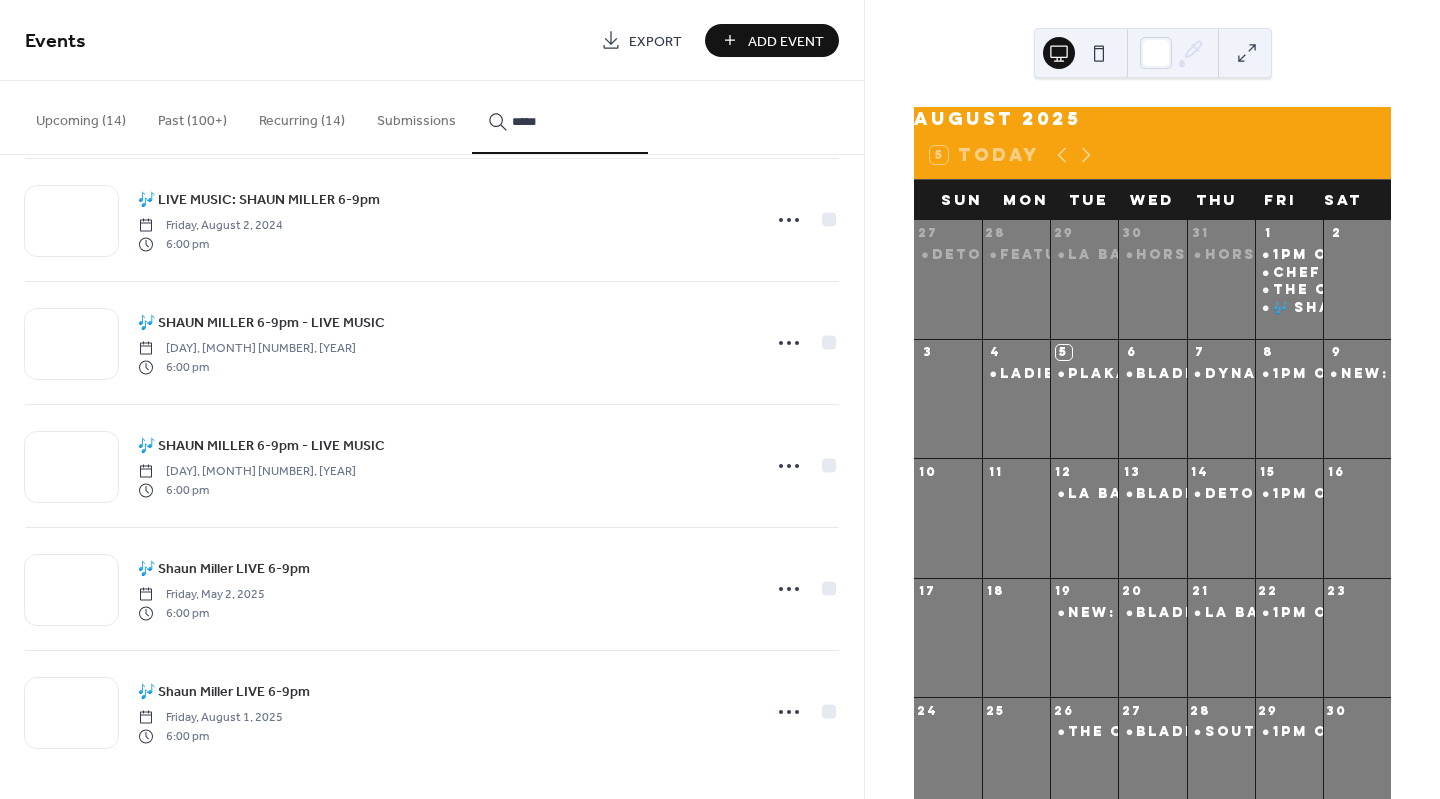 type on "*****" 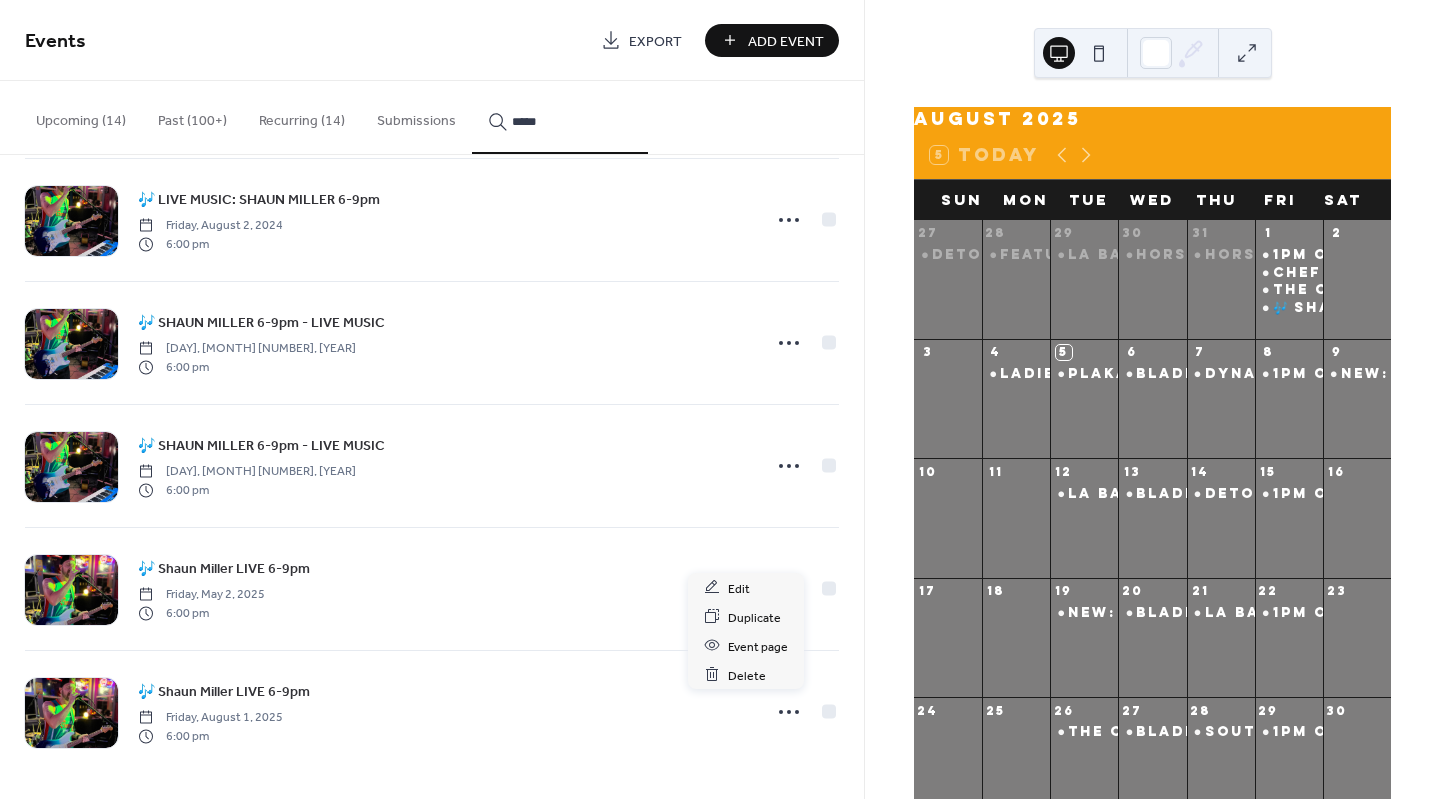 click 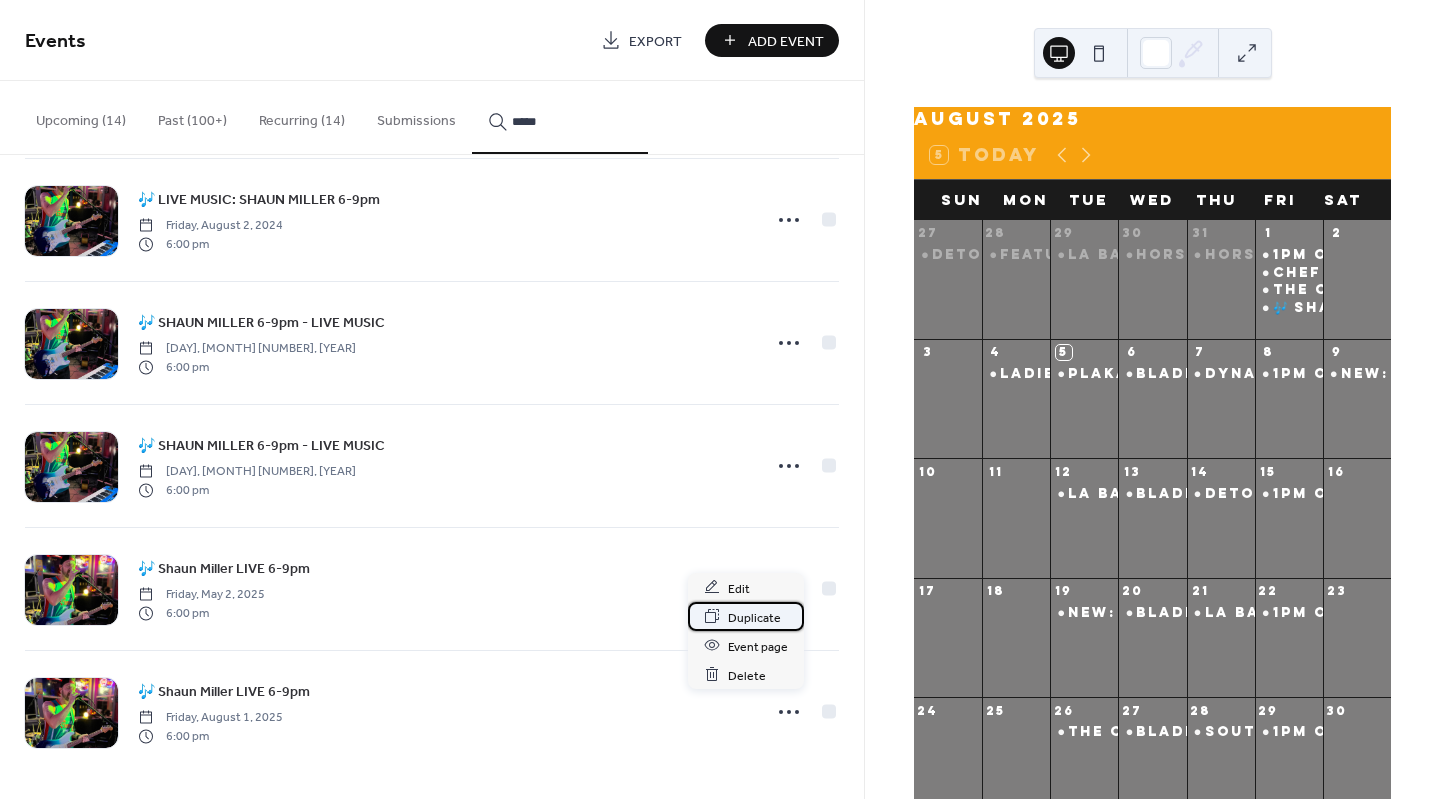 click on "Duplicate" at bounding box center (754, 617) 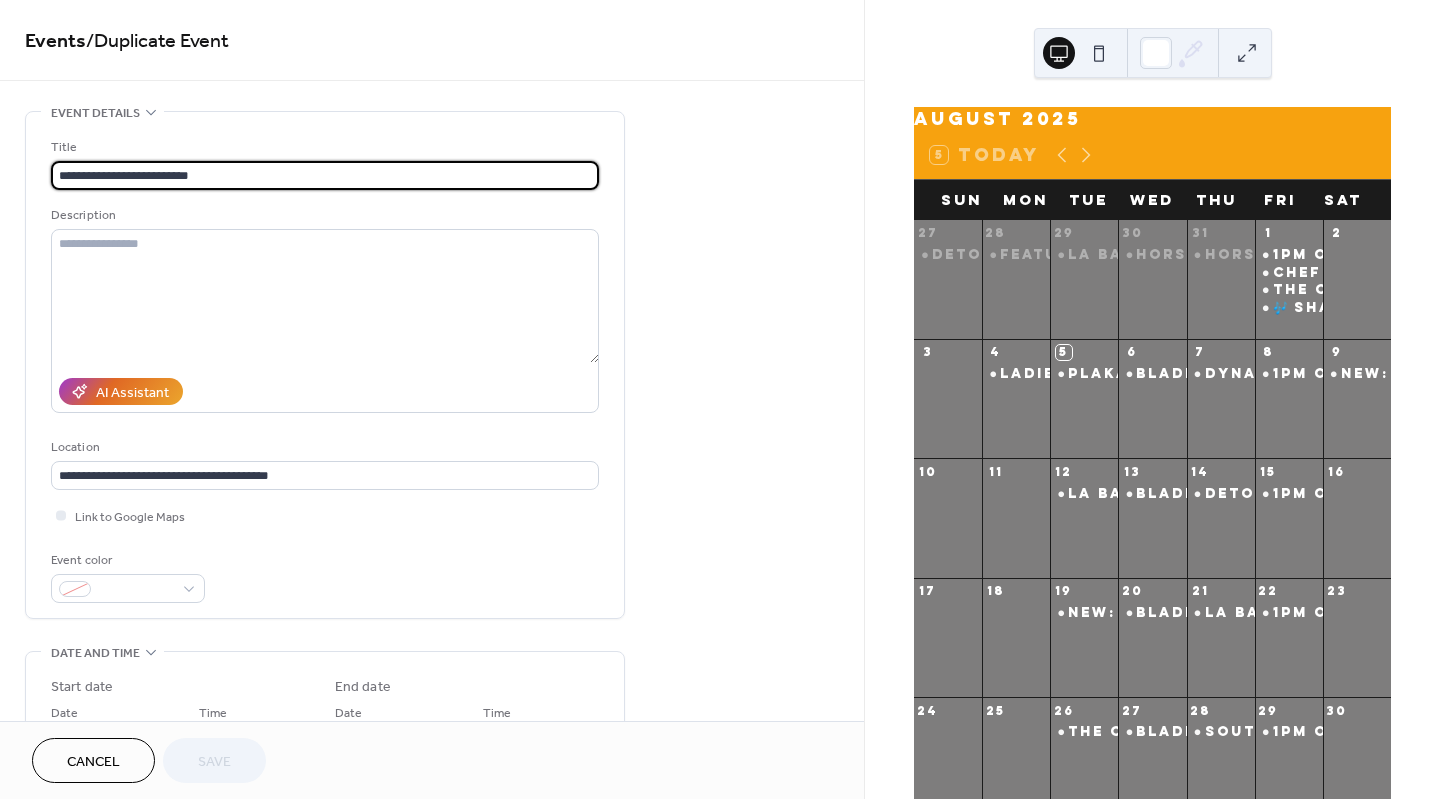 click on "**********" at bounding box center (325, 175) 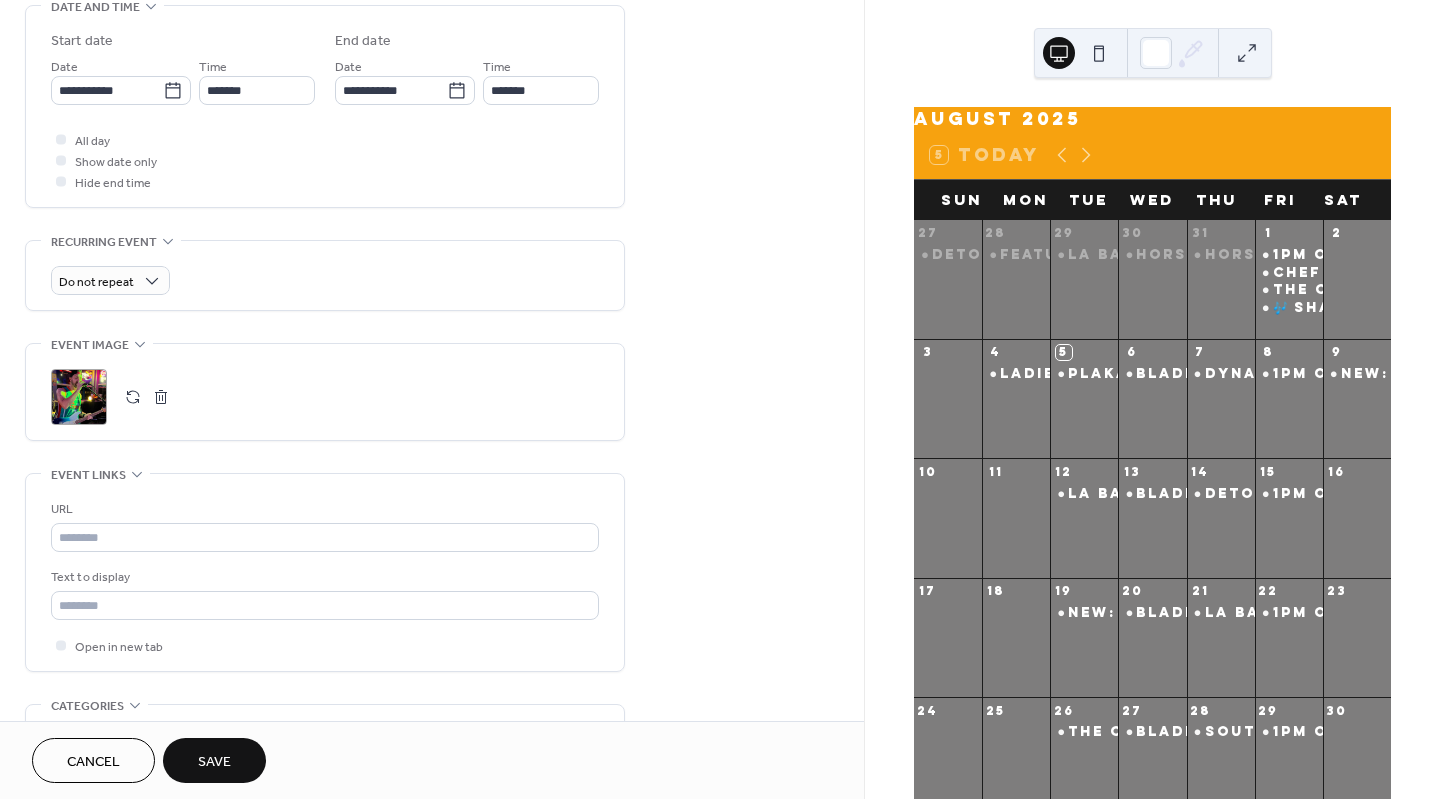 scroll, scrollTop: 630, scrollLeft: 0, axis: vertical 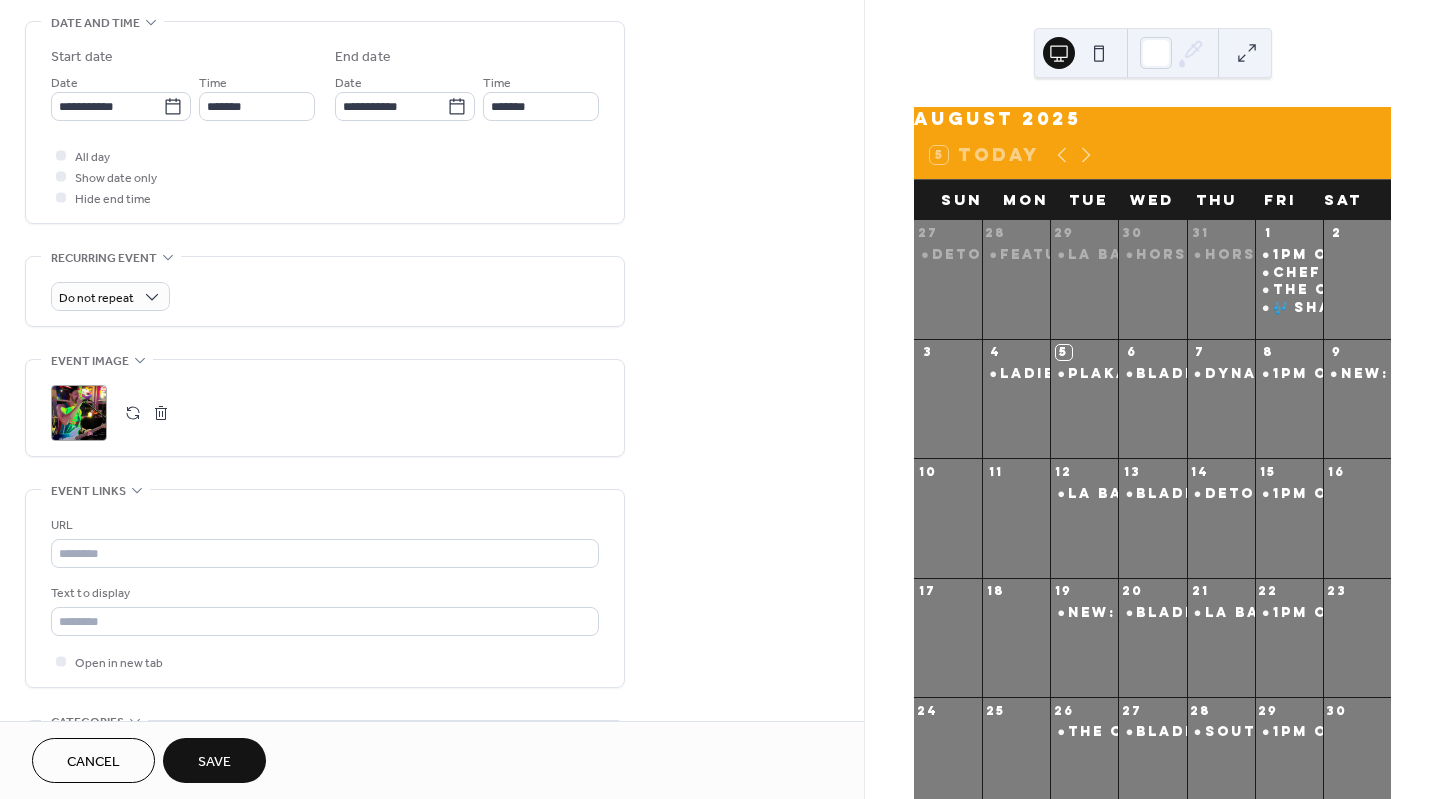 type on "**********" 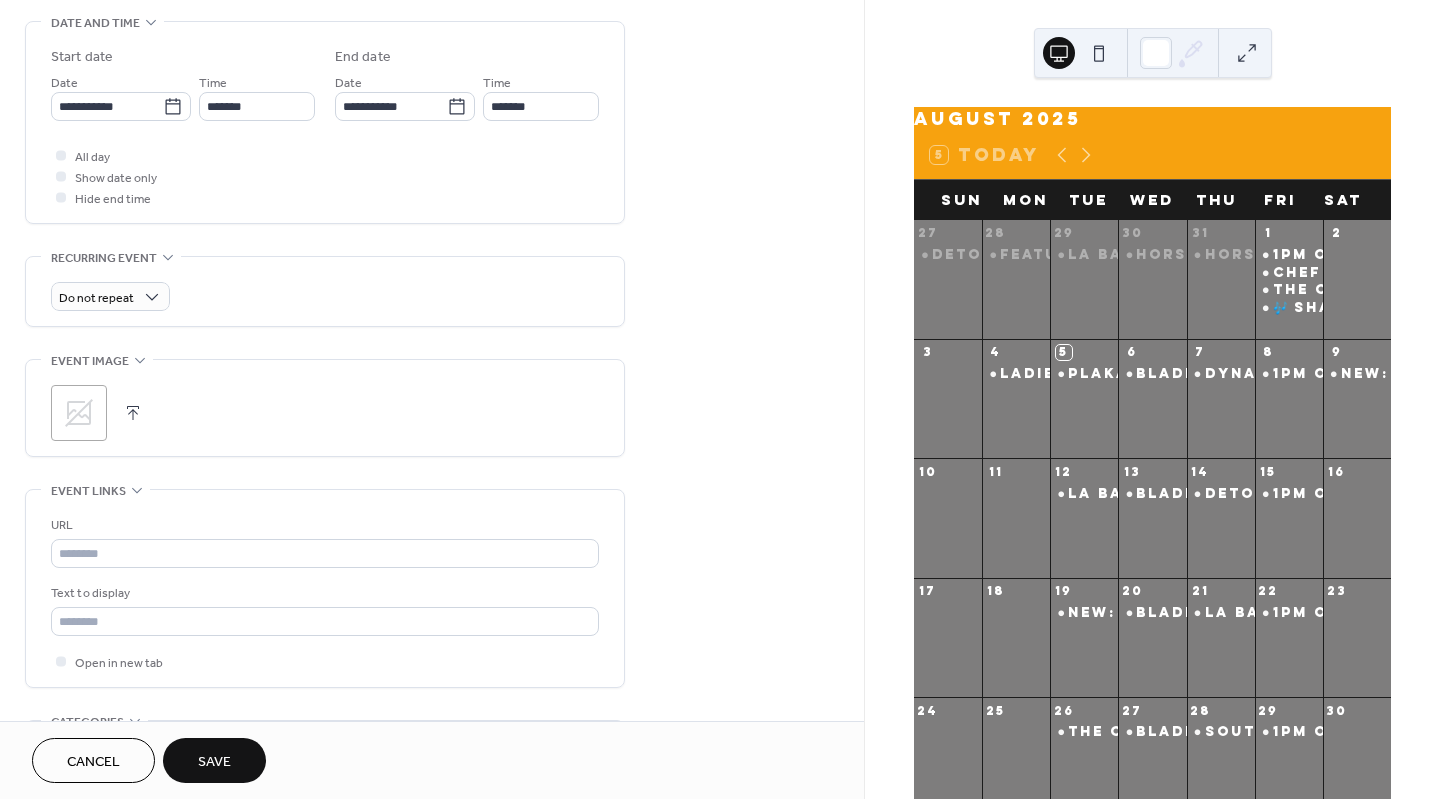 click on ";" at bounding box center [79, 413] 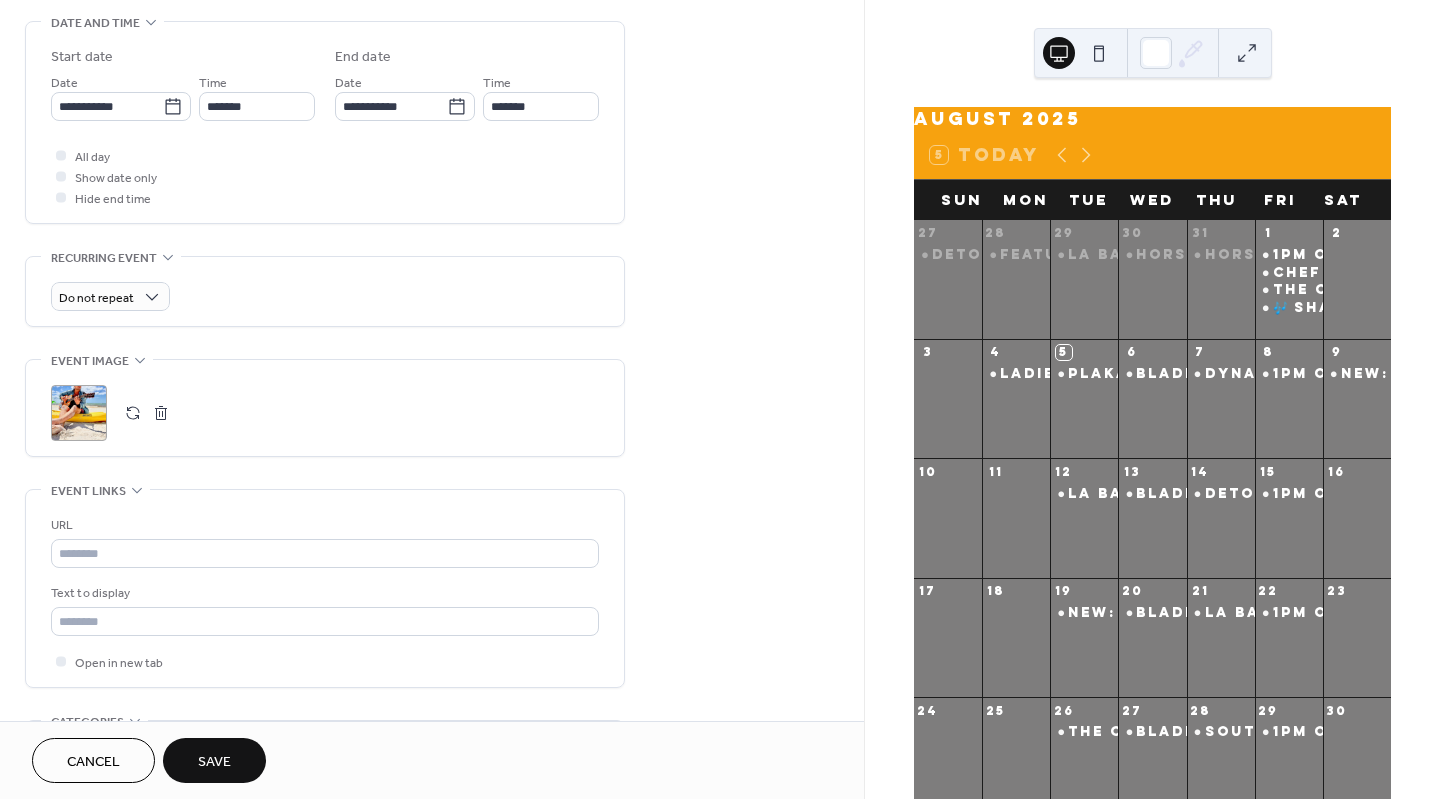 click on ";" at bounding box center [79, 413] 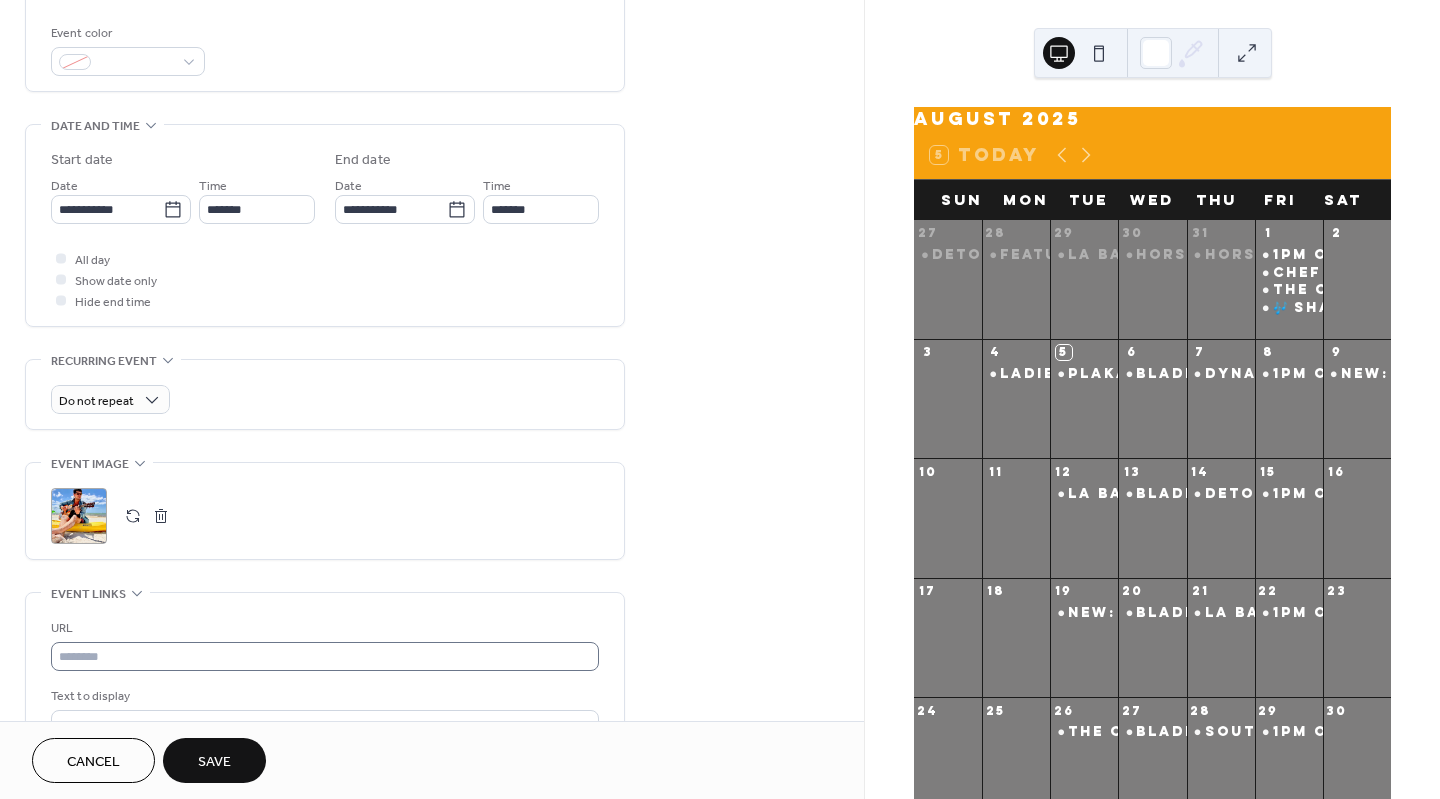 scroll, scrollTop: 525, scrollLeft: 0, axis: vertical 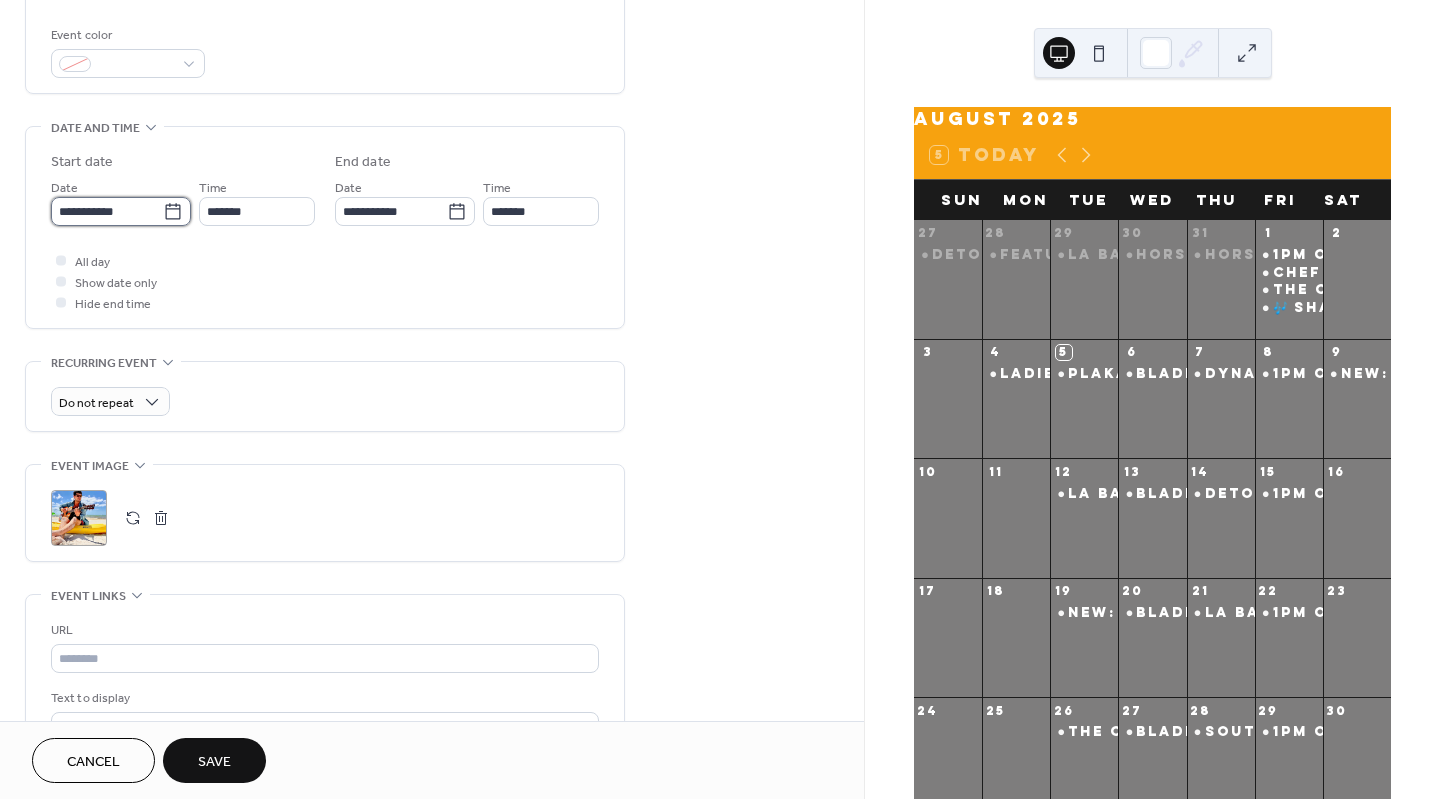 click on "**********" at bounding box center [107, 211] 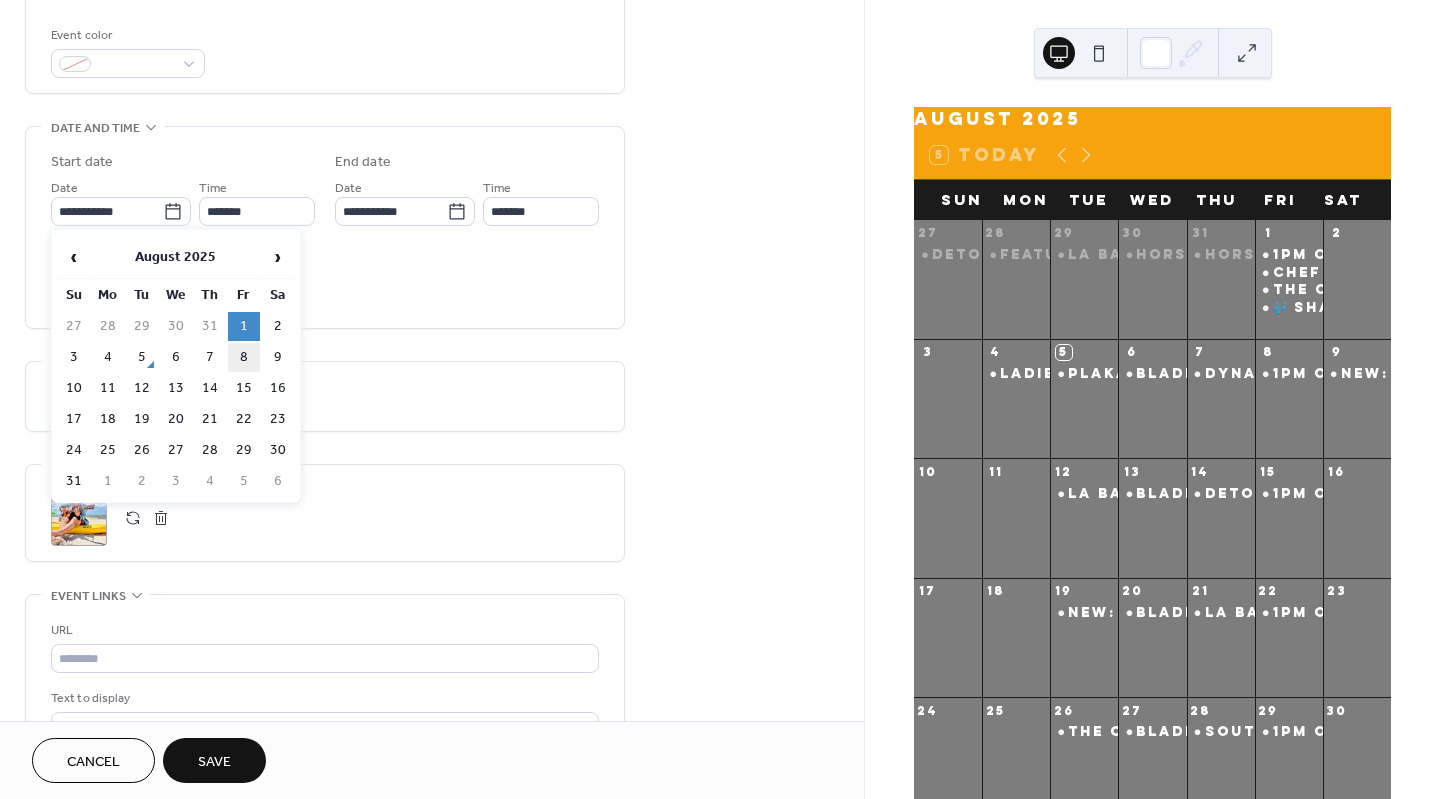 click on "8" at bounding box center (244, 357) 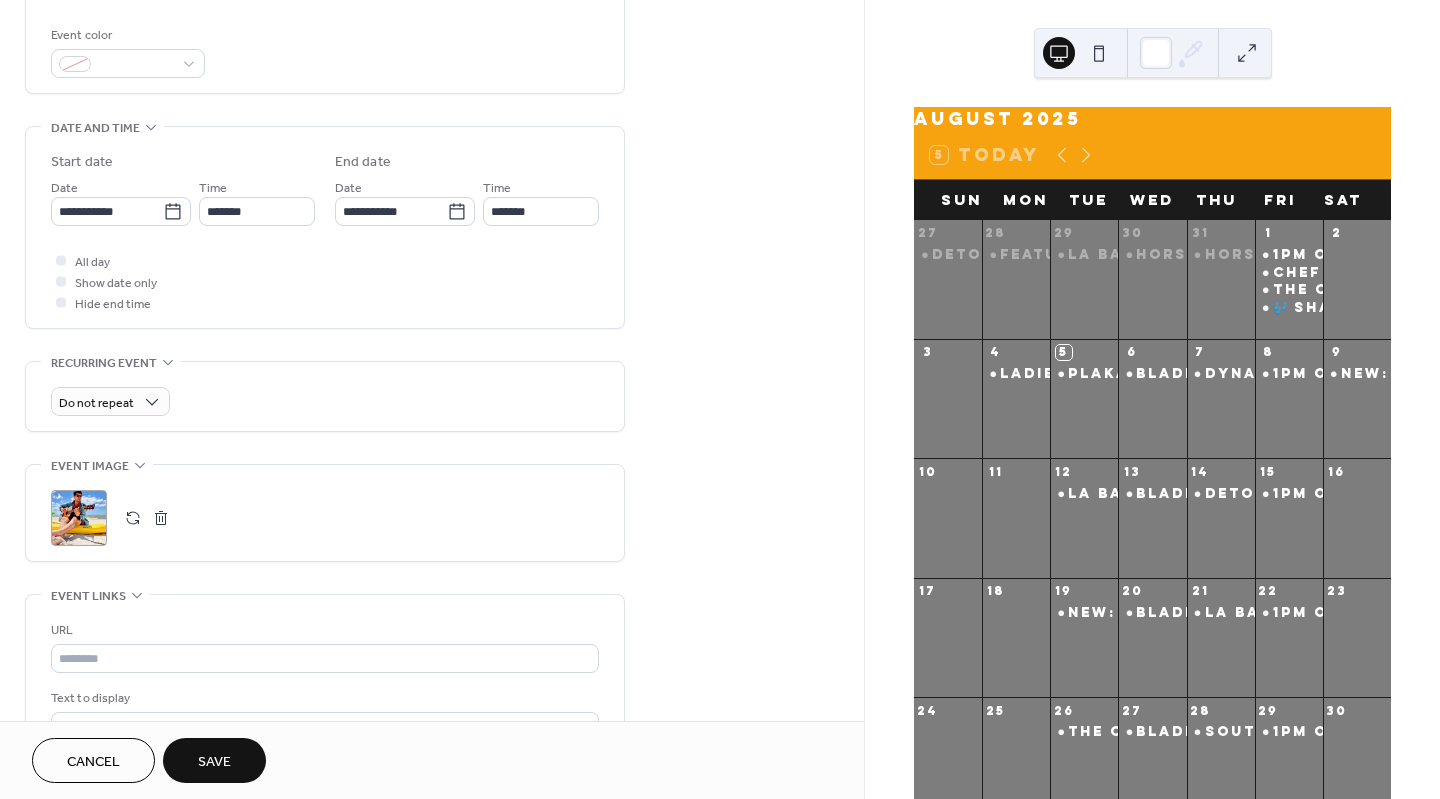 scroll, scrollTop: 0, scrollLeft: 0, axis: both 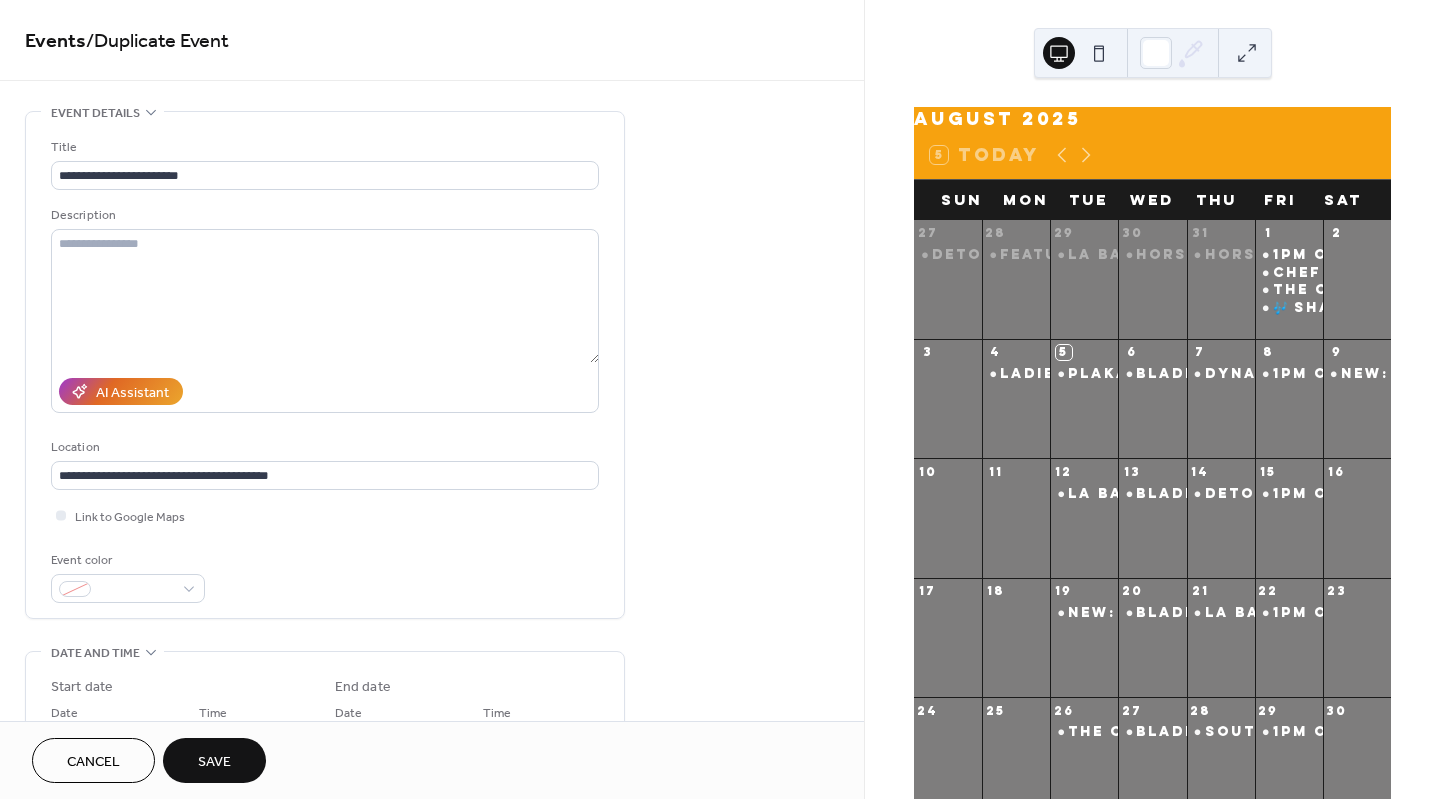 click on "Save" at bounding box center (214, 762) 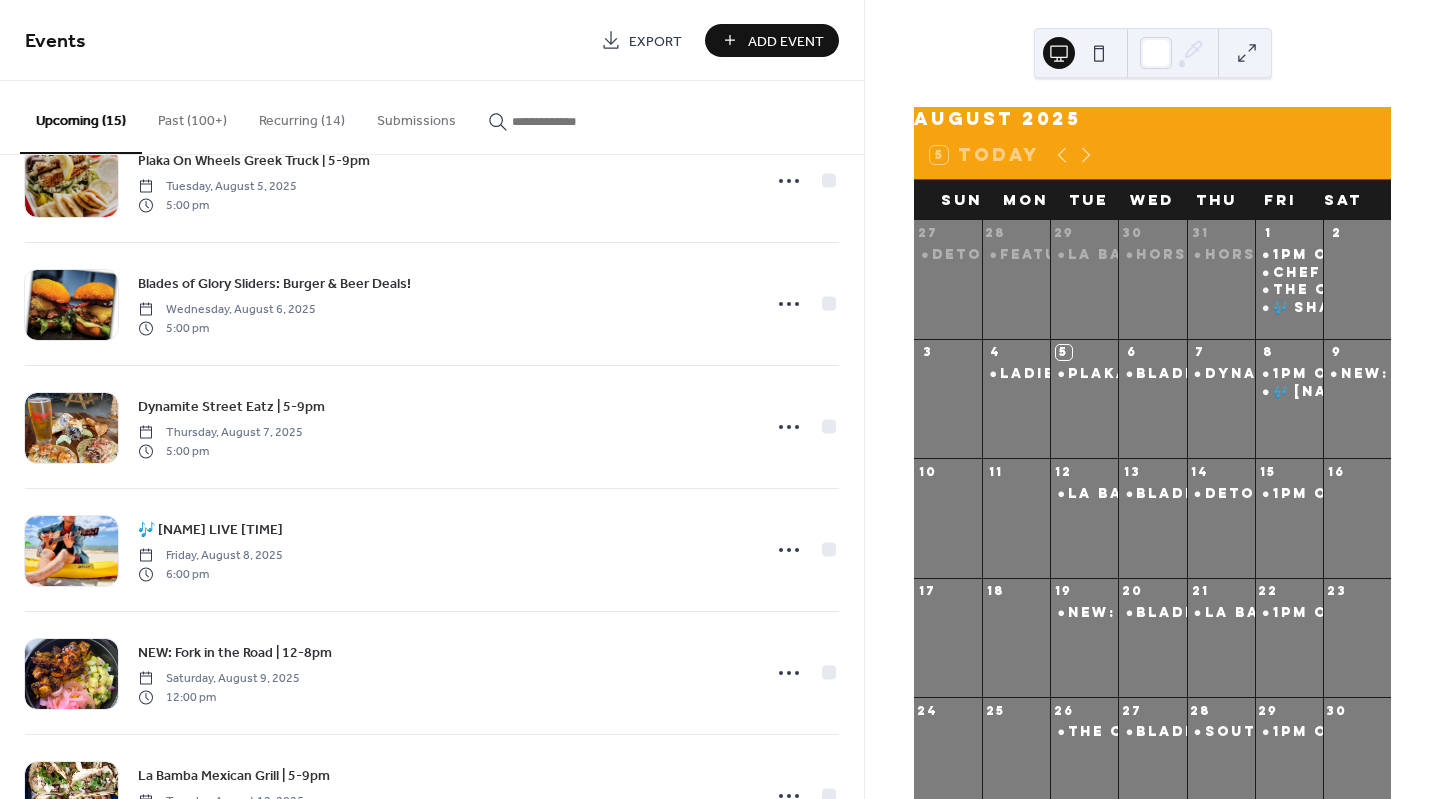 scroll, scrollTop: 0, scrollLeft: 0, axis: both 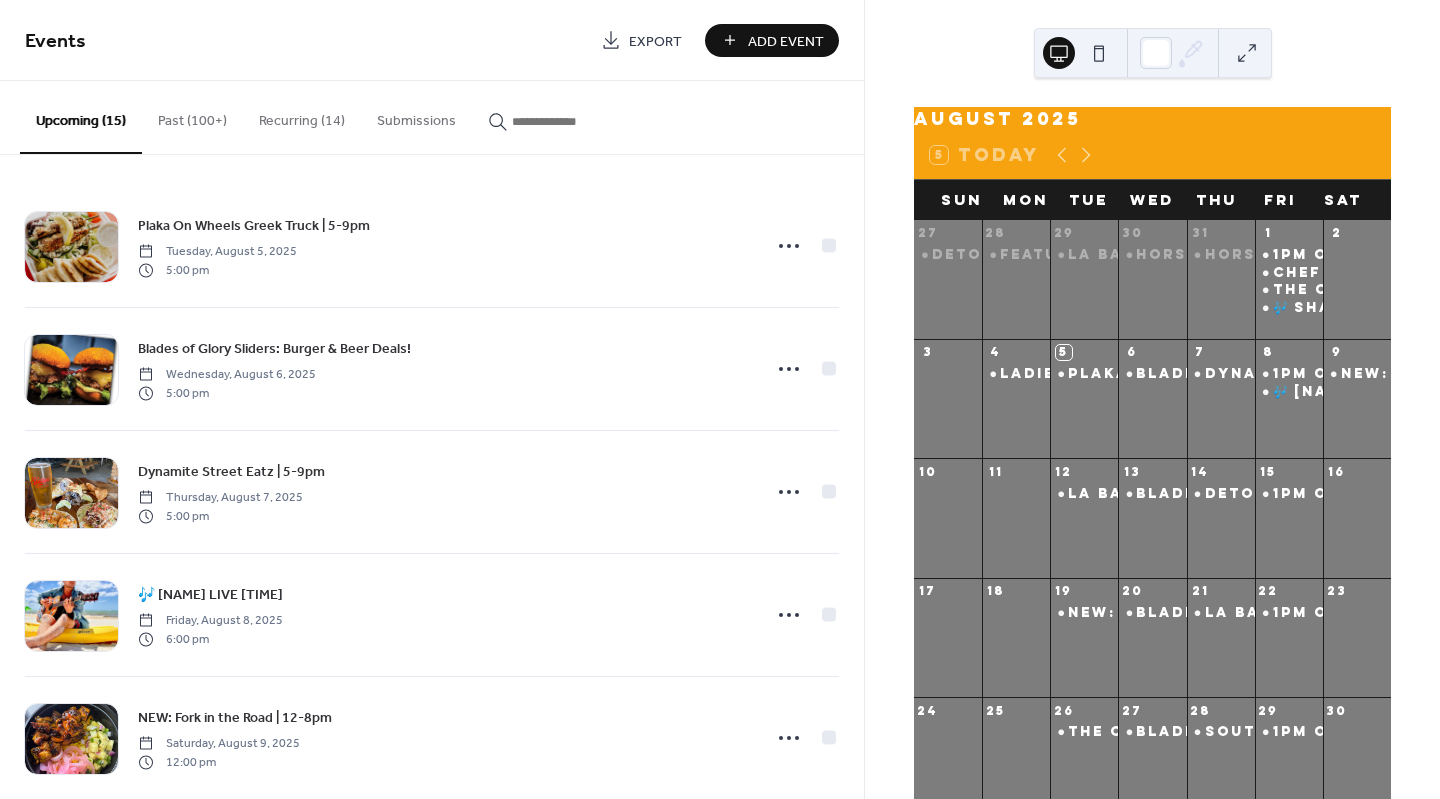 click at bounding box center (572, 121) 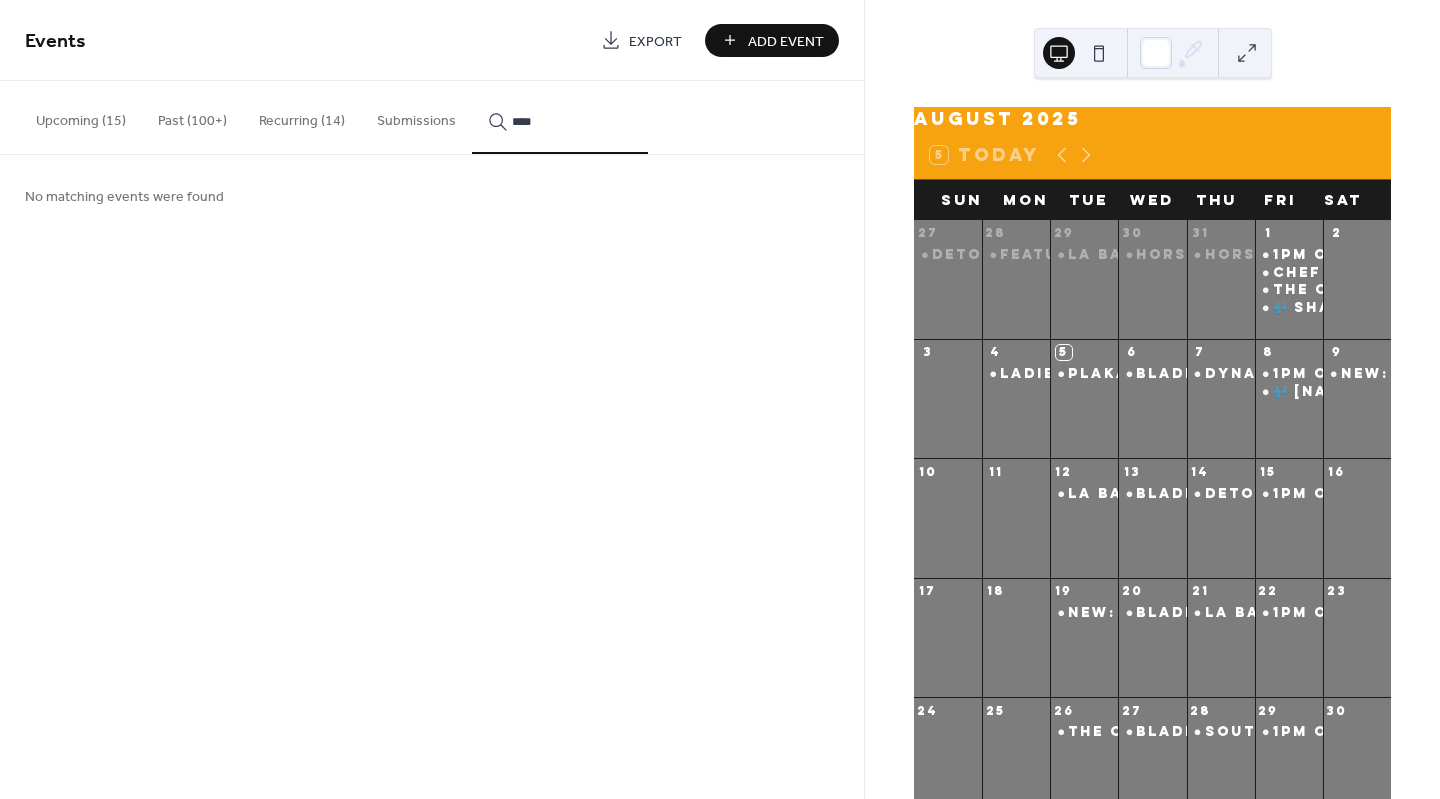 click on "****" at bounding box center (572, 121) 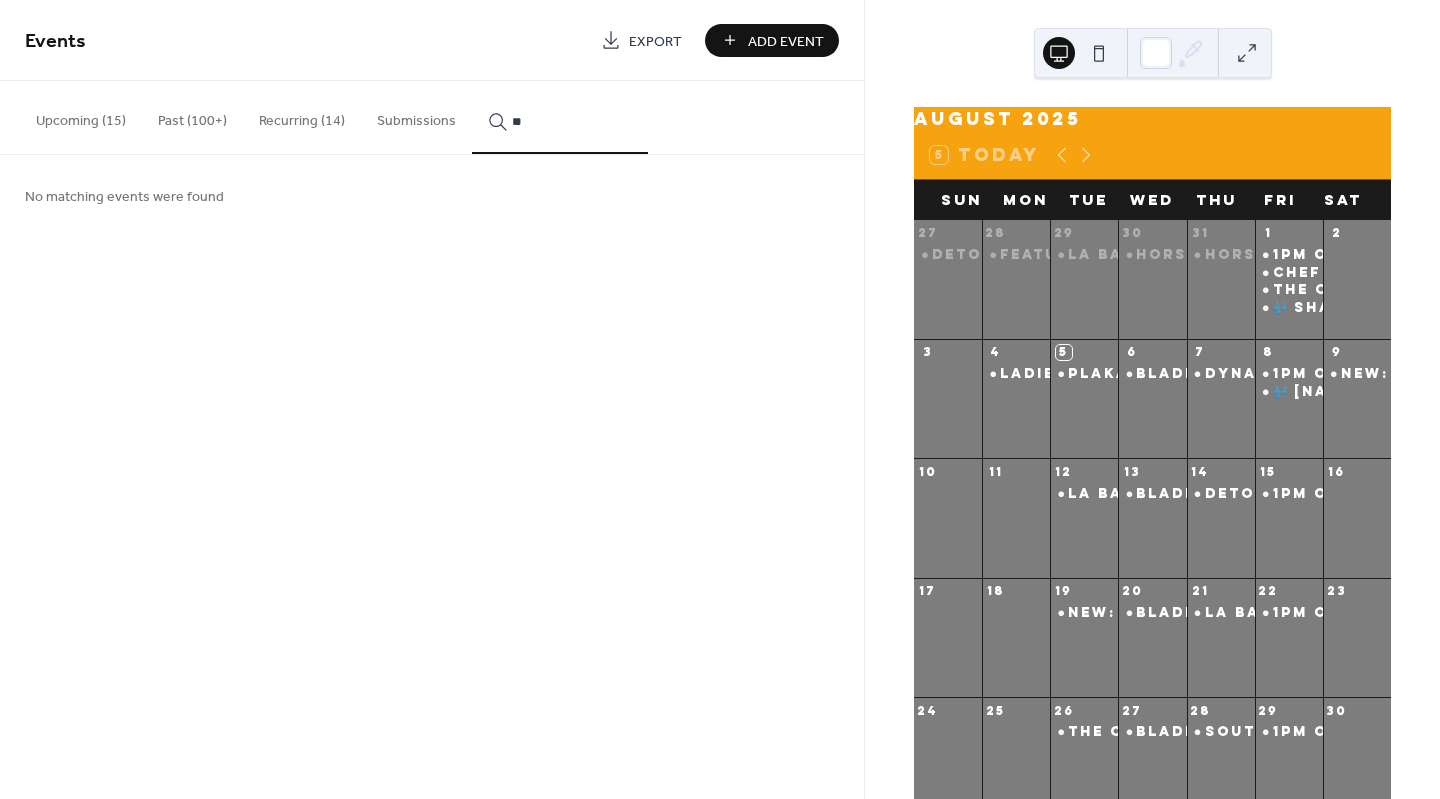 type on "*" 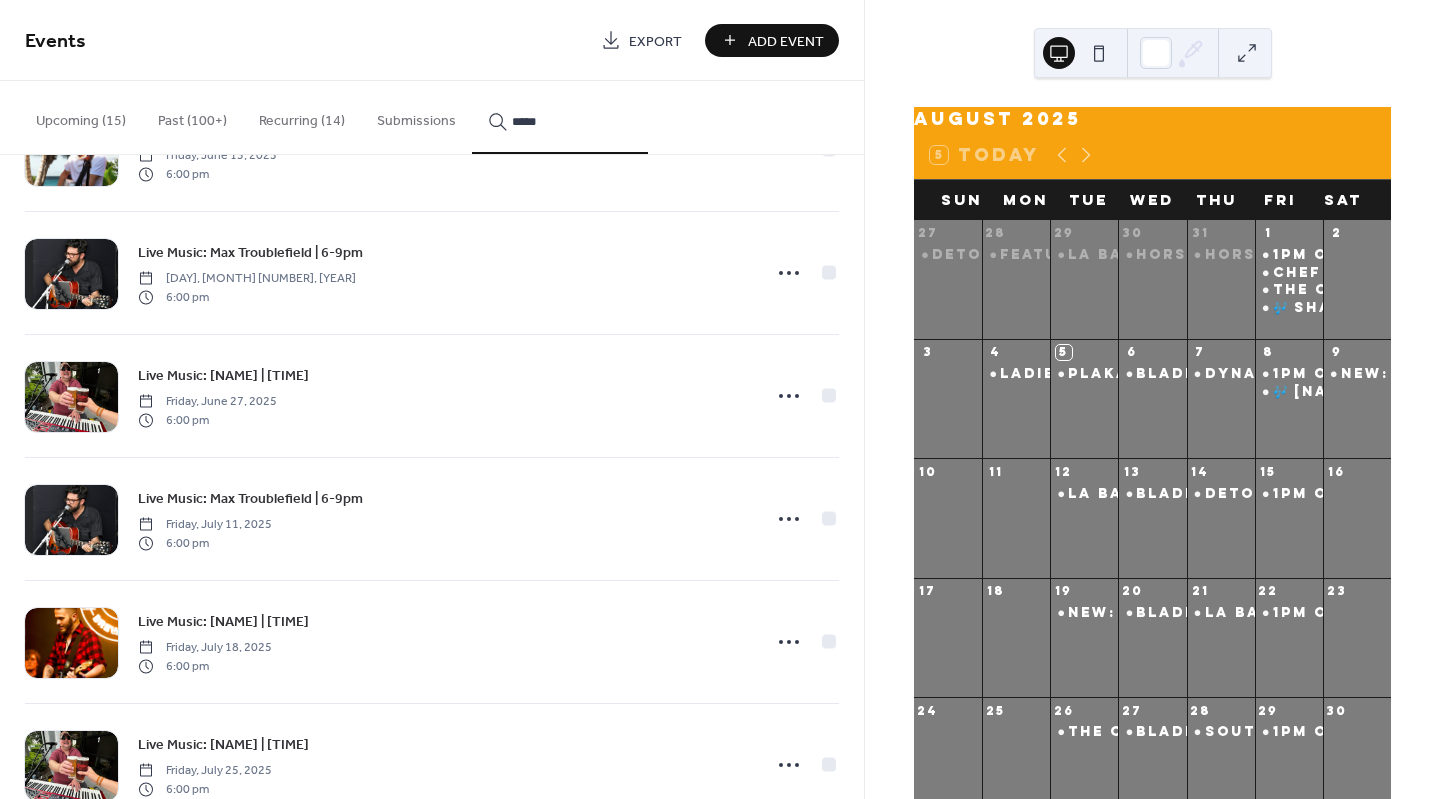 scroll, scrollTop: 19286, scrollLeft: 0, axis: vertical 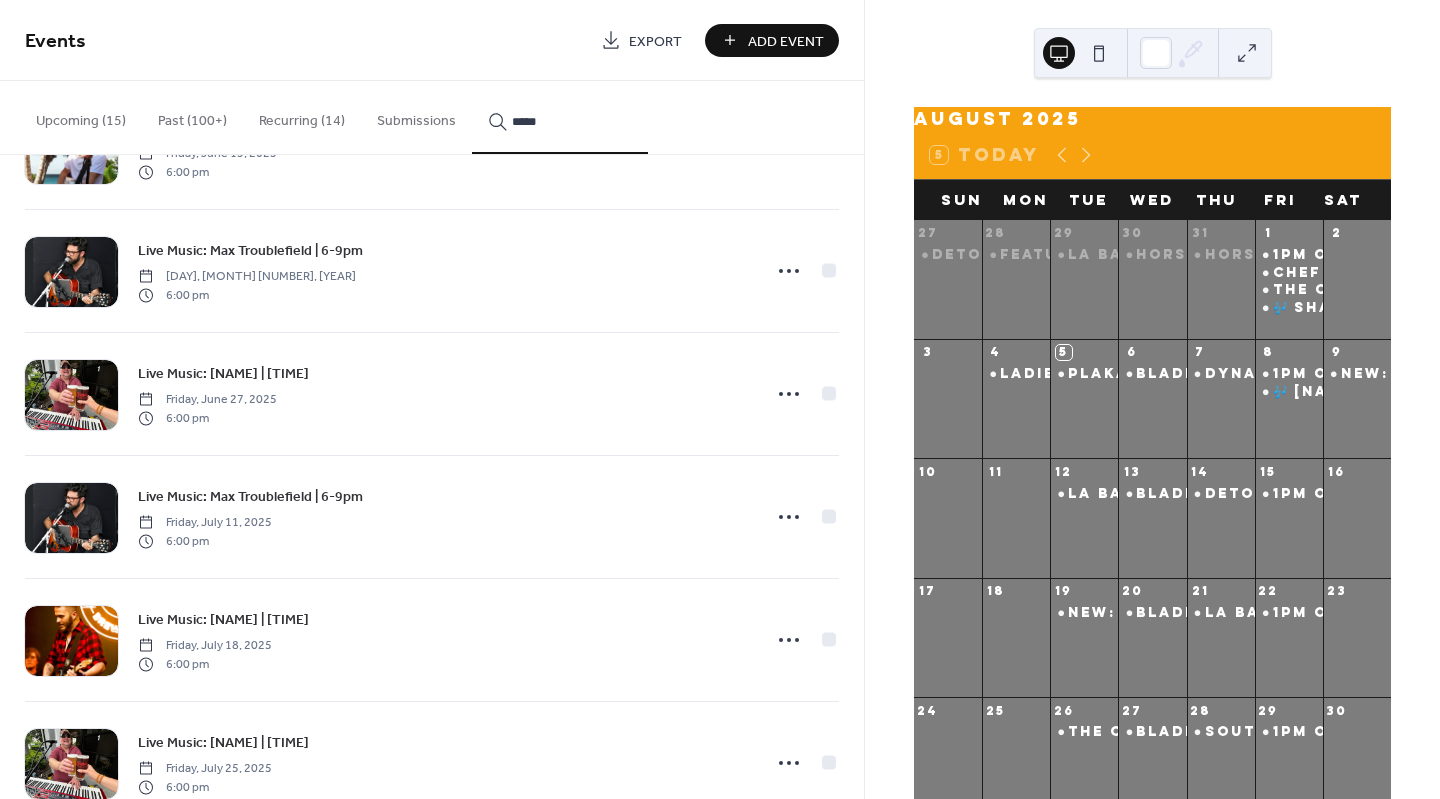 type on "*****" 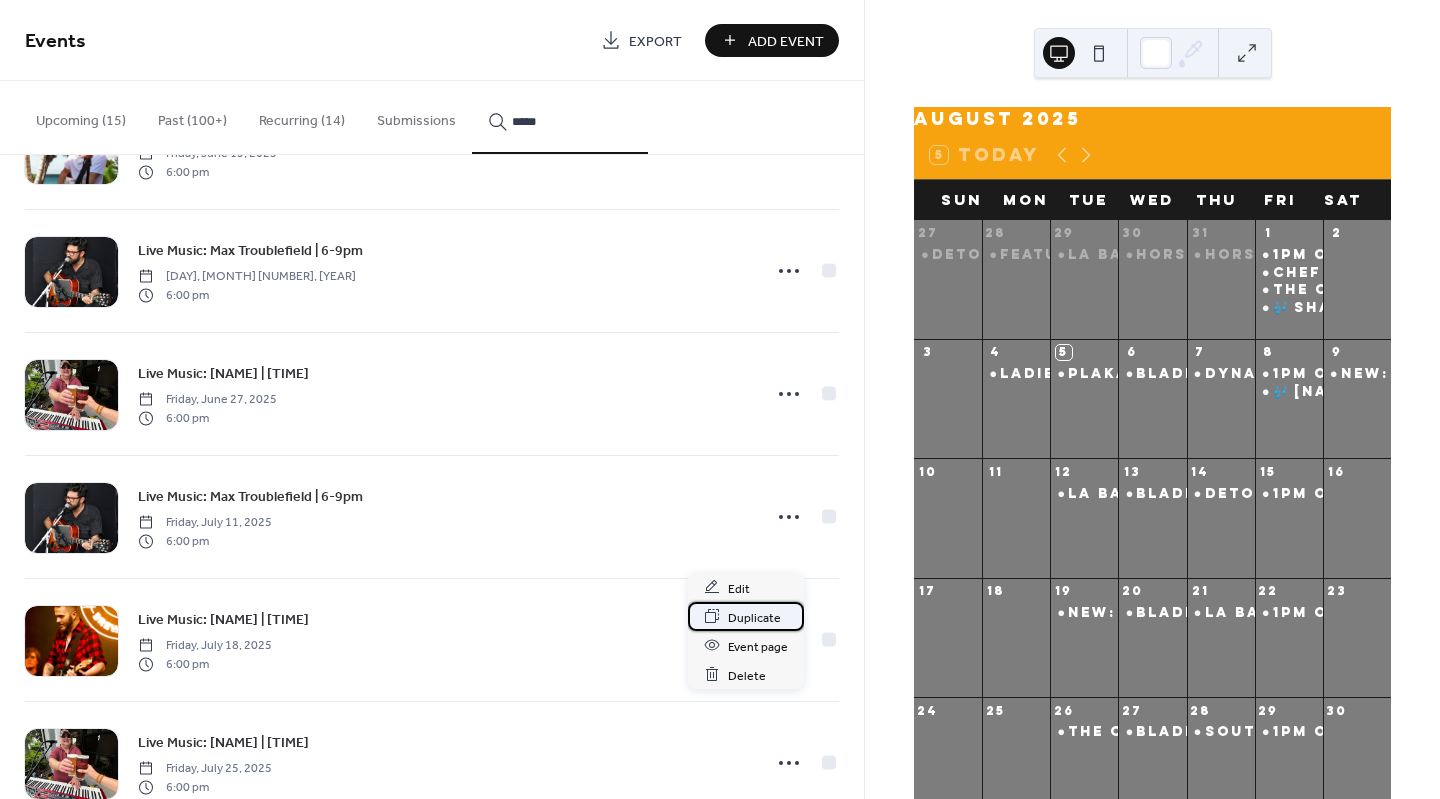 click on "Duplicate" at bounding box center [754, 617] 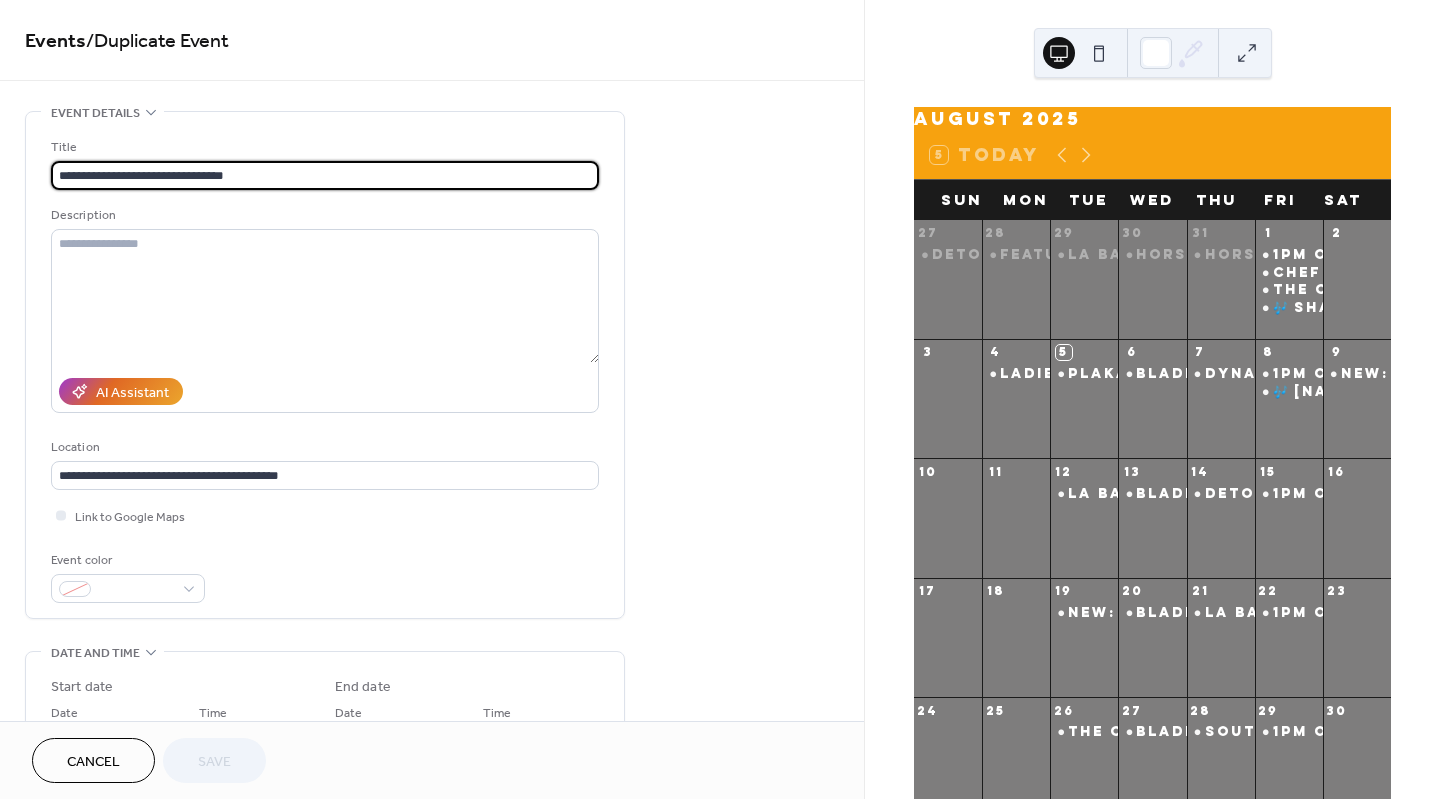 click on "**********" at bounding box center (325, 175) 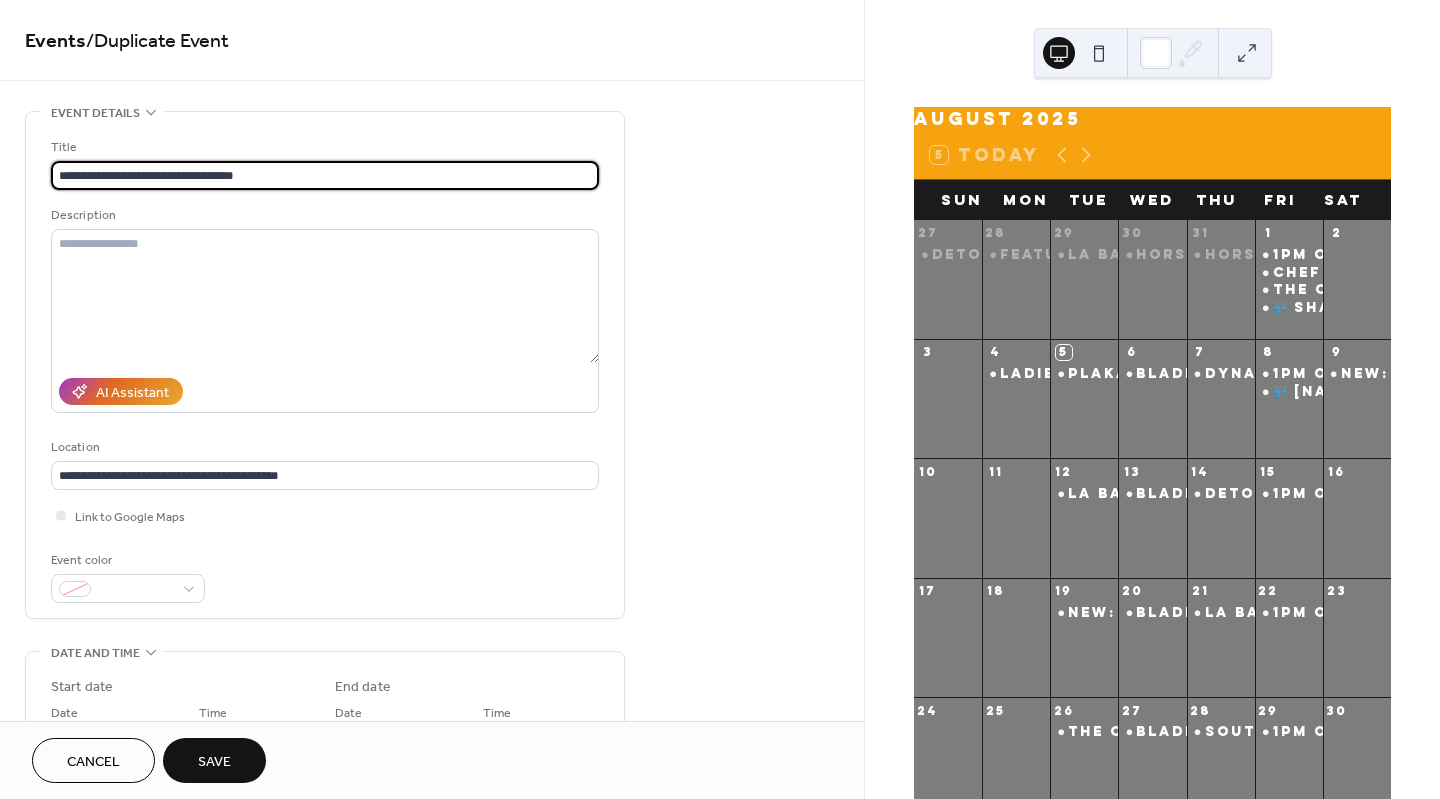 click on "**********" at bounding box center (325, 175) 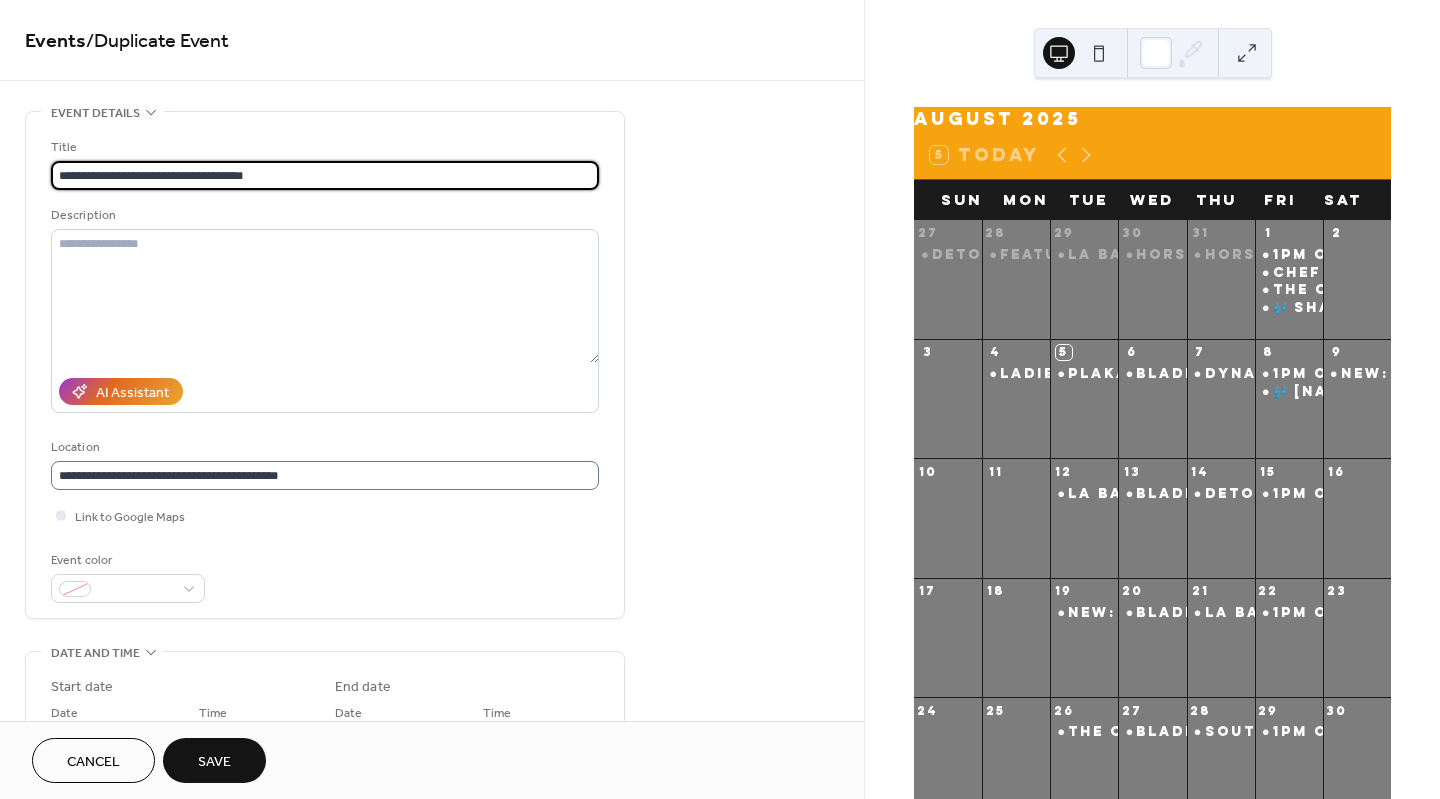 scroll, scrollTop: 0, scrollLeft: 0, axis: both 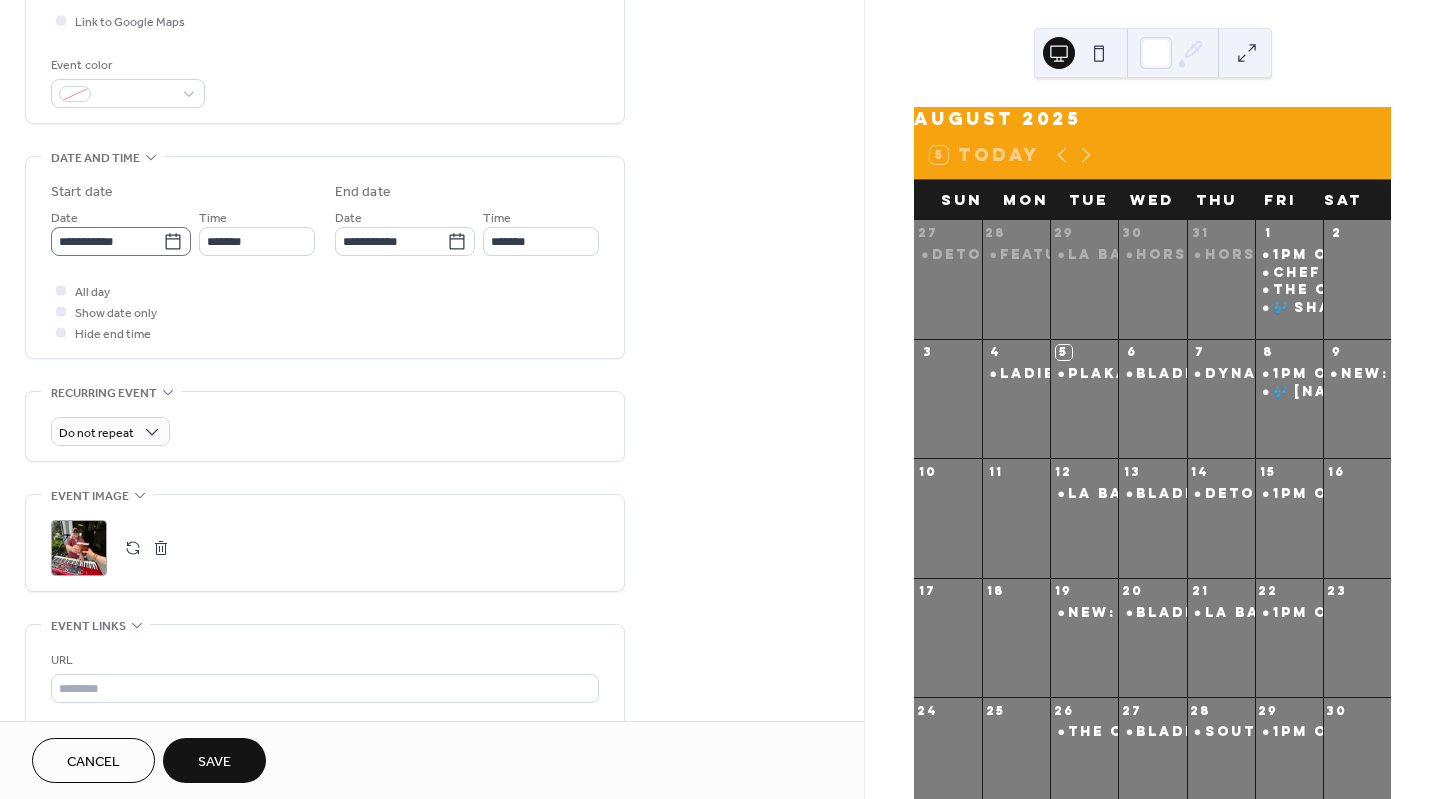 type on "**********" 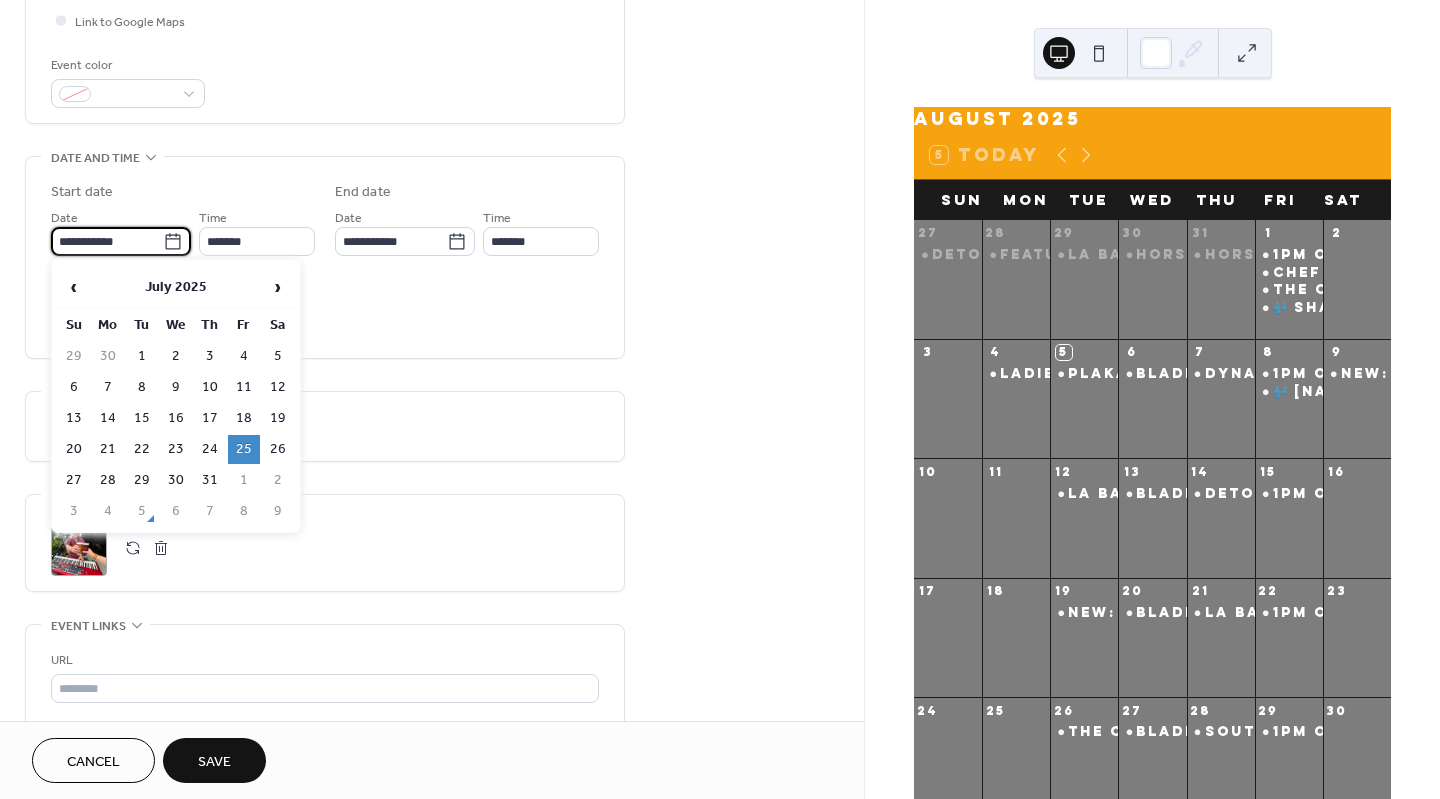 click on "**********" at bounding box center (107, 241) 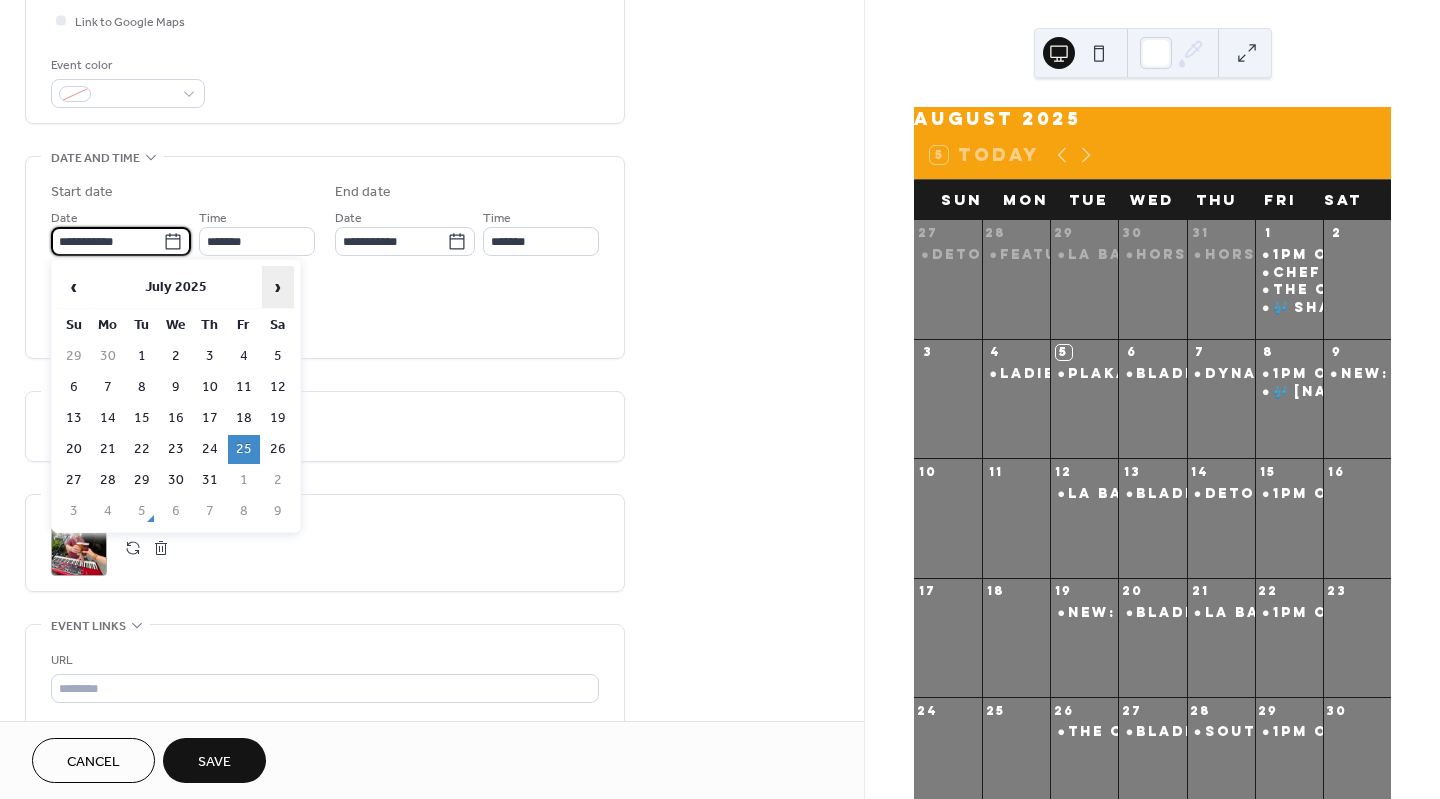 click on "›" at bounding box center (278, 287) 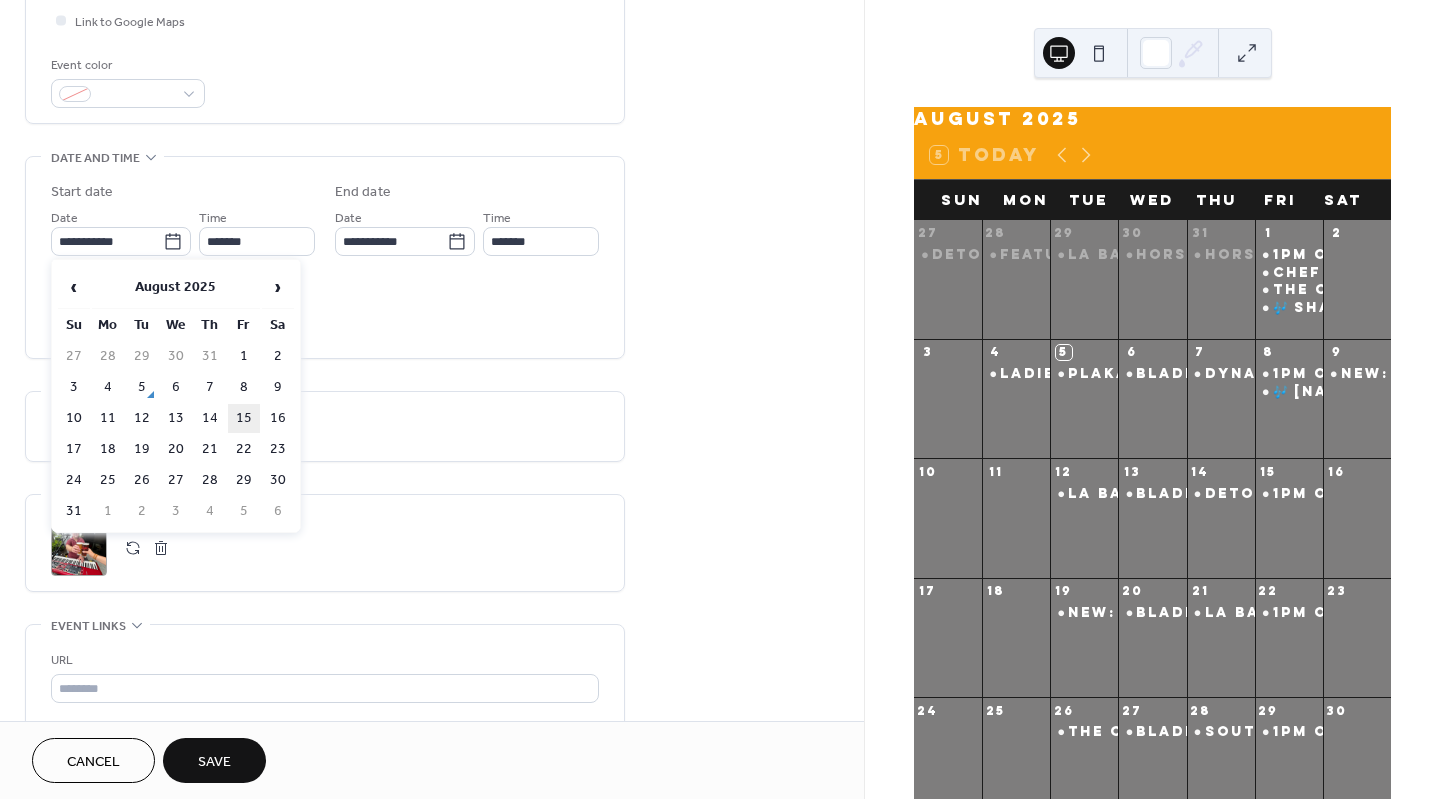 click on "15" at bounding box center (244, 418) 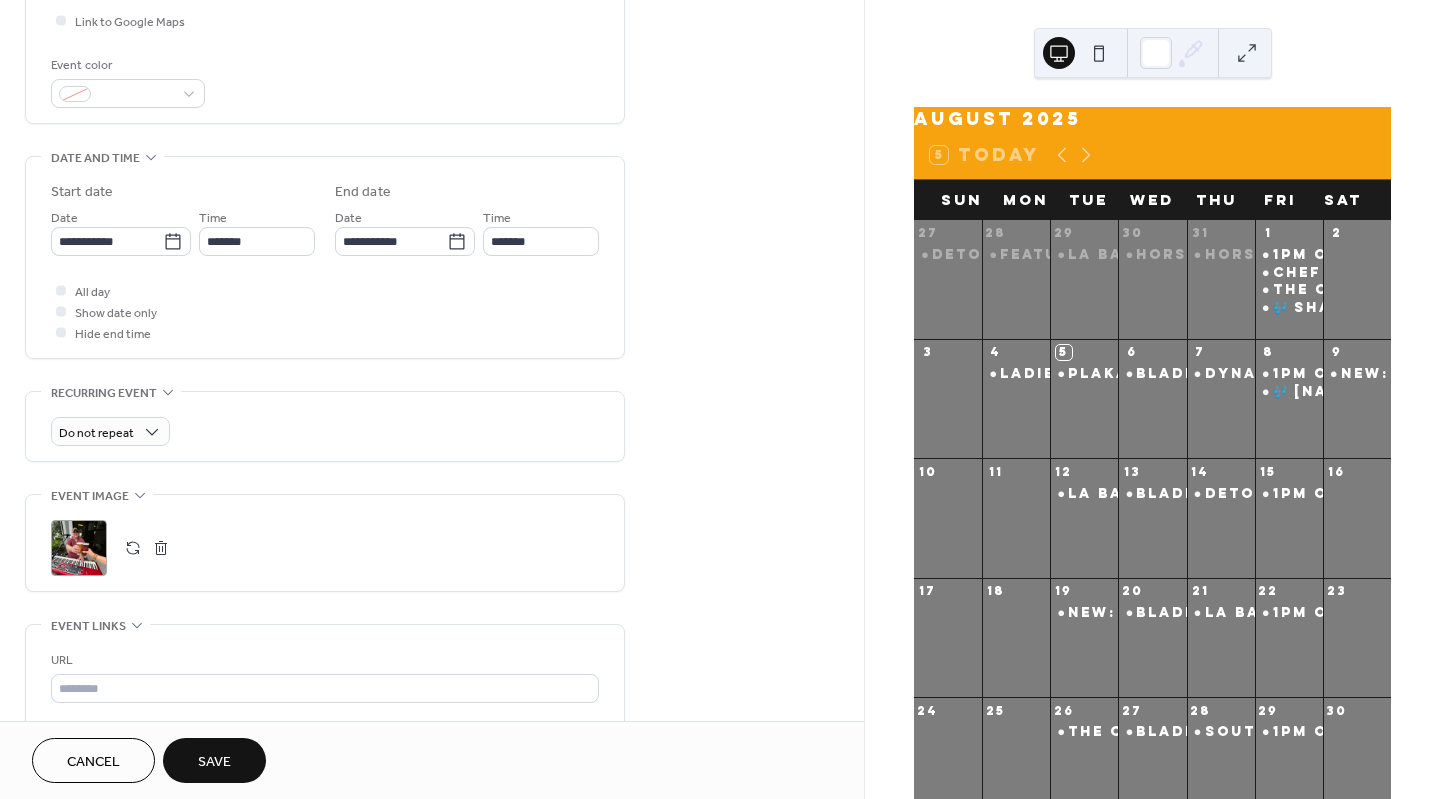 click at bounding box center (161, 548) 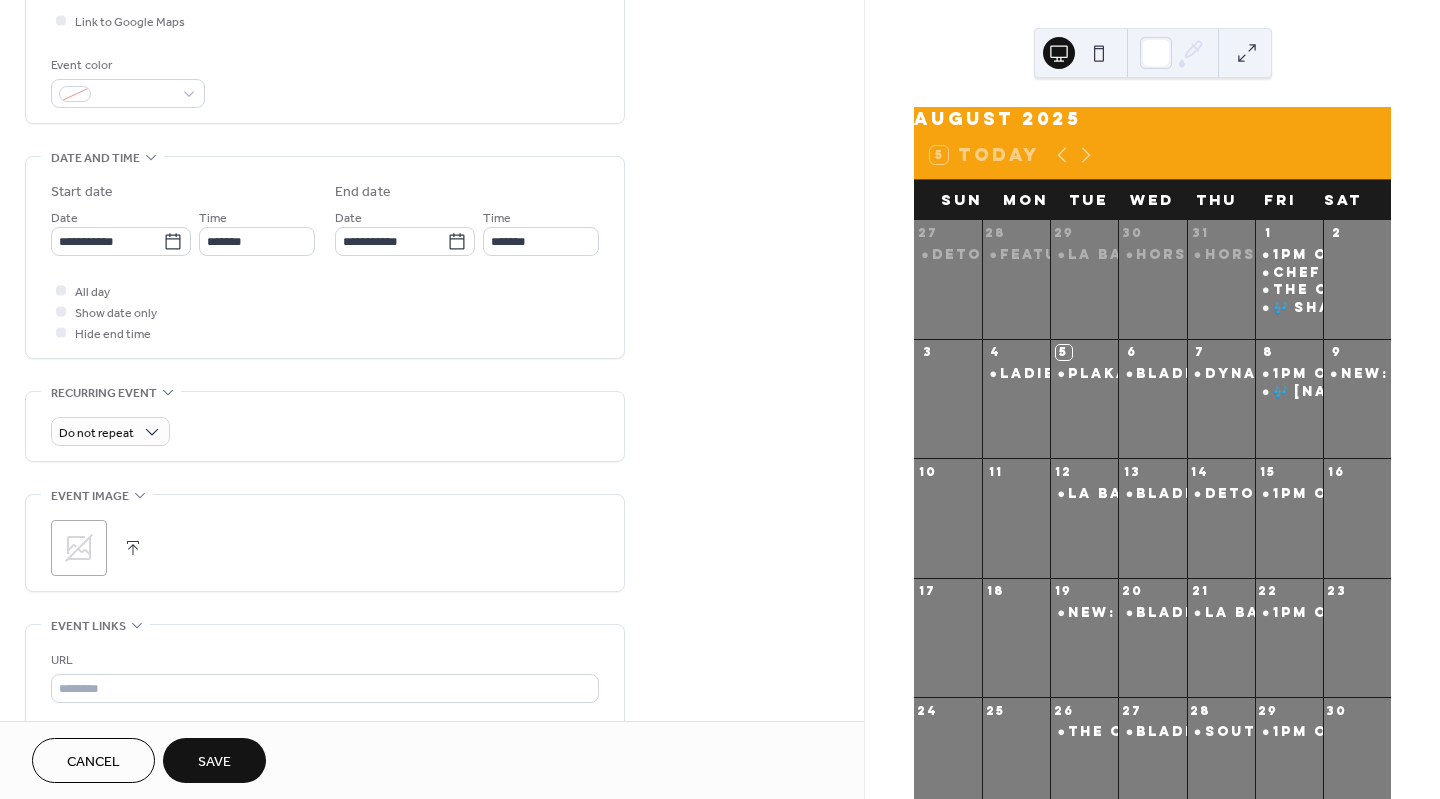 click at bounding box center (133, 548) 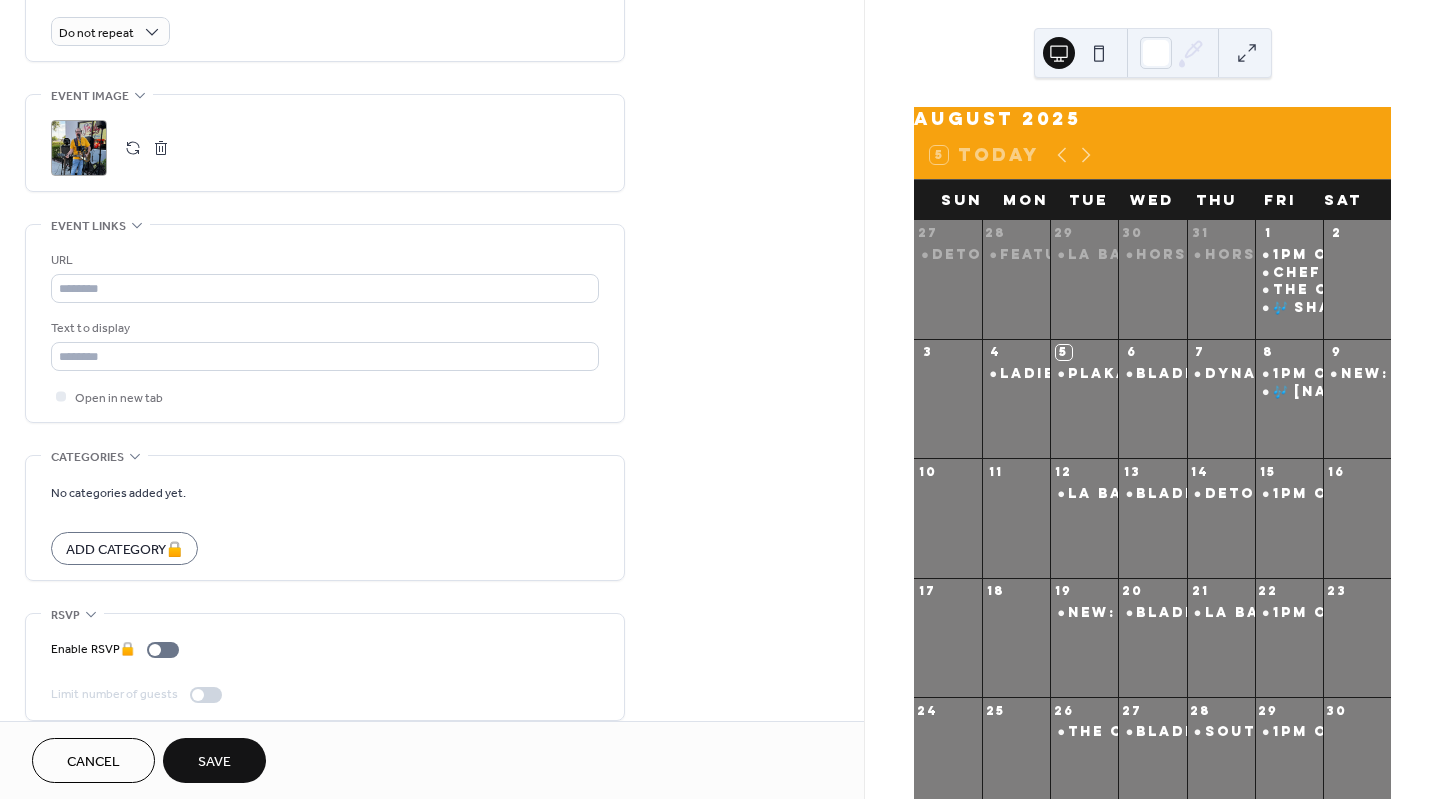 scroll, scrollTop: 909, scrollLeft: 0, axis: vertical 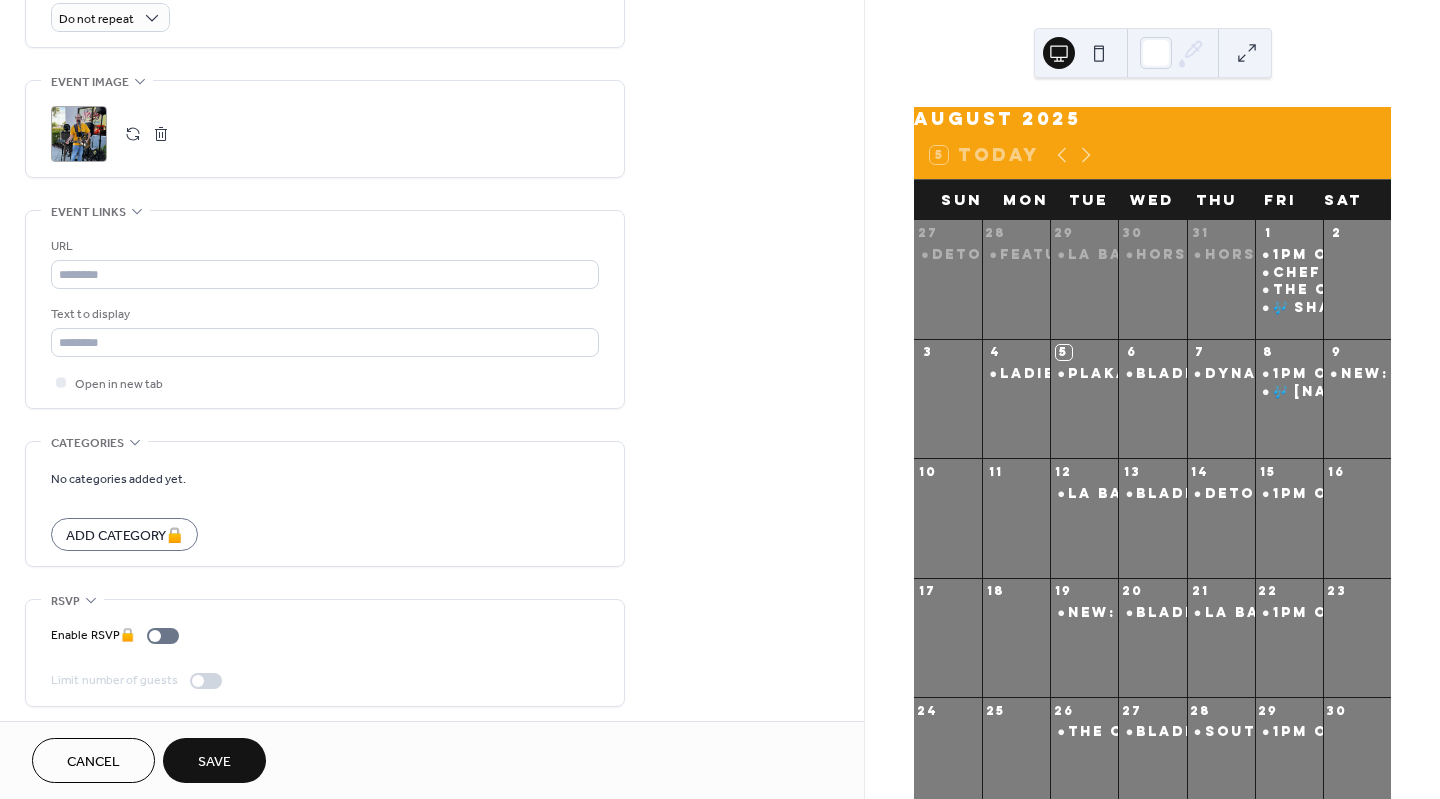 click on "Save" at bounding box center [214, 762] 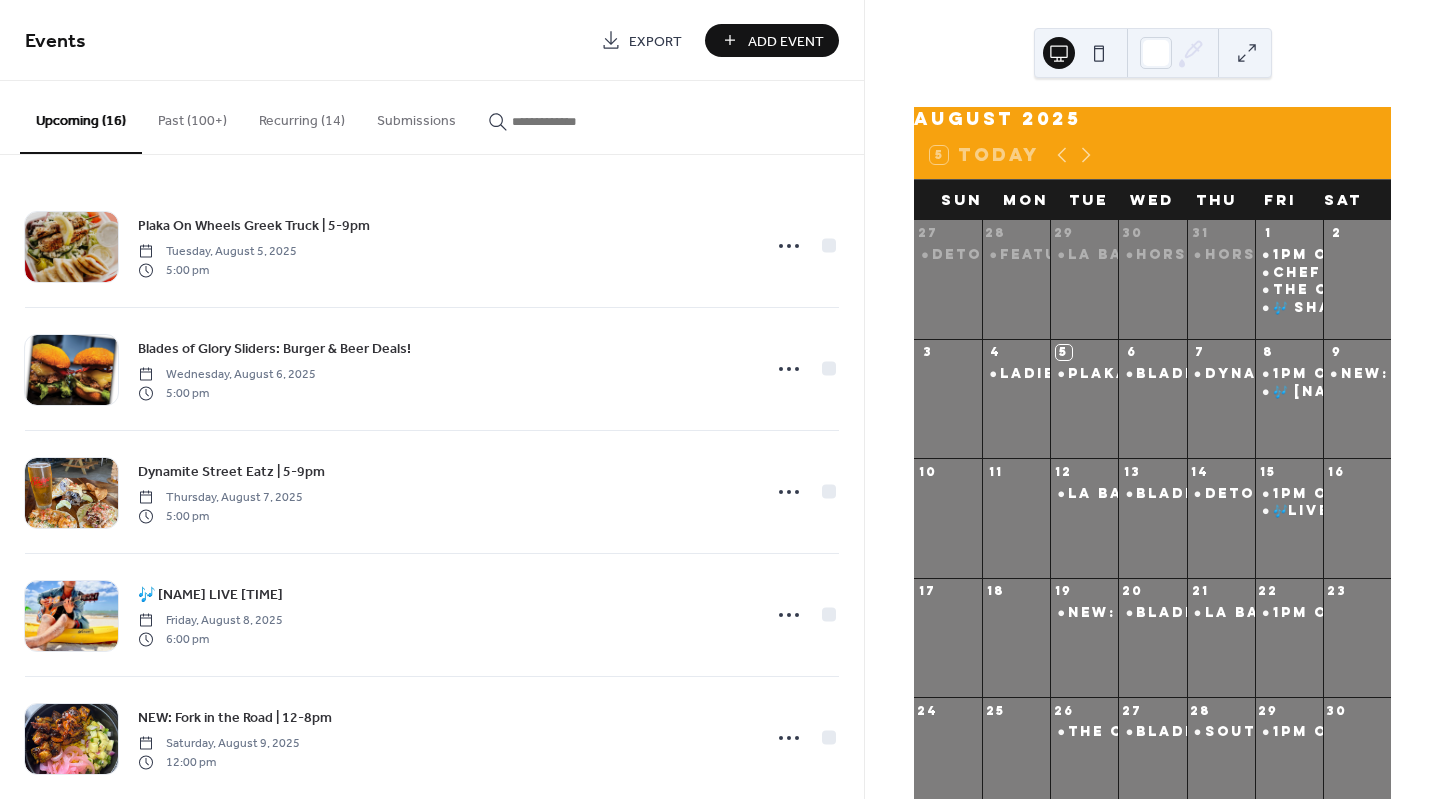 click at bounding box center (572, 121) 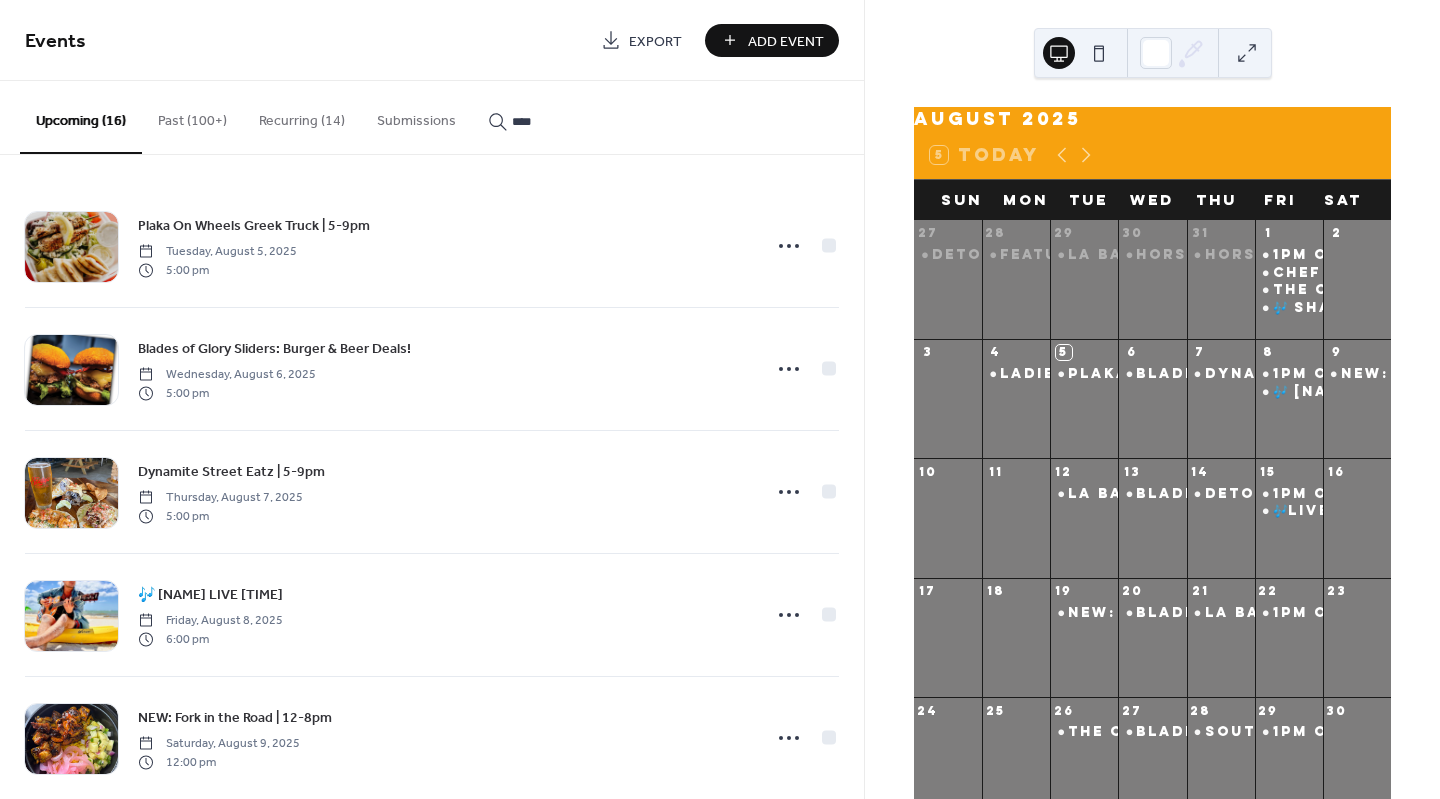 click on "***" at bounding box center (560, 116) 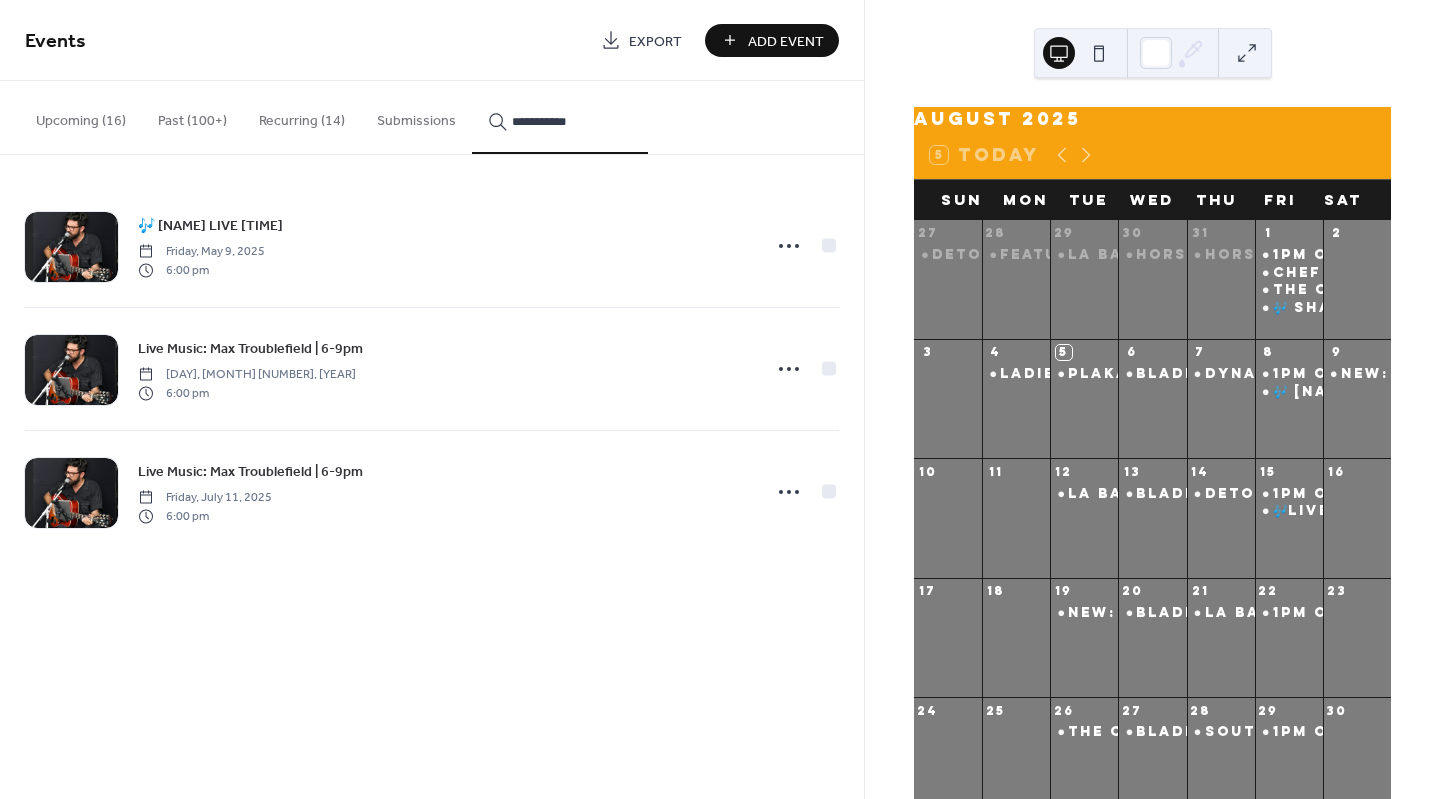 type on "**********" 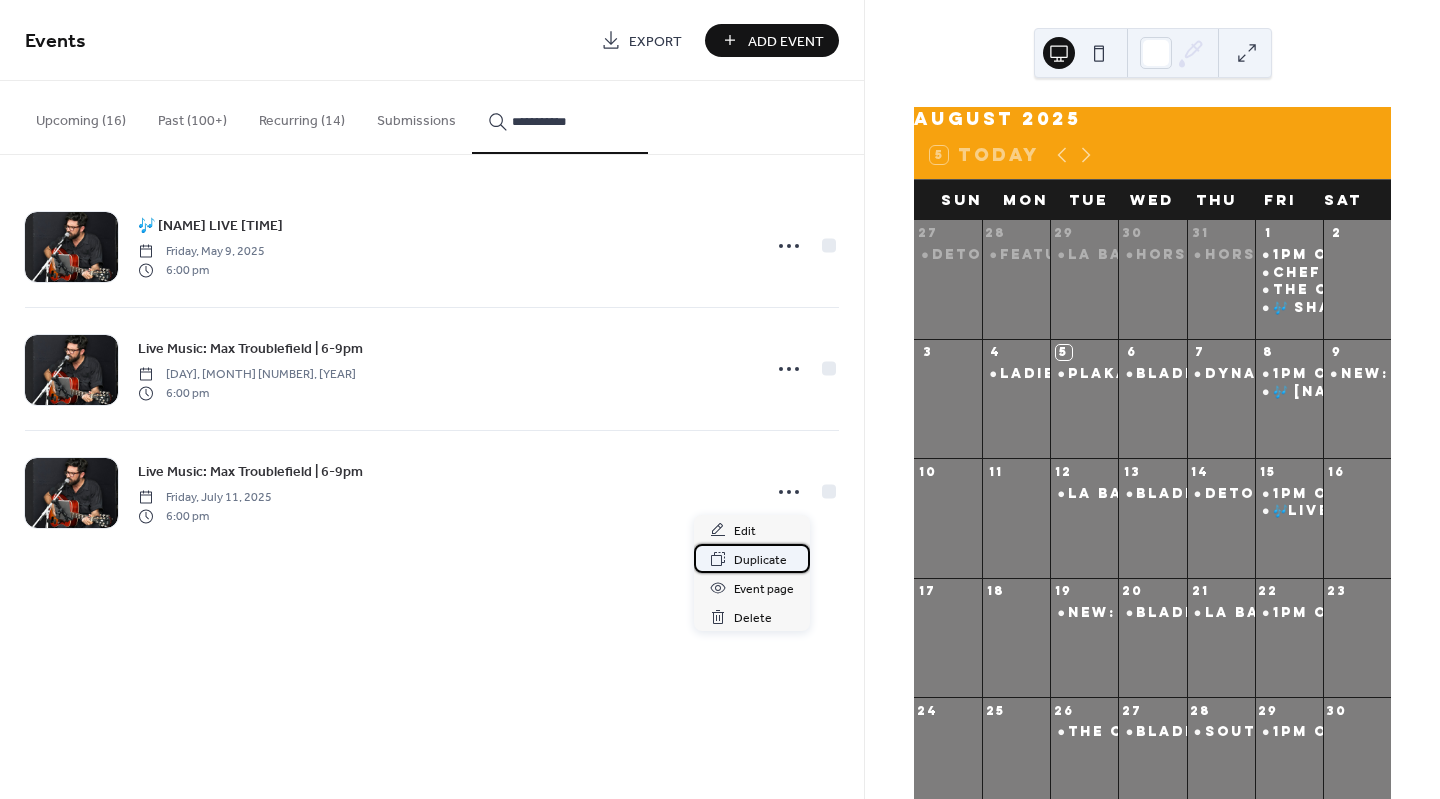 click on "Duplicate" at bounding box center [760, 560] 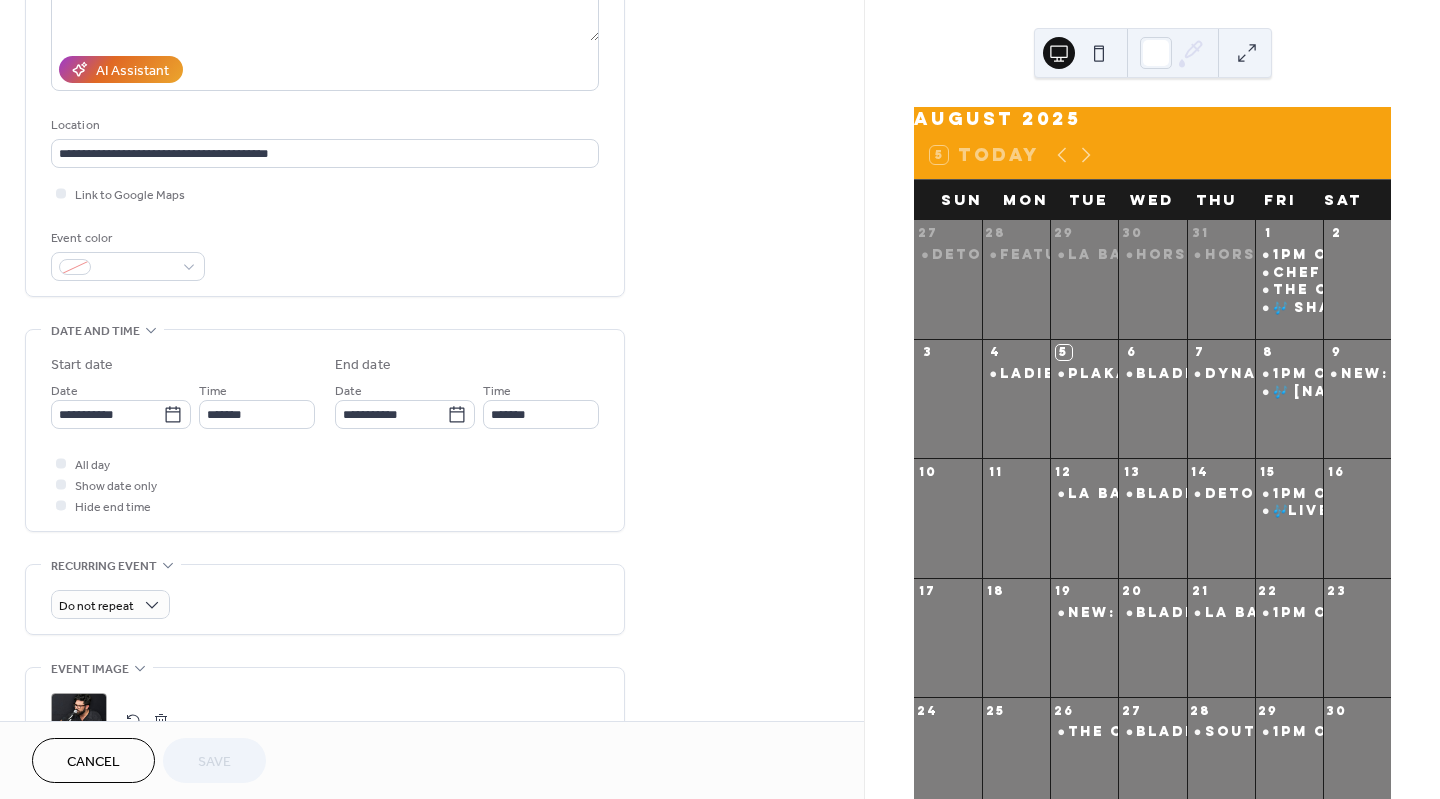 scroll, scrollTop: 494, scrollLeft: 0, axis: vertical 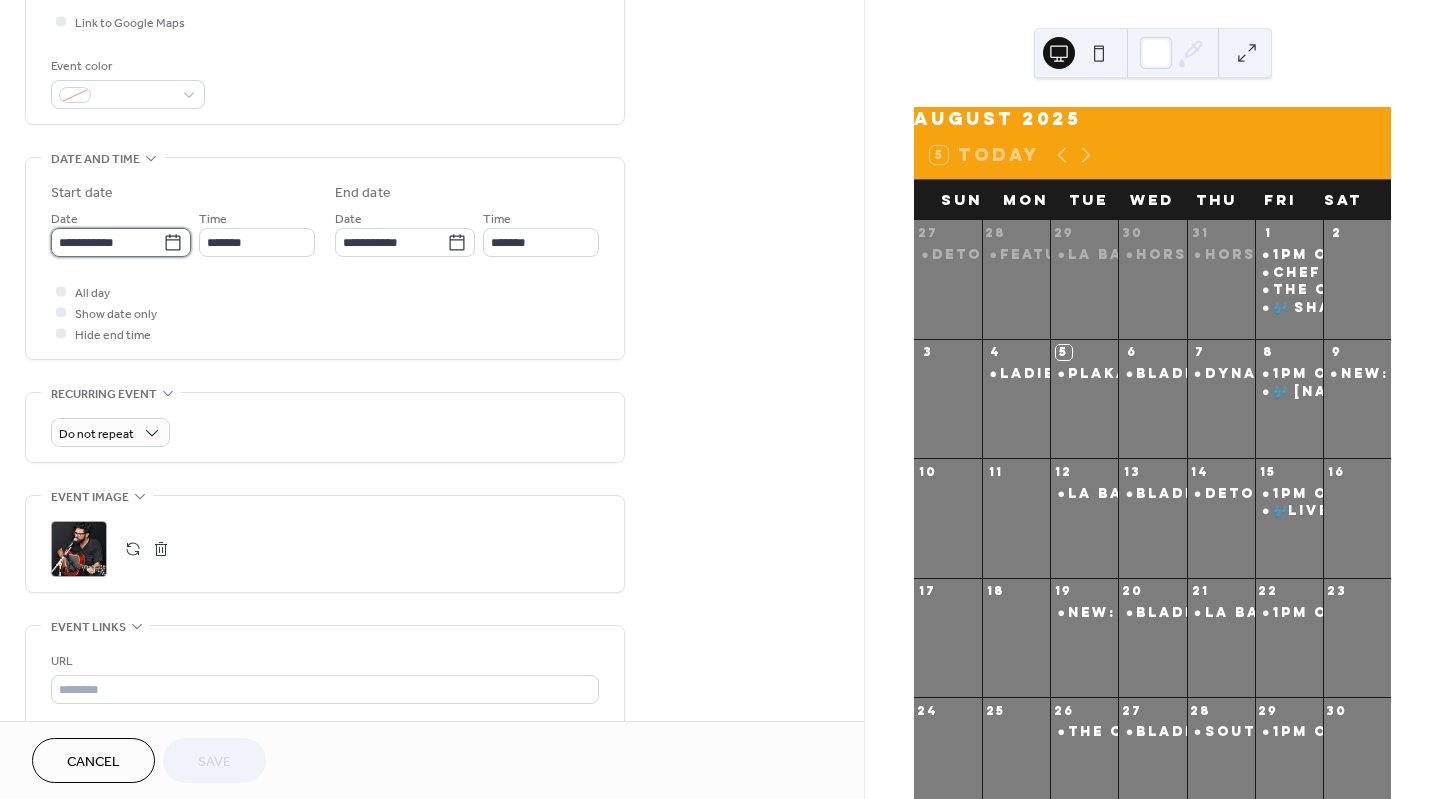 click on "**********" at bounding box center [107, 242] 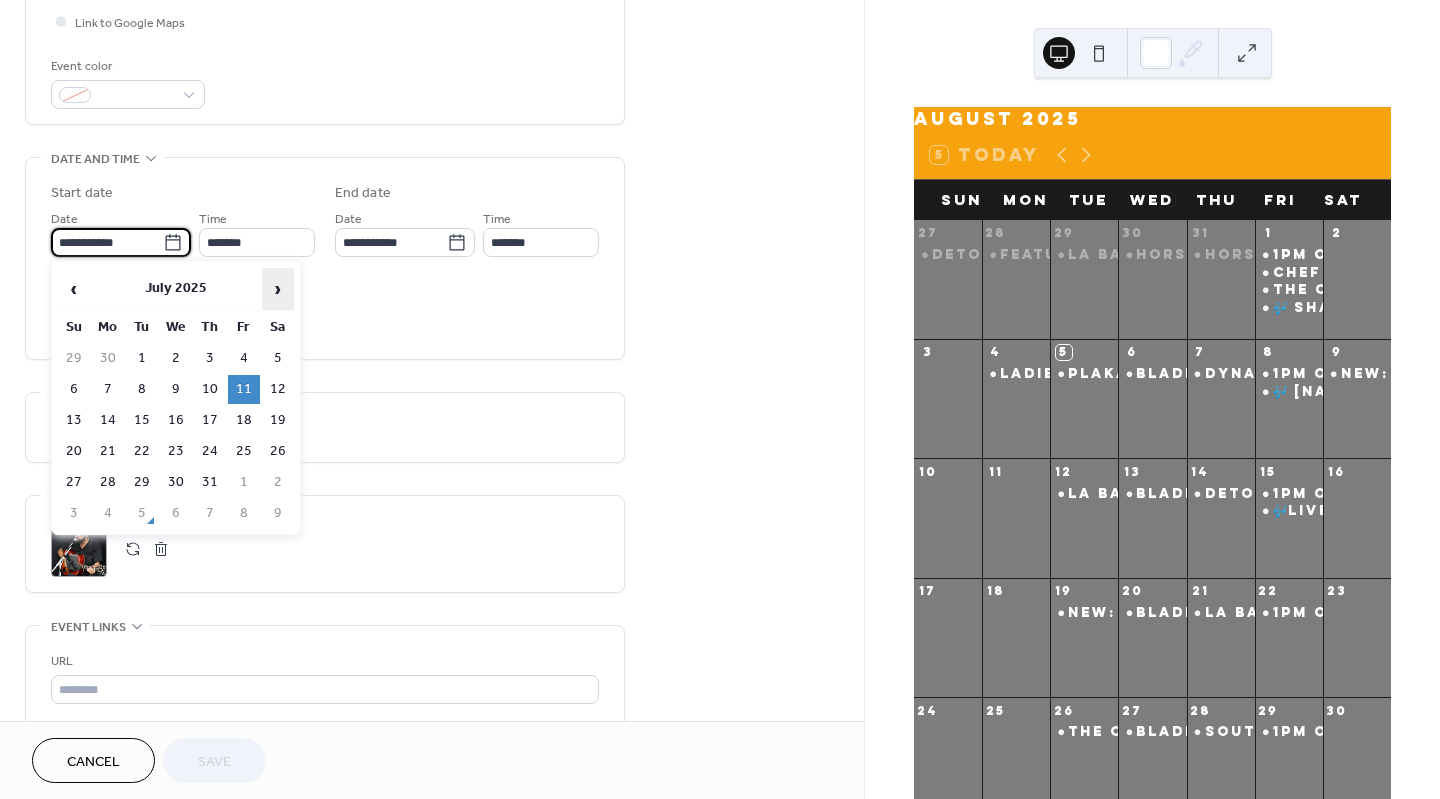 click on "›" at bounding box center (278, 289) 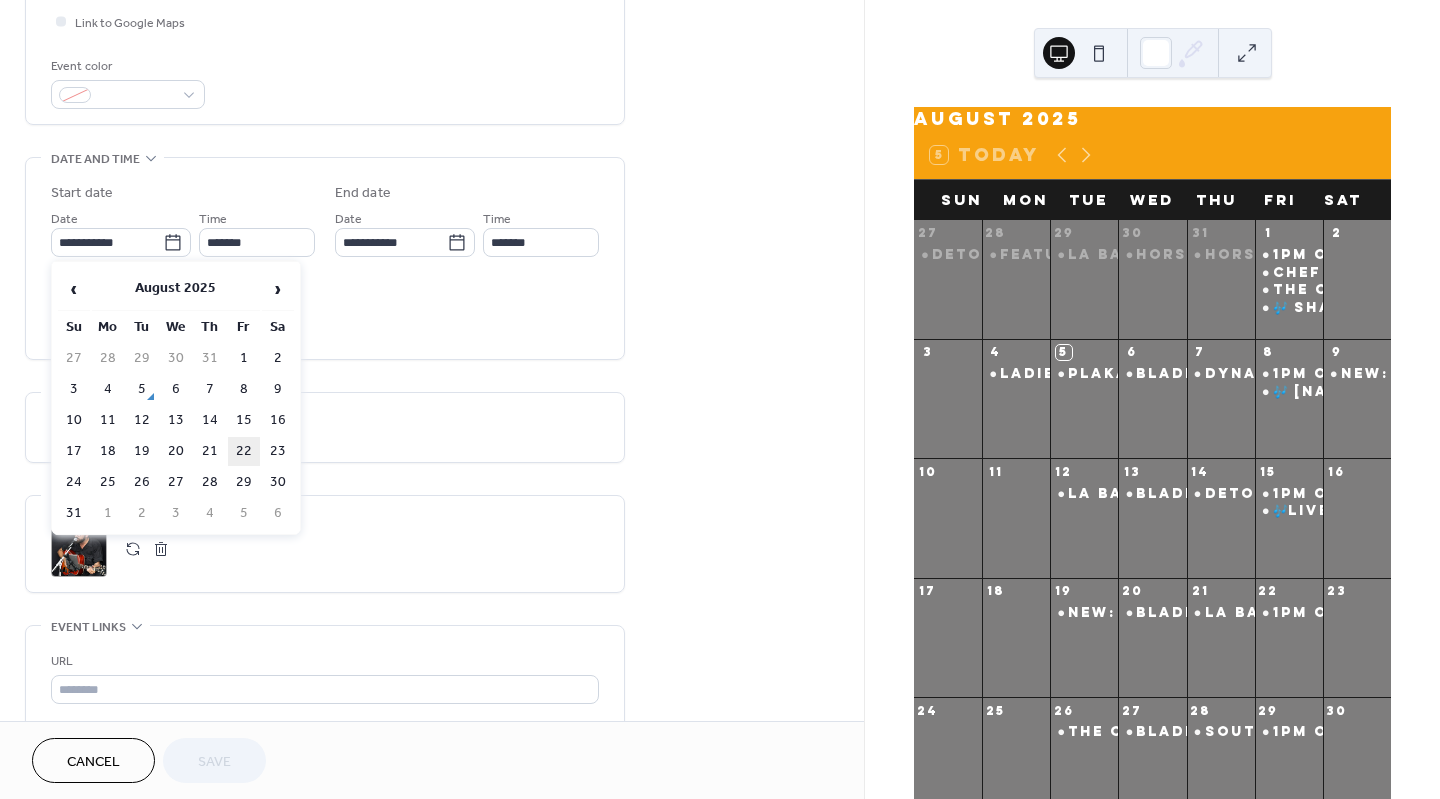 click on "22" at bounding box center [244, 451] 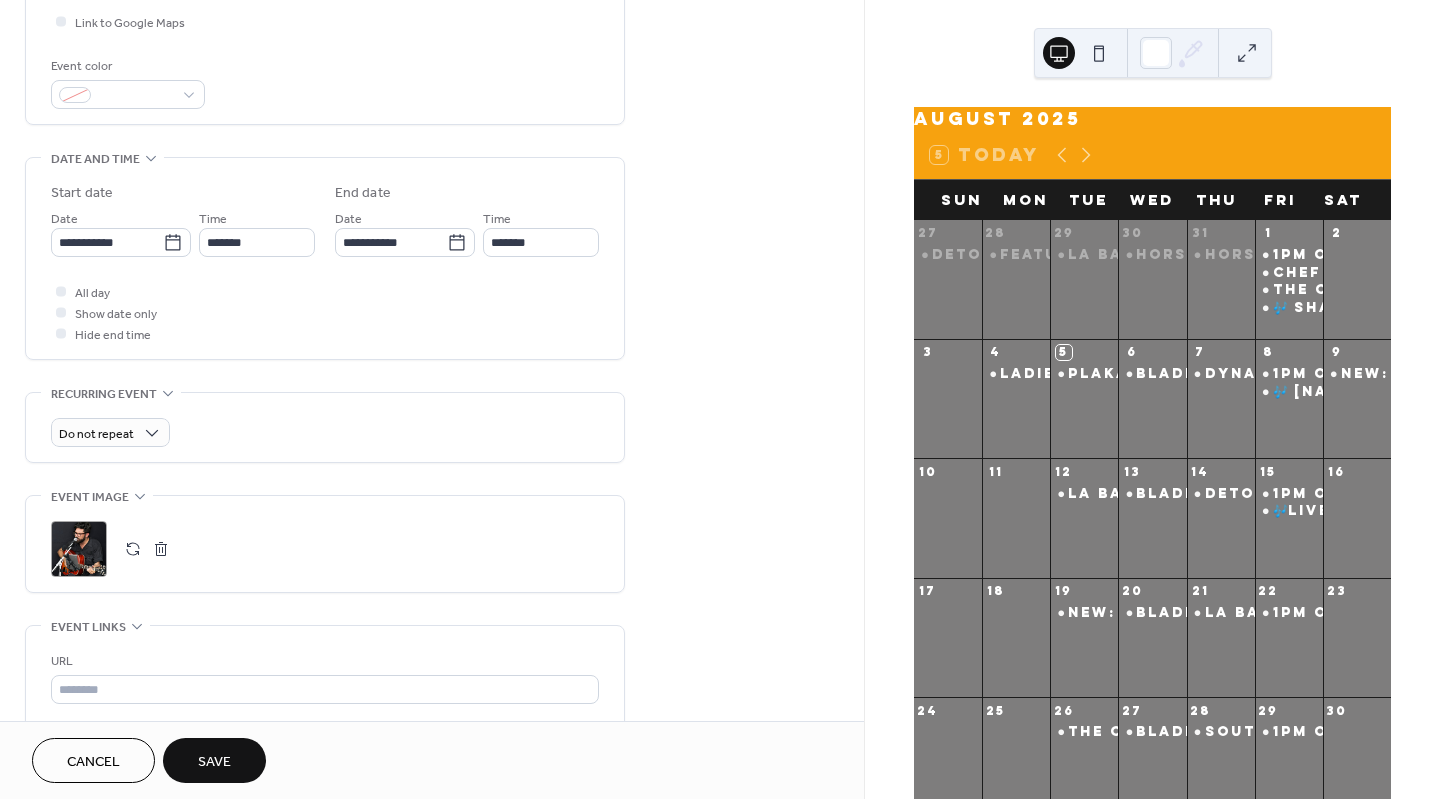 click on "Save" at bounding box center (214, 760) 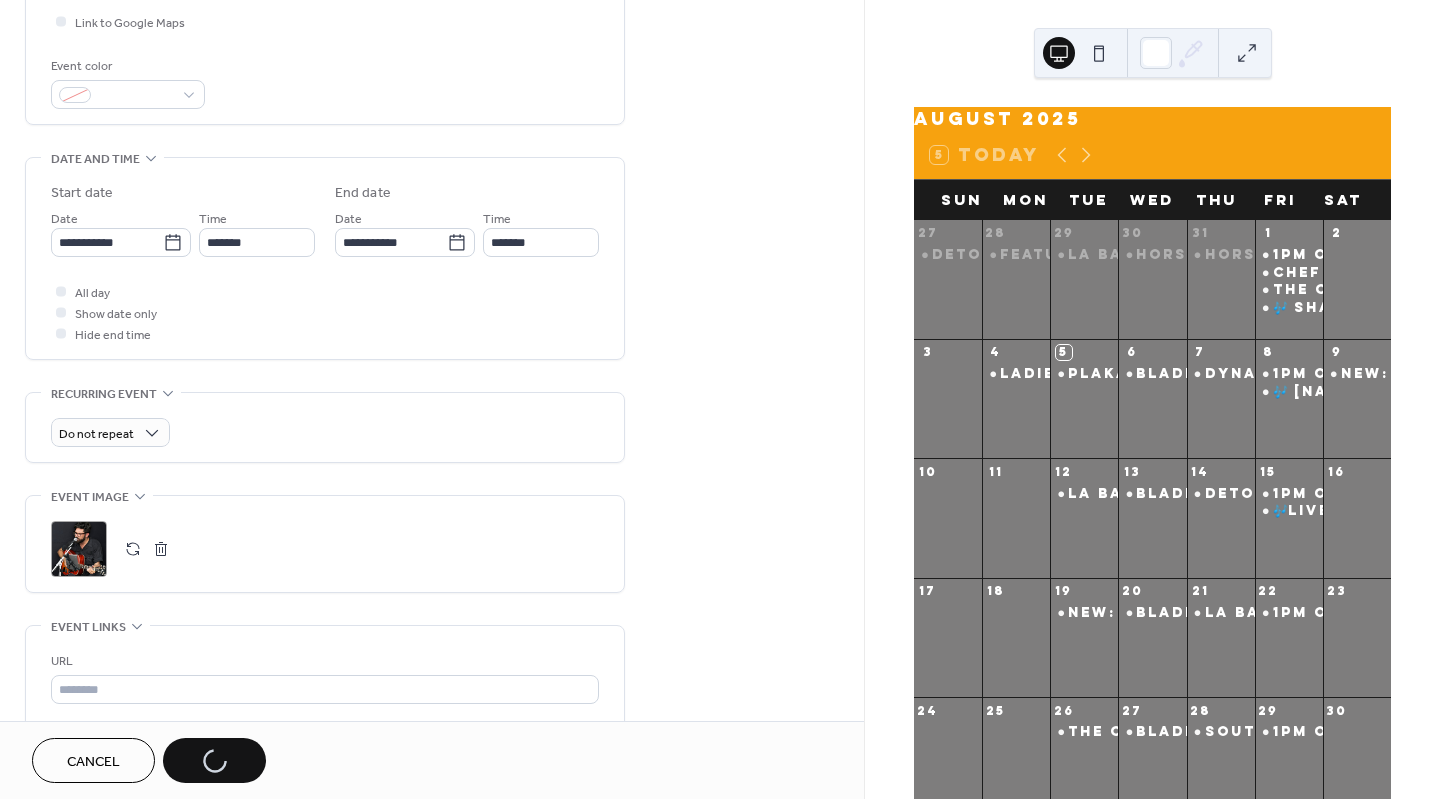 scroll, scrollTop: 0, scrollLeft: 0, axis: both 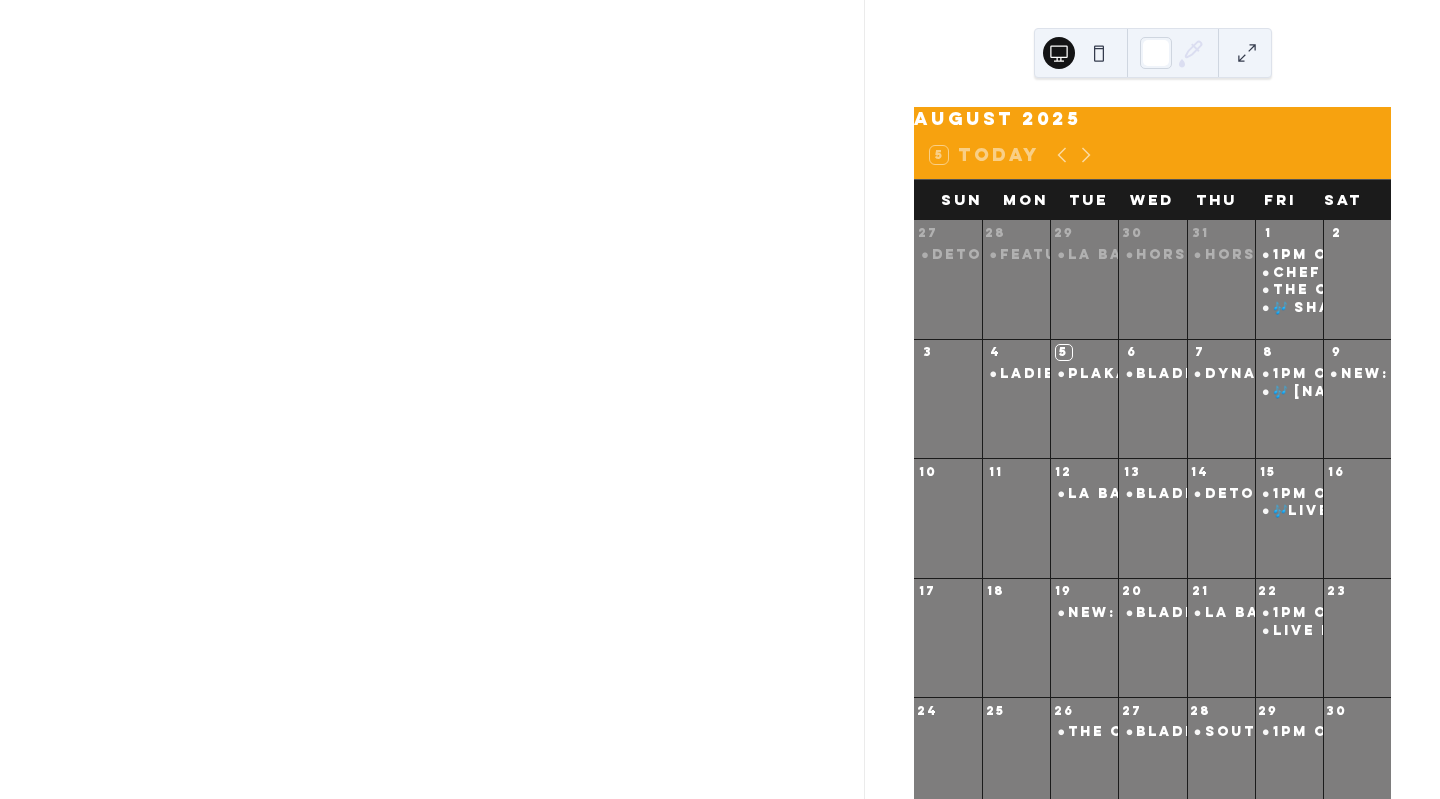 click at bounding box center [432, 399] 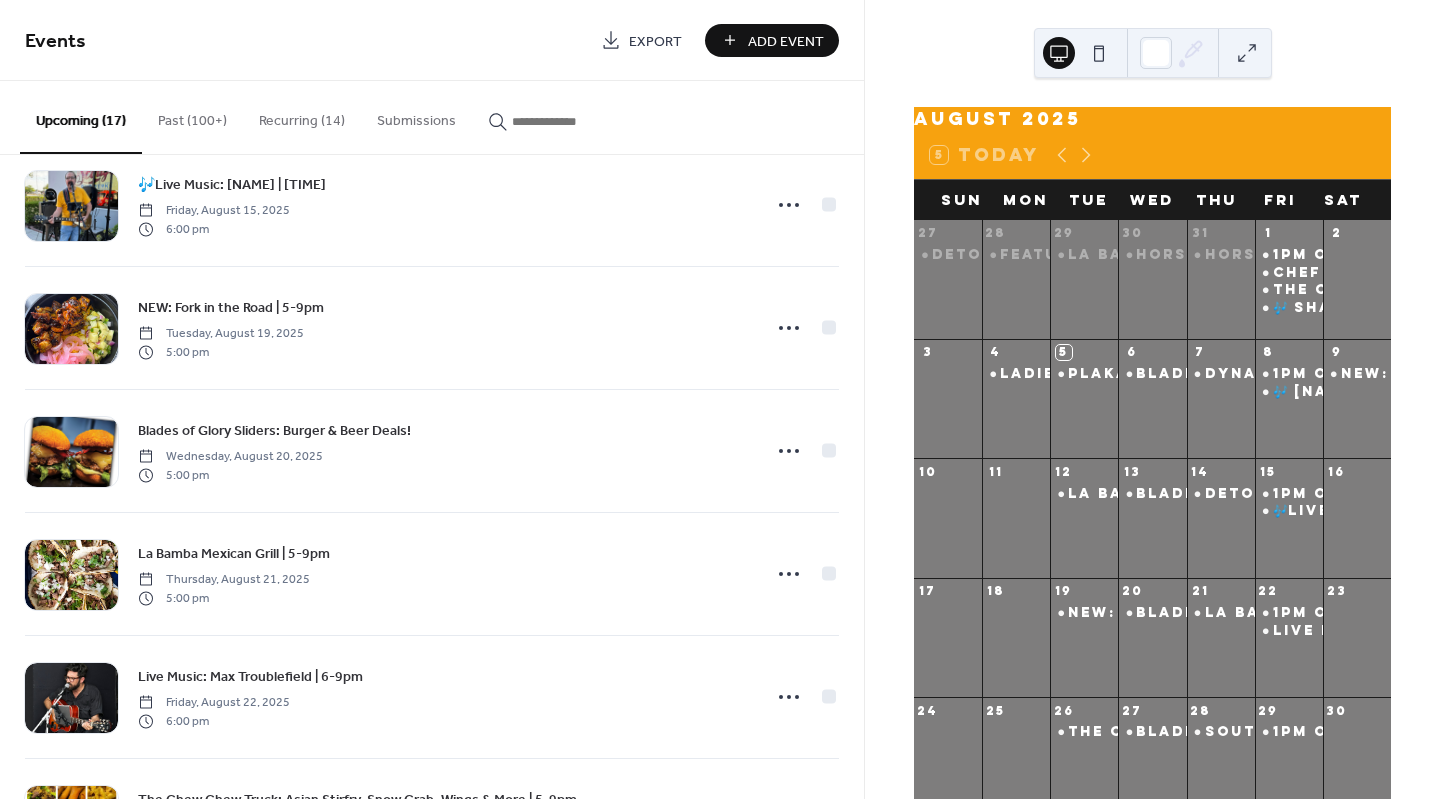 scroll, scrollTop: 1026, scrollLeft: 0, axis: vertical 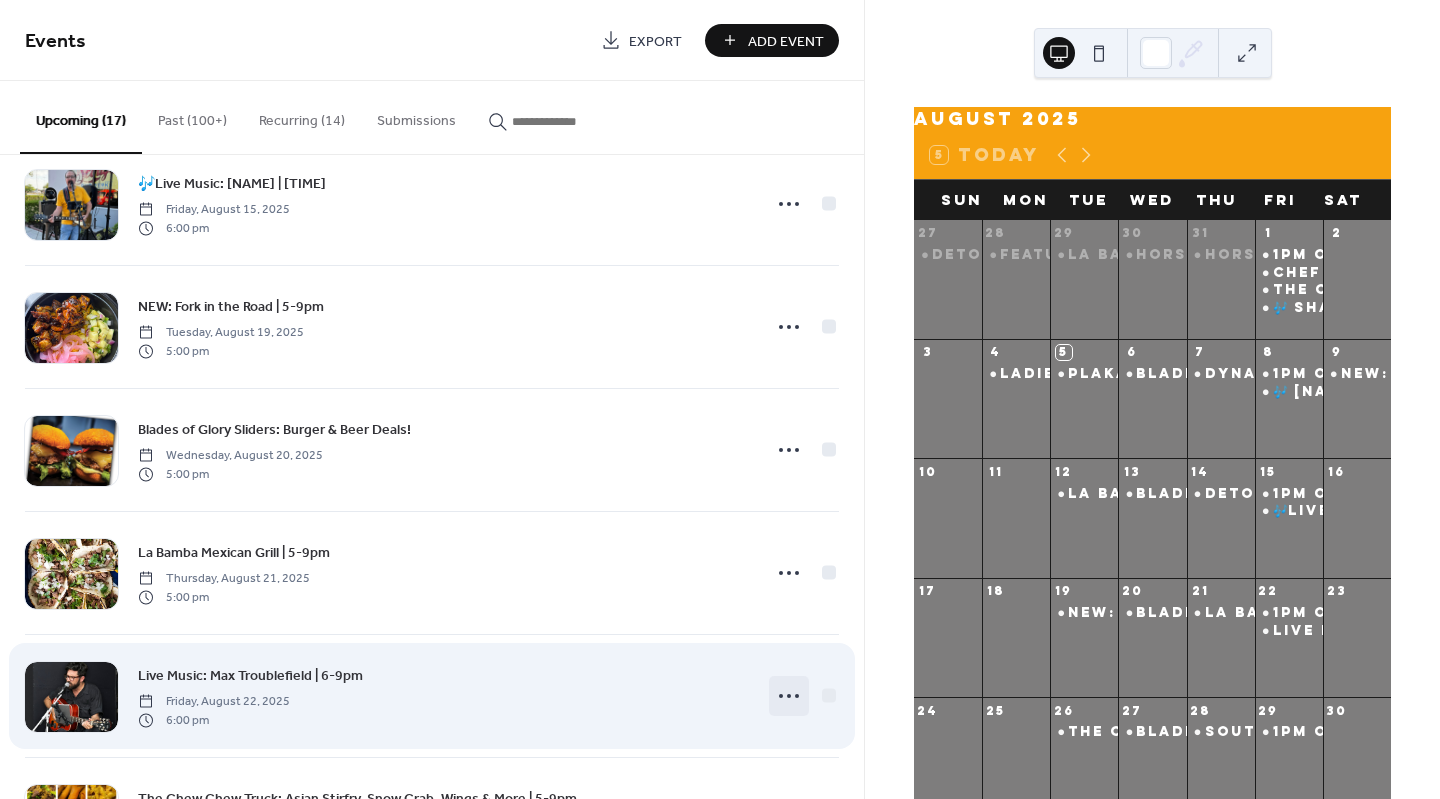 click 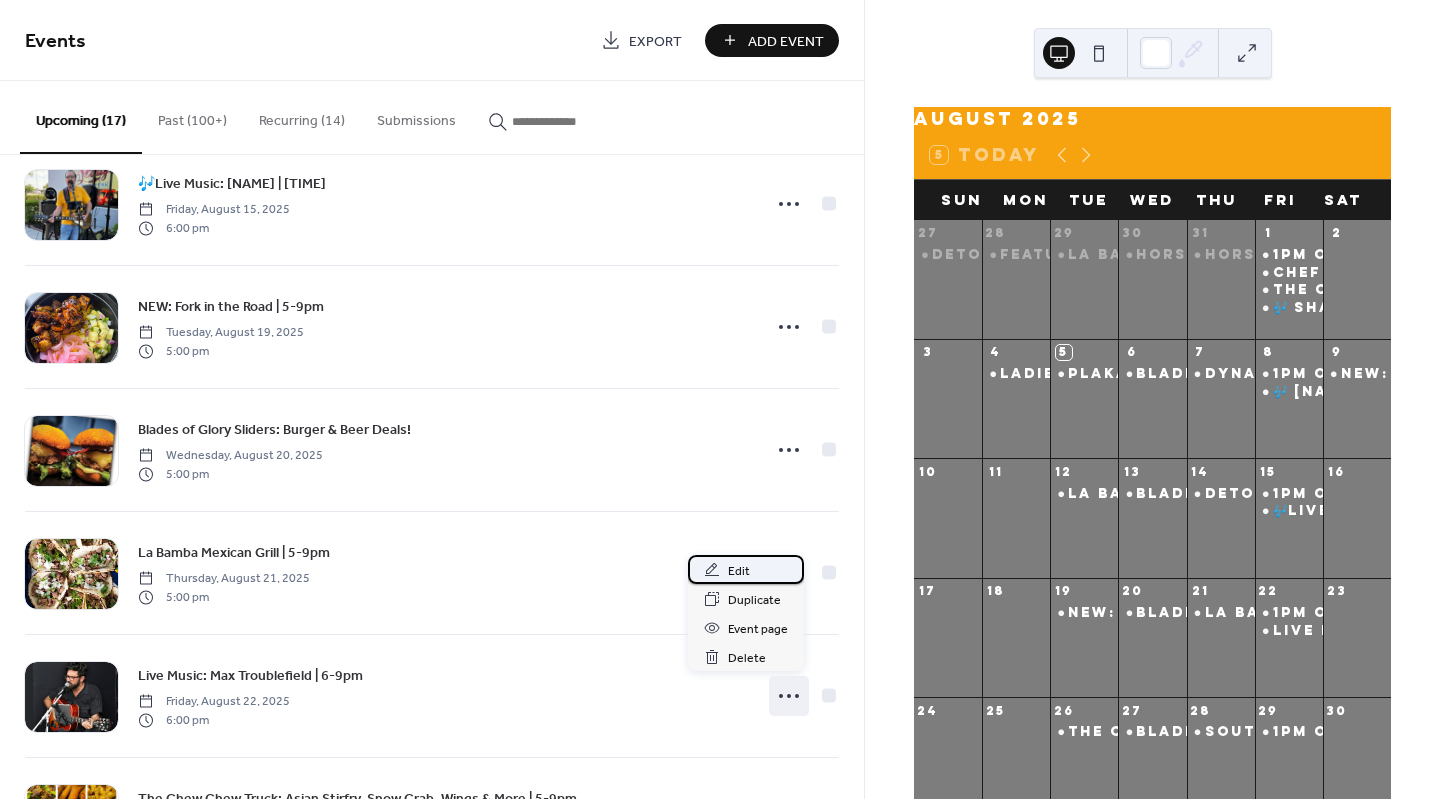click on "Edit" at bounding box center (739, 571) 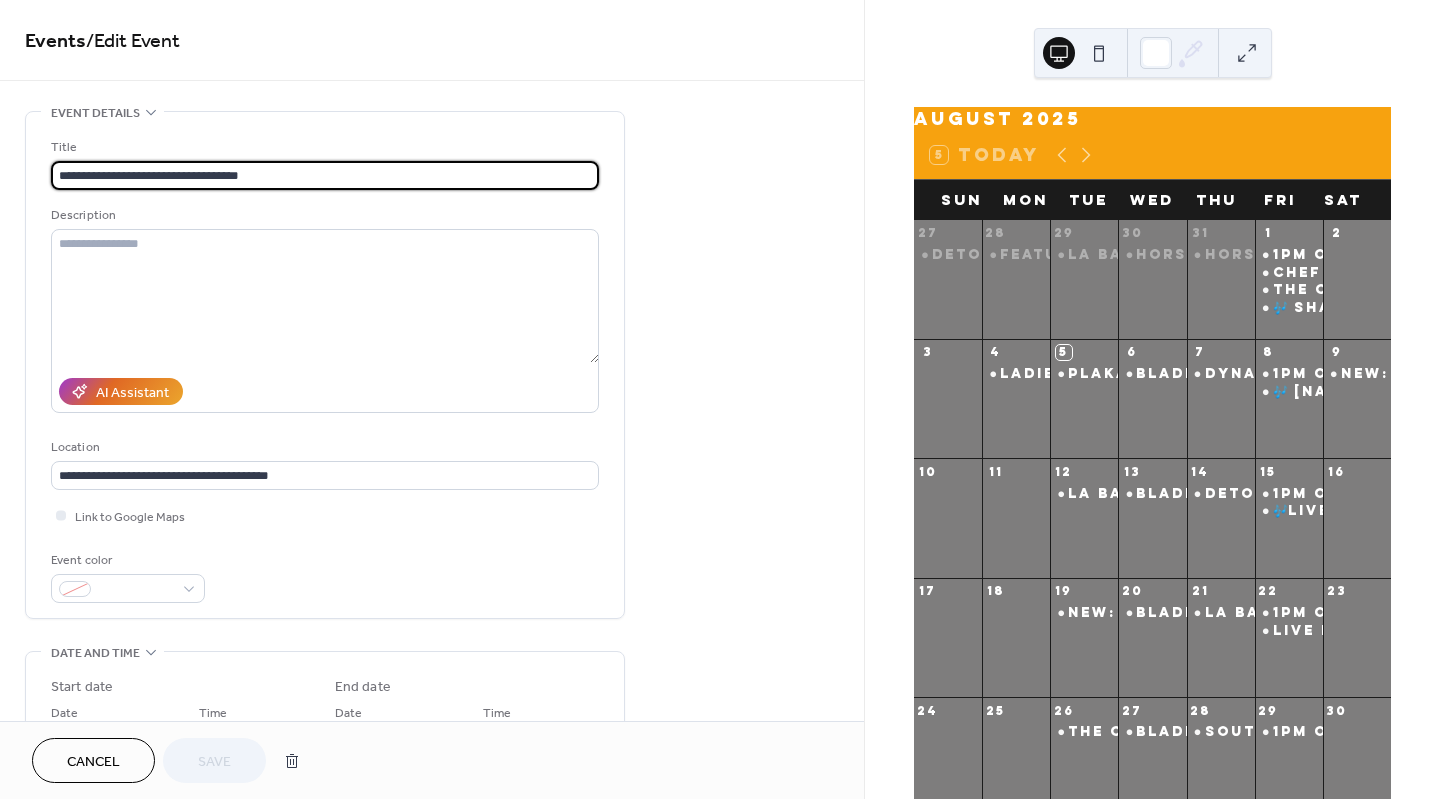 click on "**********" at bounding box center [325, 175] 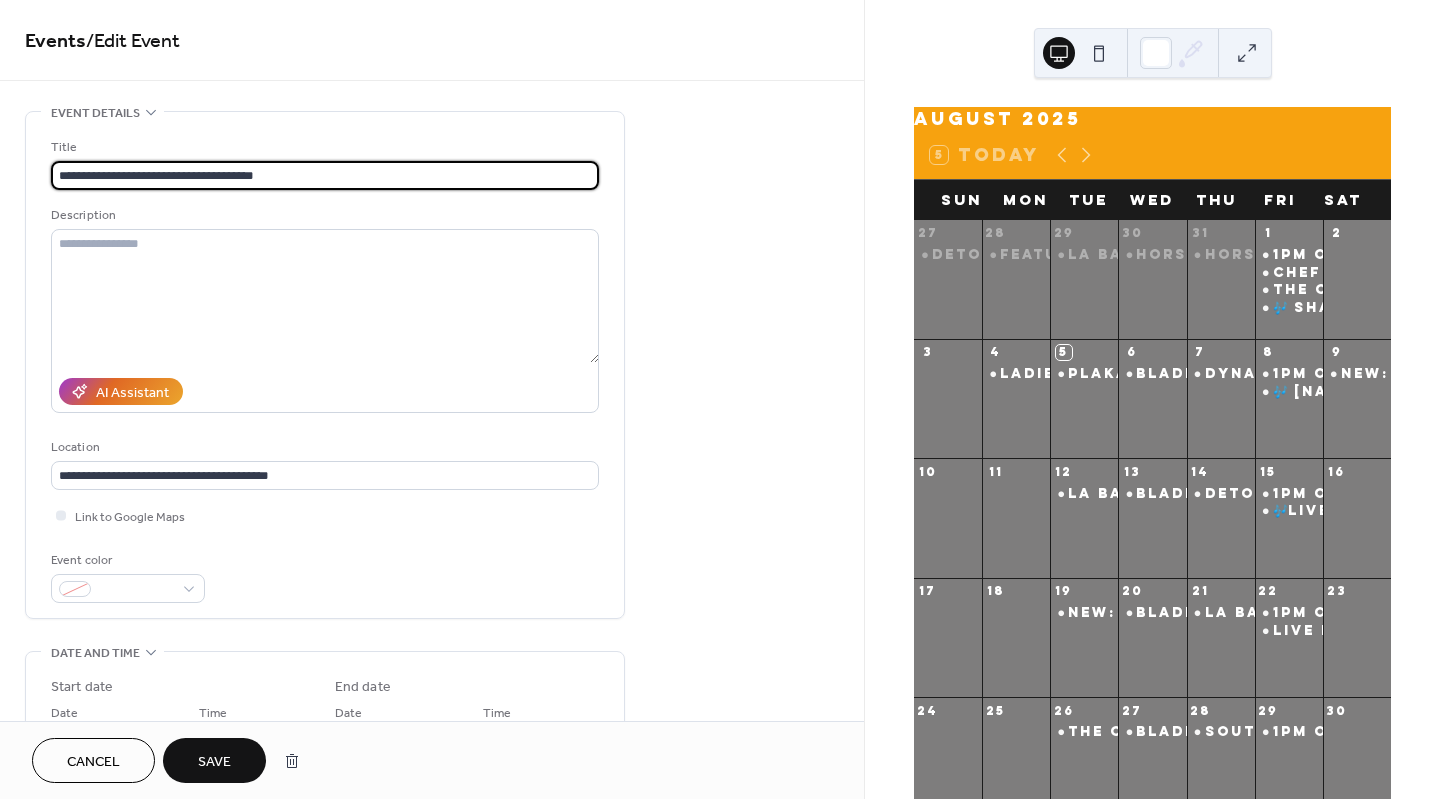 click on "**********" at bounding box center [325, 175] 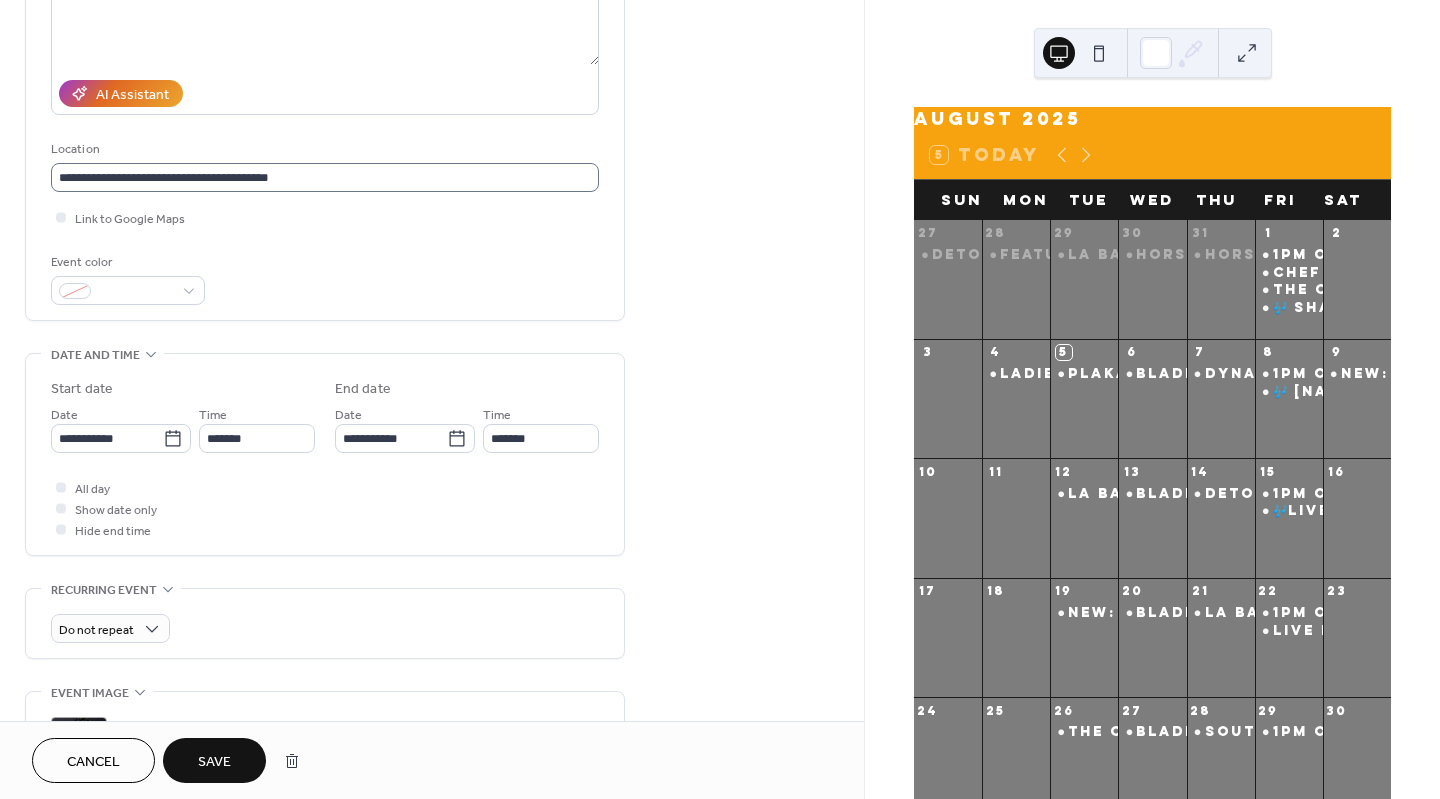 scroll, scrollTop: 309, scrollLeft: 0, axis: vertical 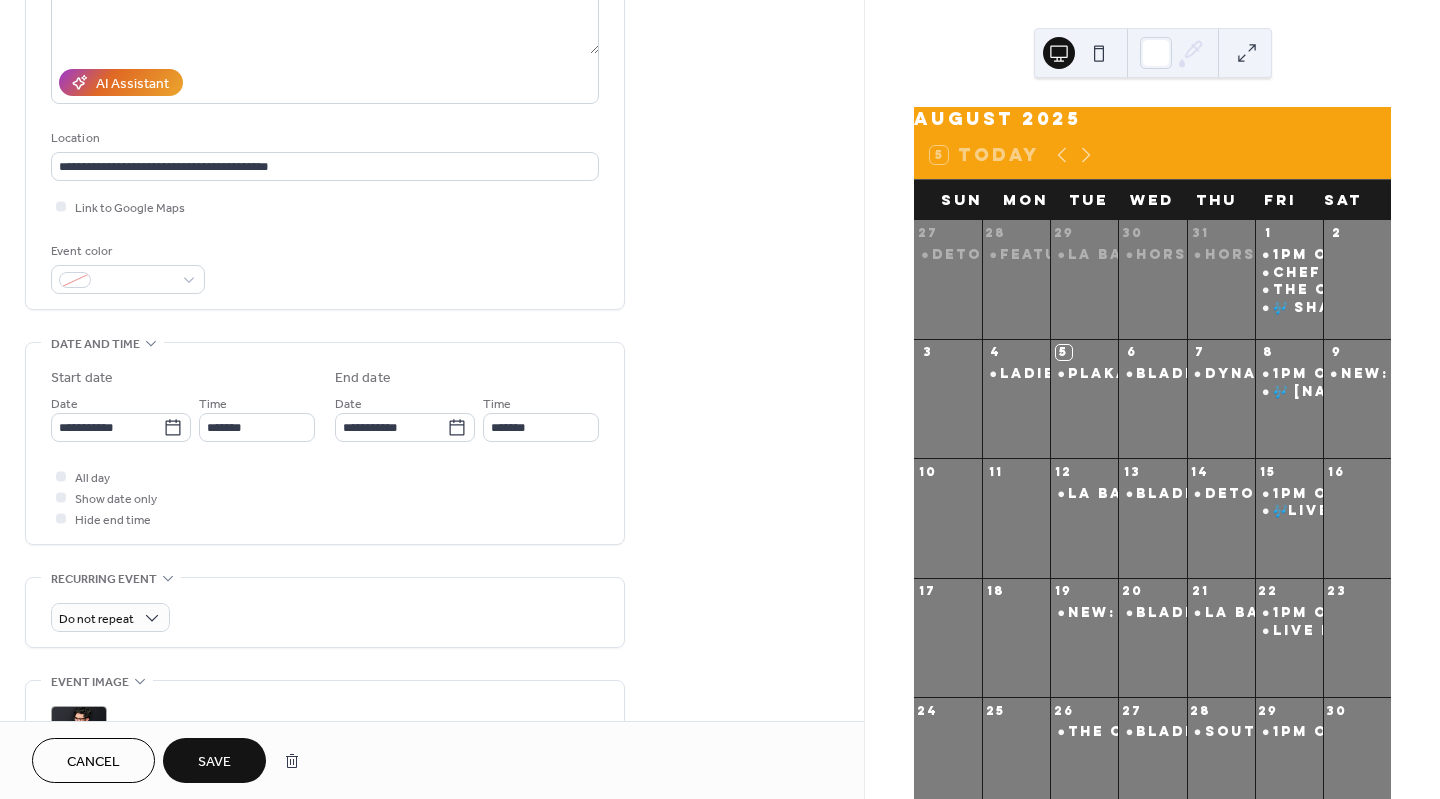 type on "**********" 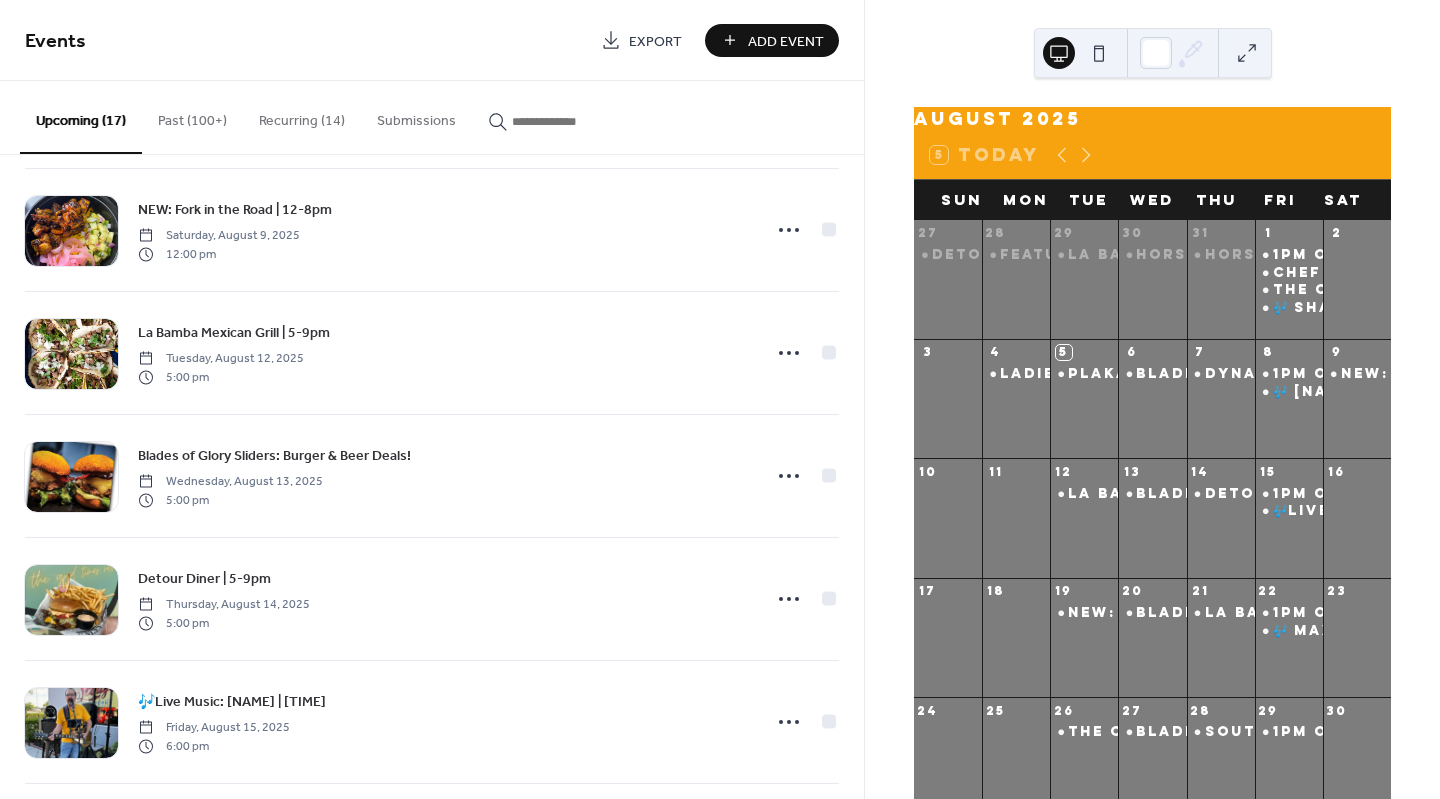 scroll, scrollTop: 601, scrollLeft: 0, axis: vertical 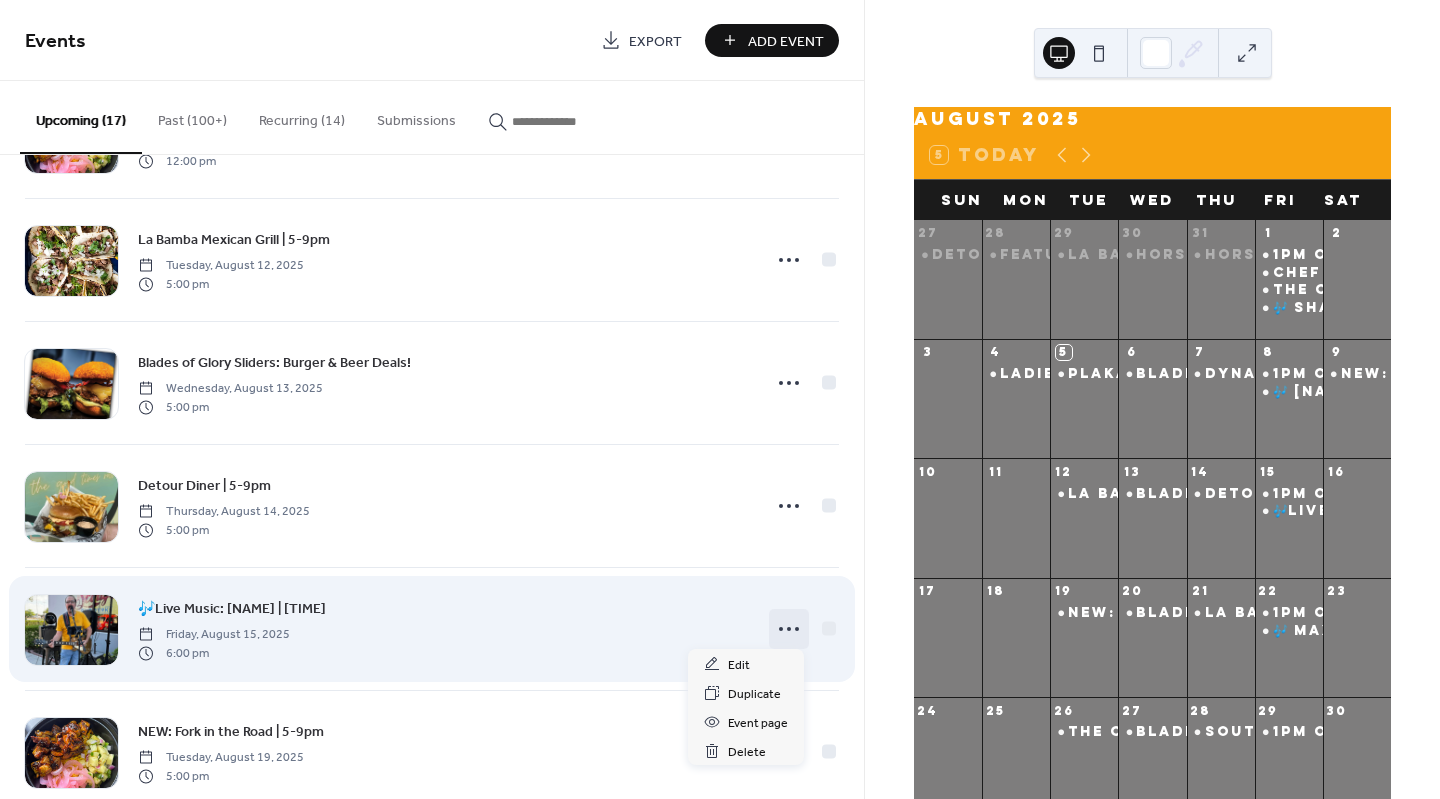 click 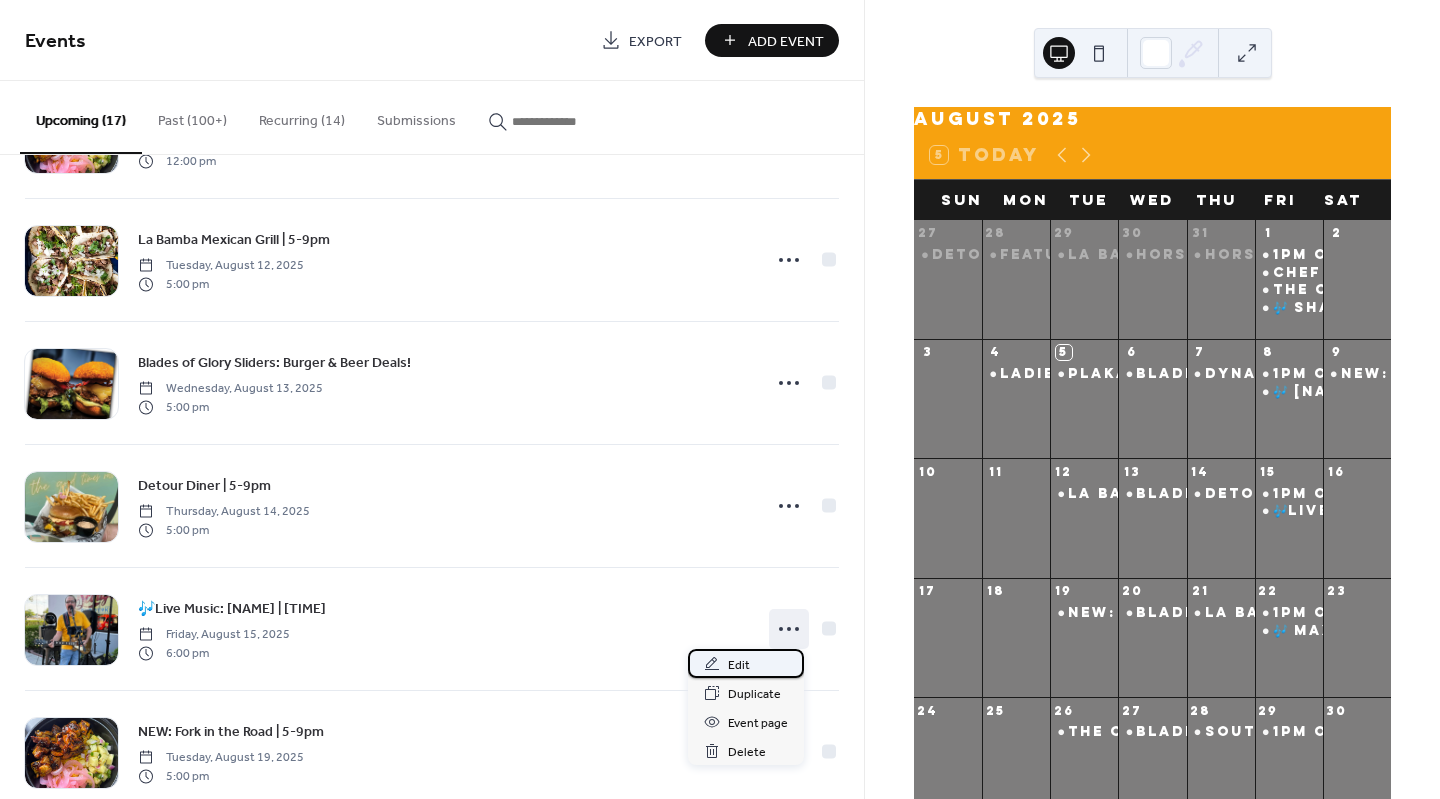 click on "Edit" at bounding box center (739, 665) 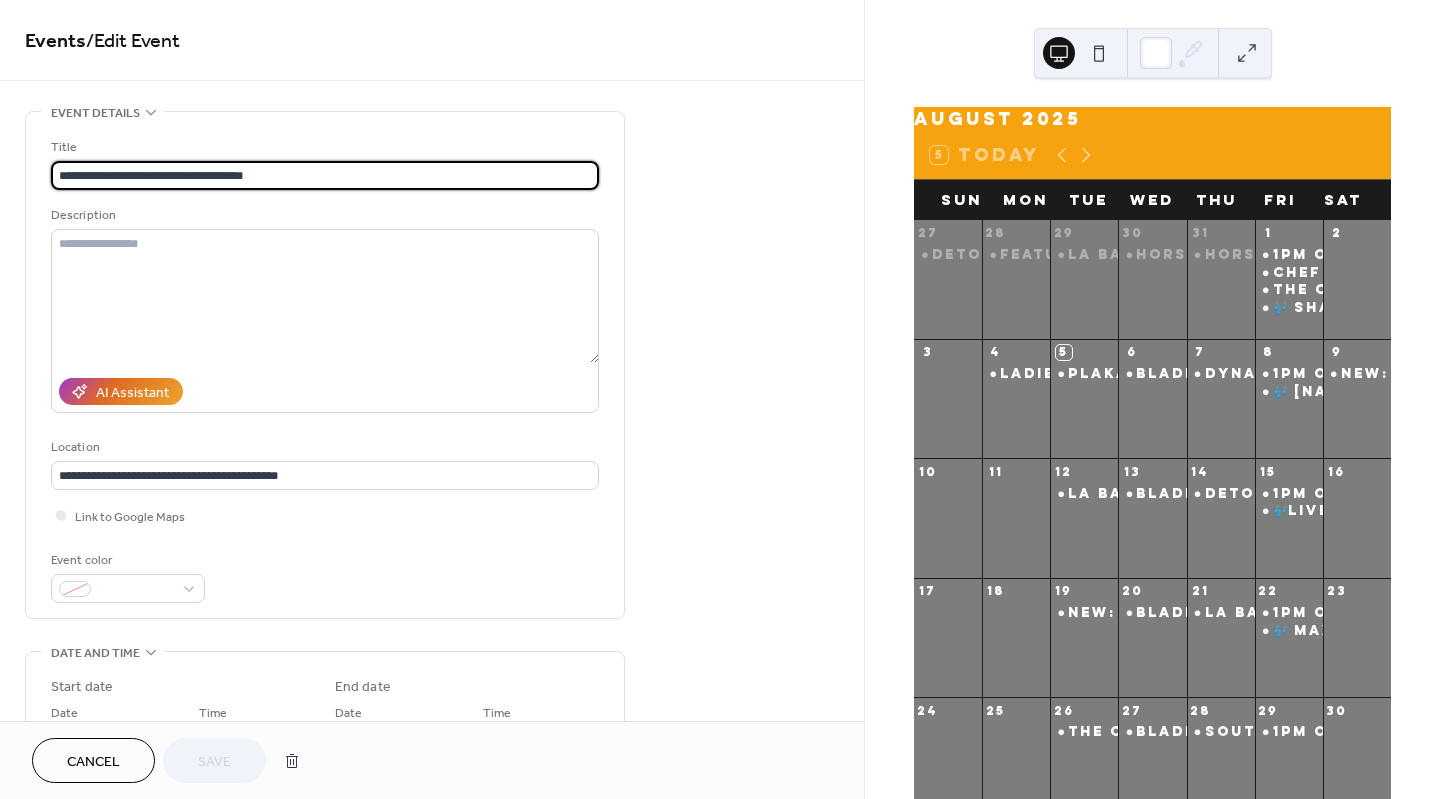 click on "**********" at bounding box center (325, 175) 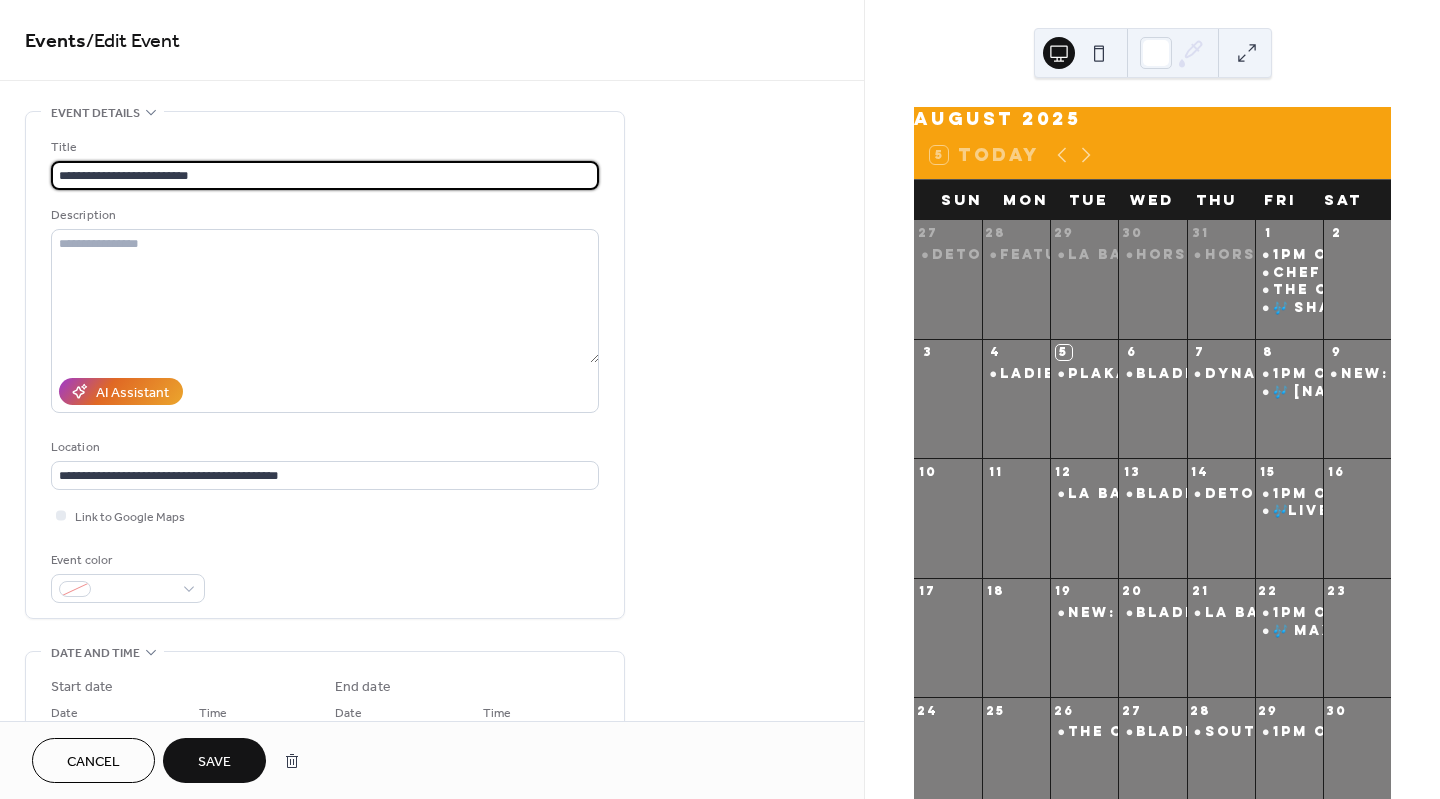type on "**********" 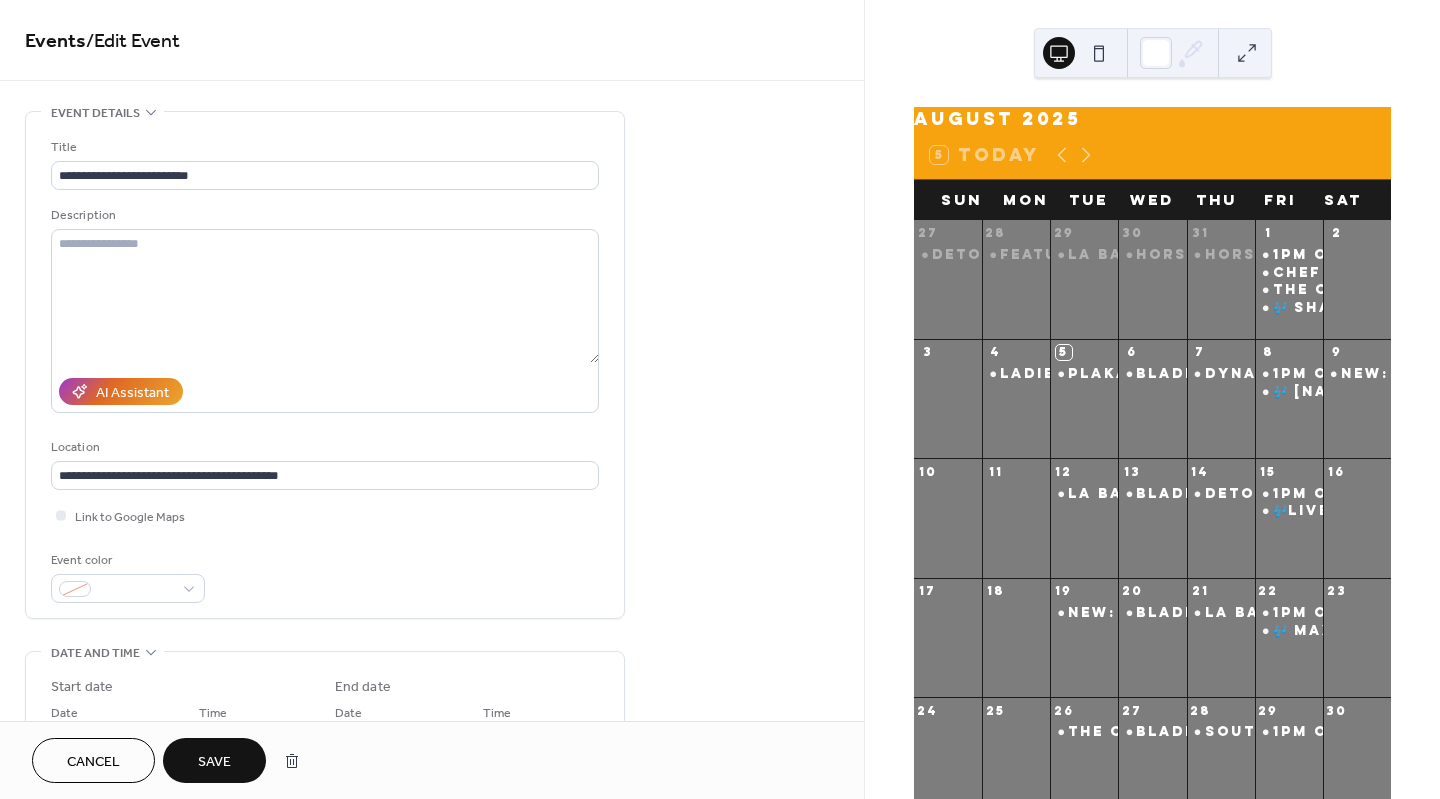 click on "Save" at bounding box center (214, 762) 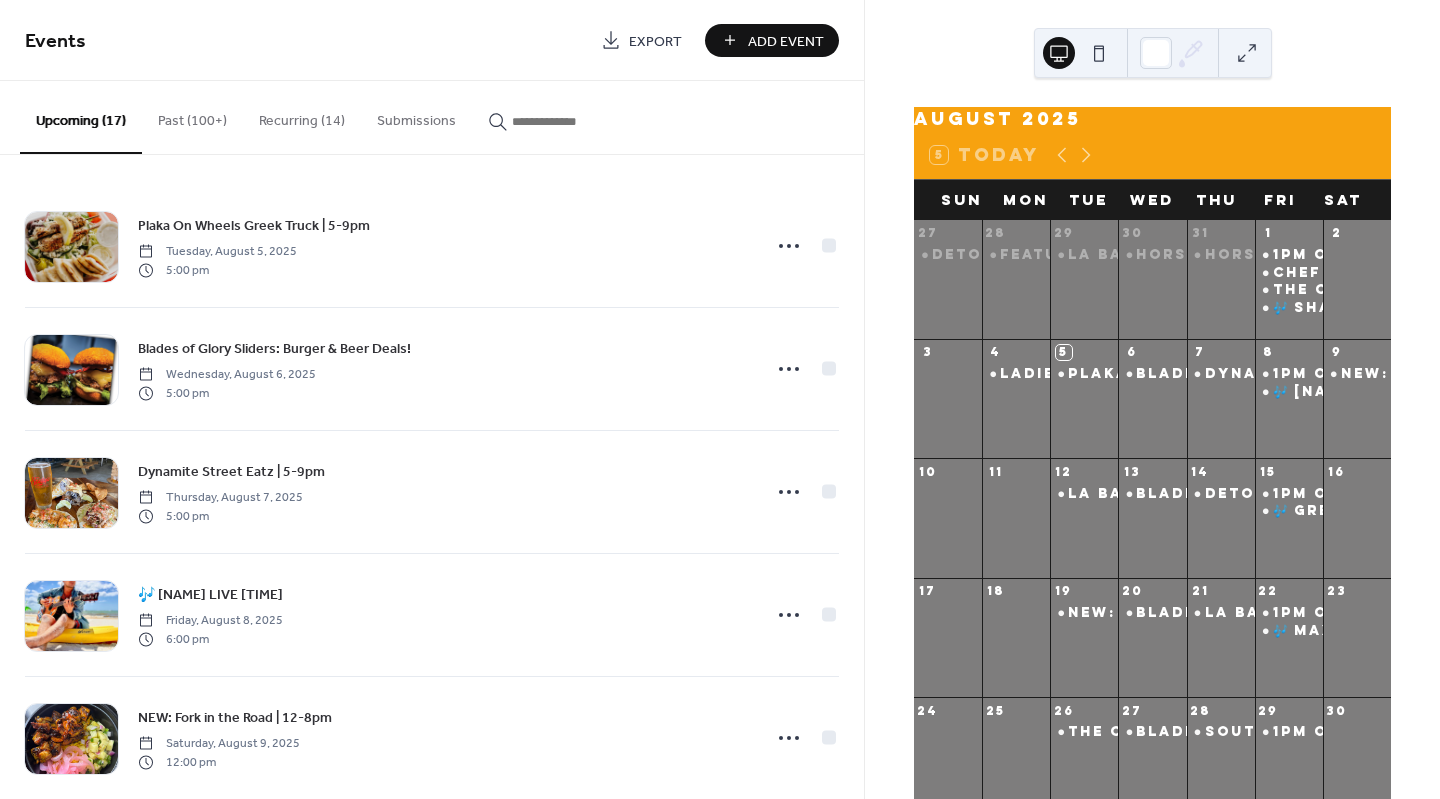click at bounding box center [572, 121] 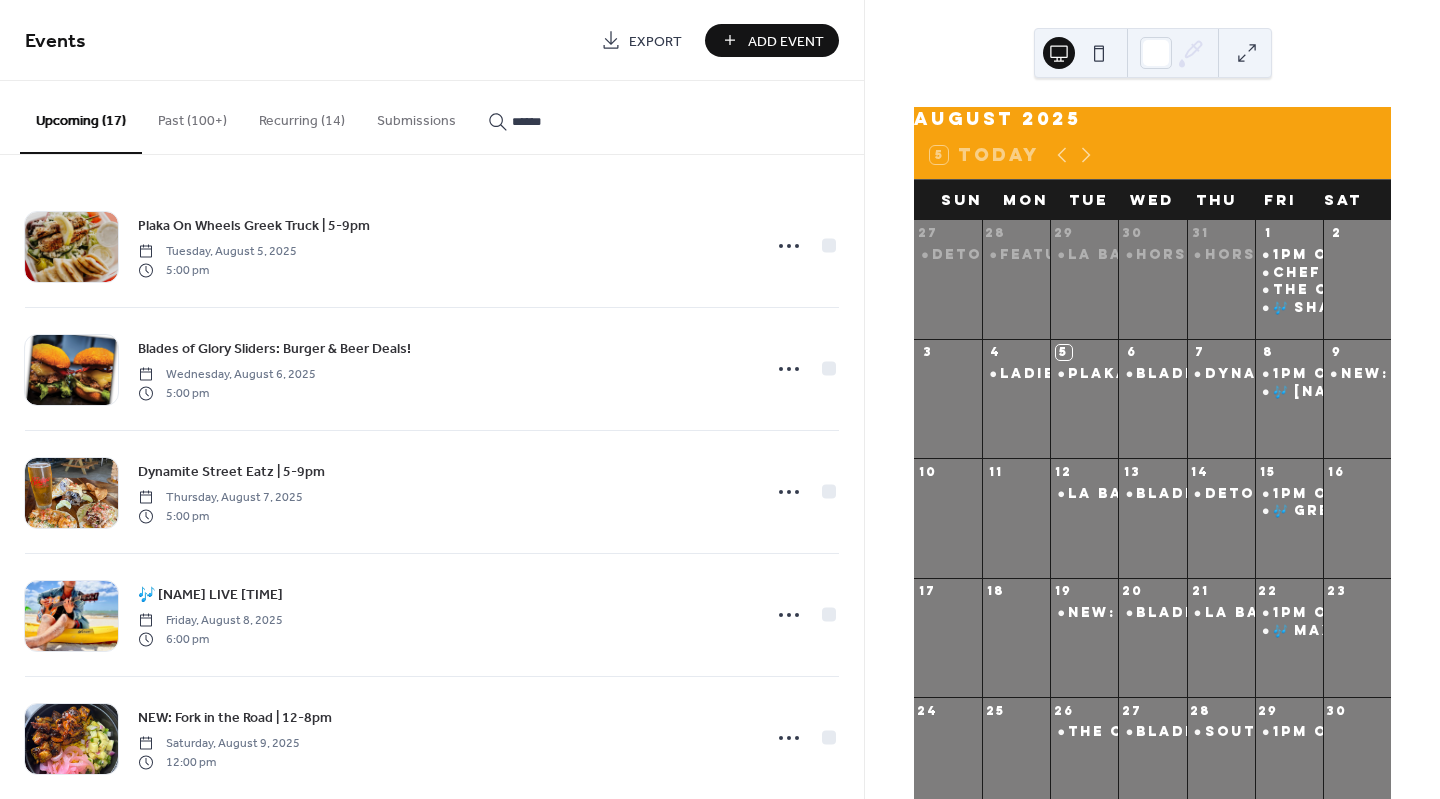 click on "******" at bounding box center (560, 116) 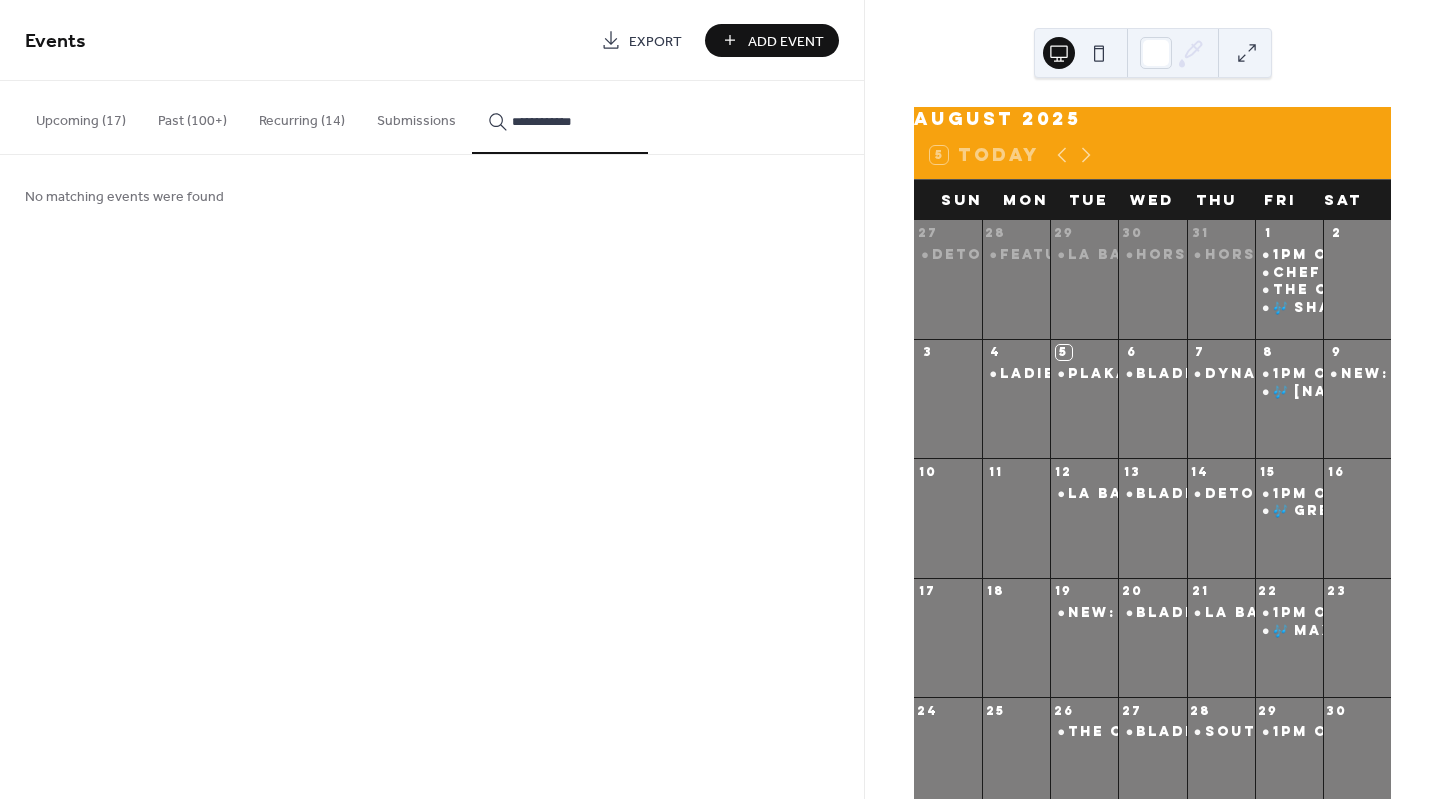 drag, startPoint x: 586, startPoint y: 120, endPoint x: 486, endPoint y: 113, distance: 100.2447 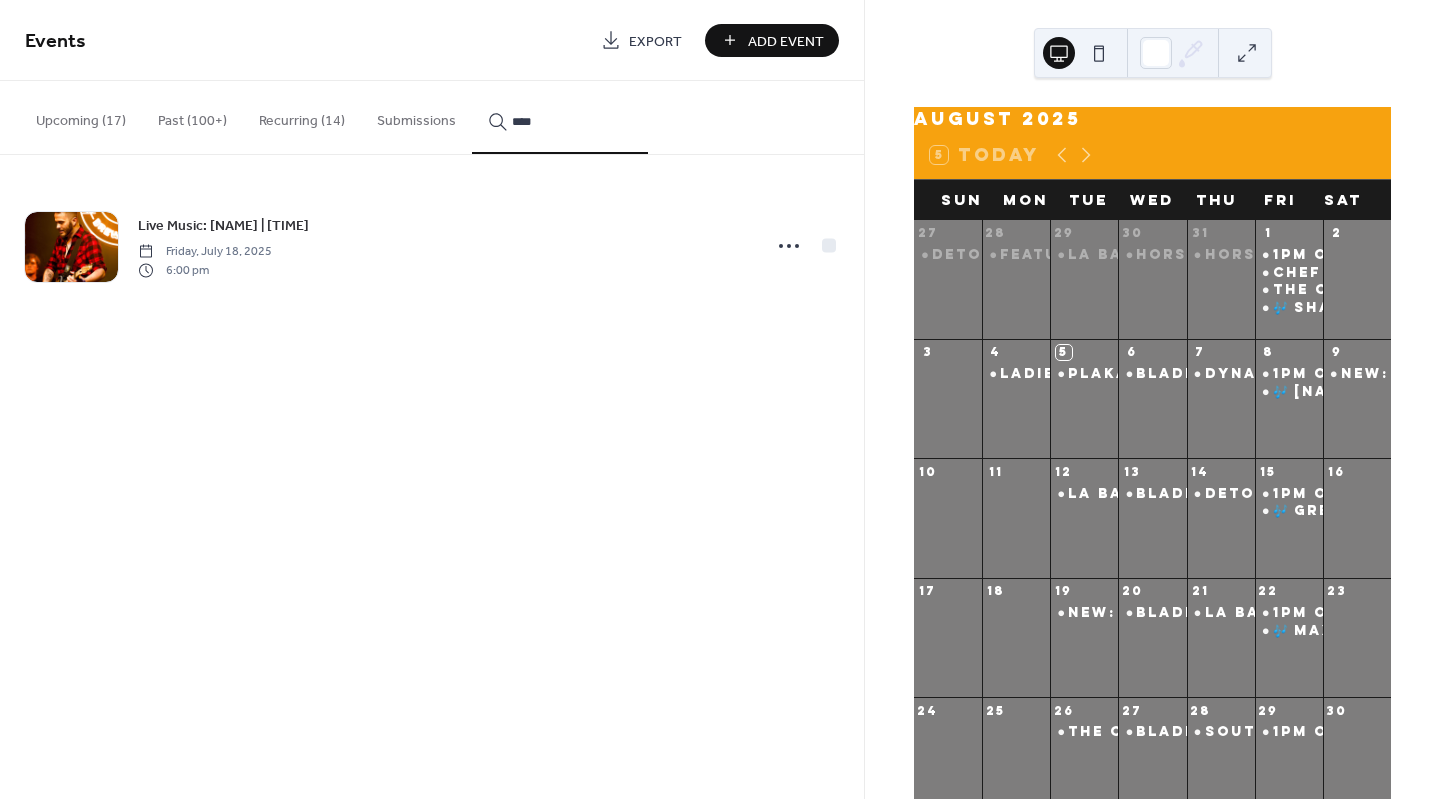type on "****" 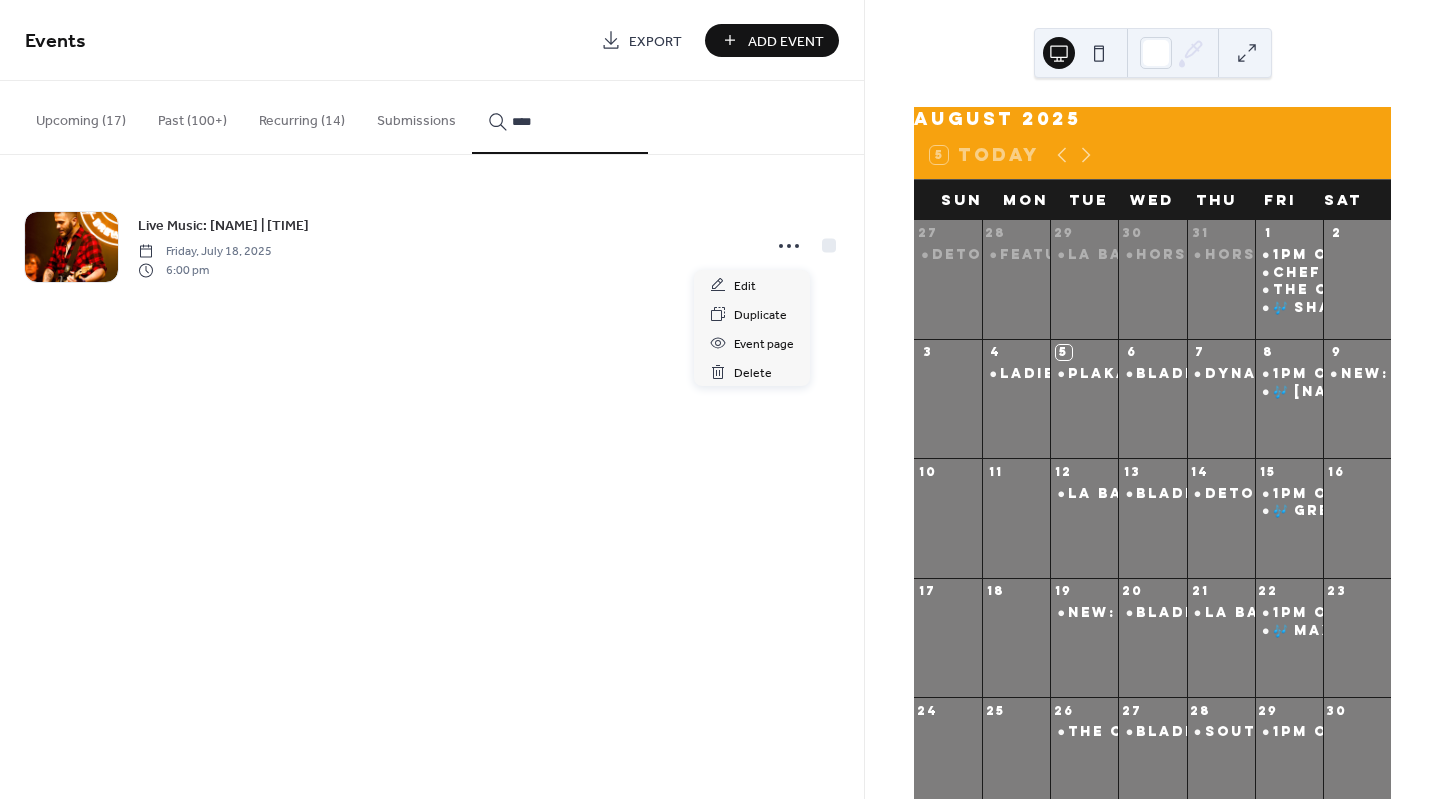 click 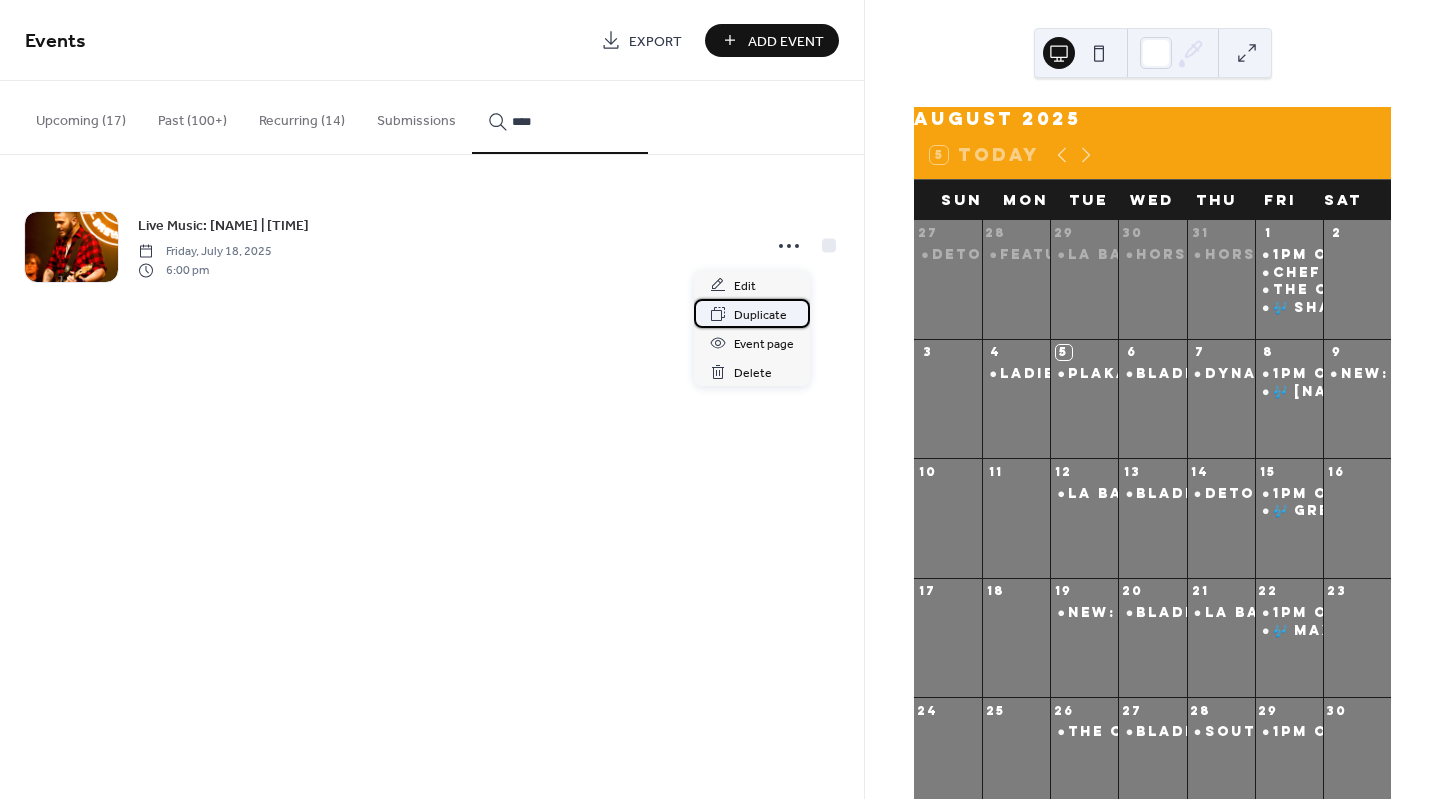 click on "Duplicate" at bounding box center (760, 315) 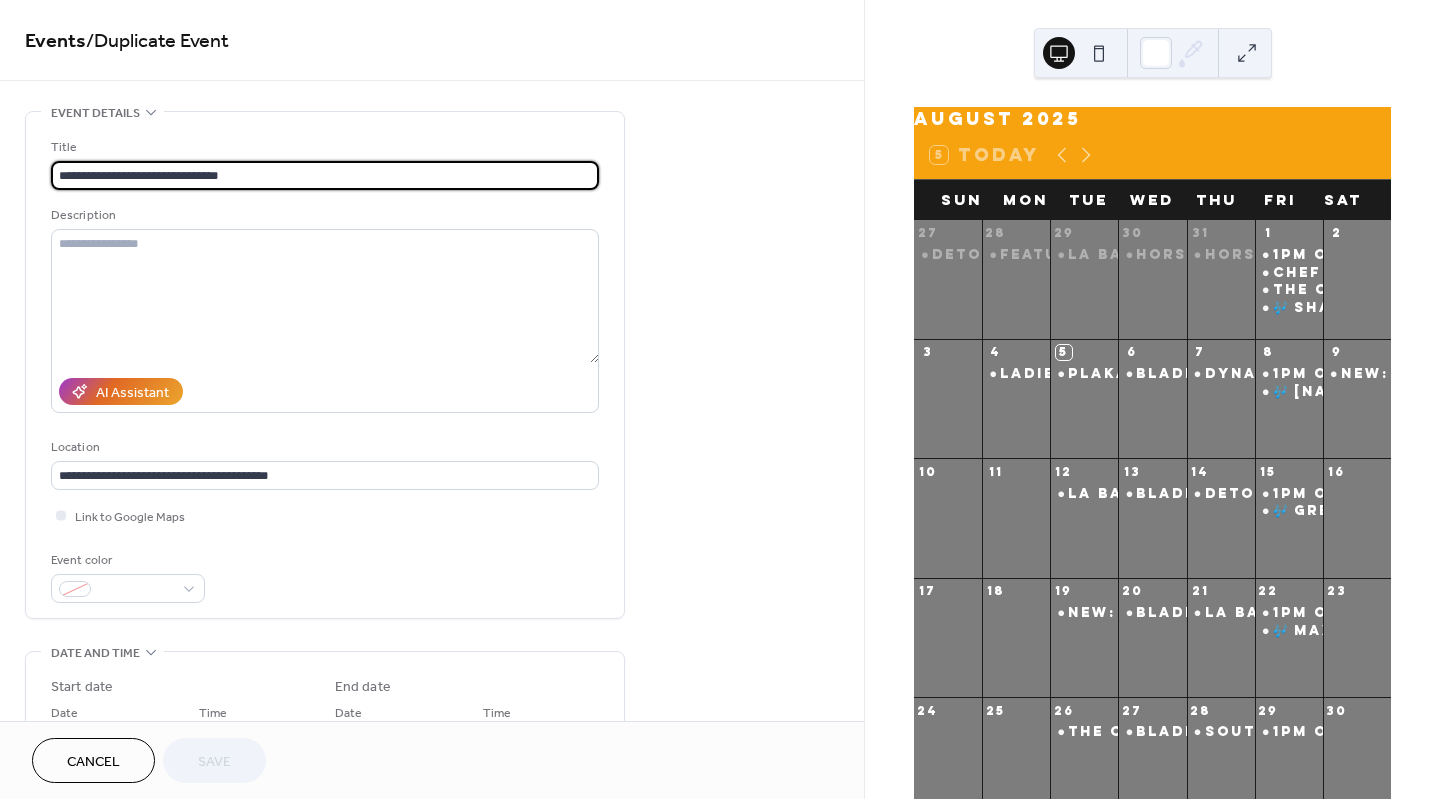 click on "**********" at bounding box center [325, 175] 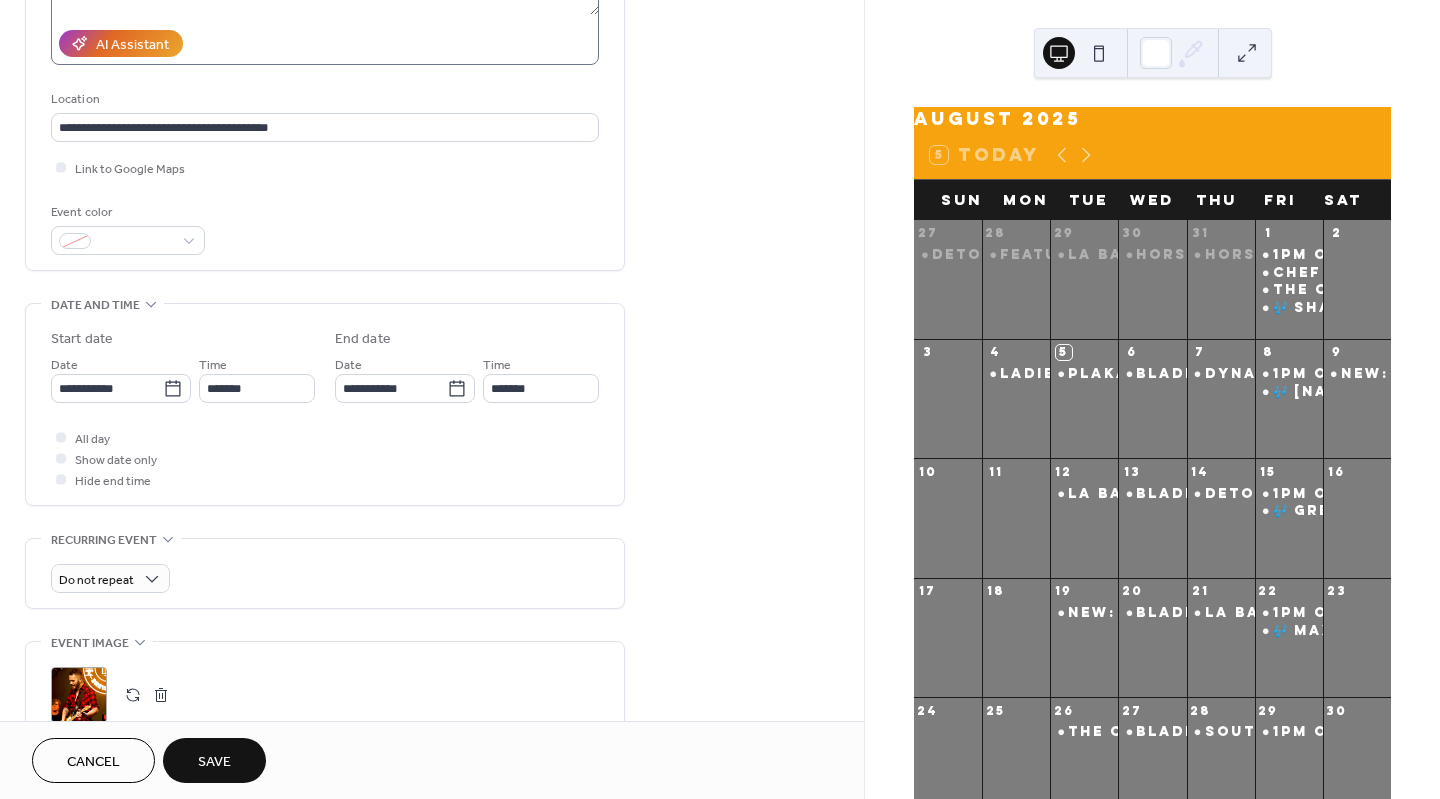 scroll, scrollTop: 349, scrollLeft: 0, axis: vertical 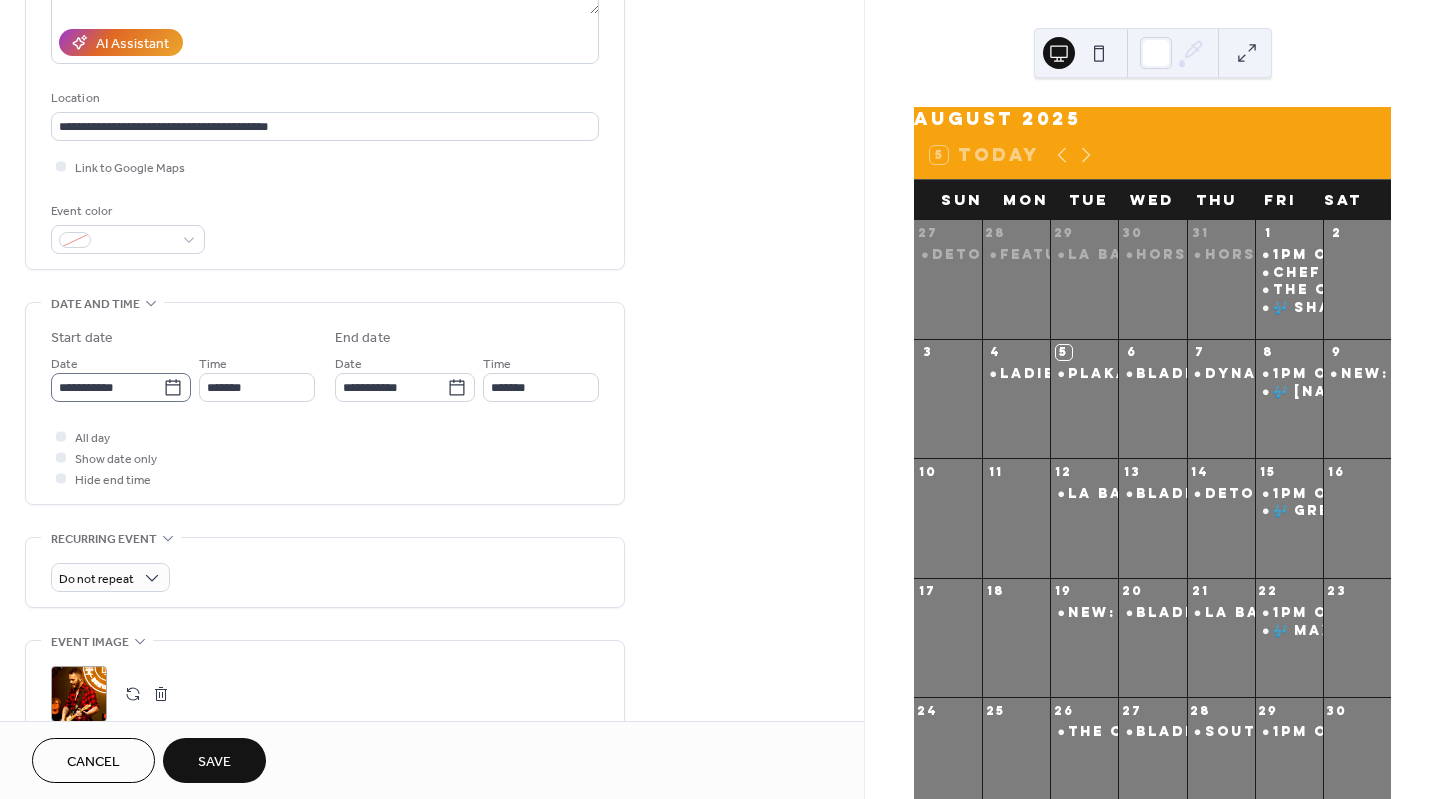 type on "**********" 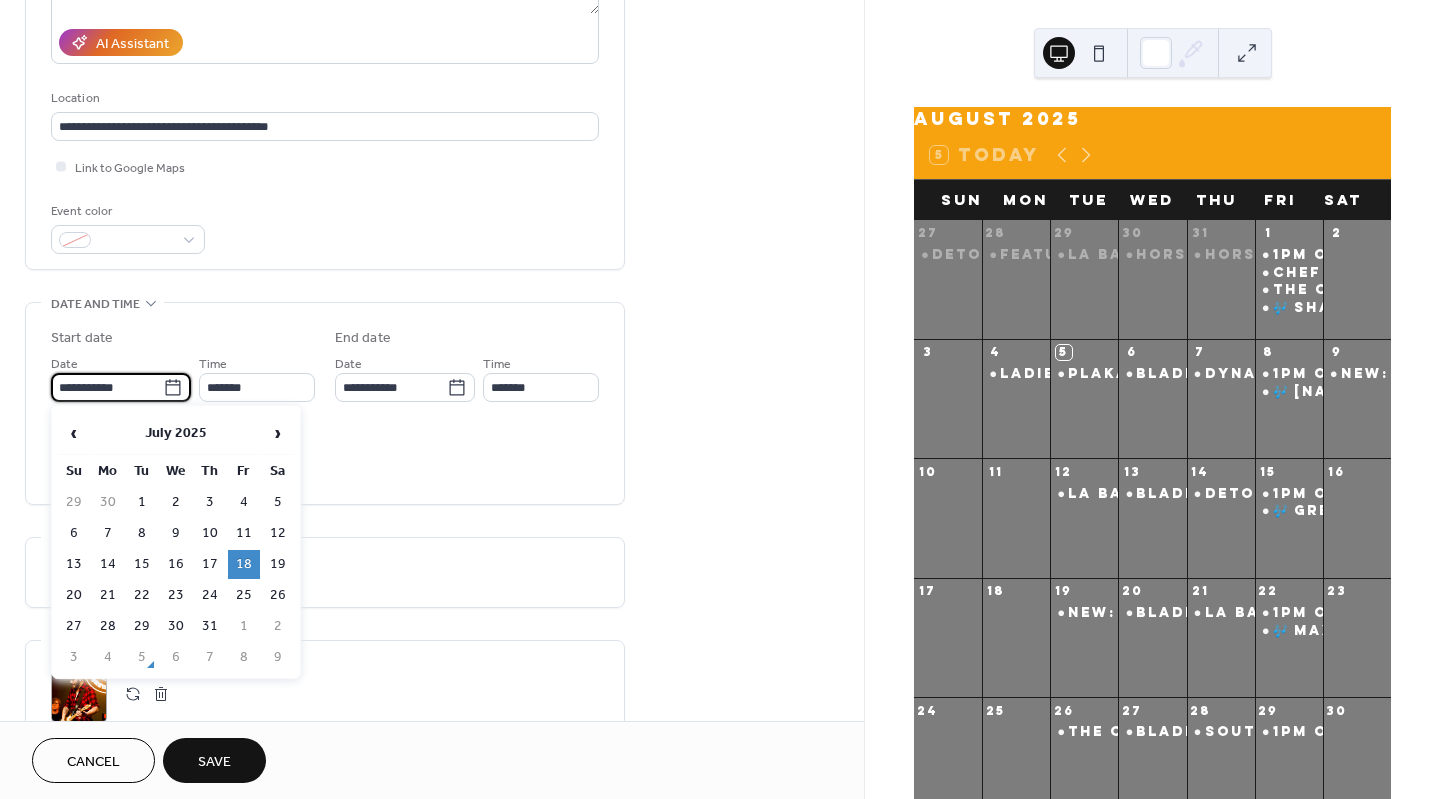 click on "**********" at bounding box center [107, 387] 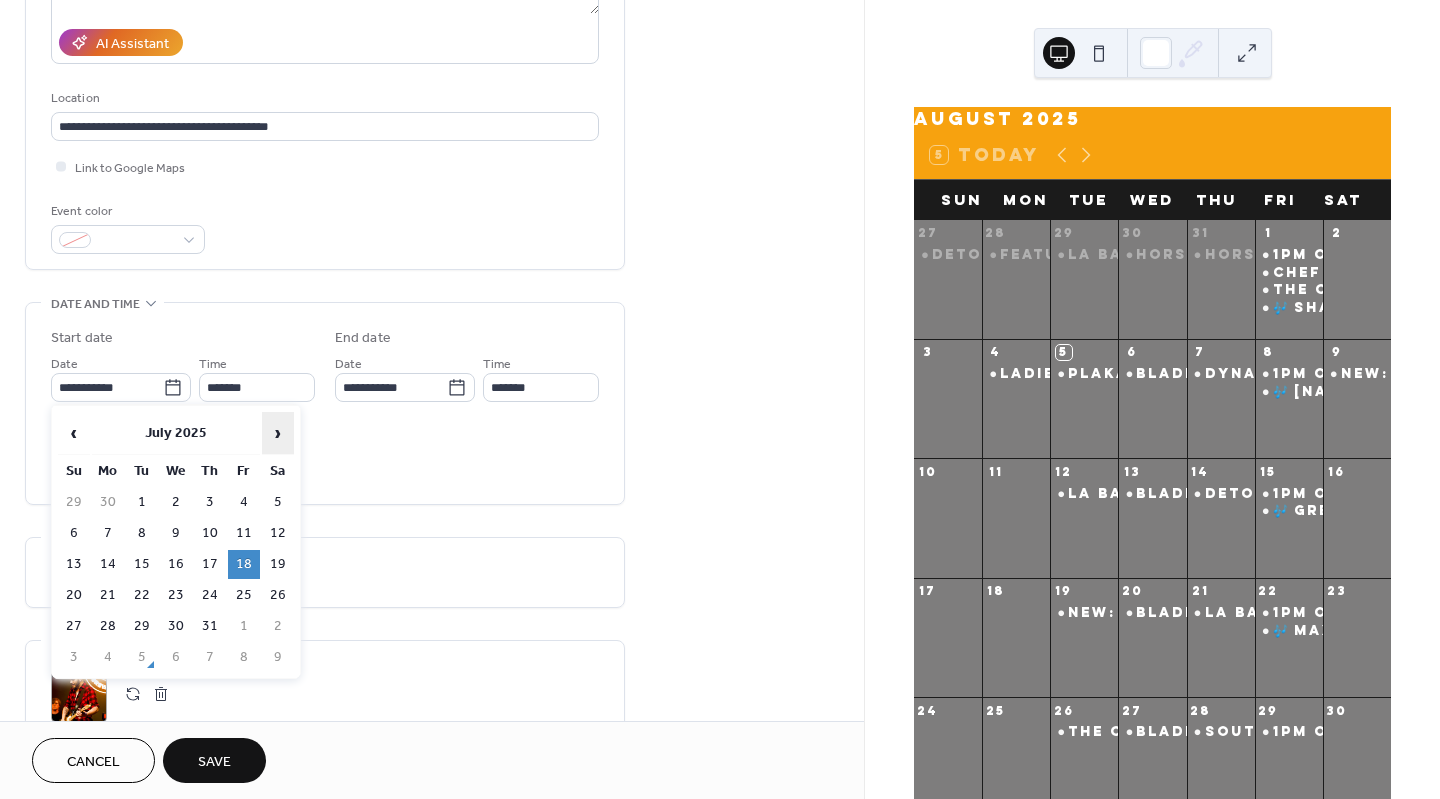 click on "›" at bounding box center [278, 433] 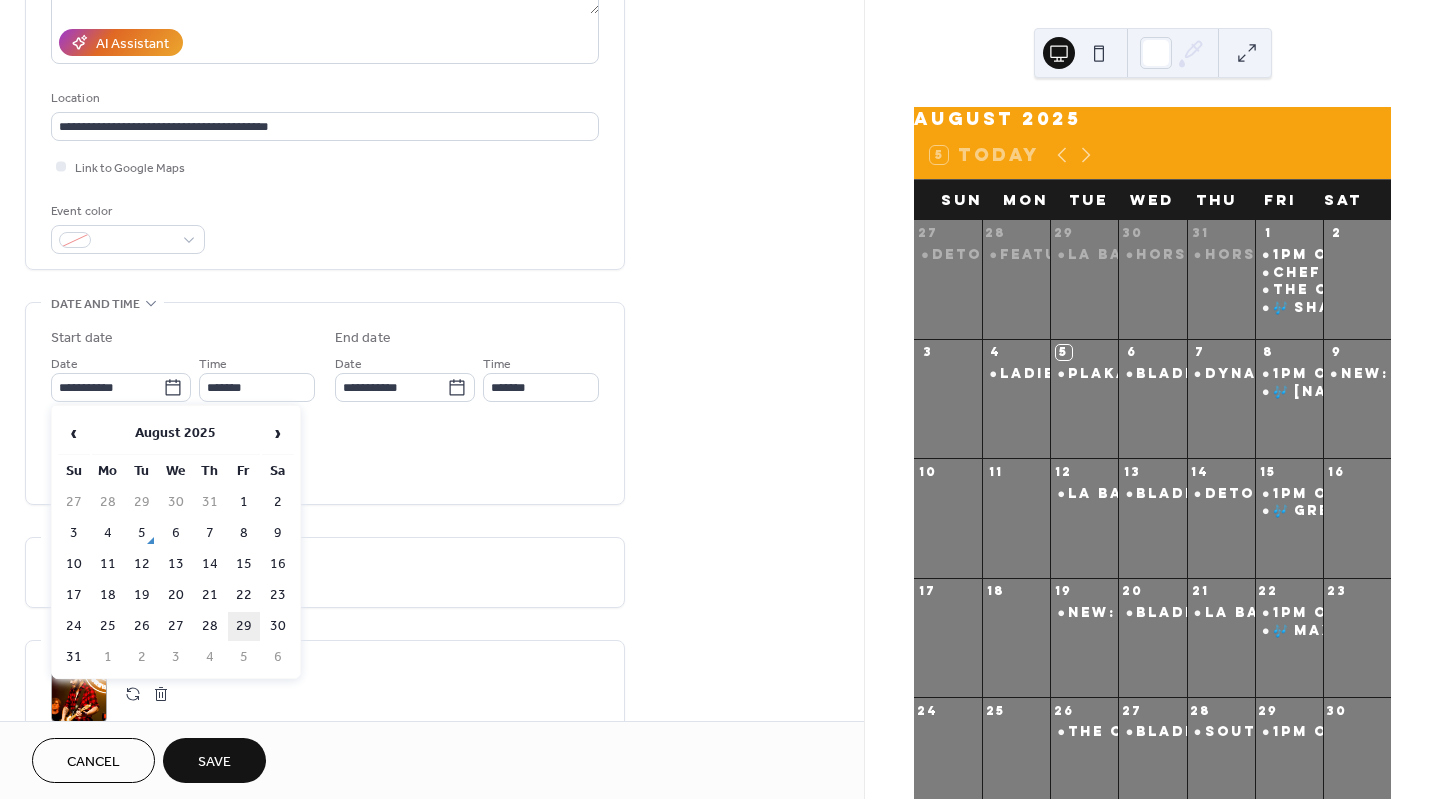 click on "29" at bounding box center (244, 626) 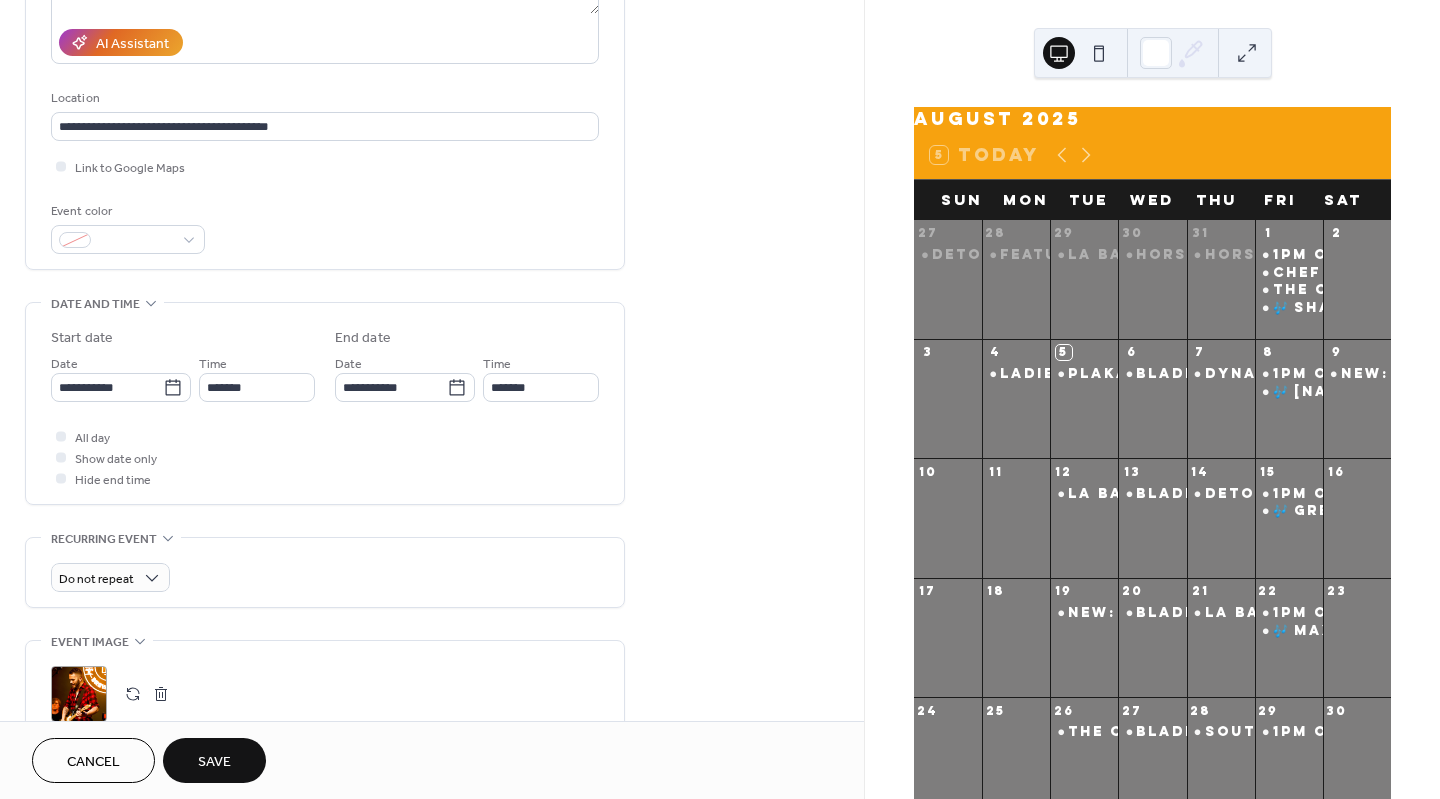 click on "Save" at bounding box center (214, 760) 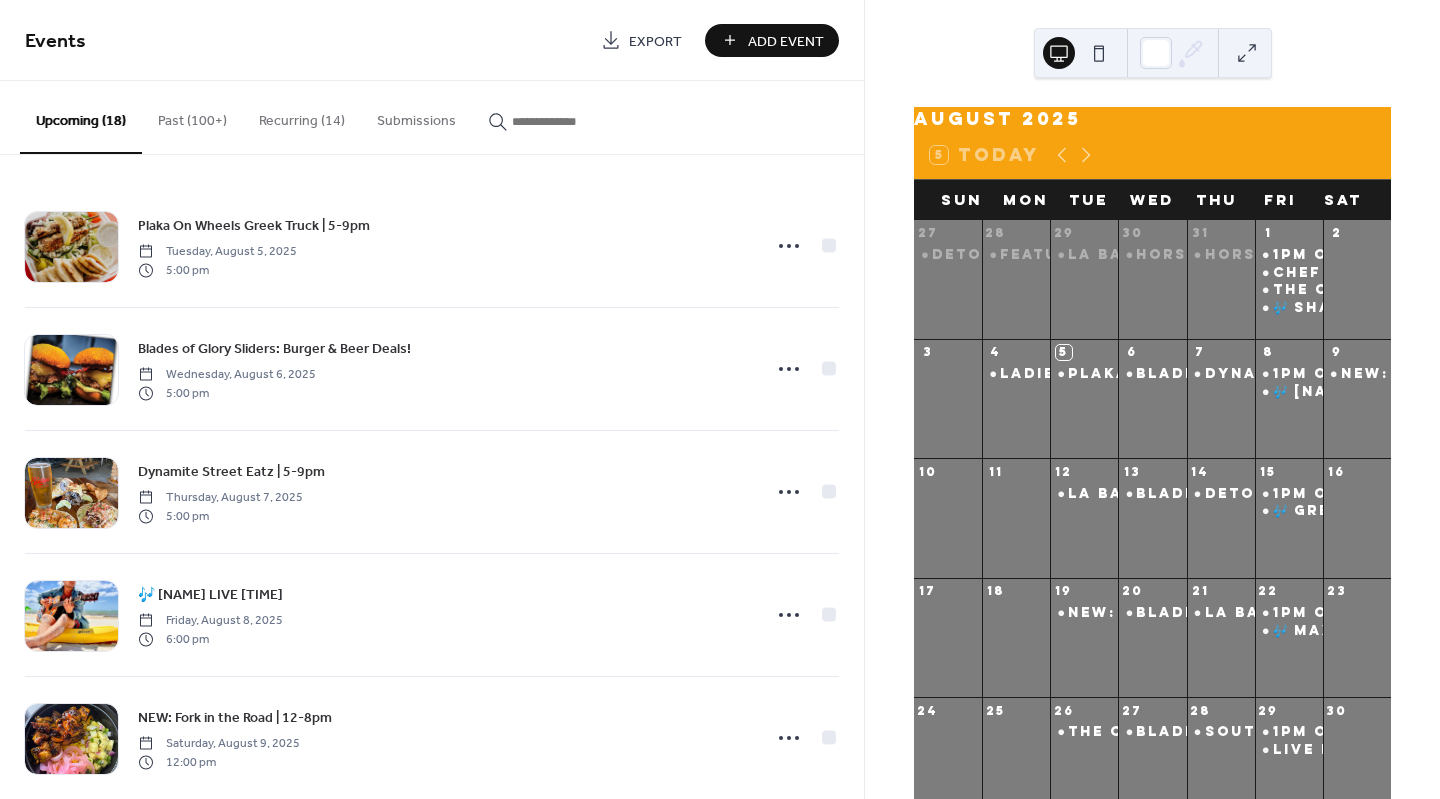 click at bounding box center [572, 121] 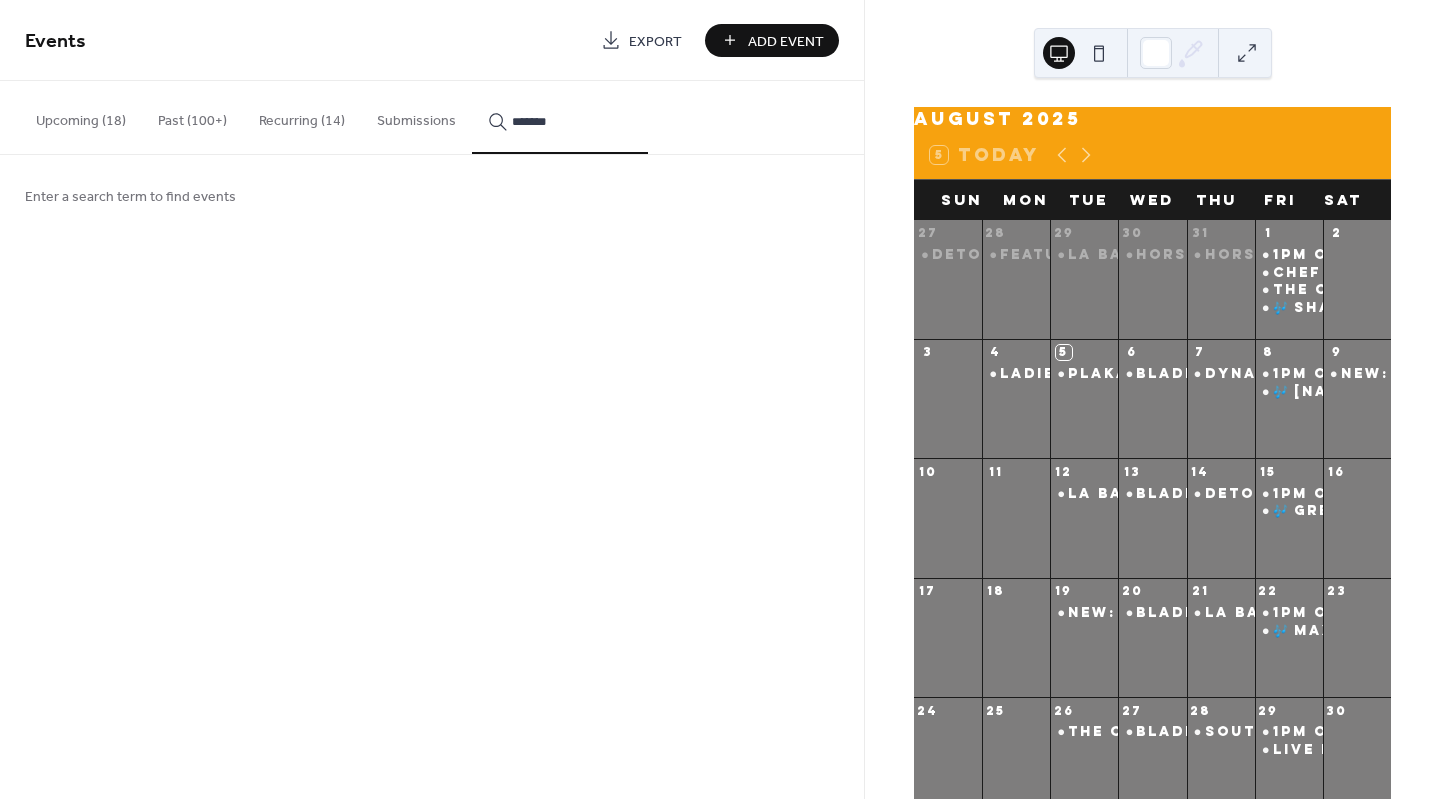 click on "********" at bounding box center [560, 117] 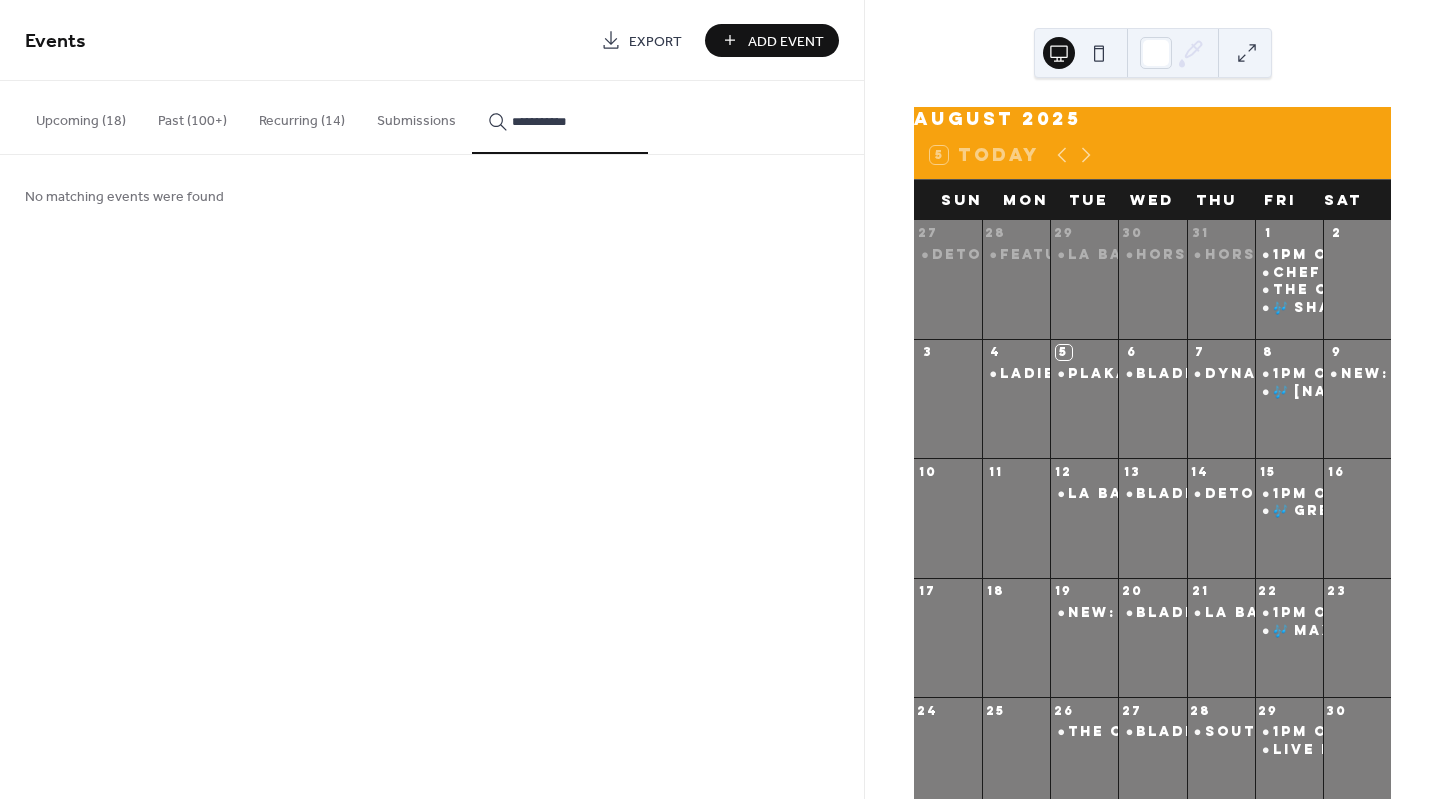 drag, startPoint x: 580, startPoint y: 122, endPoint x: 495, endPoint y: 114, distance: 85.37564 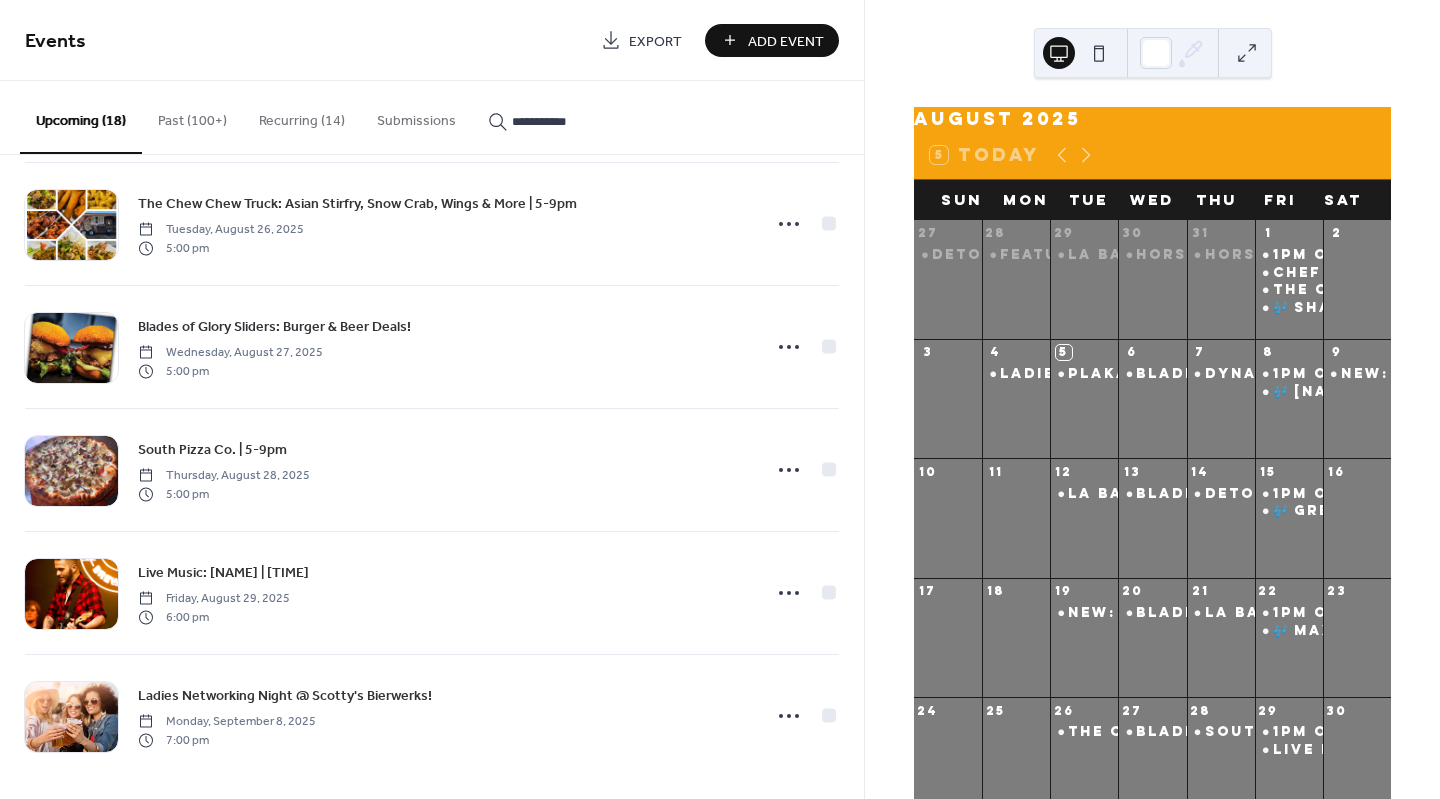 scroll, scrollTop: 1622, scrollLeft: 0, axis: vertical 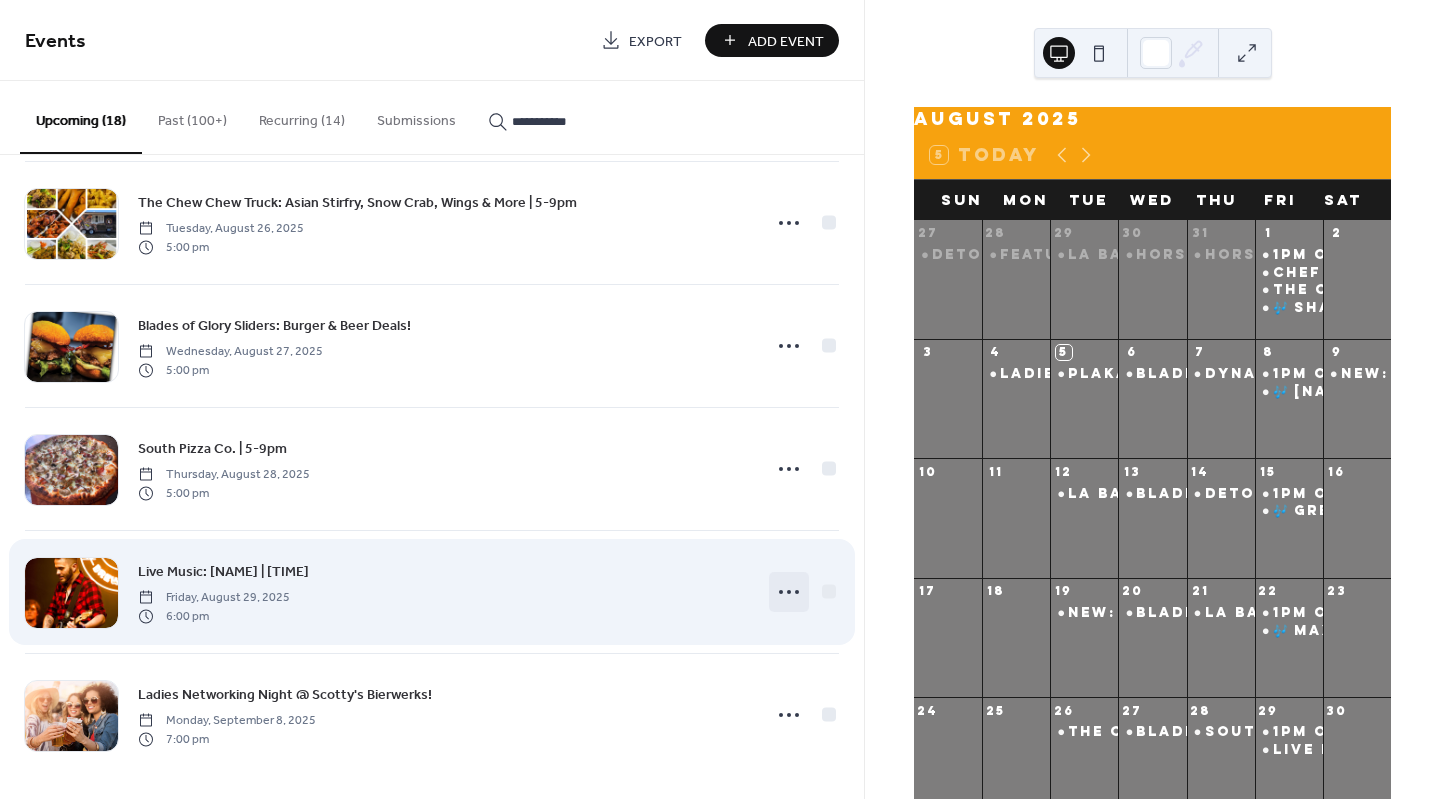 click 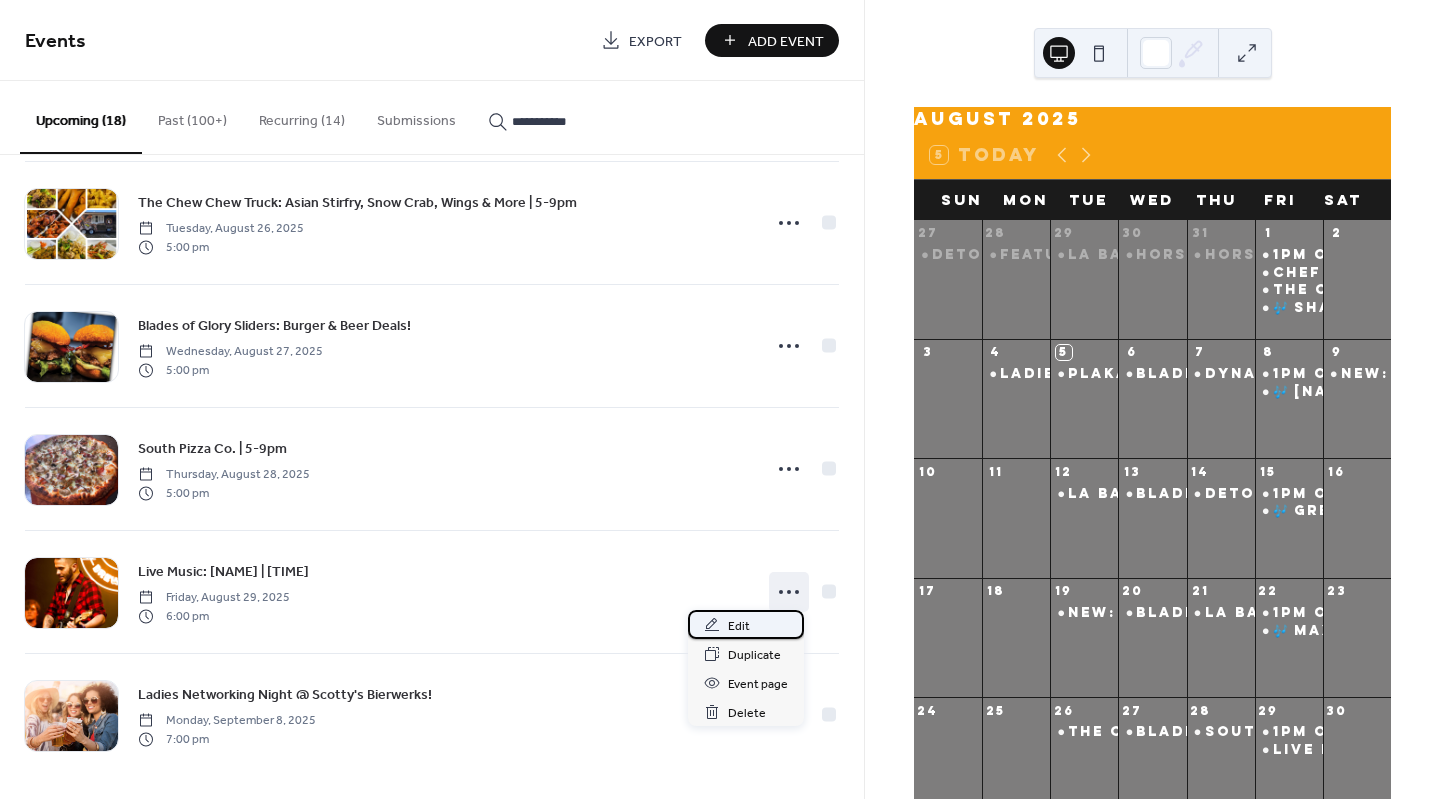 click on "Edit" at bounding box center (746, 624) 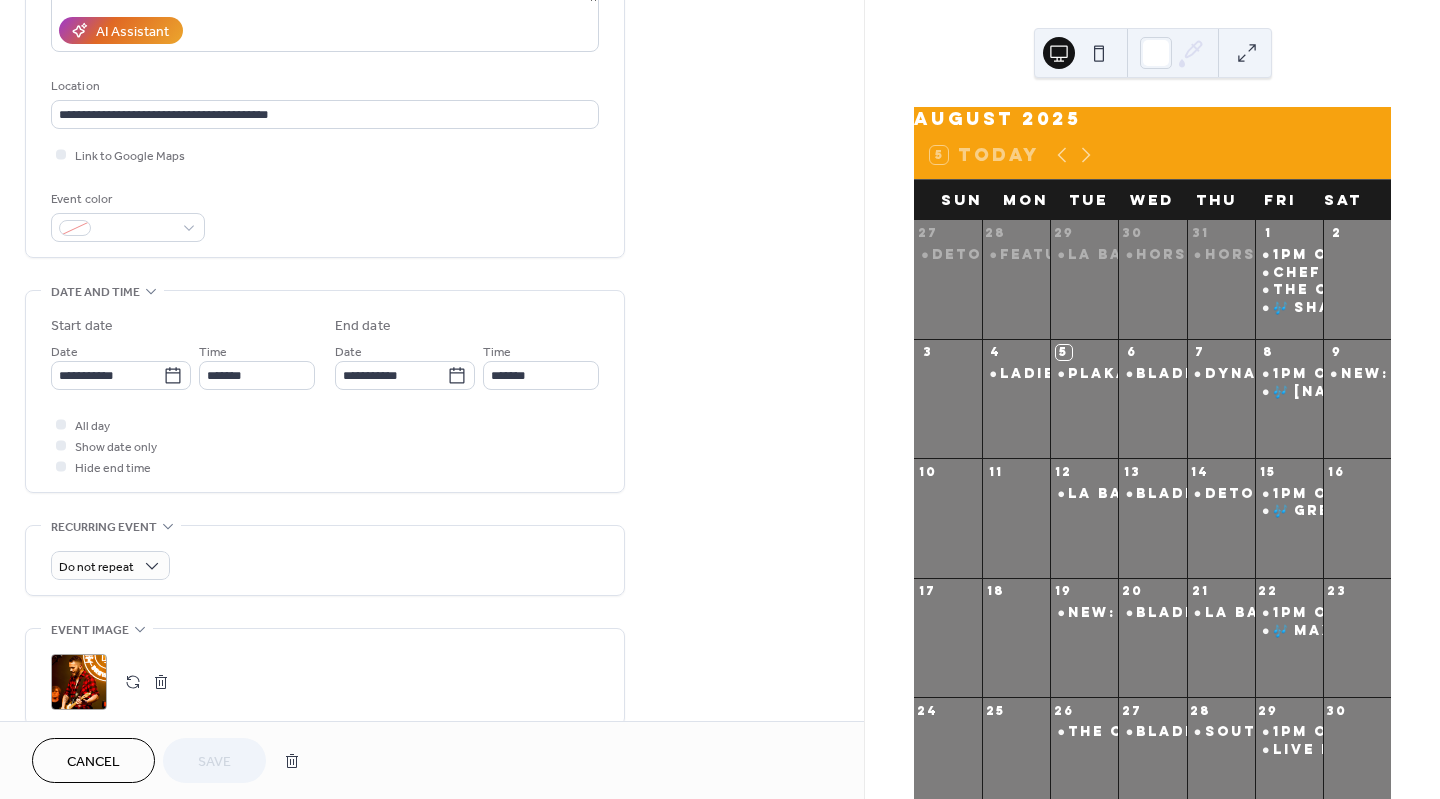 scroll, scrollTop: 0, scrollLeft: 0, axis: both 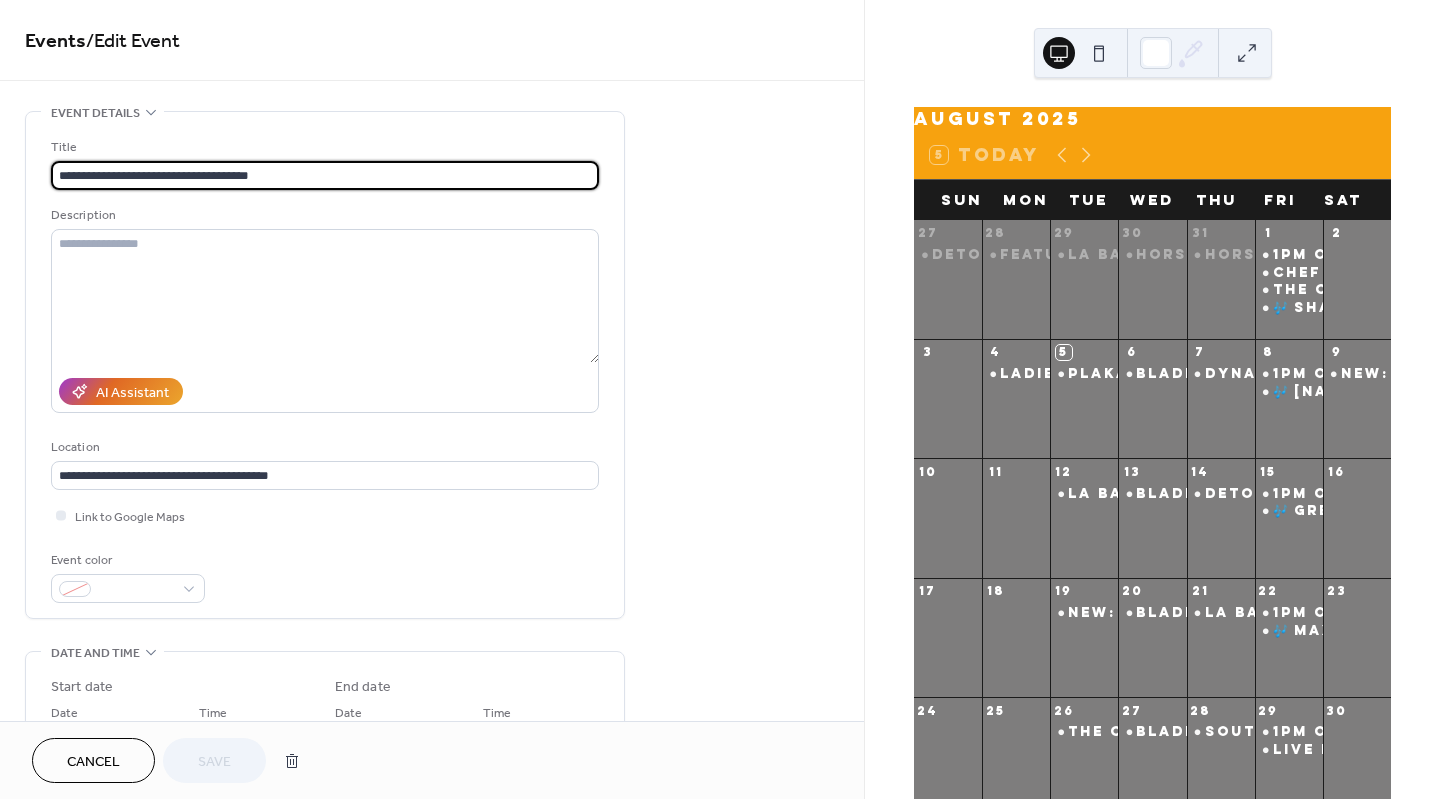 drag, startPoint x: 122, startPoint y: 168, endPoint x: 6, endPoint y: 140, distance: 119.331474 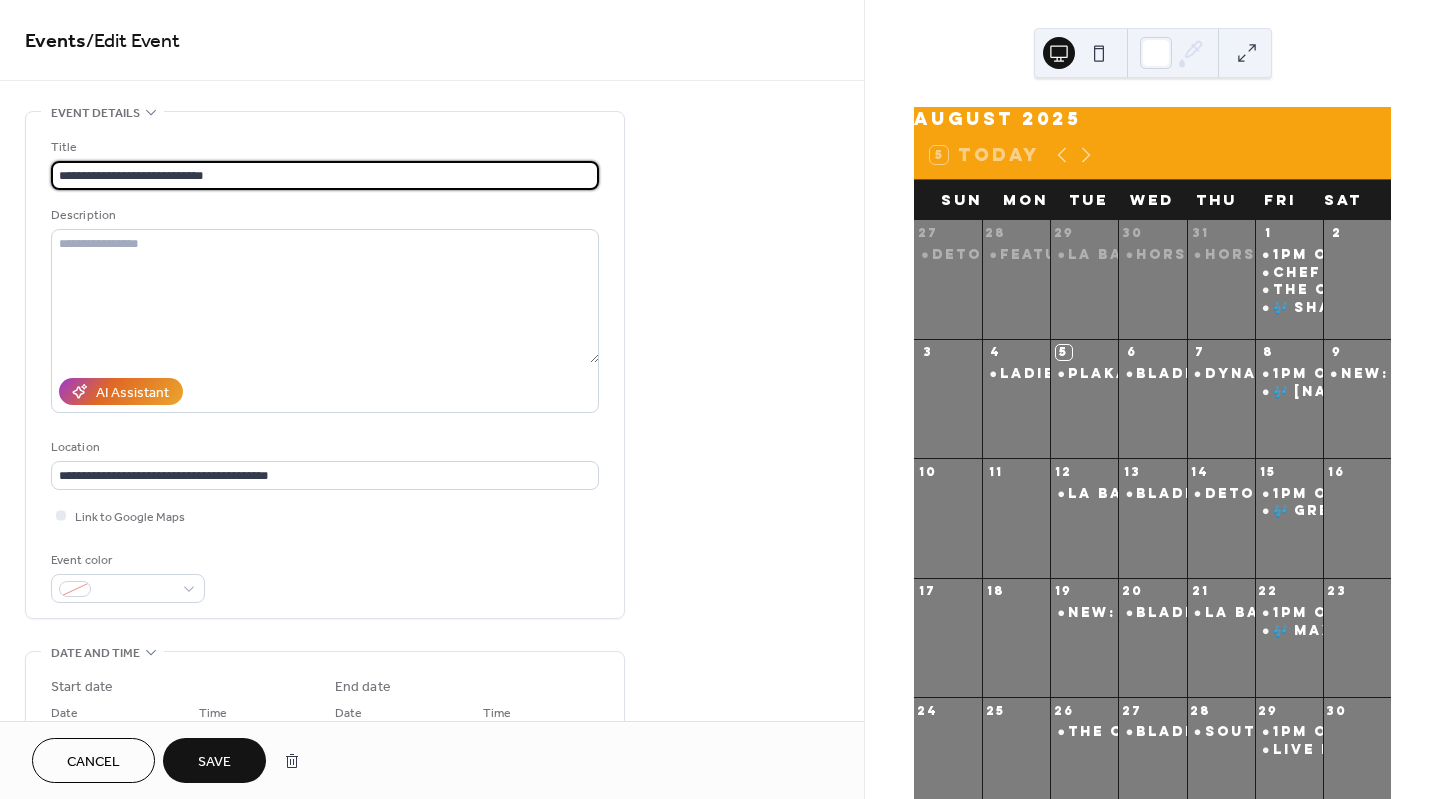 type on "**********" 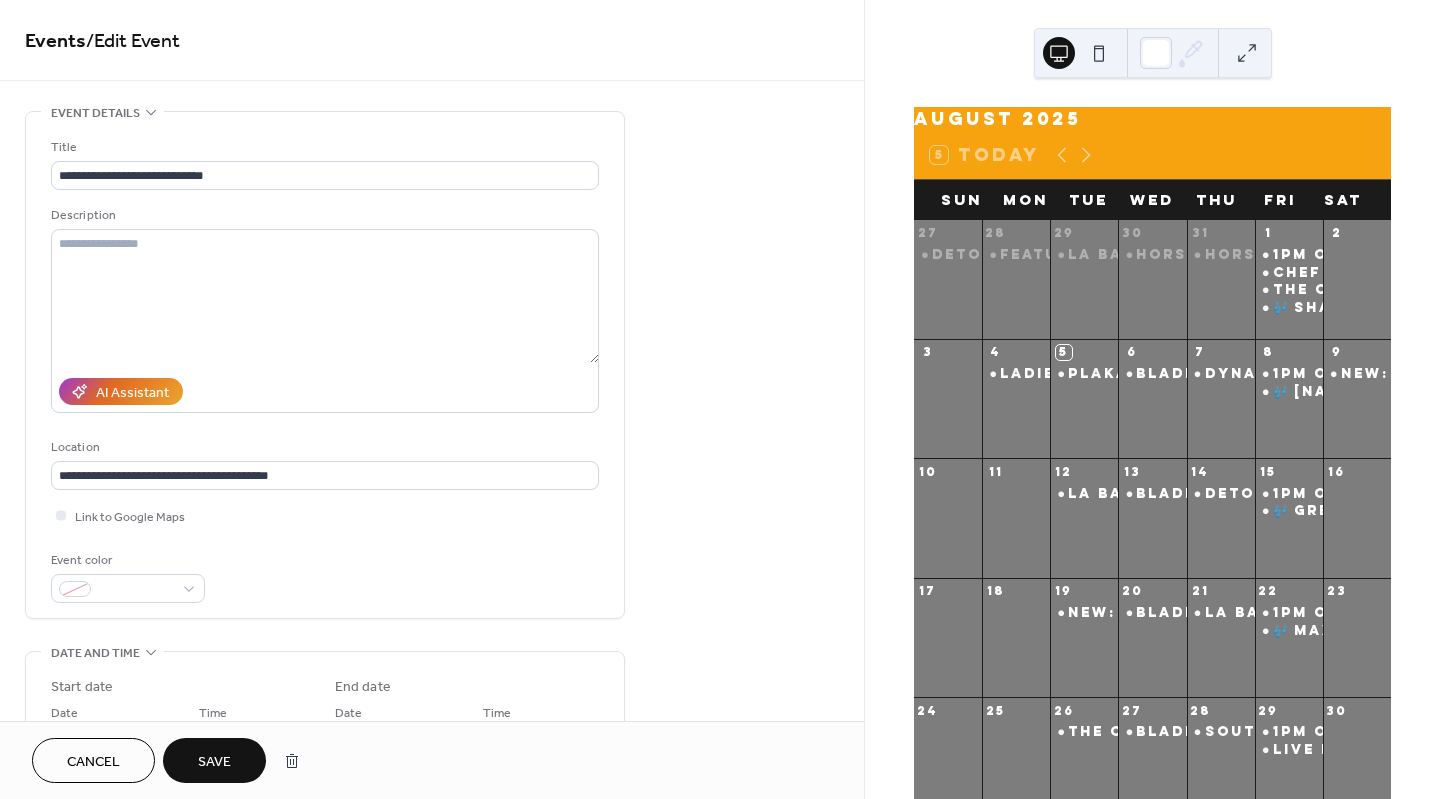 click on "Save" at bounding box center (214, 762) 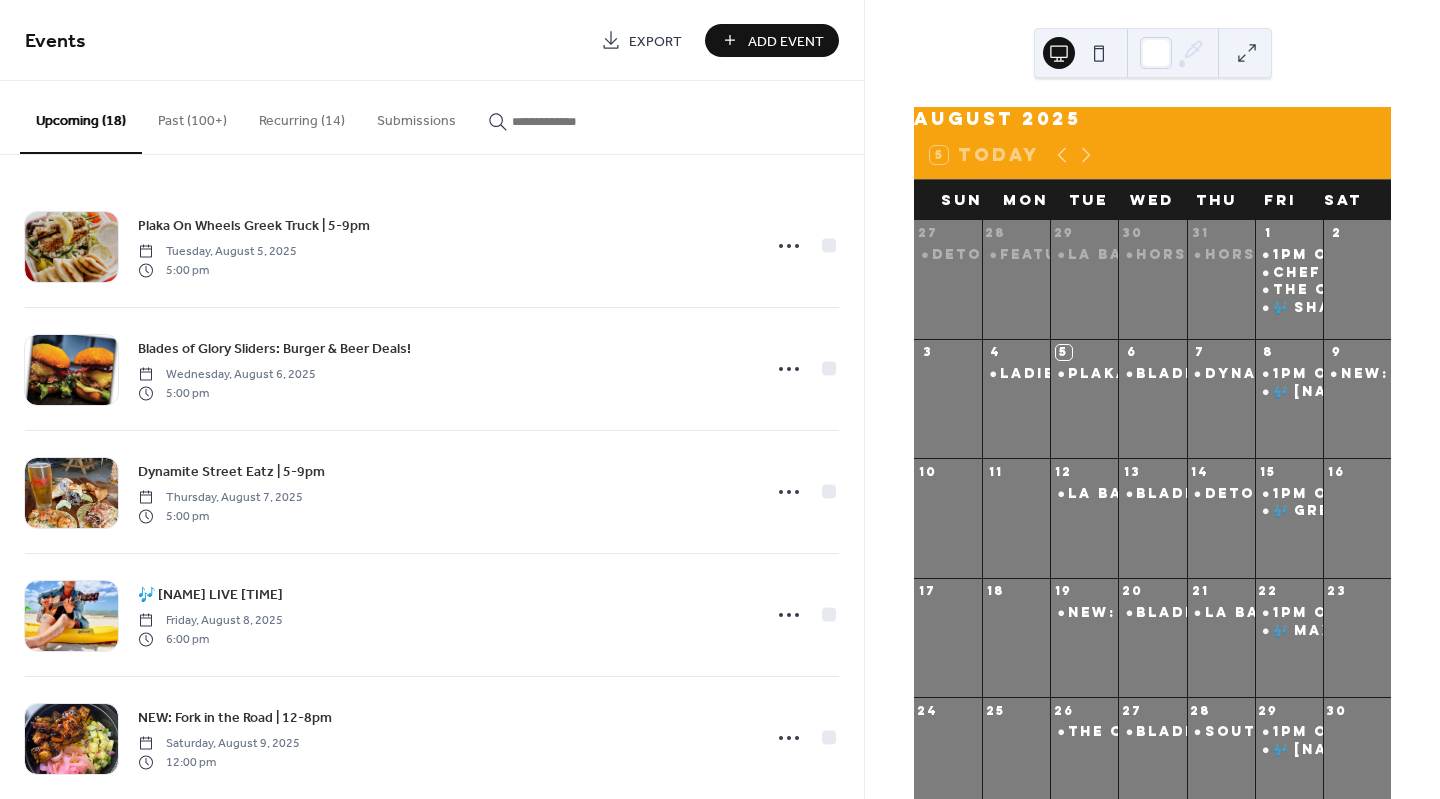 click at bounding box center [572, 121] 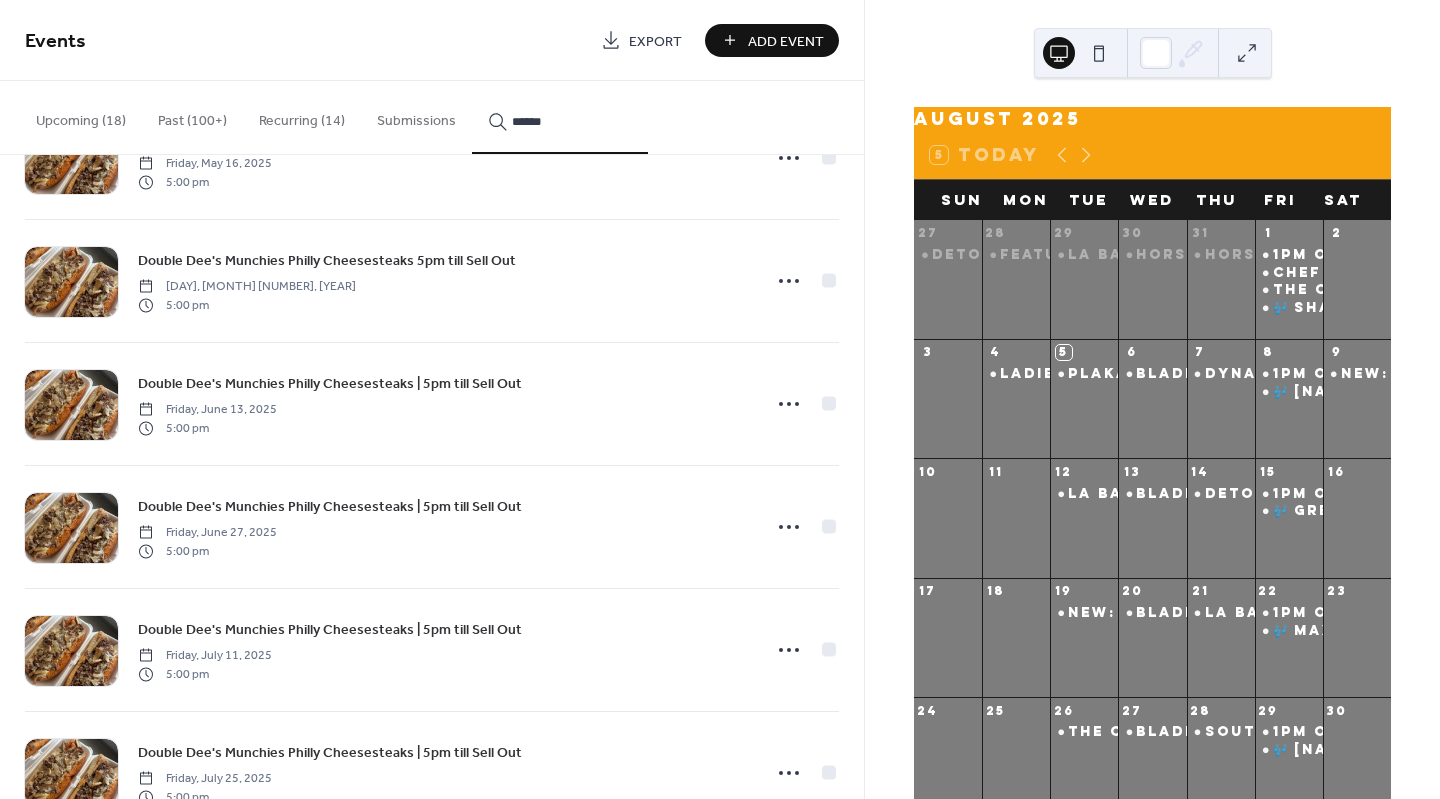 scroll, scrollTop: 1377, scrollLeft: 0, axis: vertical 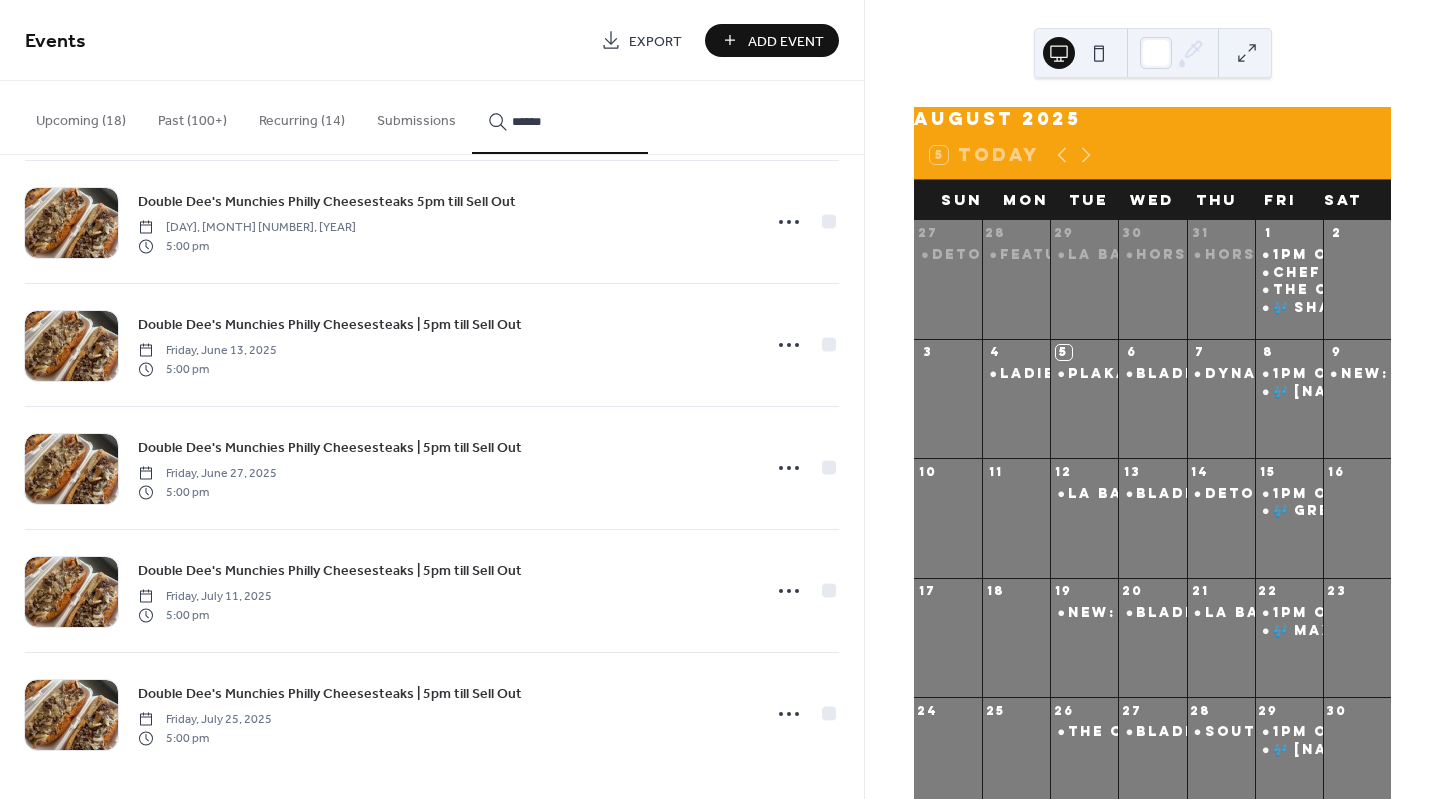 type on "******" 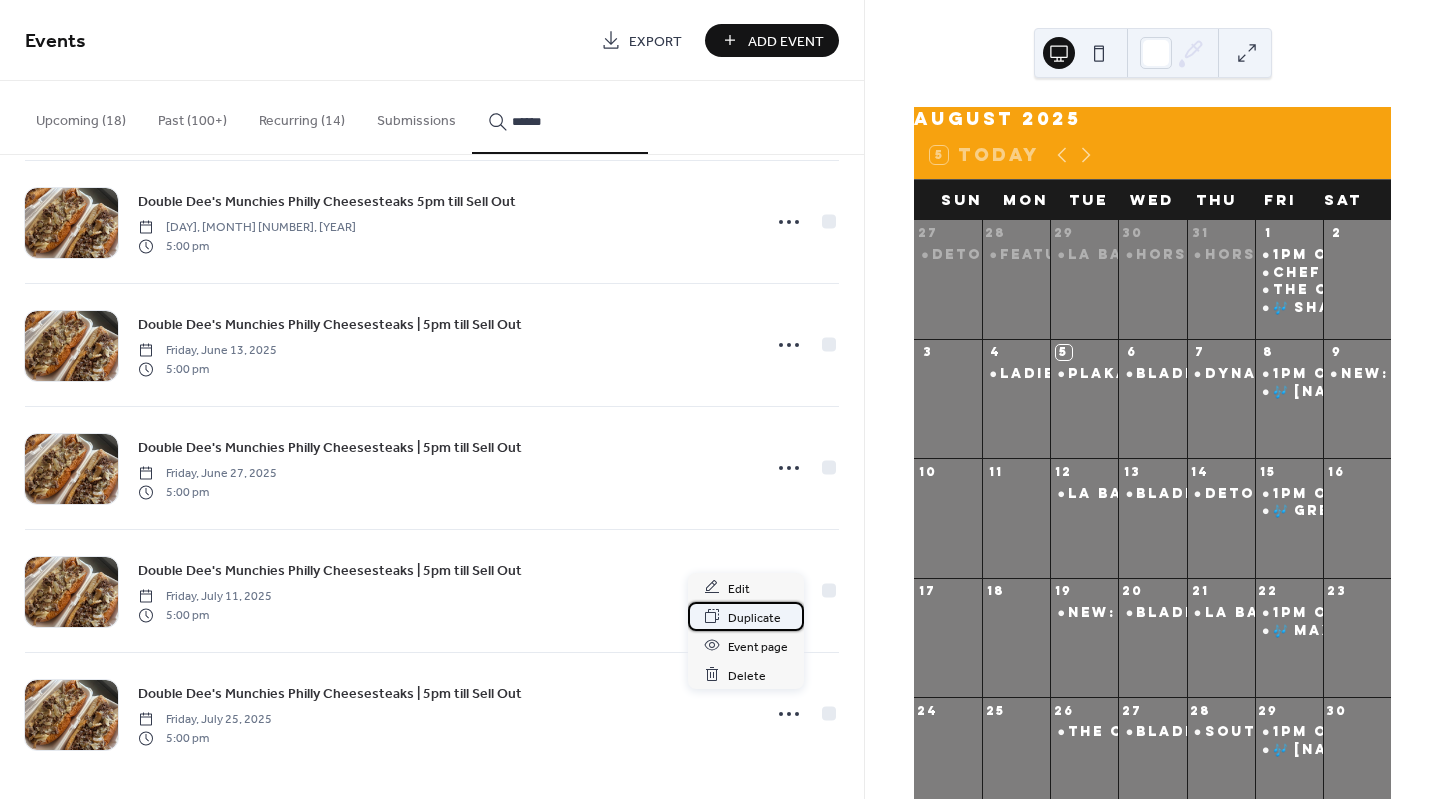click on "Duplicate" at bounding box center (754, 617) 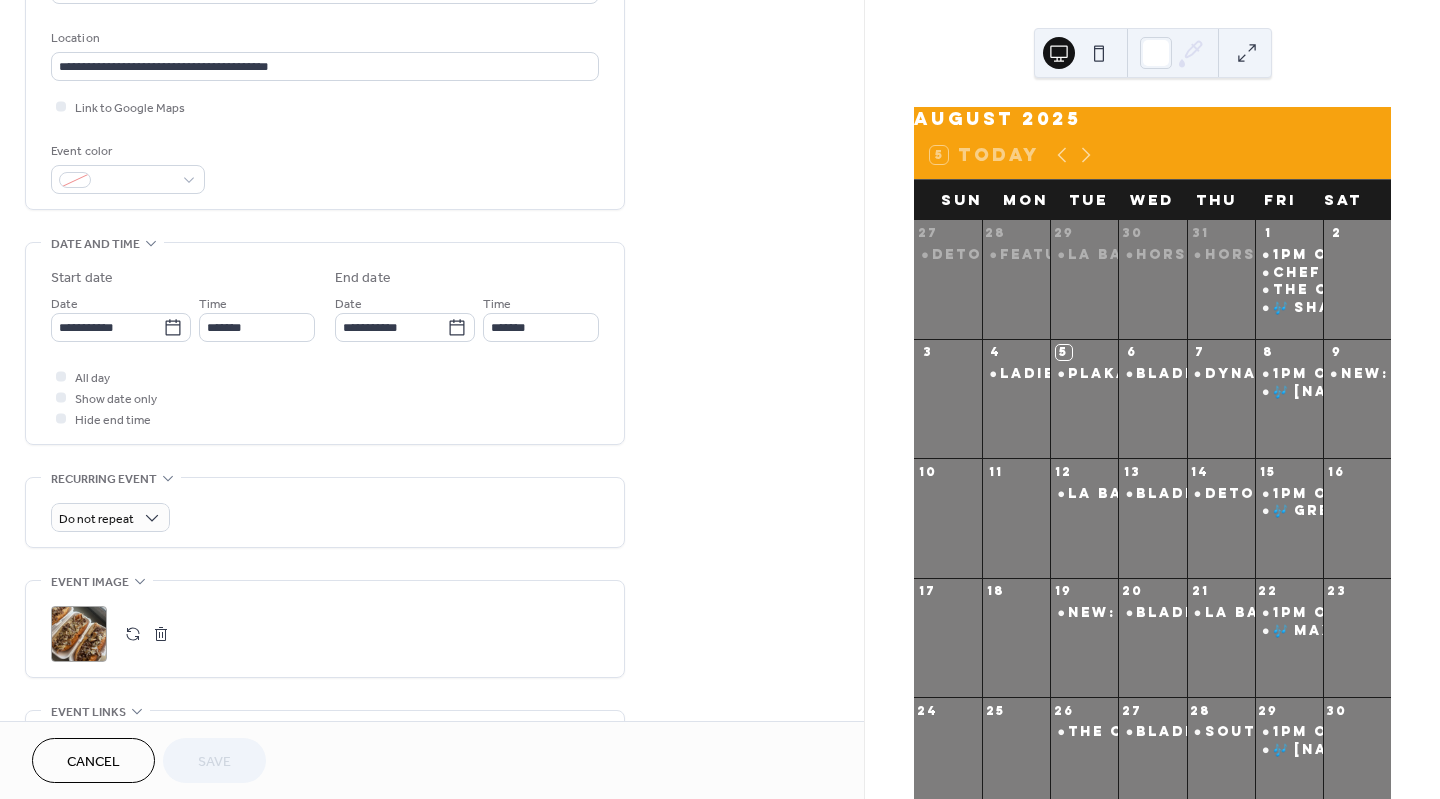 scroll, scrollTop: 410, scrollLeft: 0, axis: vertical 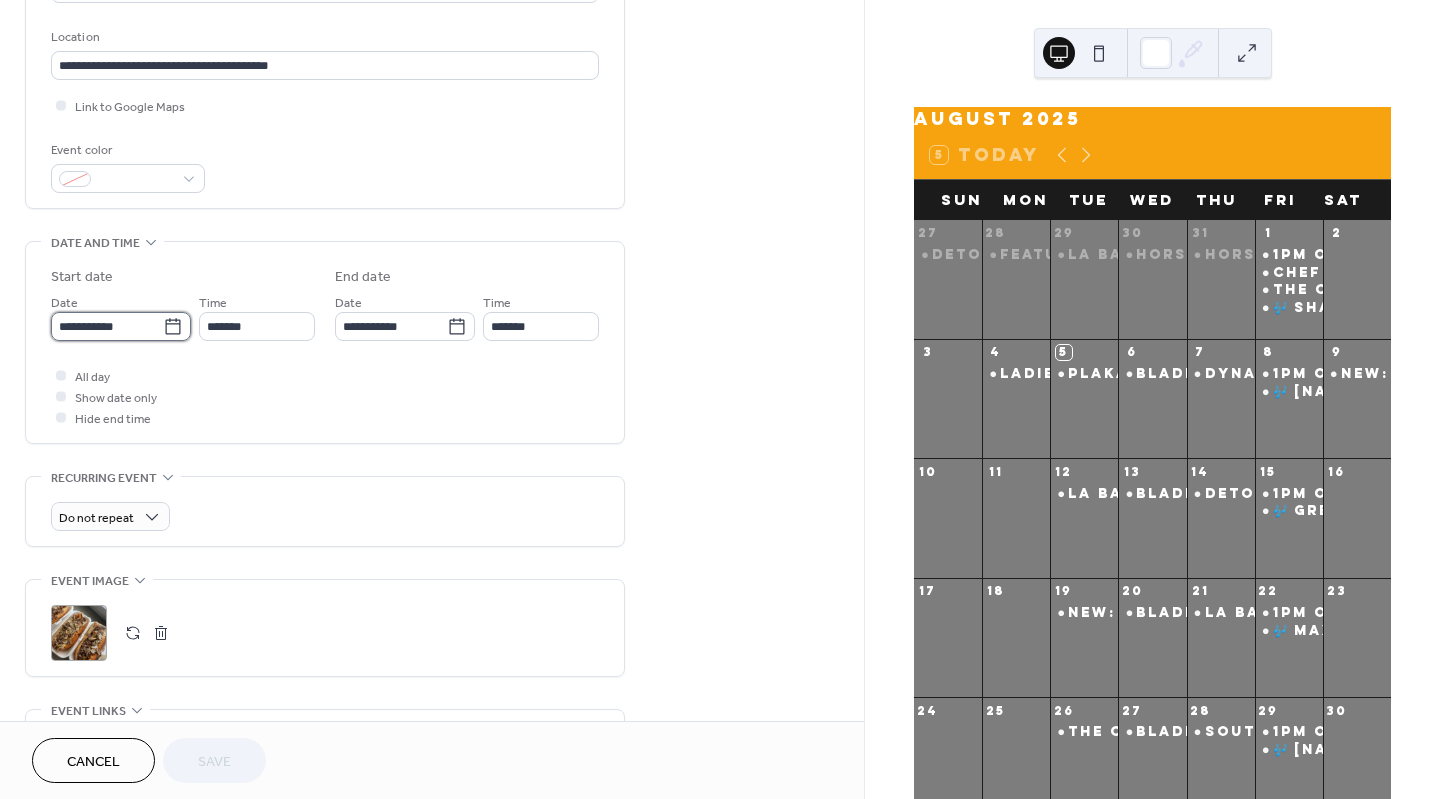 click on "**********" at bounding box center [107, 326] 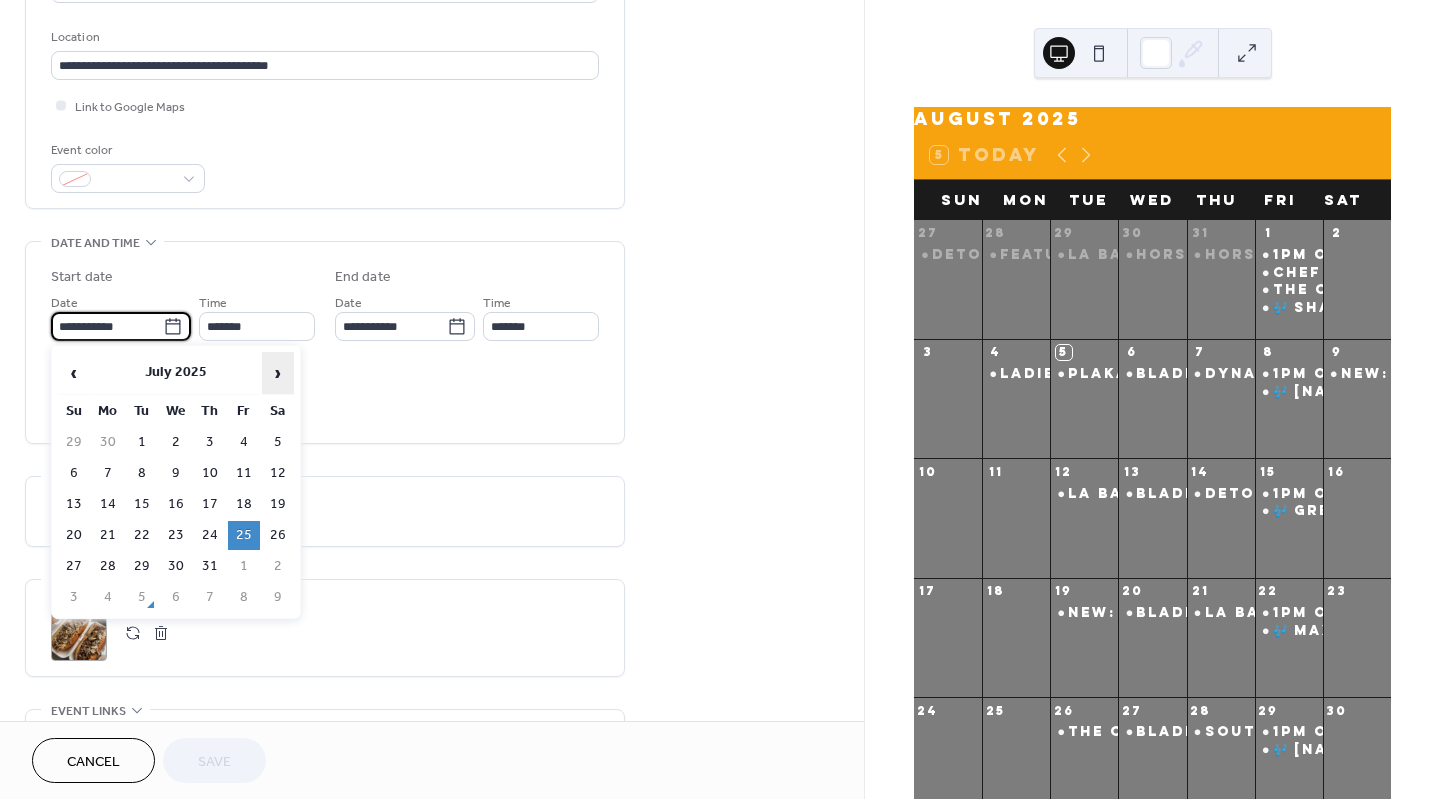 click on "›" at bounding box center (278, 373) 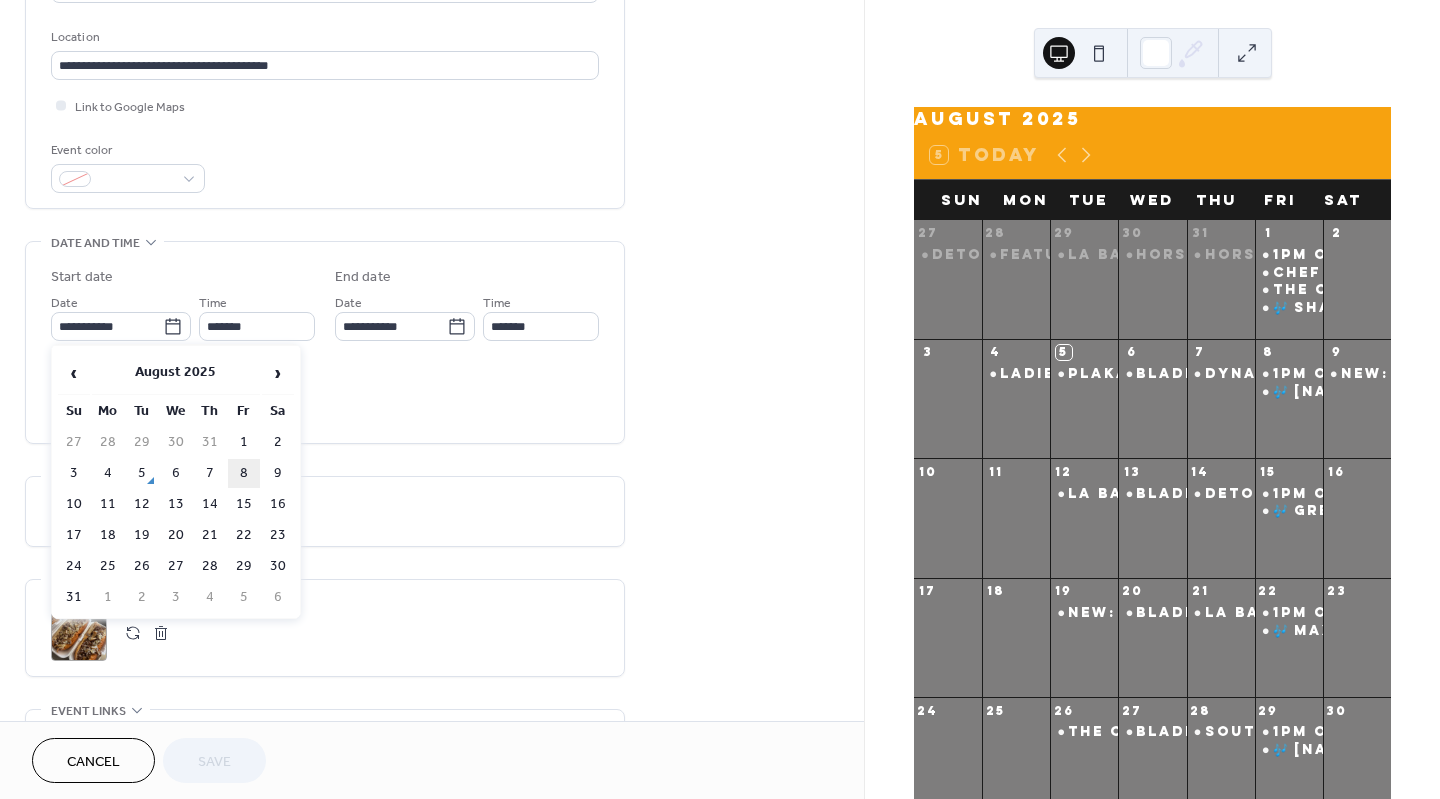 click on "8" at bounding box center (244, 473) 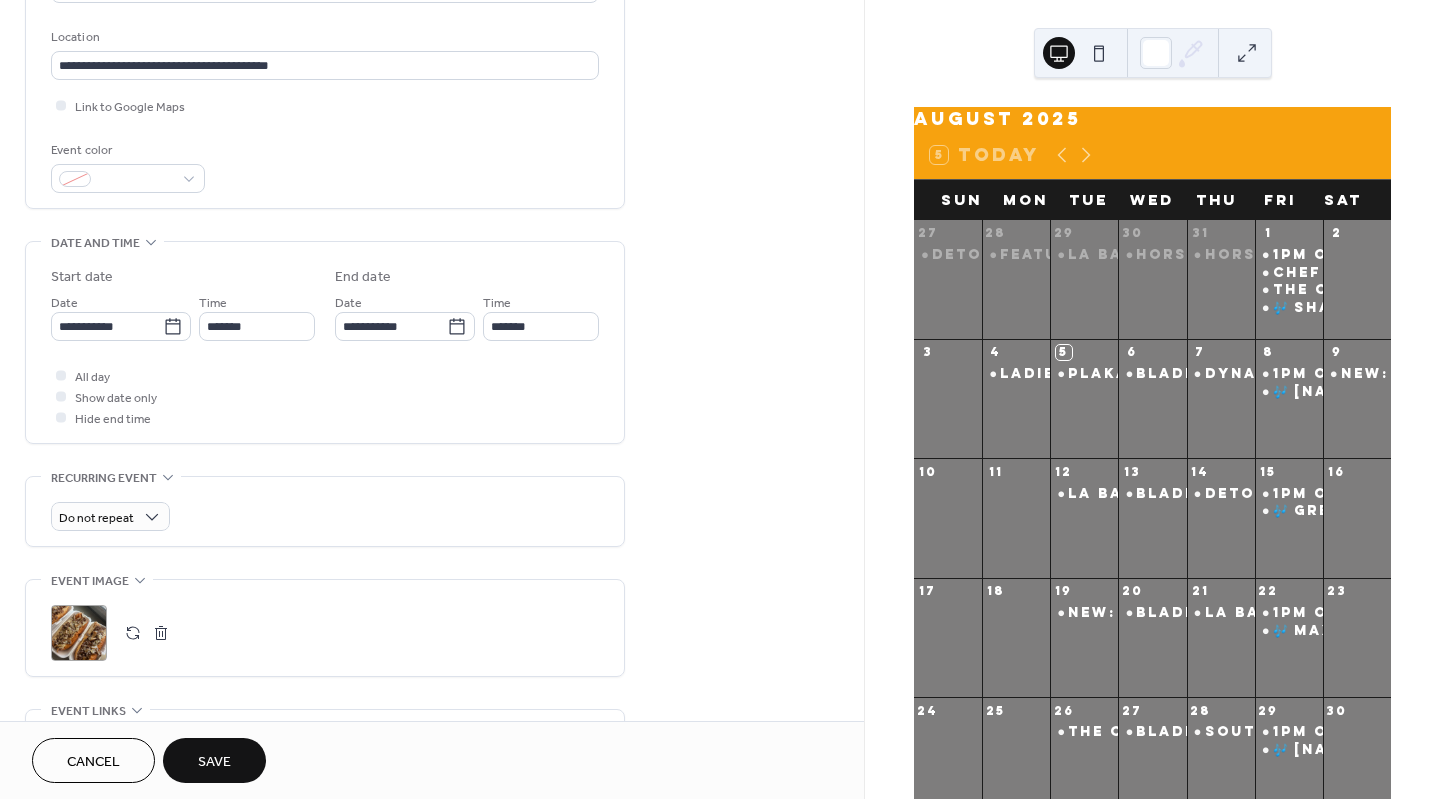 click on "Save" at bounding box center (214, 762) 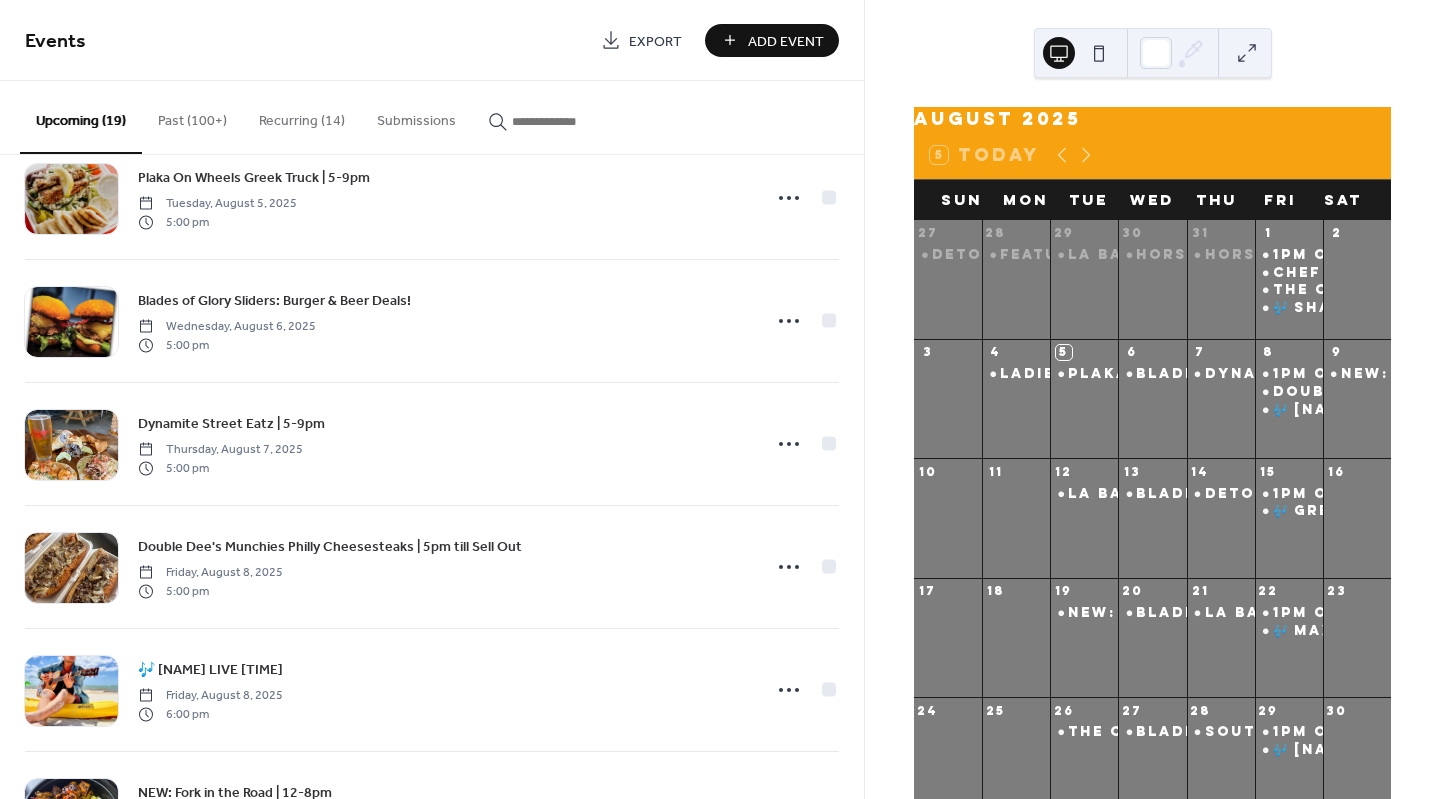 scroll, scrollTop: 52, scrollLeft: 0, axis: vertical 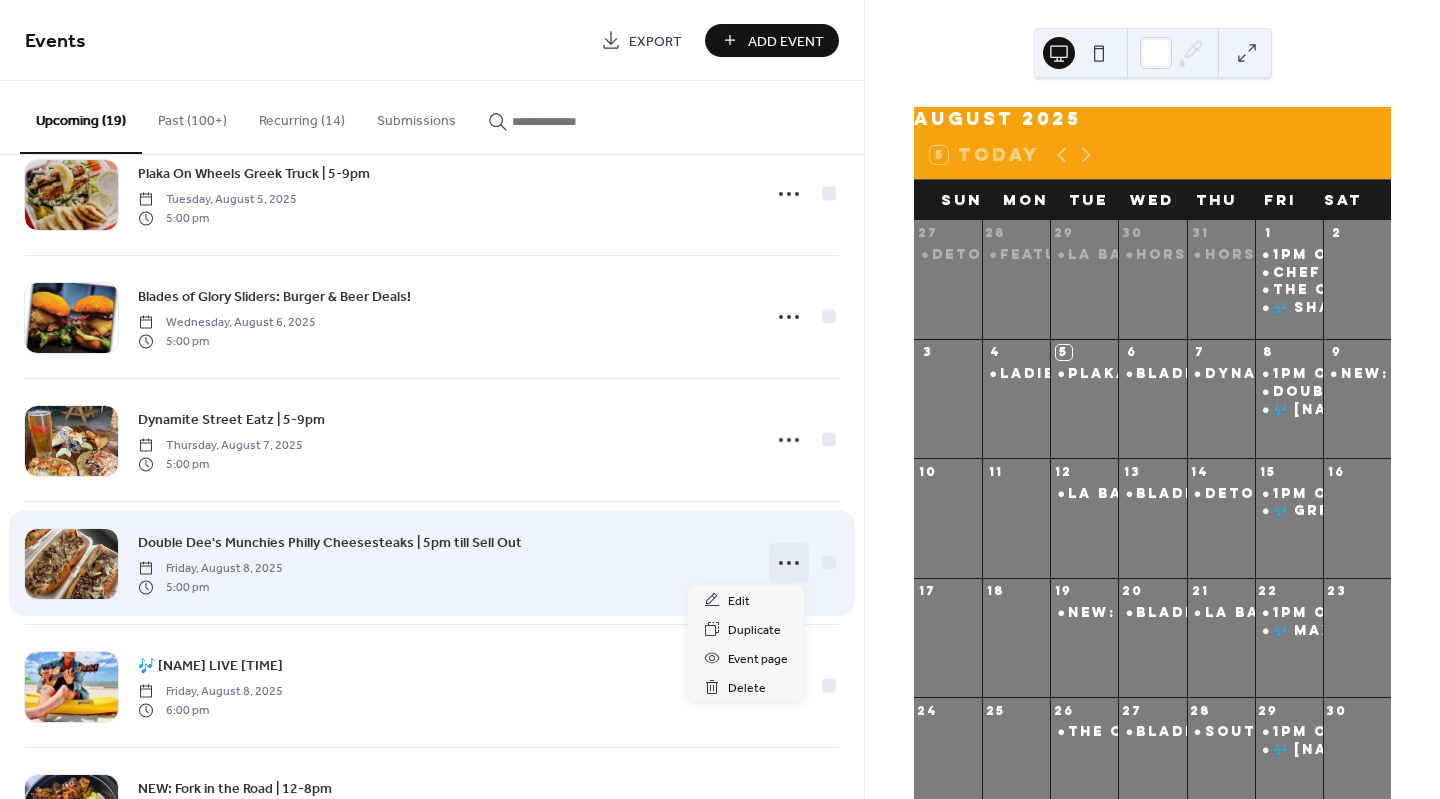 click 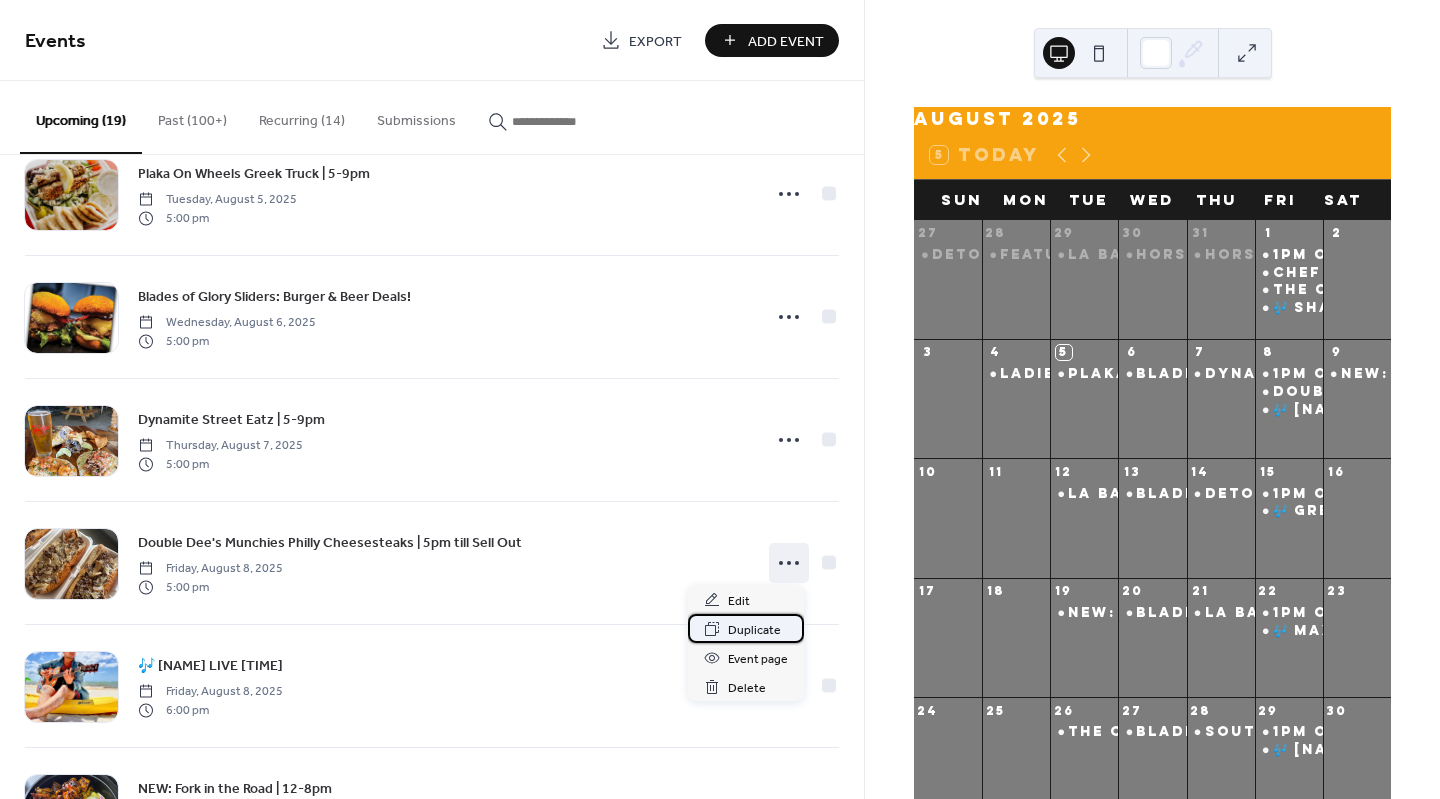 click on "Duplicate" at bounding box center [754, 630] 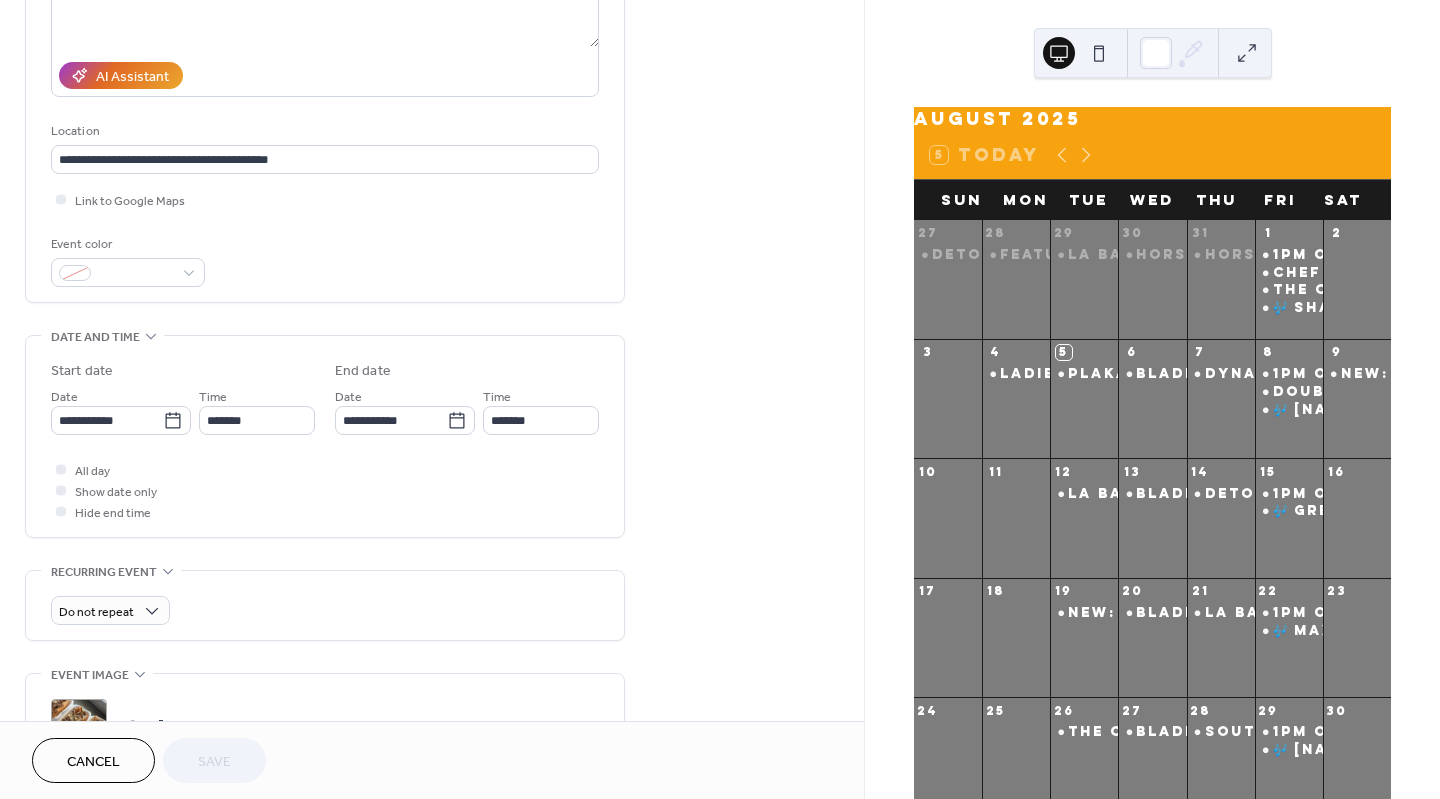scroll, scrollTop: 321, scrollLeft: 0, axis: vertical 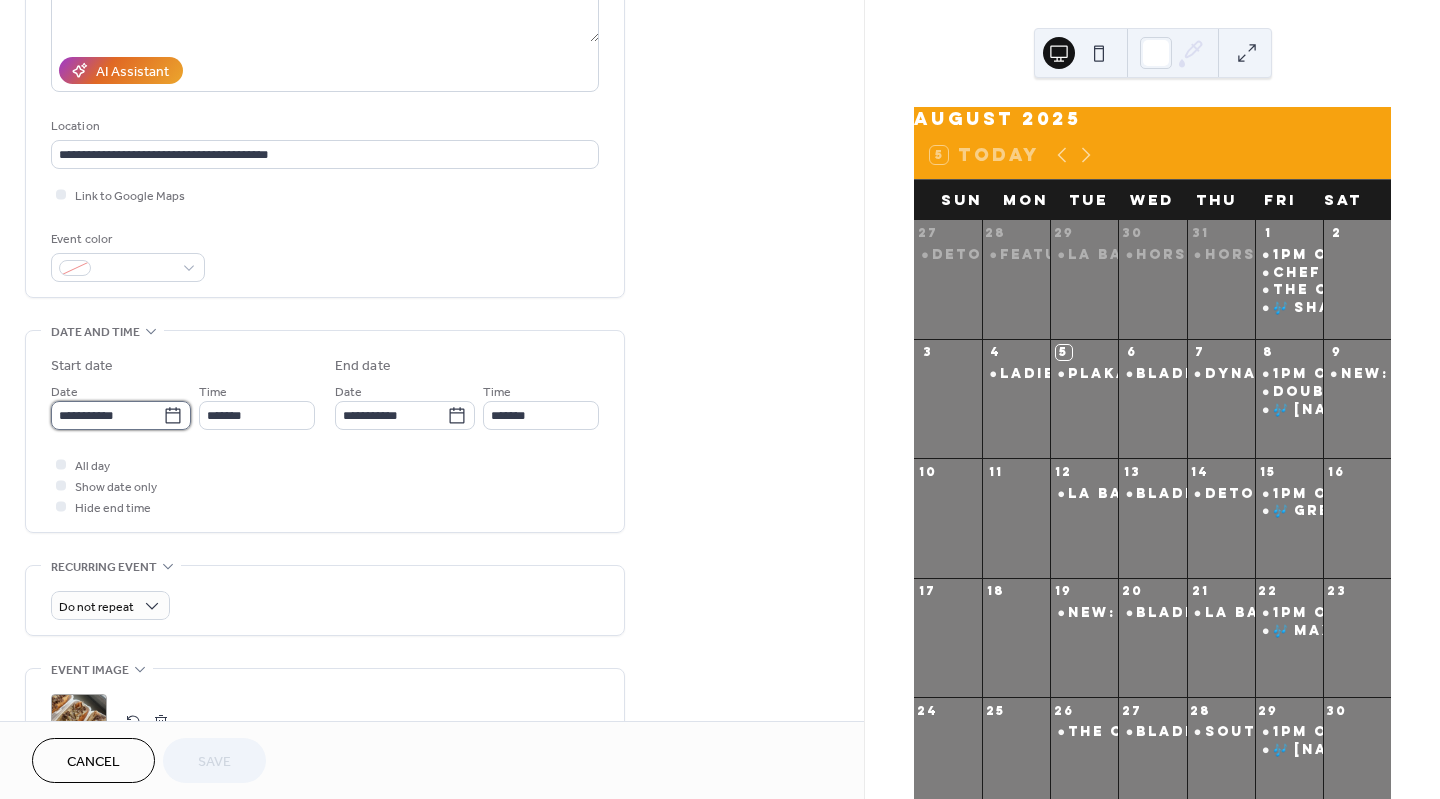 click on "**********" at bounding box center [107, 415] 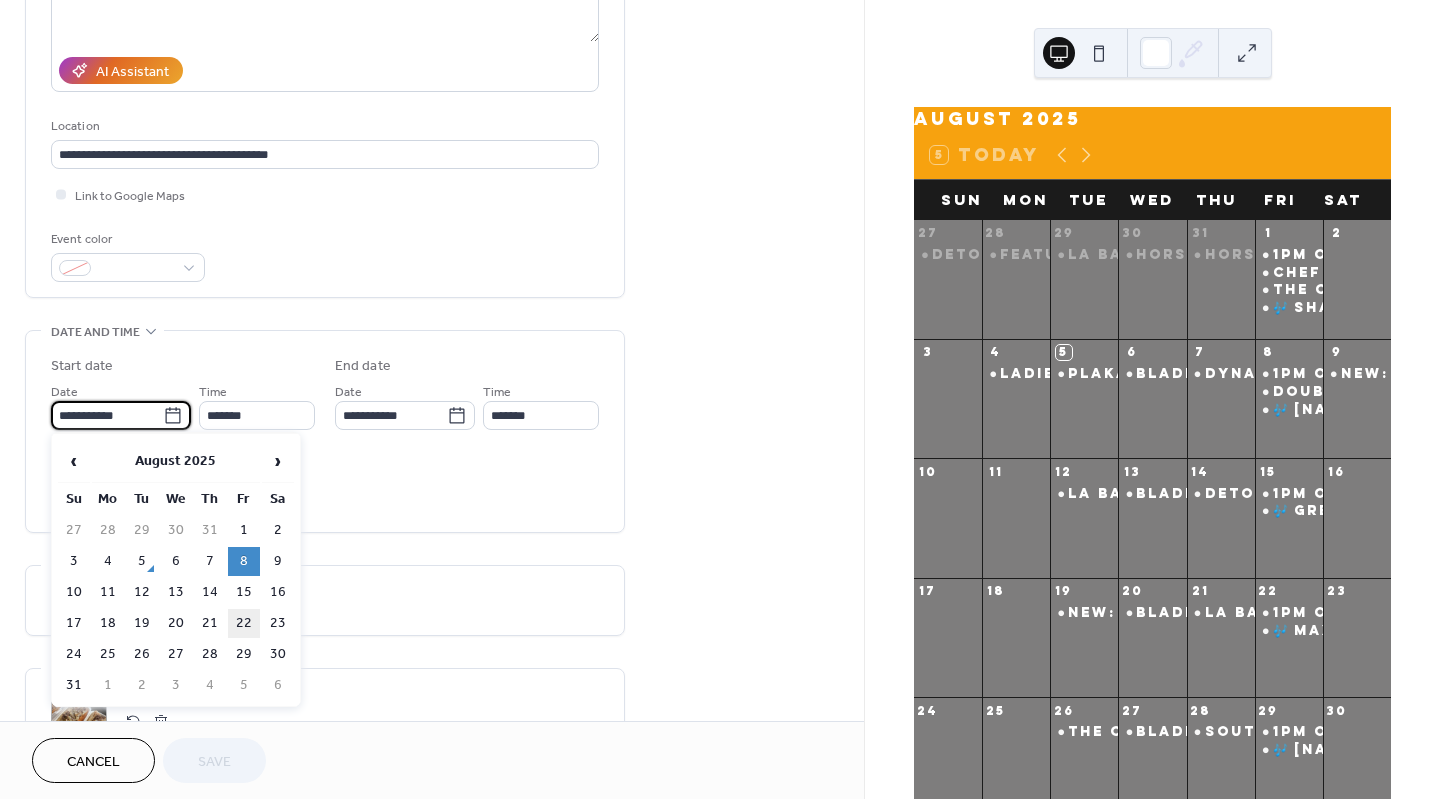 click on "22" at bounding box center (244, 623) 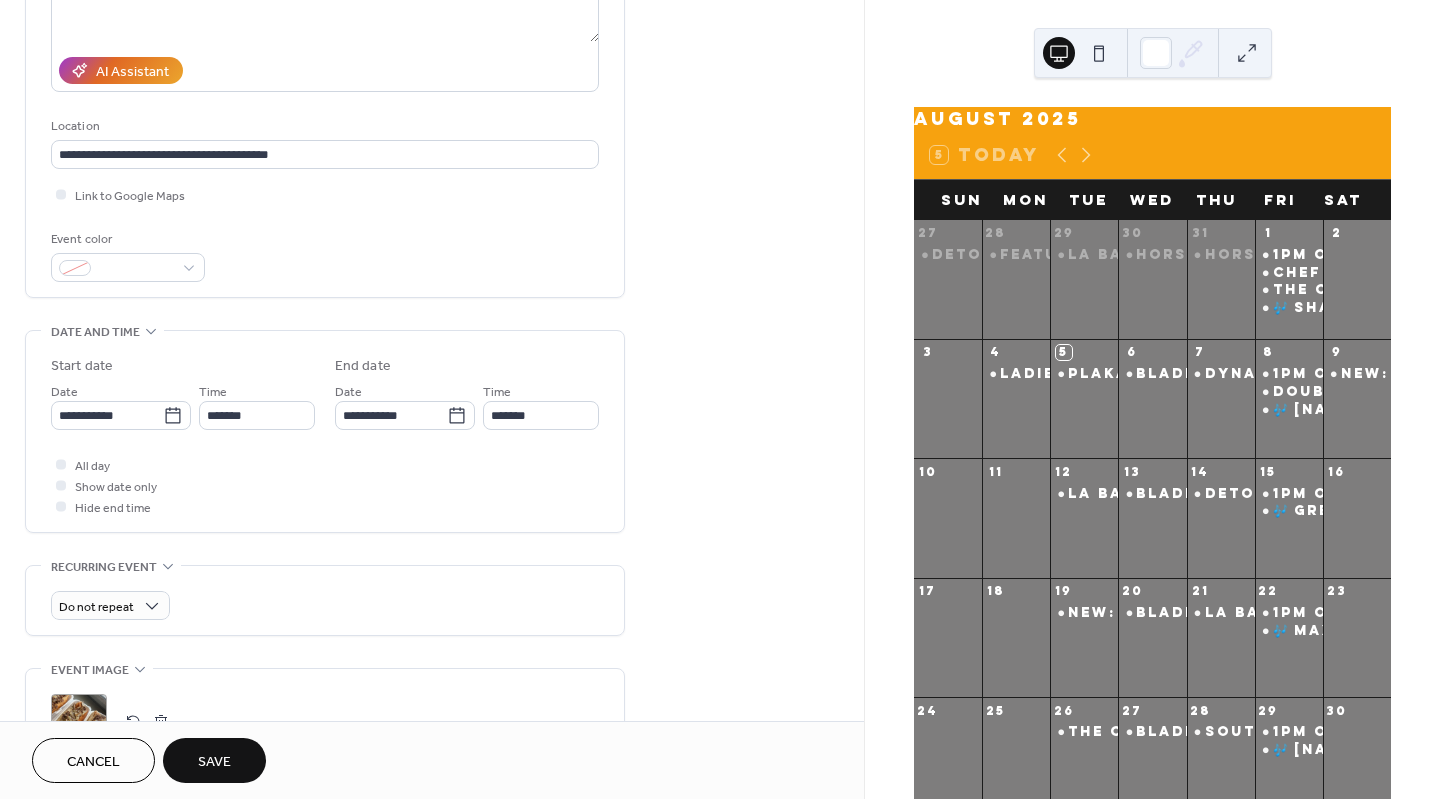 click on "Save" at bounding box center (214, 760) 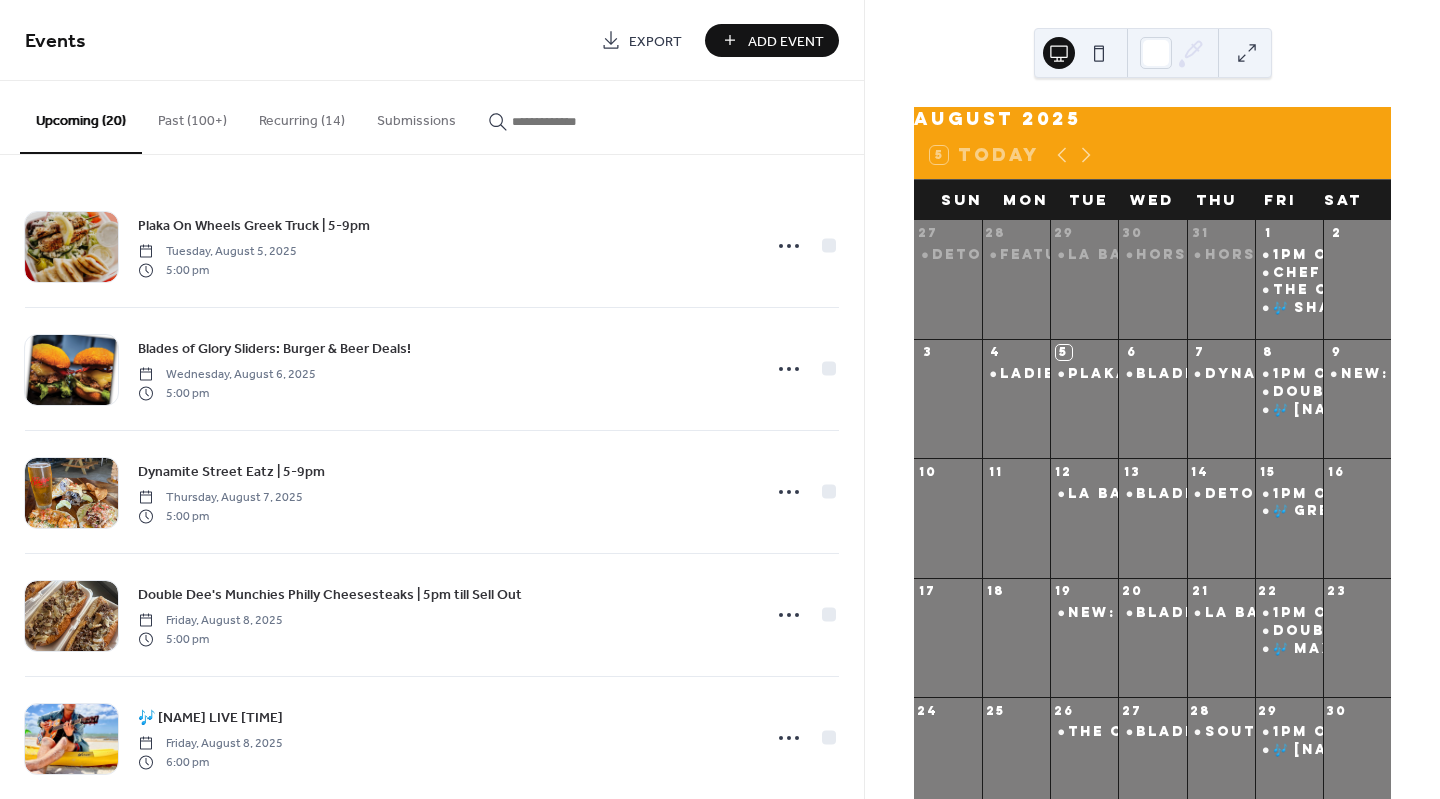 click at bounding box center [572, 121] 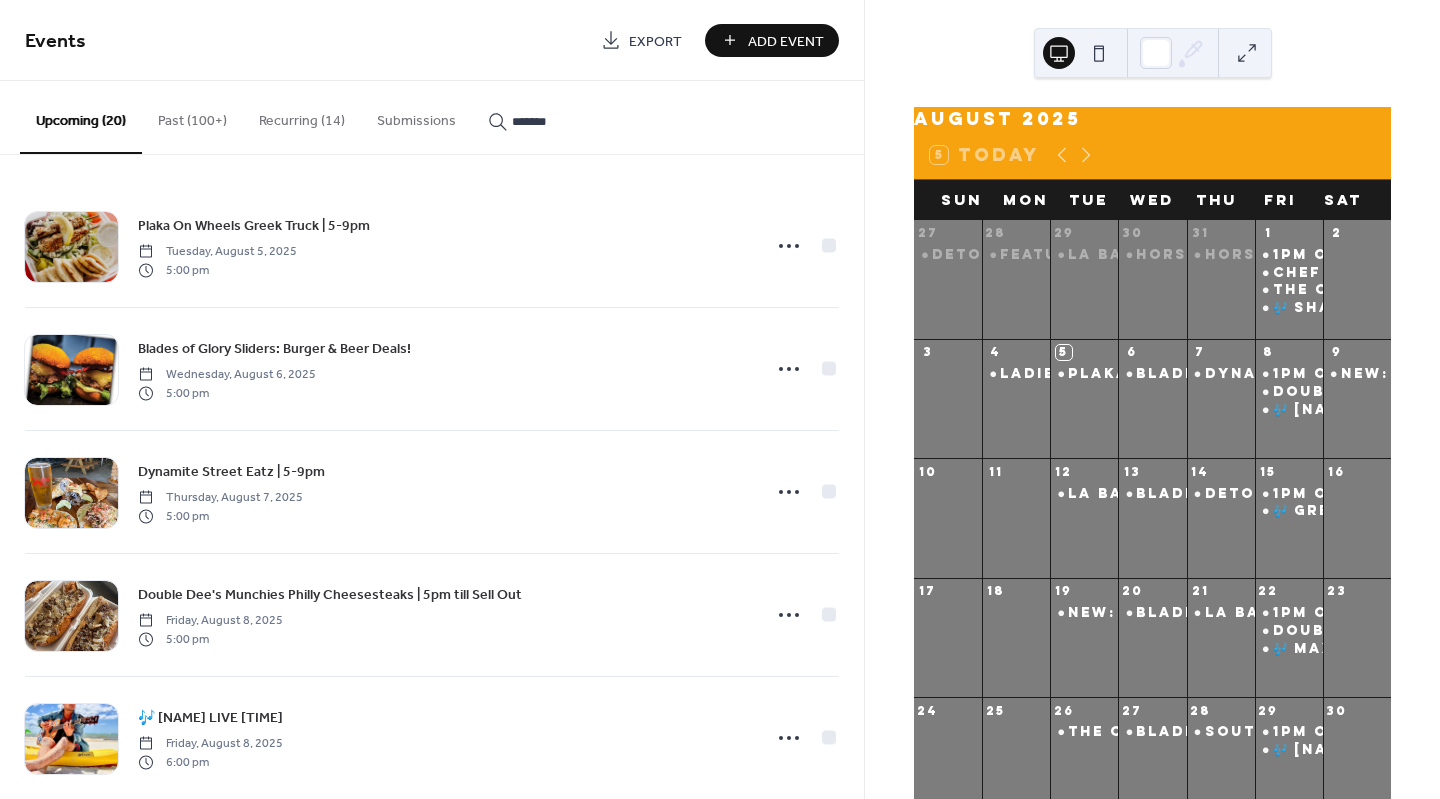 click on "********" at bounding box center [560, 116] 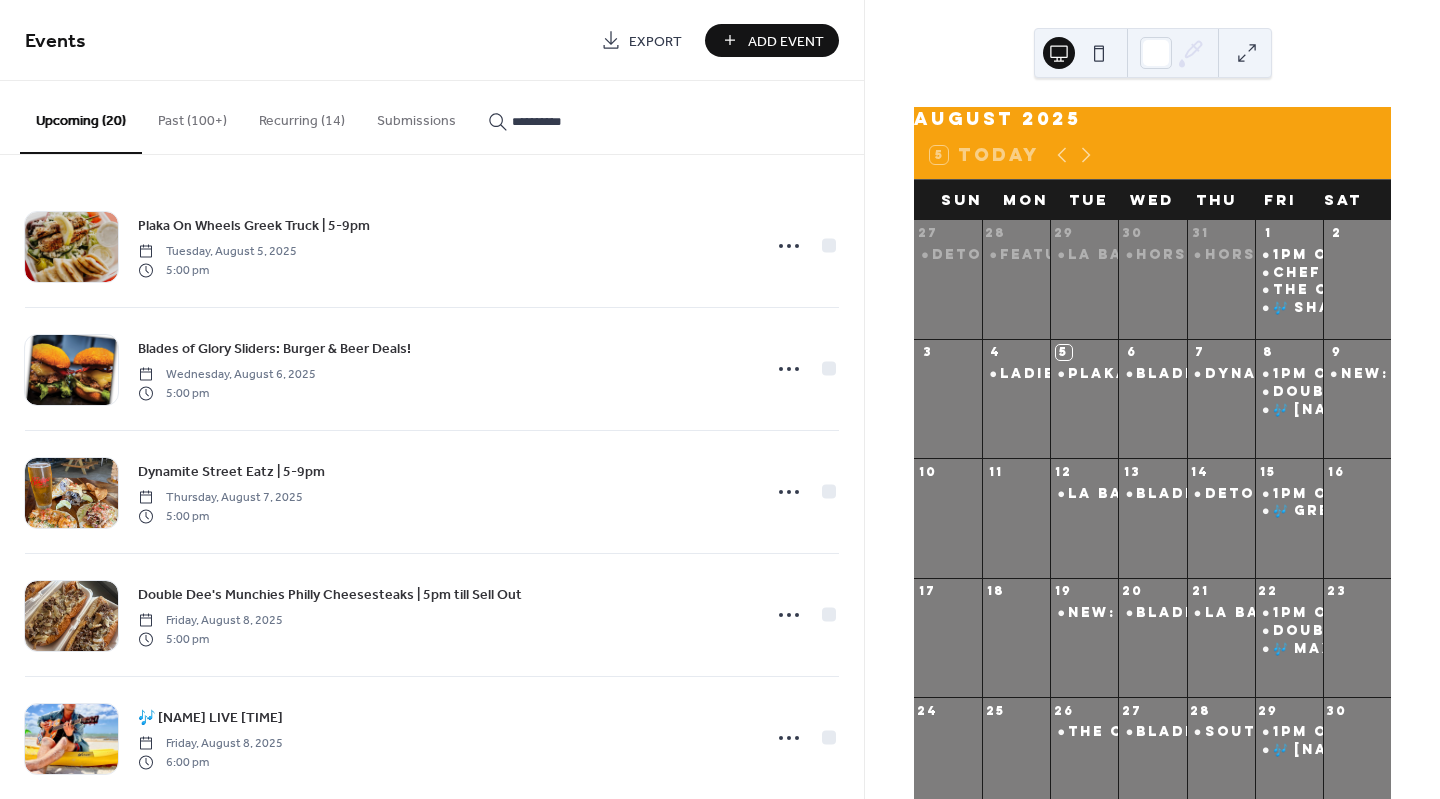 click on "*********" at bounding box center (560, 116) 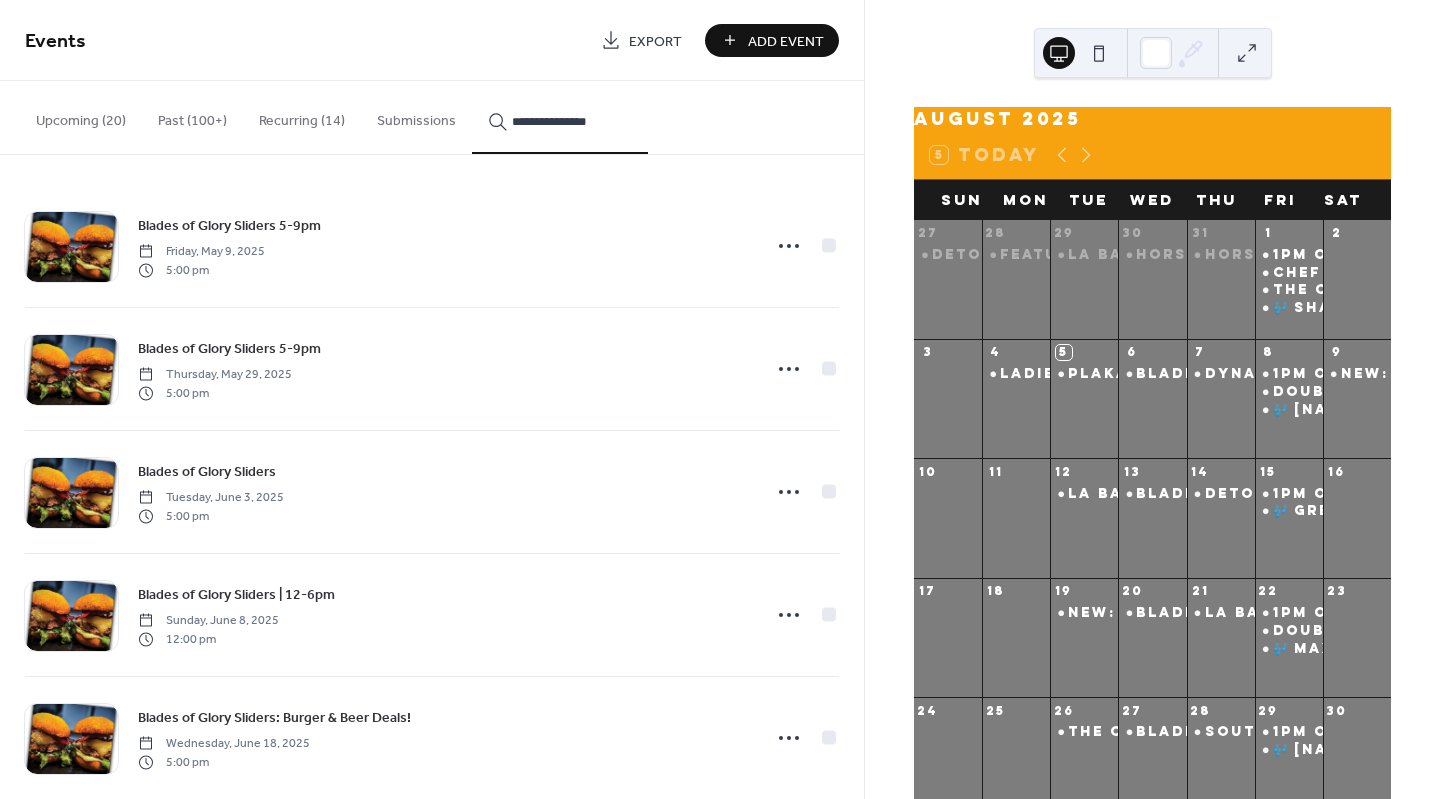 type on "**********" 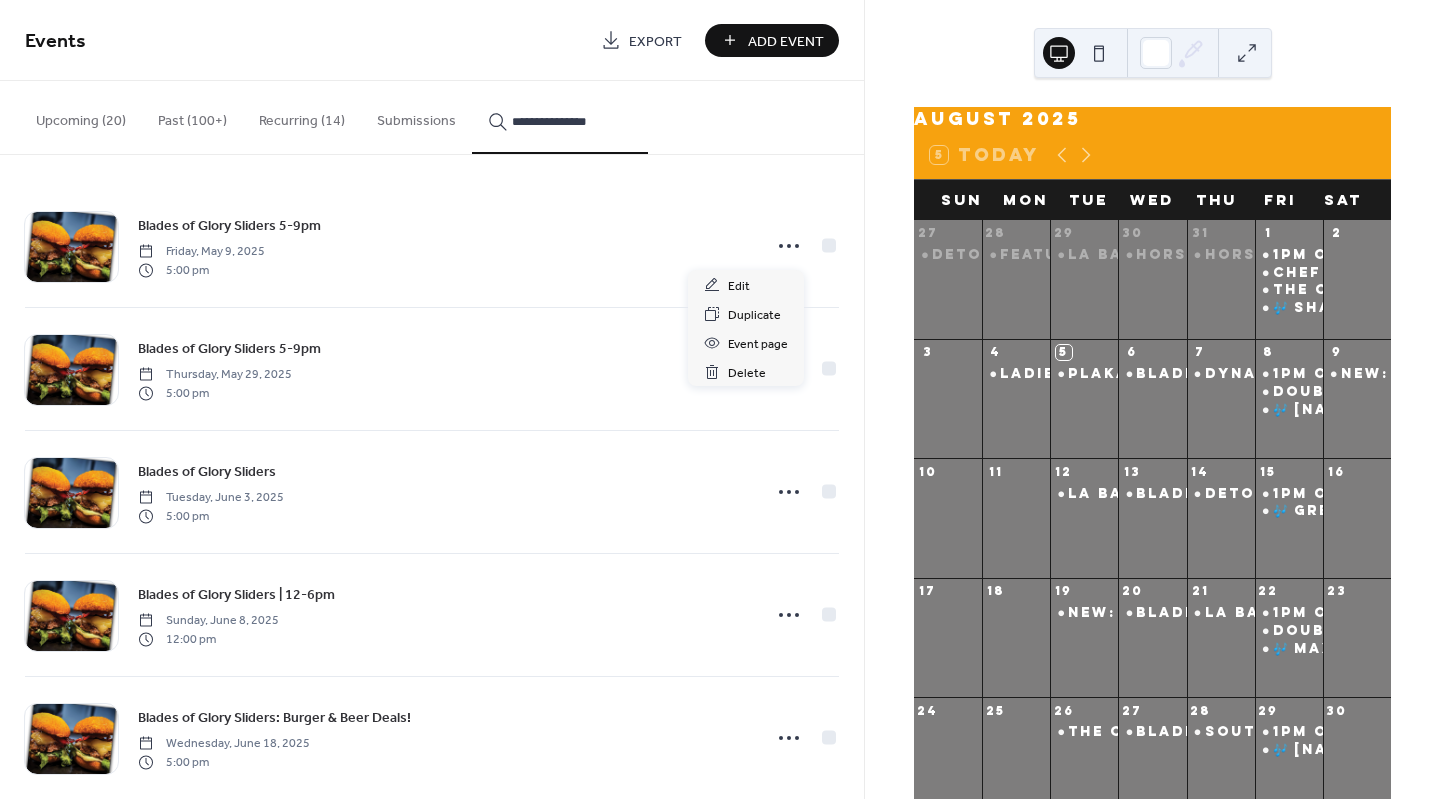 click 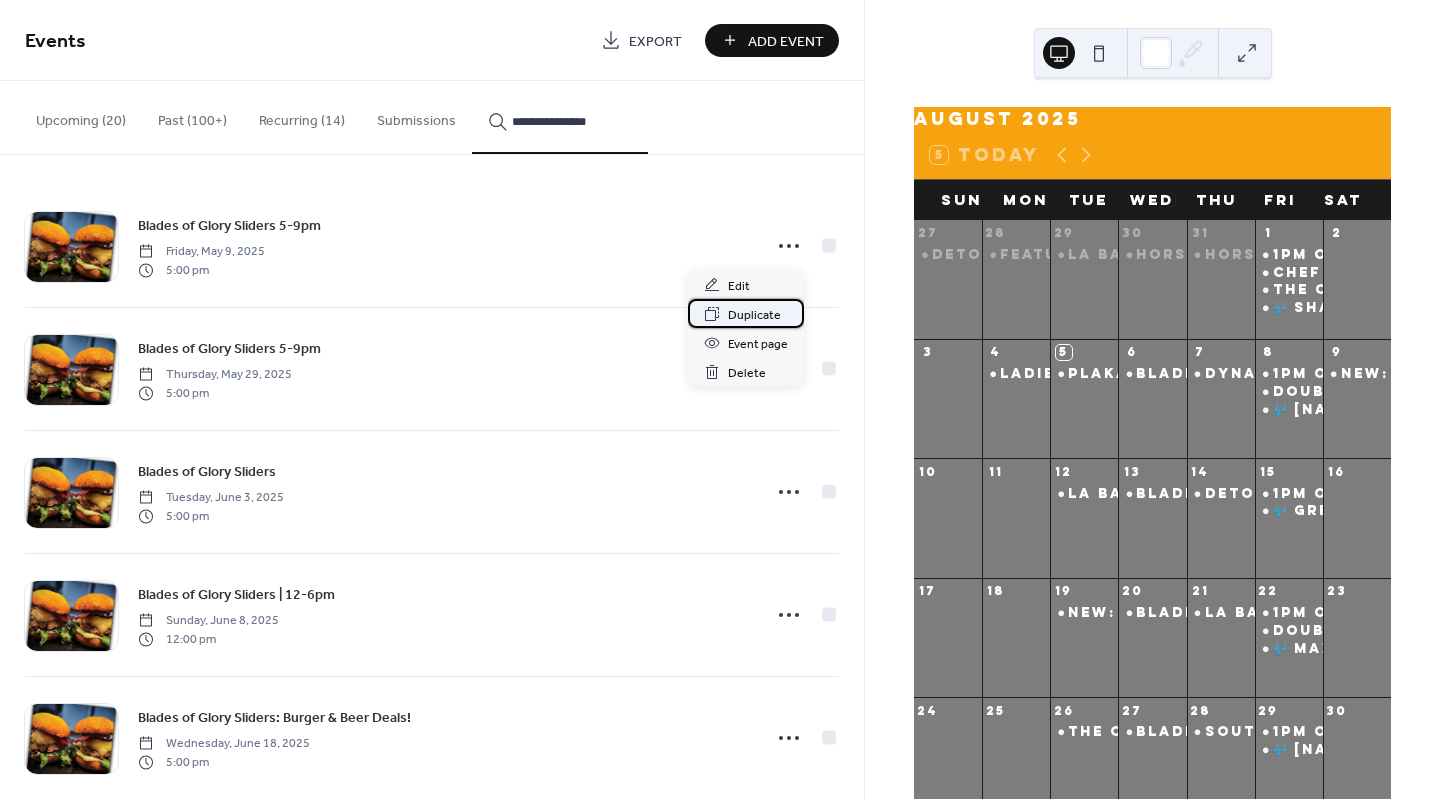 click on "Duplicate" at bounding box center [754, 315] 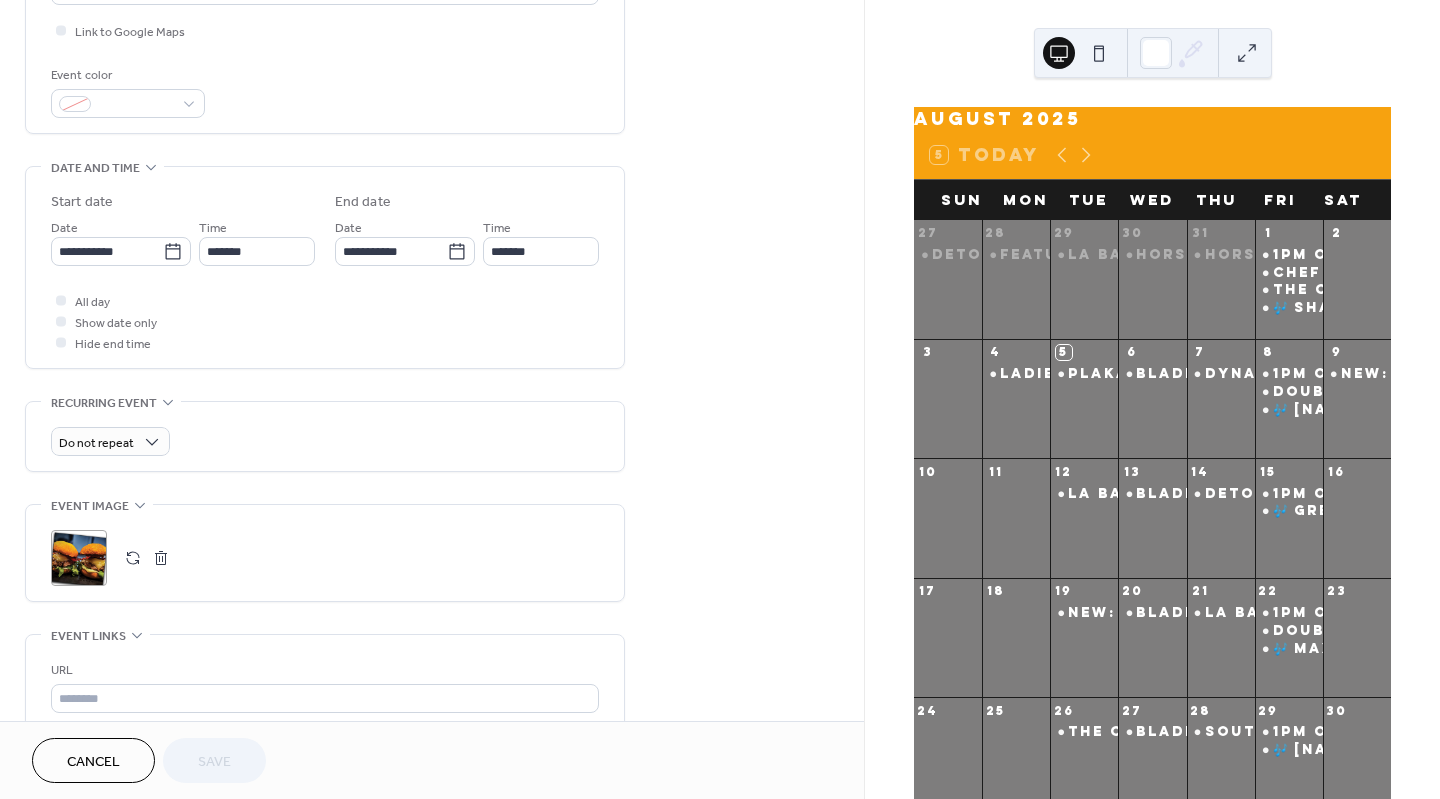 scroll, scrollTop: 486, scrollLeft: 0, axis: vertical 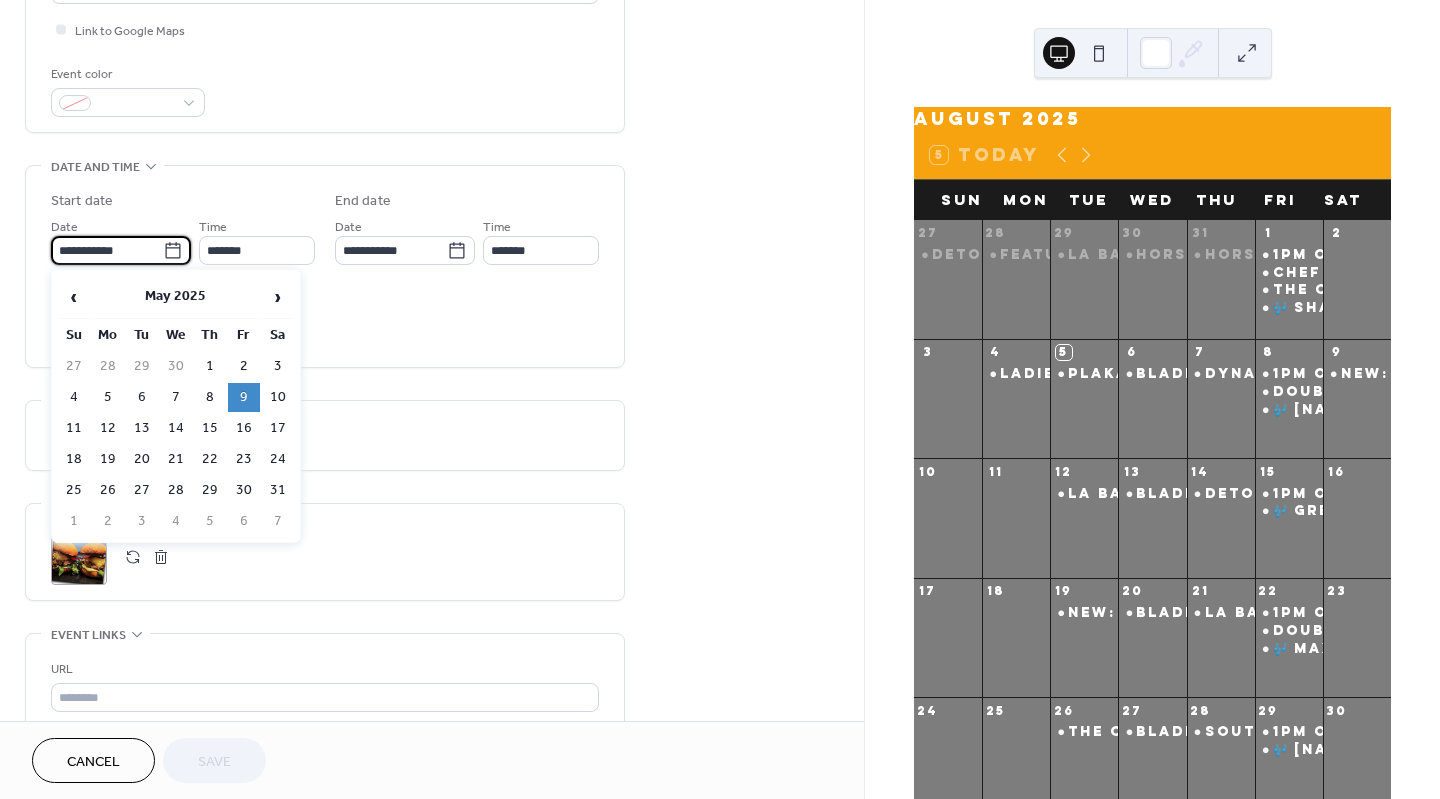 click on "**********" at bounding box center (107, 250) 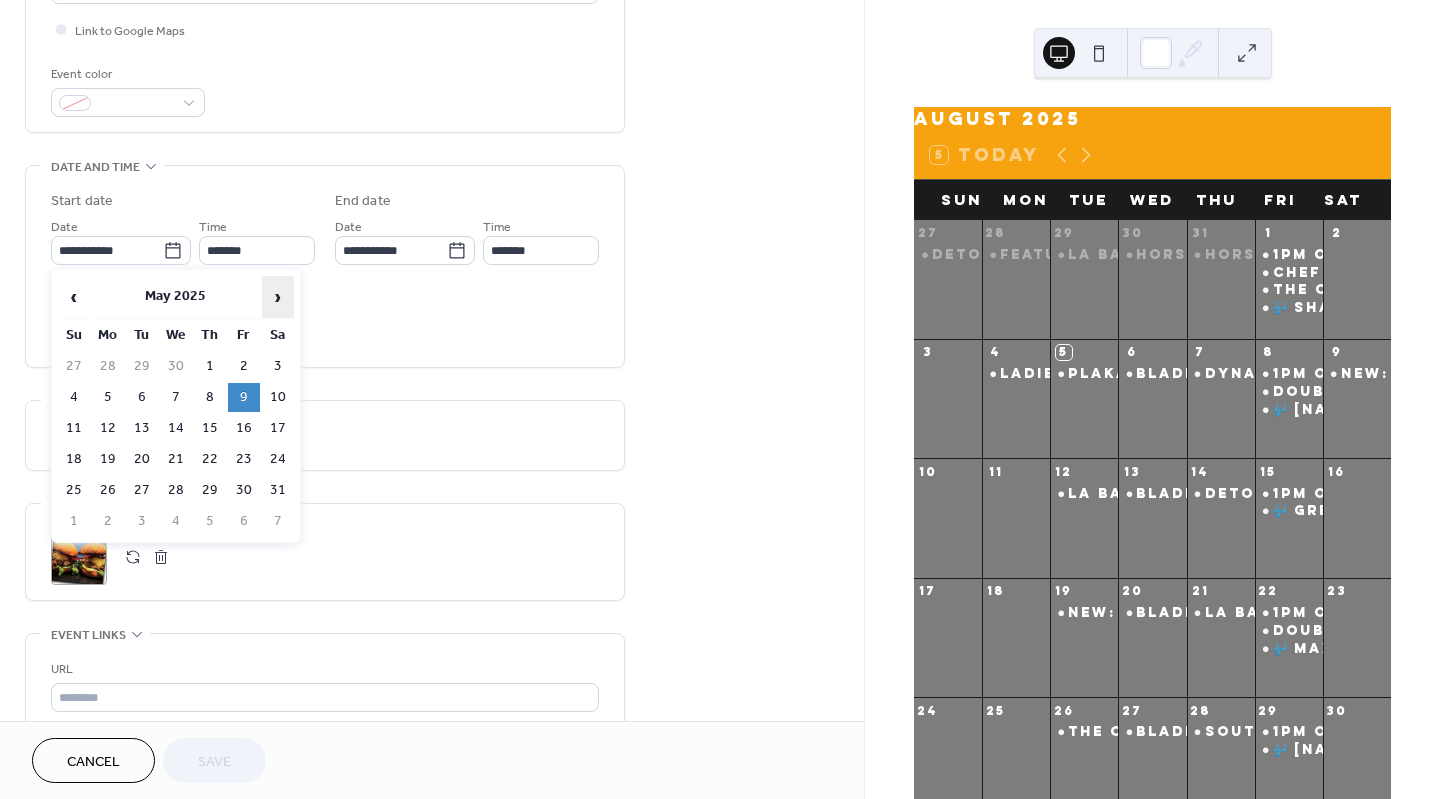 click on "›" at bounding box center (278, 297) 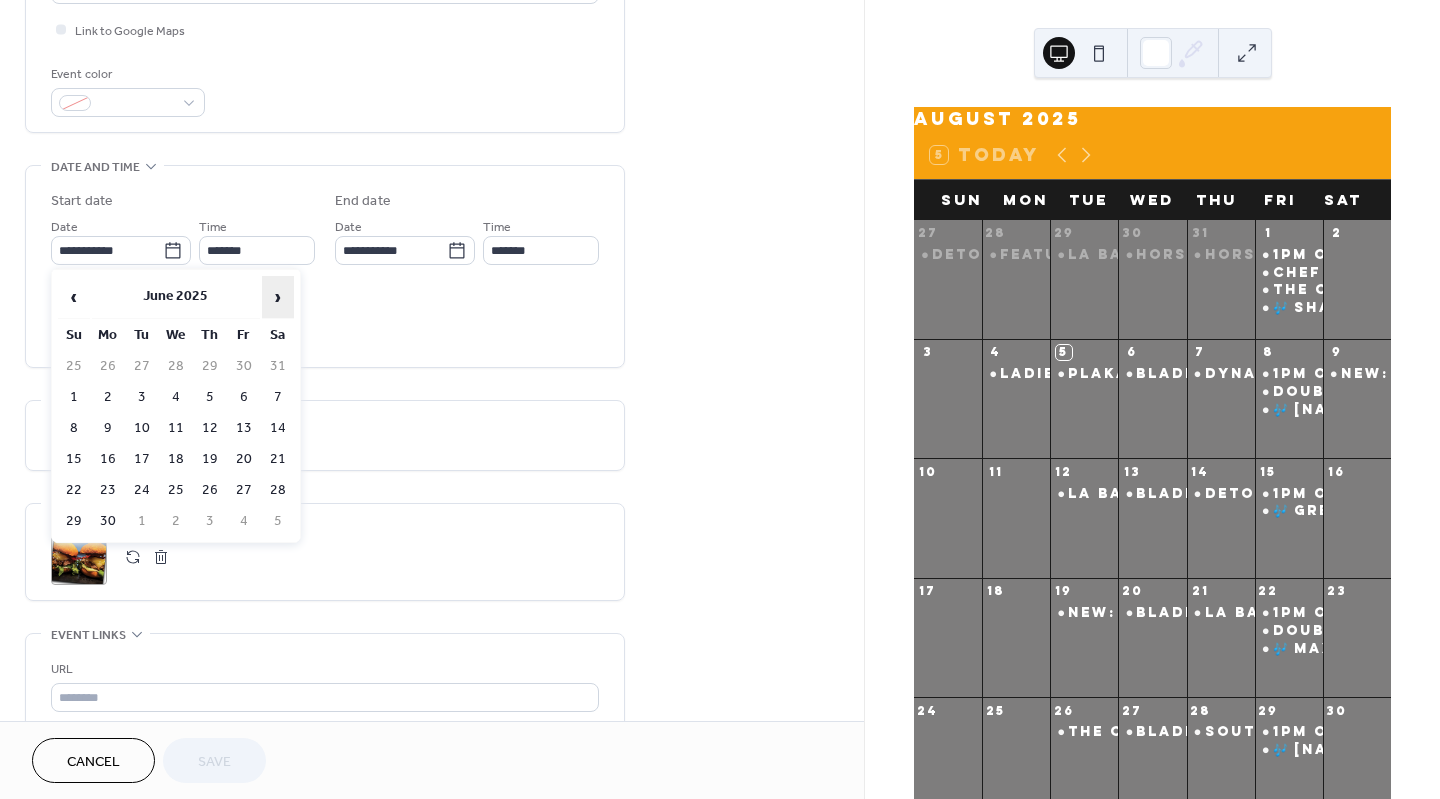 click on "›" at bounding box center [278, 297] 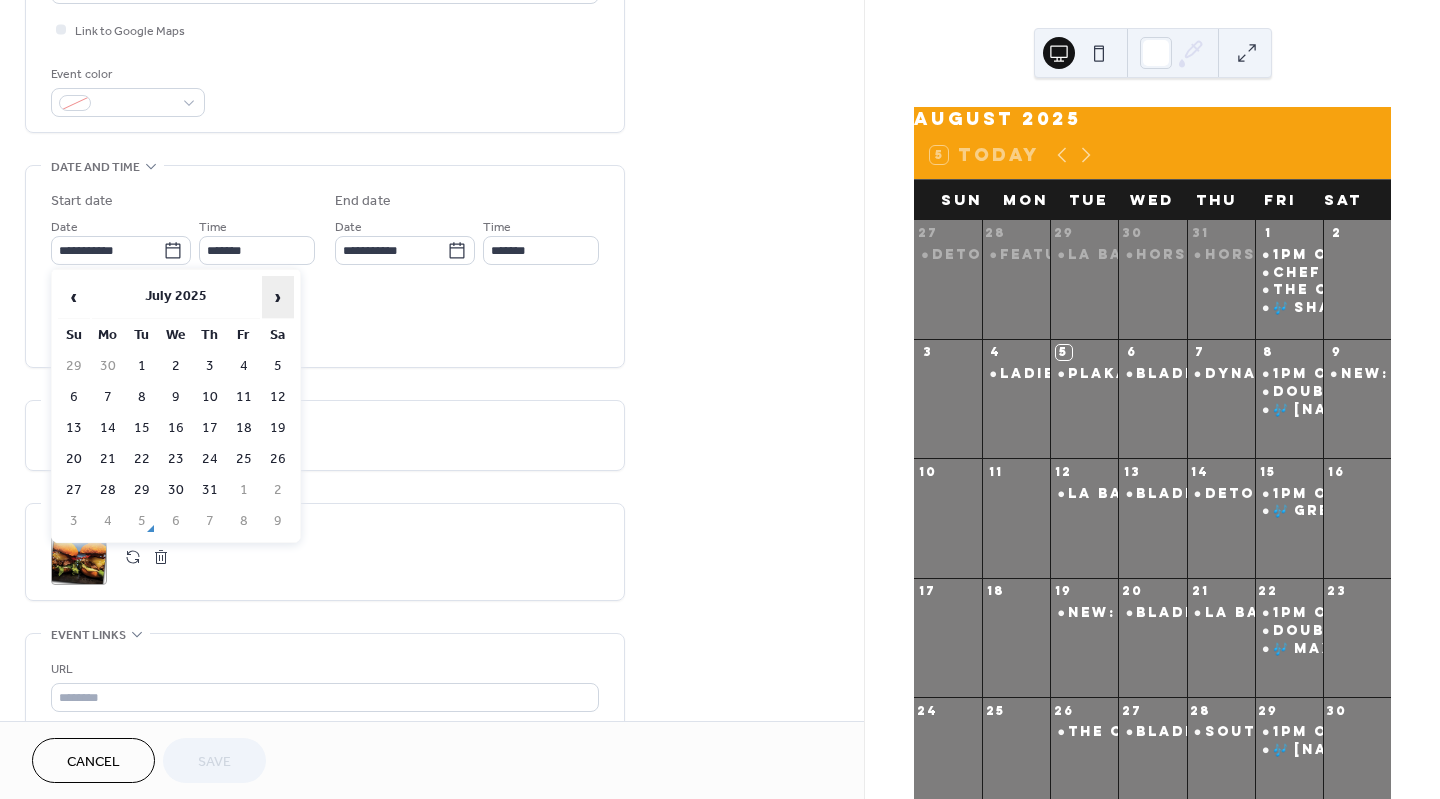 click on "›" at bounding box center [278, 297] 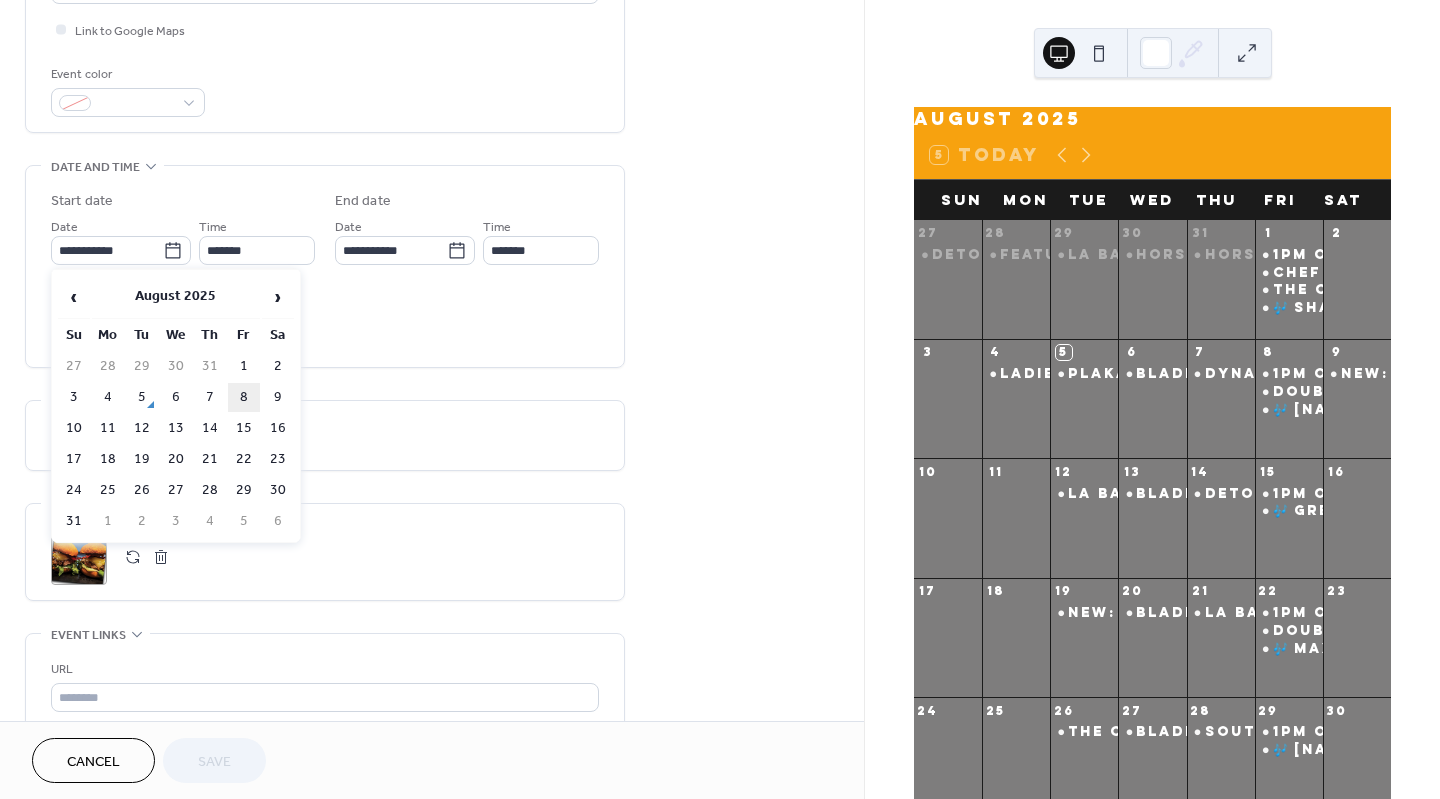 click on "8" at bounding box center [244, 397] 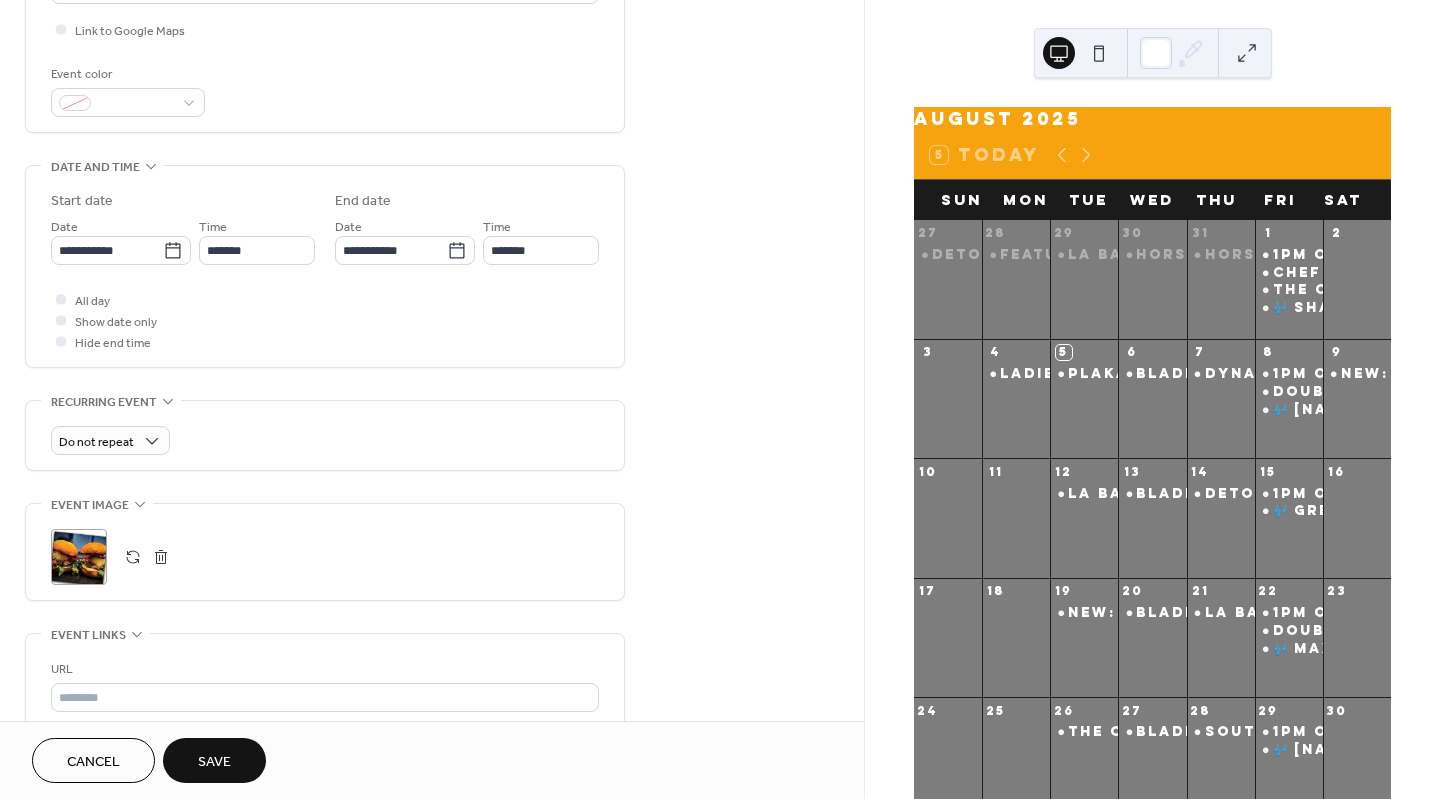 click on "Save" at bounding box center (214, 762) 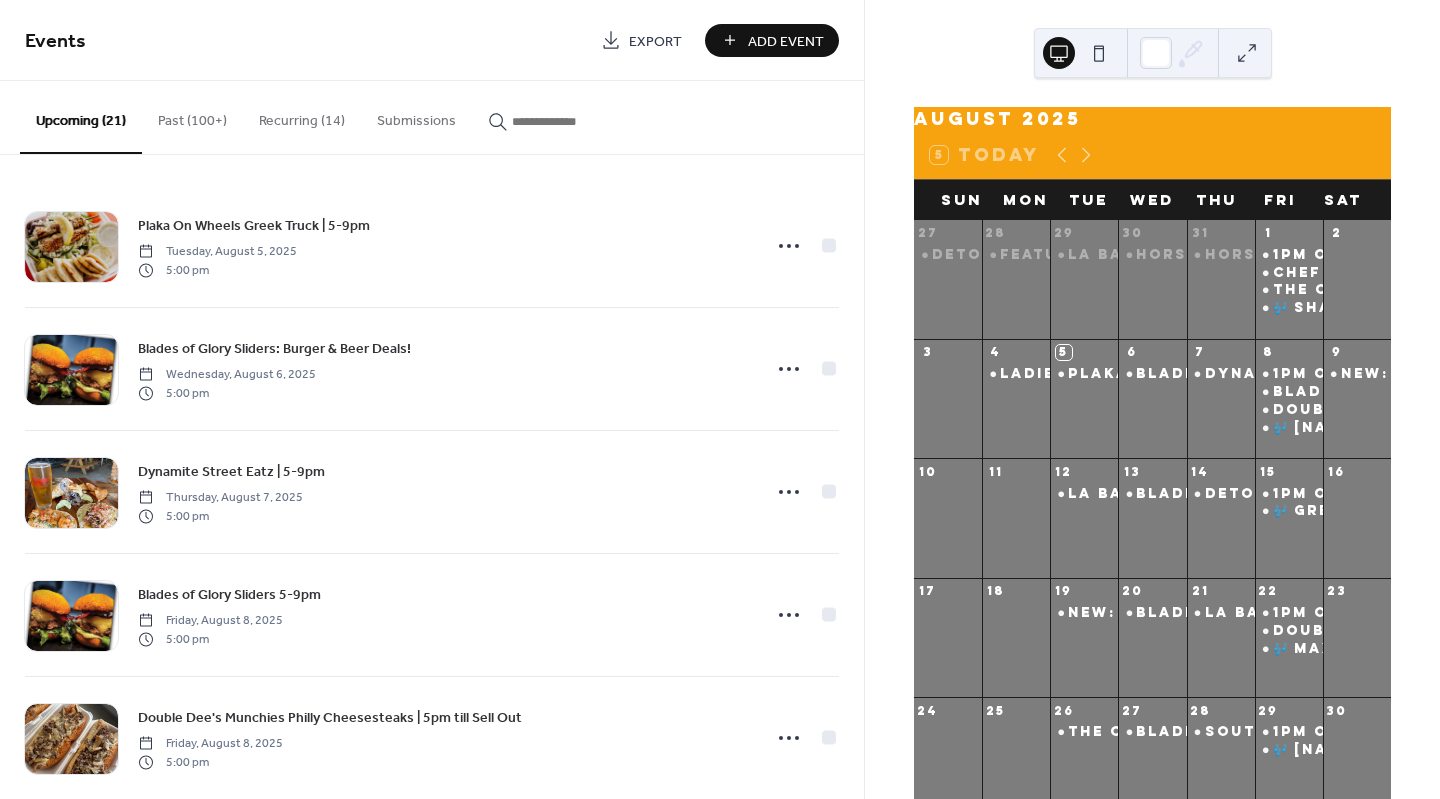 click at bounding box center (572, 121) 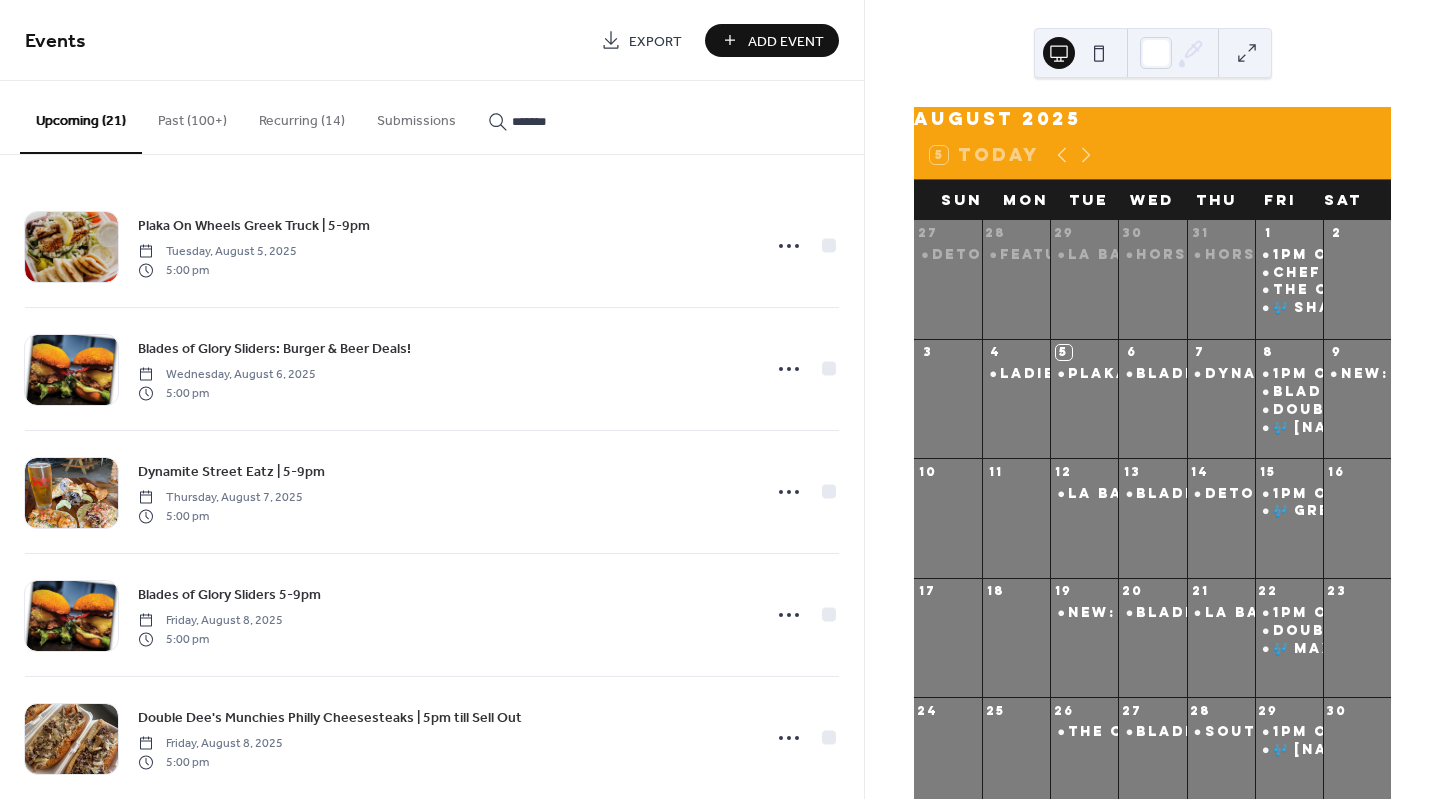 click on "********" at bounding box center (560, 116) 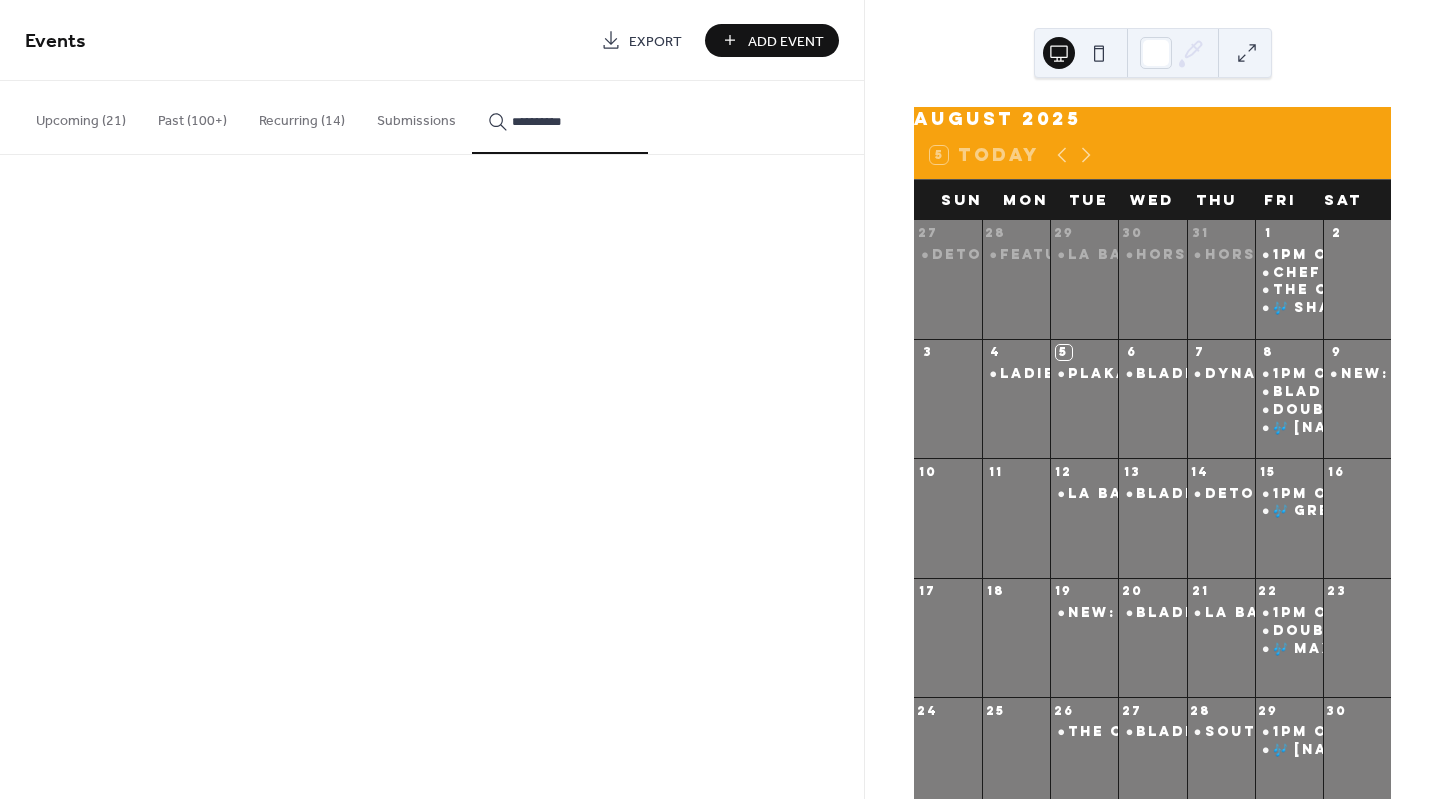 click on "**********" at bounding box center (572, 121) 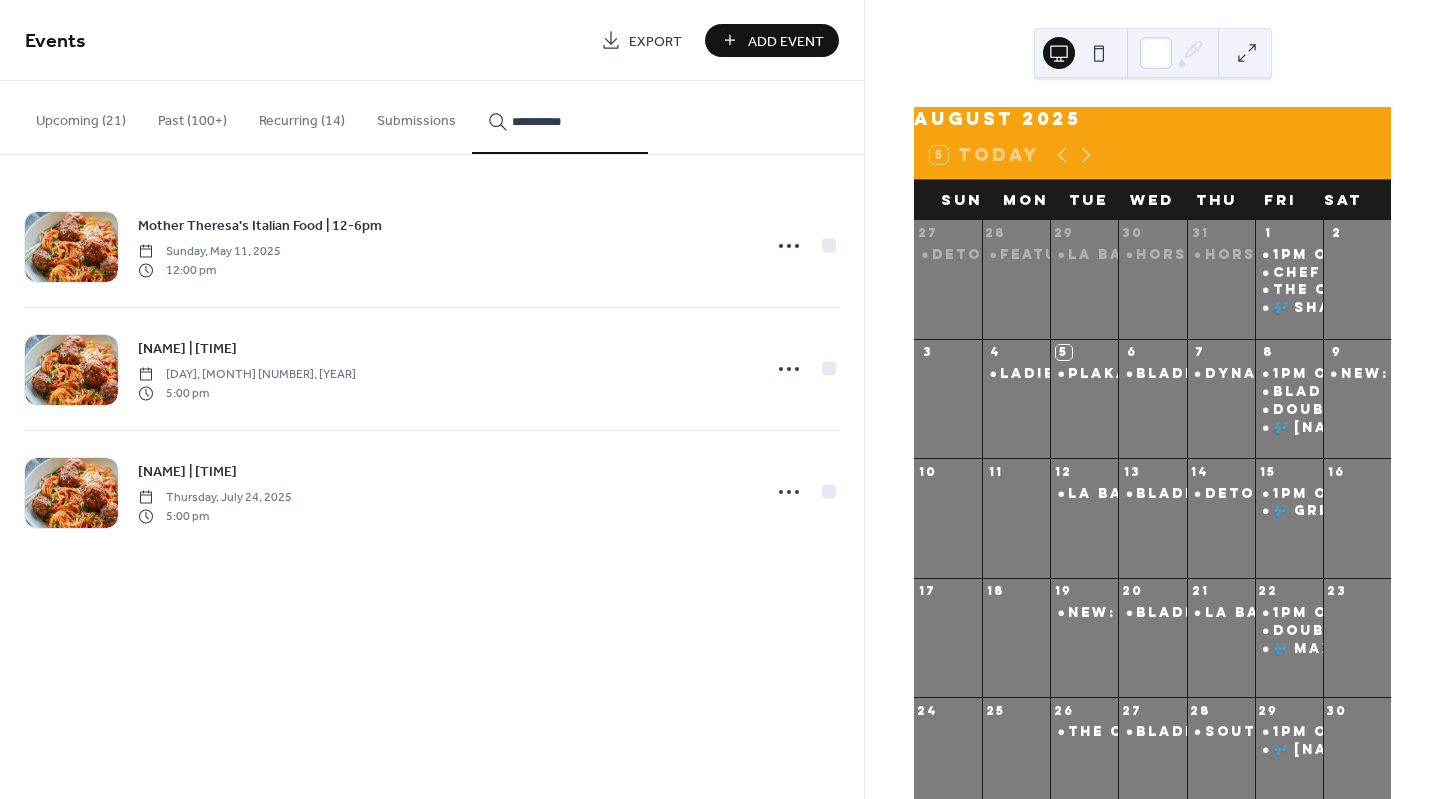 type on "**********" 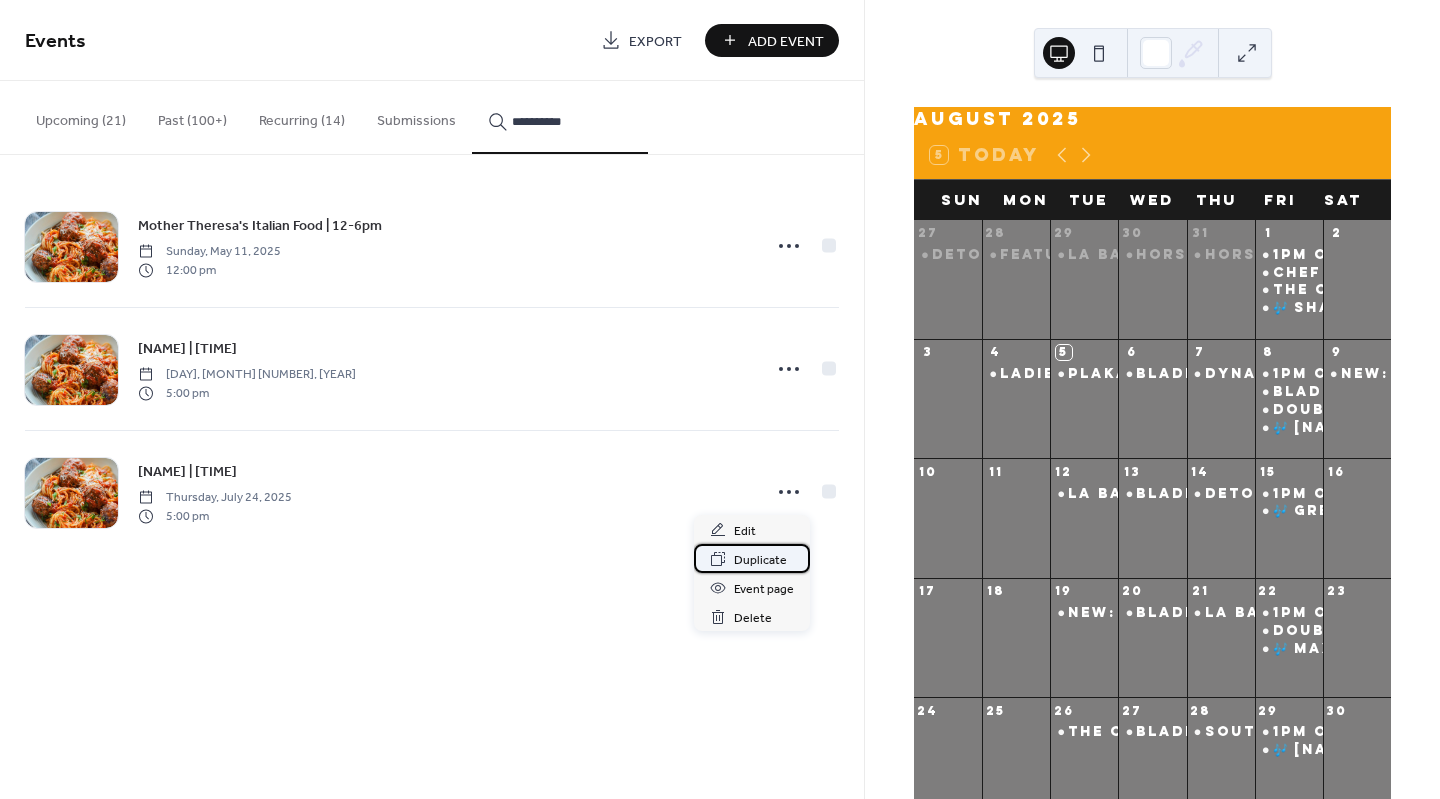 click on "Duplicate" at bounding box center (760, 560) 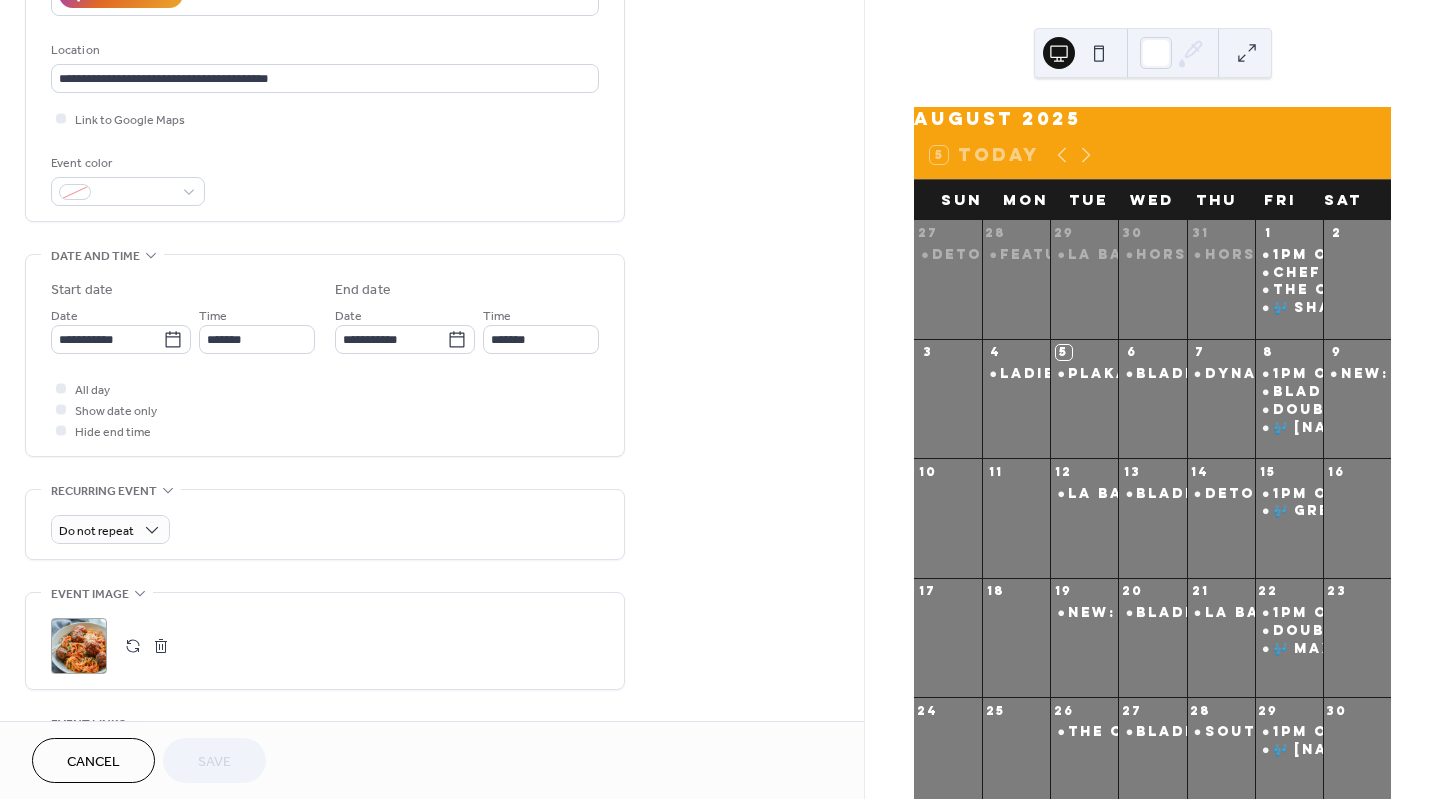scroll, scrollTop: 398, scrollLeft: 0, axis: vertical 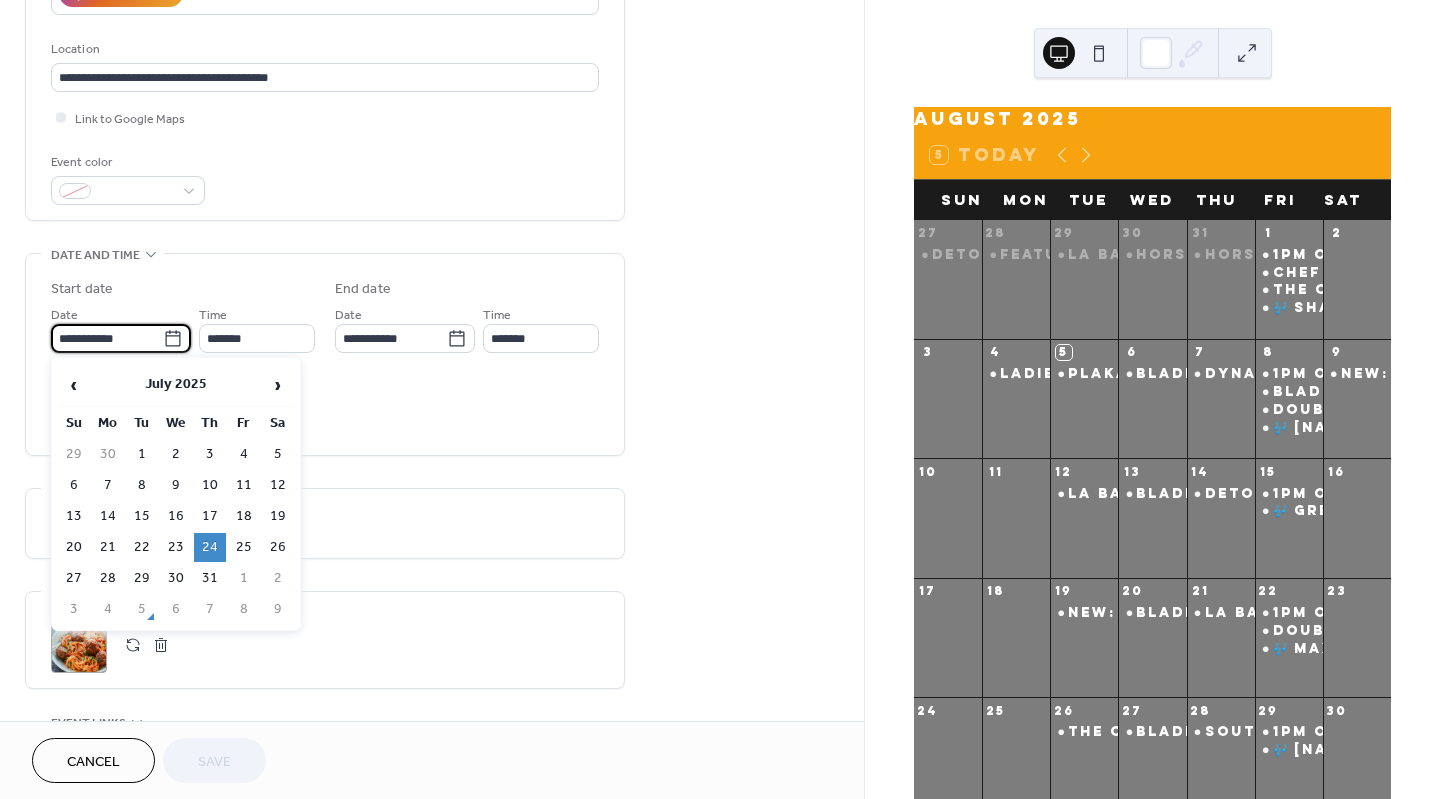click on "**********" at bounding box center [107, 338] 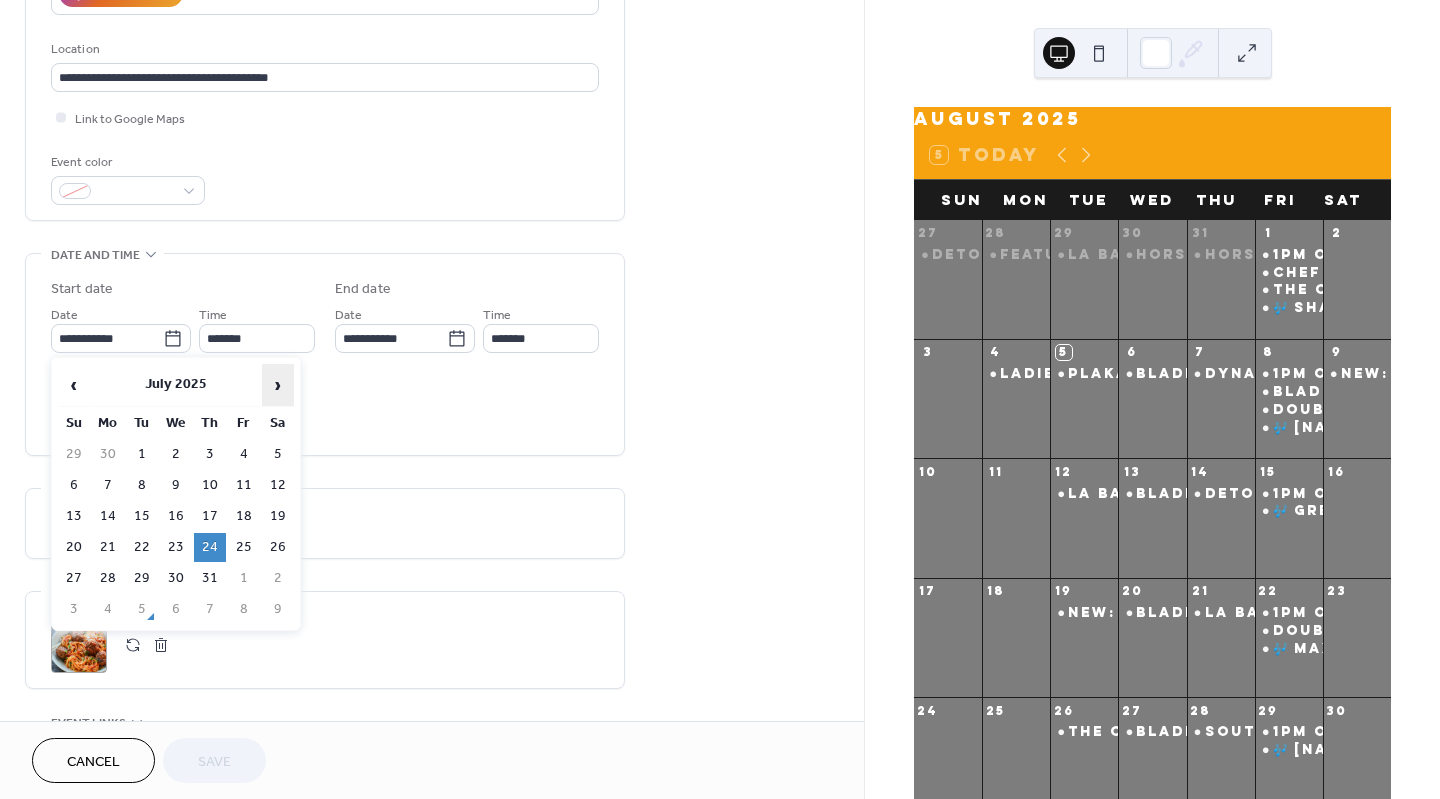 click on "›" at bounding box center (278, 385) 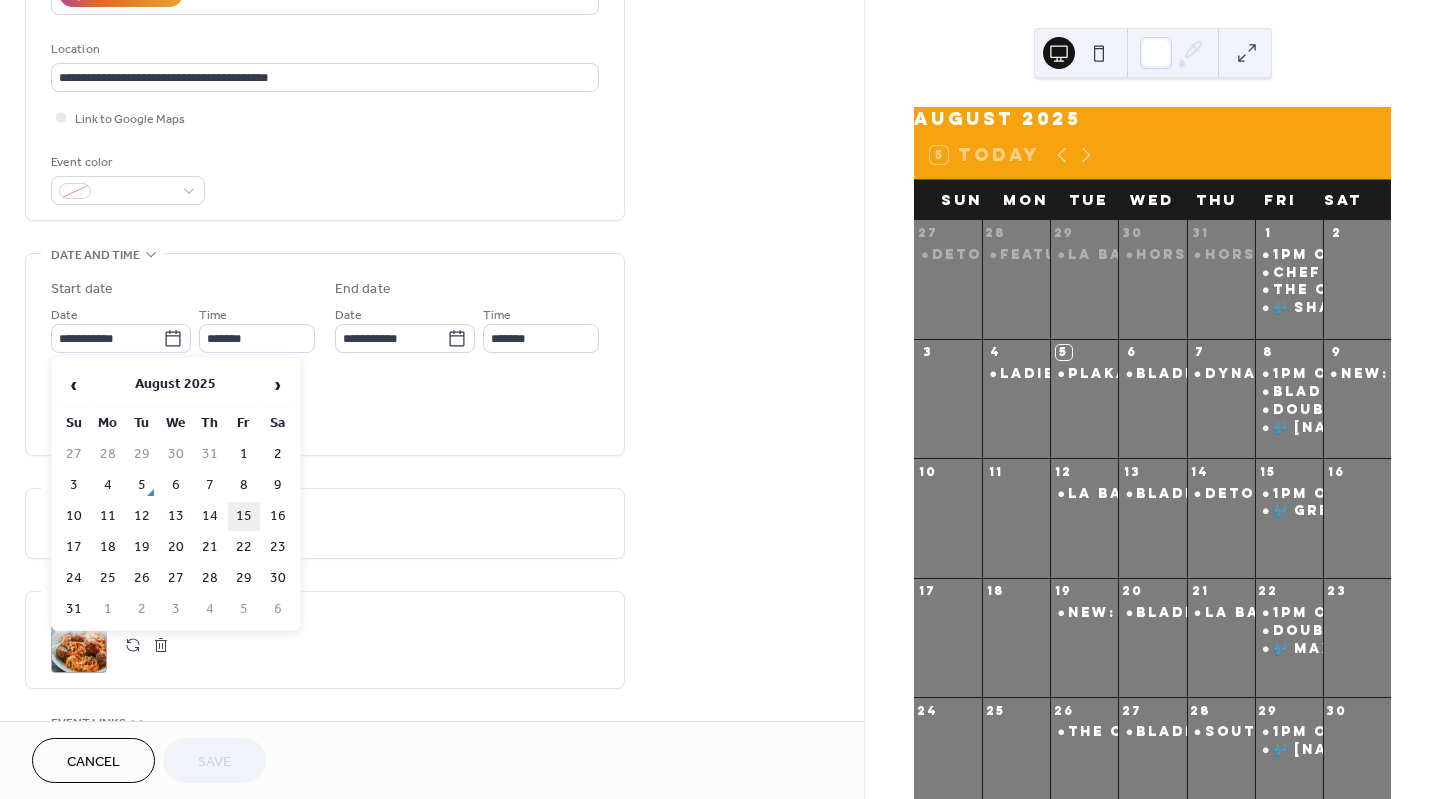 click on "15" at bounding box center [244, 516] 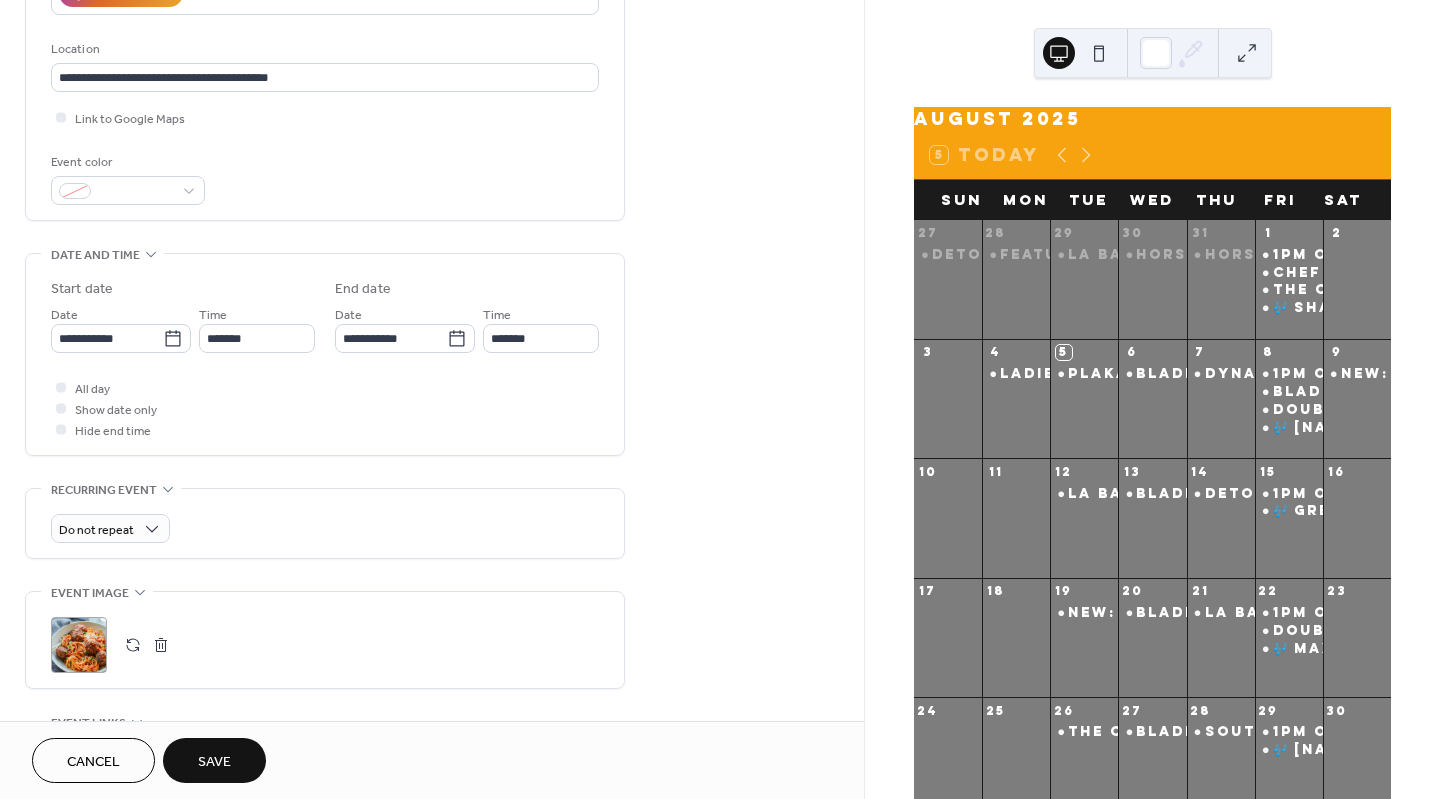 click on "Save" at bounding box center [214, 760] 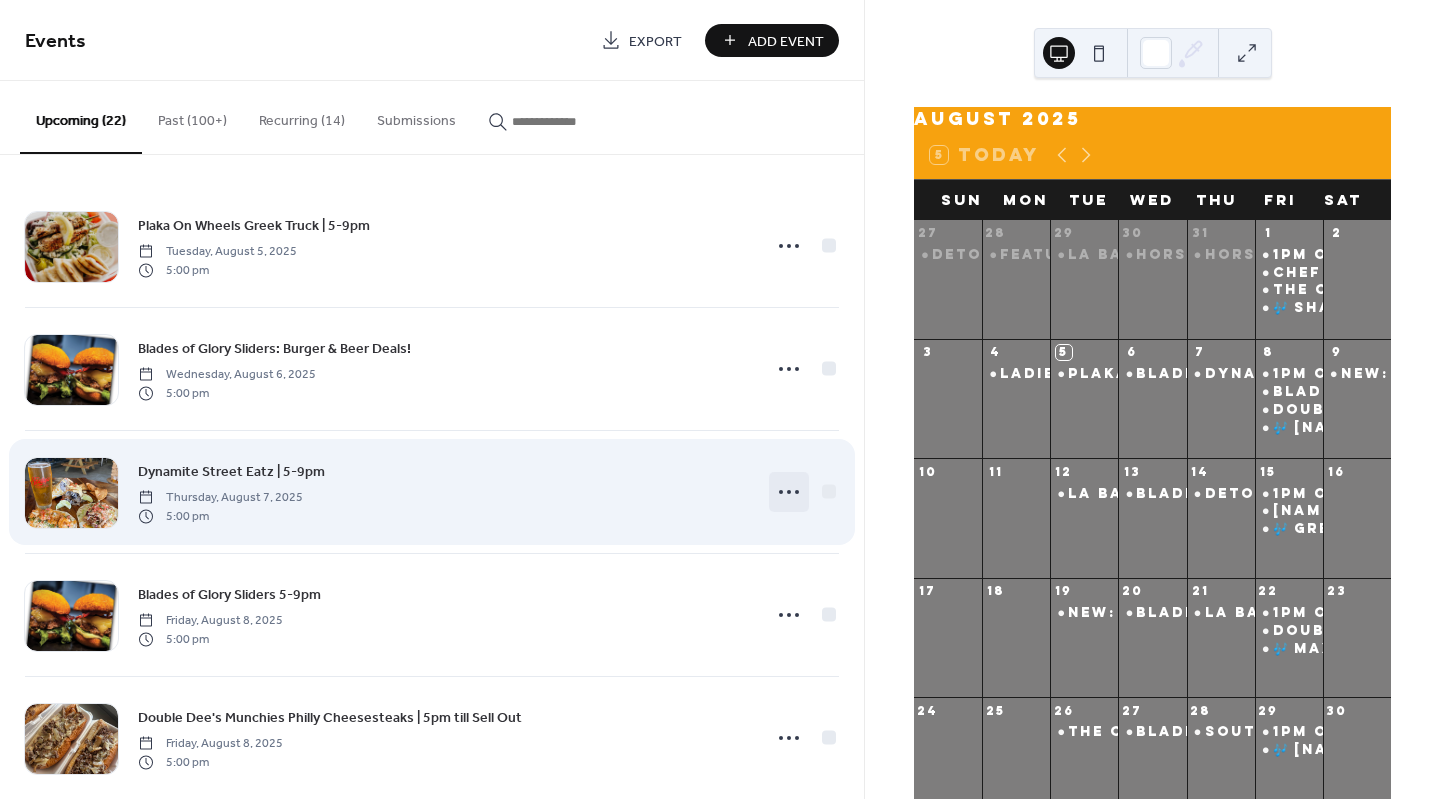 click 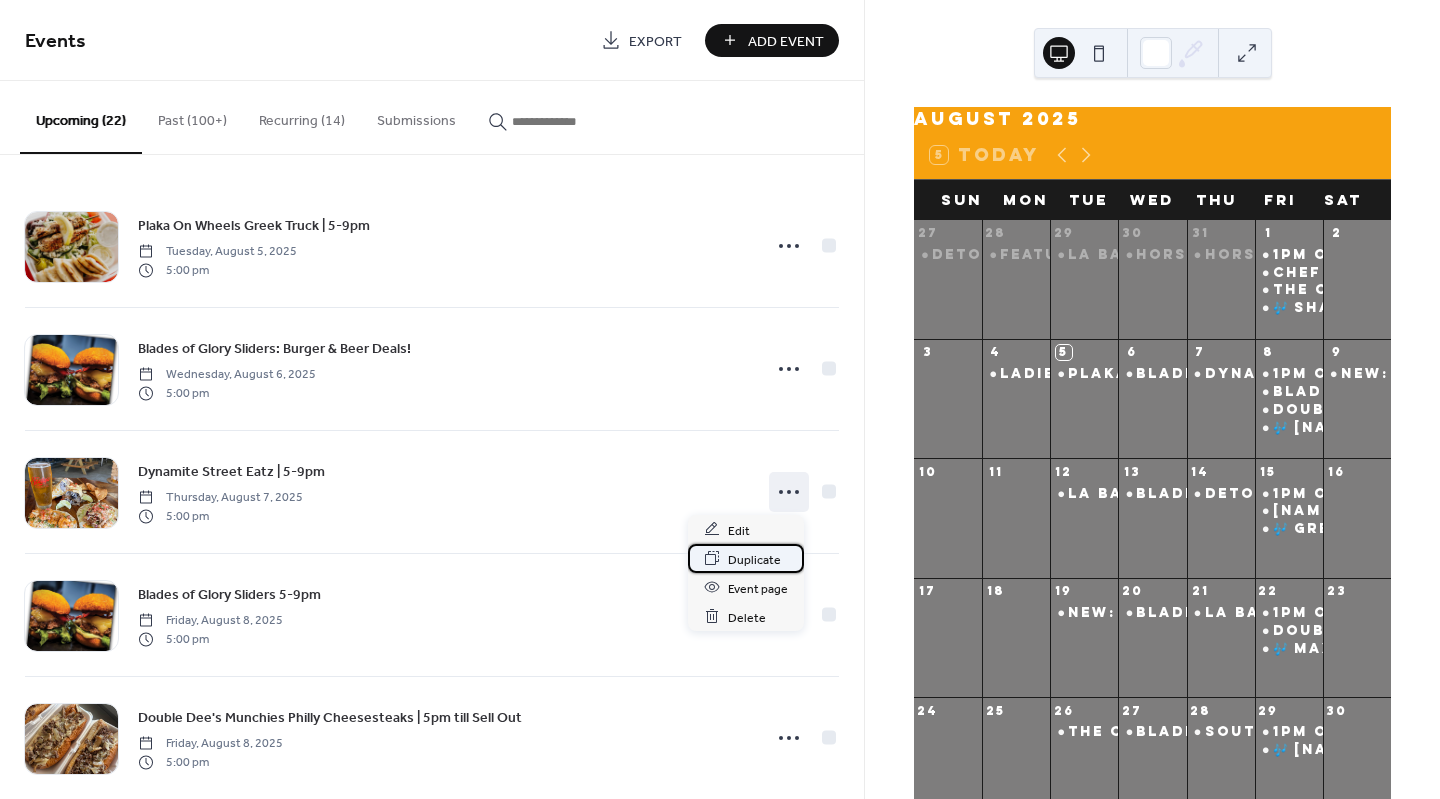 click on "Duplicate" at bounding box center (754, 559) 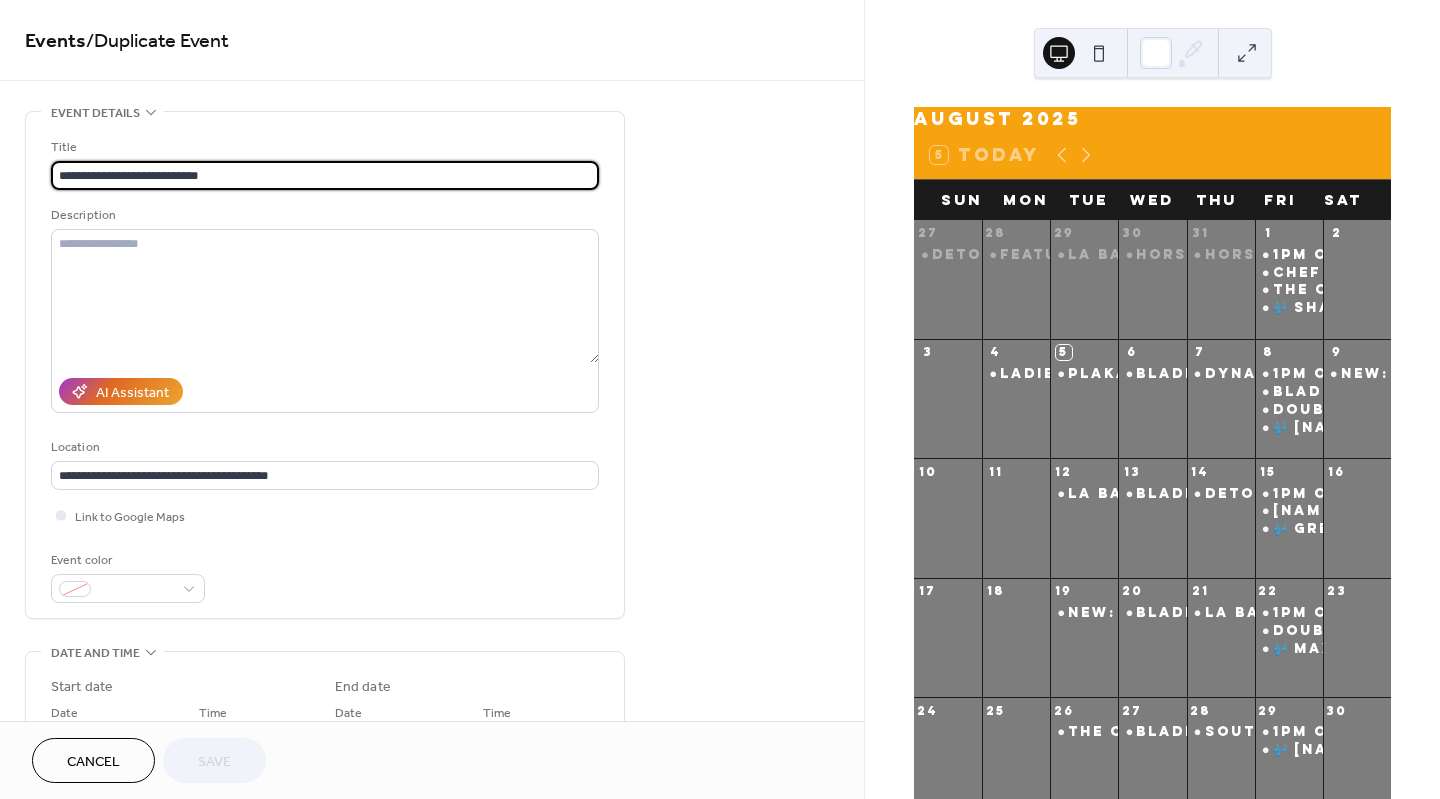 drag, startPoint x: 170, startPoint y: 171, endPoint x: 26, endPoint y: 142, distance: 146.89111 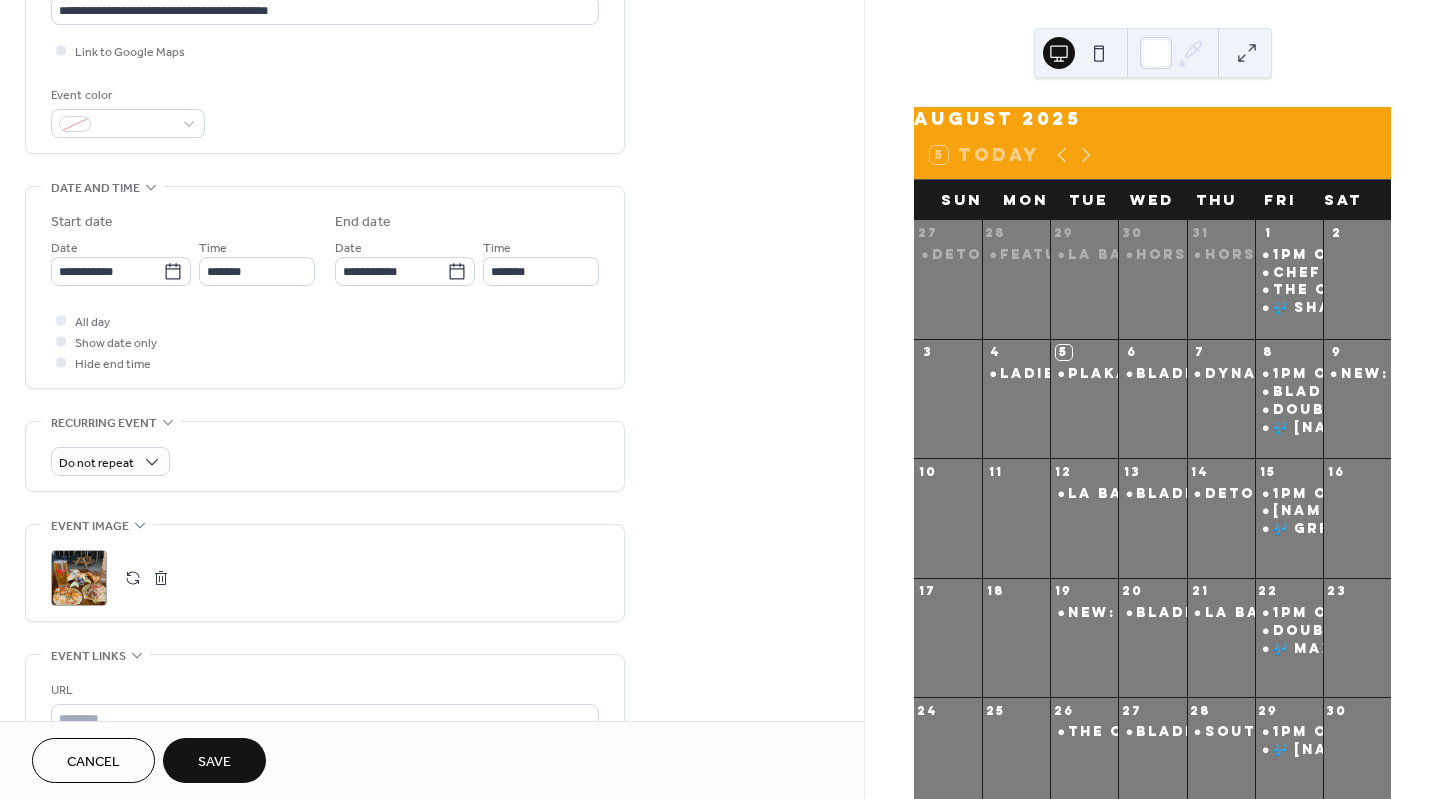 scroll, scrollTop: 466, scrollLeft: 0, axis: vertical 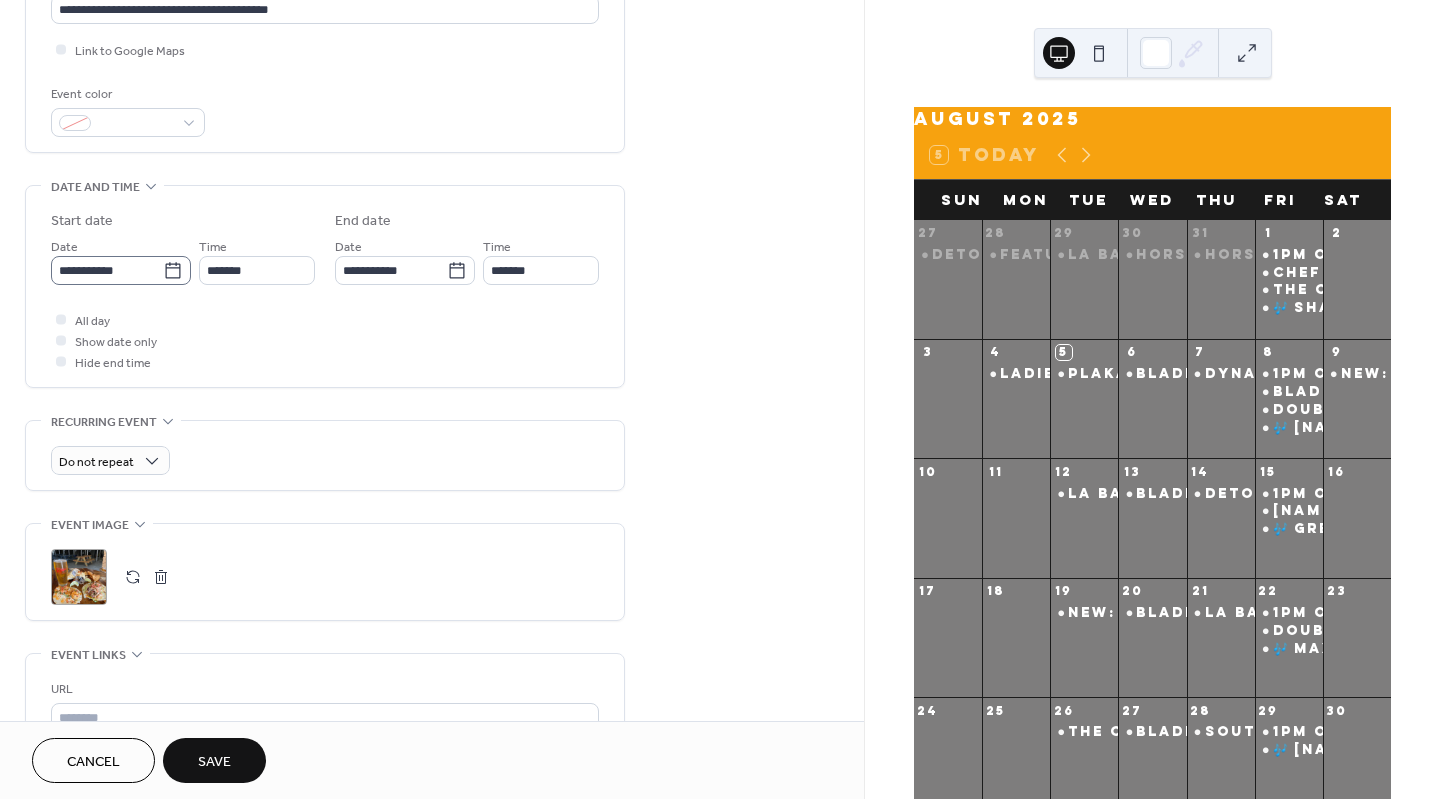 type on "**********" 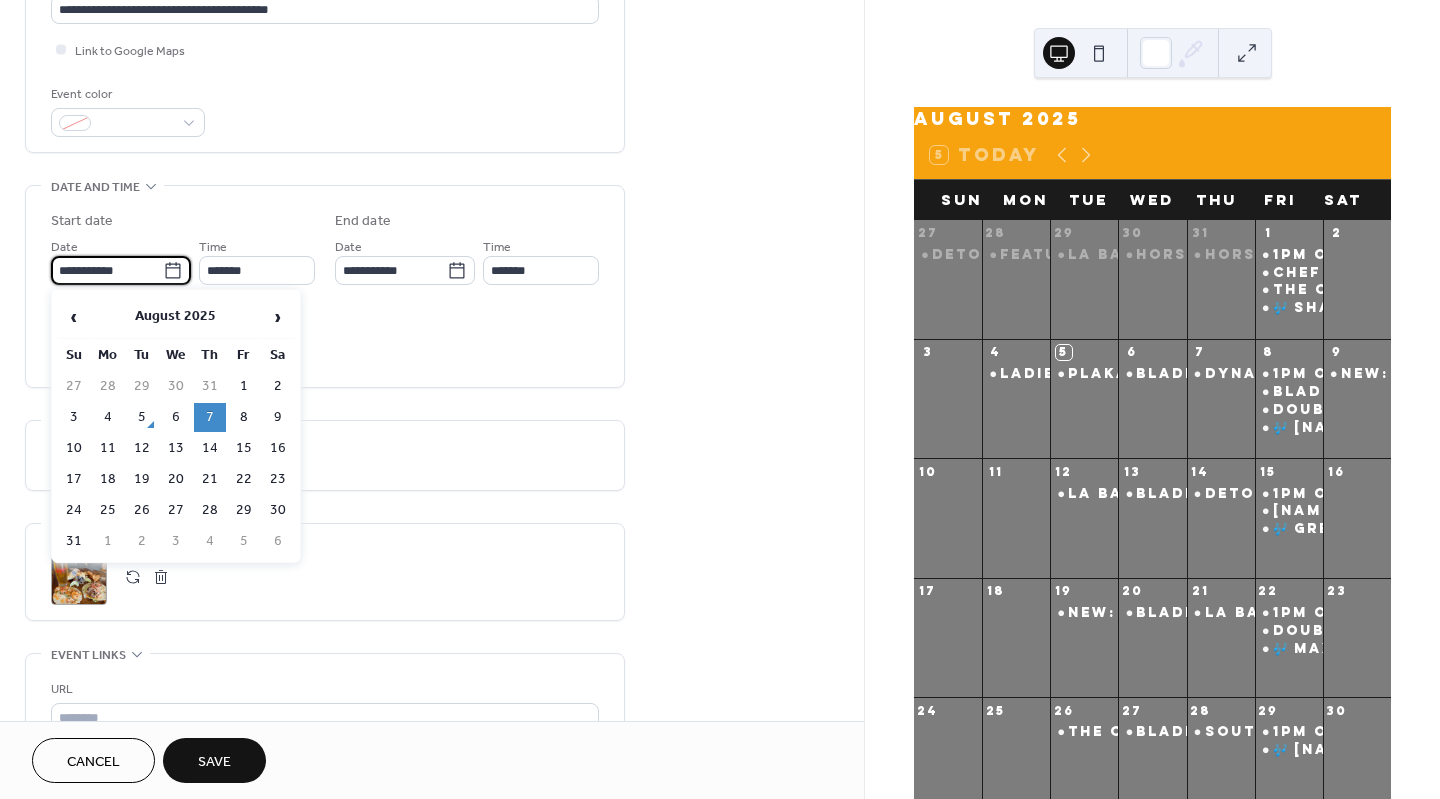 click on "**********" at bounding box center [107, 270] 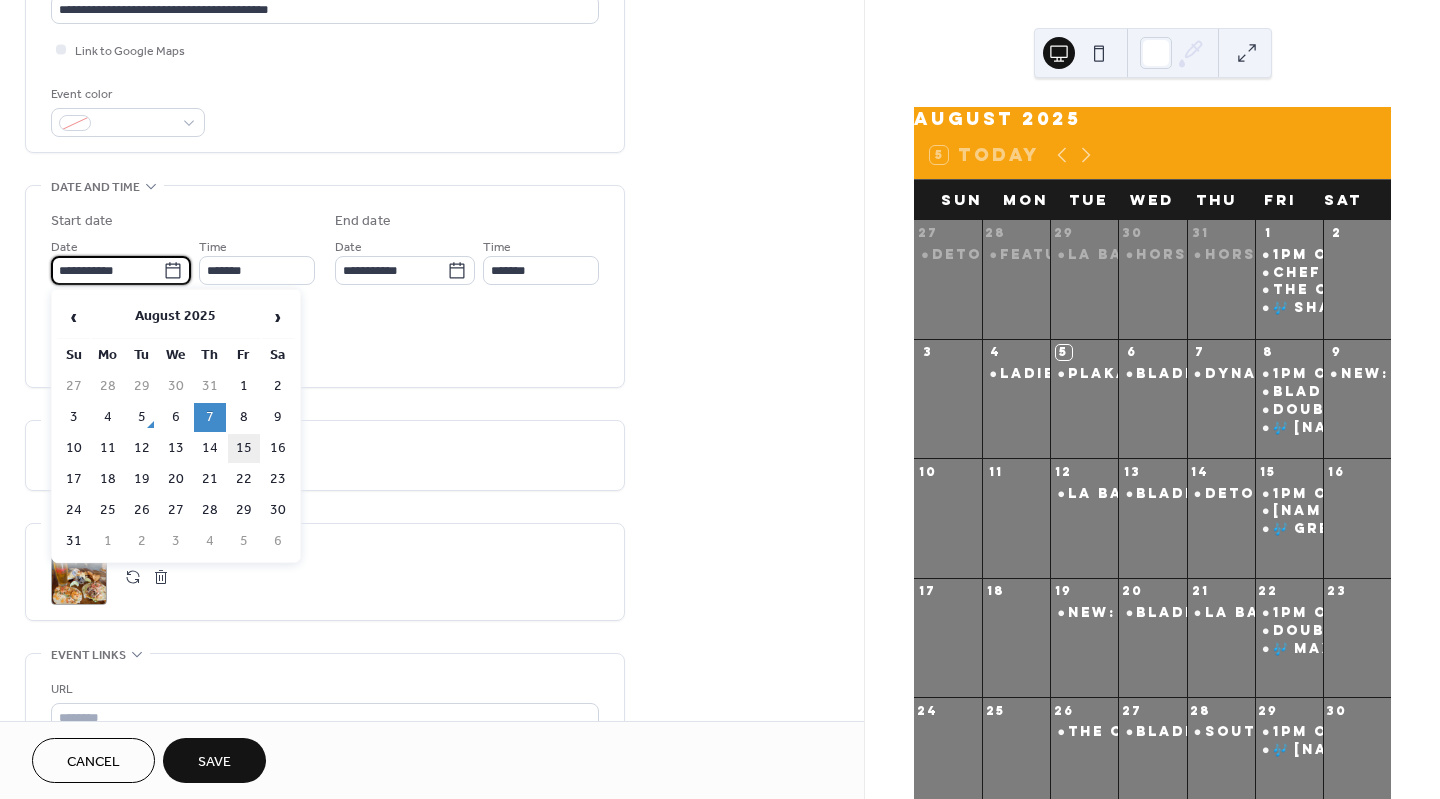 click on "15" at bounding box center (244, 448) 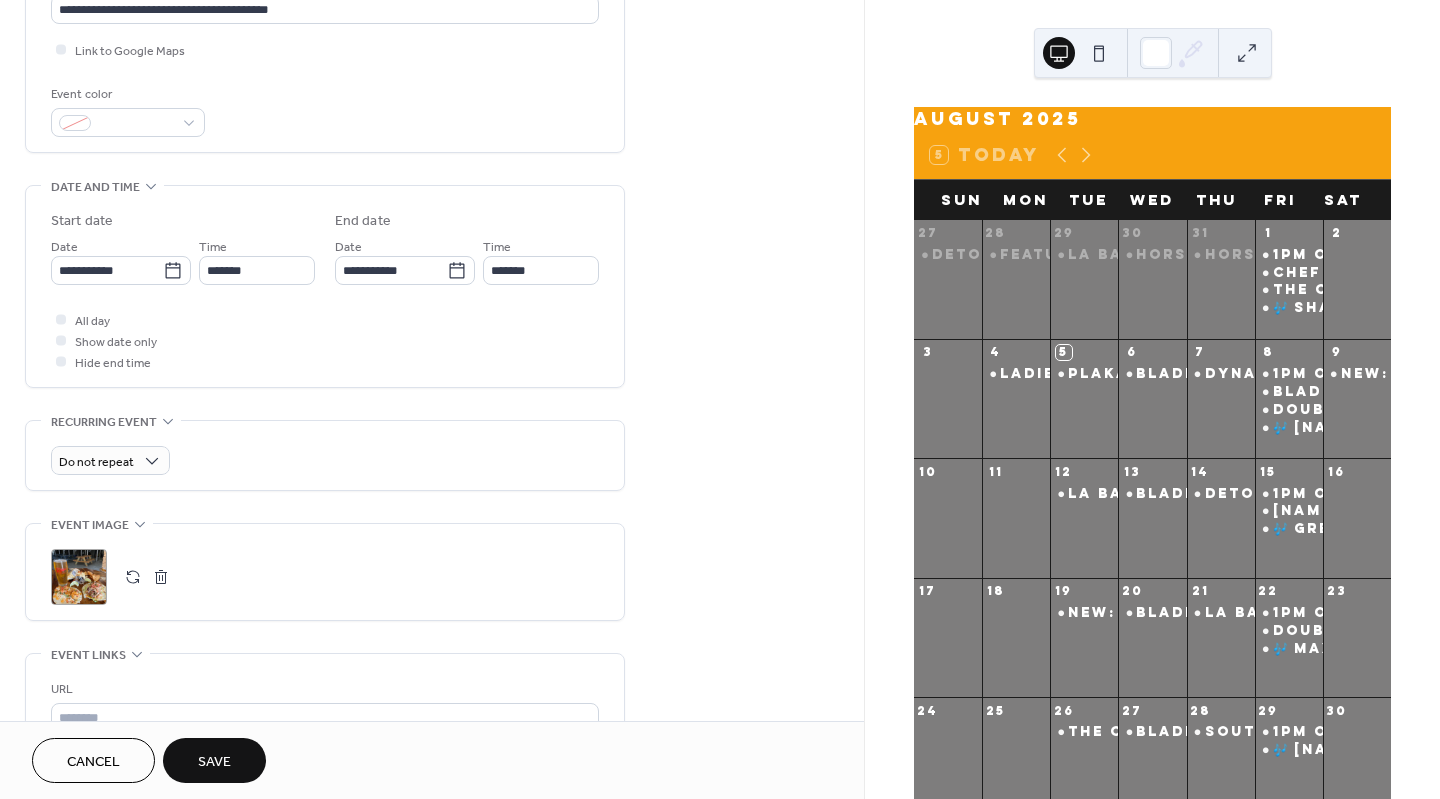 type on "**********" 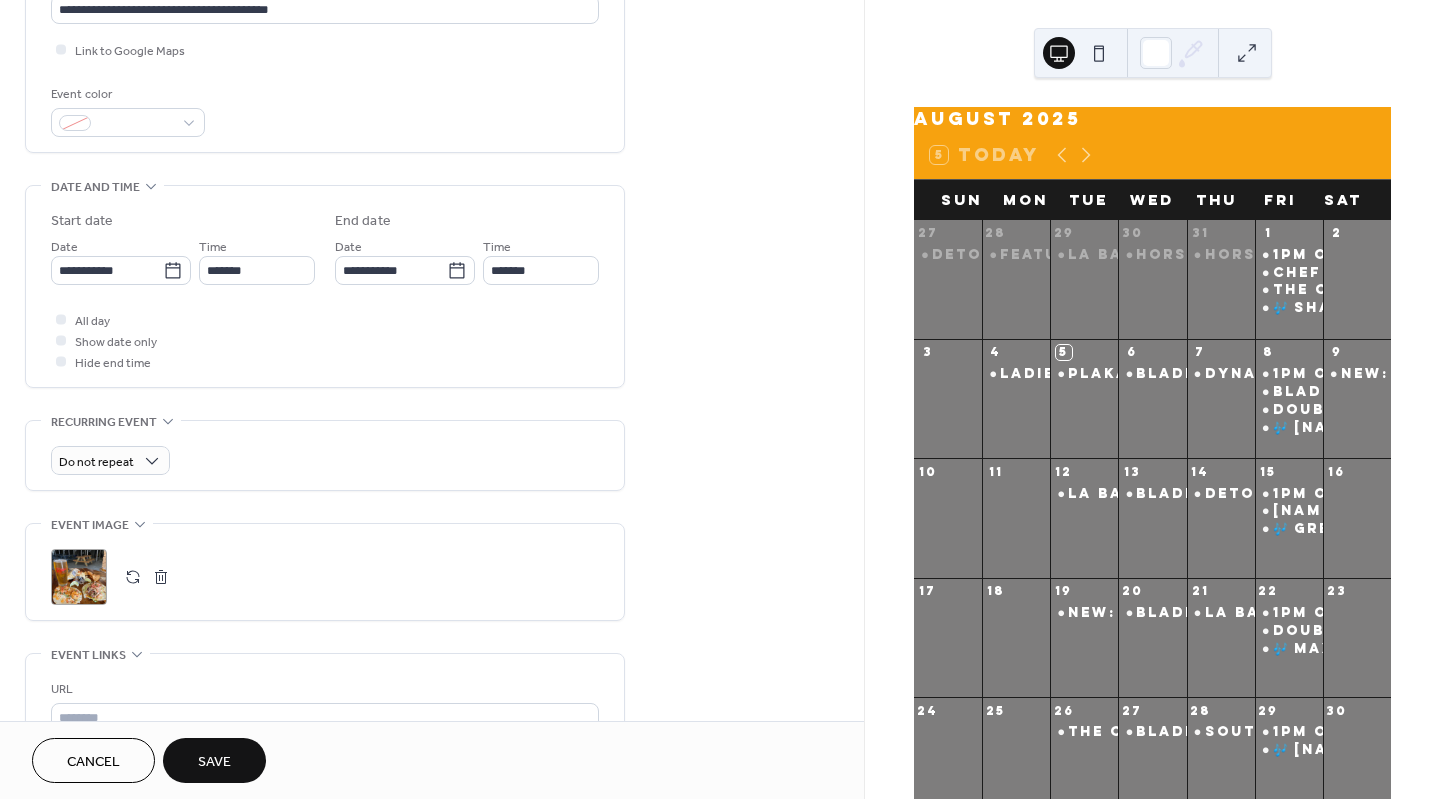 type on "**********" 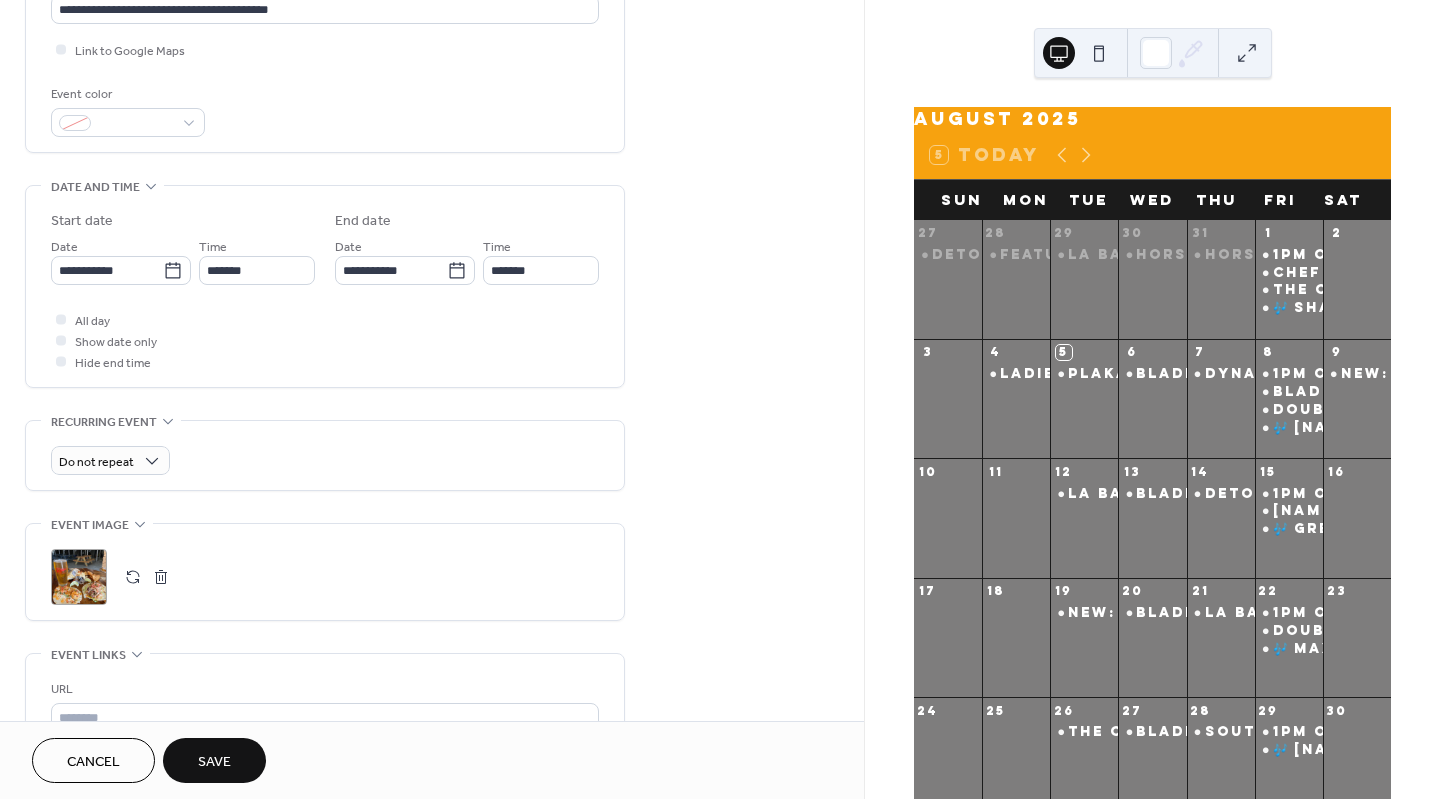 click at bounding box center [161, 577] 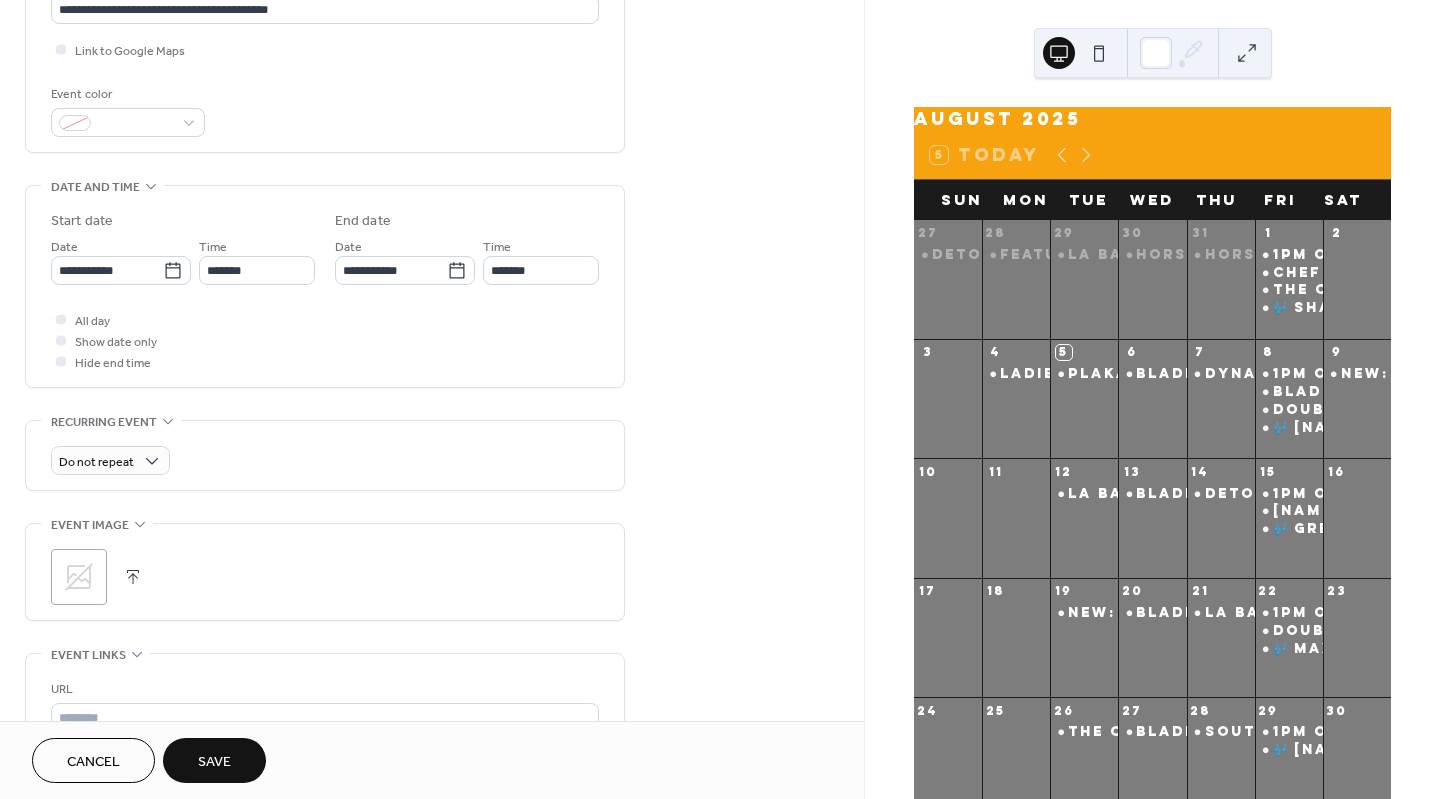 click at bounding box center [133, 577] 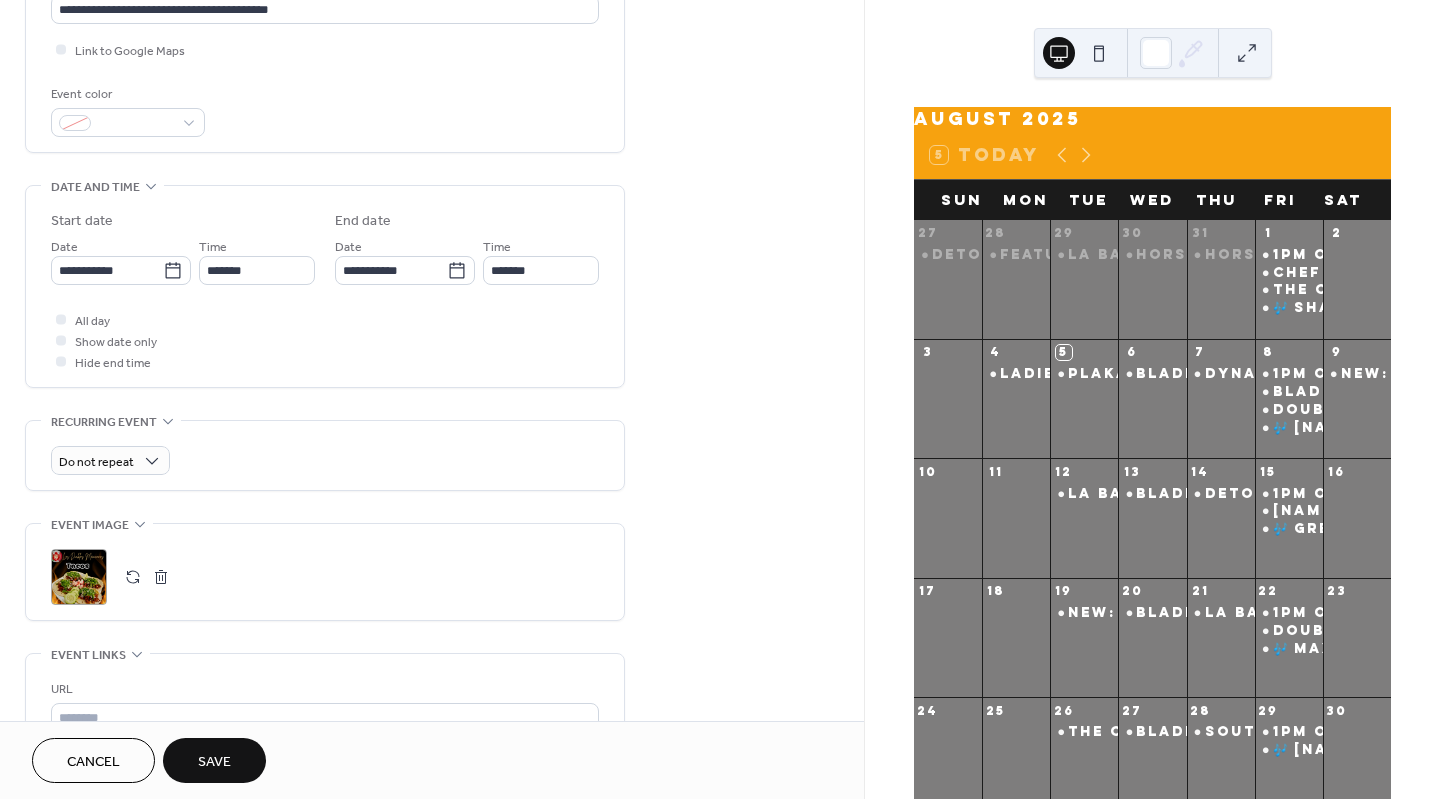 click on "Save" at bounding box center [214, 762] 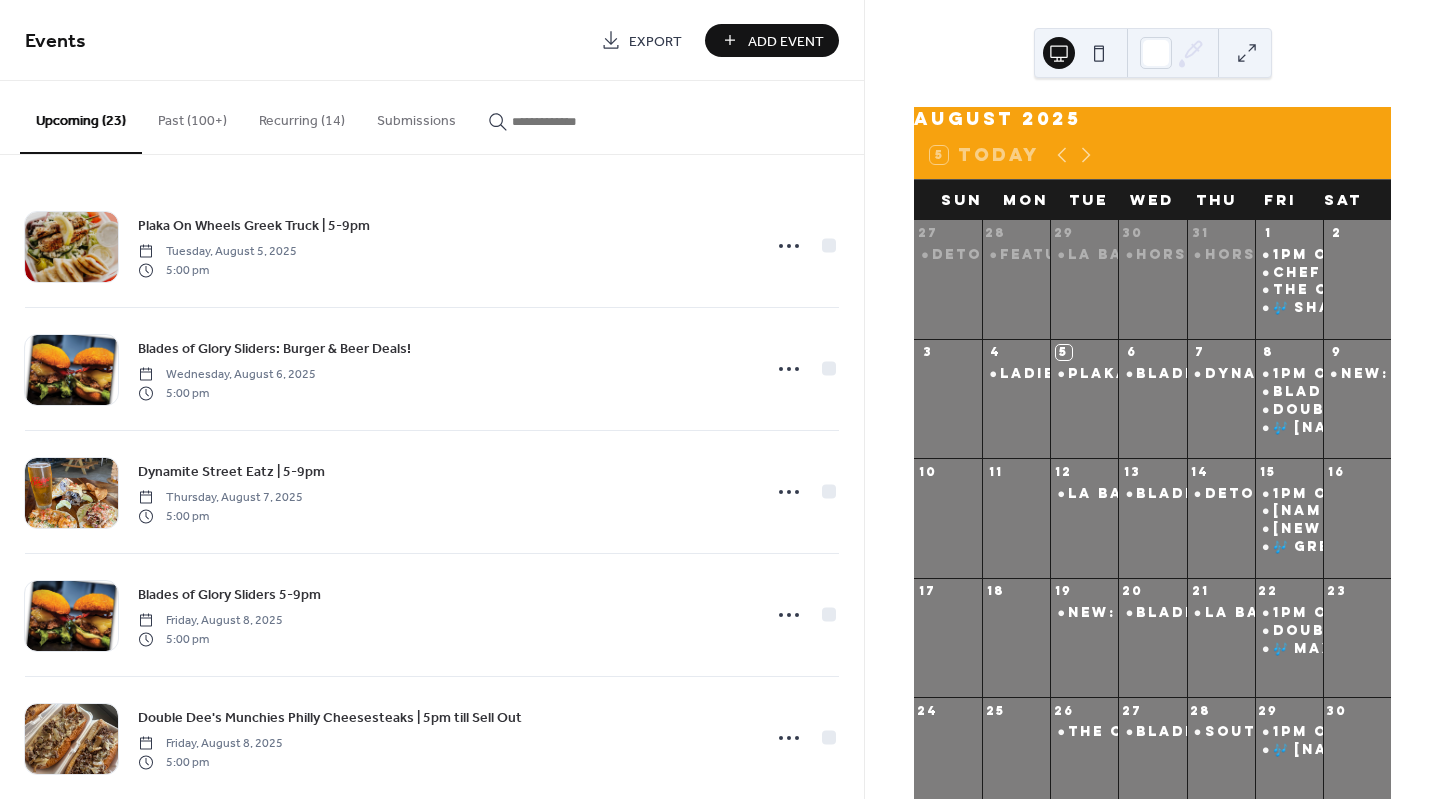 click at bounding box center (572, 121) 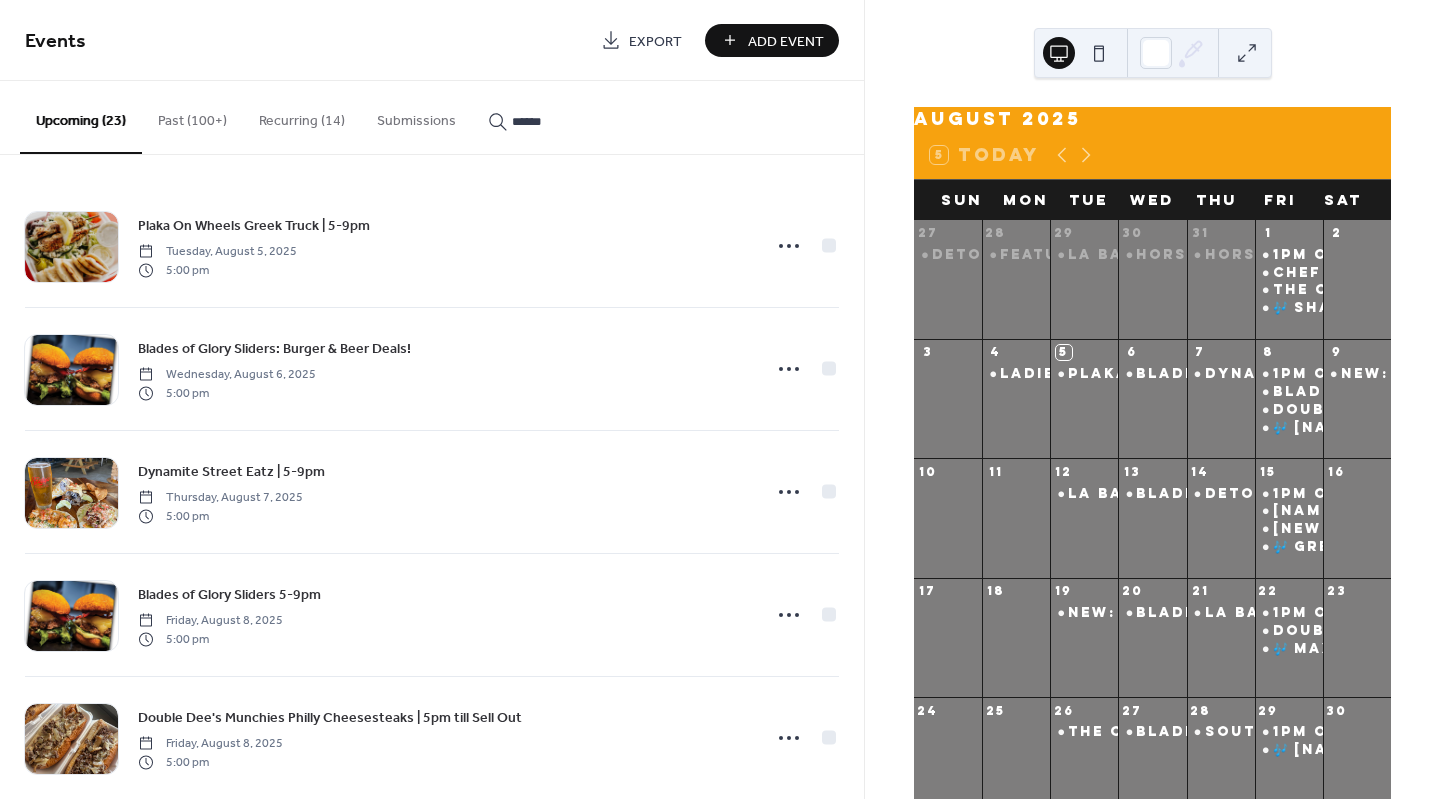 click on "*******" at bounding box center (560, 116) 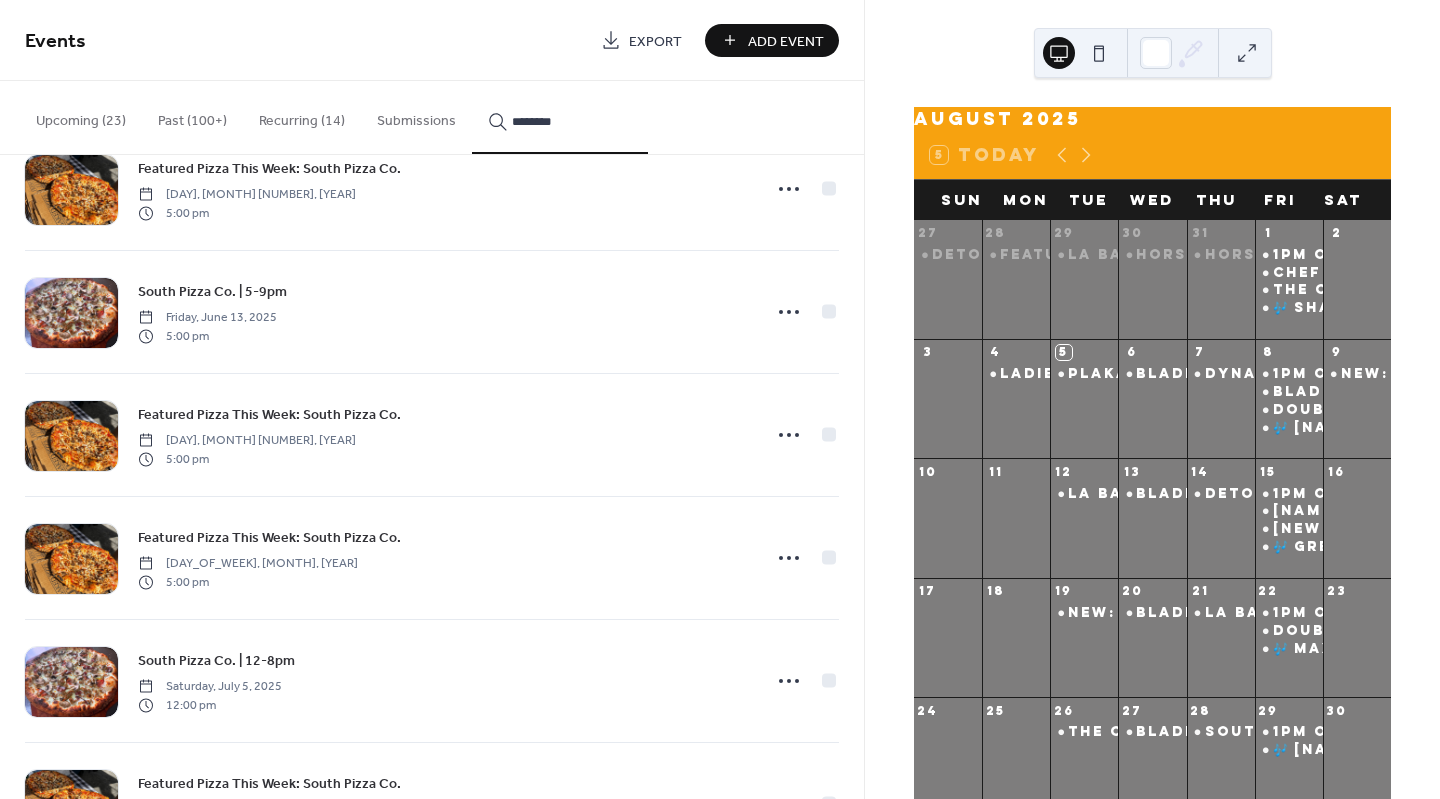 scroll, scrollTop: 4321, scrollLeft: 0, axis: vertical 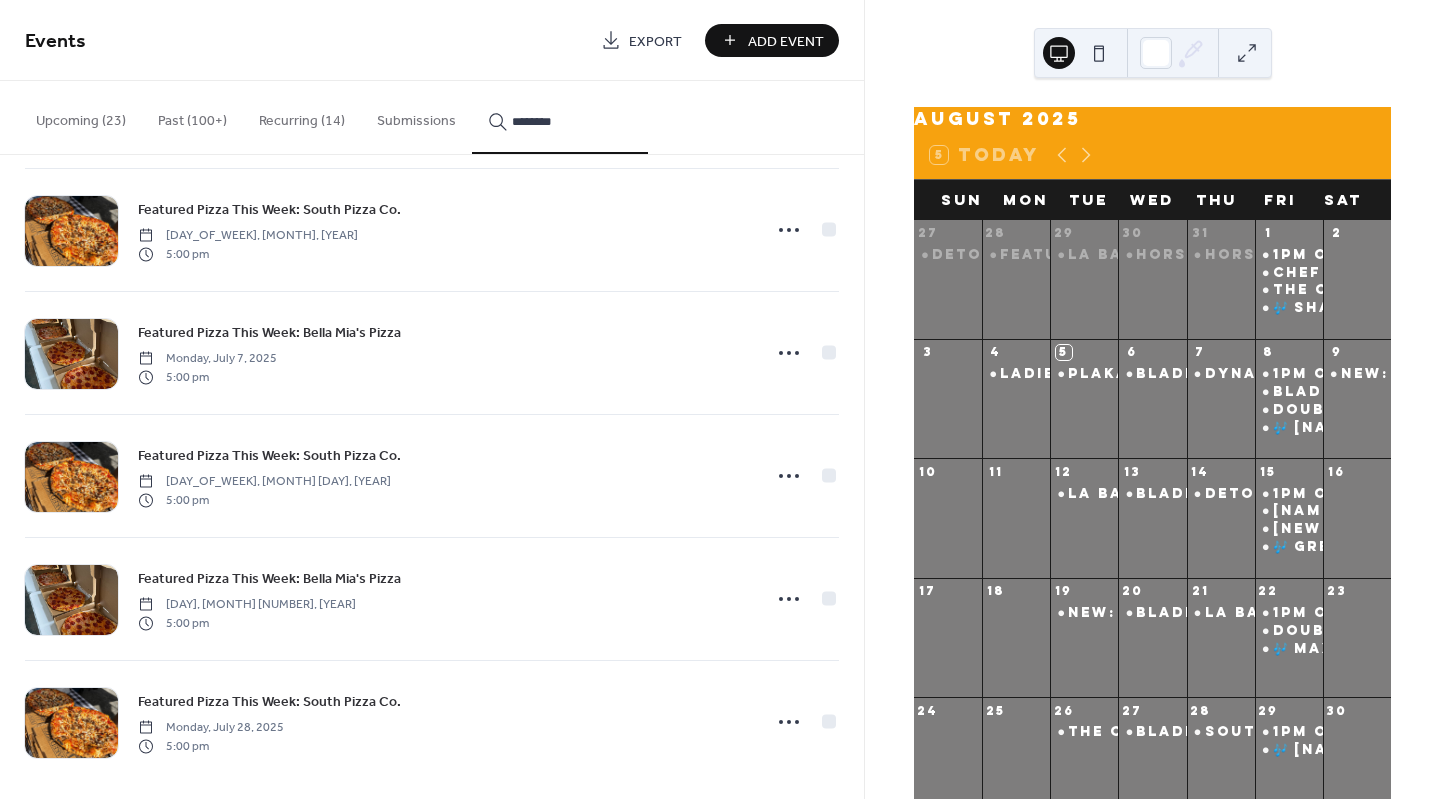 type on "********" 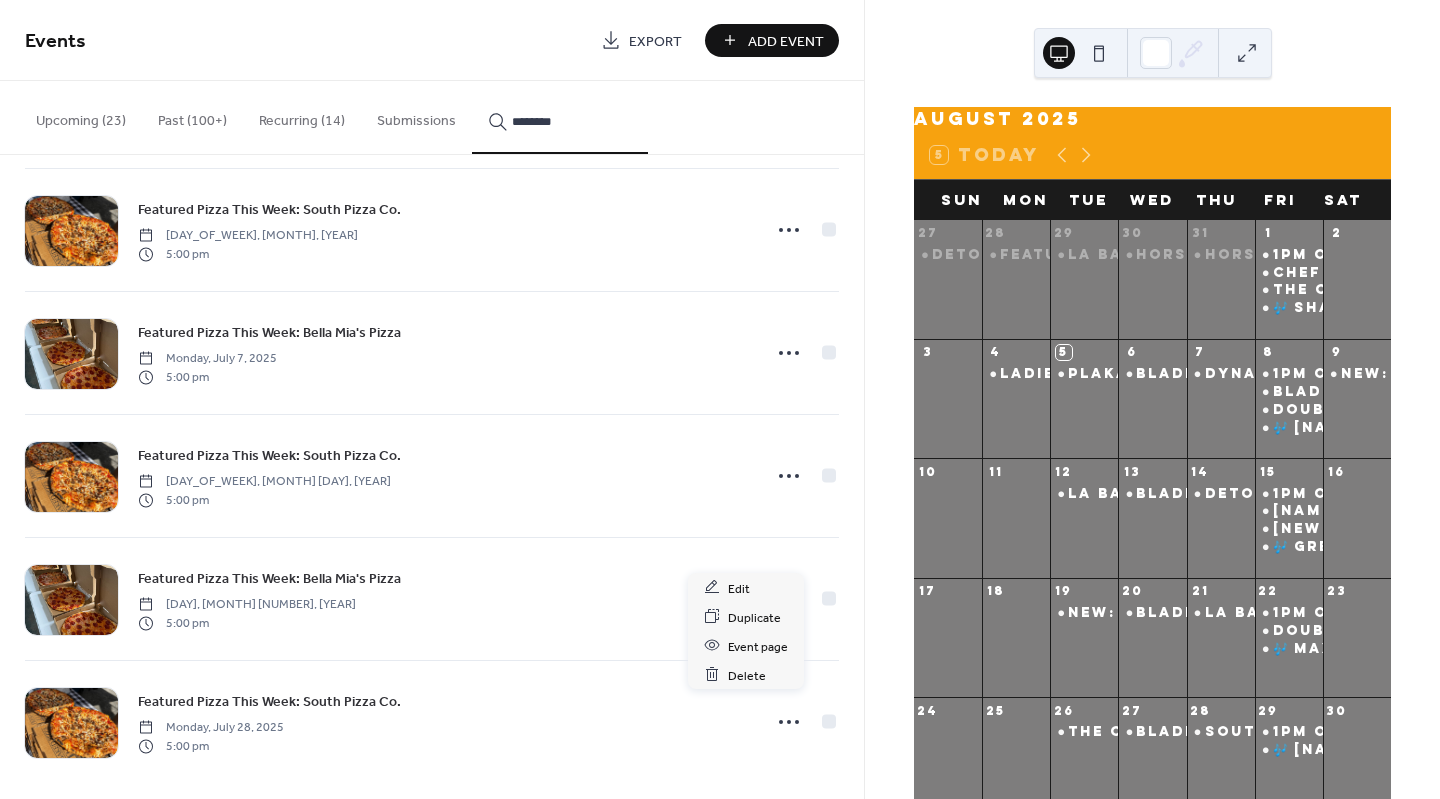 click 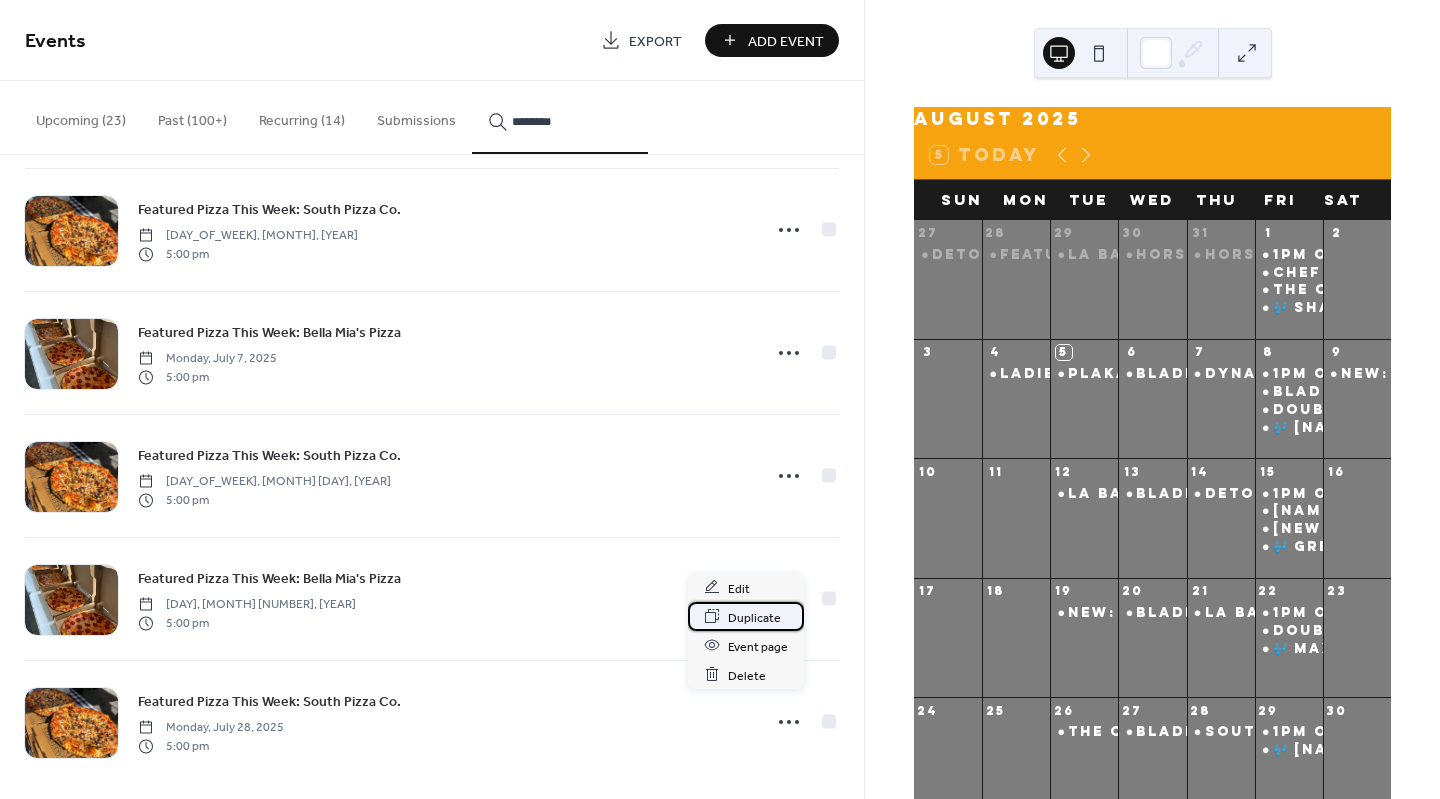 click on "Duplicate" at bounding box center [754, 617] 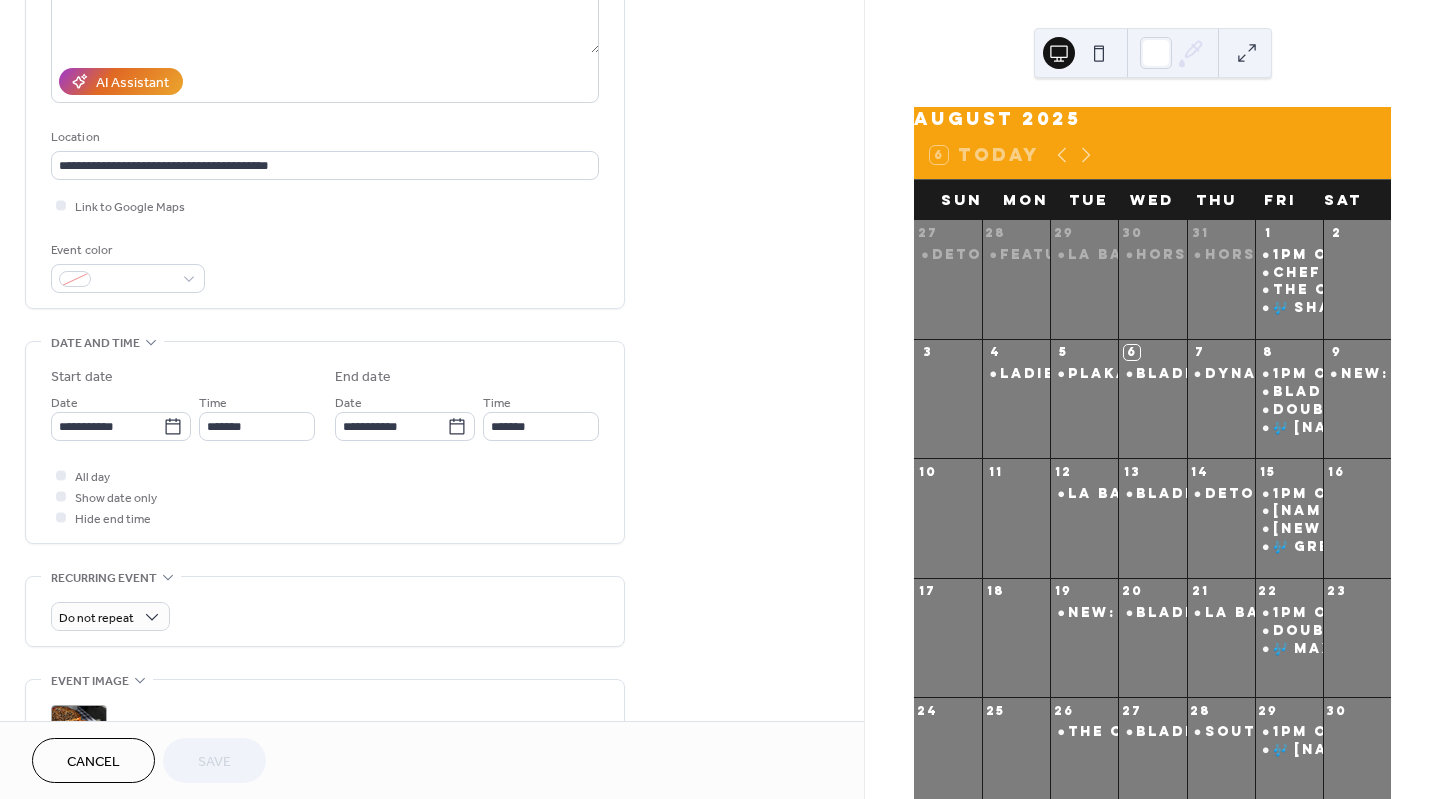 scroll, scrollTop: 335, scrollLeft: 0, axis: vertical 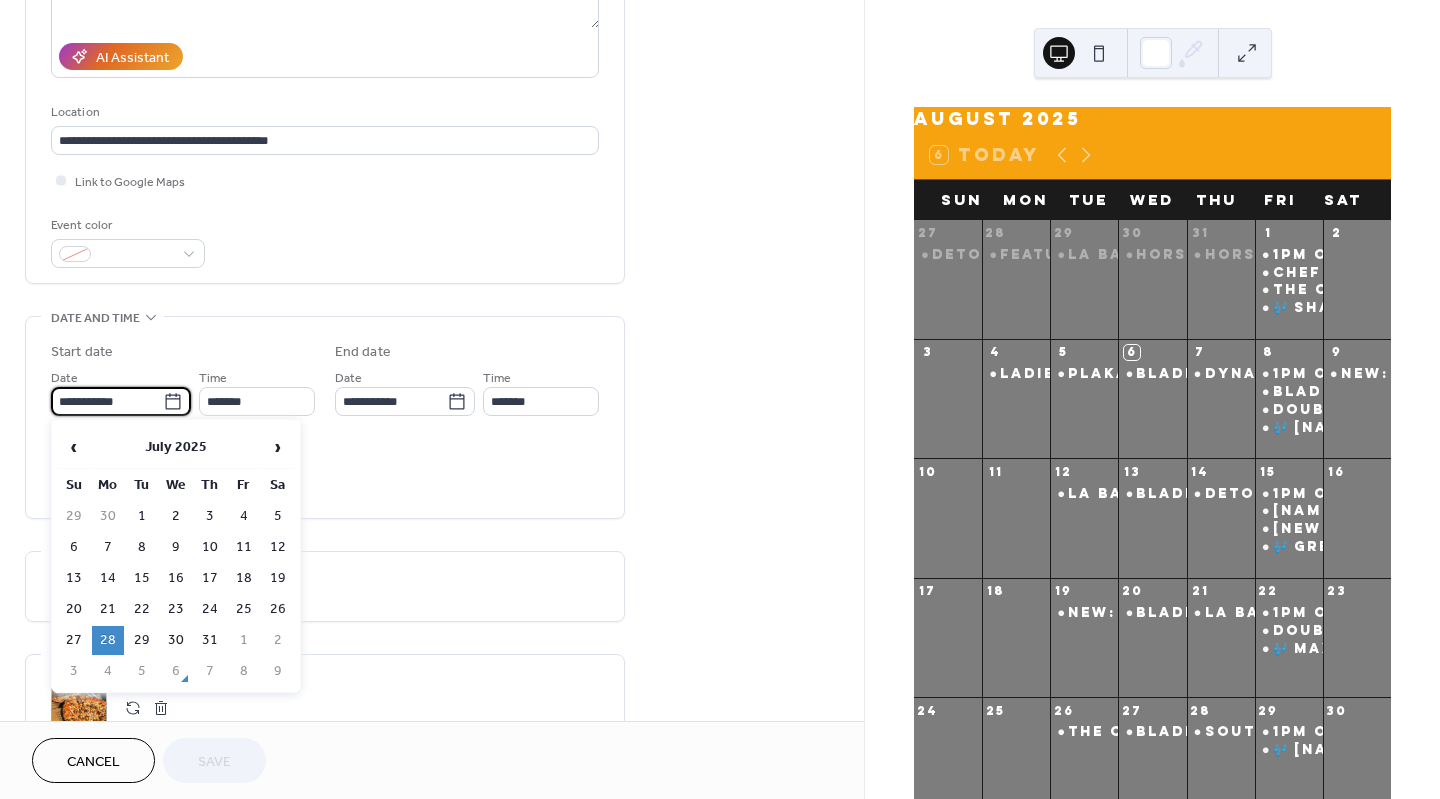 click on "**********" at bounding box center (107, 401) 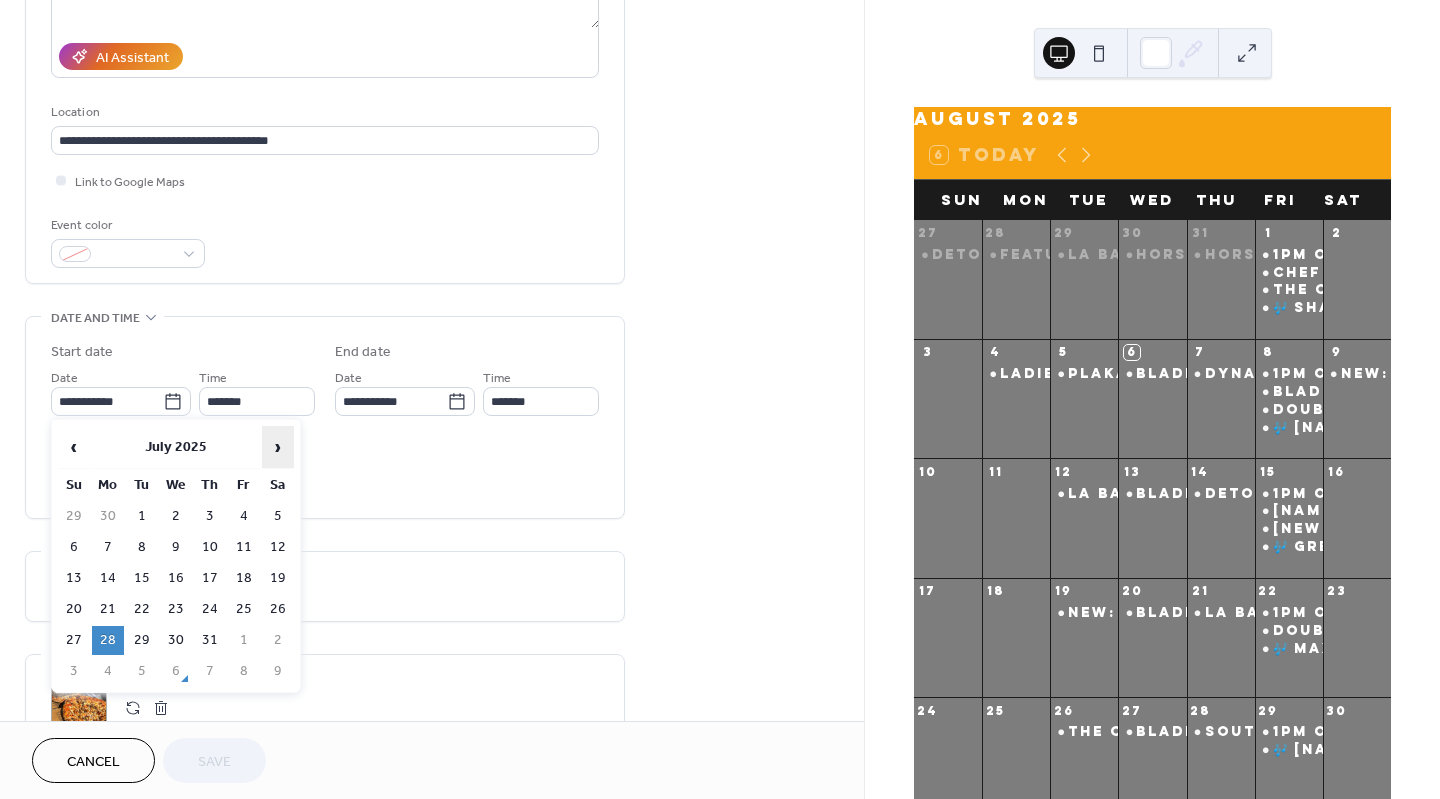 click on "›" at bounding box center (278, 447) 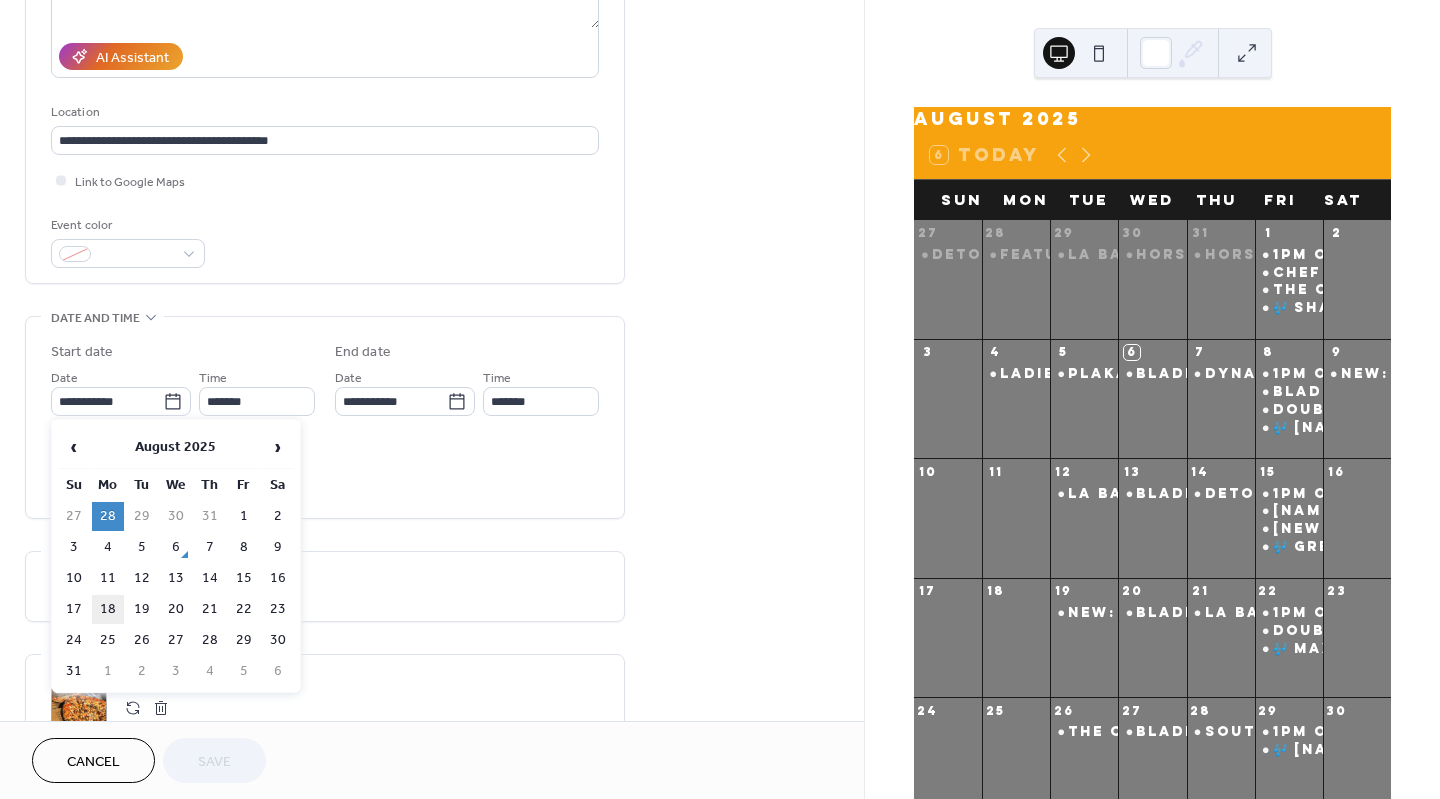 click on "18" at bounding box center (108, 609) 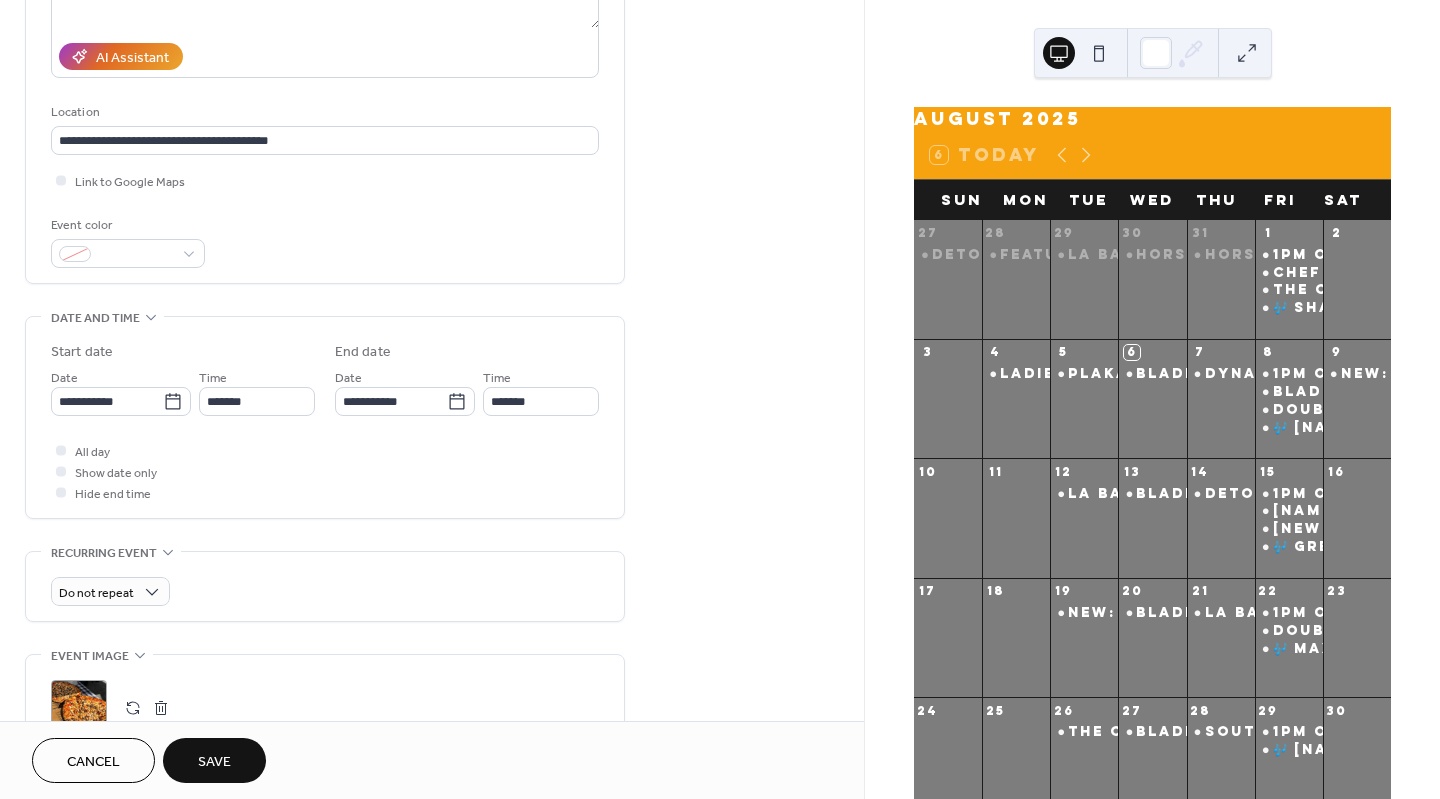 click on "Save" at bounding box center [214, 762] 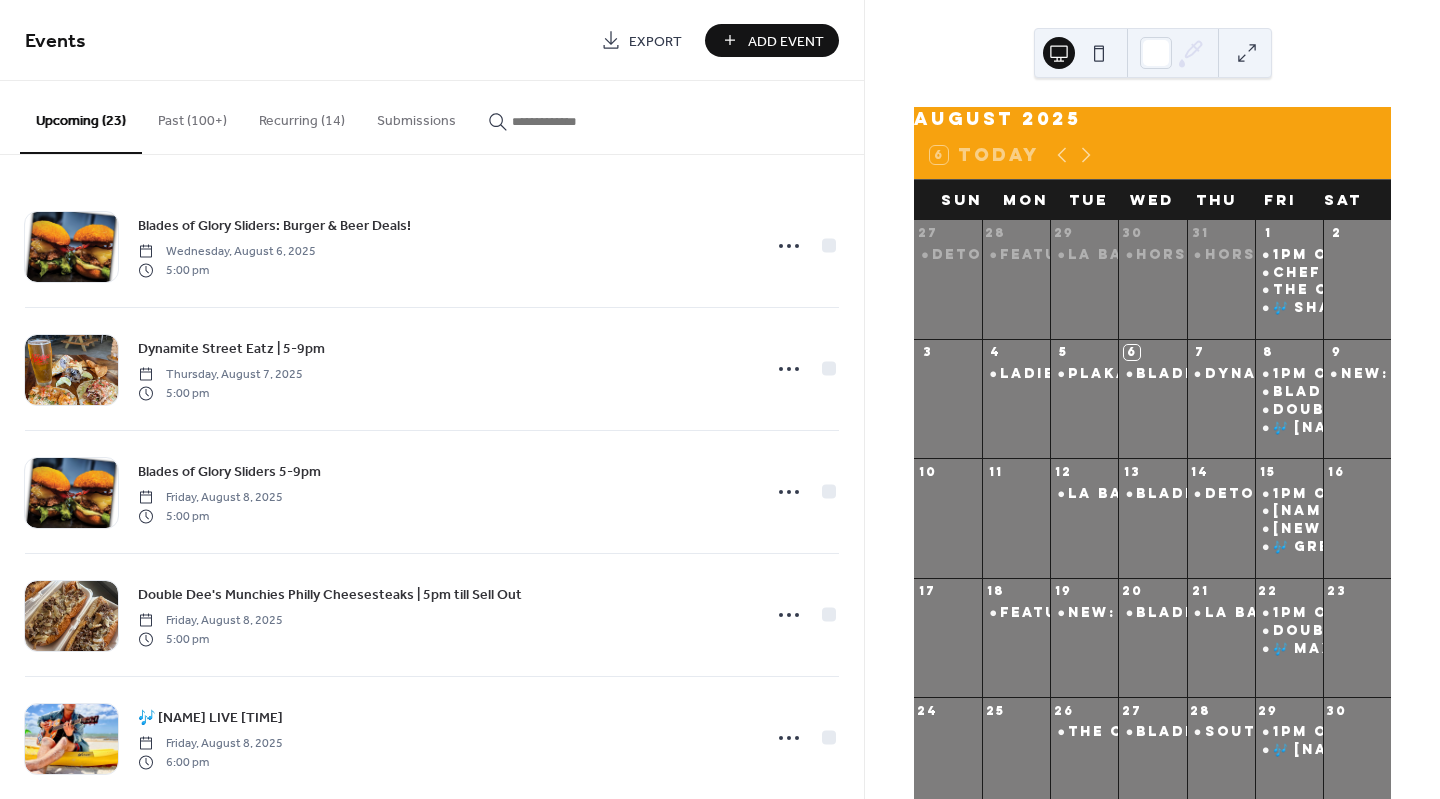 click at bounding box center [572, 121] 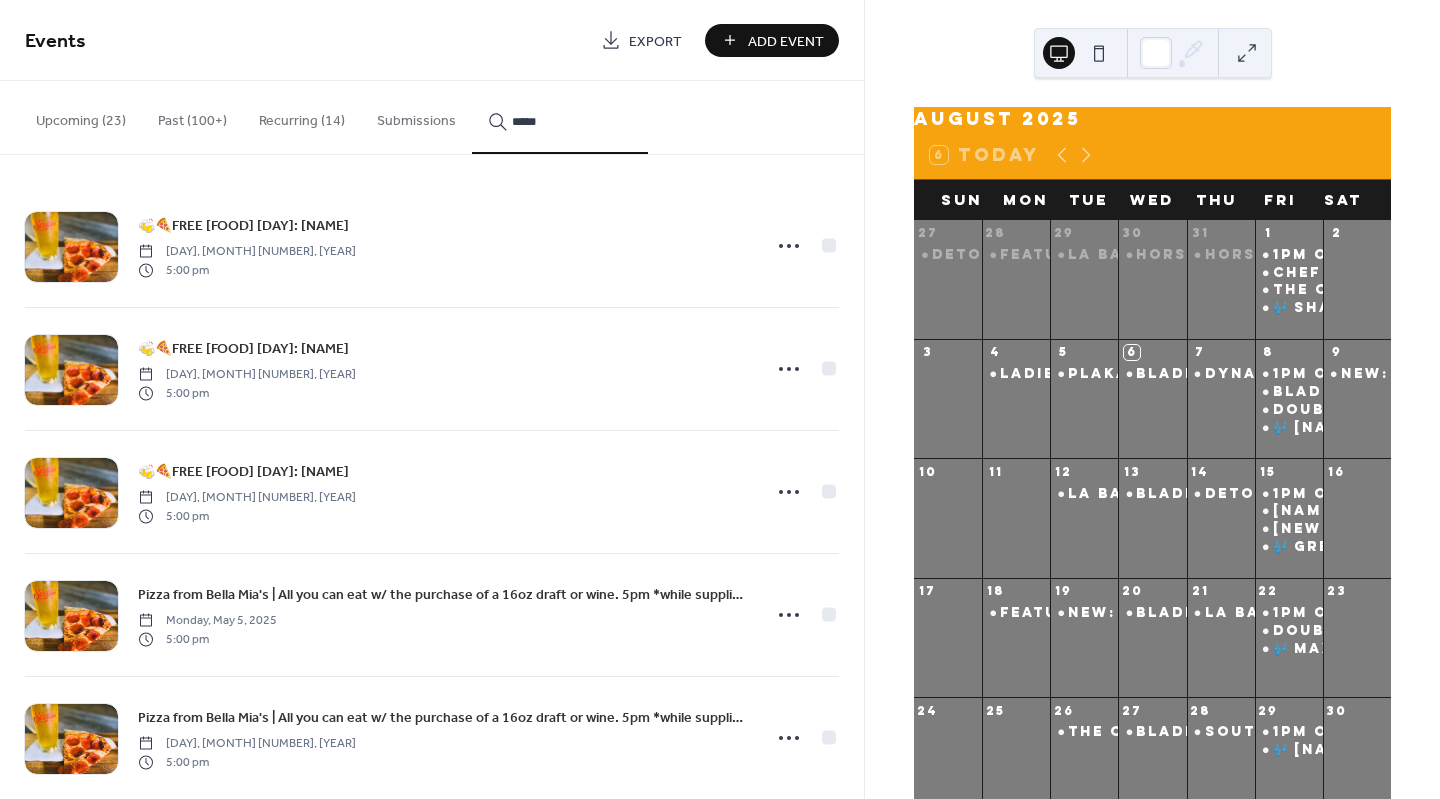 scroll, scrollTop: 518, scrollLeft: 0, axis: vertical 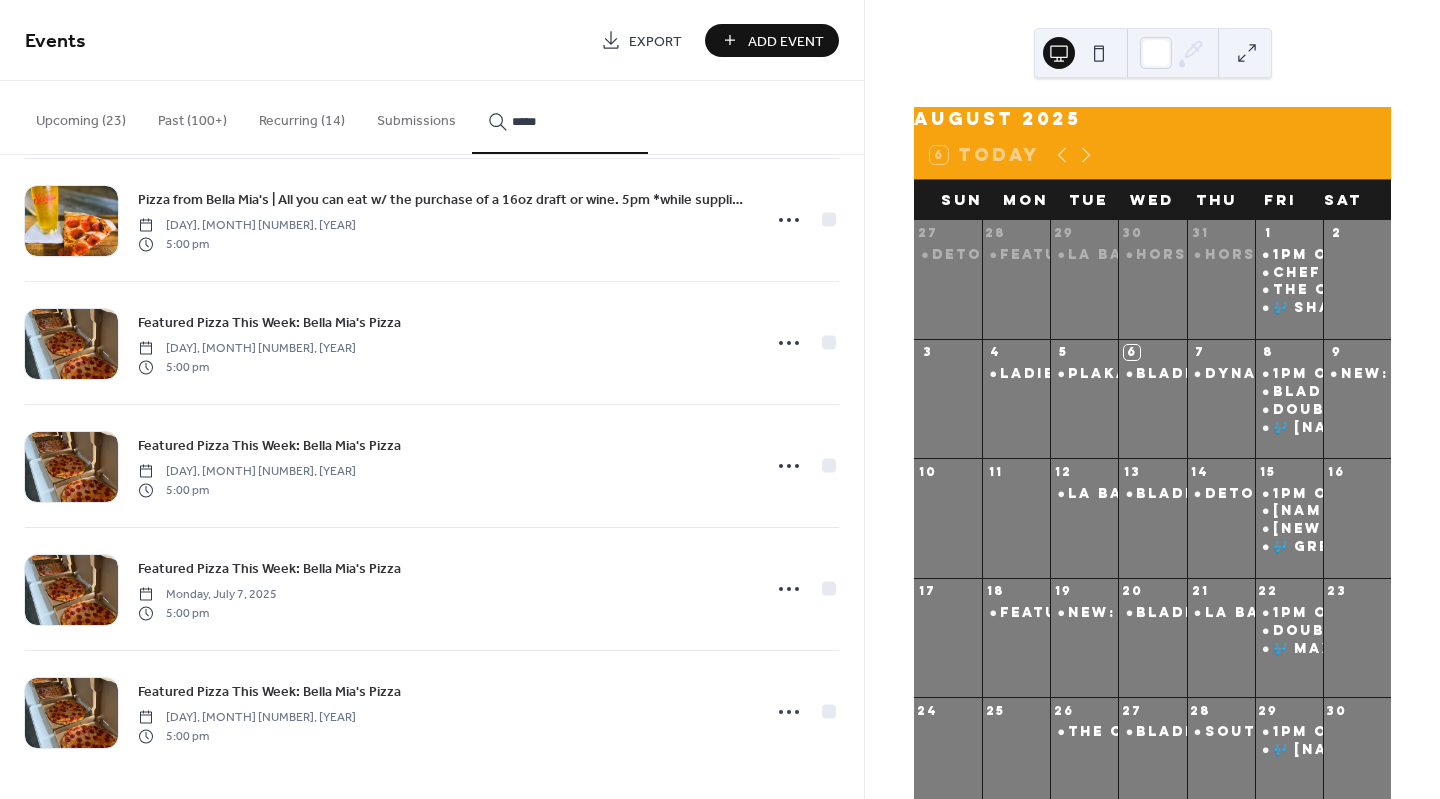 type on "*****" 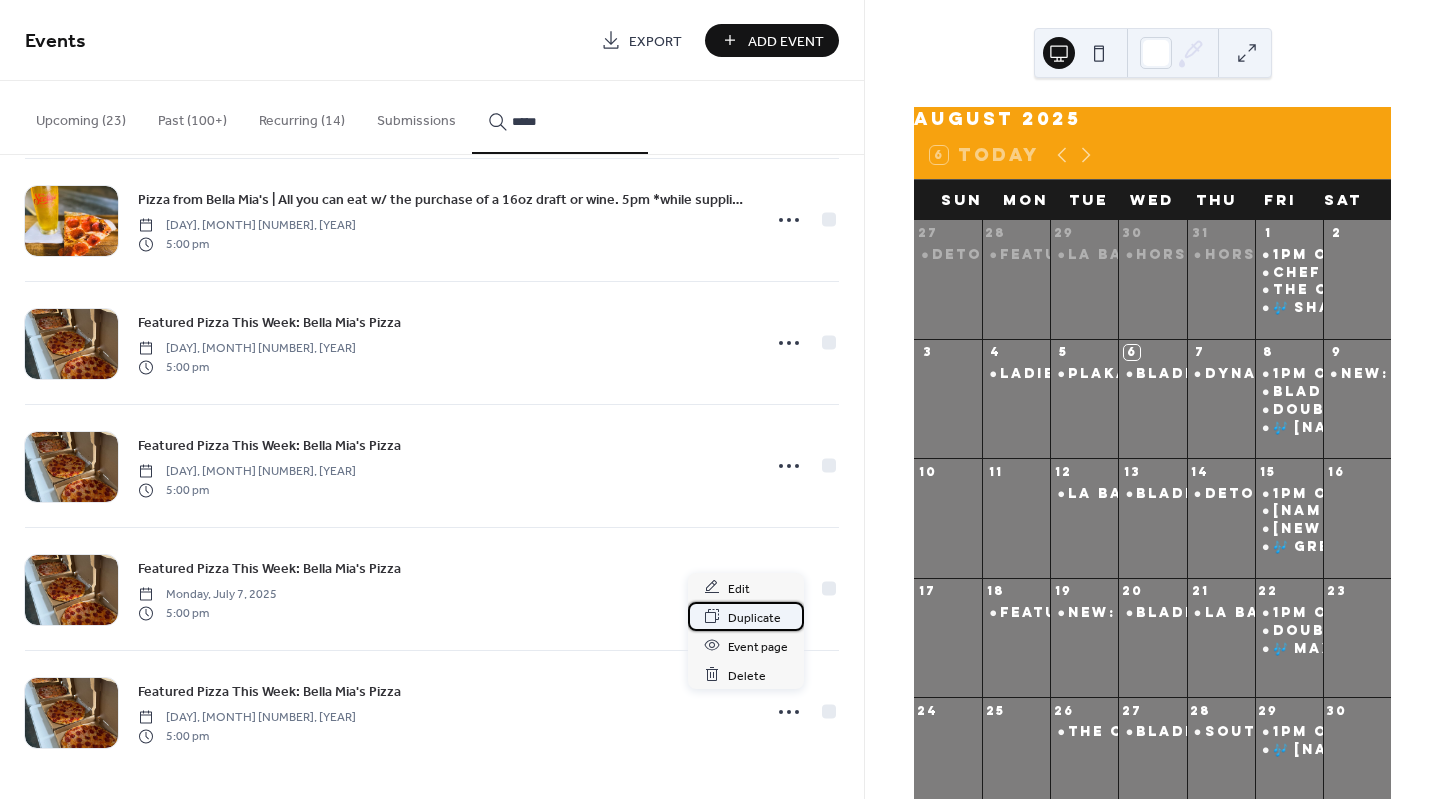click on "Duplicate" at bounding box center [754, 617] 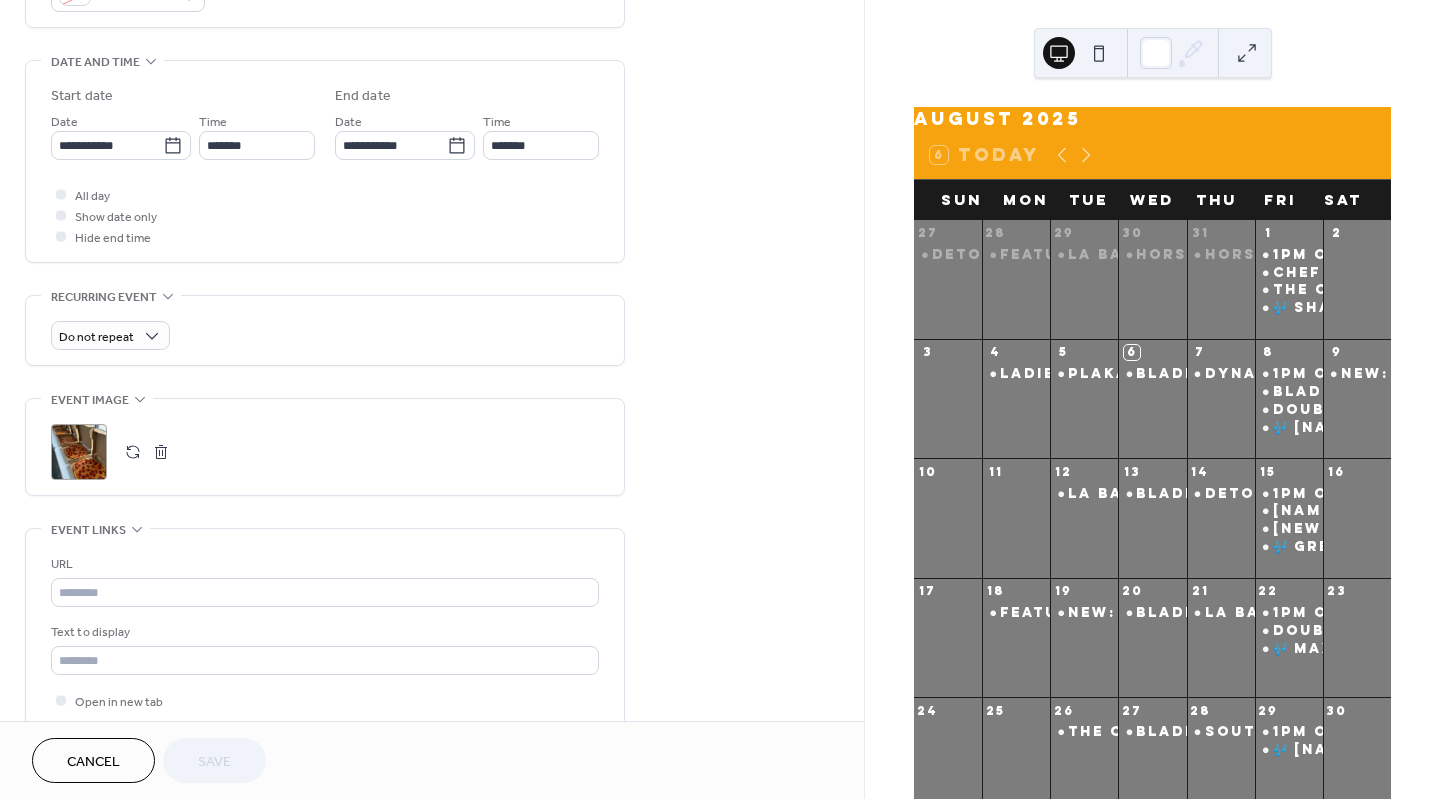 scroll, scrollTop: 594, scrollLeft: 0, axis: vertical 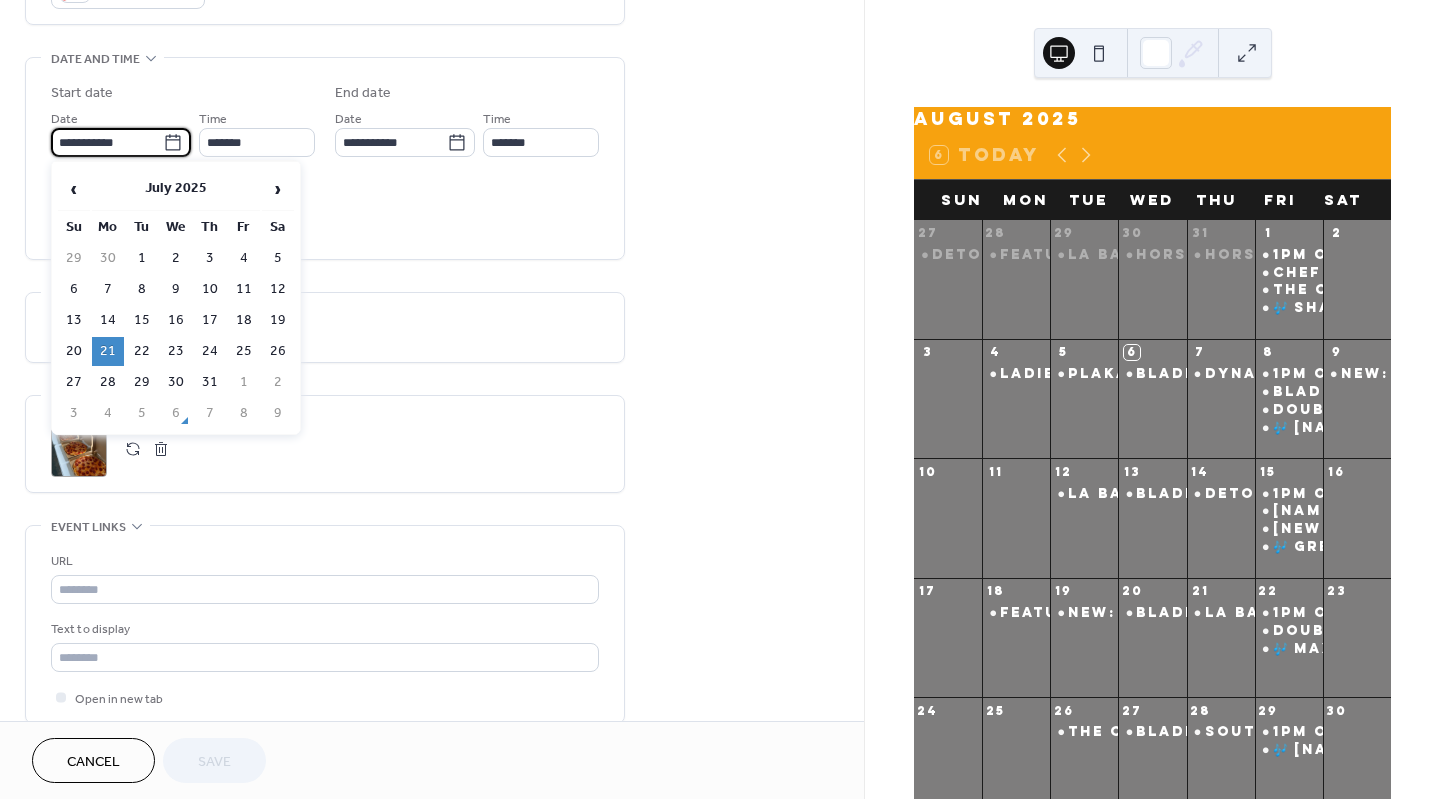 click on "**********" at bounding box center (107, 142) 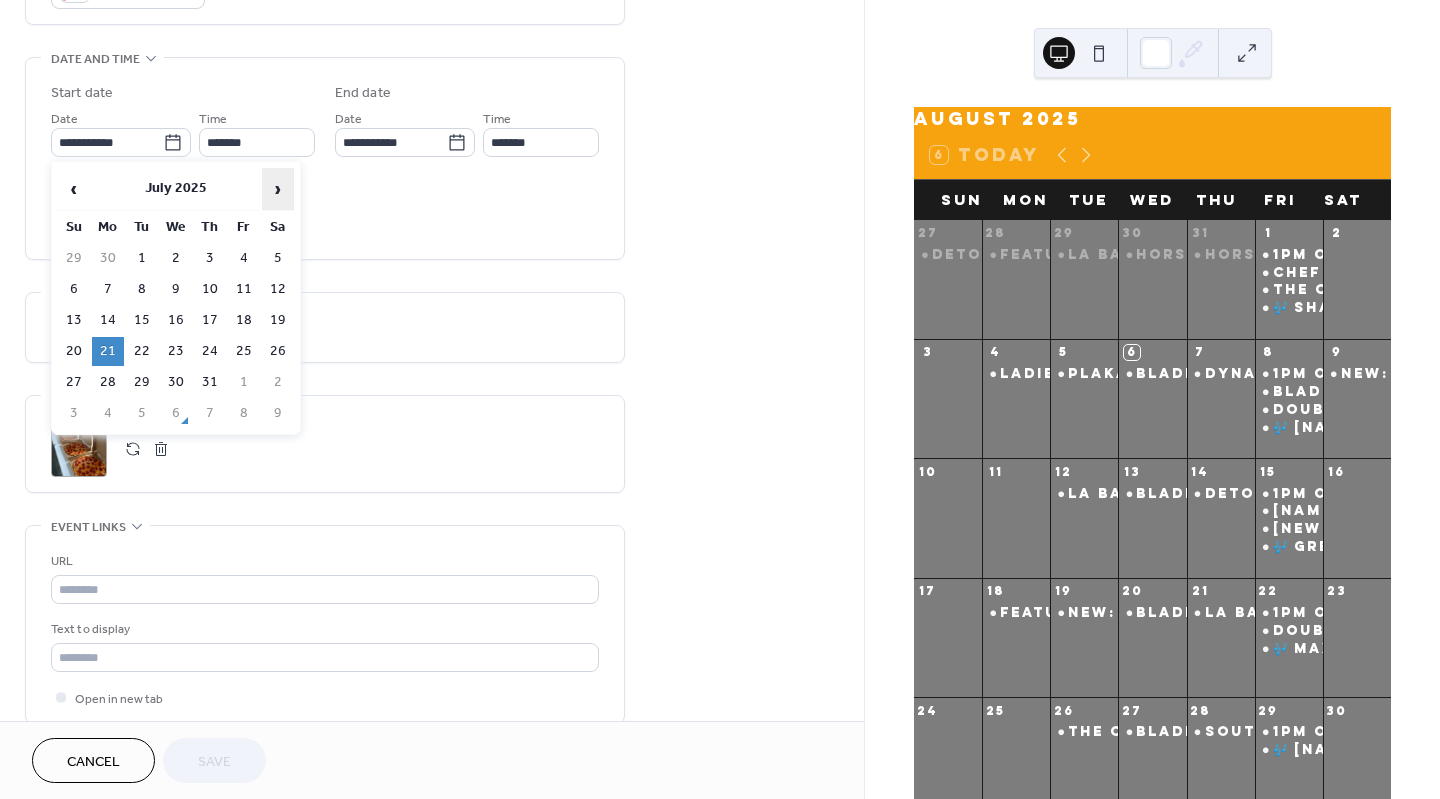 click on "›" at bounding box center [278, 189] 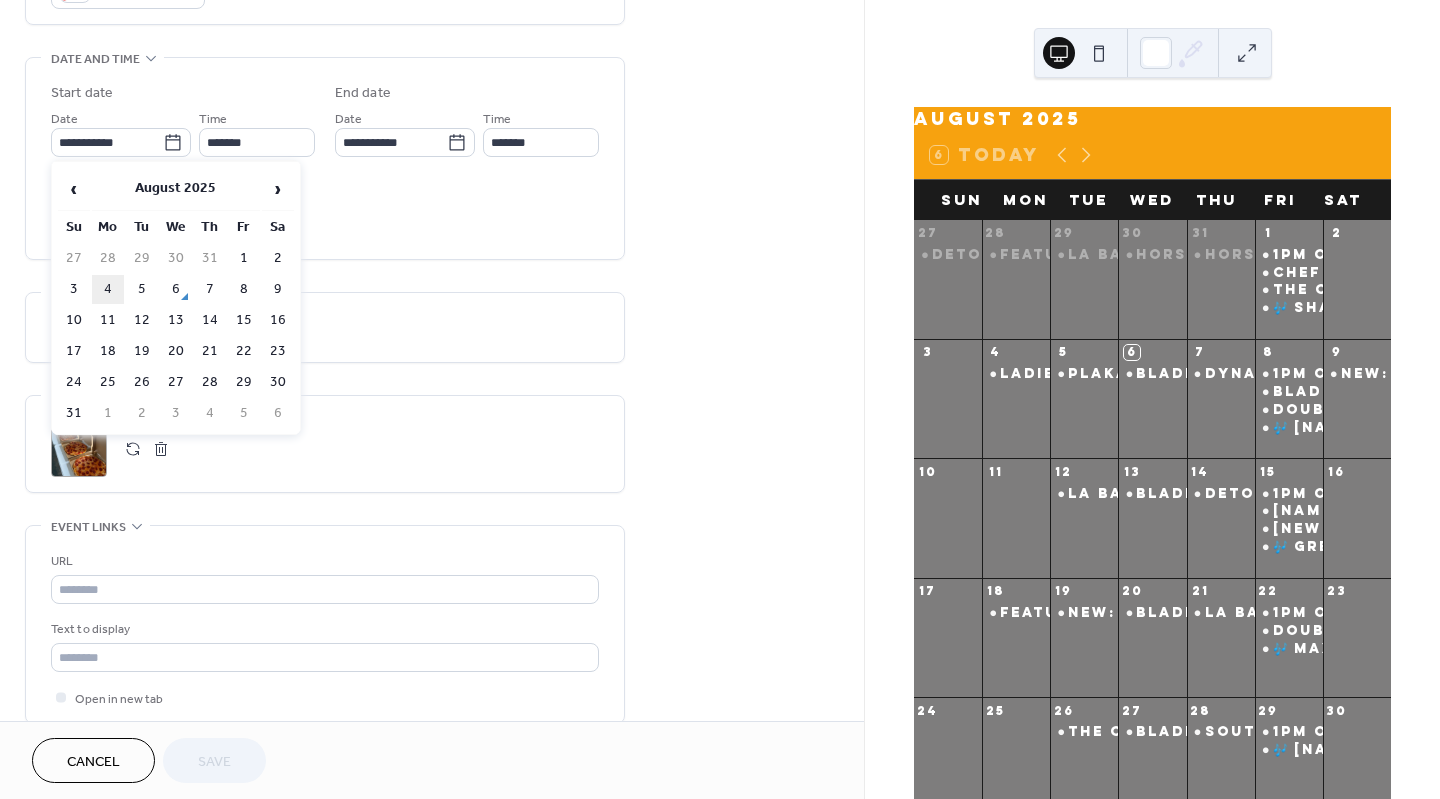 click on "4" at bounding box center (108, 289) 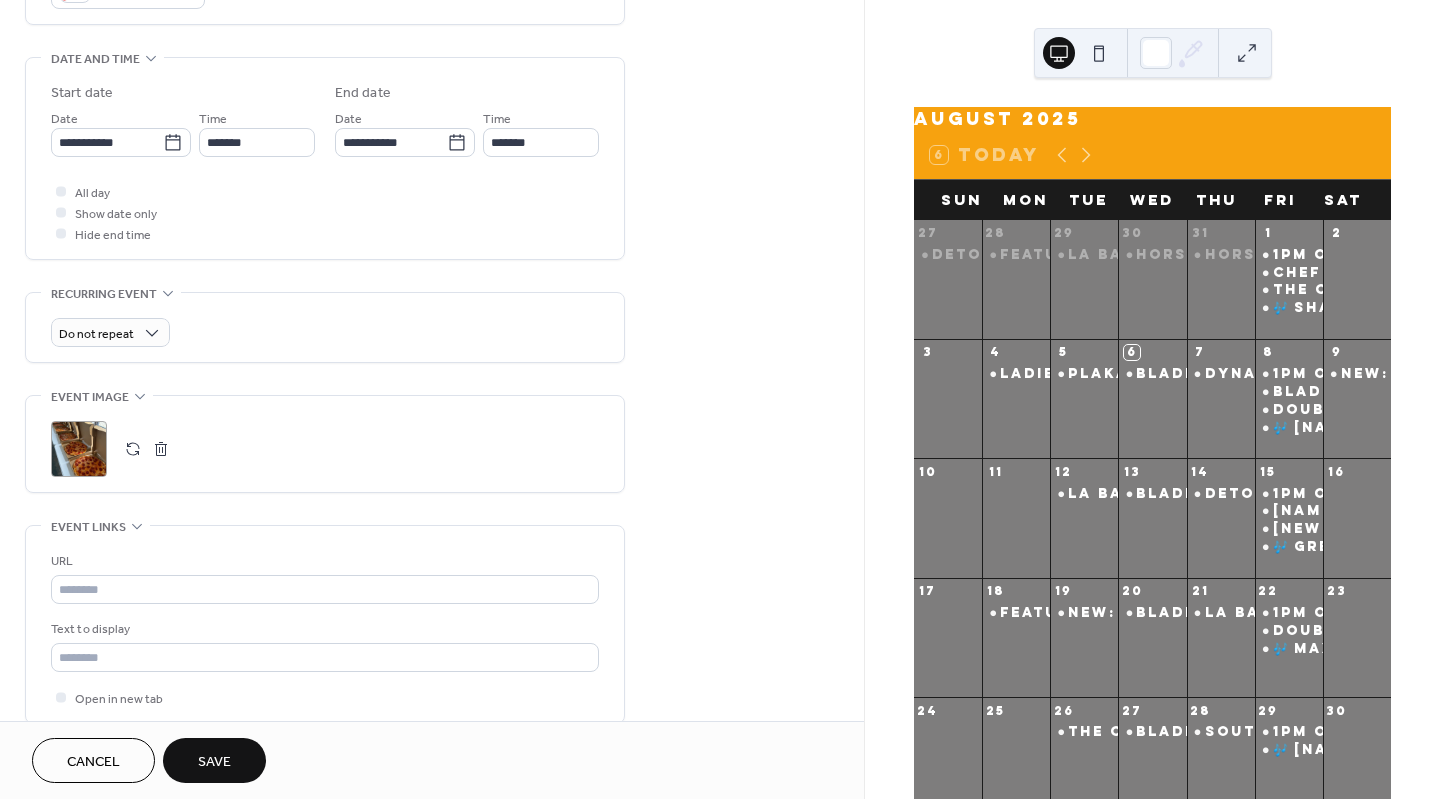 click on "Save" at bounding box center (214, 762) 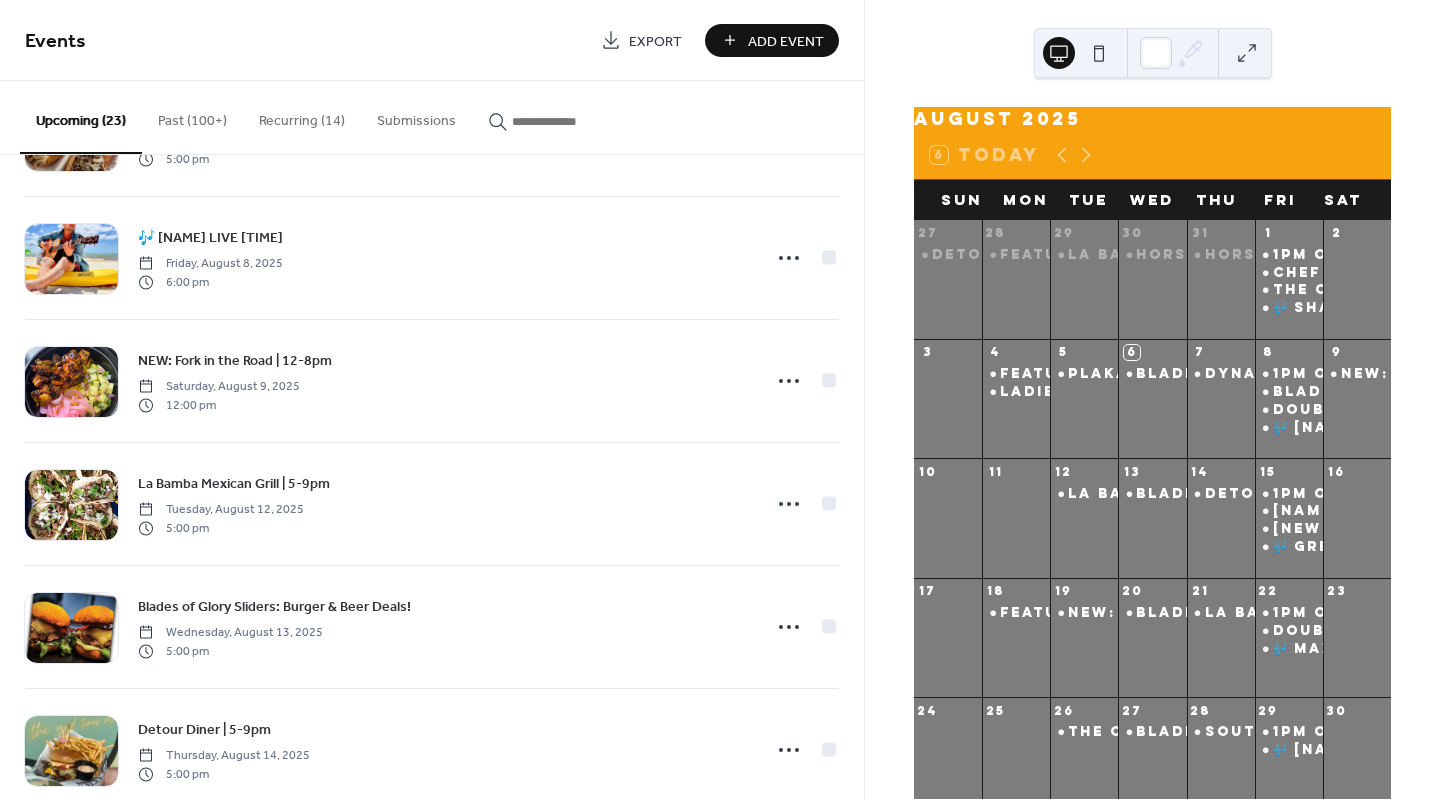 scroll, scrollTop: 0, scrollLeft: 0, axis: both 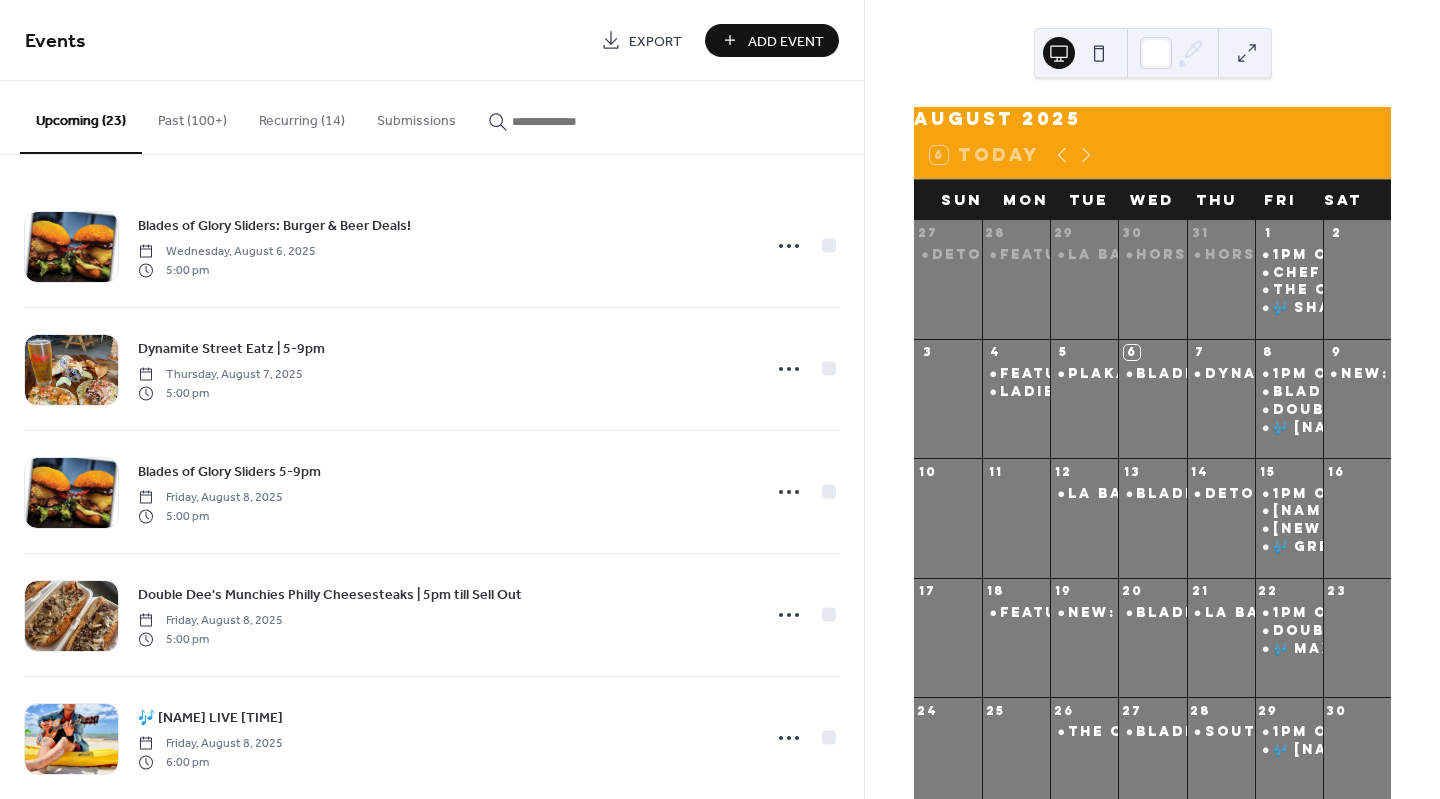 click at bounding box center [572, 121] 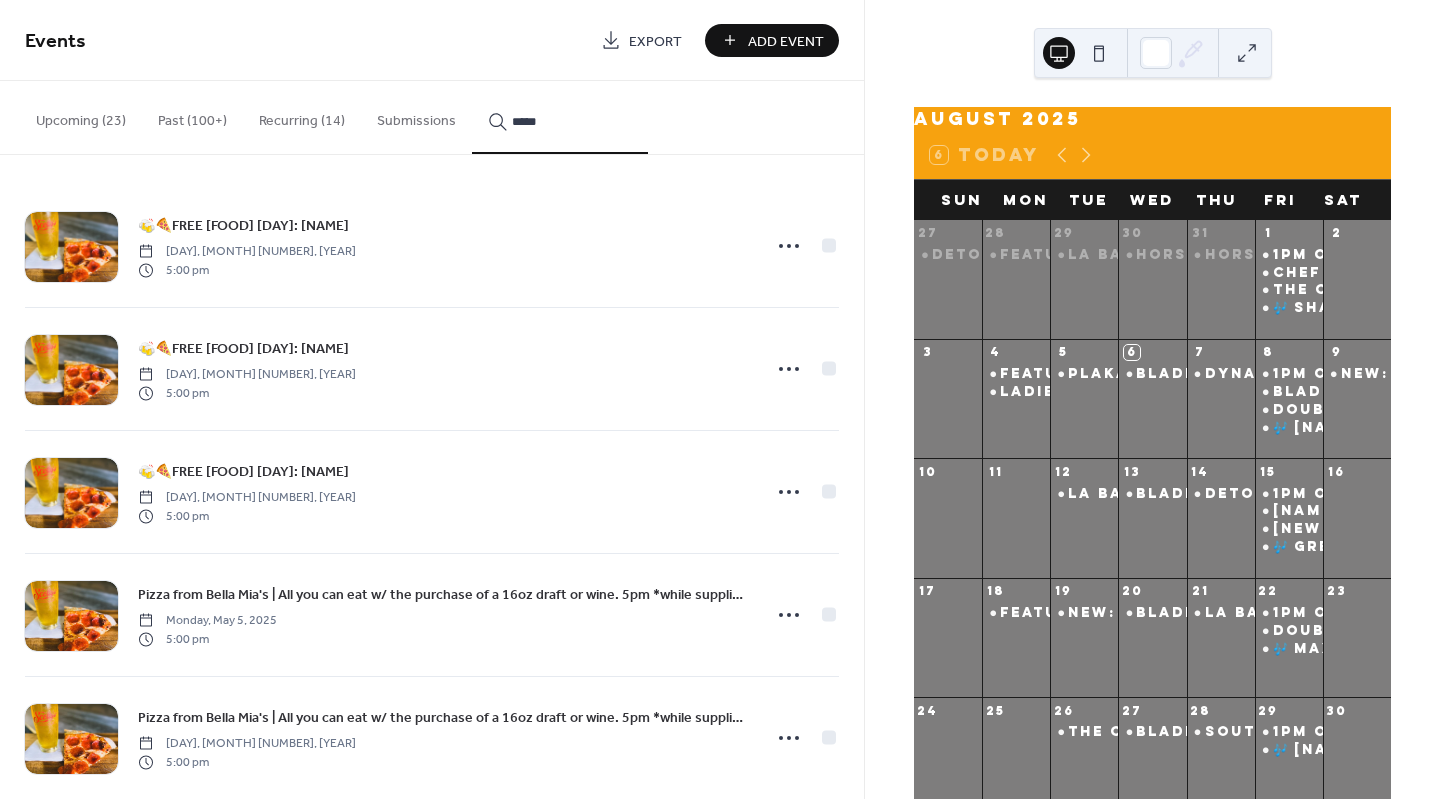 scroll, scrollTop: 641, scrollLeft: 0, axis: vertical 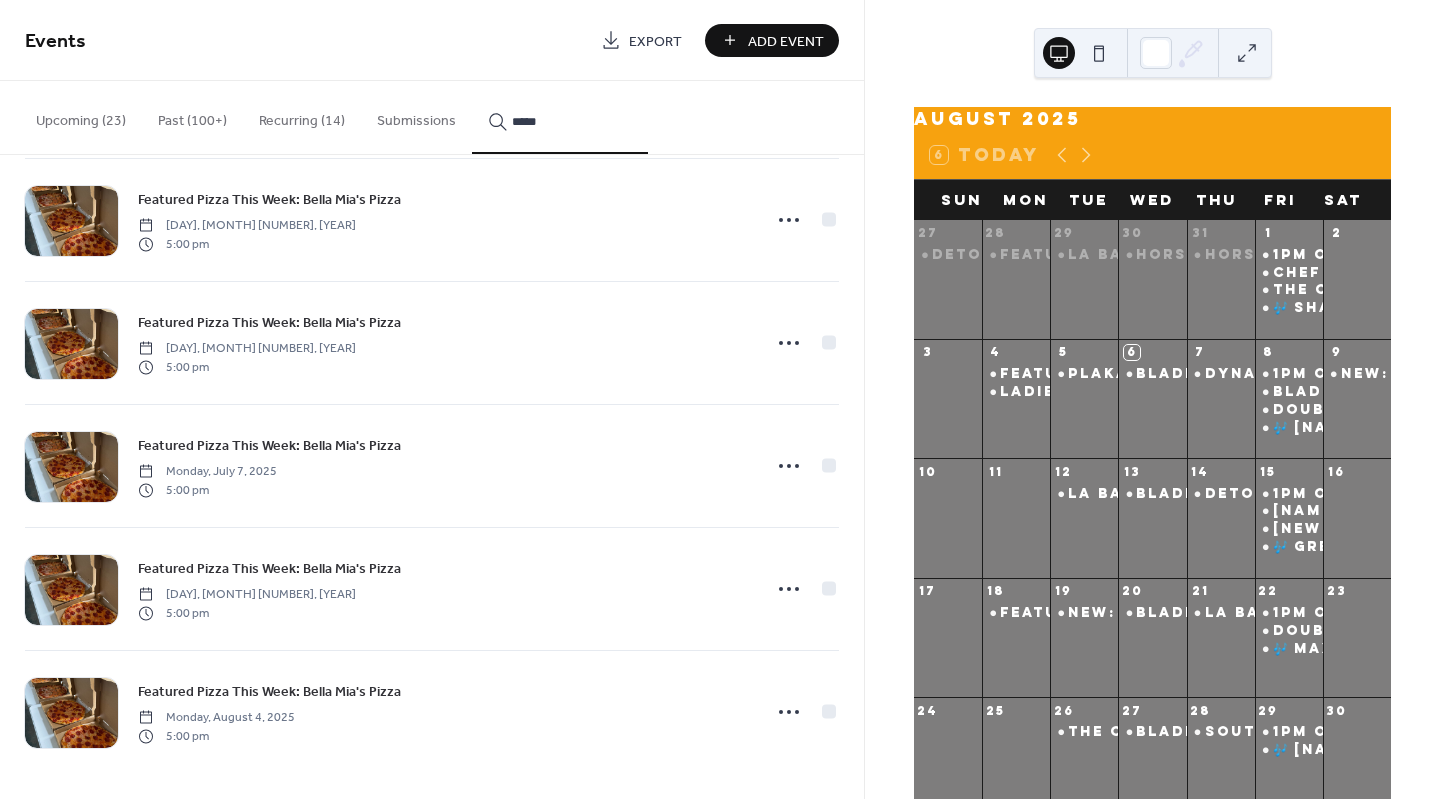 type on "*****" 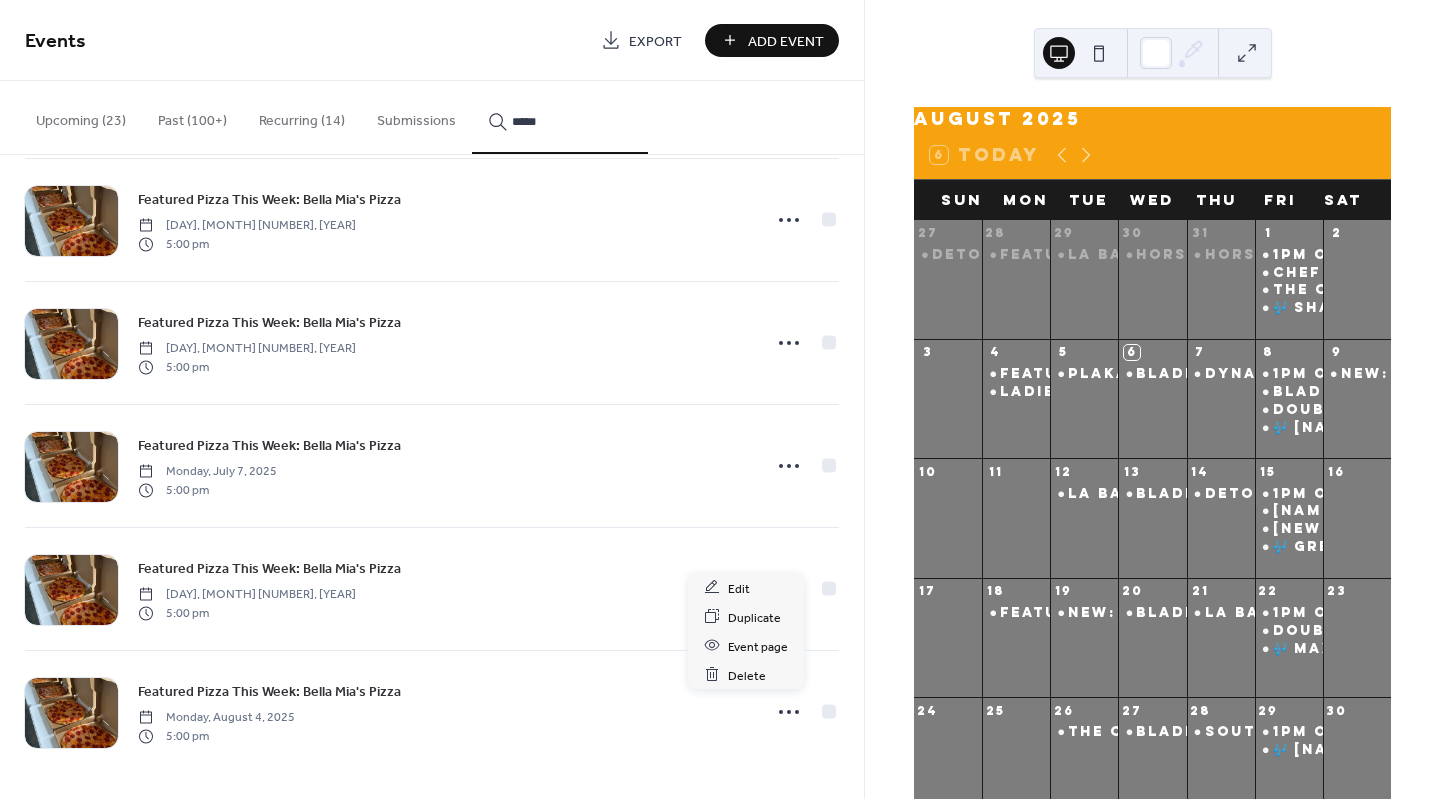 click 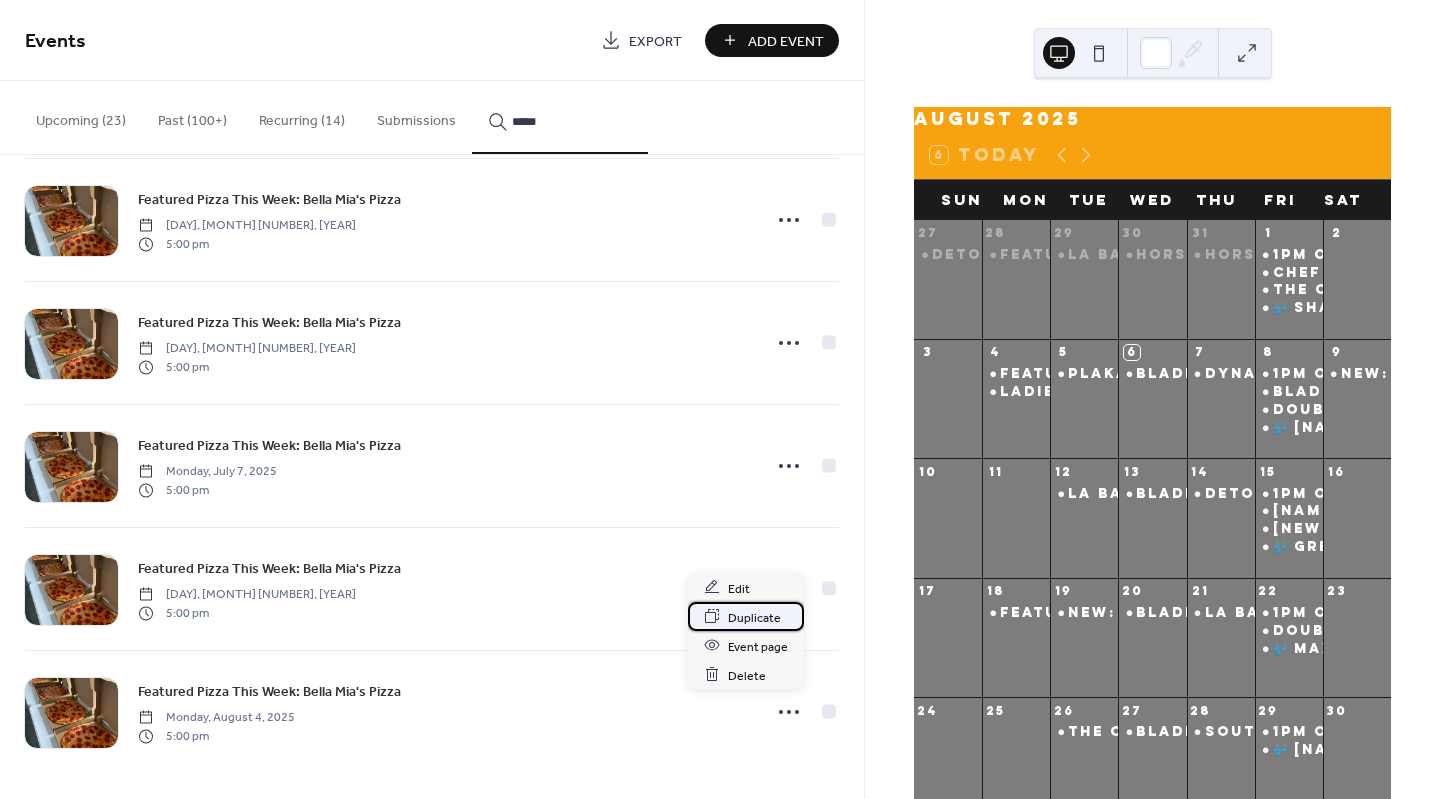 click on "Duplicate" at bounding box center (754, 617) 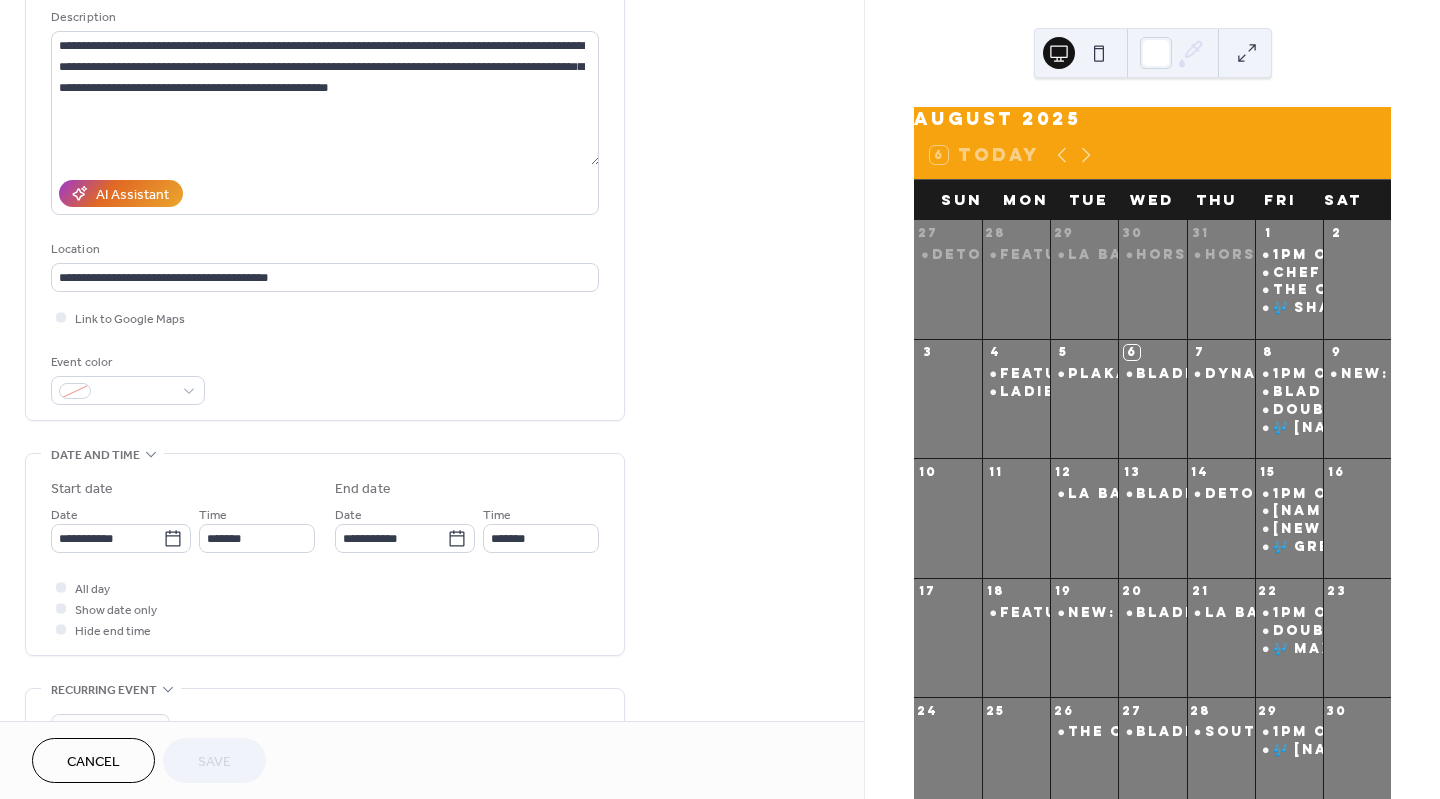 scroll, scrollTop: 200, scrollLeft: 0, axis: vertical 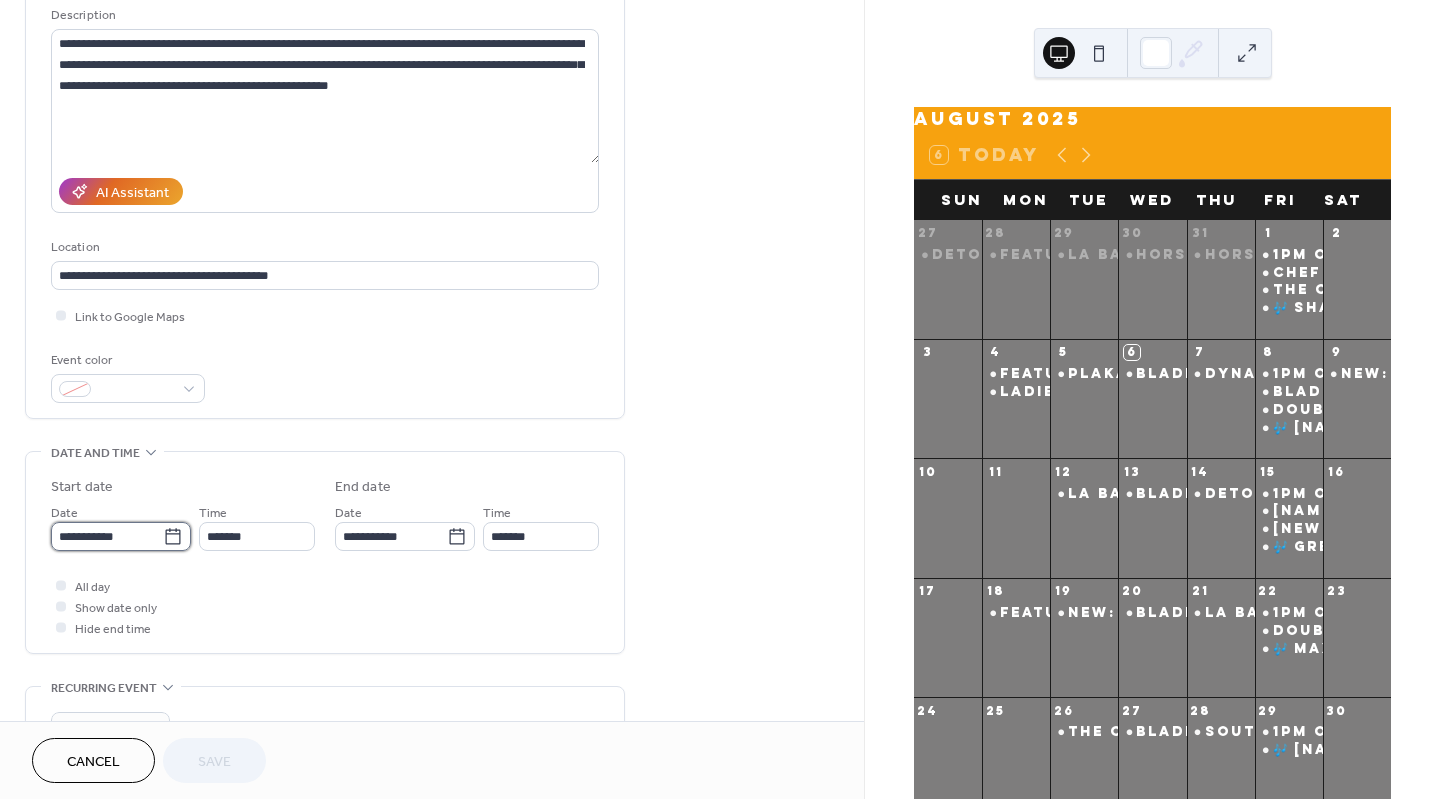 click on "**********" at bounding box center (107, 536) 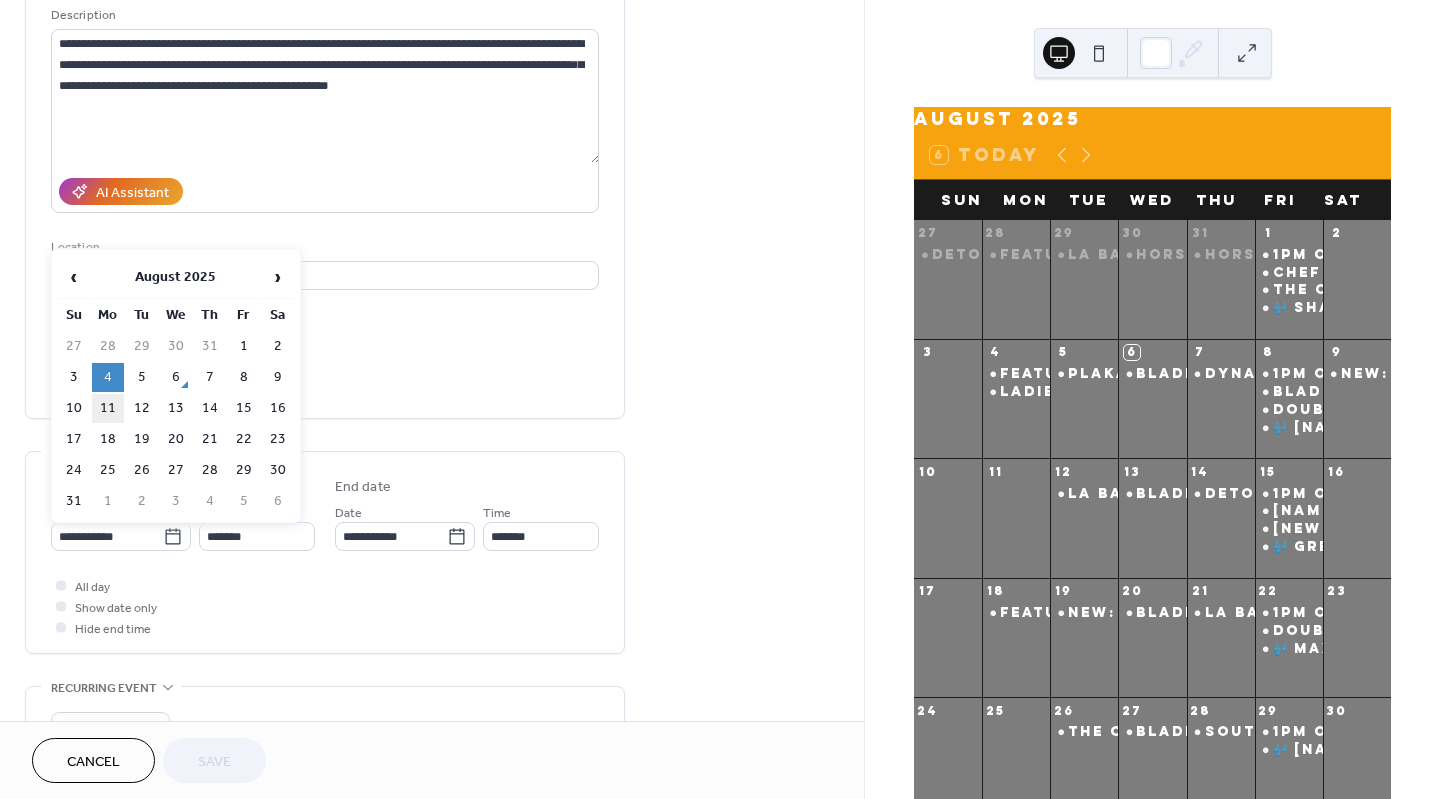 click on "11" at bounding box center [108, 408] 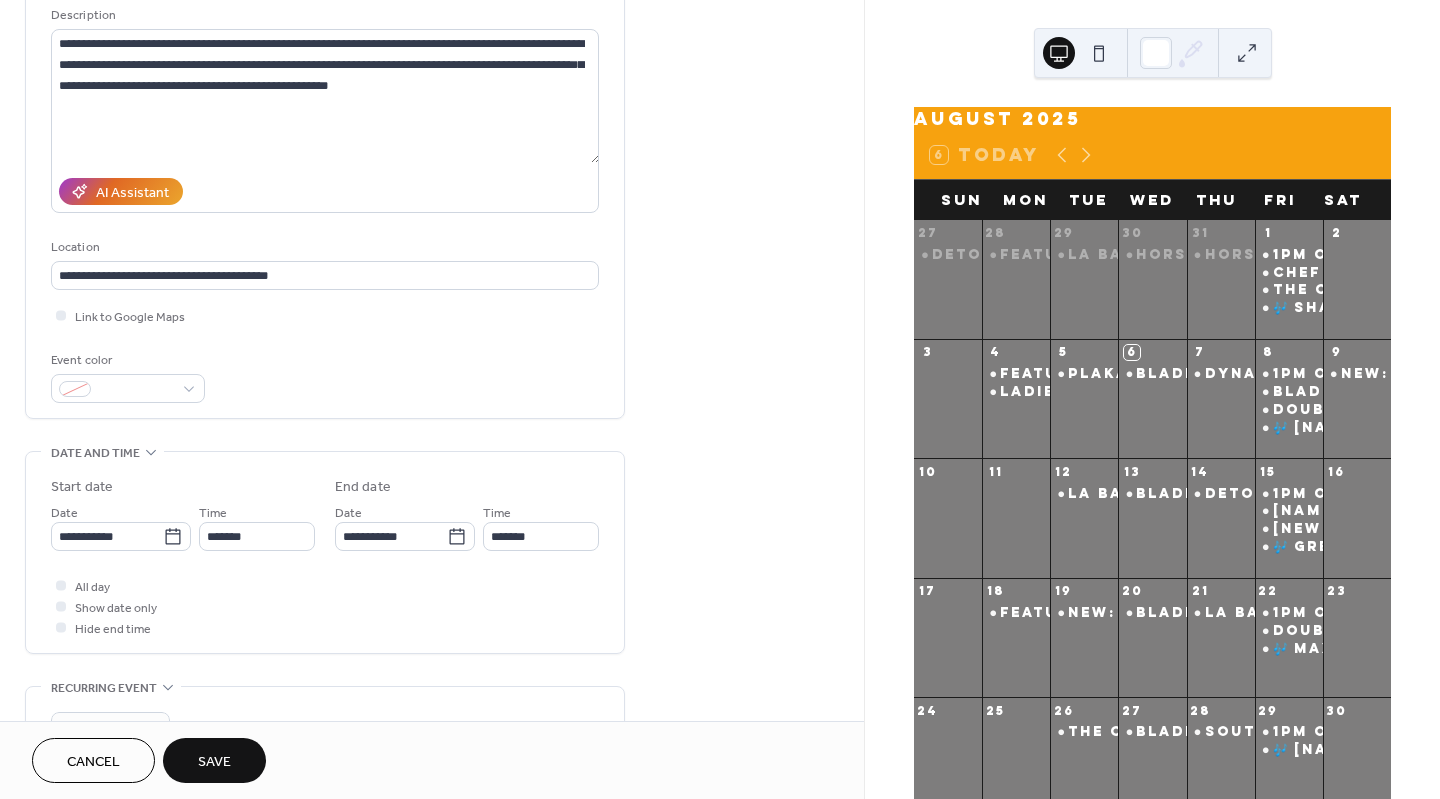 click on "Save" at bounding box center (214, 762) 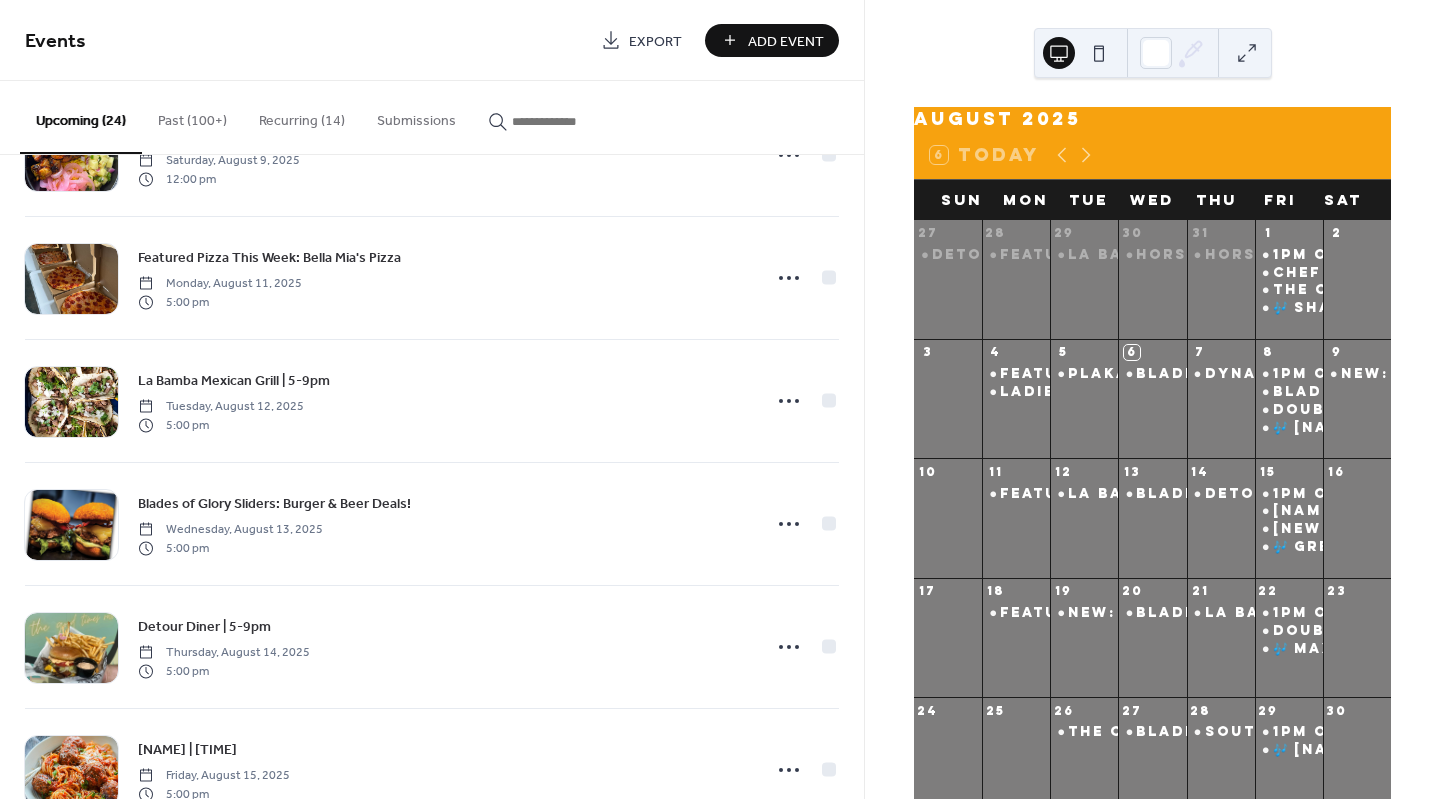 scroll, scrollTop: 700, scrollLeft: 0, axis: vertical 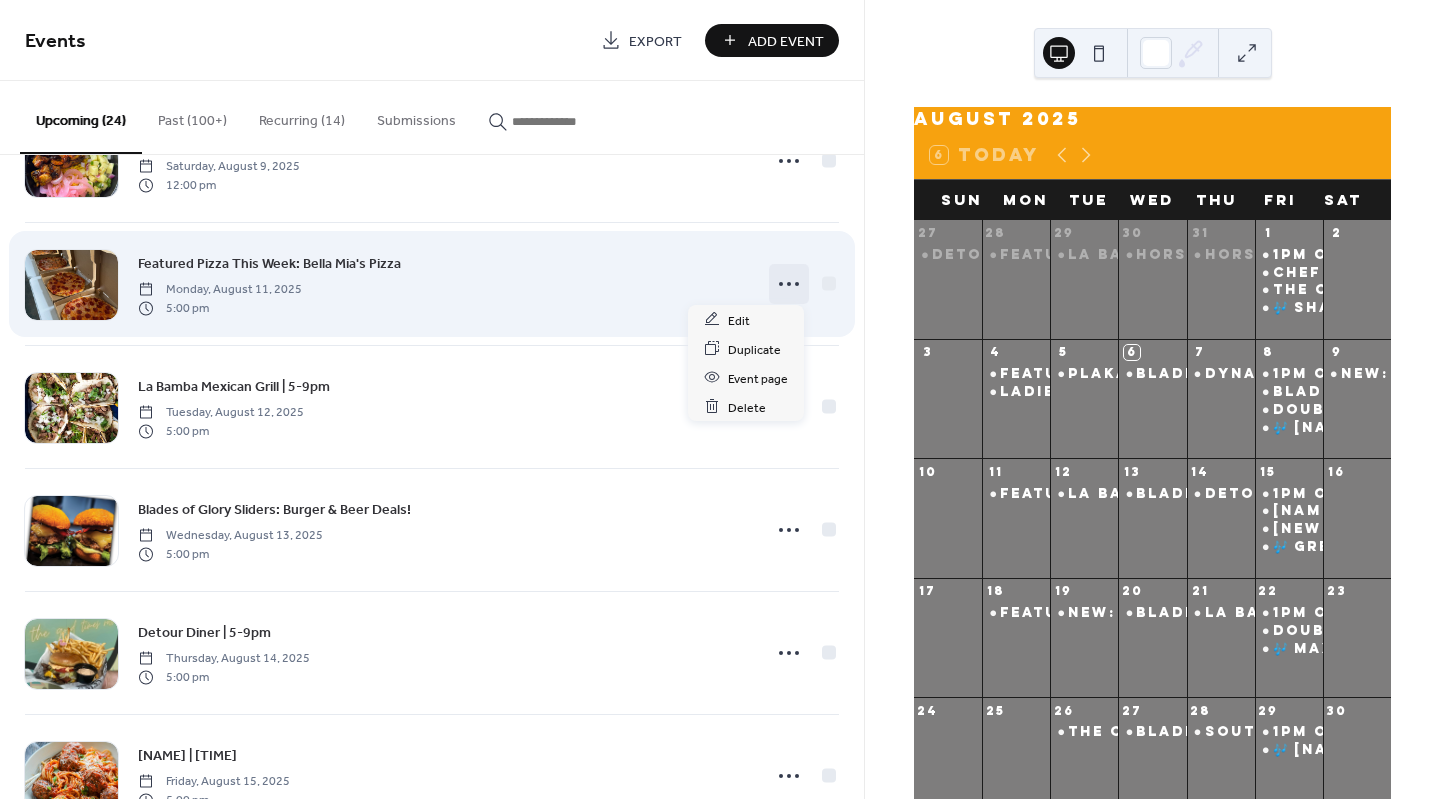 click 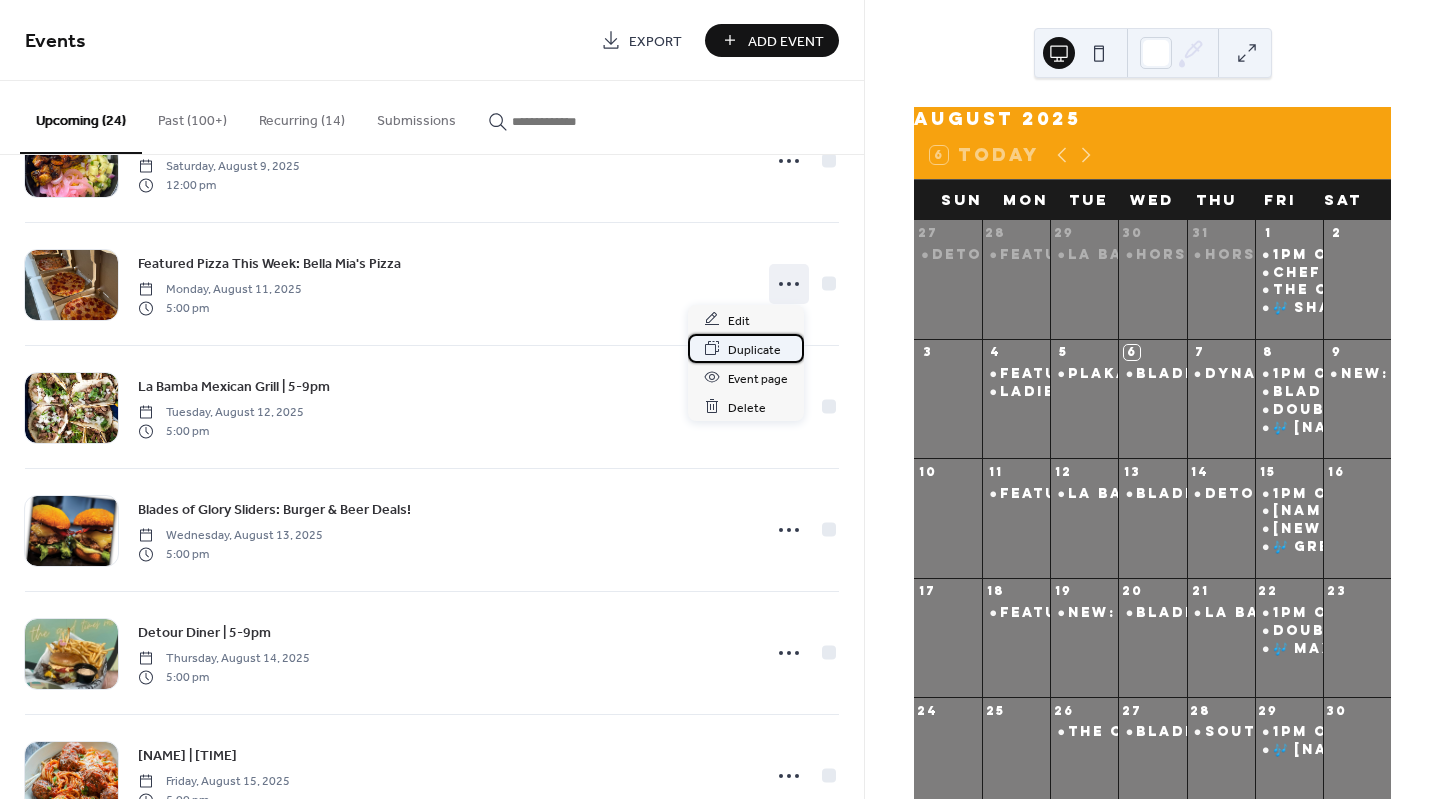 click on "Duplicate" at bounding box center [754, 349] 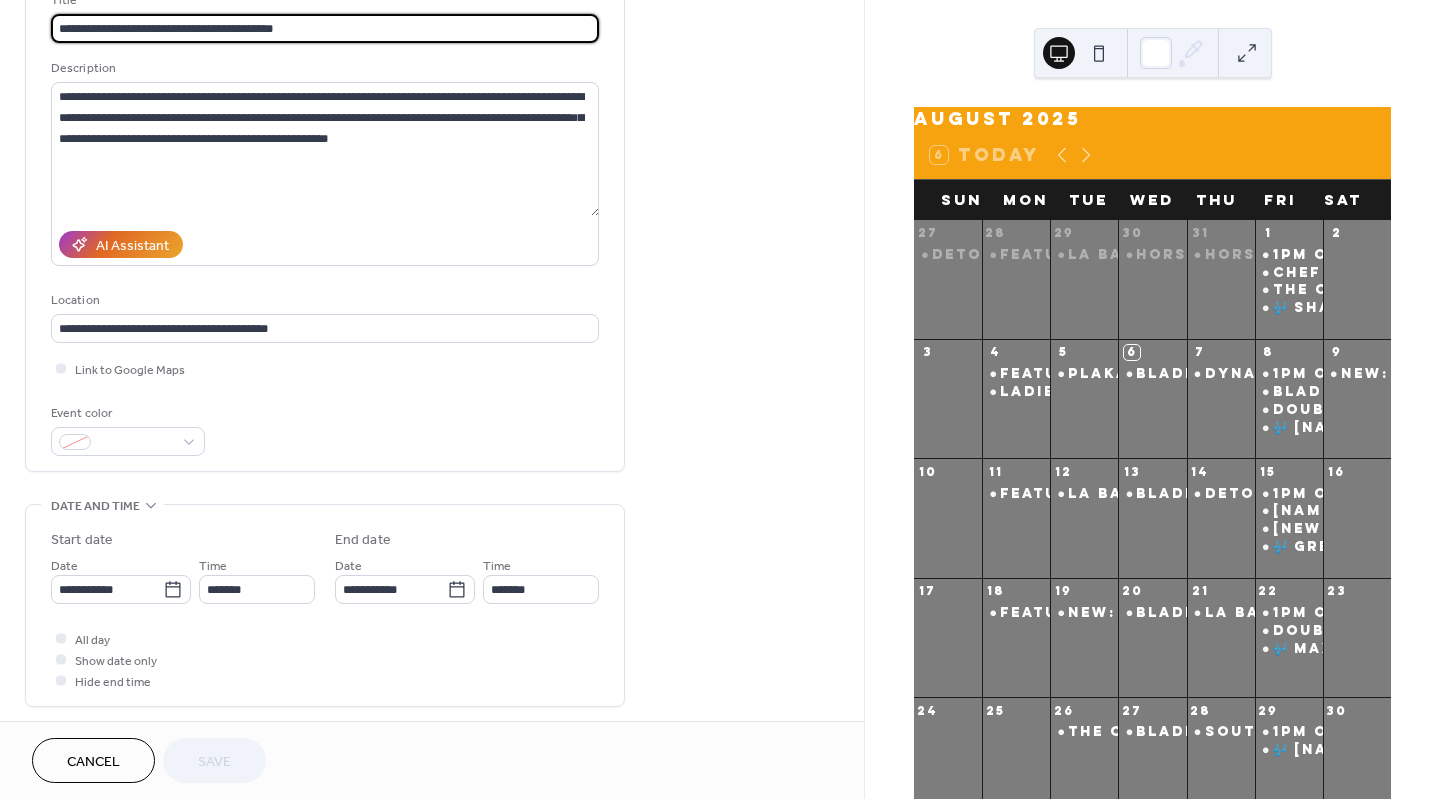 scroll, scrollTop: 148, scrollLeft: 0, axis: vertical 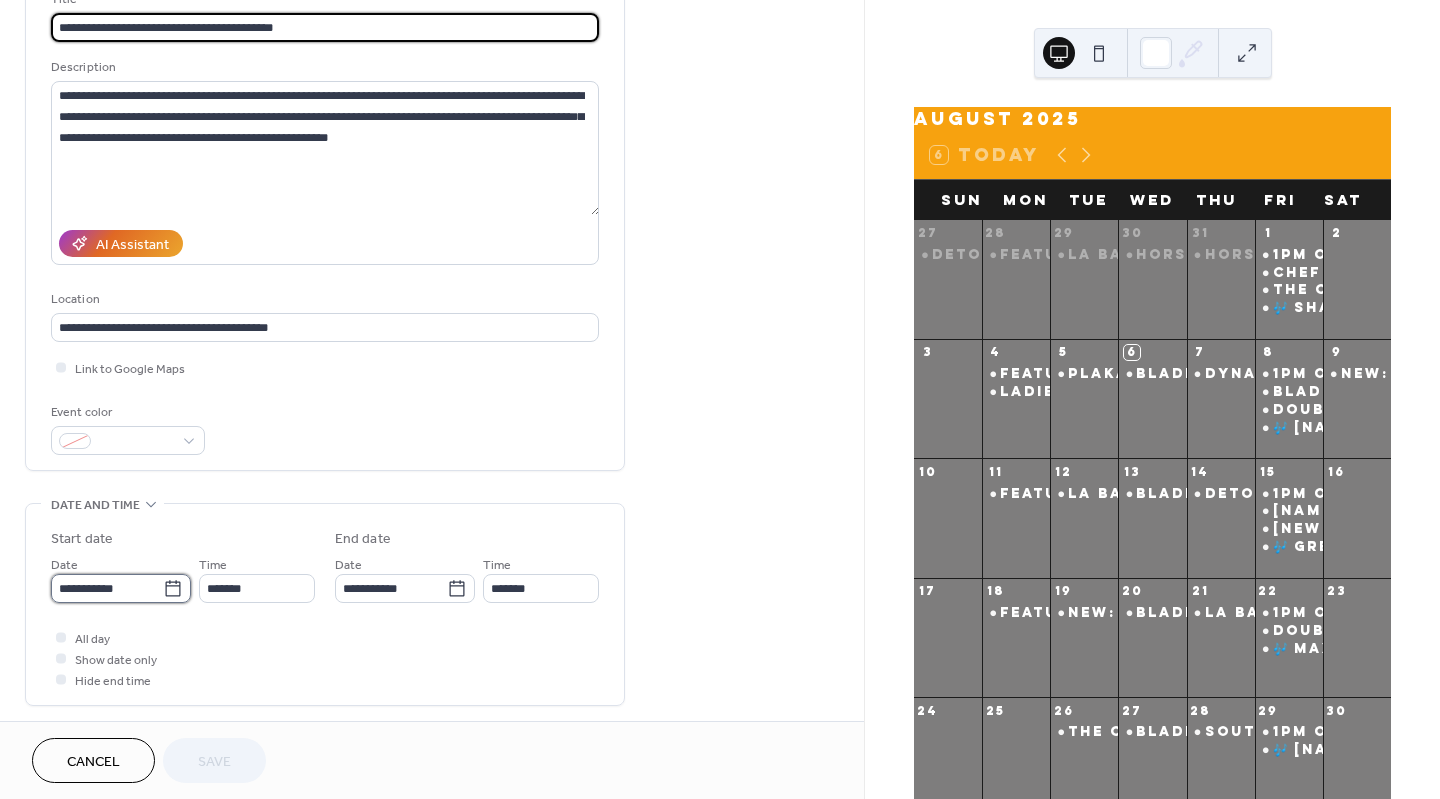 click on "**********" at bounding box center [107, 588] 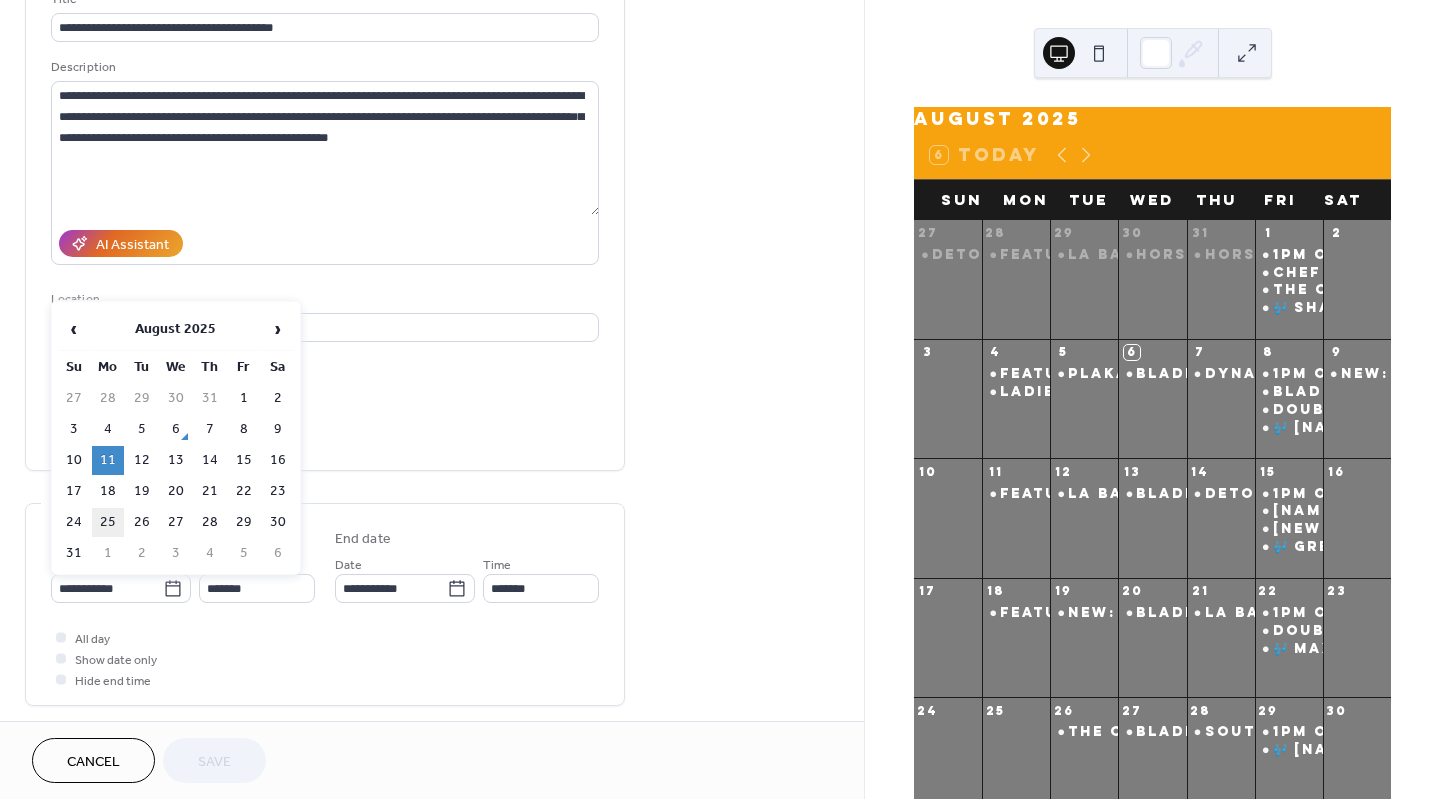 click on "25" at bounding box center (108, 522) 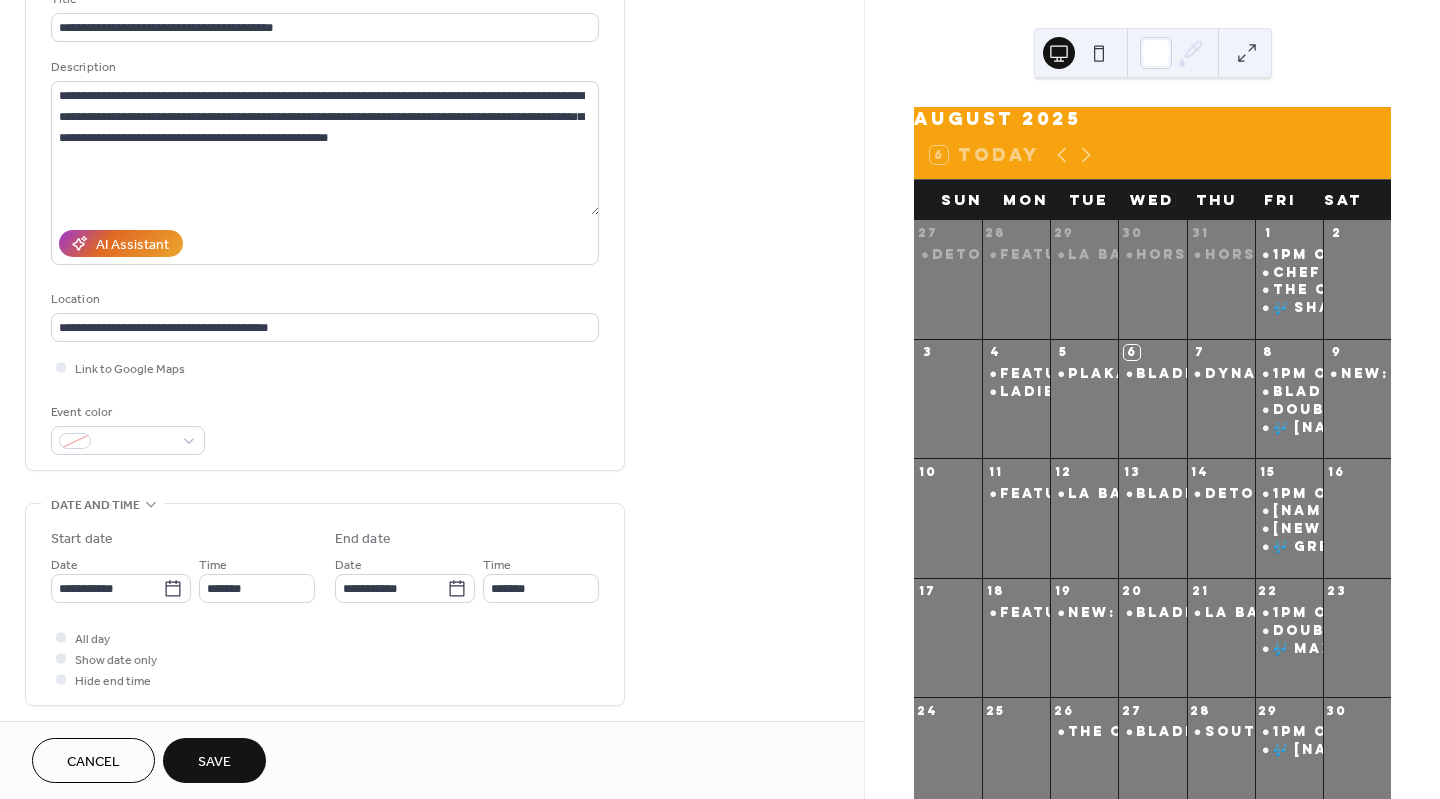 click on "Save" at bounding box center (214, 762) 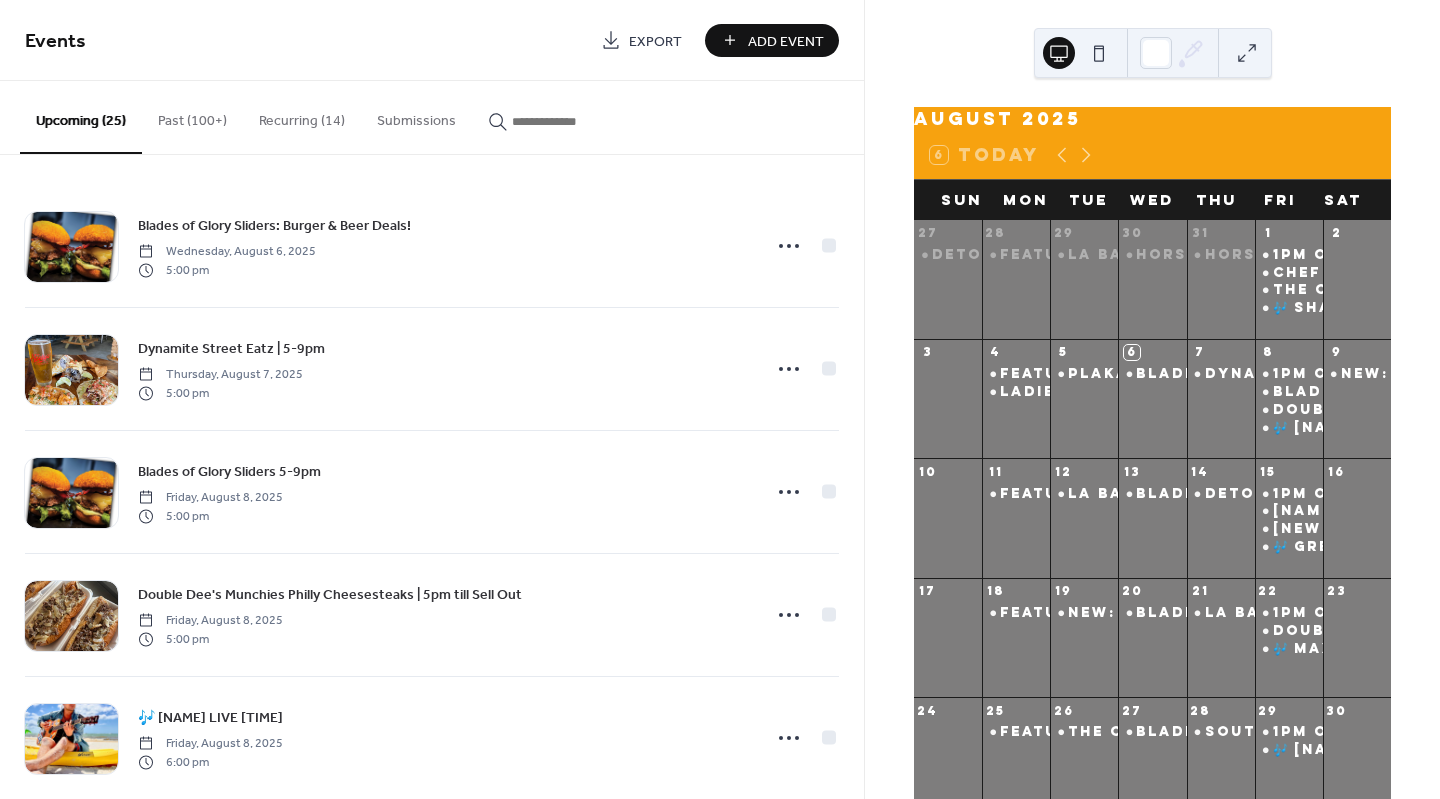 click at bounding box center (572, 121) 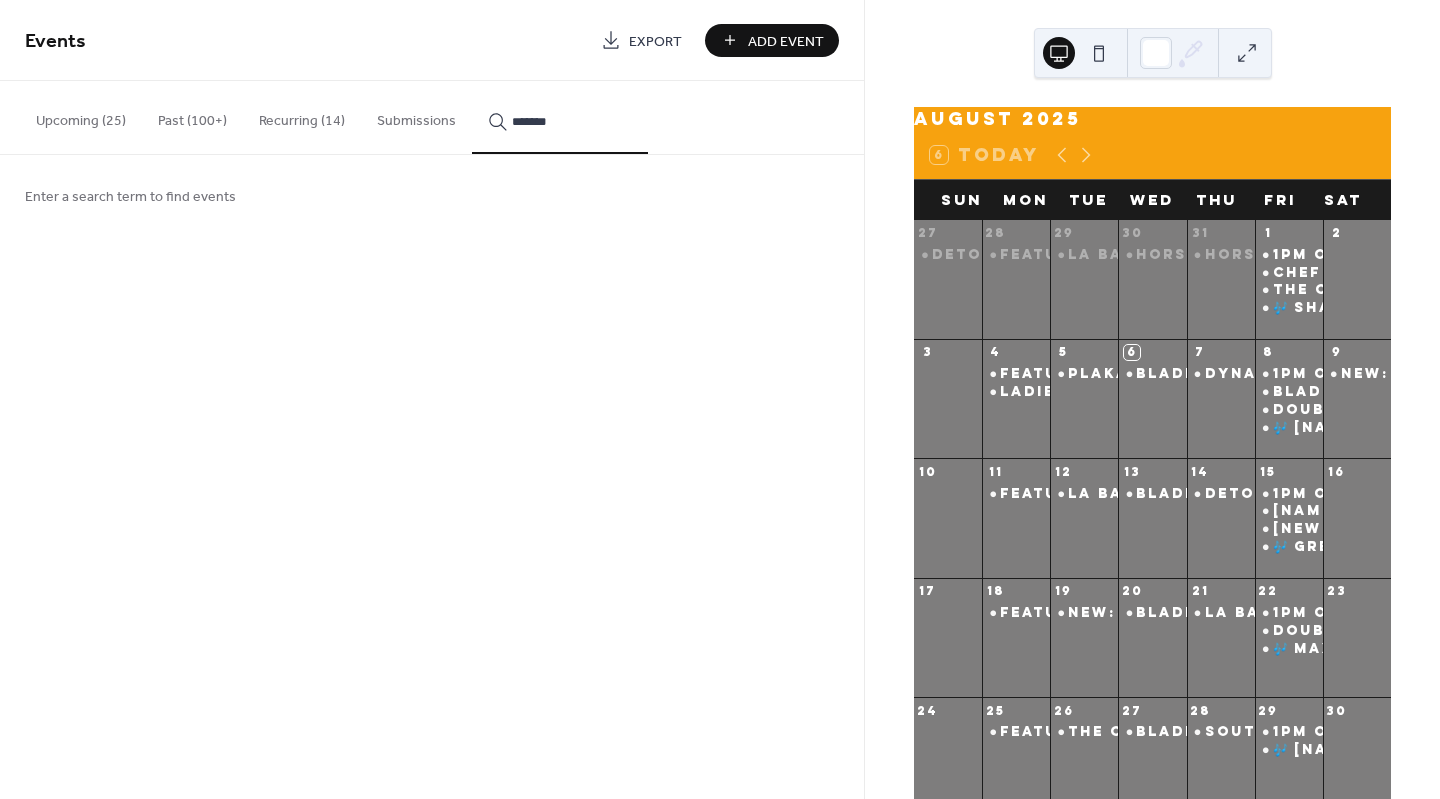 click on "*******" at bounding box center (560, 117) 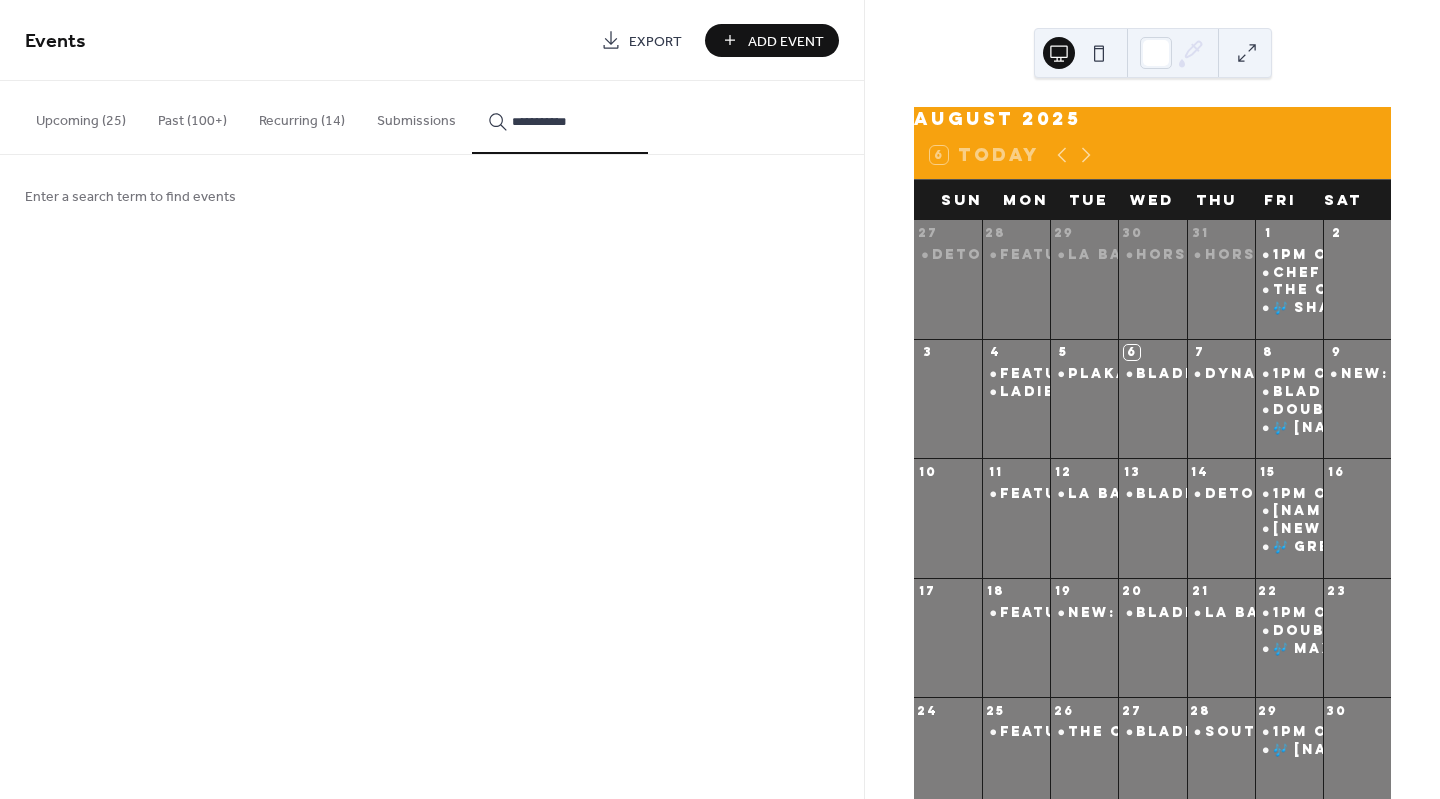 click on "**********" at bounding box center (560, 117) 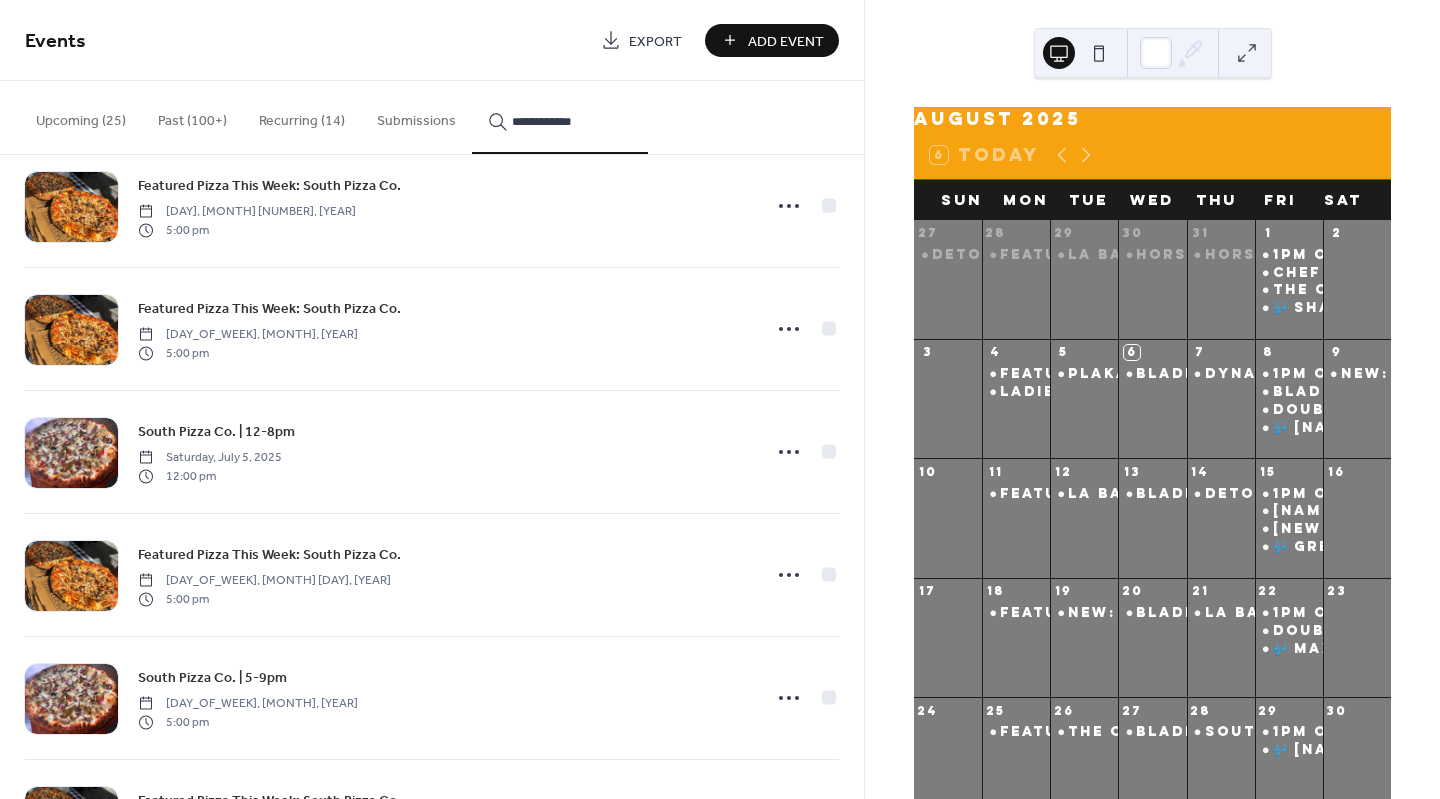 scroll, scrollTop: 3585, scrollLeft: 0, axis: vertical 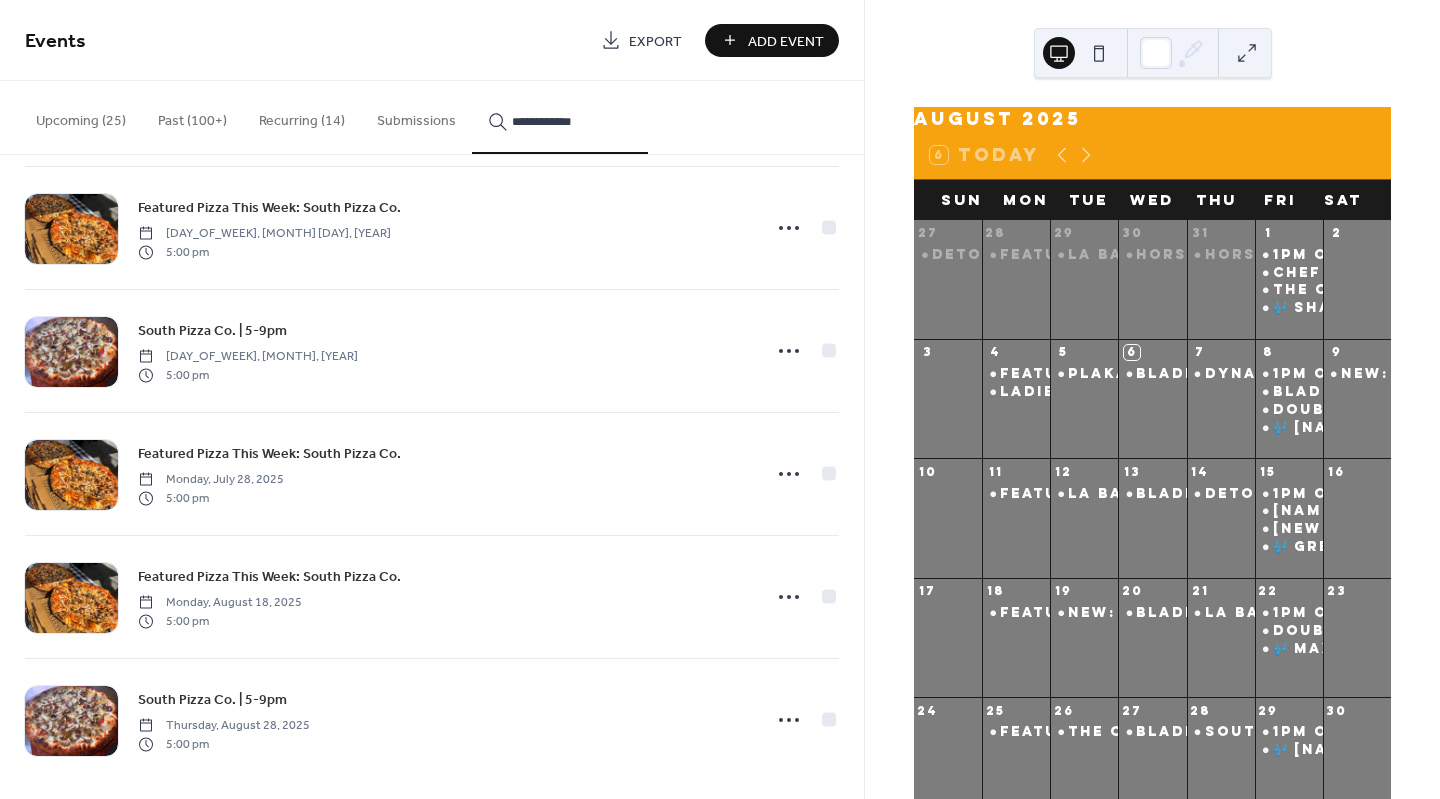 type on "**********" 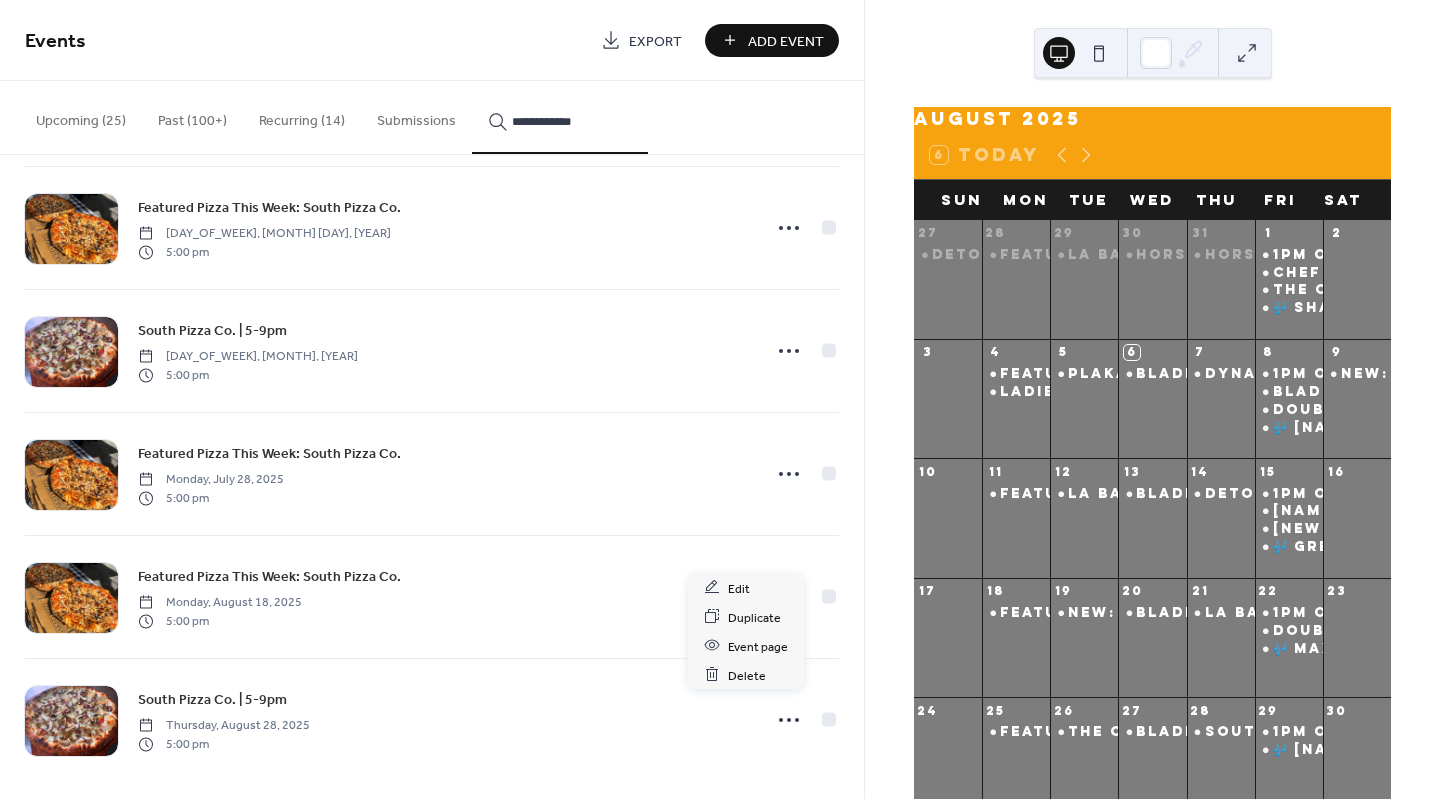 click 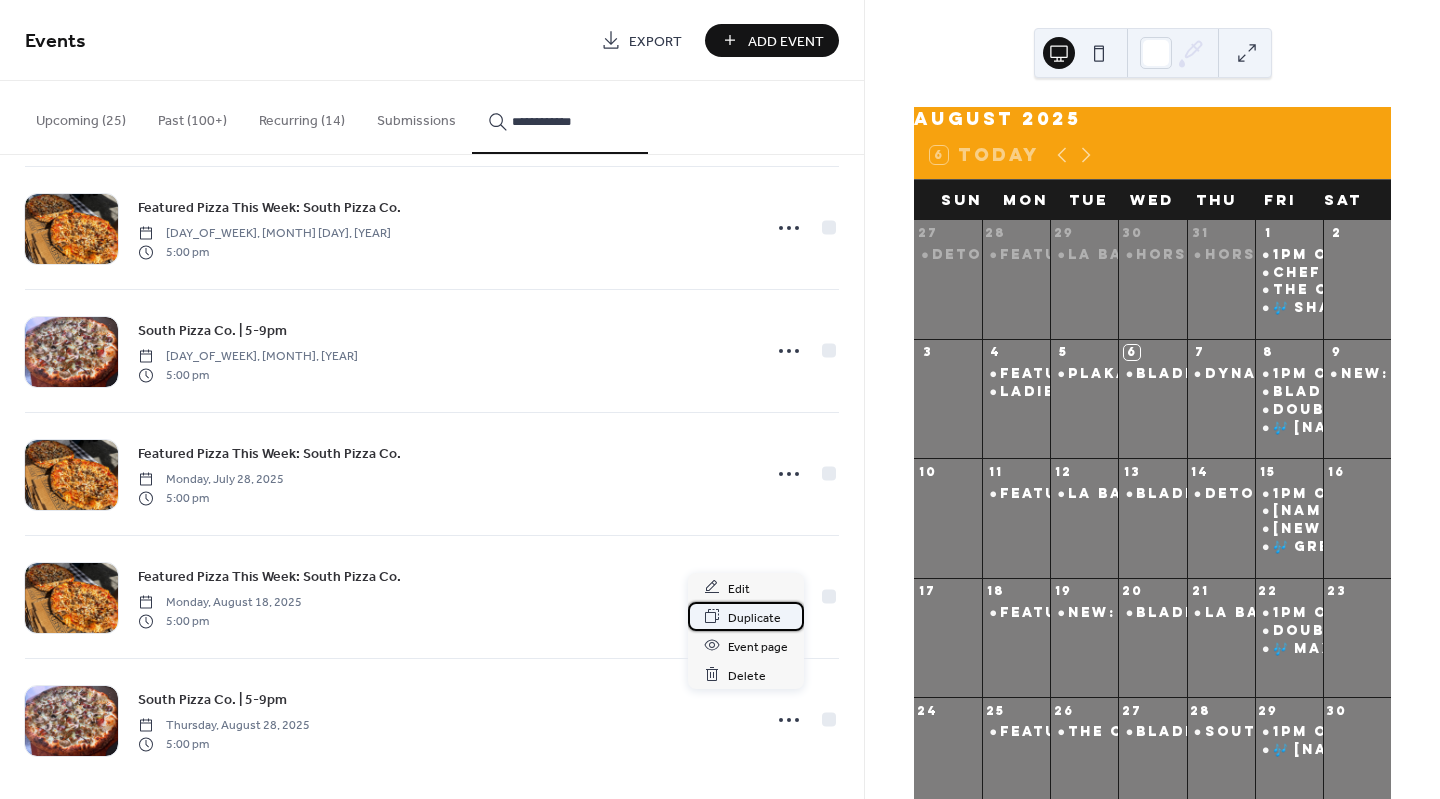click on "Duplicate" at bounding box center (754, 617) 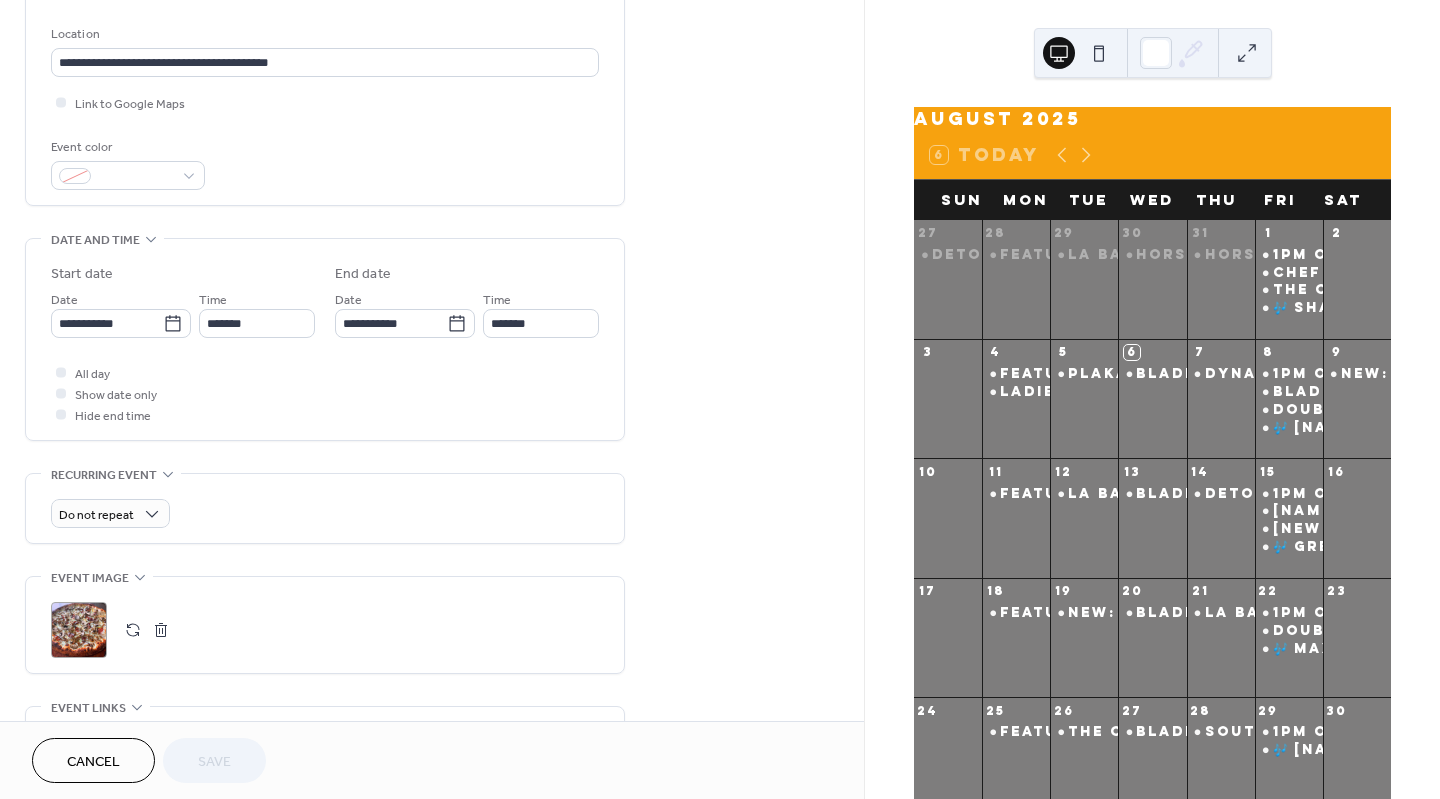 scroll, scrollTop: 438, scrollLeft: 0, axis: vertical 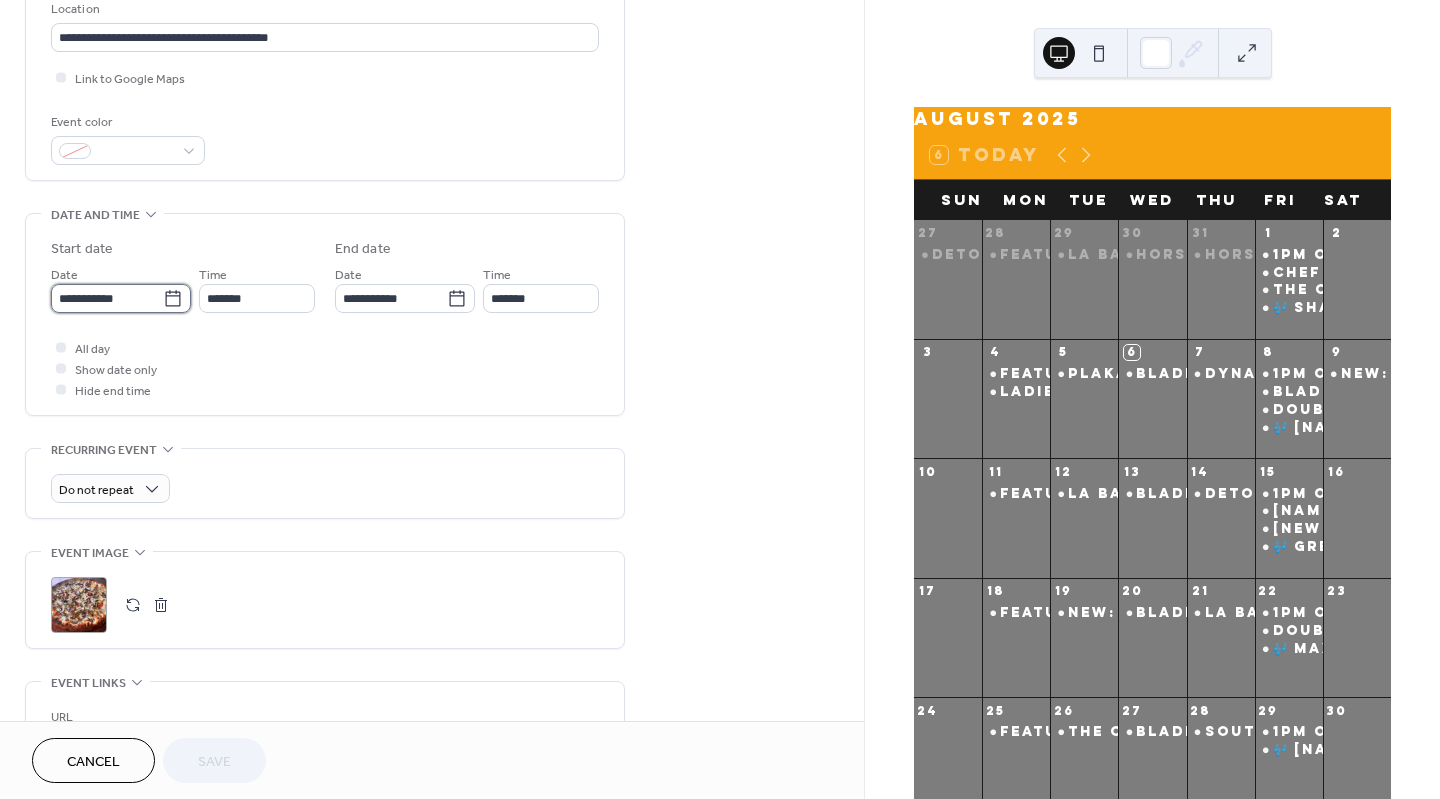 click on "**********" at bounding box center (107, 298) 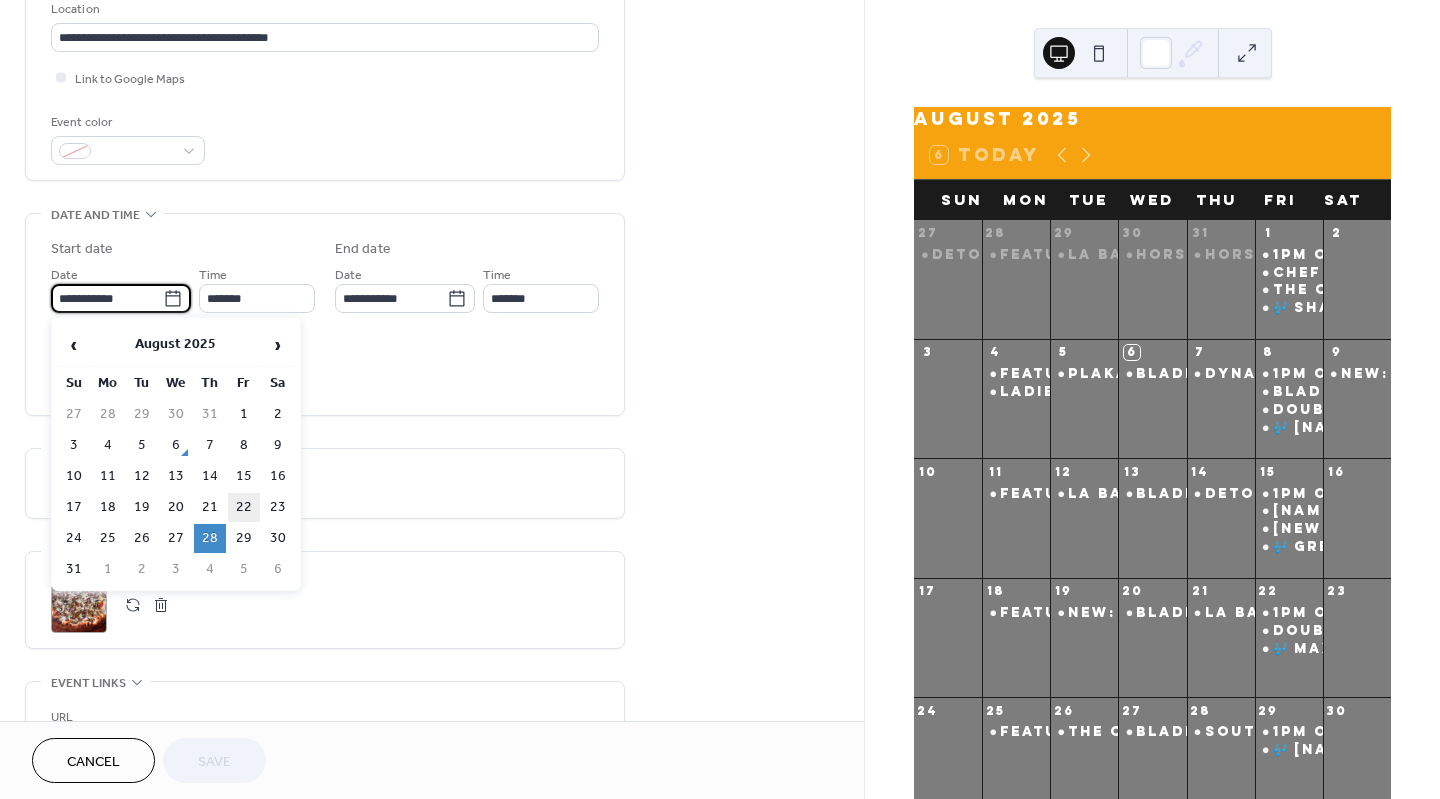 click on "22" at bounding box center (244, 507) 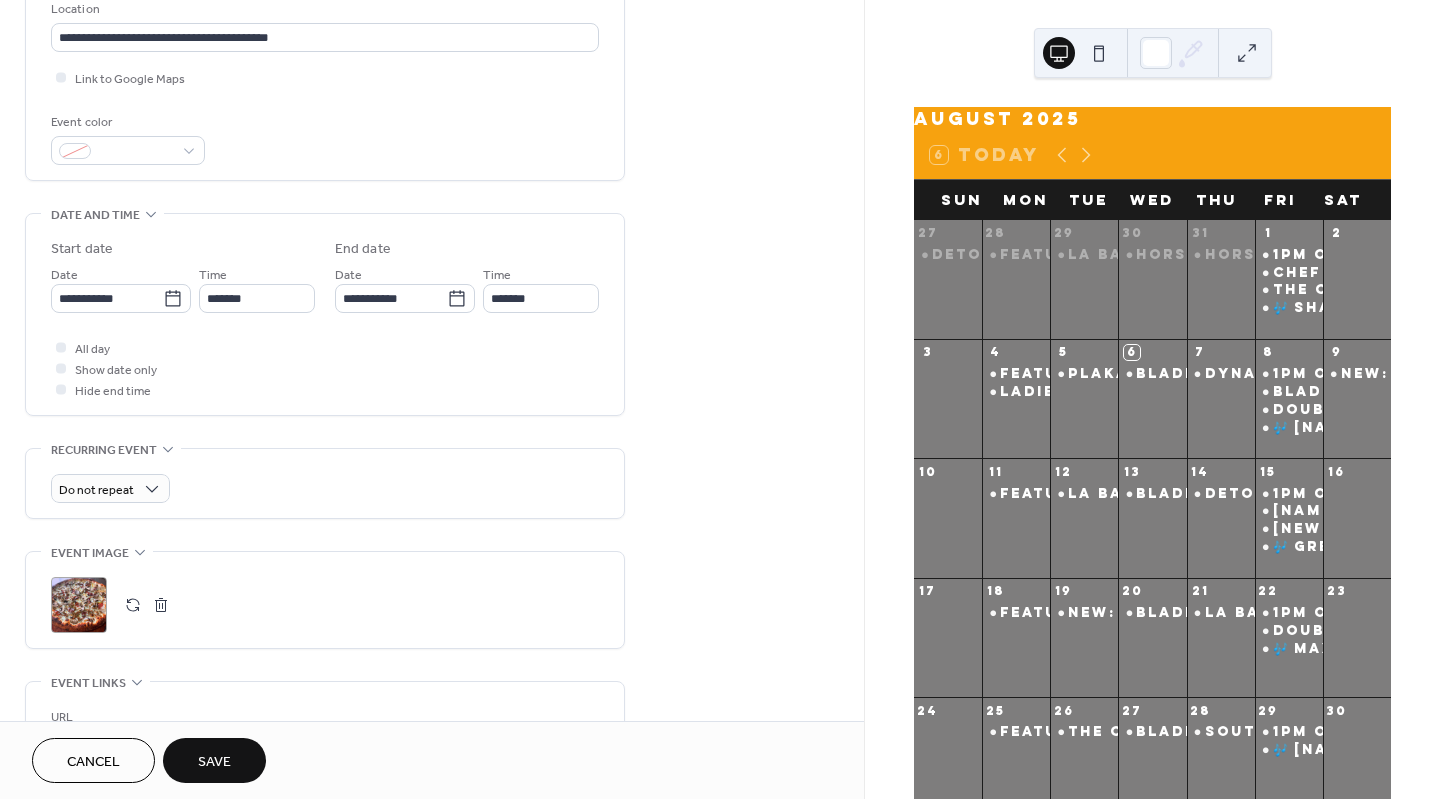 click on "Save" at bounding box center [214, 760] 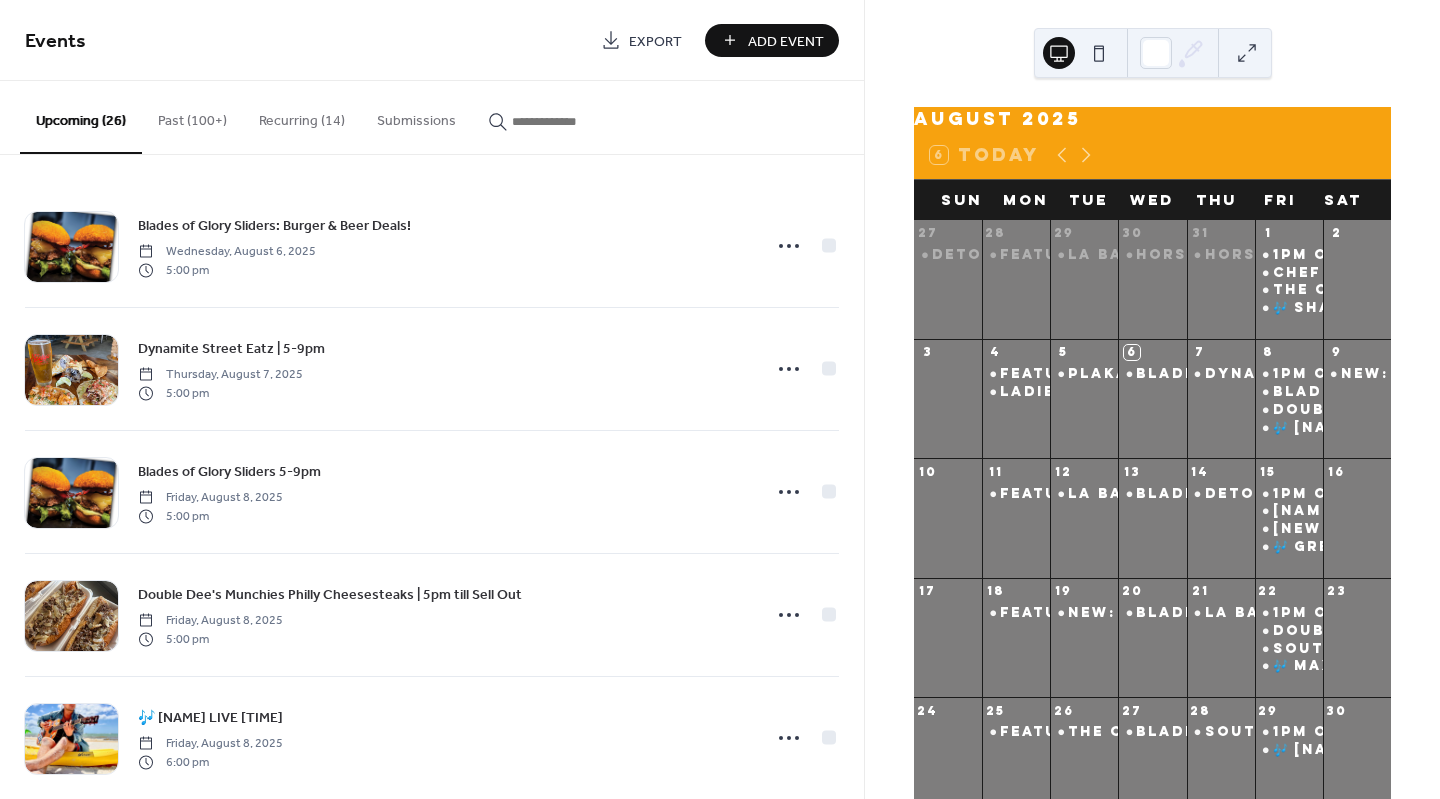 click at bounding box center (572, 121) 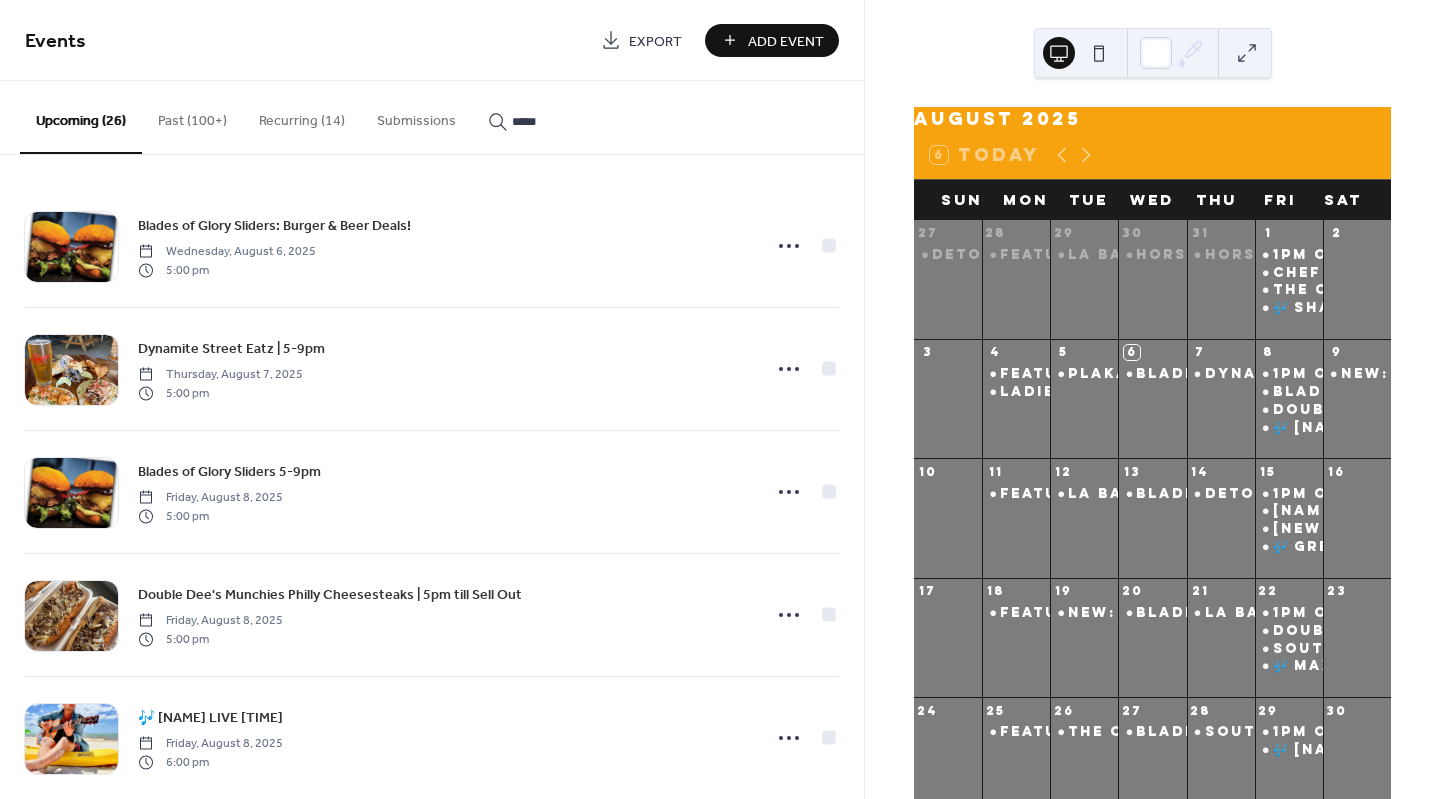 click on "*****" at bounding box center [560, 116] 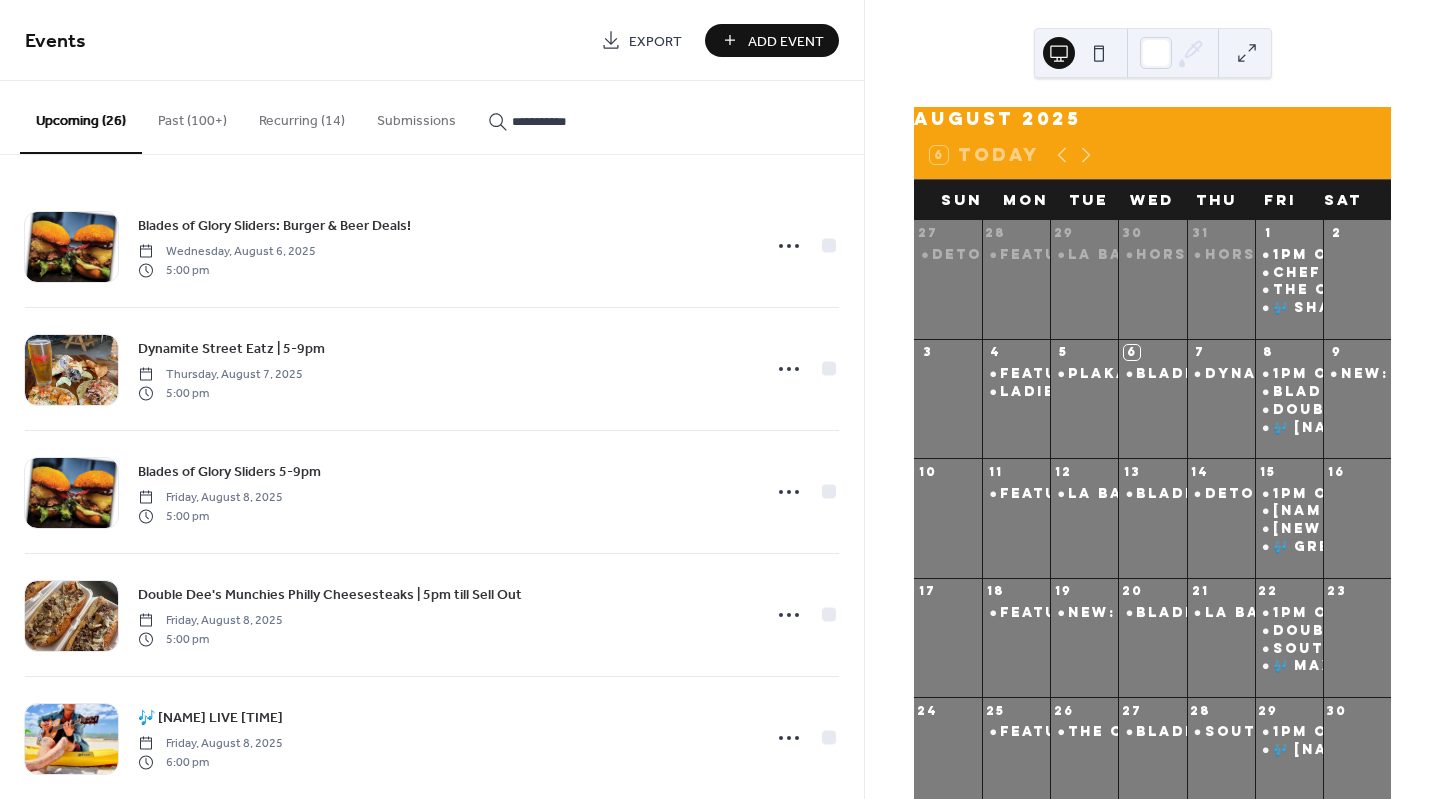 click on "**********" at bounding box center (560, 116) 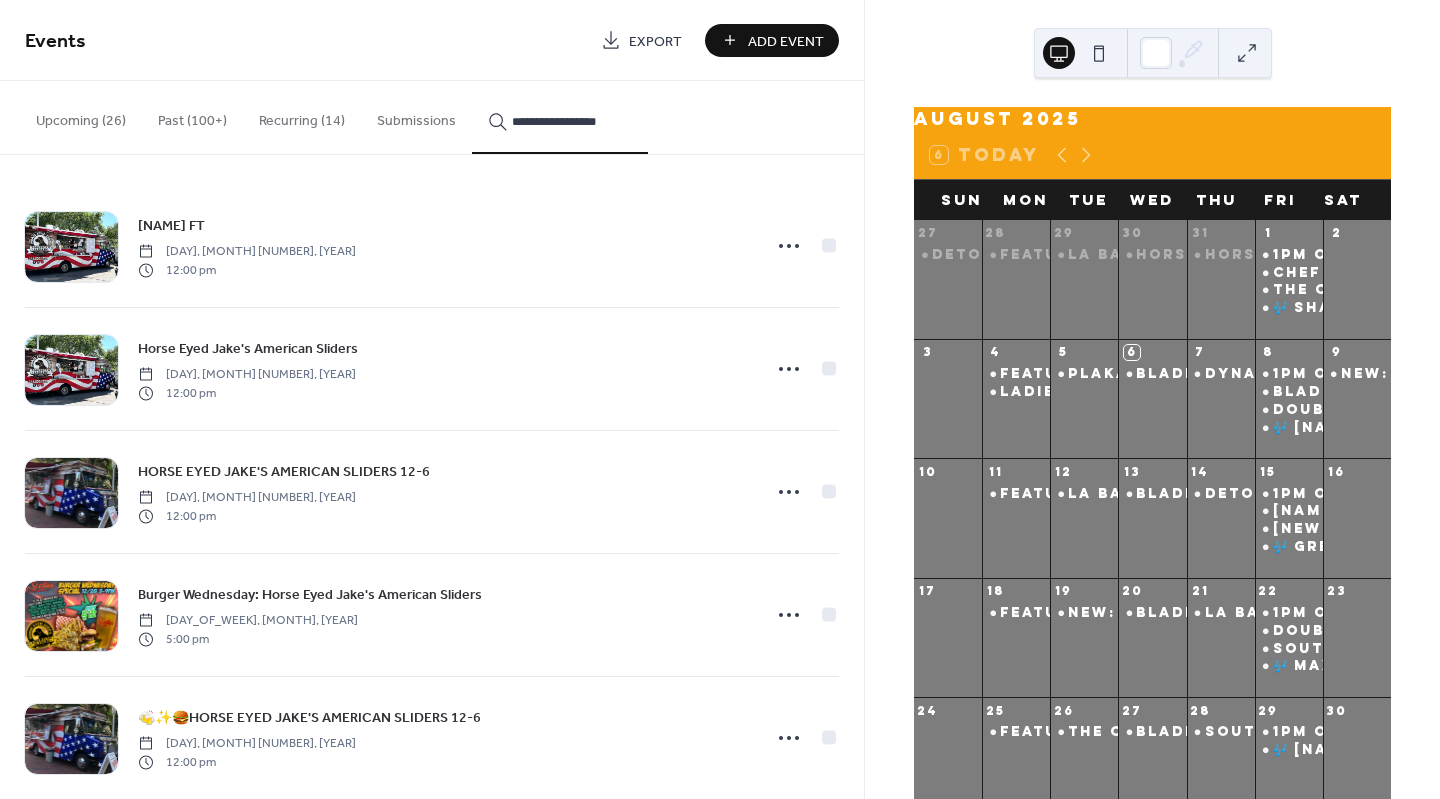 scroll, scrollTop: 0, scrollLeft: 0, axis: both 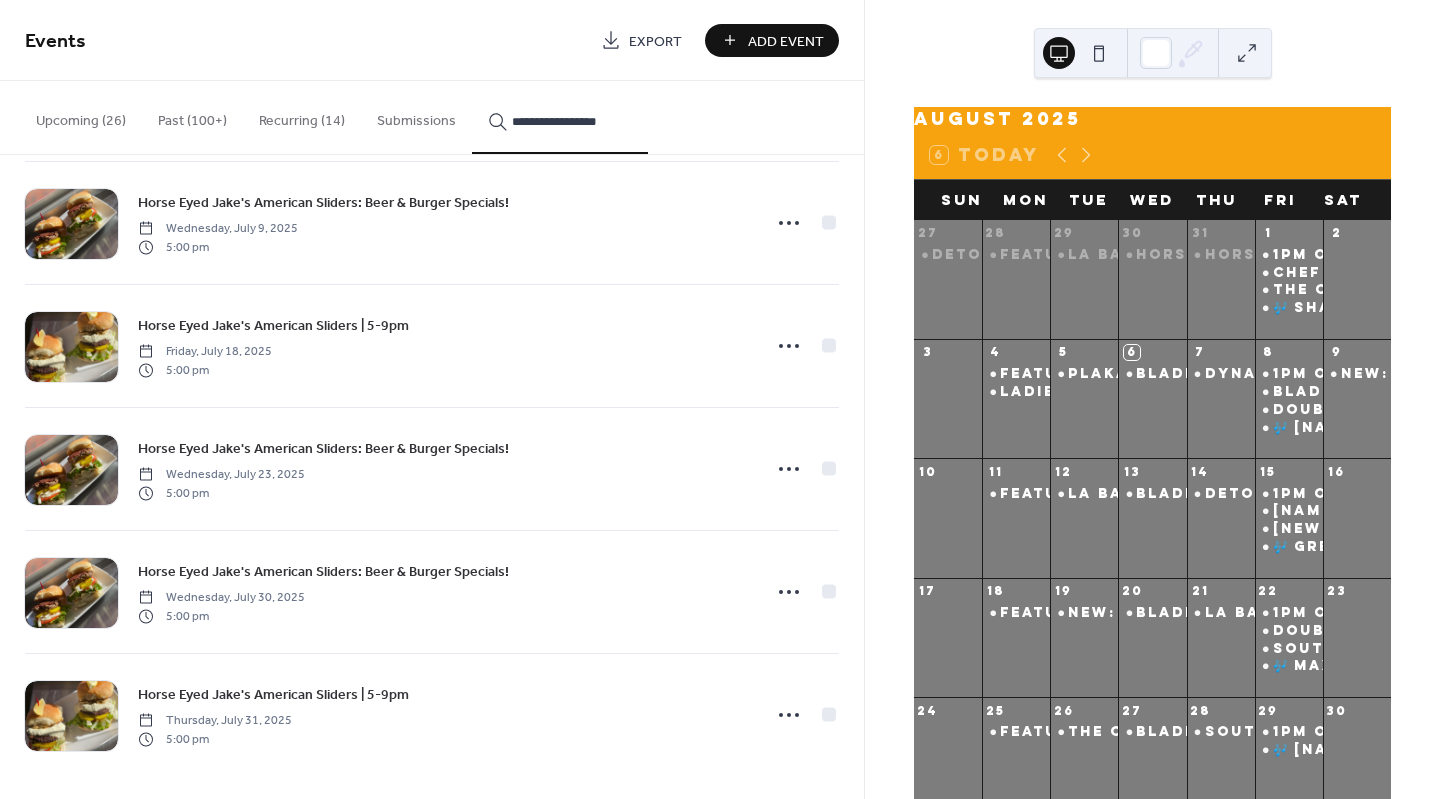 type on "**********" 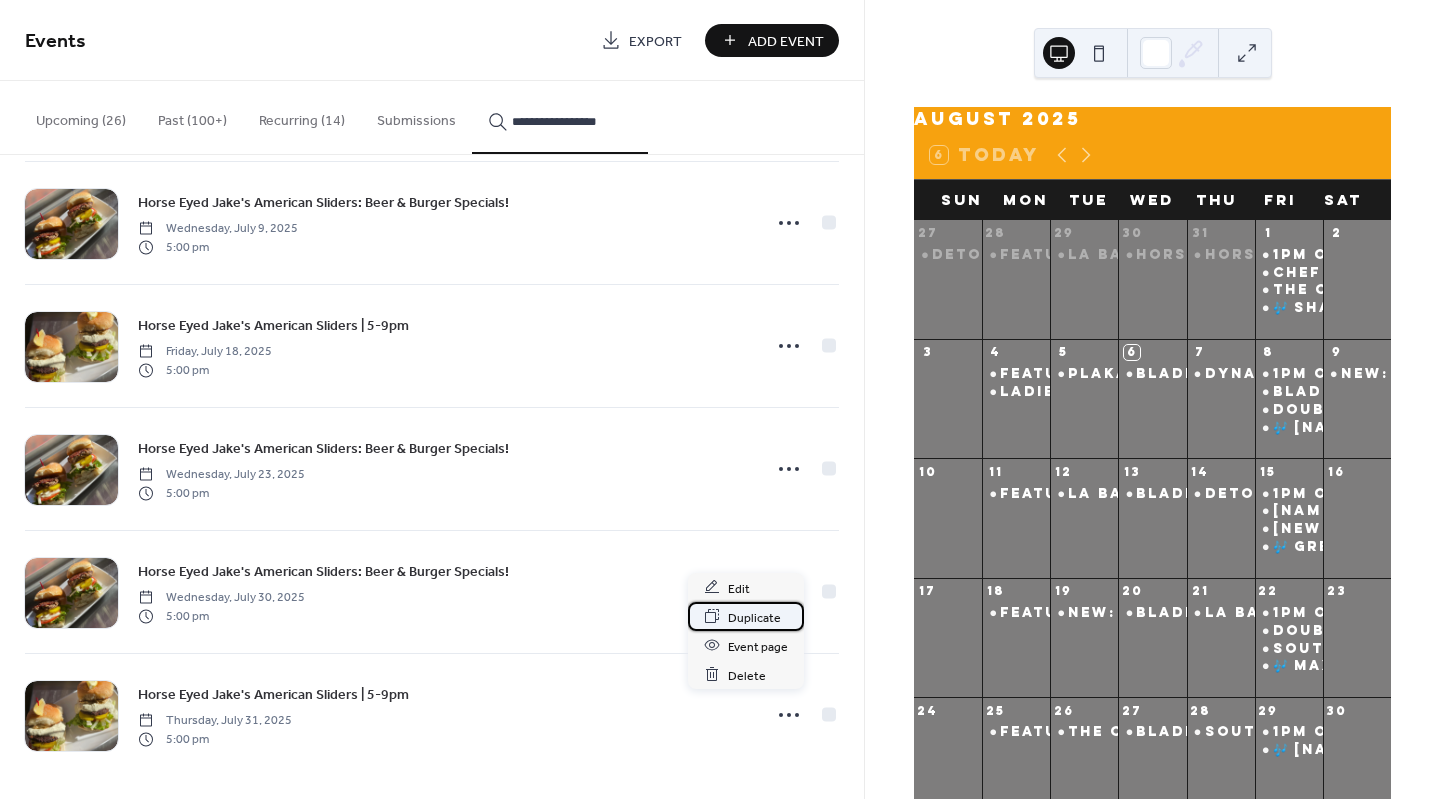 click on "Duplicate" at bounding box center [746, 616] 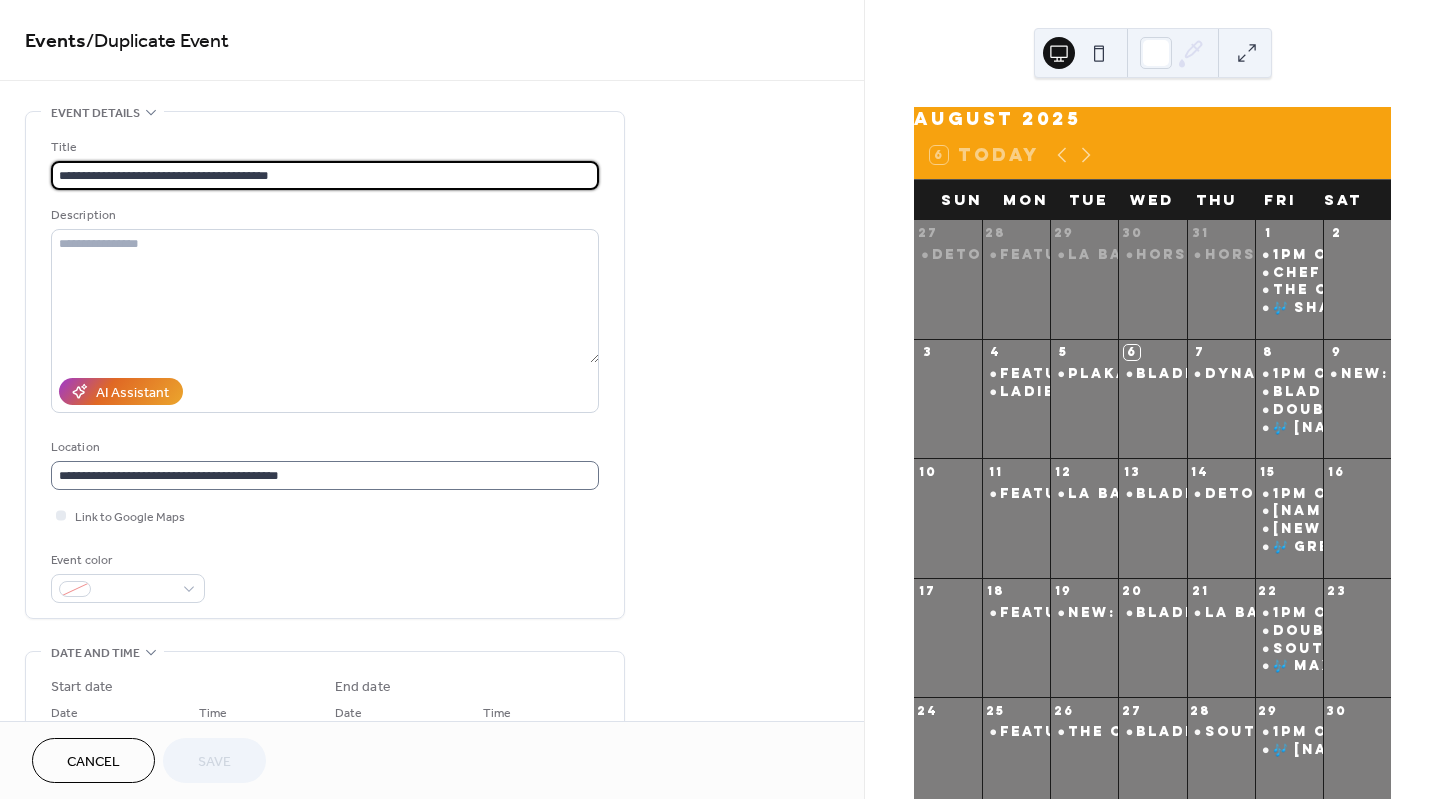scroll, scrollTop: 0, scrollLeft: 0, axis: both 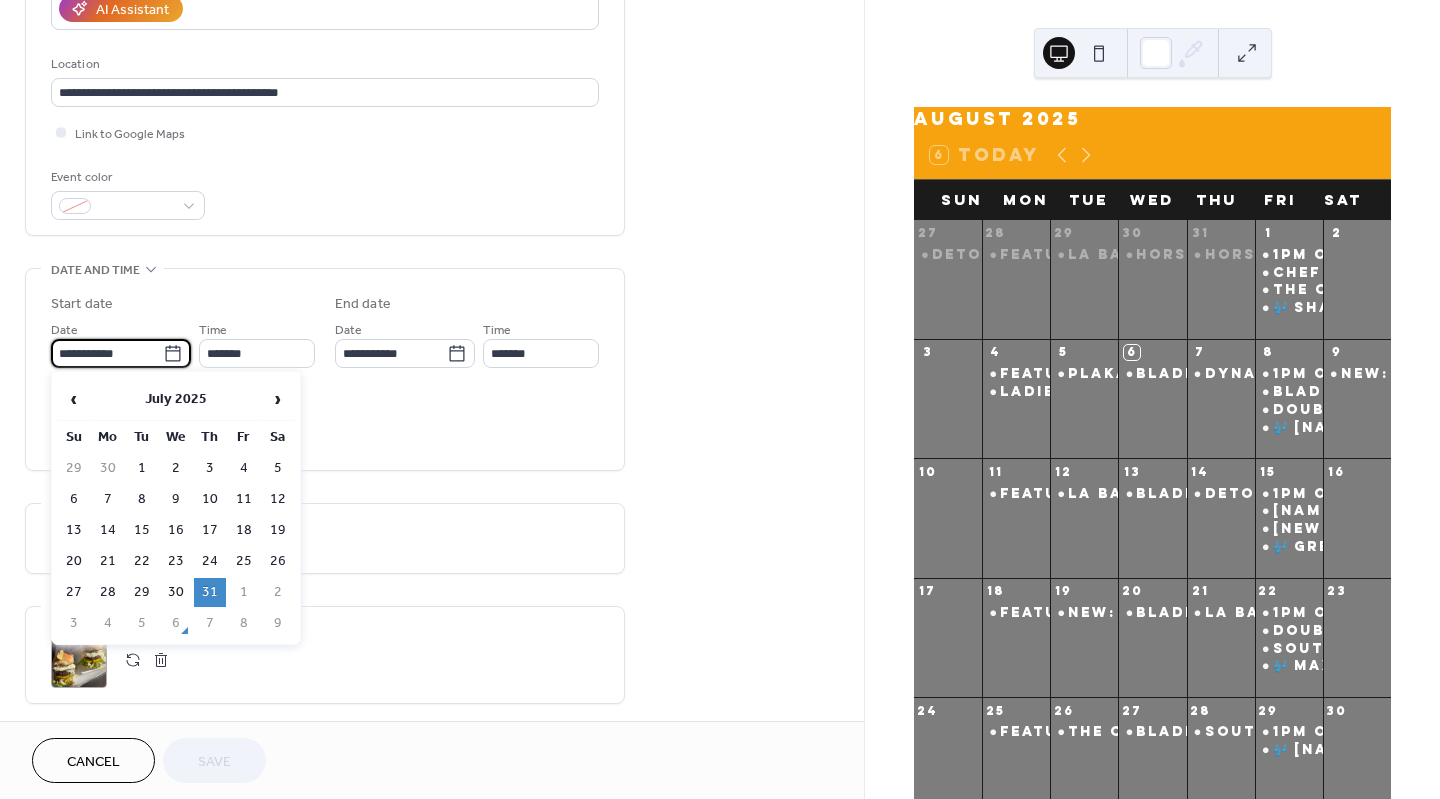 click on "**********" at bounding box center (107, 353) 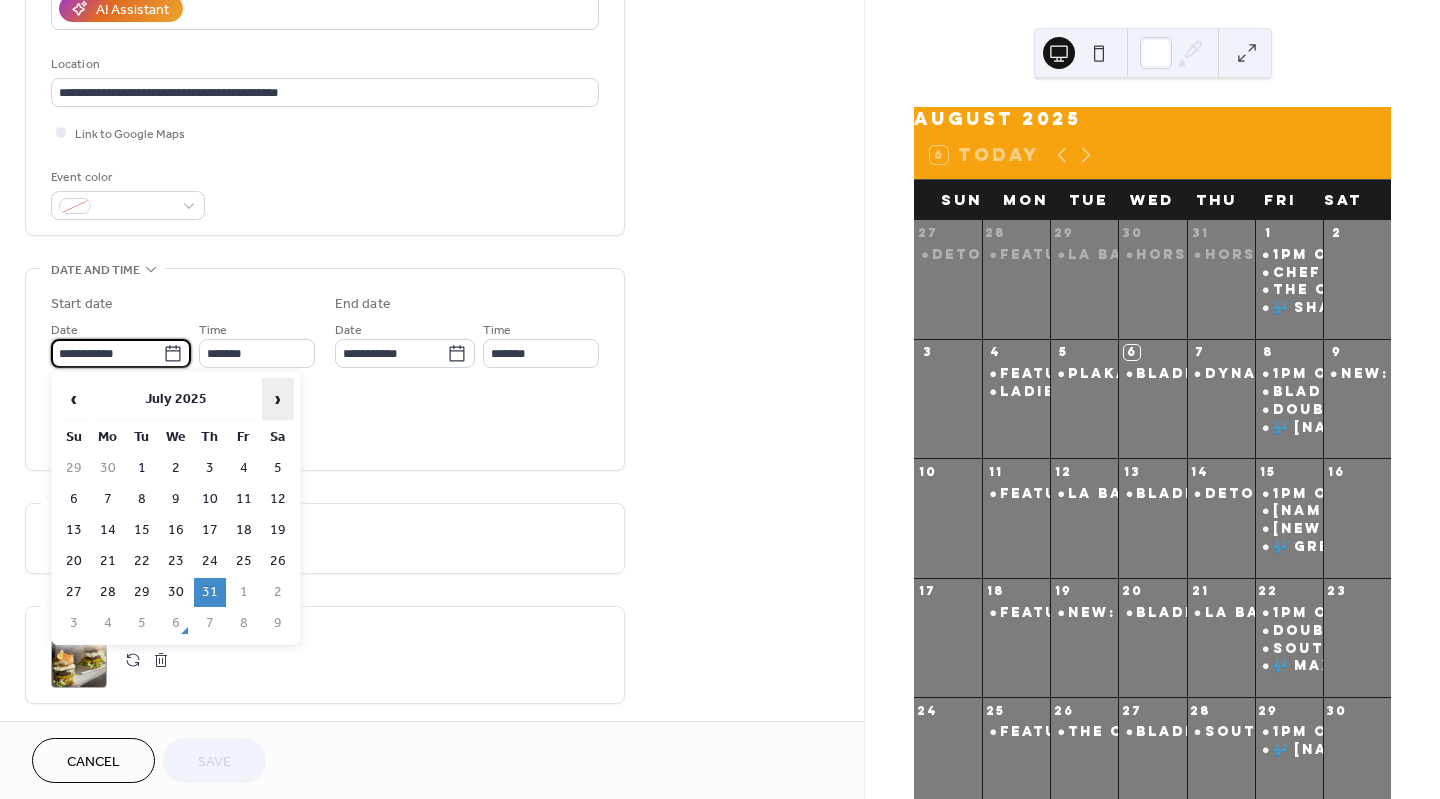 click on "›" at bounding box center [278, 399] 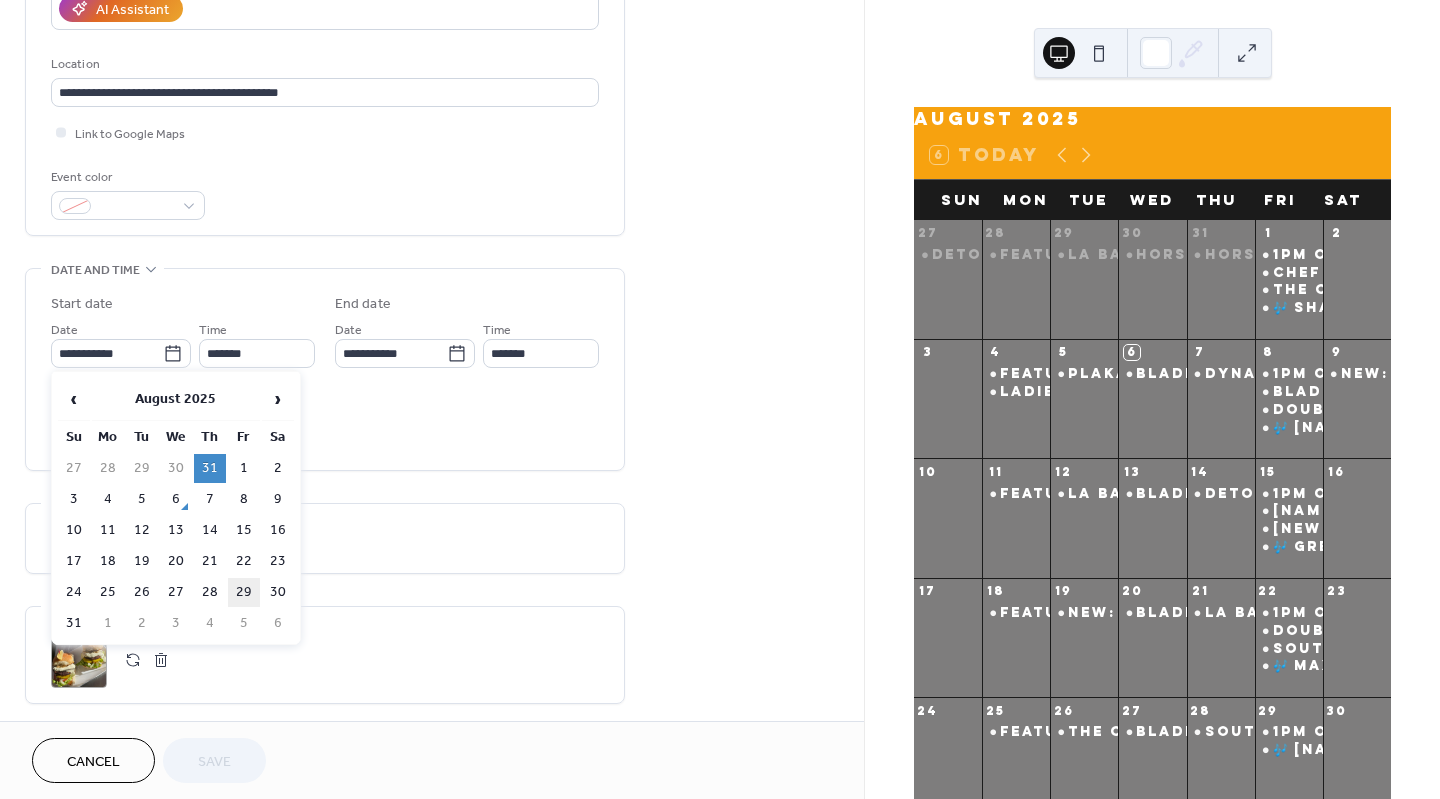 click on "29" at bounding box center (244, 592) 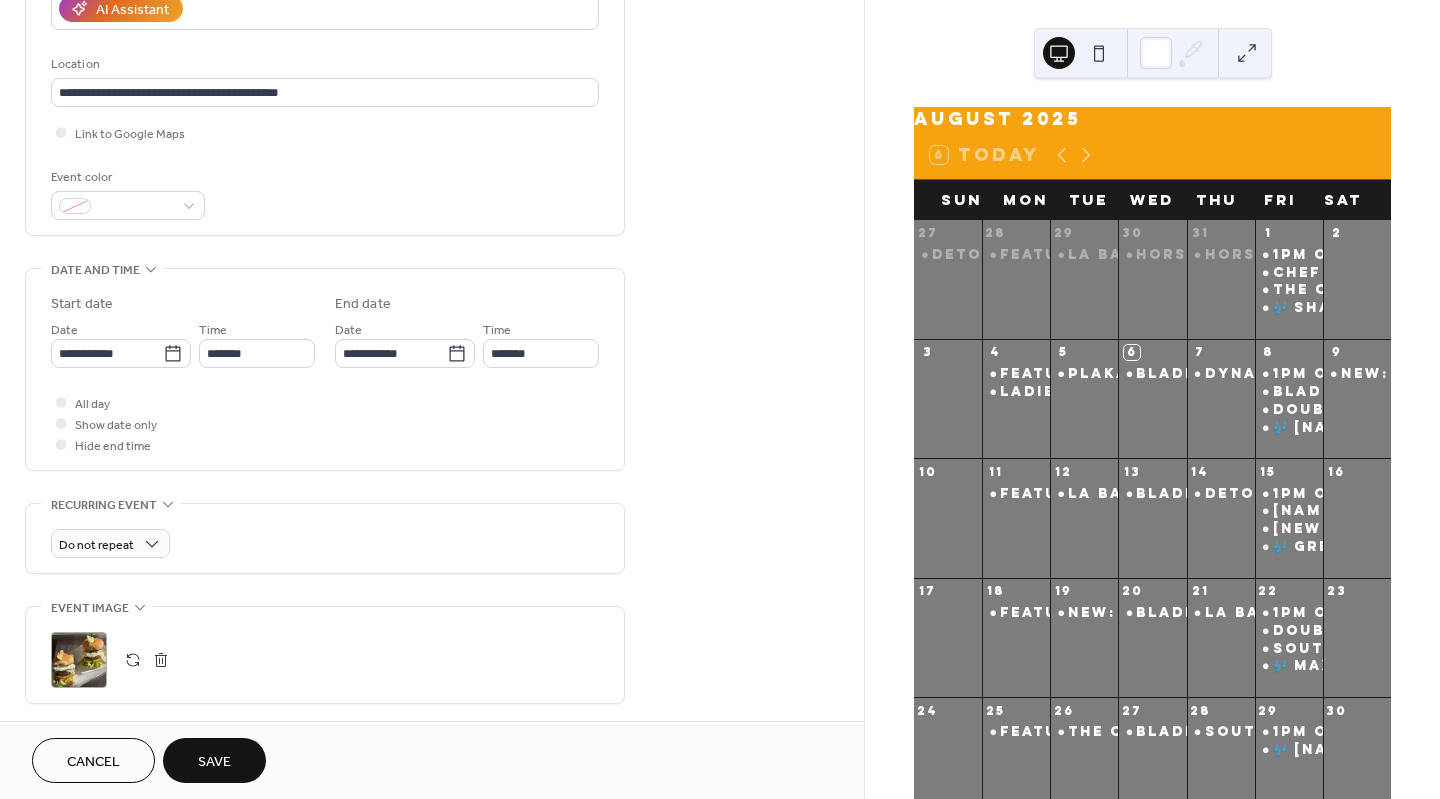 click on "Save" at bounding box center [214, 762] 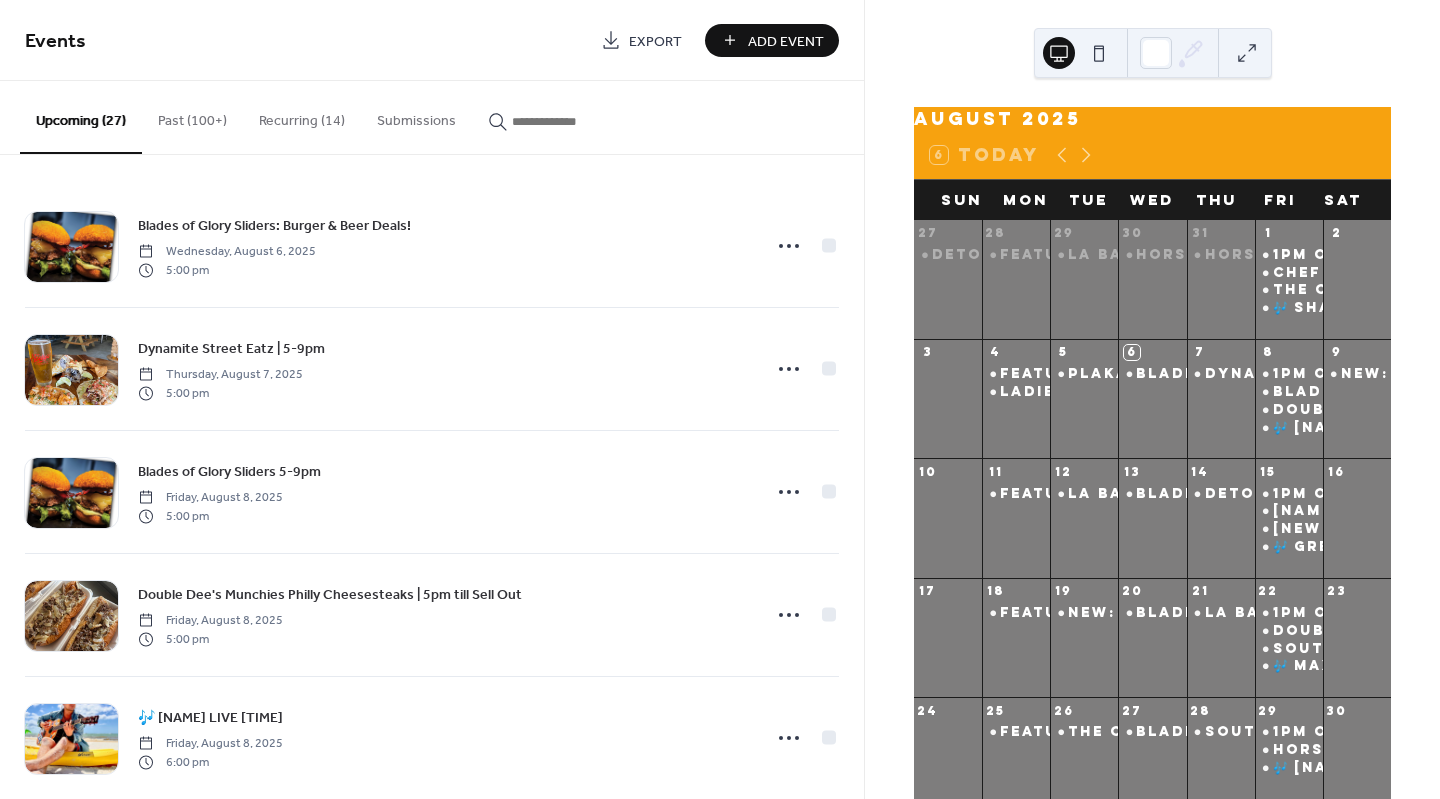 click at bounding box center [572, 121] 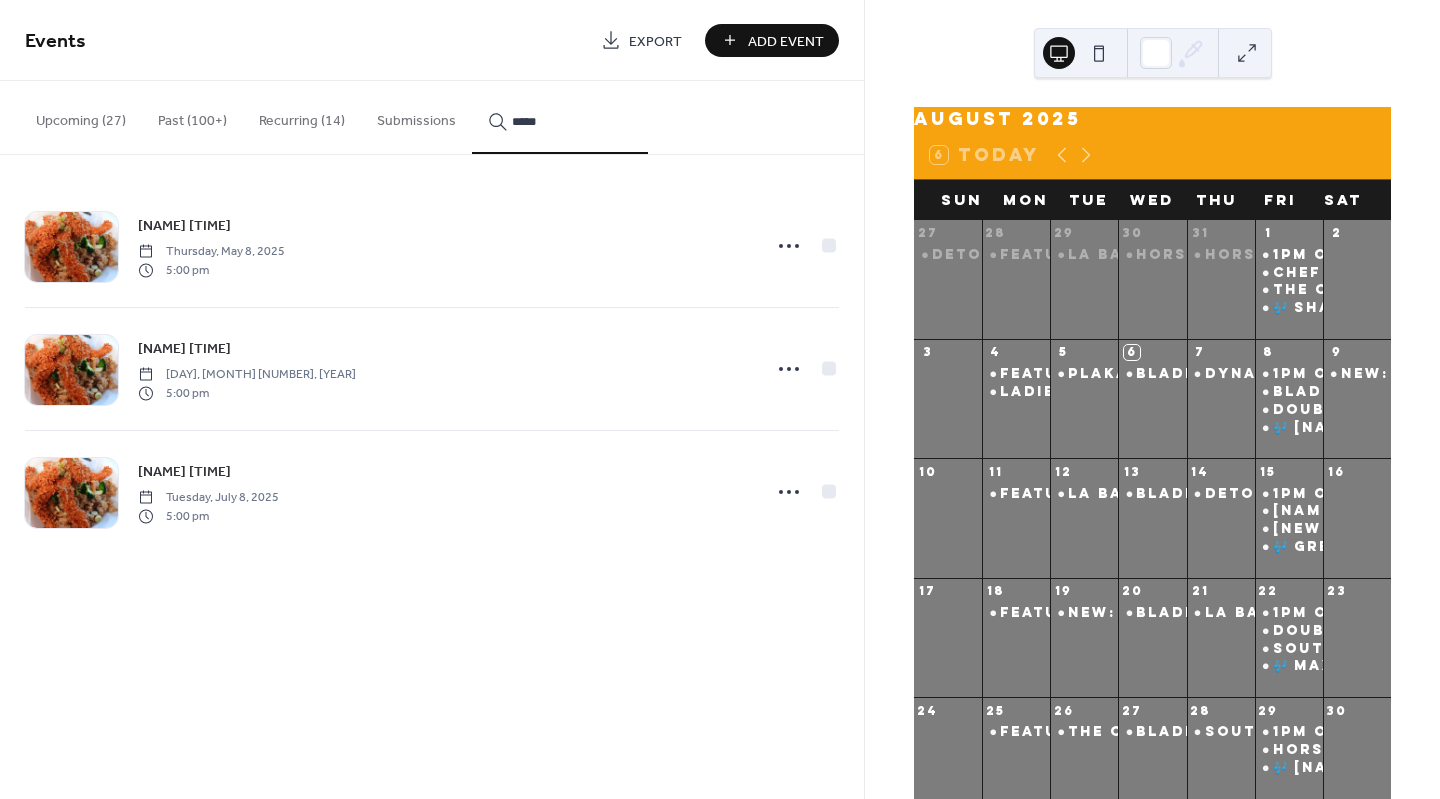 type on "*****" 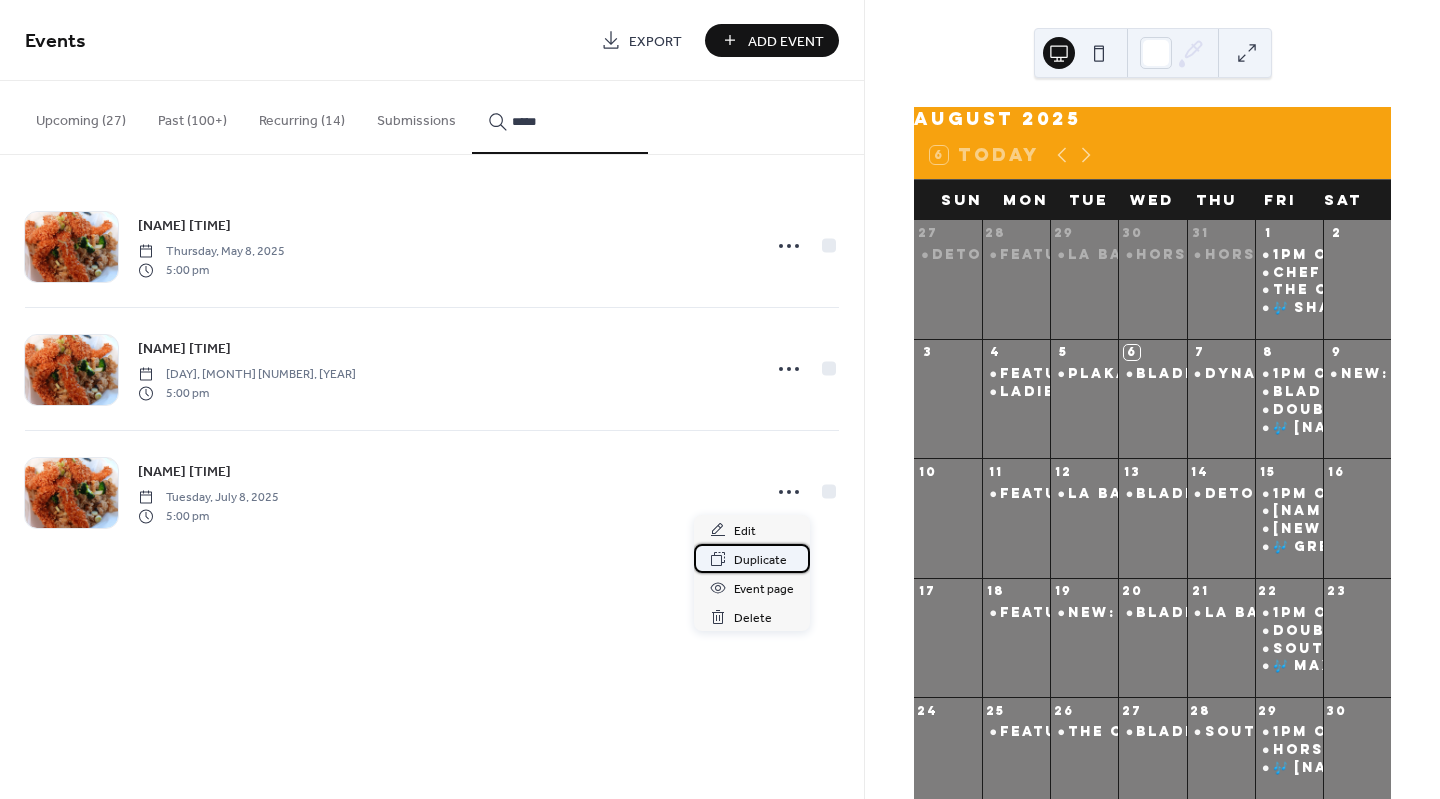 click on "Duplicate" at bounding box center (760, 560) 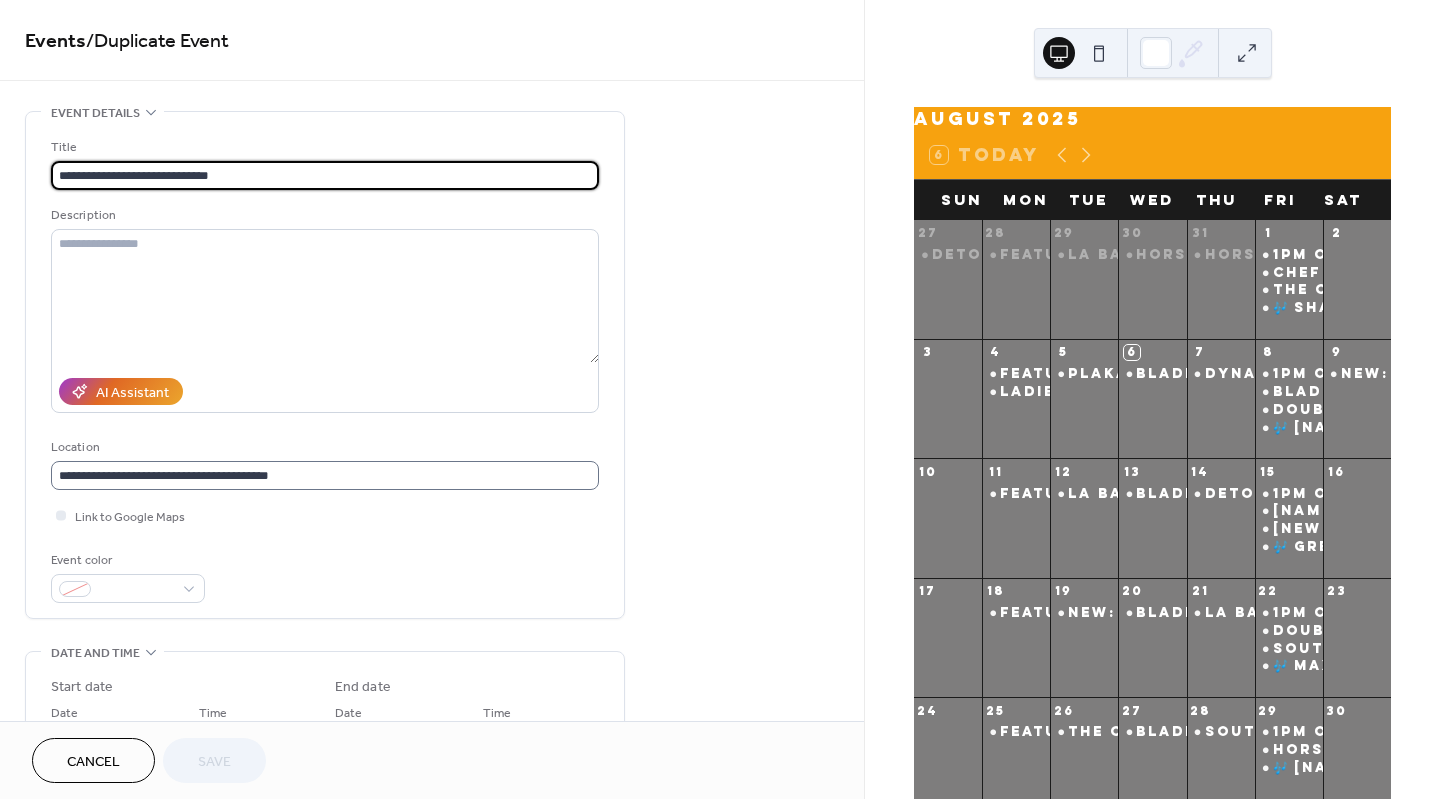 scroll, scrollTop: 0, scrollLeft: 0, axis: both 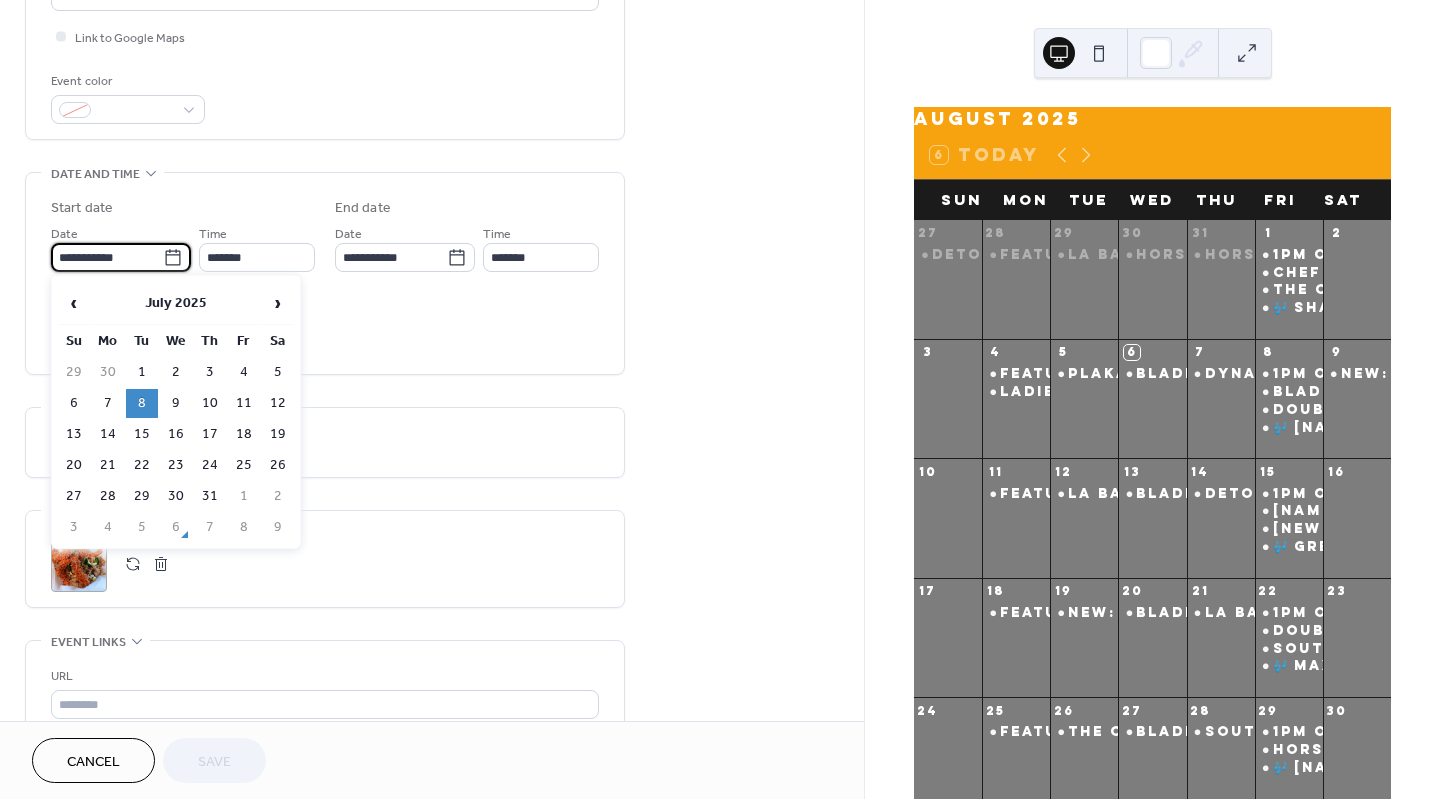 click on "**********" at bounding box center (107, 257) 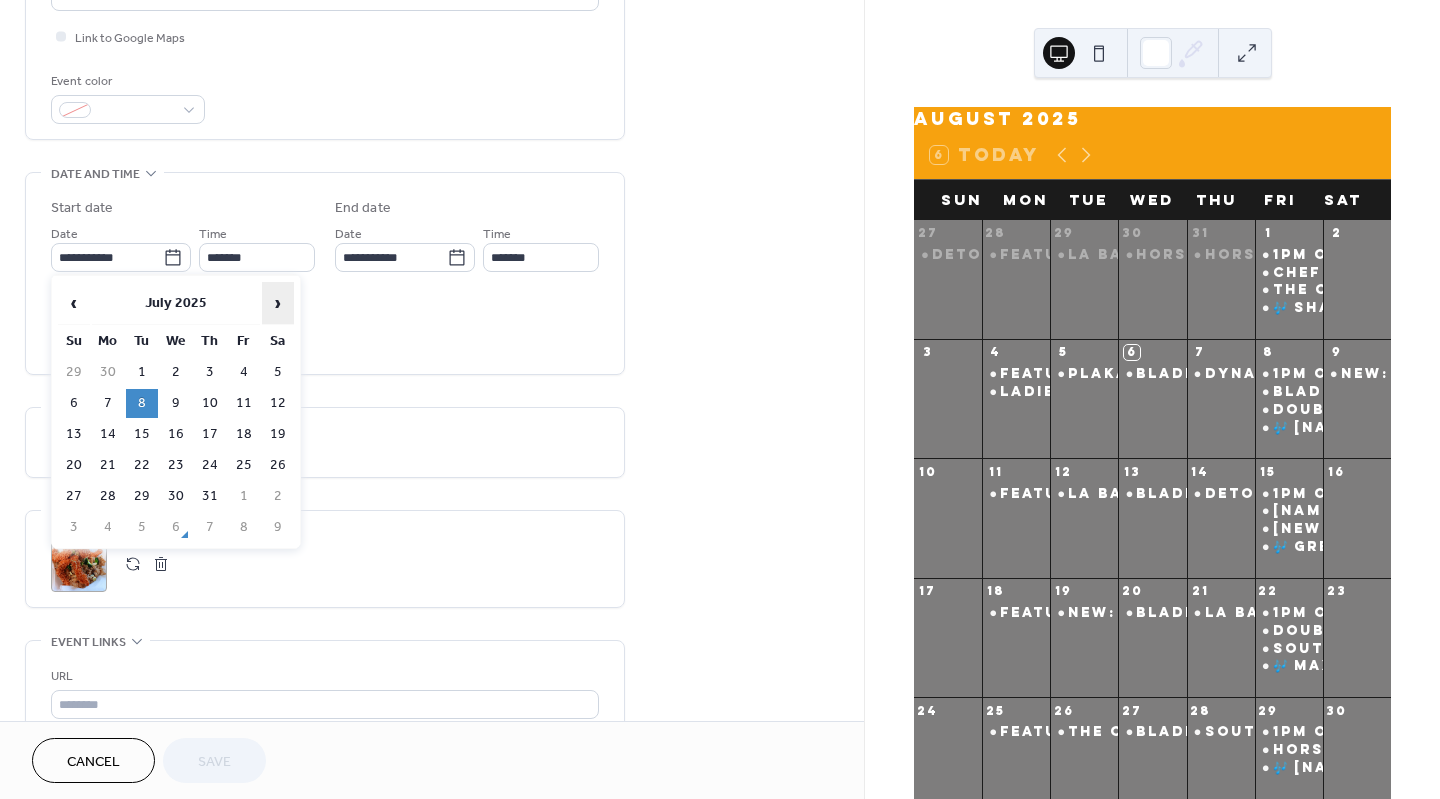 click on "›" at bounding box center [278, 303] 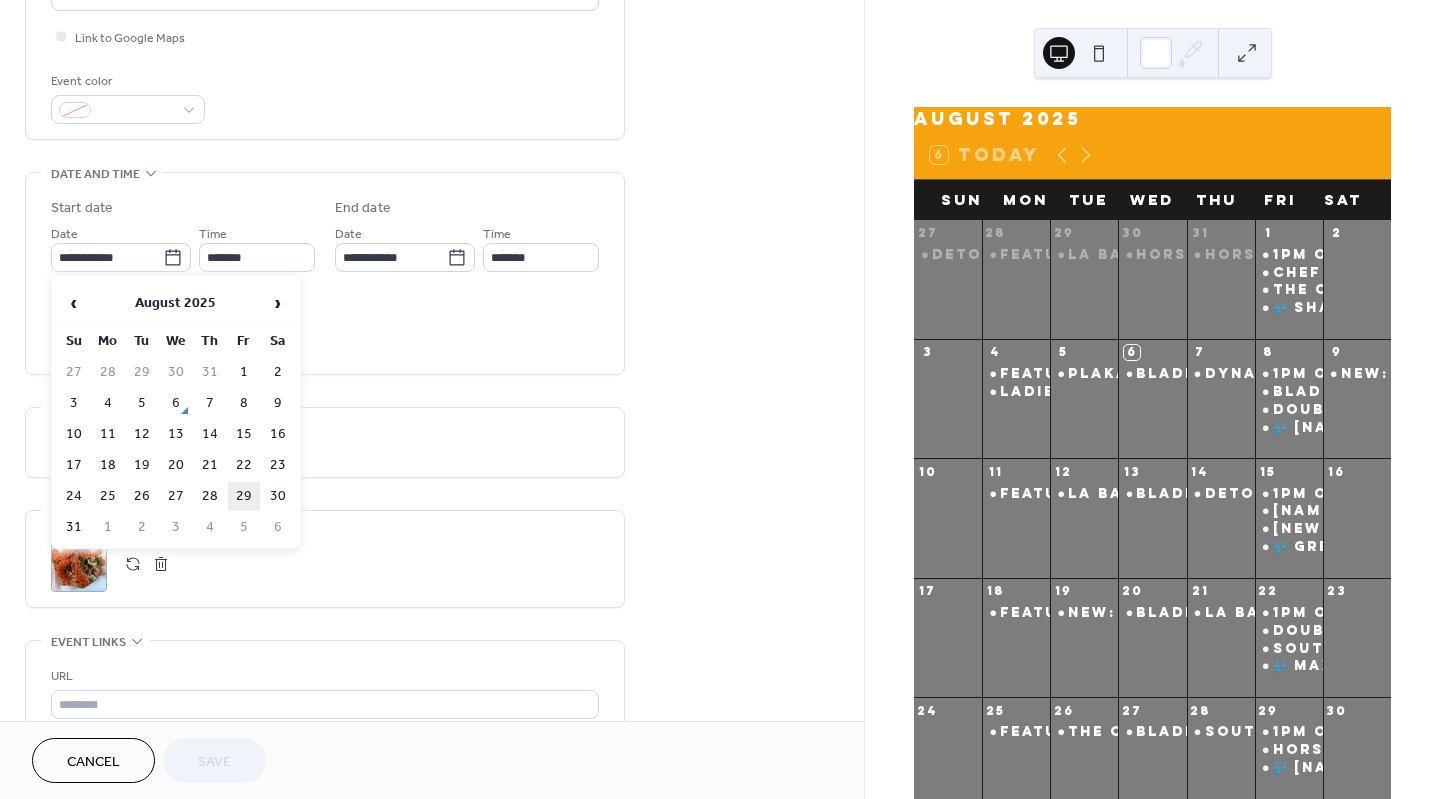 click on "29" at bounding box center (244, 496) 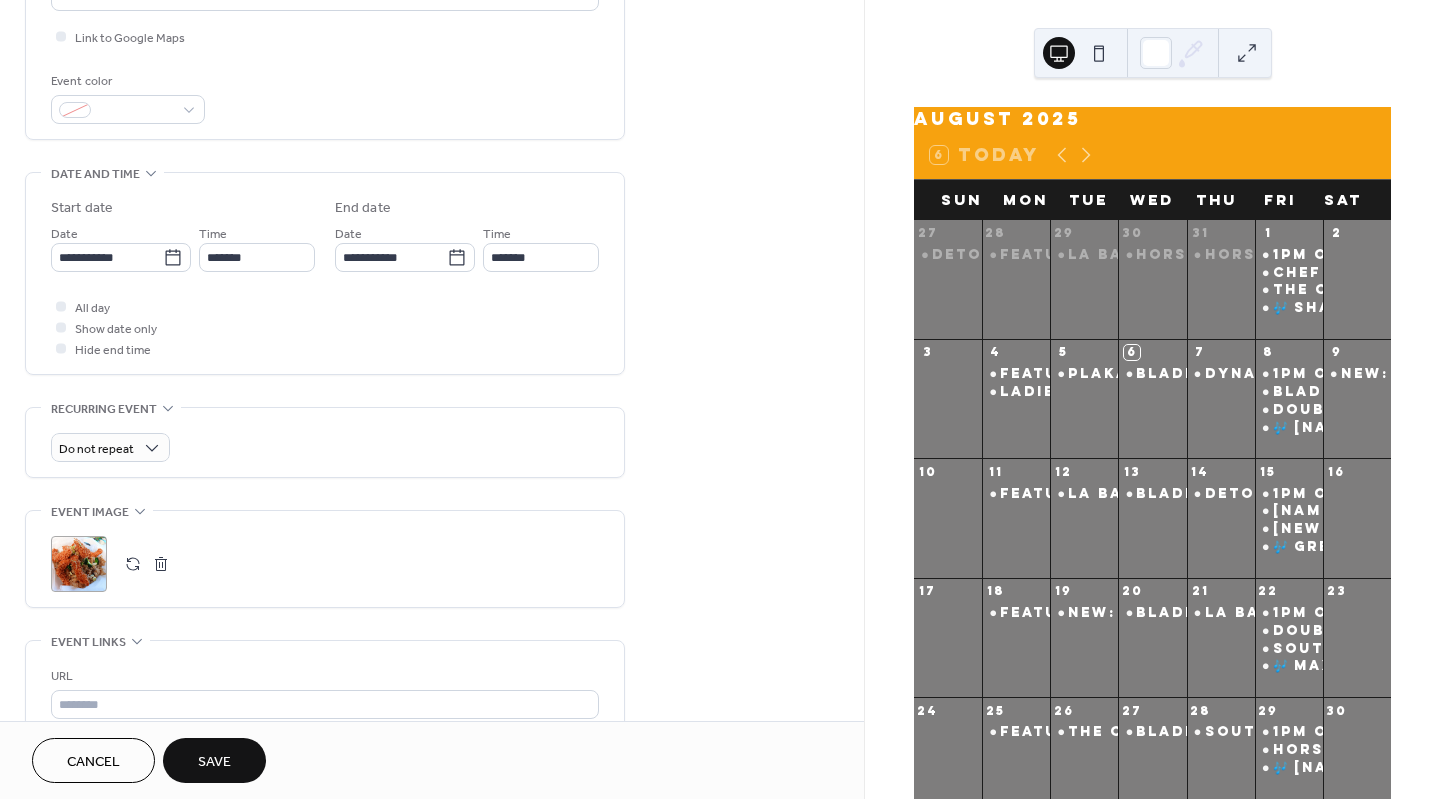click on "Save" at bounding box center (214, 762) 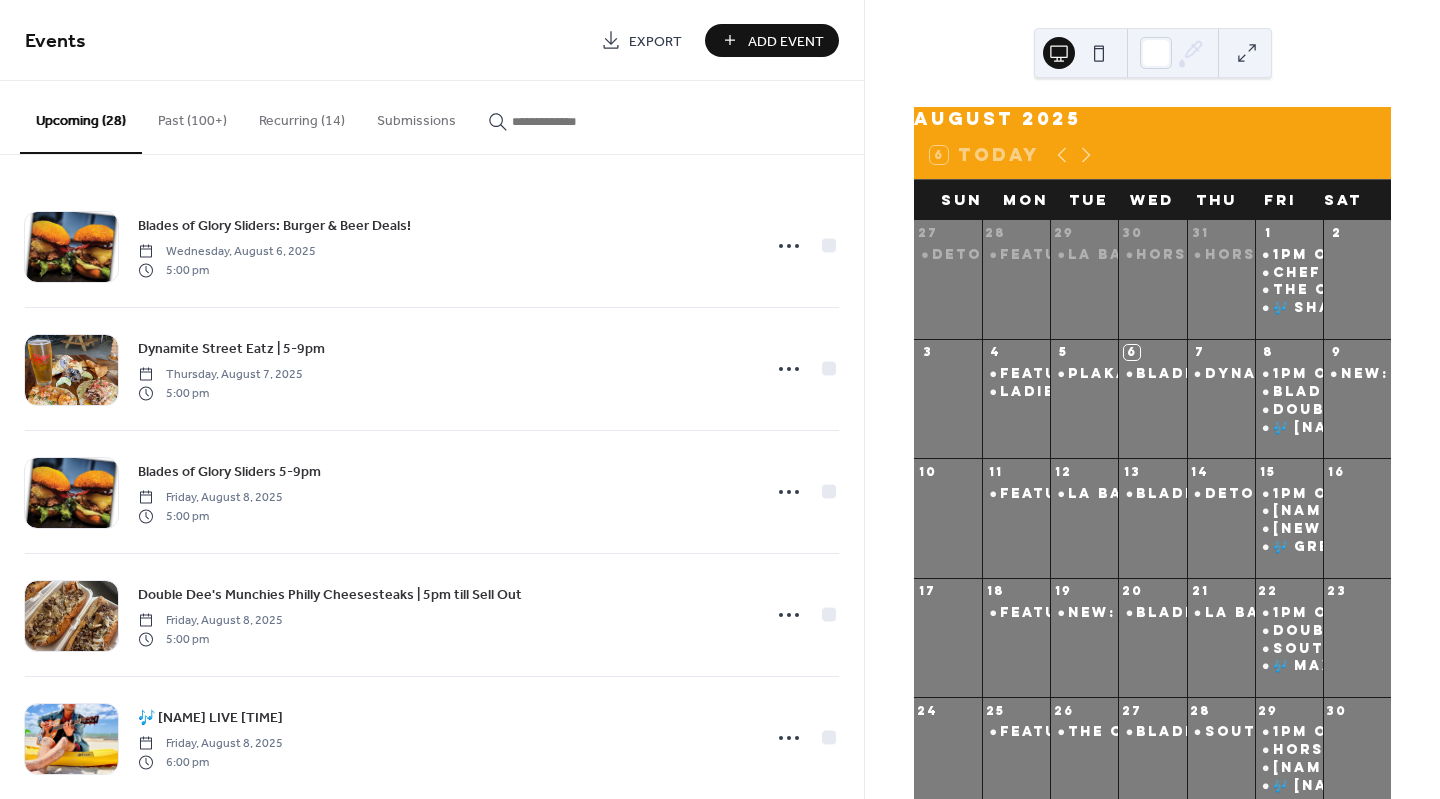 click at bounding box center (572, 121) 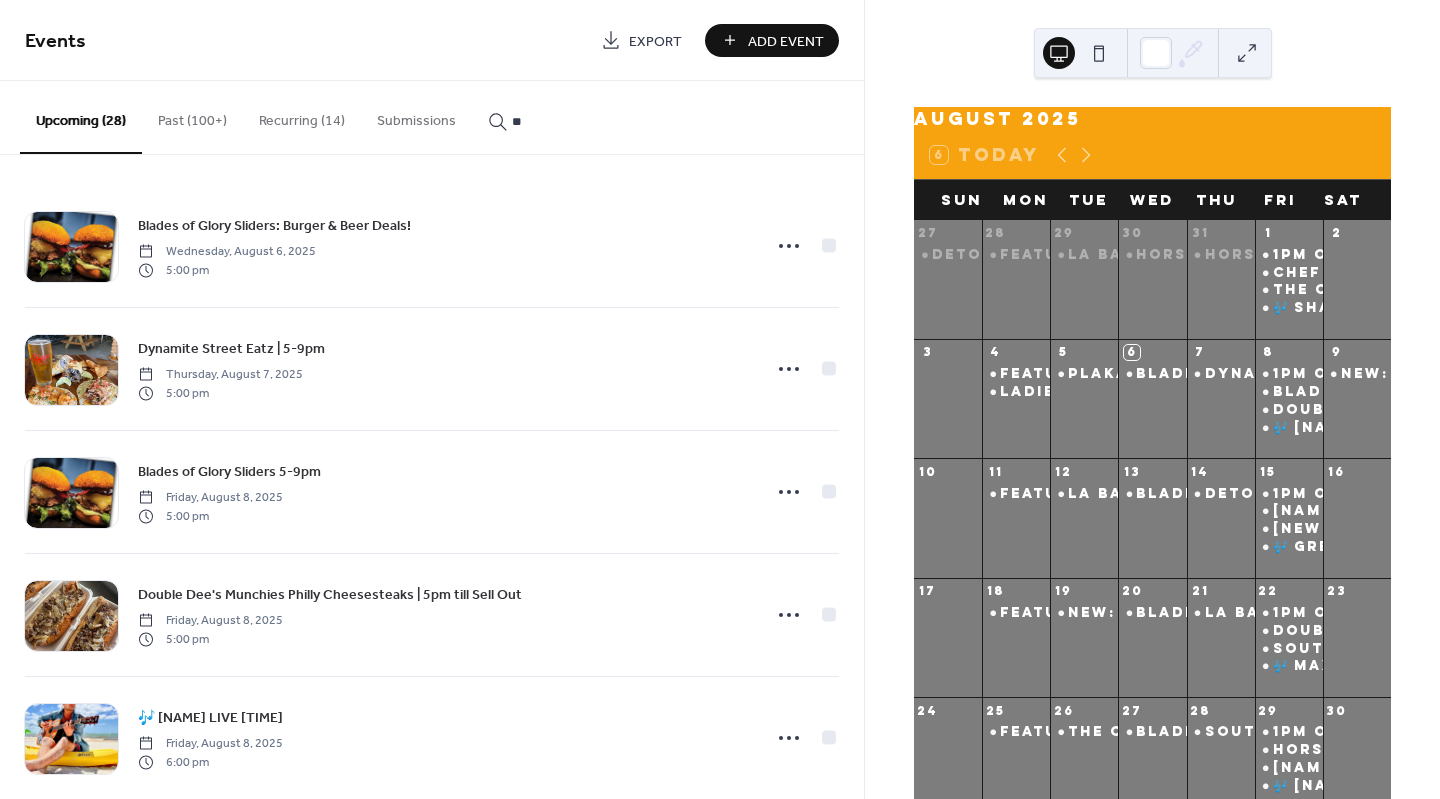 click on "**" at bounding box center (560, 116) 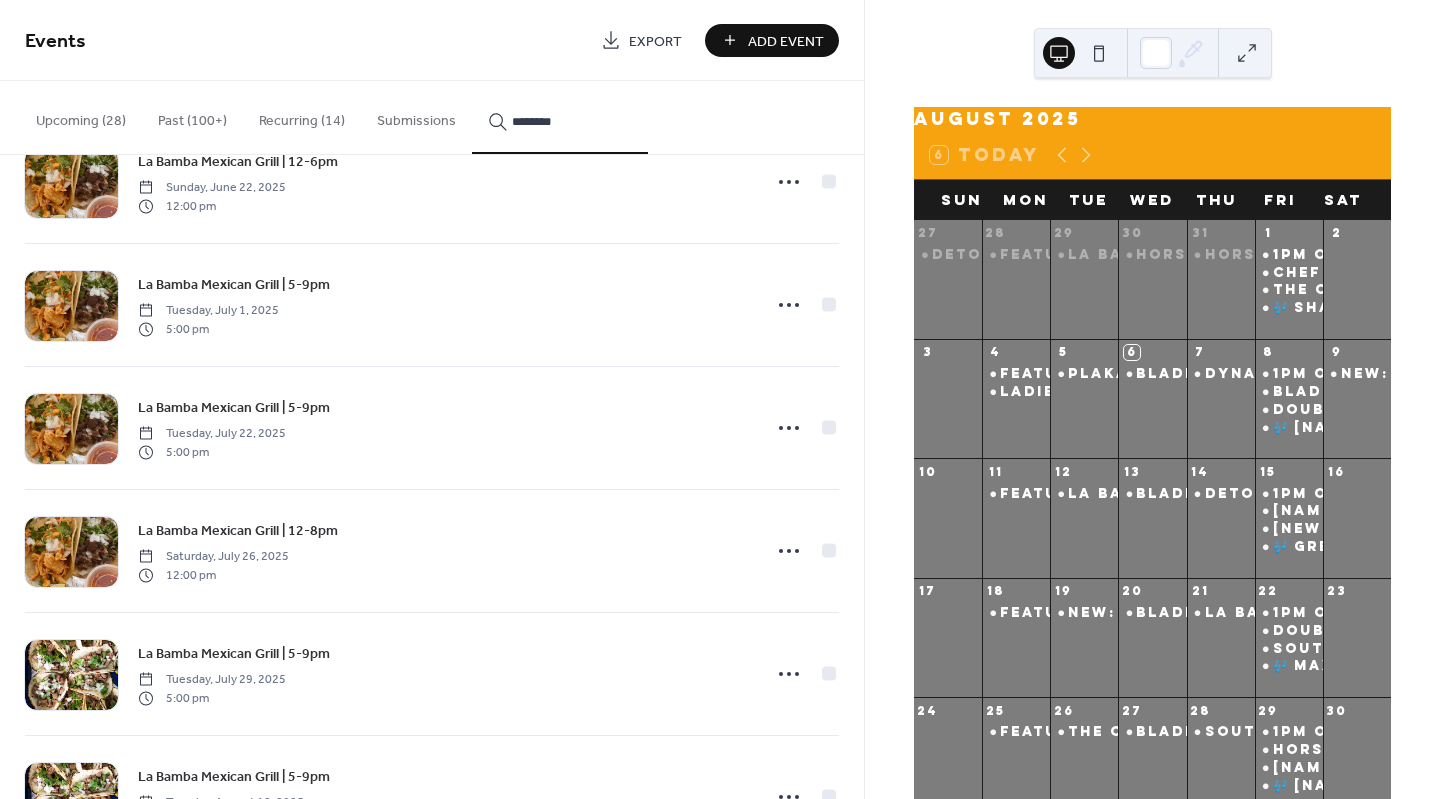 scroll, scrollTop: 1377, scrollLeft: 0, axis: vertical 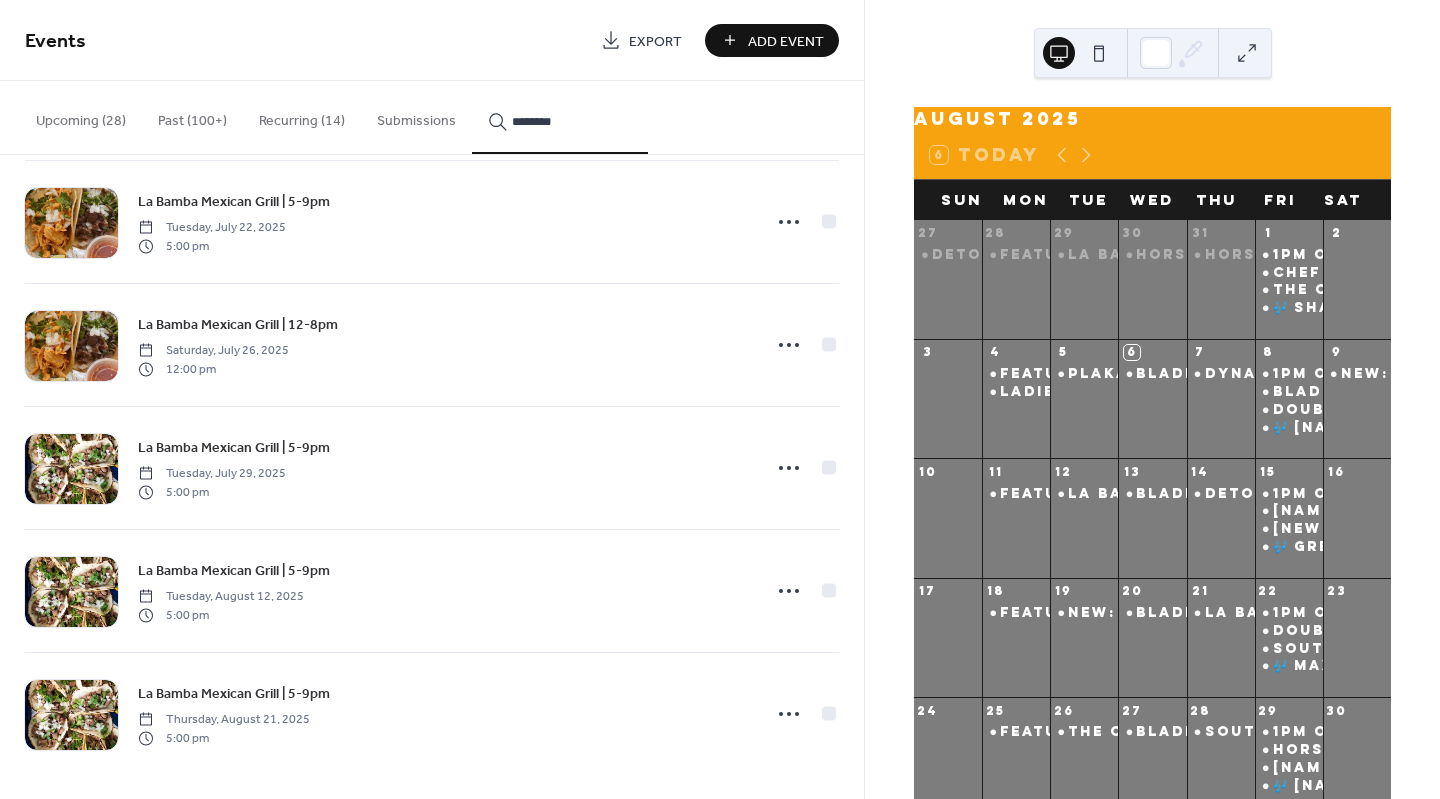 type on "********" 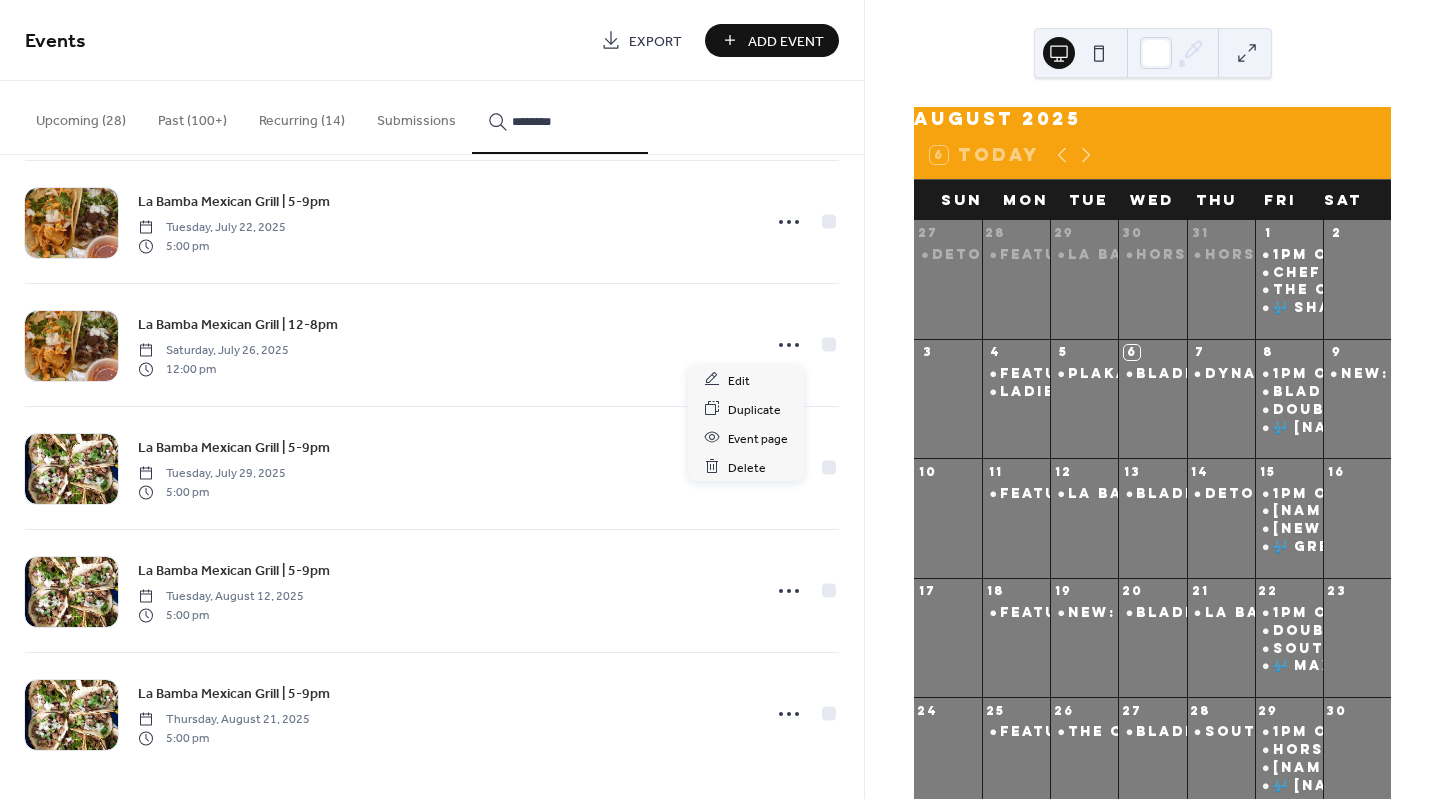 click 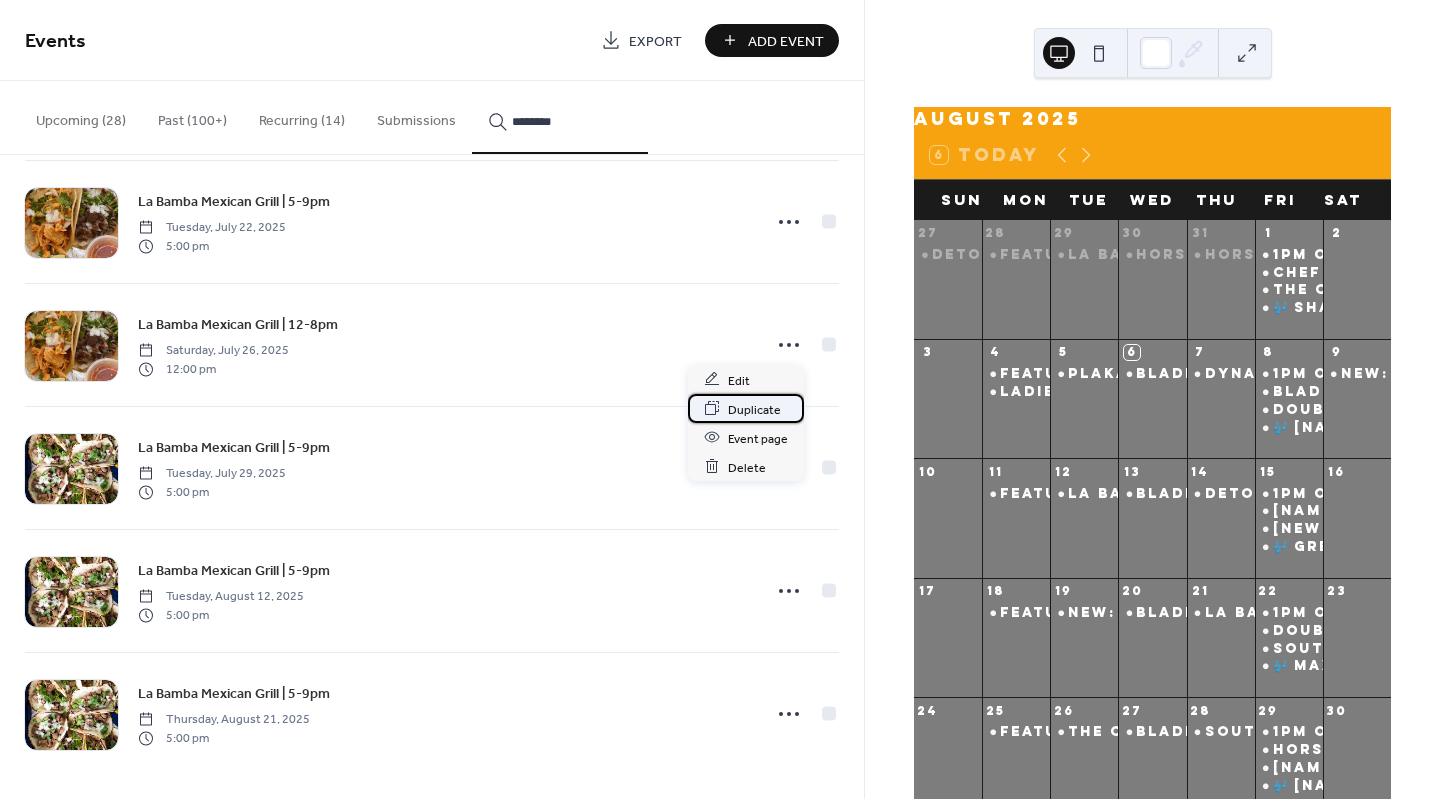 click on "Duplicate" at bounding box center (754, 409) 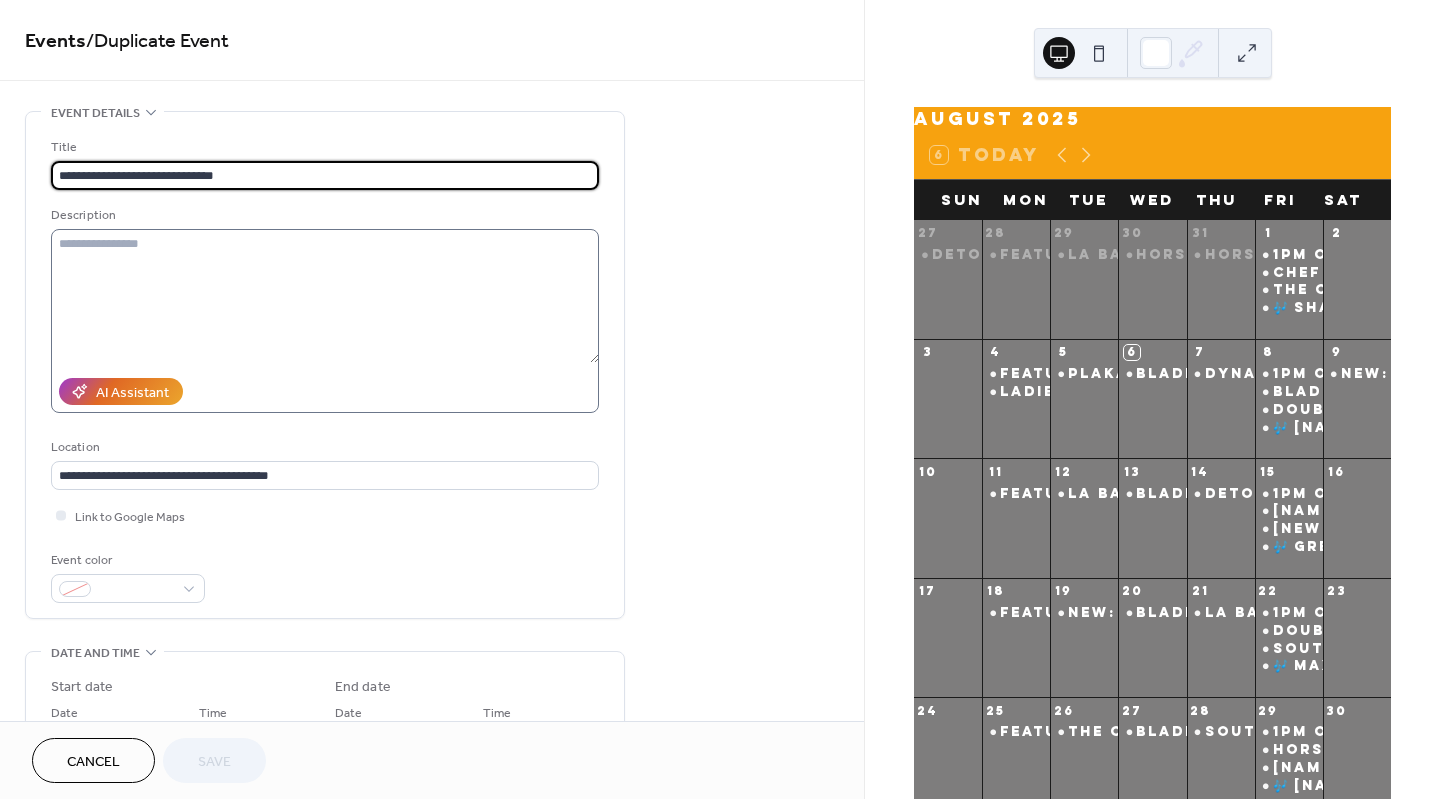 scroll, scrollTop: 274, scrollLeft: 0, axis: vertical 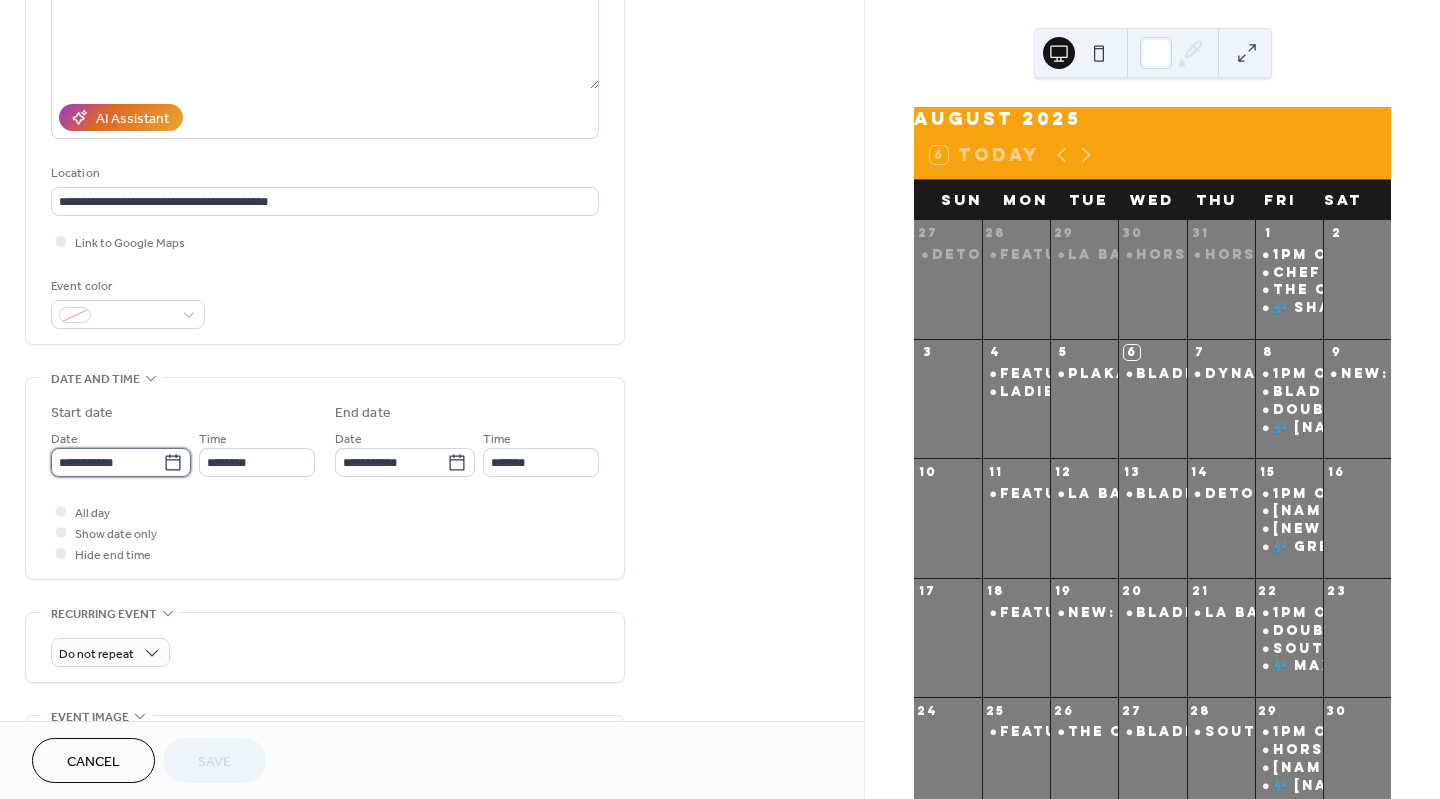 click on "**********" at bounding box center [107, 462] 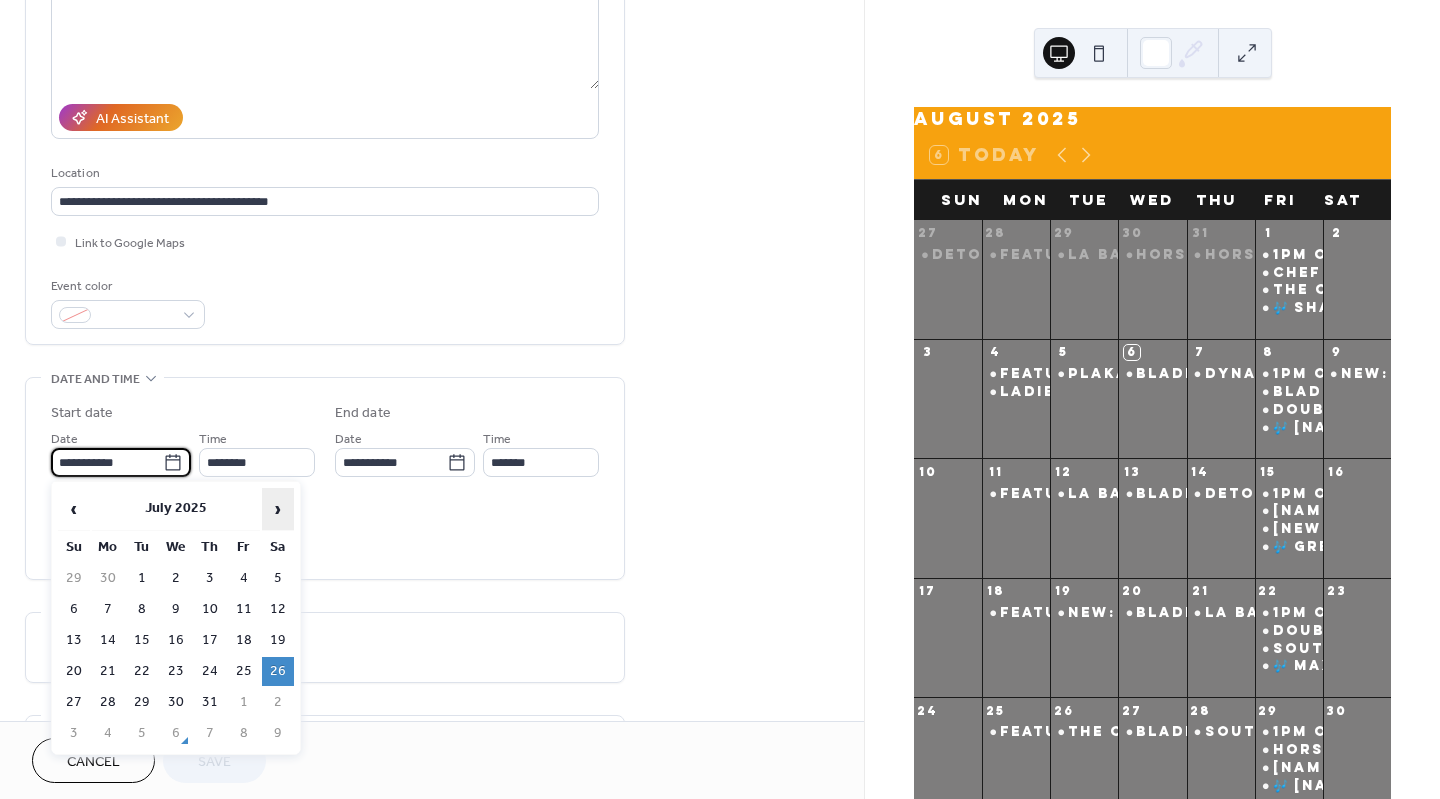 click on "›" at bounding box center (278, 509) 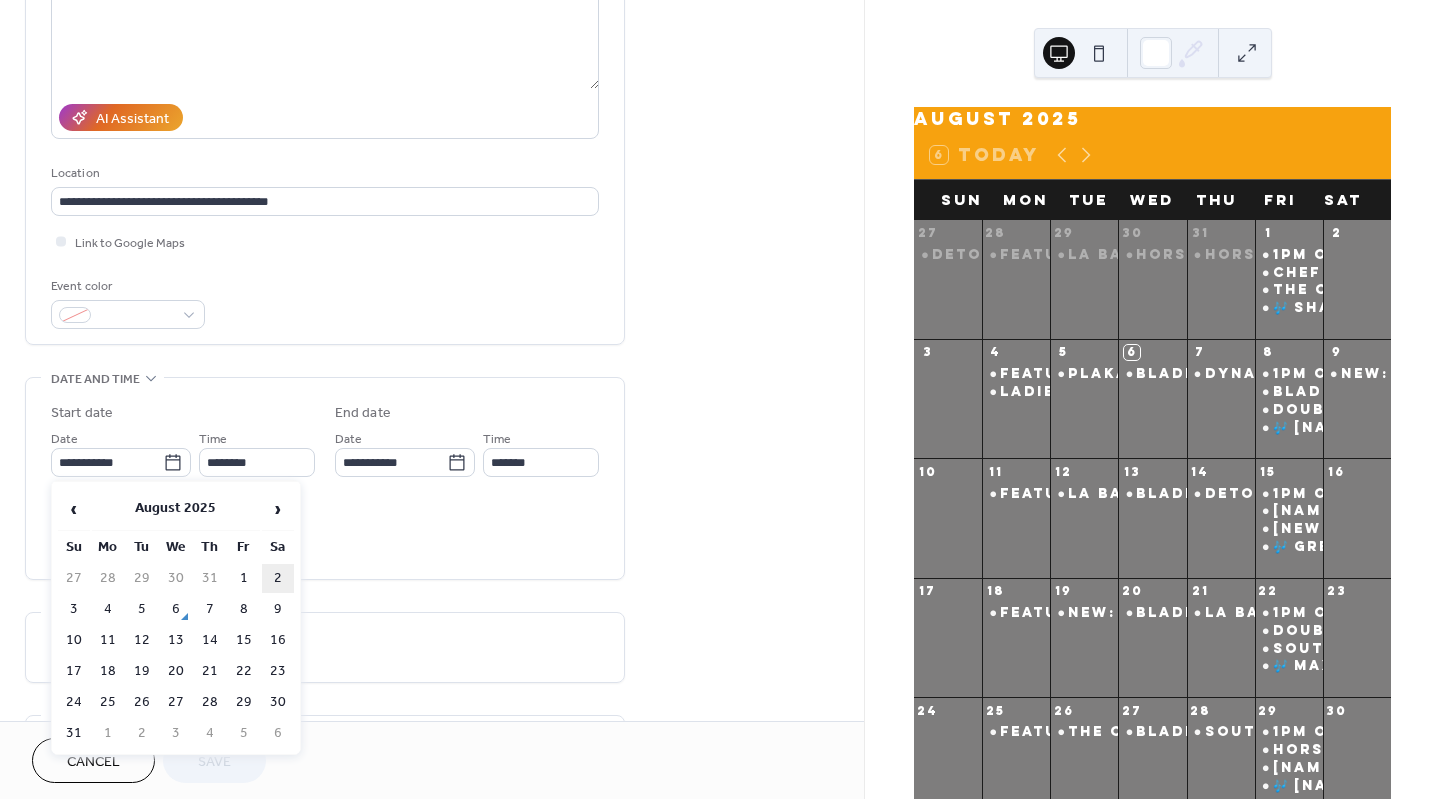 click on "2" at bounding box center [278, 578] 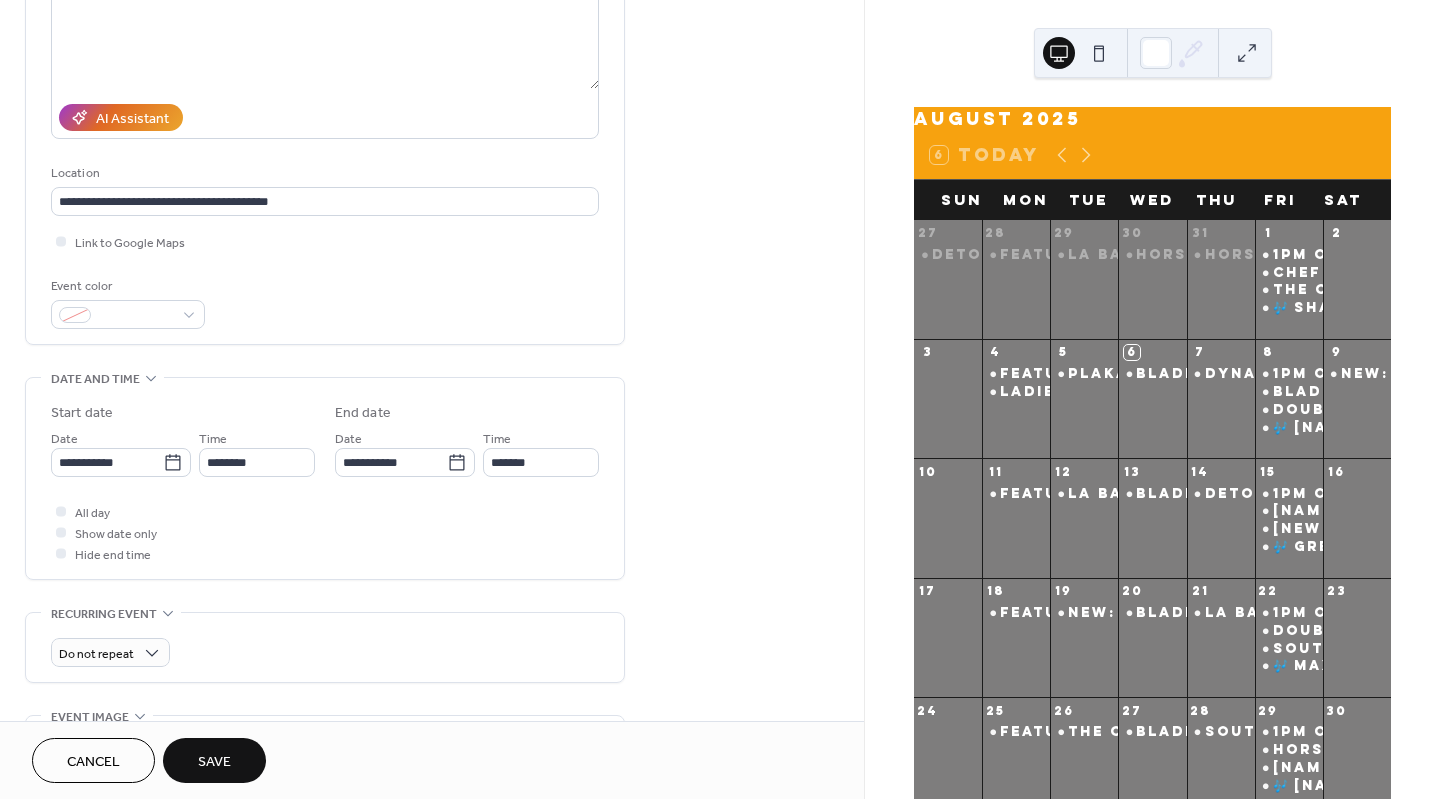 click on "Save" at bounding box center [214, 762] 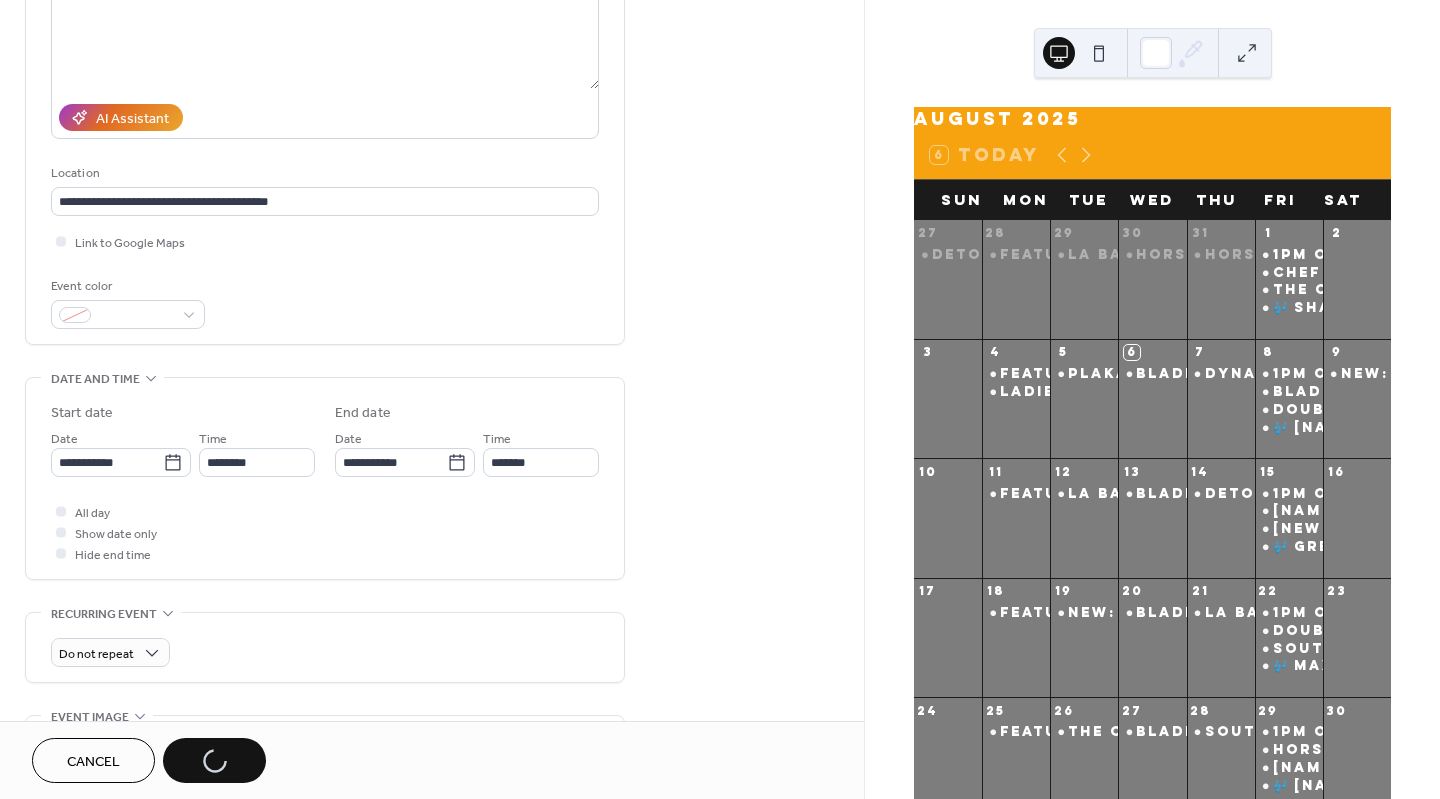 scroll, scrollTop: 507, scrollLeft: 0, axis: vertical 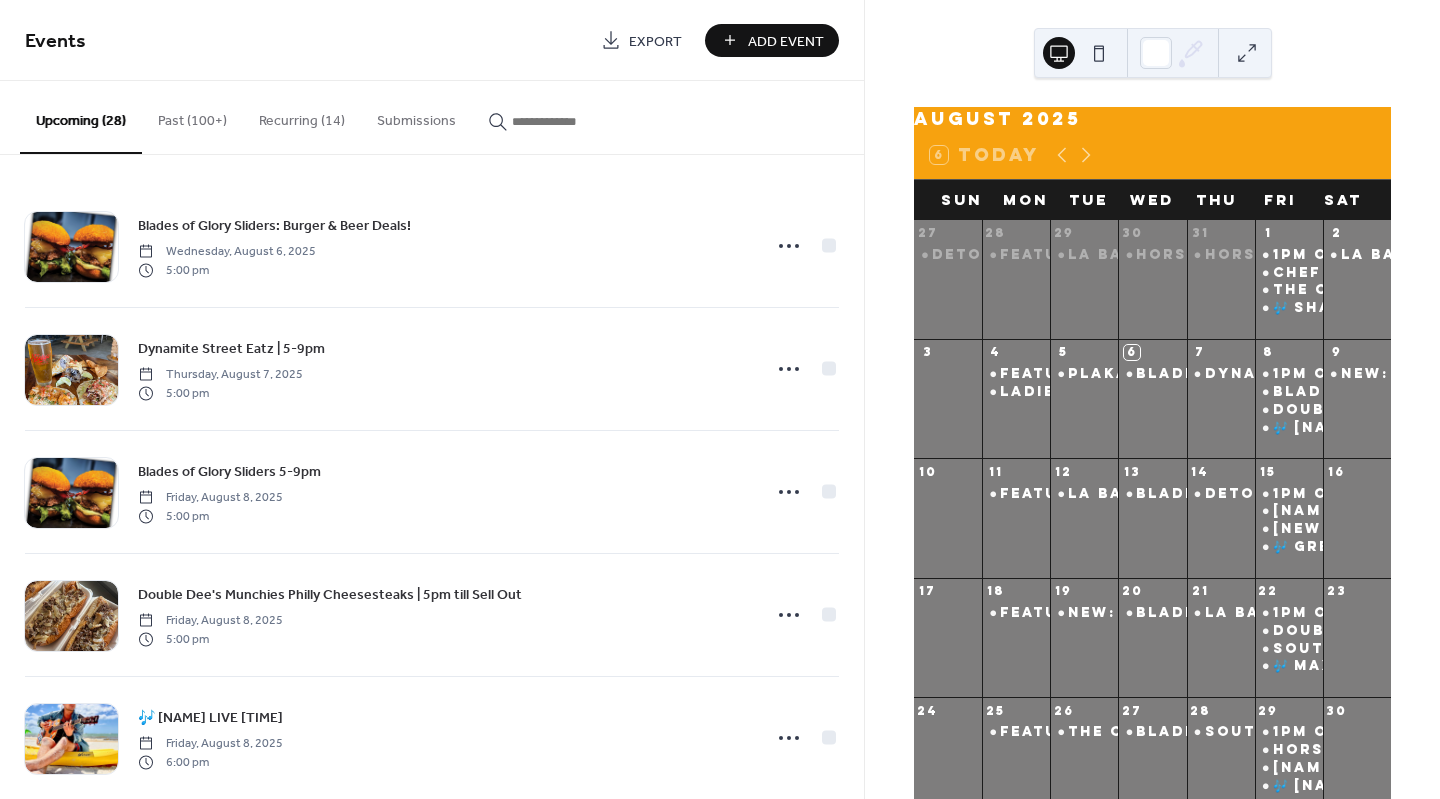 click on "Add Event" at bounding box center (786, 41) 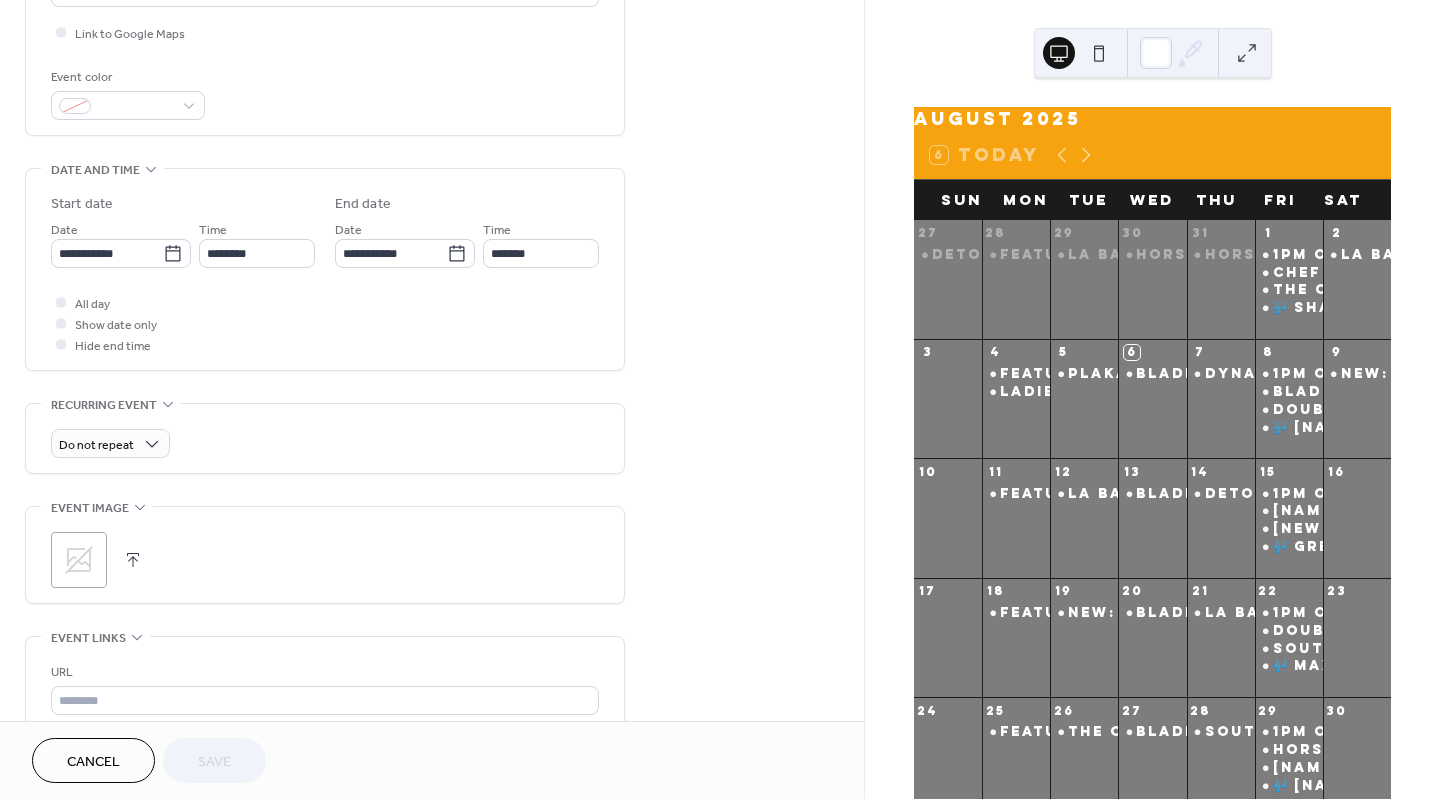 scroll, scrollTop: 909, scrollLeft: 0, axis: vertical 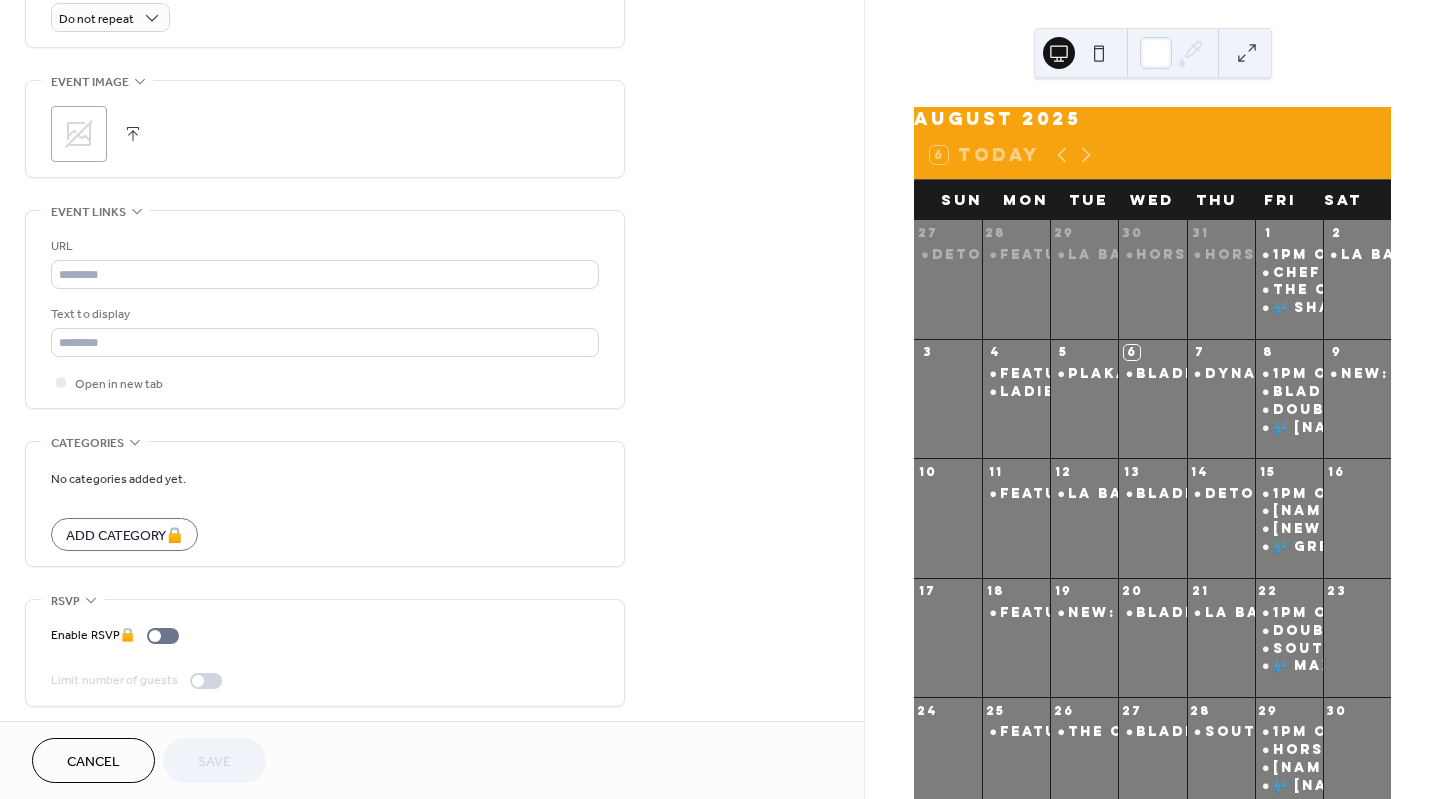 click on "Cancel" at bounding box center [93, 760] 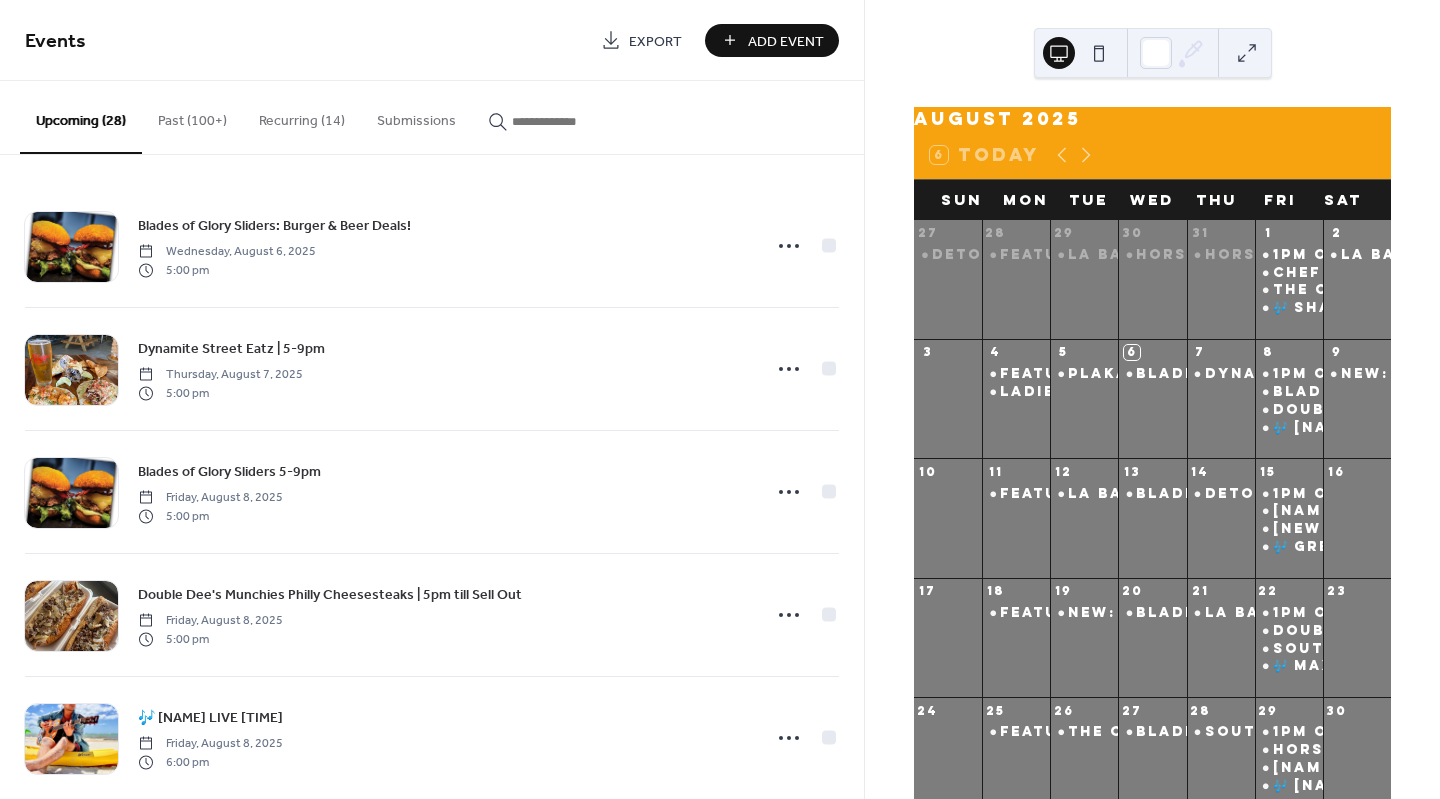 click at bounding box center [572, 121] 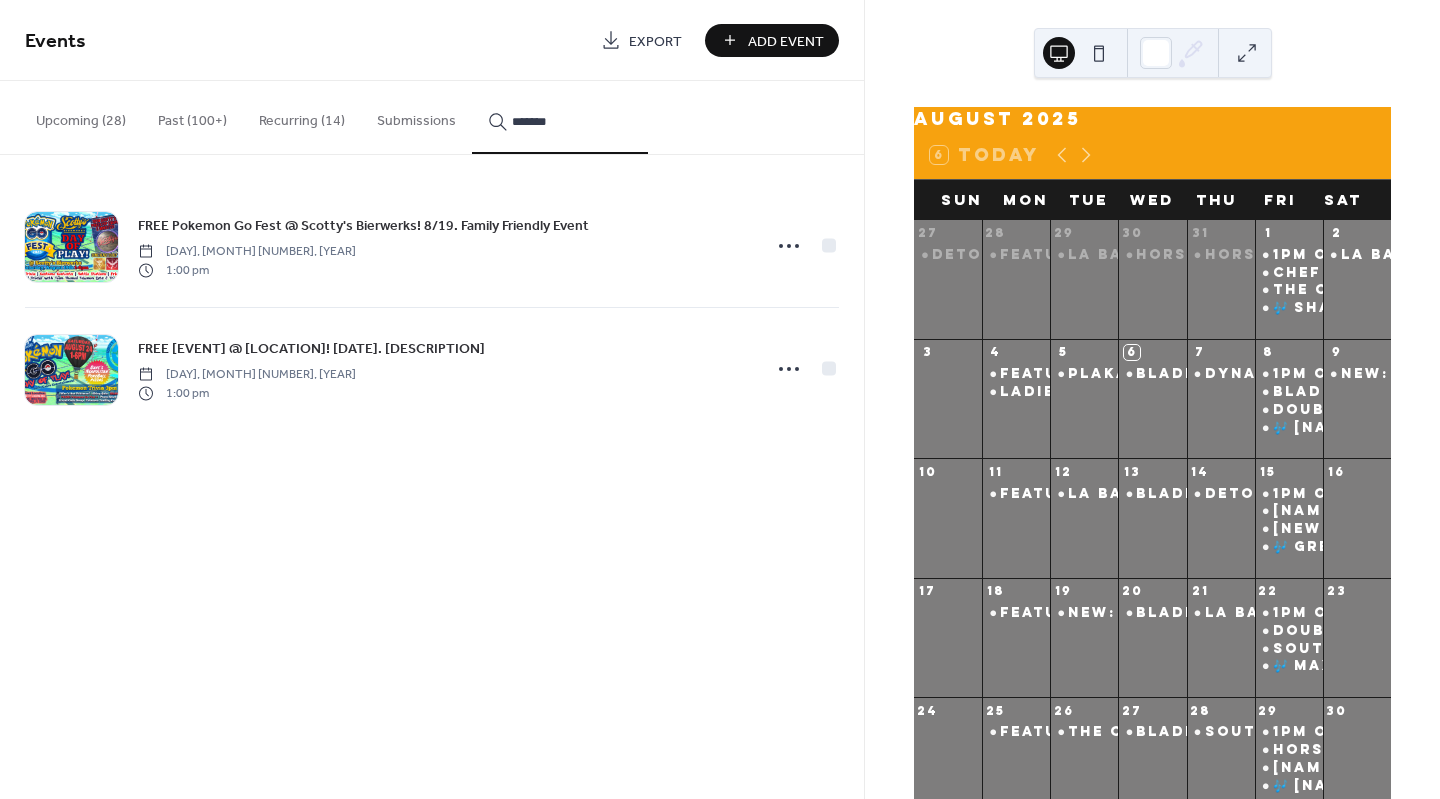 type on "*******" 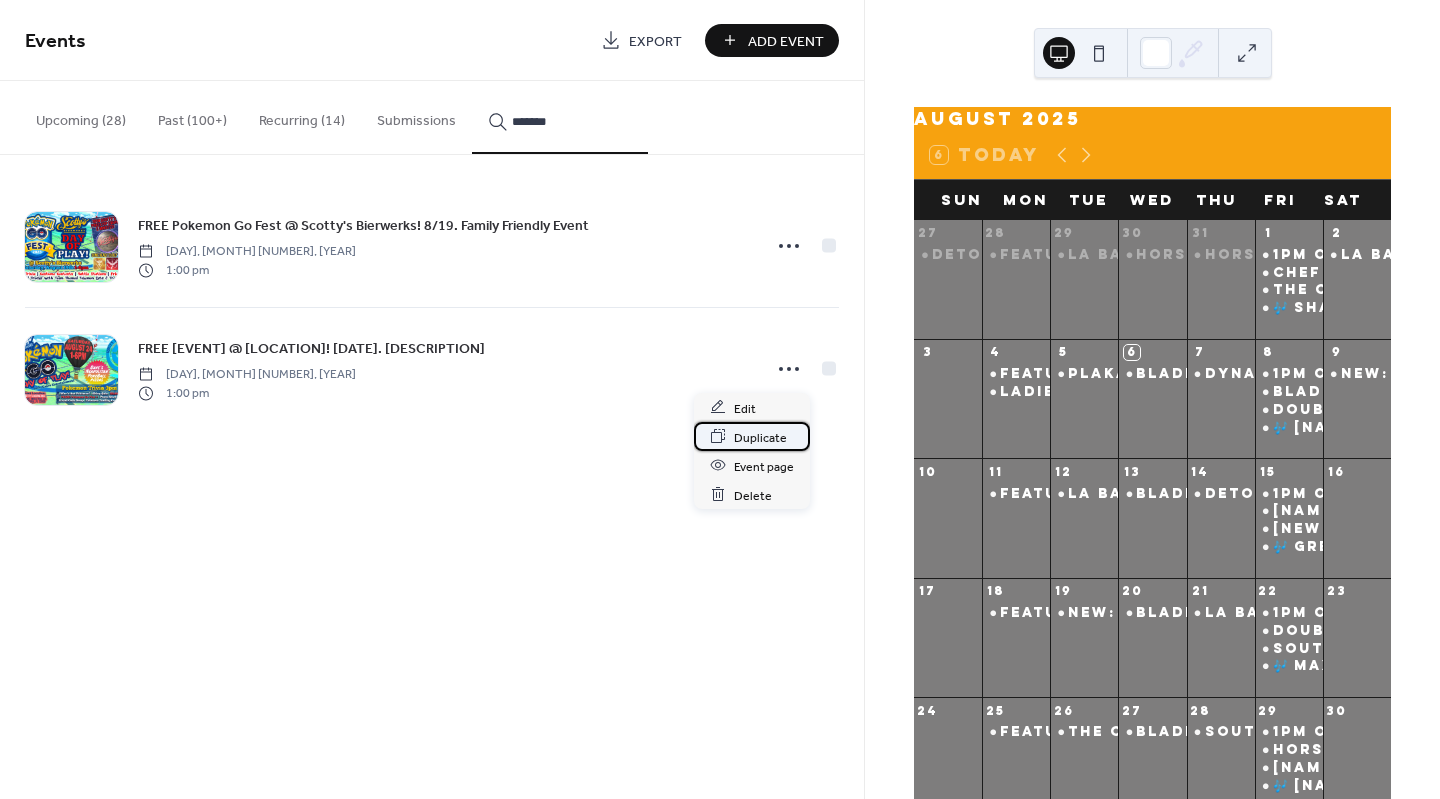 click on "Duplicate" at bounding box center (760, 437) 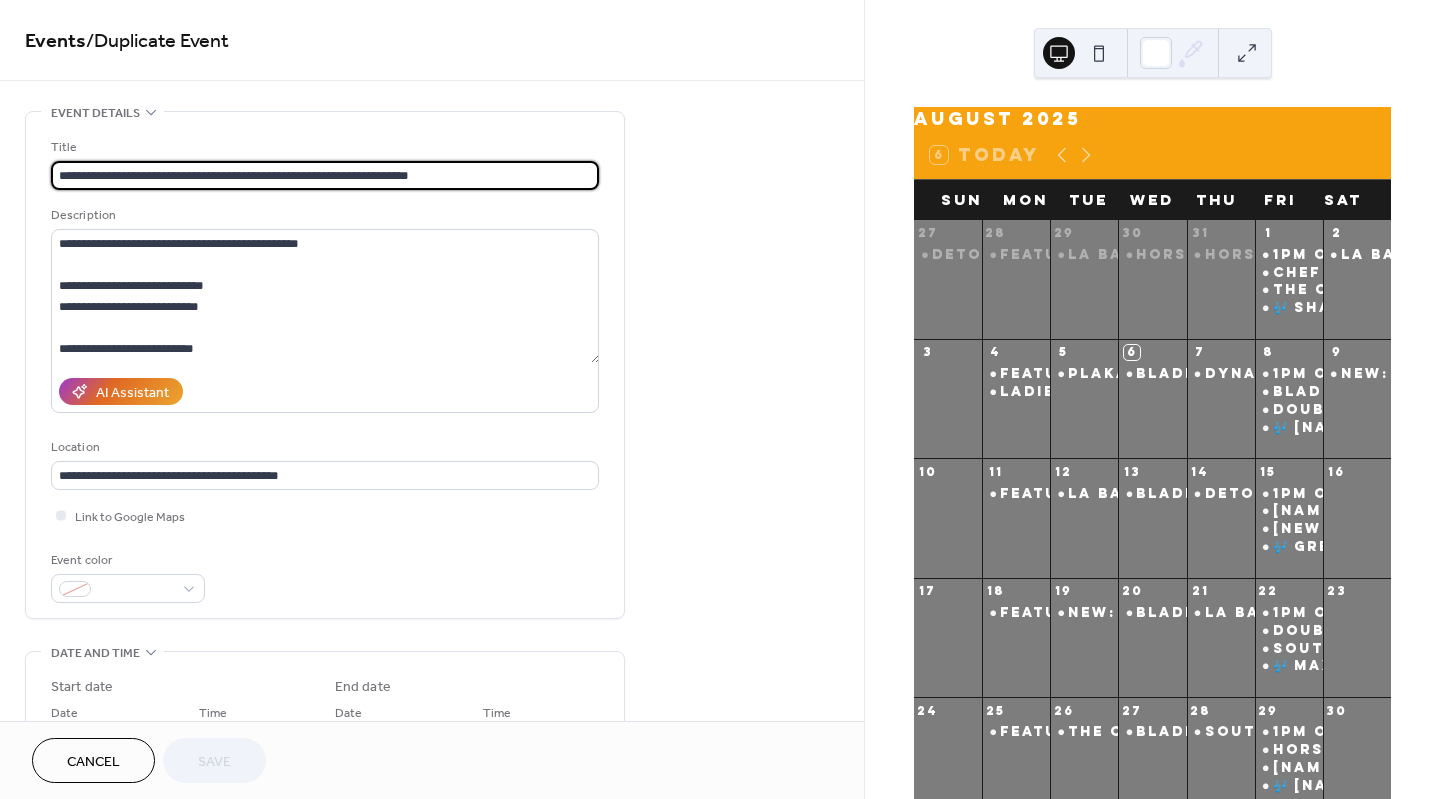 click on "**********" at bounding box center [325, 175] 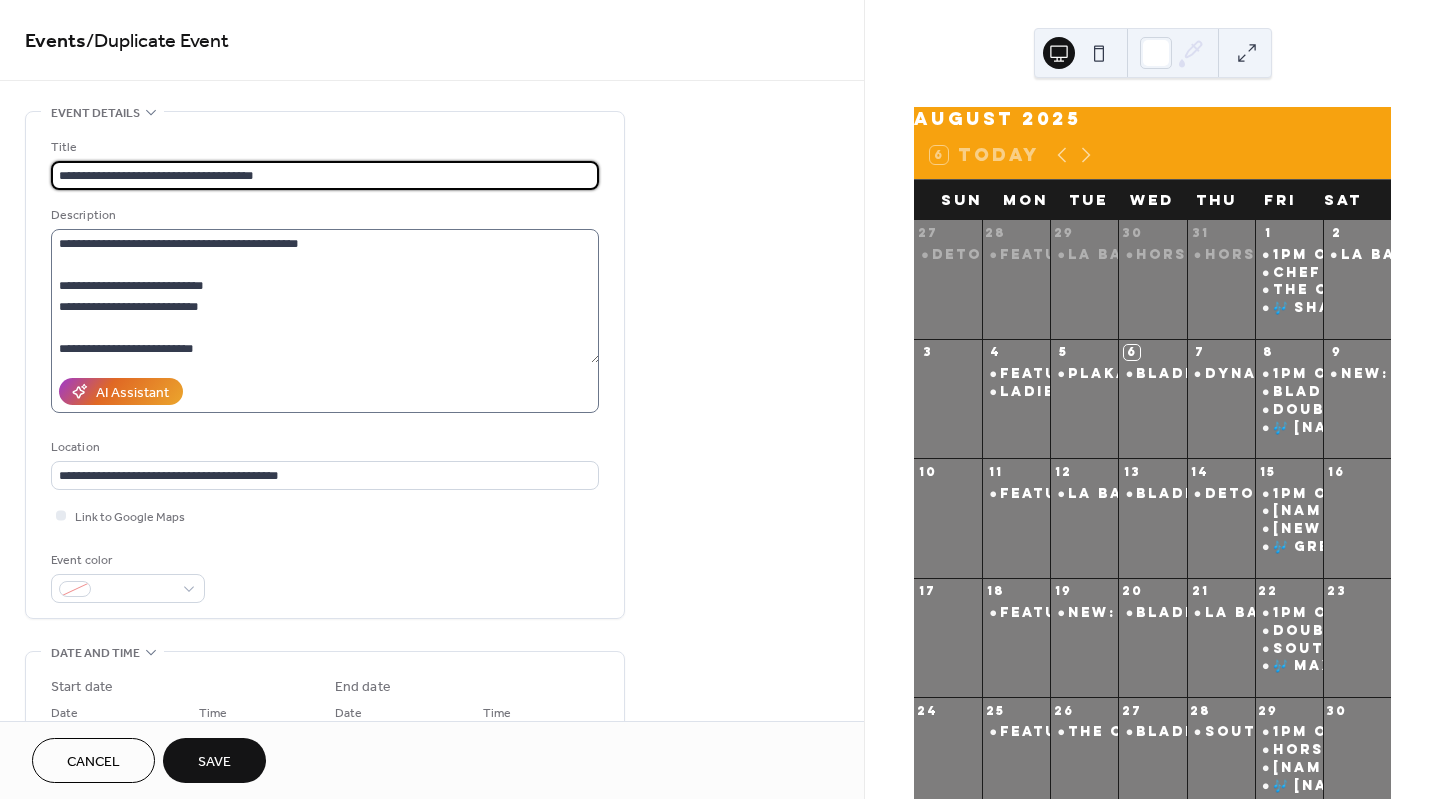 type on "**********" 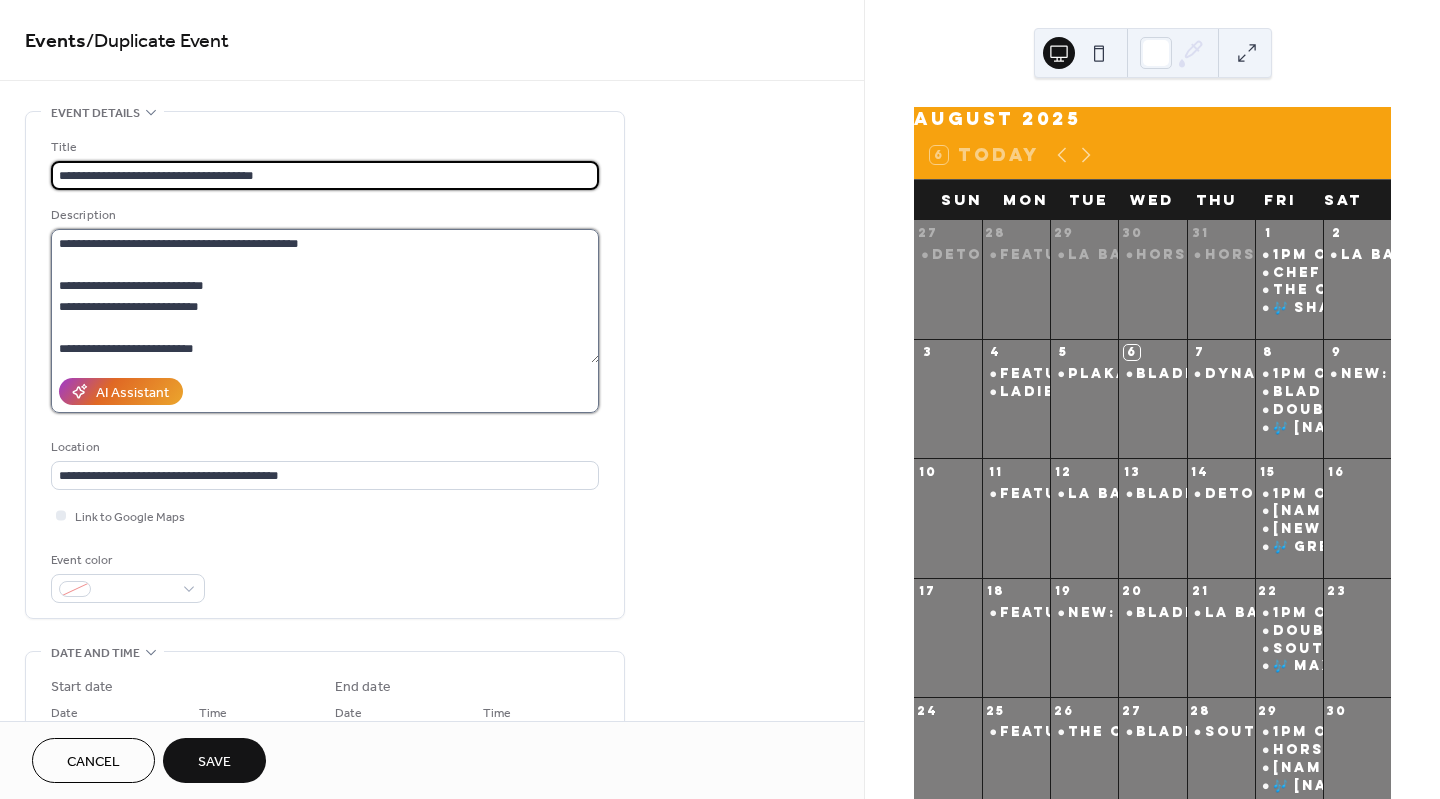click at bounding box center [325, 296] 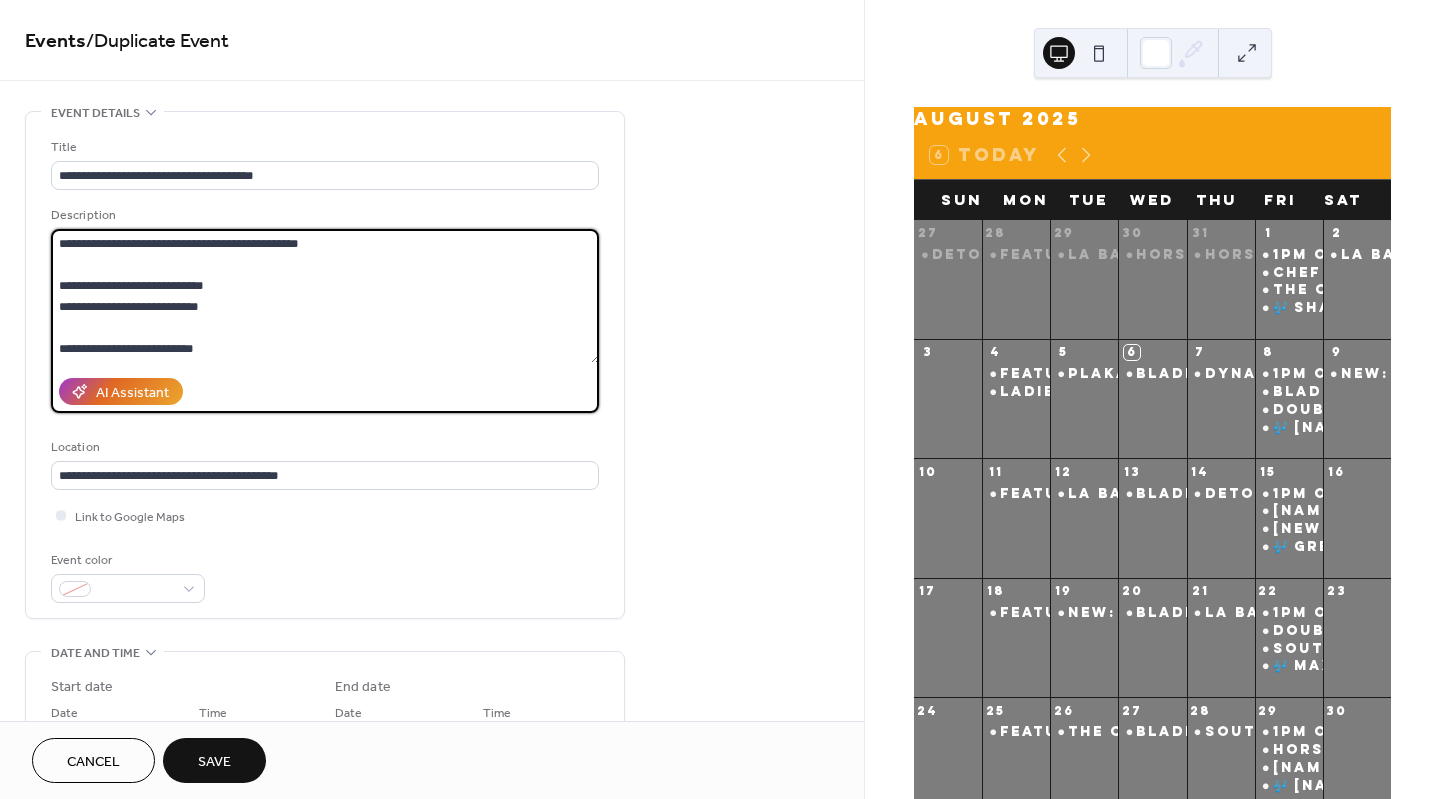 paste on "**********" 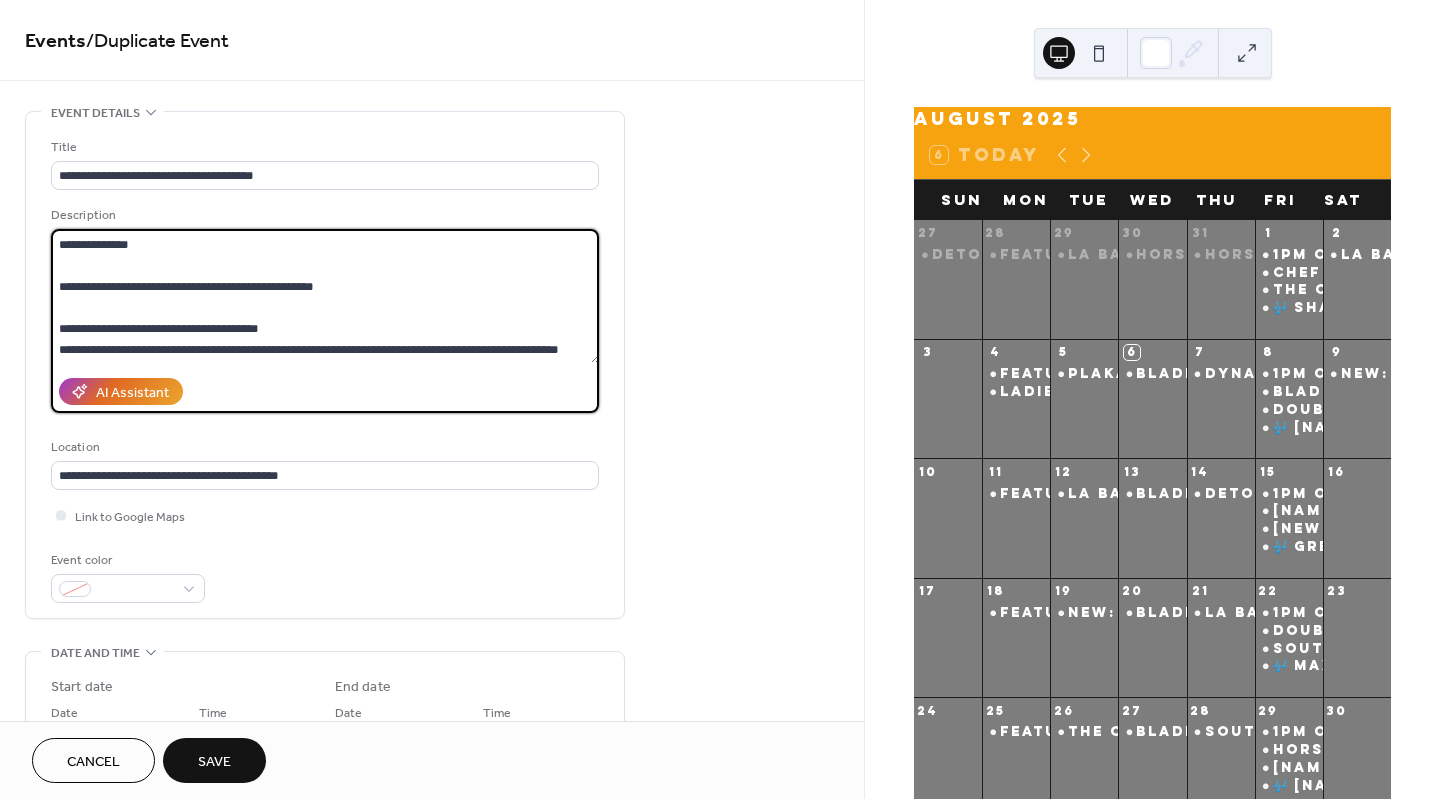 scroll, scrollTop: 275, scrollLeft: 0, axis: vertical 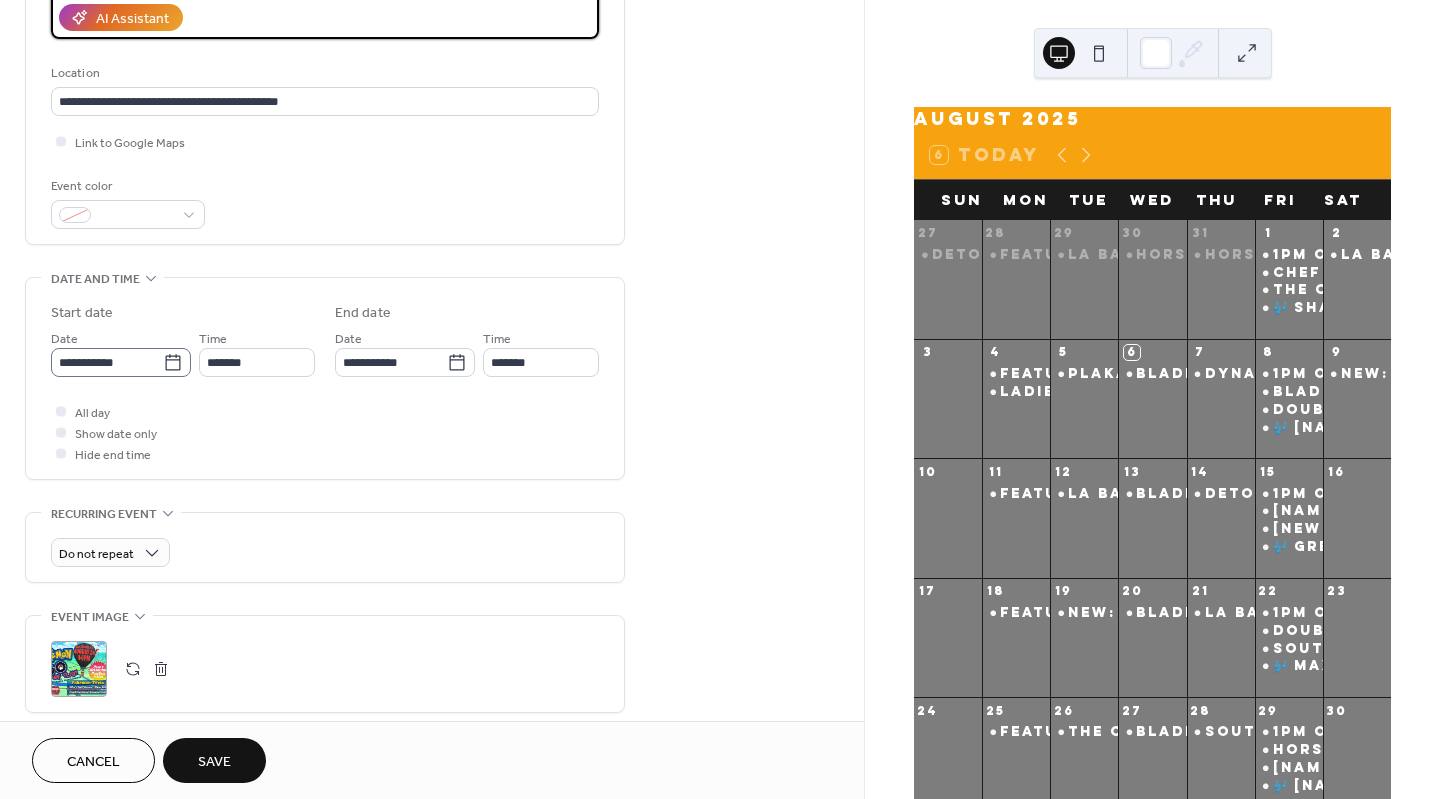 type on "**********" 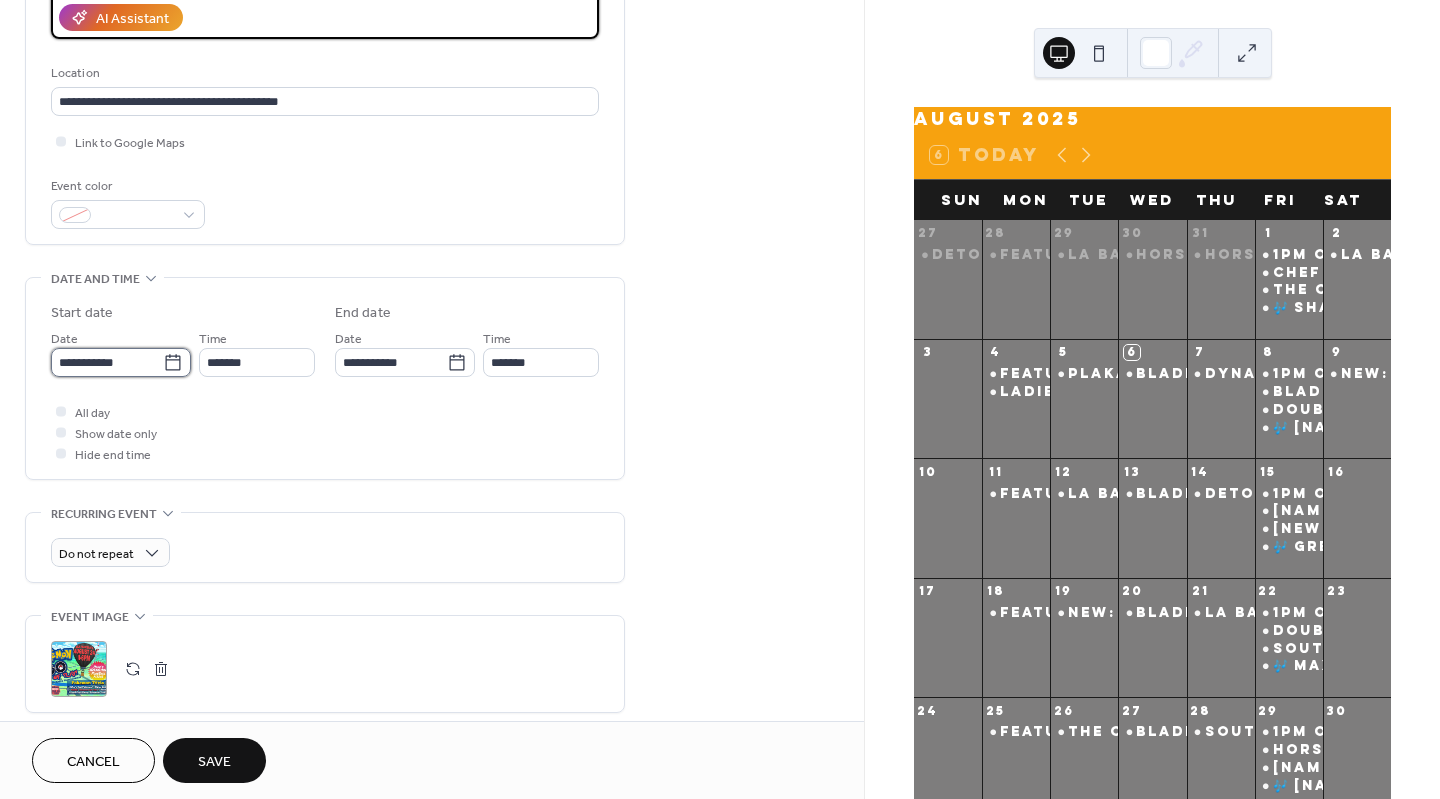 click on "**********" at bounding box center [107, 362] 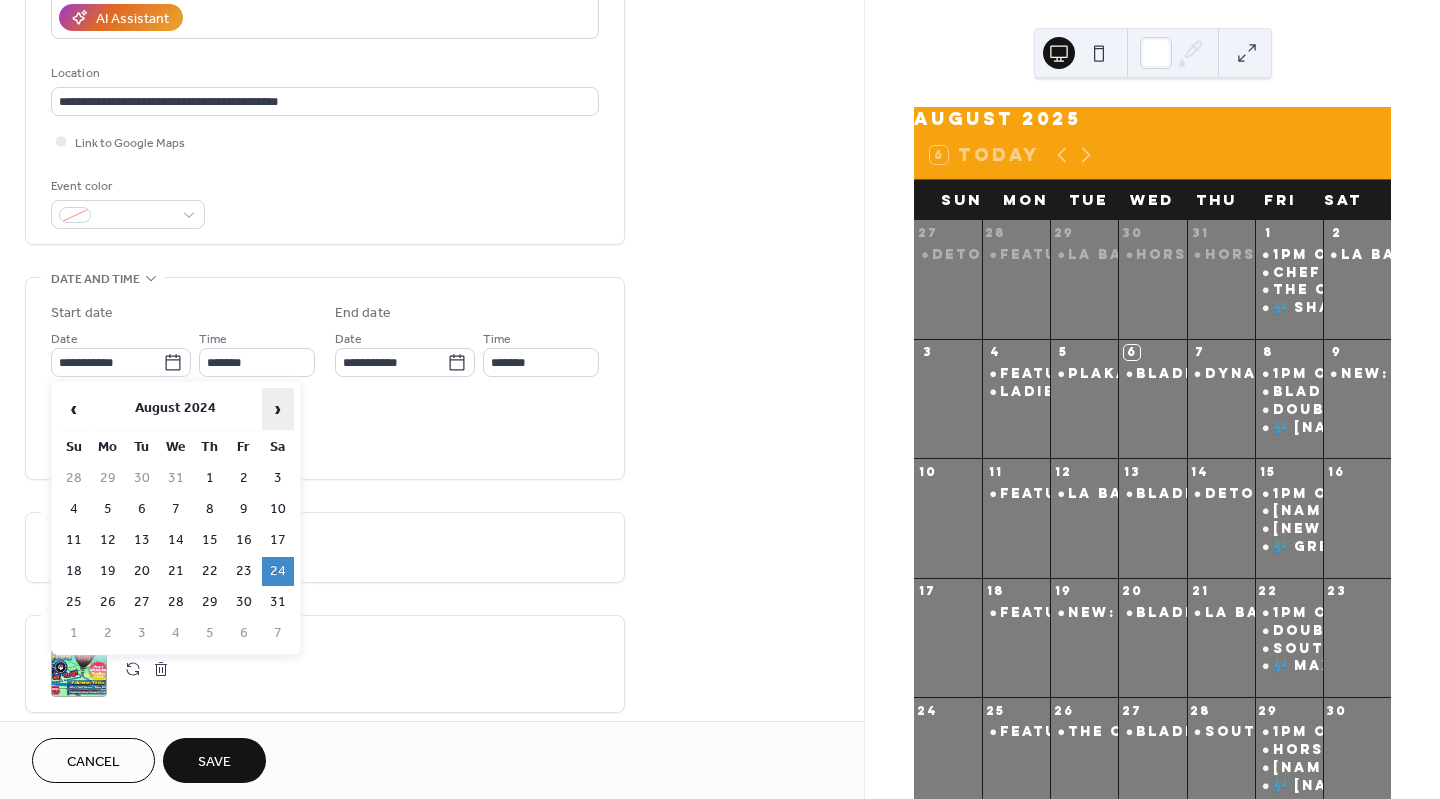 click on "›" at bounding box center [278, 409] 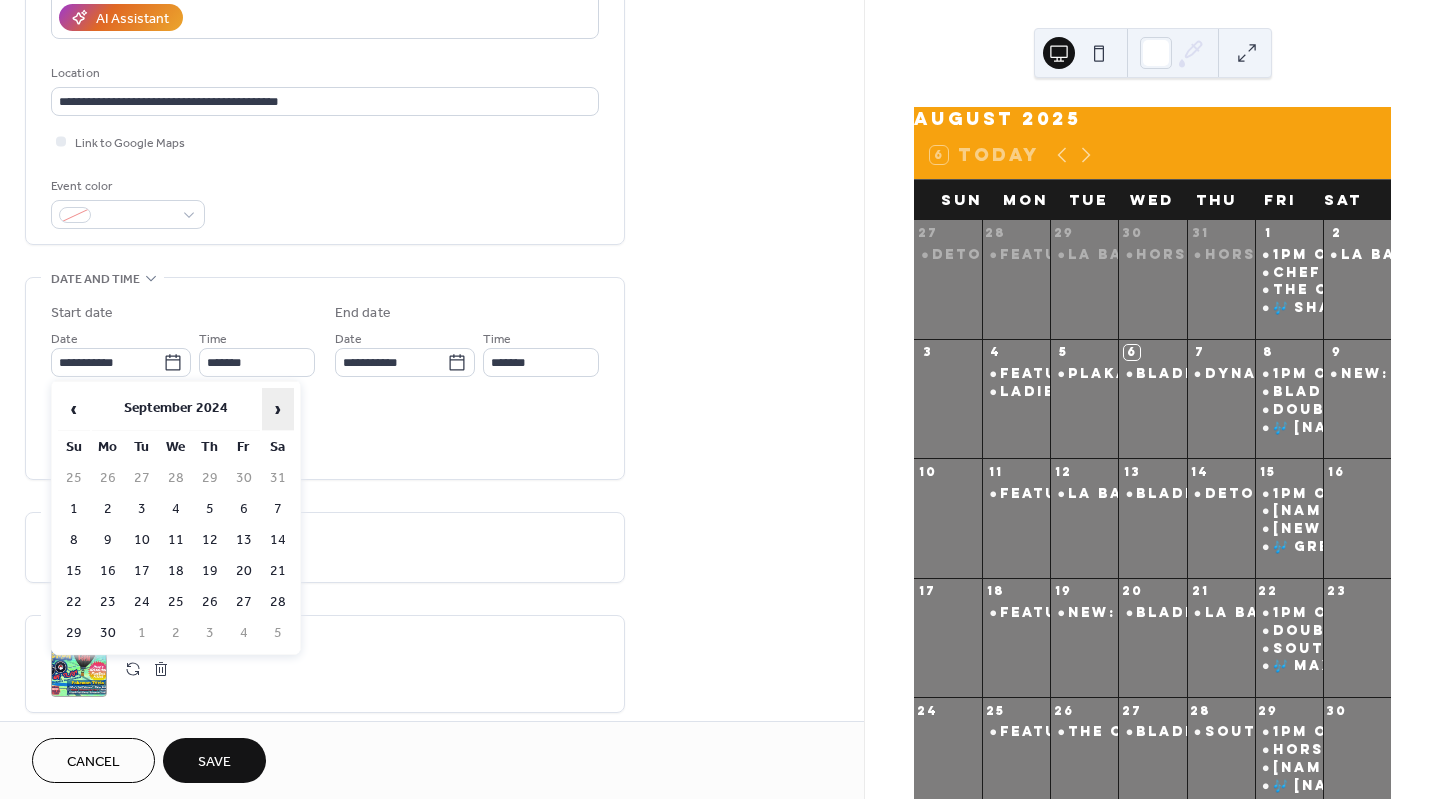 click on "›" at bounding box center [278, 409] 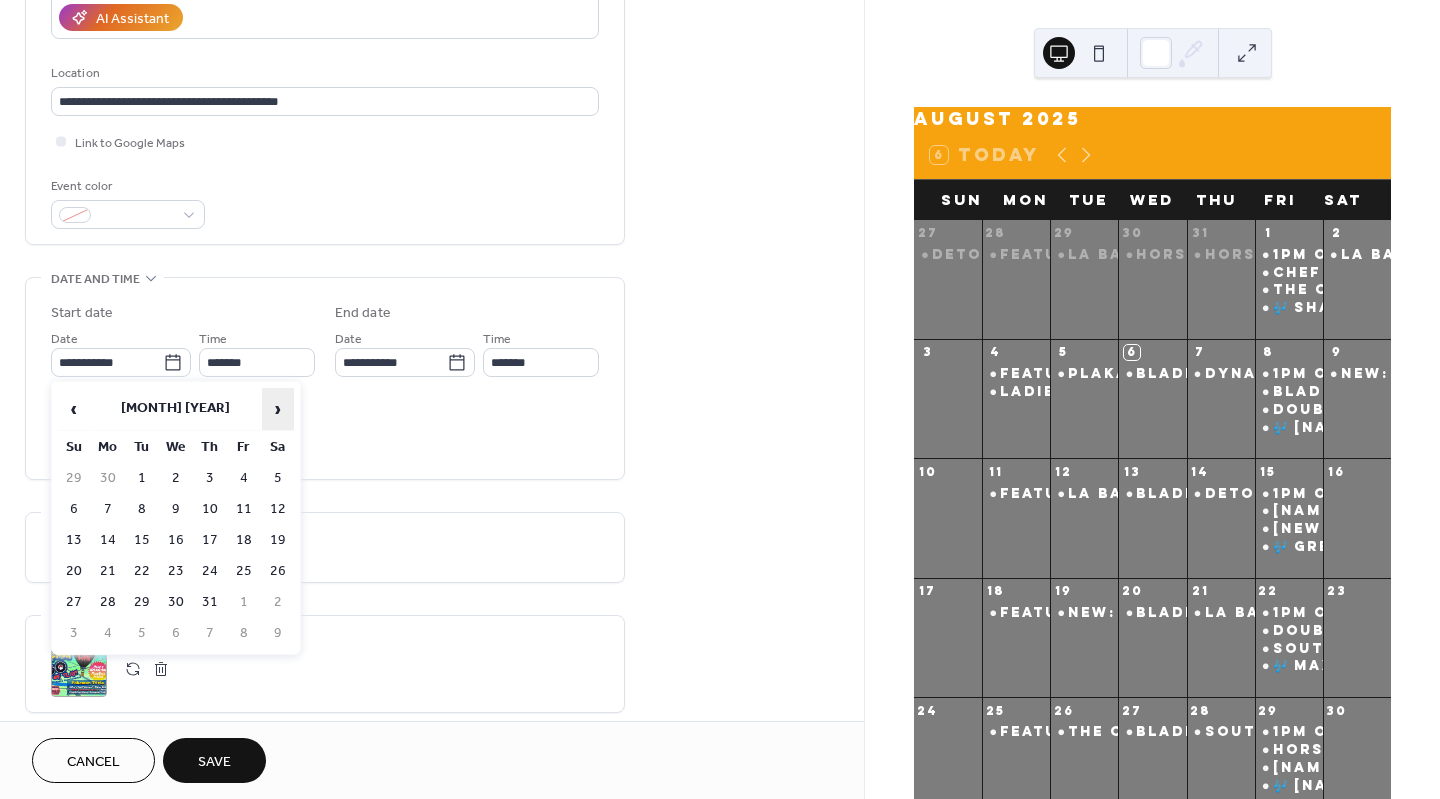 click on "›" at bounding box center [278, 409] 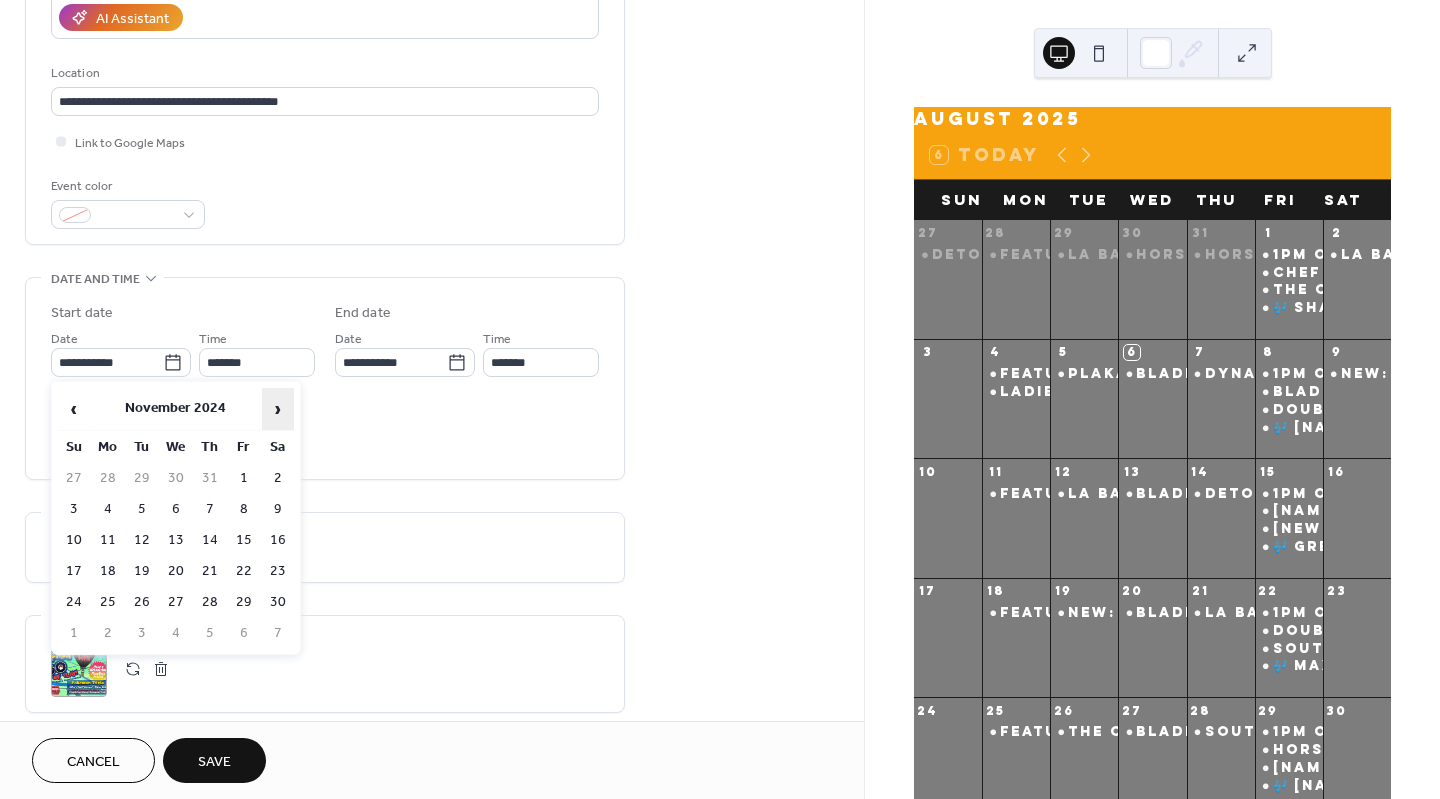 click on "›" at bounding box center [278, 409] 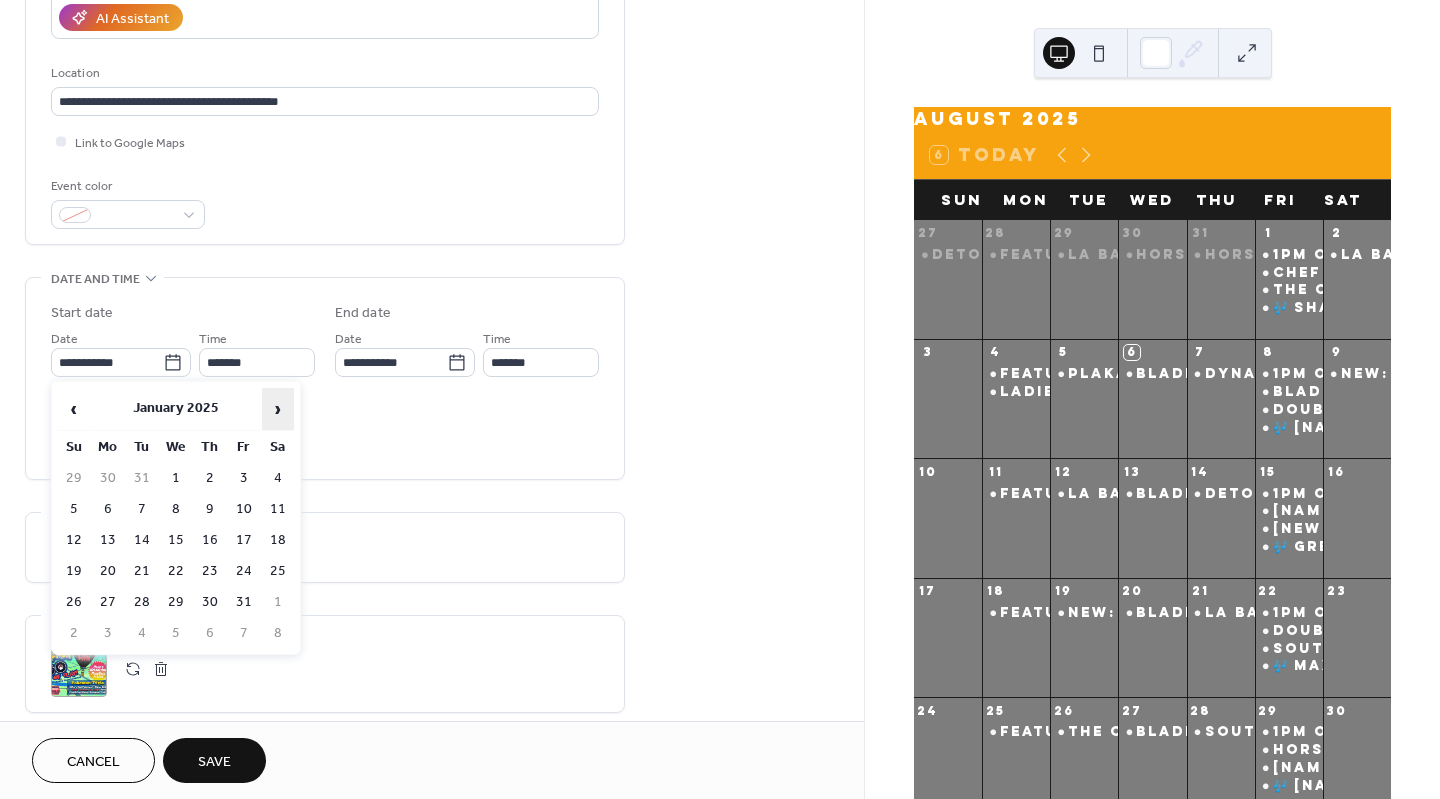 click on "›" at bounding box center (278, 409) 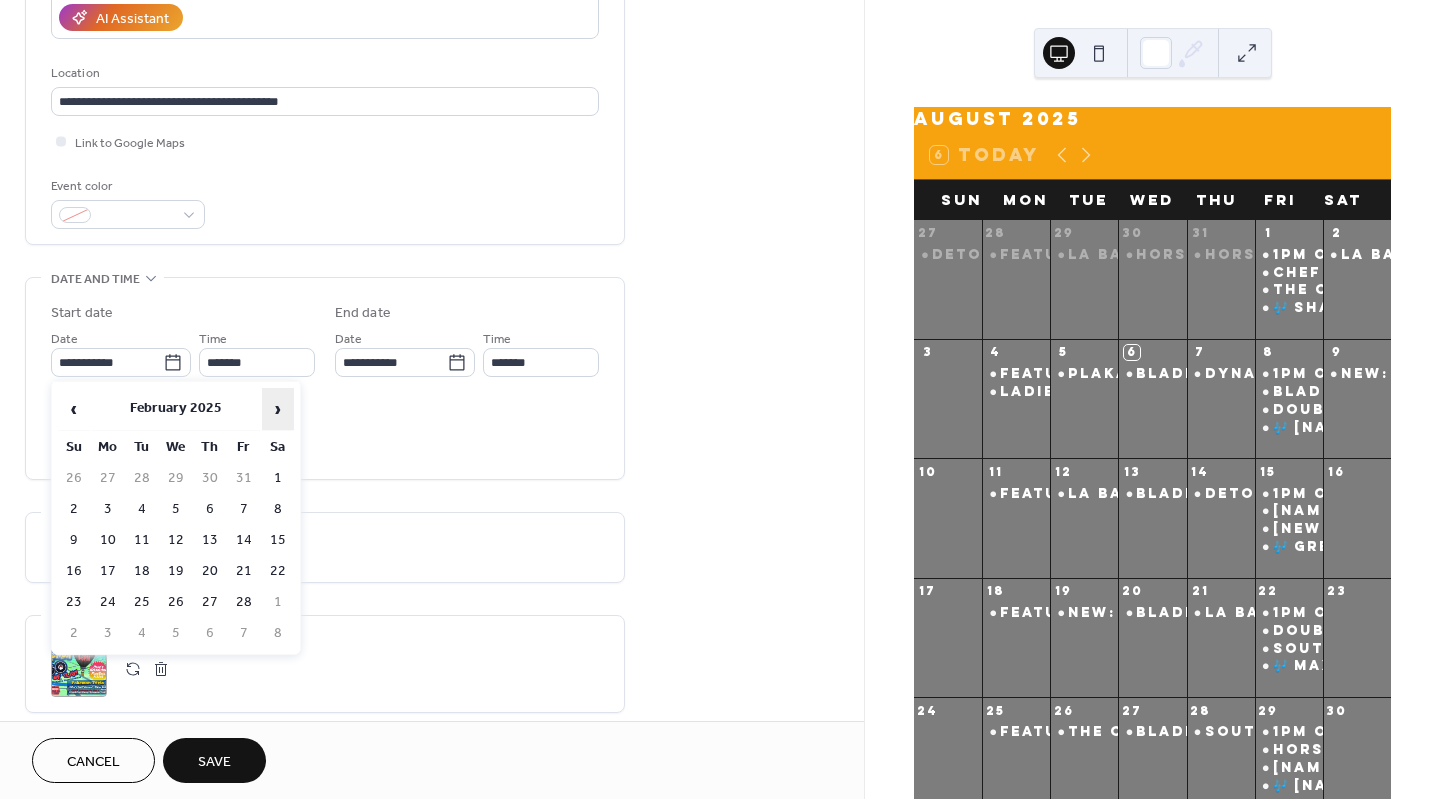 click on "›" at bounding box center [278, 409] 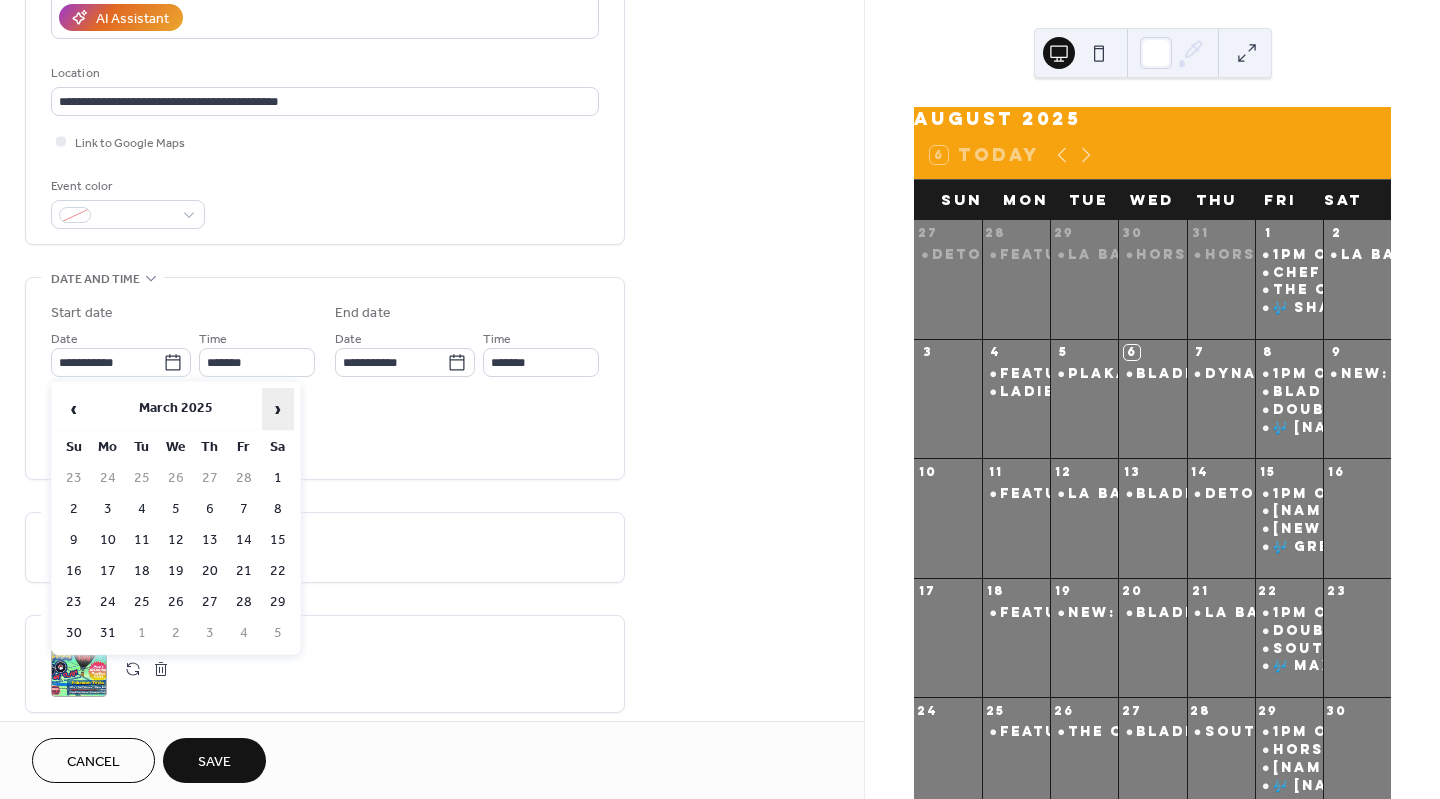 click on "›" at bounding box center (278, 409) 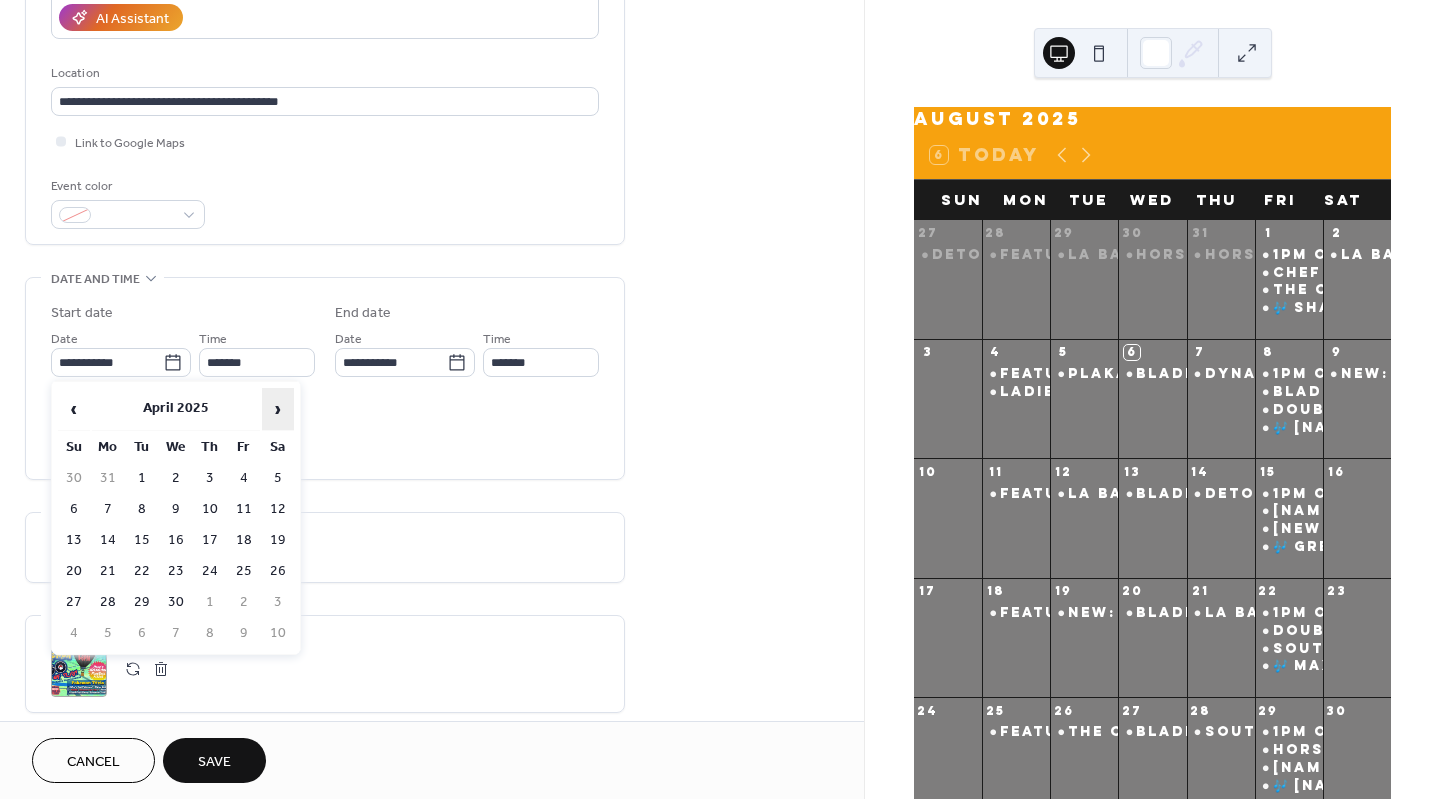 click on "›" at bounding box center [278, 409] 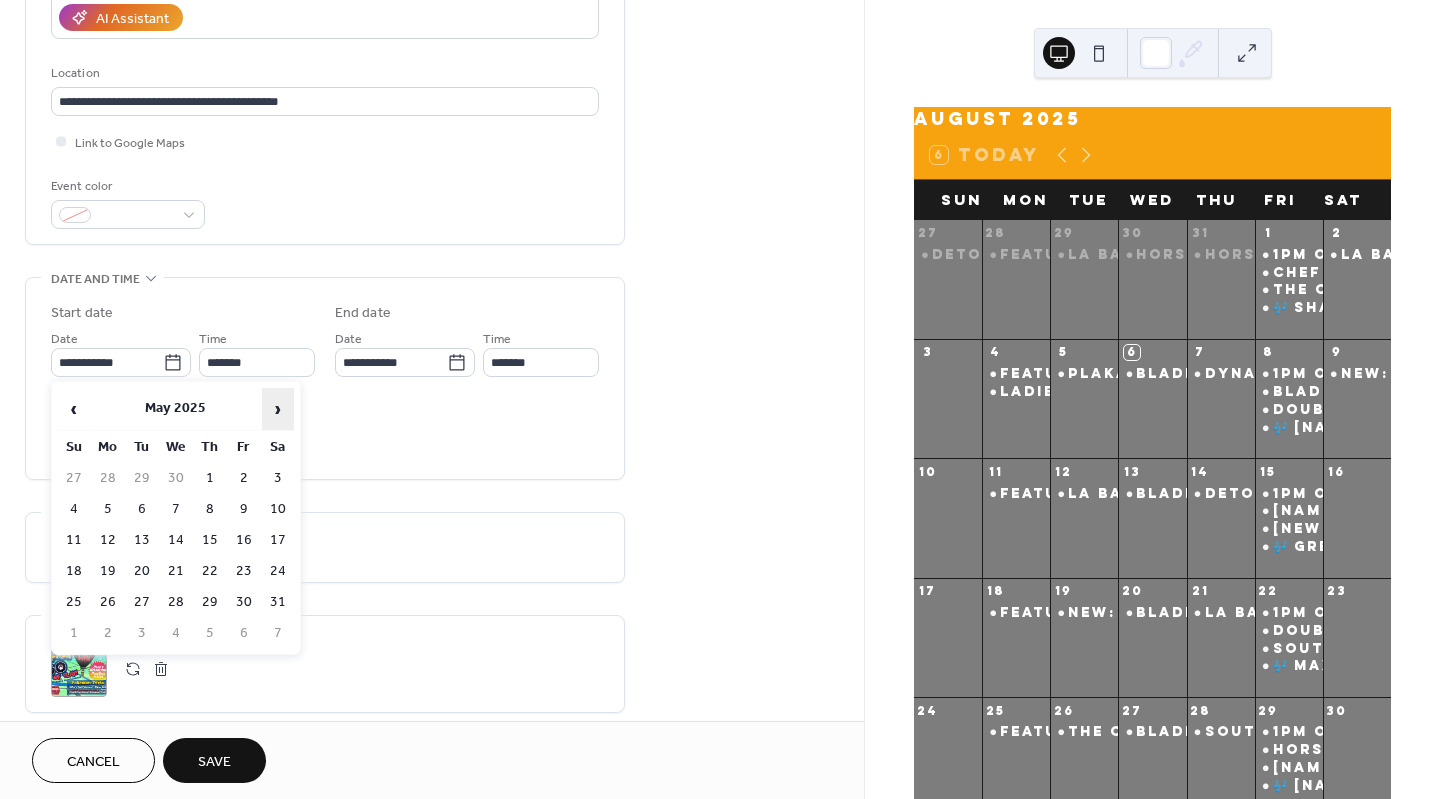 click on "›" at bounding box center (278, 409) 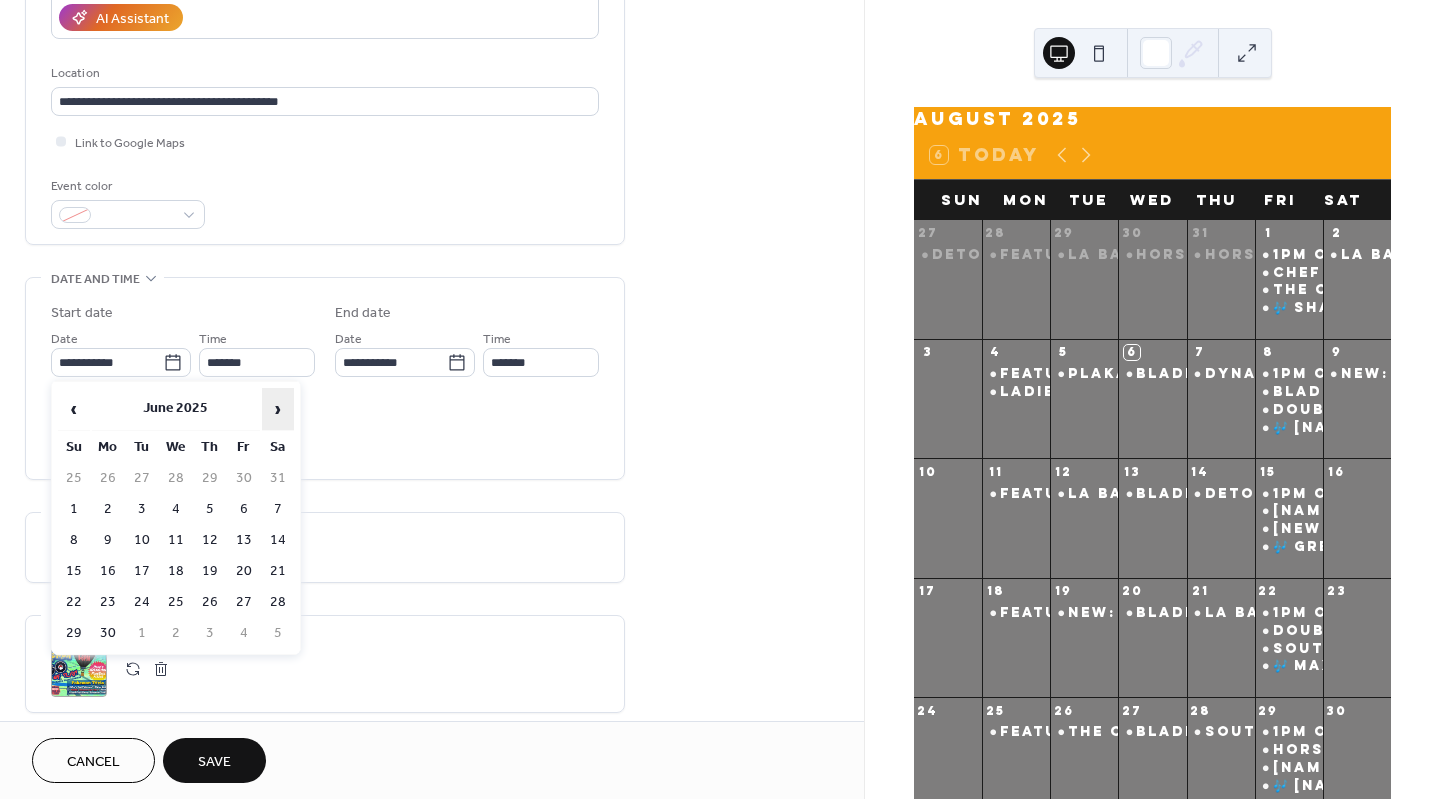 click on "›" at bounding box center [278, 409] 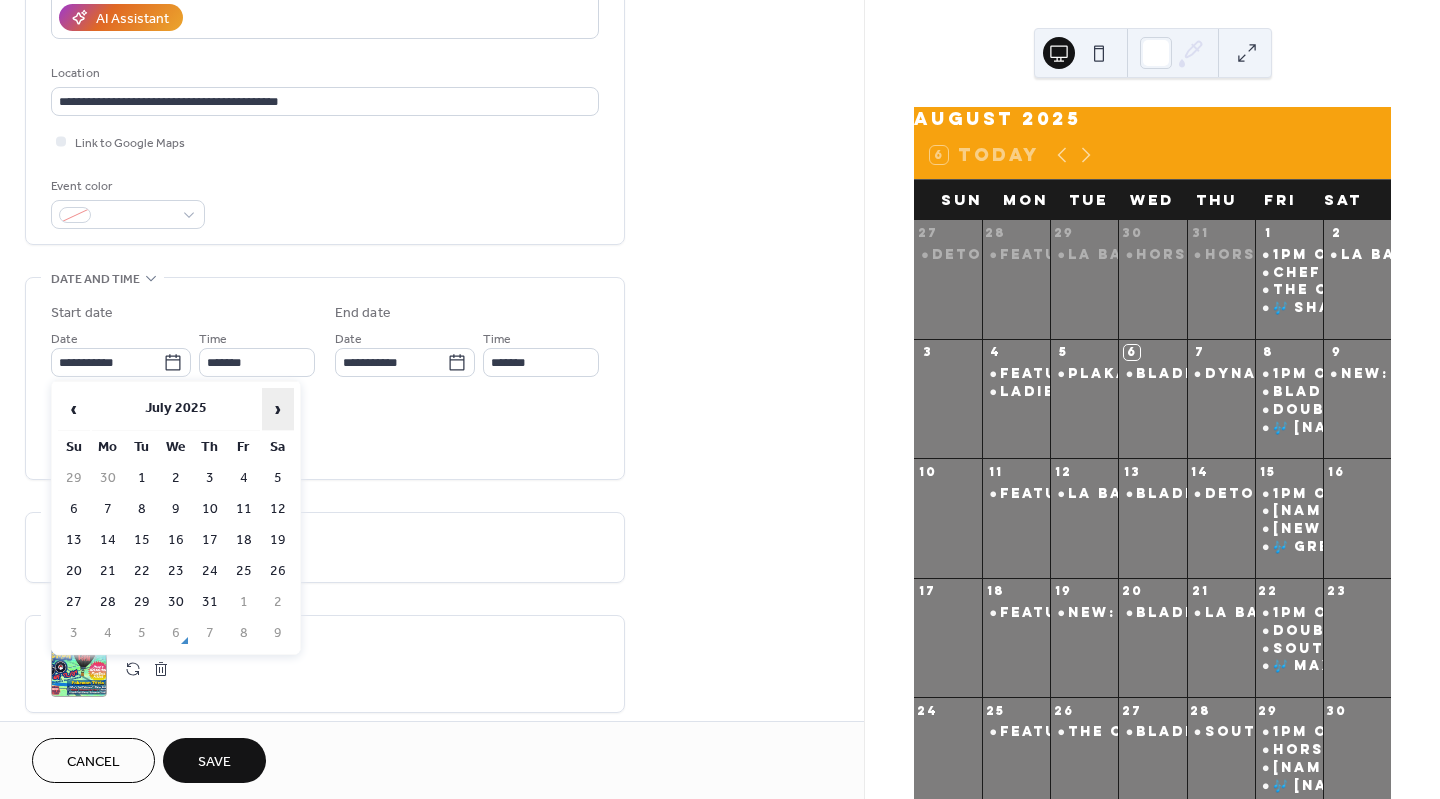 click on "›" at bounding box center [278, 409] 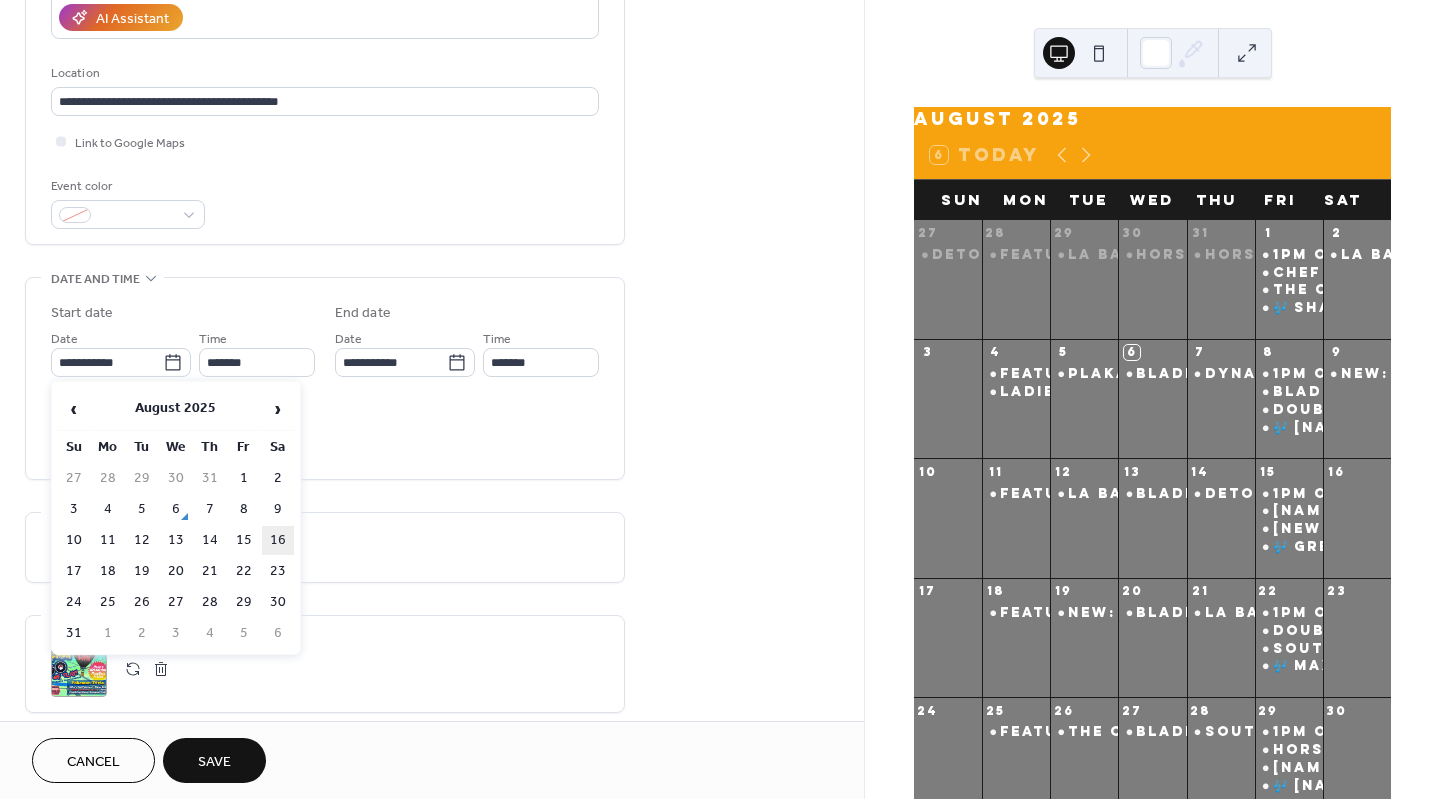 click on "16" at bounding box center [278, 540] 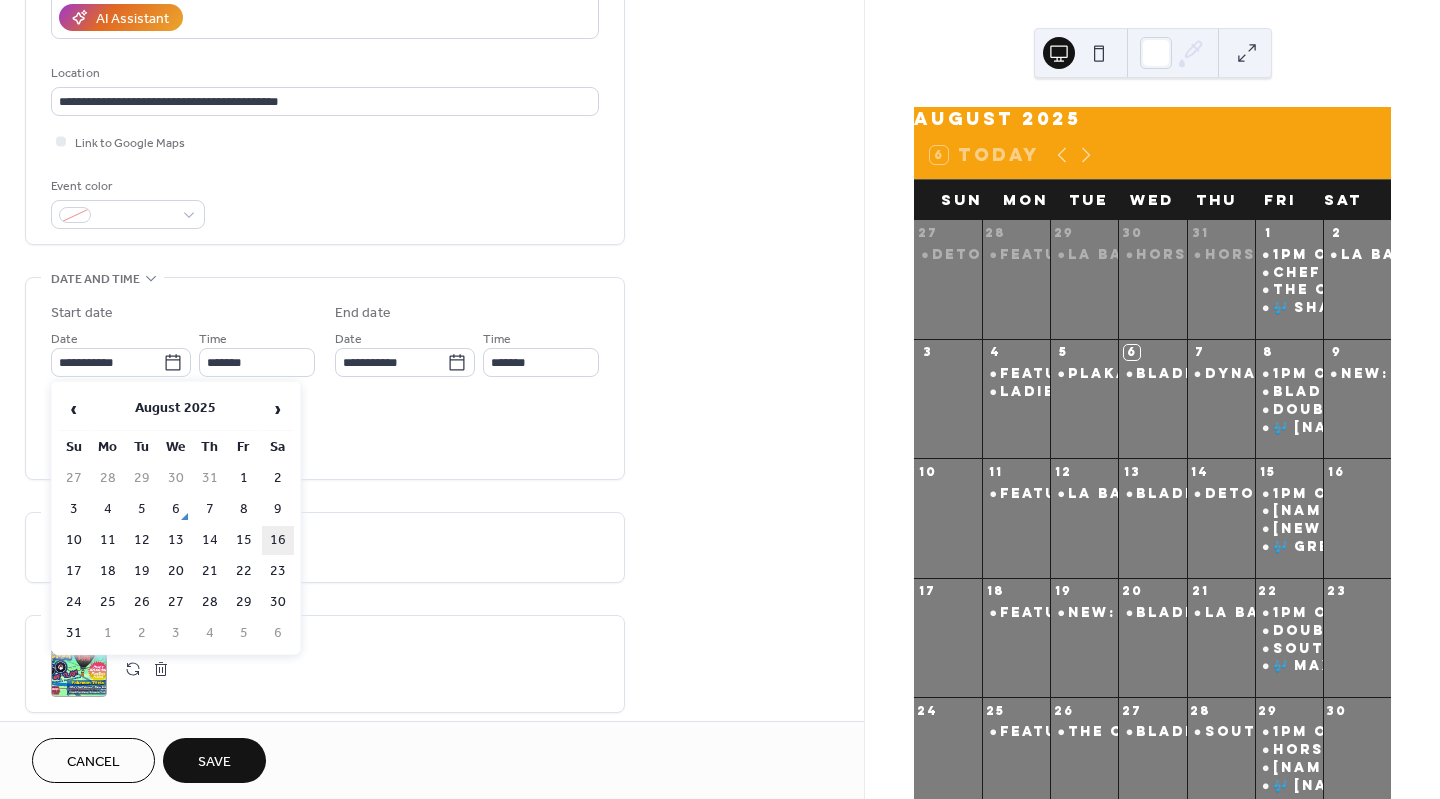 type on "**********" 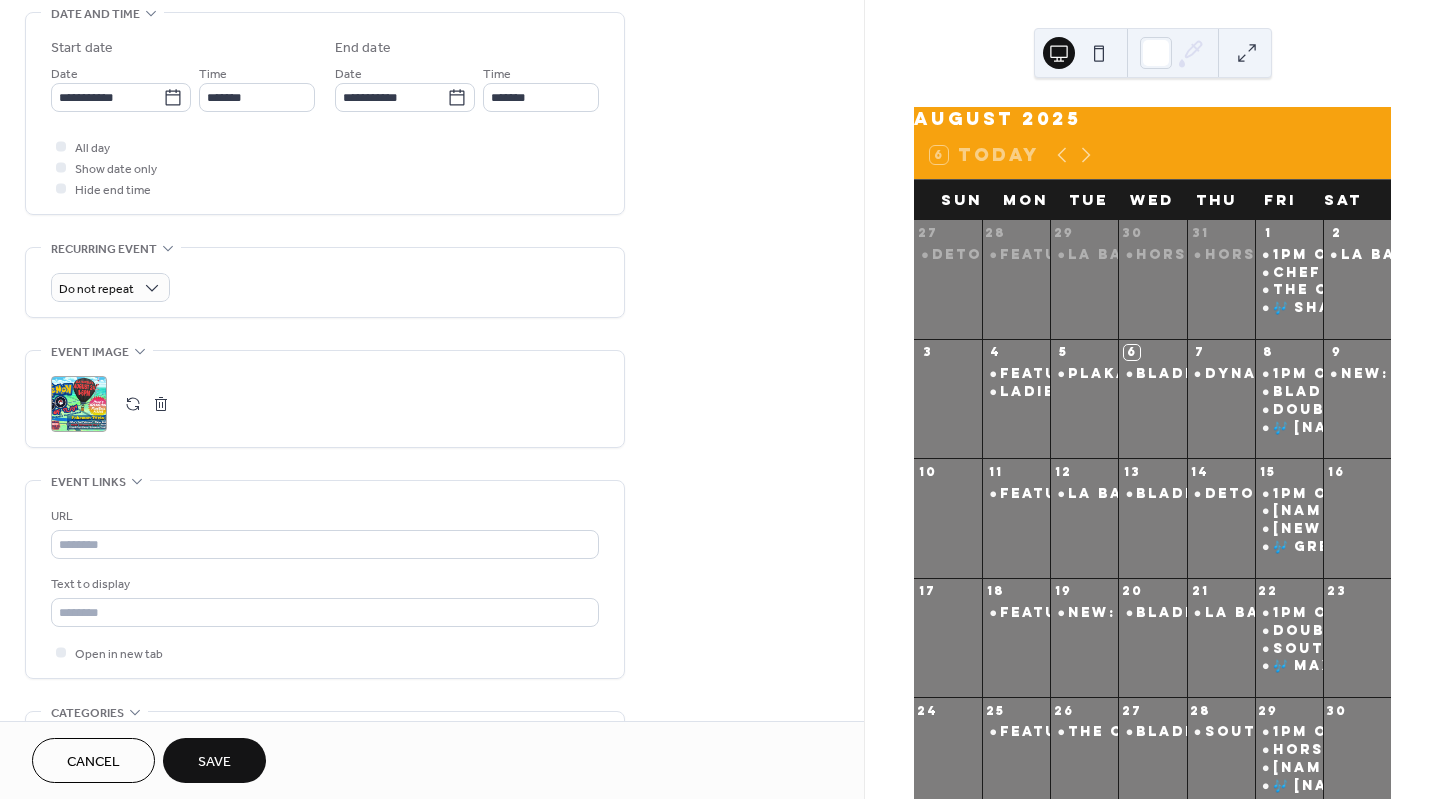 scroll, scrollTop: 640, scrollLeft: 0, axis: vertical 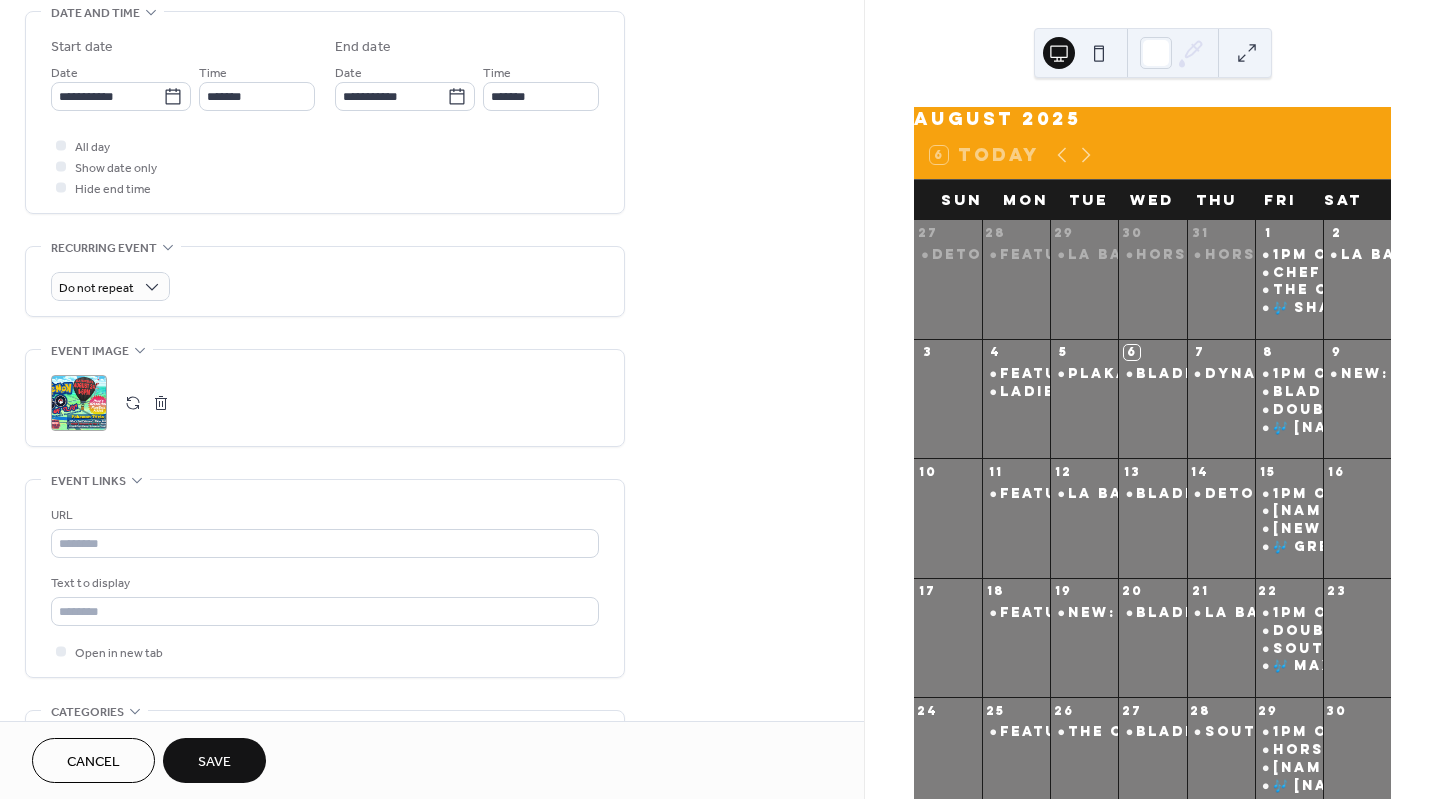 click at bounding box center [161, 403] 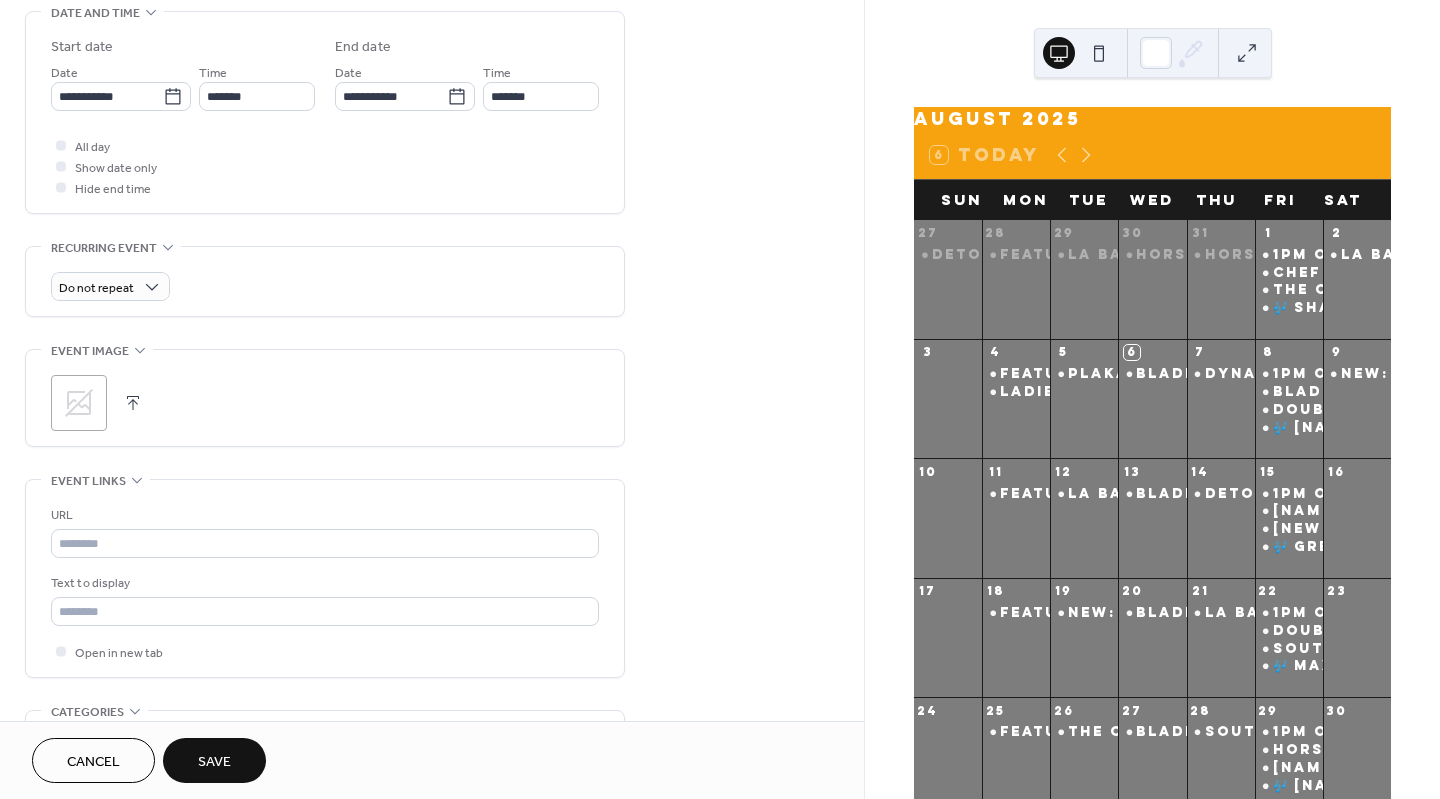 click at bounding box center [133, 403] 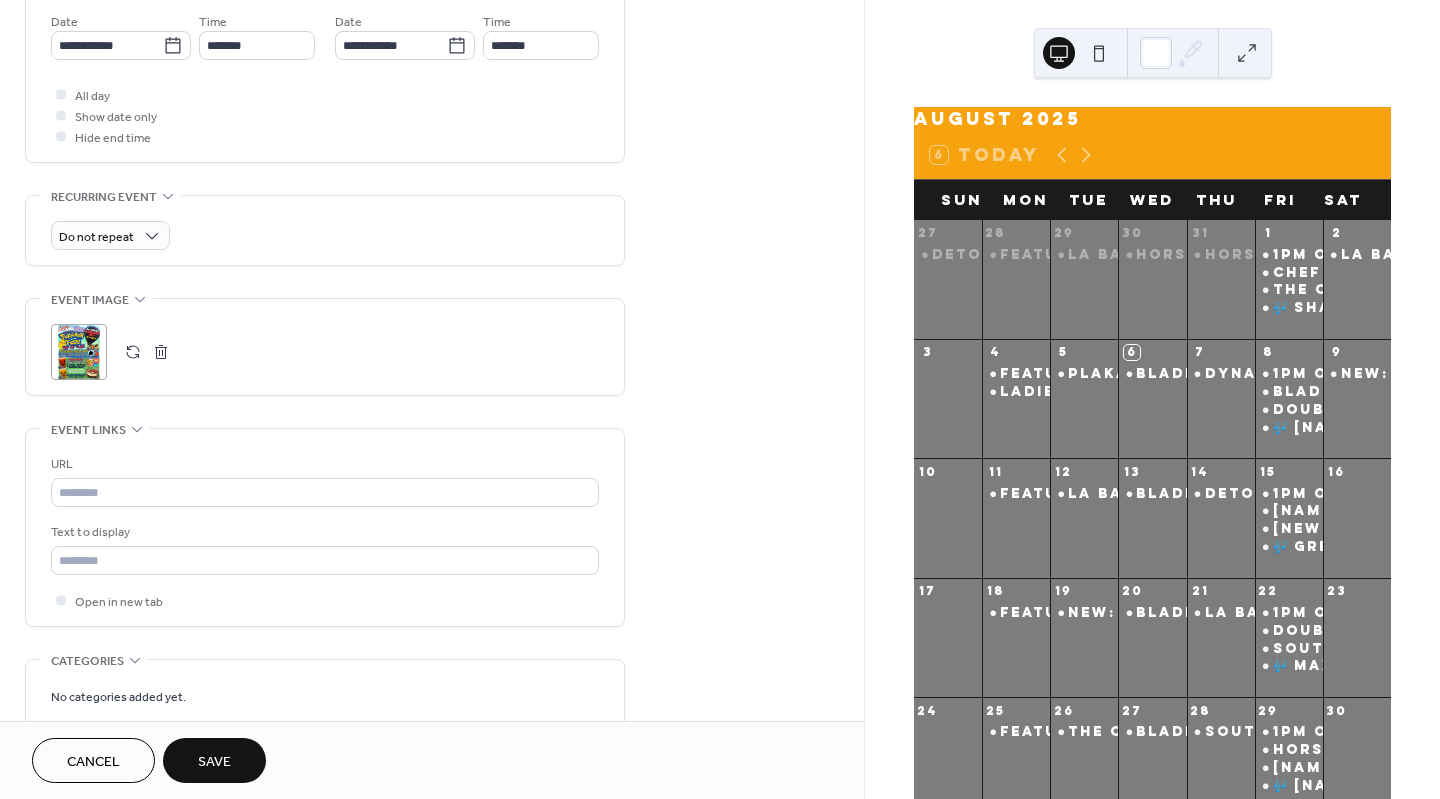 scroll, scrollTop: 692, scrollLeft: 0, axis: vertical 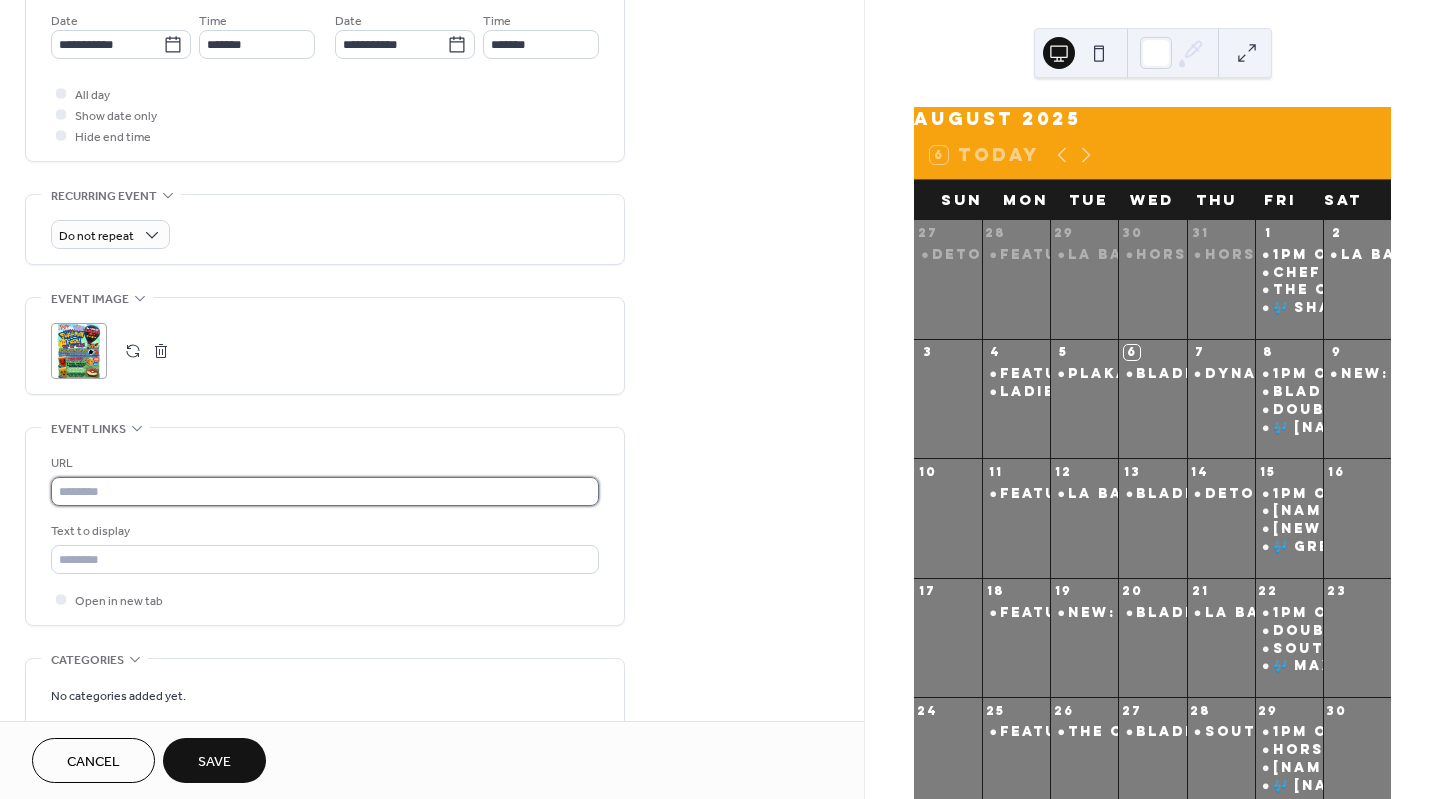 click at bounding box center [325, 491] 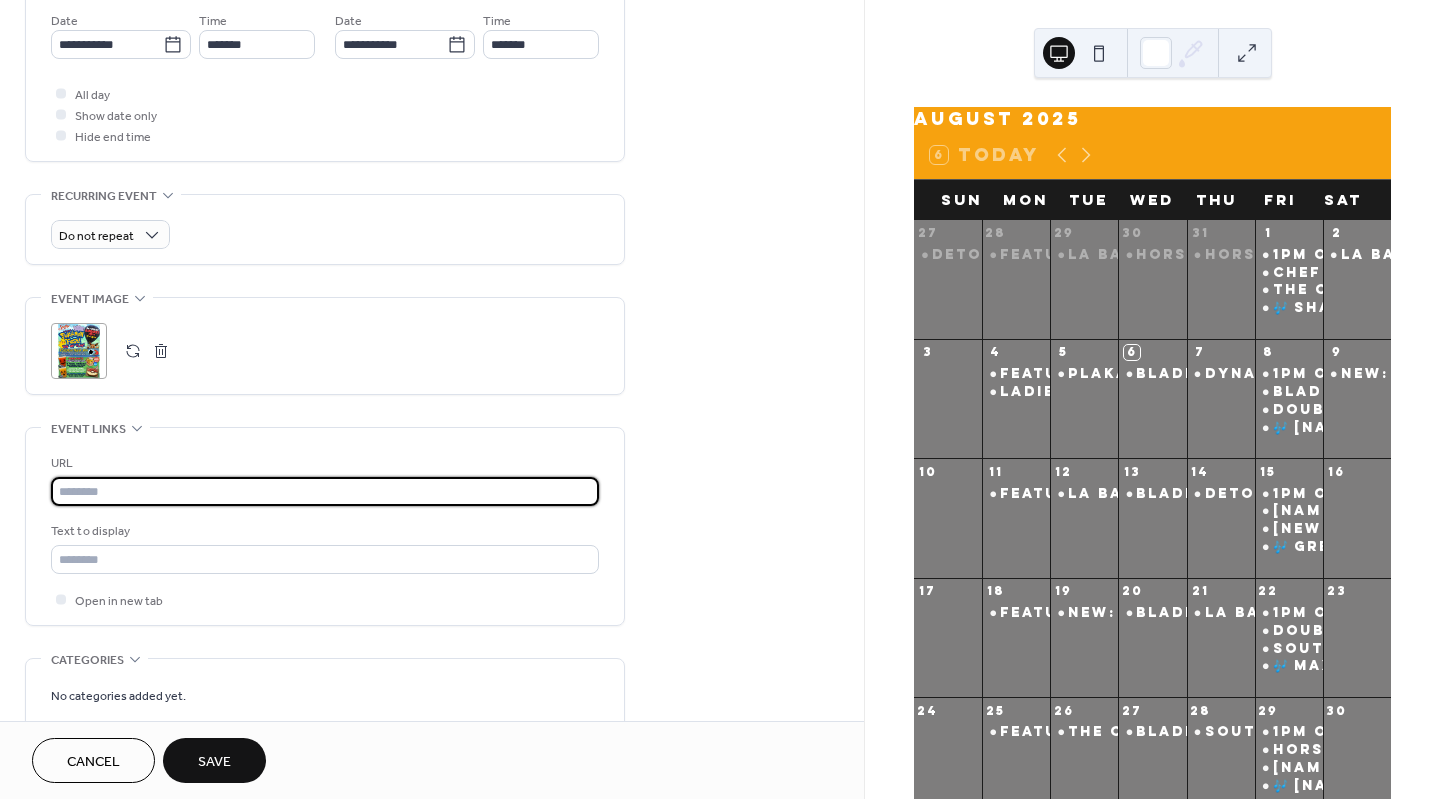 paste on "**********" 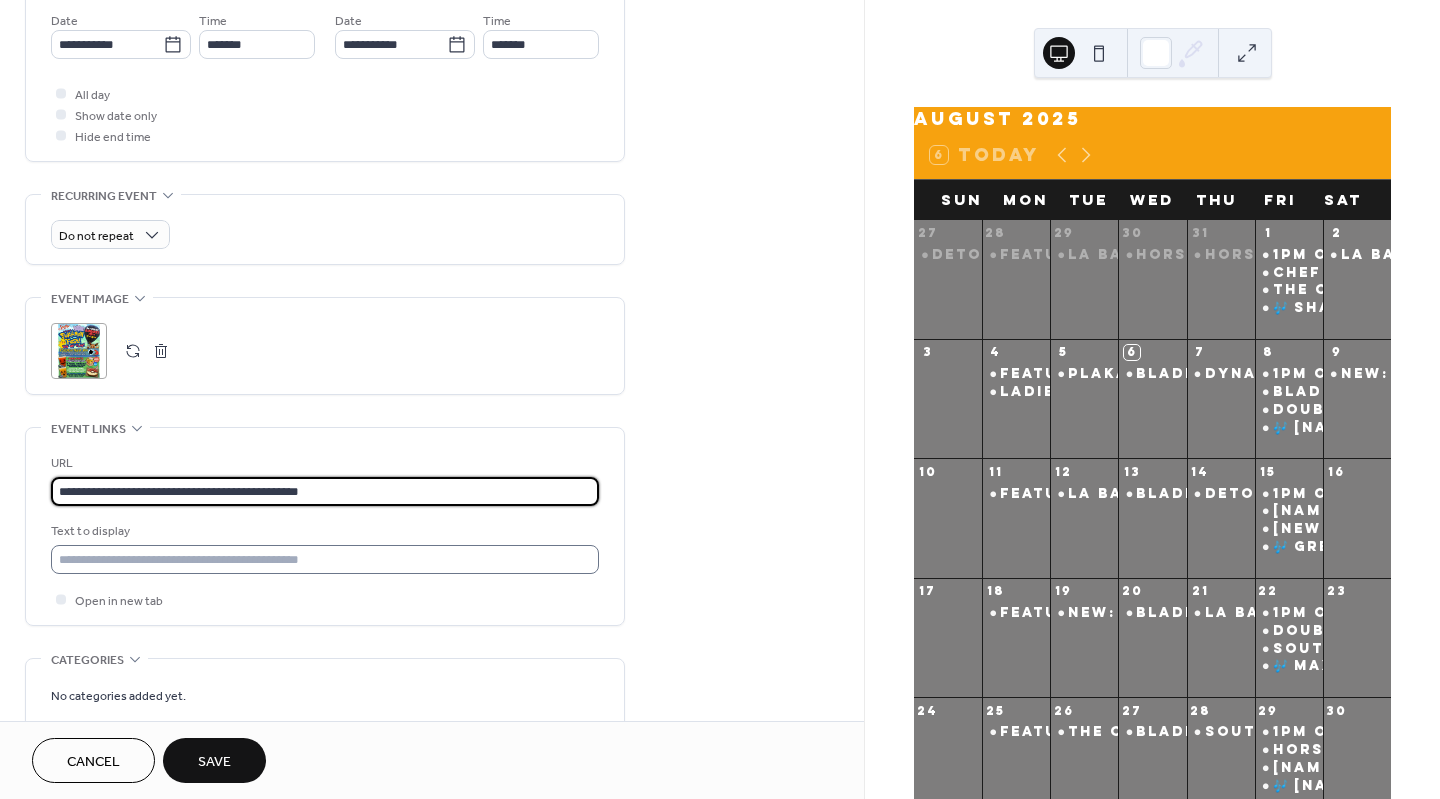 type on "**********" 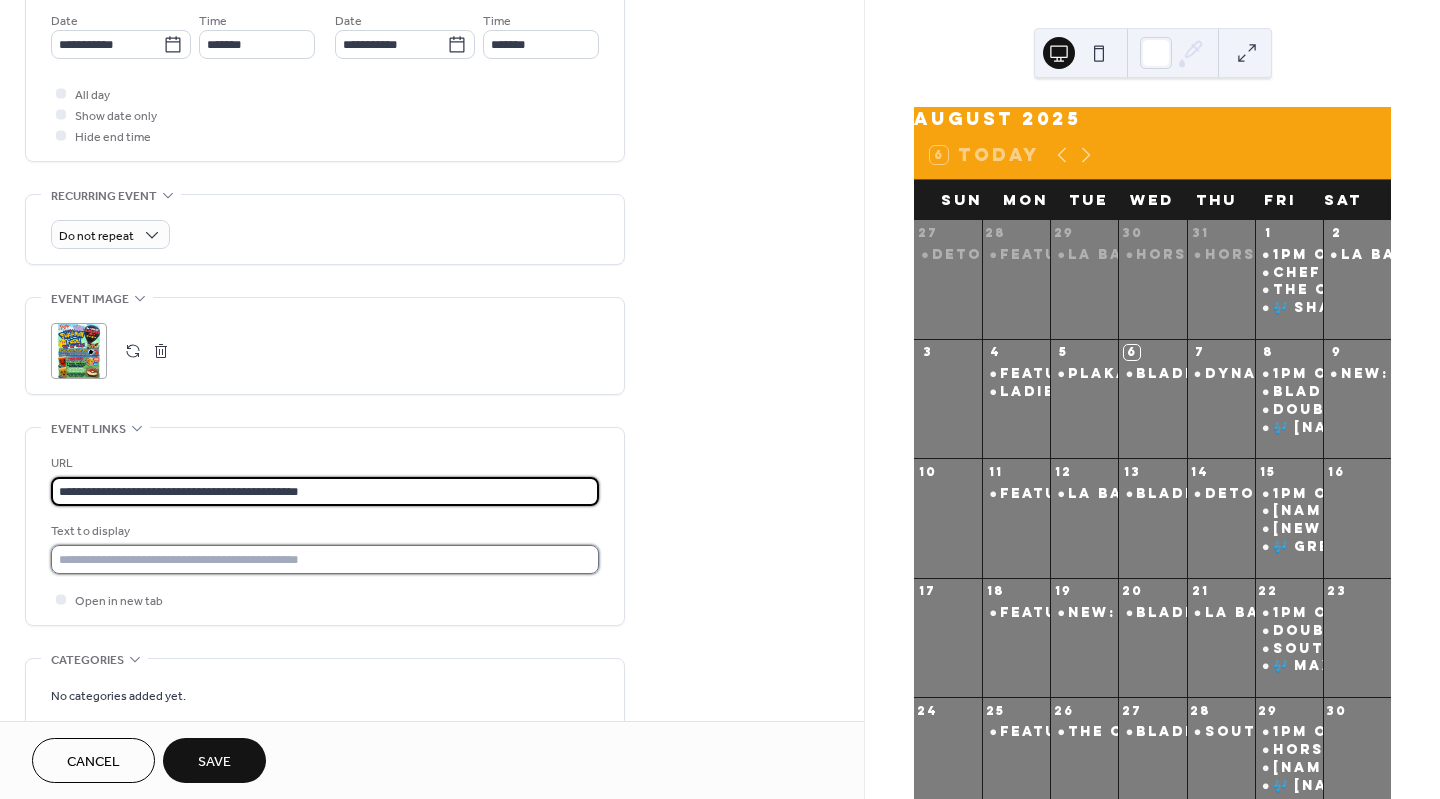 click at bounding box center [325, 559] 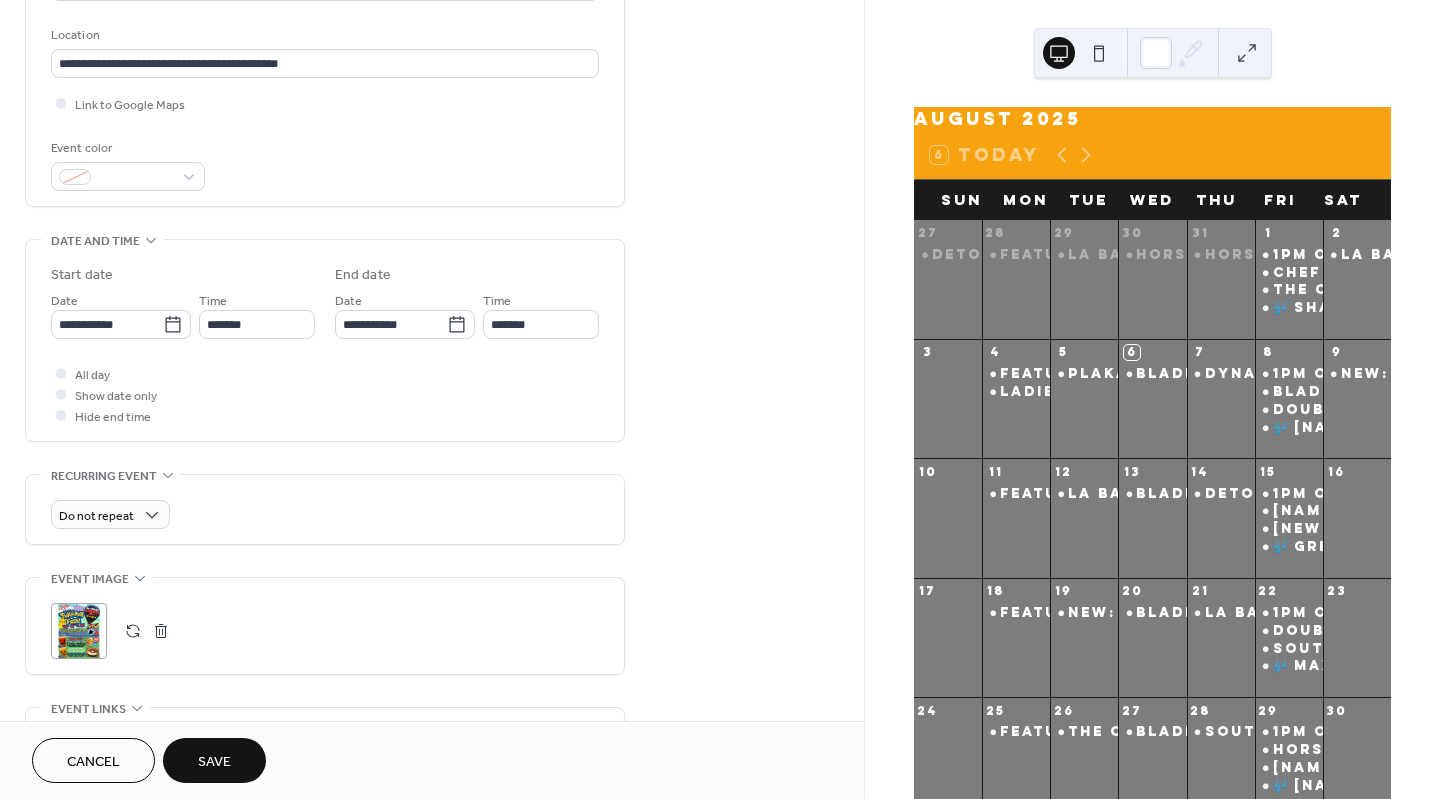 scroll, scrollTop: 909, scrollLeft: 0, axis: vertical 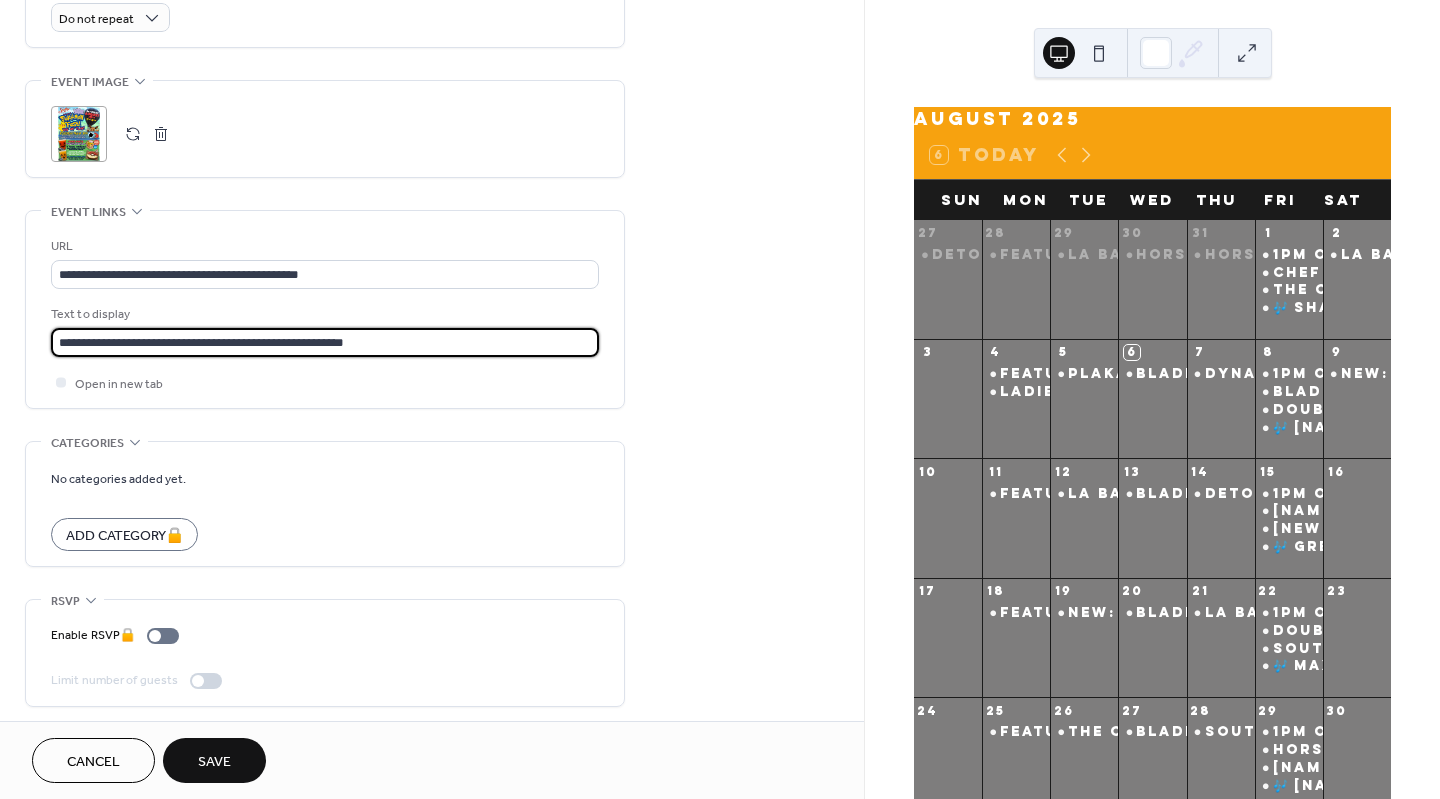type on "**********" 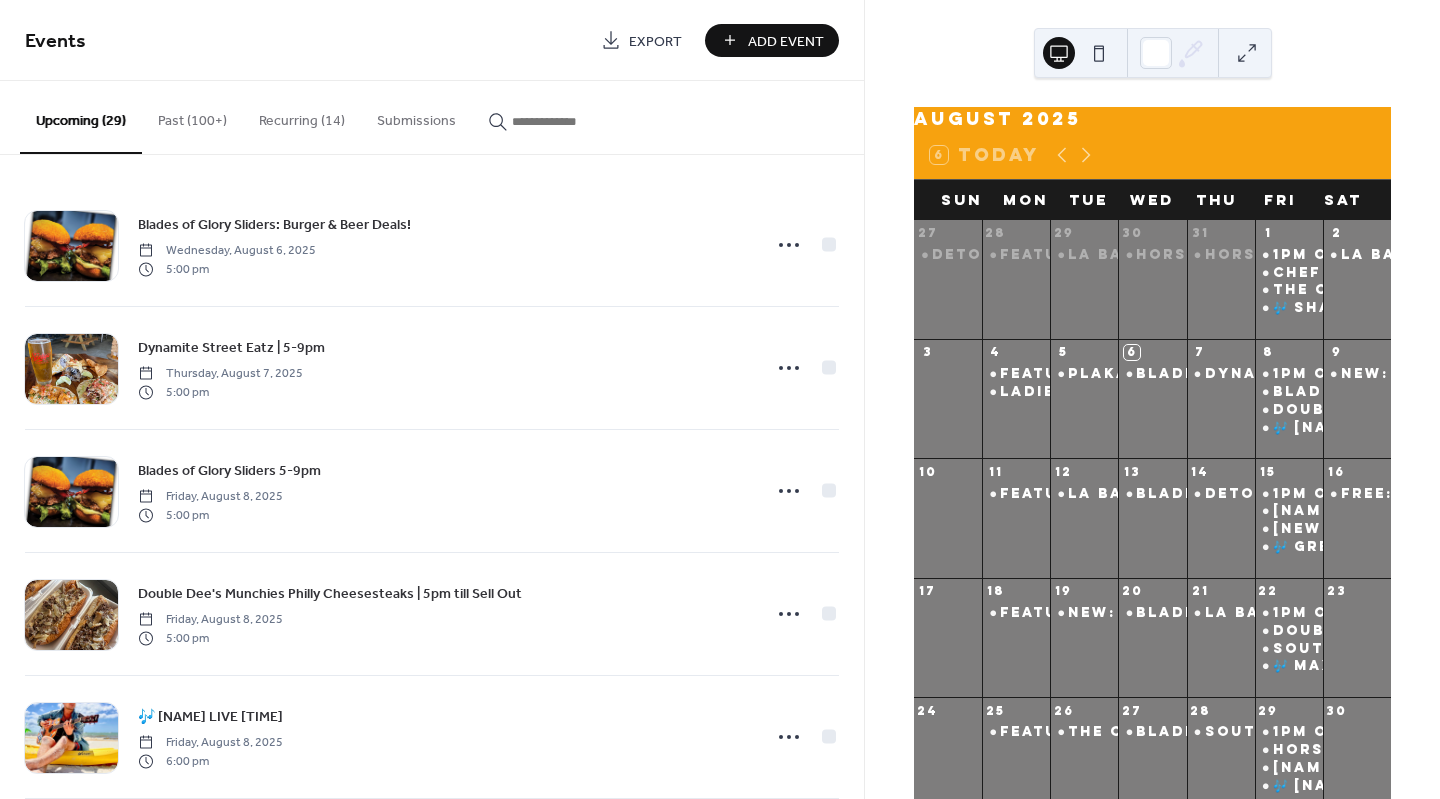 scroll, scrollTop: 0, scrollLeft: 0, axis: both 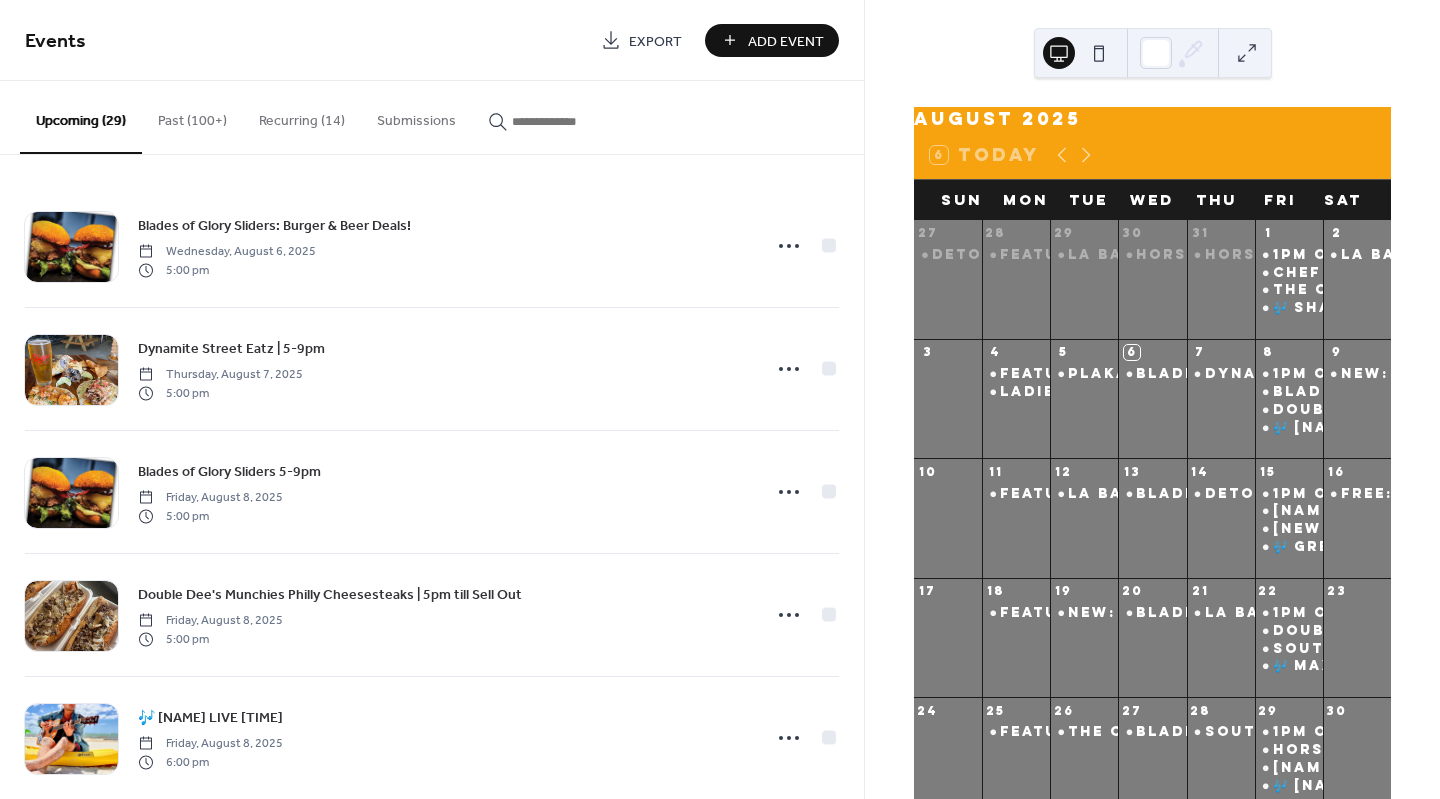 click at bounding box center [572, 121] 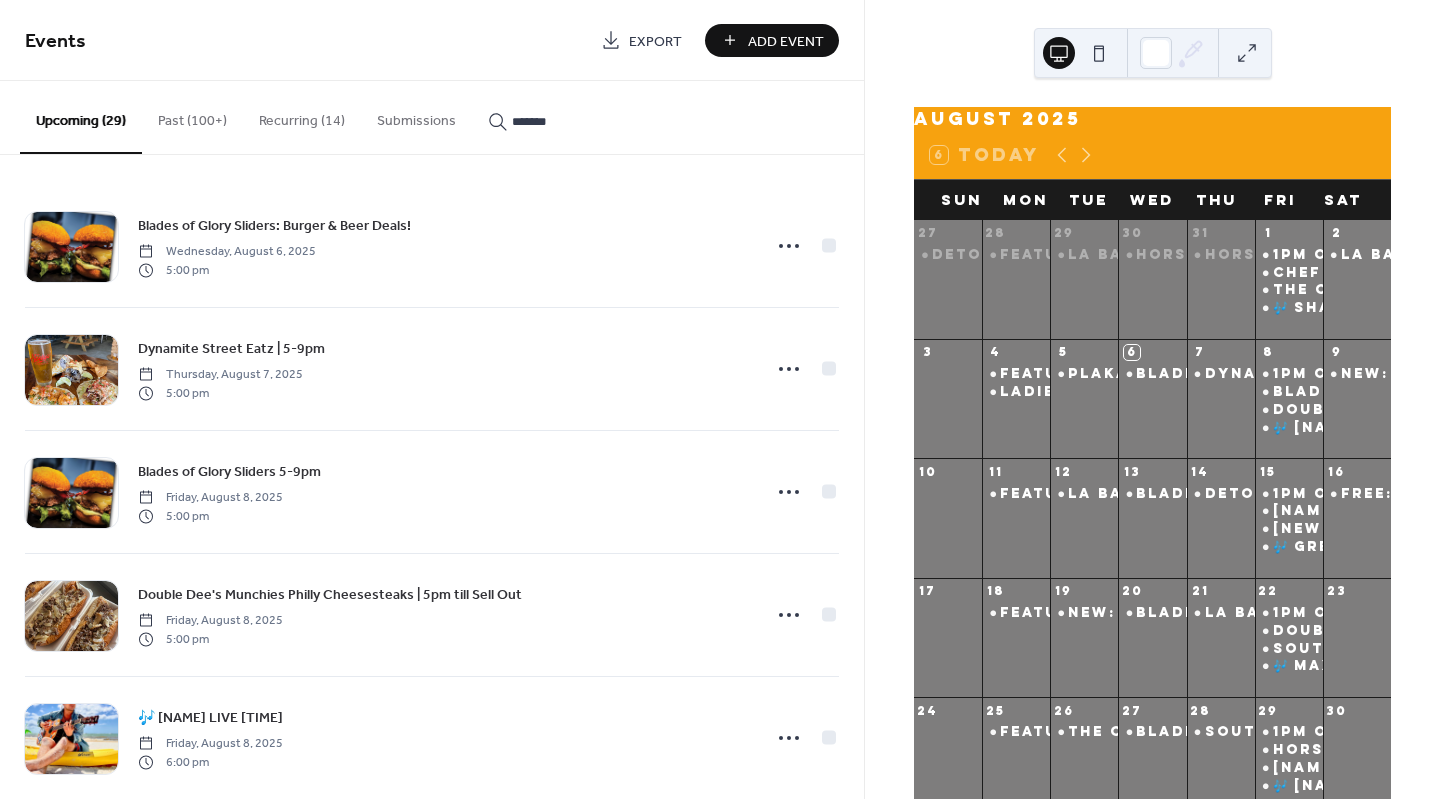 click on "********" at bounding box center [560, 116] 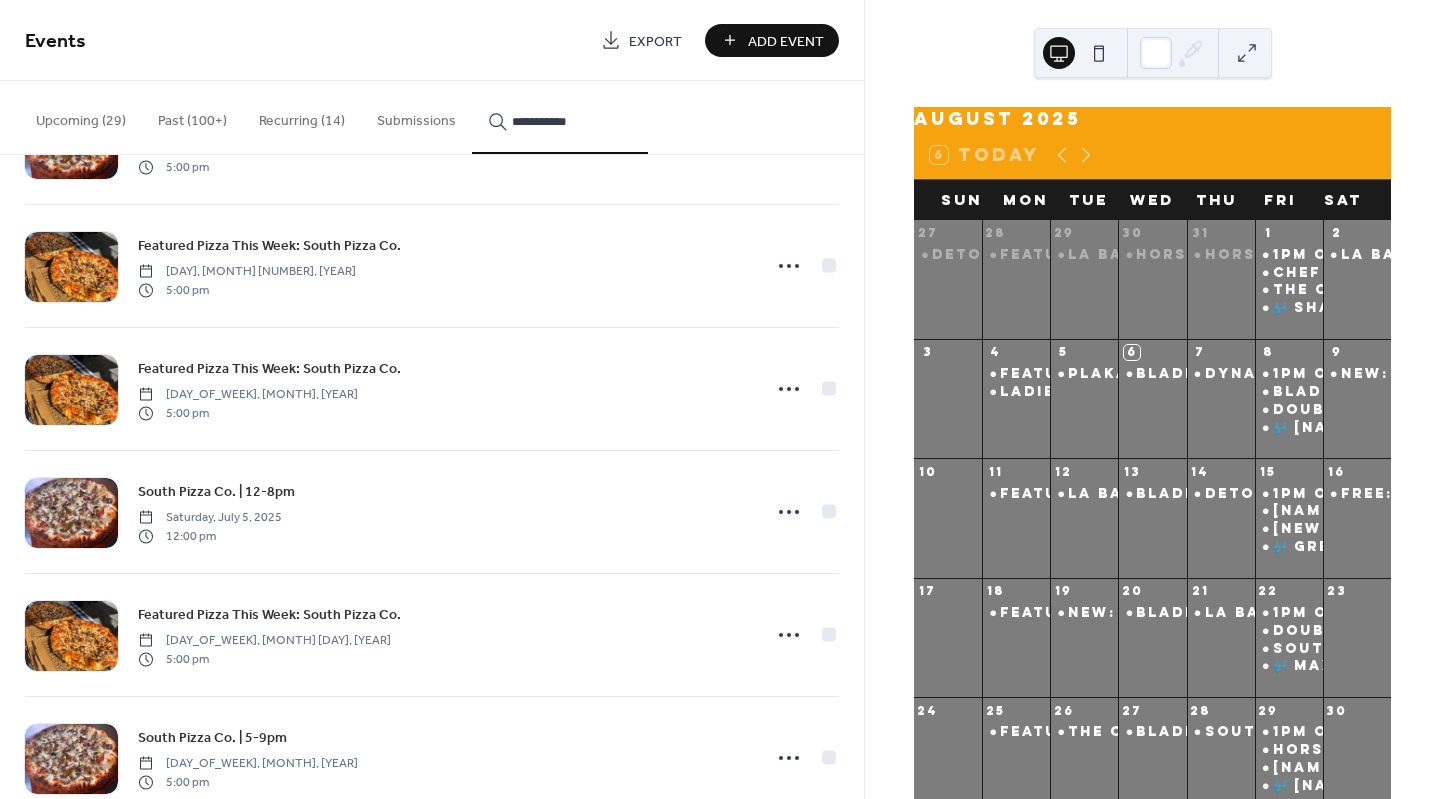 scroll, scrollTop: 3708, scrollLeft: 0, axis: vertical 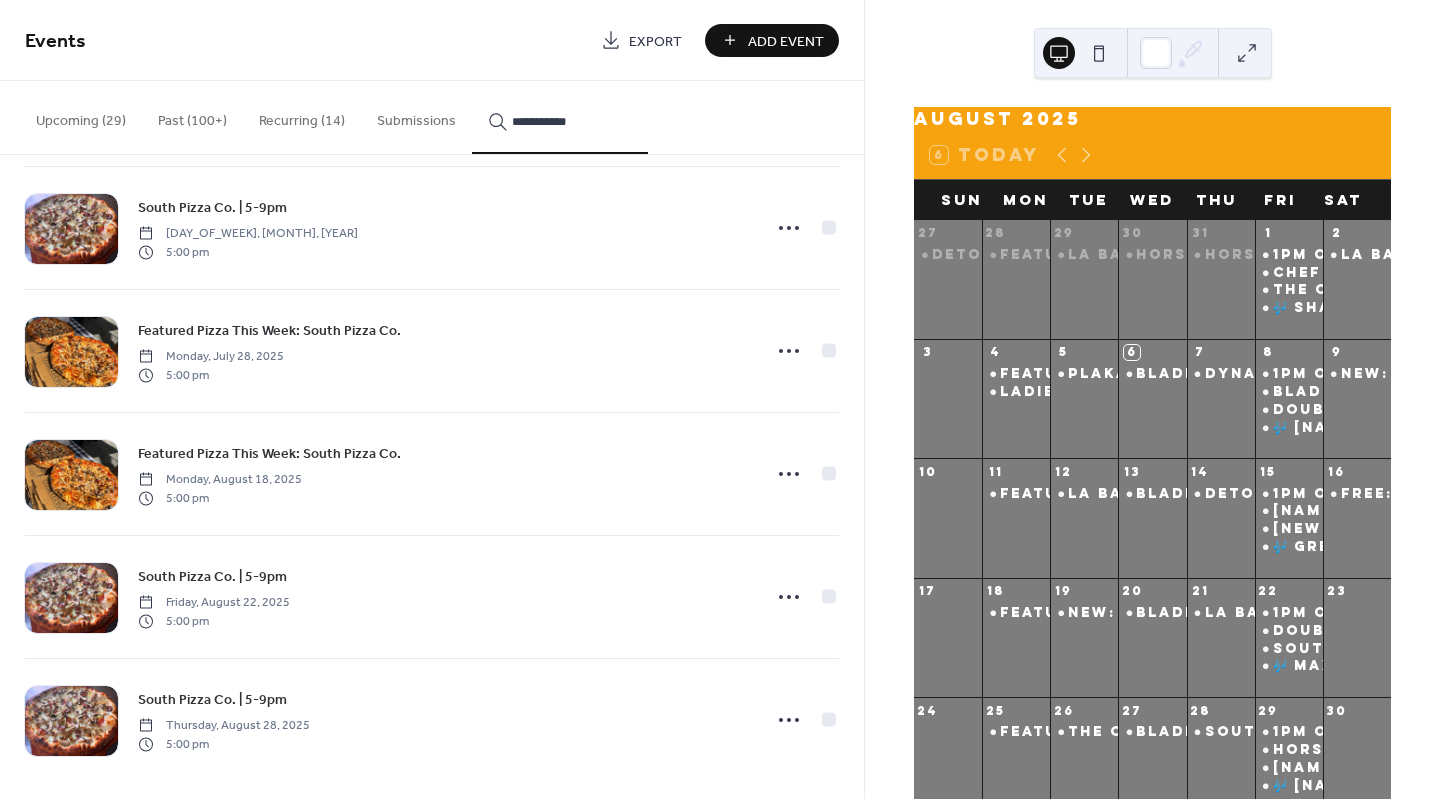 type on "**********" 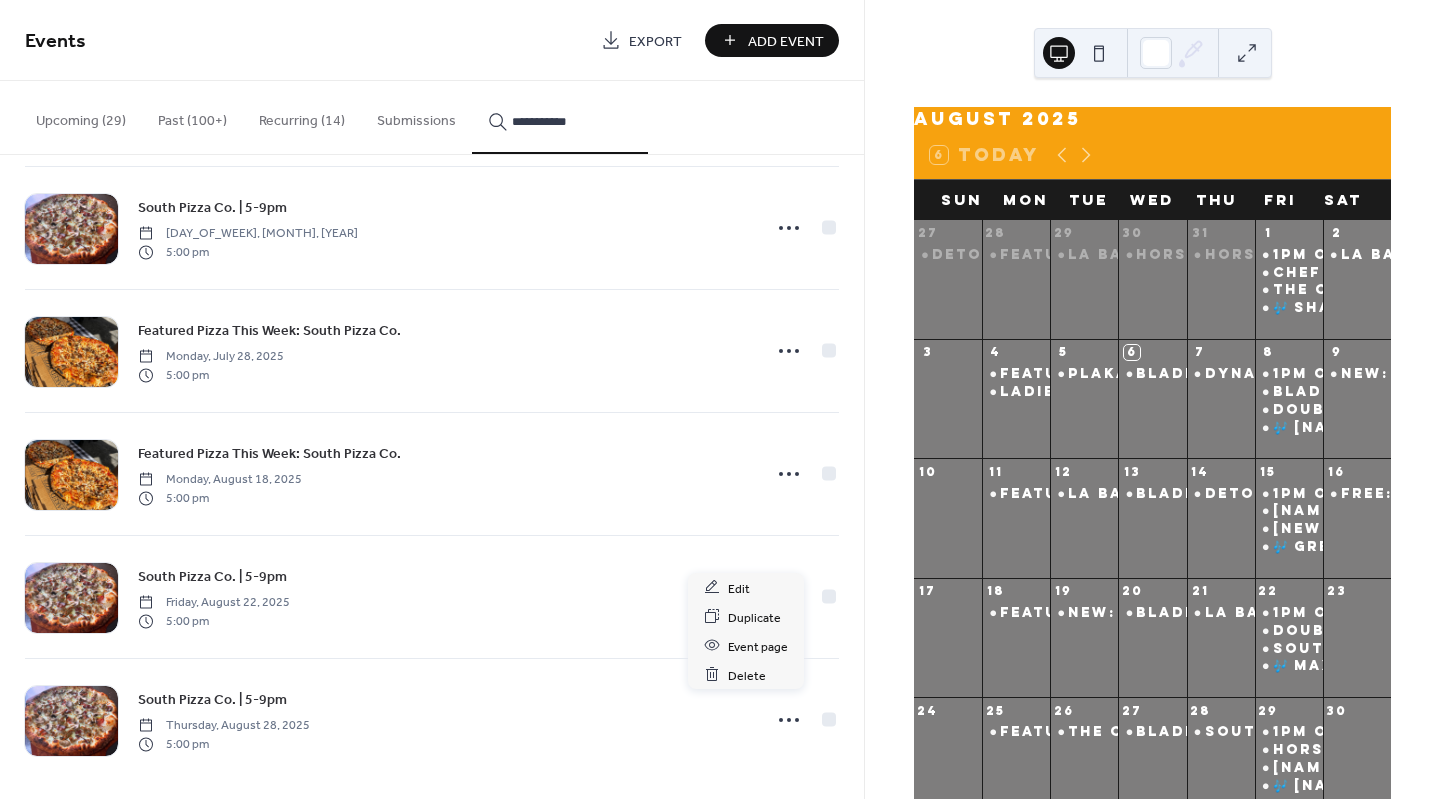 click 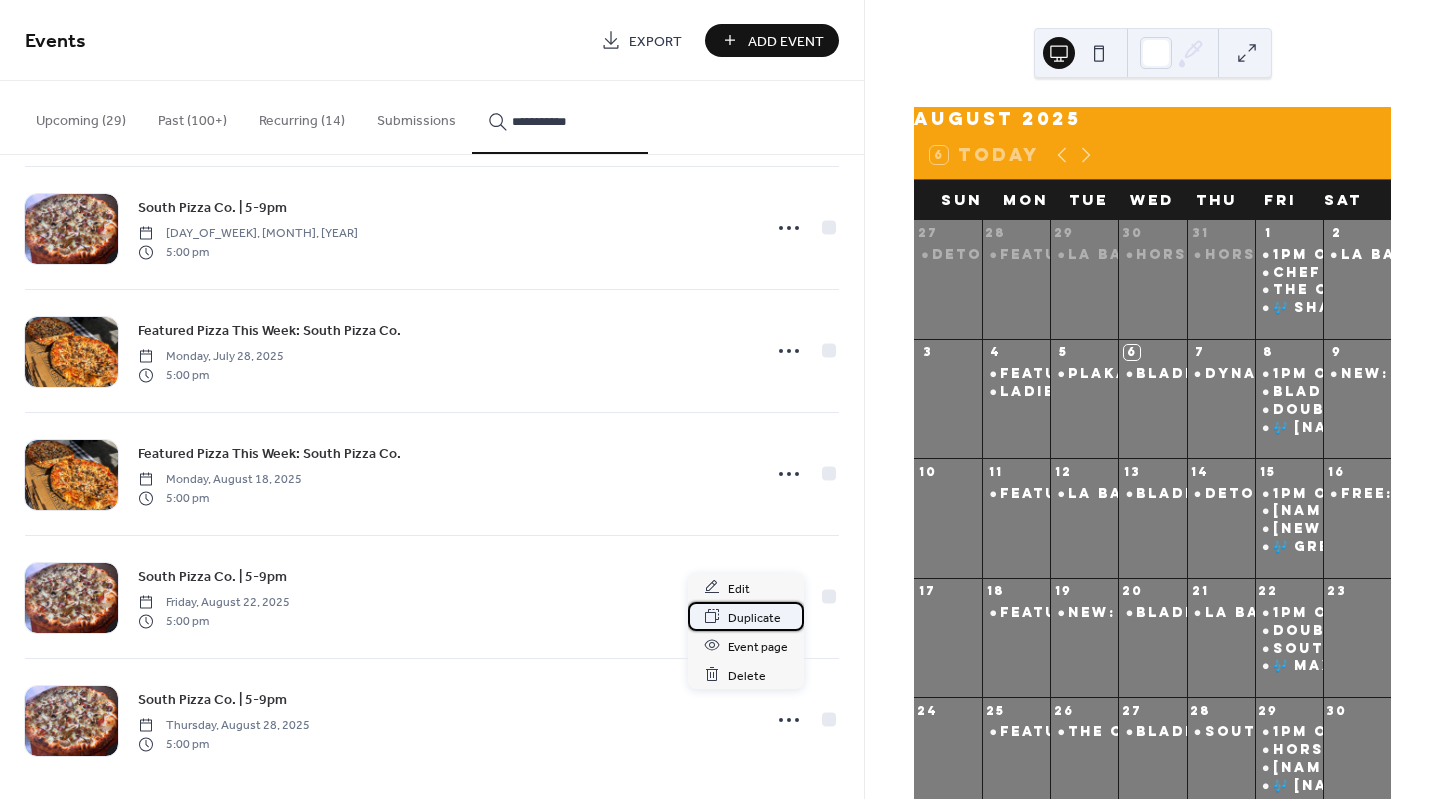 click on "Duplicate" at bounding box center (754, 617) 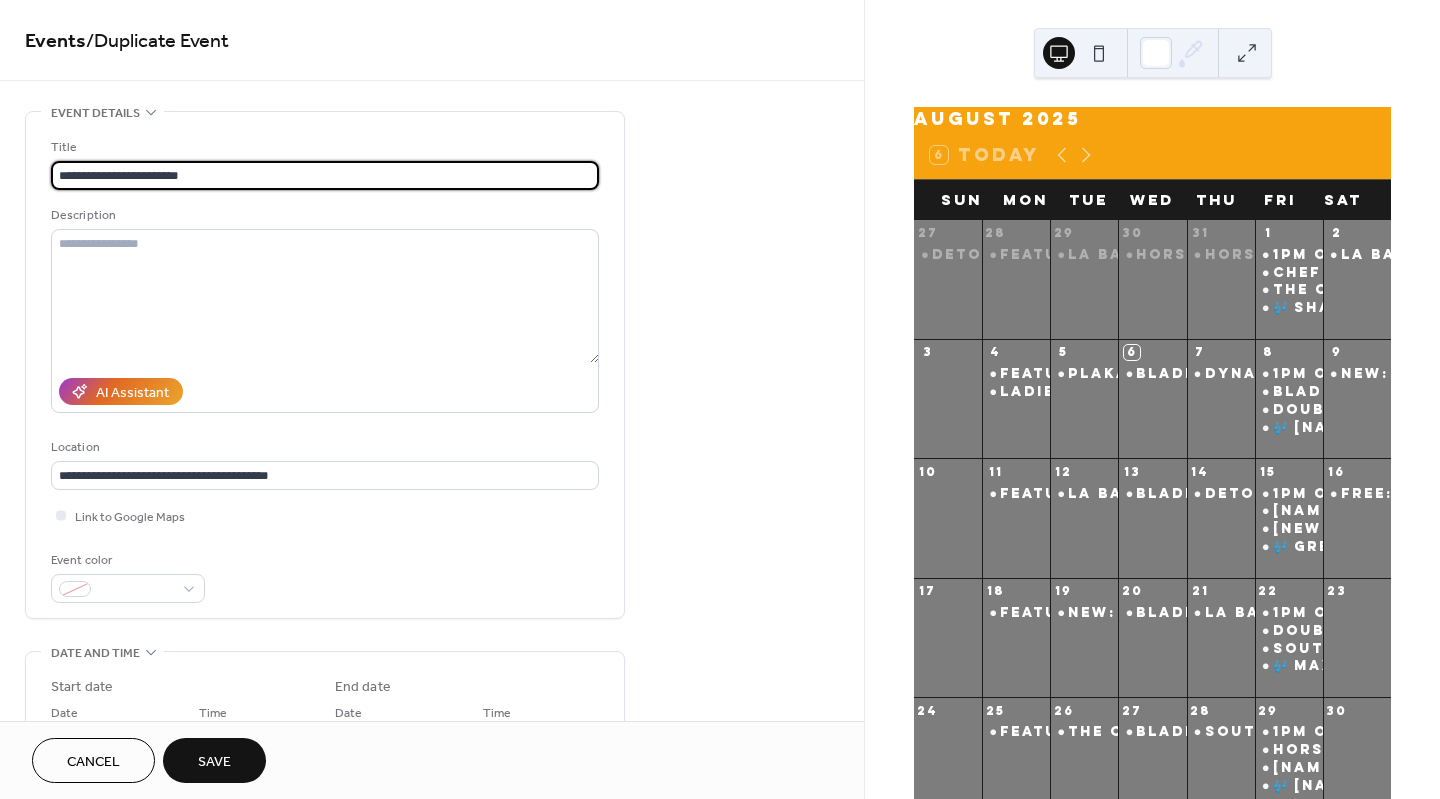 scroll, scrollTop: 184, scrollLeft: 0, axis: vertical 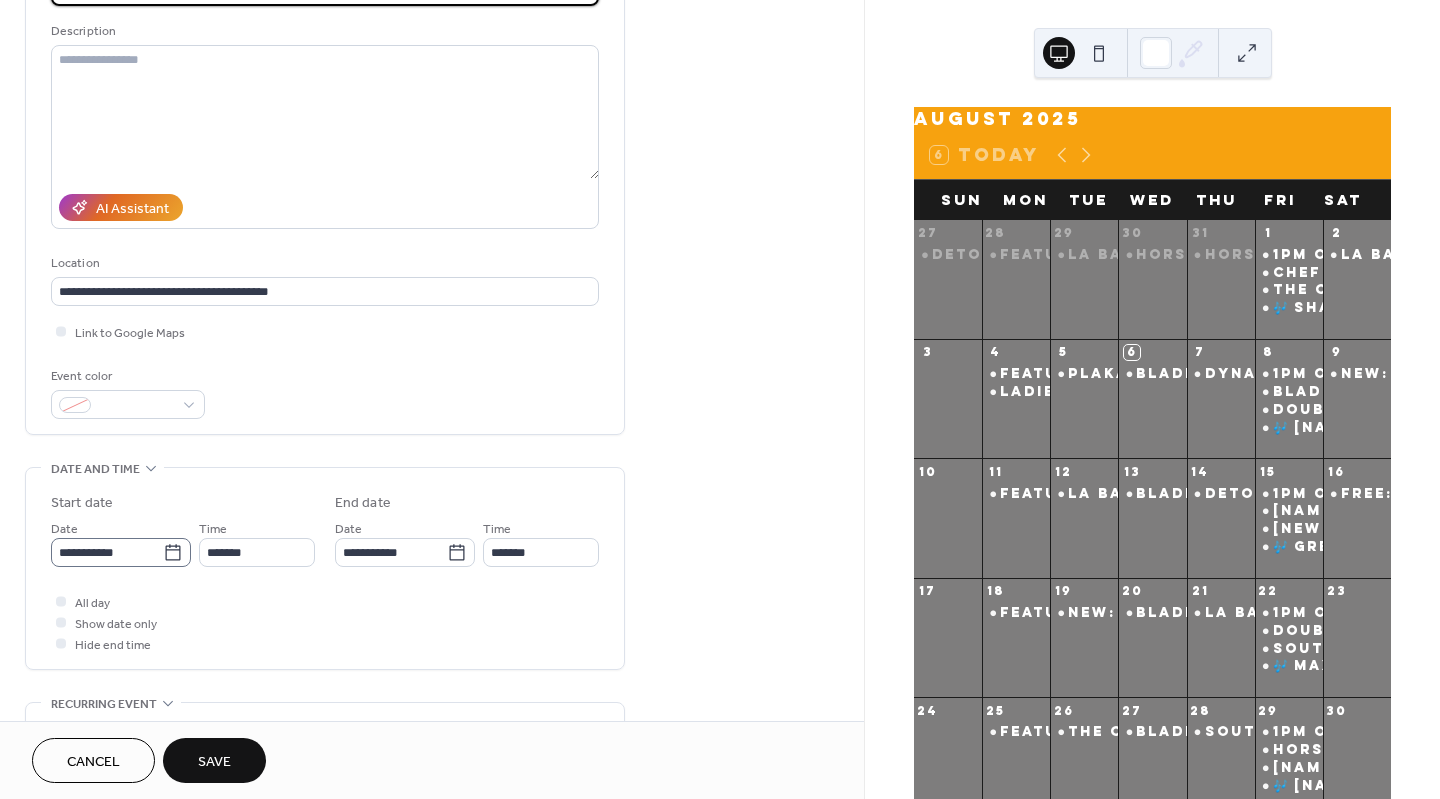 type on "**********" 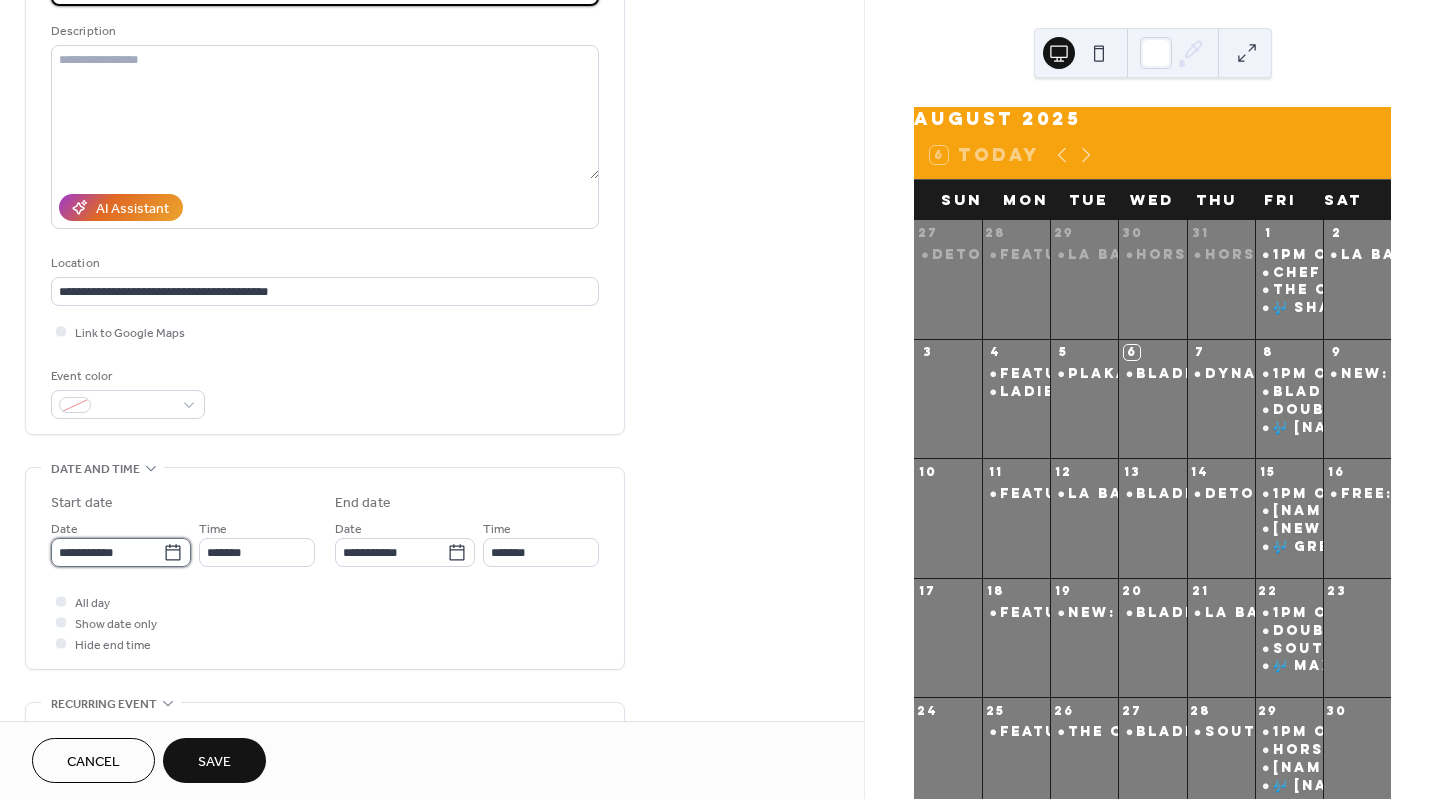 click on "**********" at bounding box center (107, 552) 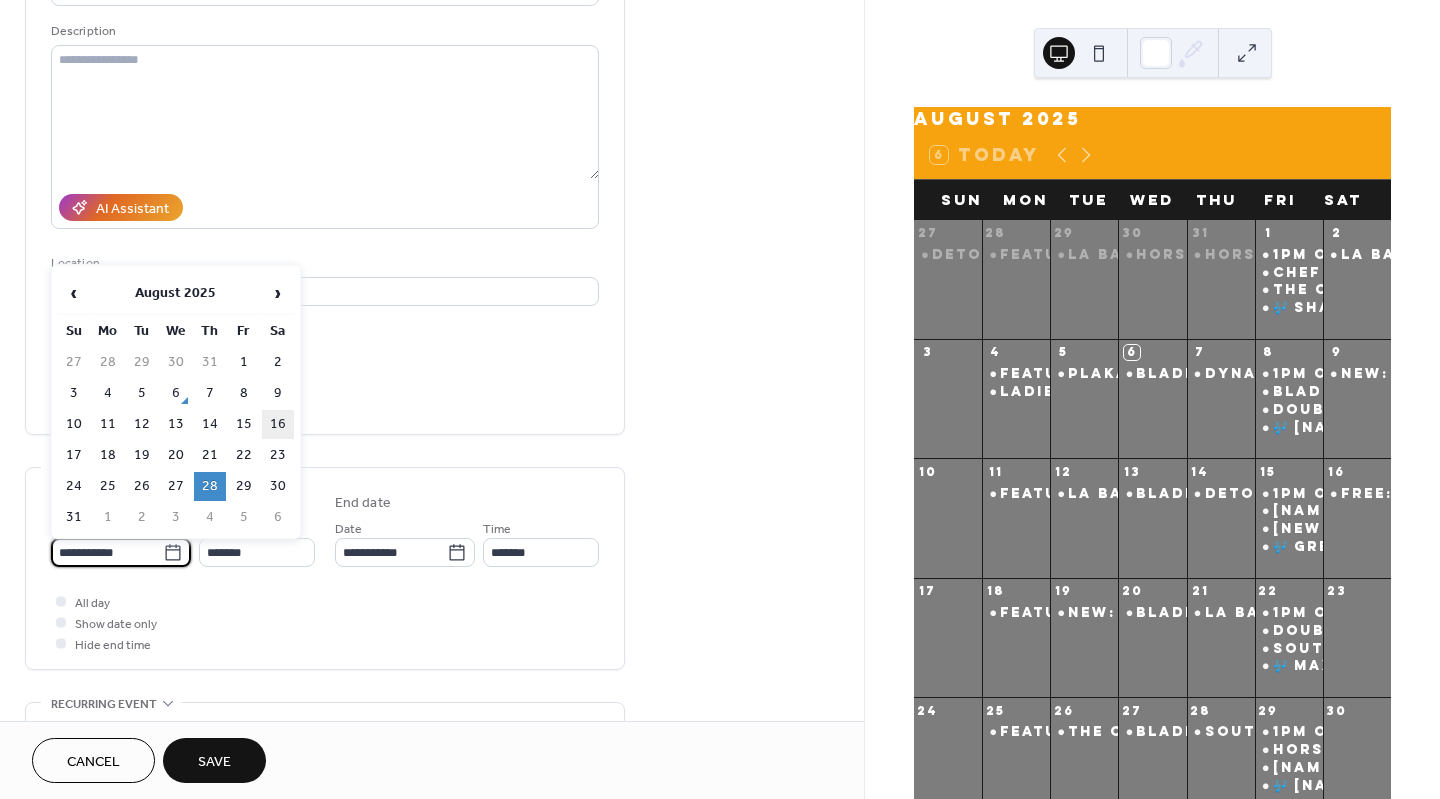 click on "16" at bounding box center [278, 424] 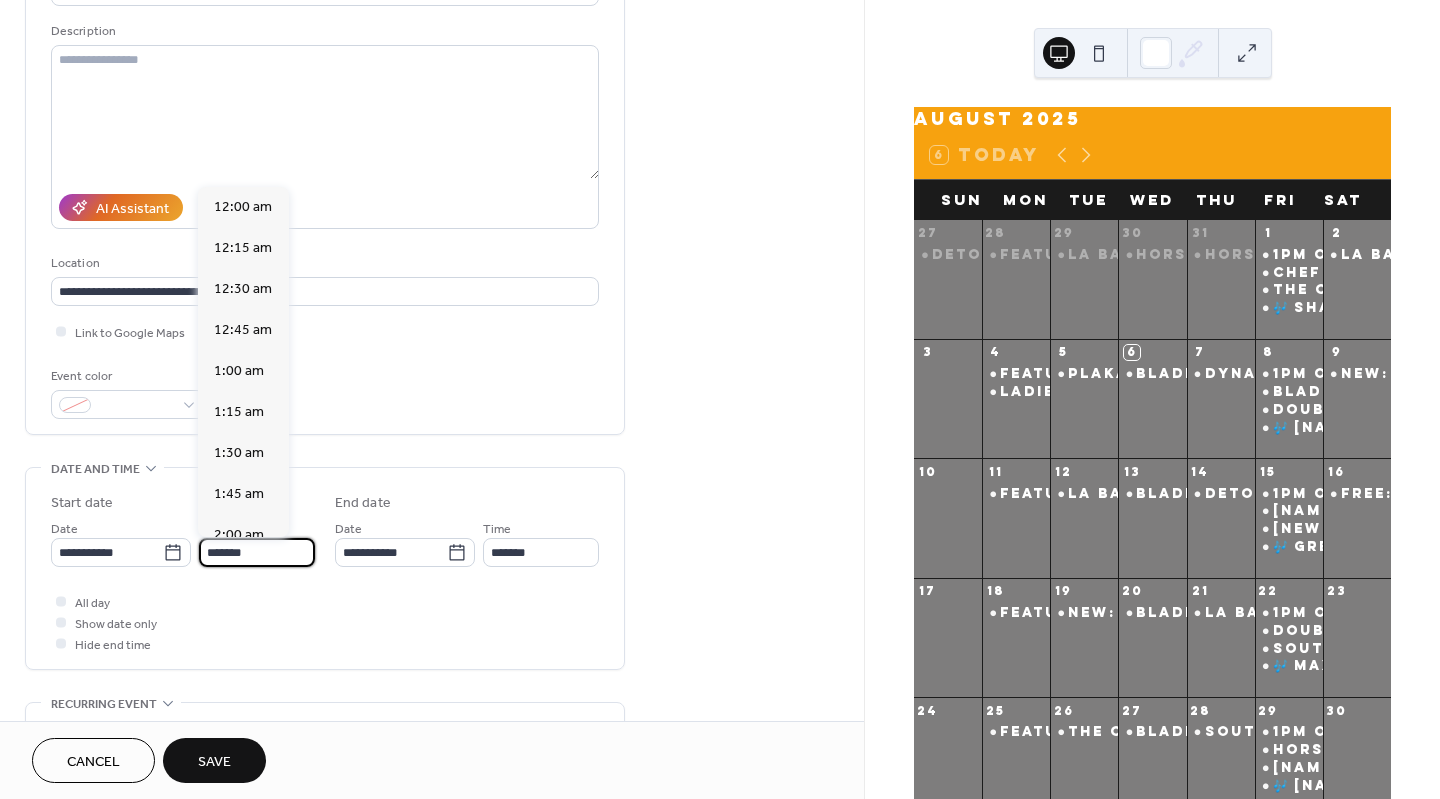 click on "*******" at bounding box center [257, 552] 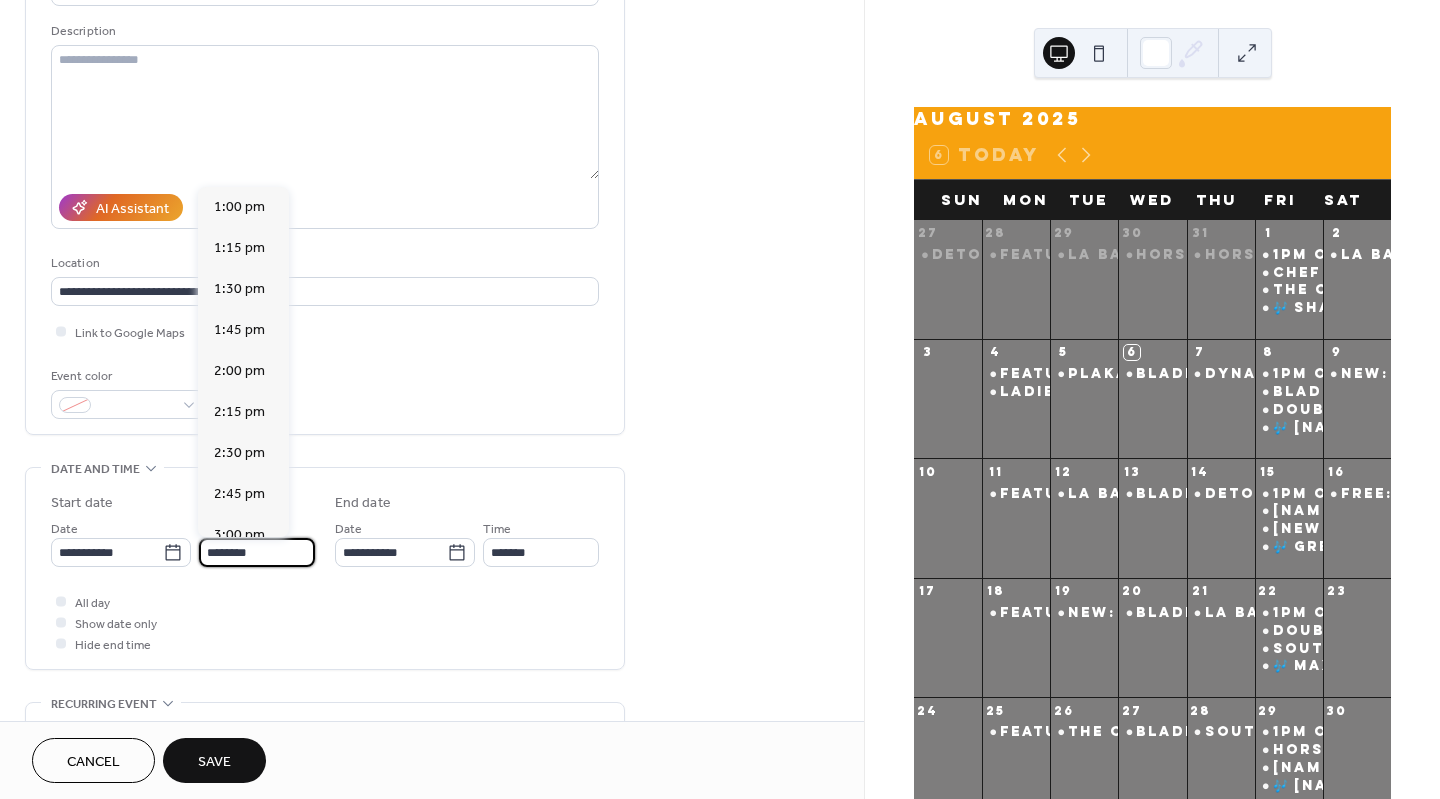 scroll, scrollTop: 1968, scrollLeft: 0, axis: vertical 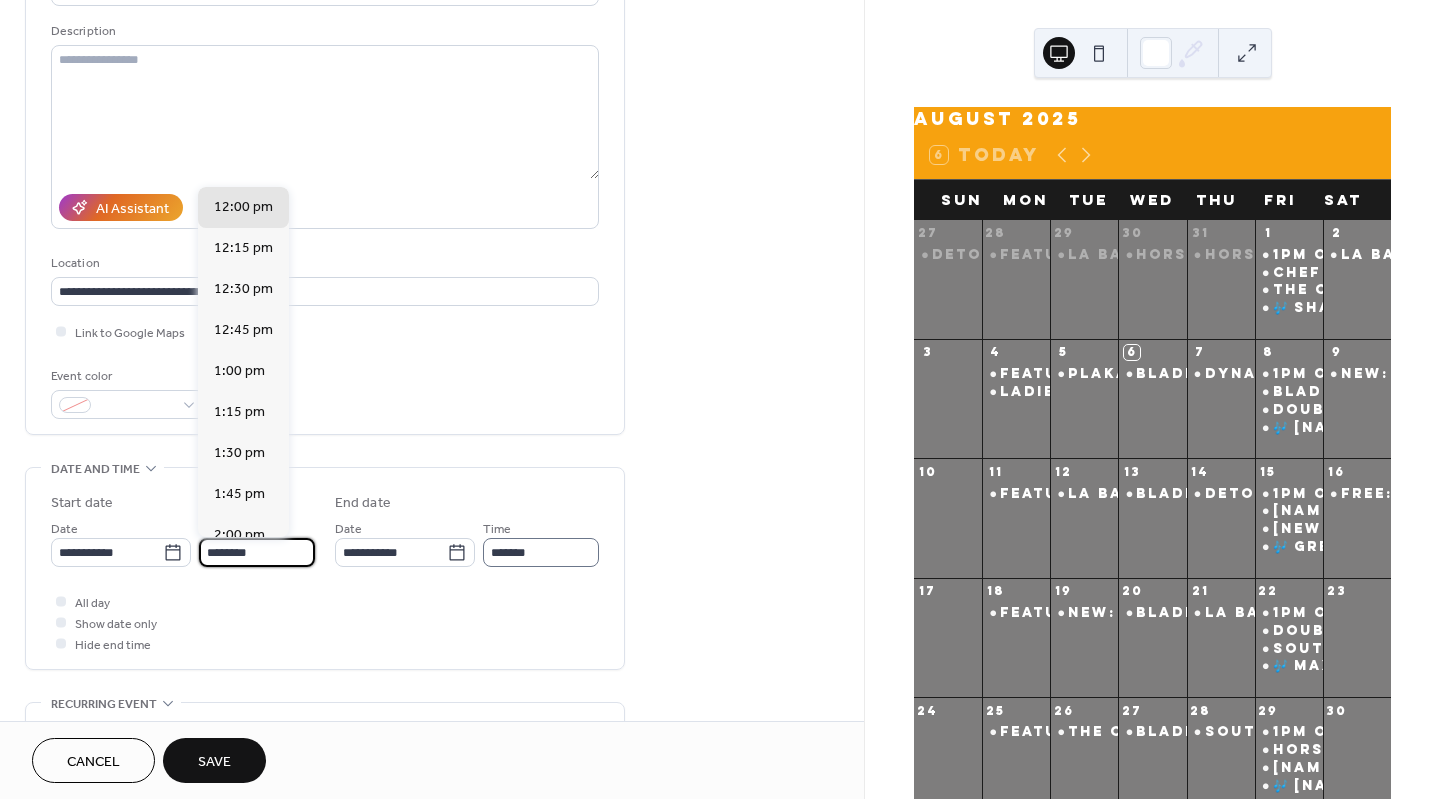 type on "********" 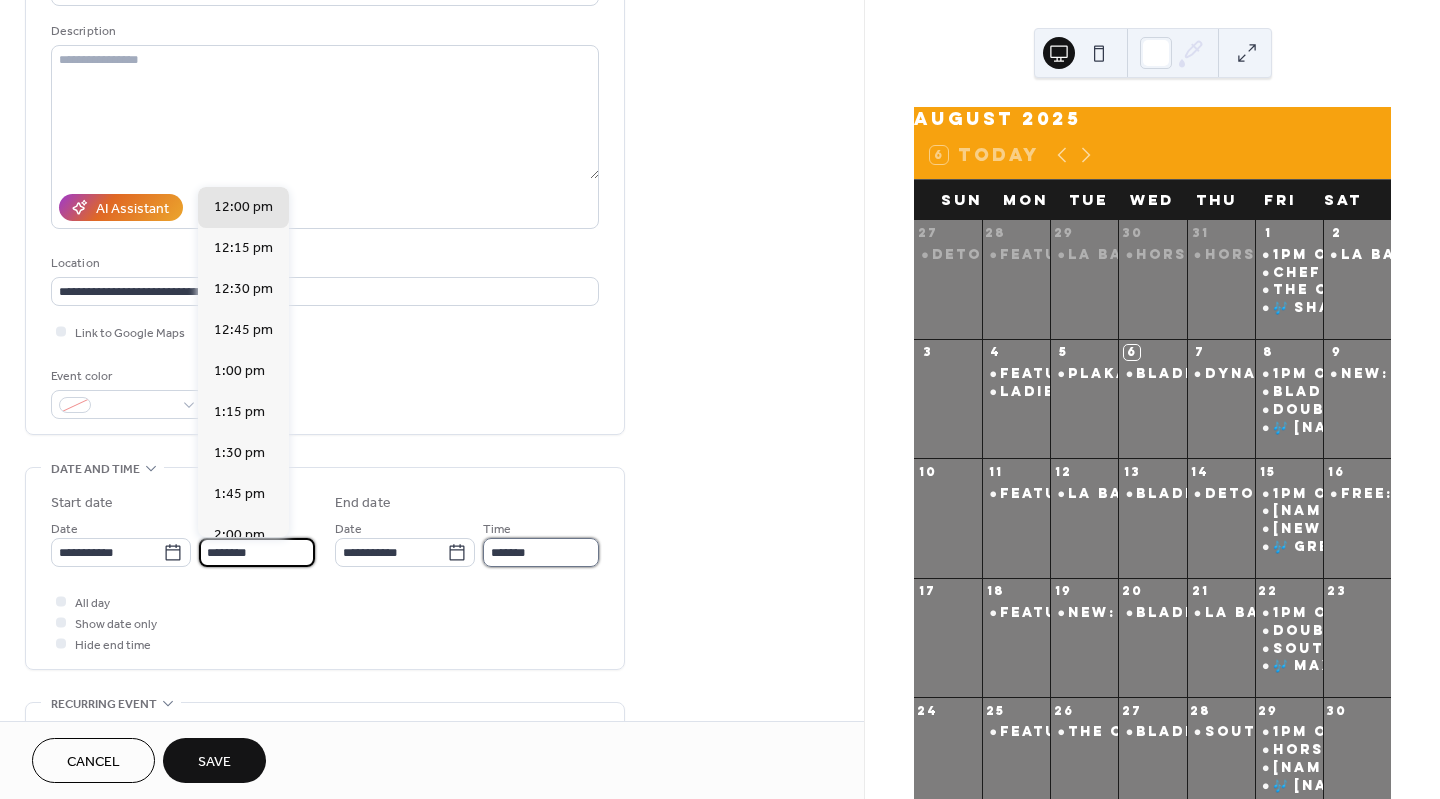 click on "*******" at bounding box center [541, 552] 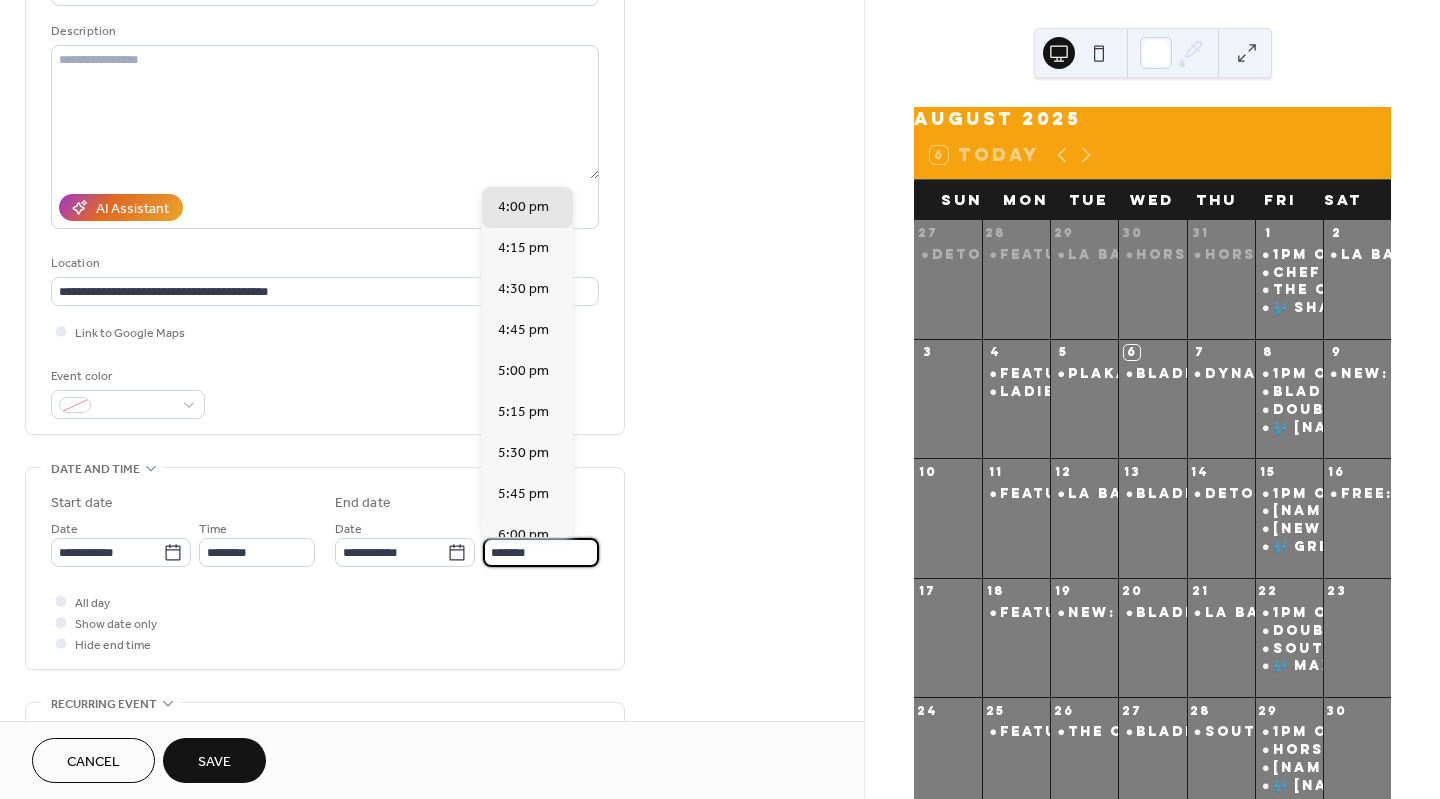 scroll, scrollTop: 1271, scrollLeft: 0, axis: vertical 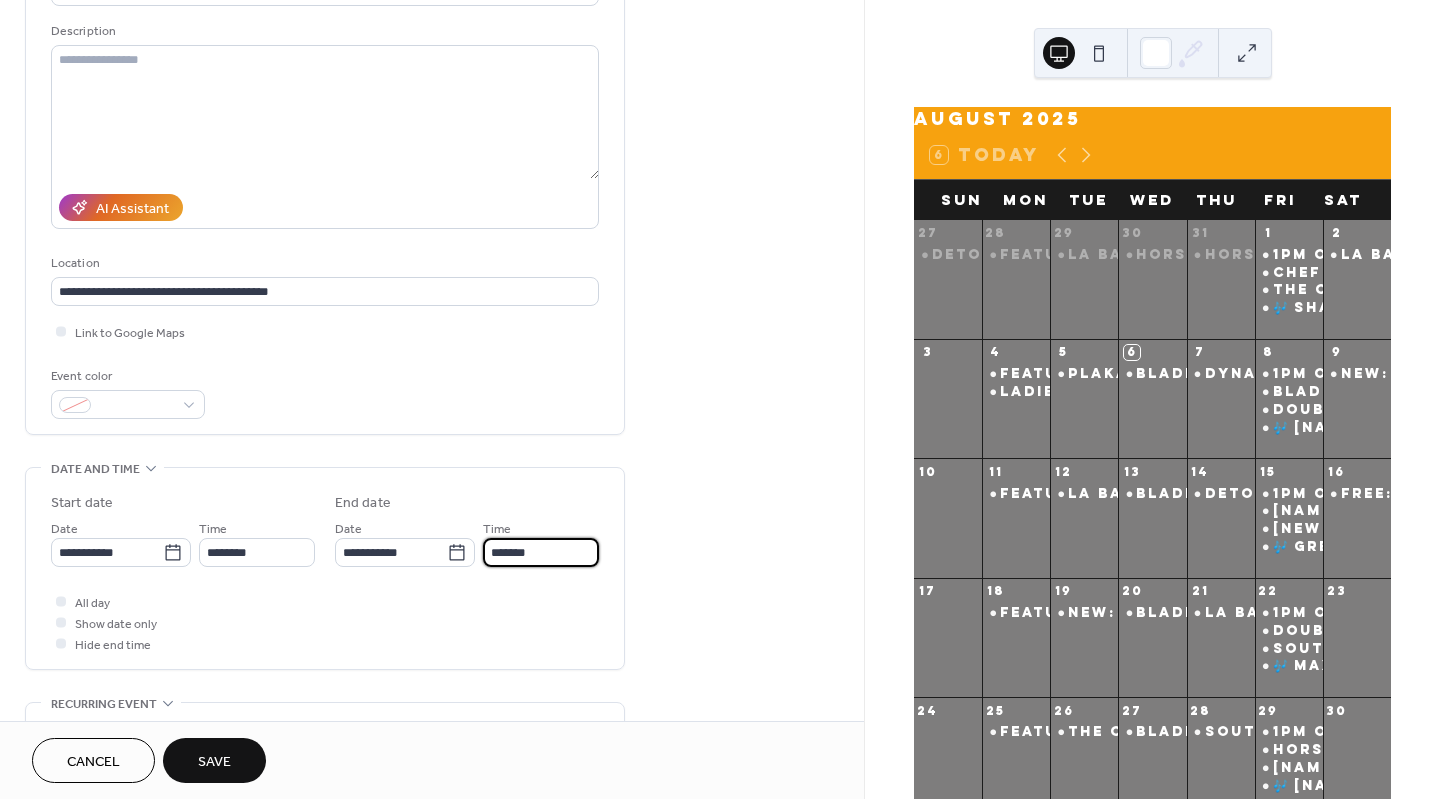 type on "*******" 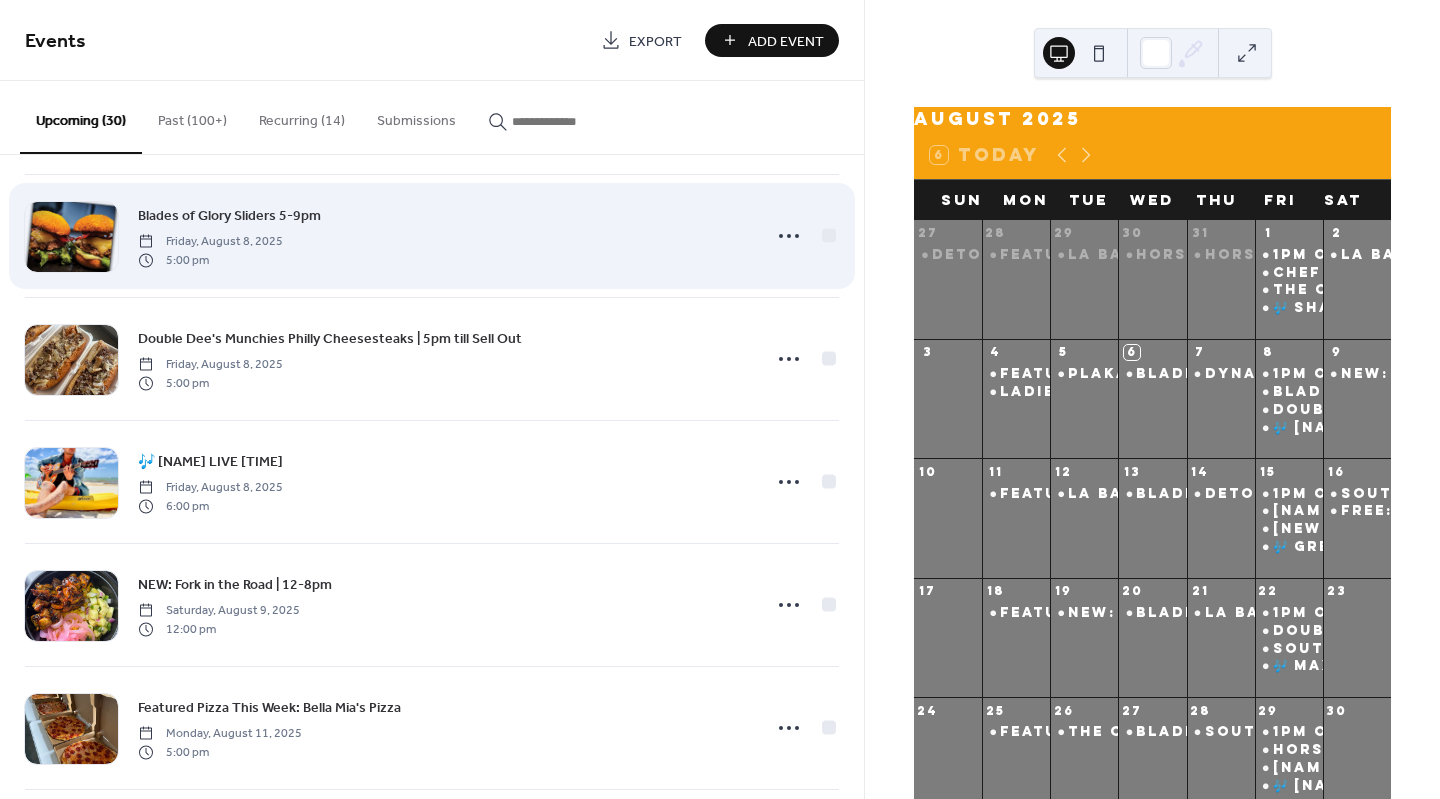 scroll, scrollTop: 0, scrollLeft: 0, axis: both 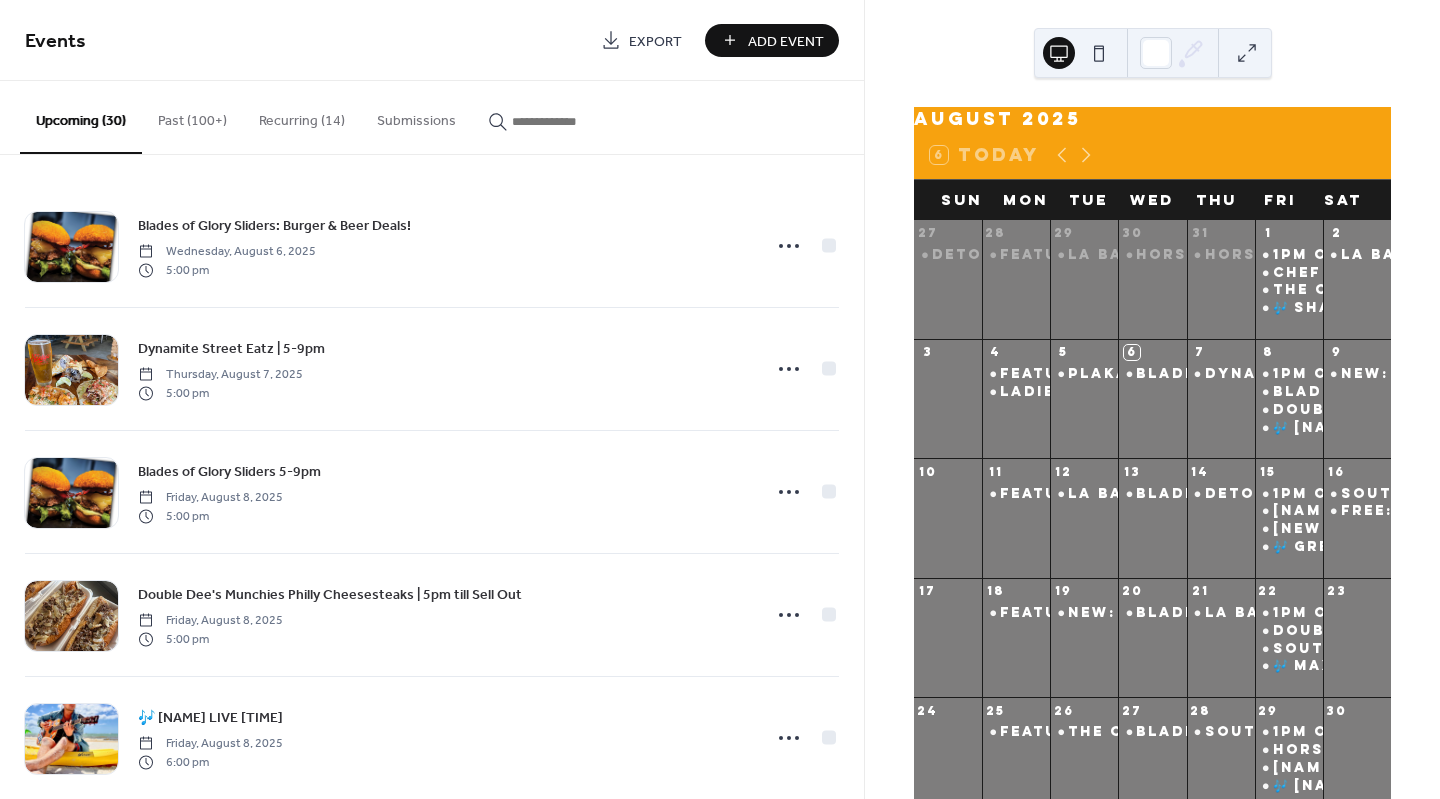 click at bounding box center (572, 121) 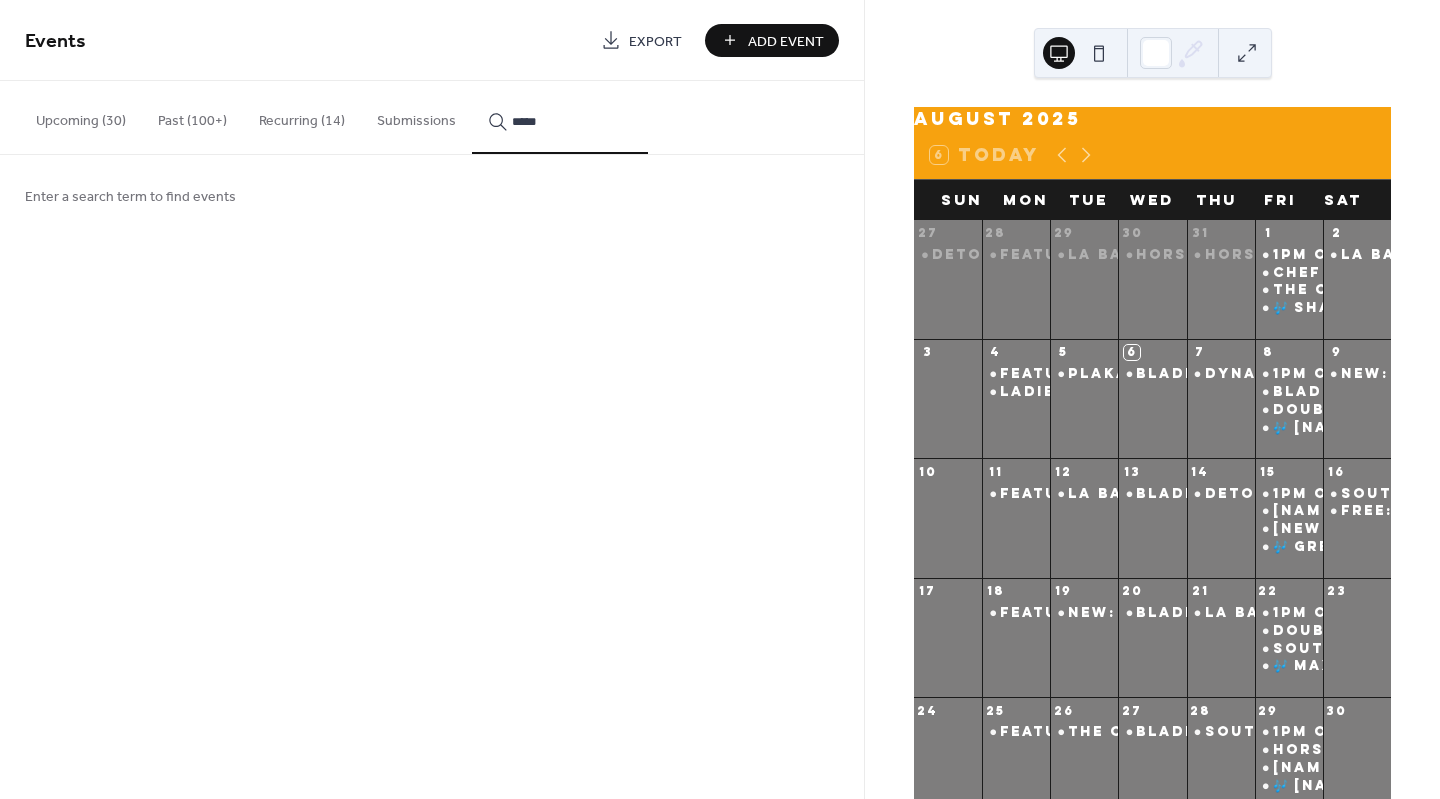 click on "*****" at bounding box center [560, 117] 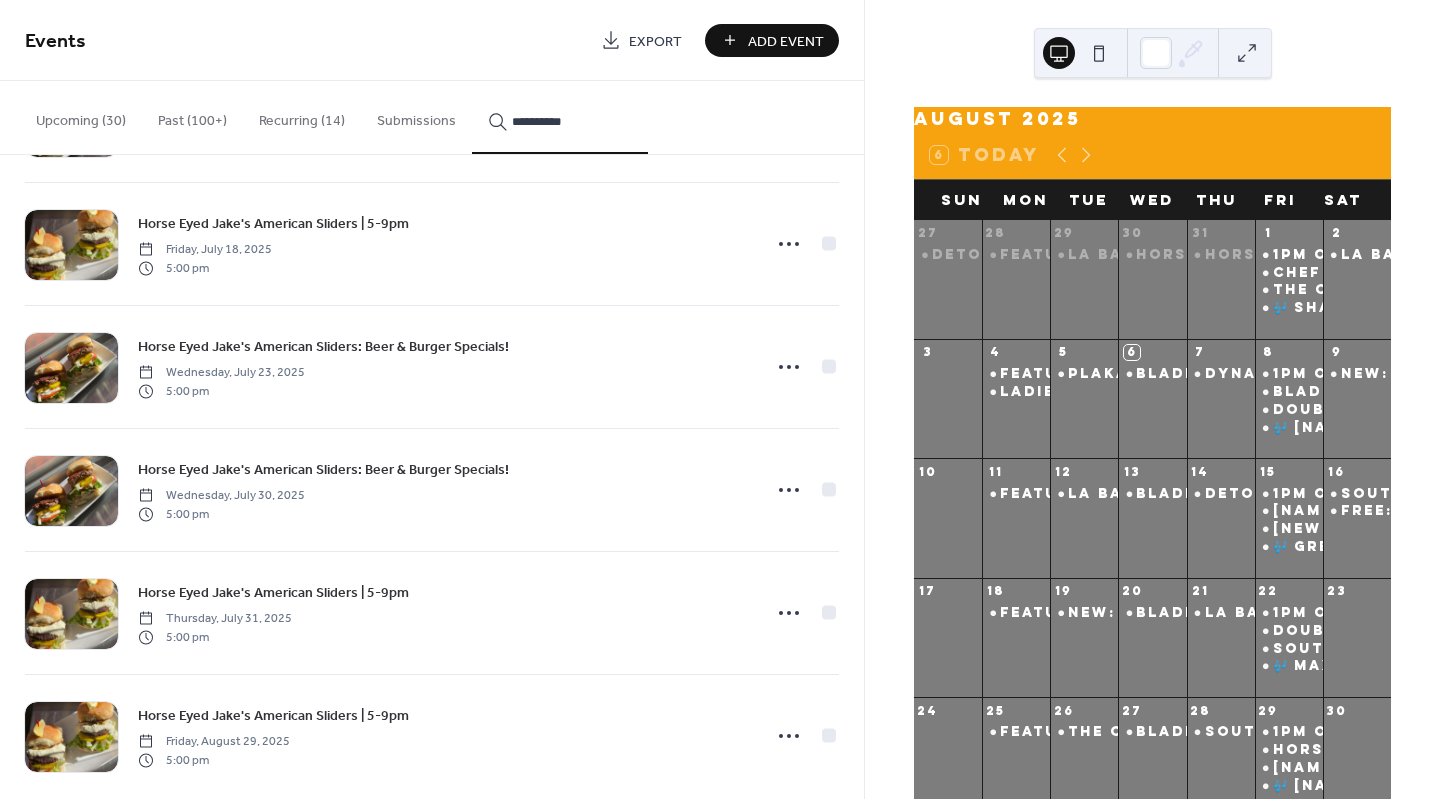 scroll, scrollTop: 2113, scrollLeft: 0, axis: vertical 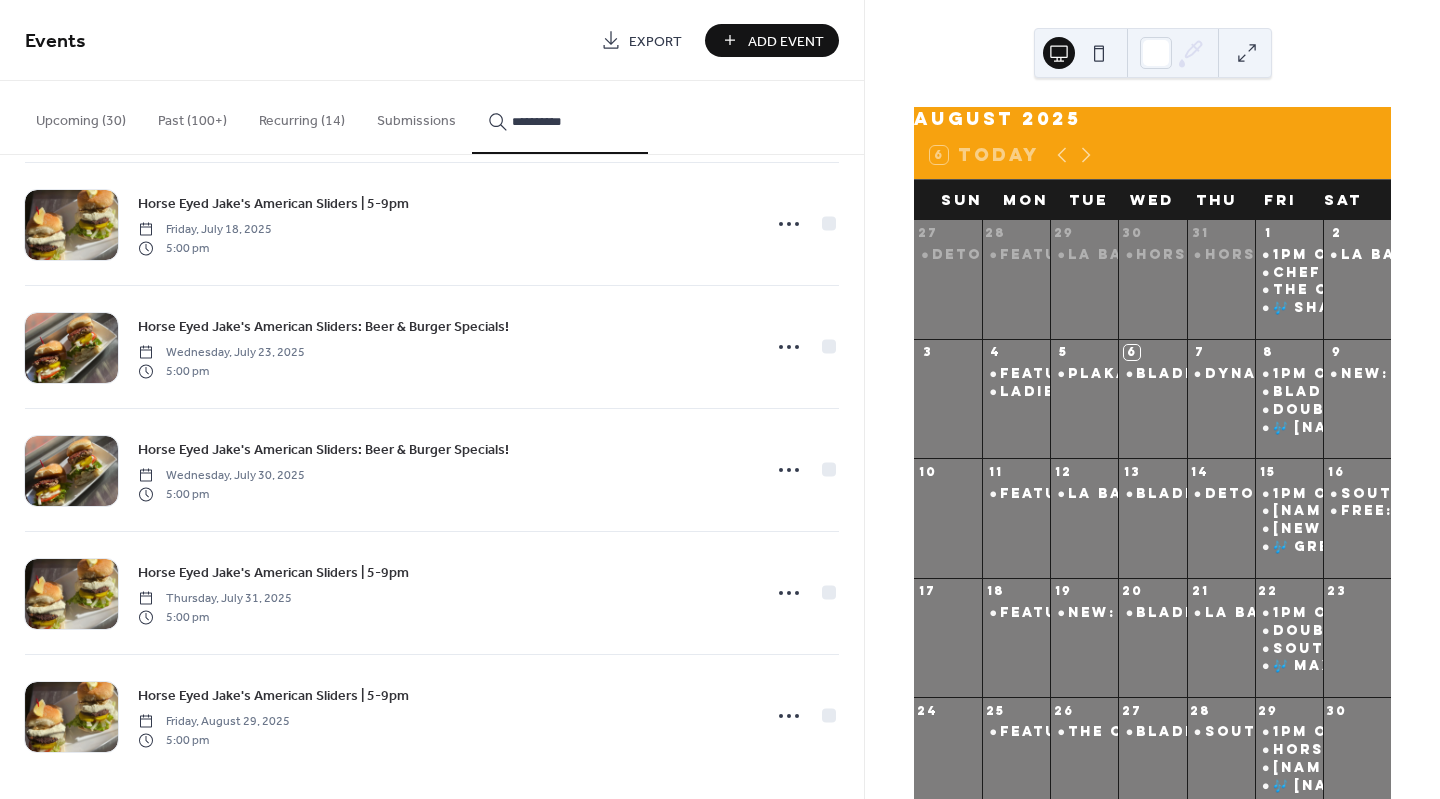 type on "**********" 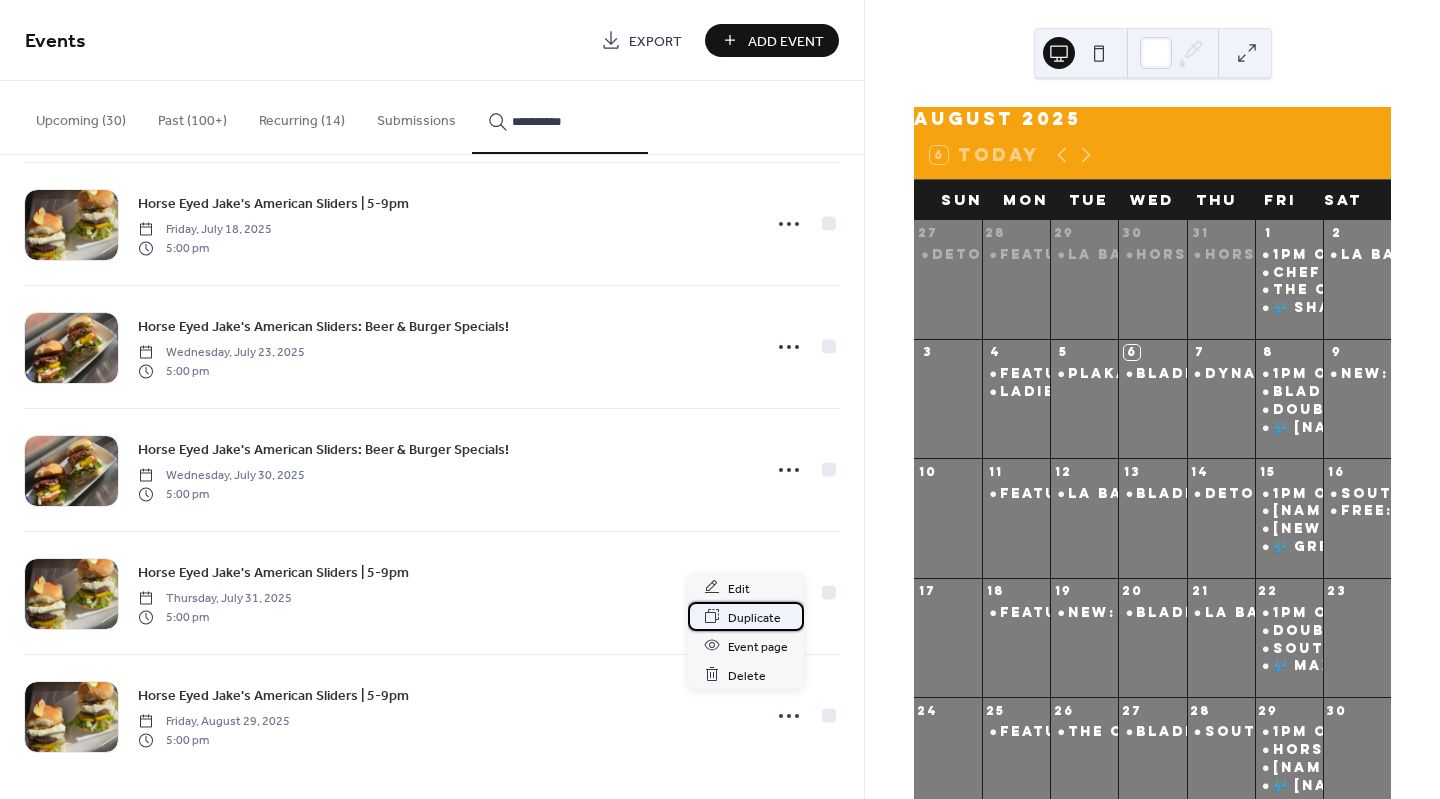 click on "Duplicate" at bounding box center [746, 616] 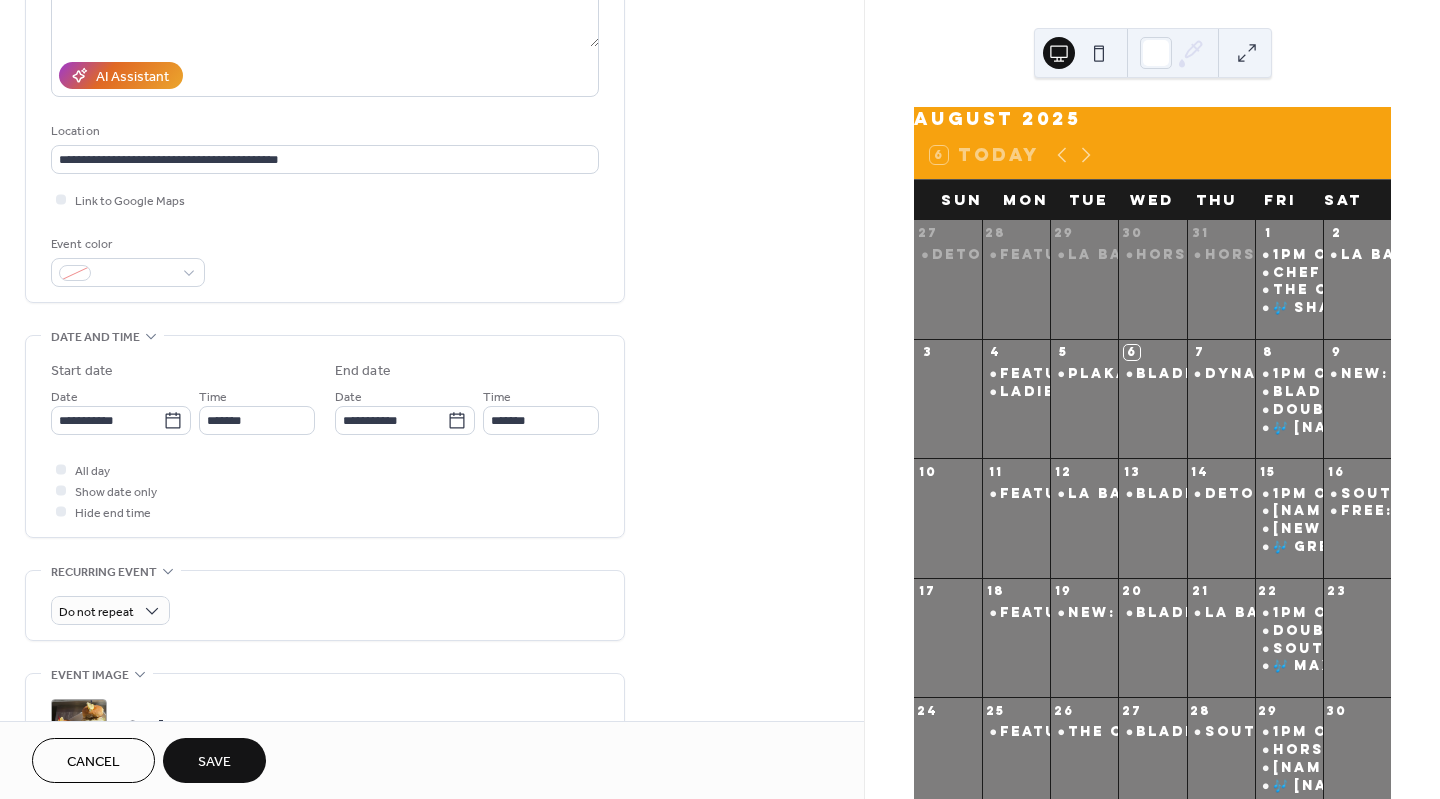 scroll, scrollTop: 319, scrollLeft: 0, axis: vertical 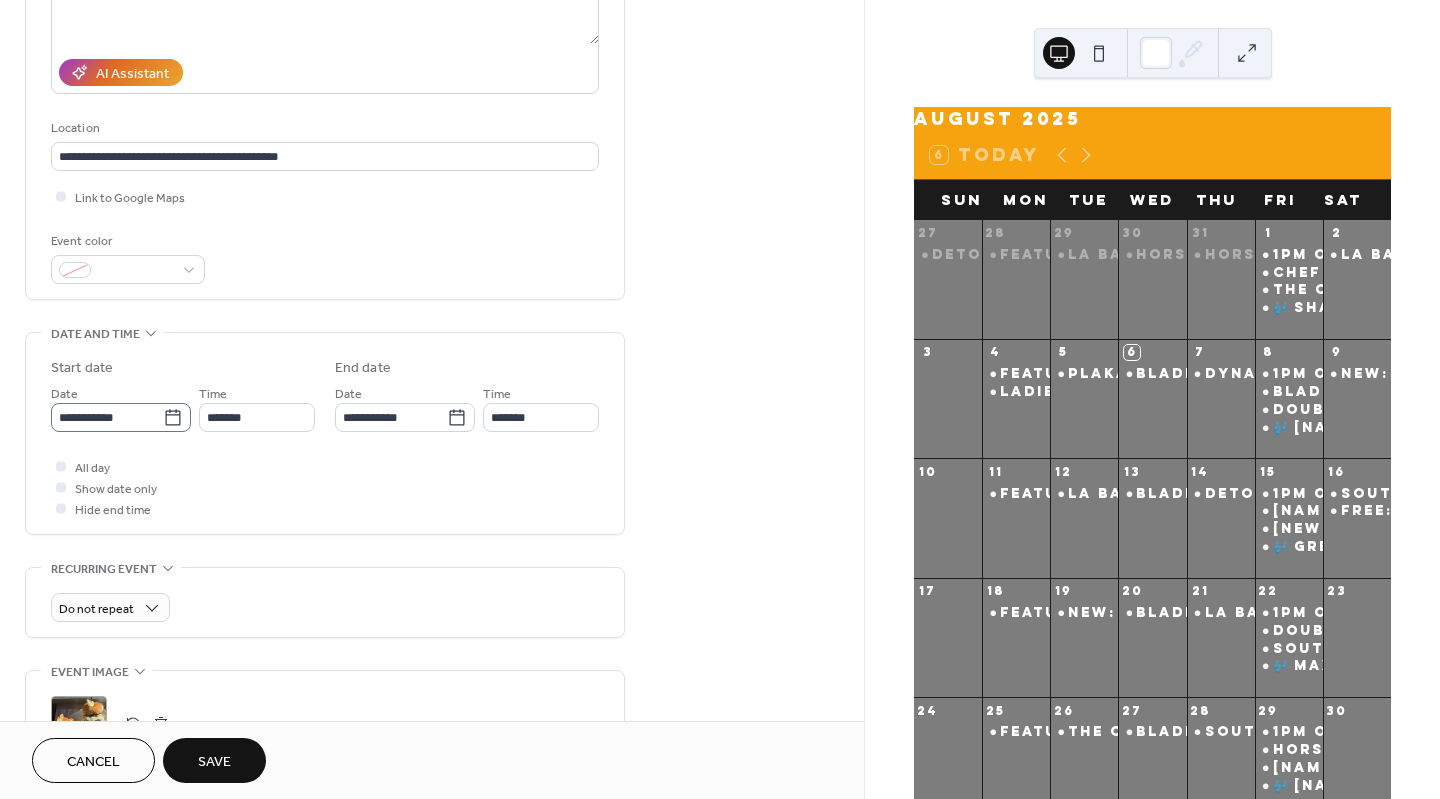 type on "**********" 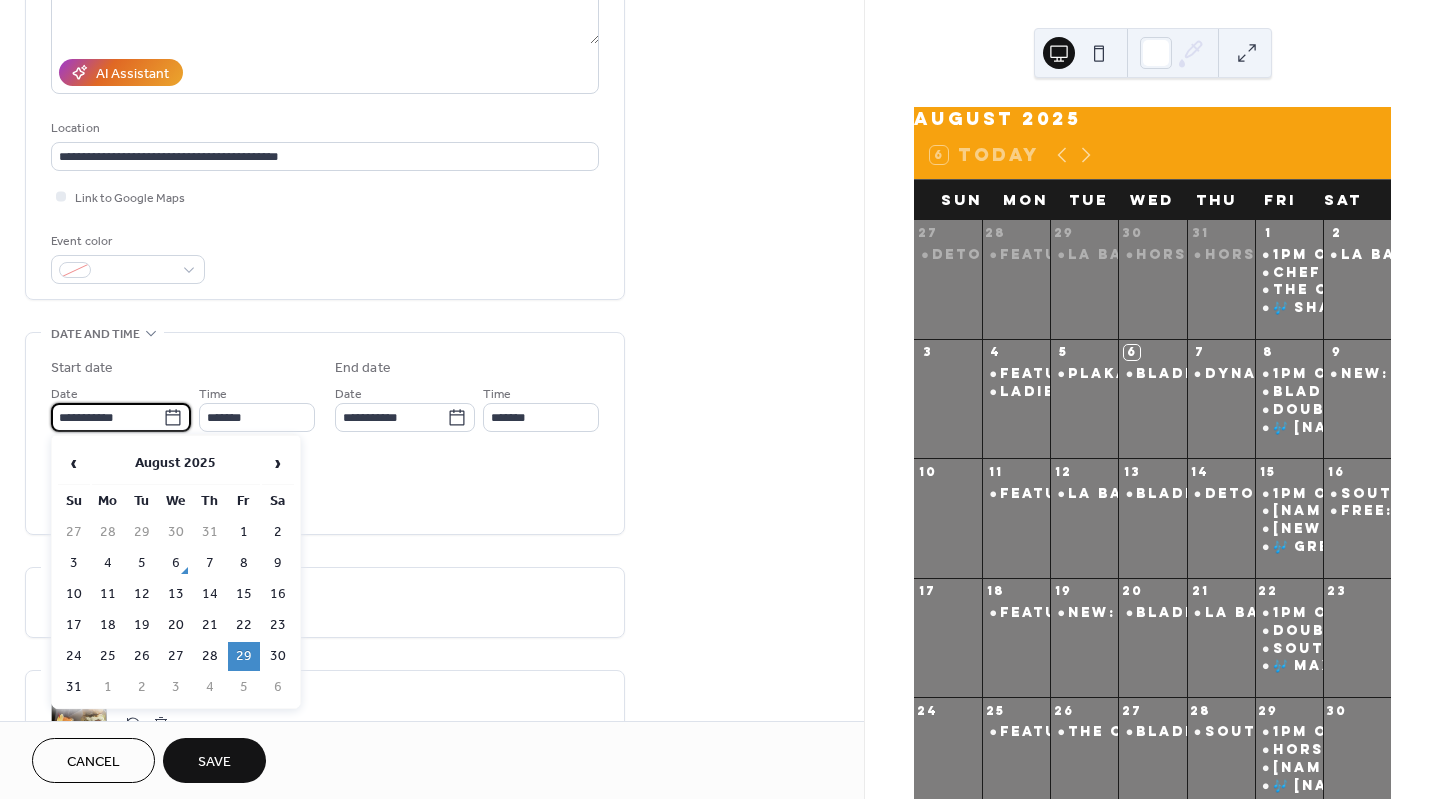 click on "**********" at bounding box center [107, 417] 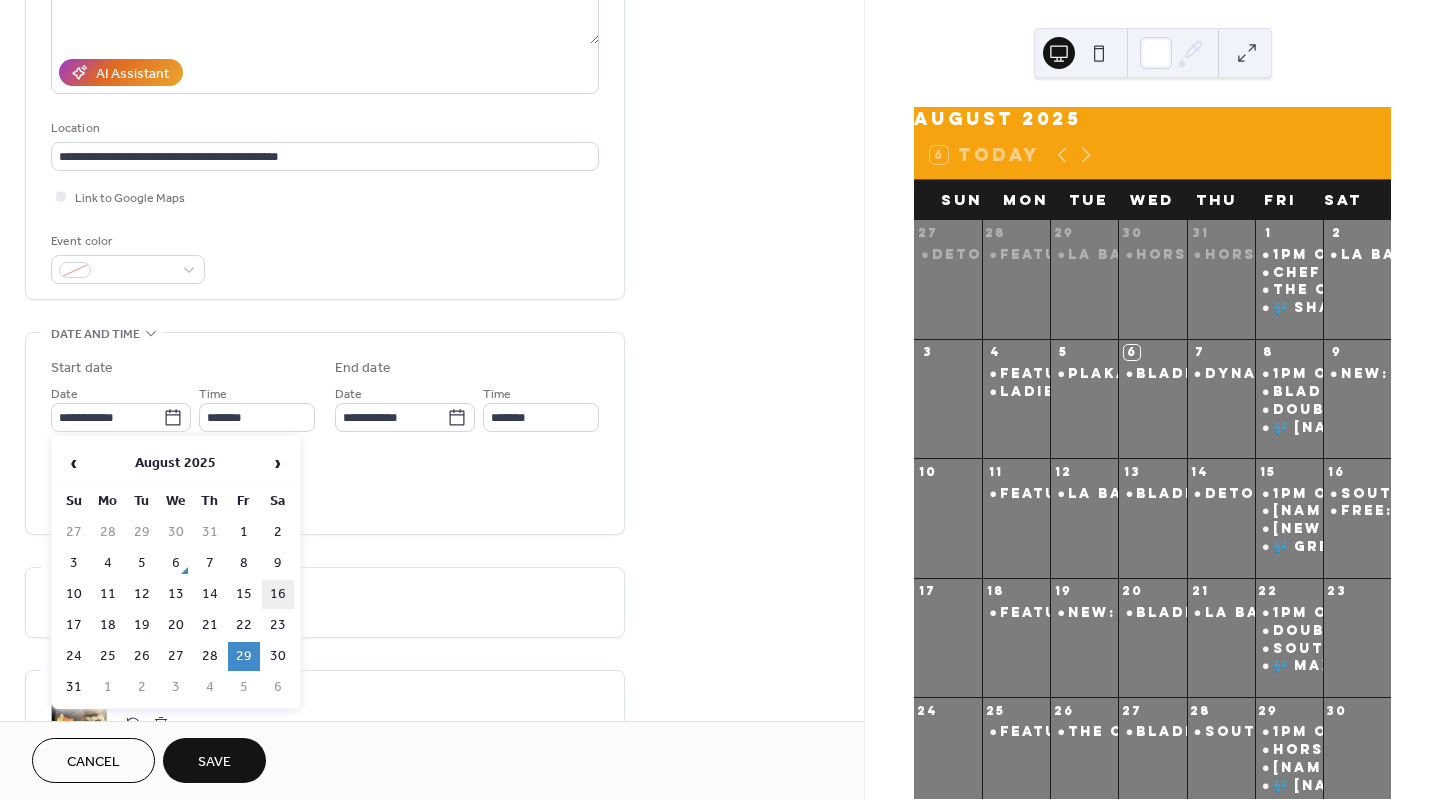 click on "16" at bounding box center (278, 594) 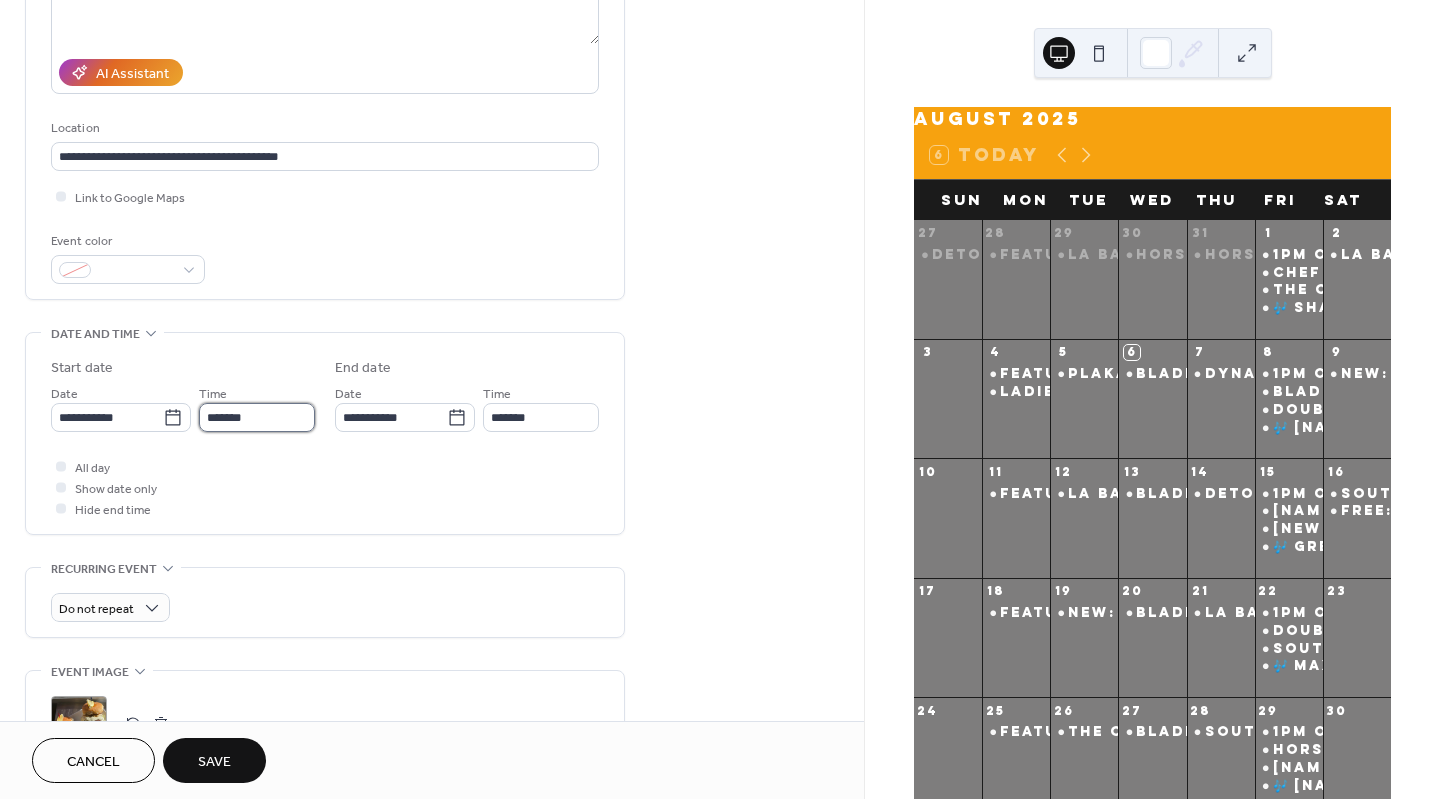 click on "*******" at bounding box center [257, 417] 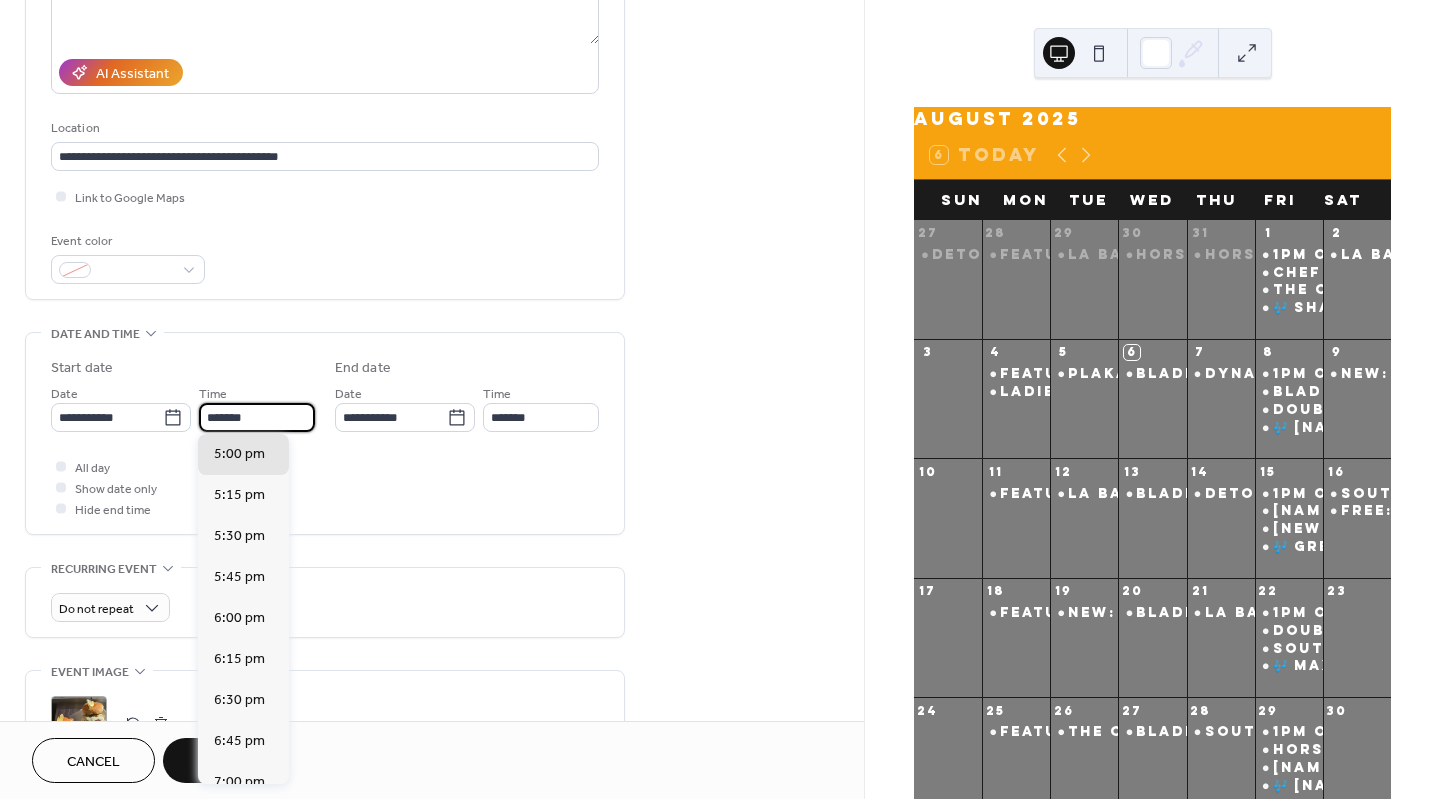 scroll, scrollTop: 2132, scrollLeft: 0, axis: vertical 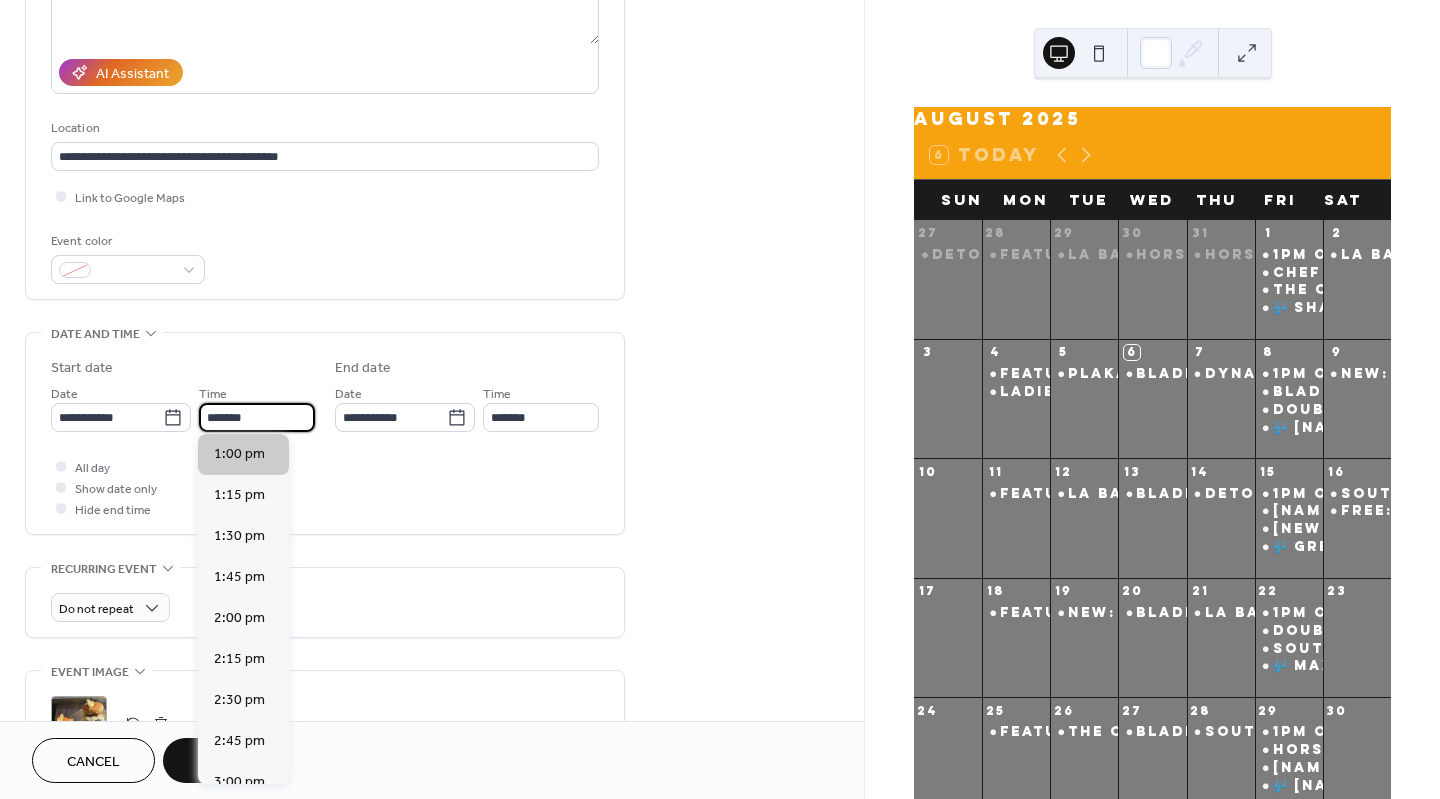 type on "*******" 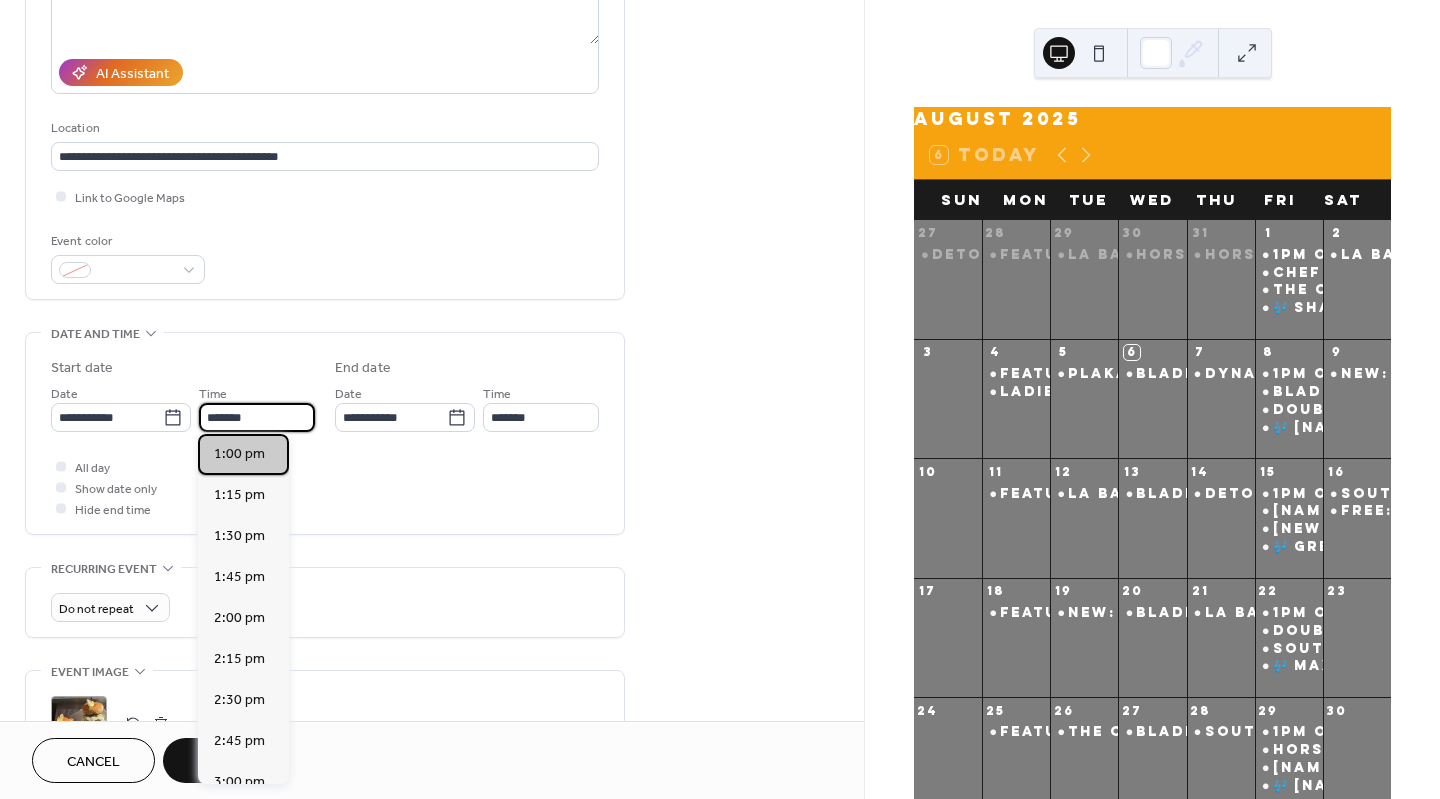 click on "1:00 pm" at bounding box center [239, 454] 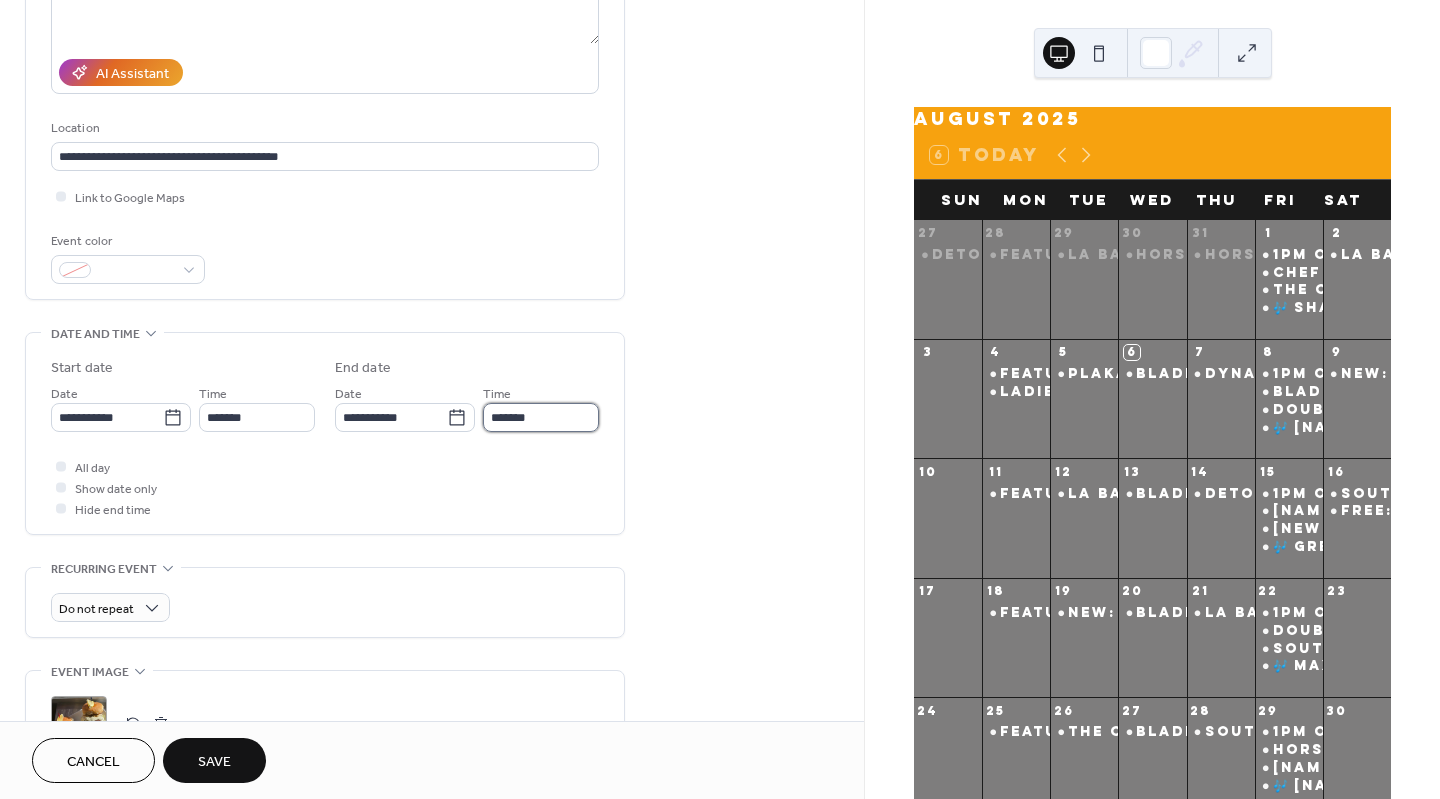 click on "*******" at bounding box center (541, 417) 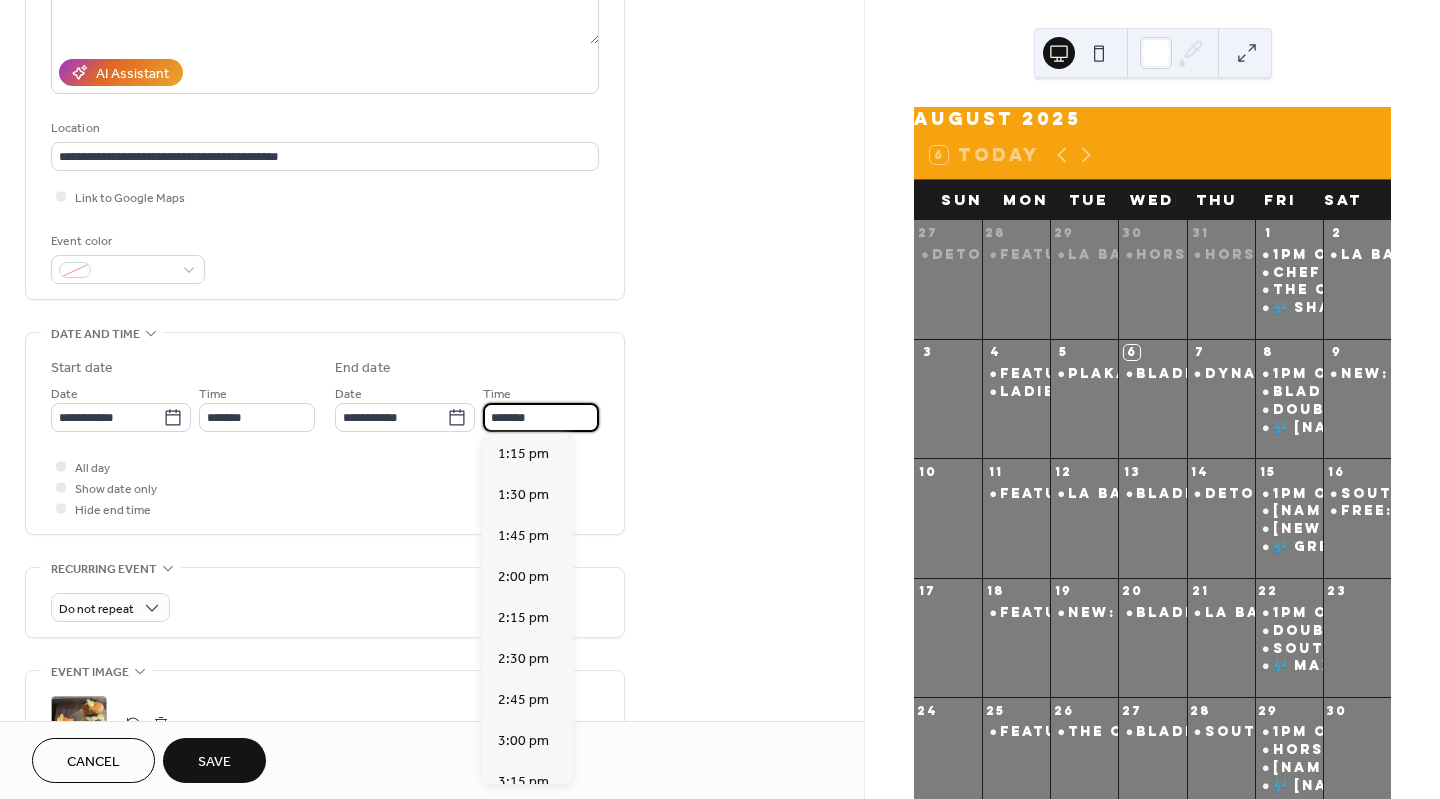 scroll, scrollTop: 615, scrollLeft: 0, axis: vertical 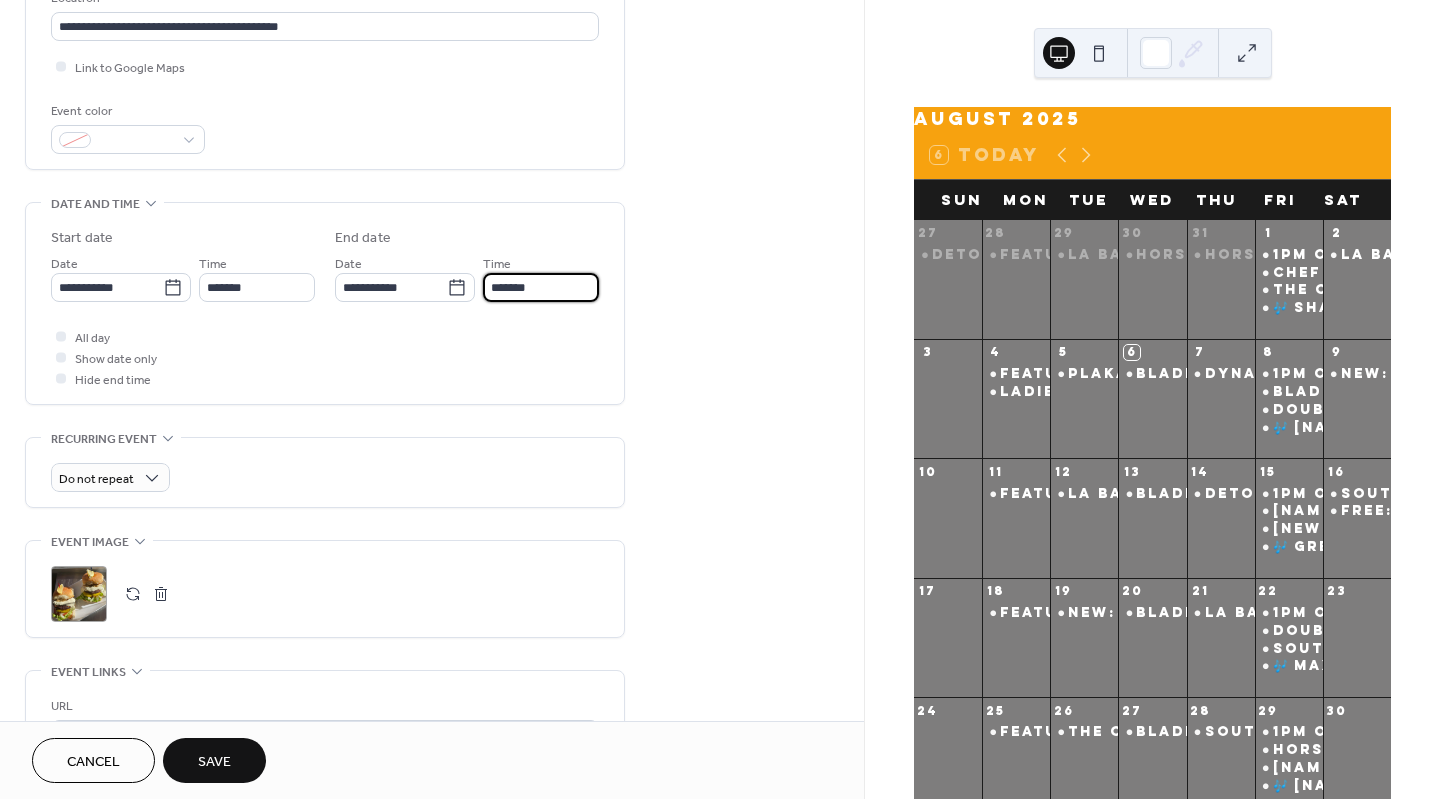 type on "*******" 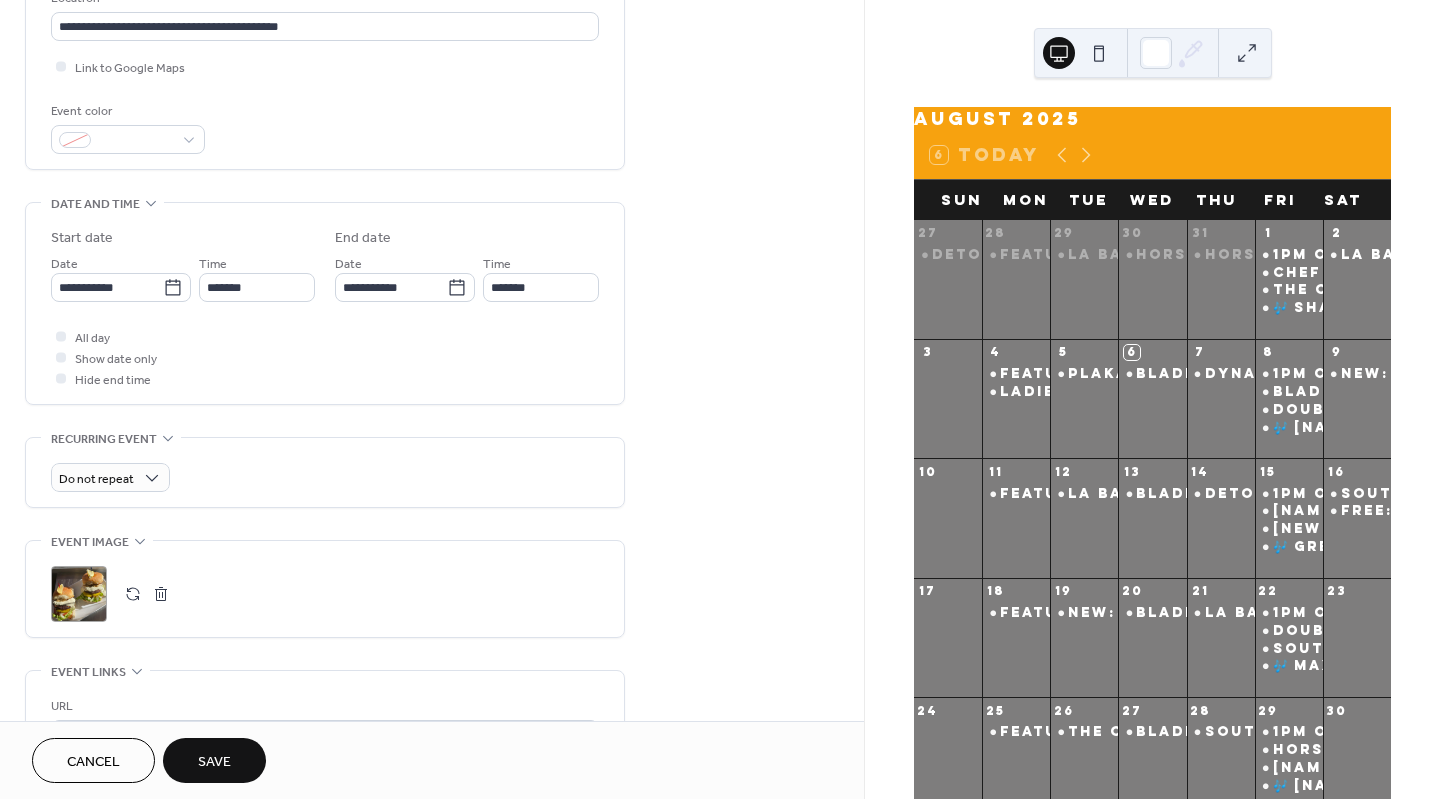 click at bounding box center [161, 594] 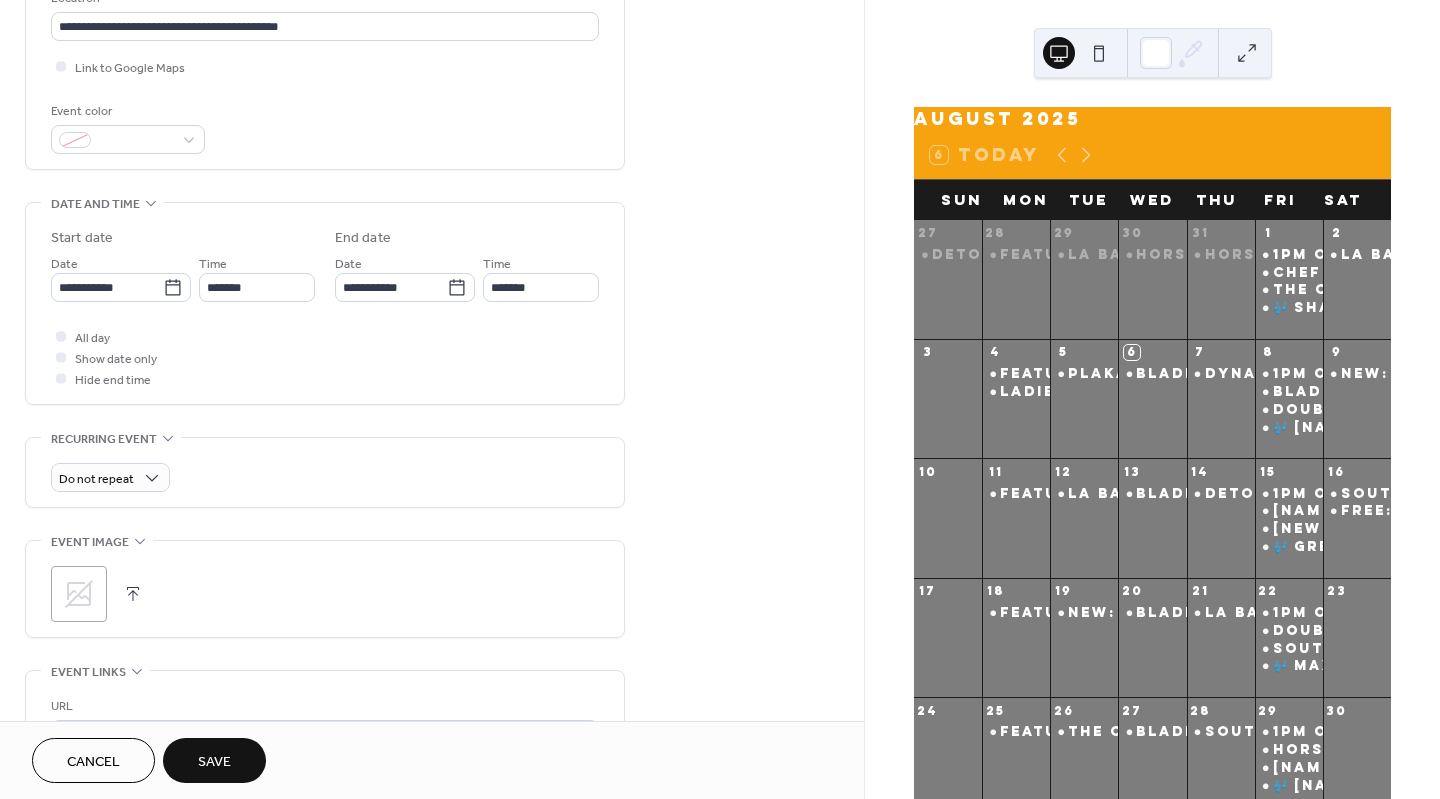 click at bounding box center [133, 594] 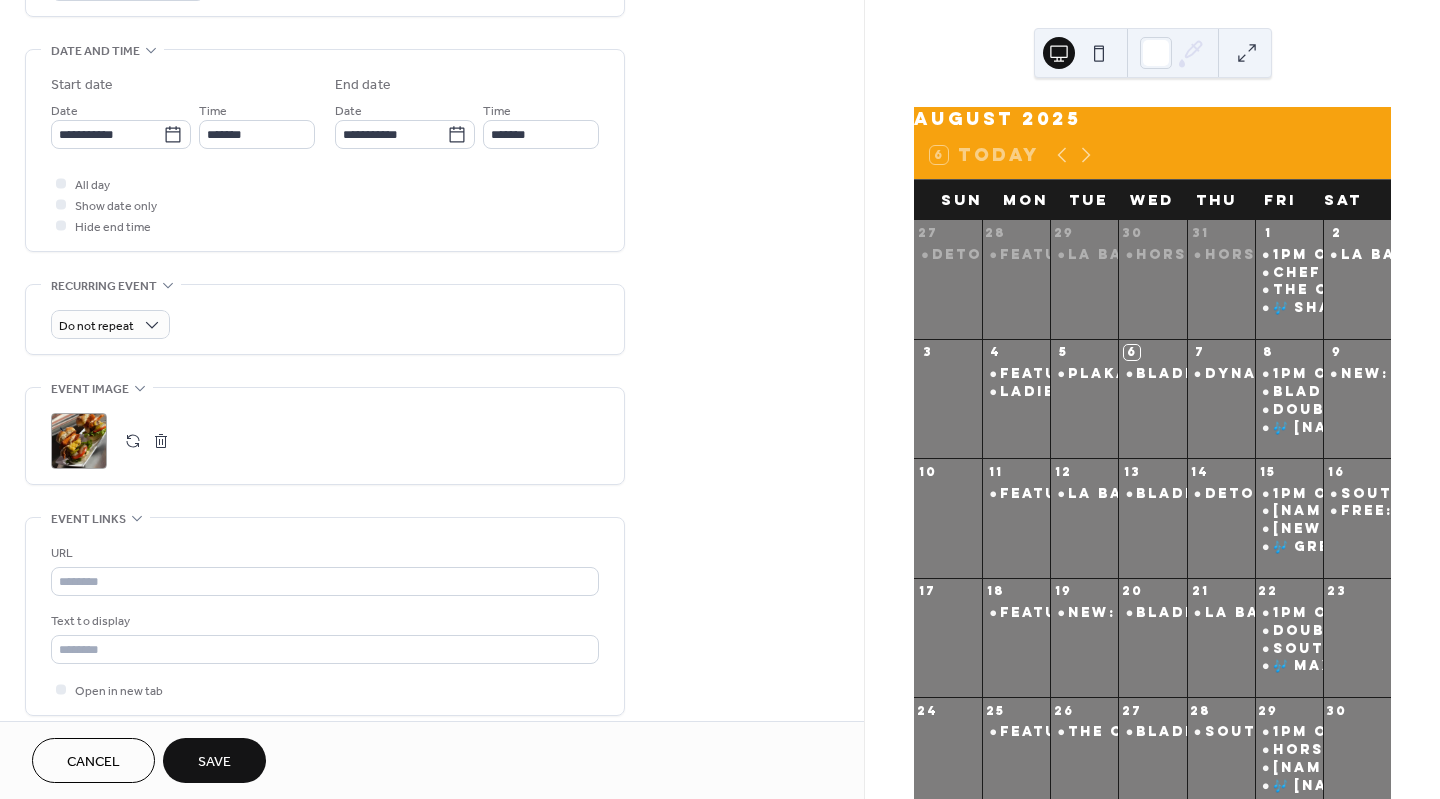 scroll, scrollTop: 909, scrollLeft: 0, axis: vertical 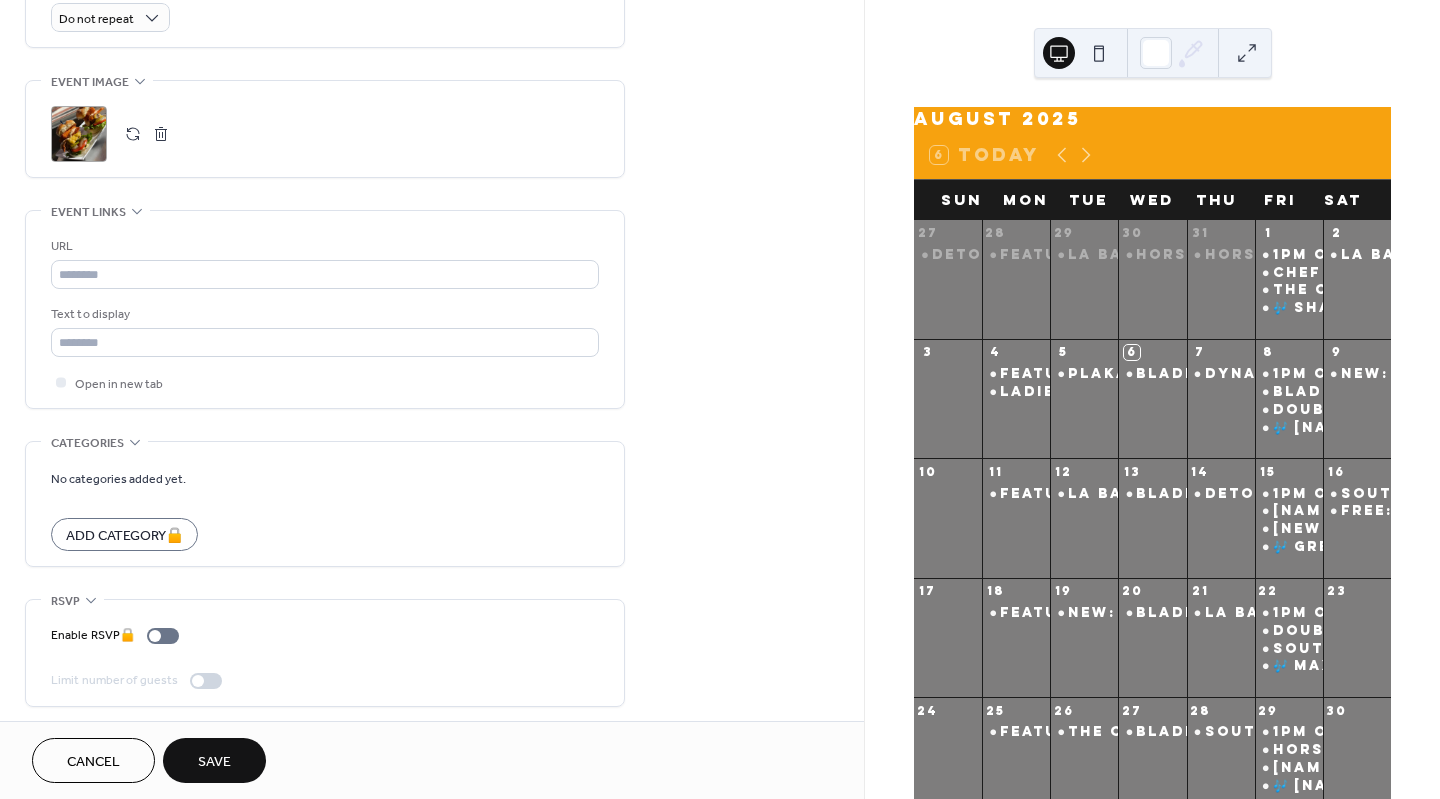 click on "Save" at bounding box center (214, 762) 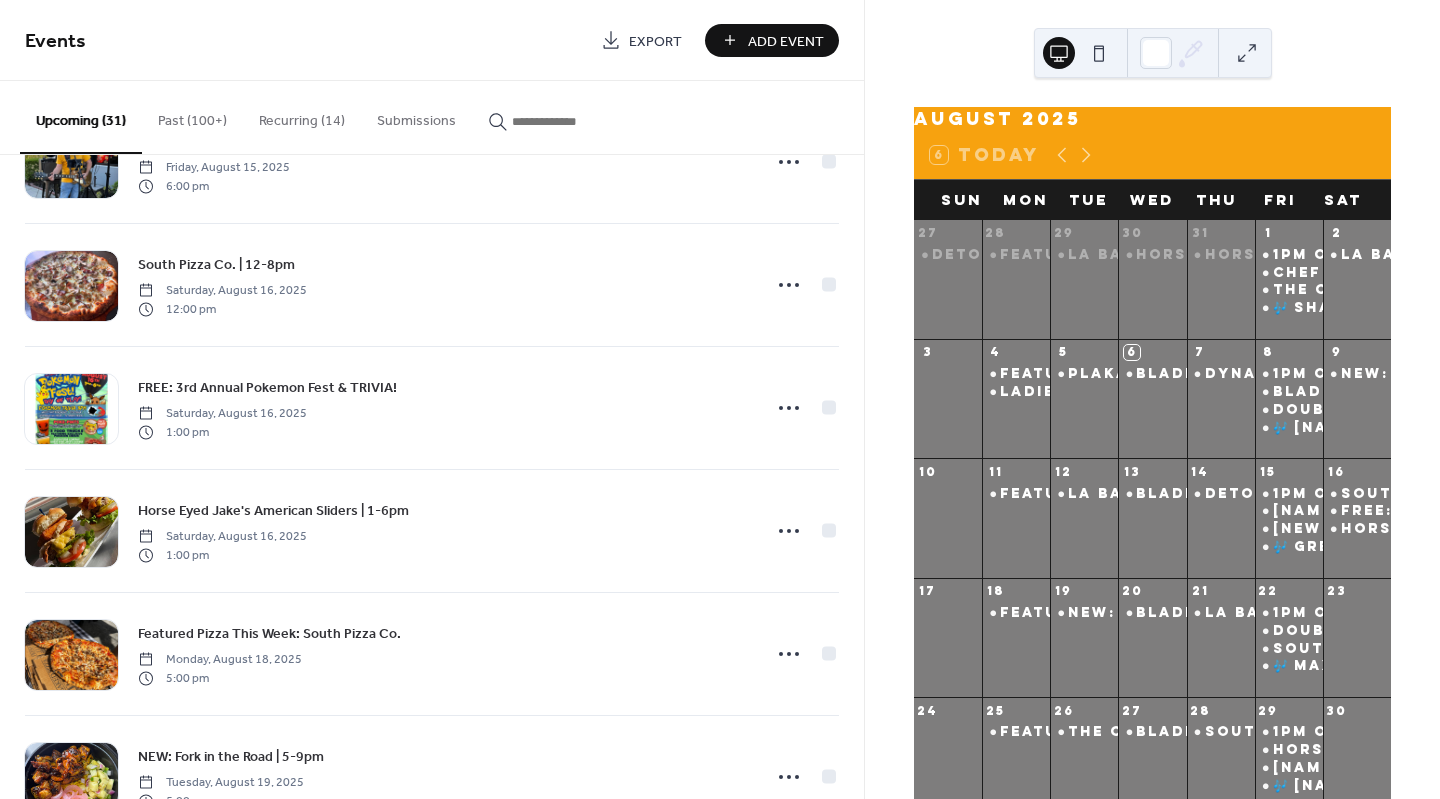 scroll, scrollTop: 1561, scrollLeft: 0, axis: vertical 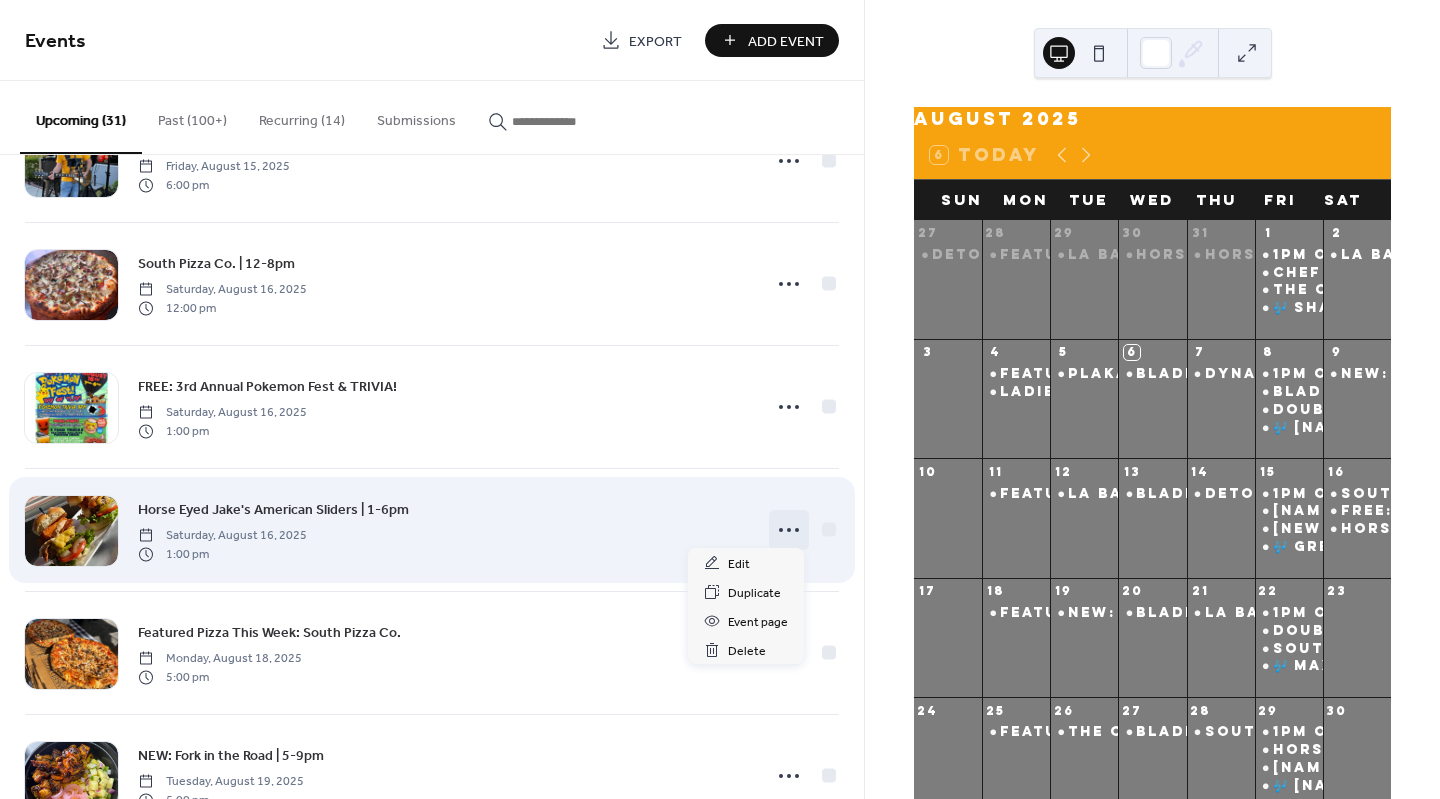 click 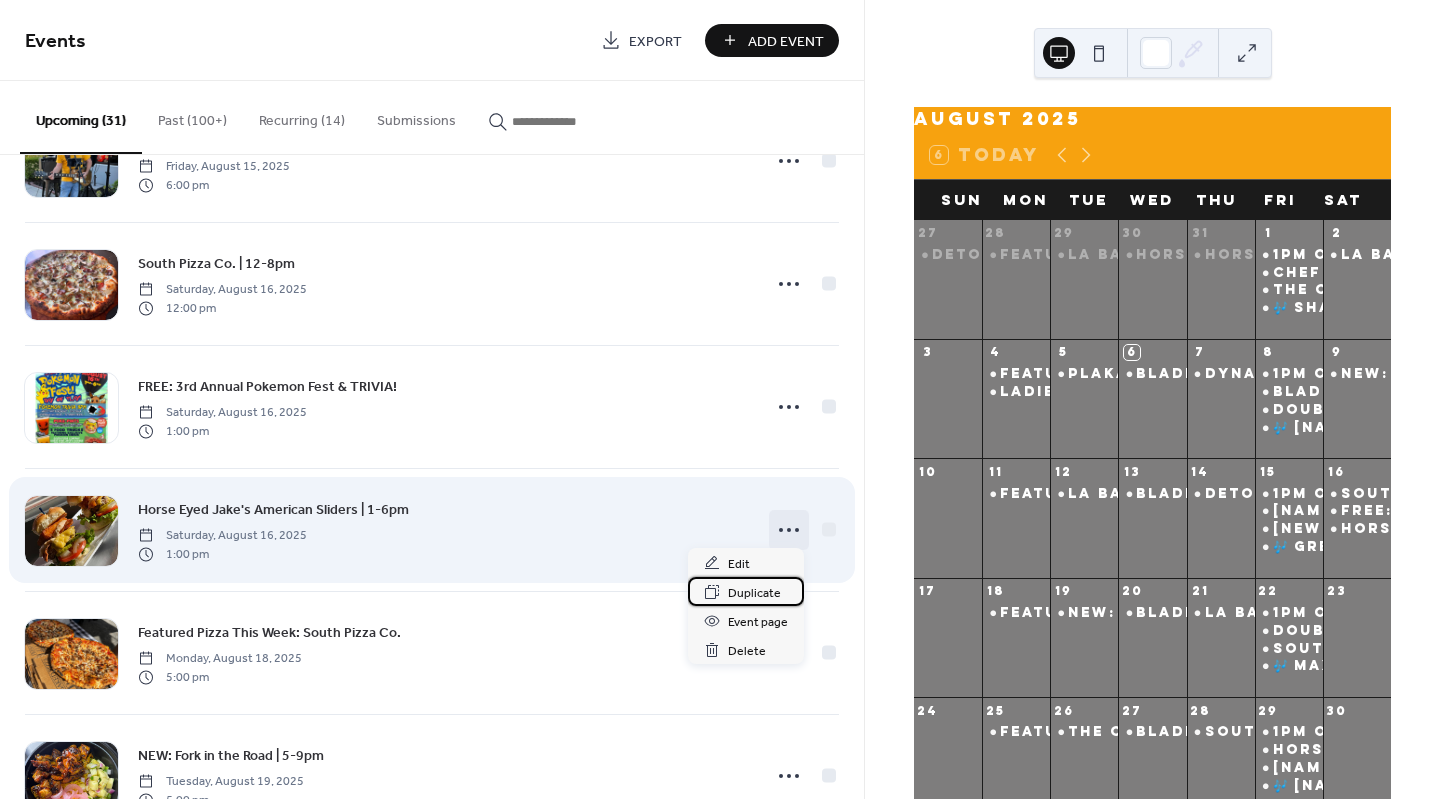 click on "Duplicate" at bounding box center [754, 593] 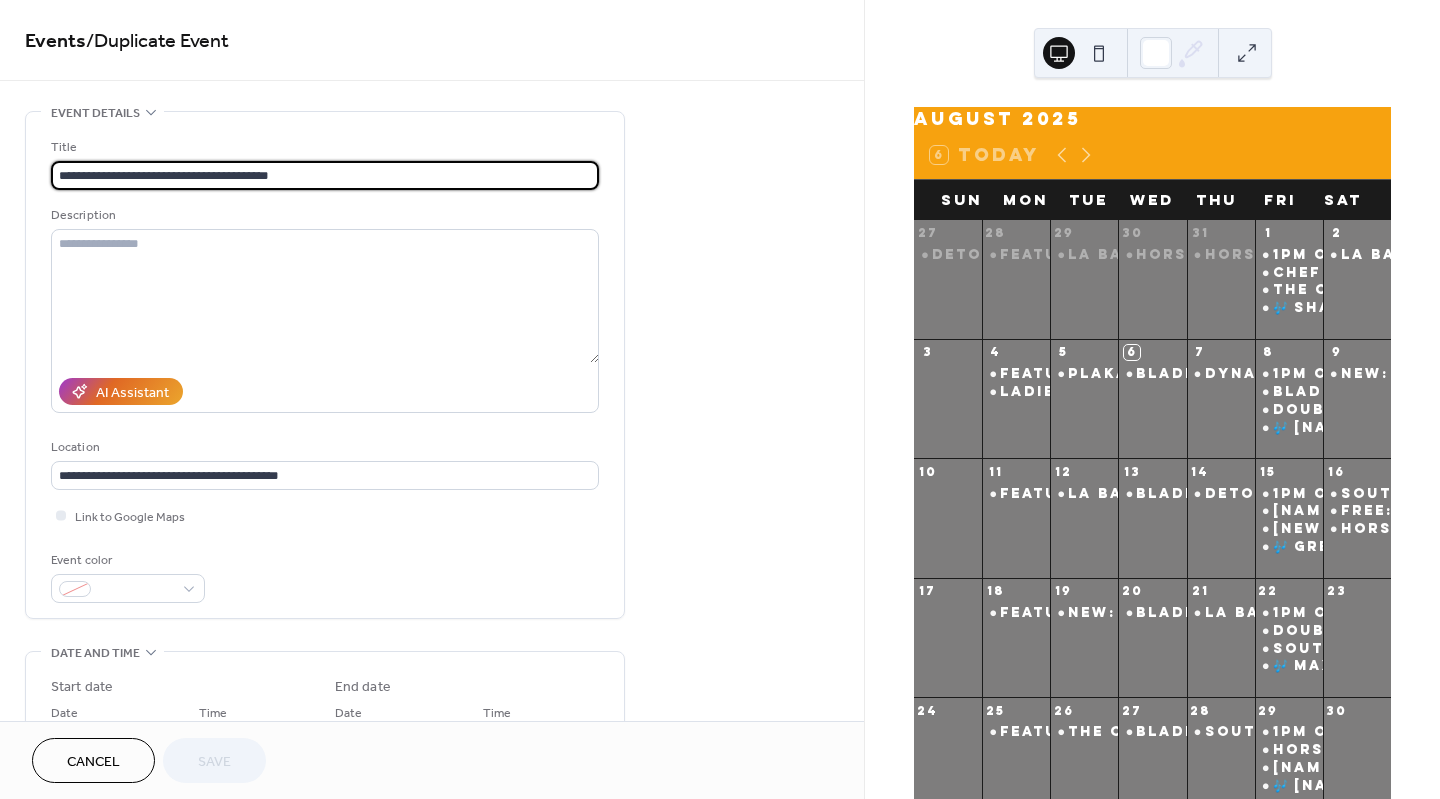 drag, startPoint x: 243, startPoint y: 174, endPoint x: 1, endPoint y: 145, distance: 243.73141 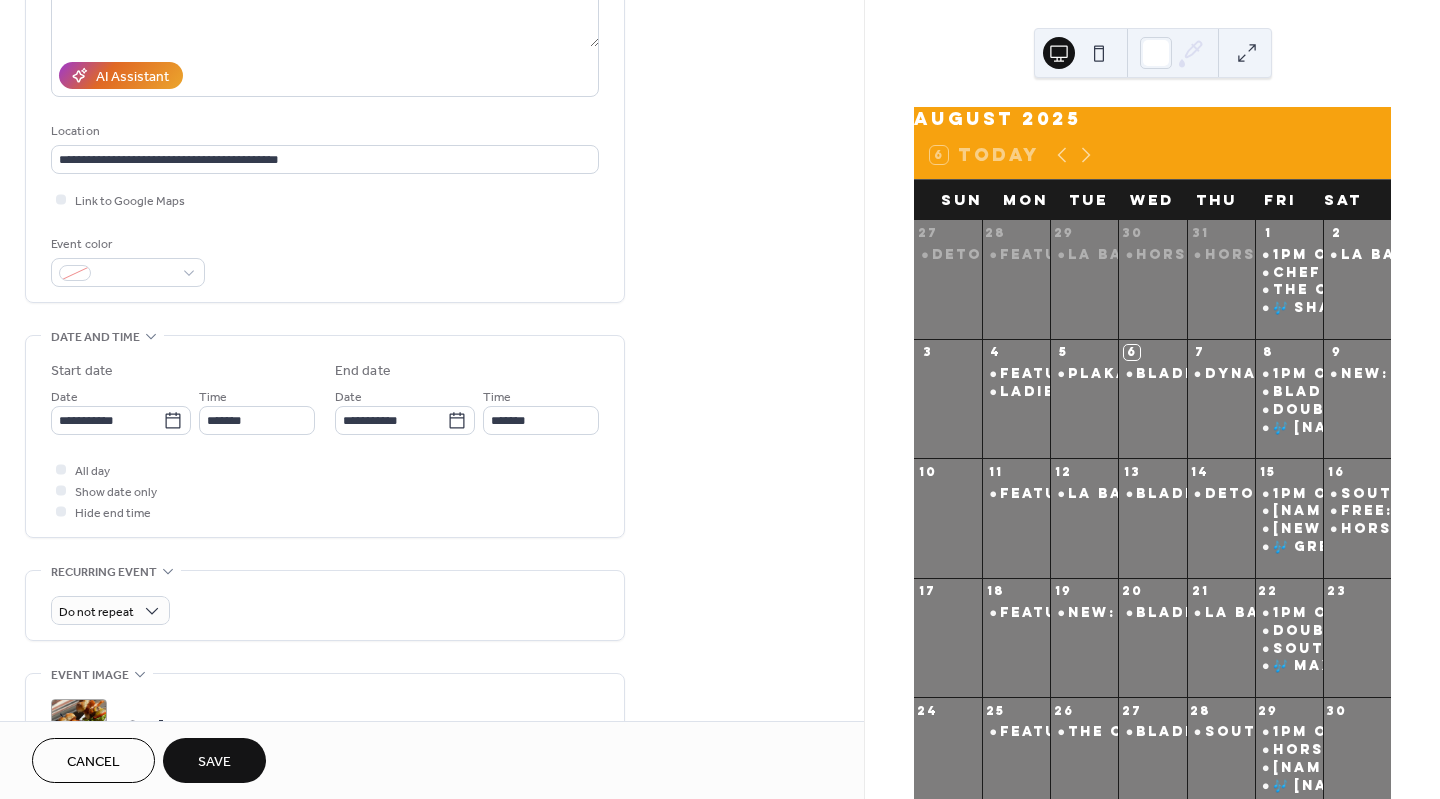 scroll, scrollTop: 370, scrollLeft: 0, axis: vertical 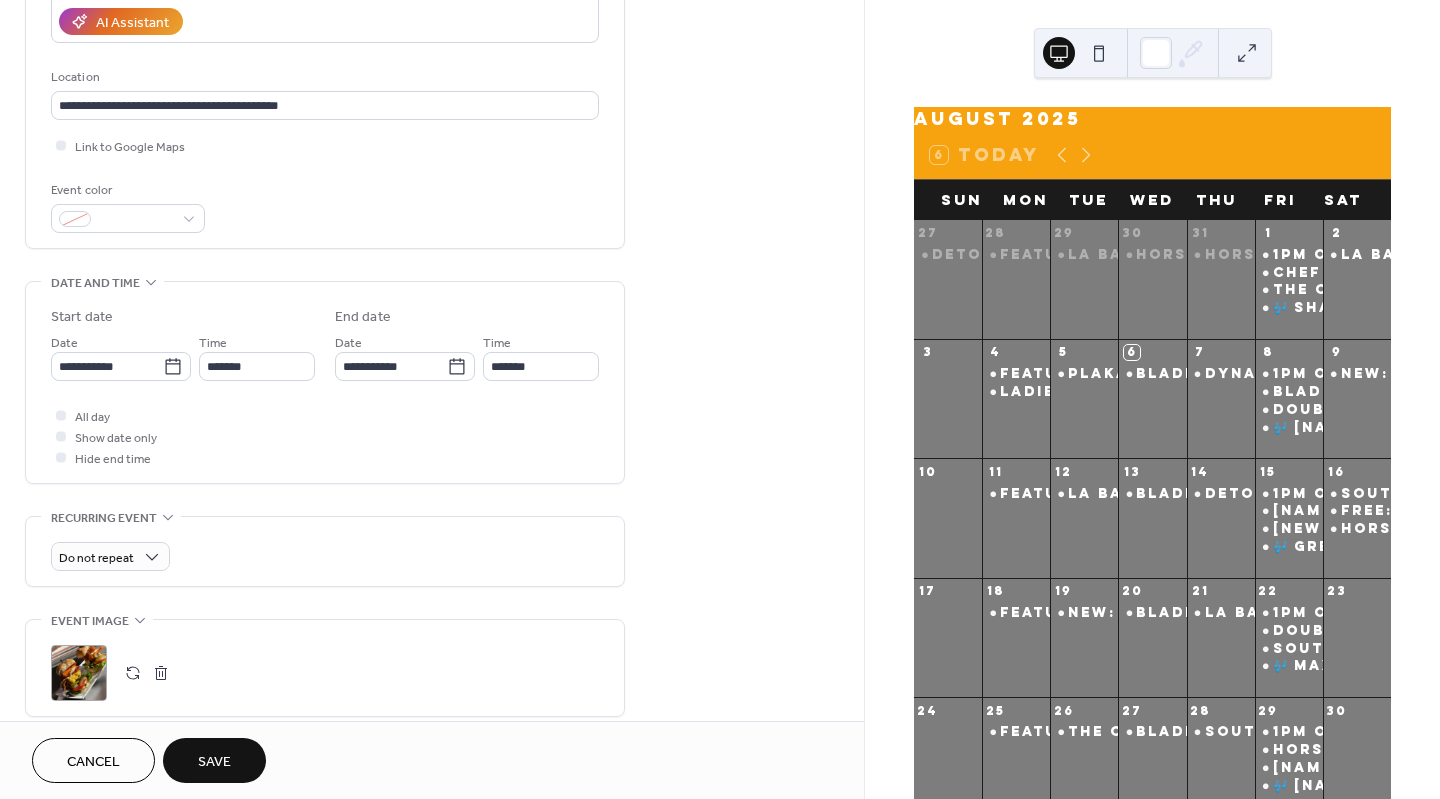 type on "**********" 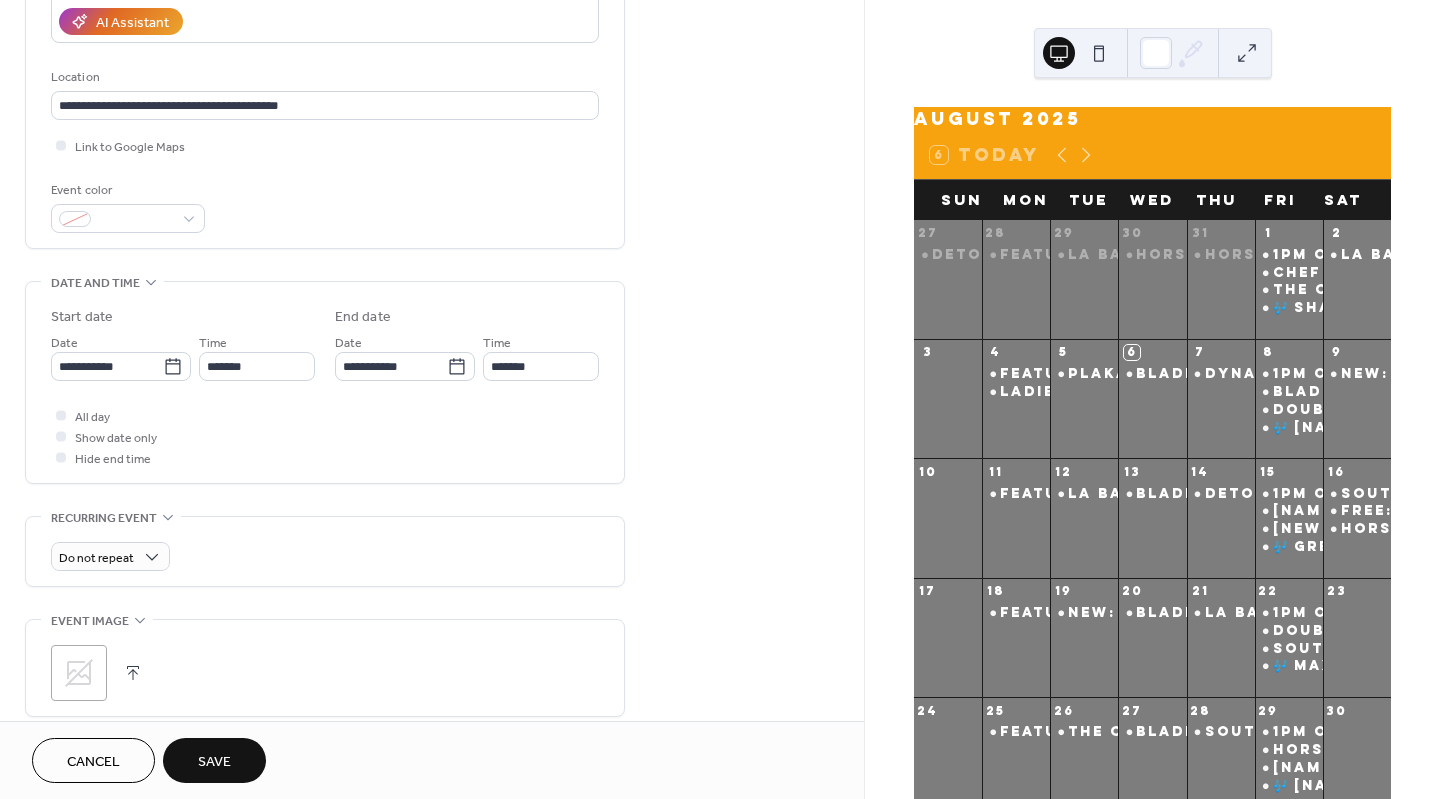 click on "Cancel" at bounding box center [93, 762] 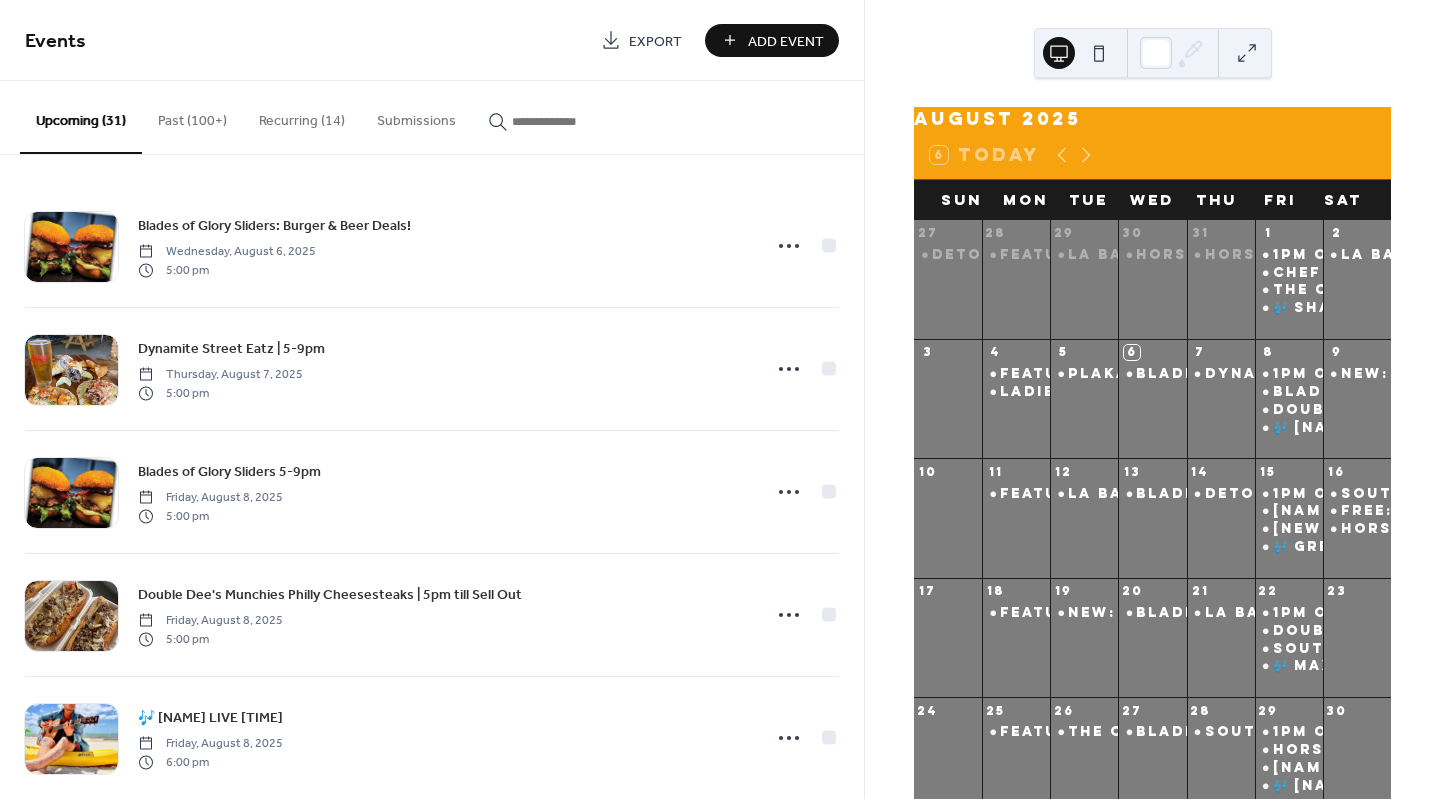 click at bounding box center [572, 121] 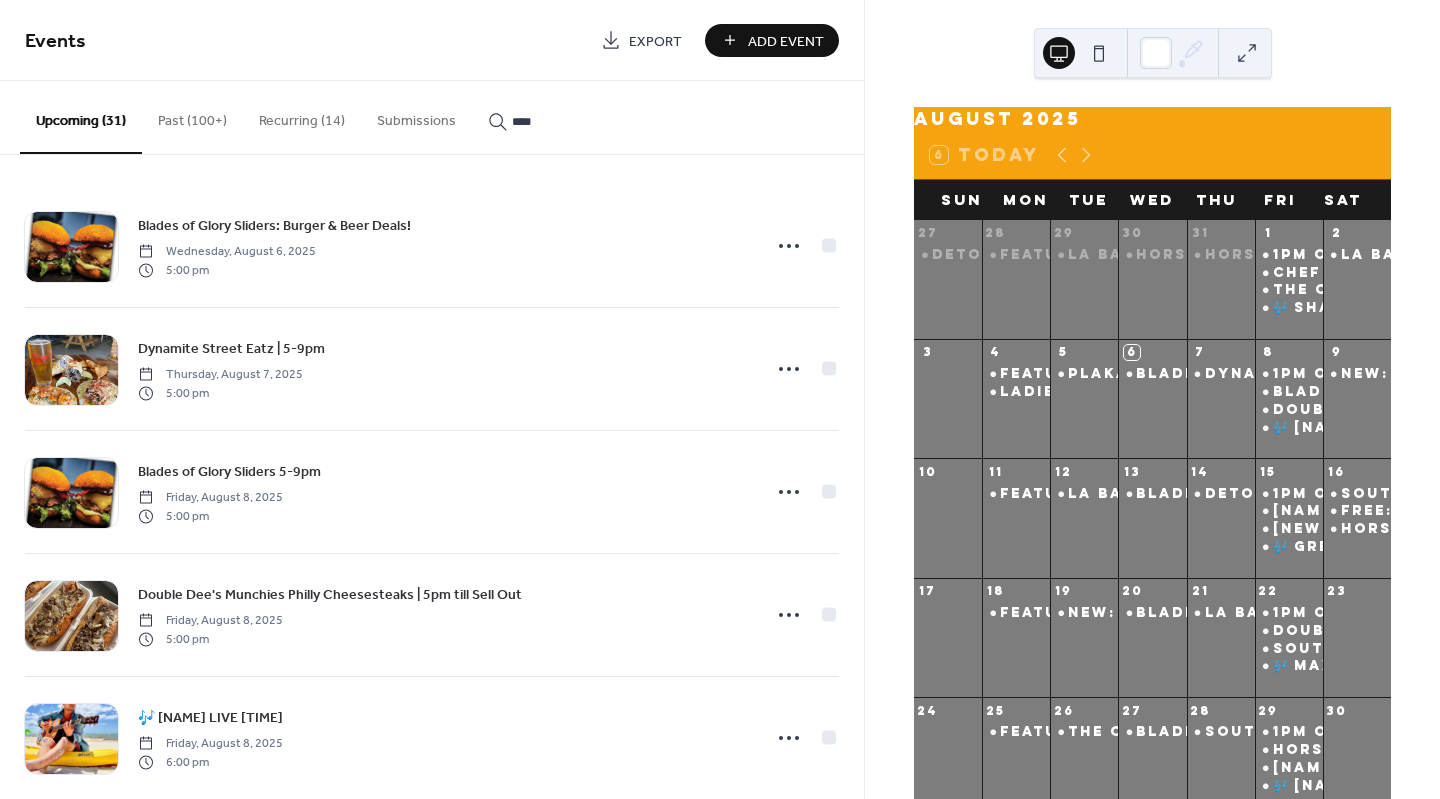 click on "****" at bounding box center [560, 116] 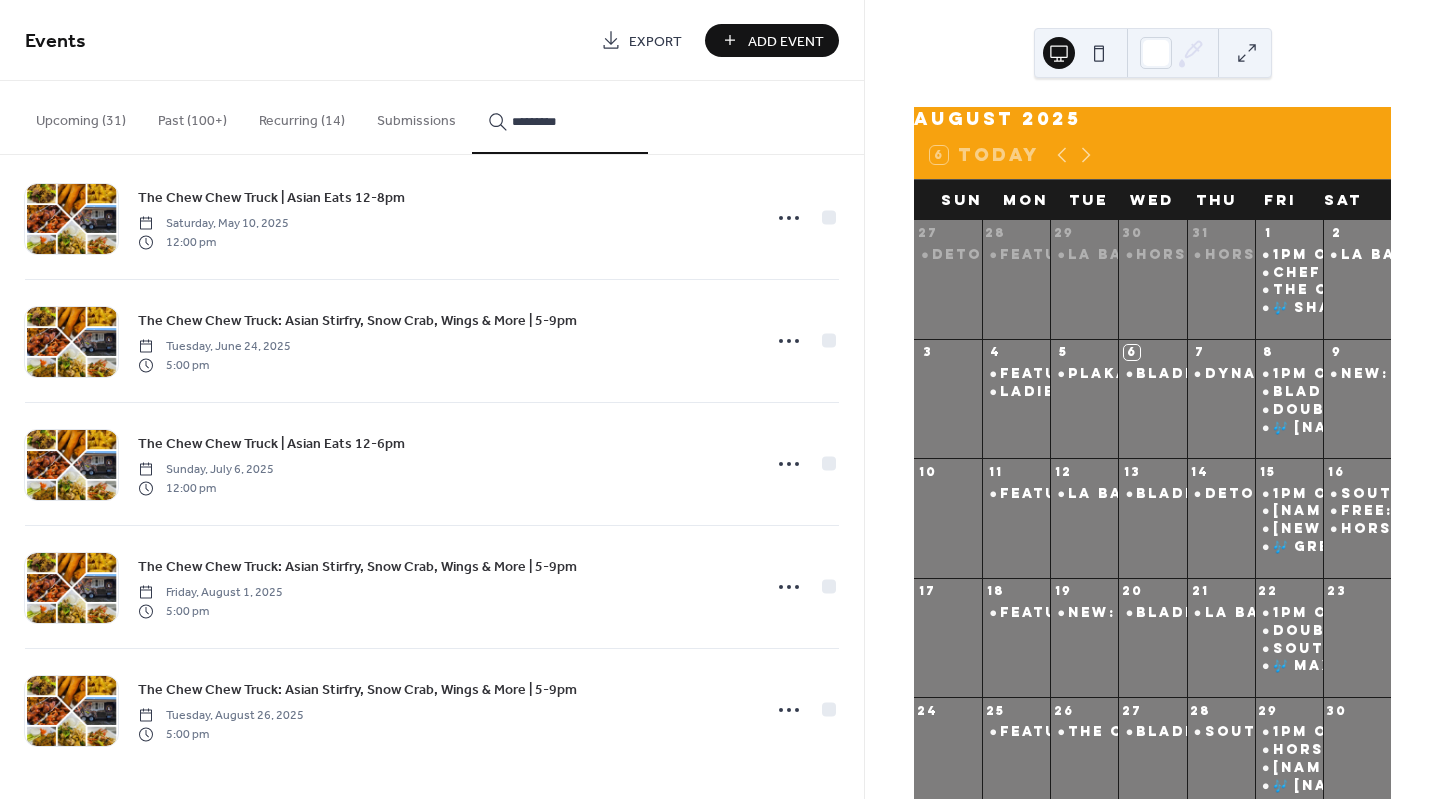scroll, scrollTop: 0, scrollLeft: 0, axis: both 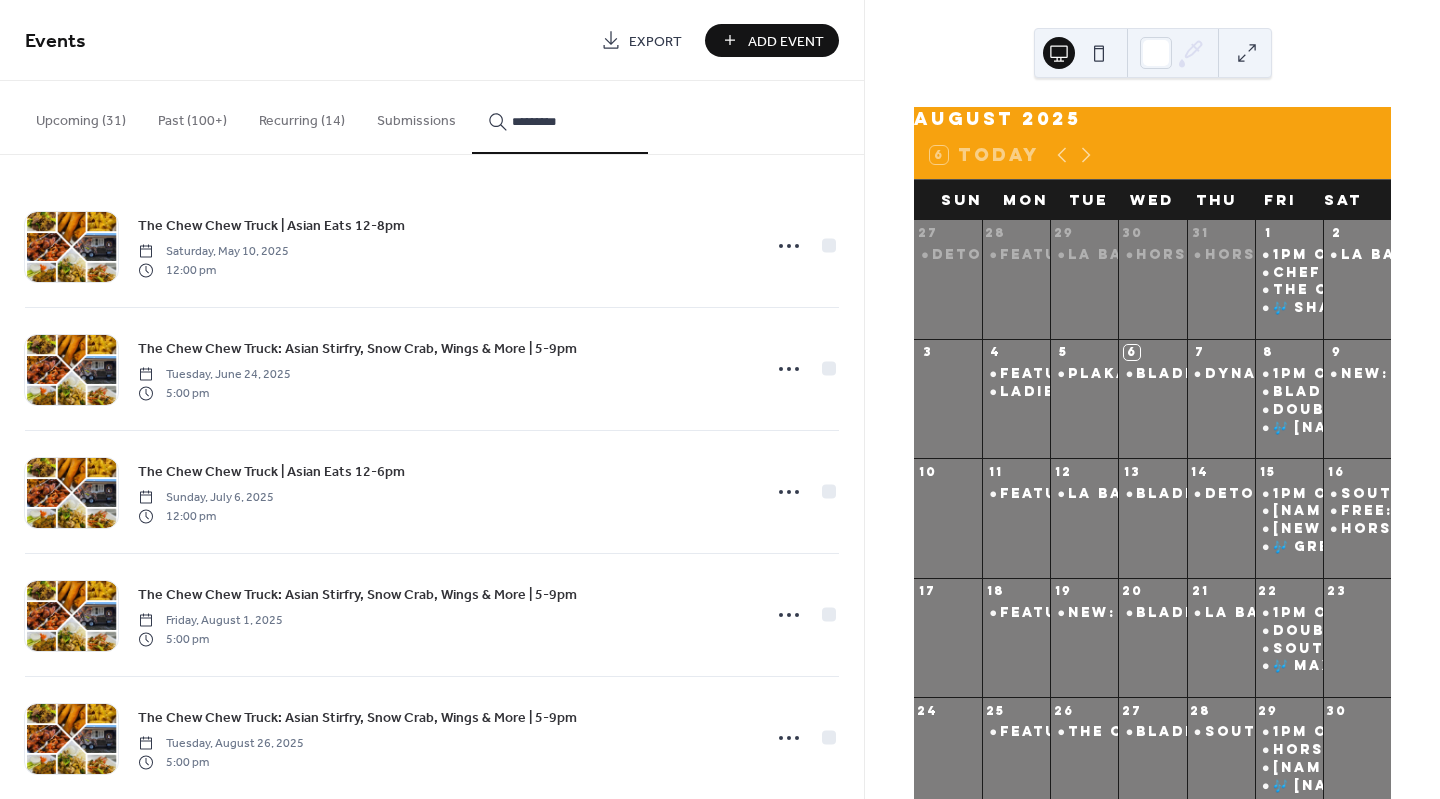 type on "*********" 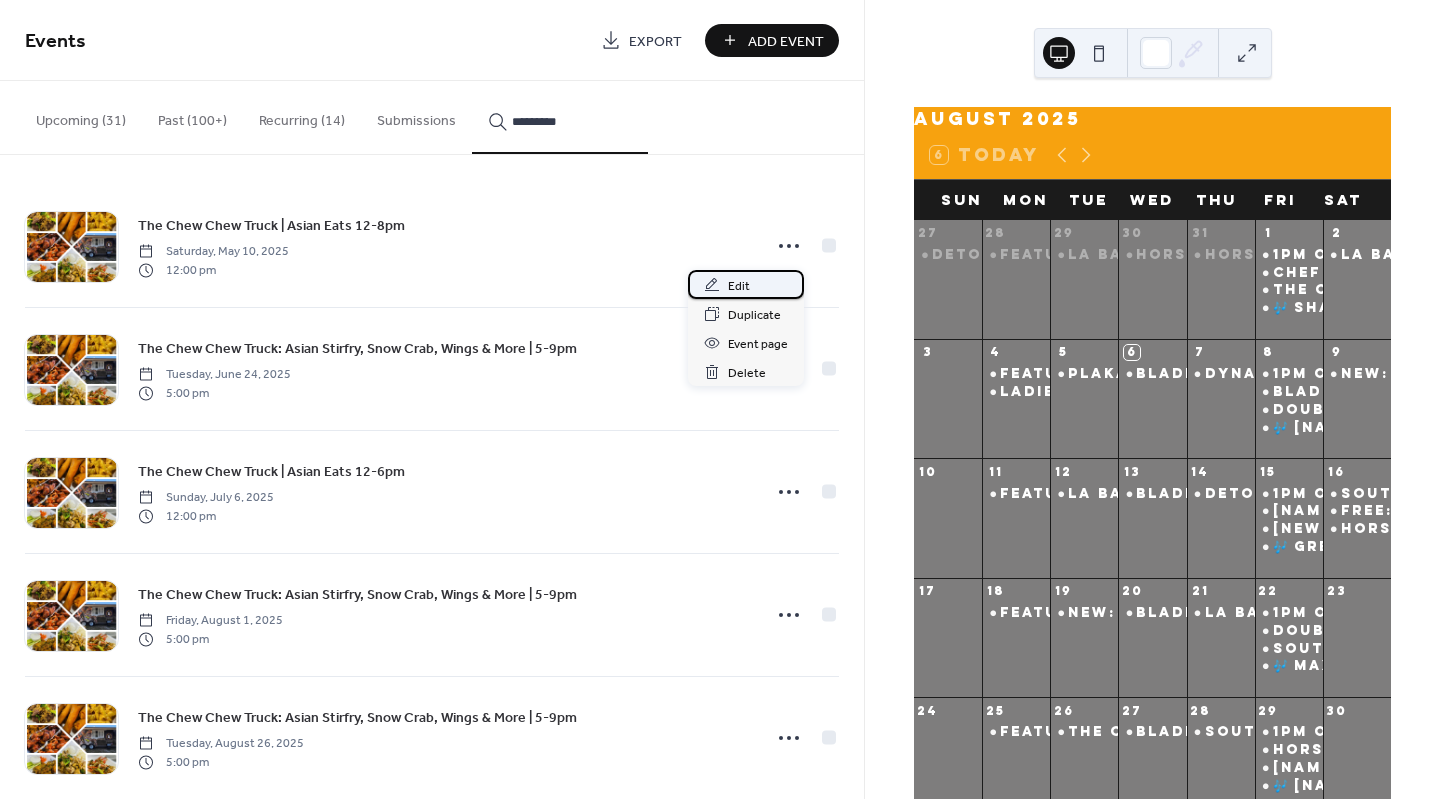 click on "Edit" at bounding box center (746, 284) 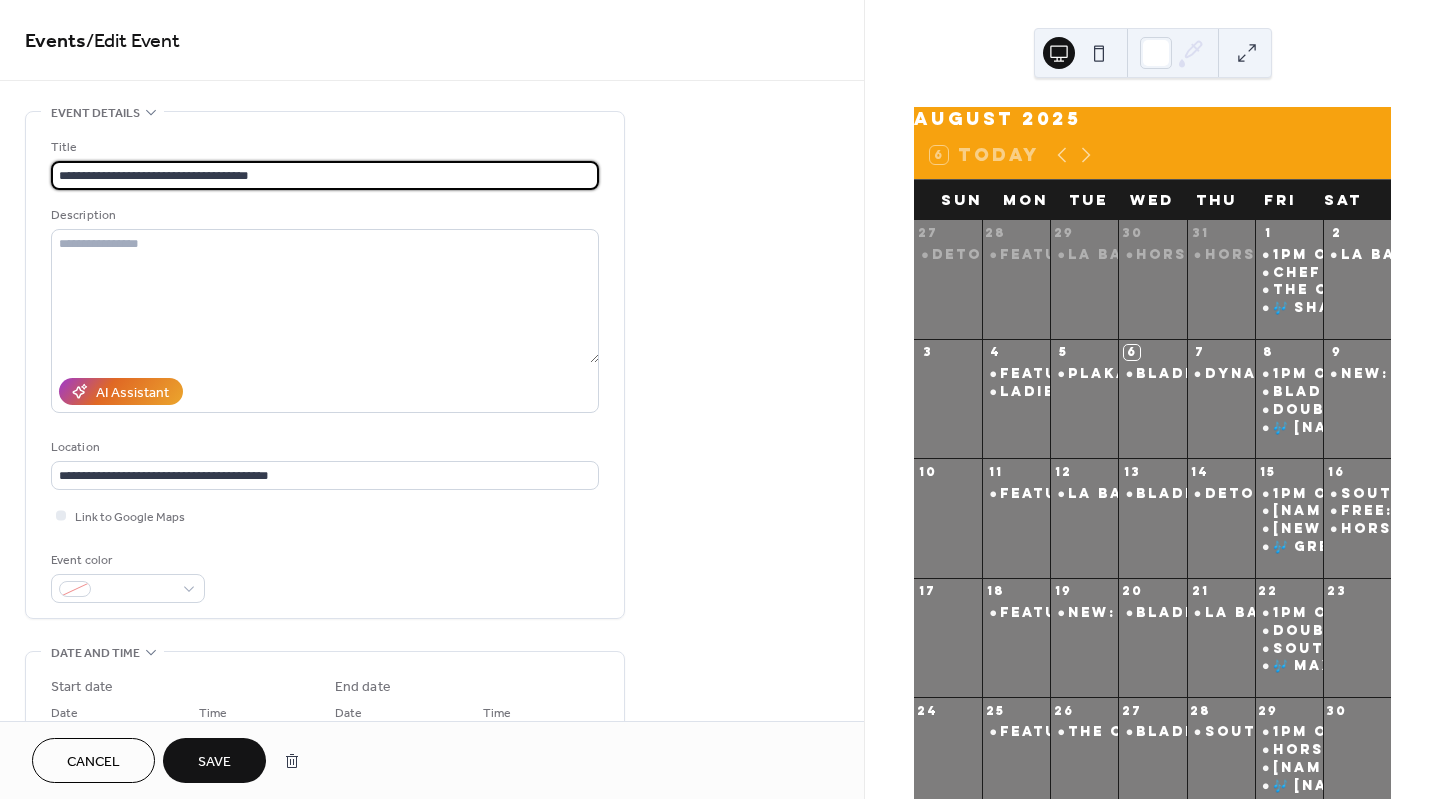 click on "**********" at bounding box center (325, 175) 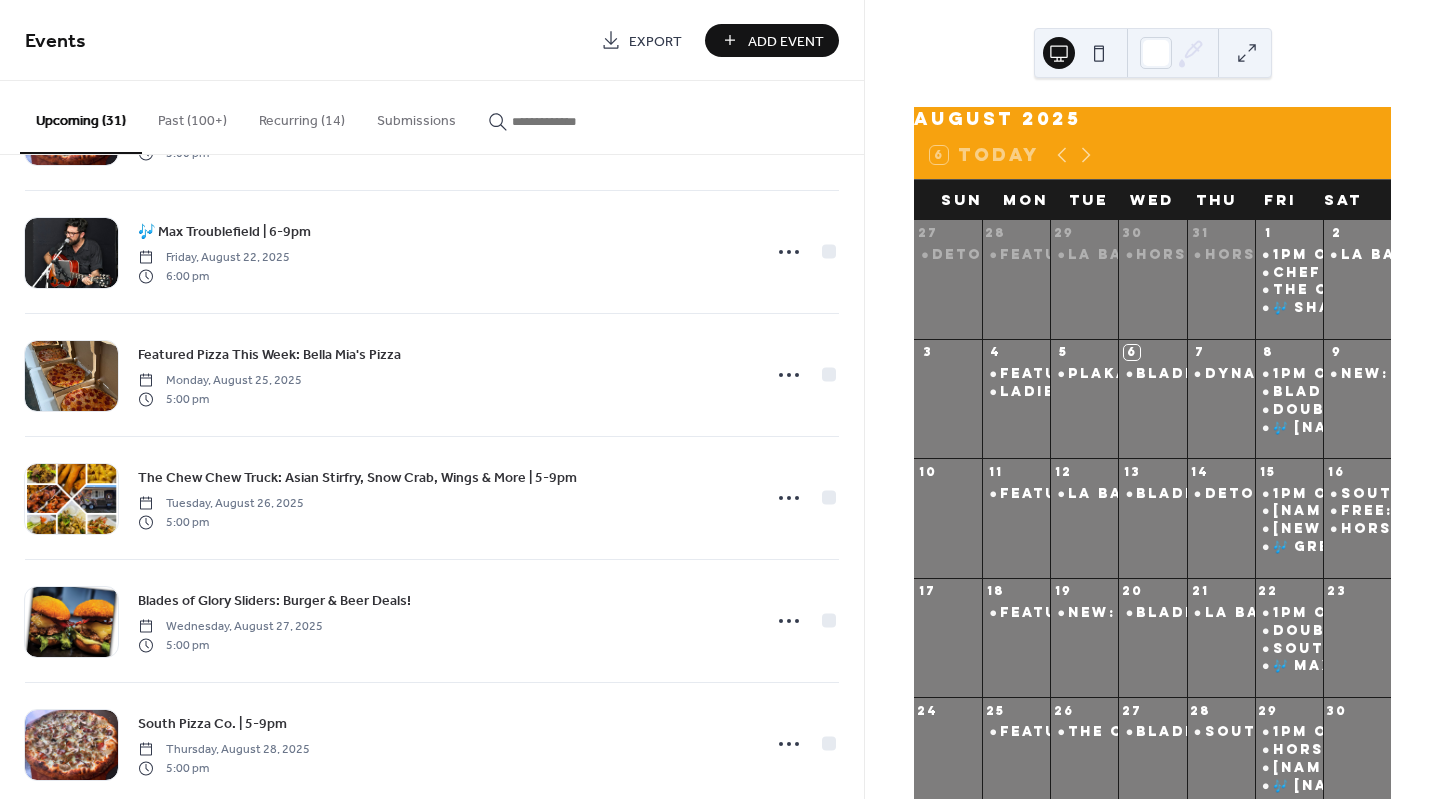 scroll, scrollTop: 2727, scrollLeft: 0, axis: vertical 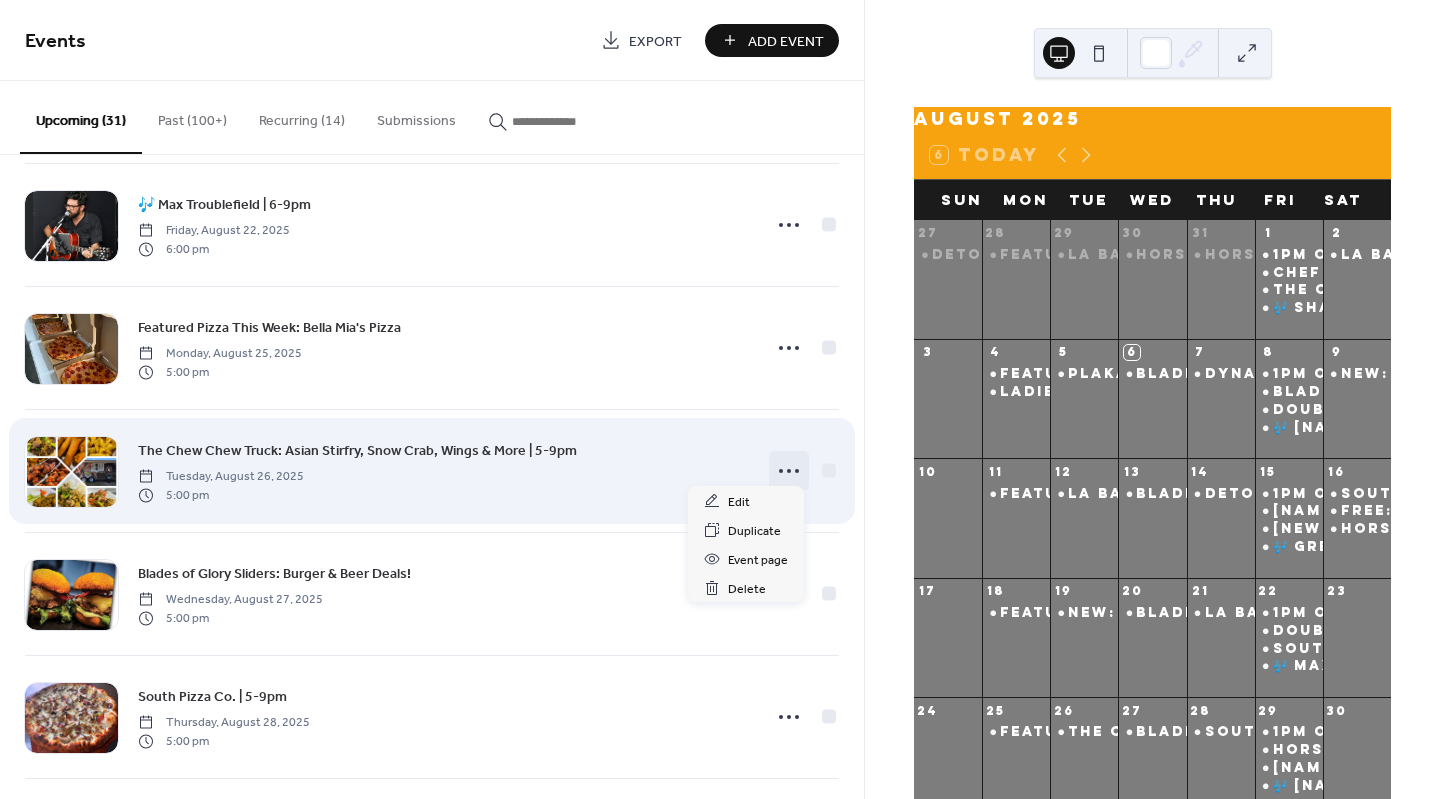 click 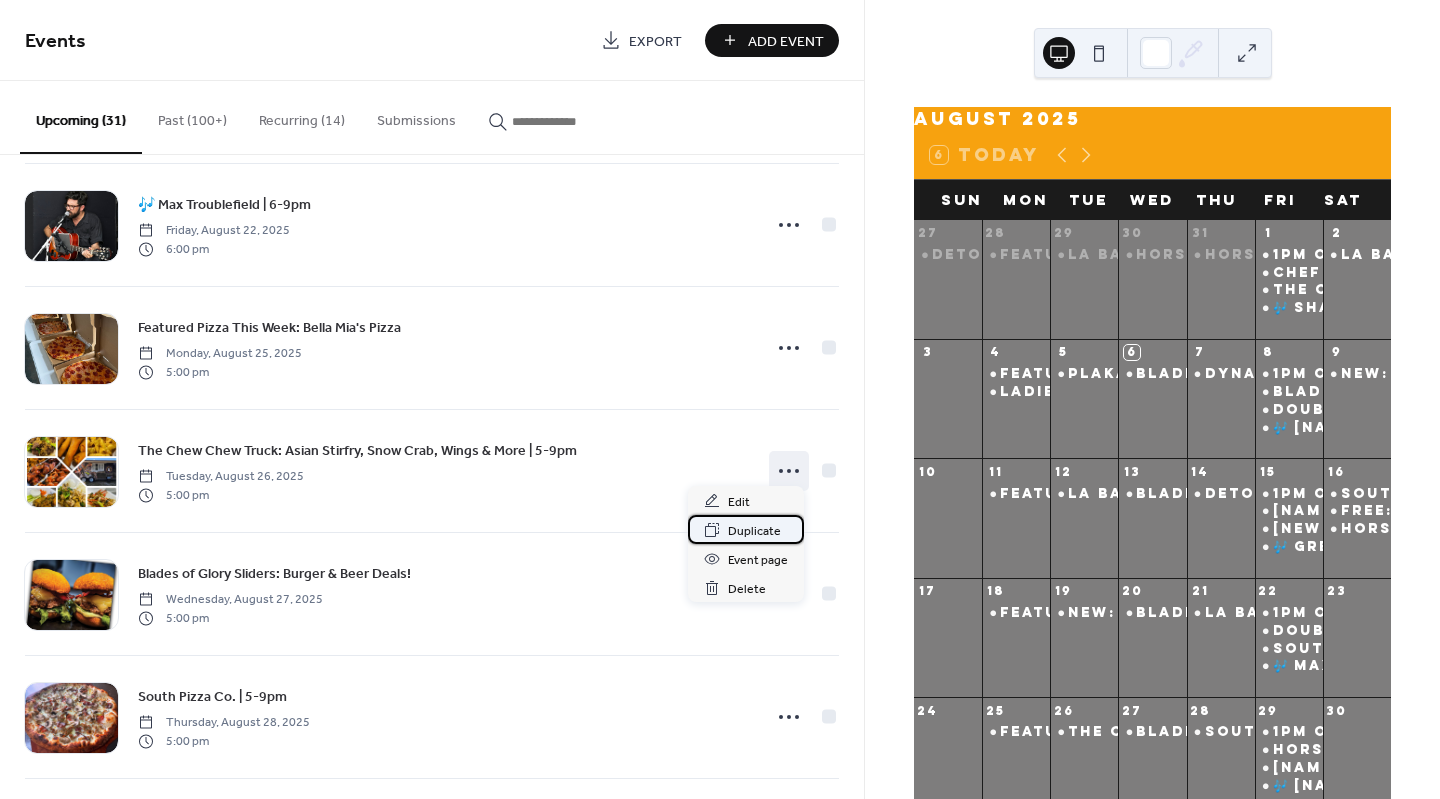 click on "Duplicate" at bounding box center [754, 531] 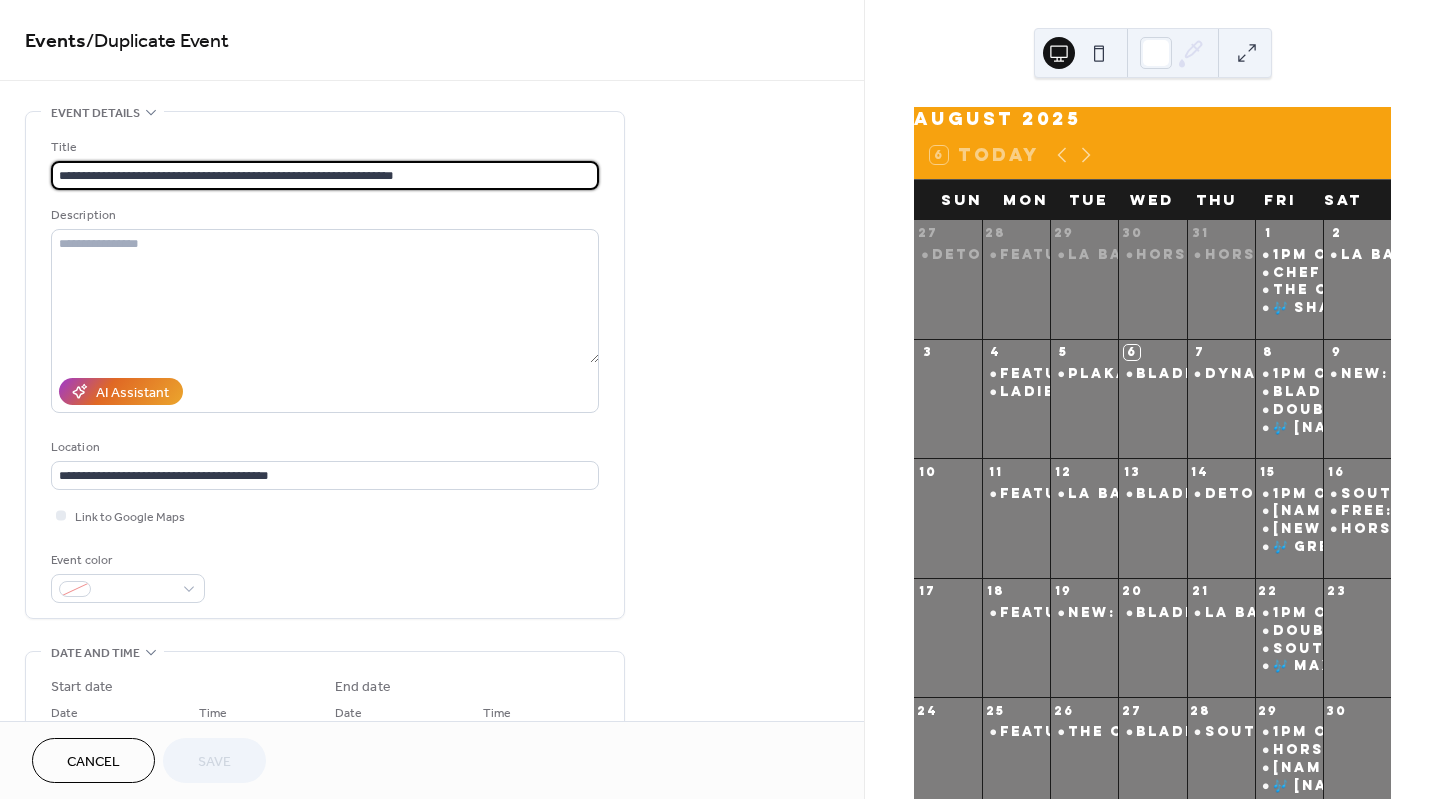 click on "**********" at bounding box center [325, 175] 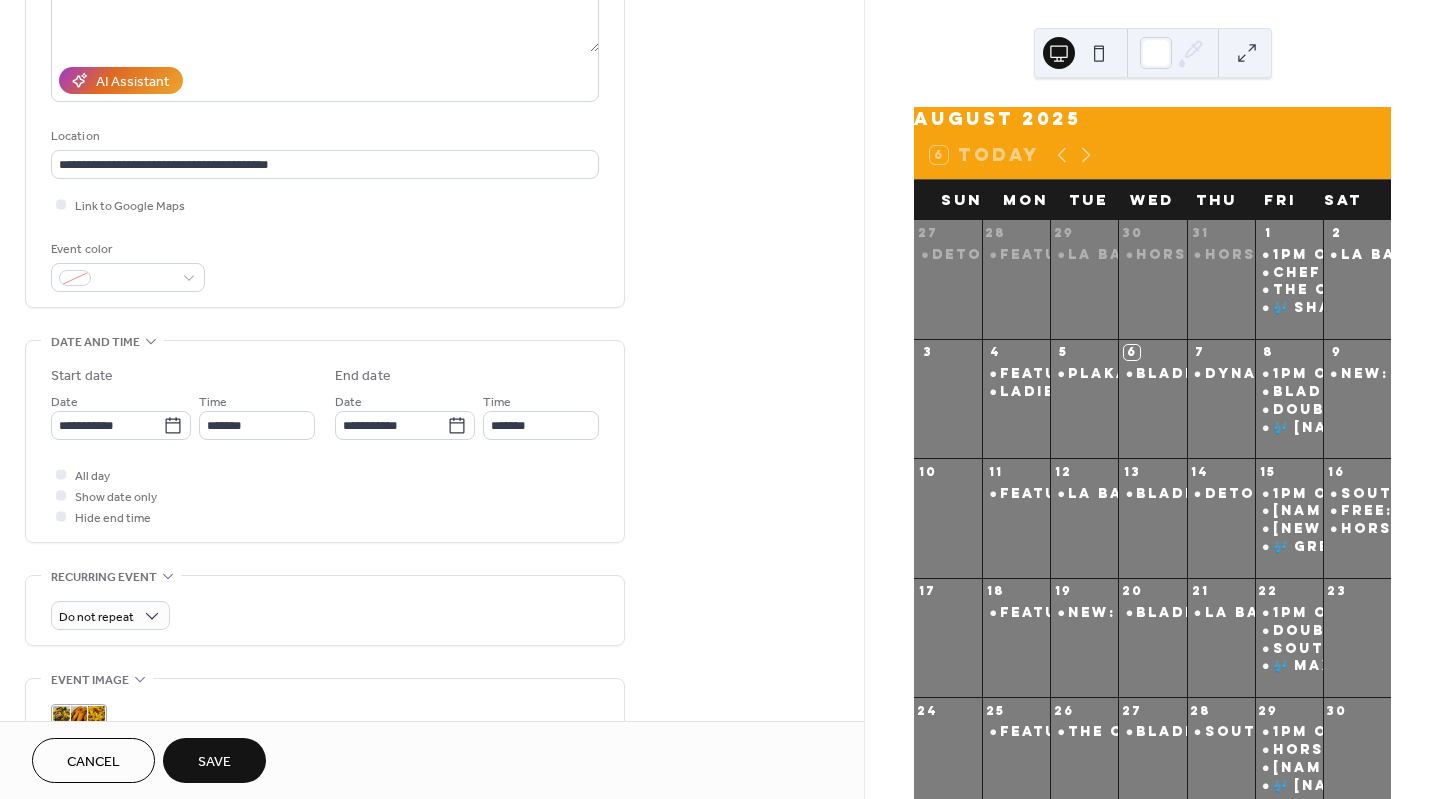 scroll, scrollTop: 372, scrollLeft: 0, axis: vertical 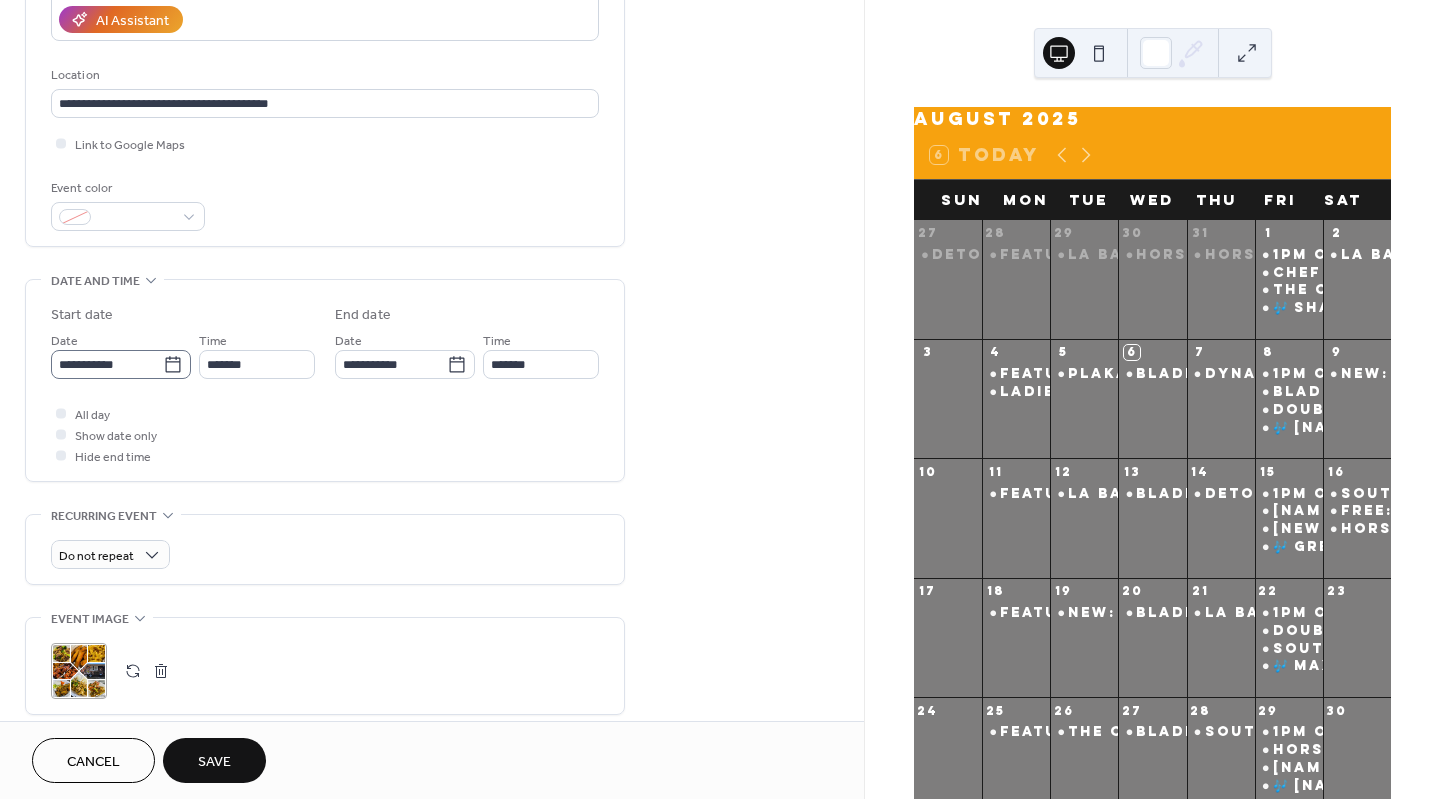 type on "**********" 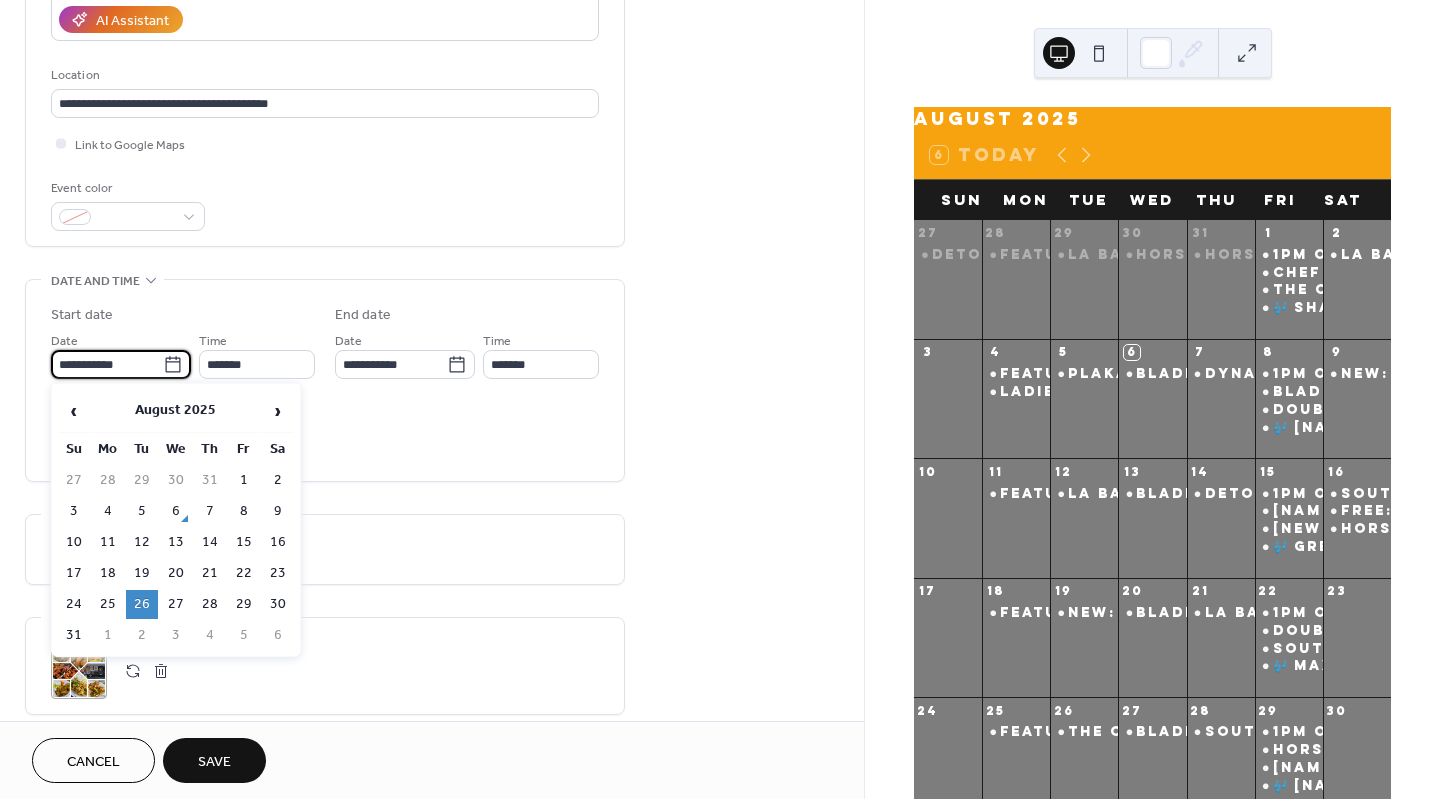 click on "**********" at bounding box center (107, 364) 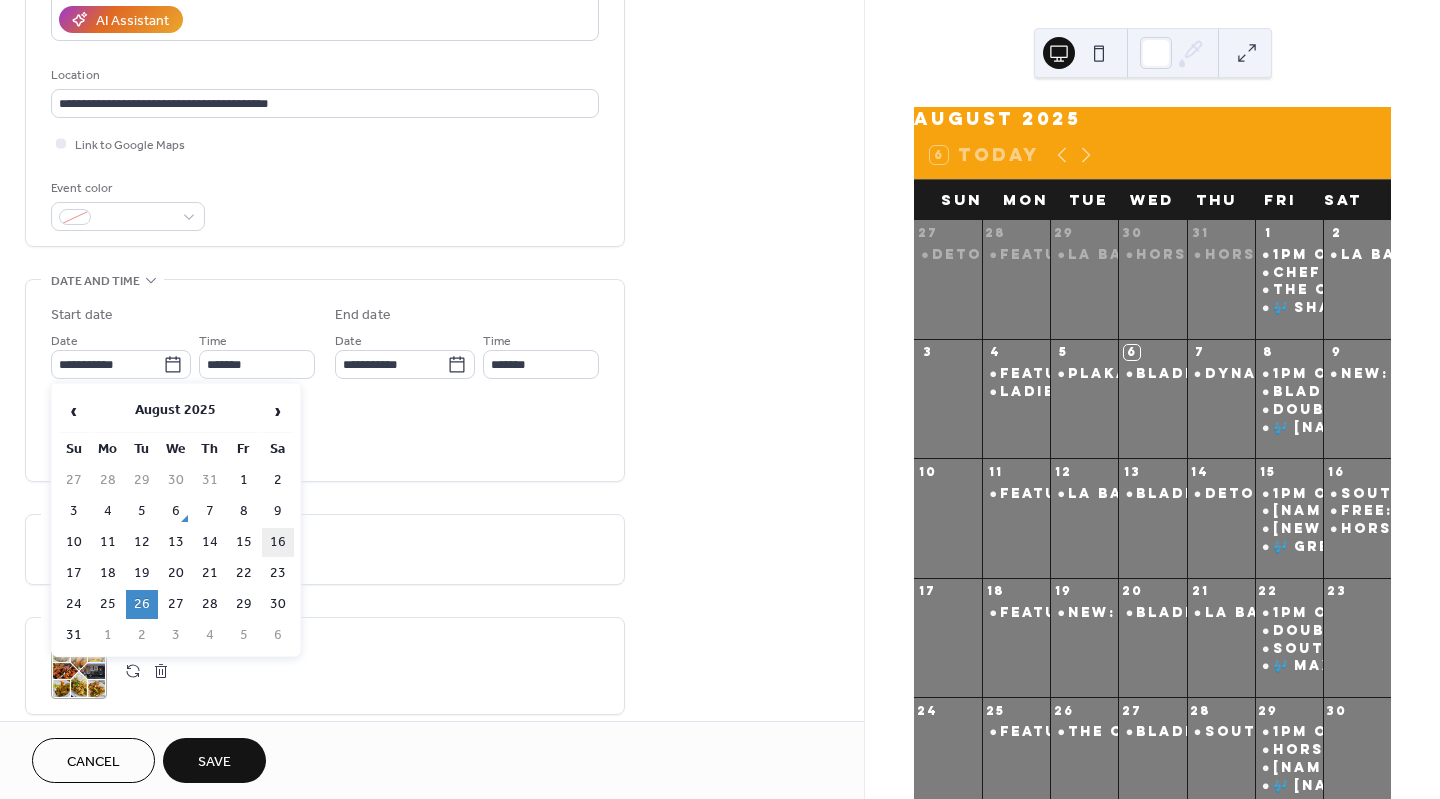 click on "16" at bounding box center (278, 542) 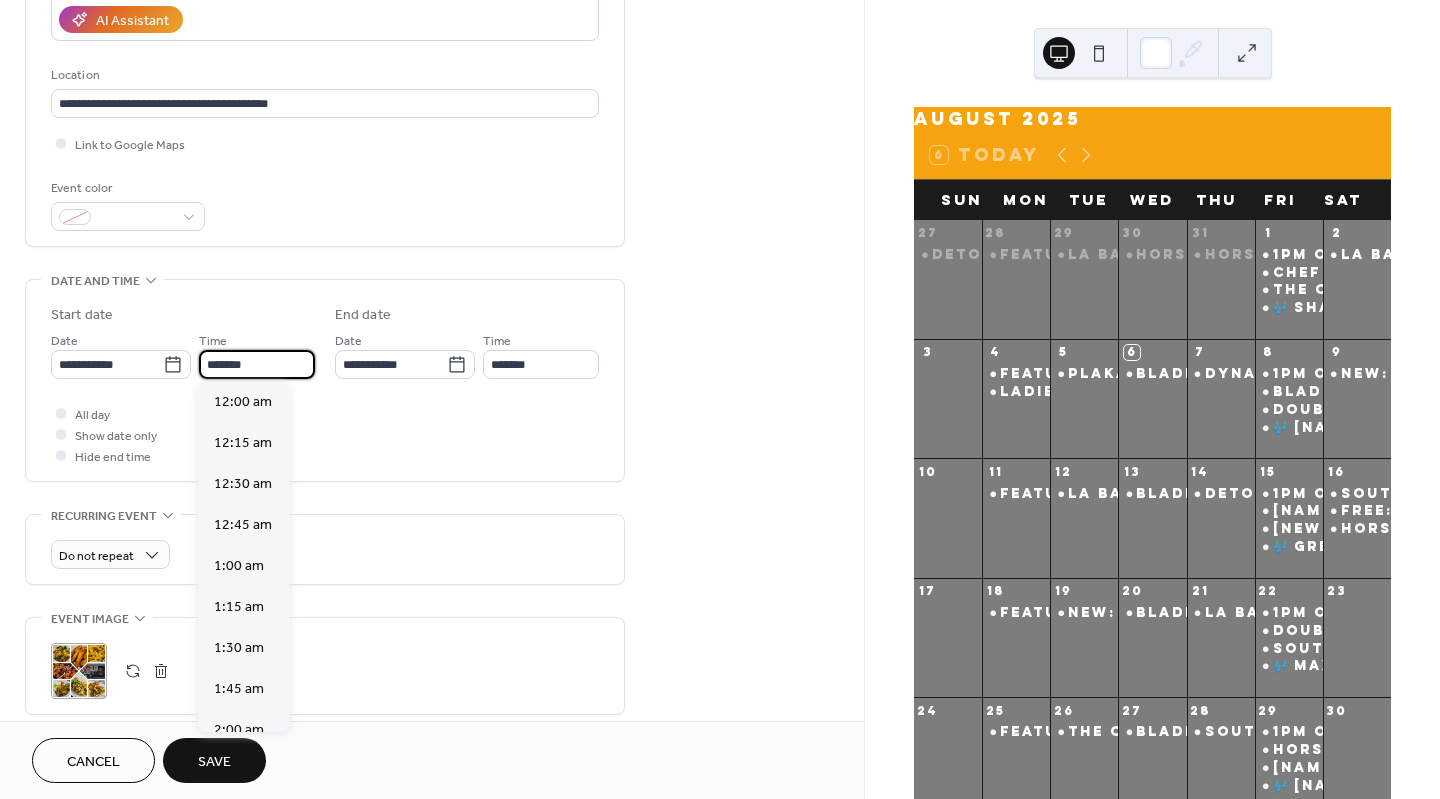 click on "*******" at bounding box center [257, 364] 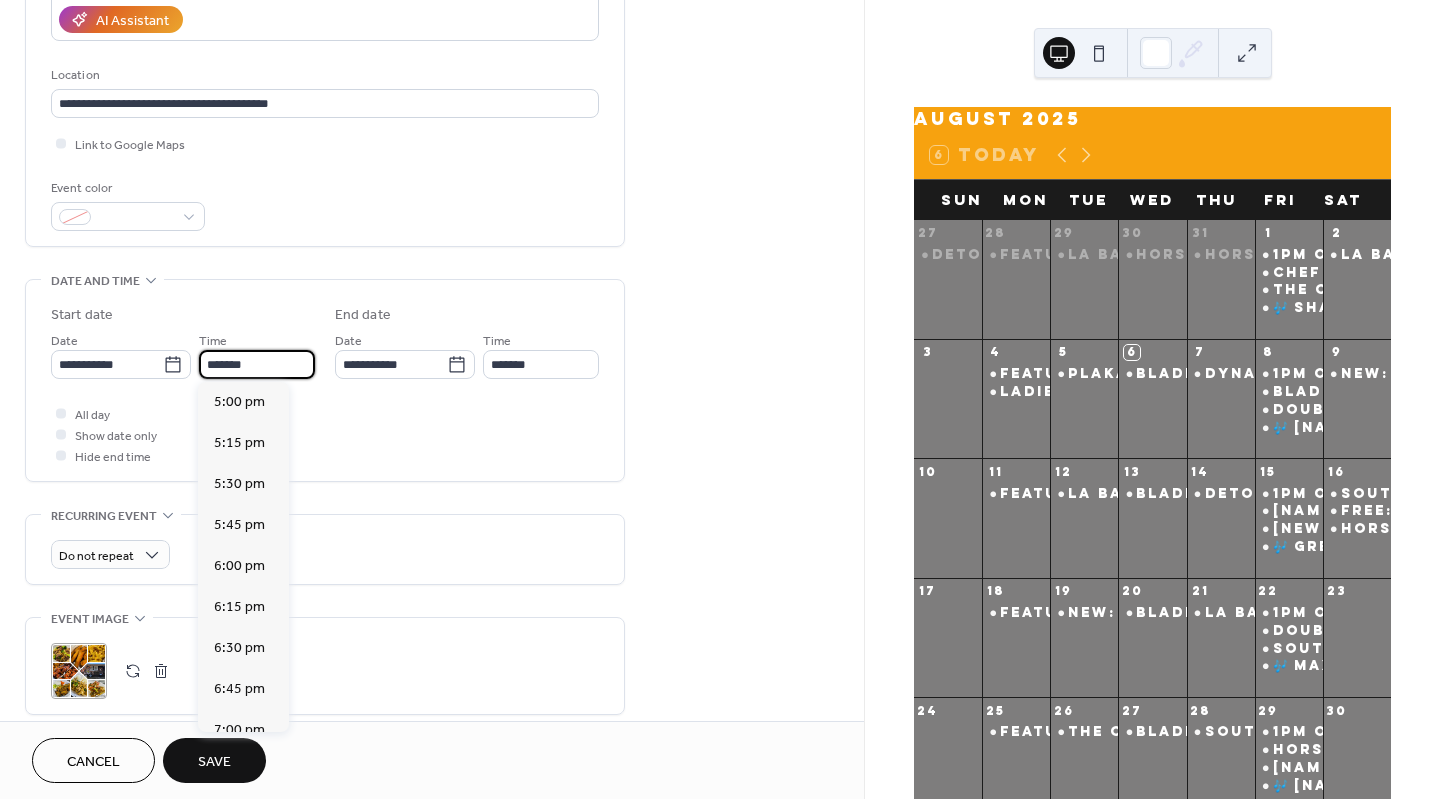 scroll, scrollTop: 2132, scrollLeft: 0, axis: vertical 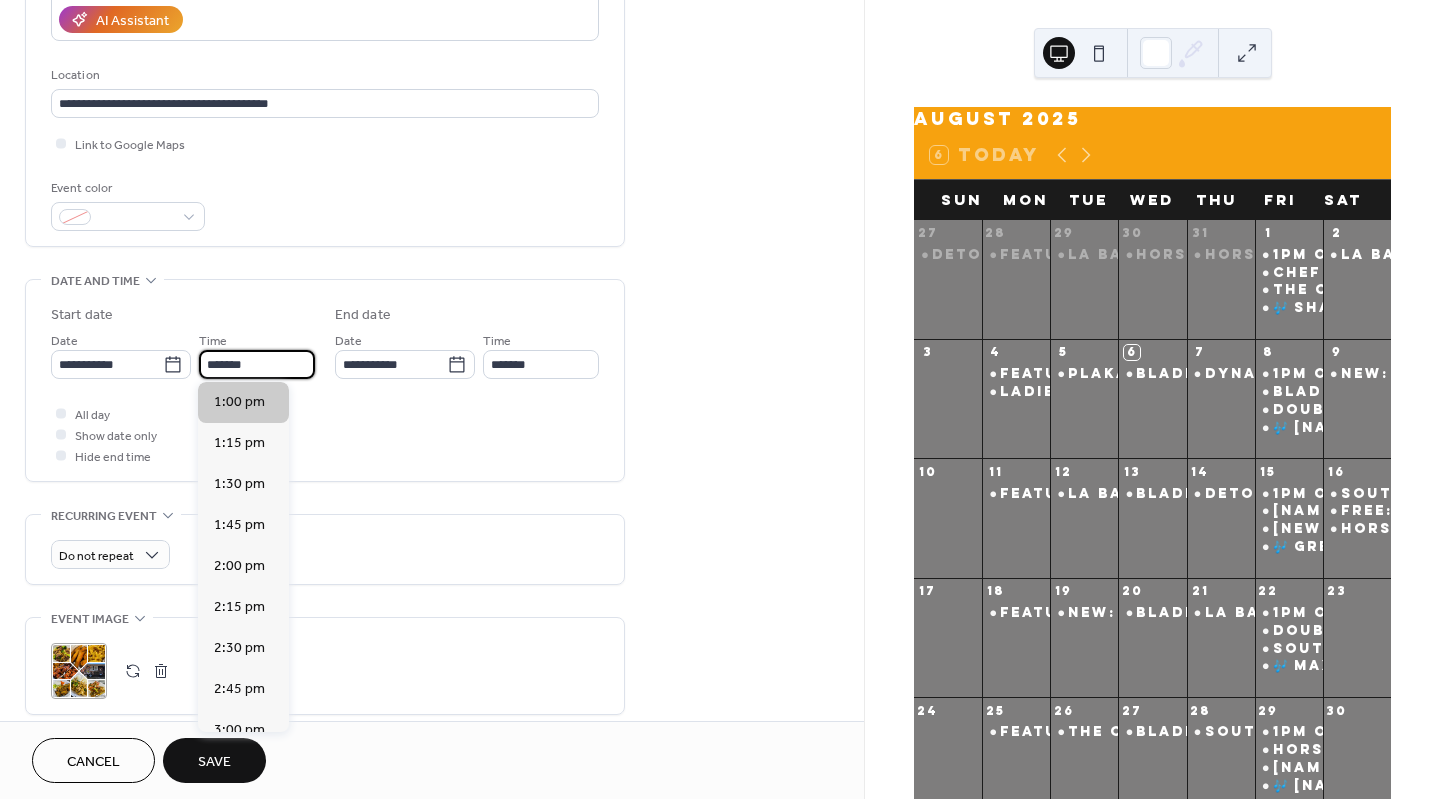 type on "*******" 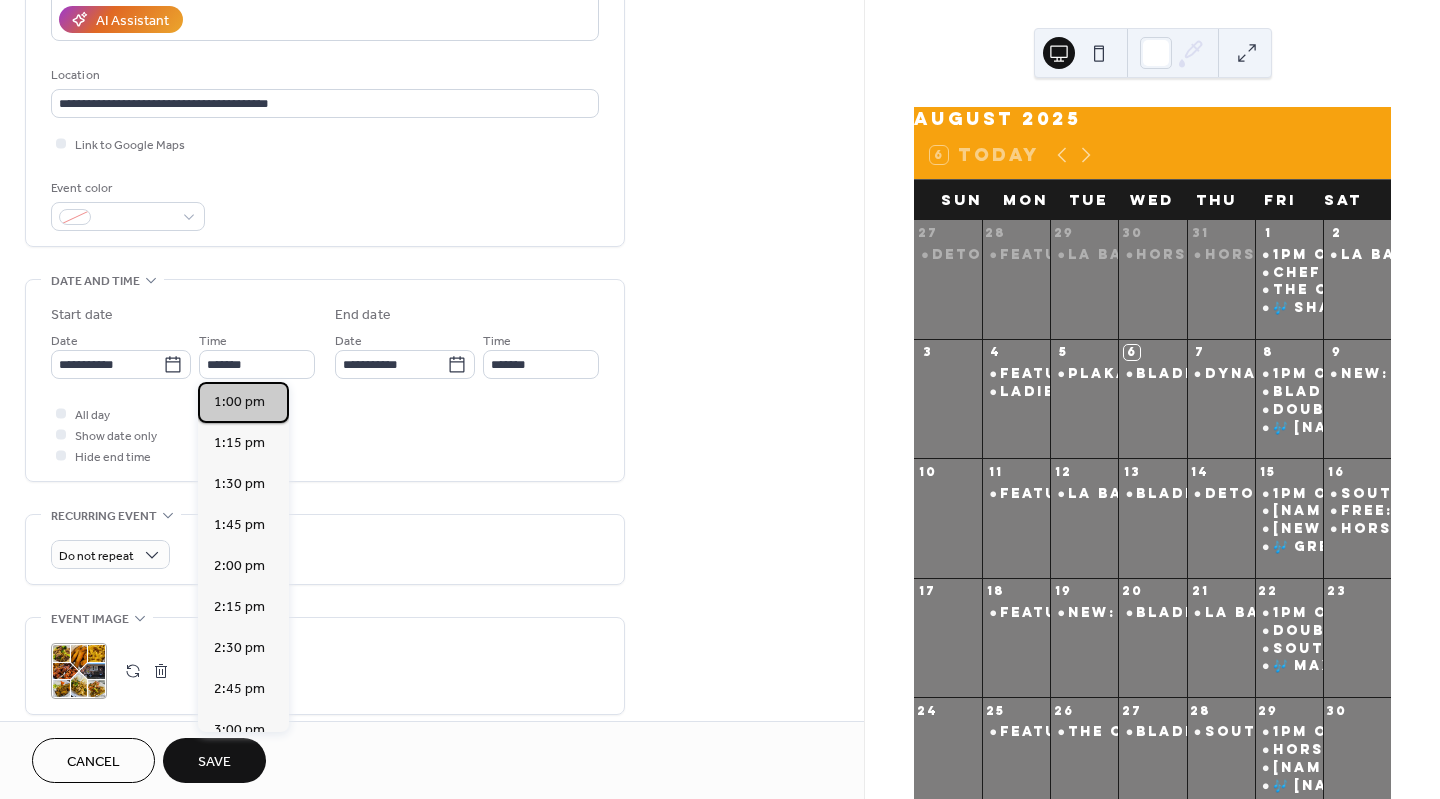 click on "1:00 pm" at bounding box center [239, 401] 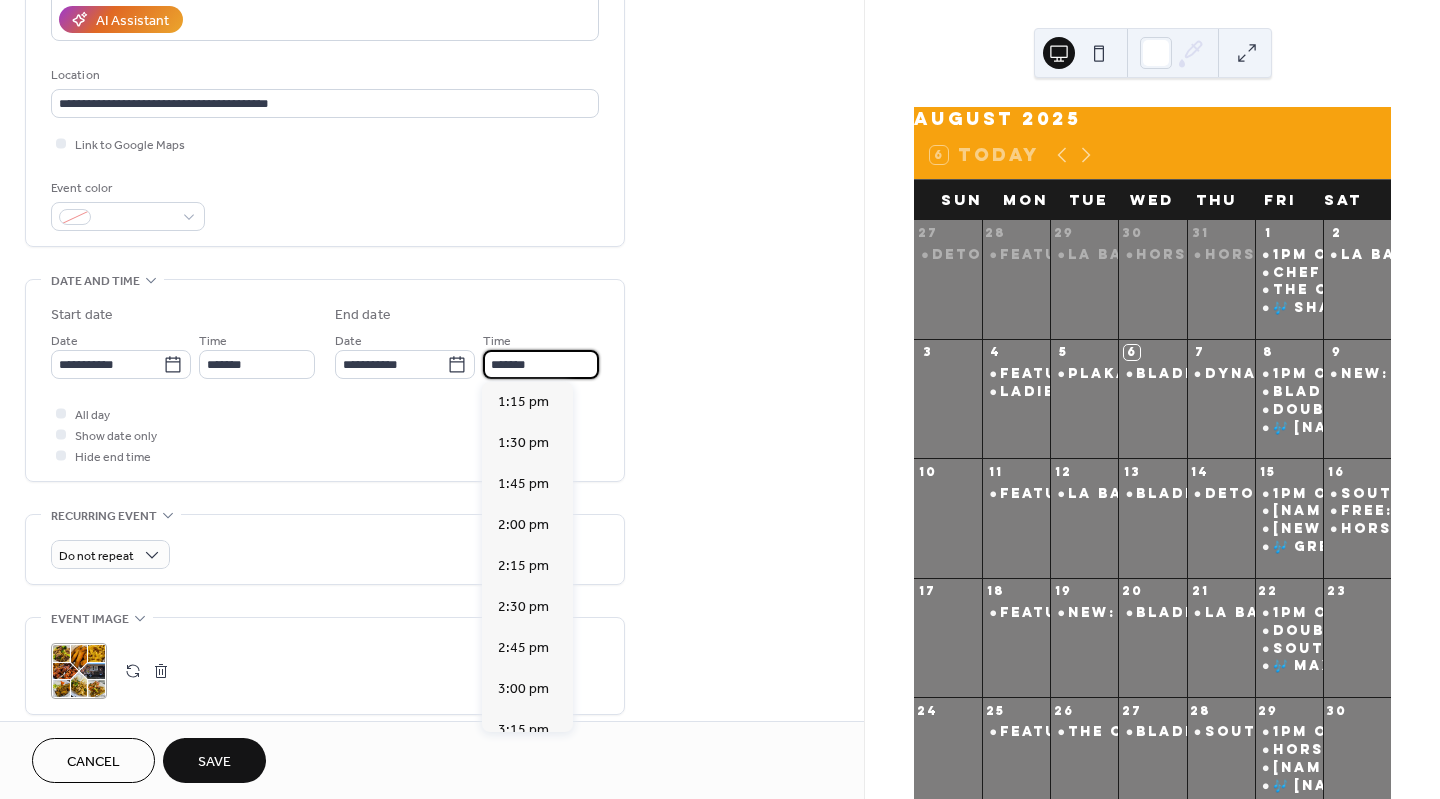 click on "*******" at bounding box center [541, 364] 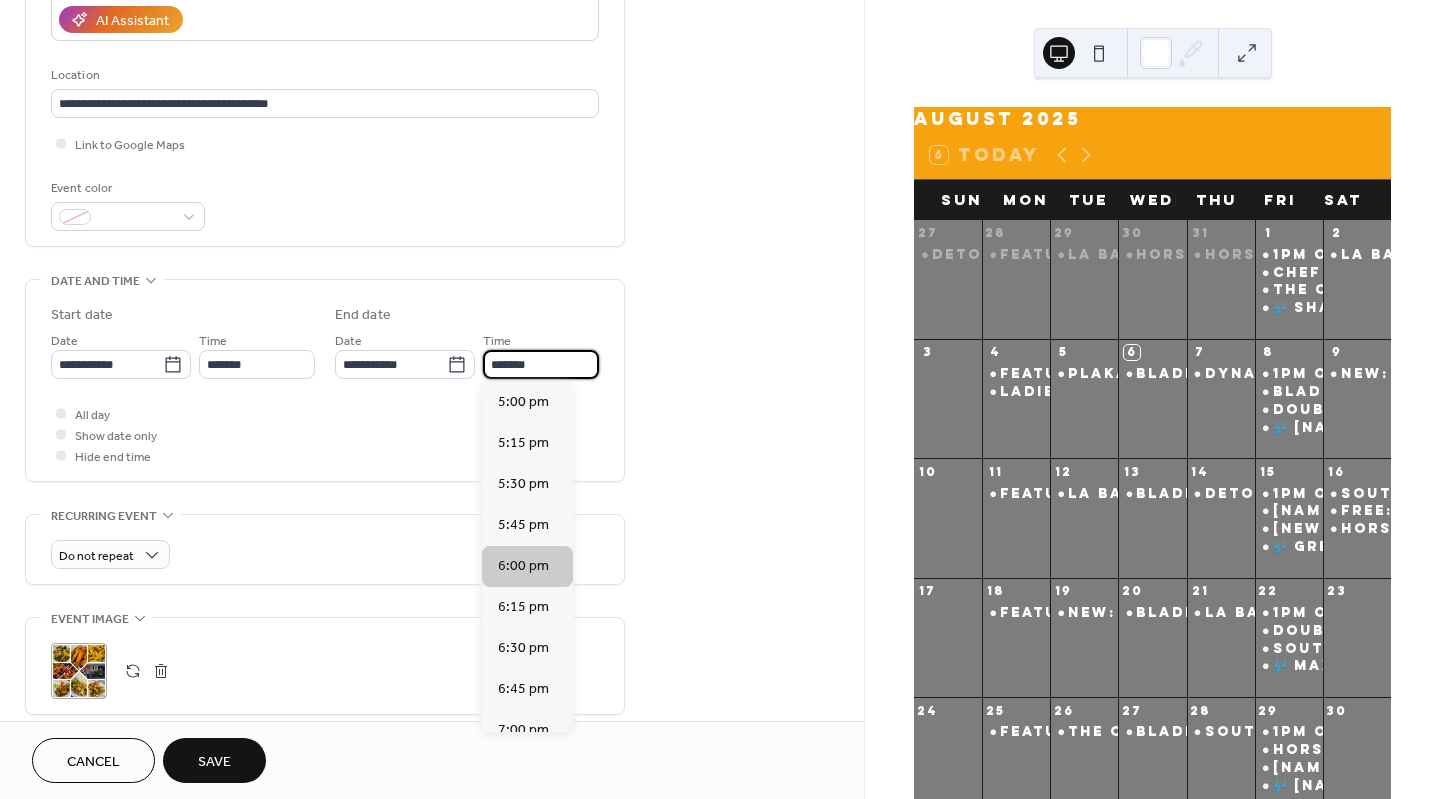 type on "*******" 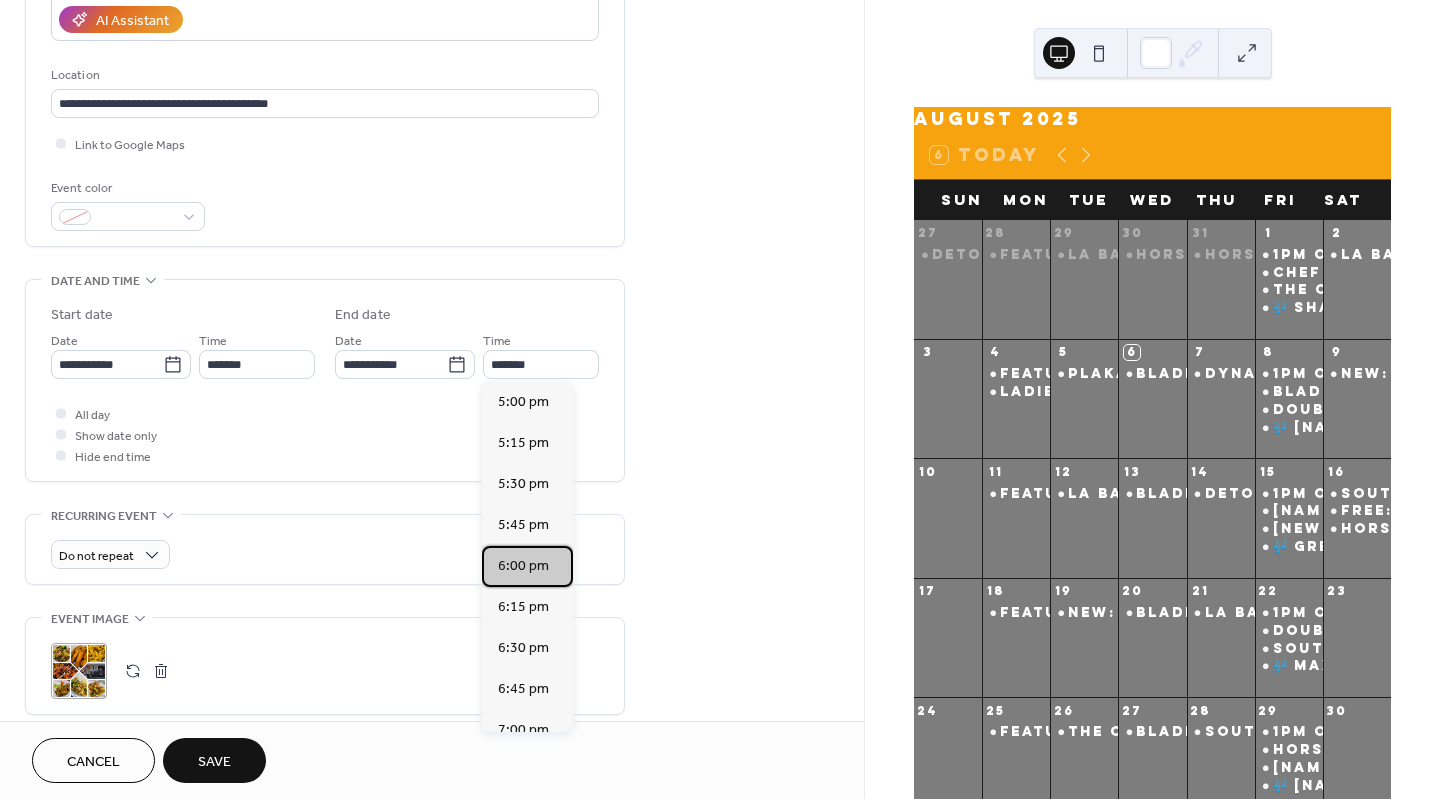 click on "6:00 pm" at bounding box center [527, 566] 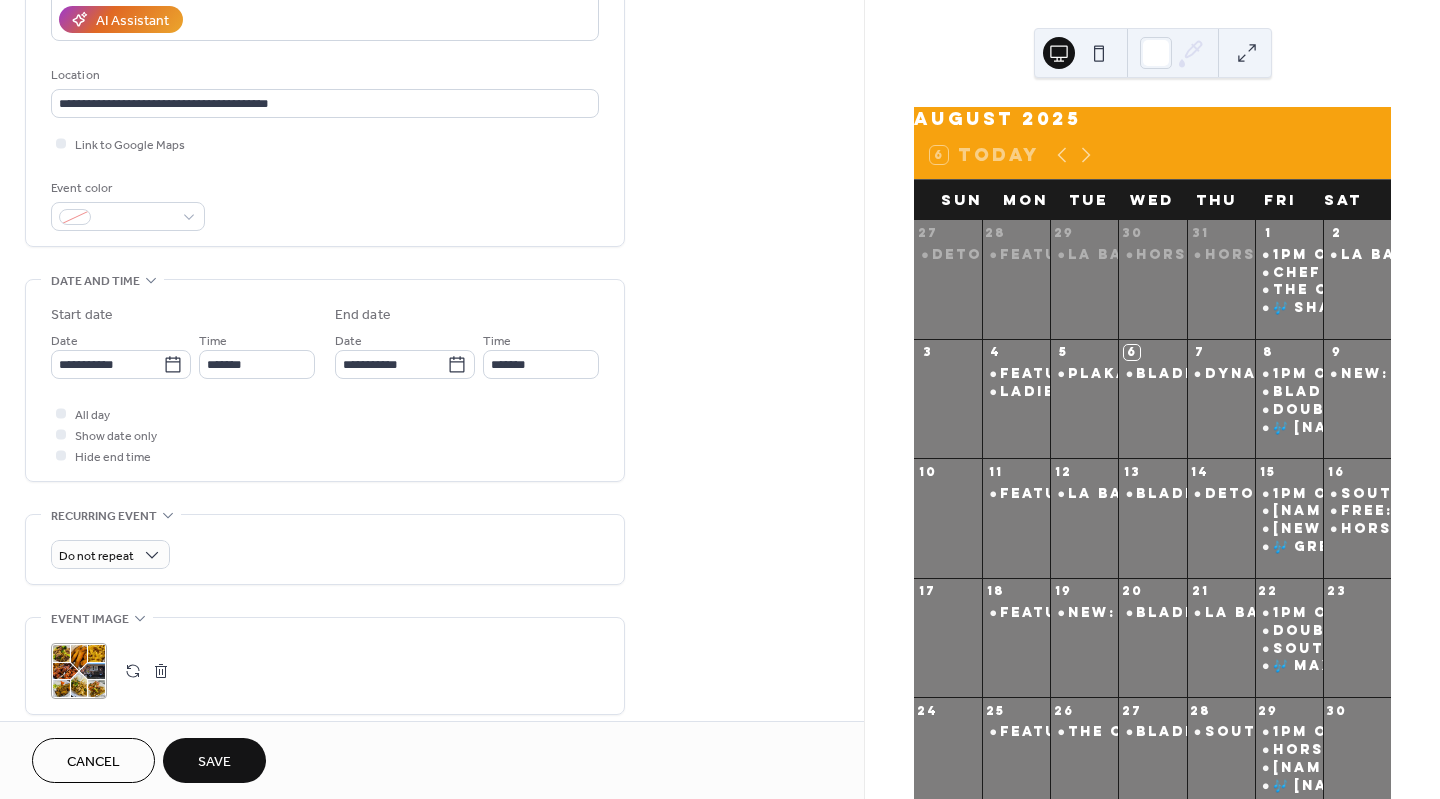 click on "Save" at bounding box center [214, 760] 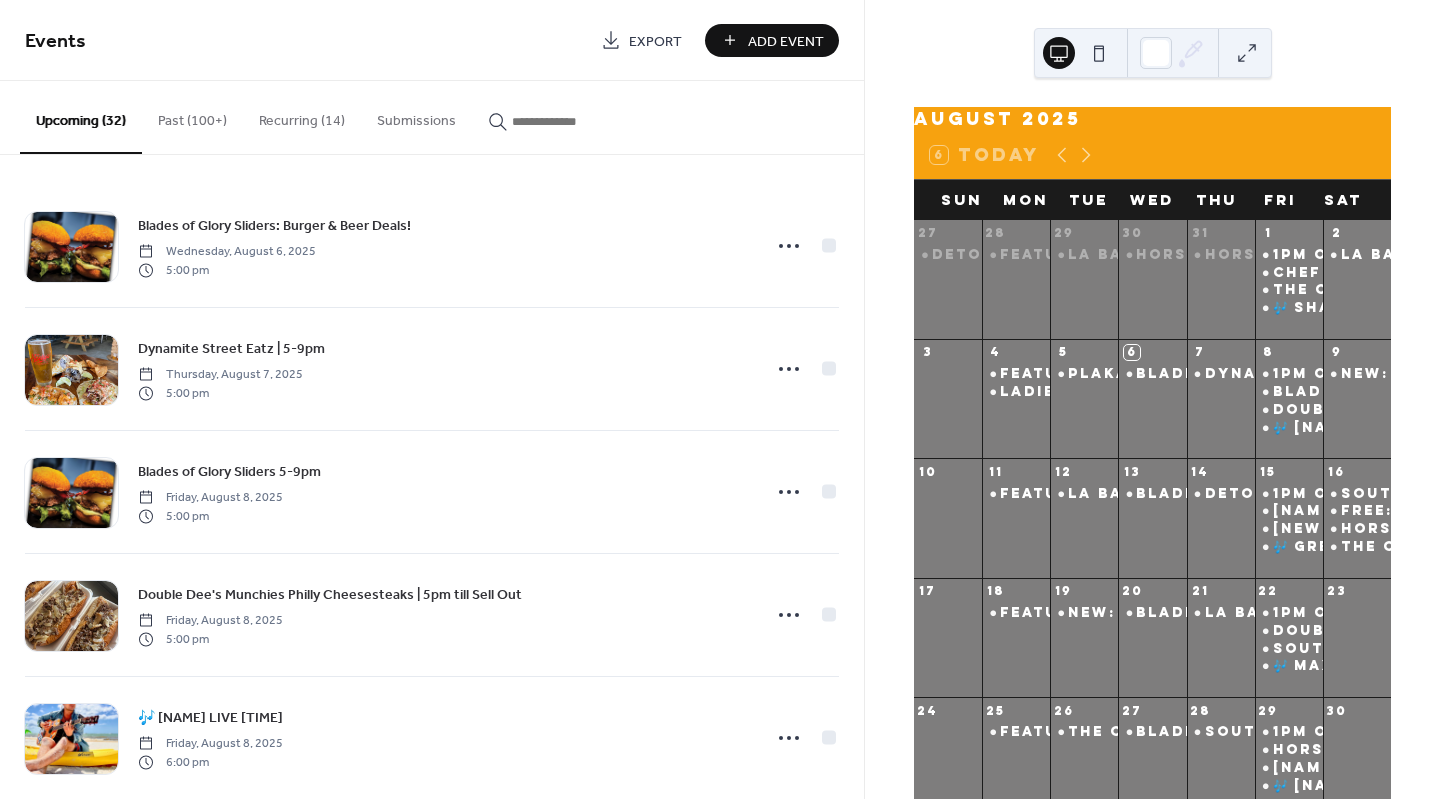 click at bounding box center (572, 121) 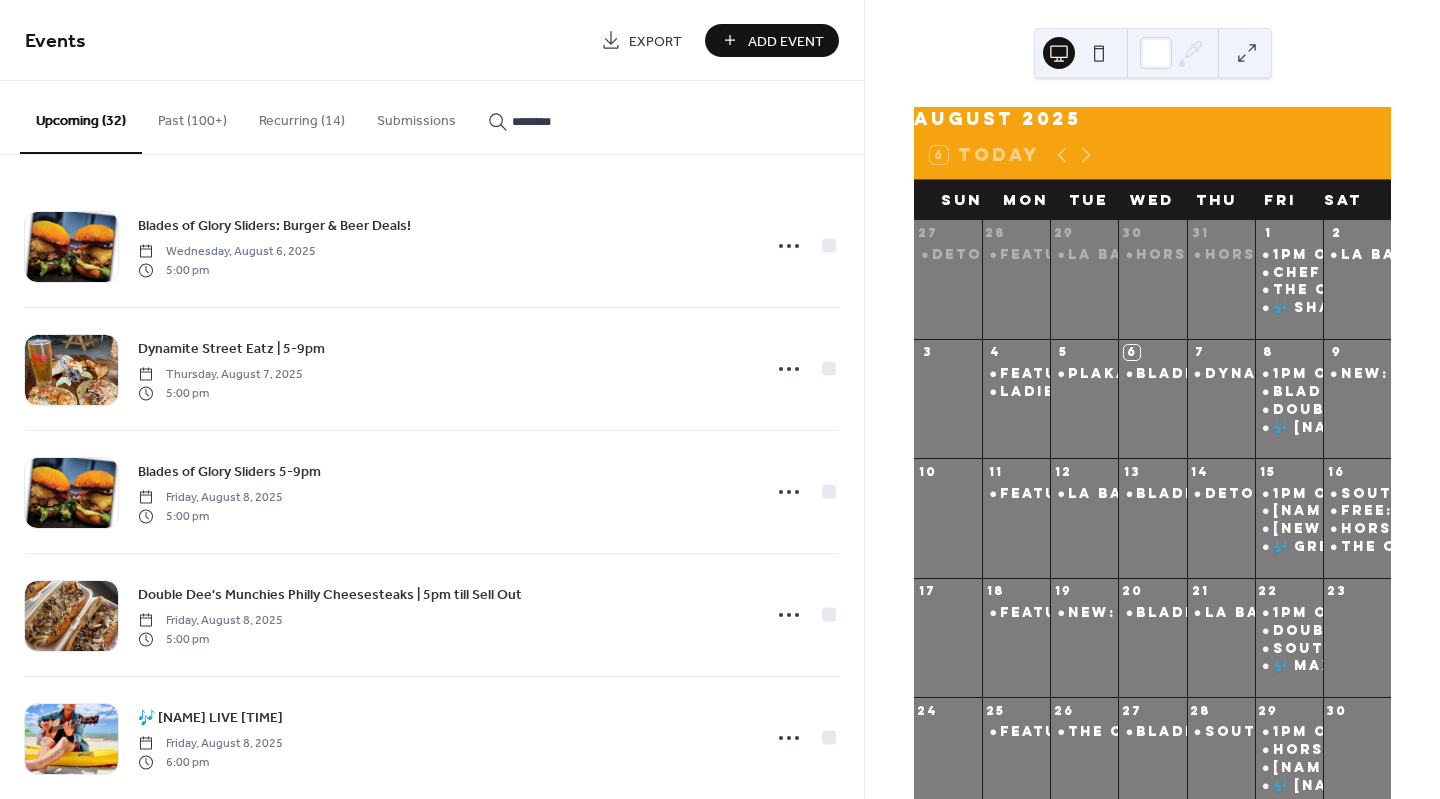 click on "********" at bounding box center [560, 116] 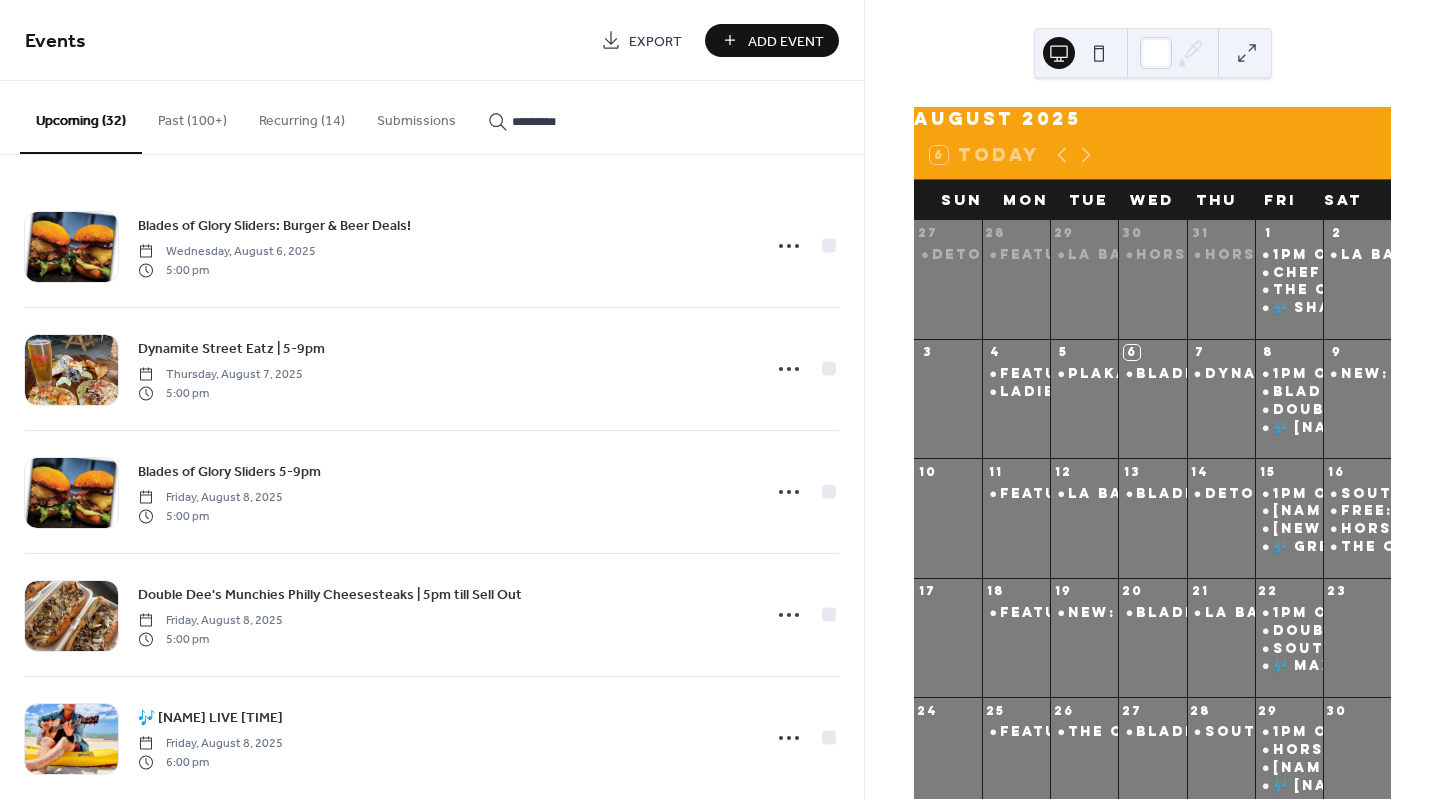 click on "*********" at bounding box center (560, 116) 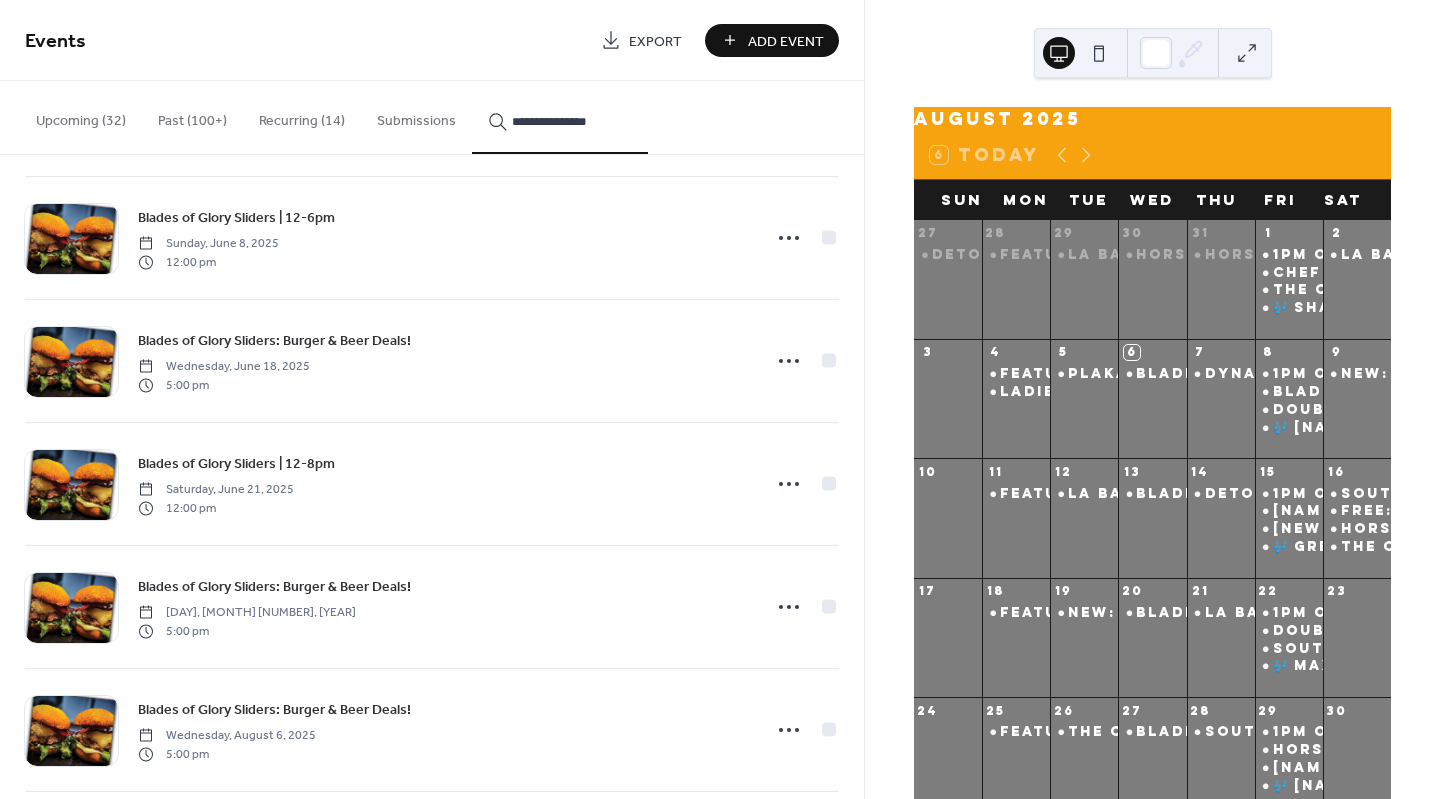 scroll, scrollTop: 383, scrollLeft: 0, axis: vertical 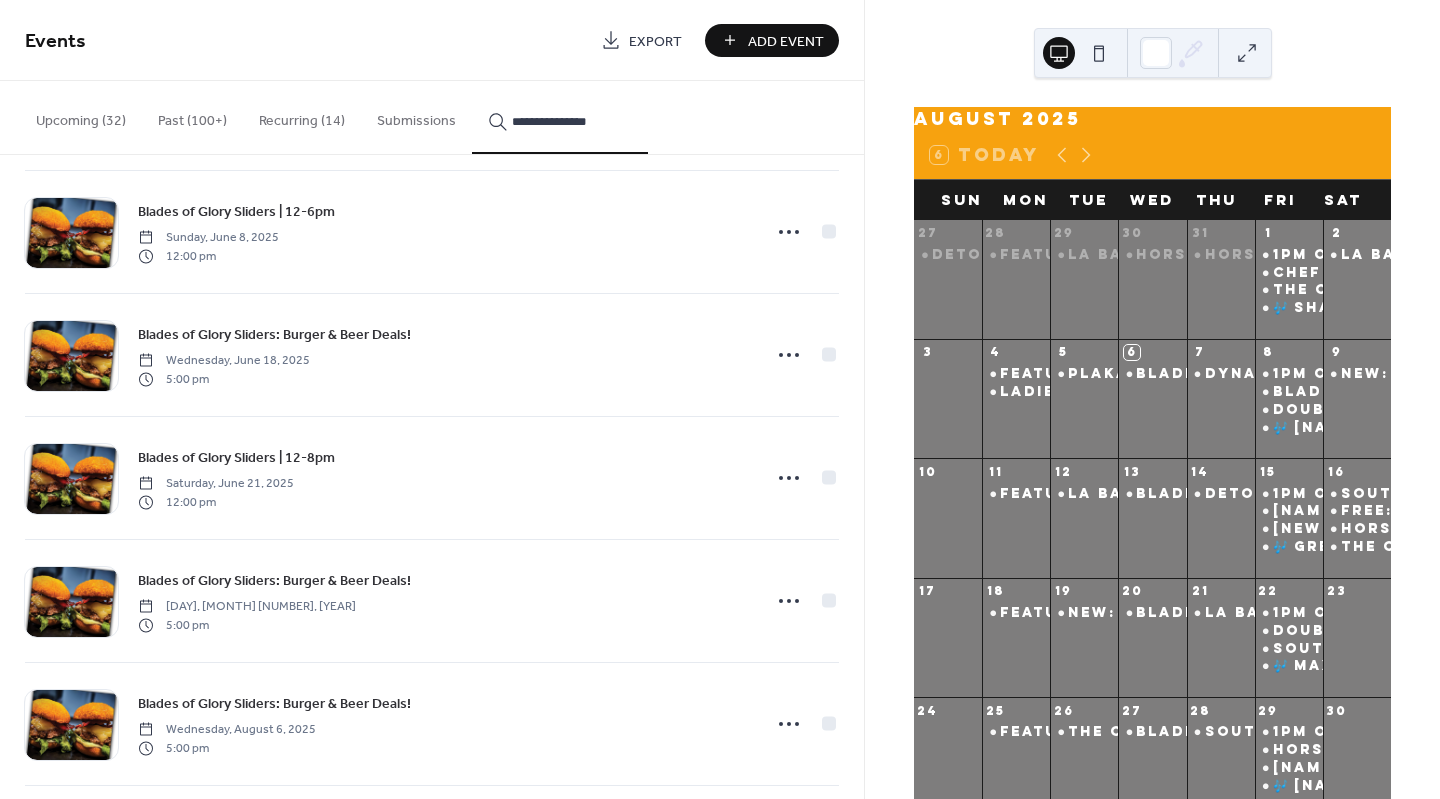 type on "**********" 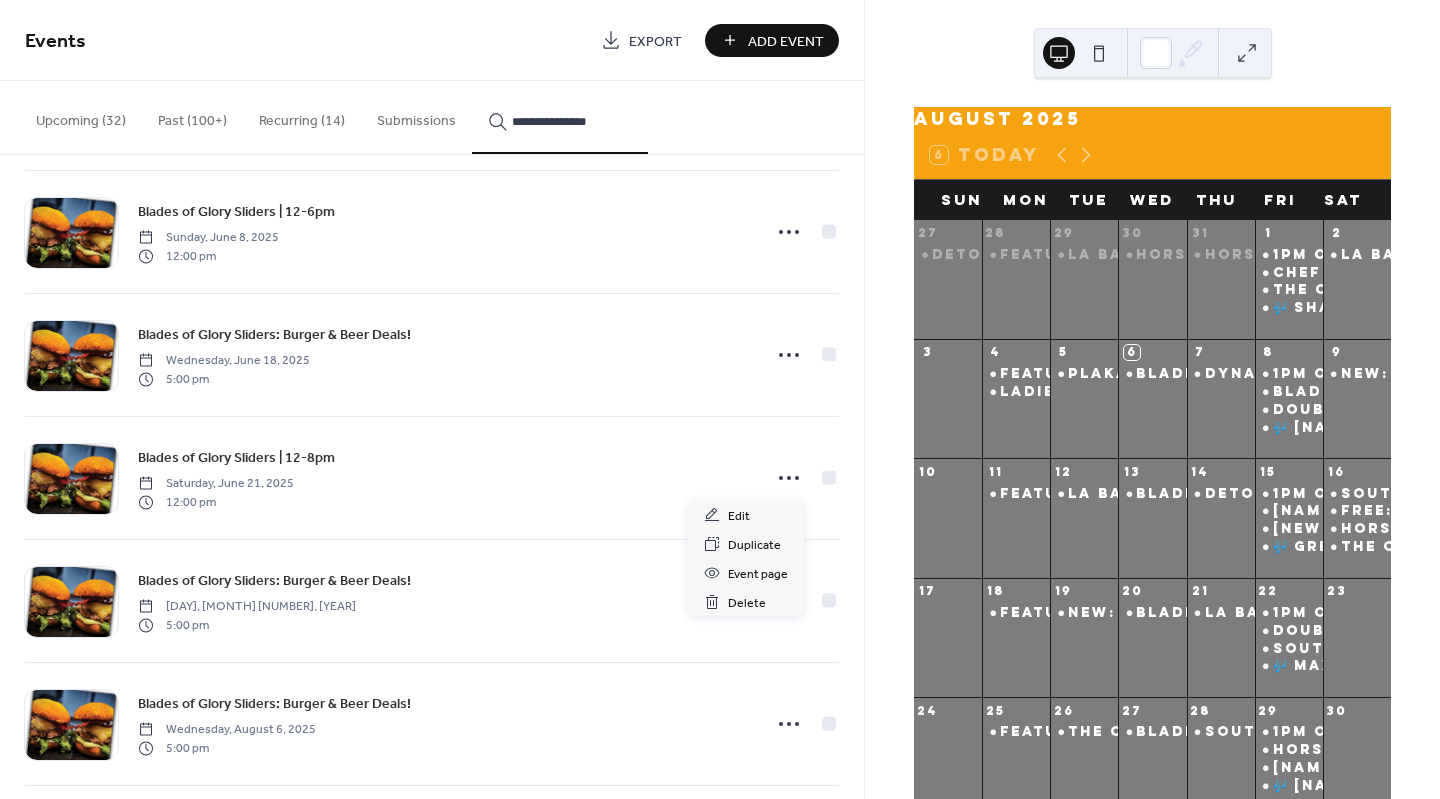 click 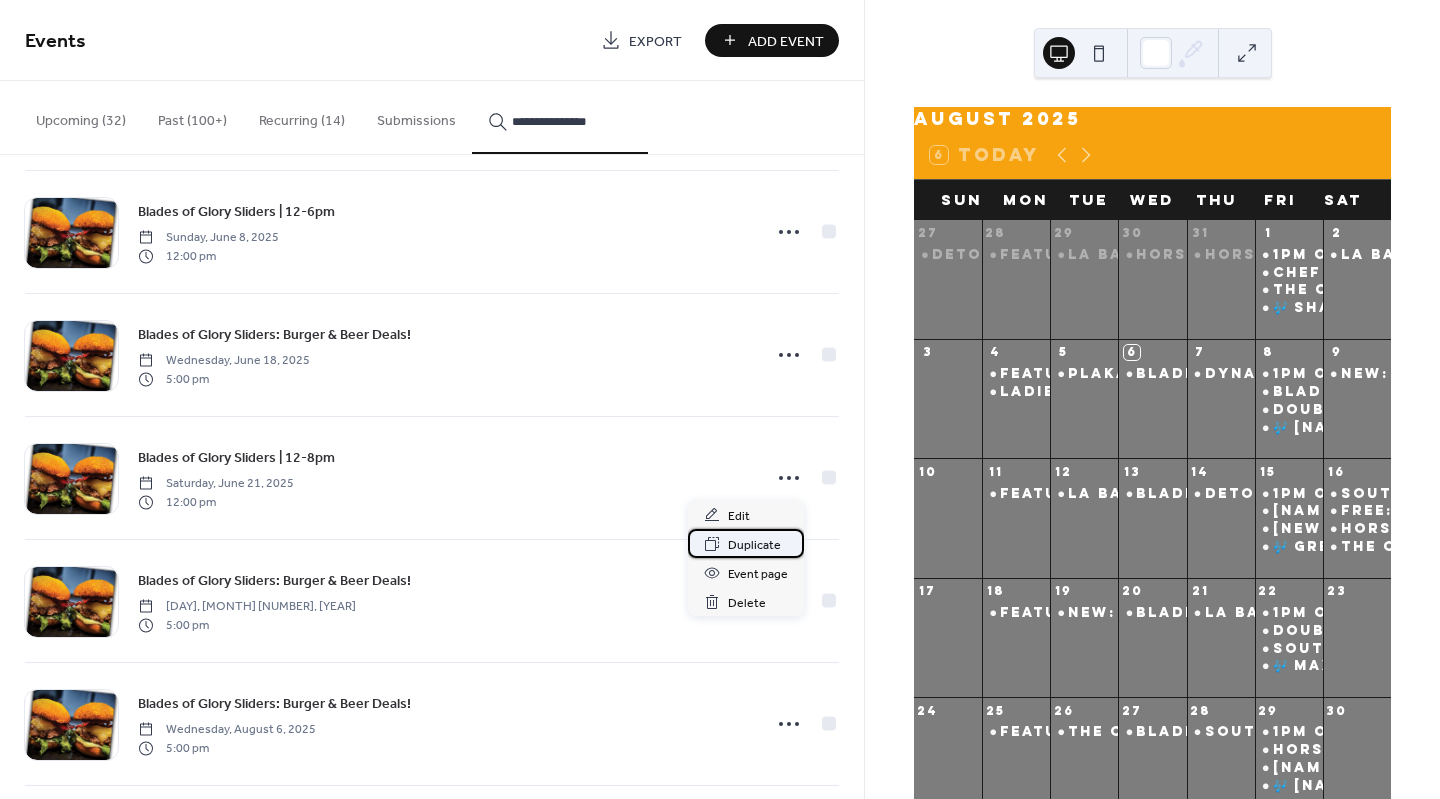 click on "Duplicate" at bounding box center (754, 545) 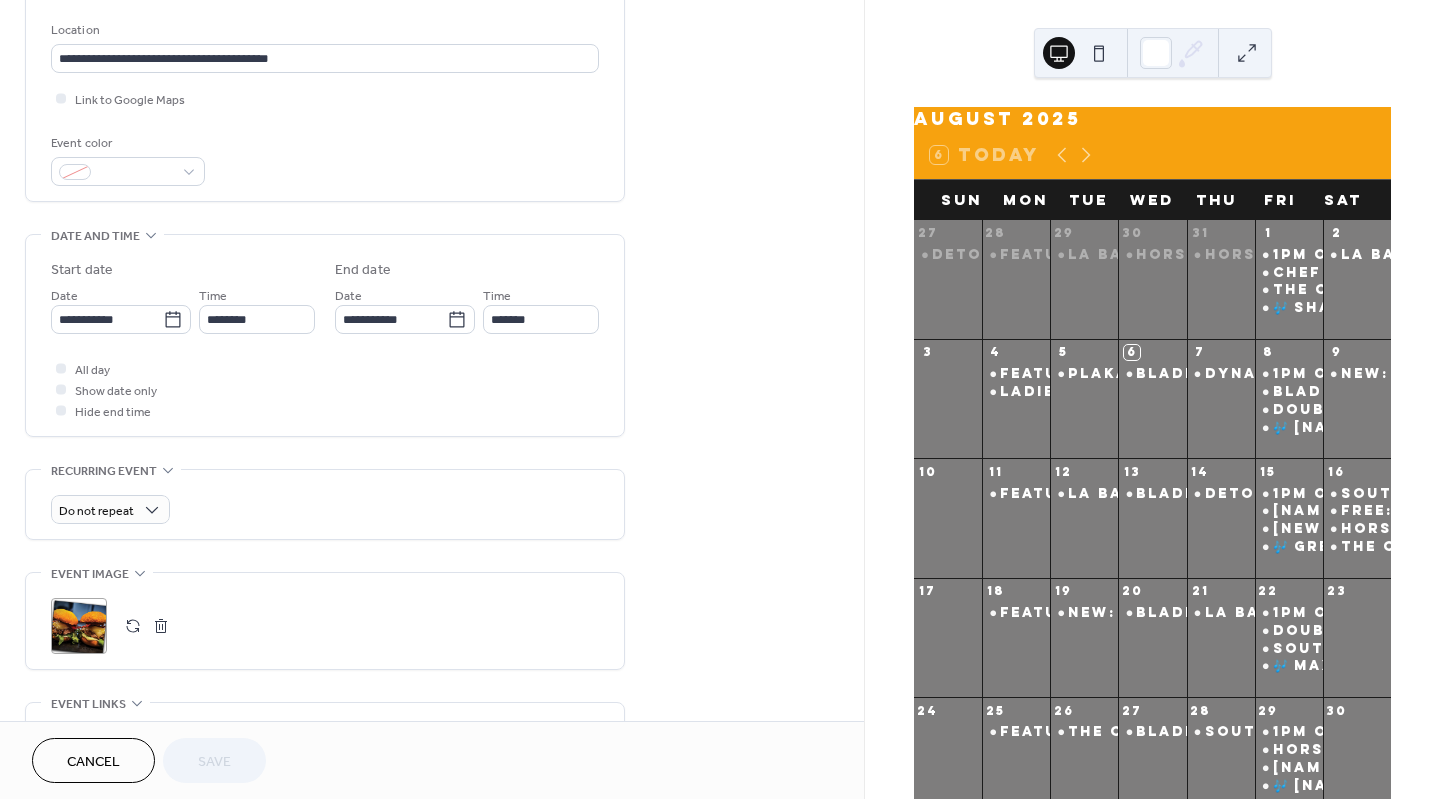 scroll, scrollTop: 441, scrollLeft: 0, axis: vertical 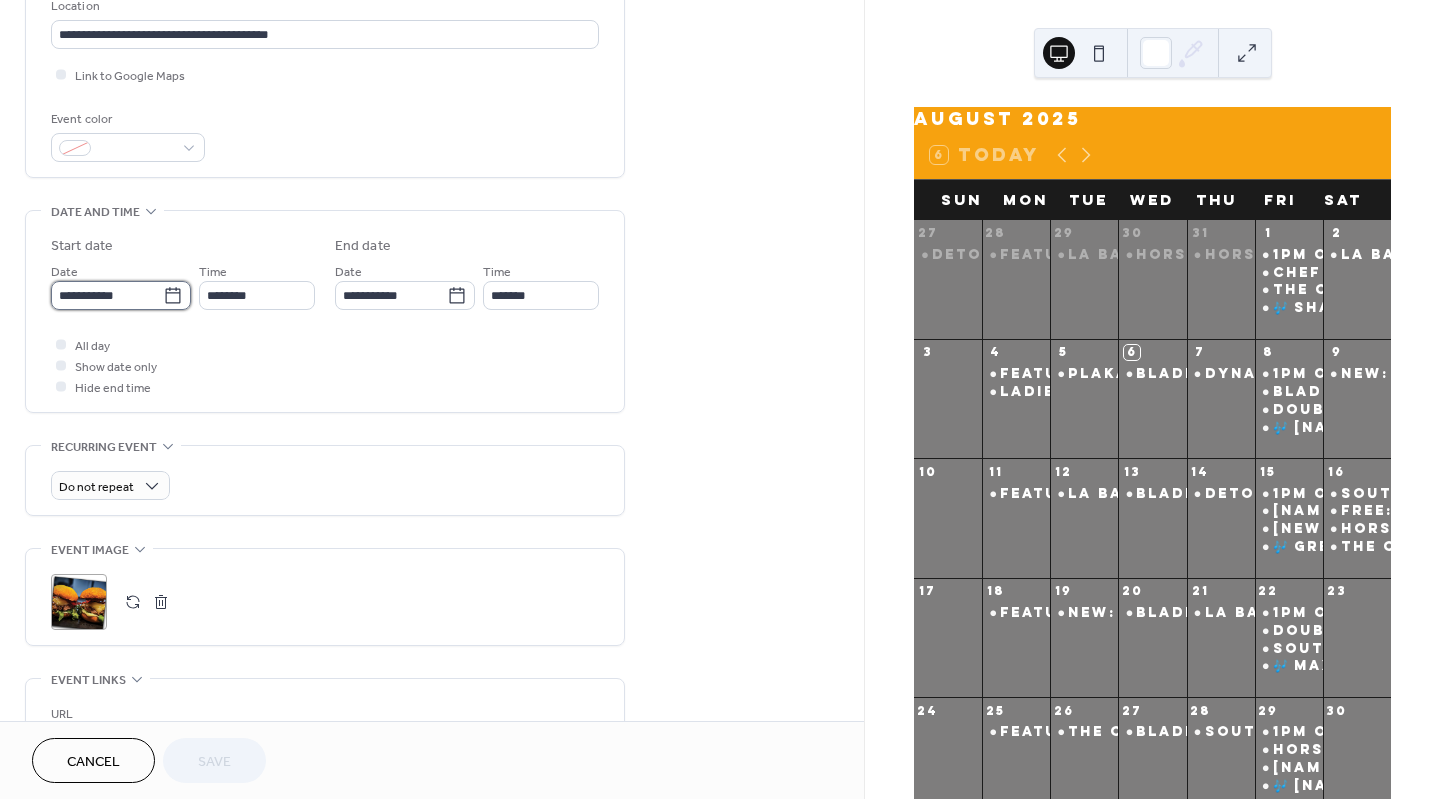 click on "**********" at bounding box center (107, 295) 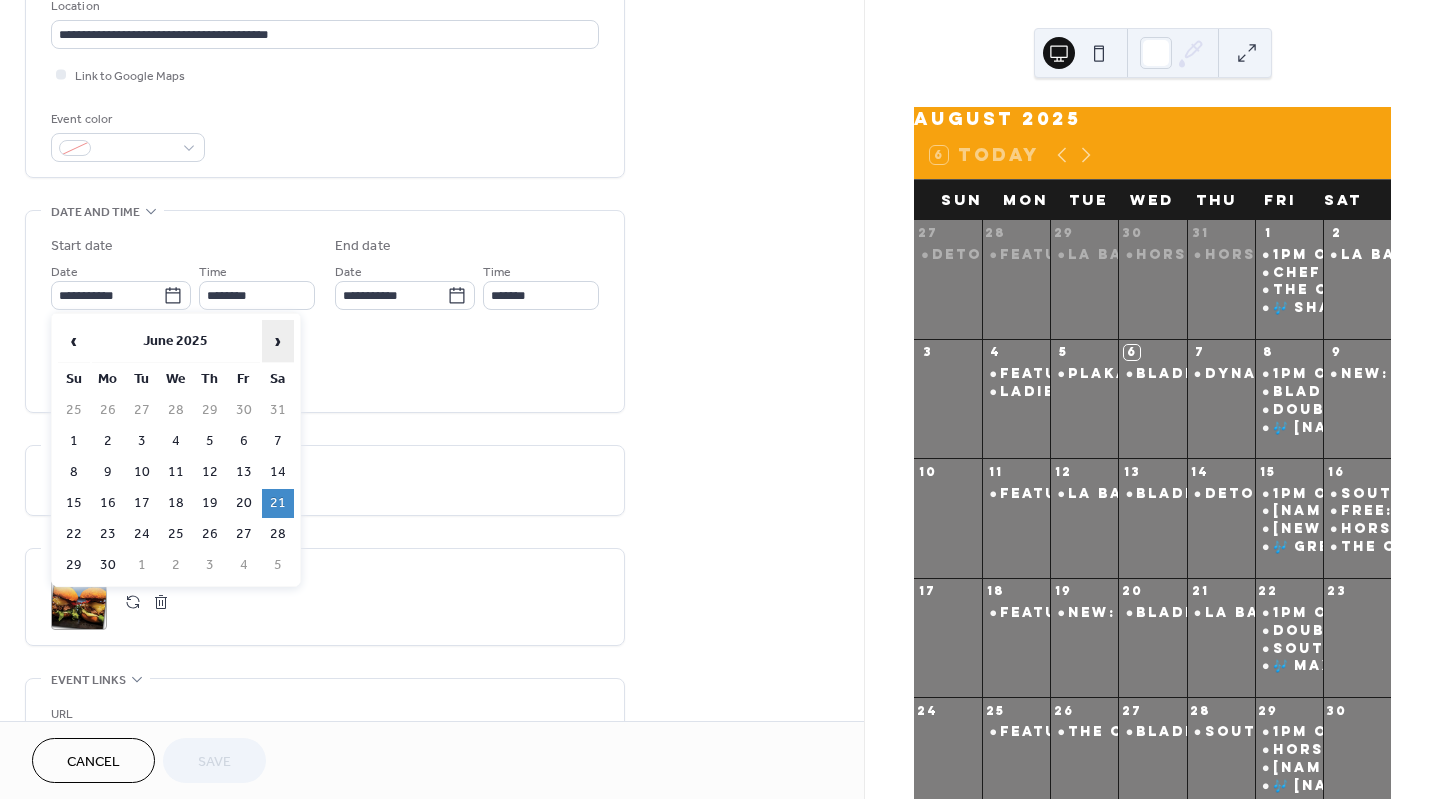 click on "›" at bounding box center [278, 341] 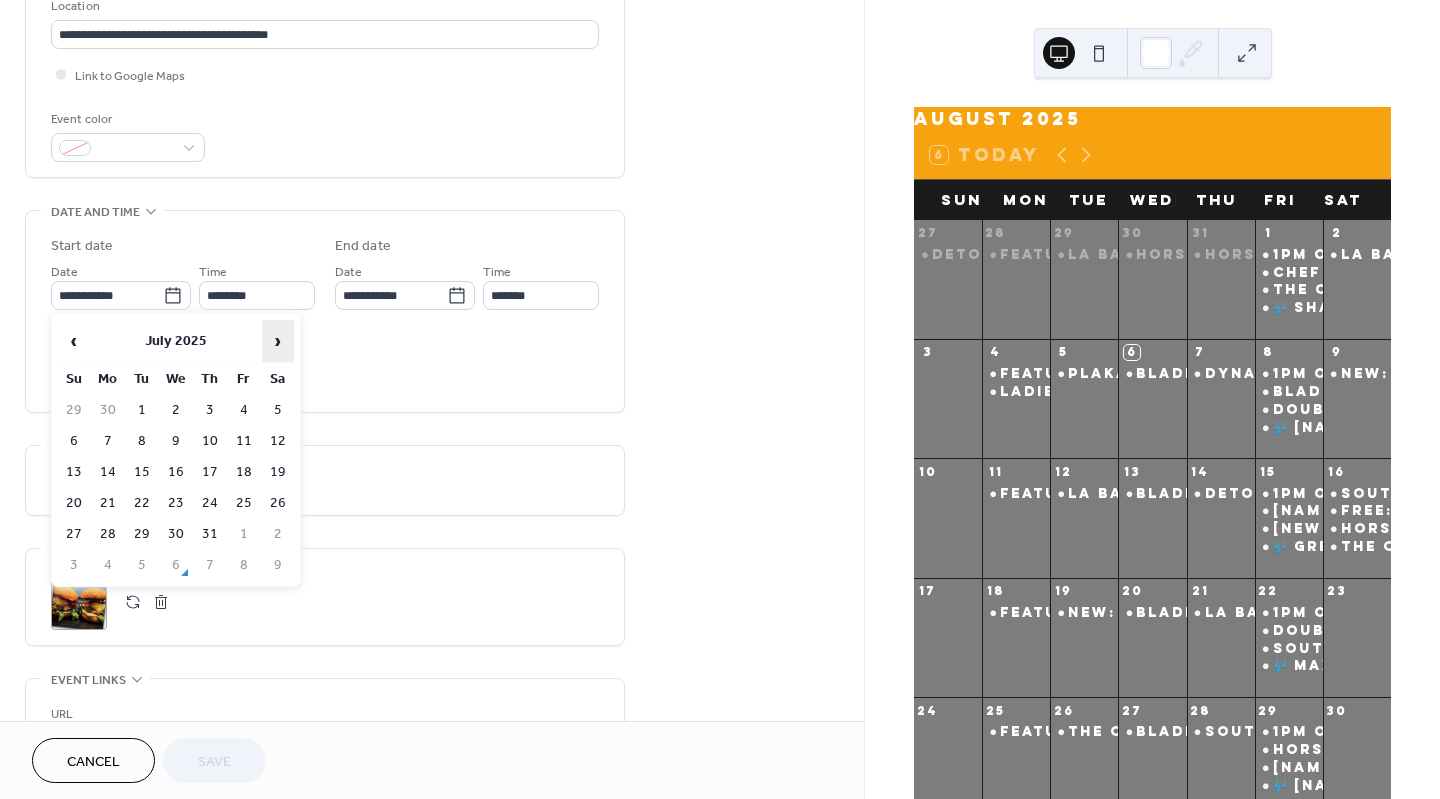 click on "›" at bounding box center (278, 341) 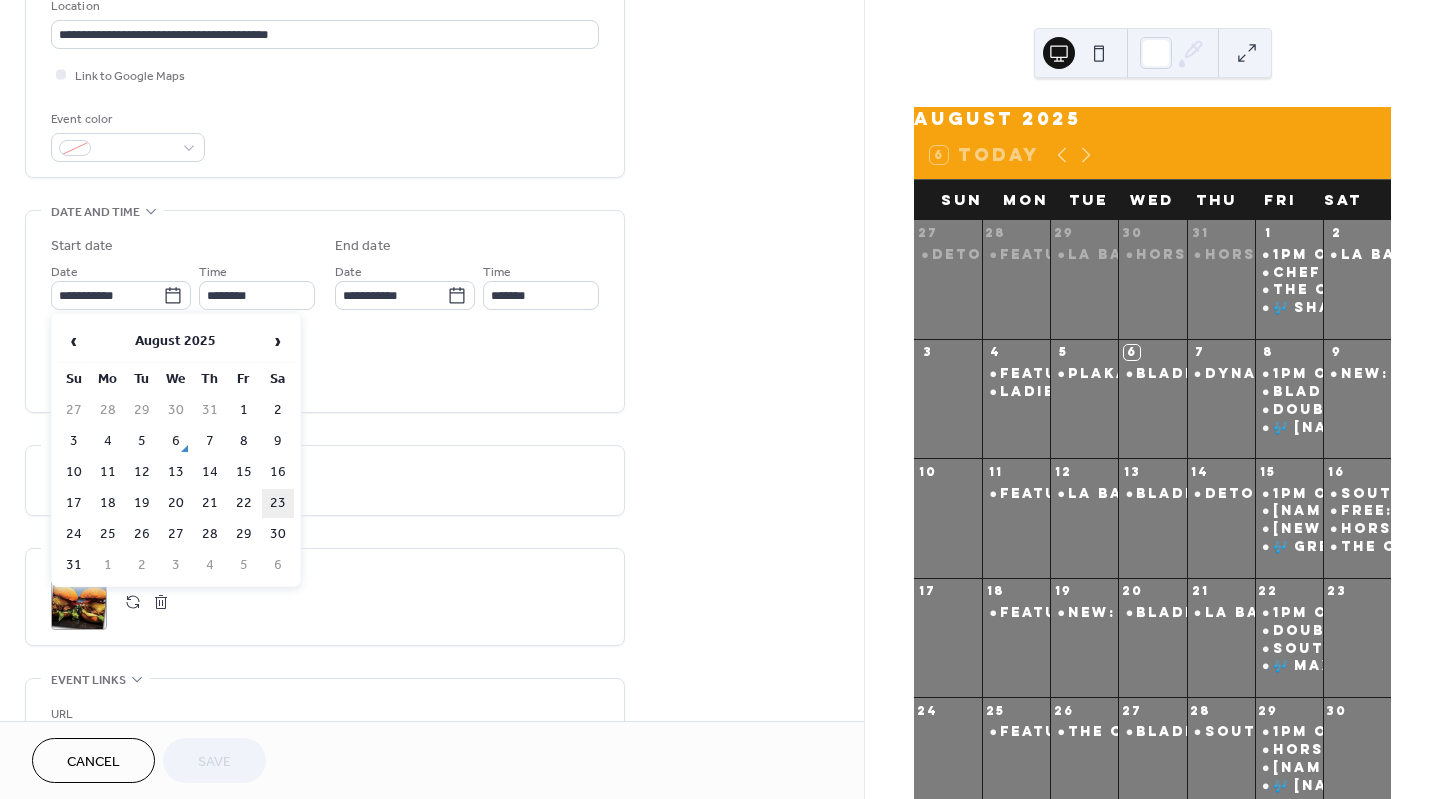 click on "23" at bounding box center [278, 503] 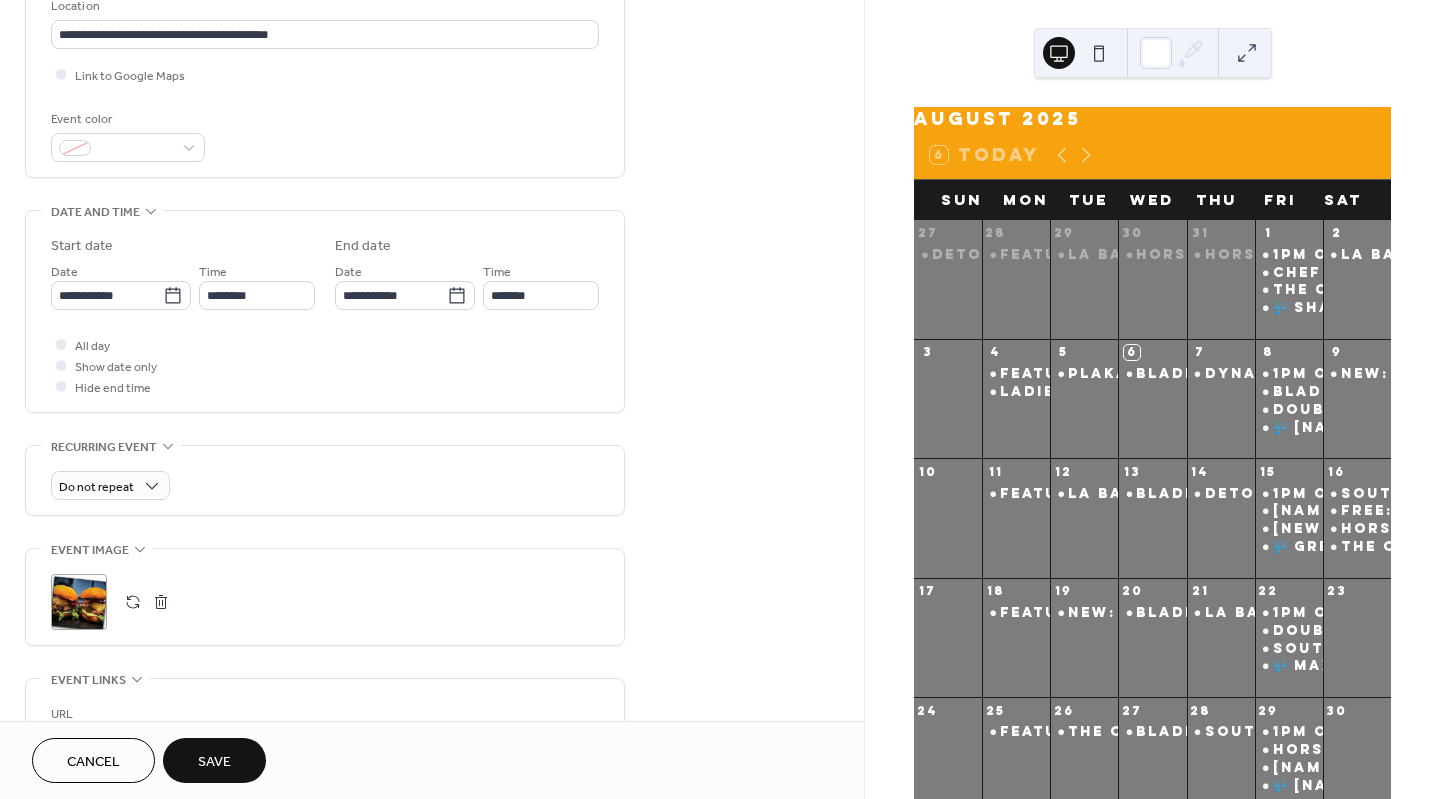 click on "Save" at bounding box center [214, 762] 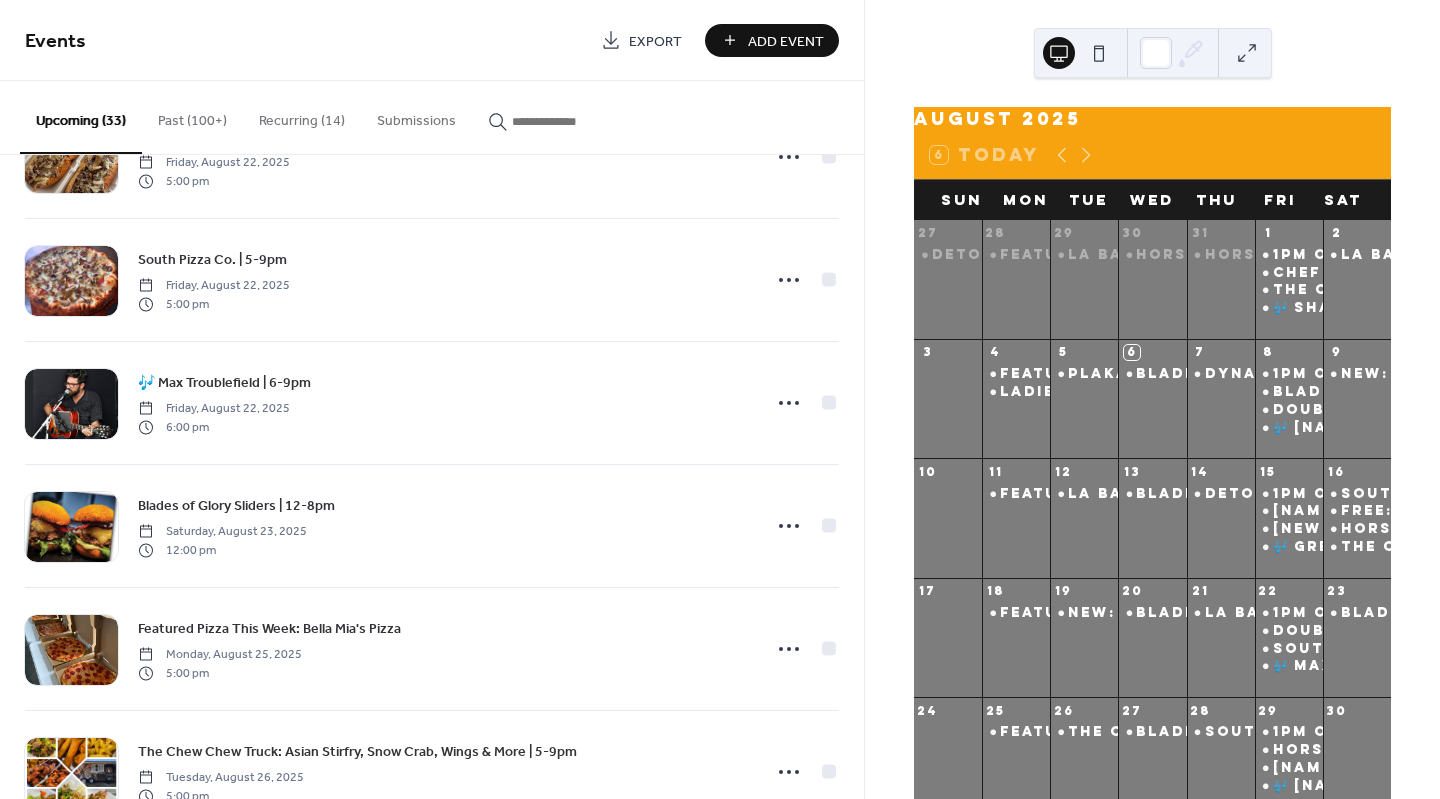scroll, scrollTop: 2673, scrollLeft: 0, axis: vertical 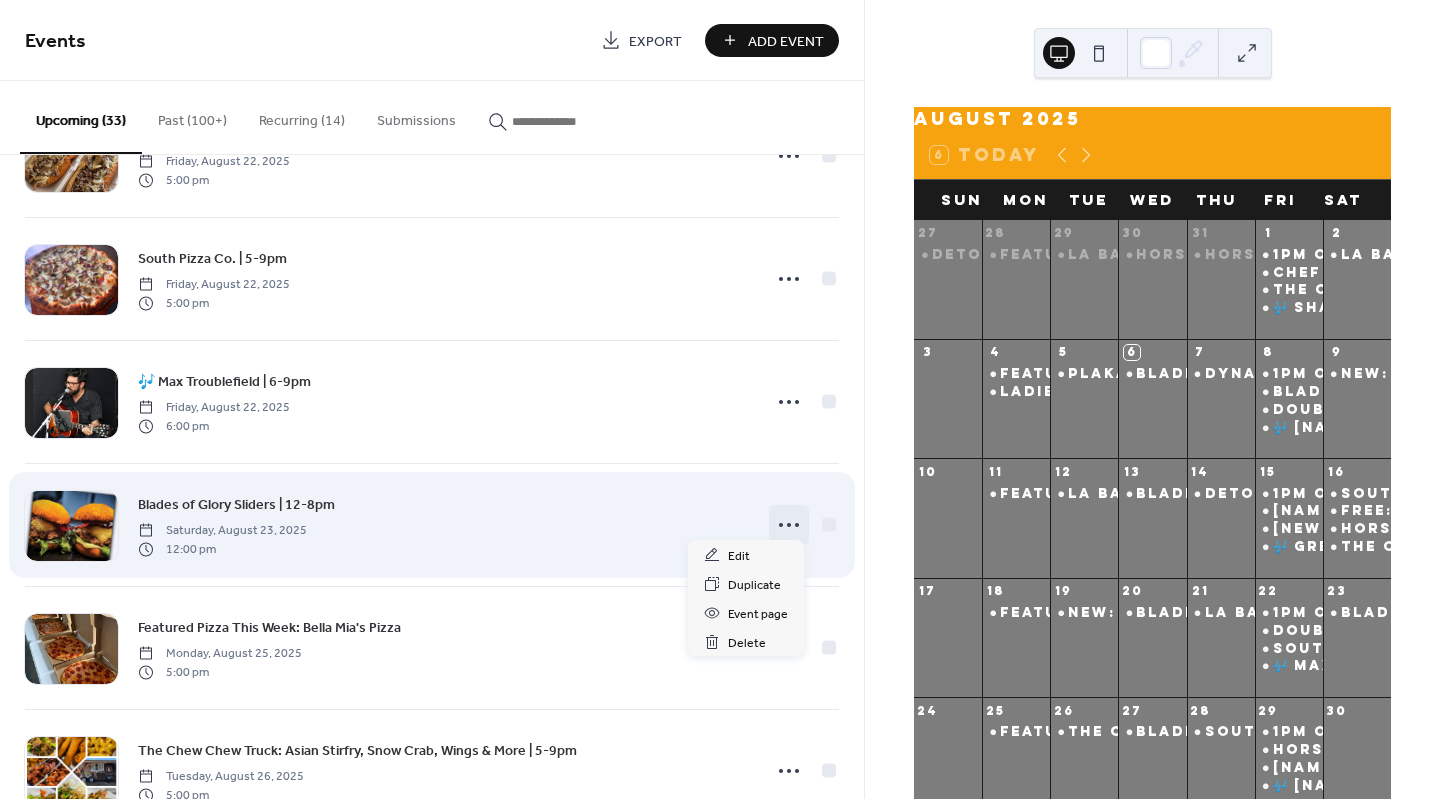 click 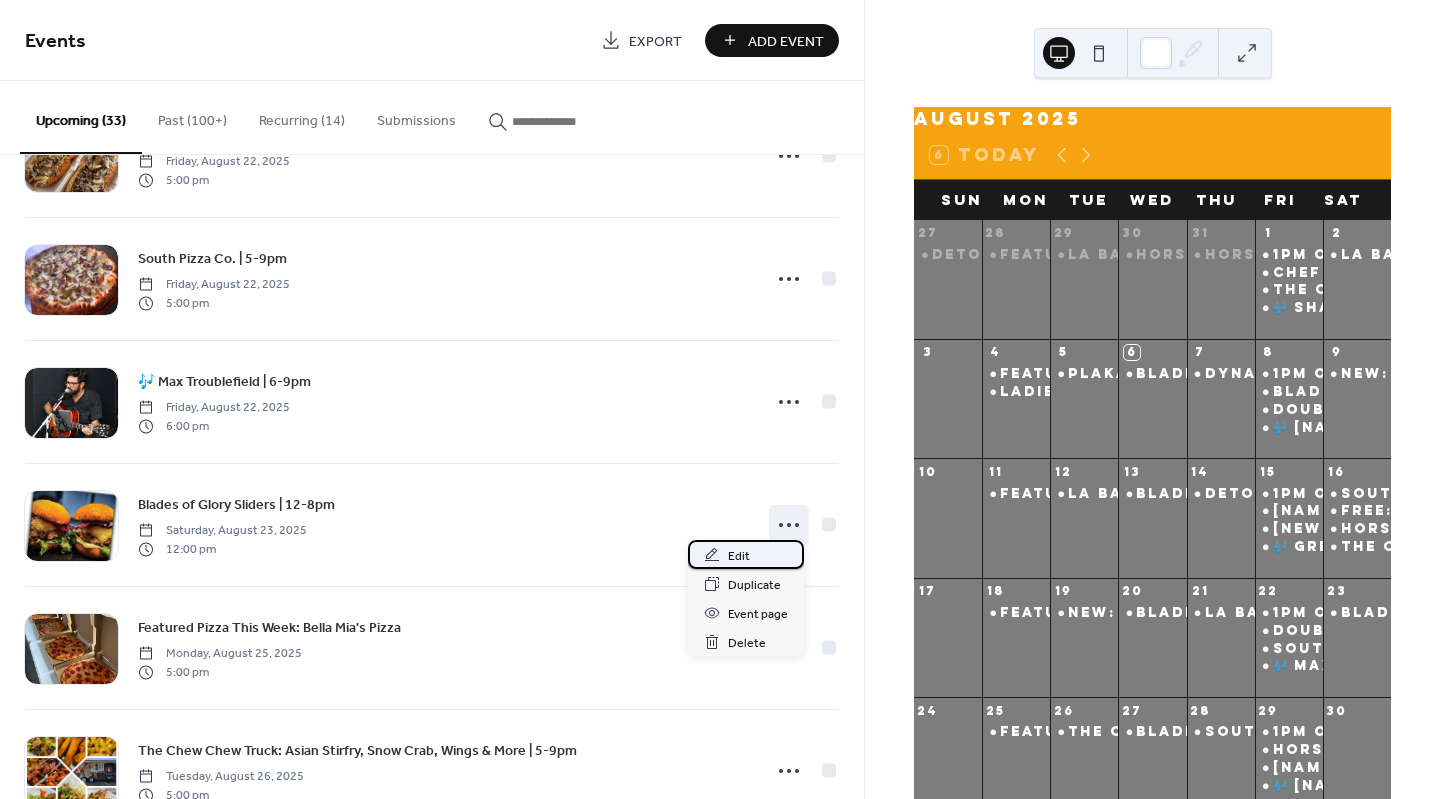 click on "Edit" at bounding box center (746, 554) 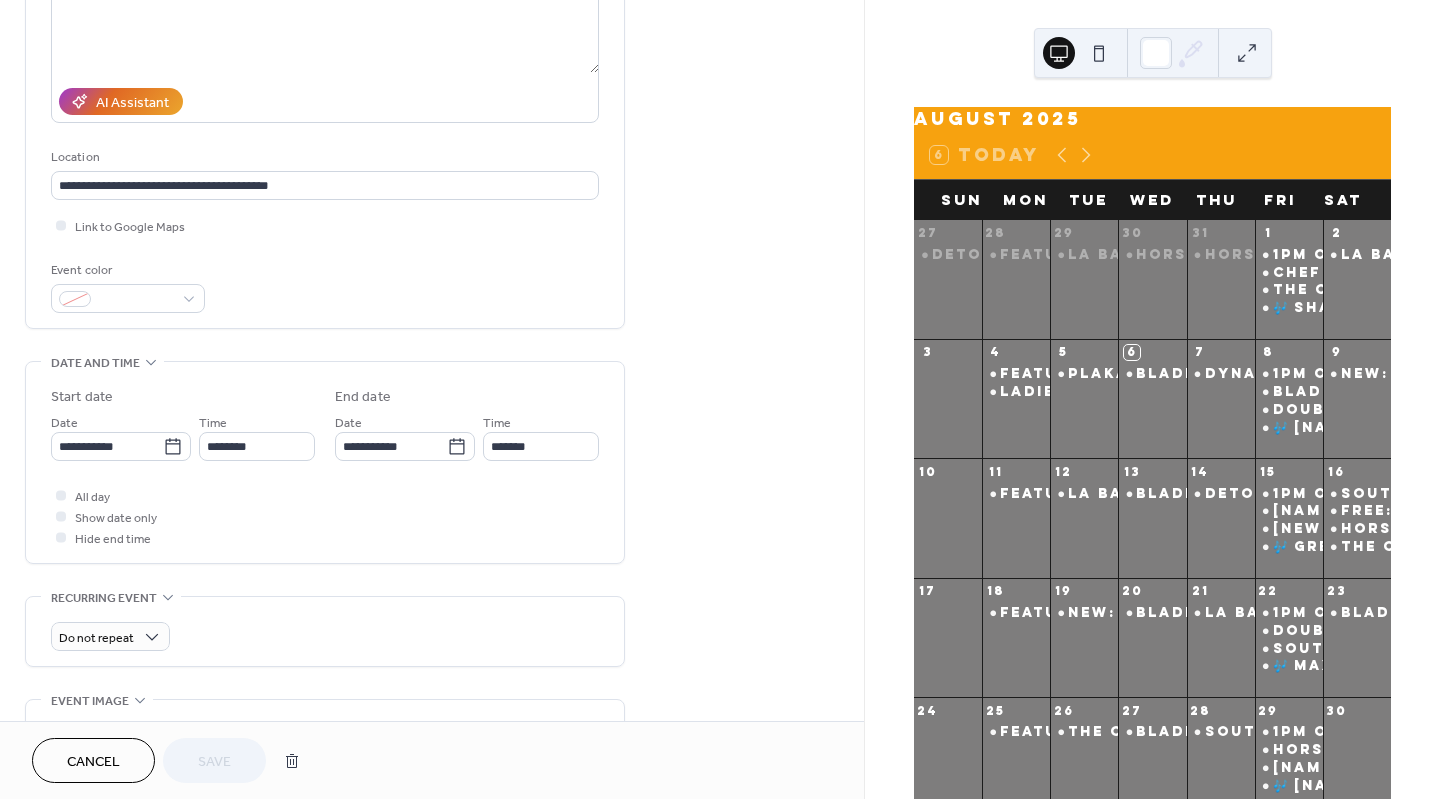 scroll, scrollTop: 291, scrollLeft: 0, axis: vertical 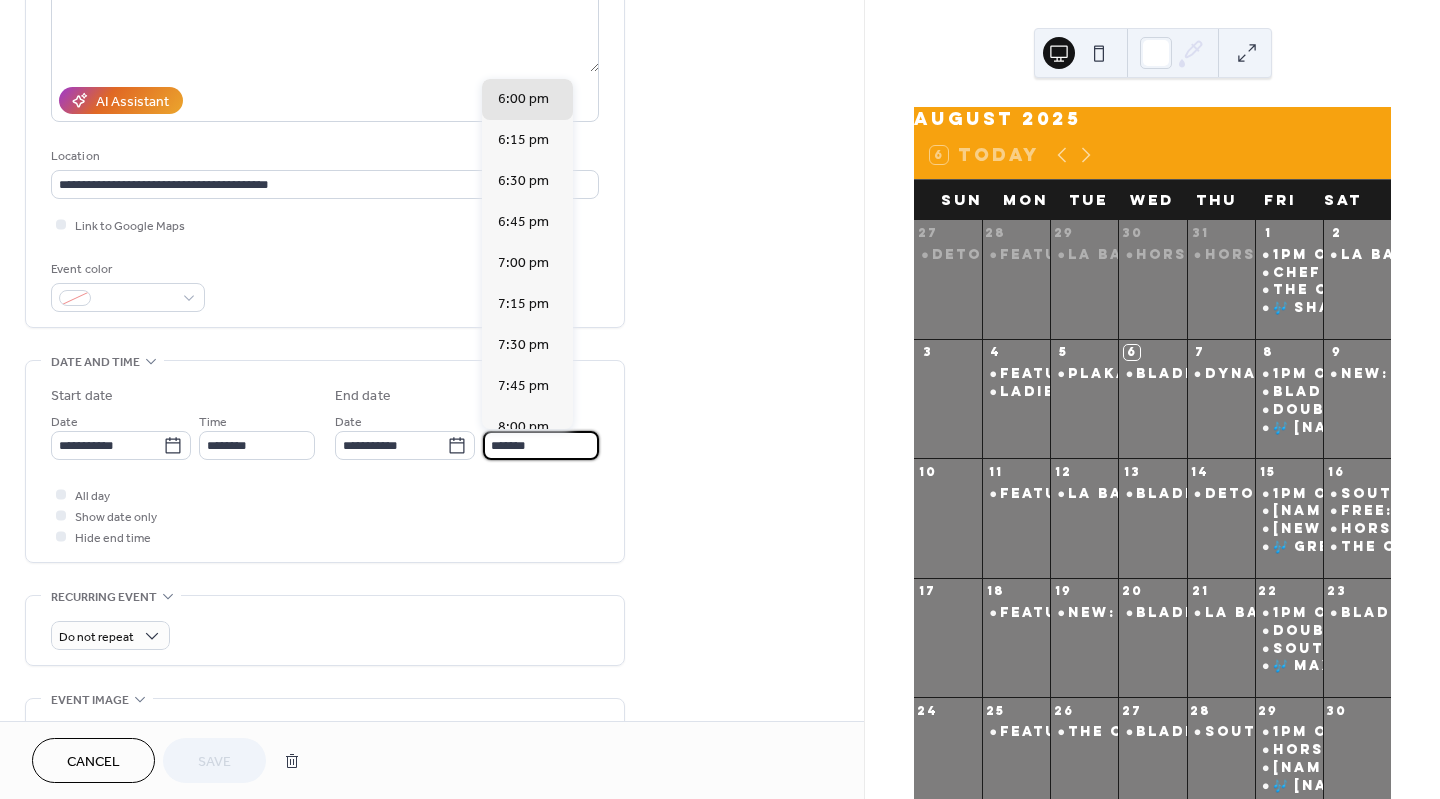 click on "*******" at bounding box center [541, 445] 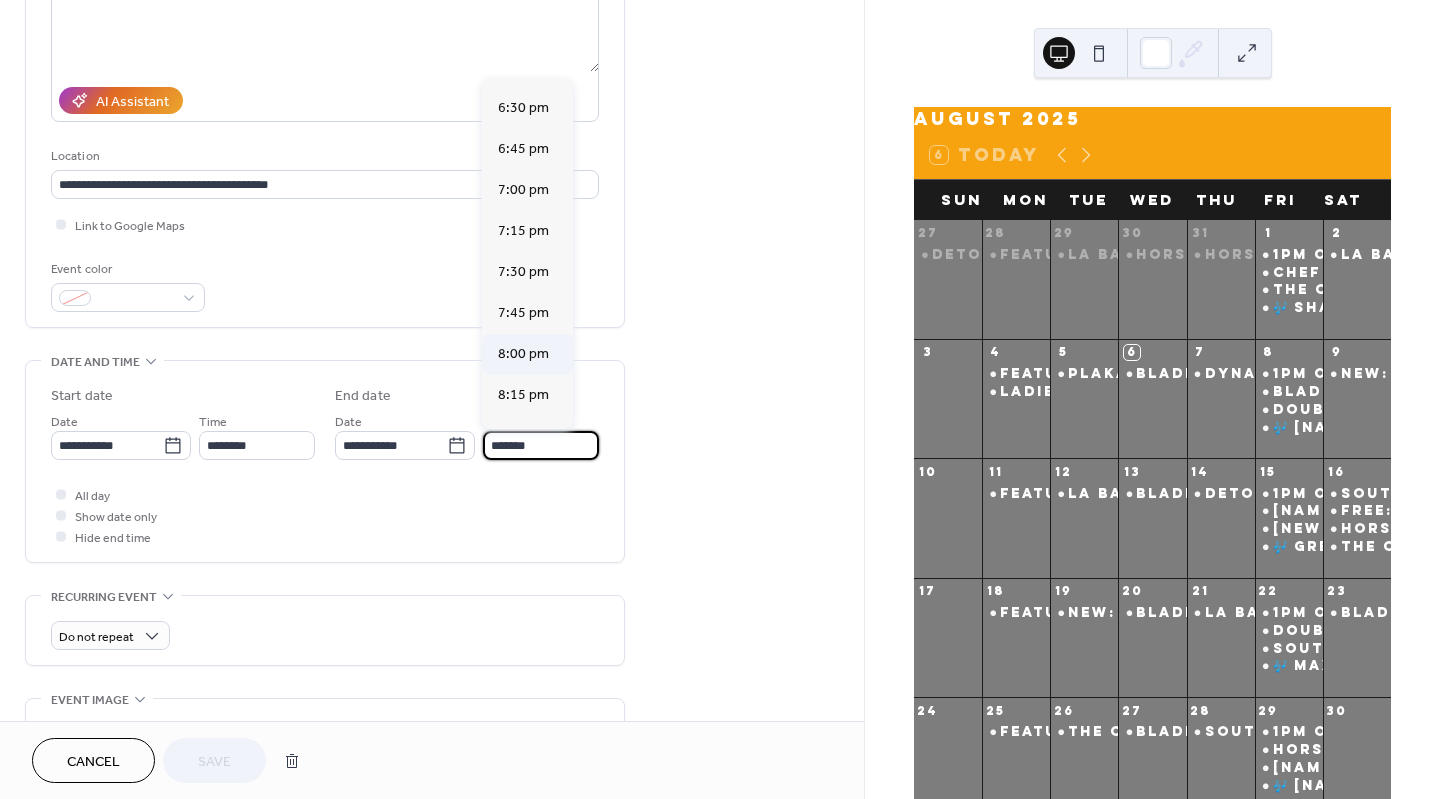 scroll, scrollTop: 1017, scrollLeft: 0, axis: vertical 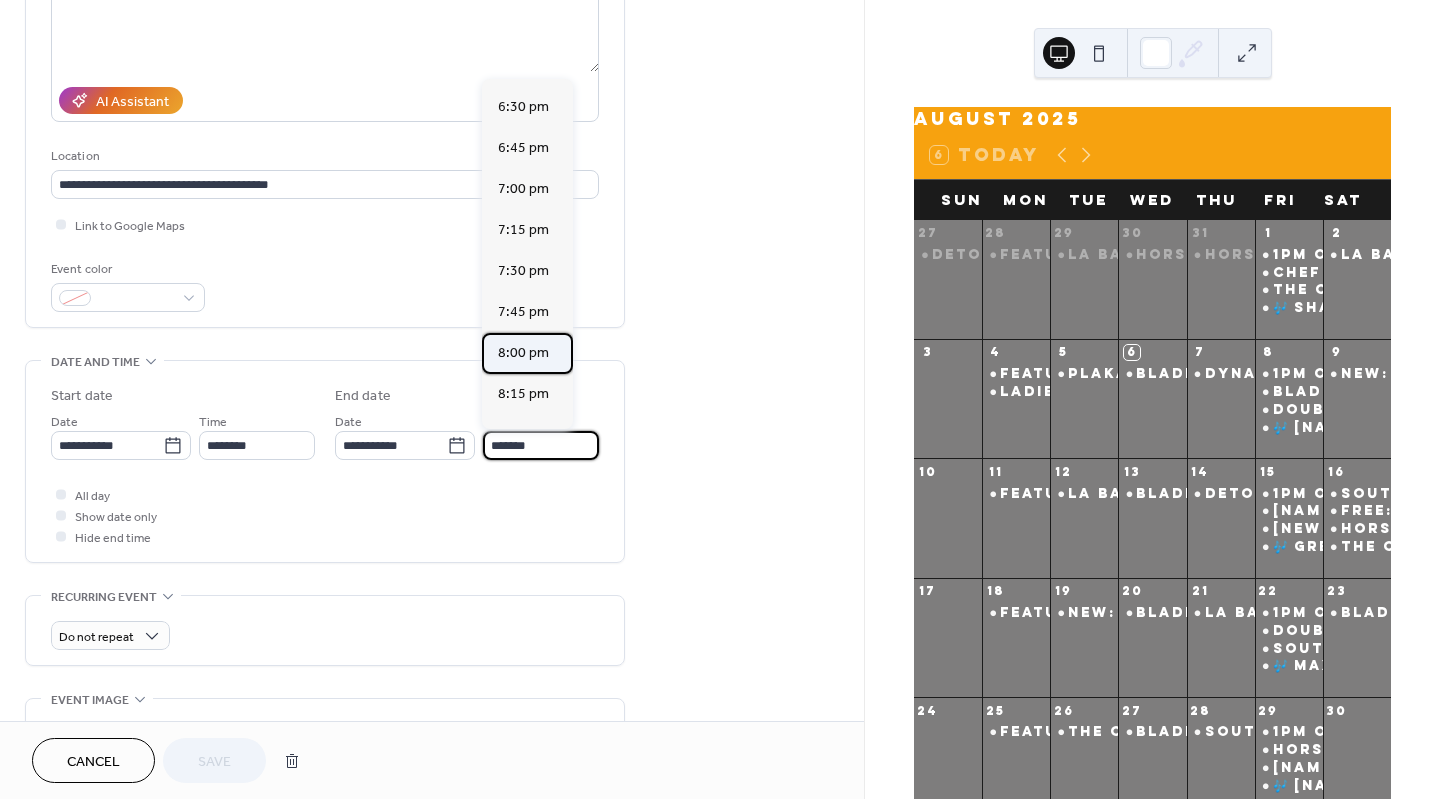 click on "8:00 pm" at bounding box center [523, 353] 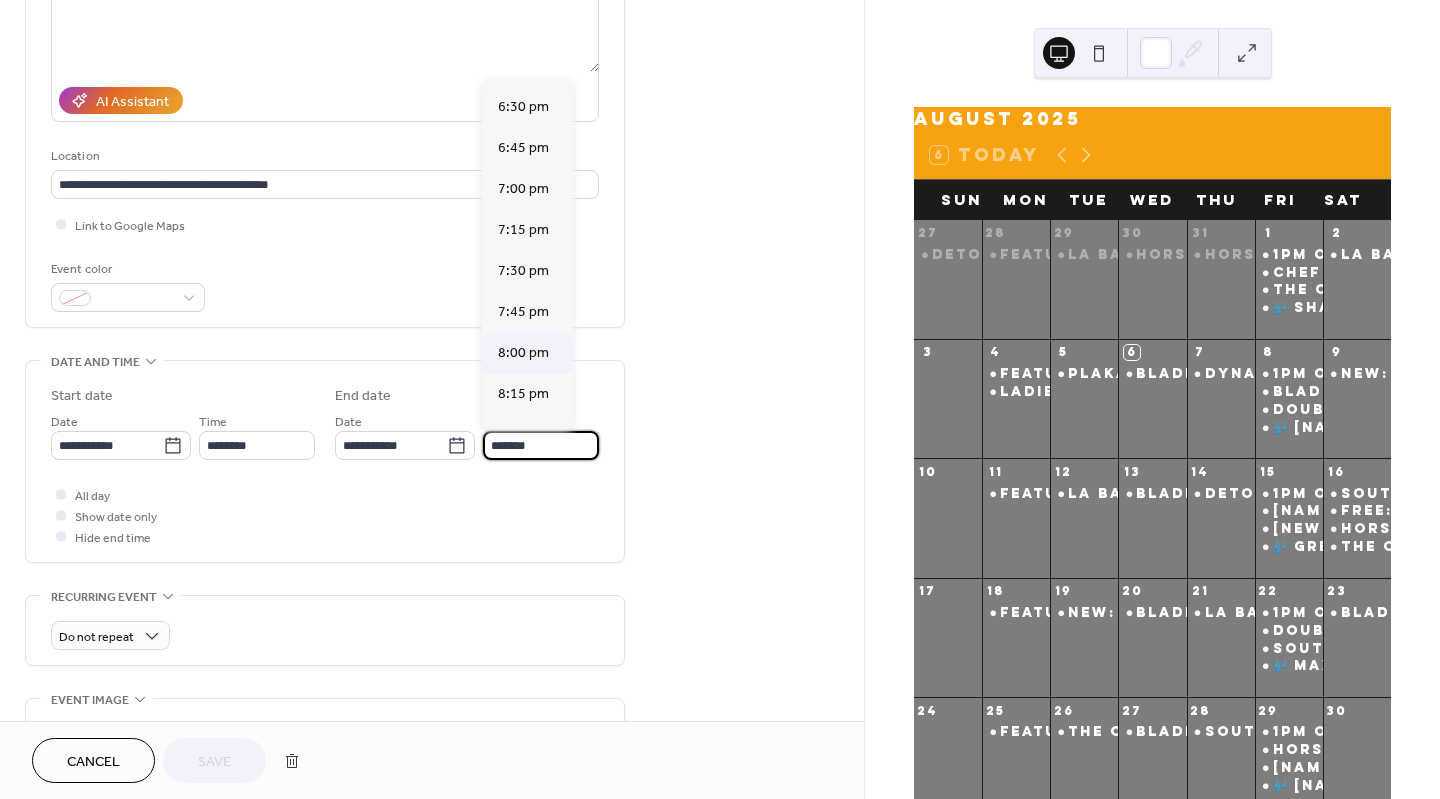 type on "*******" 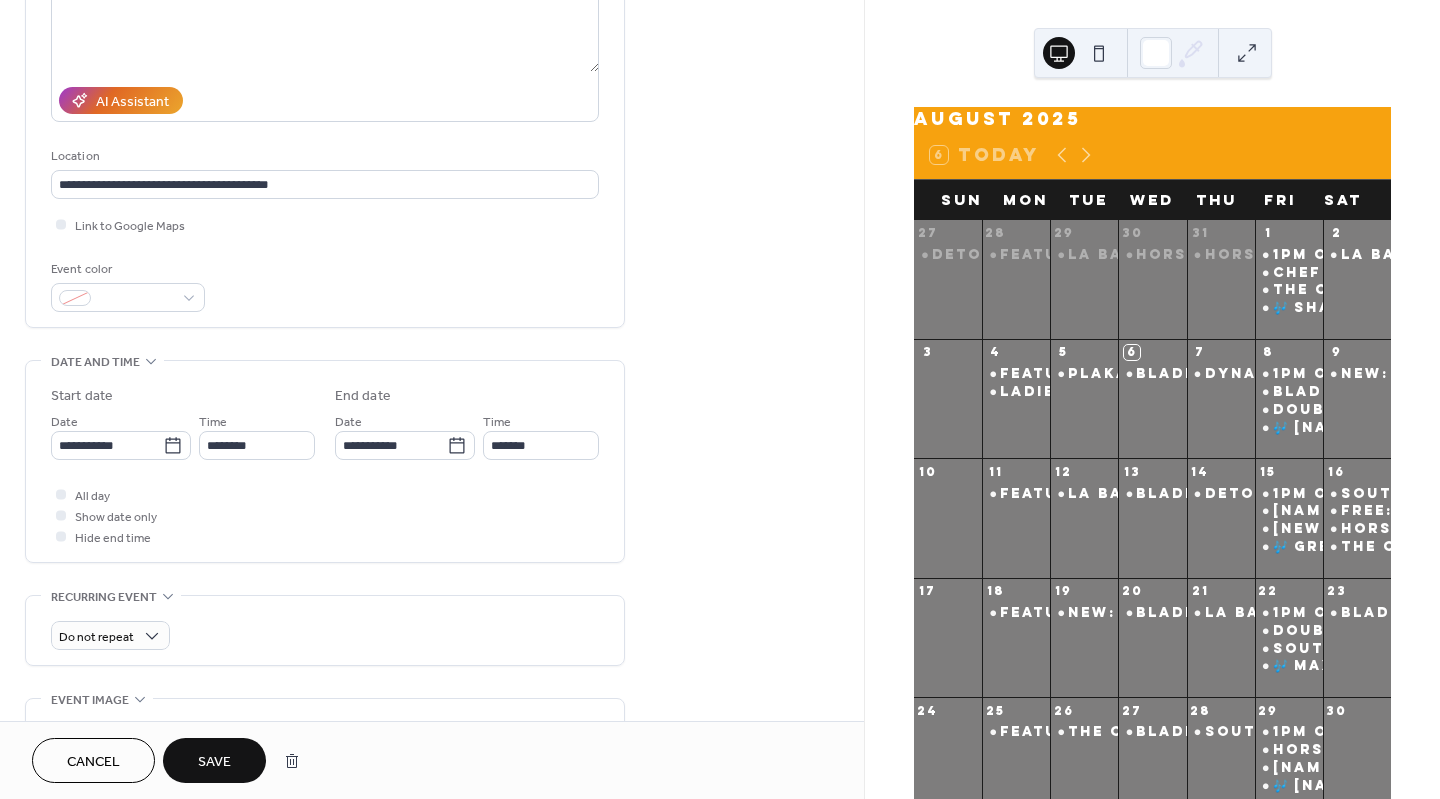 click on "Save" at bounding box center (214, 762) 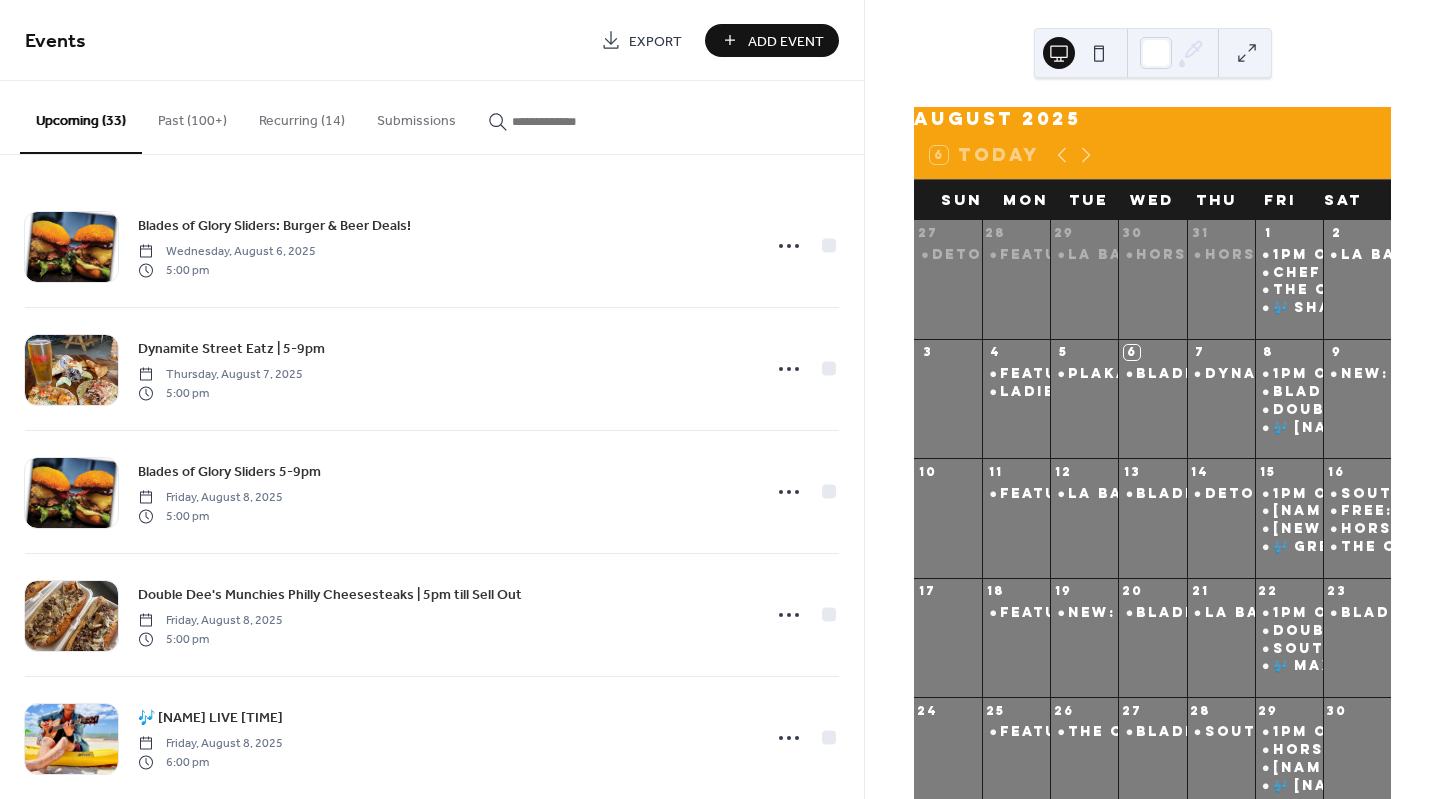 click at bounding box center [572, 121] 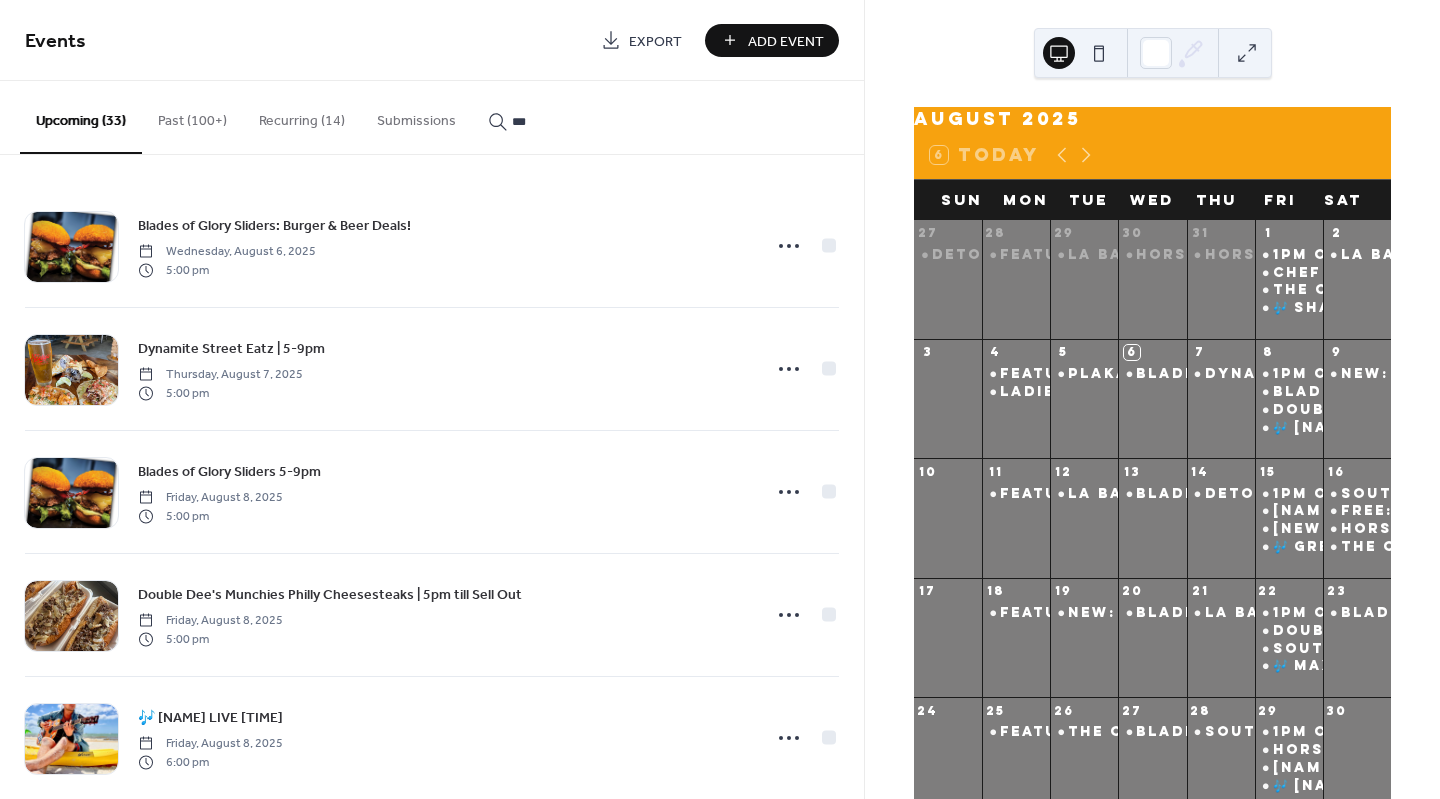 click on "****" at bounding box center [560, 116] 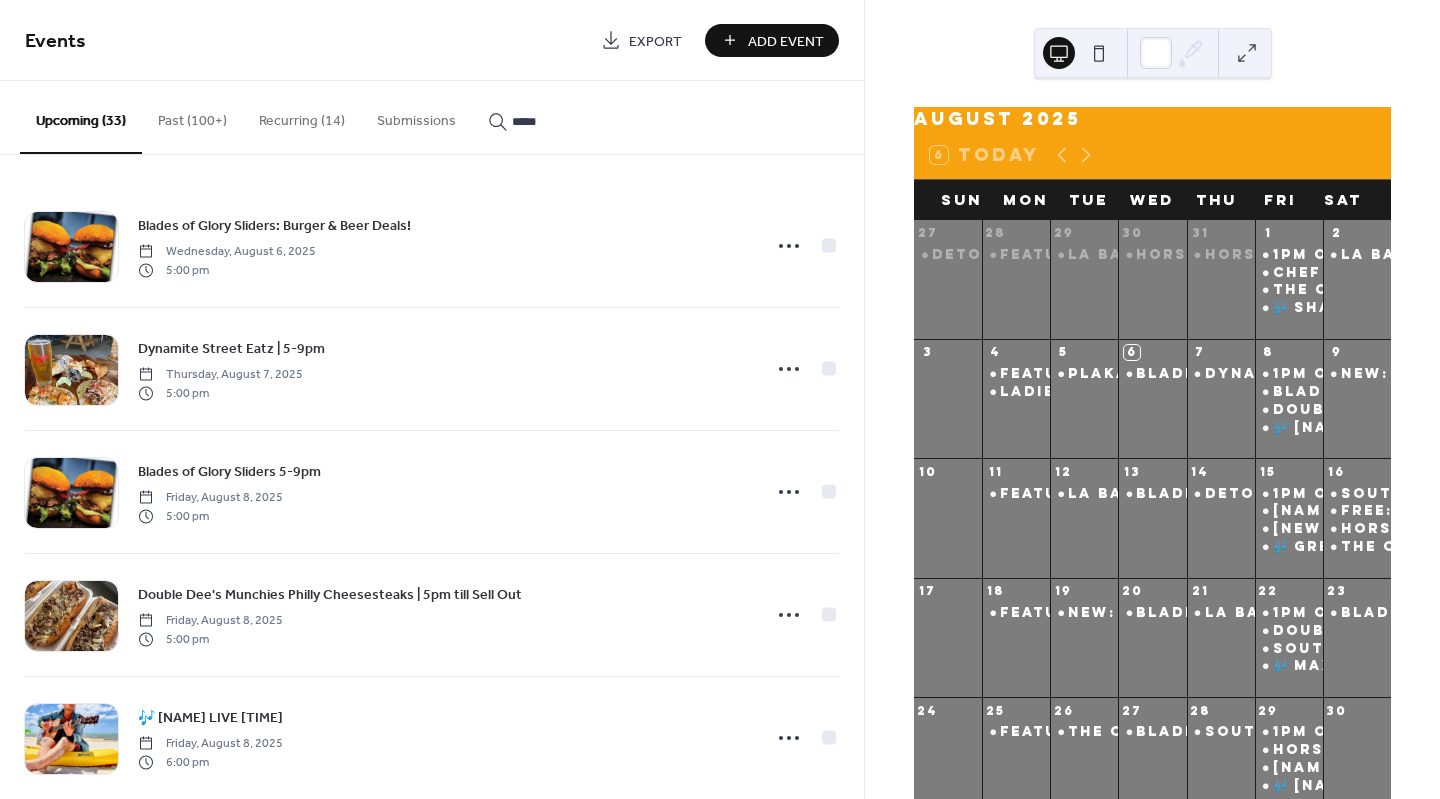click on "*****" at bounding box center (560, 116) 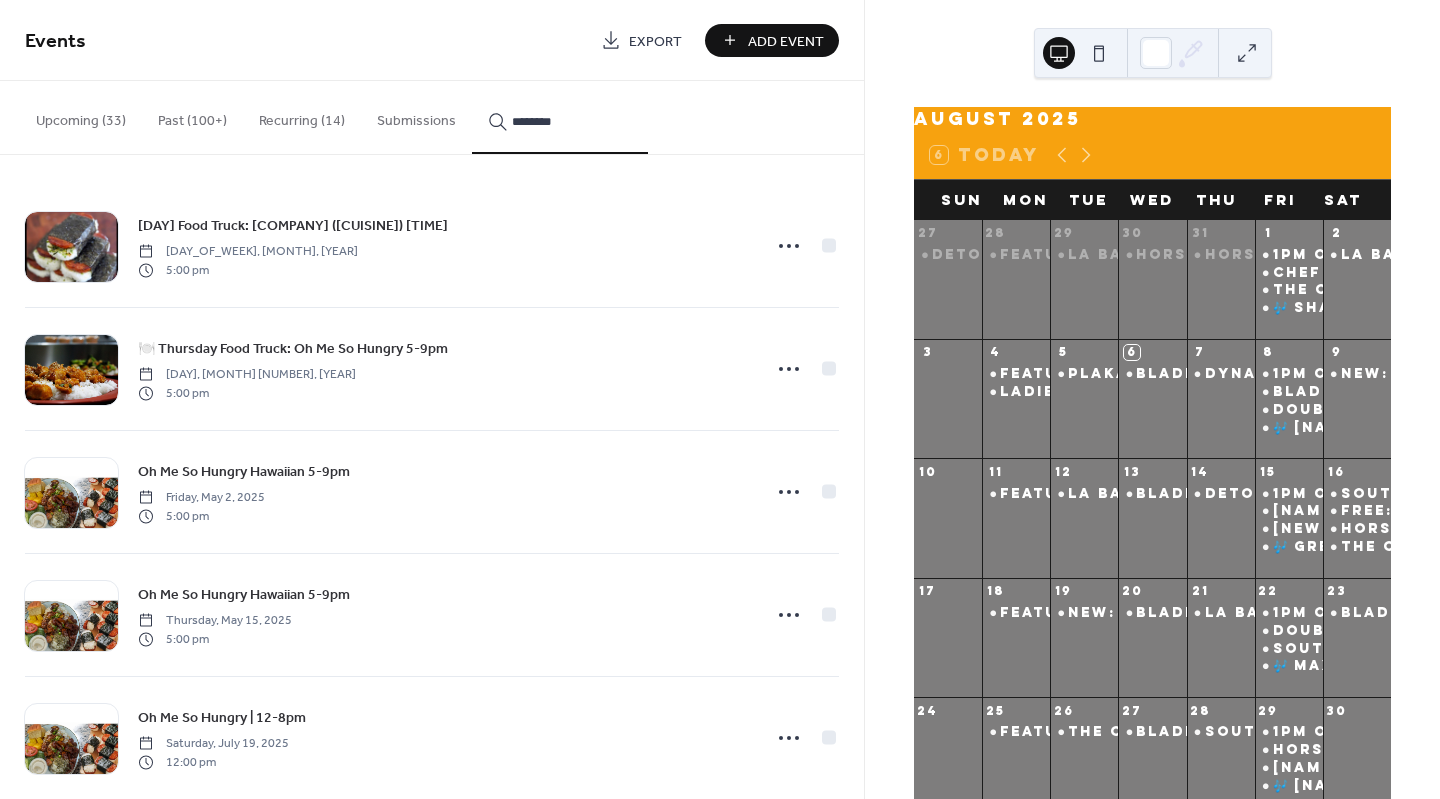 scroll, scrollTop: 28, scrollLeft: 0, axis: vertical 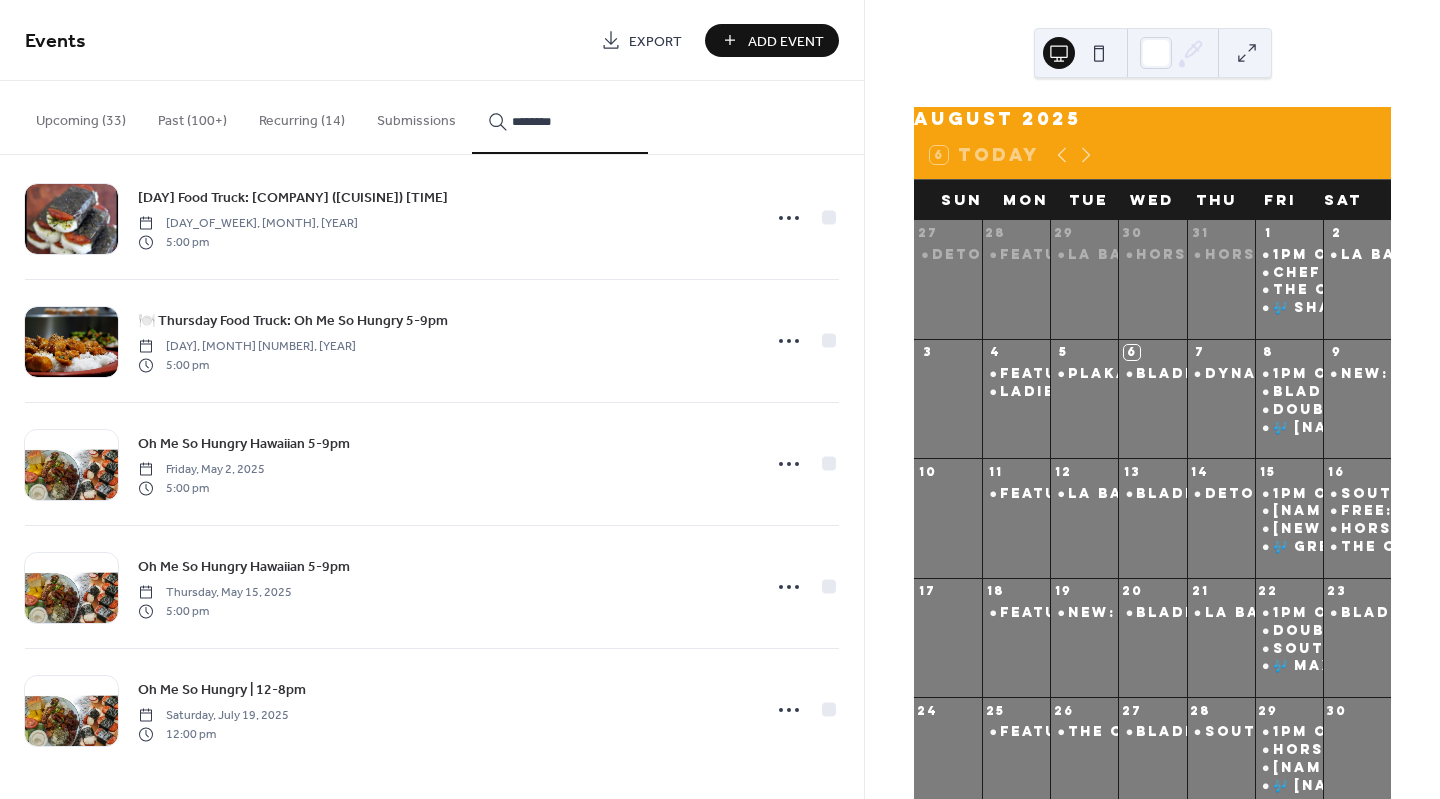 type on "********" 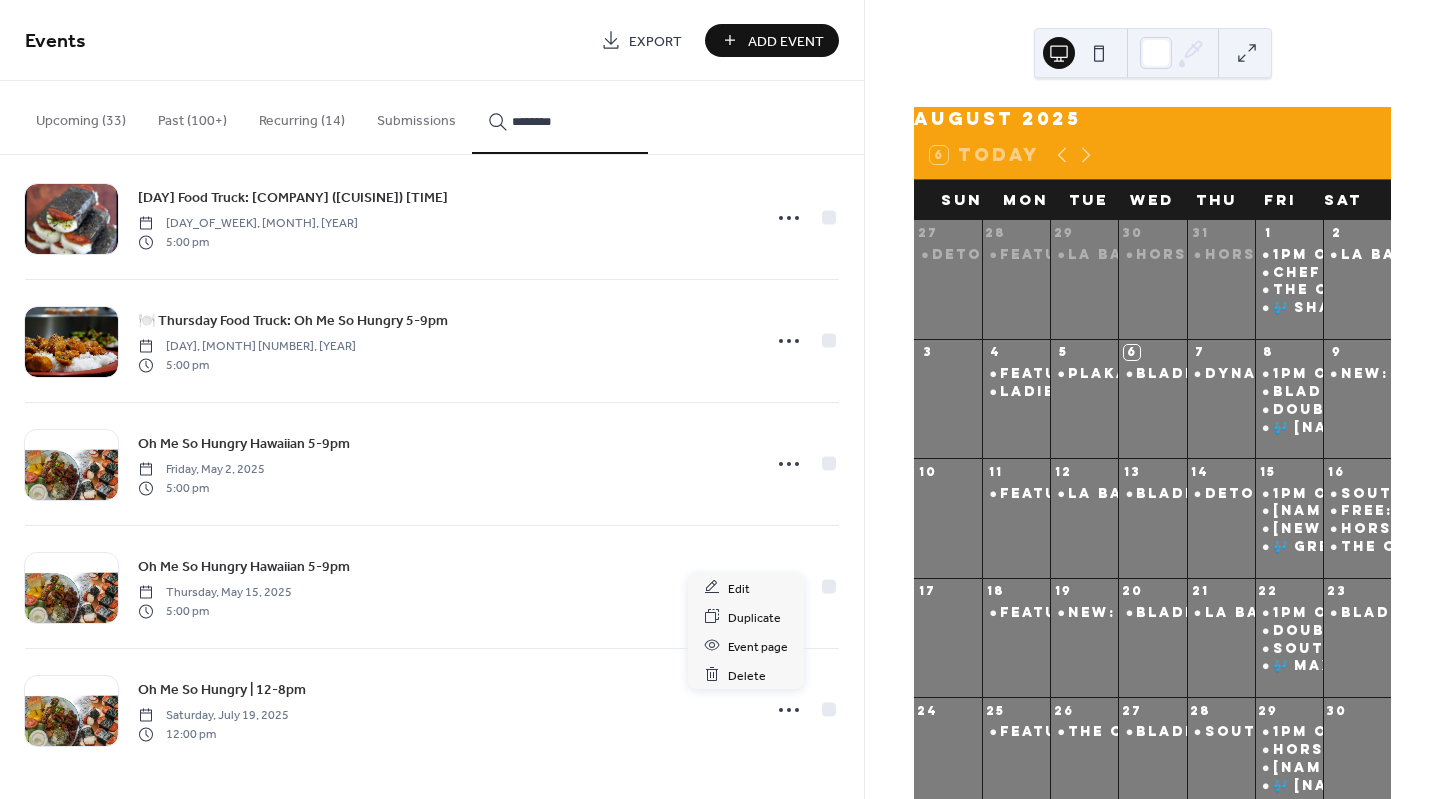 click 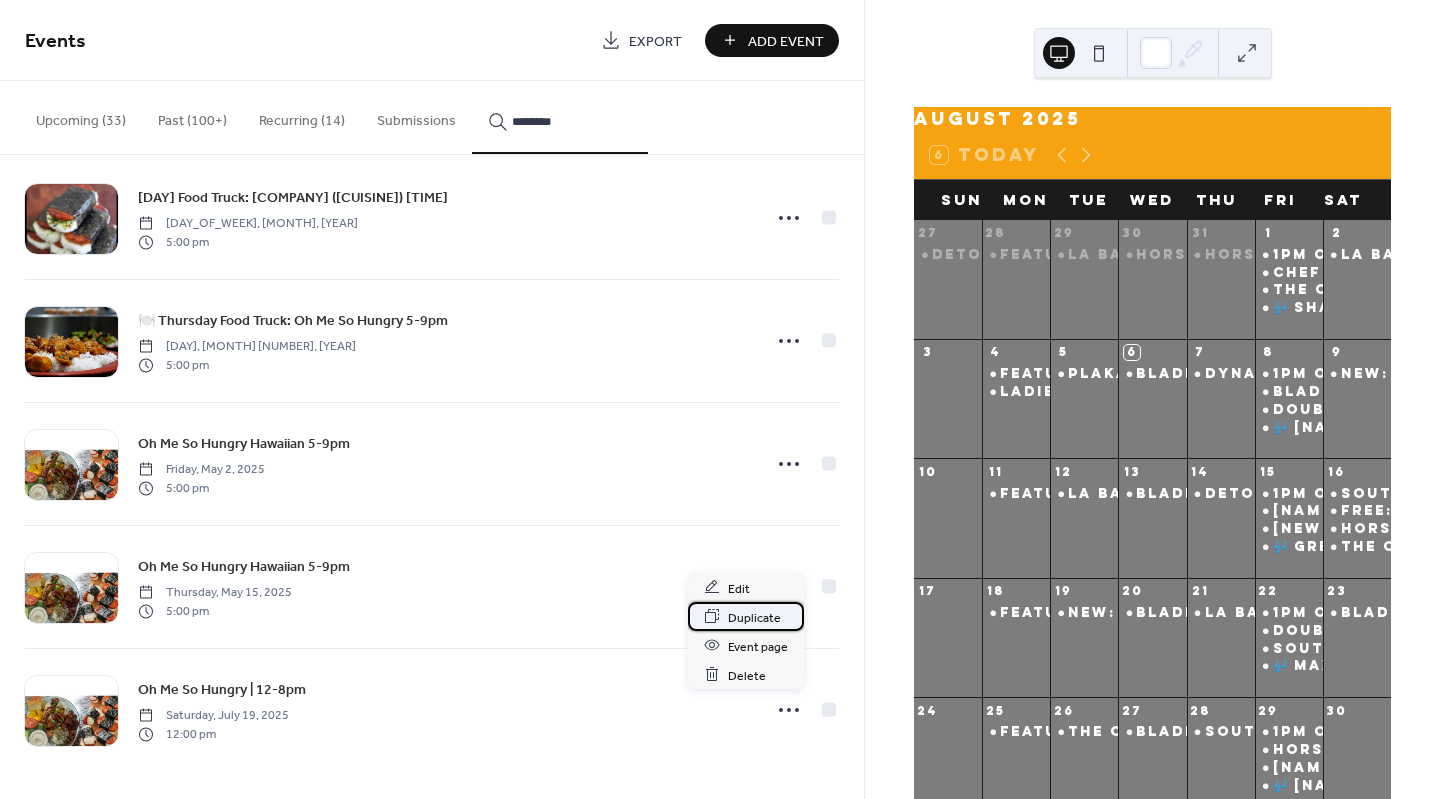 click on "Duplicate" at bounding box center (754, 617) 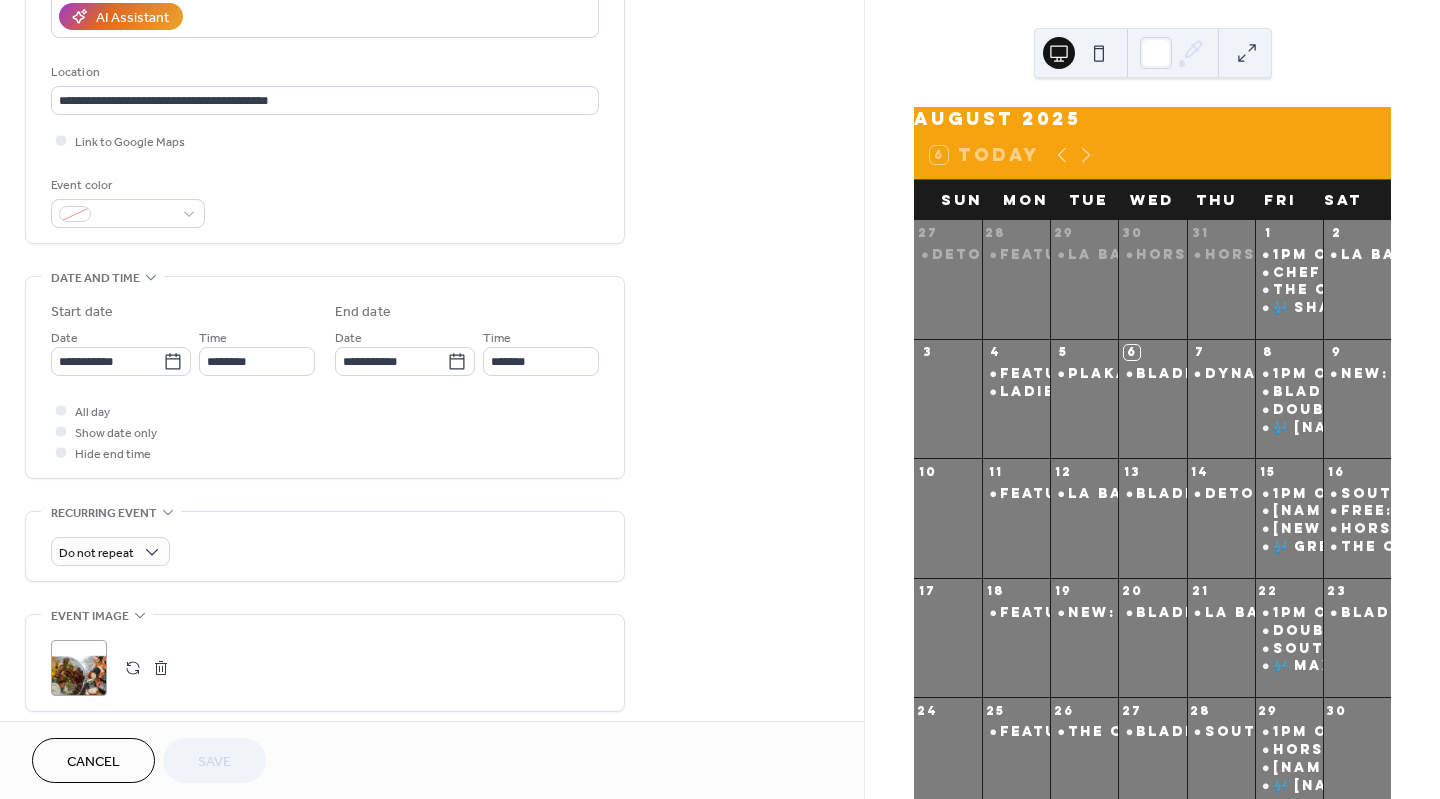 scroll, scrollTop: 377, scrollLeft: 0, axis: vertical 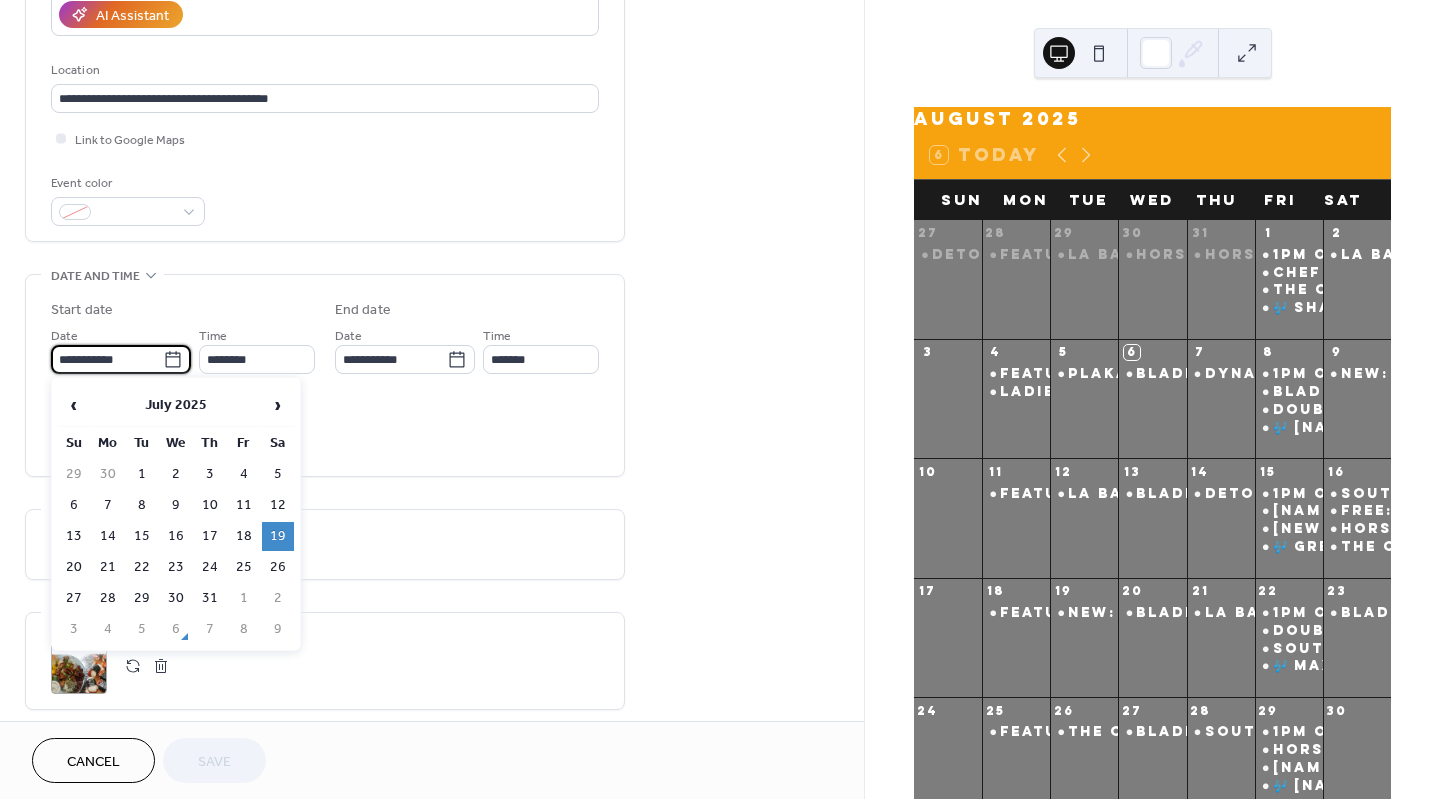 click on "**********" at bounding box center [107, 359] 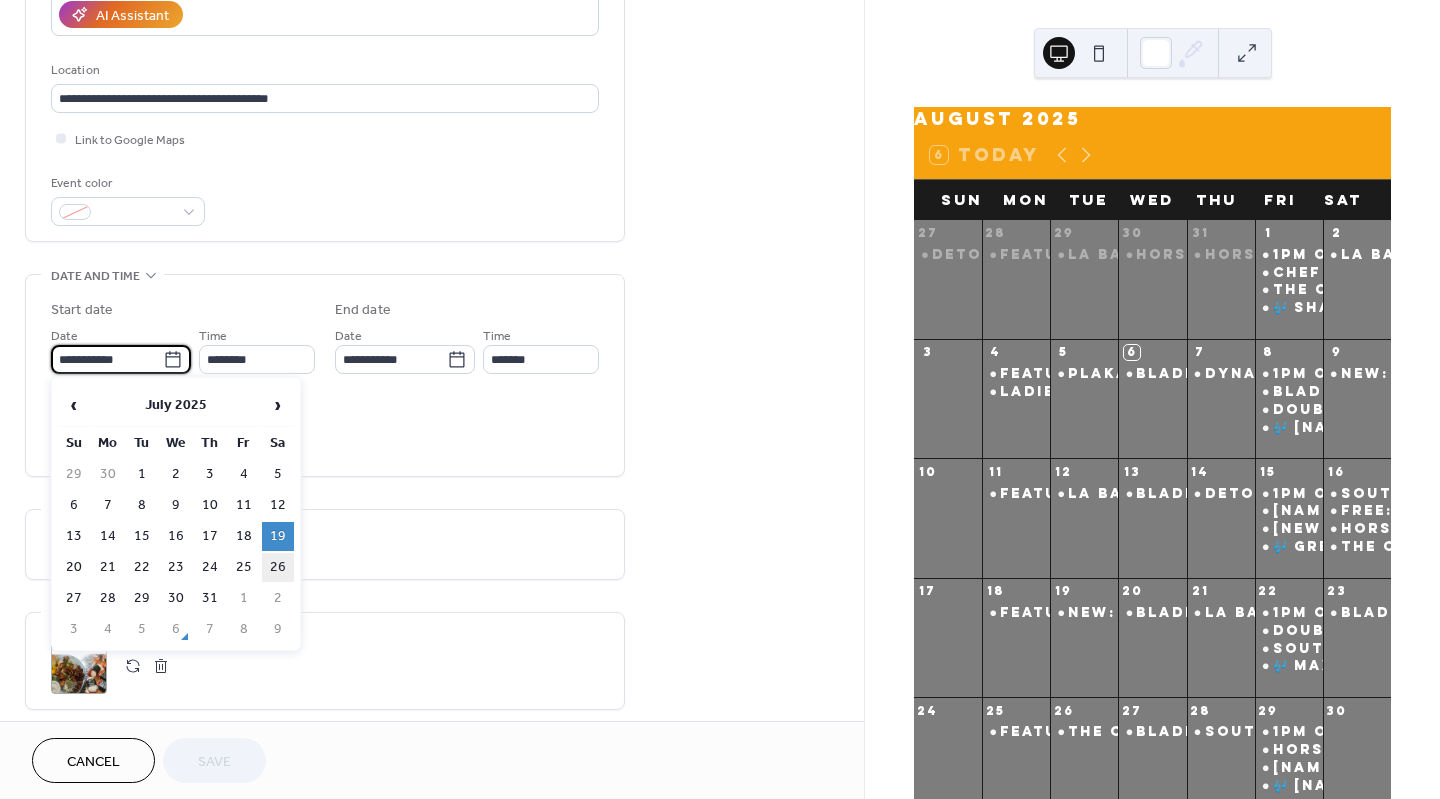 click on "26" at bounding box center (278, 567) 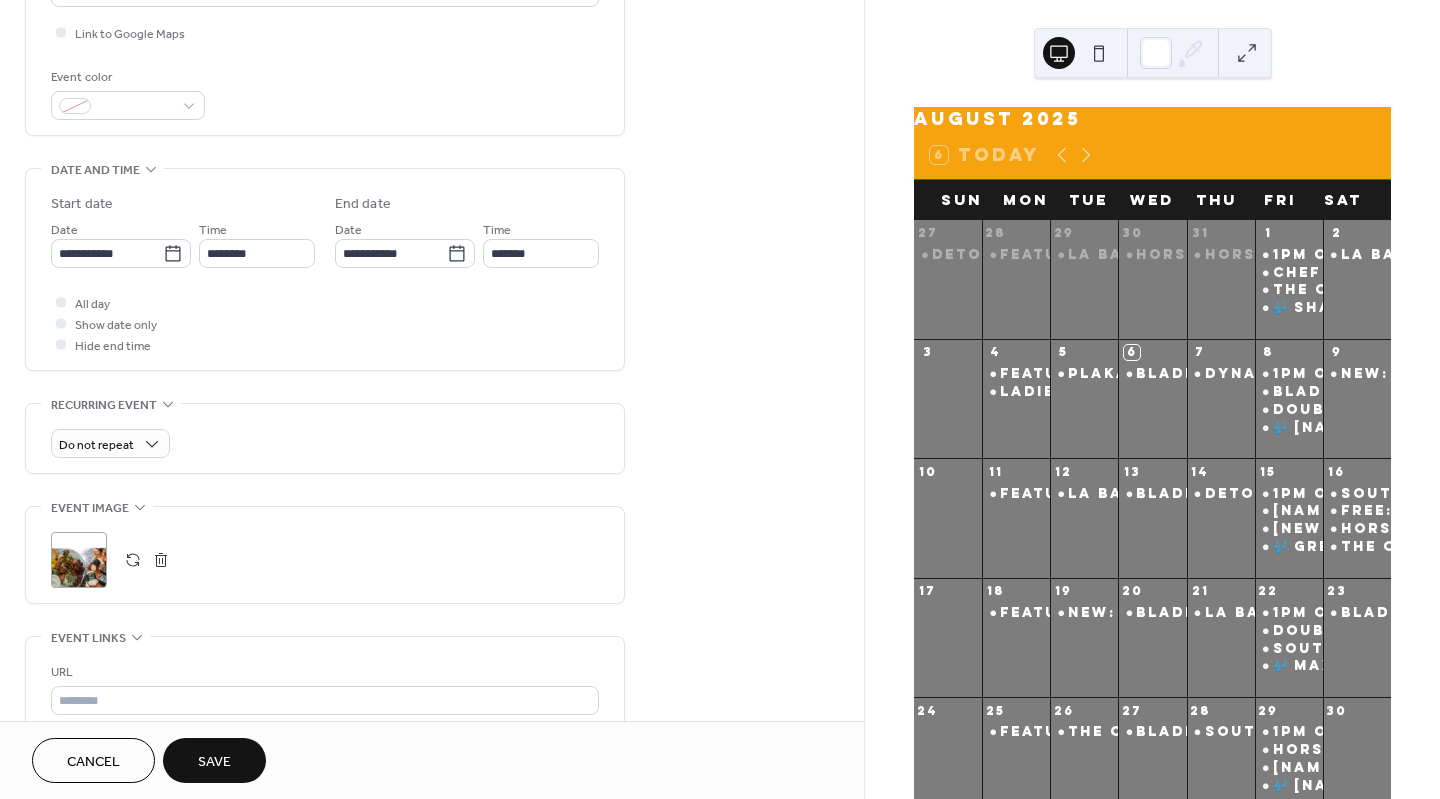 scroll, scrollTop: 487, scrollLeft: 0, axis: vertical 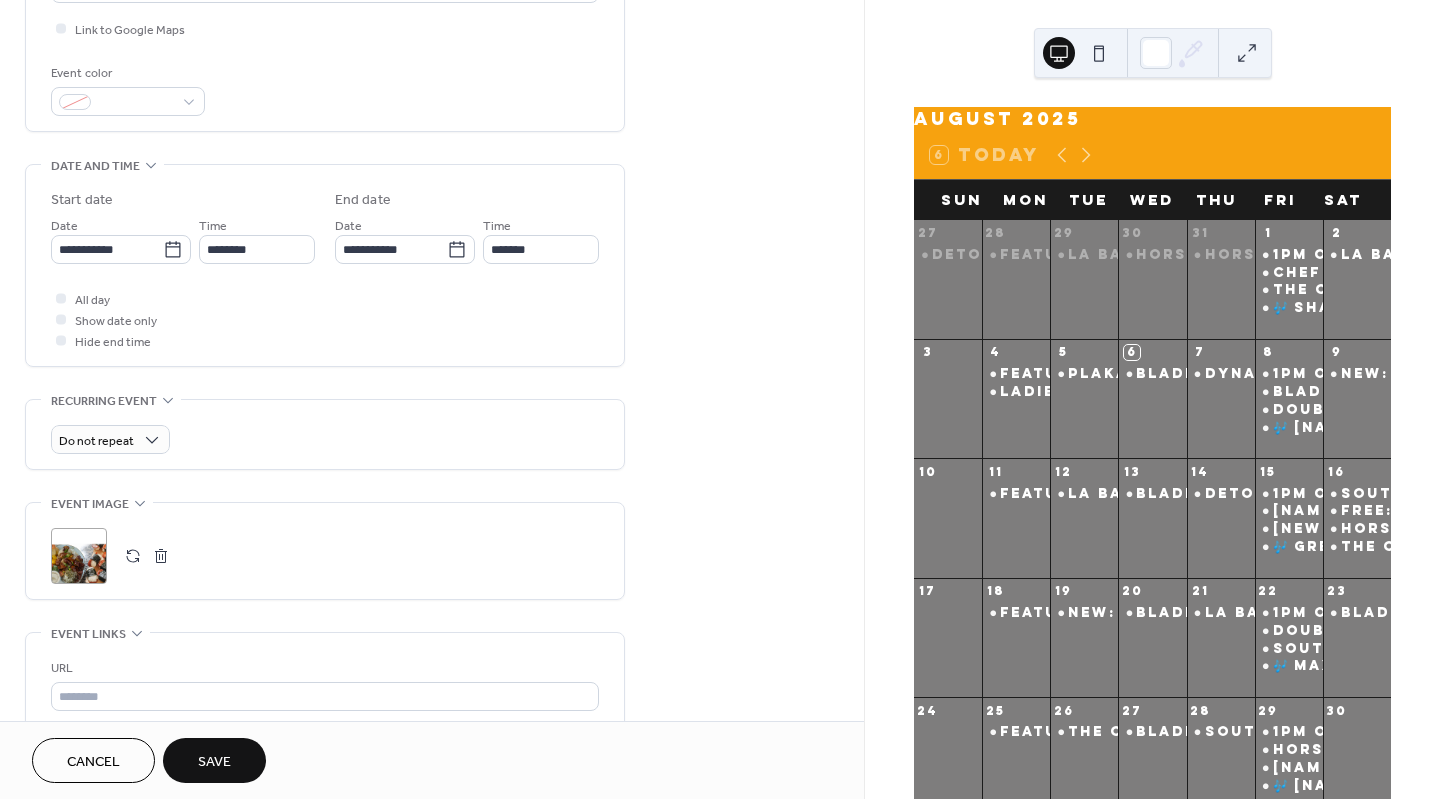 click on ";" at bounding box center [79, 556] 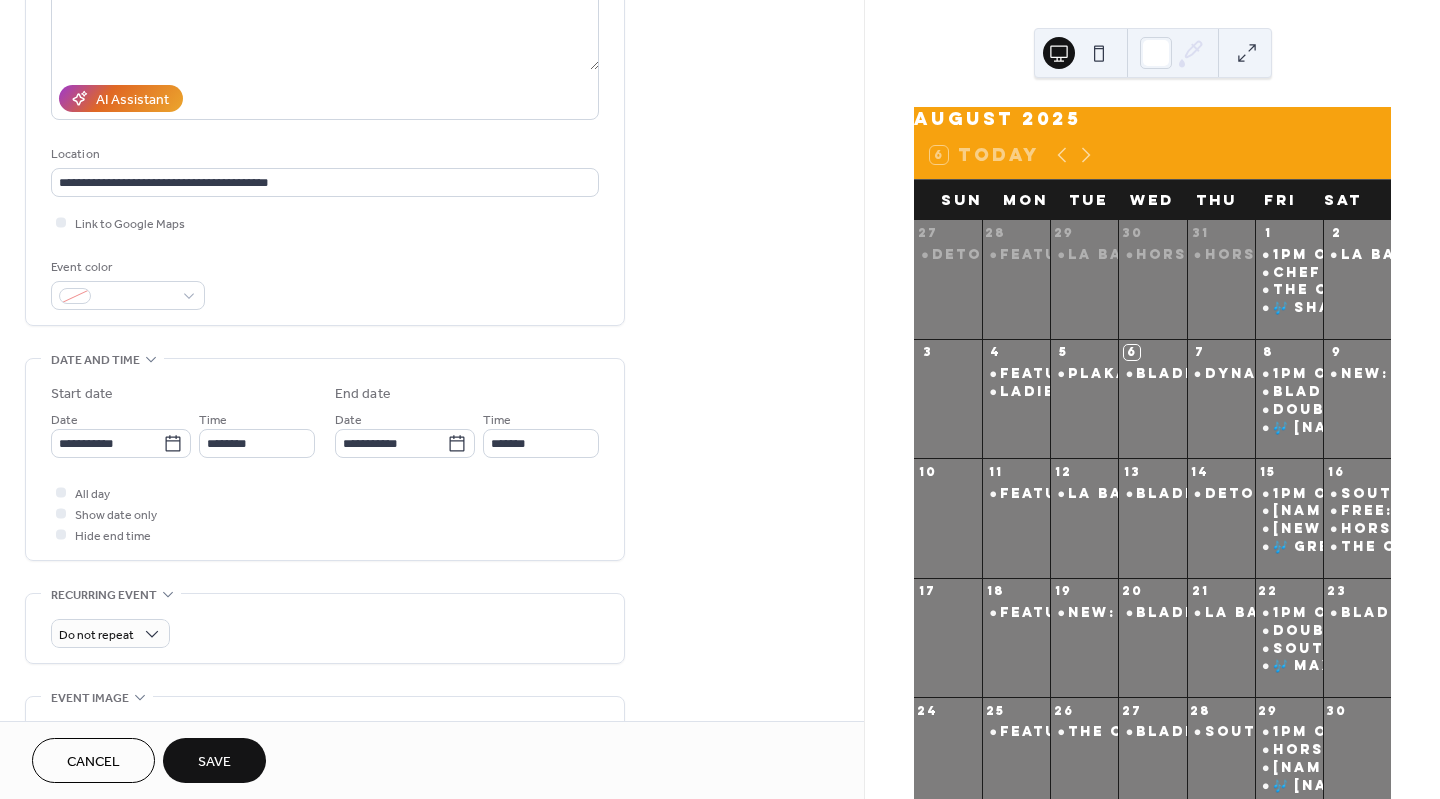 scroll, scrollTop: 0, scrollLeft: 0, axis: both 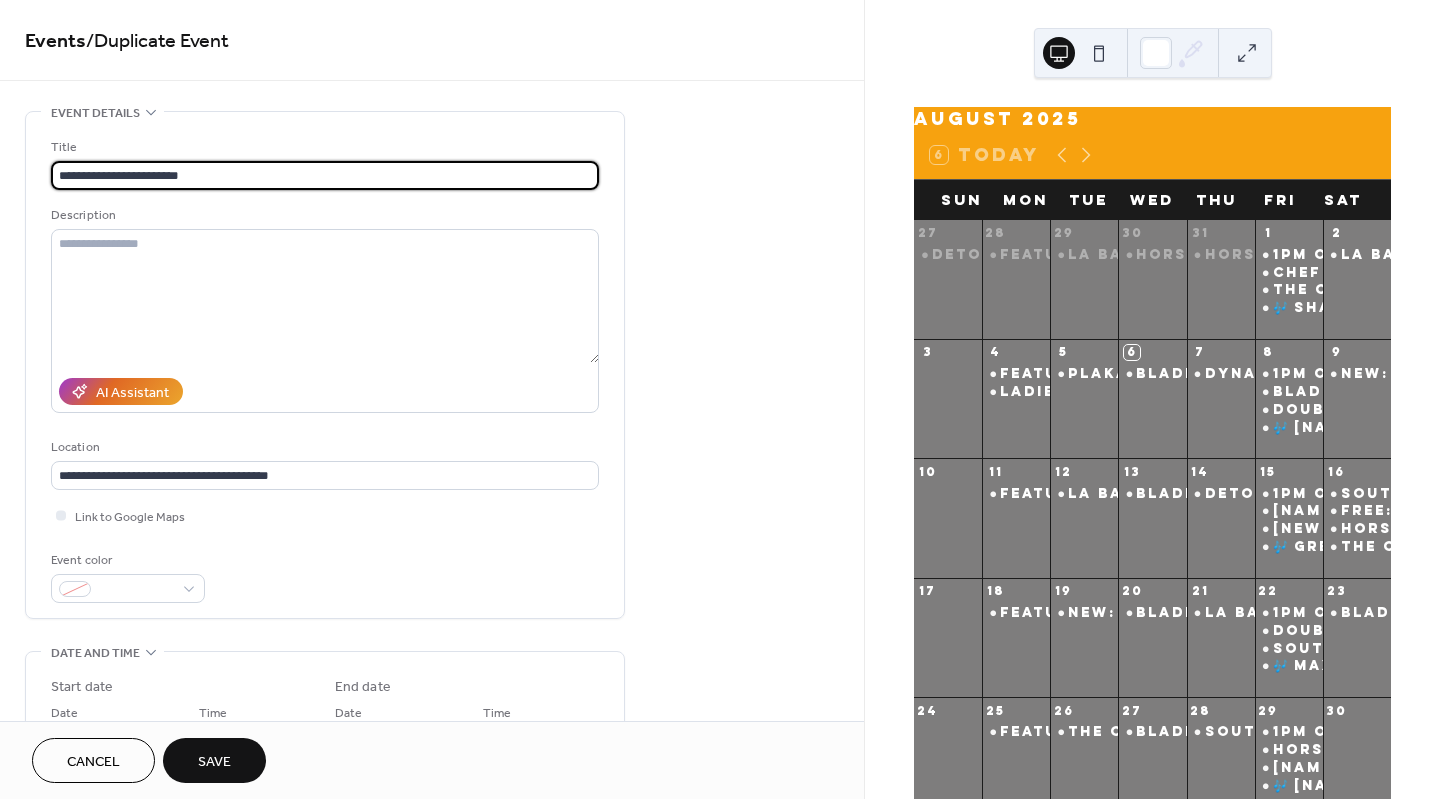 click on "**********" at bounding box center [325, 175] 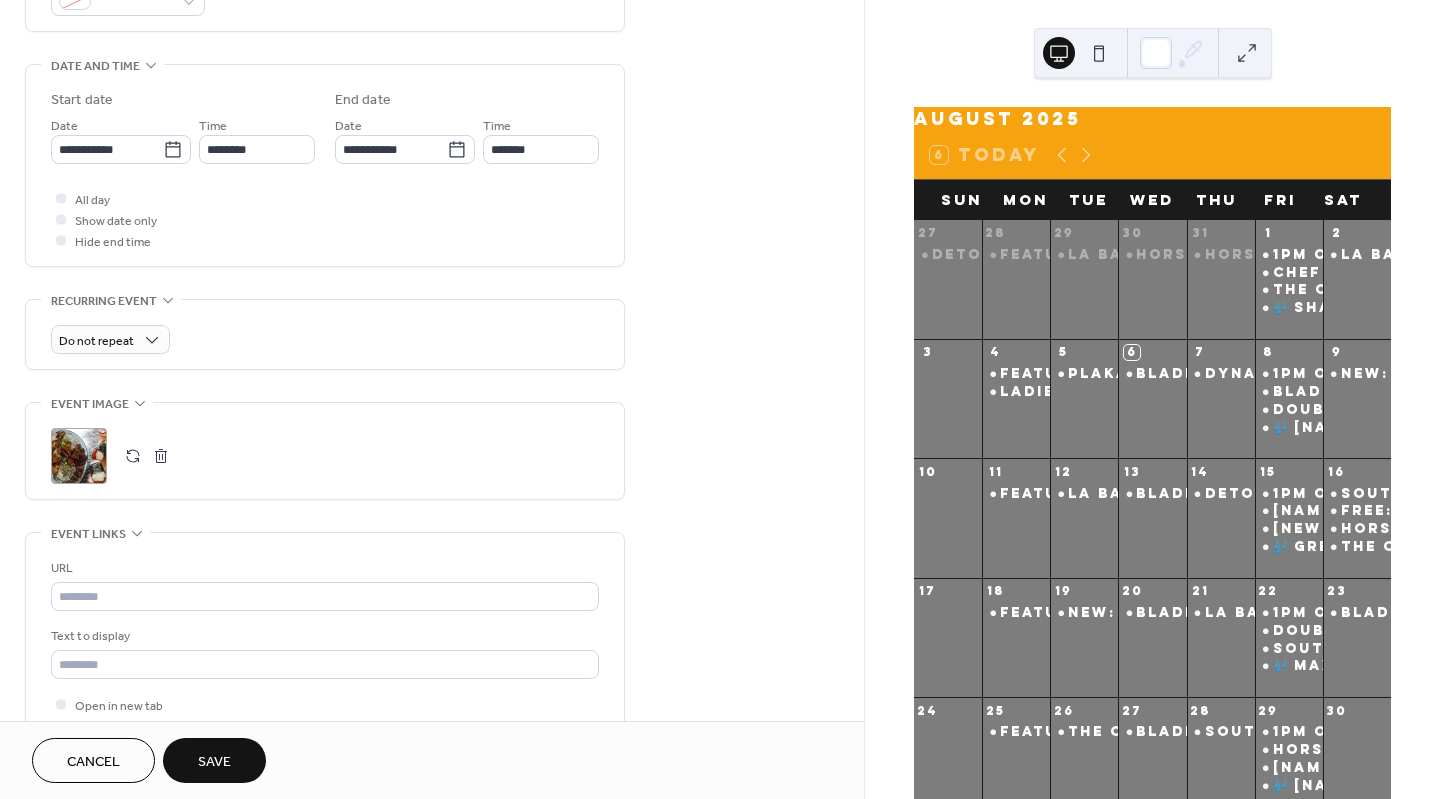 scroll, scrollTop: 592, scrollLeft: 0, axis: vertical 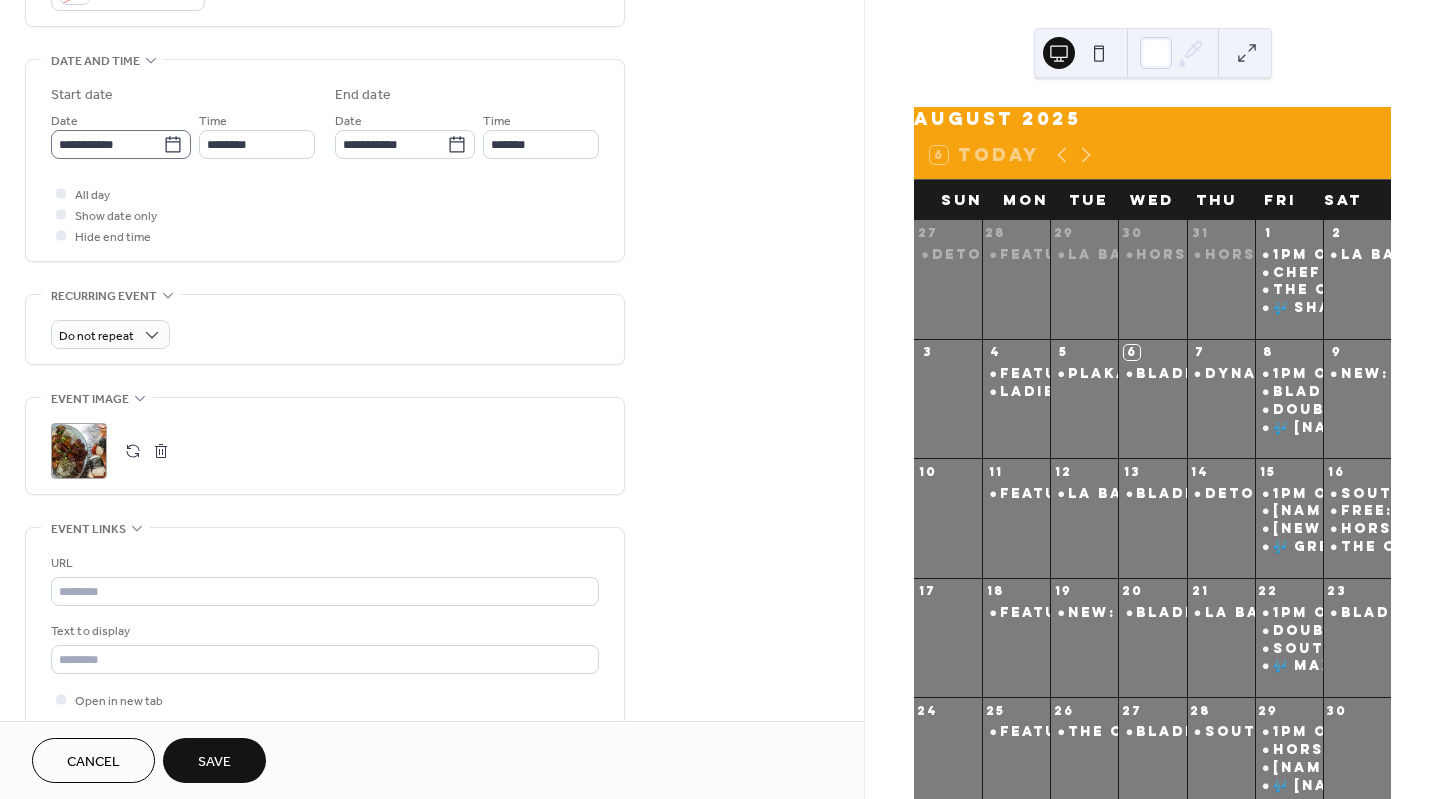type on "**********" 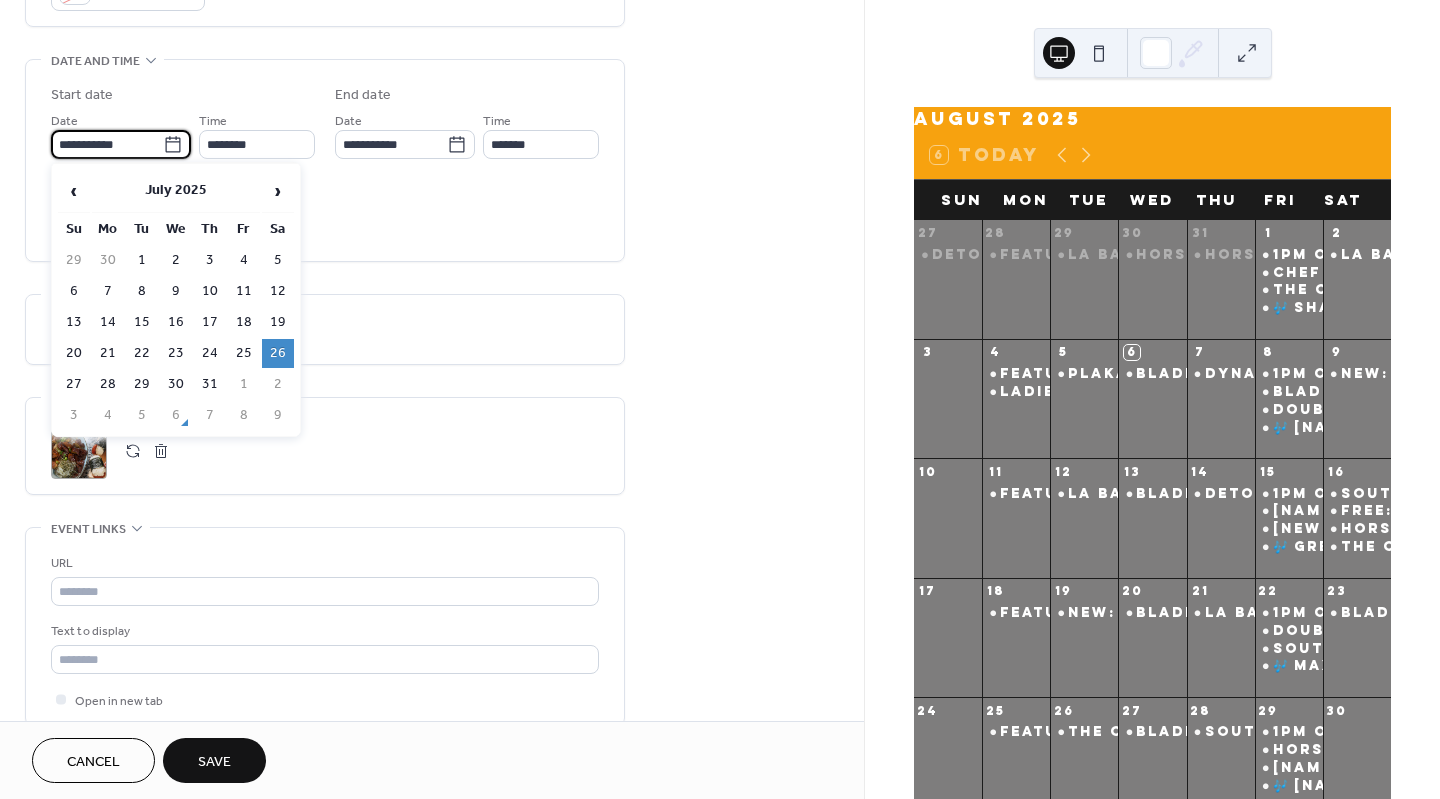 click on "**********" at bounding box center [107, 144] 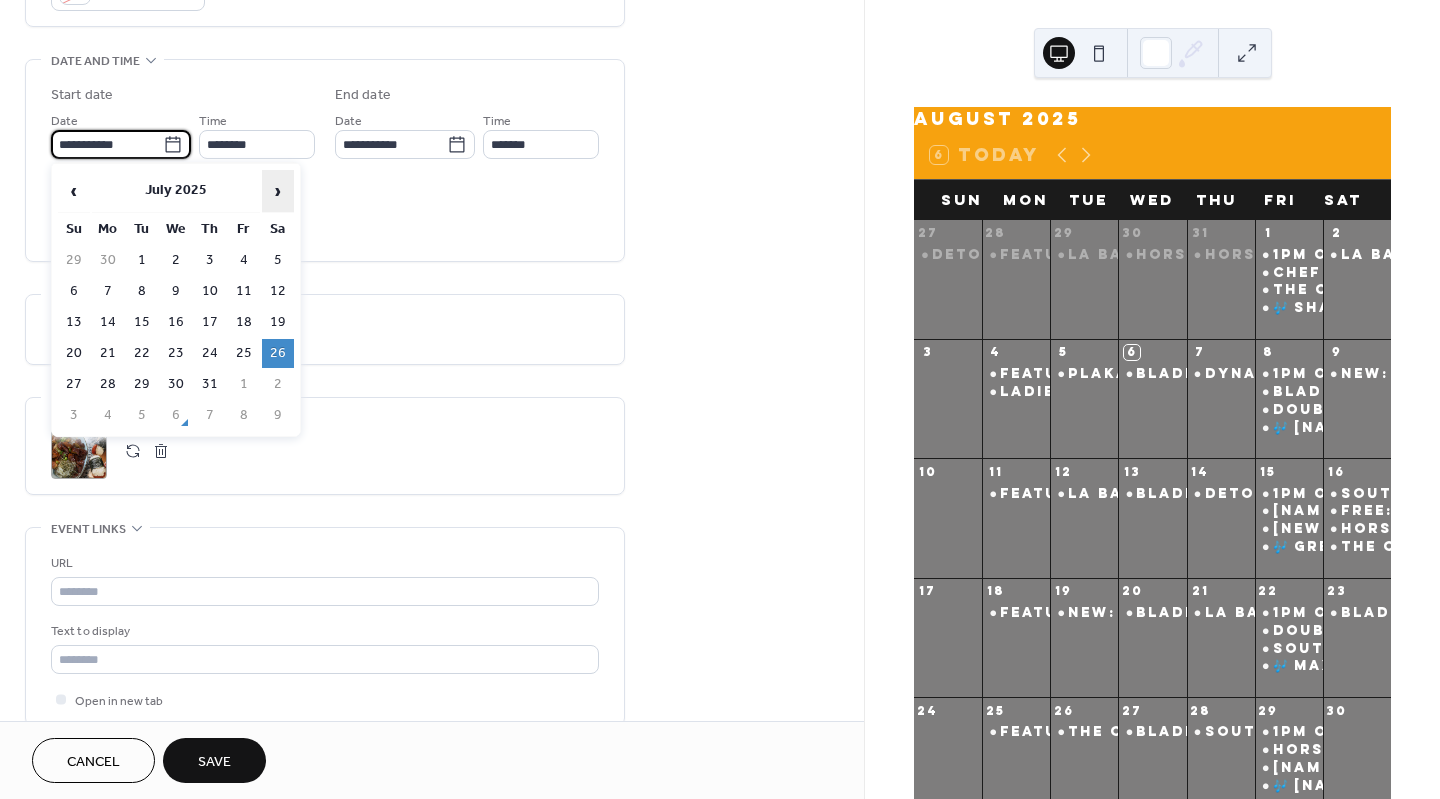 click on "›" at bounding box center (278, 191) 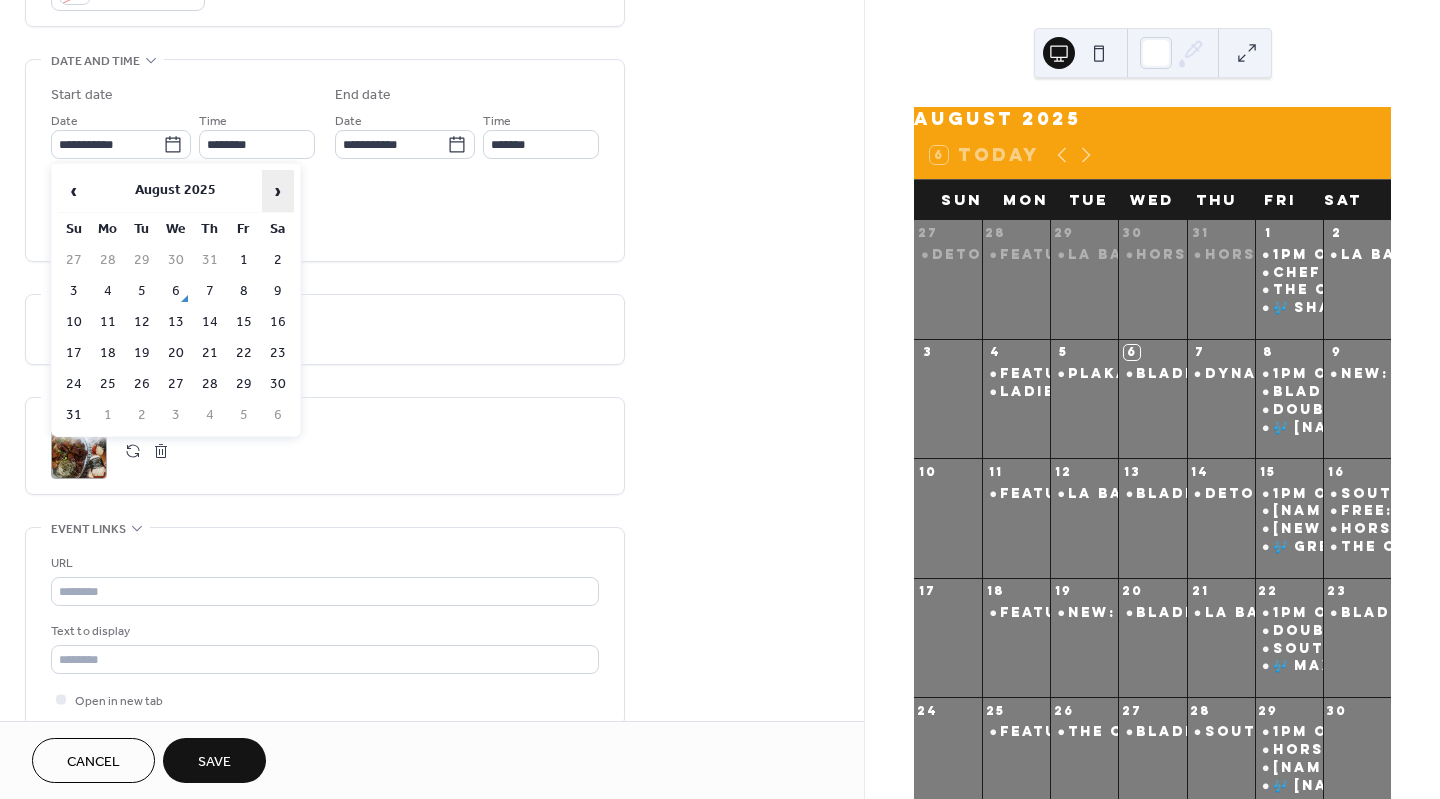 click on "›" at bounding box center (278, 191) 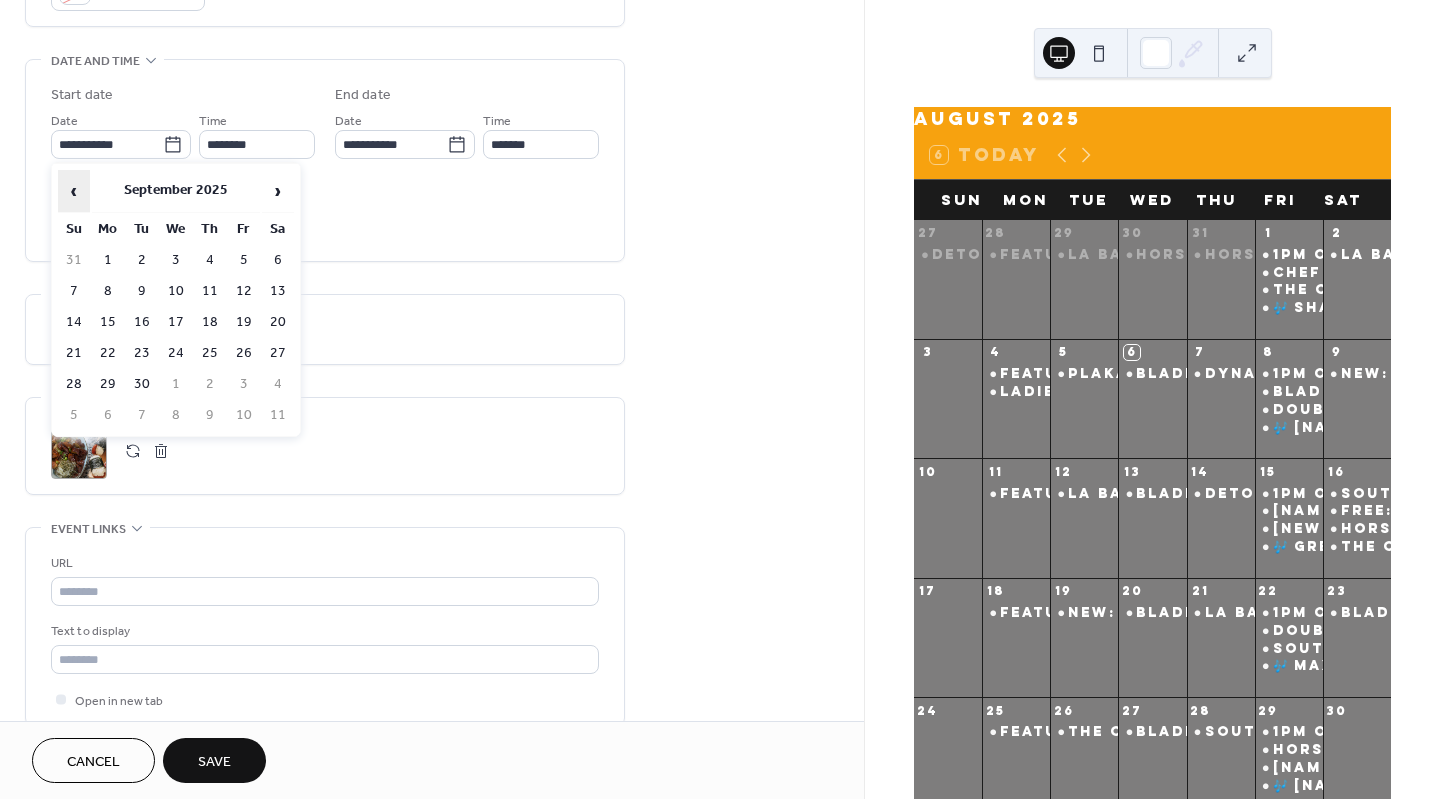 click on "‹" at bounding box center (74, 191) 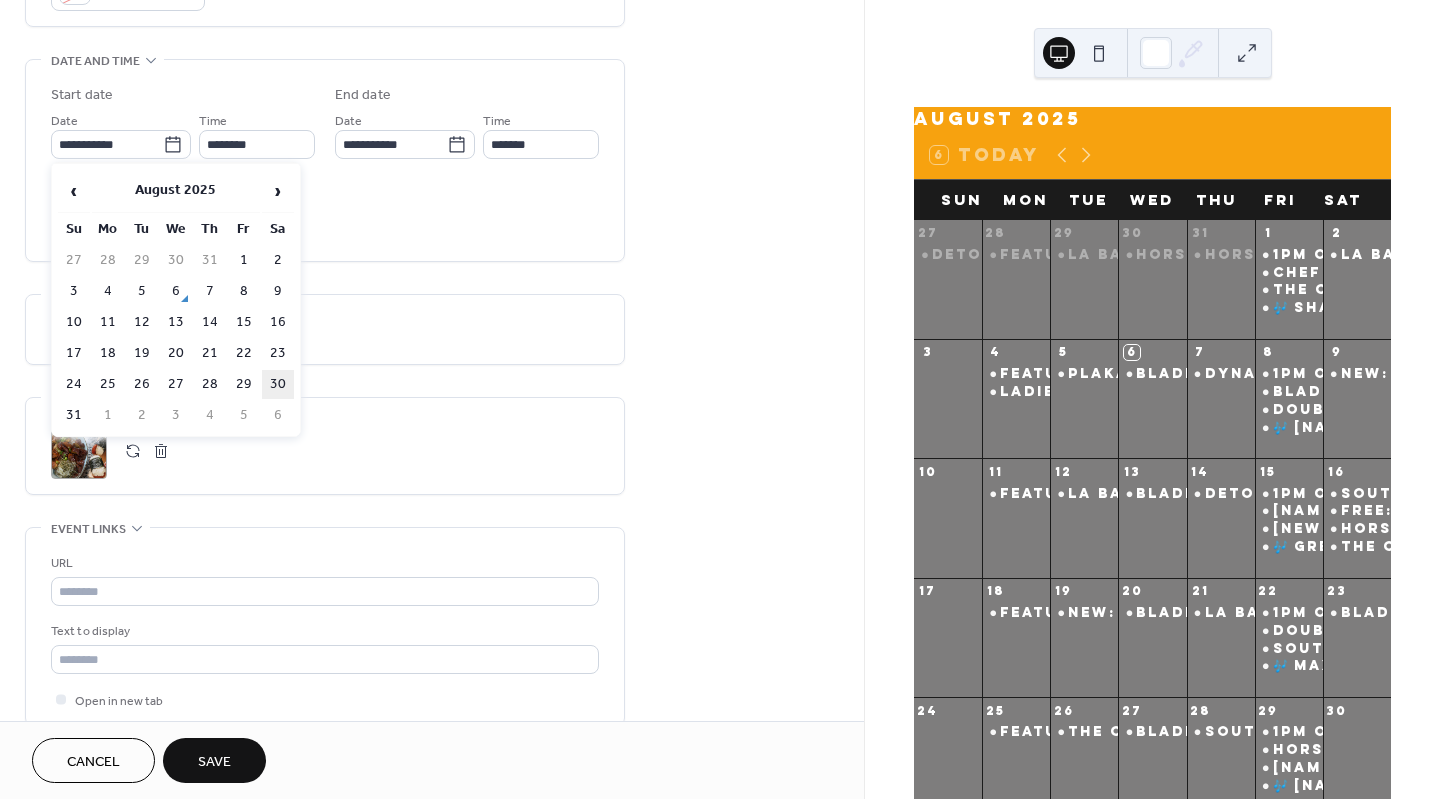 click on "30" at bounding box center [278, 384] 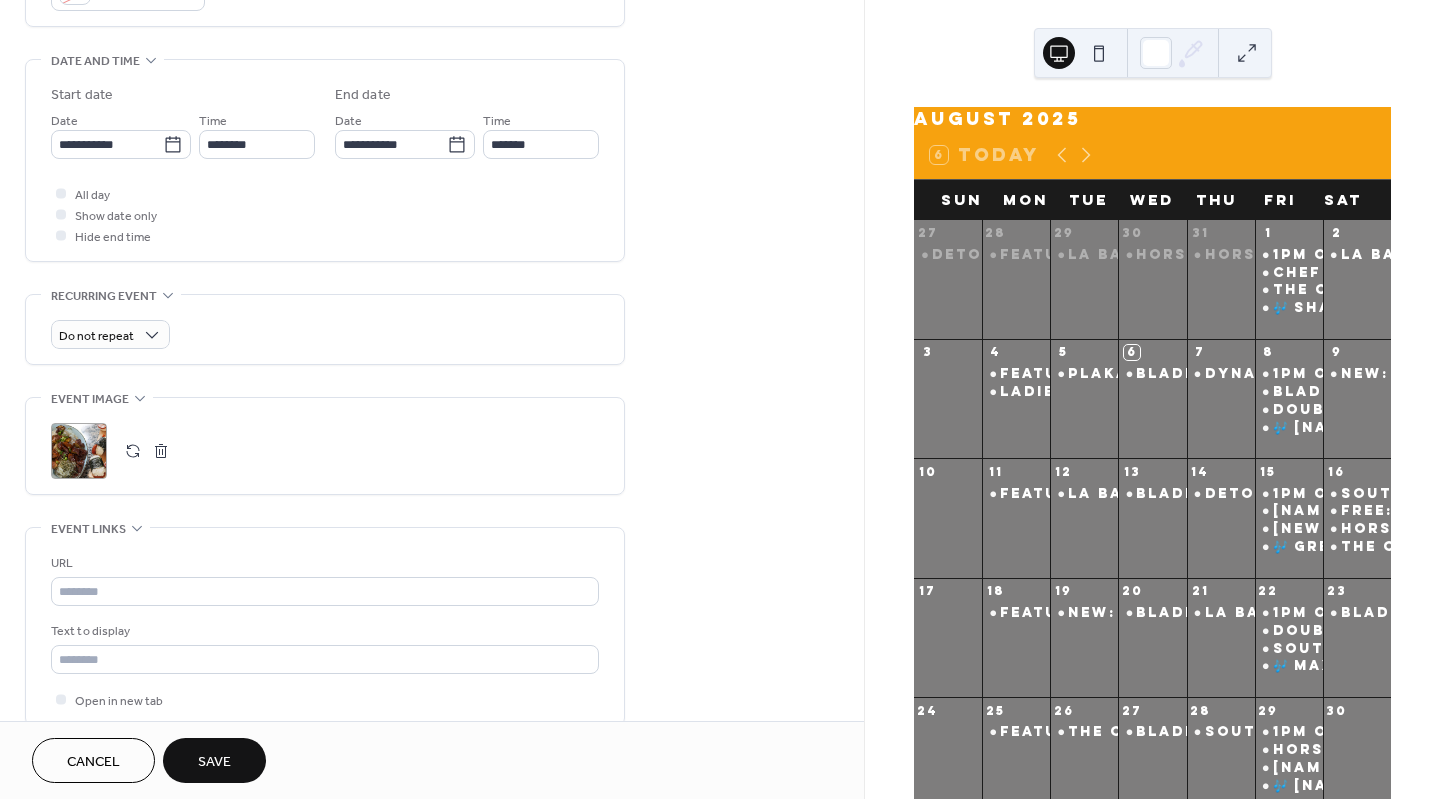 click on "Save" at bounding box center [214, 760] 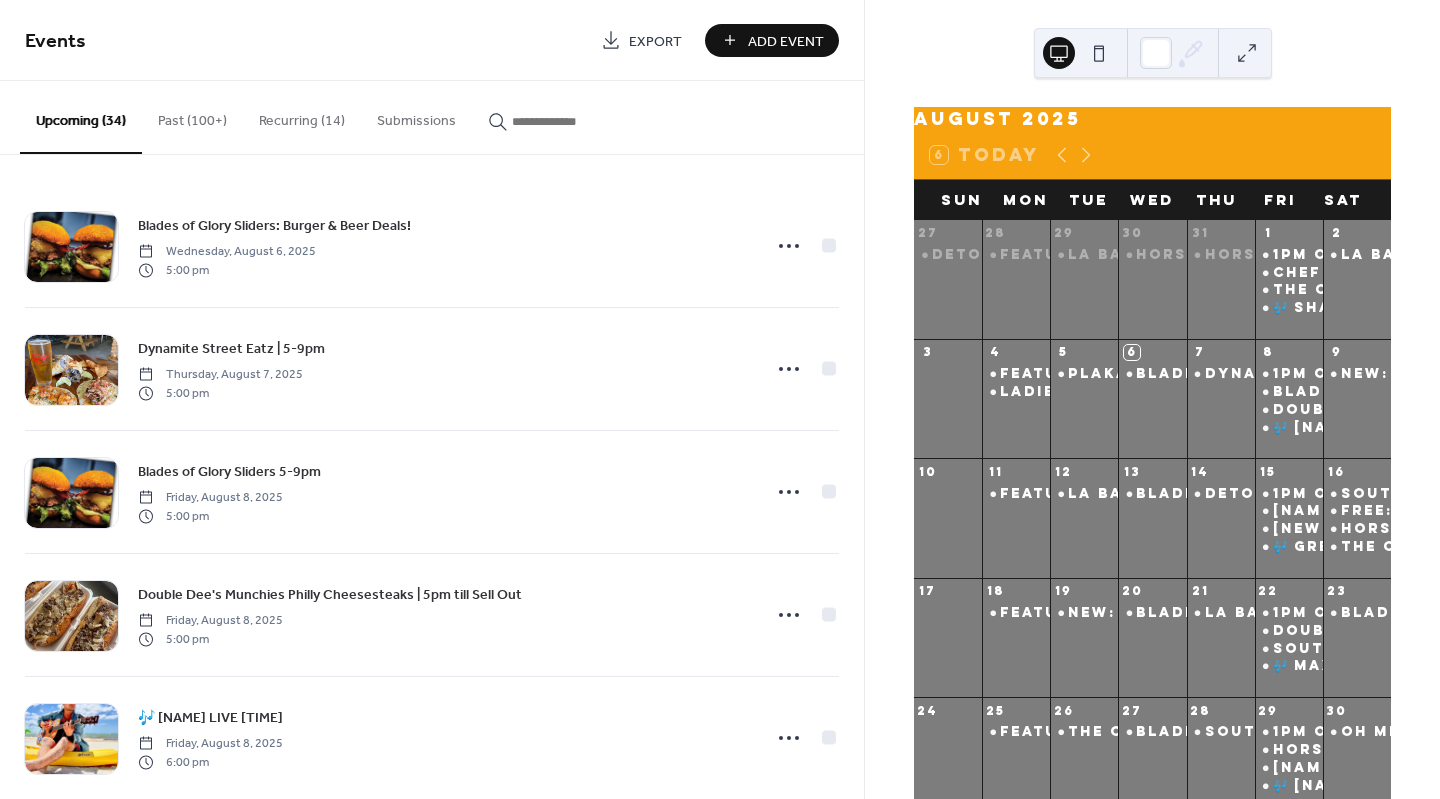 click at bounding box center (572, 121) 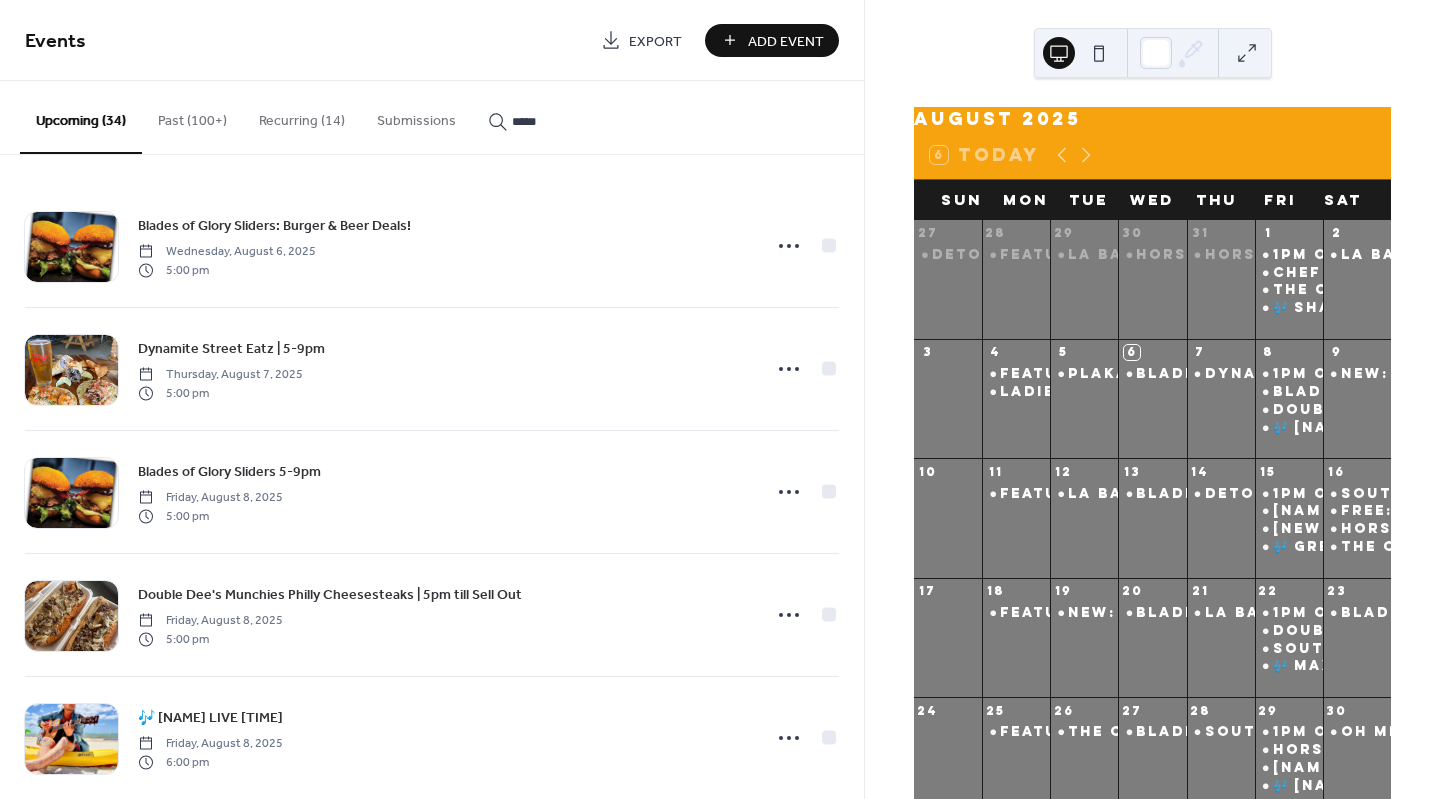 type on "*****" 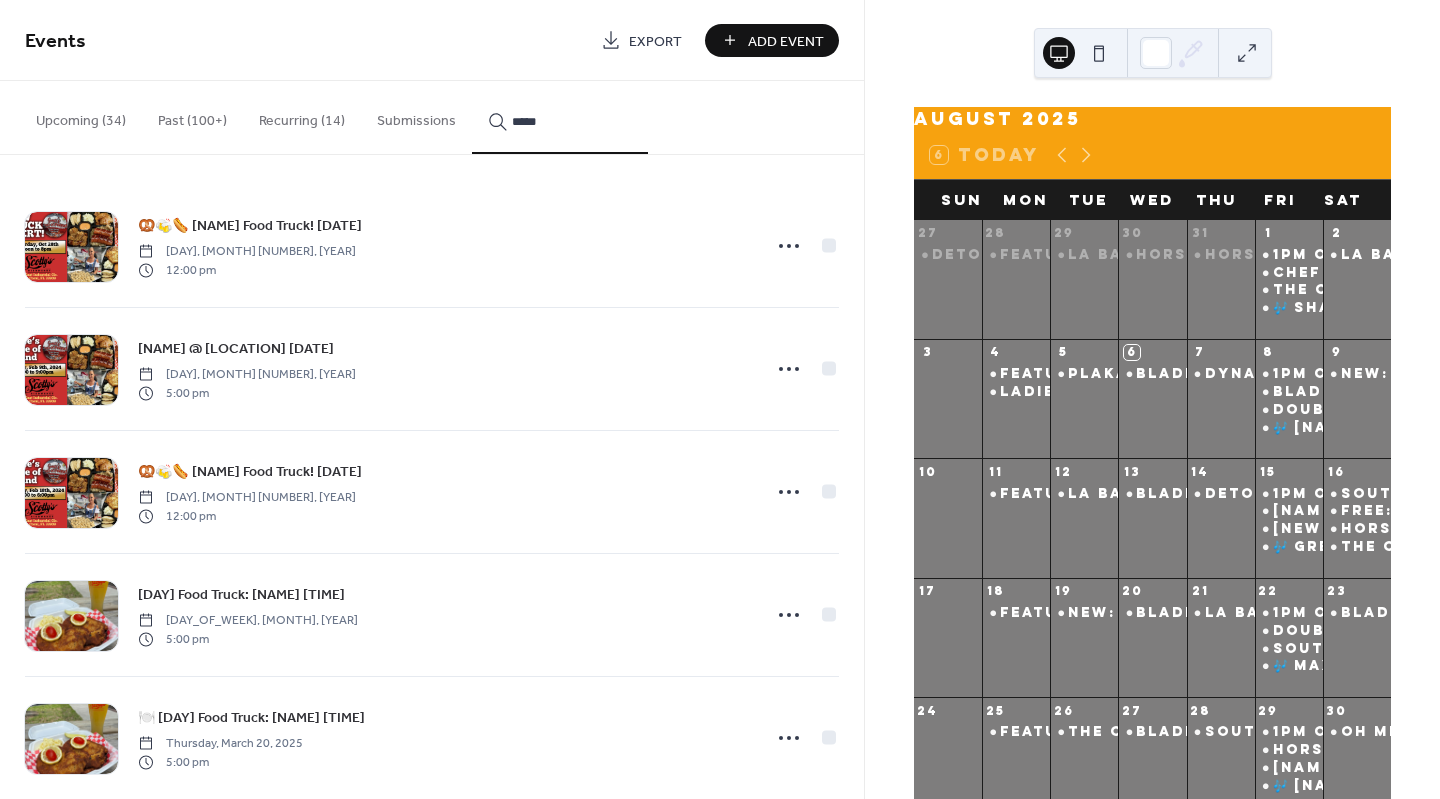 scroll, scrollTop: 0, scrollLeft: 0, axis: both 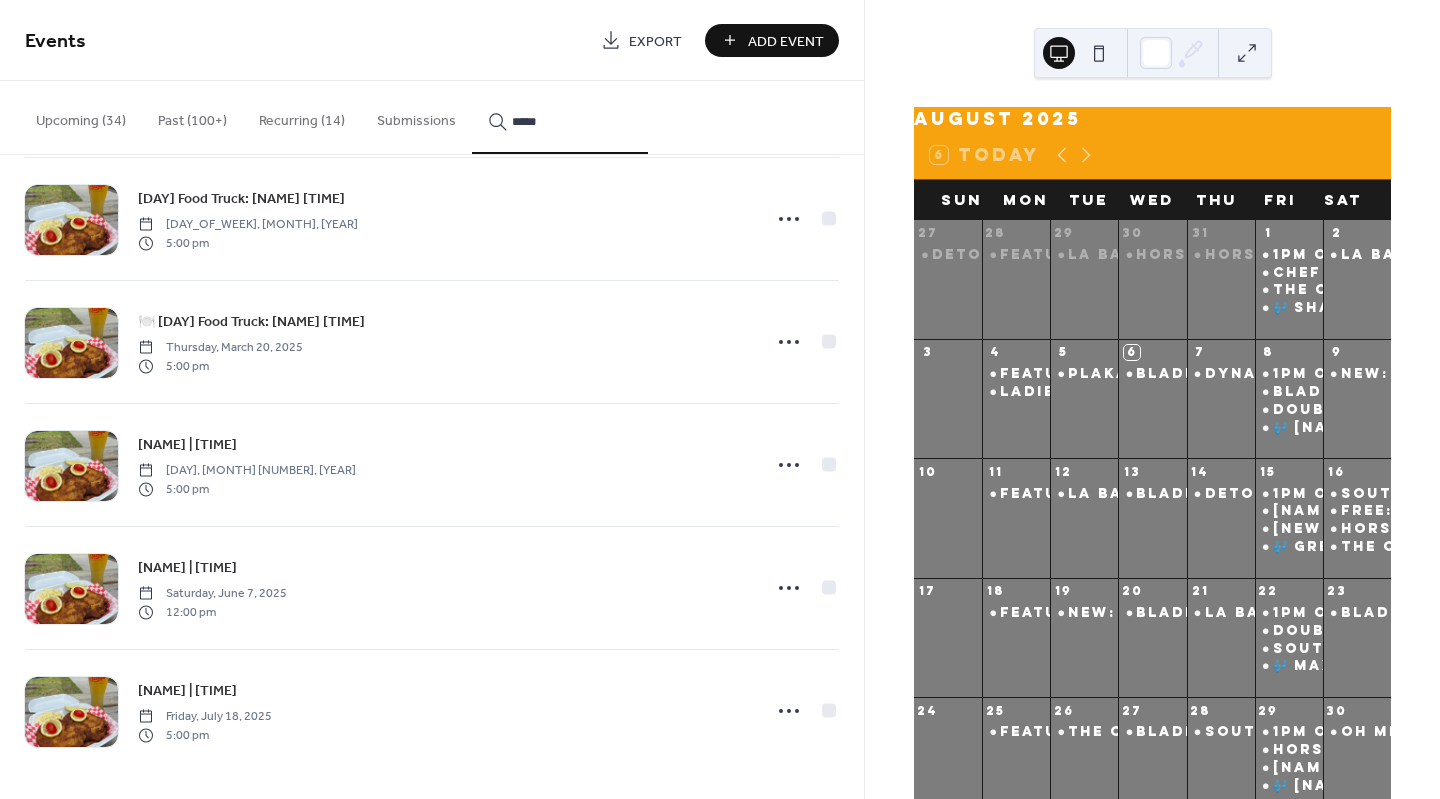 click 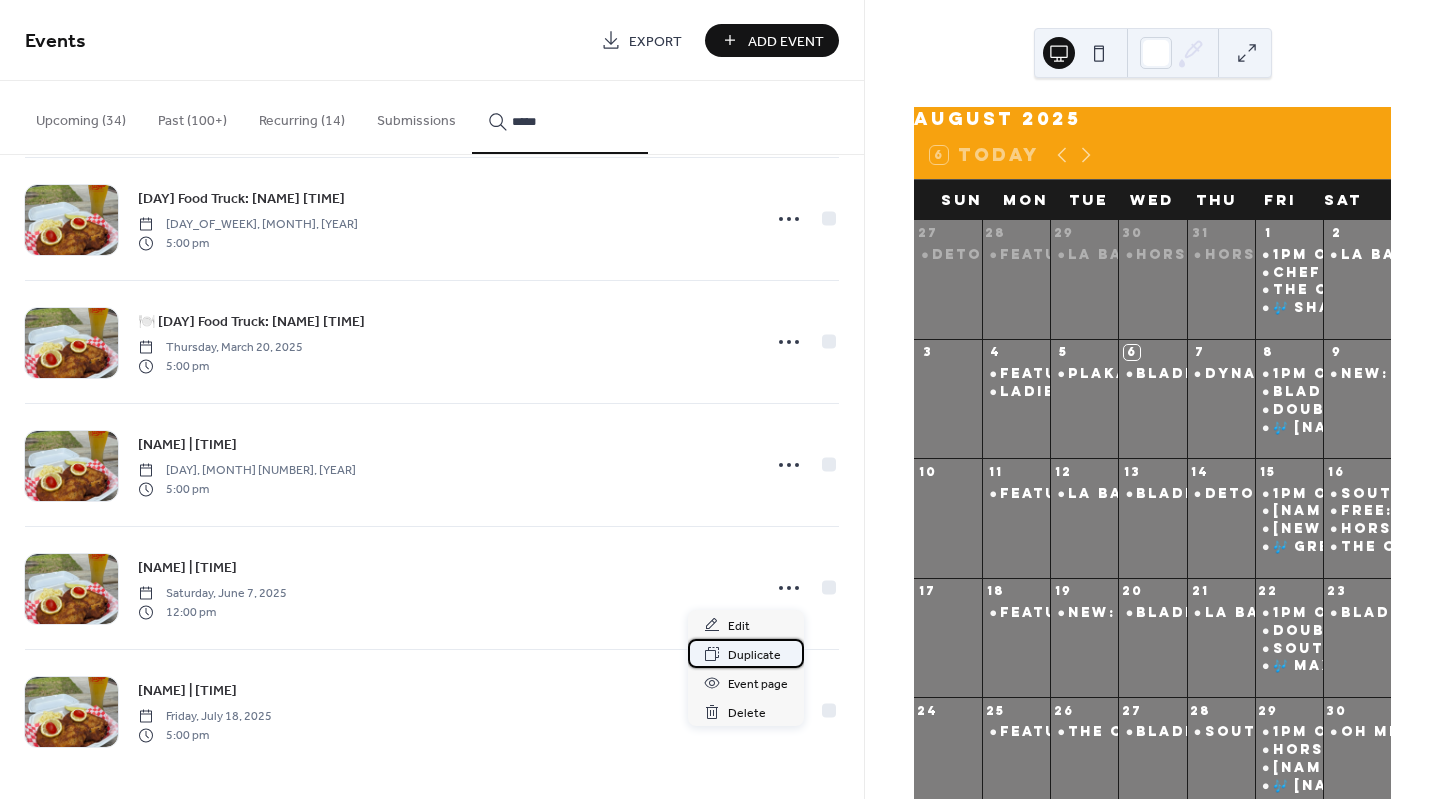 click on "Duplicate" at bounding box center (754, 655) 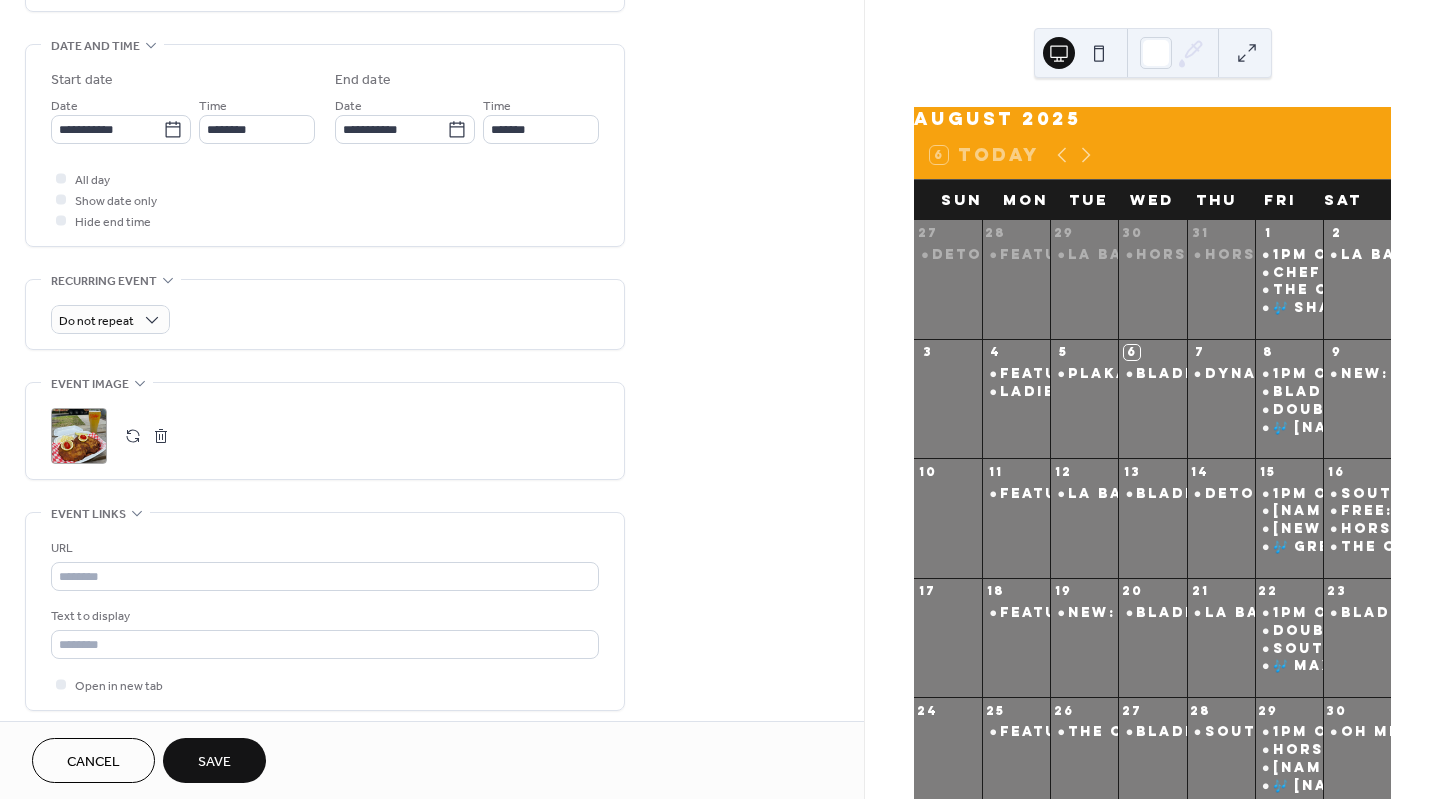 scroll, scrollTop: 608, scrollLeft: 0, axis: vertical 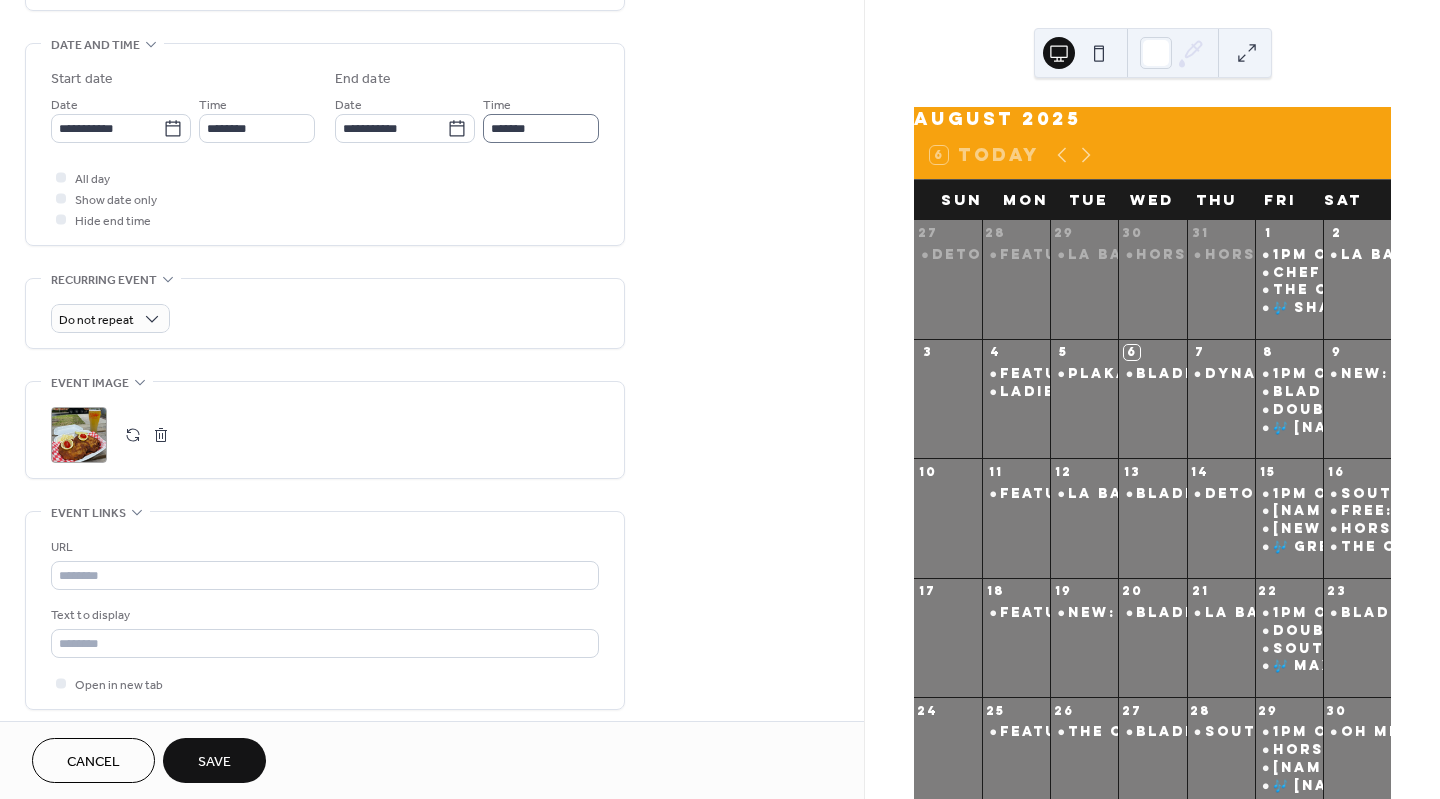 type on "**********" 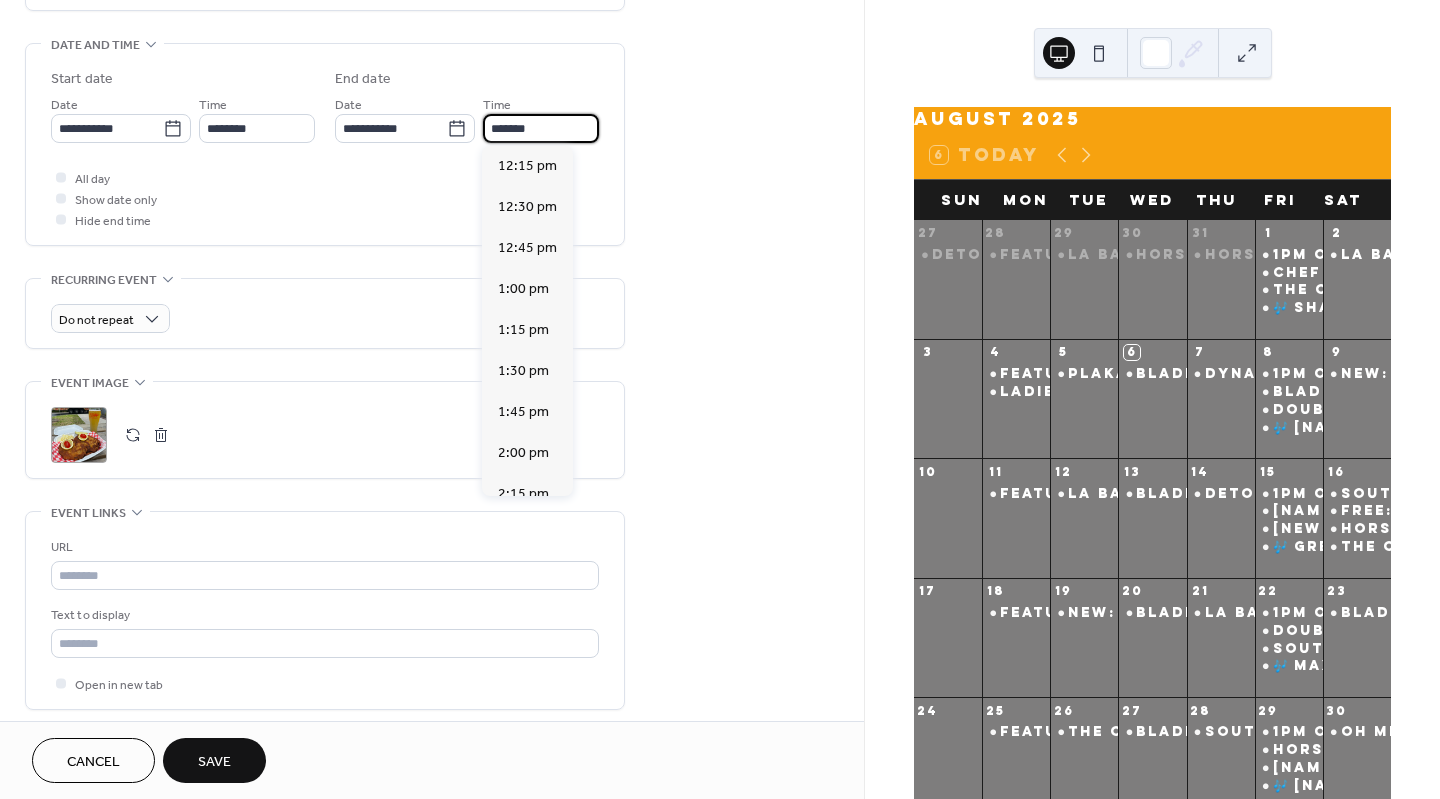 click on "*******" at bounding box center (541, 128) 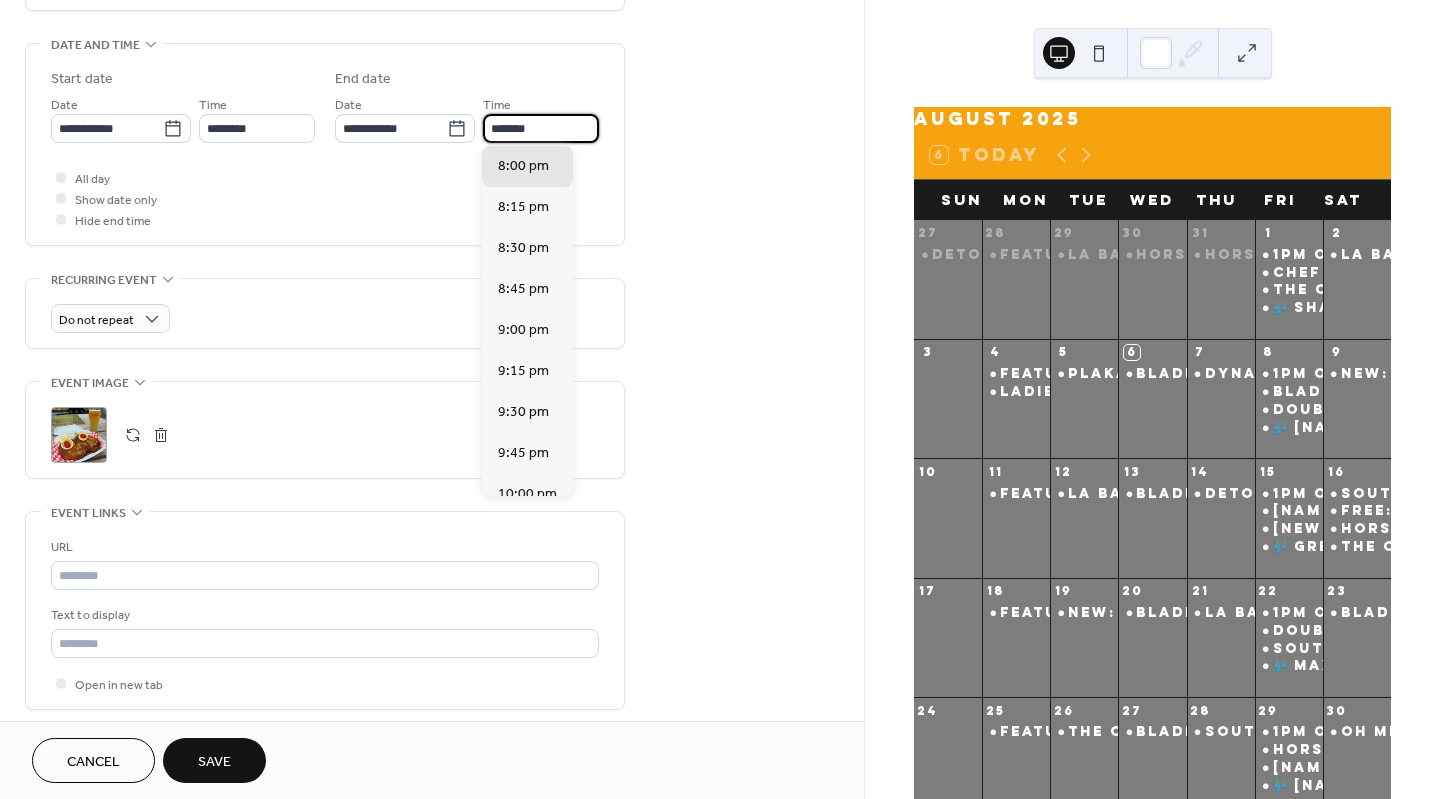scroll, scrollTop: 943, scrollLeft: 0, axis: vertical 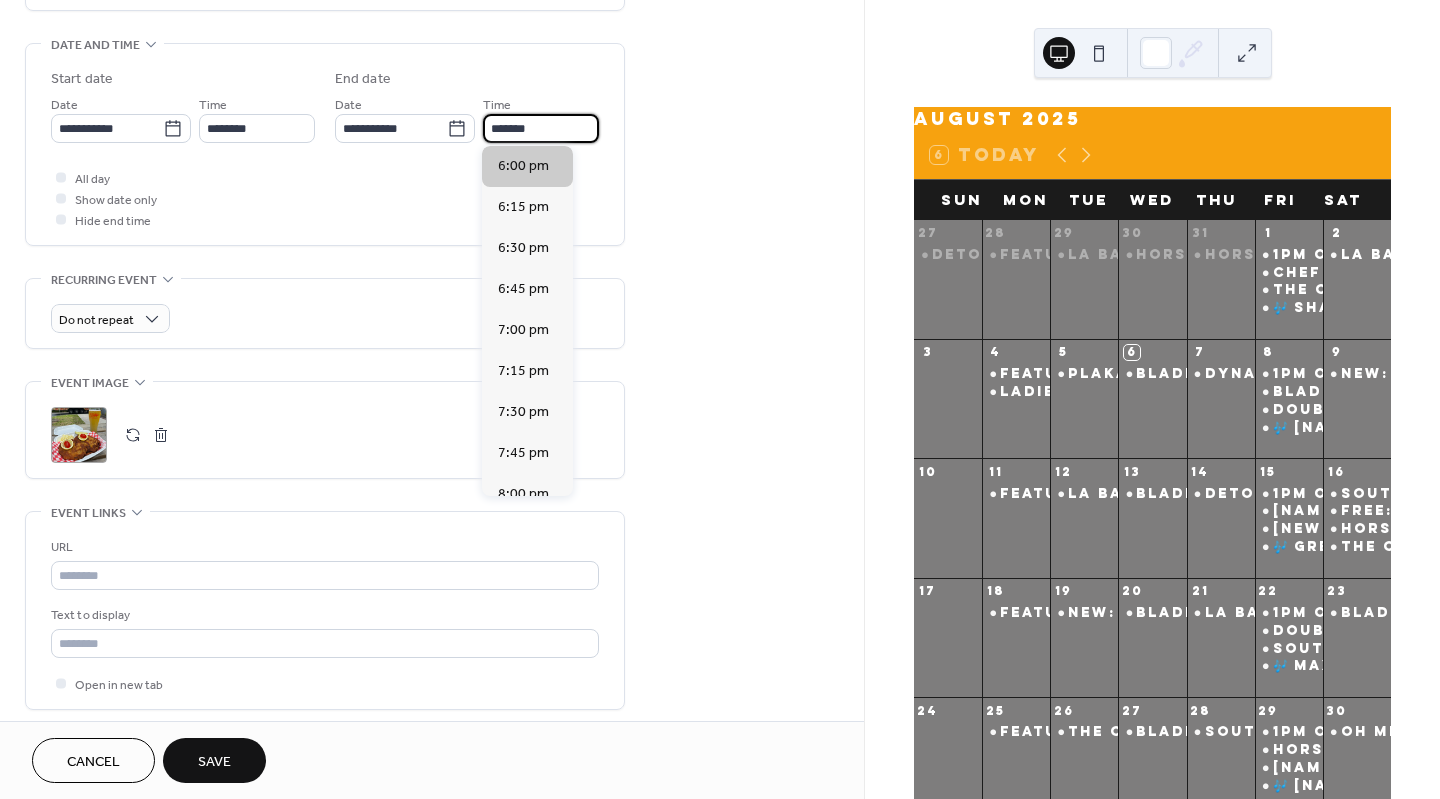 type on "*******" 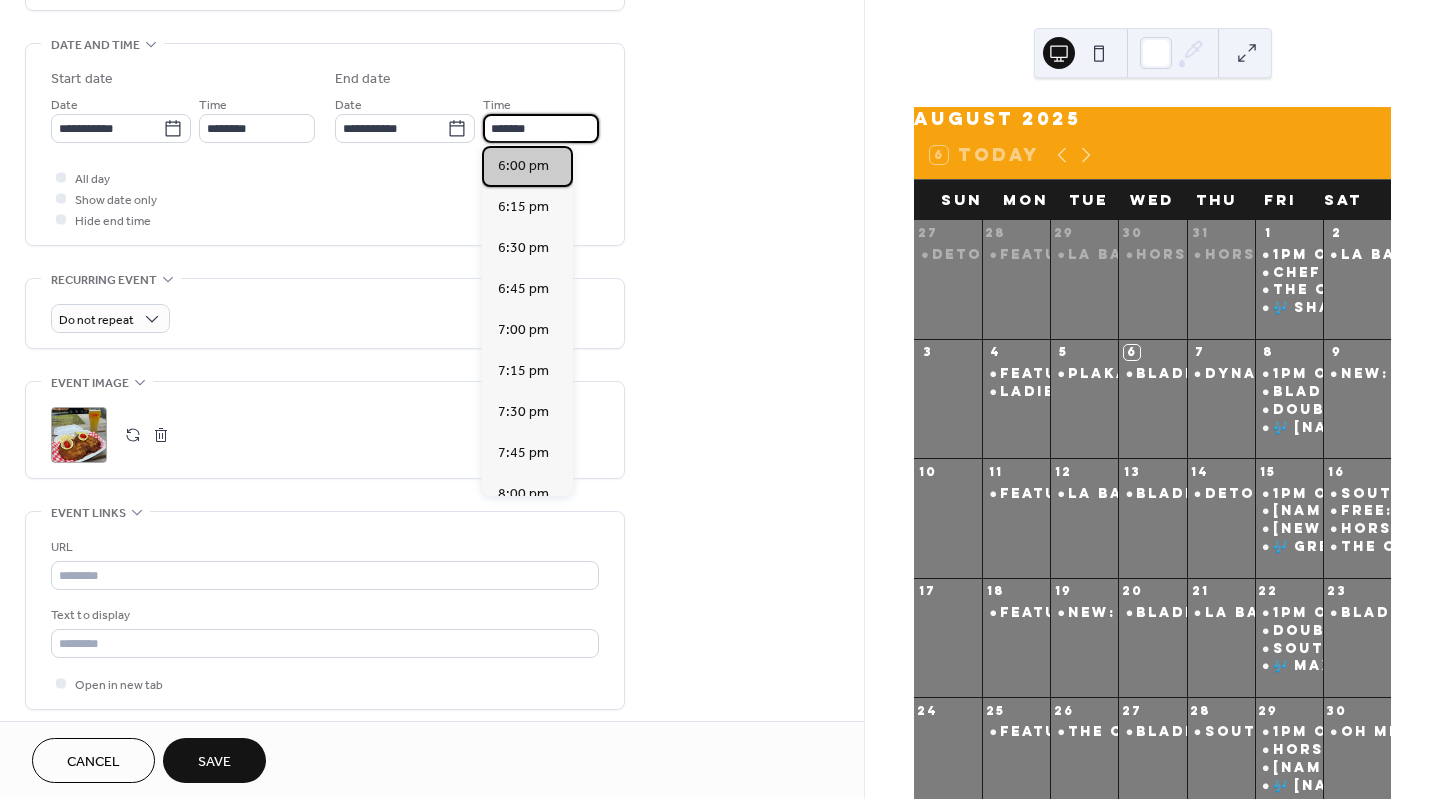 click on "6:00 pm" at bounding box center [527, 166] 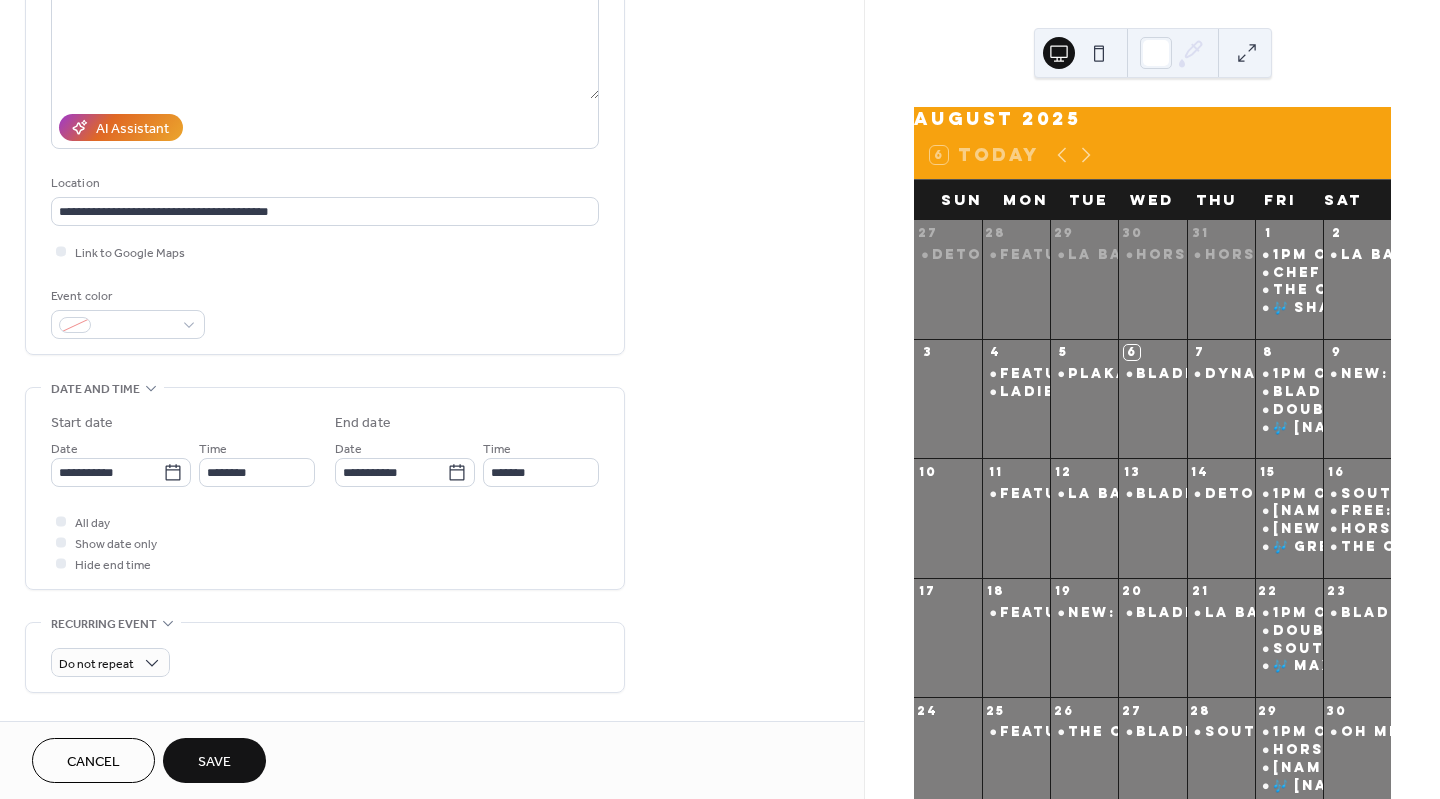 scroll, scrollTop: 0, scrollLeft: 0, axis: both 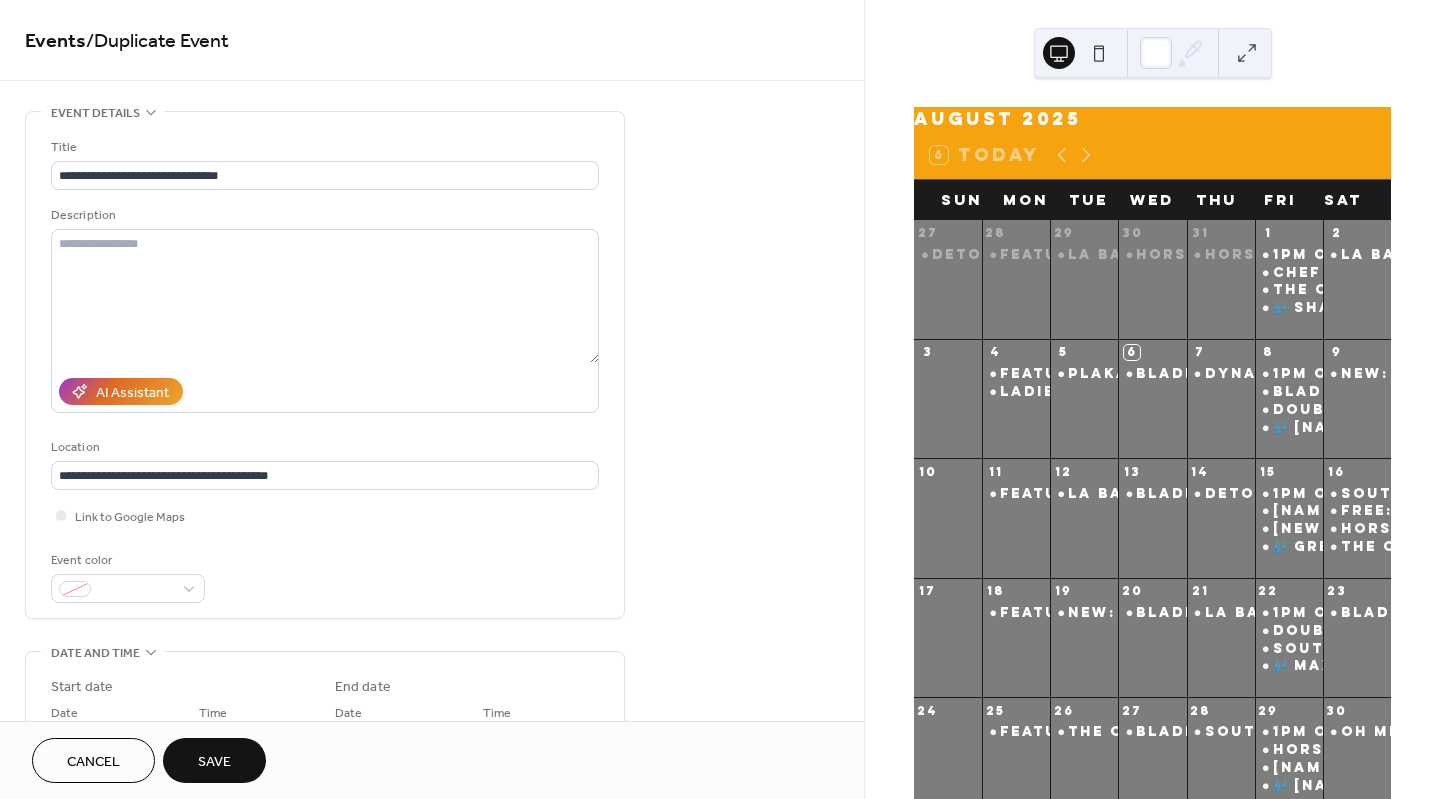 click on "Save" at bounding box center (214, 762) 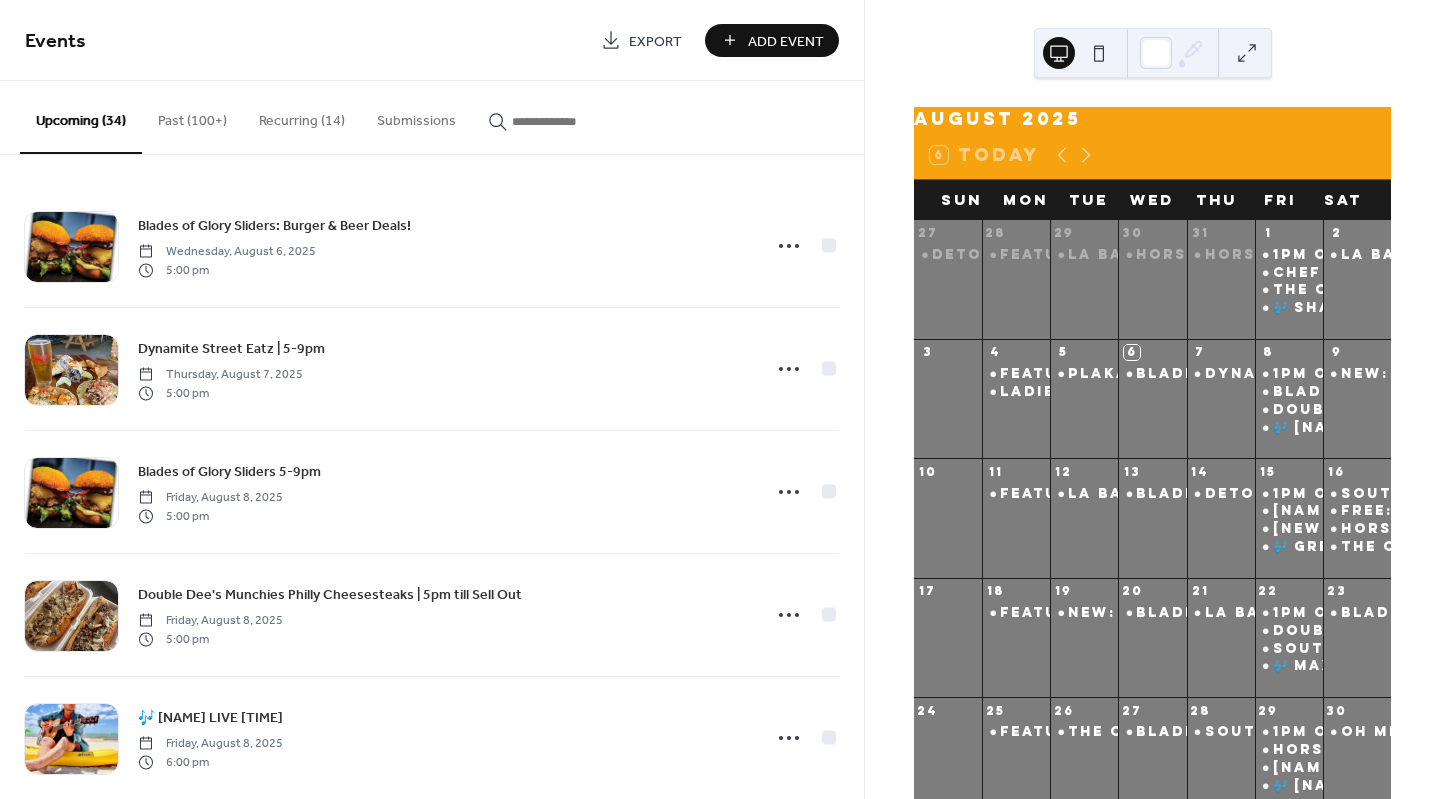 click at bounding box center [572, 121] 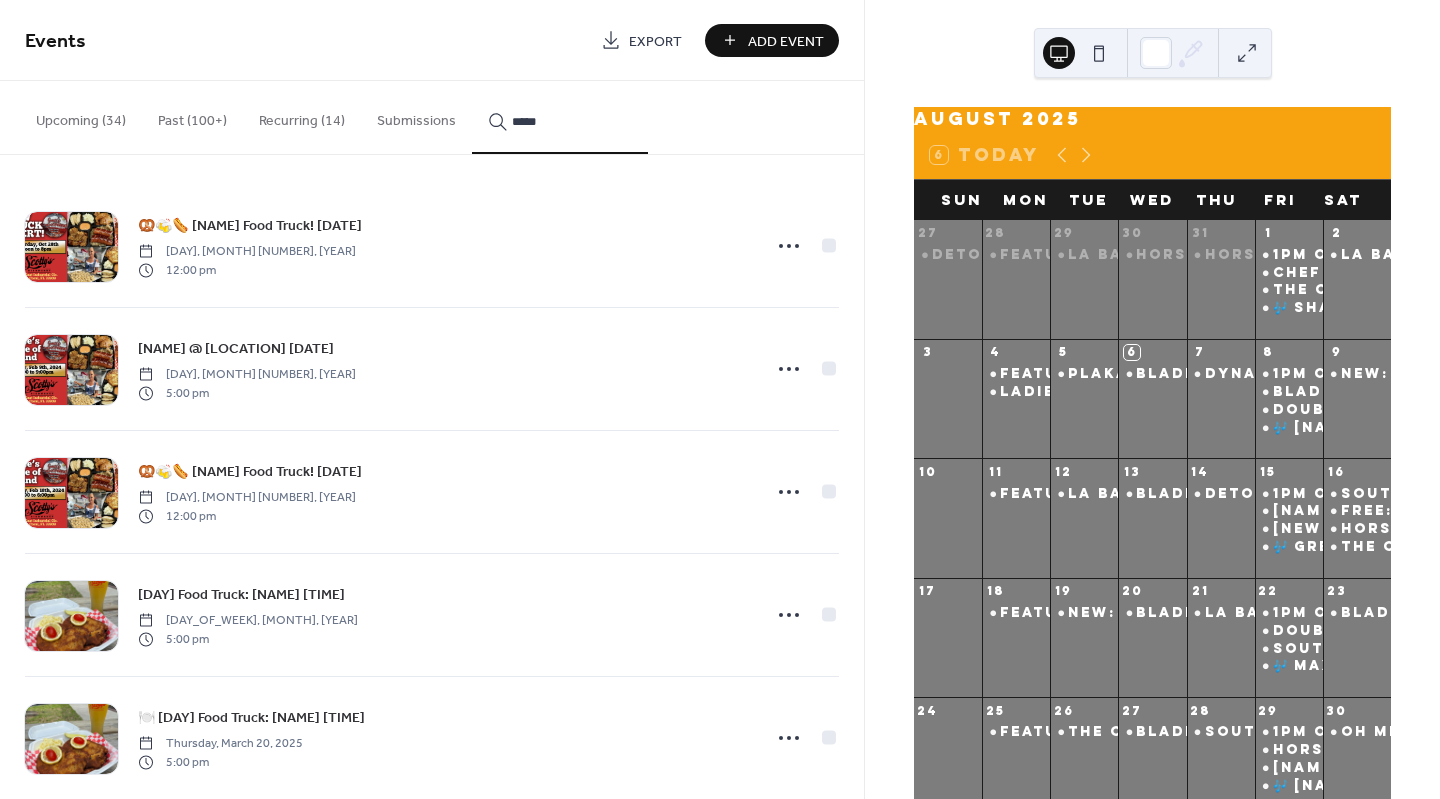 scroll, scrollTop: 518, scrollLeft: 0, axis: vertical 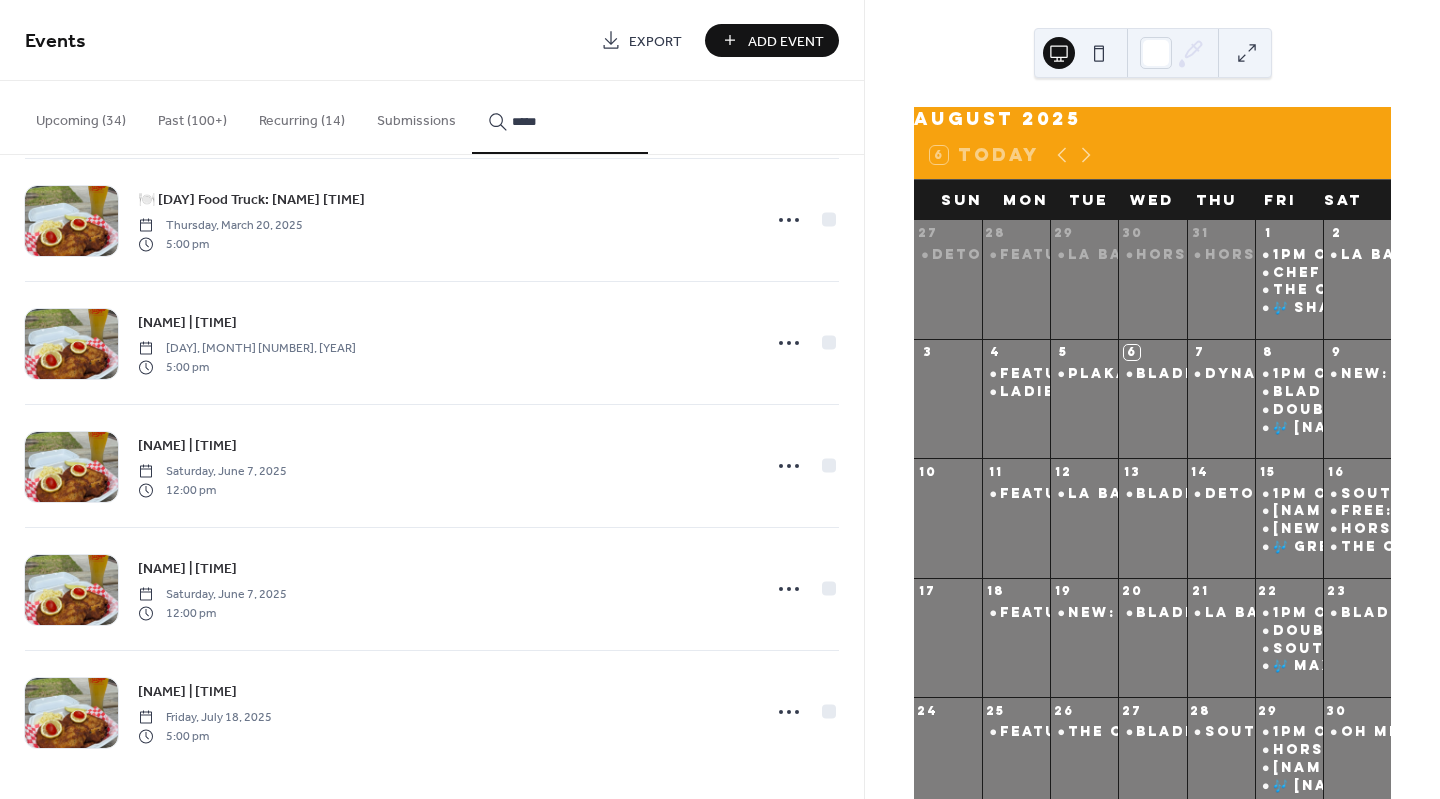 type on "*****" 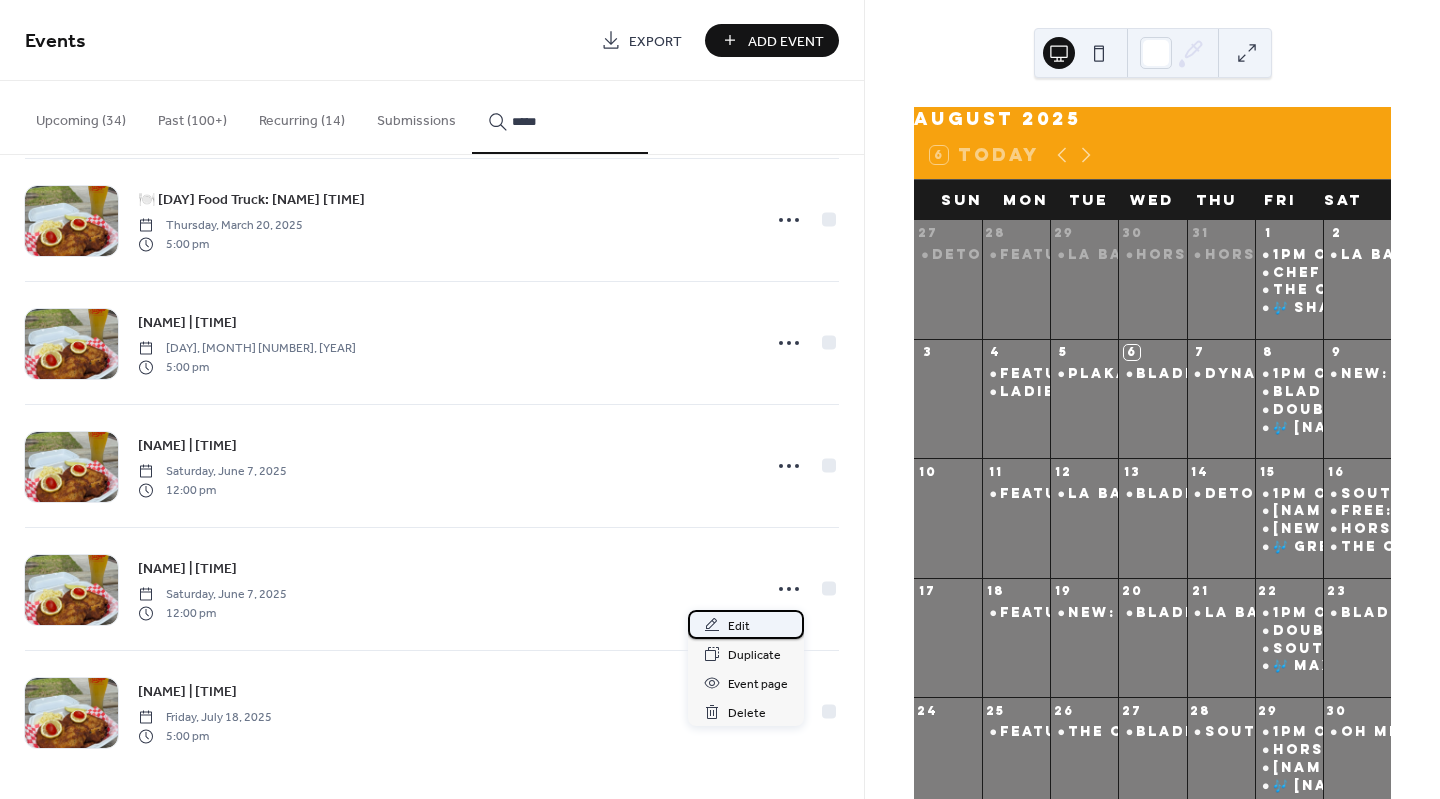 click on "Edit" at bounding box center [739, 626] 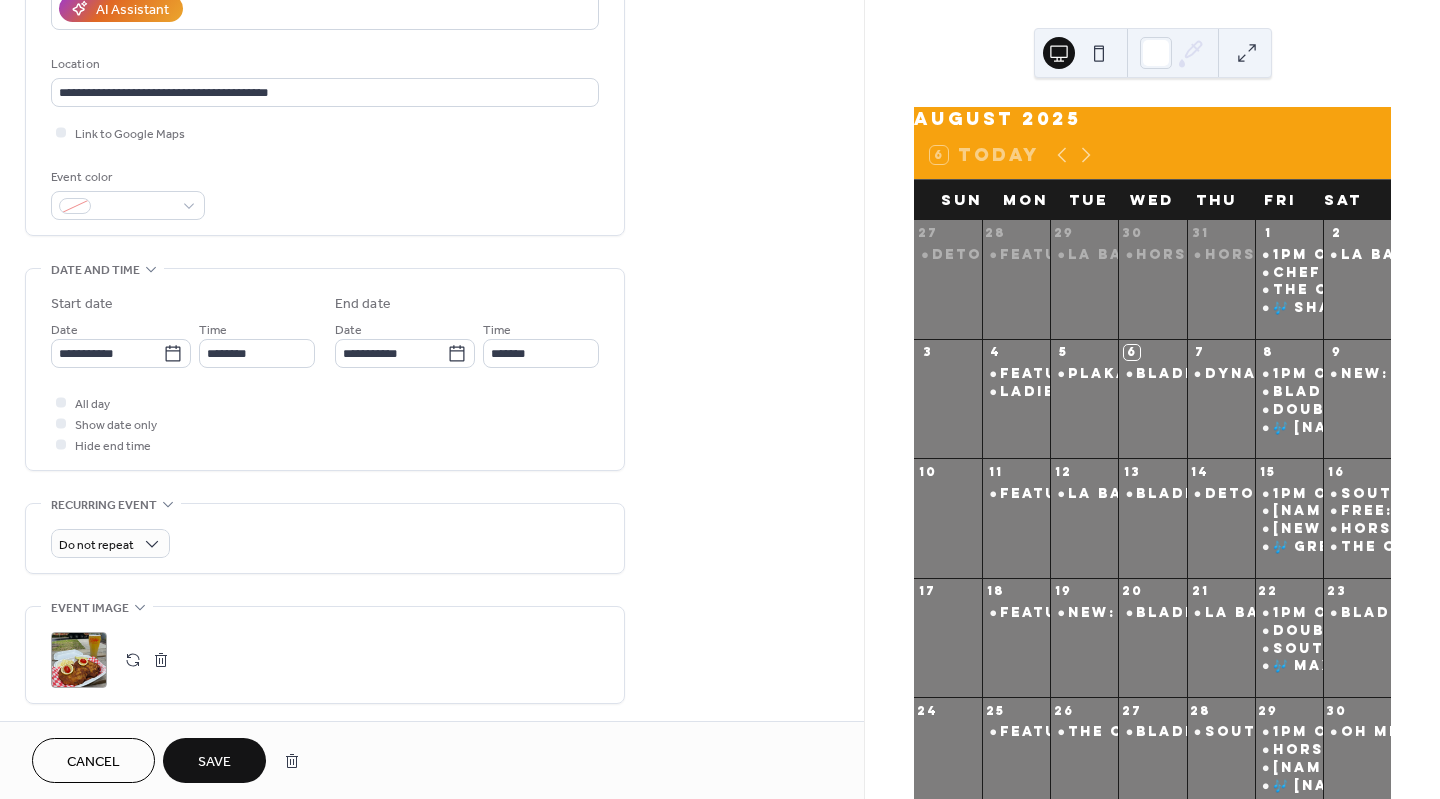 scroll, scrollTop: 384, scrollLeft: 0, axis: vertical 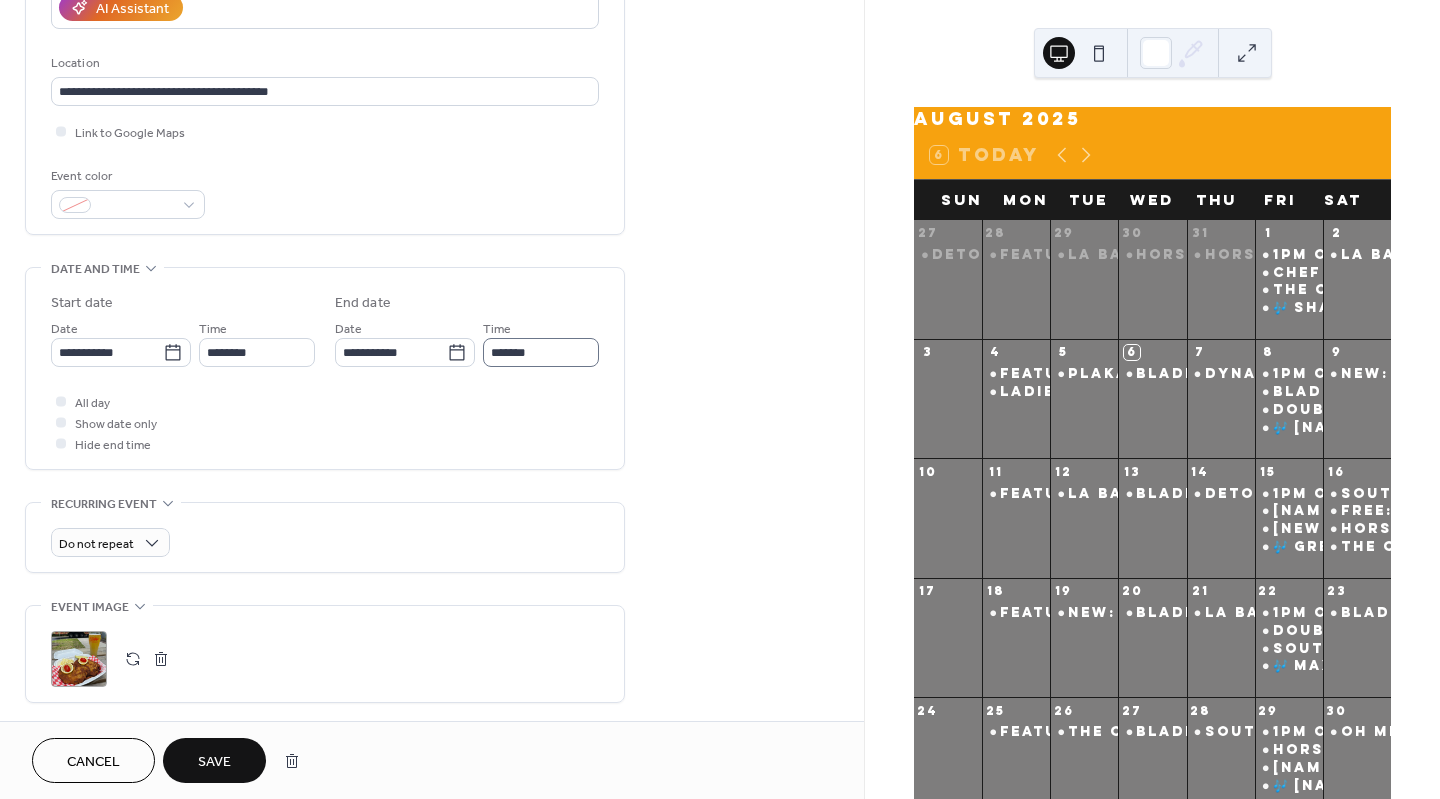type on "**********" 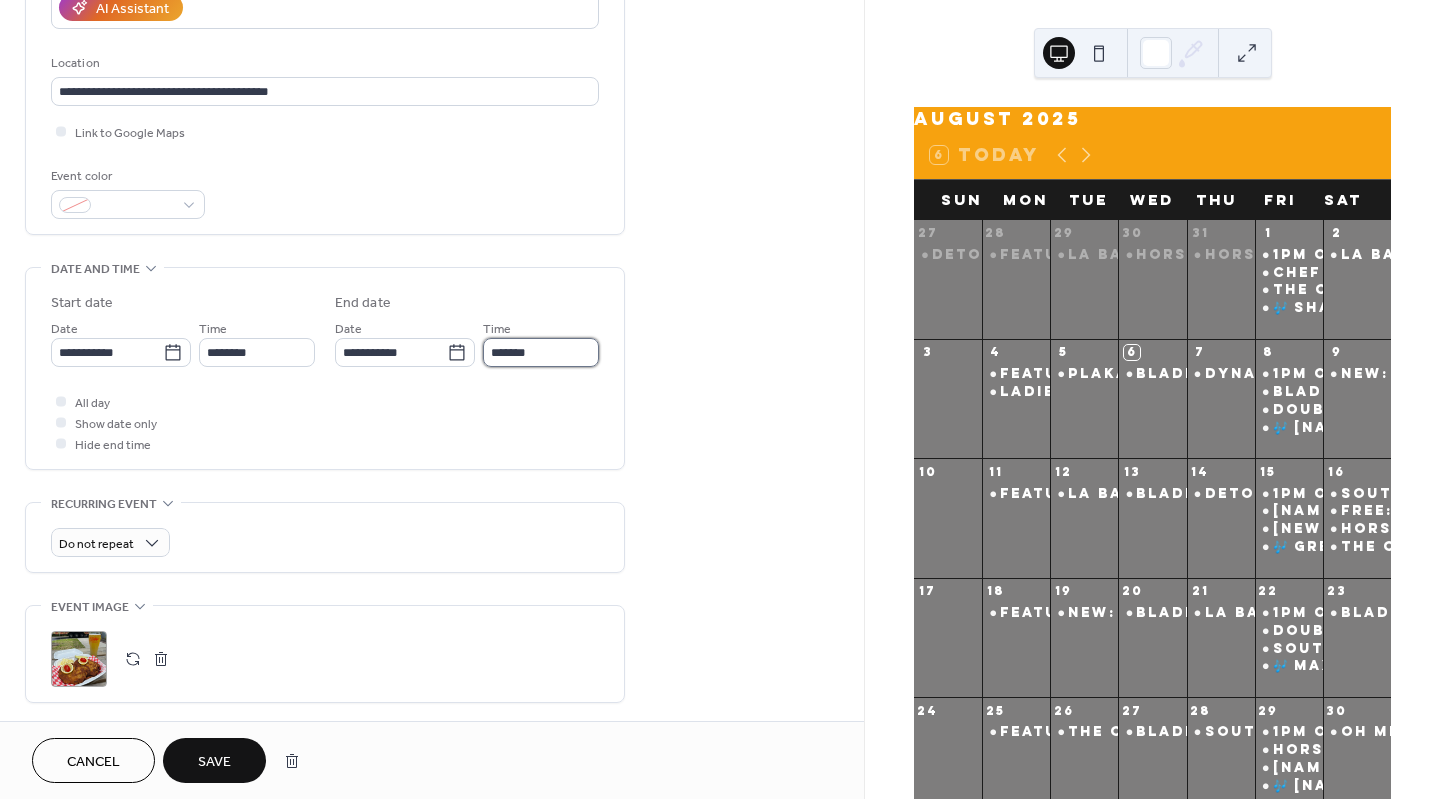 click on "*******" at bounding box center (541, 352) 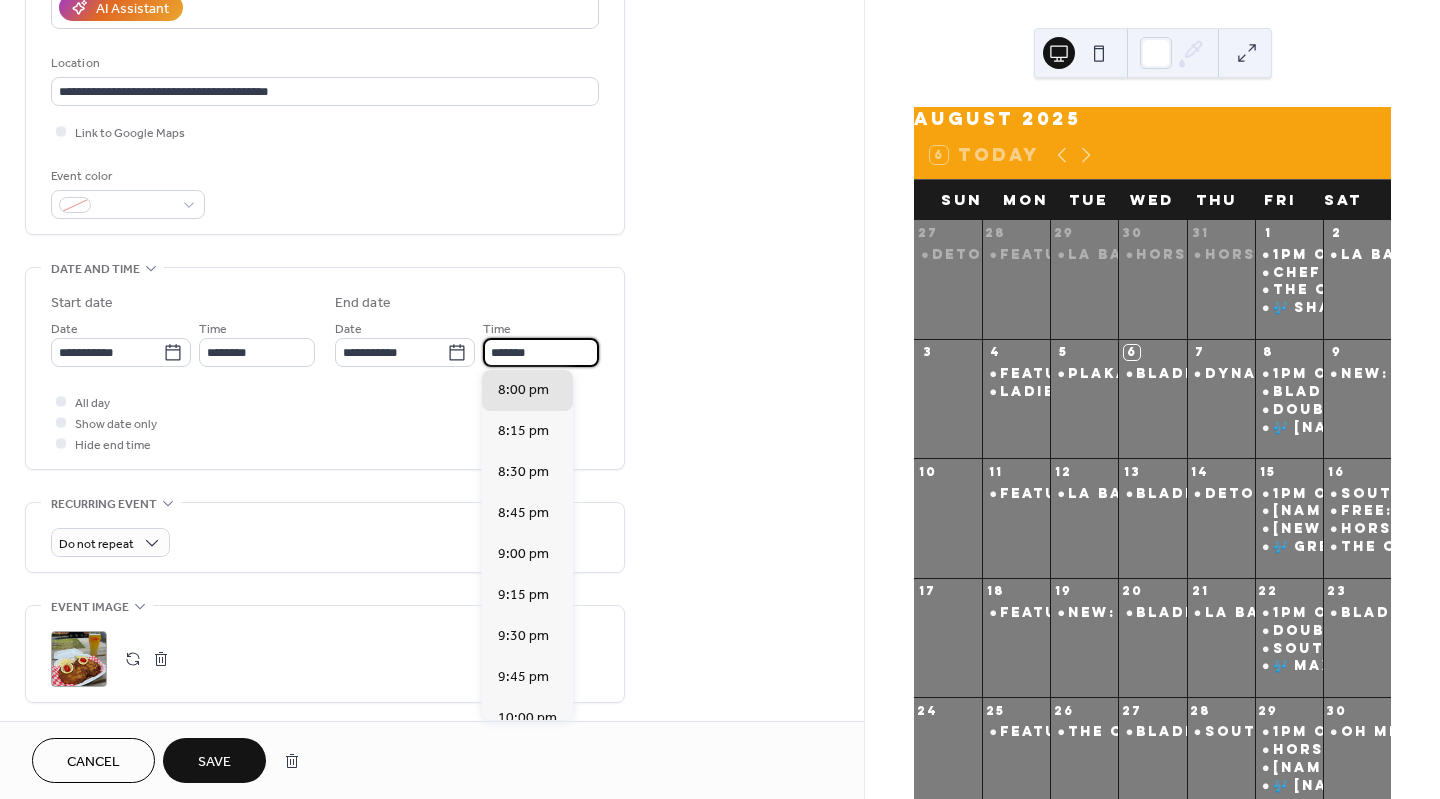 scroll, scrollTop: 943, scrollLeft: 0, axis: vertical 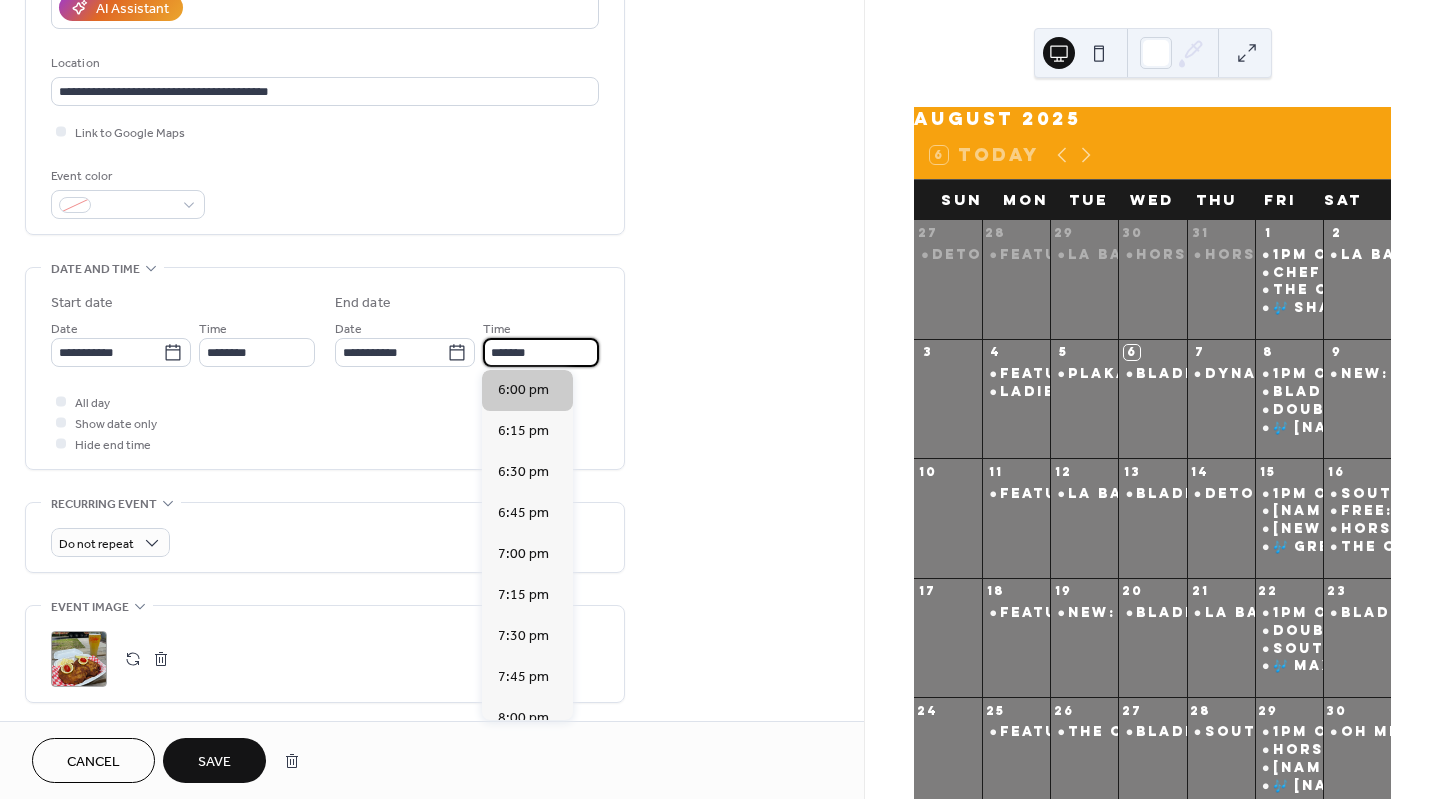 type on "*******" 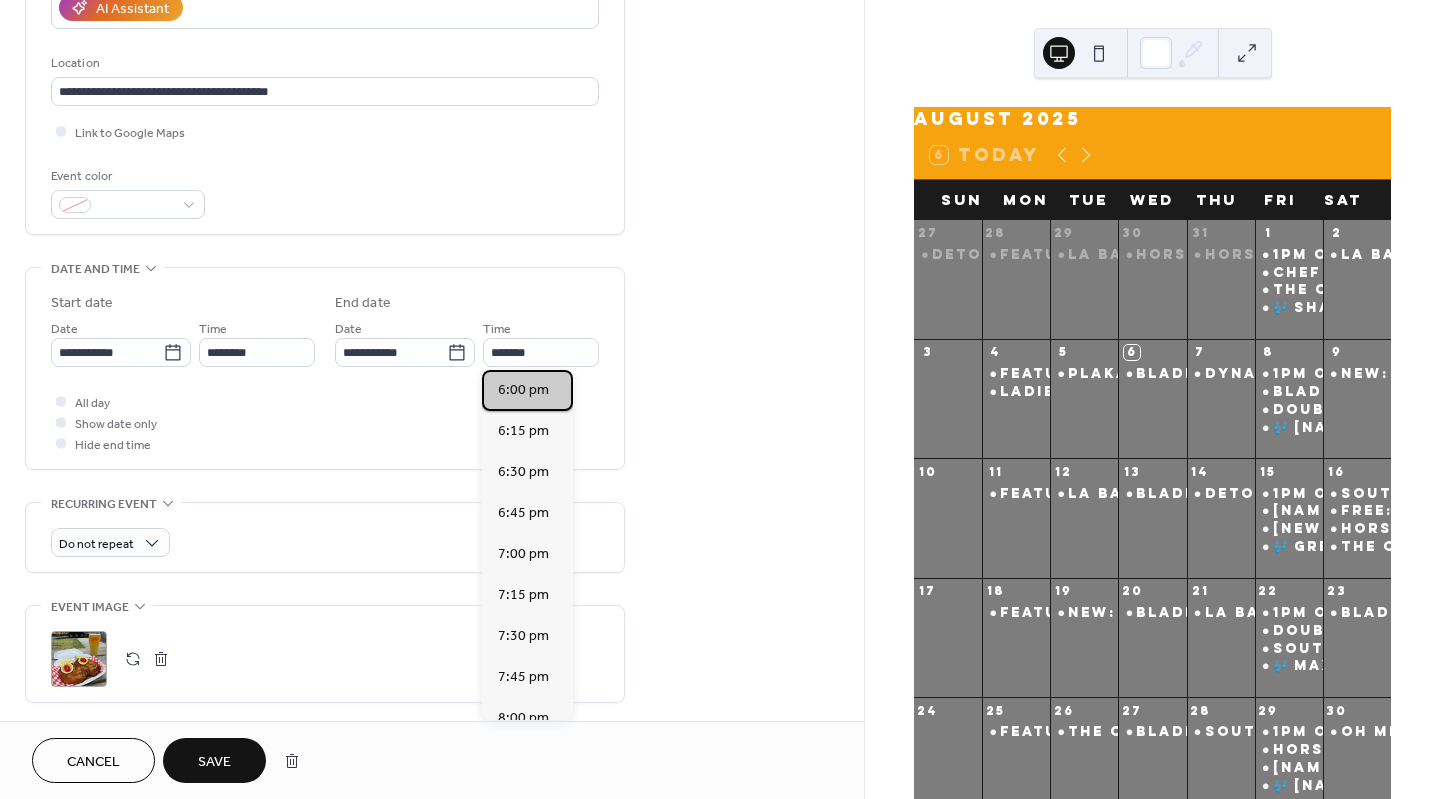 click on "6:00 pm" at bounding box center (523, 389) 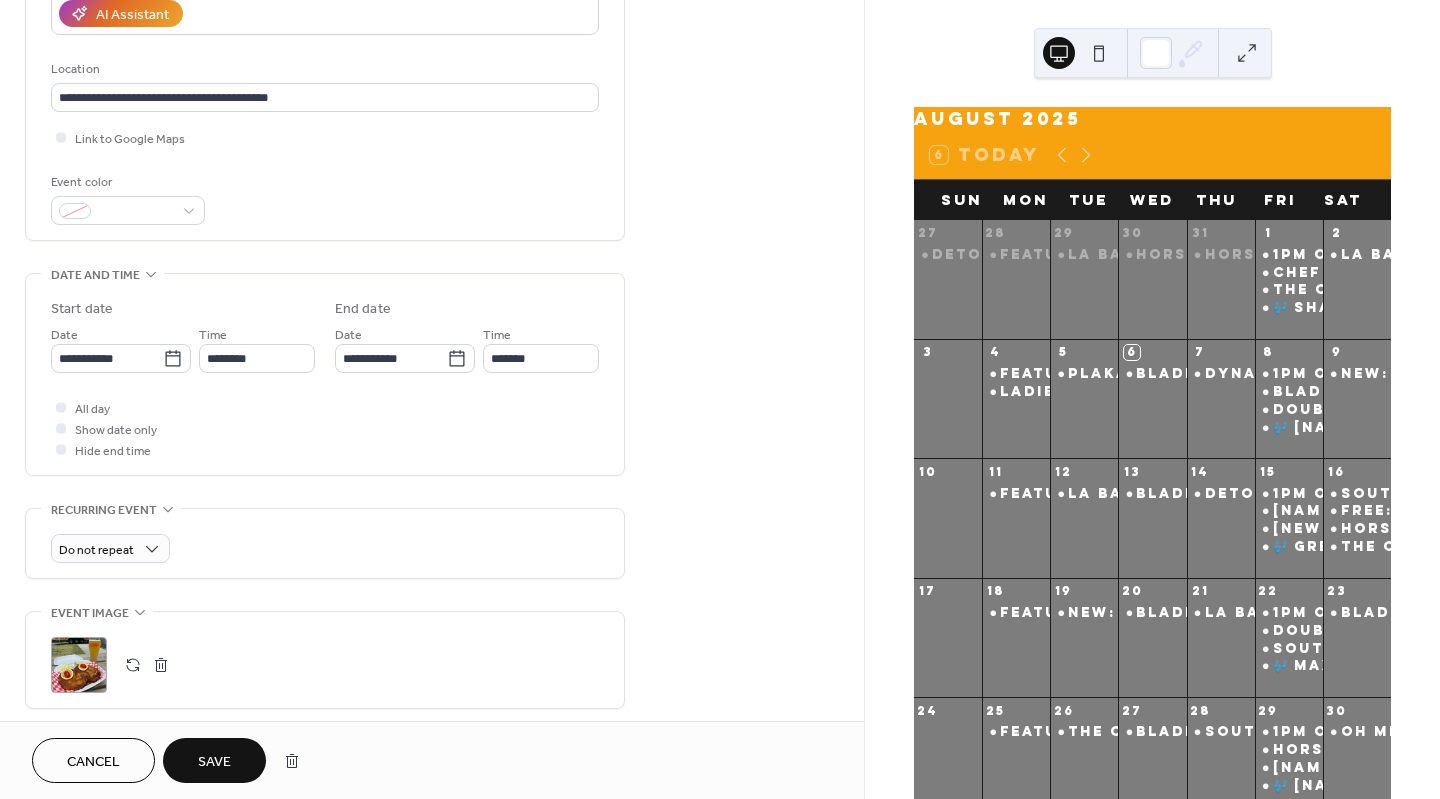 scroll, scrollTop: 377, scrollLeft: 0, axis: vertical 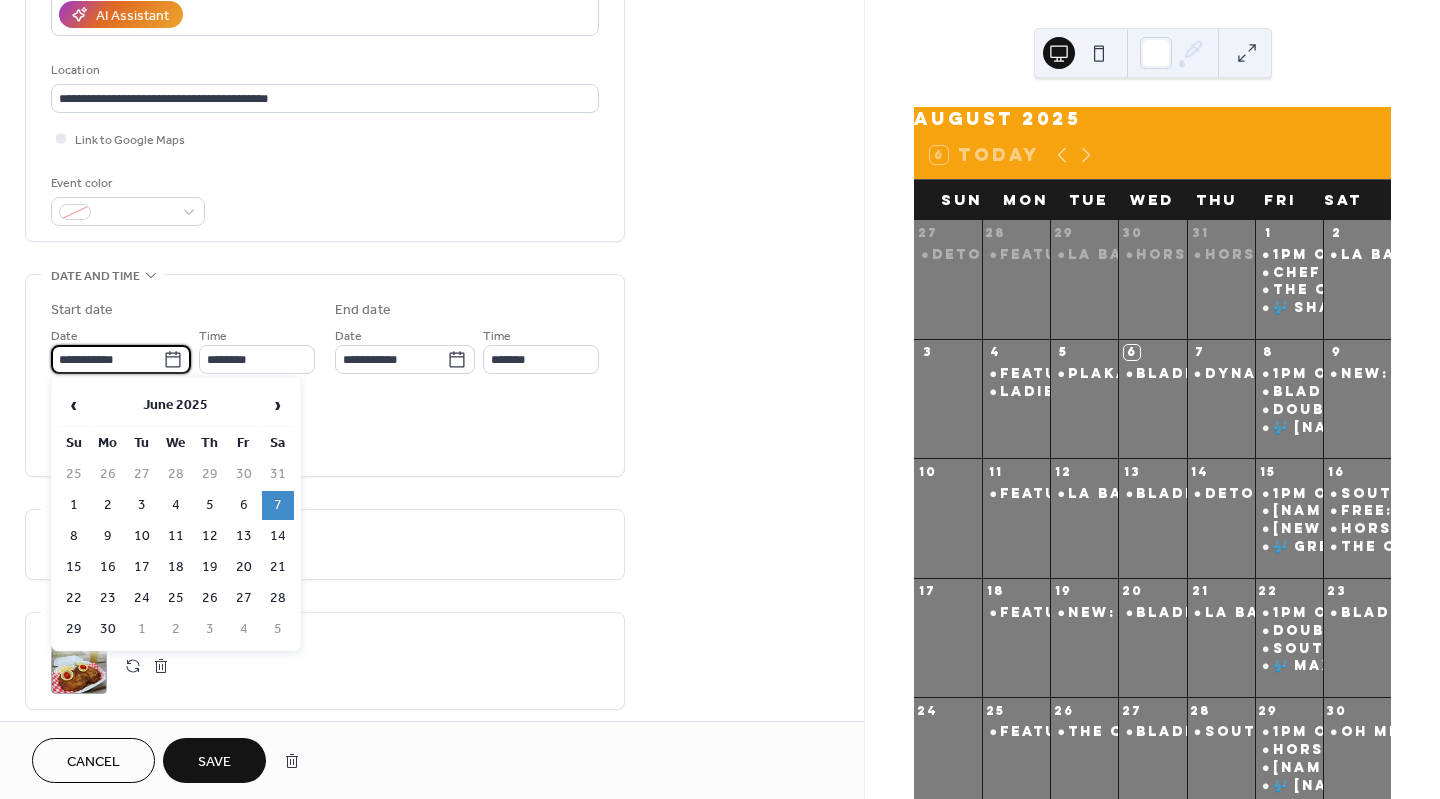 click on "**********" at bounding box center (107, 359) 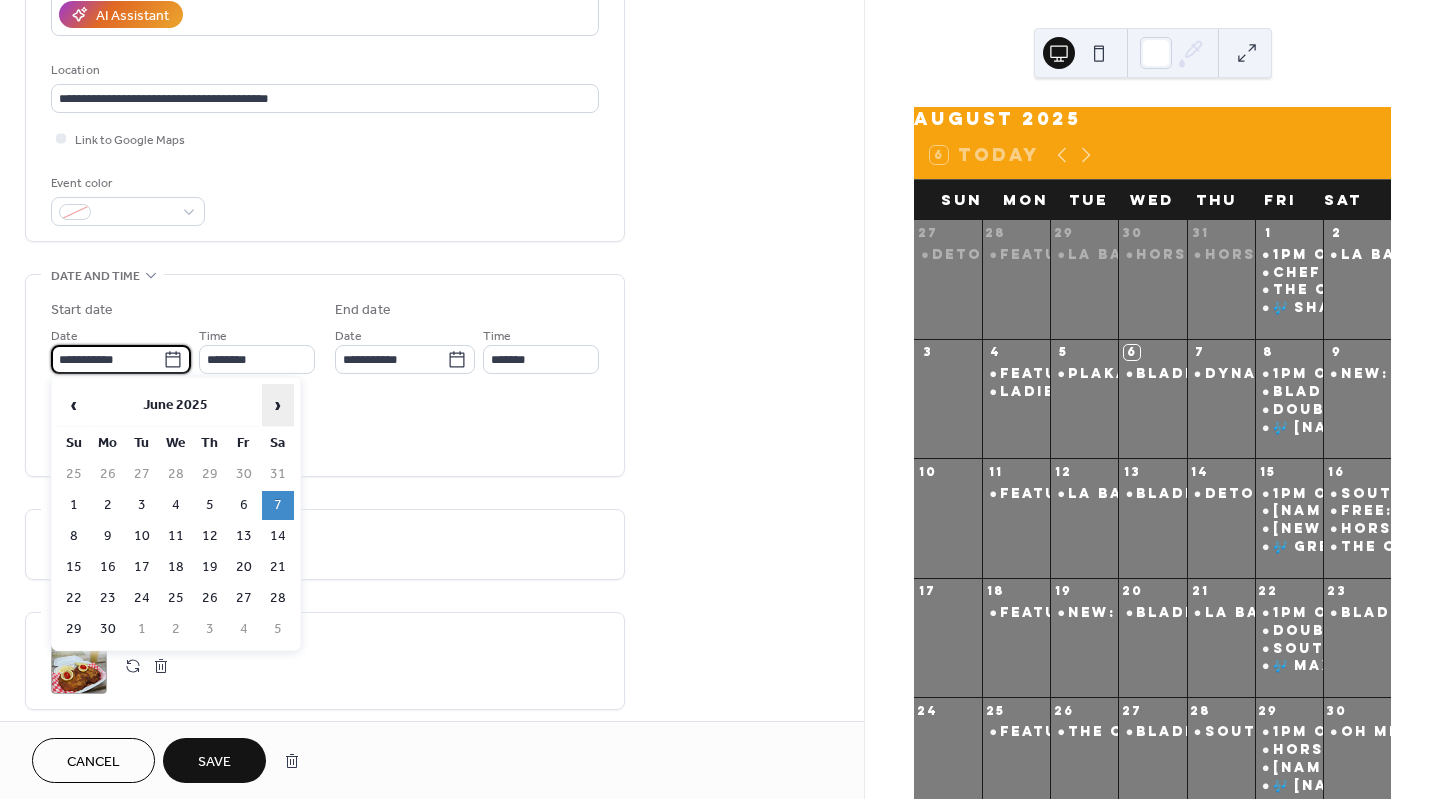 click on "›" at bounding box center [278, 405] 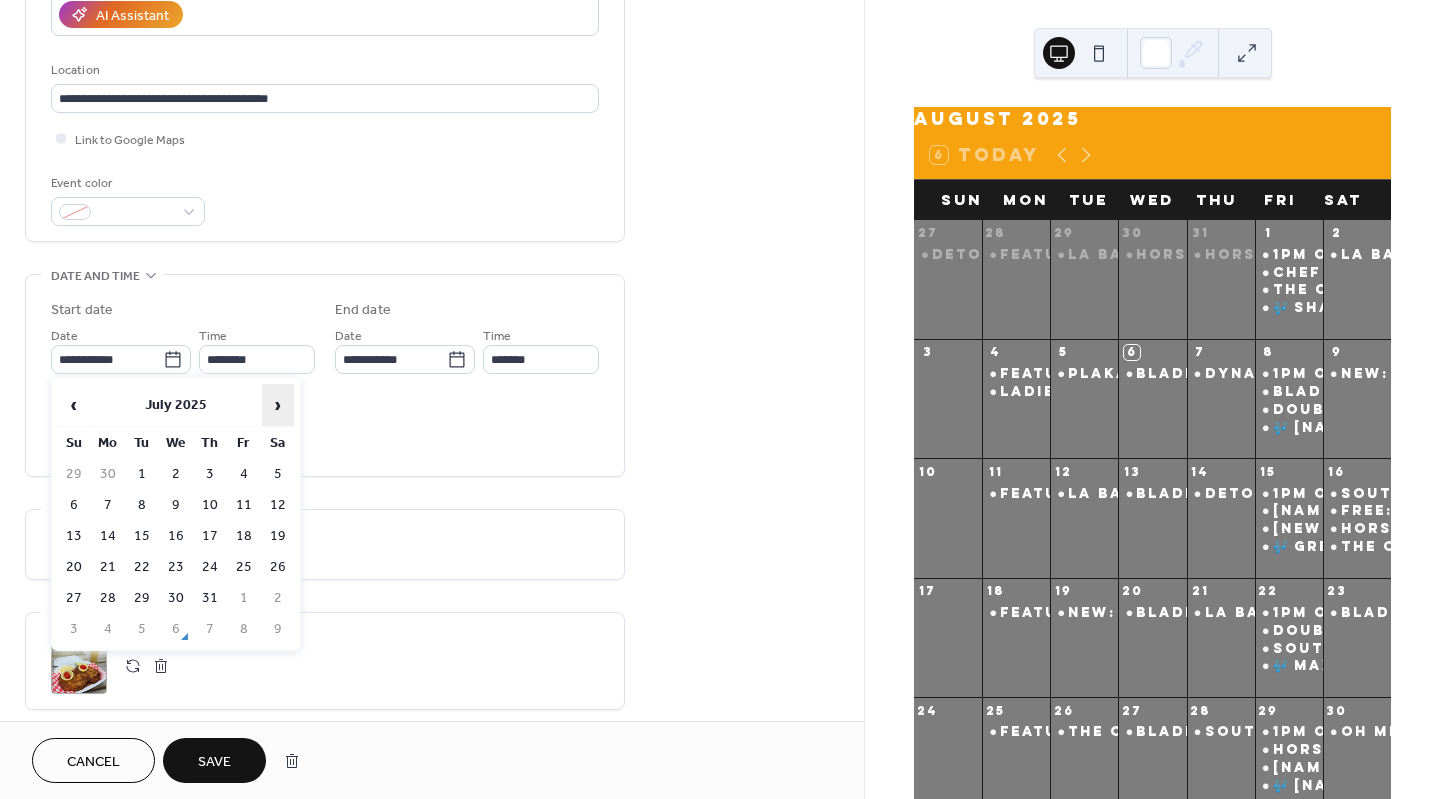 click on "›" at bounding box center (278, 405) 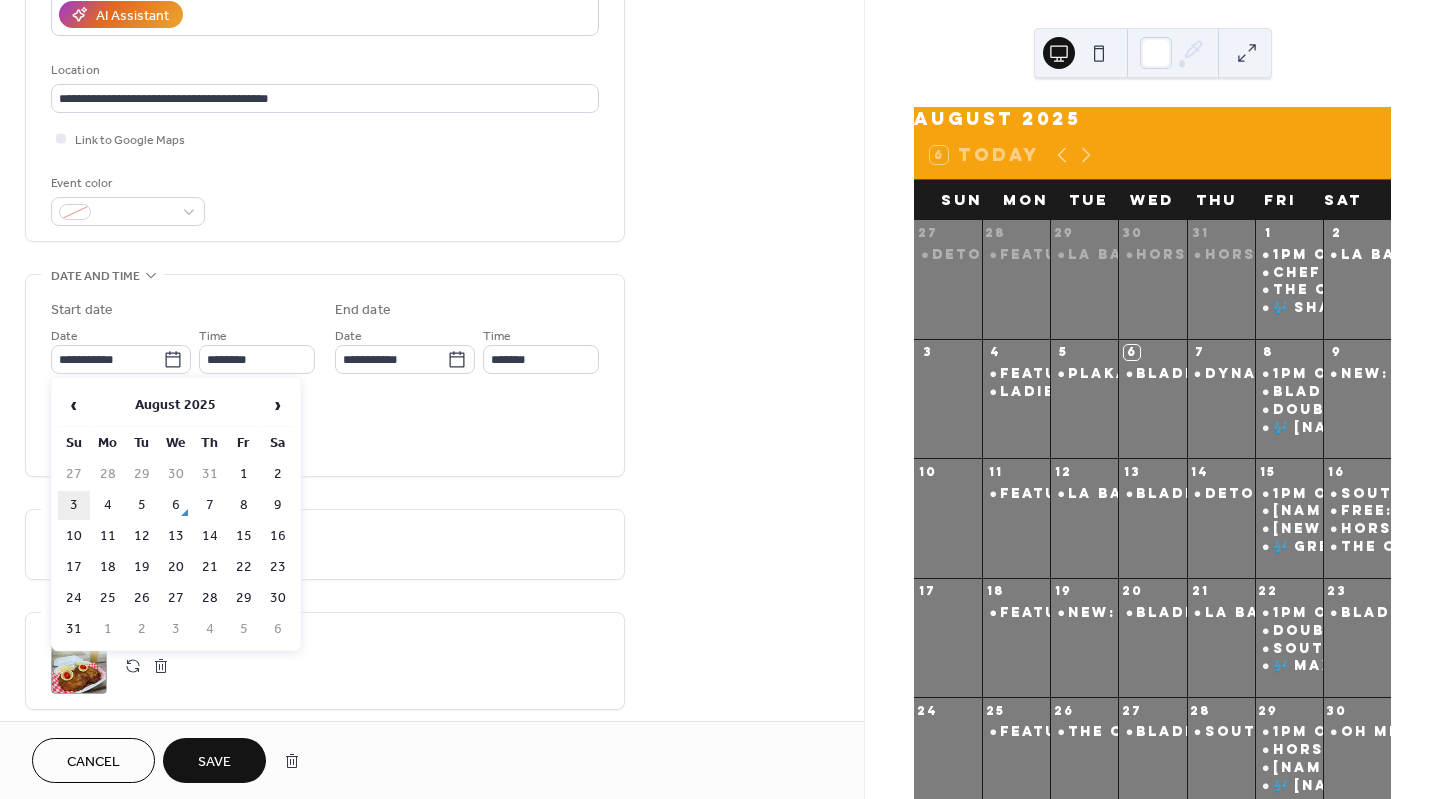 click on "3" at bounding box center [74, 505] 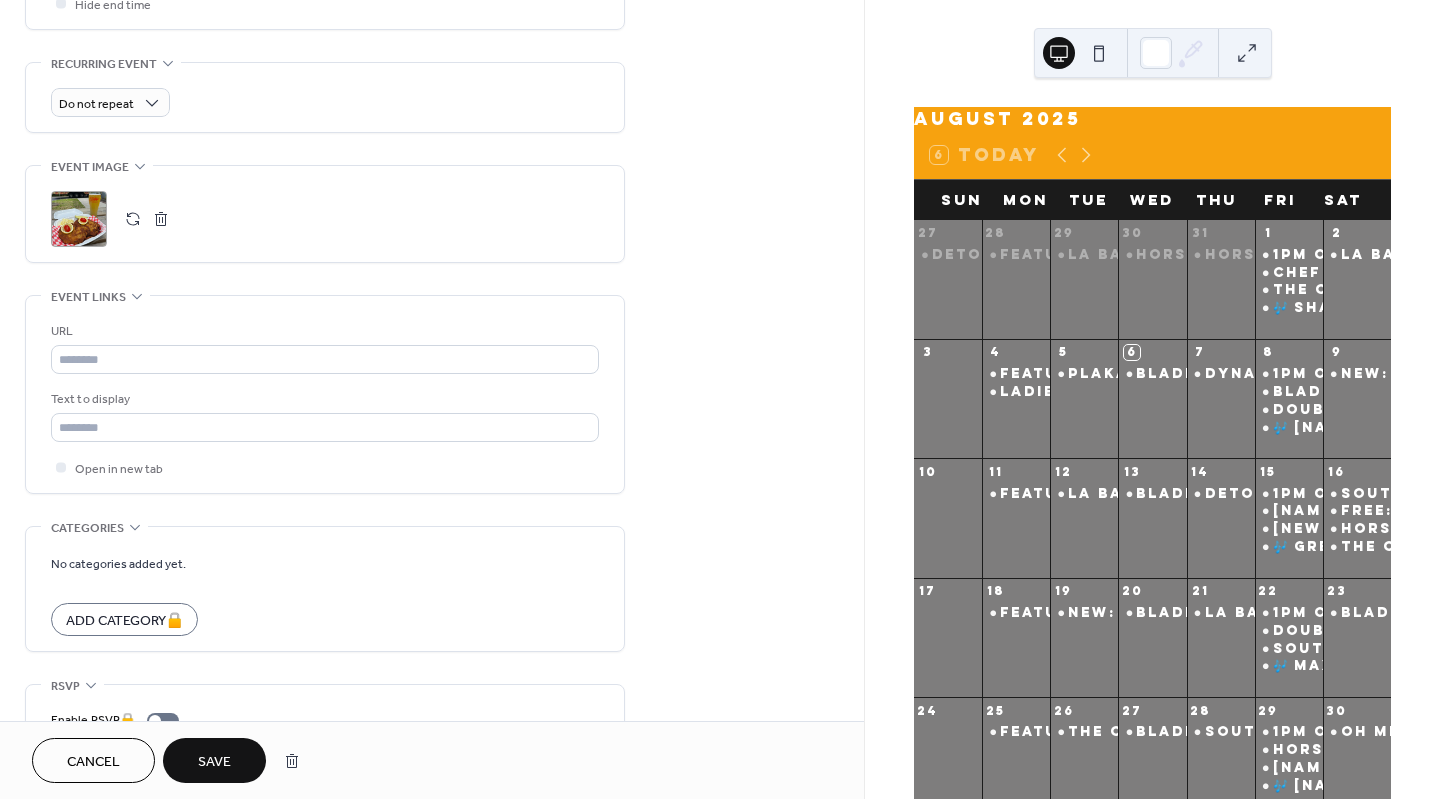 scroll, scrollTop: 909, scrollLeft: 0, axis: vertical 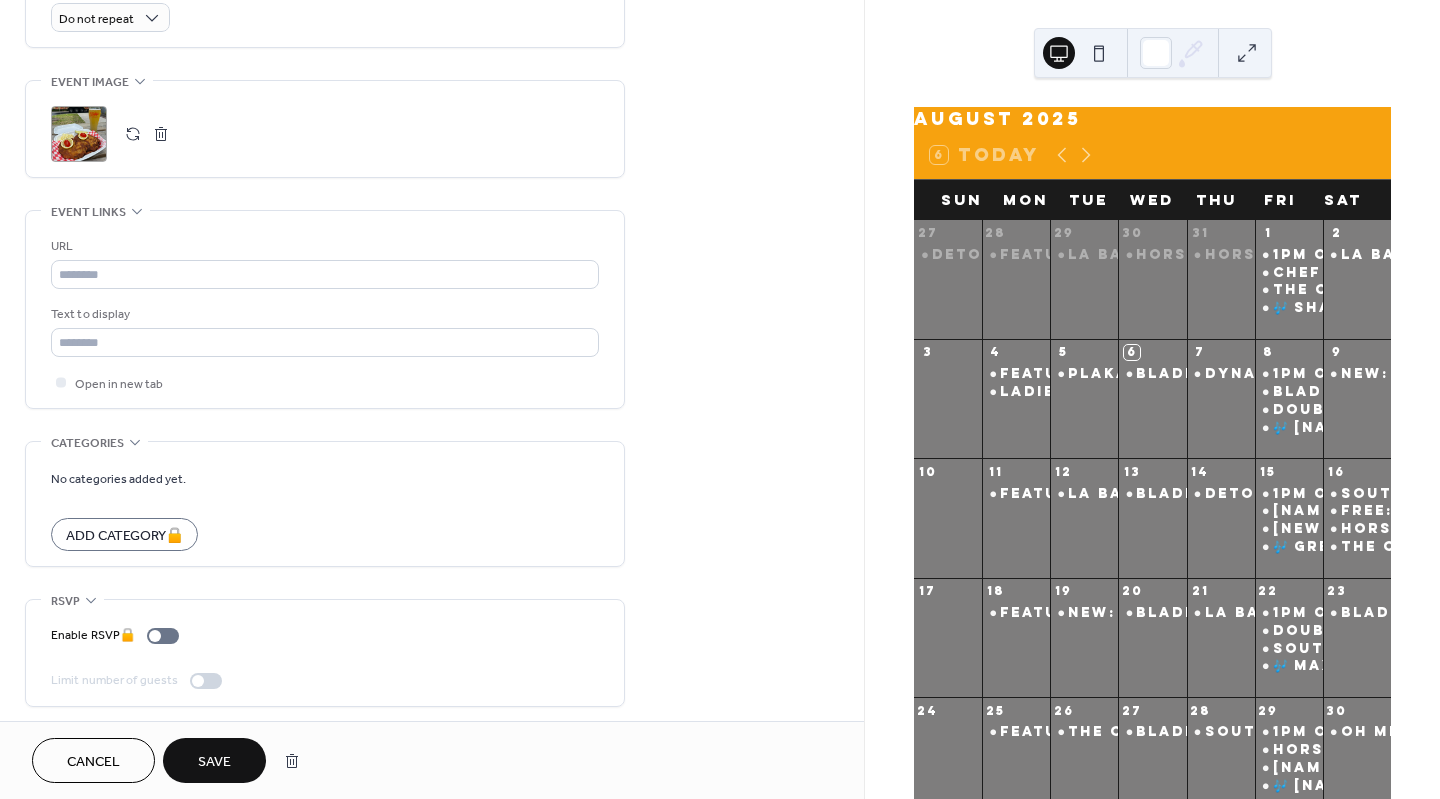 click on "Save" at bounding box center (214, 762) 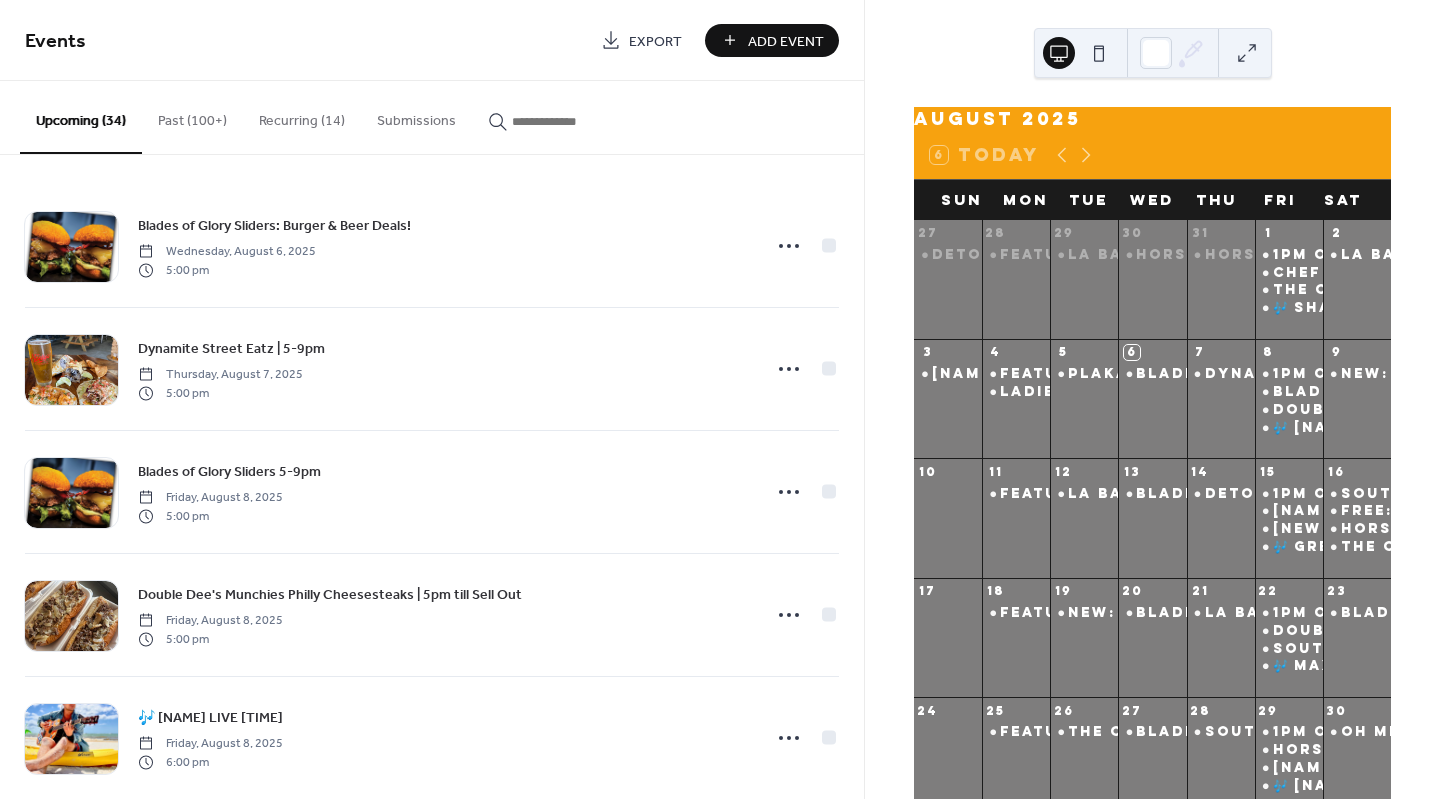 click at bounding box center (572, 121) 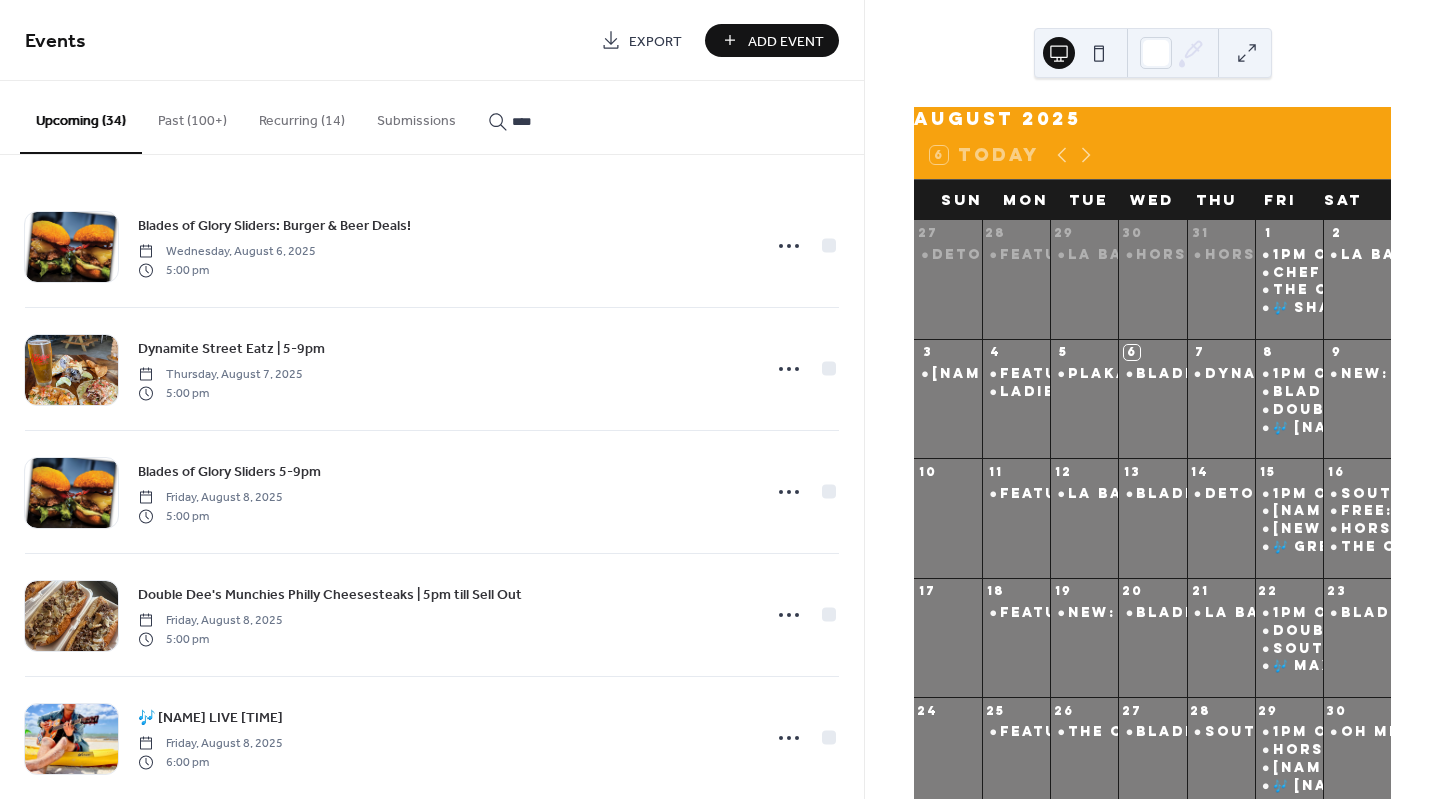 click on "****" at bounding box center [560, 116] 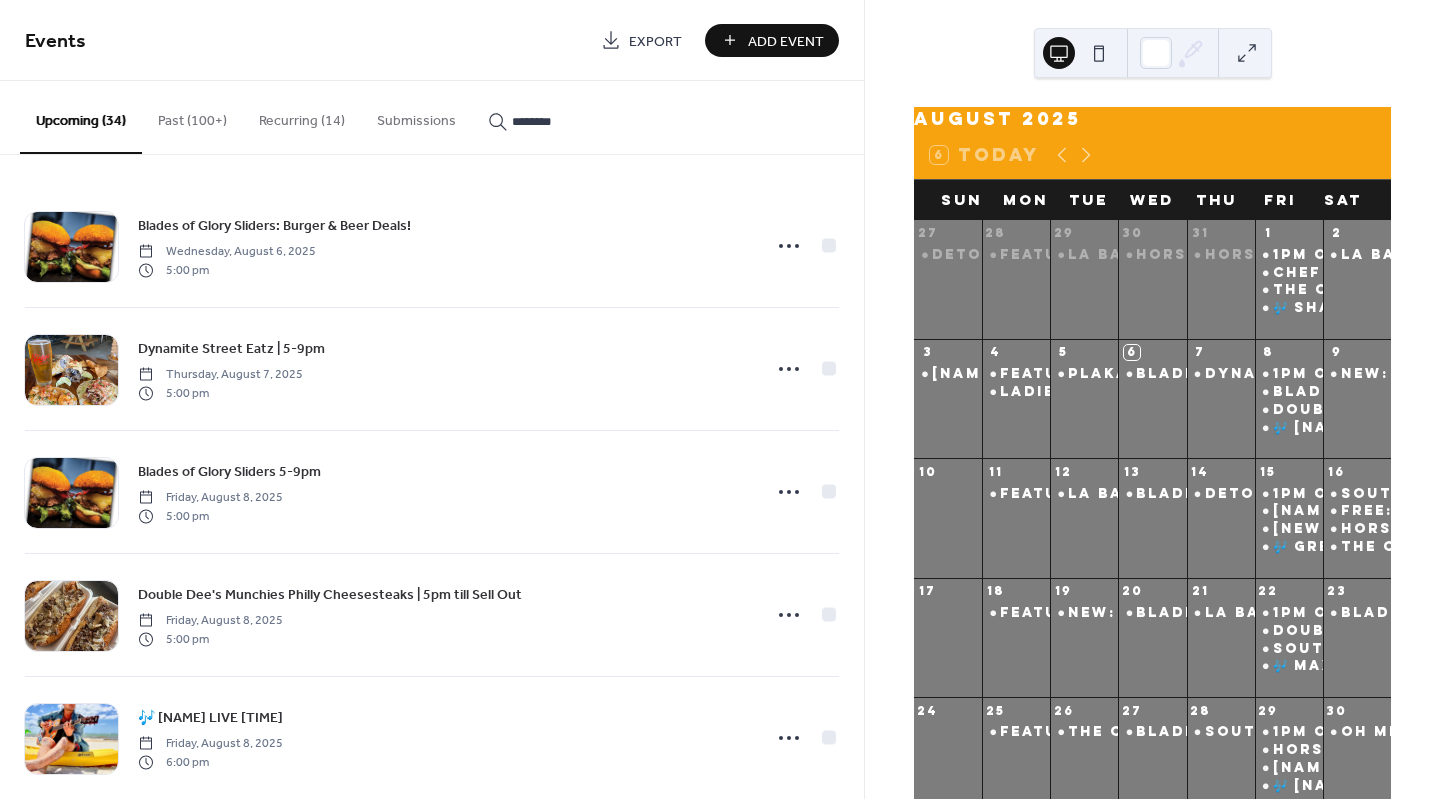type on "********" 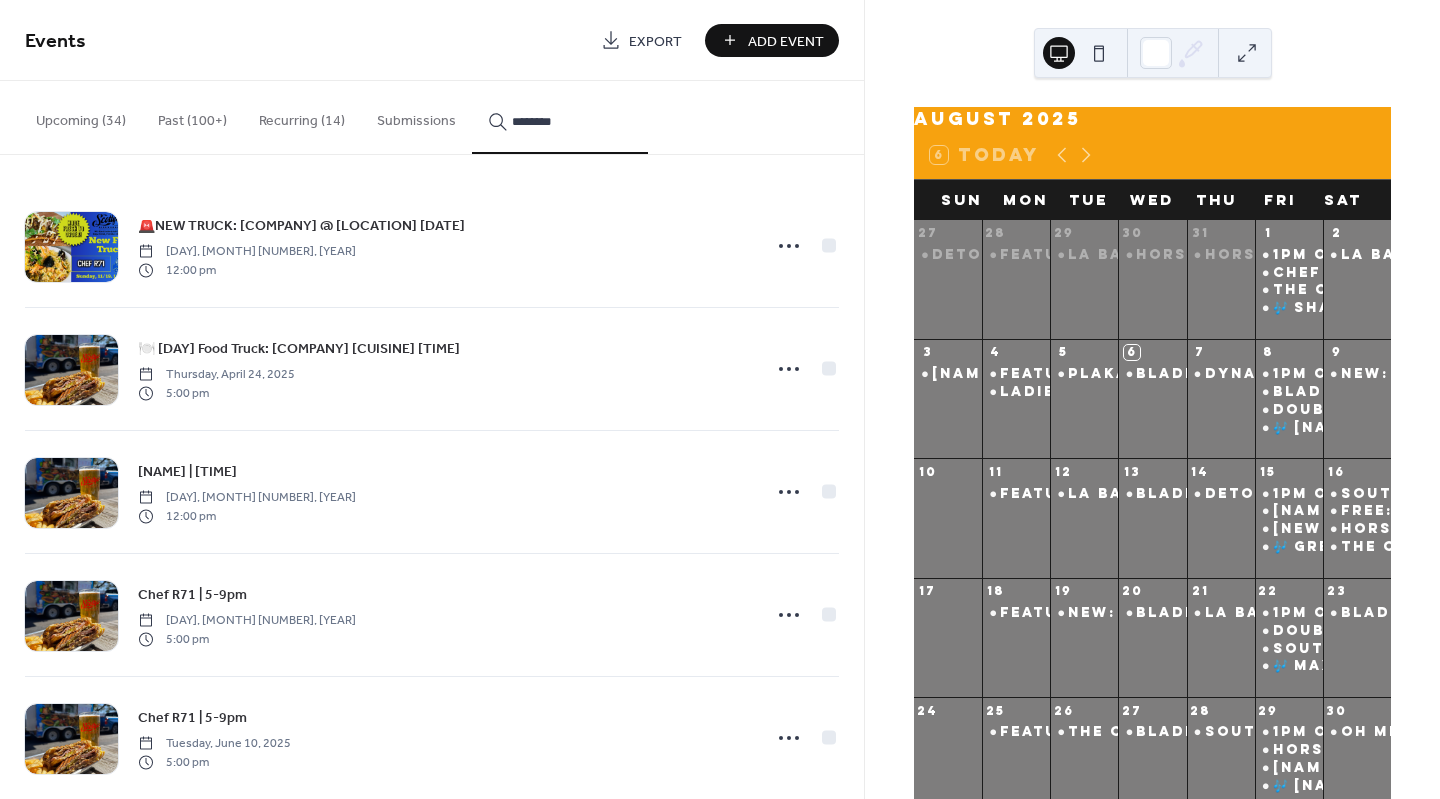 scroll, scrollTop: 518, scrollLeft: 0, axis: vertical 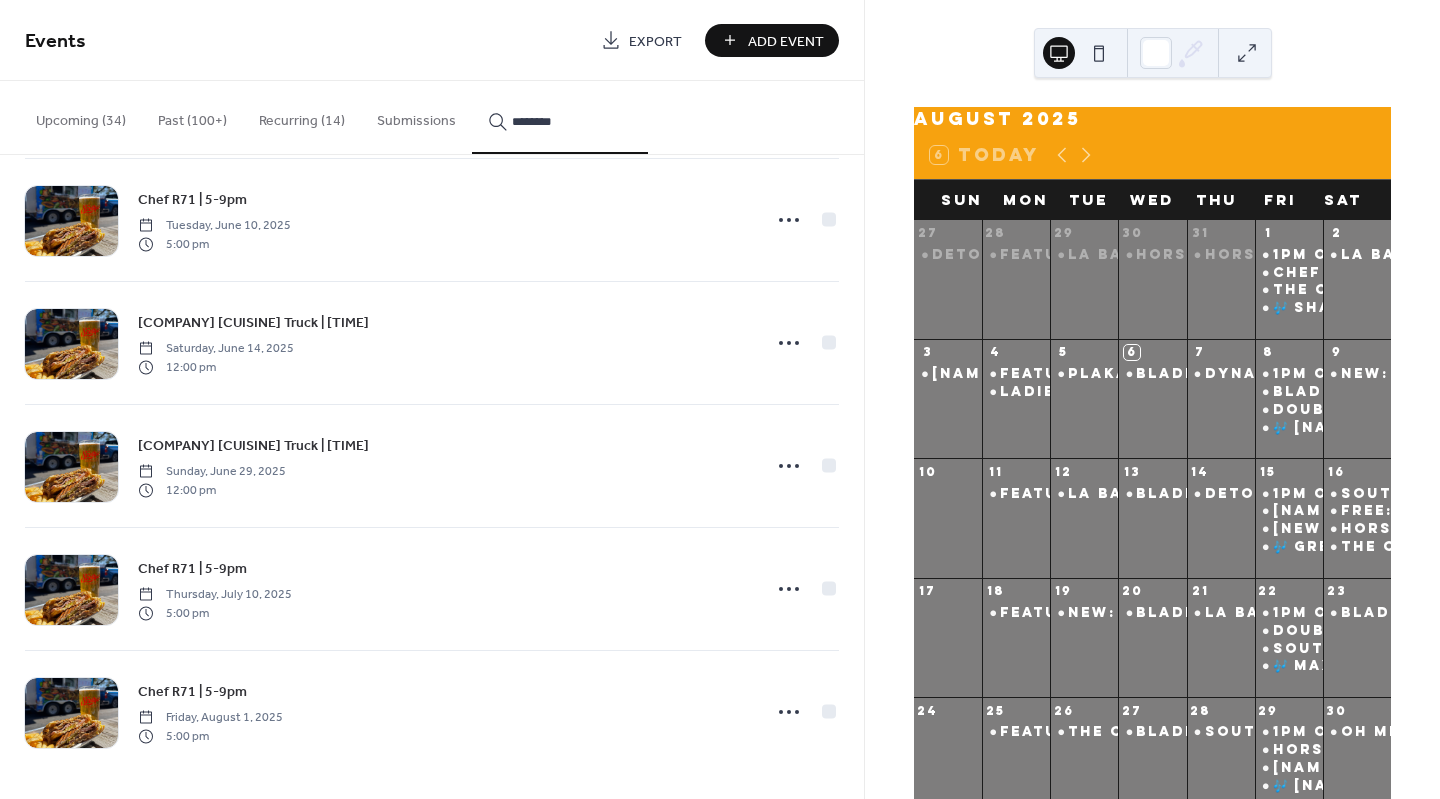 click 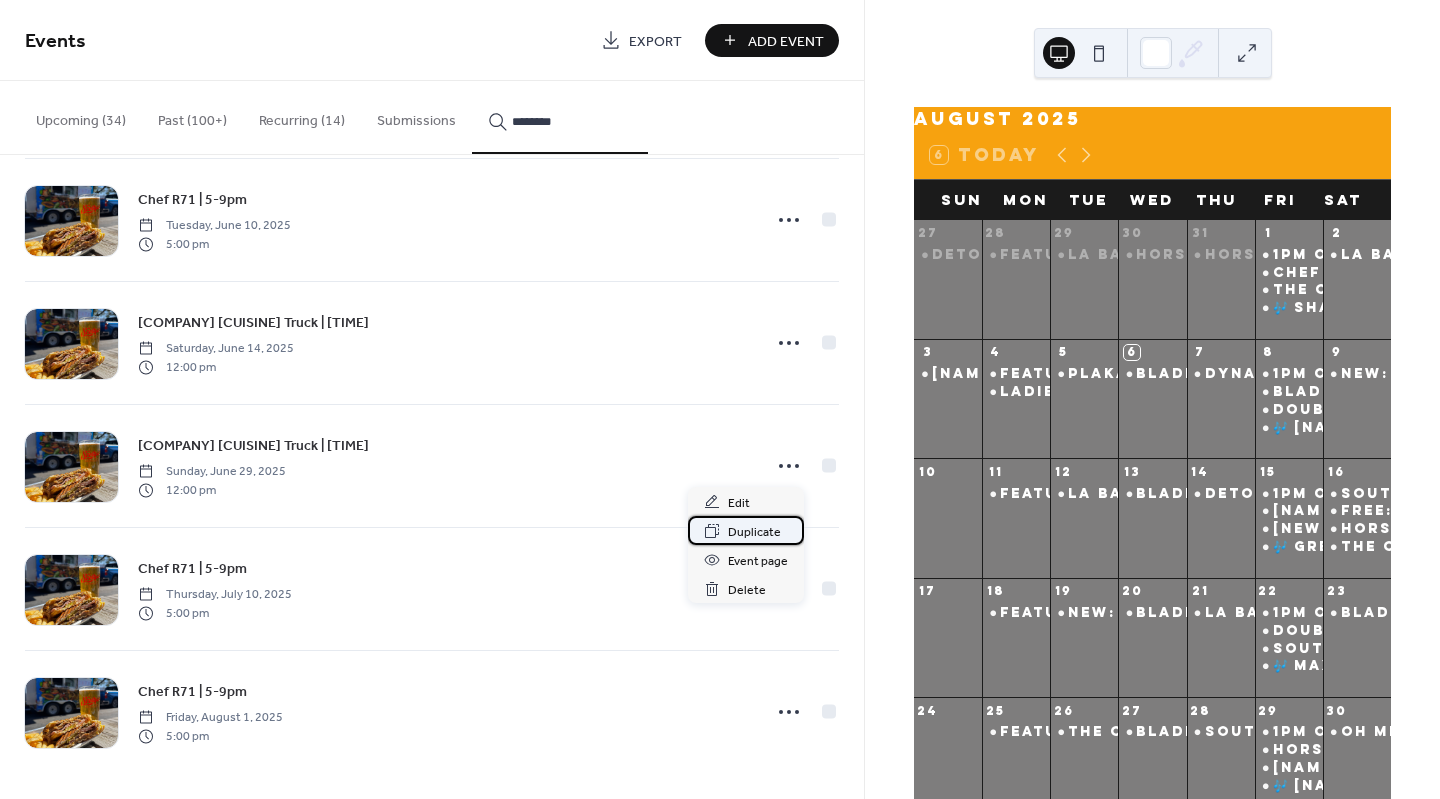 click on "Duplicate" at bounding box center [754, 532] 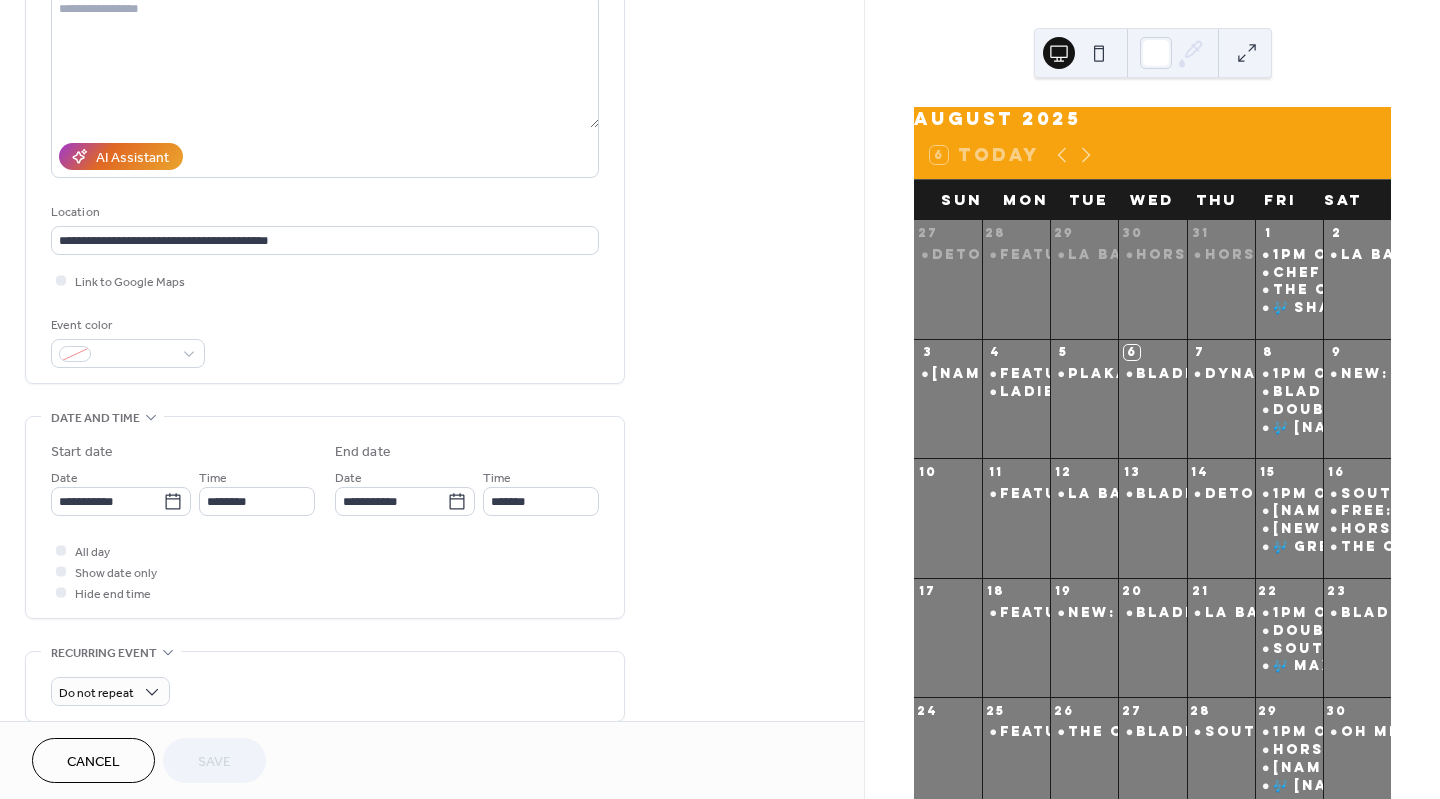 scroll, scrollTop: 236, scrollLeft: 0, axis: vertical 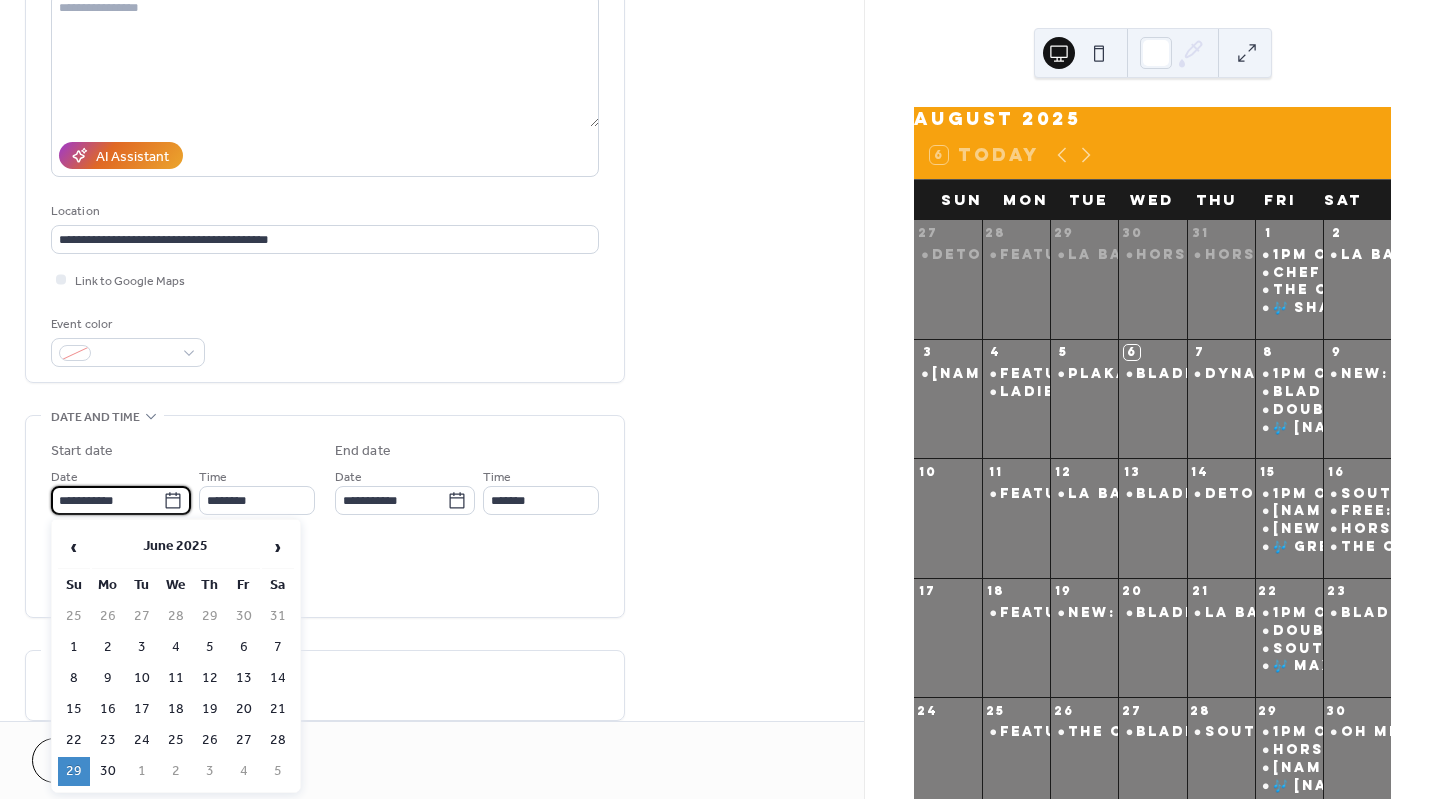 click on "**********" at bounding box center (107, 500) 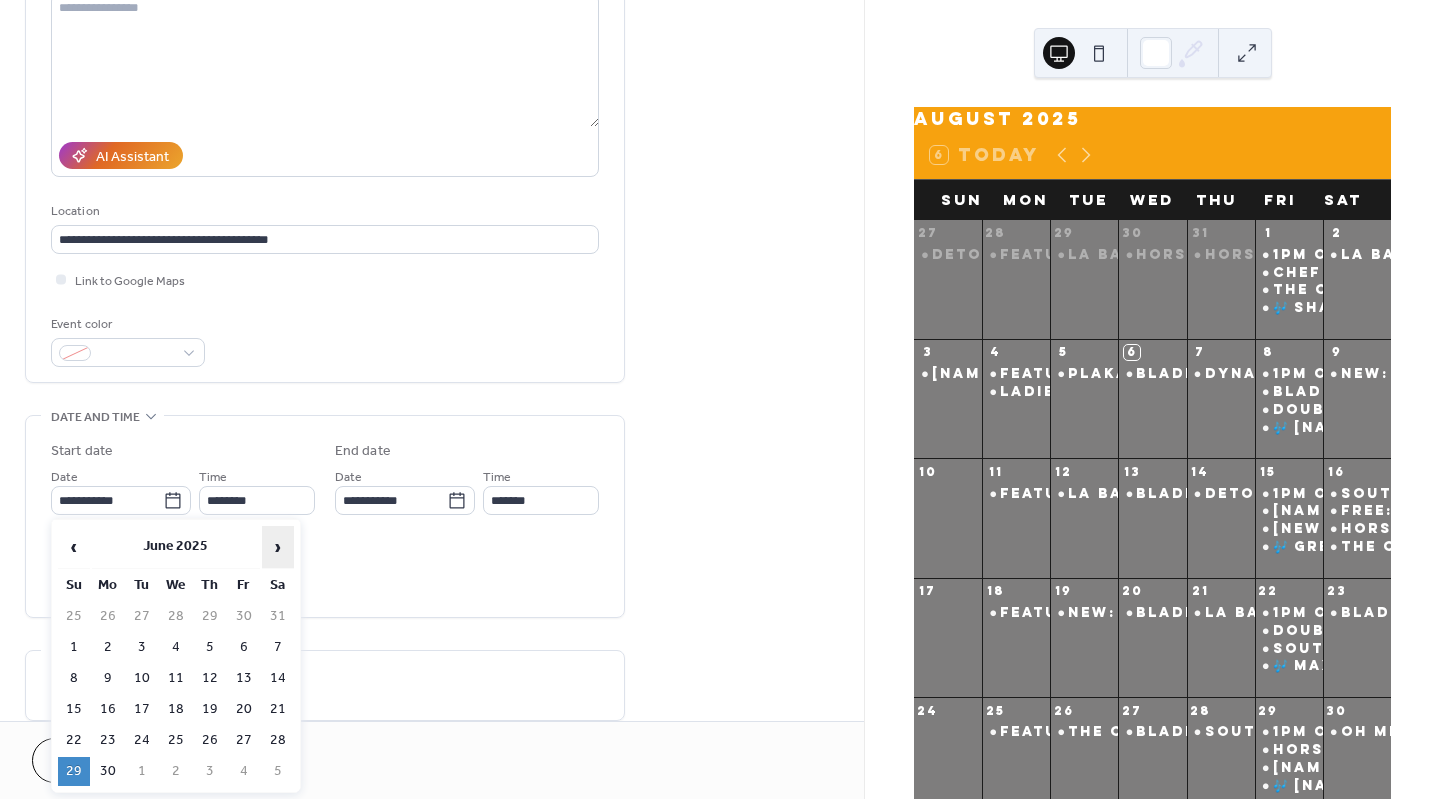 click on "›" at bounding box center (278, 547) 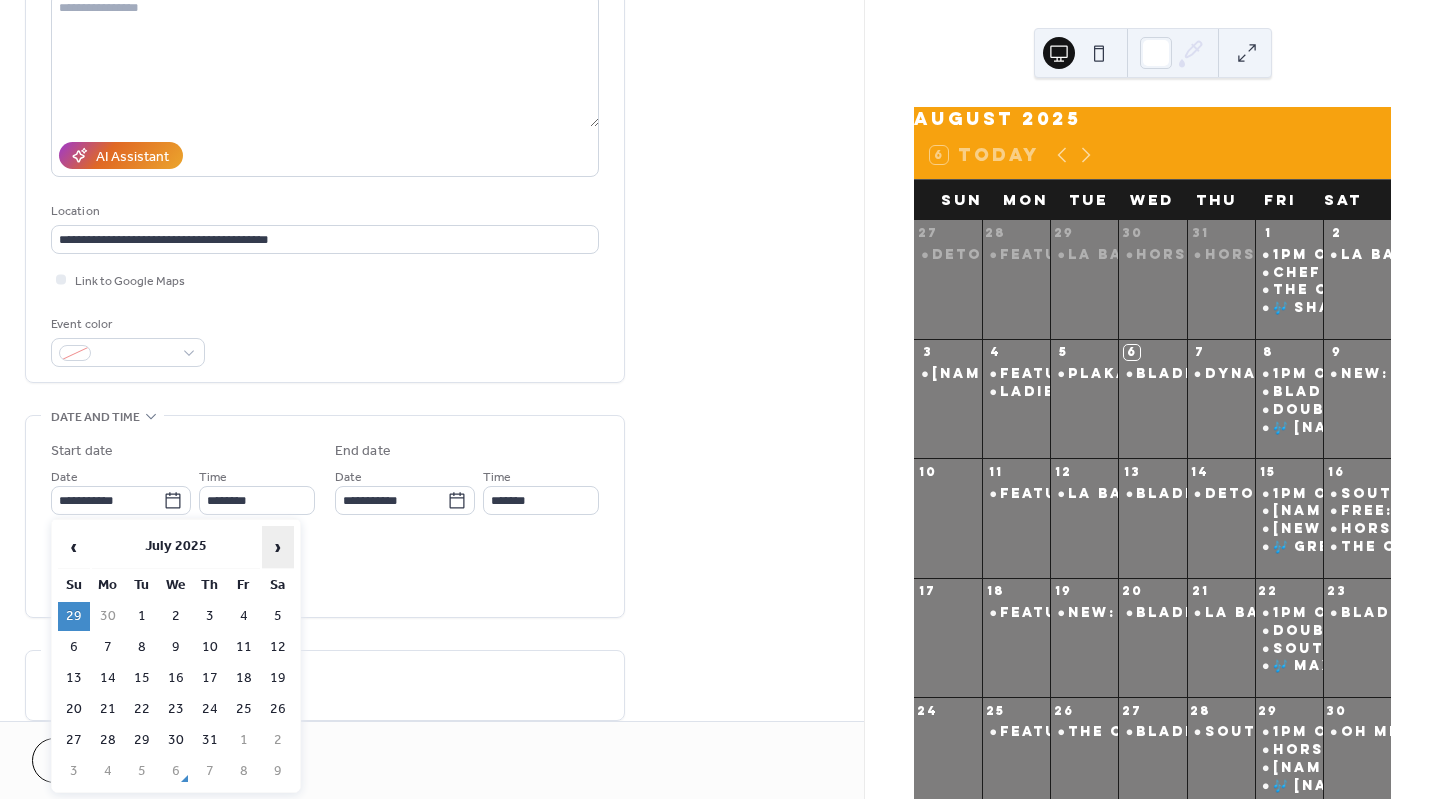 click on "›" at bounding box center [278, 547] 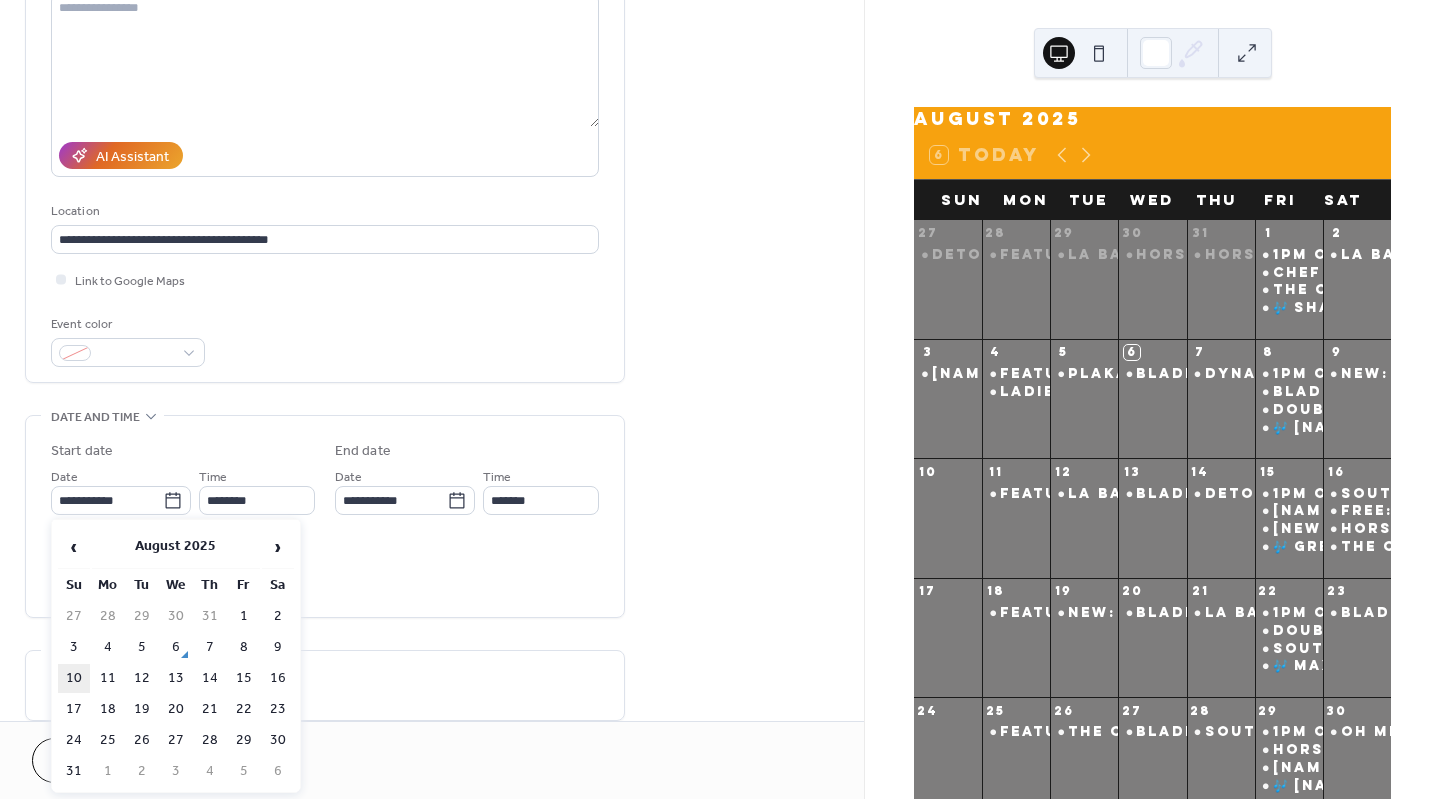 click on "10" at bounding box center [74, 678] 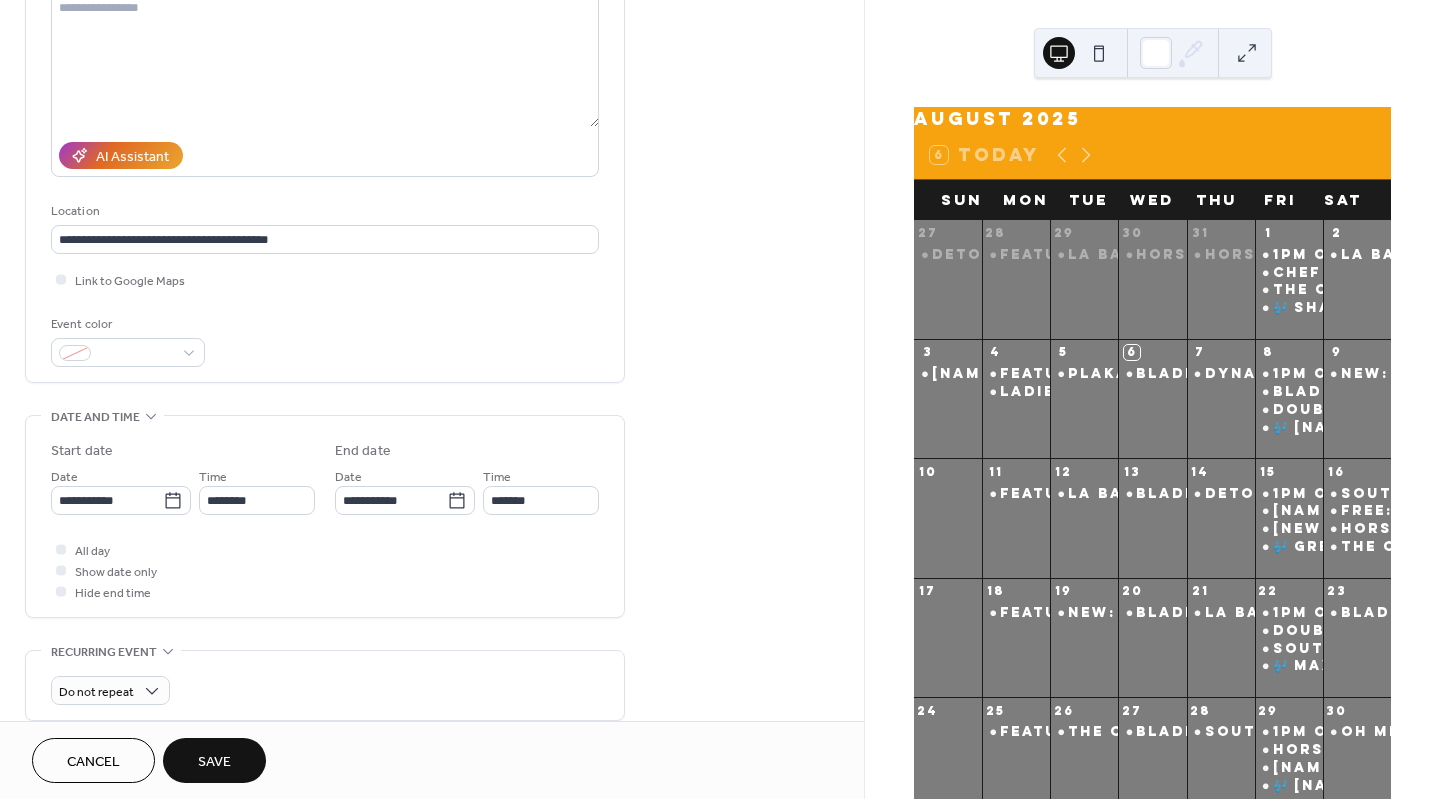 click on "Save" at bounding box center [214, 762] 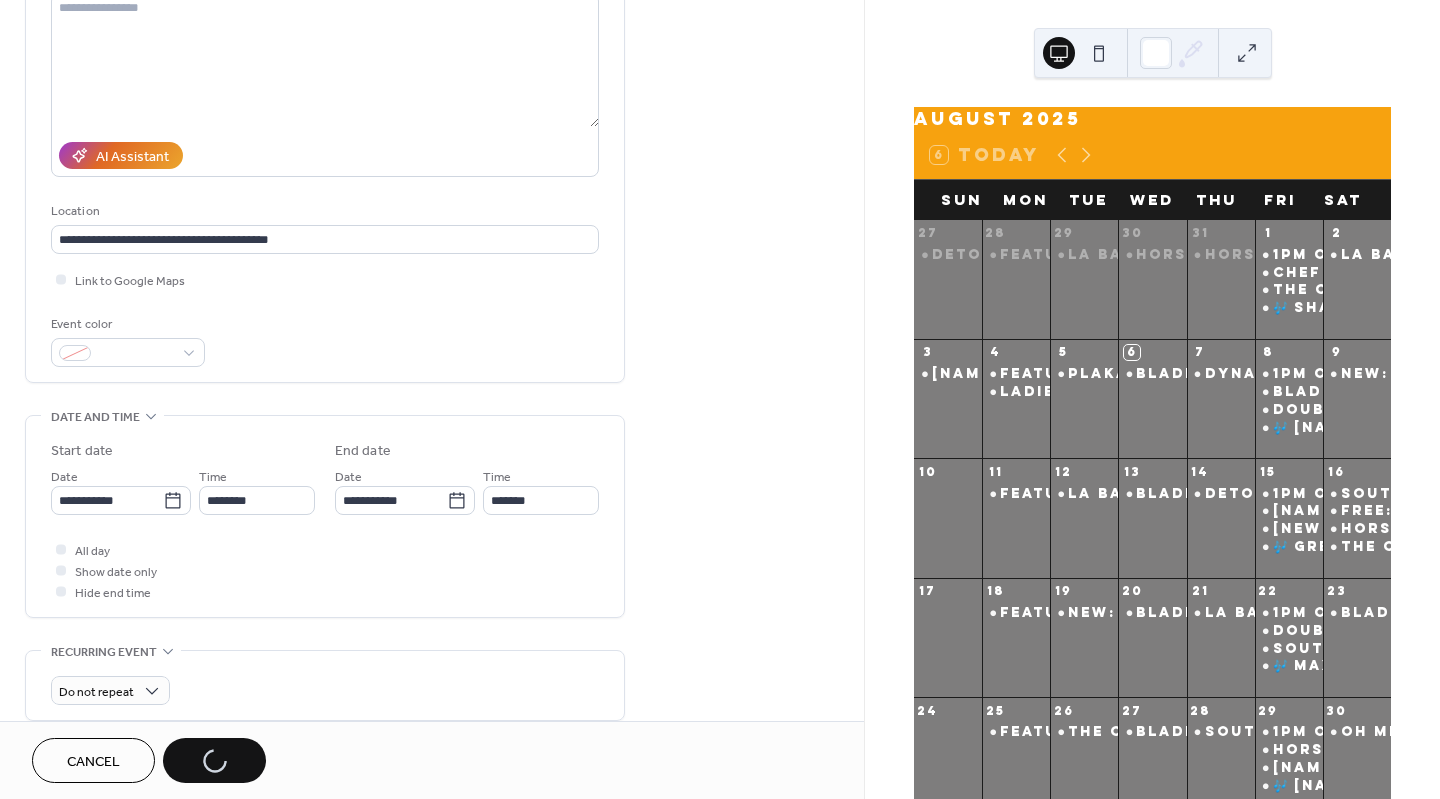 scroll, scrollTop: 0, scrollLeft: 0, axis: both 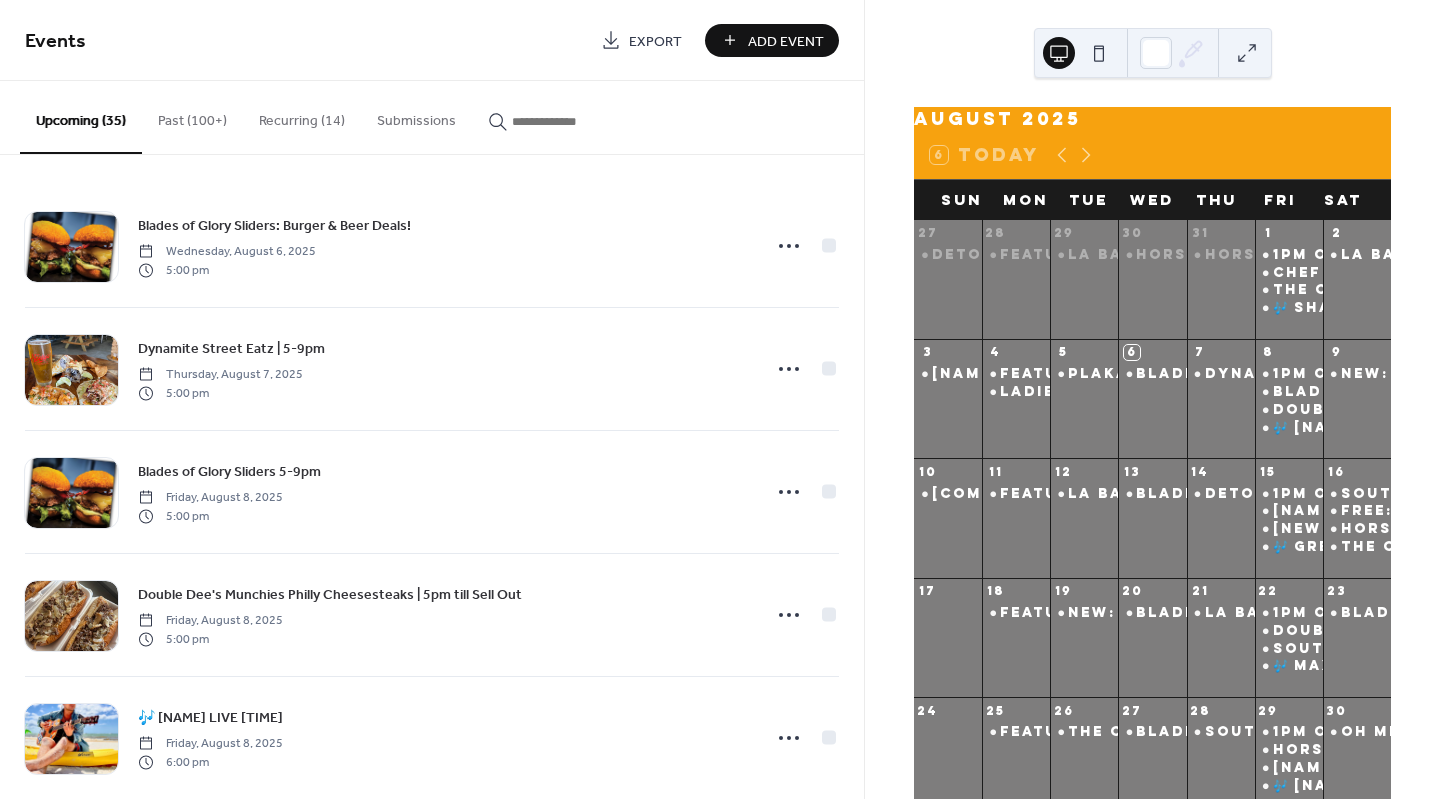 click at bounding box center (572, 121) 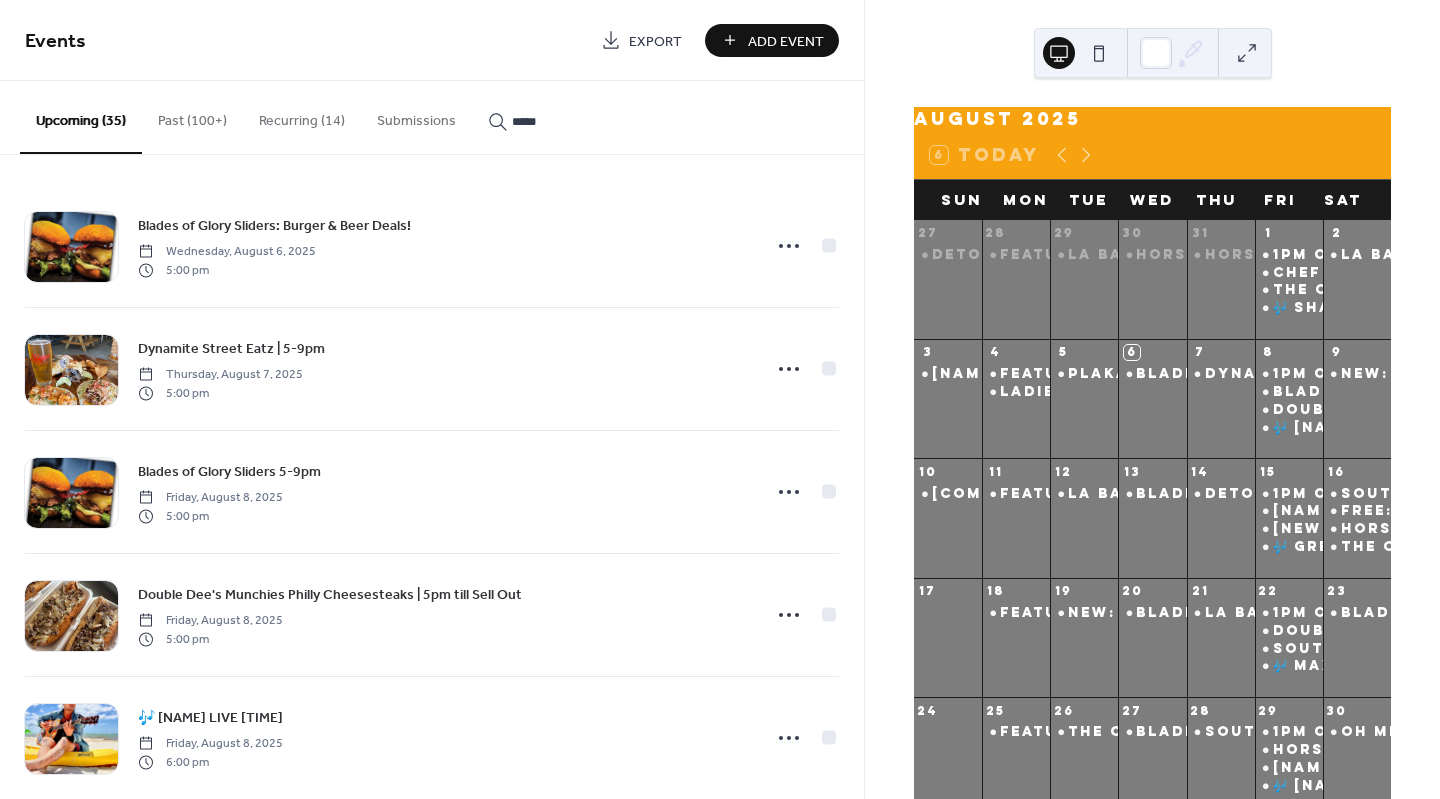 type on "*****" 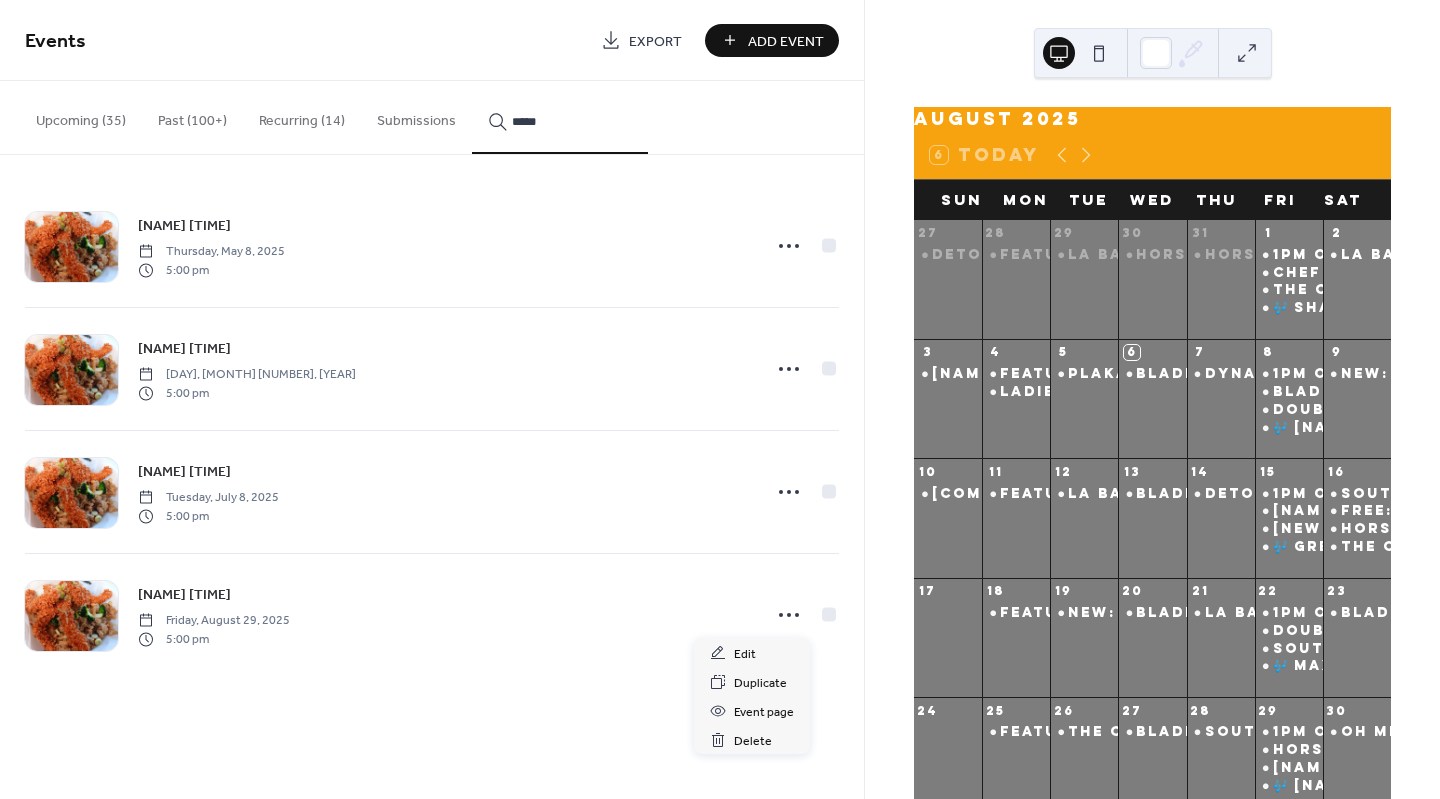 click 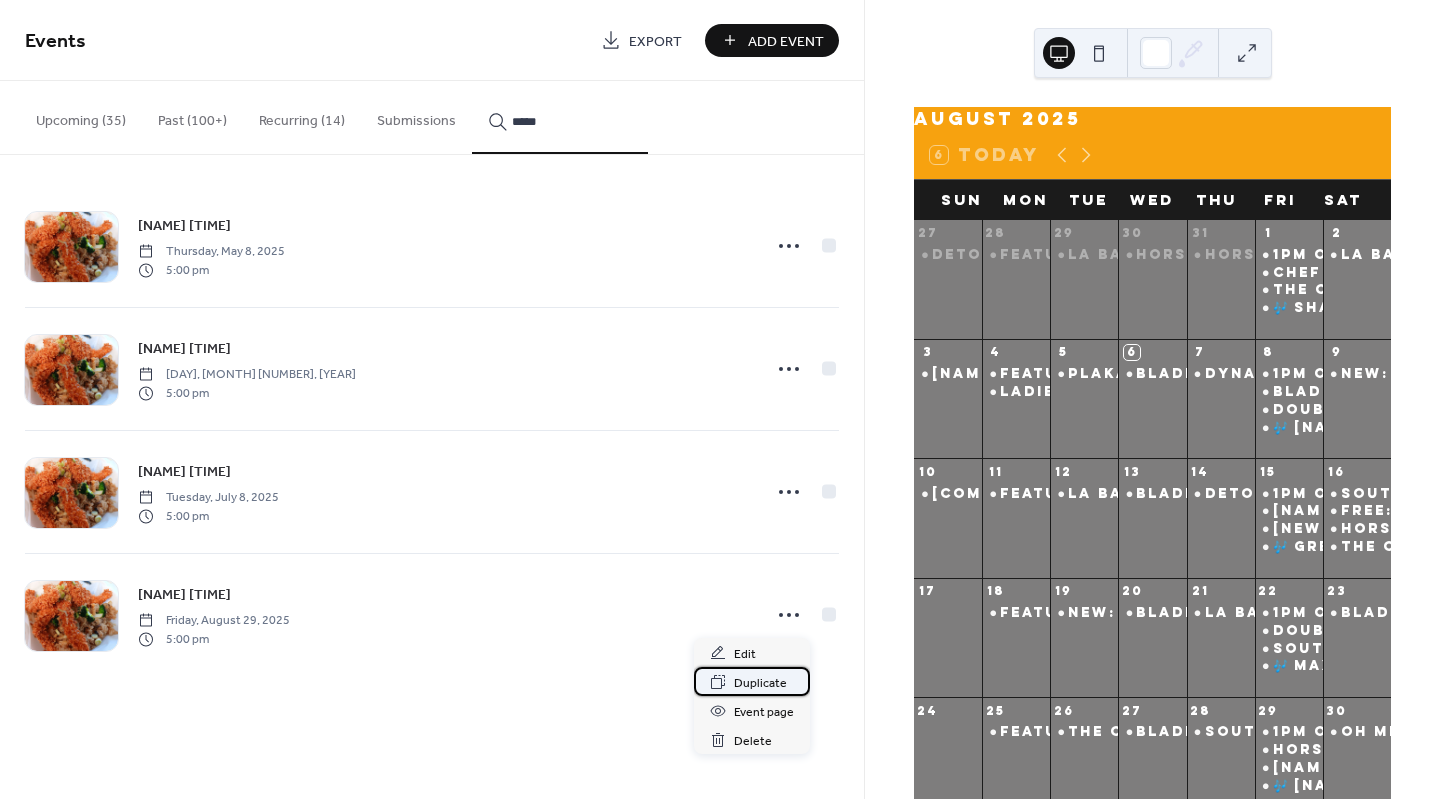 click on "Duplicate" at bounding box center [760, 683] 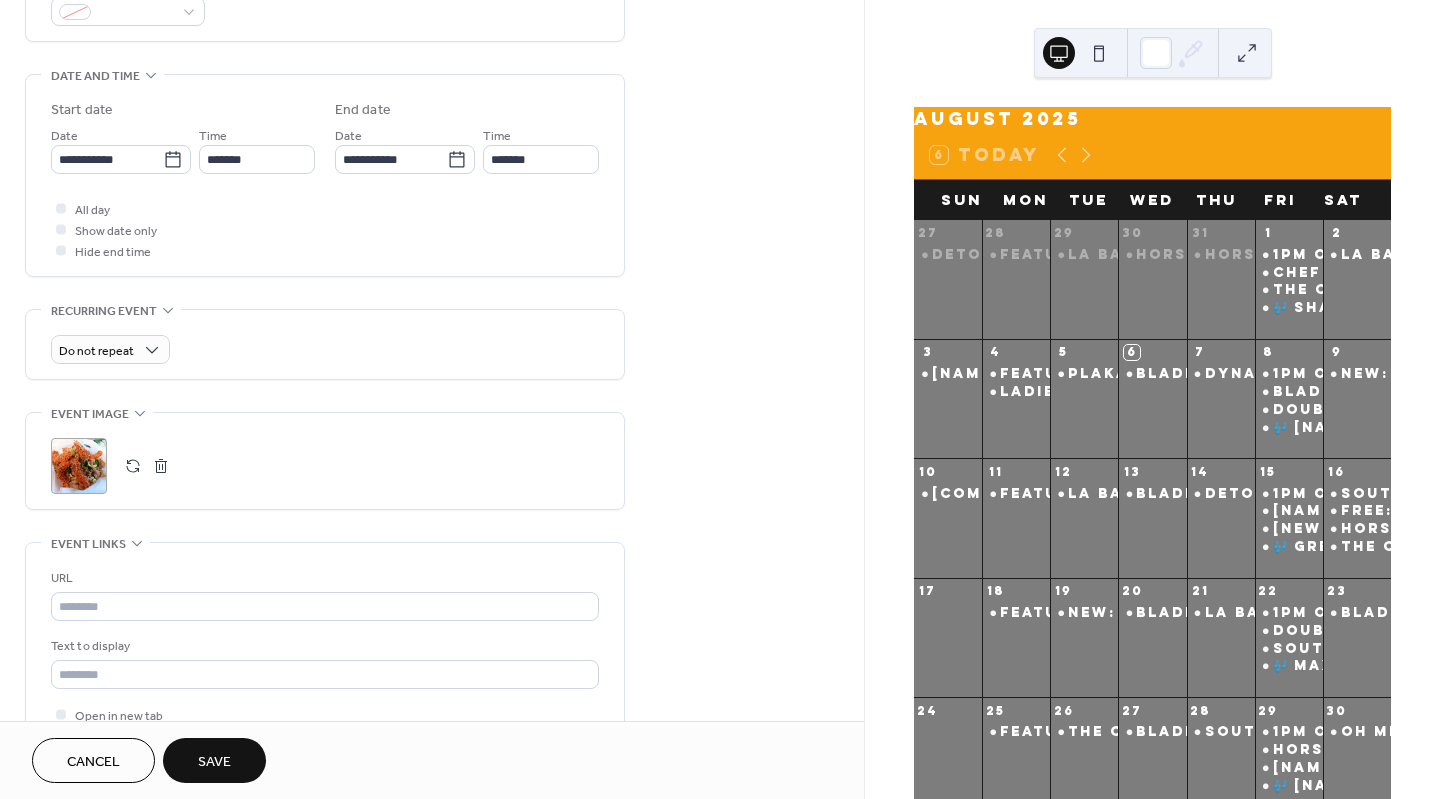 scroll, scrollTop: 578, scrollLeft: 0, axis: vertical 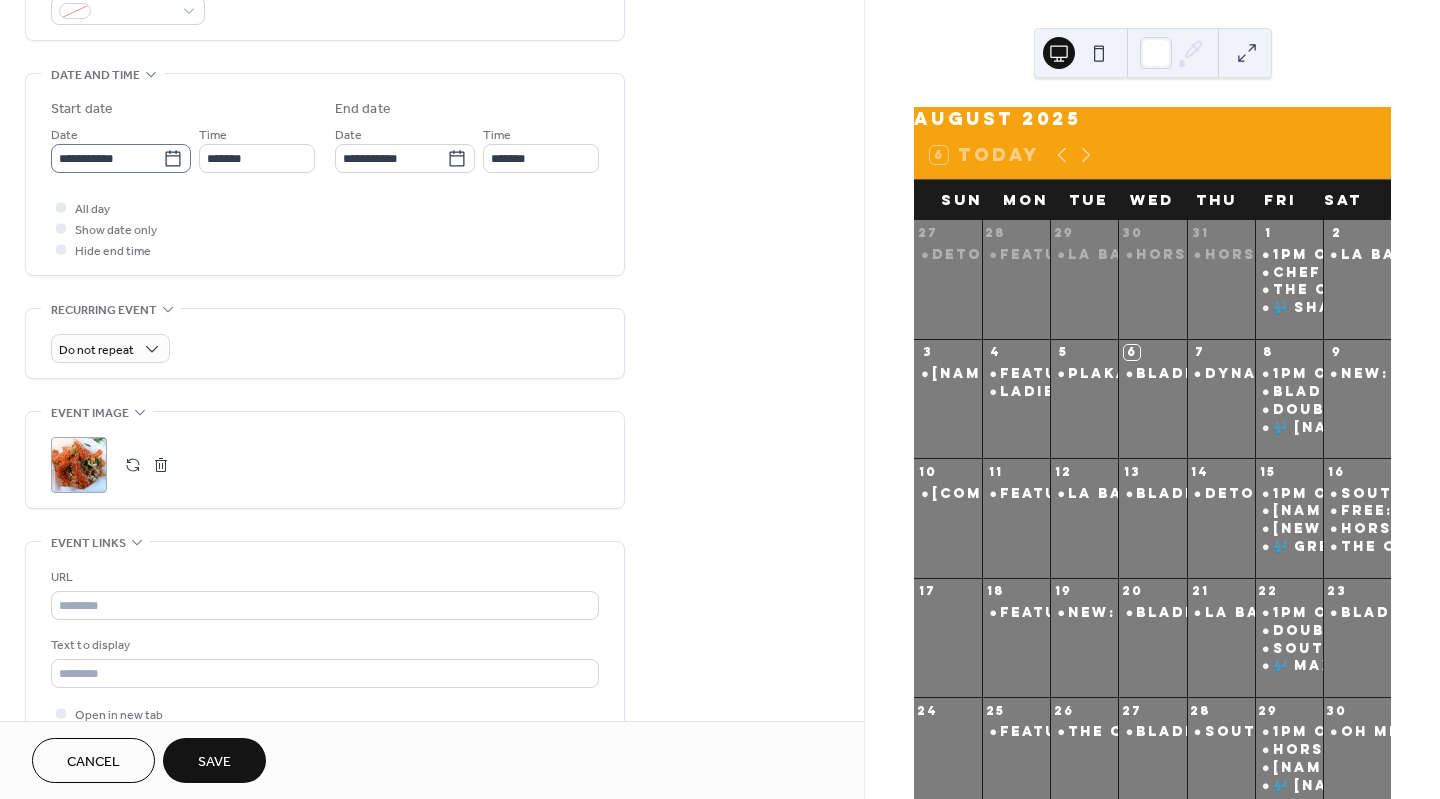 type on "**********" 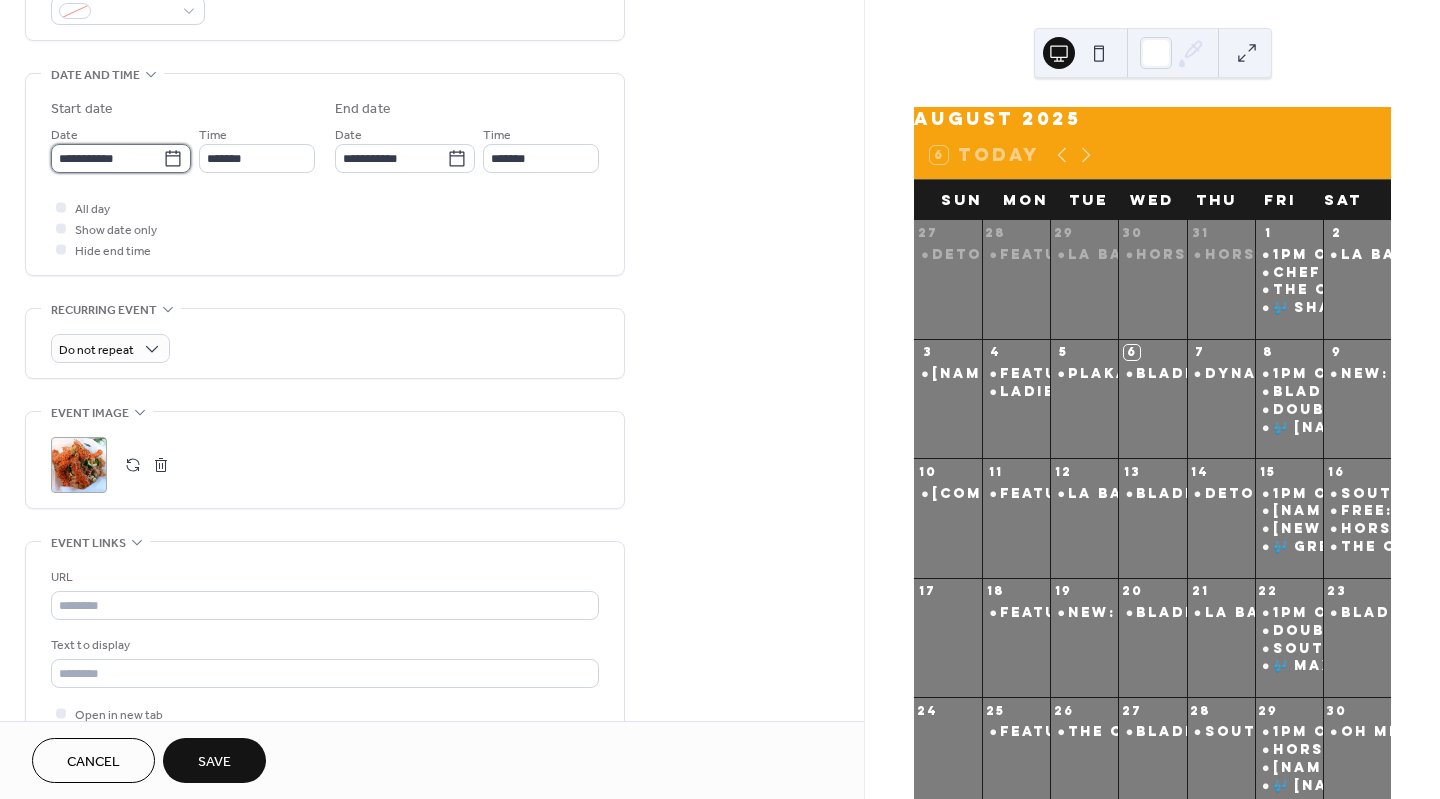 click on "**********" at bounding box center (107, 158) 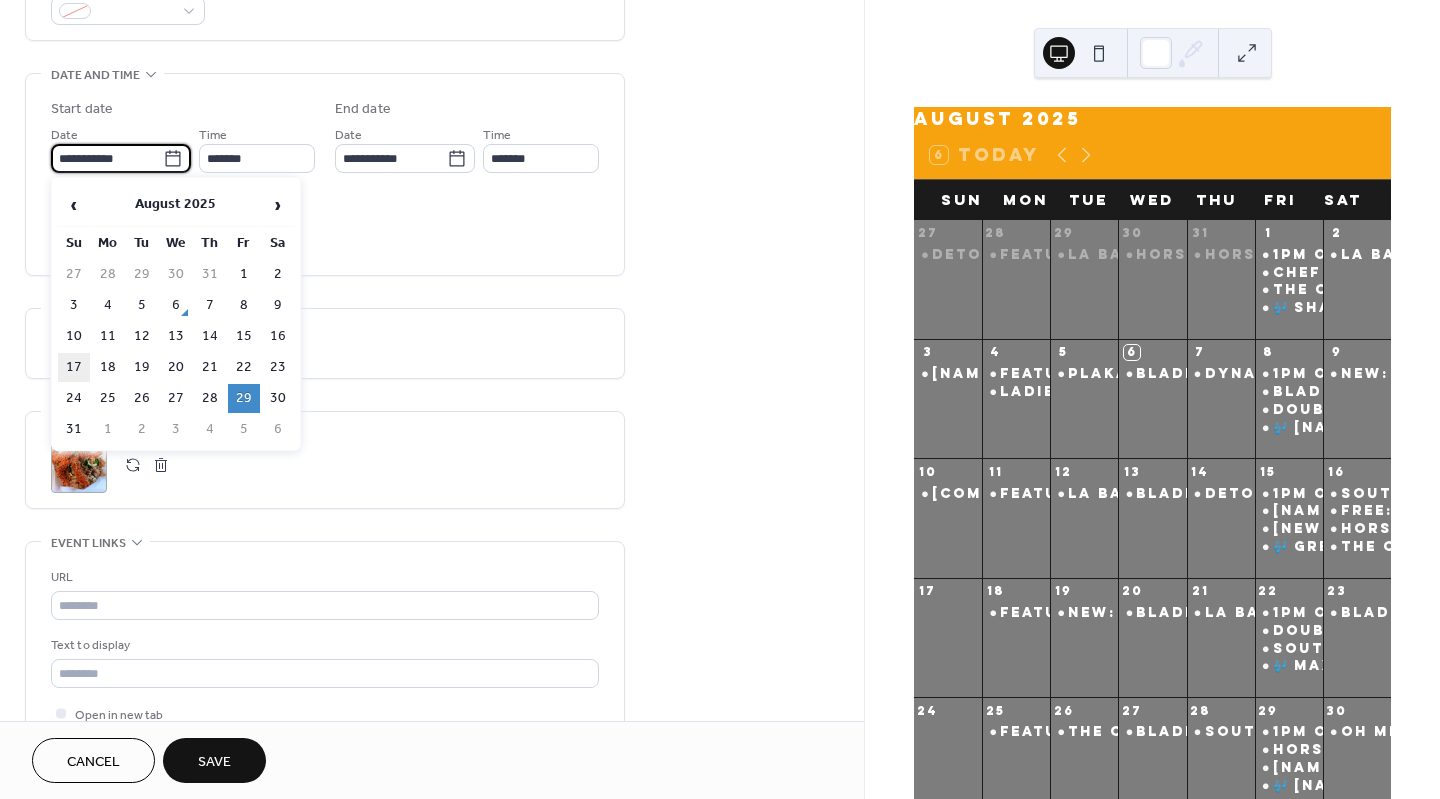click on "17" at bounding box center [74, 367] 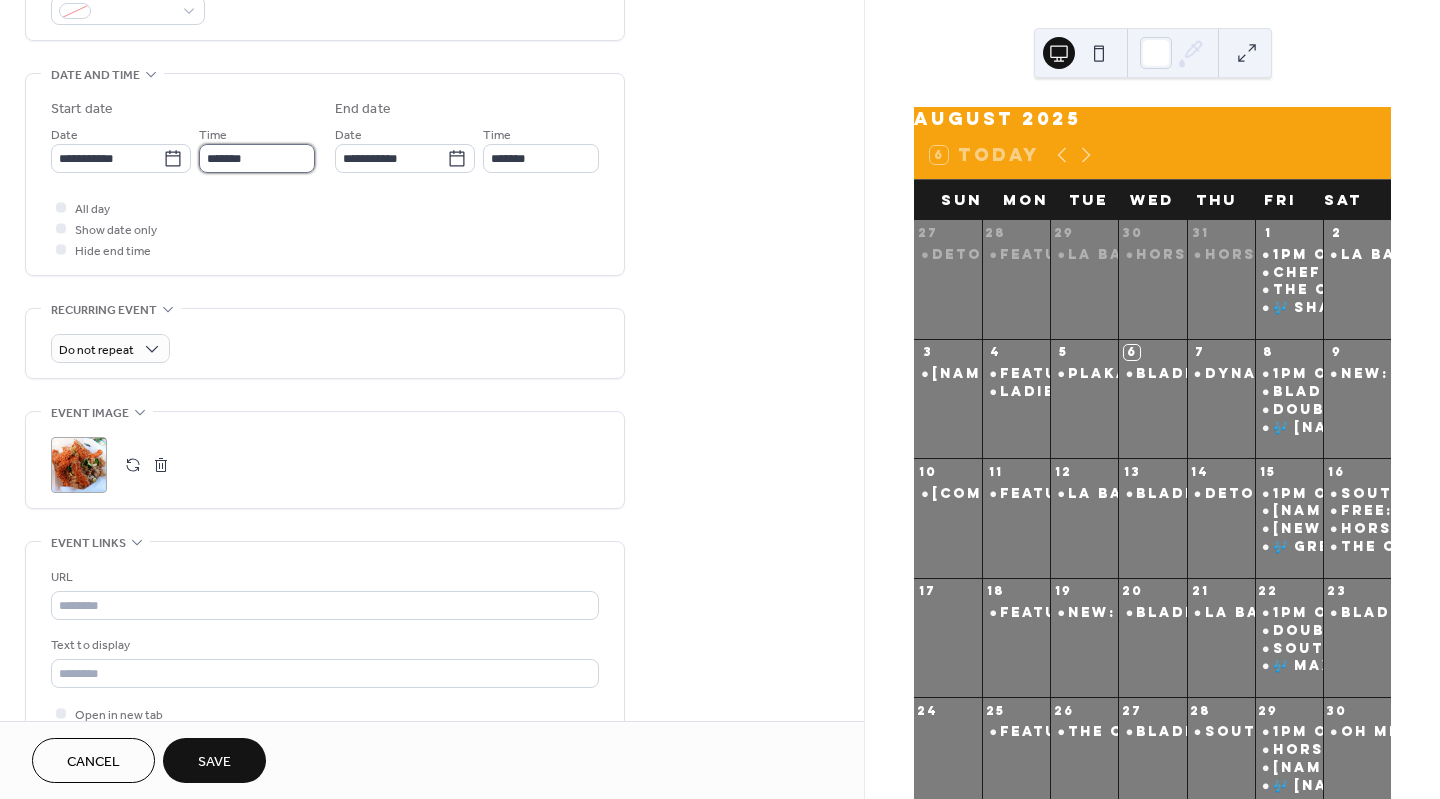 click on "*******" at bounding box center [257, 158] 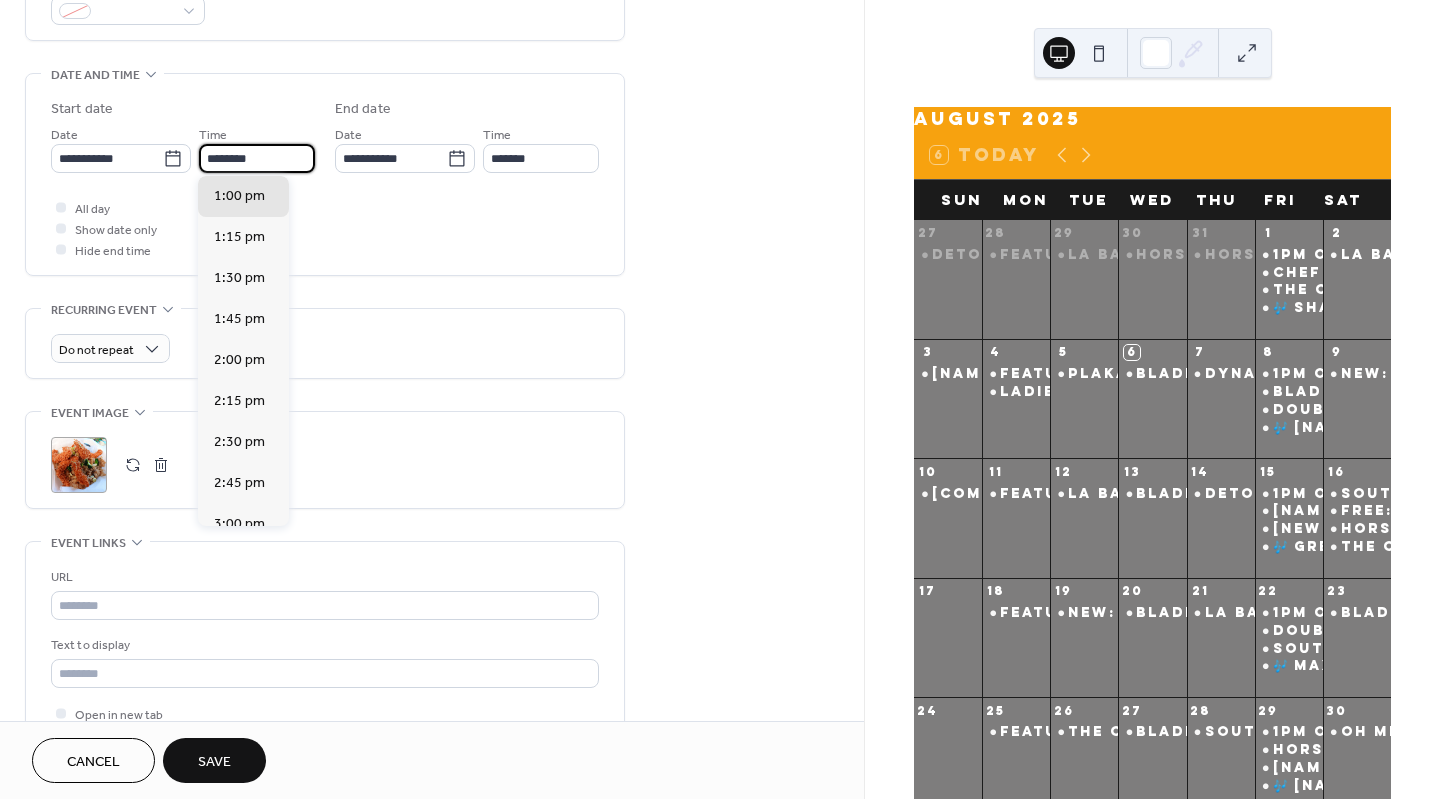 scroll, scrollTop: 1968, scrollLeft: 0, axis: vertical 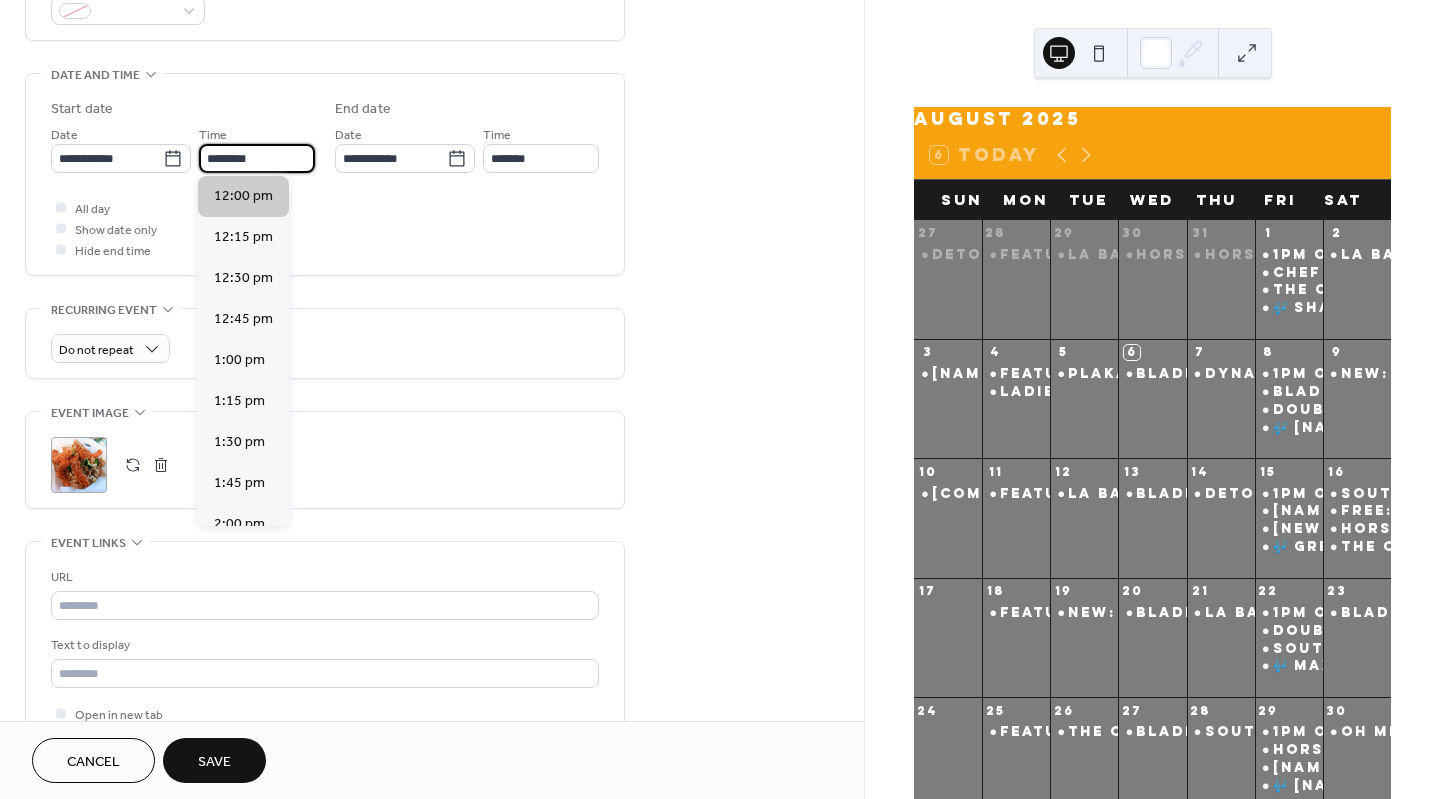 type on "********" 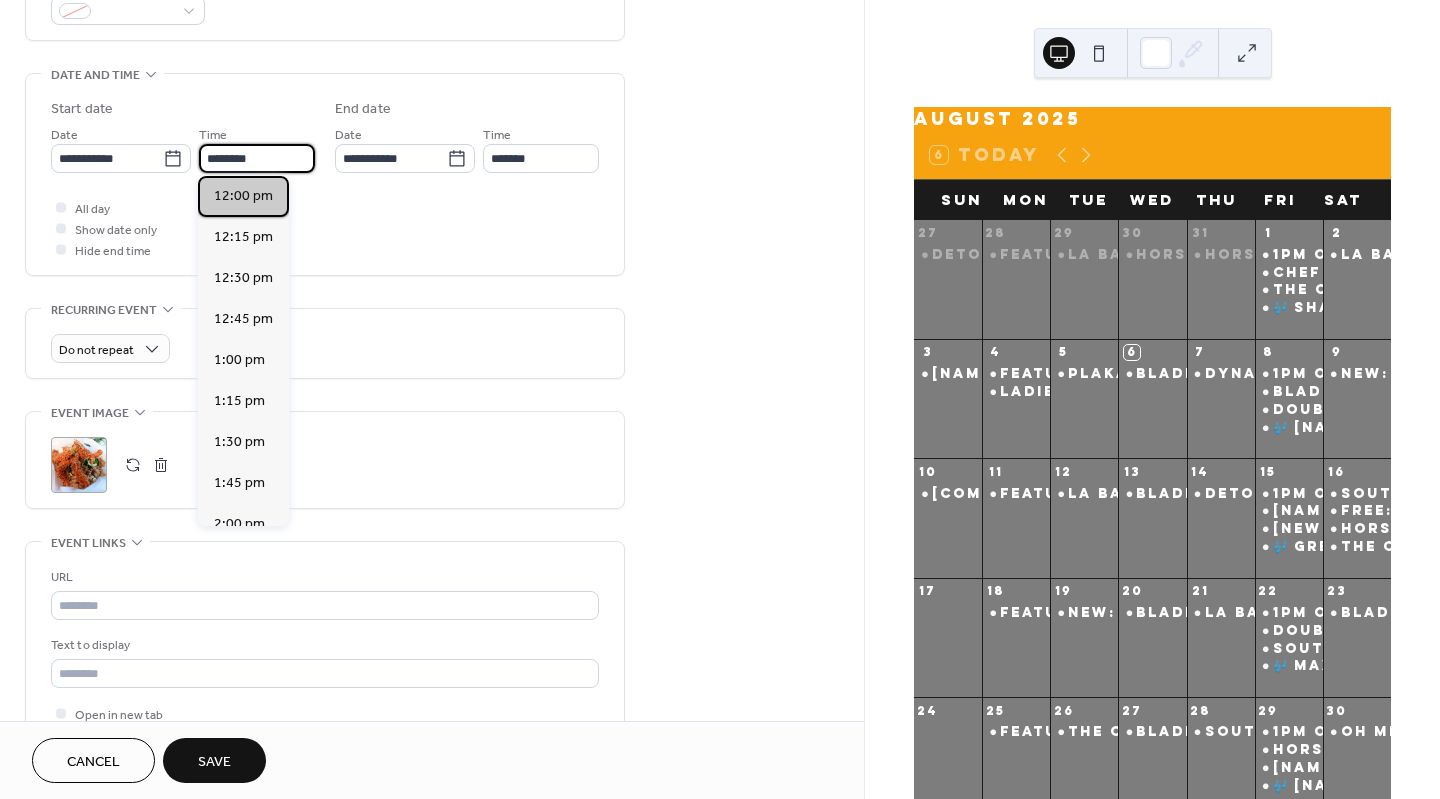 click on "12:00 pm" at bounding box center (243, 195) 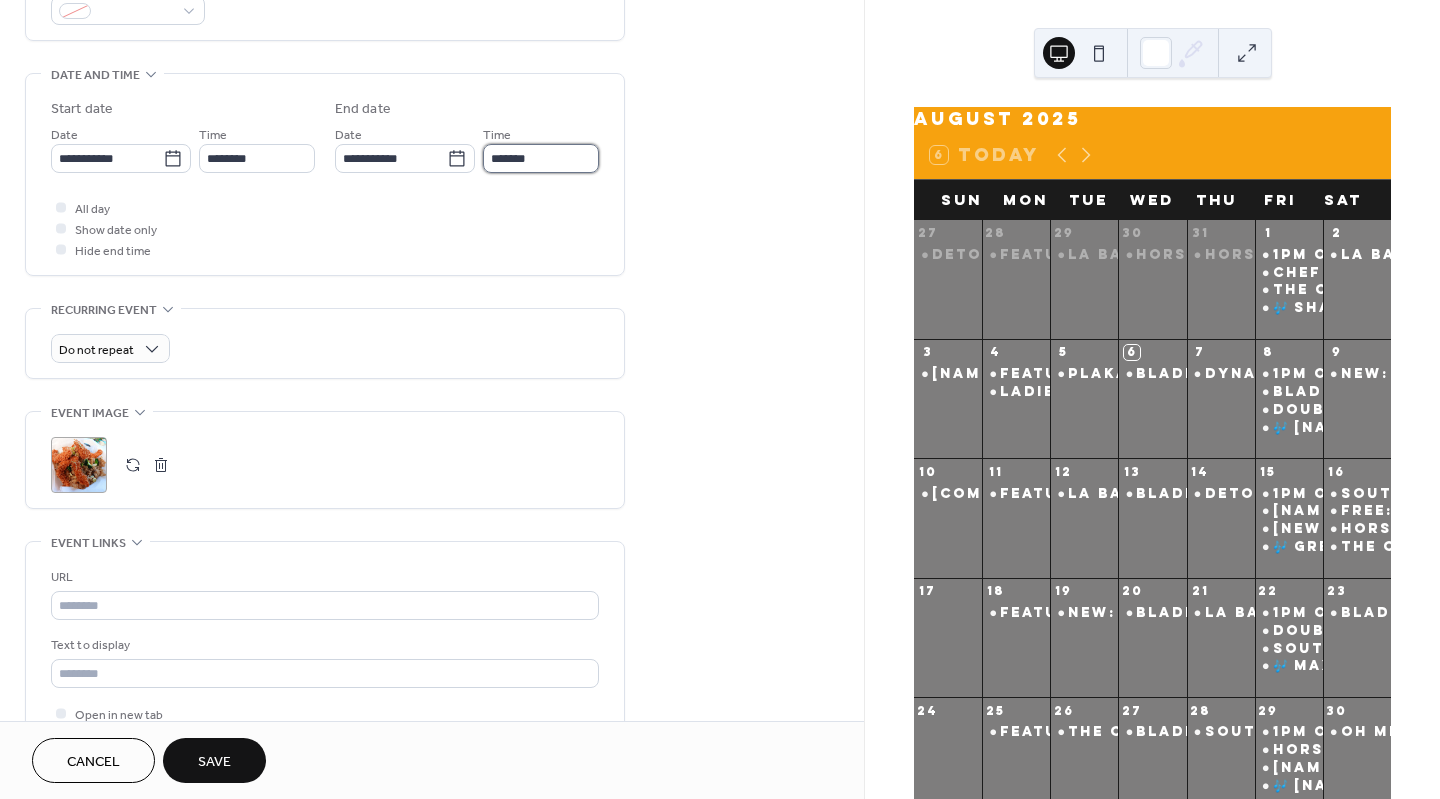 click on "*******" at bounding box center (541, 158) 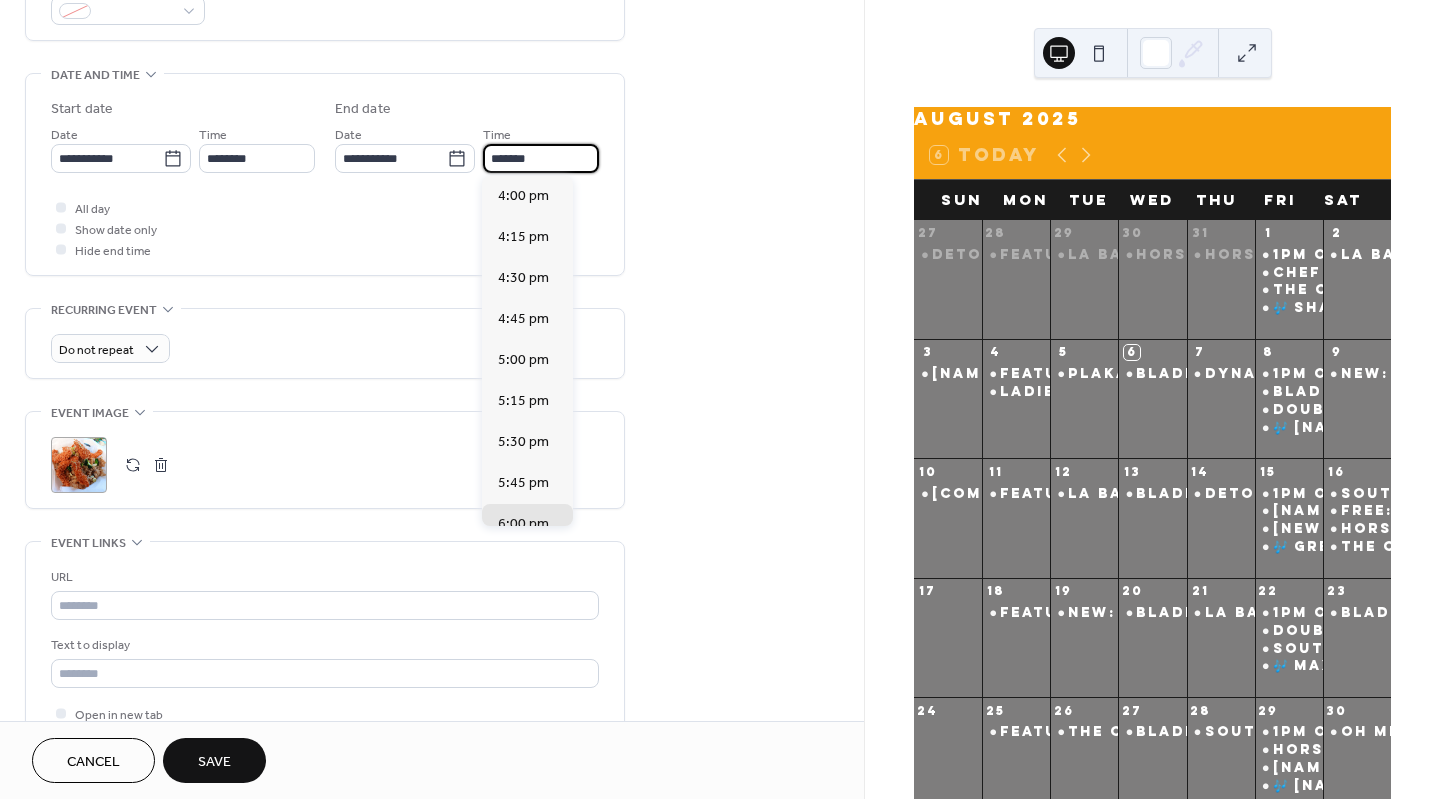 scroll, scrollTop: 943, scrollLeft: 0, axis: vertical 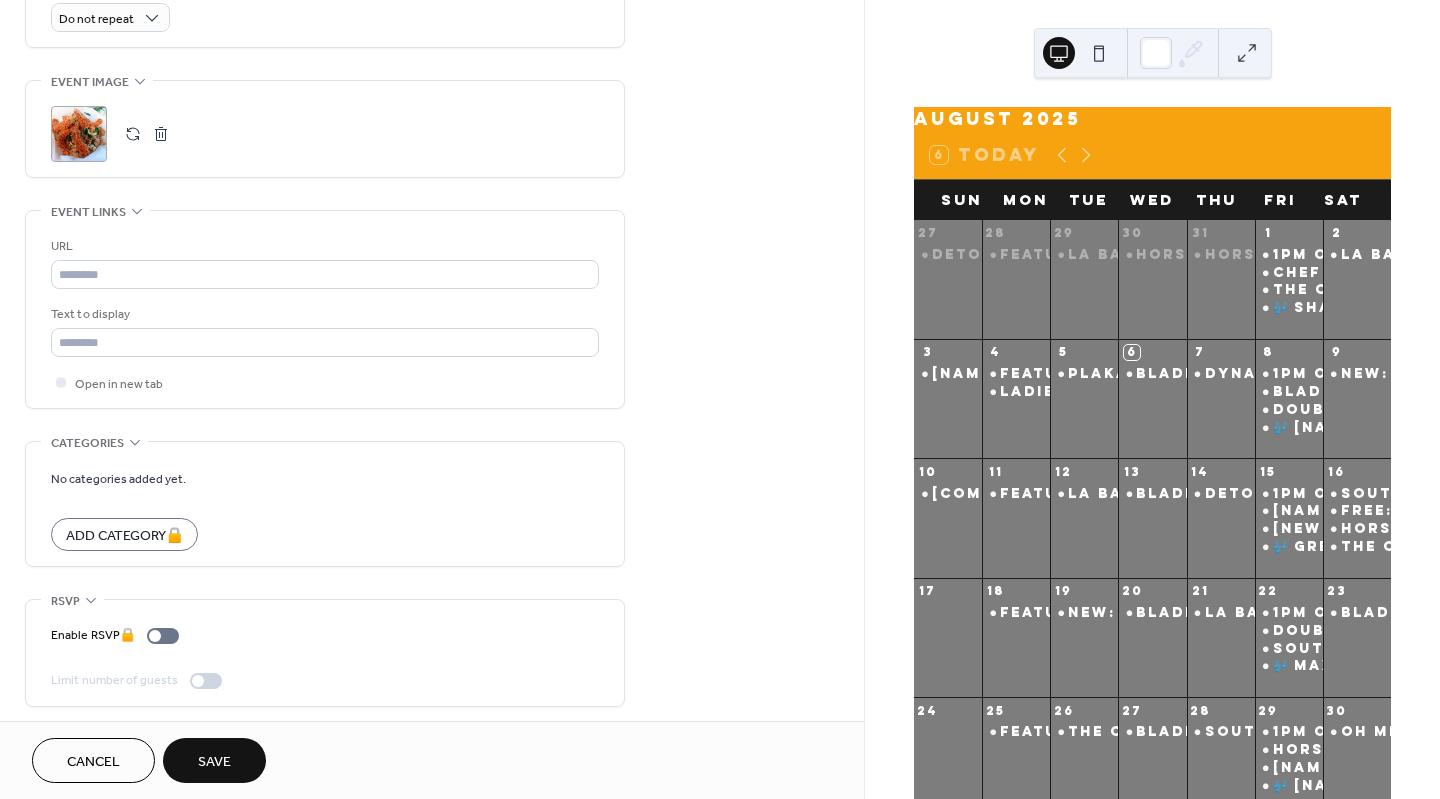 type on "*******" 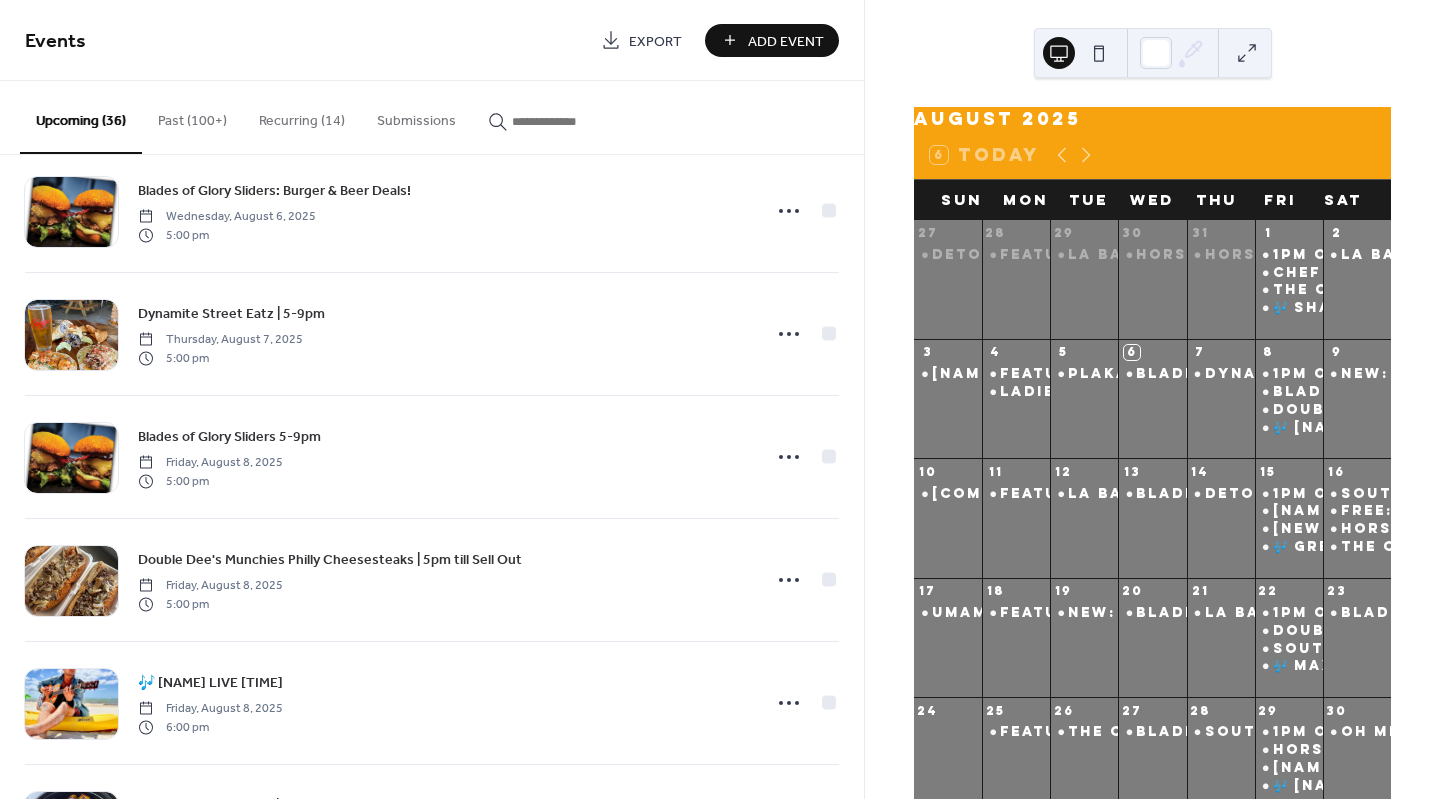 scroll, scrollTop: 0, scrollLeft: 0, axis: both 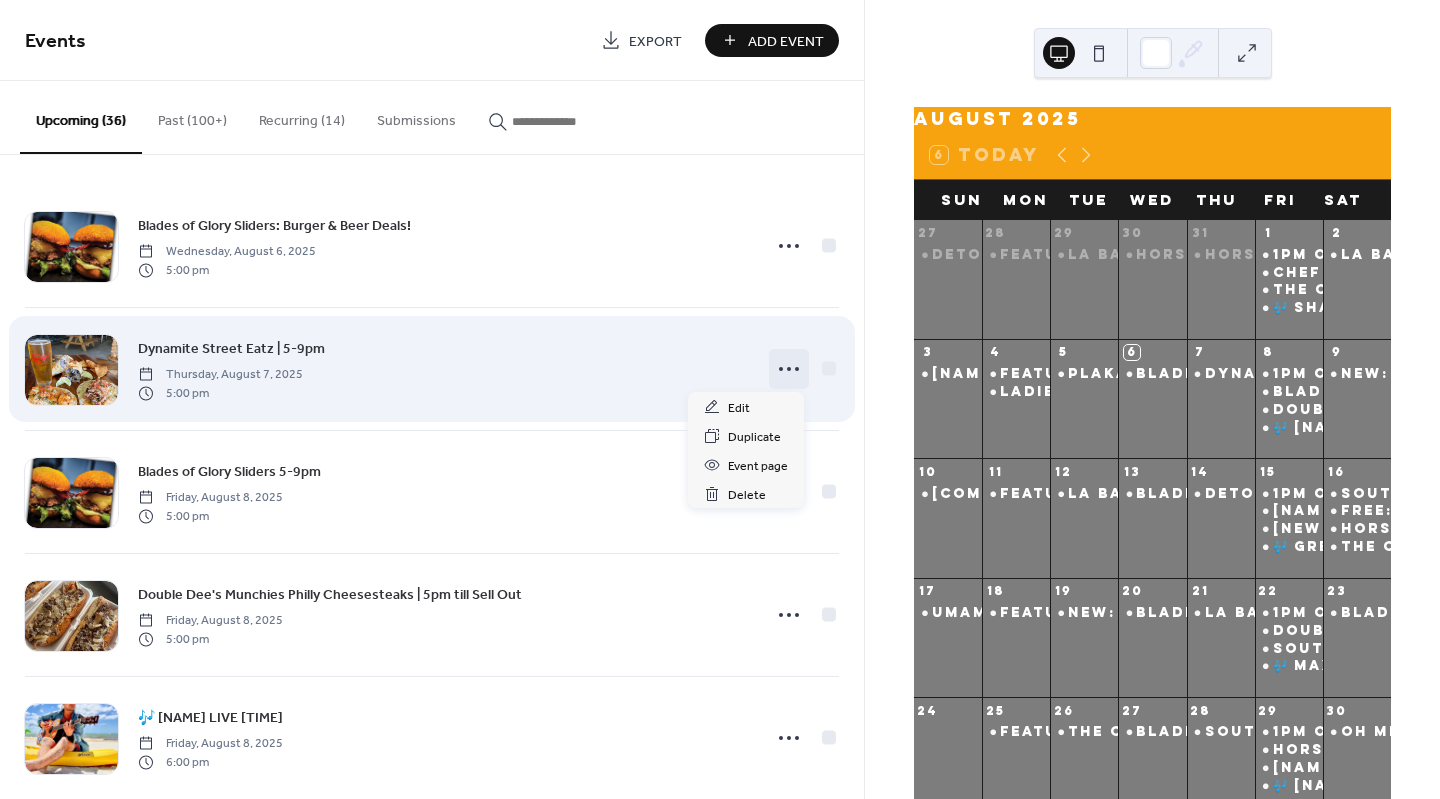 click 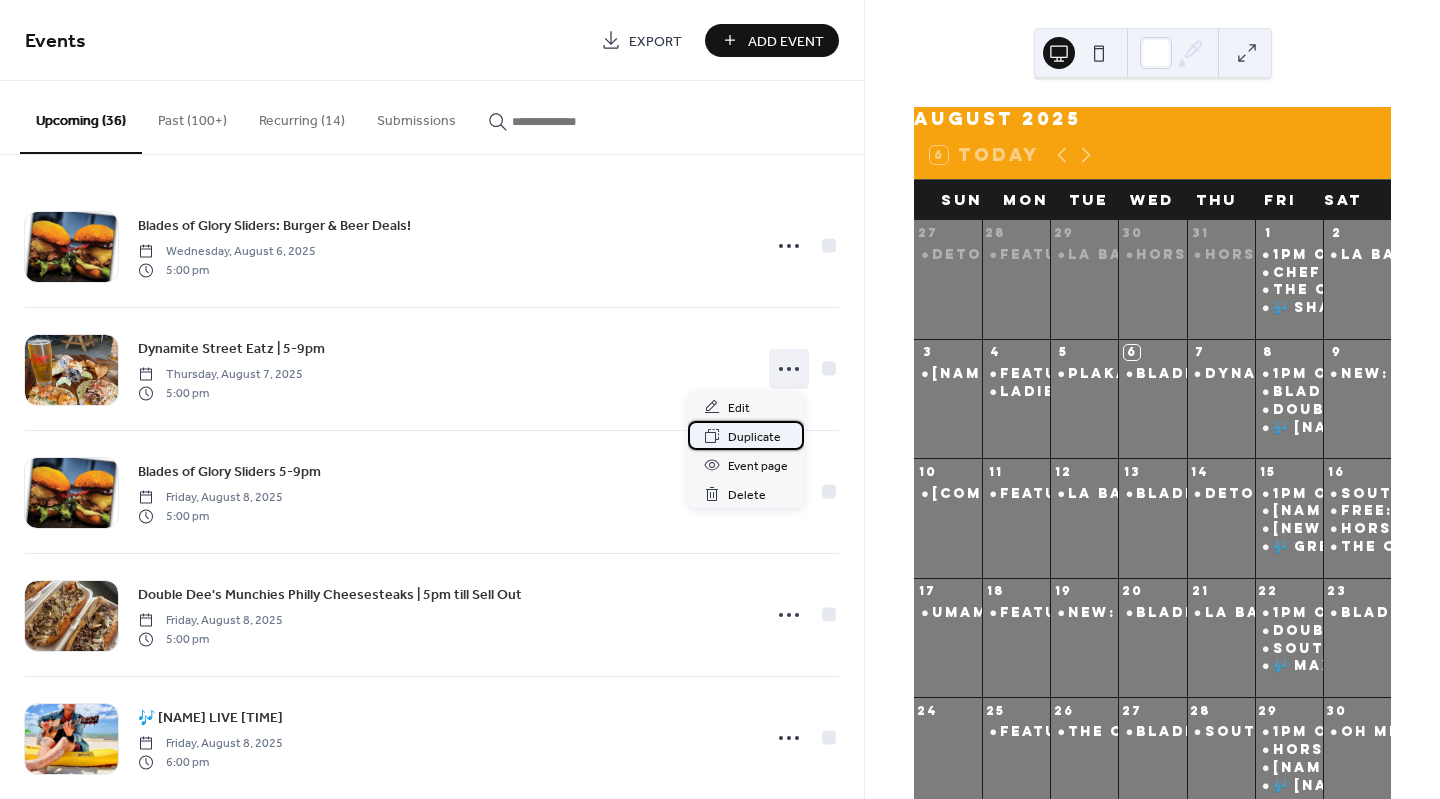 click on "Duplicate" at bounding box center (754, 437) 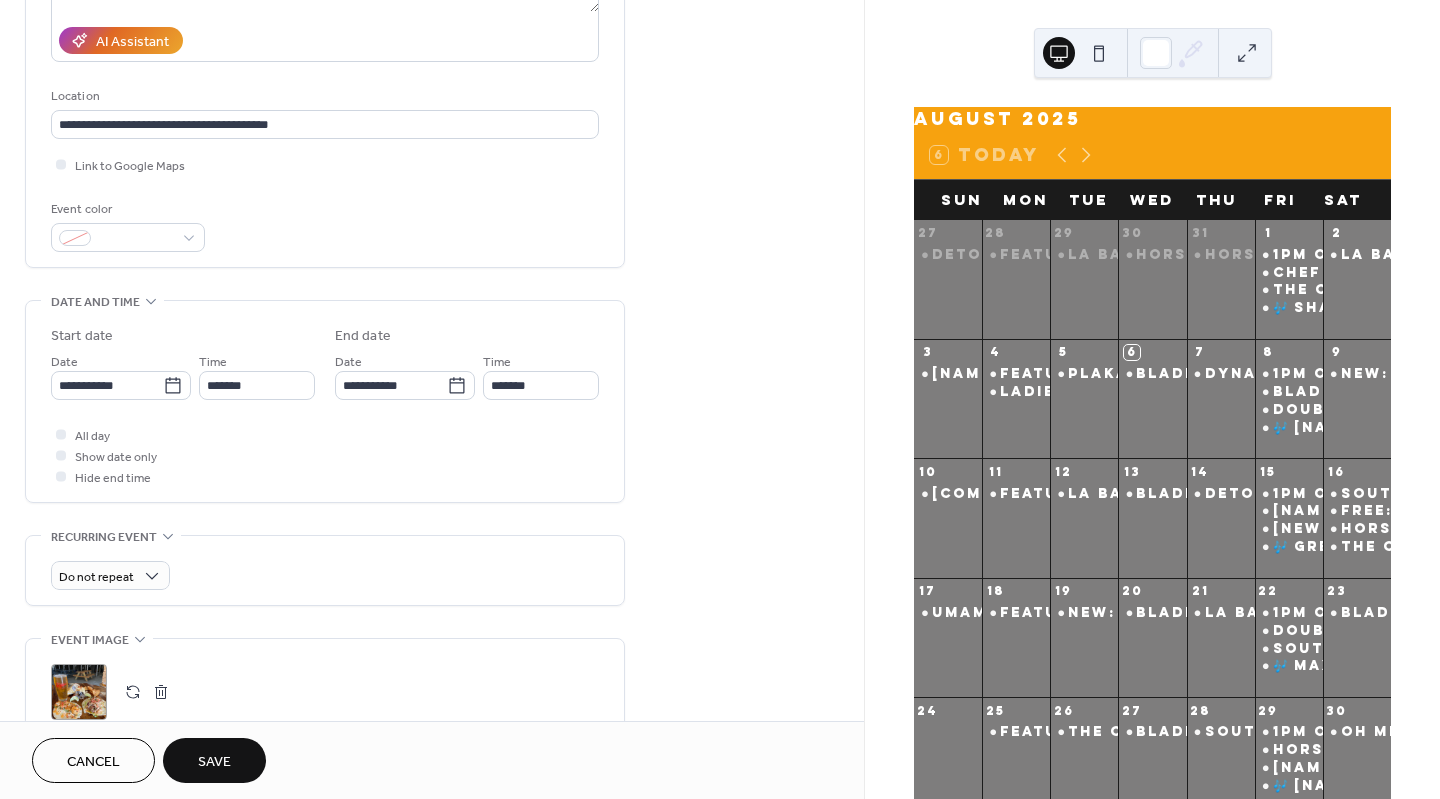 scroll, scrollTop: 352, scrollLeft: 0, axis: vertical 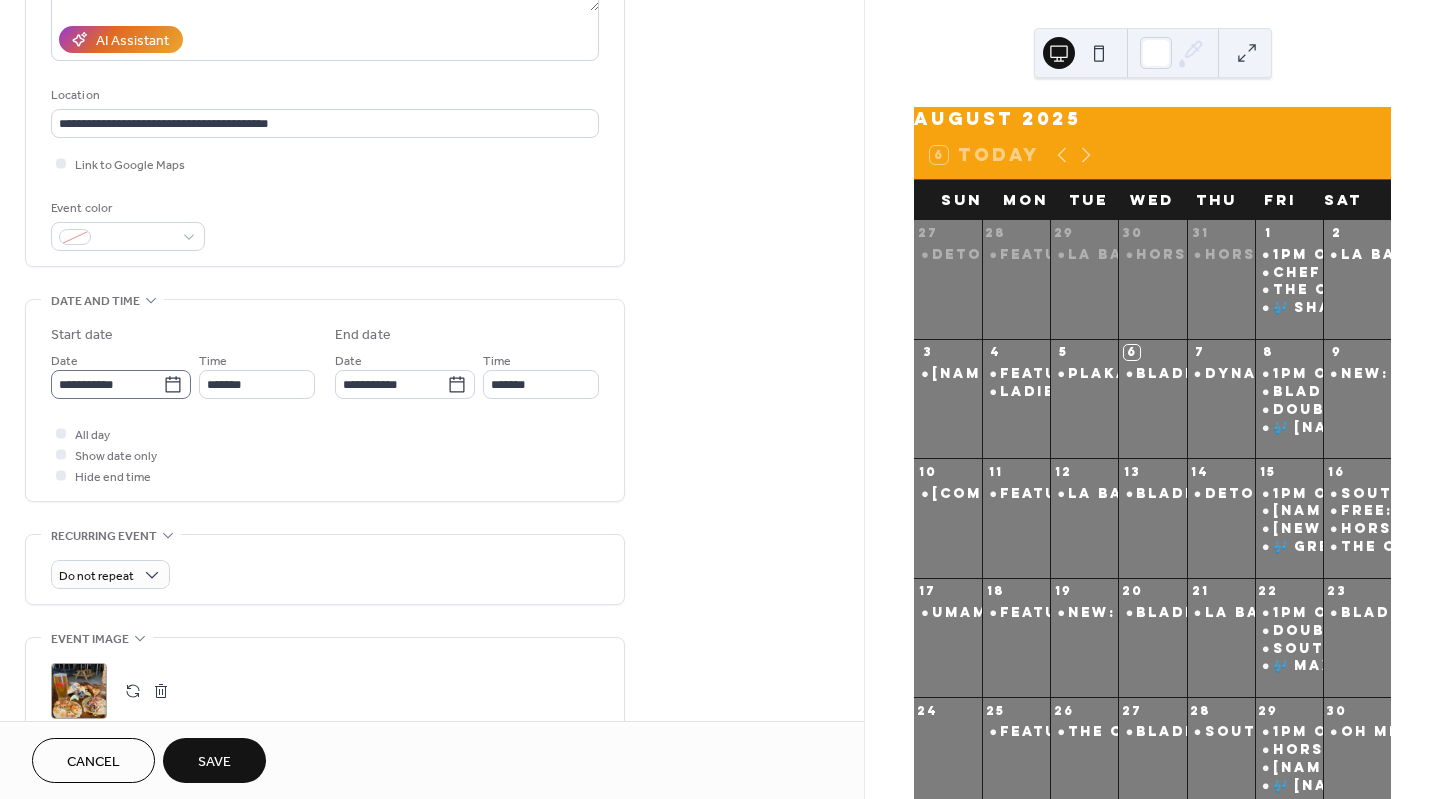 type on "**********" 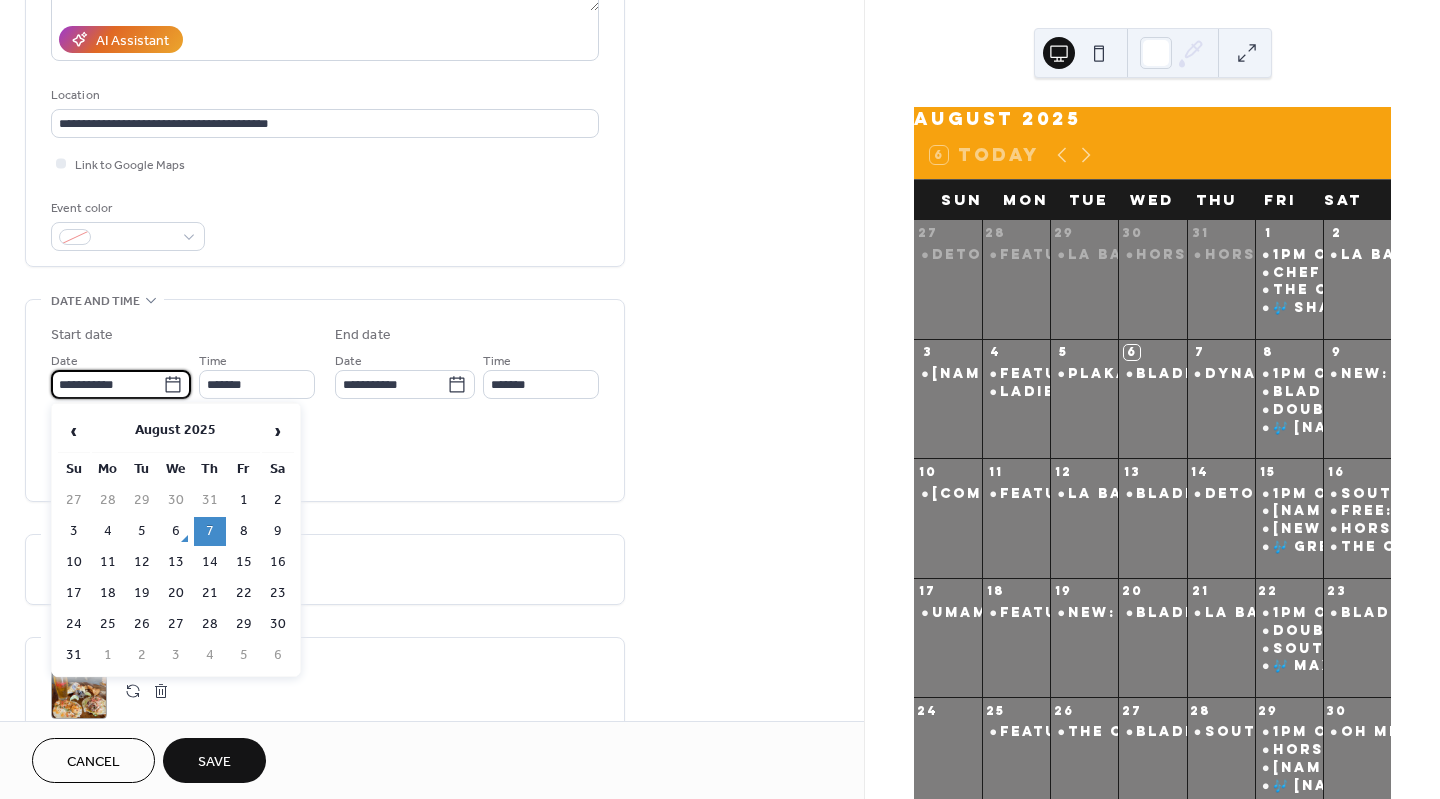 click on "**********" at bounding box center (107, 384) 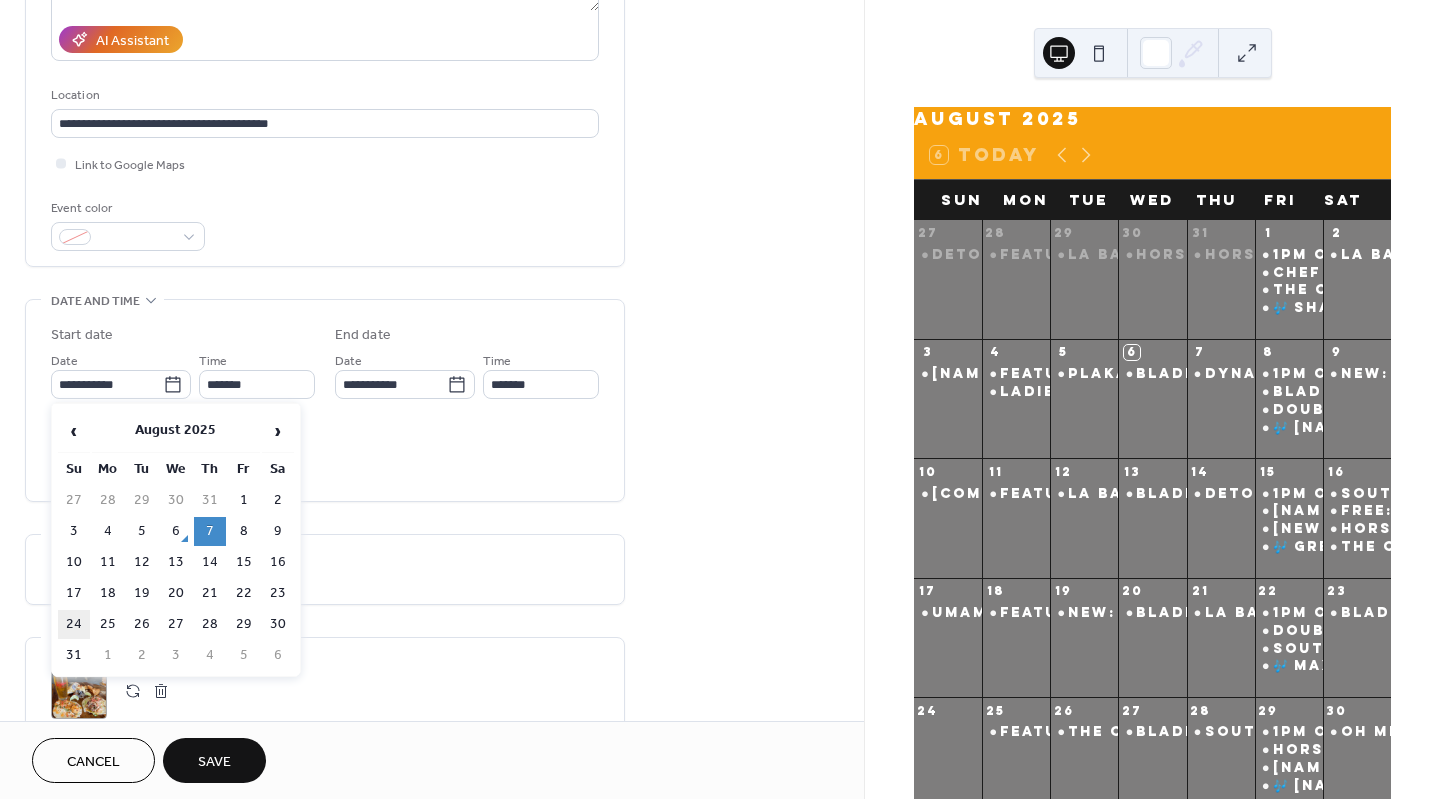 click on "24" at bounding box center (74, 624) 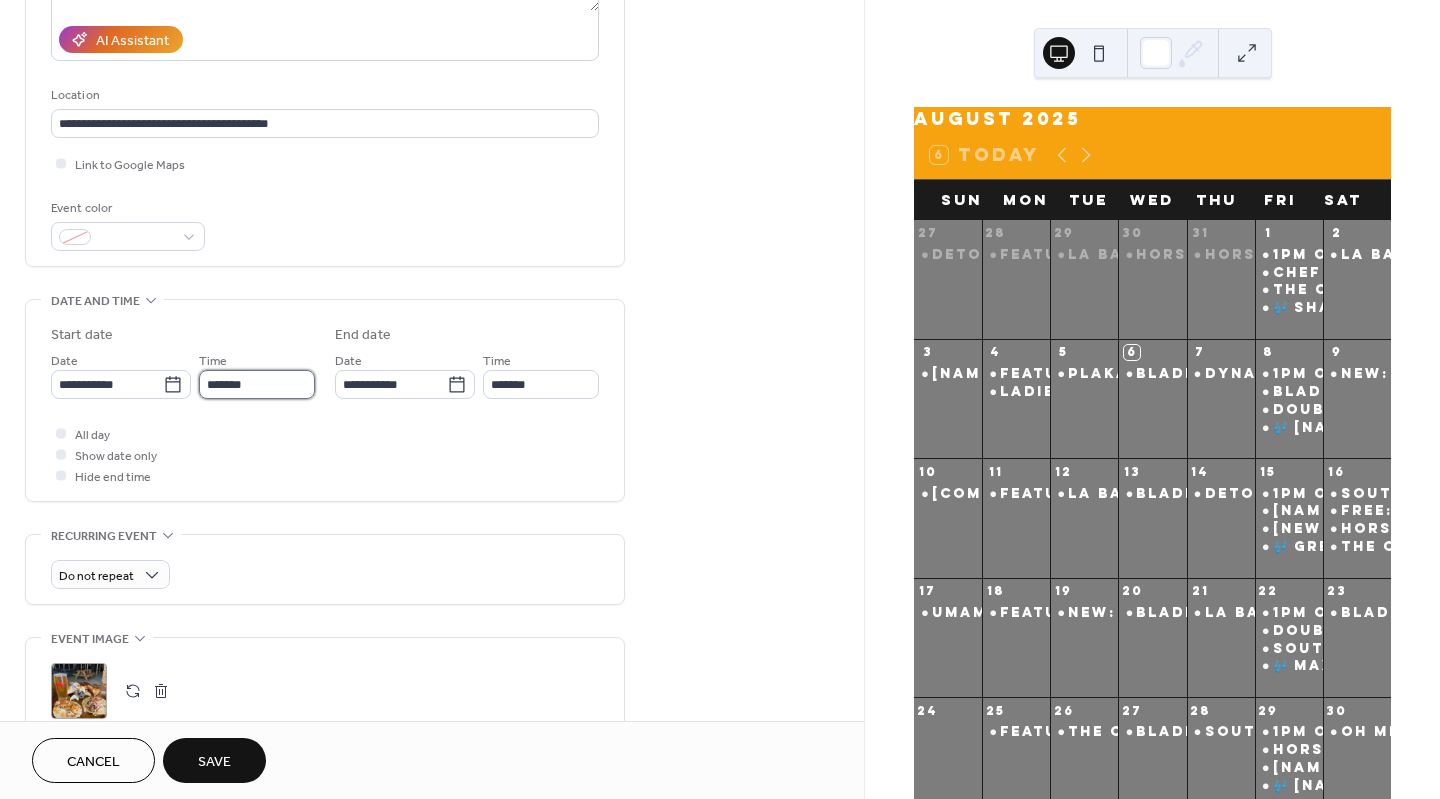 click on "*******" at bounding box center (257, 384) 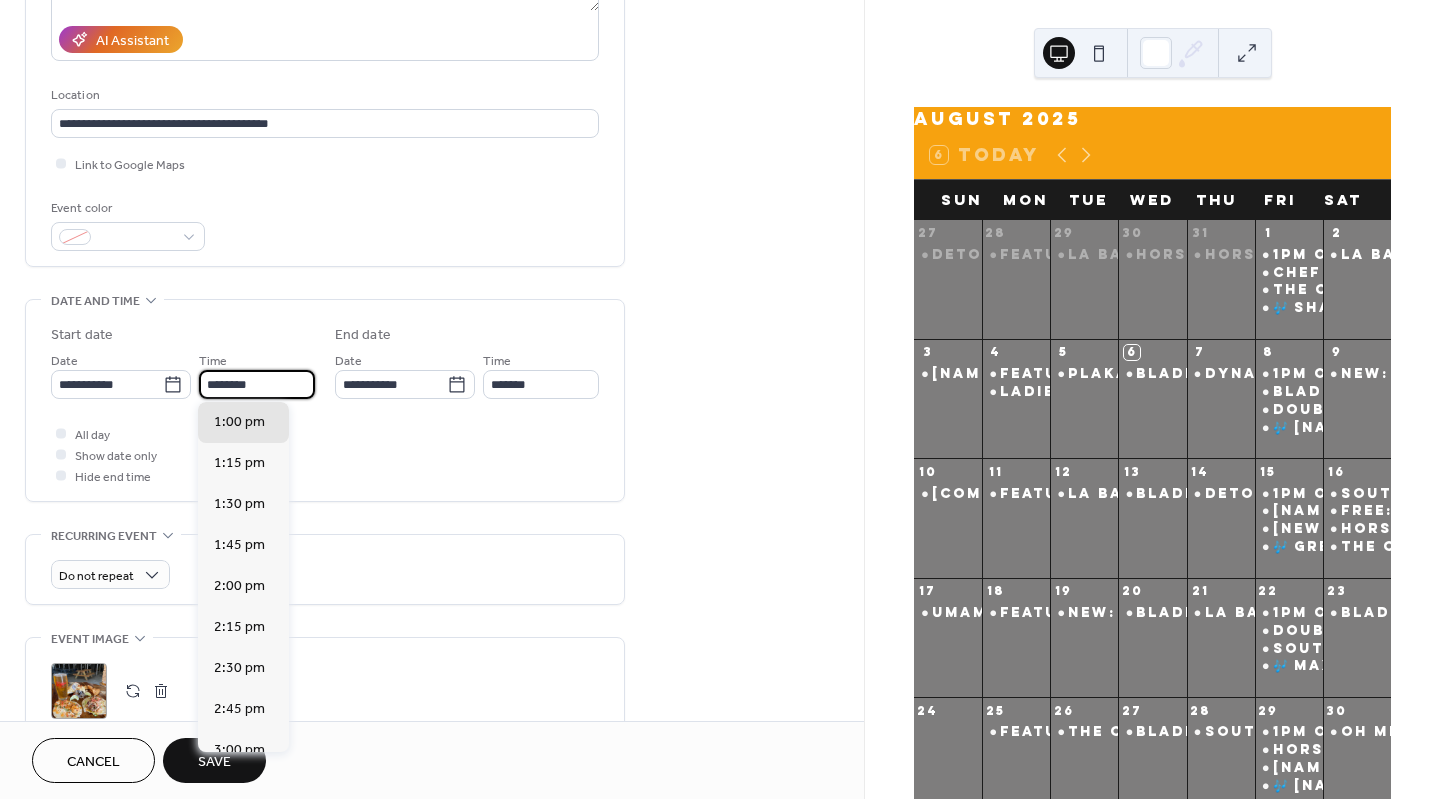 scroll, scrollTop: 1968, scrollLeft: 0, axis: vertical 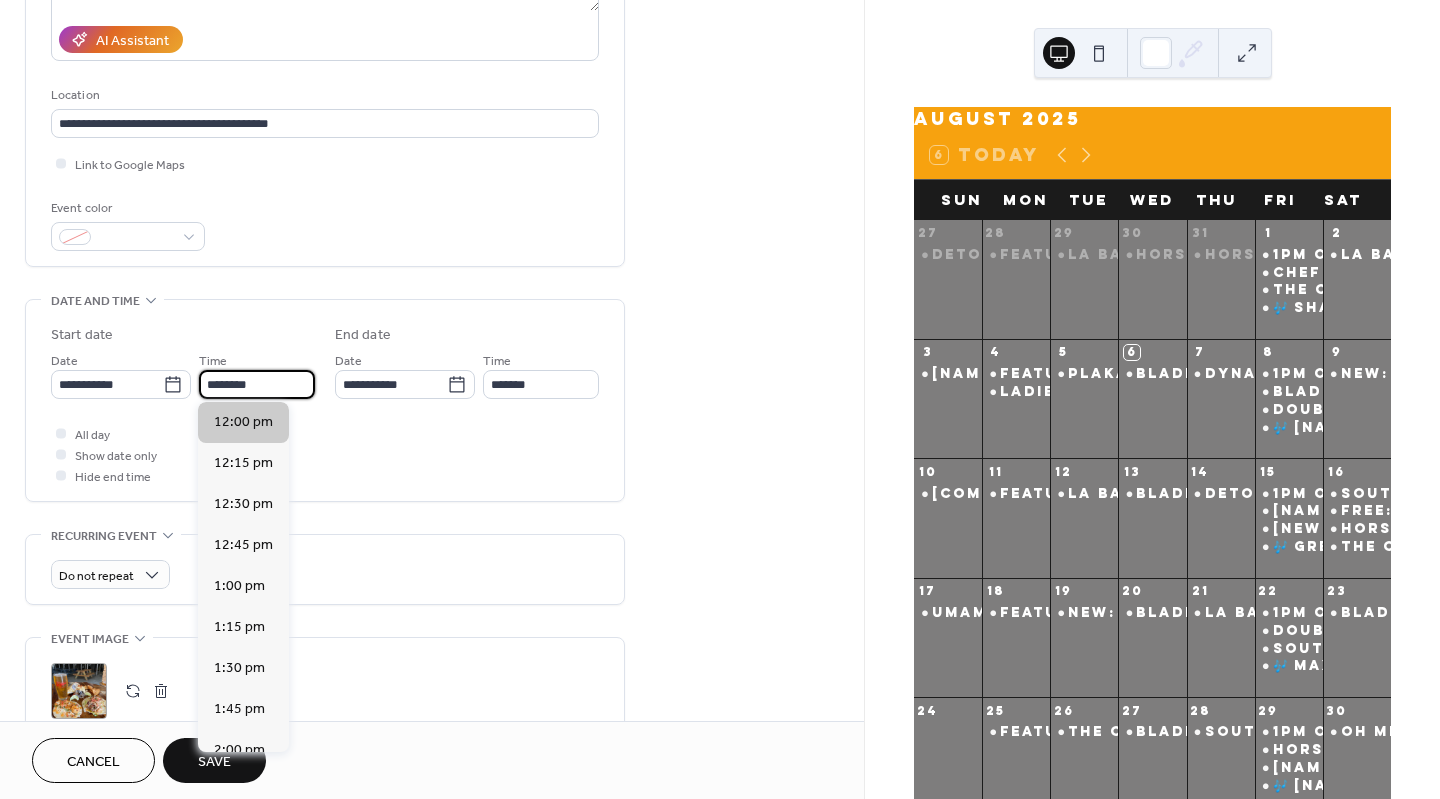 type on "********" 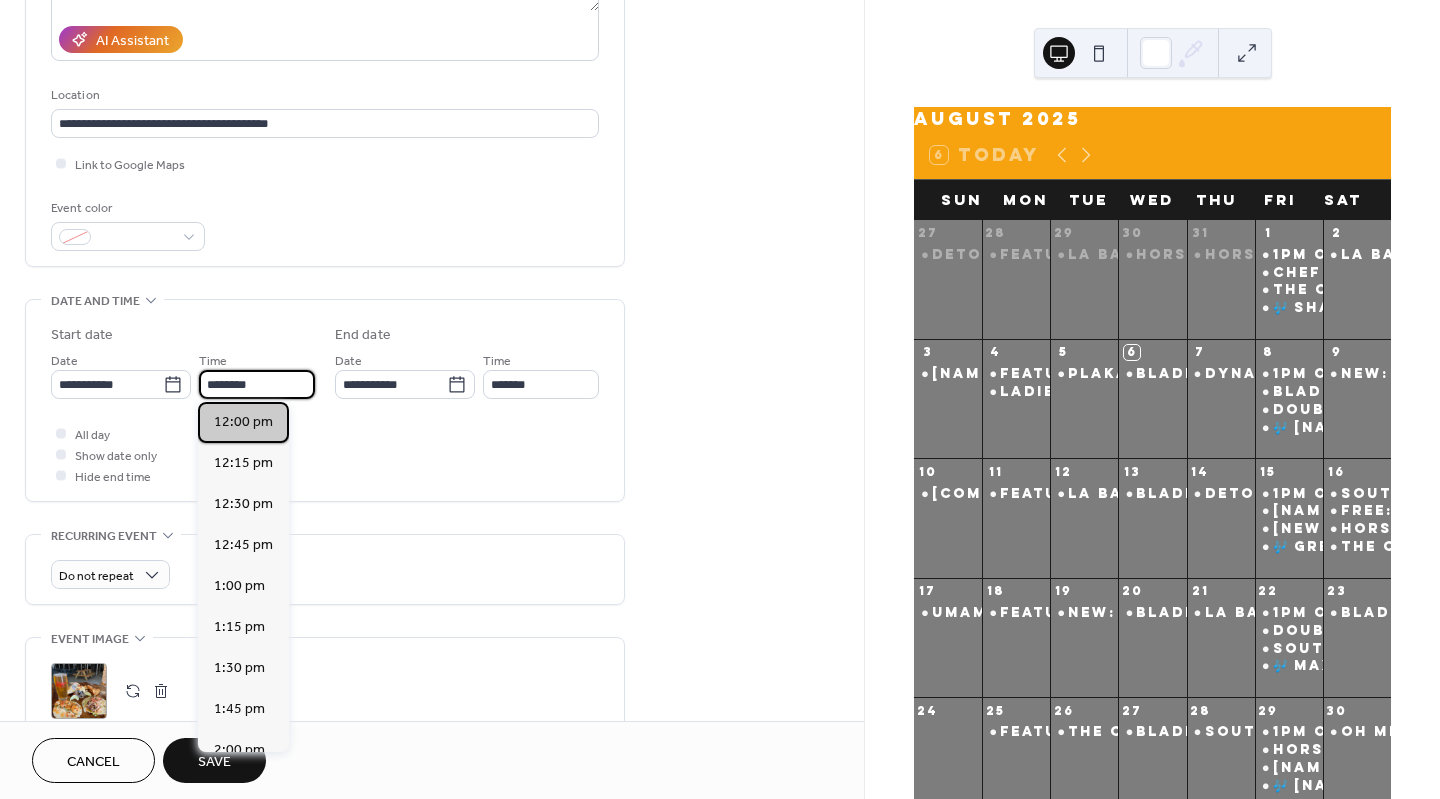 click on "12:00 pm" at bounding box center [243, 422] 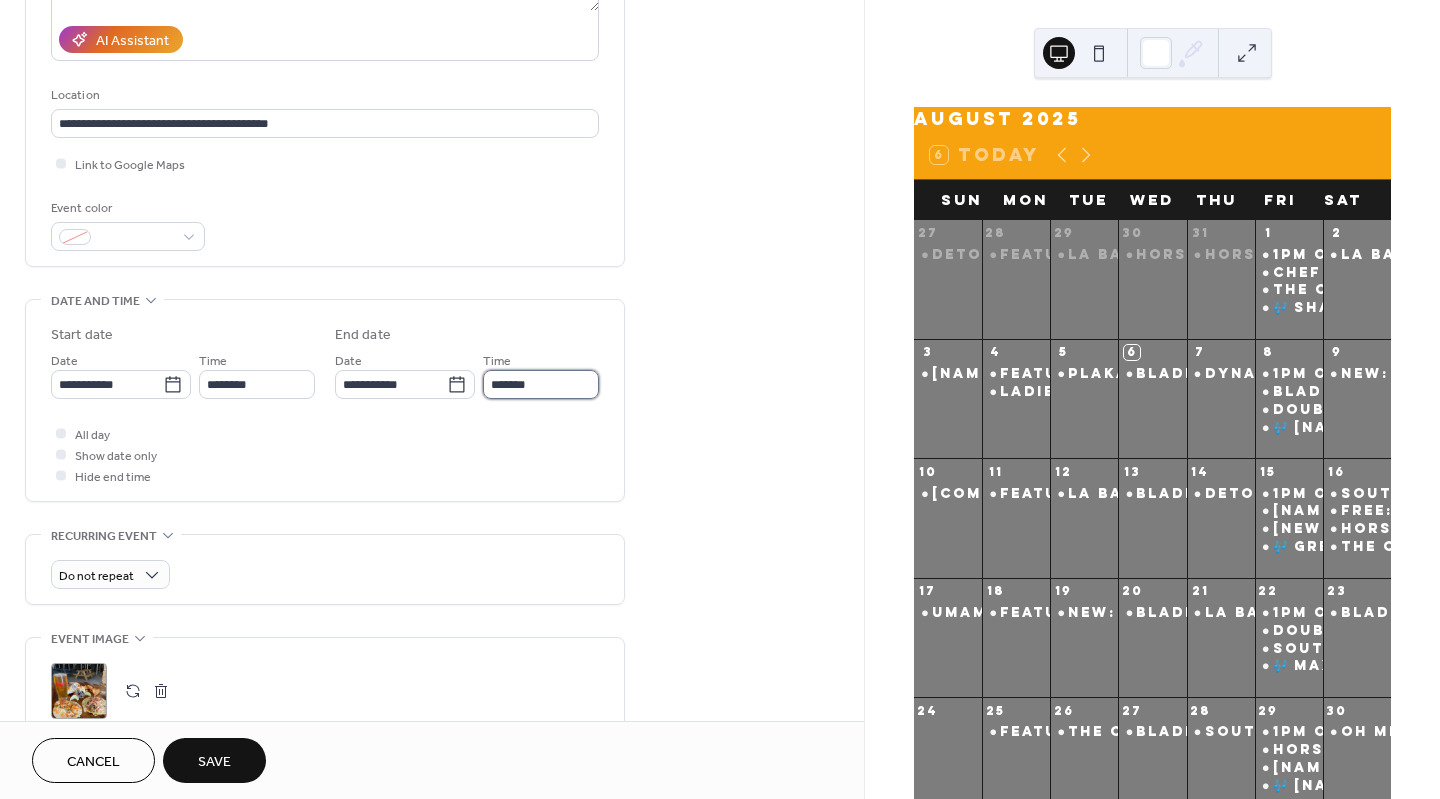 click on "*******" at bounding box center (541, 384) 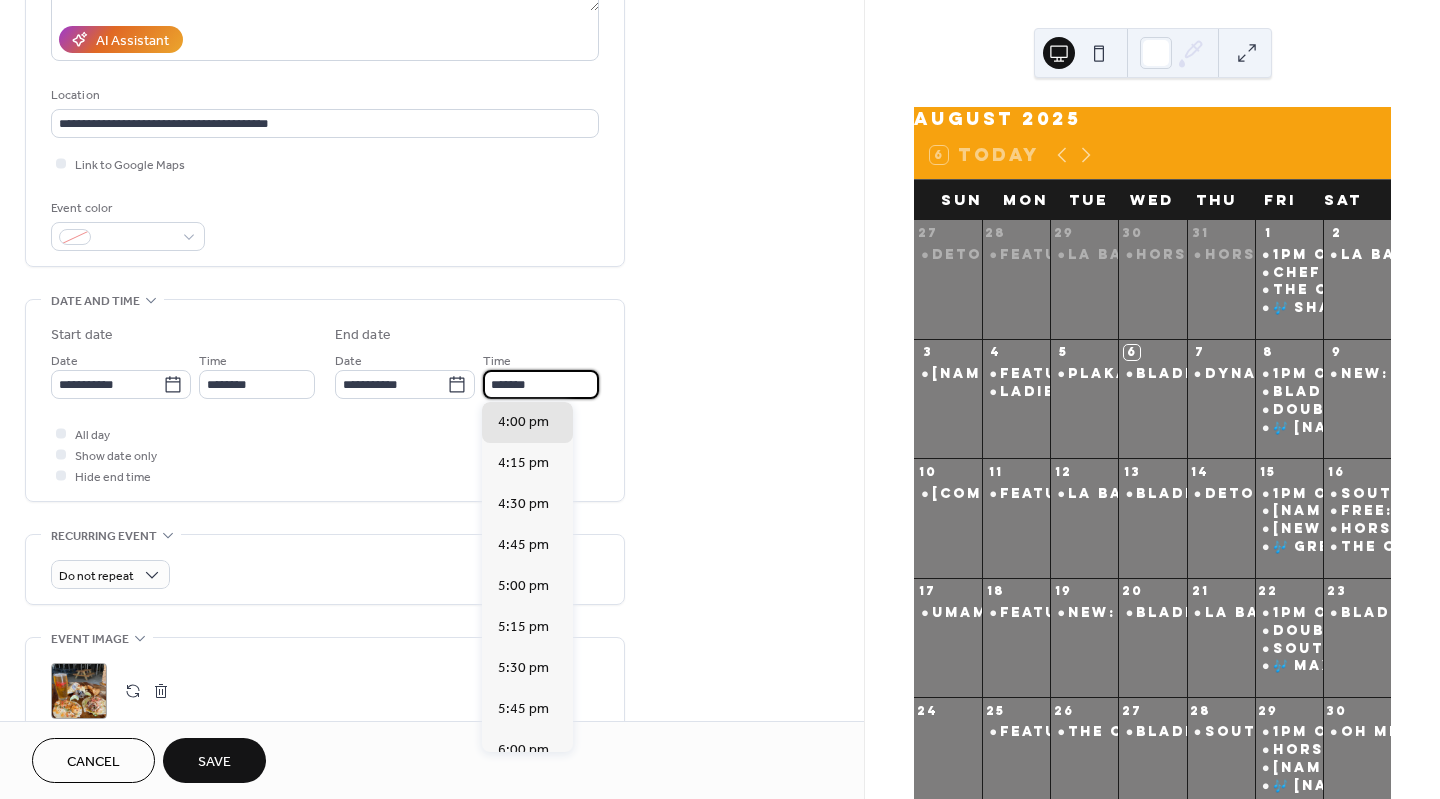 scroll, scrollTop: 943, scrollLeft: 0, axis: vertical 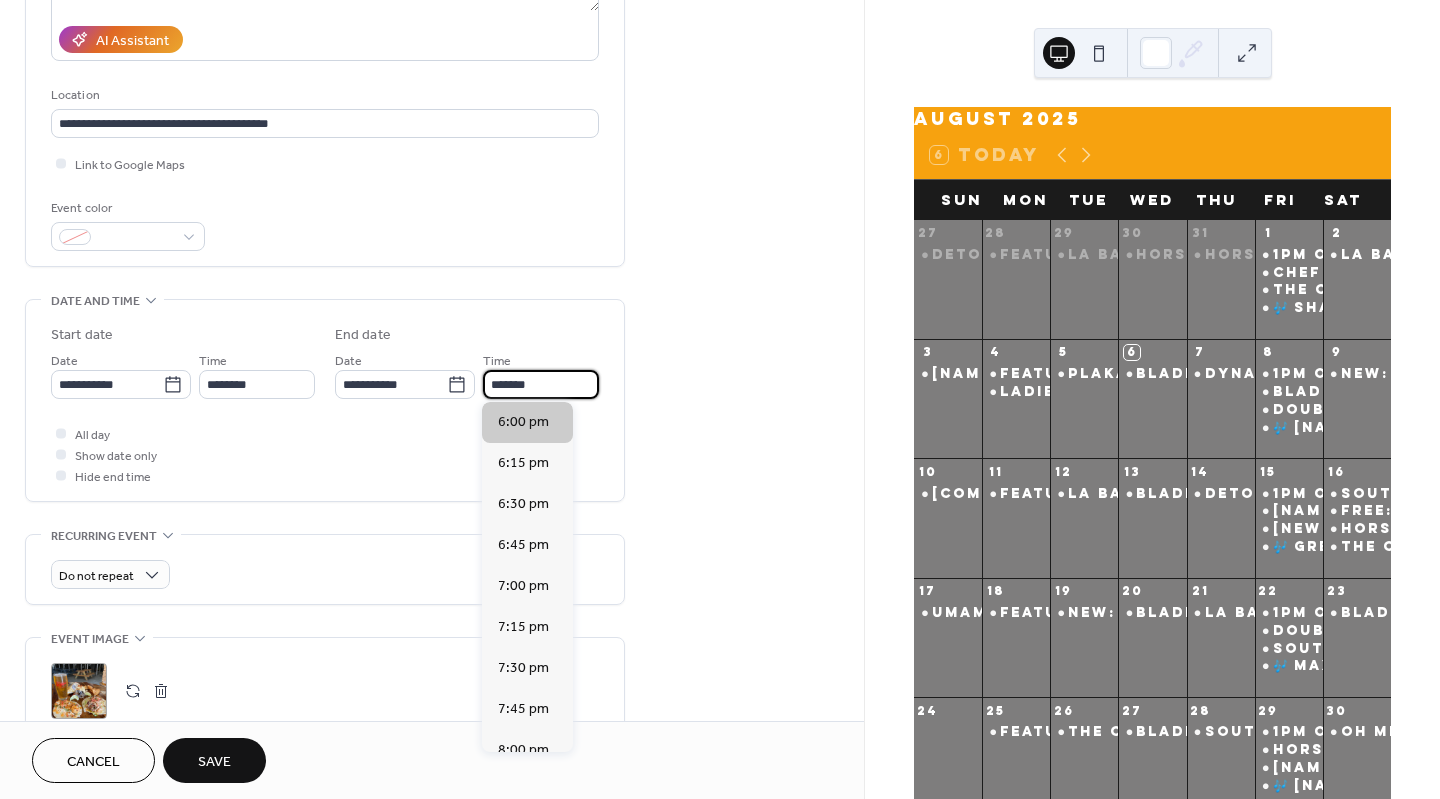 type on "*******" 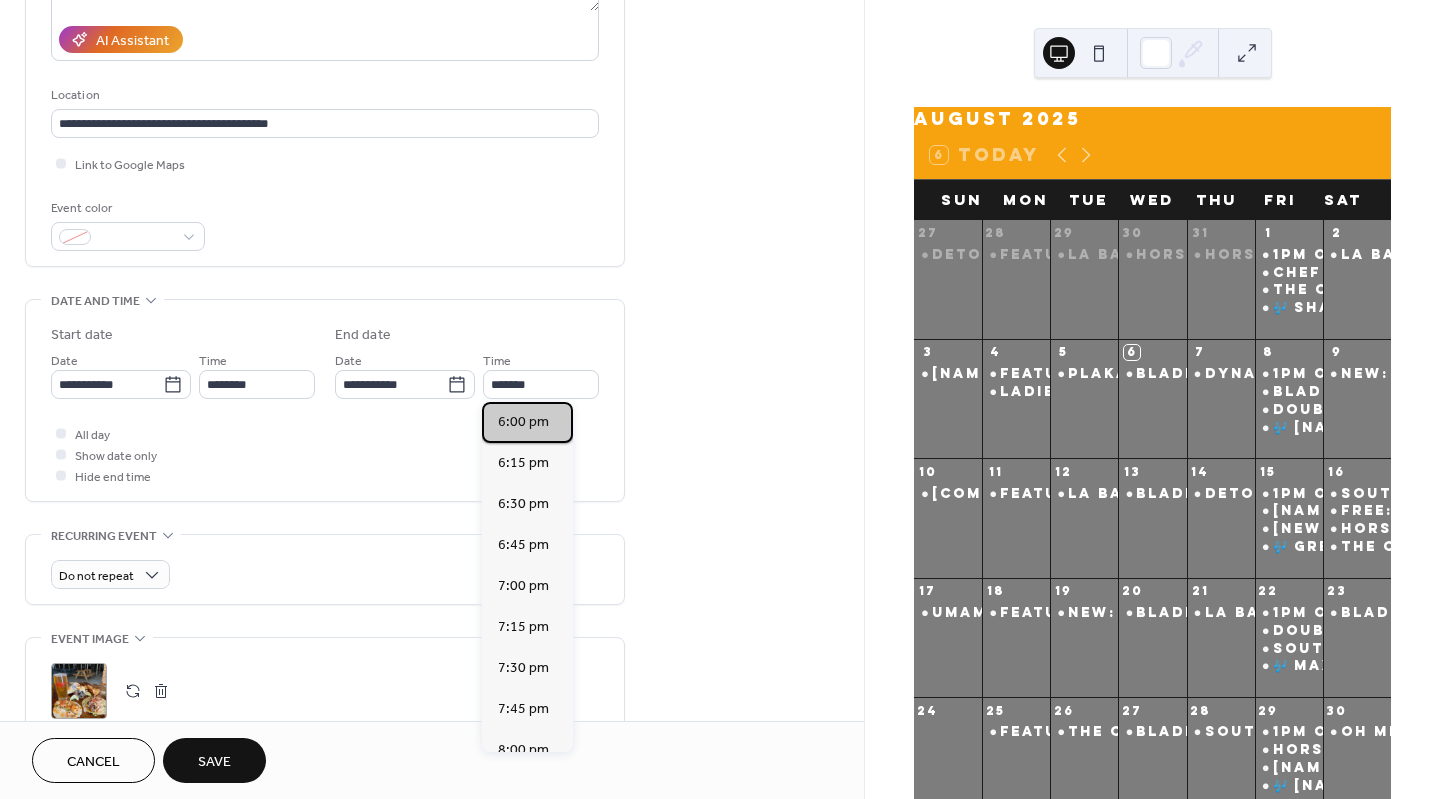click on "6:00 pm" at bounding box center [523, 421] 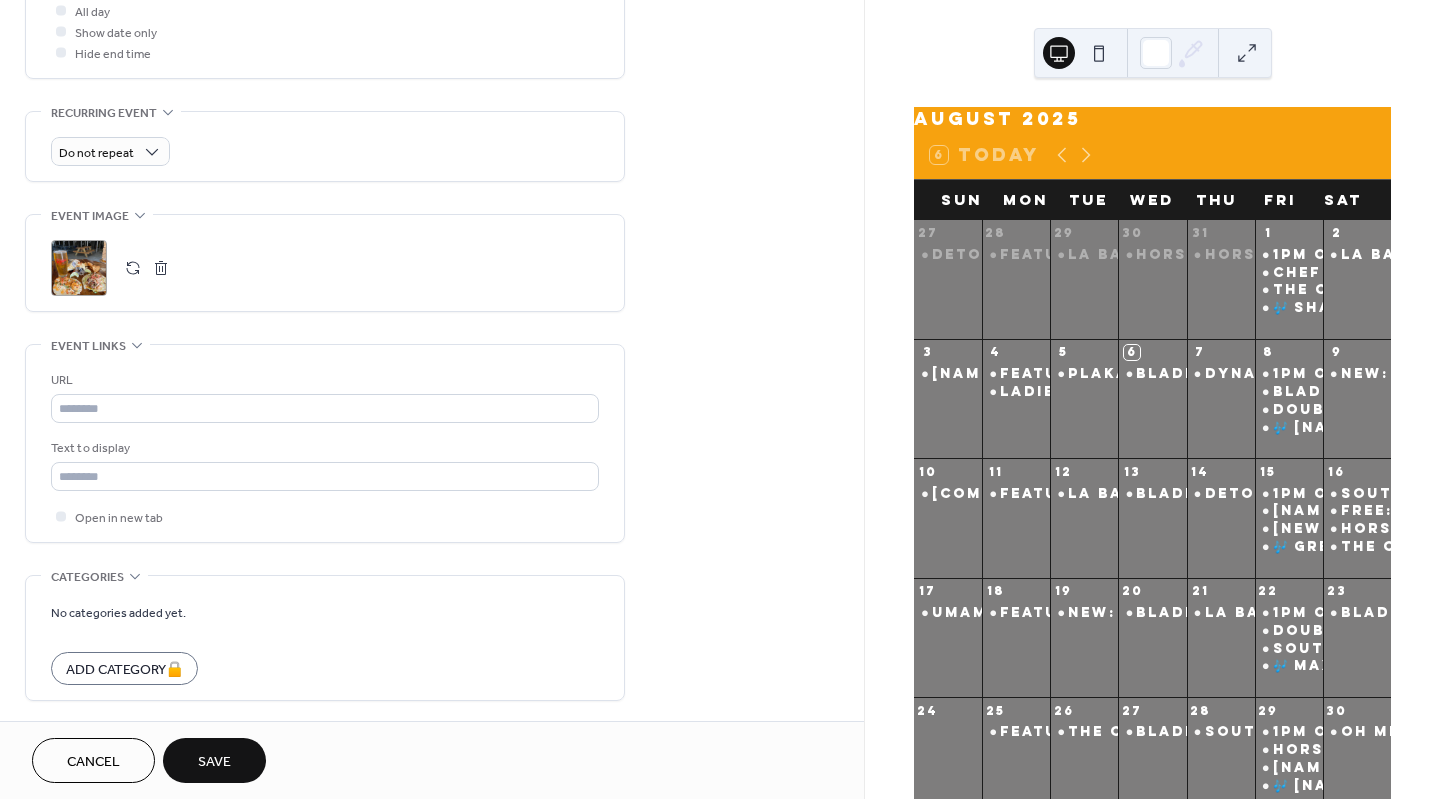 scroll, scrollTop: 776, scrollLeft: 0, axis: vertical 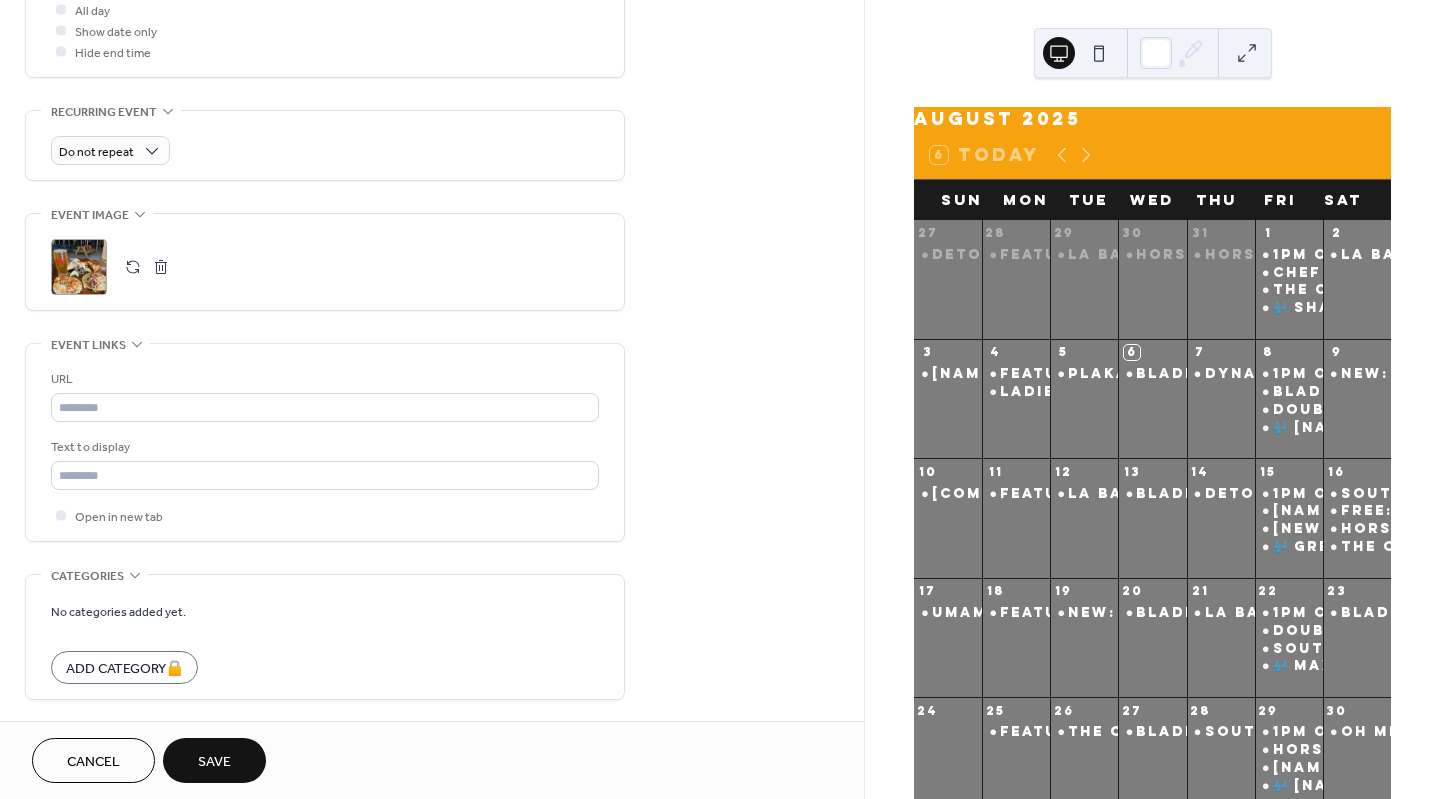 click on "Save" at bounding box center (214, 762) 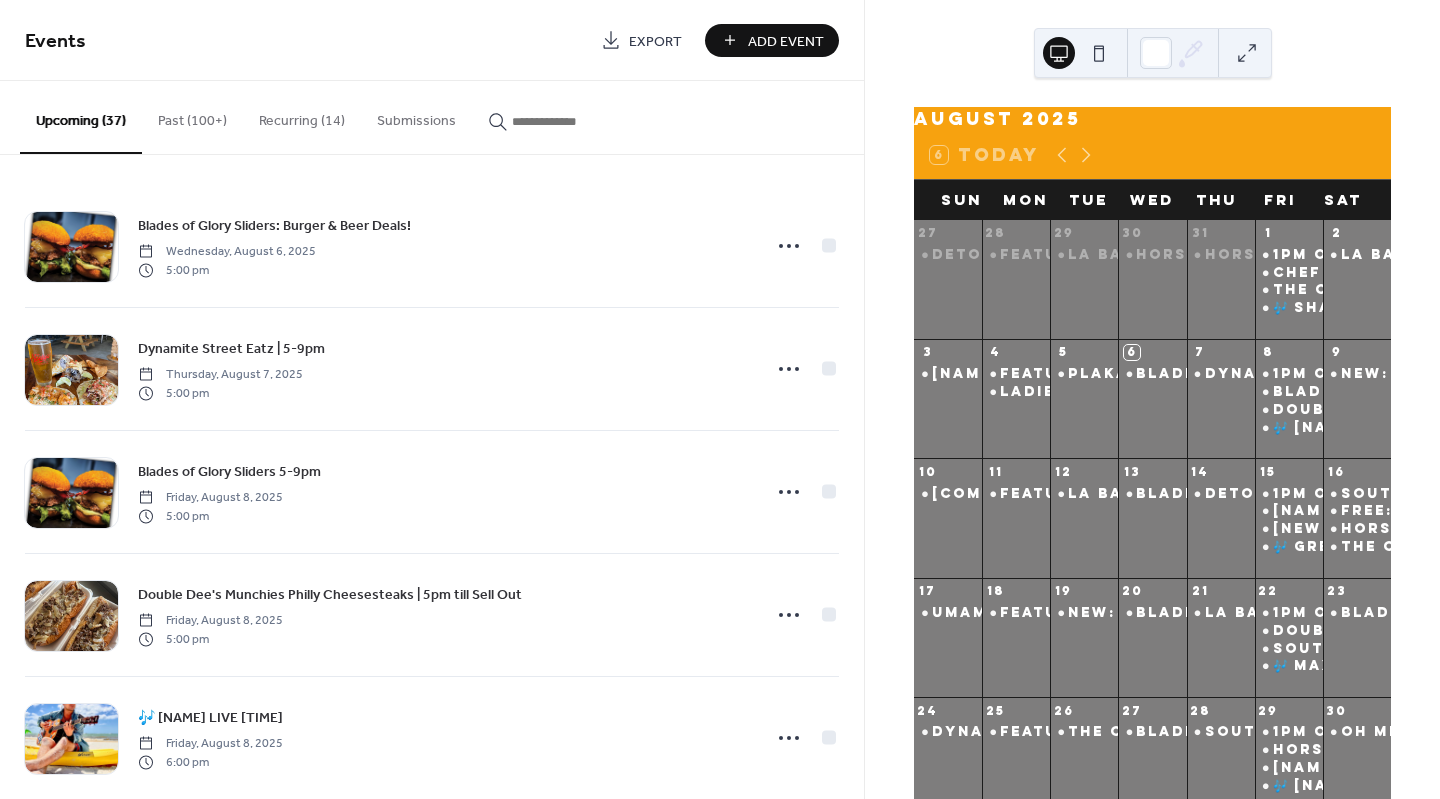 click at bounding box center [572, 121] 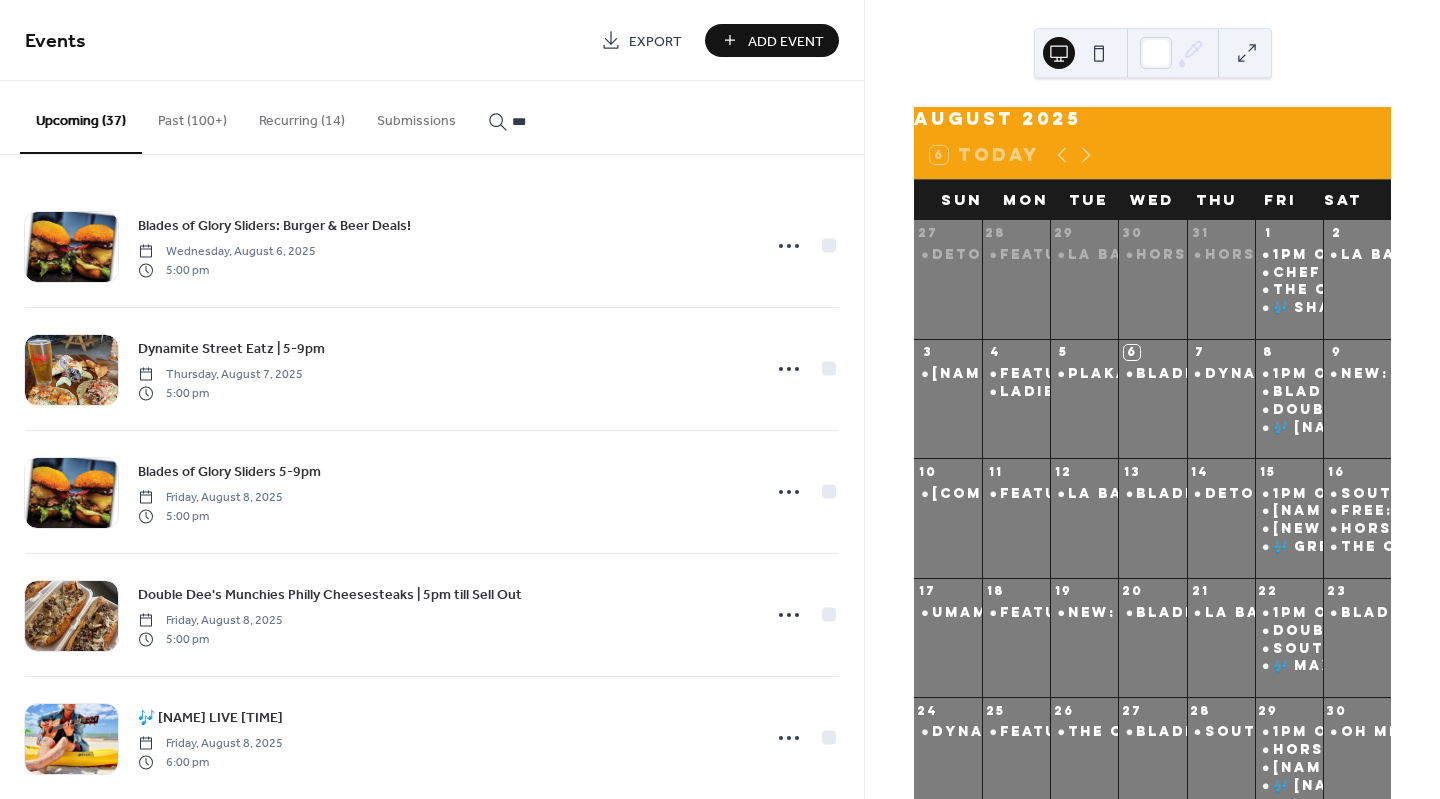 click on "***" at bounding box center (560, 116) 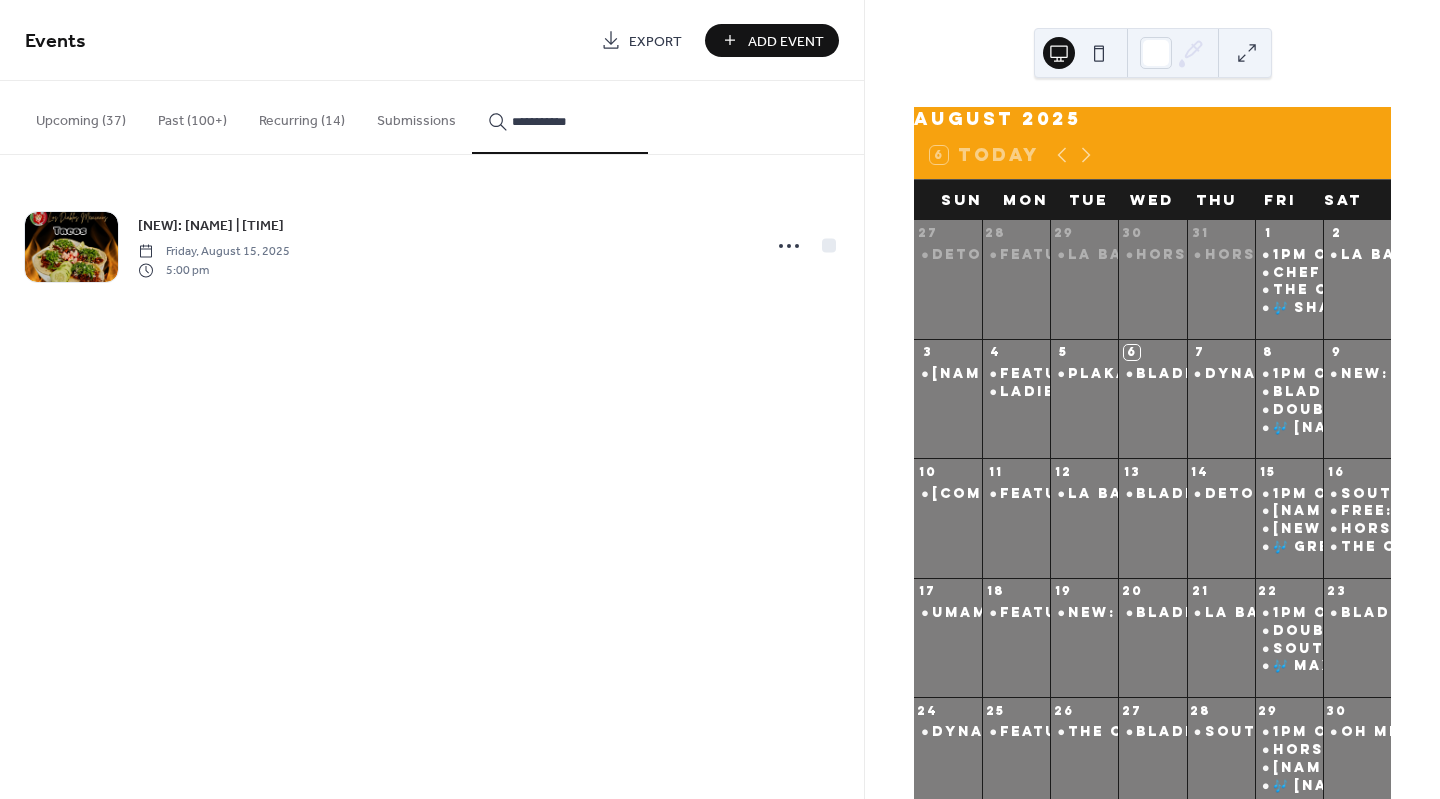 type on "**********" 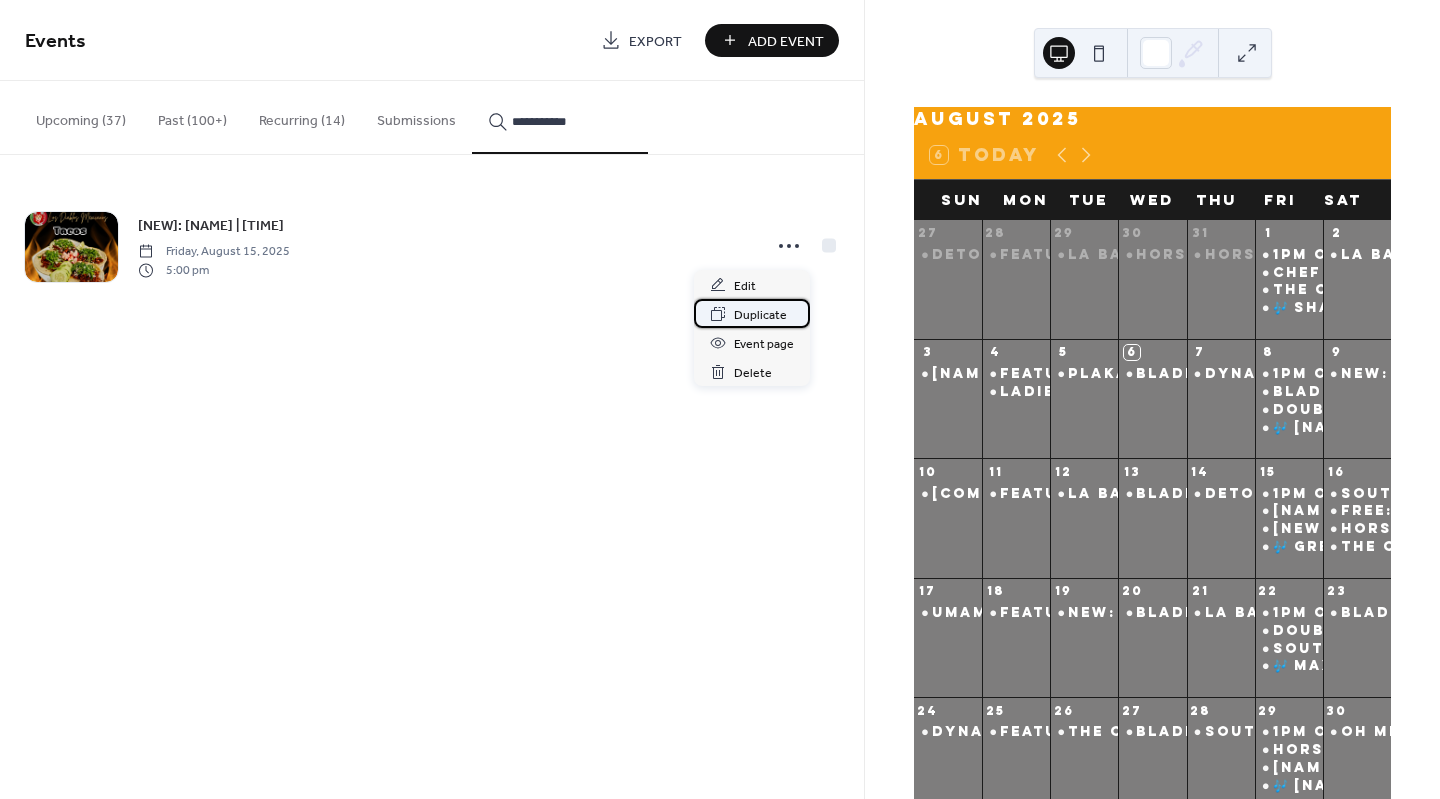 click on "Duplicate" at bounding box center [760, 315] 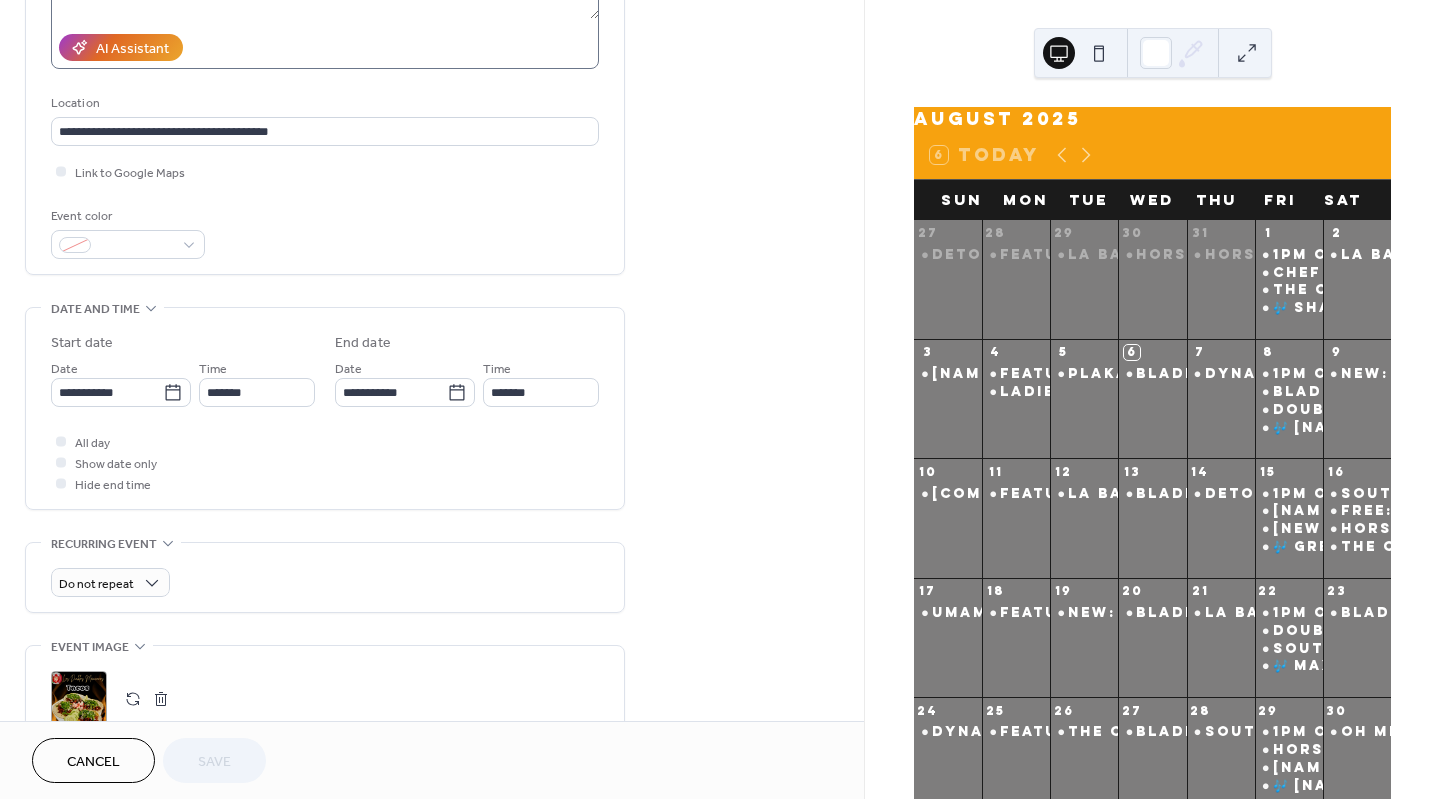 scroll, scrollTop: 343, scrollLeft: 0, axis: vertical 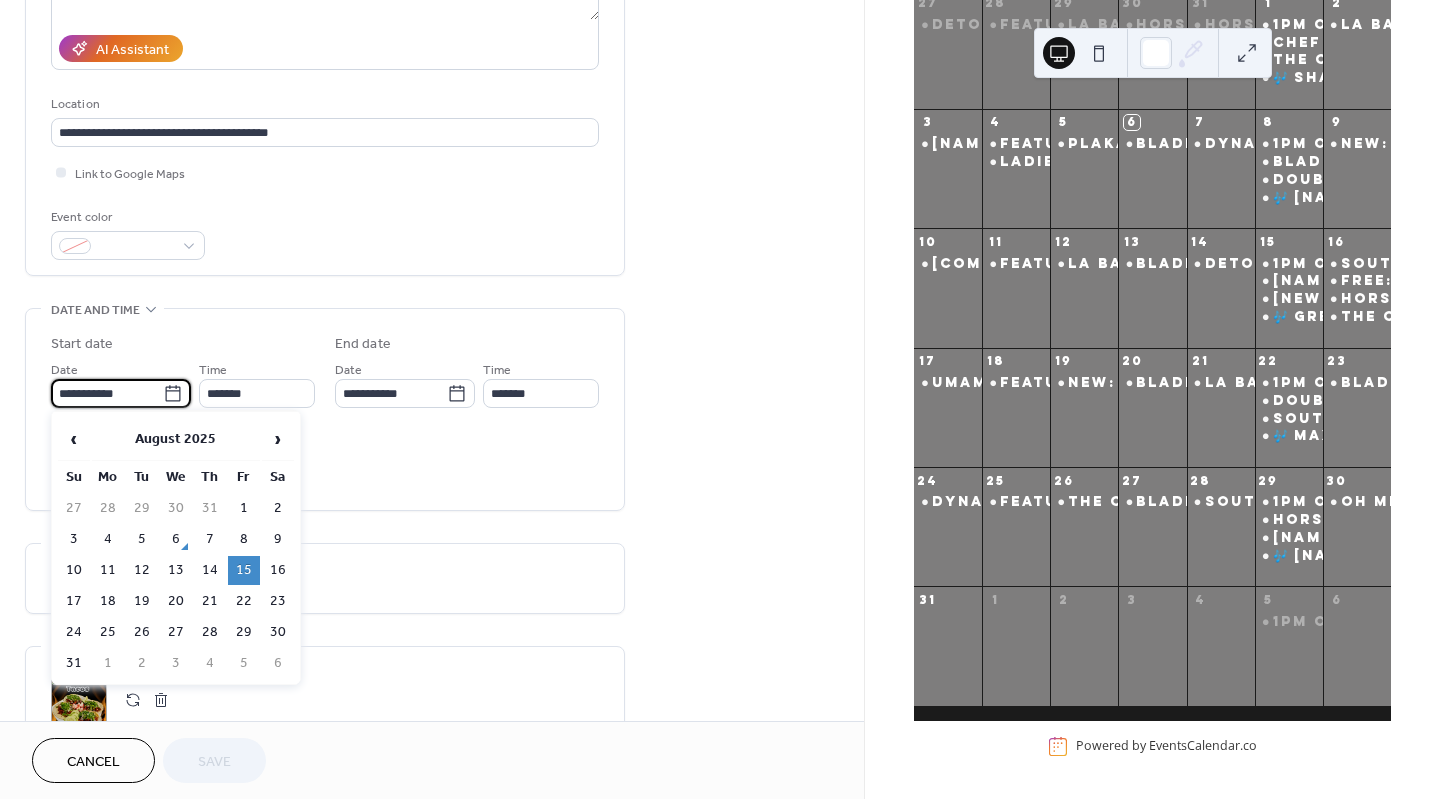 click on "**********" at bounding box center (107, 393) 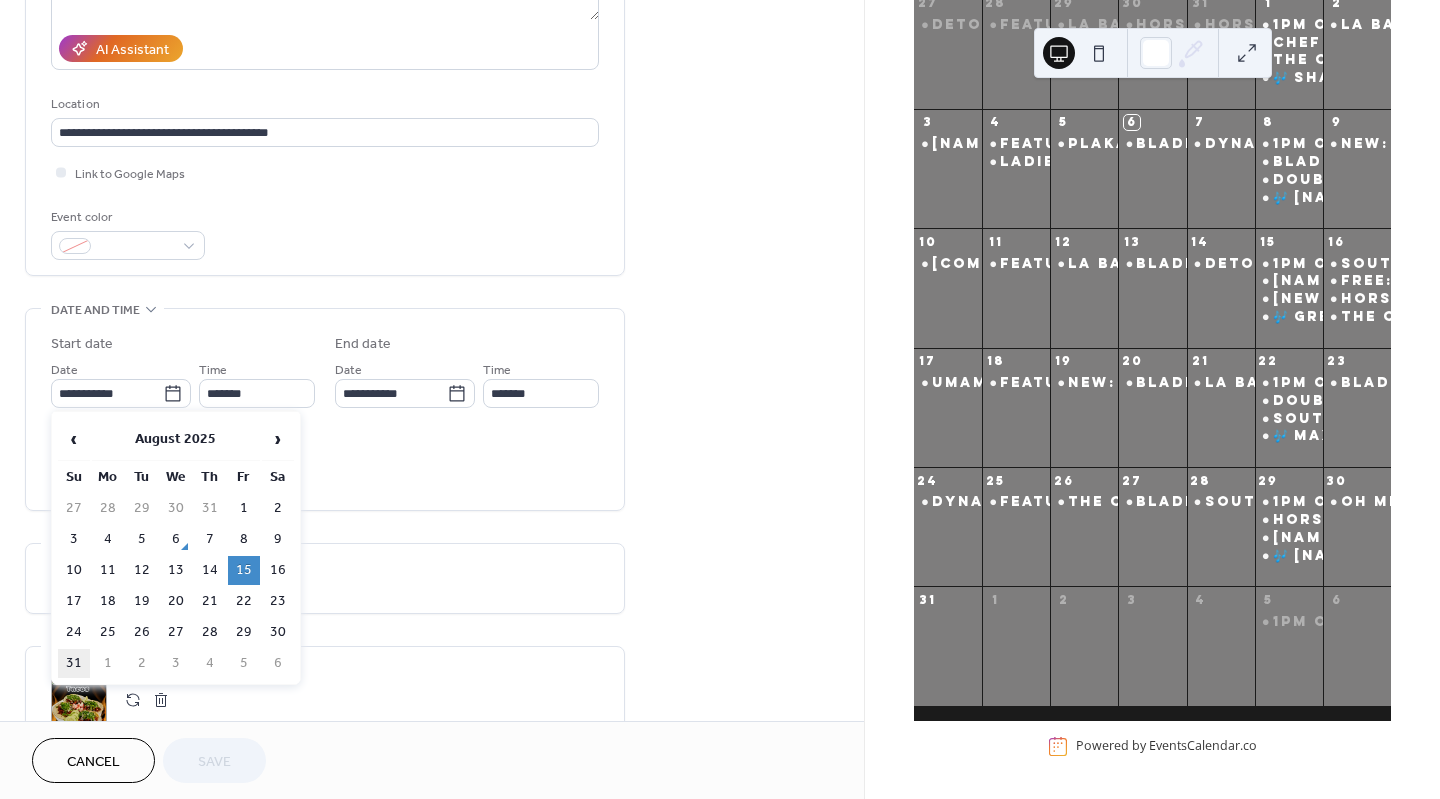 click on "31" at bounding box center [74, 663] 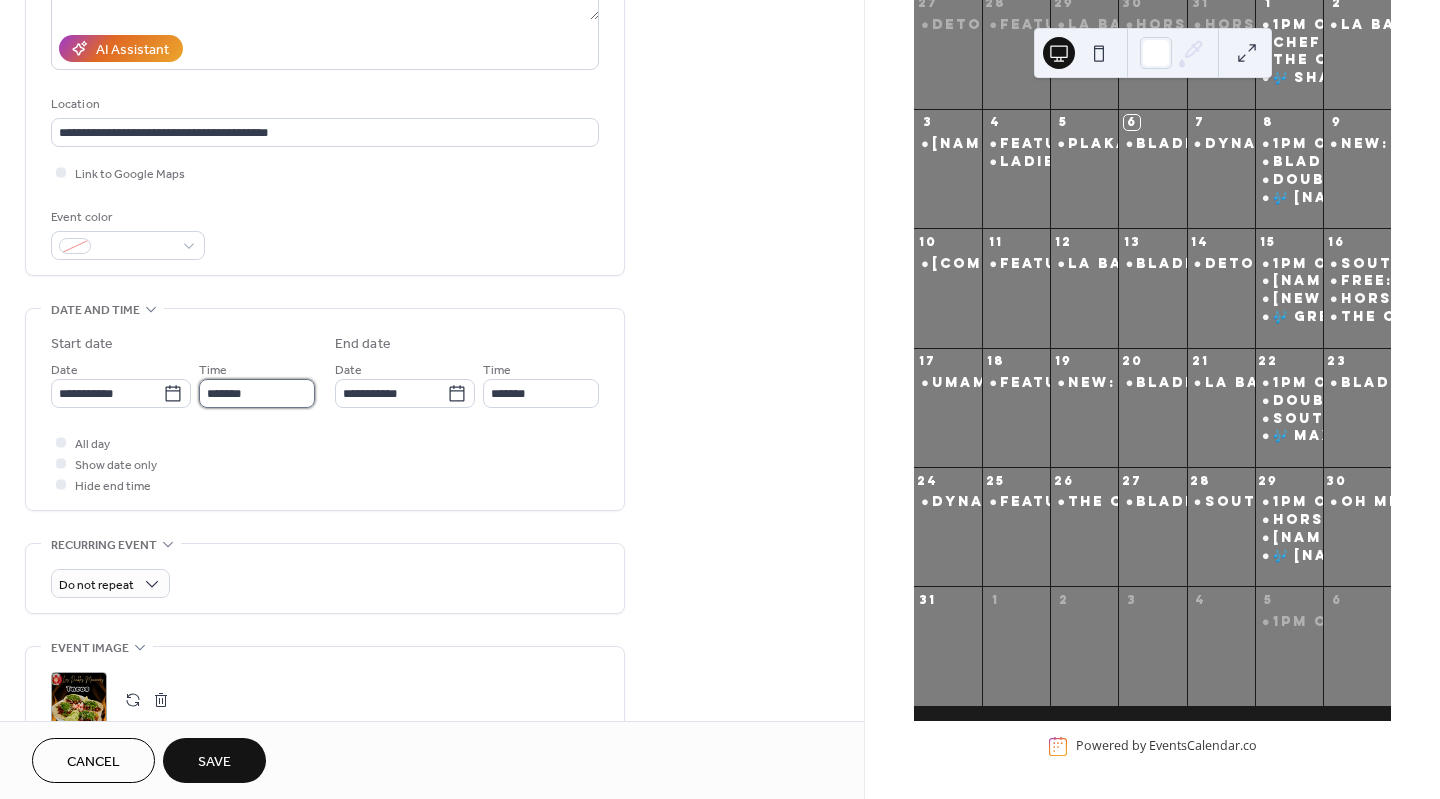 click on "*******" at bounding box center [257, 393] 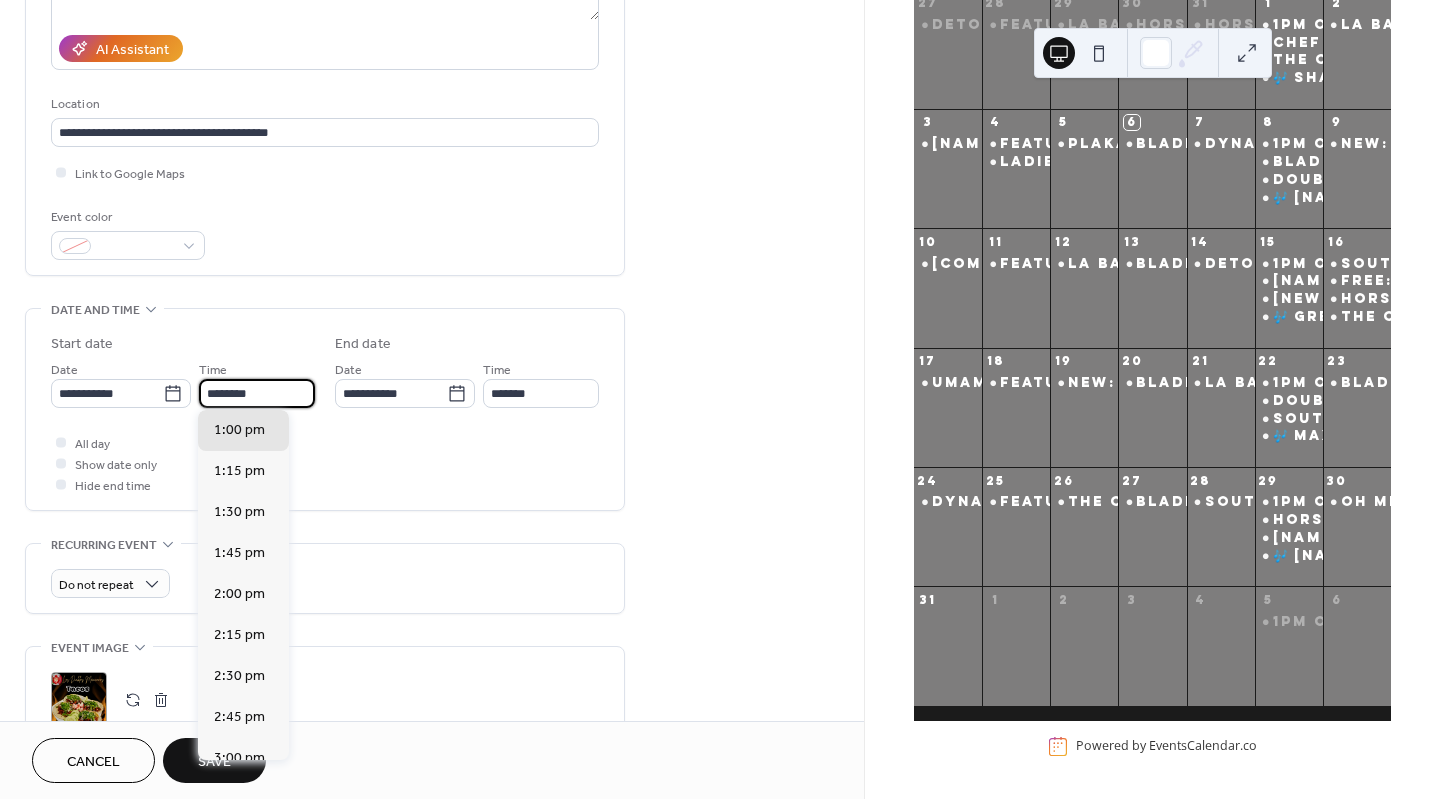 scroll, scrollTop: 1968, scrollLeft: 0, axis: vertical 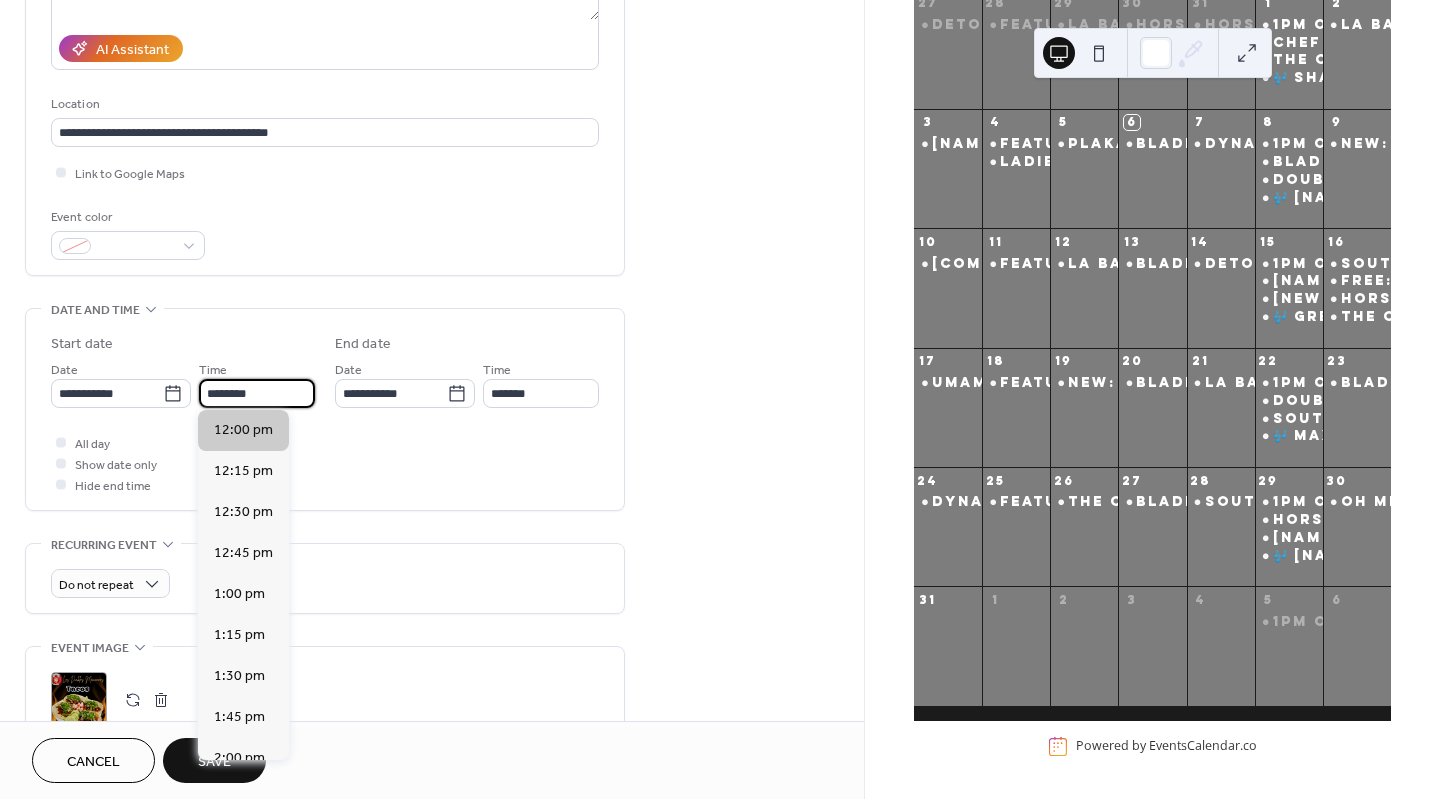 type on "********" 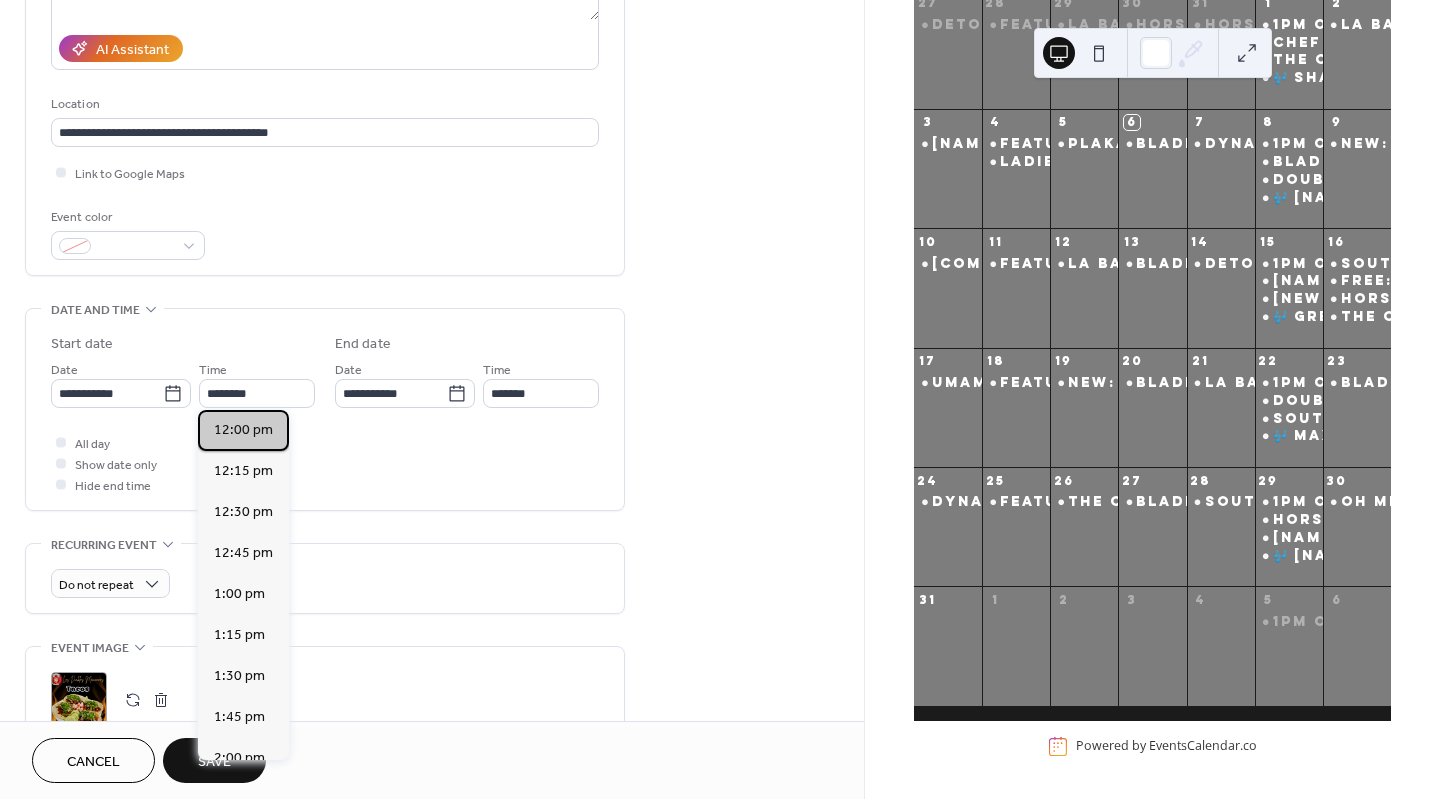 click on "12:00 pm" at bounding box center (243, 430) 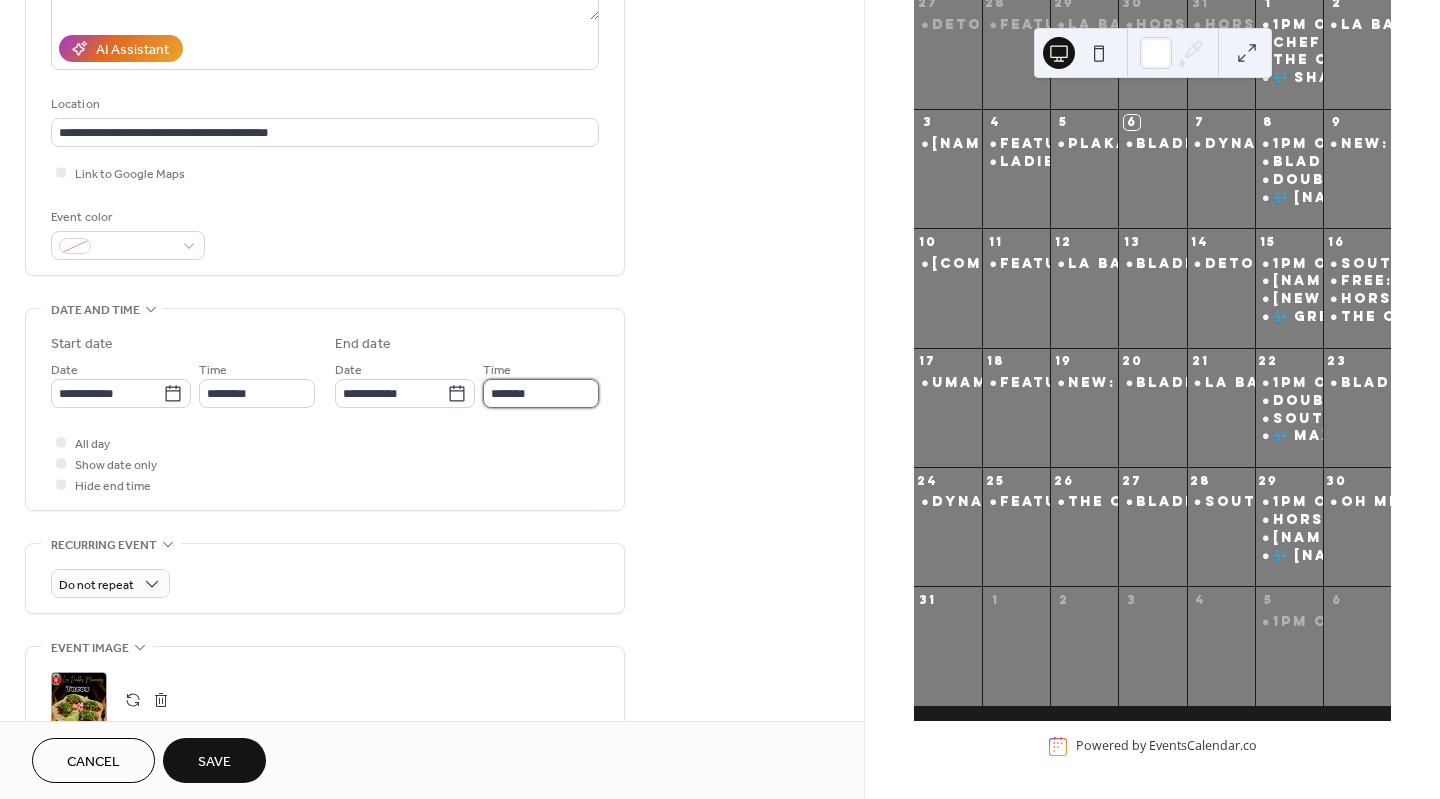 click on "*******" at bounding box center [541, 393] 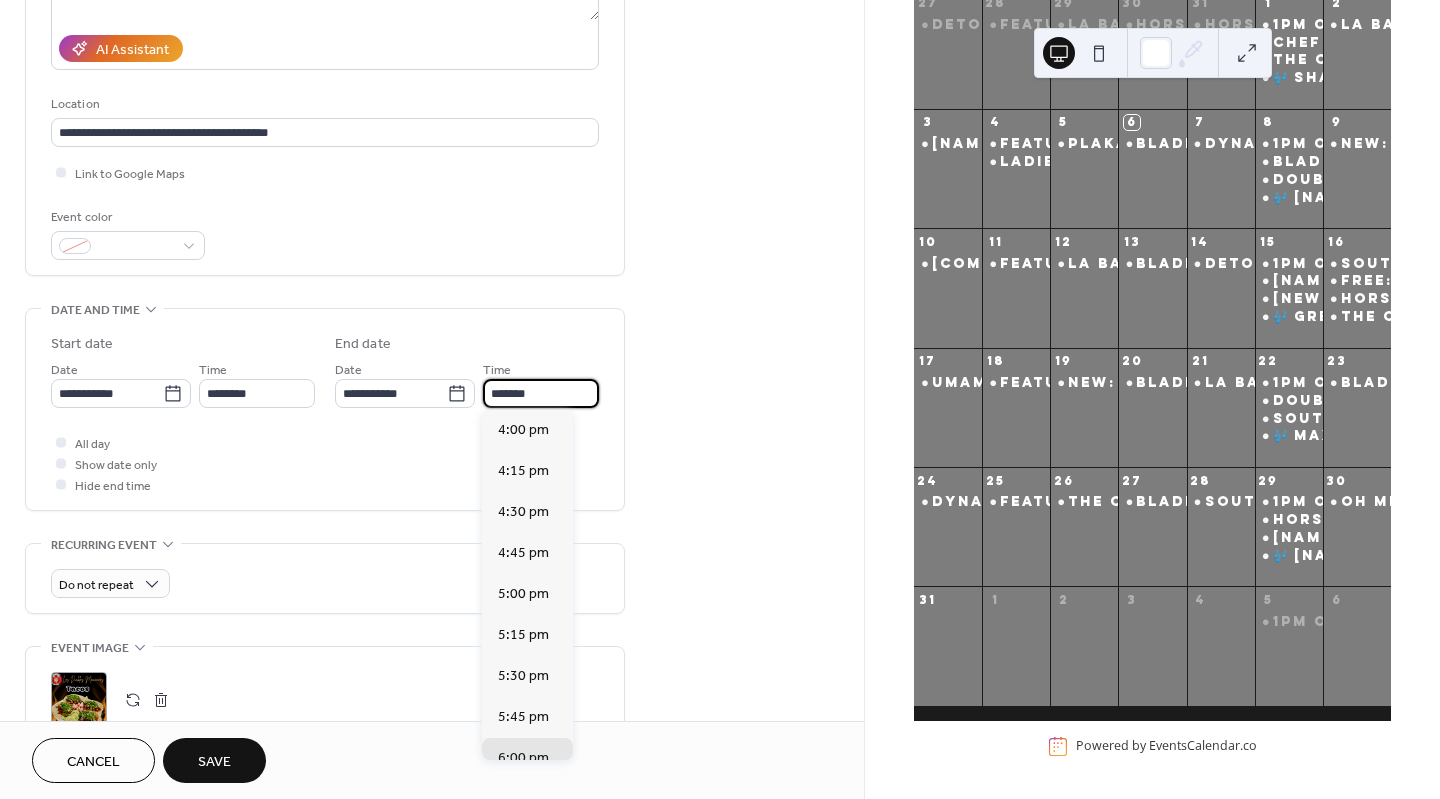 scroll, scrollTop: 943, scrollLeft: 0, axis: vertical 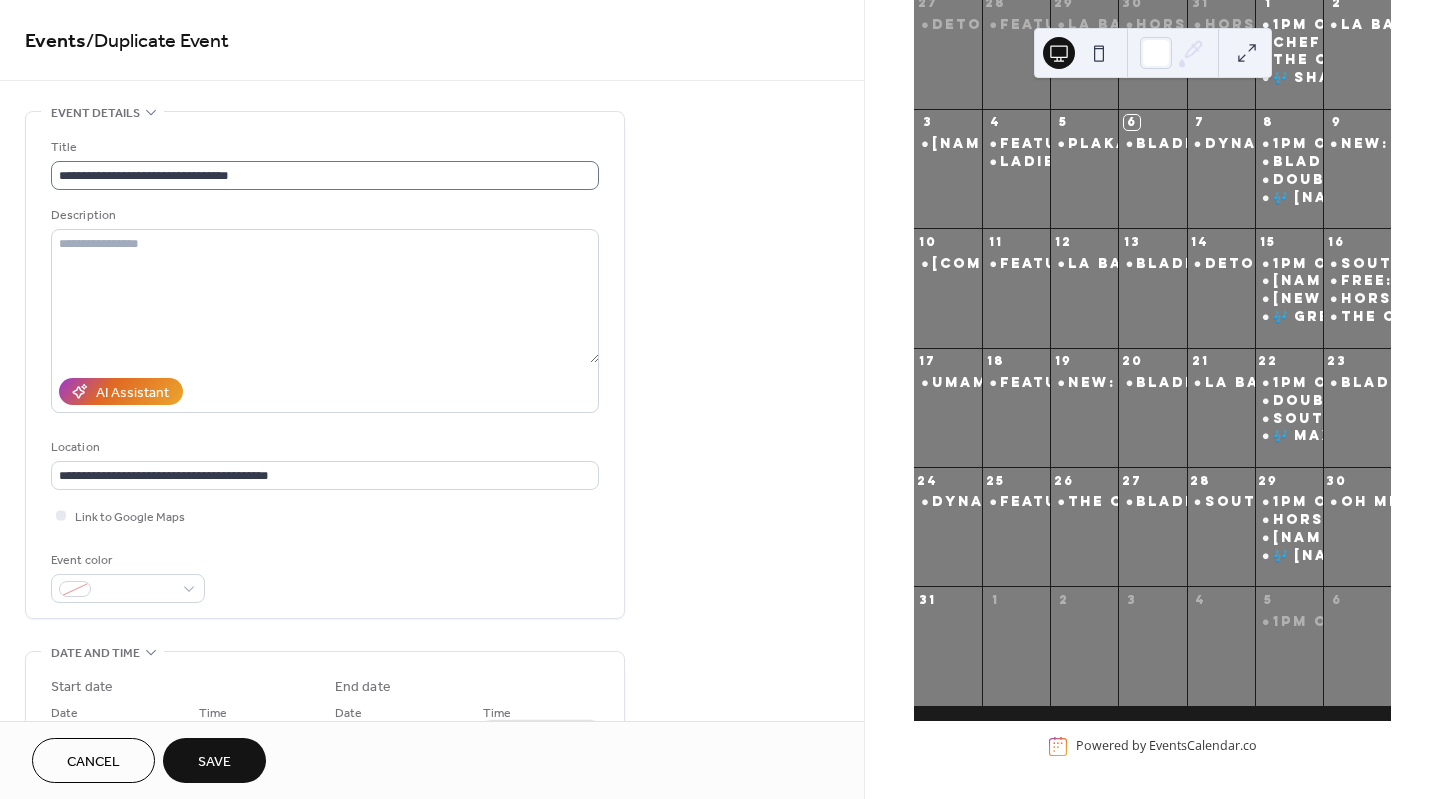 type on "*******" 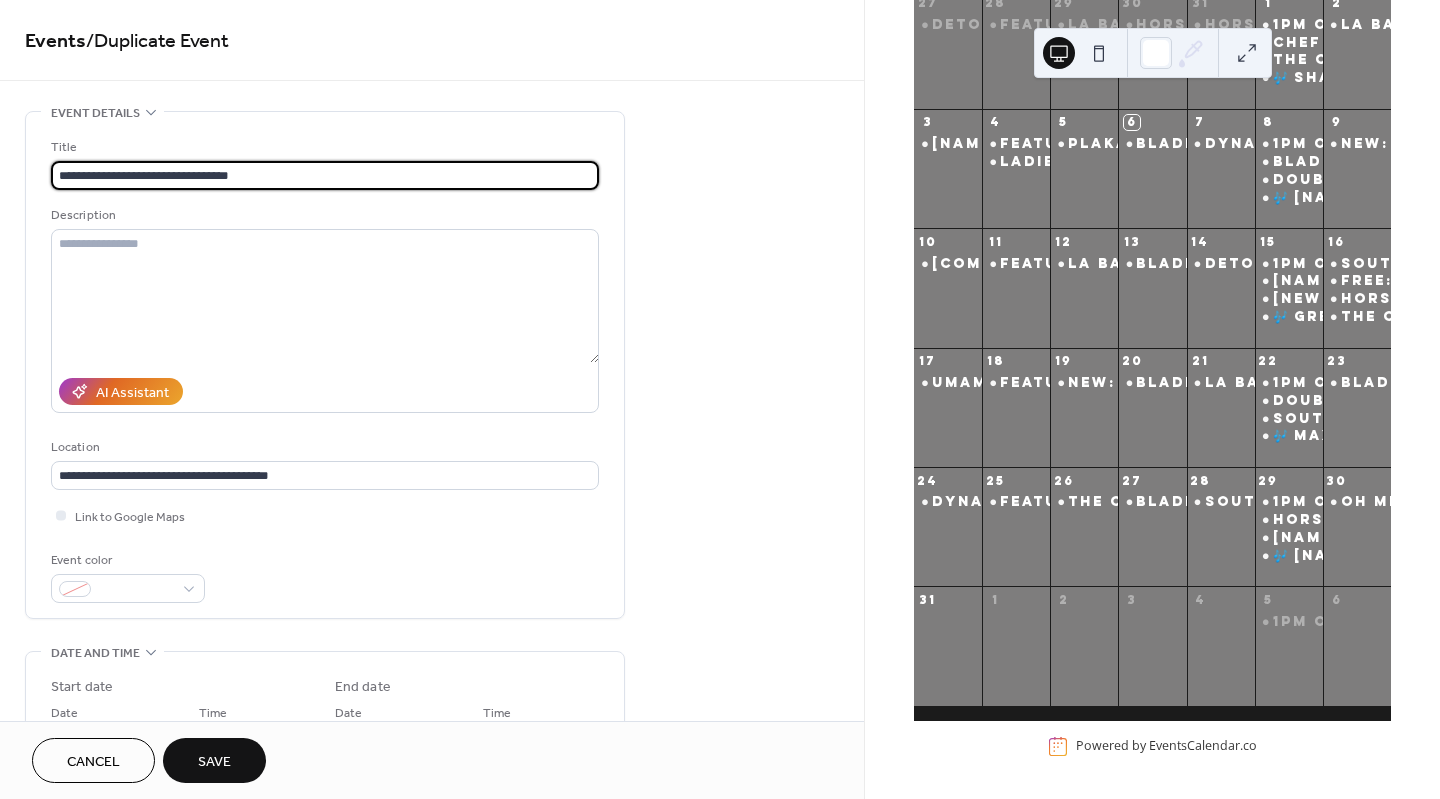 click on "**********" at bounding box center (325, 175) 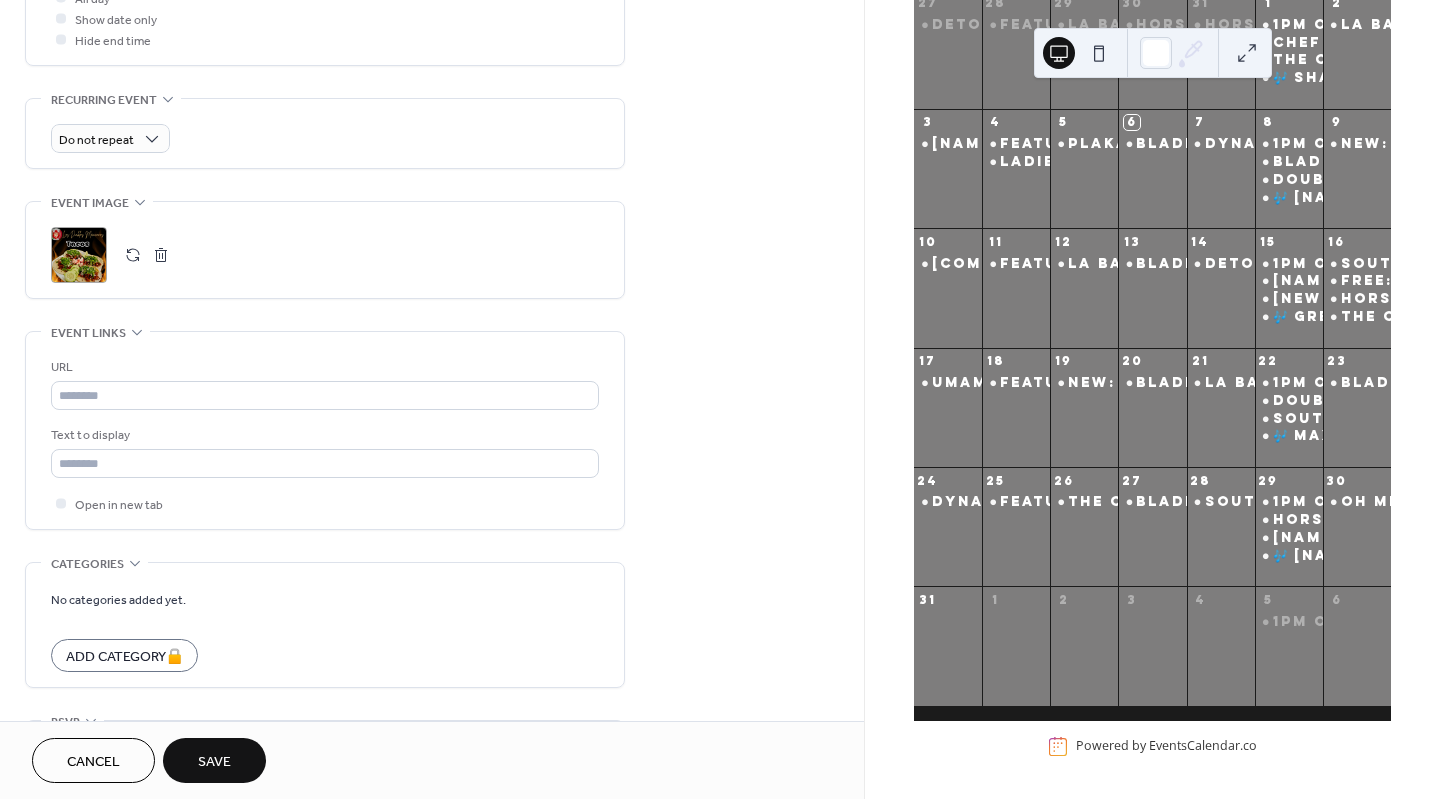 scroll, scrollTop: 789, scrollLeft: 0, axis: vertical 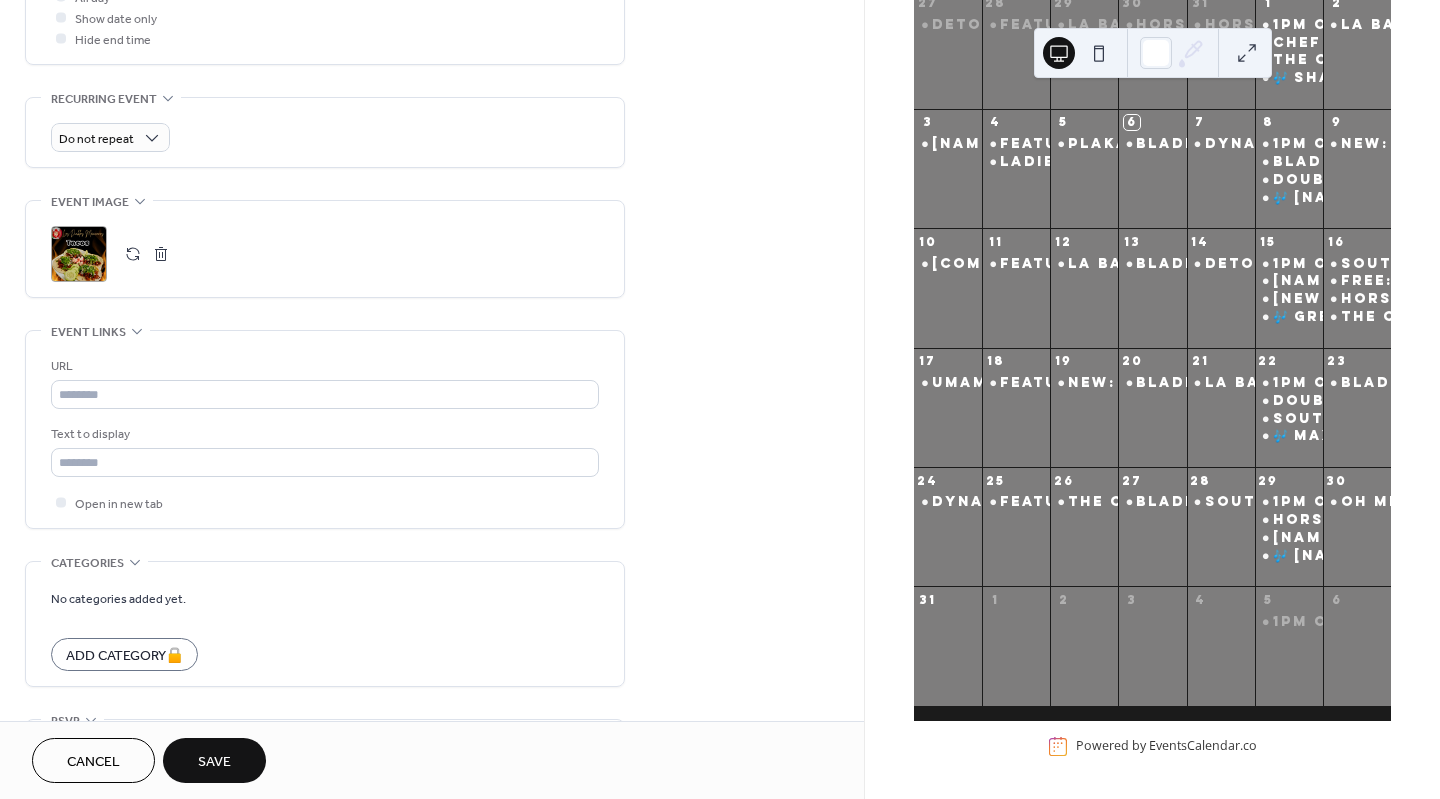 type on "**********" 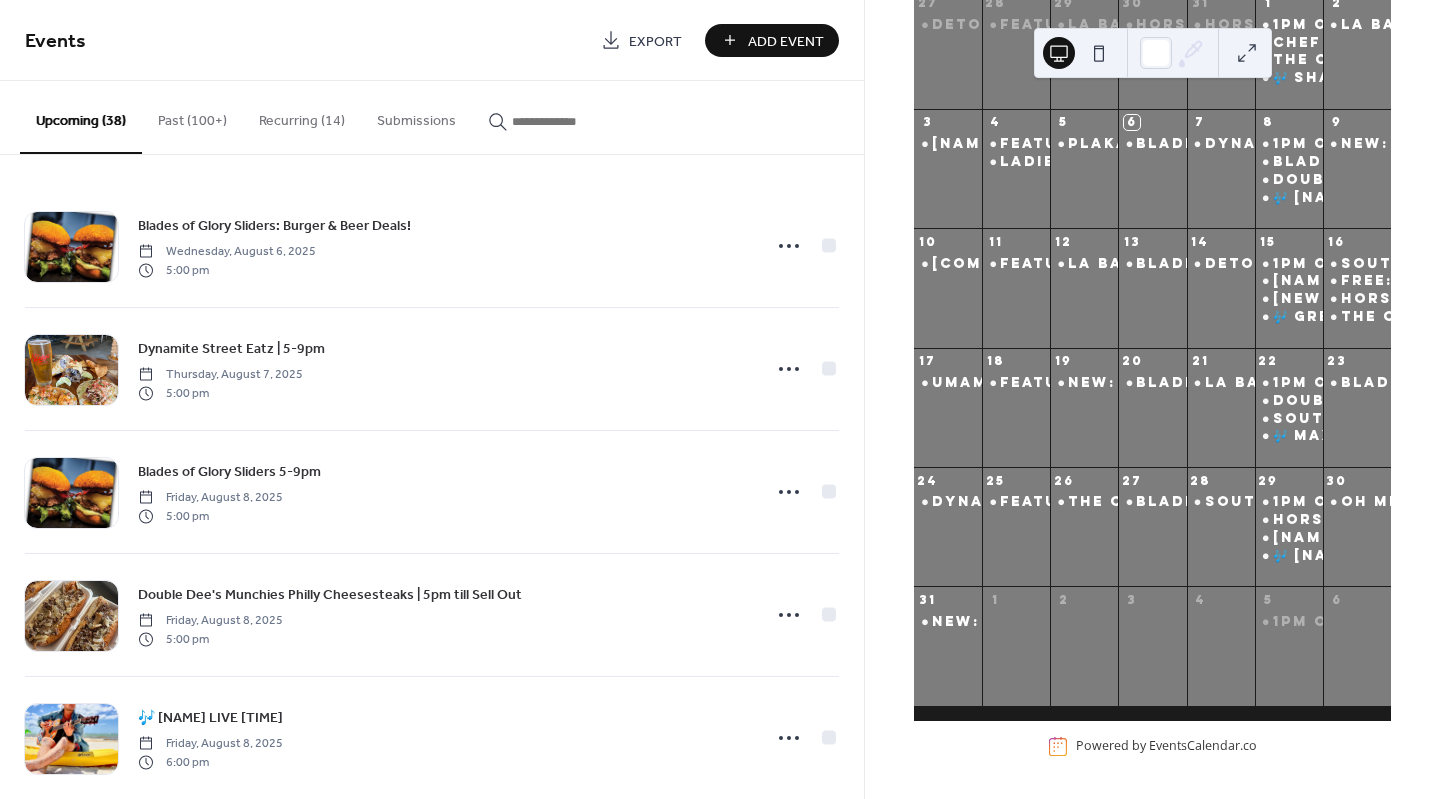 click at bounding box center (572, 121) 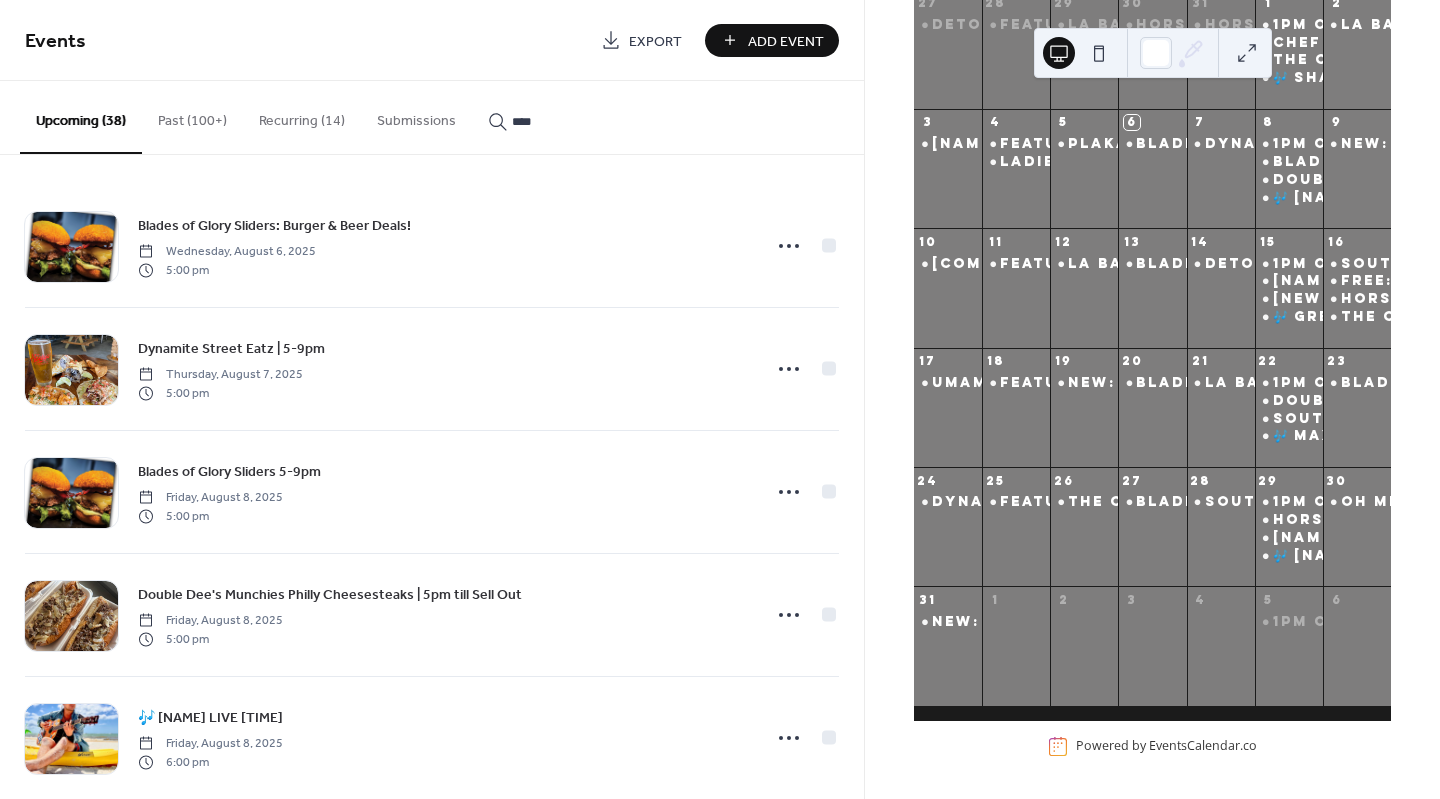 click on "***" at bounding box center (560, 116) 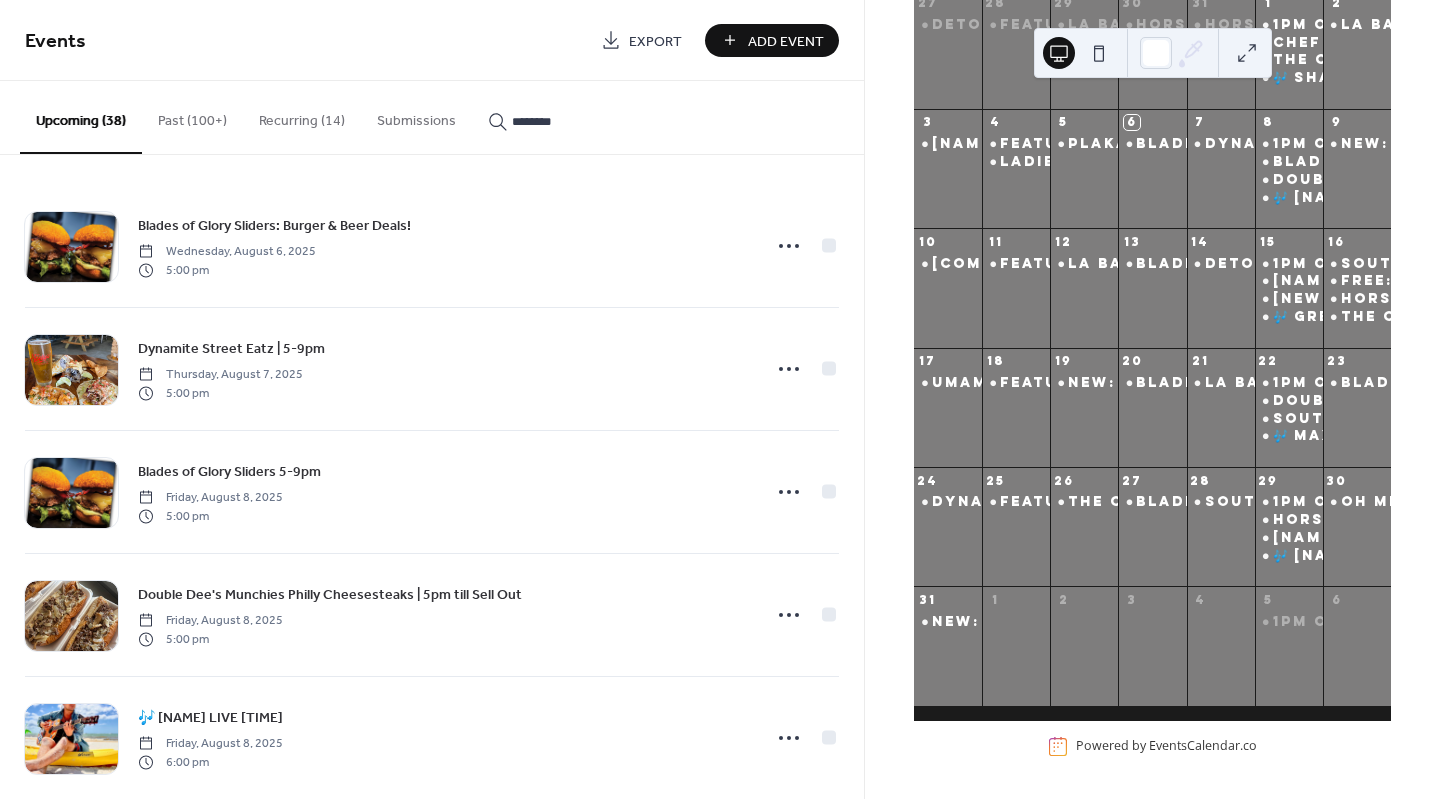 type on "********" 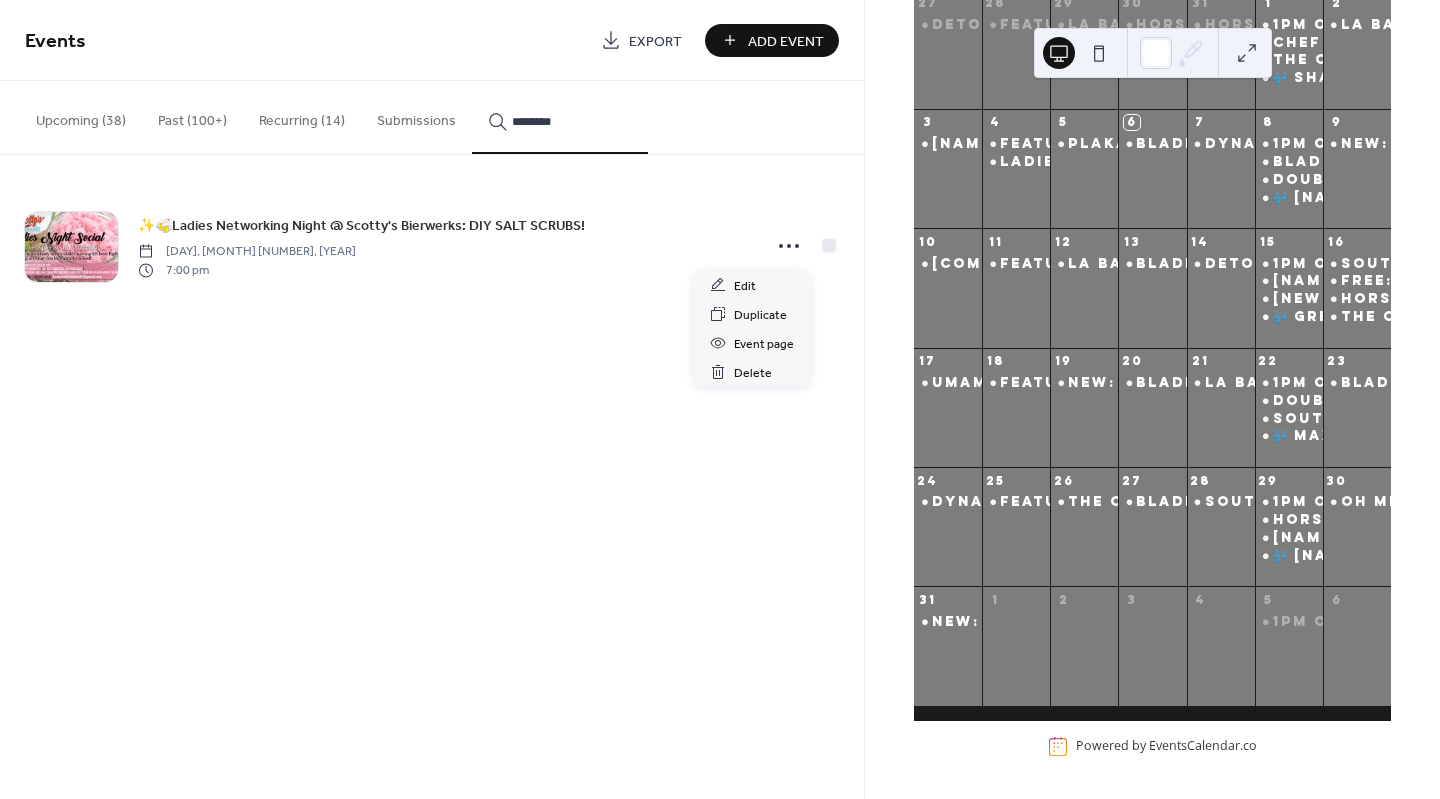 click 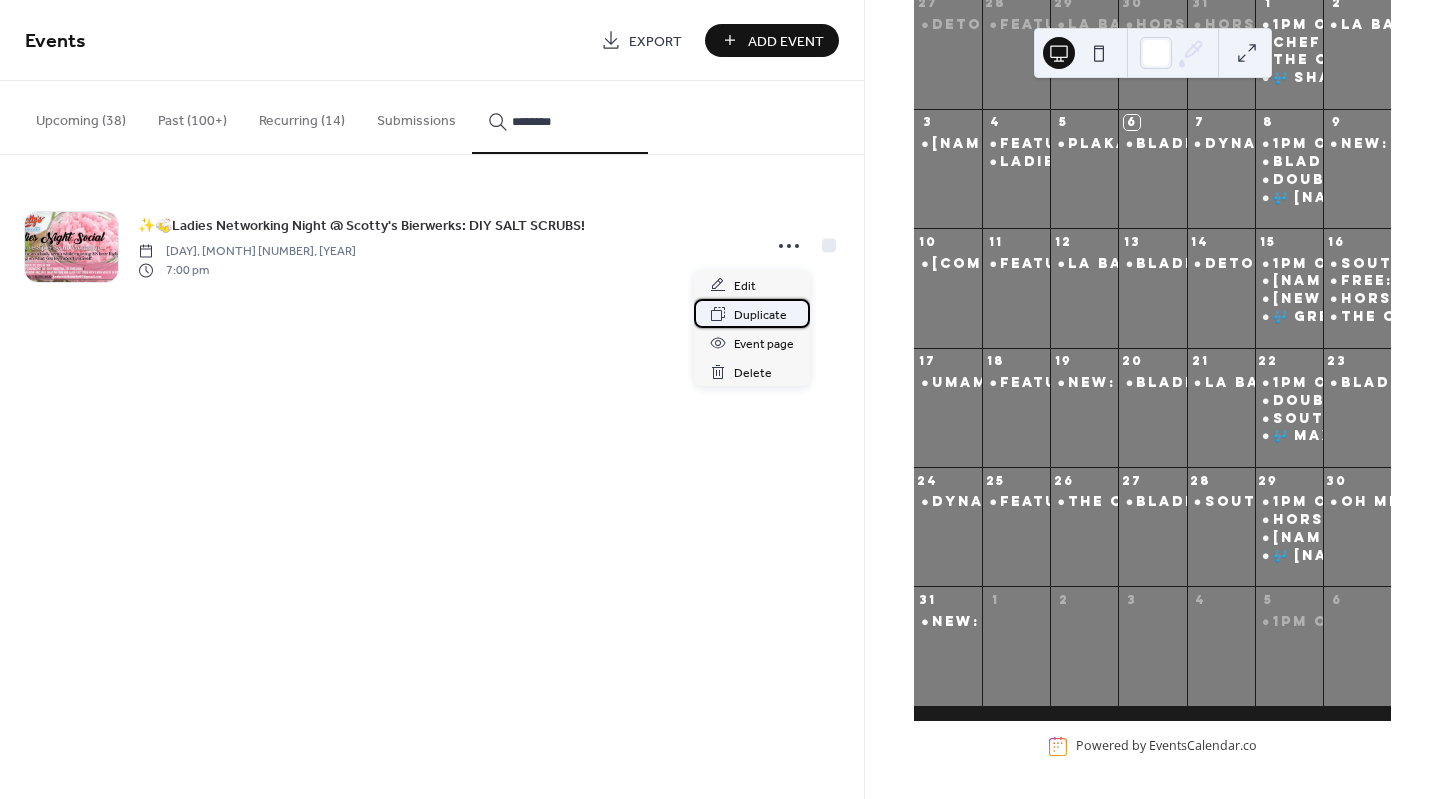 click on "Duplicate" at bounding box center (760, 315) 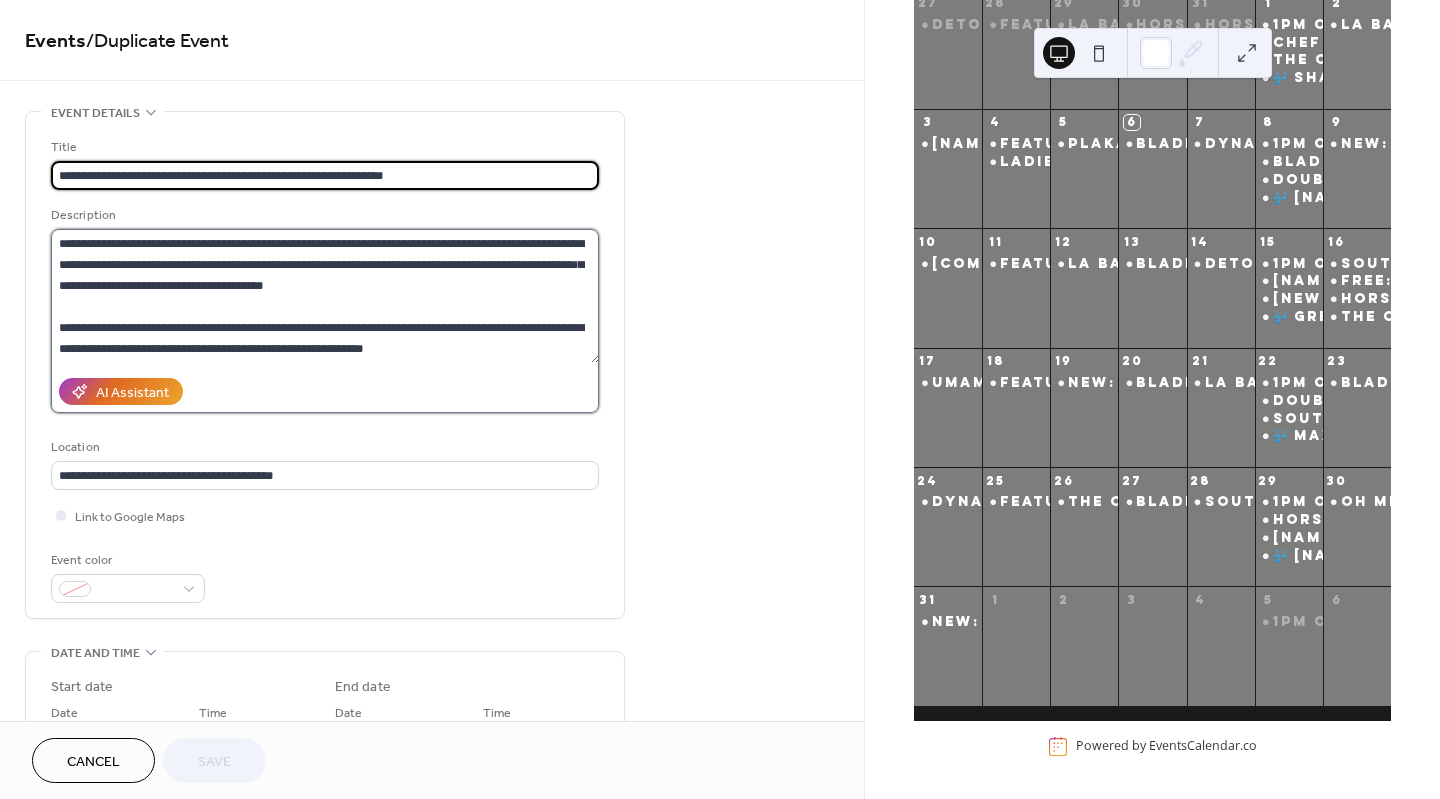 click at bounding box center [325, 296] 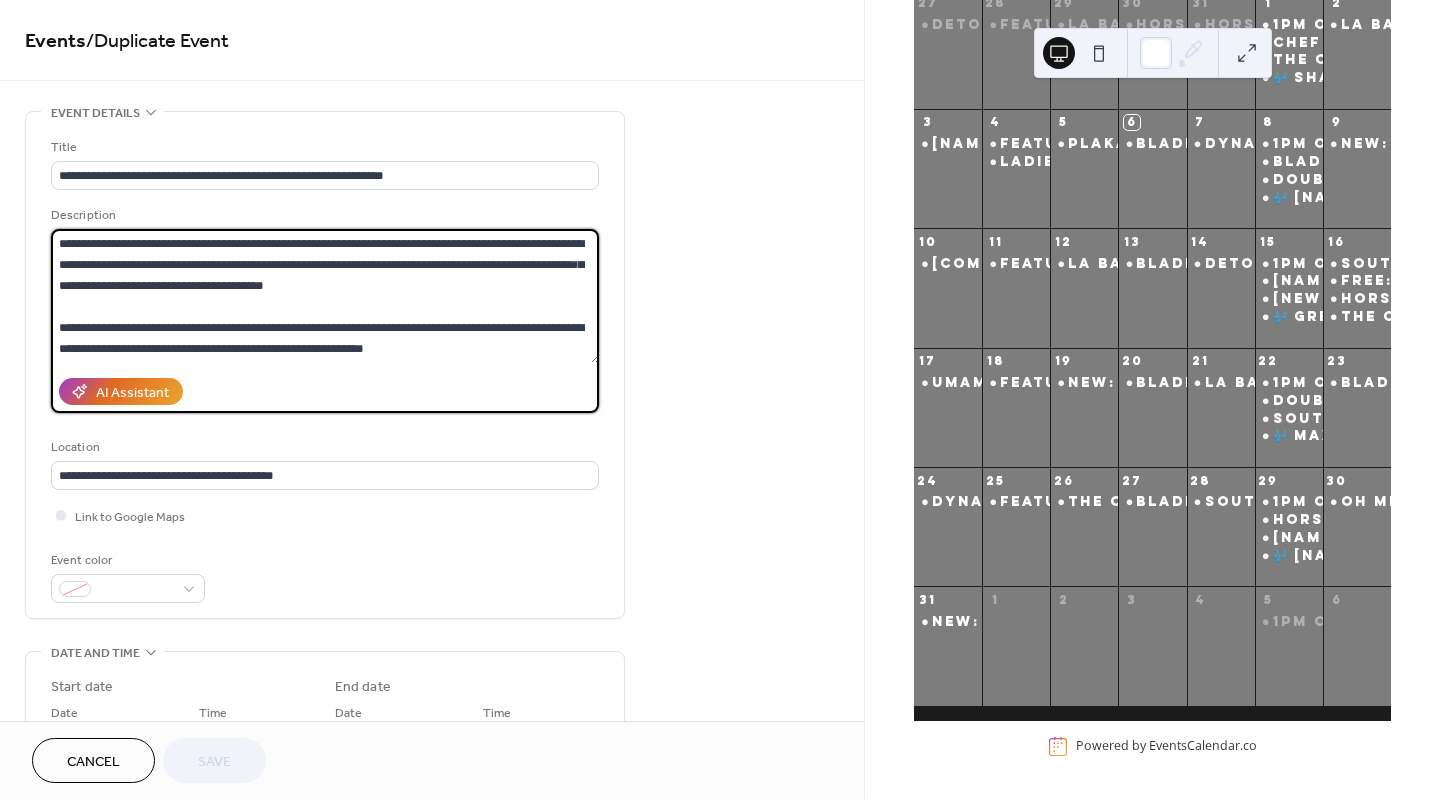paste on "**********" 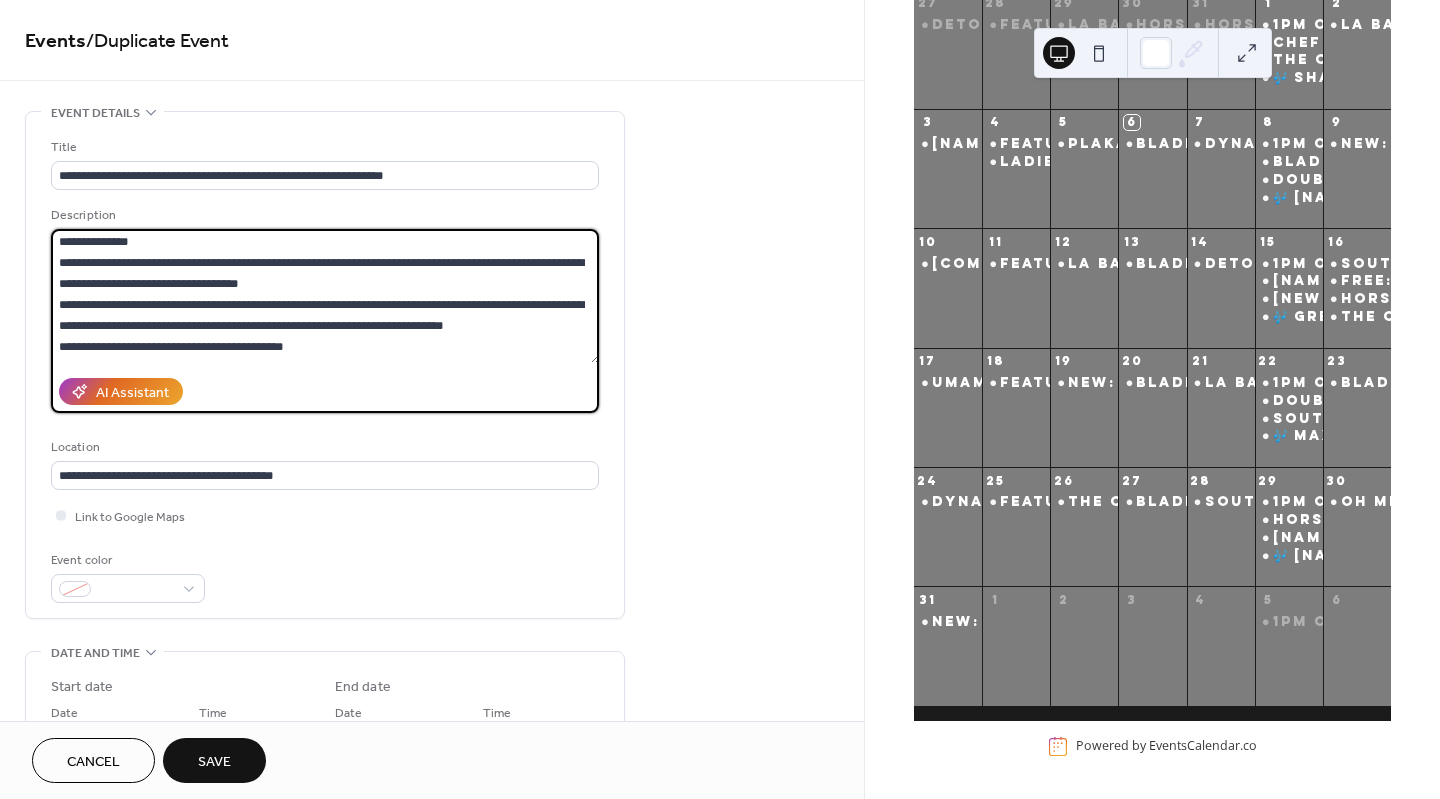 scroll, scrollTop: 230, scrollLeft: 0, axis: vertical 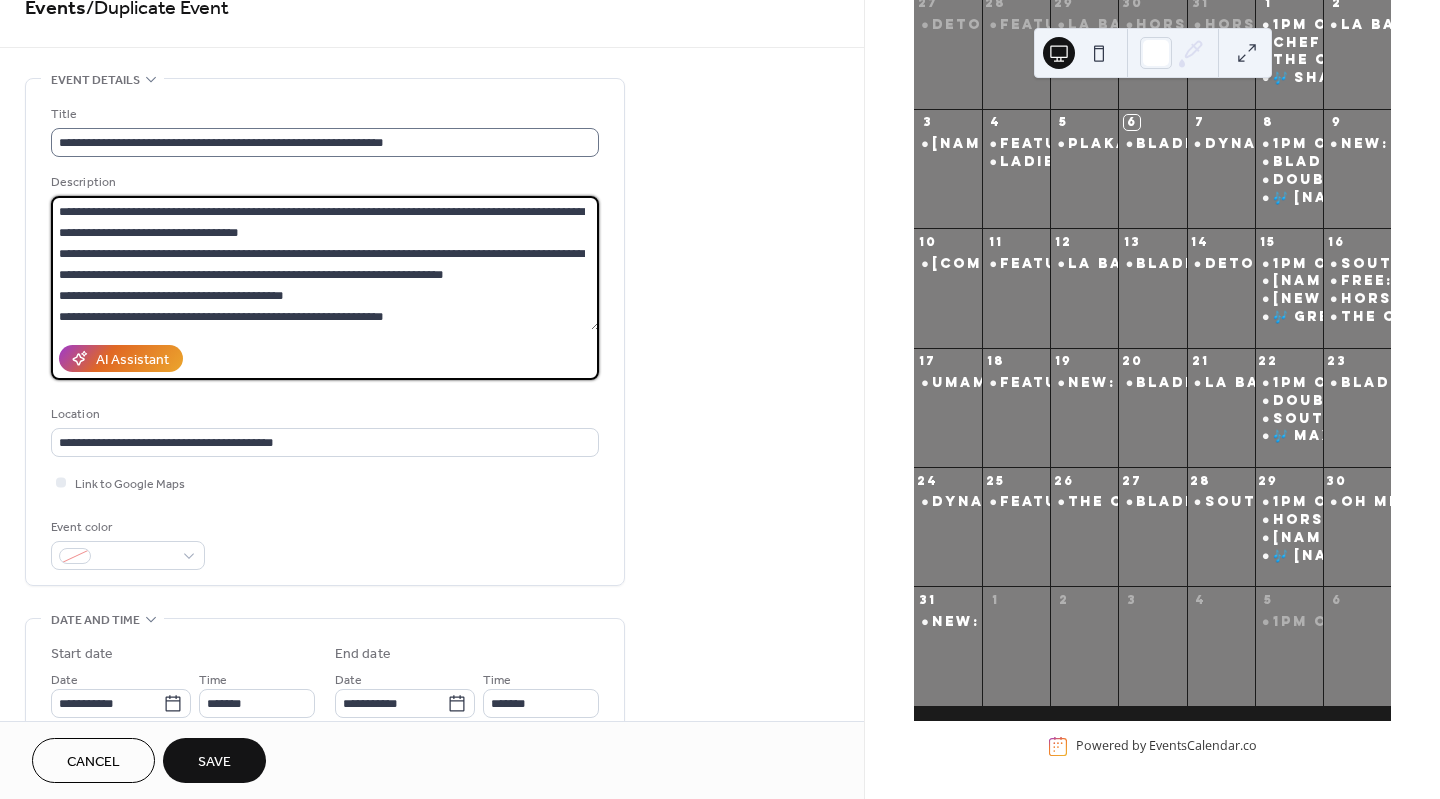 type on "**********" 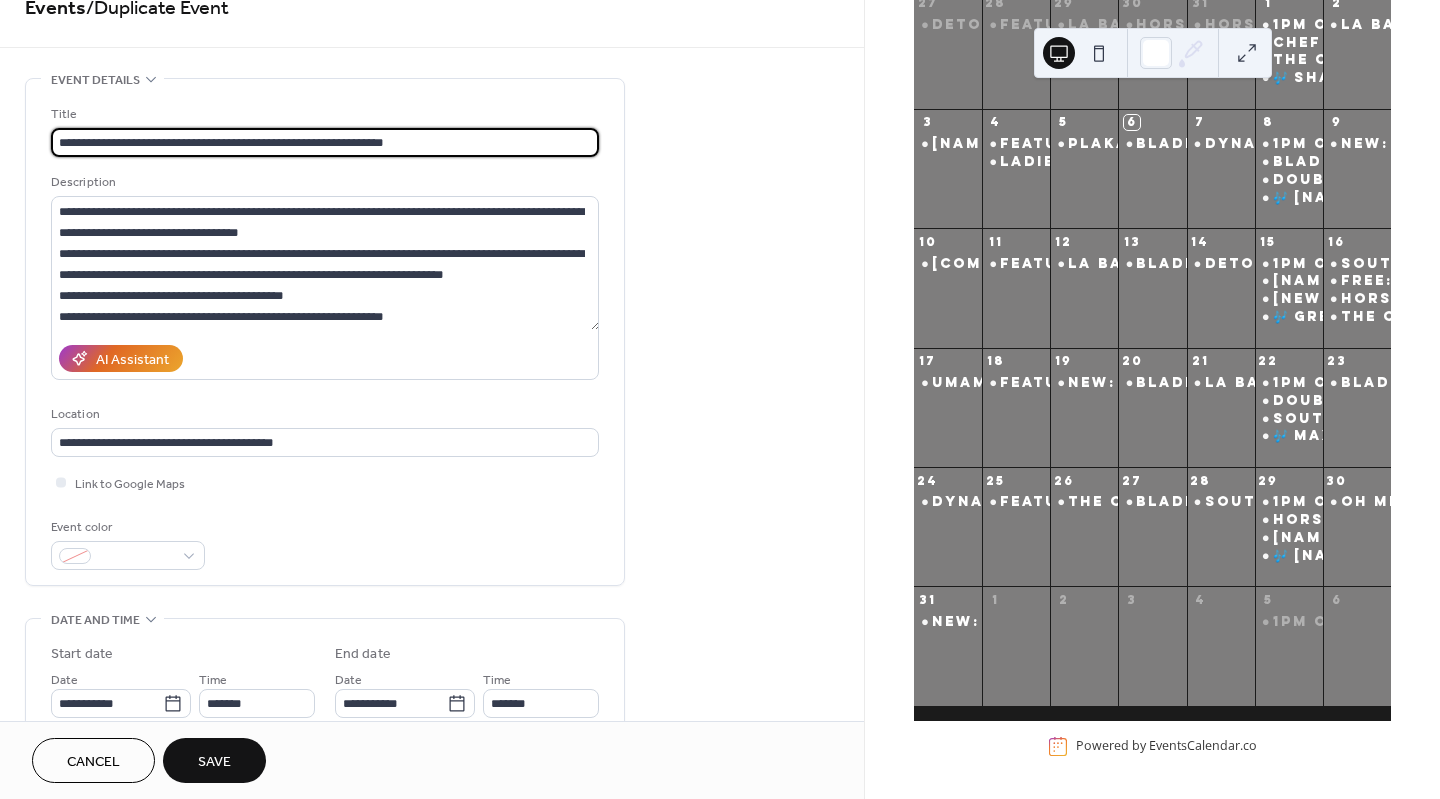 drag, startPoint x: 463, startPoint y: 140, endPoint x: 92, endPoint y: 120, distance: 371.5387 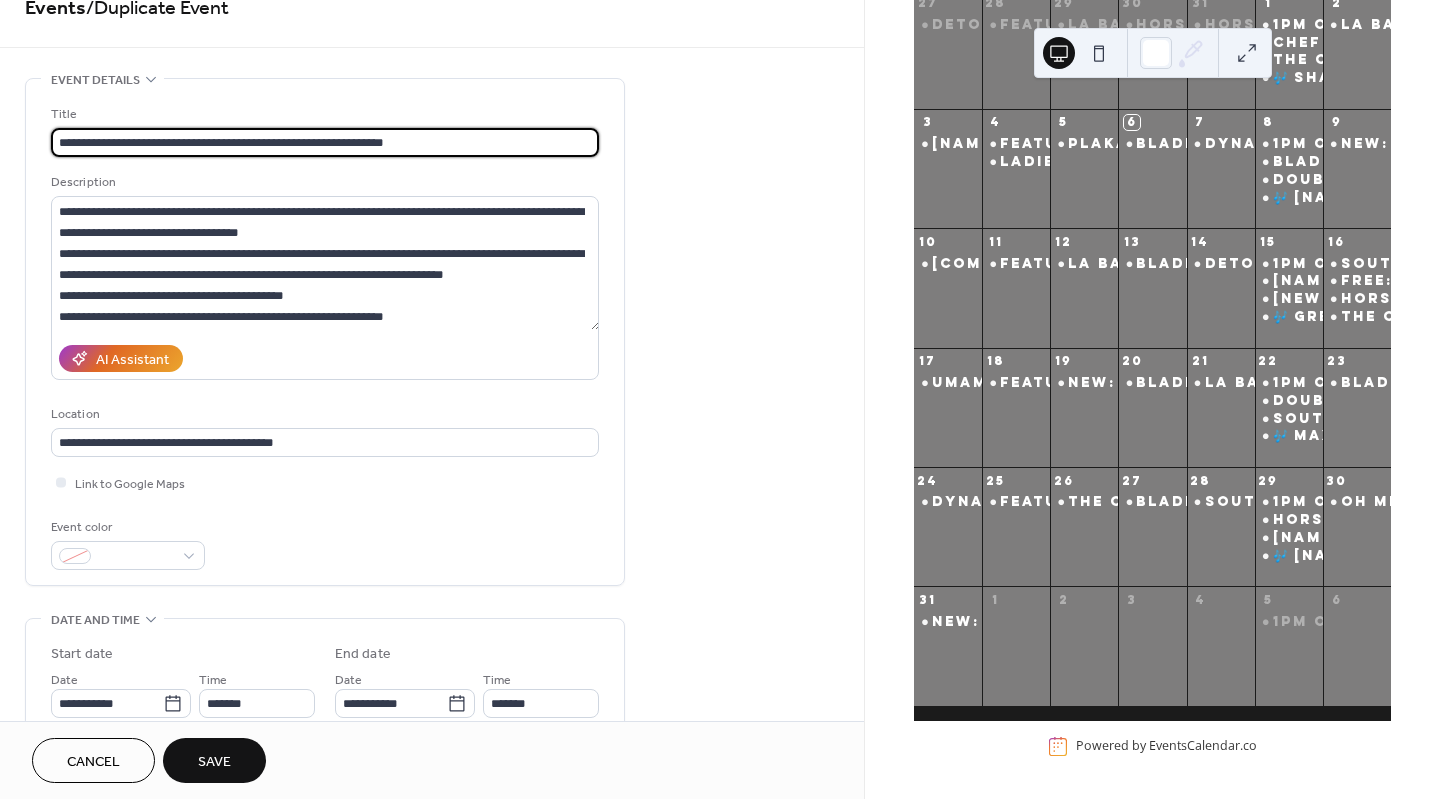 click on "**********" at bounding box center (325, 130) 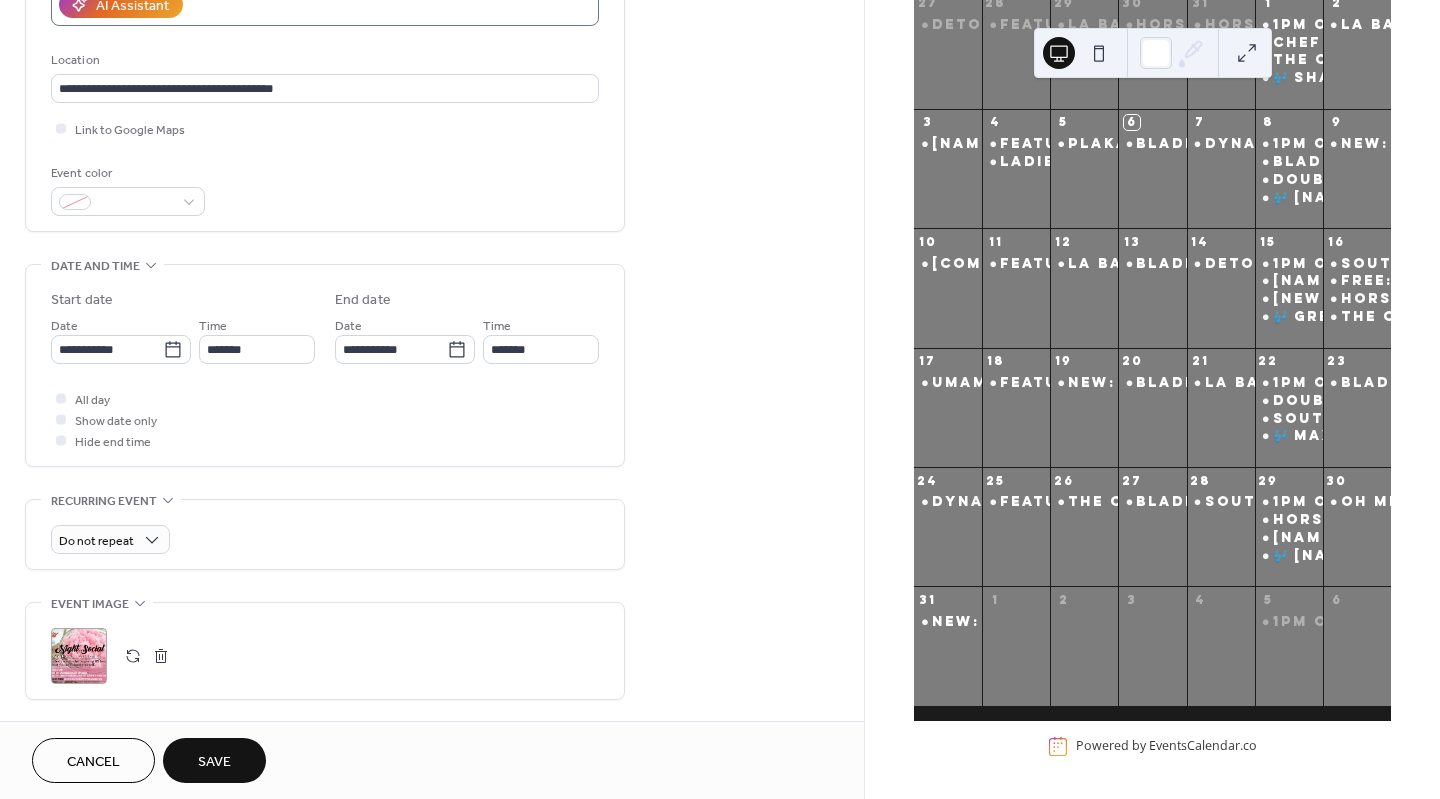 scroll, scrollTop: 388, scrollLeft: 0, axis: vertical 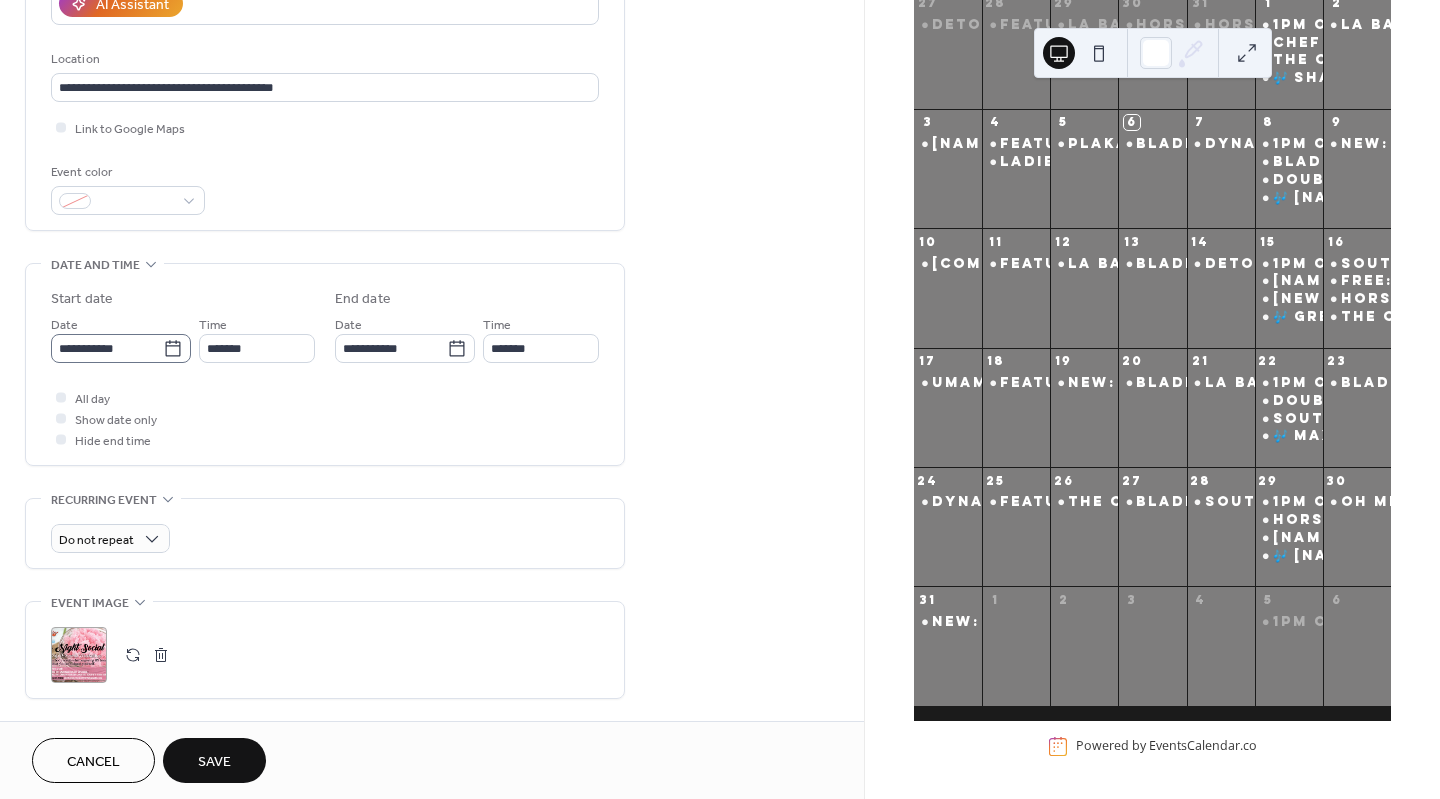 type on "**********" 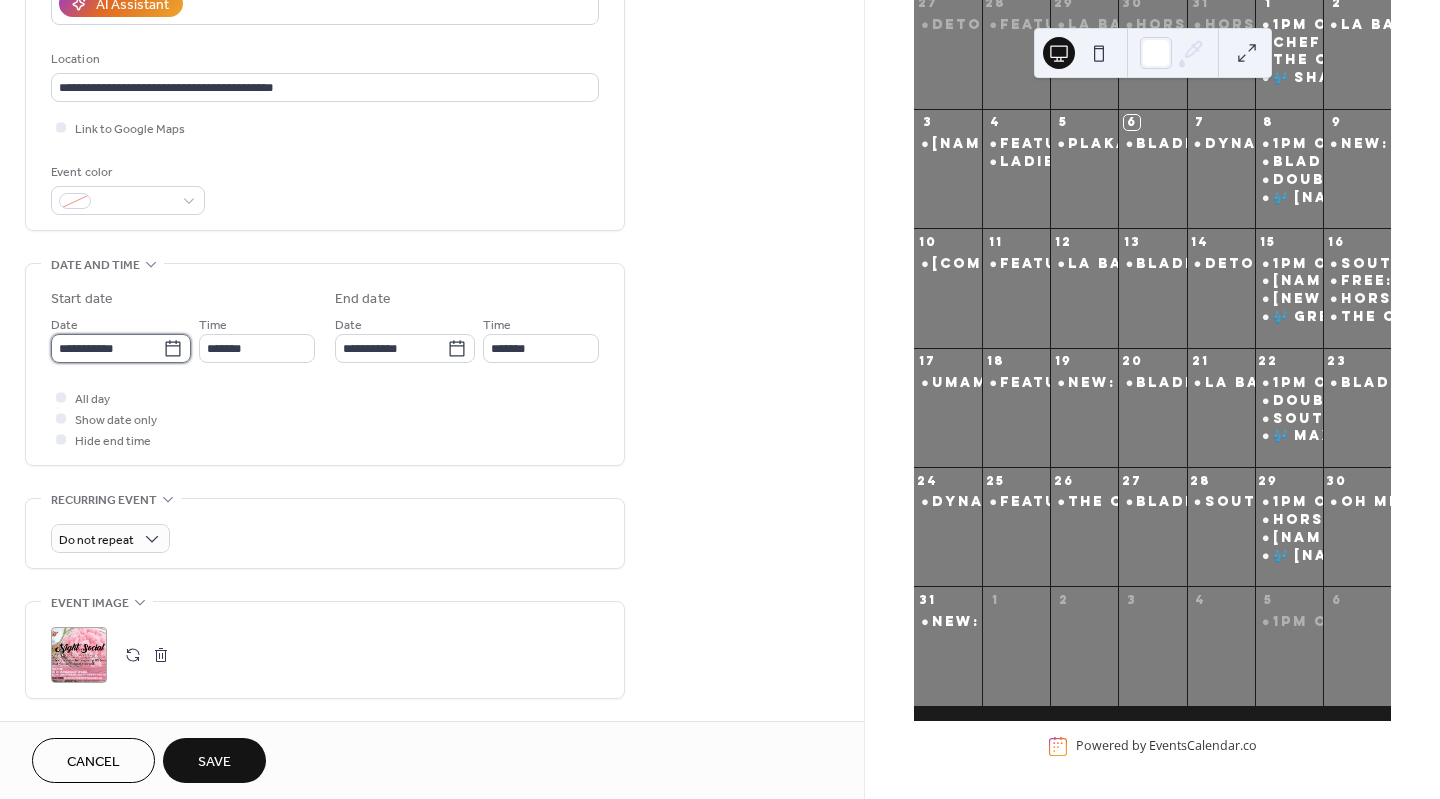 click on "**********" at bounding box center [107, 348] 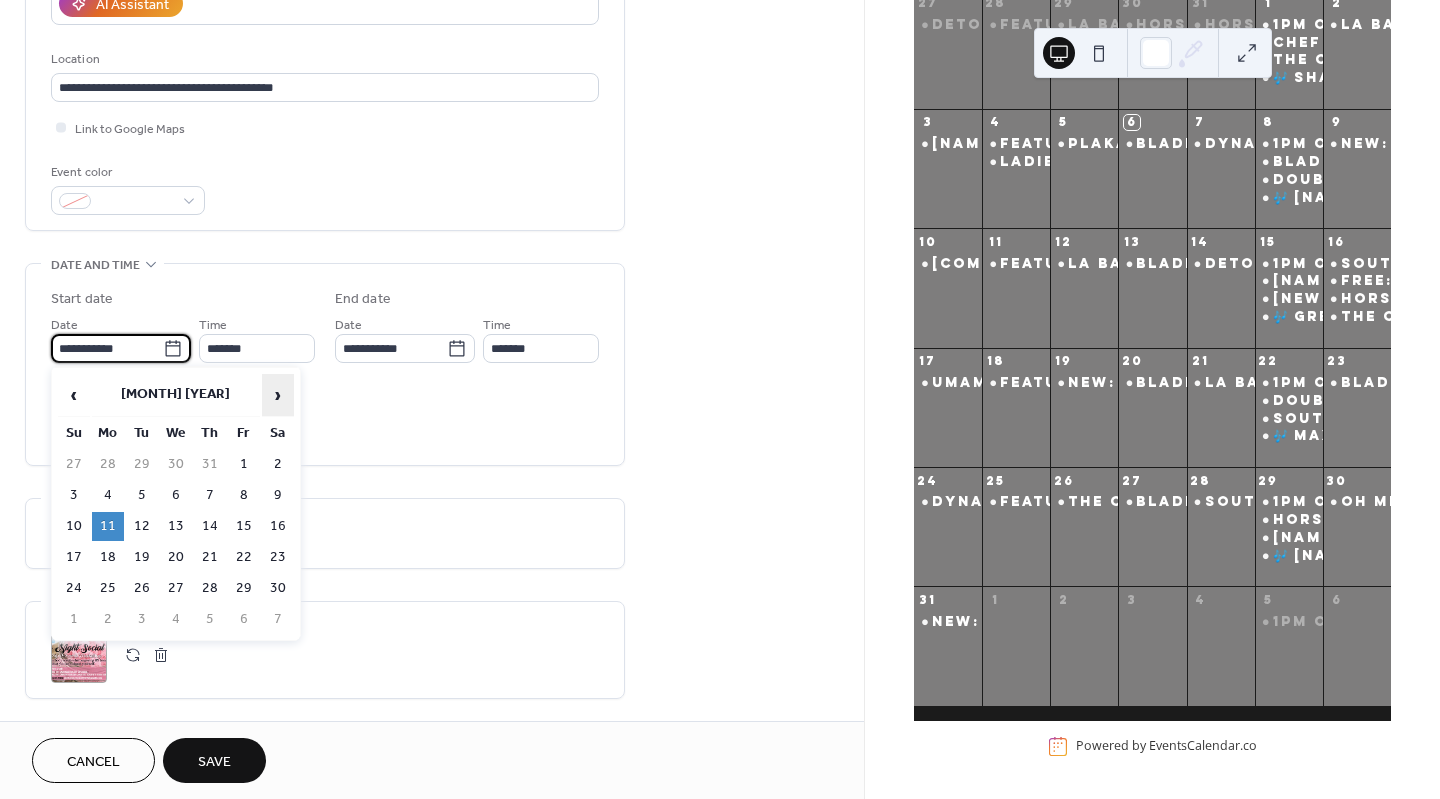 click on "›" at bounding box center (278, 395) 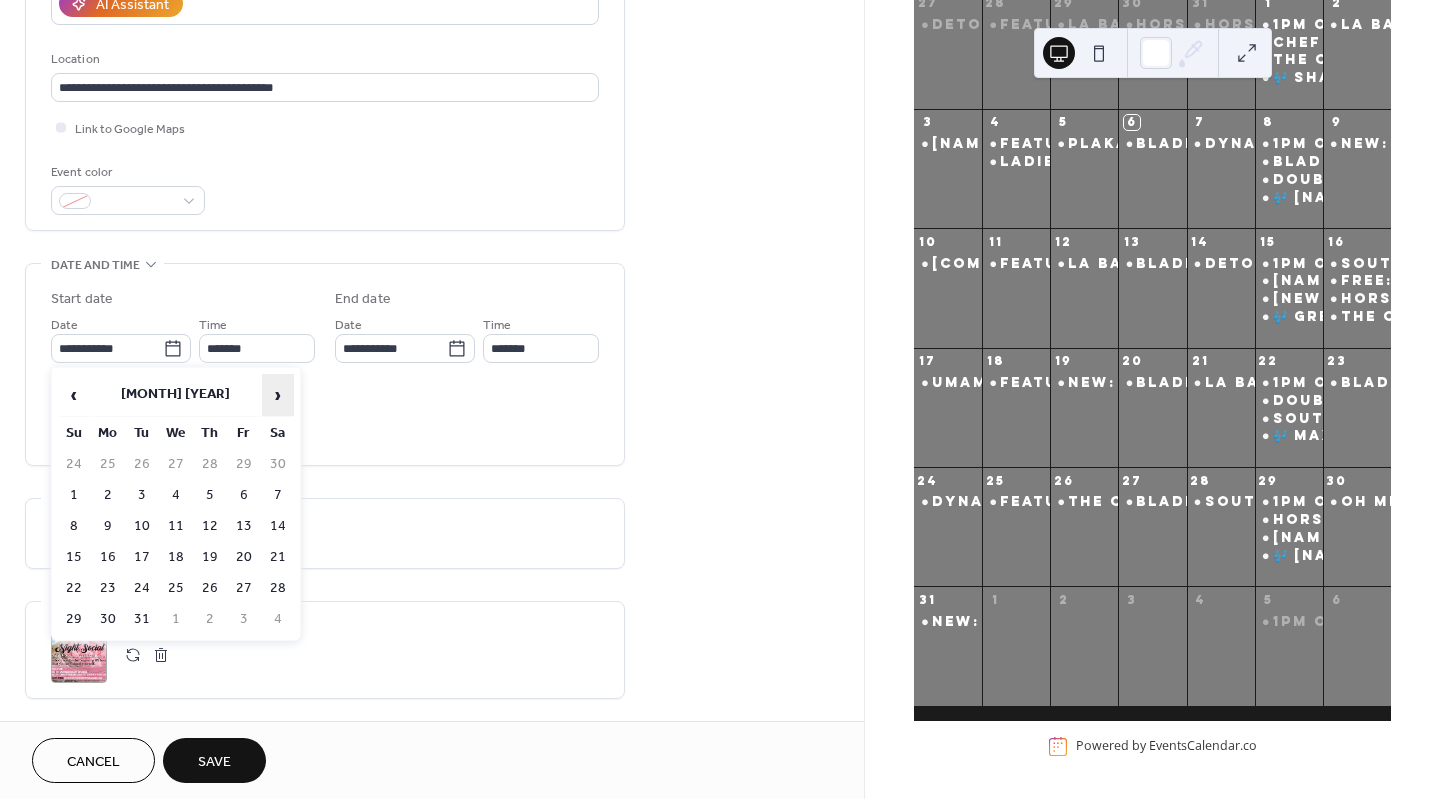 click on "›" at bounding box center (278, 395) 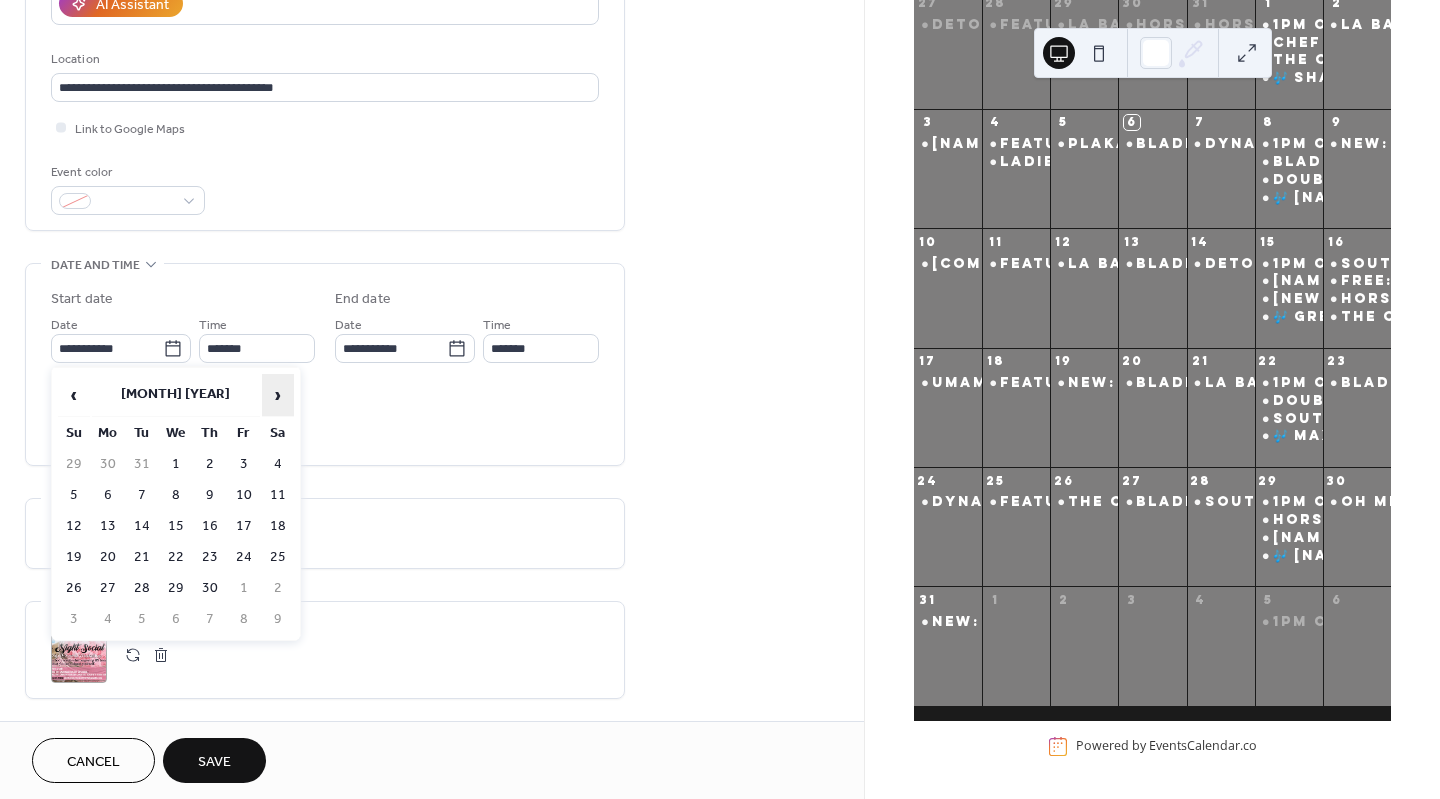 click on "›" at bounding box center (278, 395) 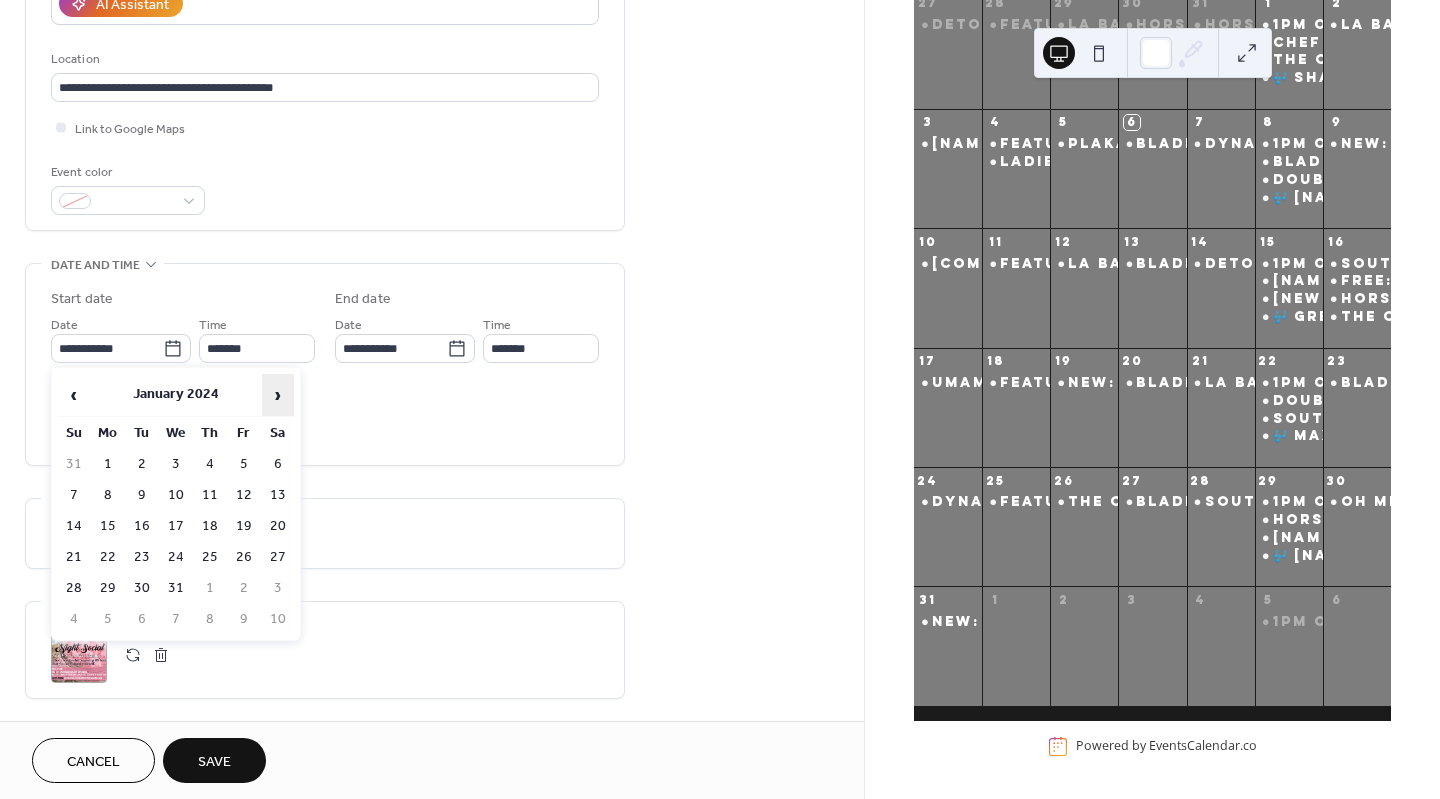 click on "›" at bounding box center (278, 395) 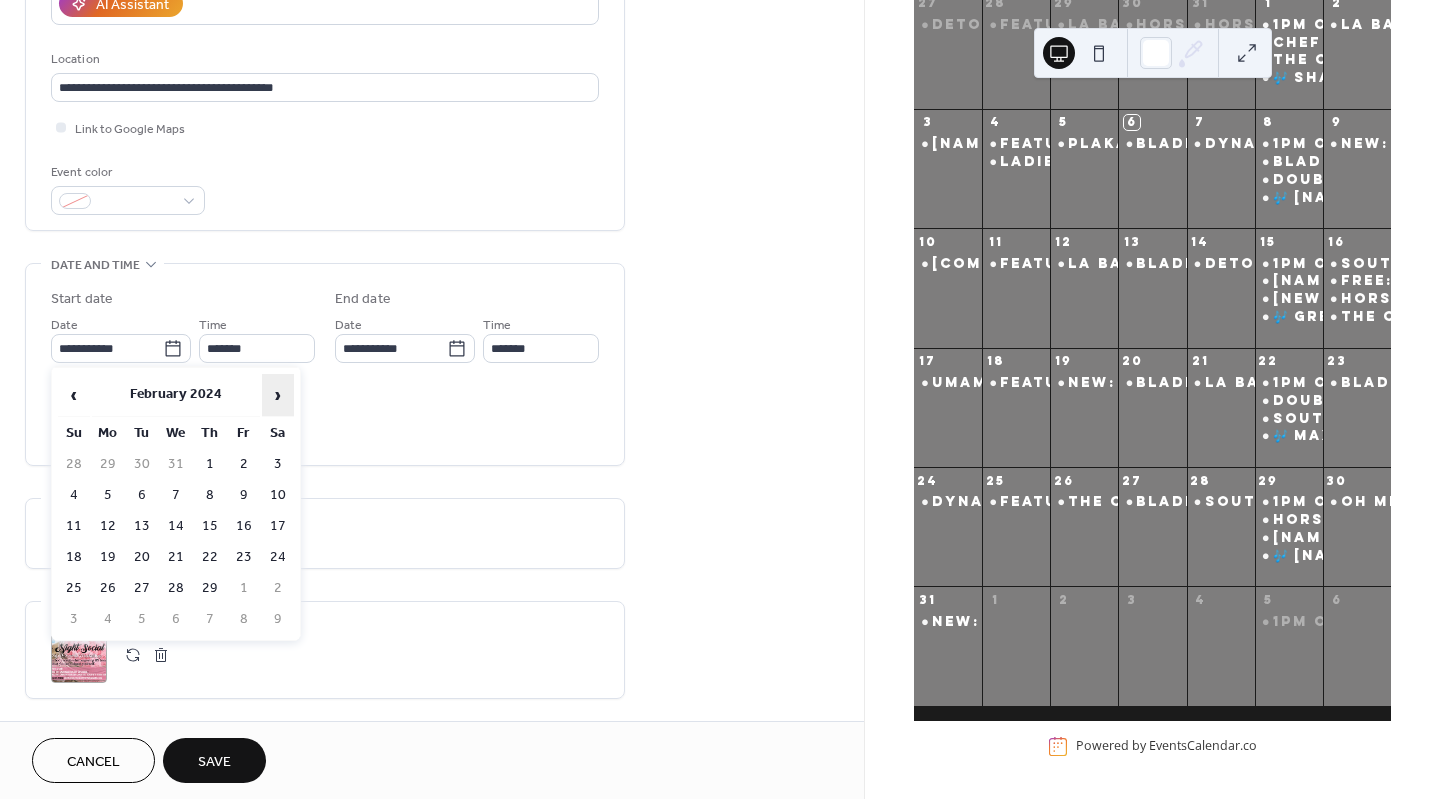 click on "›" at bounding box center [278, 395] 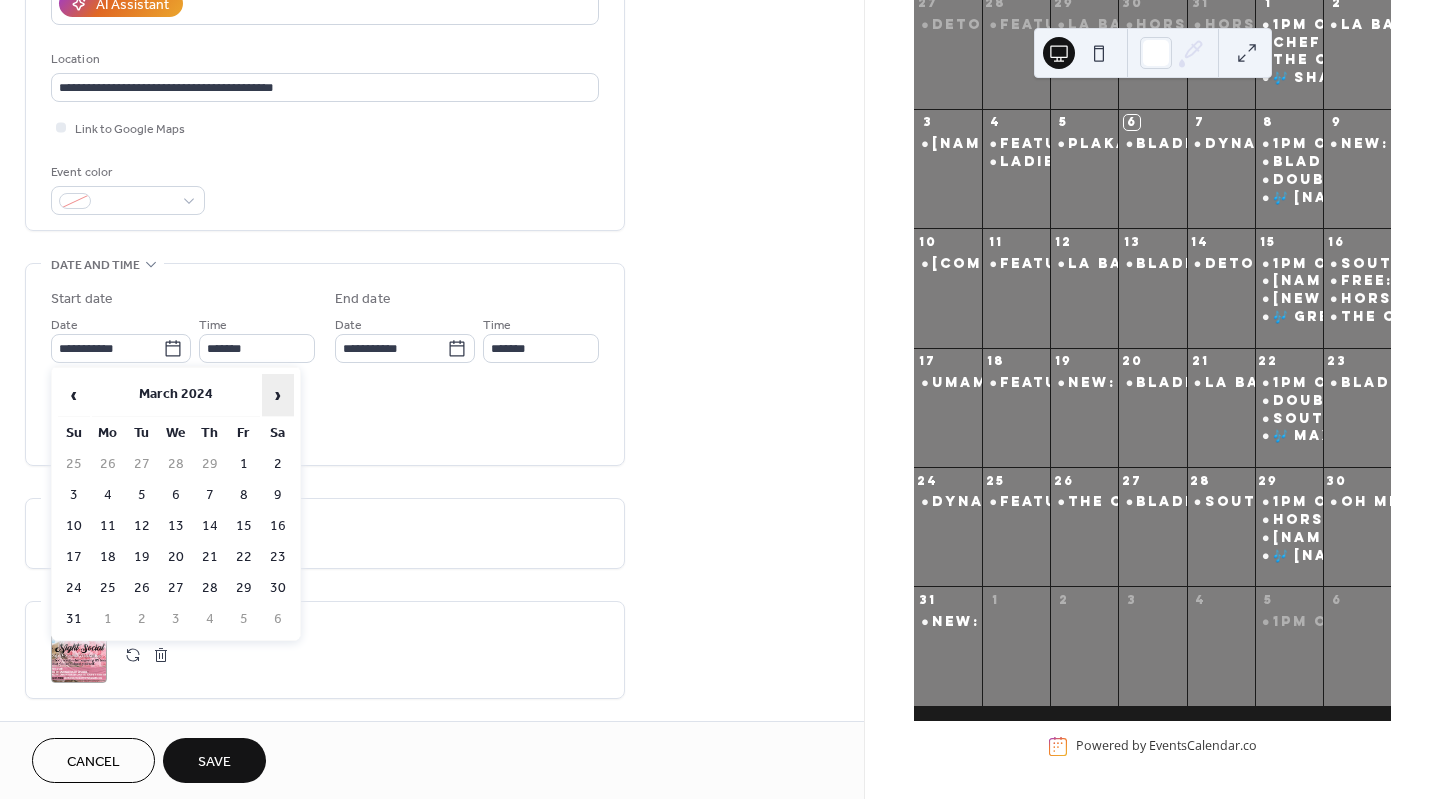 click on "›" at bounding box center [278, 395] 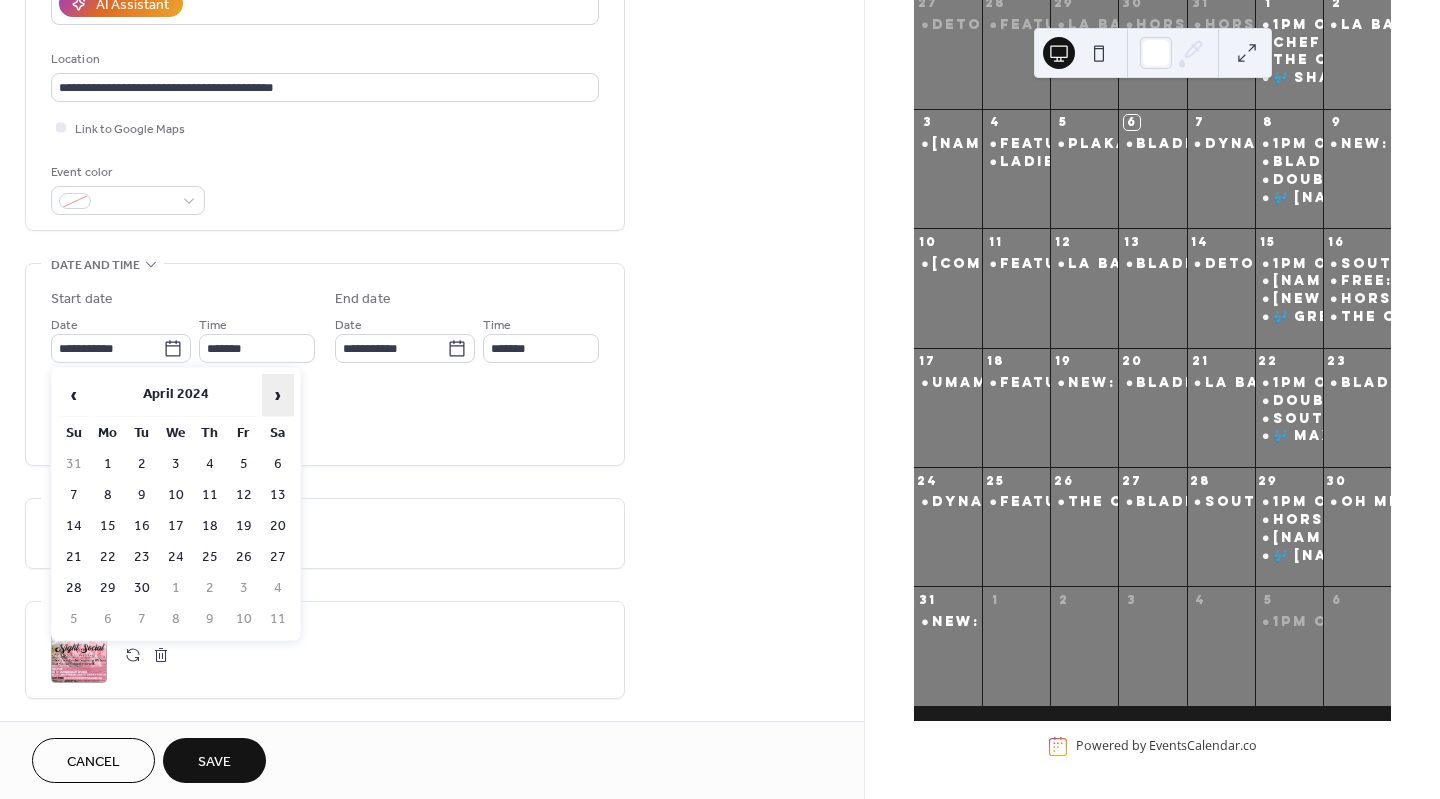 click on "›" at bounding box center (278, 395) 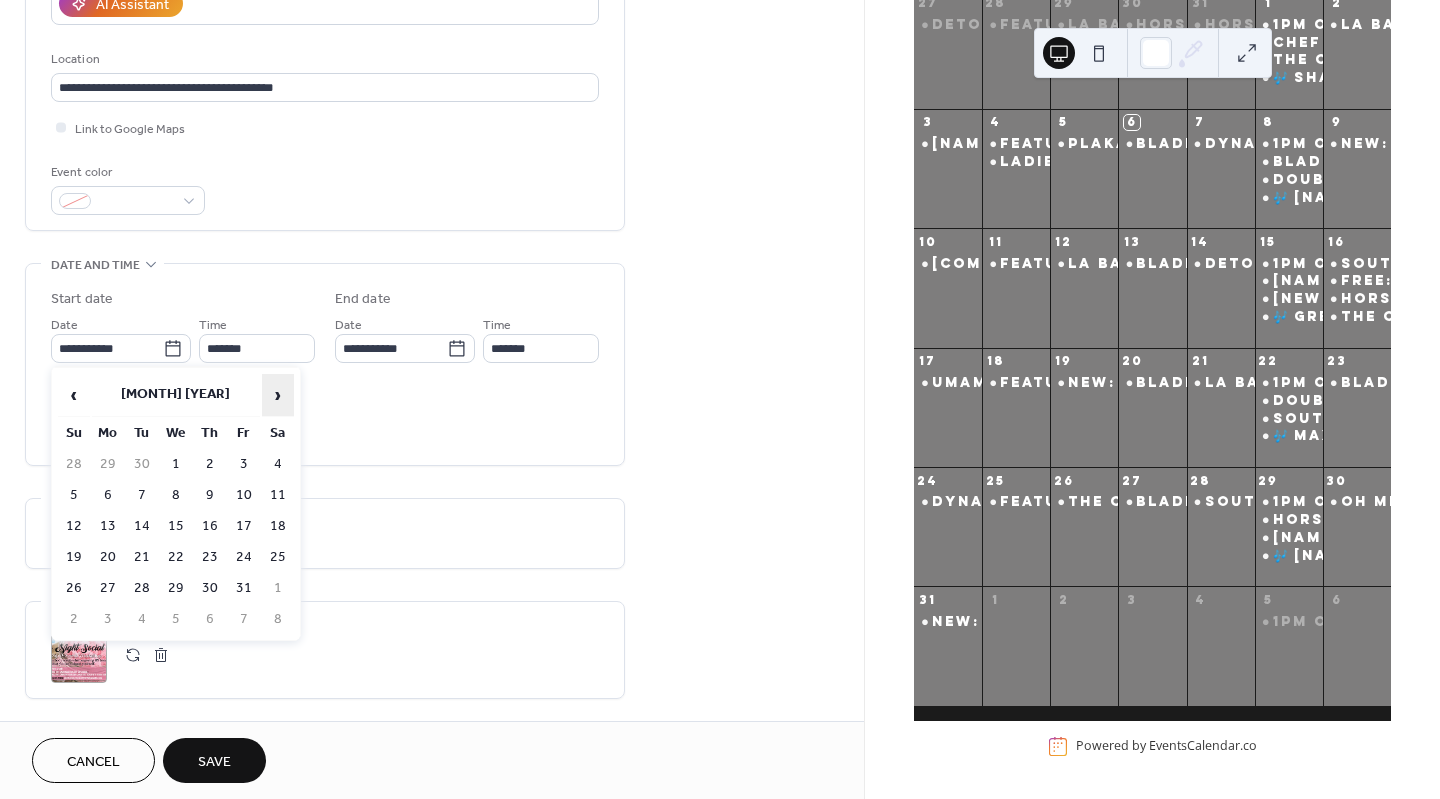 click on "›" at bounding box center [278, 395] 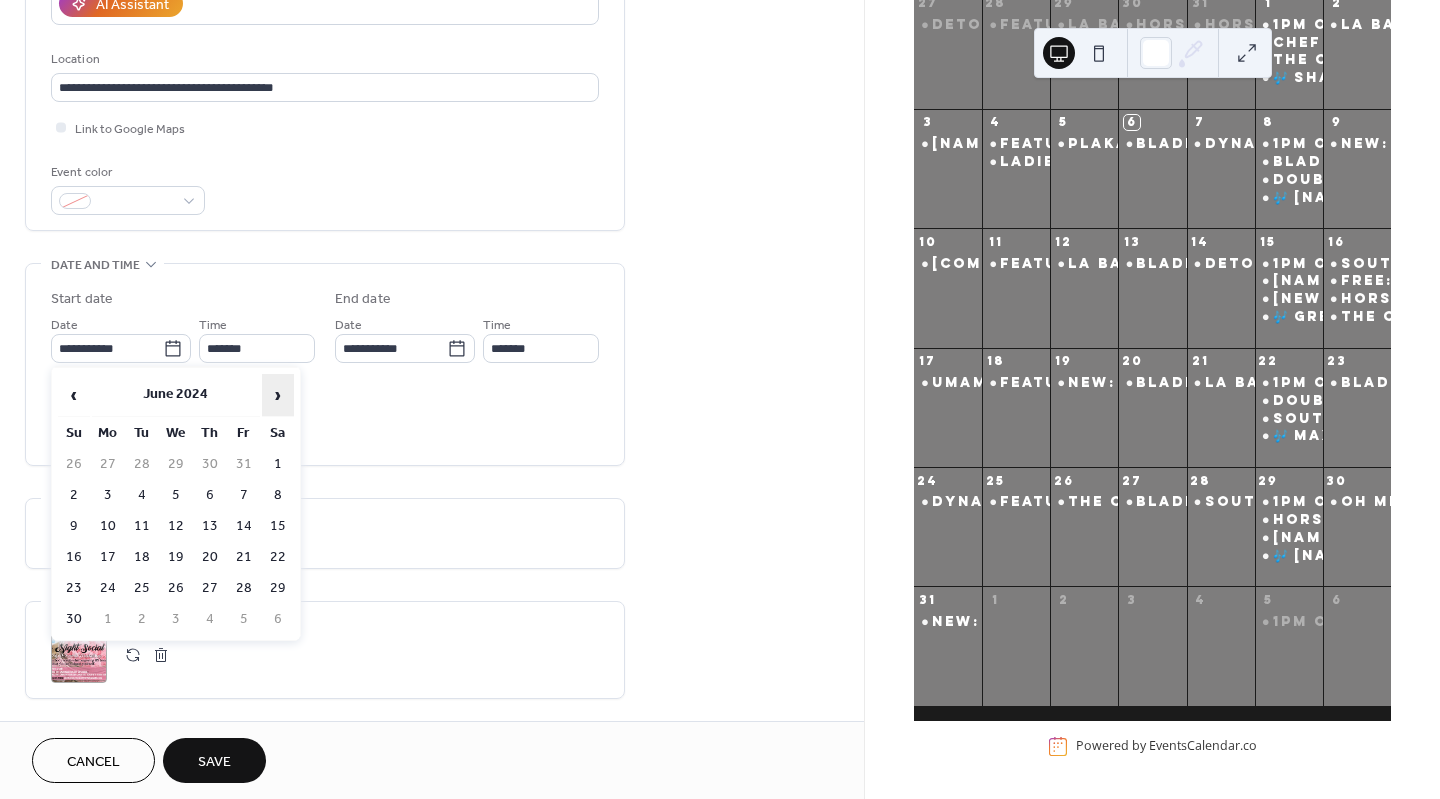 click on "›" at bounding box center (278, 395) 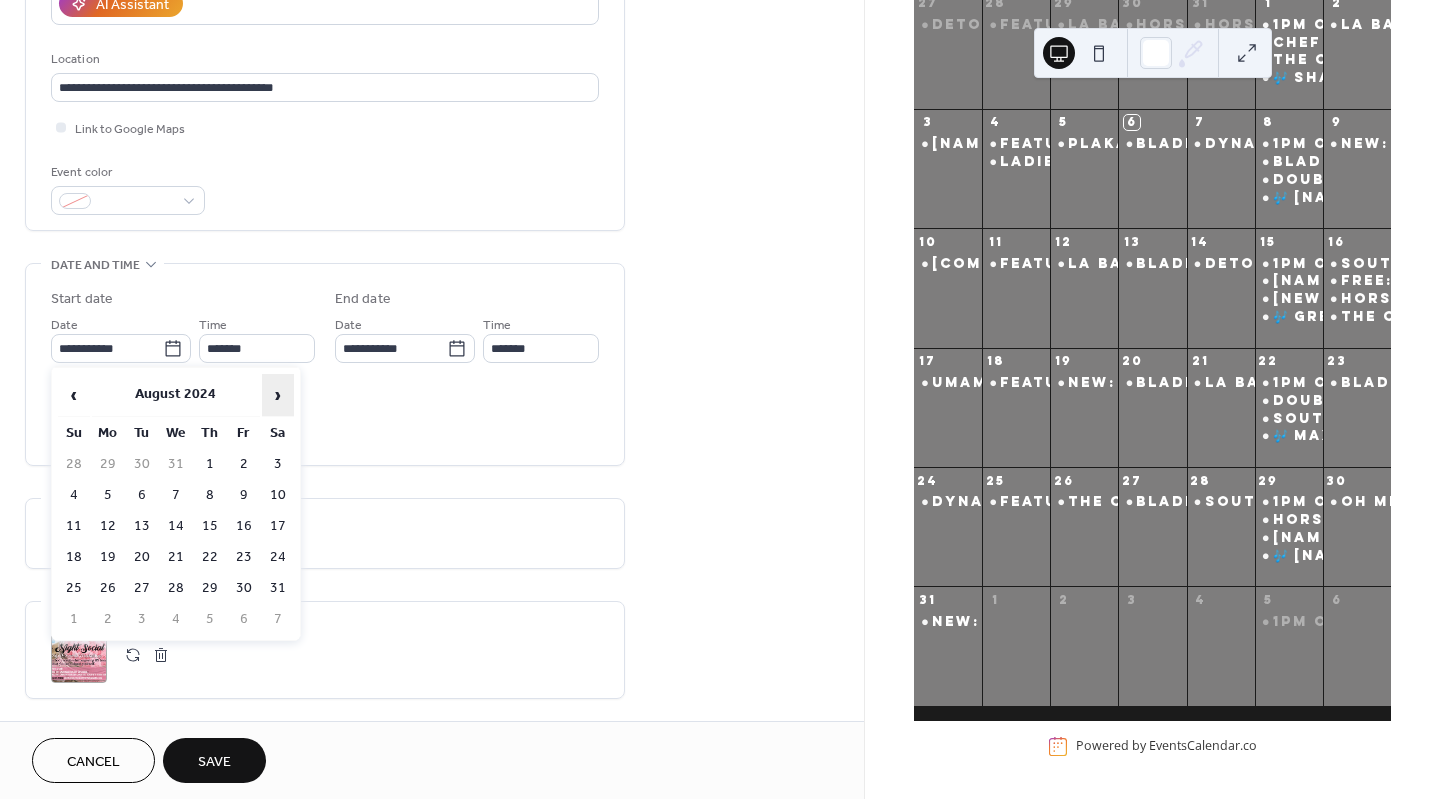 click on "›" at bounding box center [278, 395] 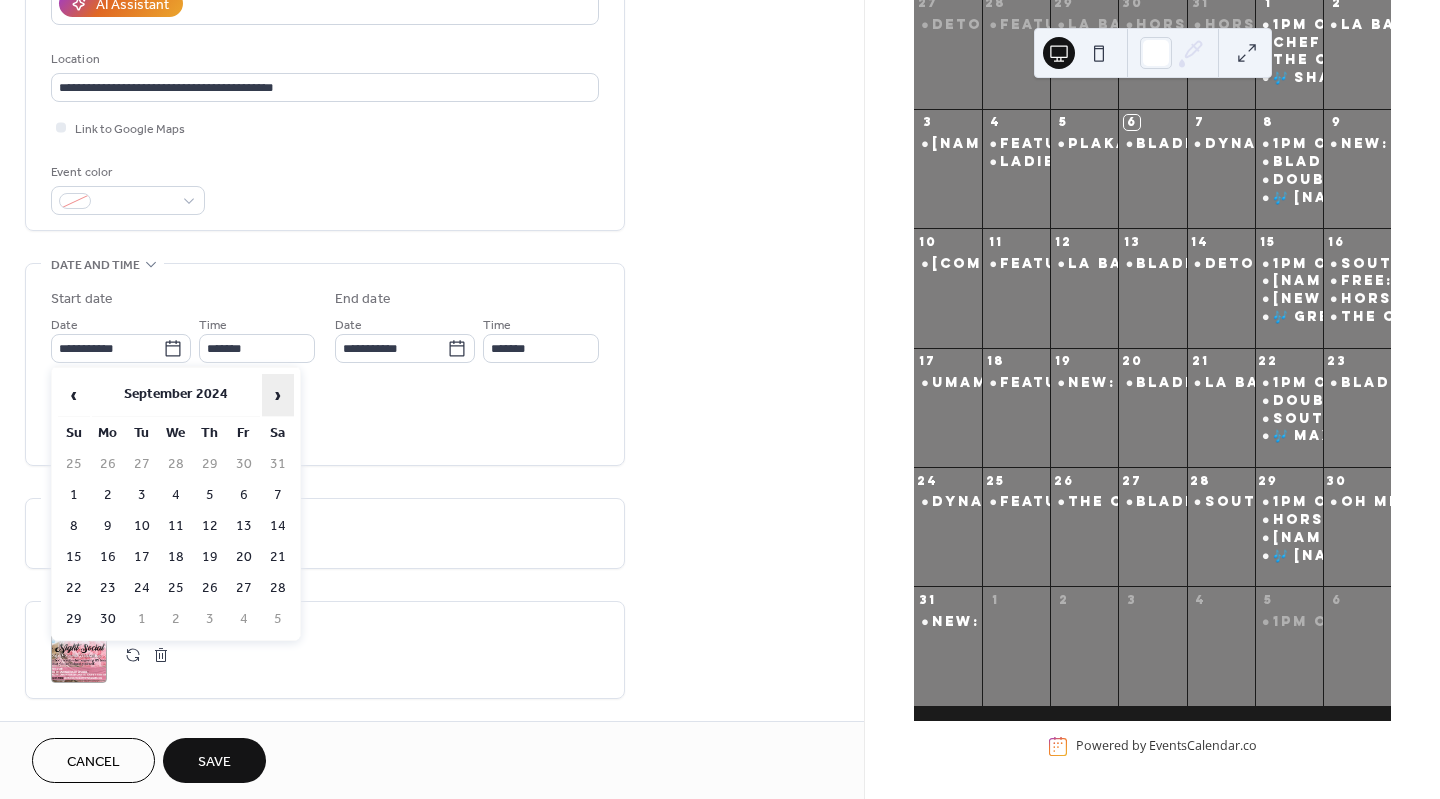 click on "›" at bounding box center [278, 395] 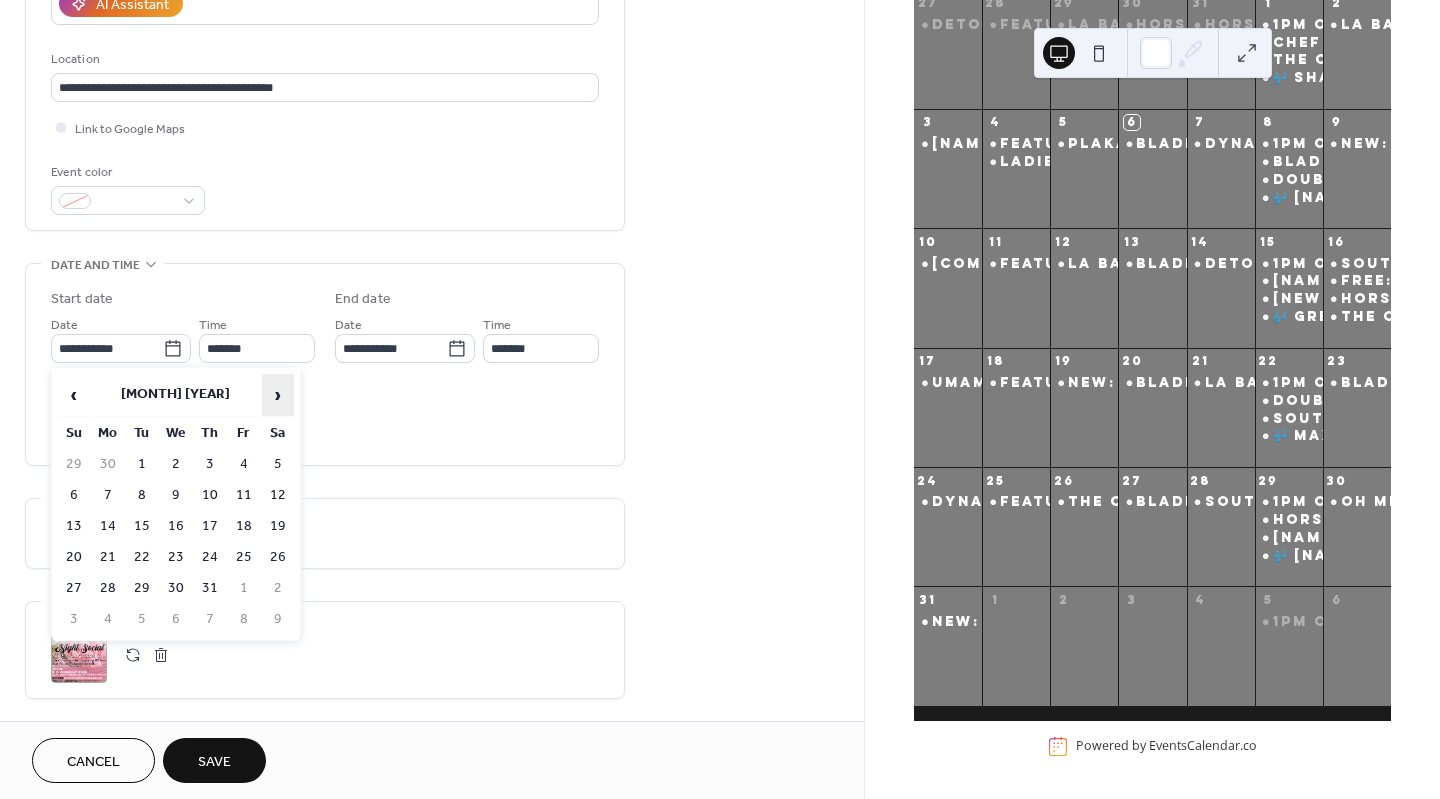 click on "›" at bounding box center (278, 395) 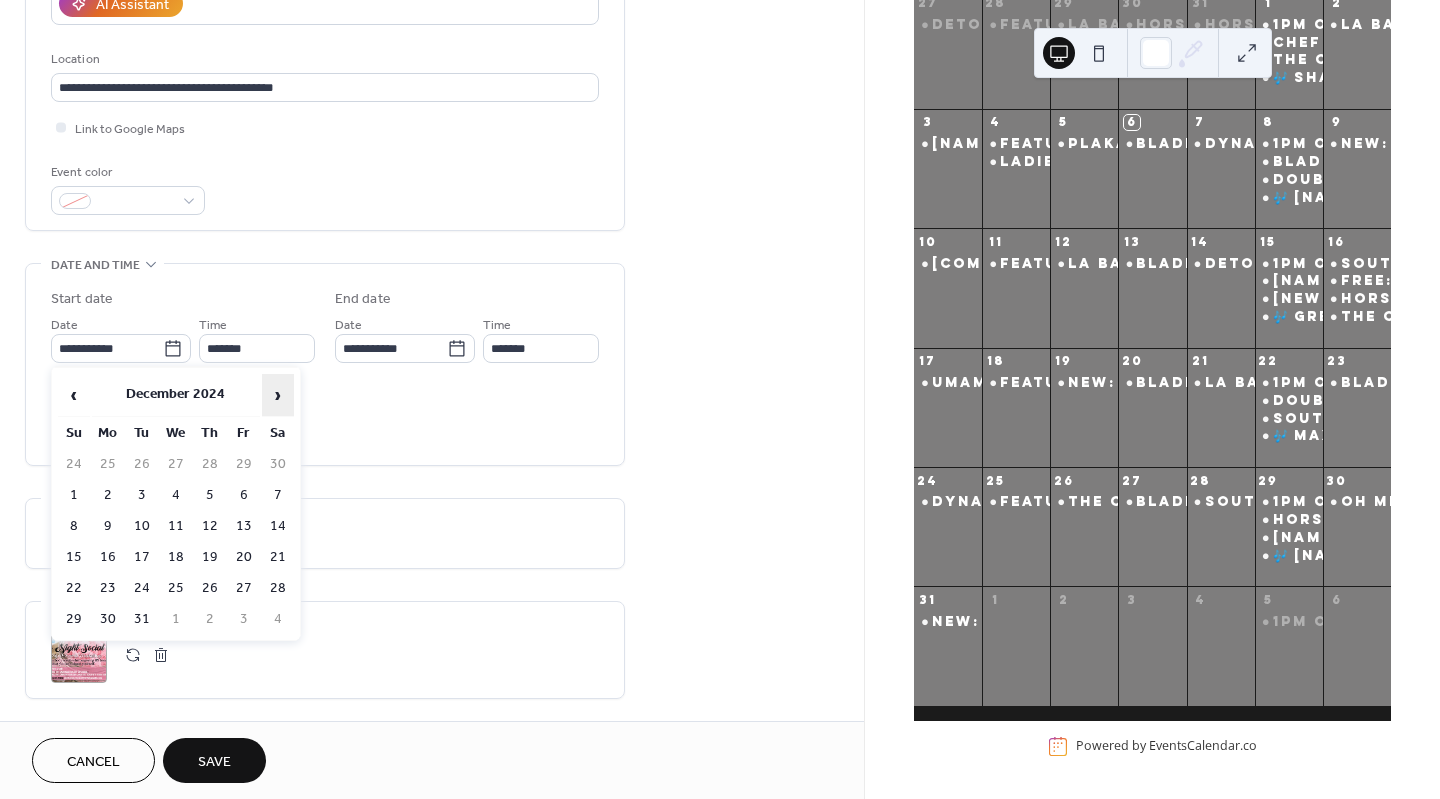 click on "›" at bounding box center (278, 395) 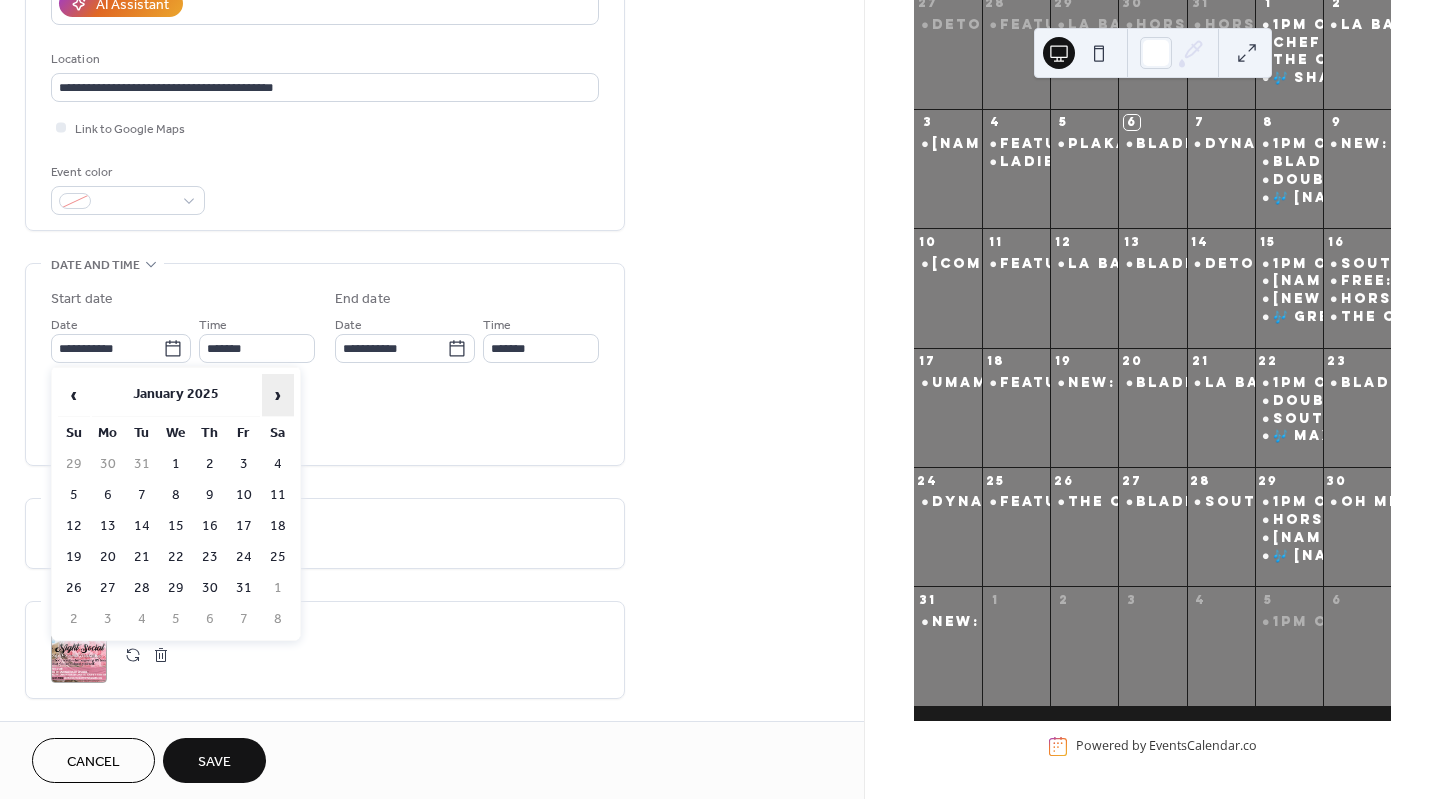 click on "›" at bounding box center (278, 395) 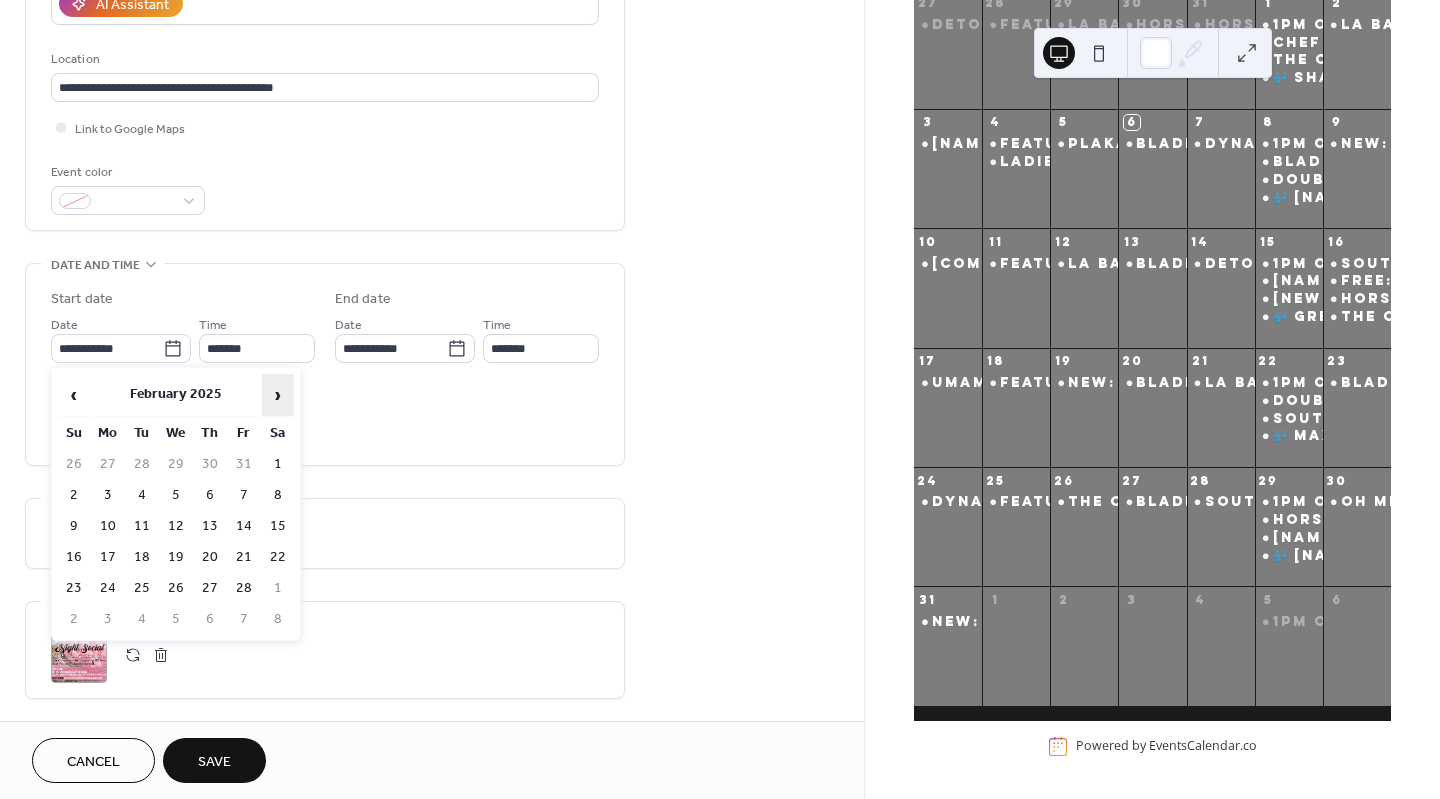click on "›" at bounding box center [278, 395] 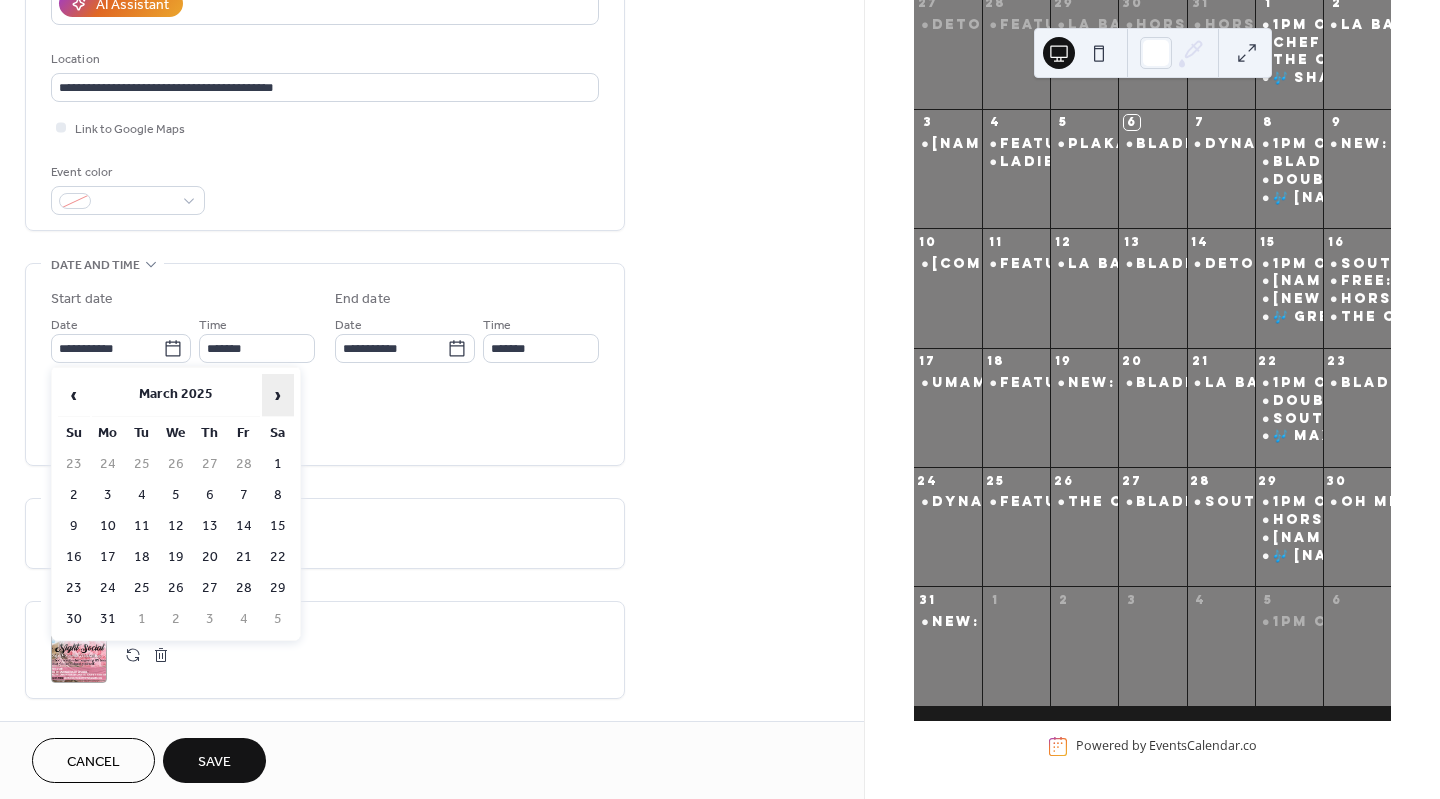click on "›" at bounding box center [278, 395] 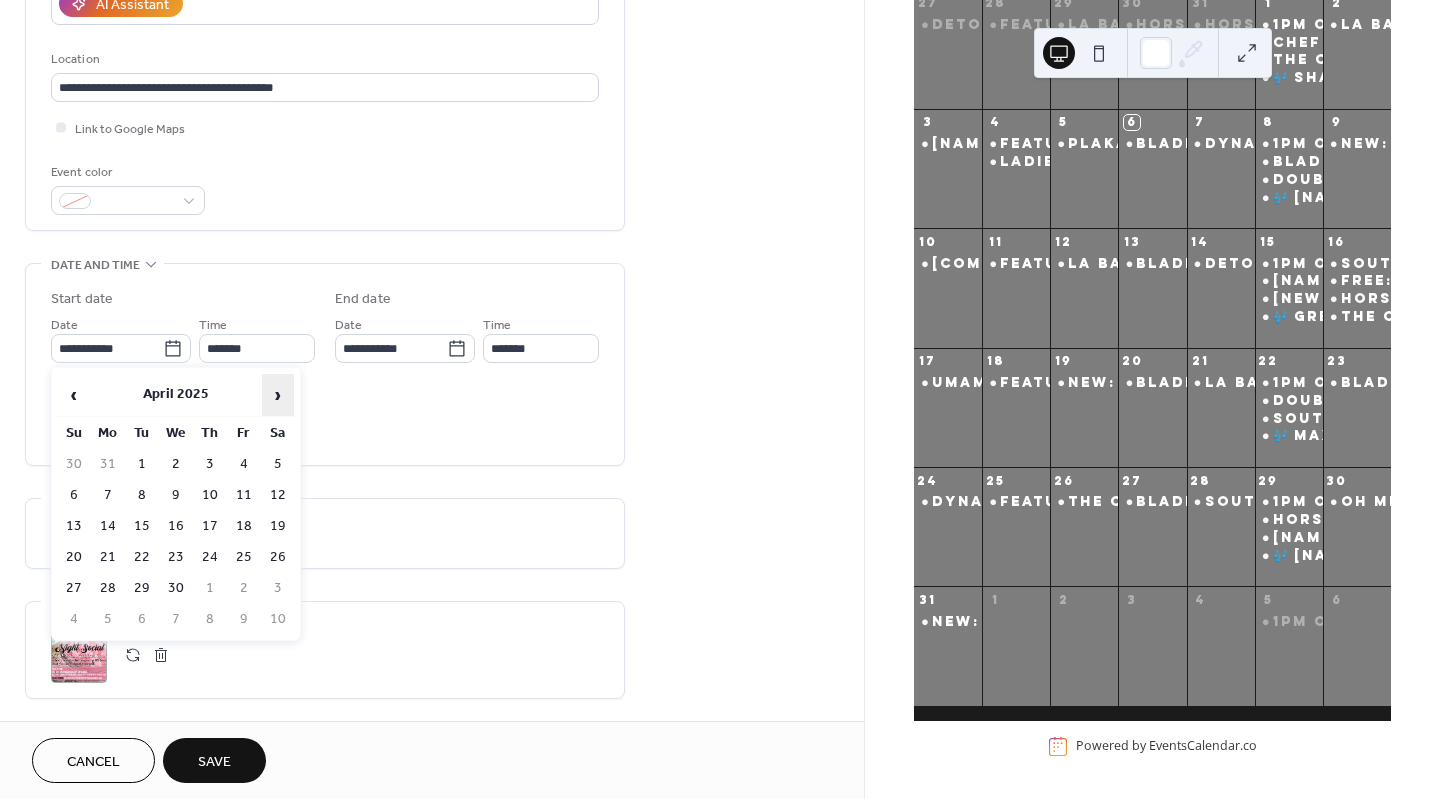 click on "›" at bounding box center (278, 395) 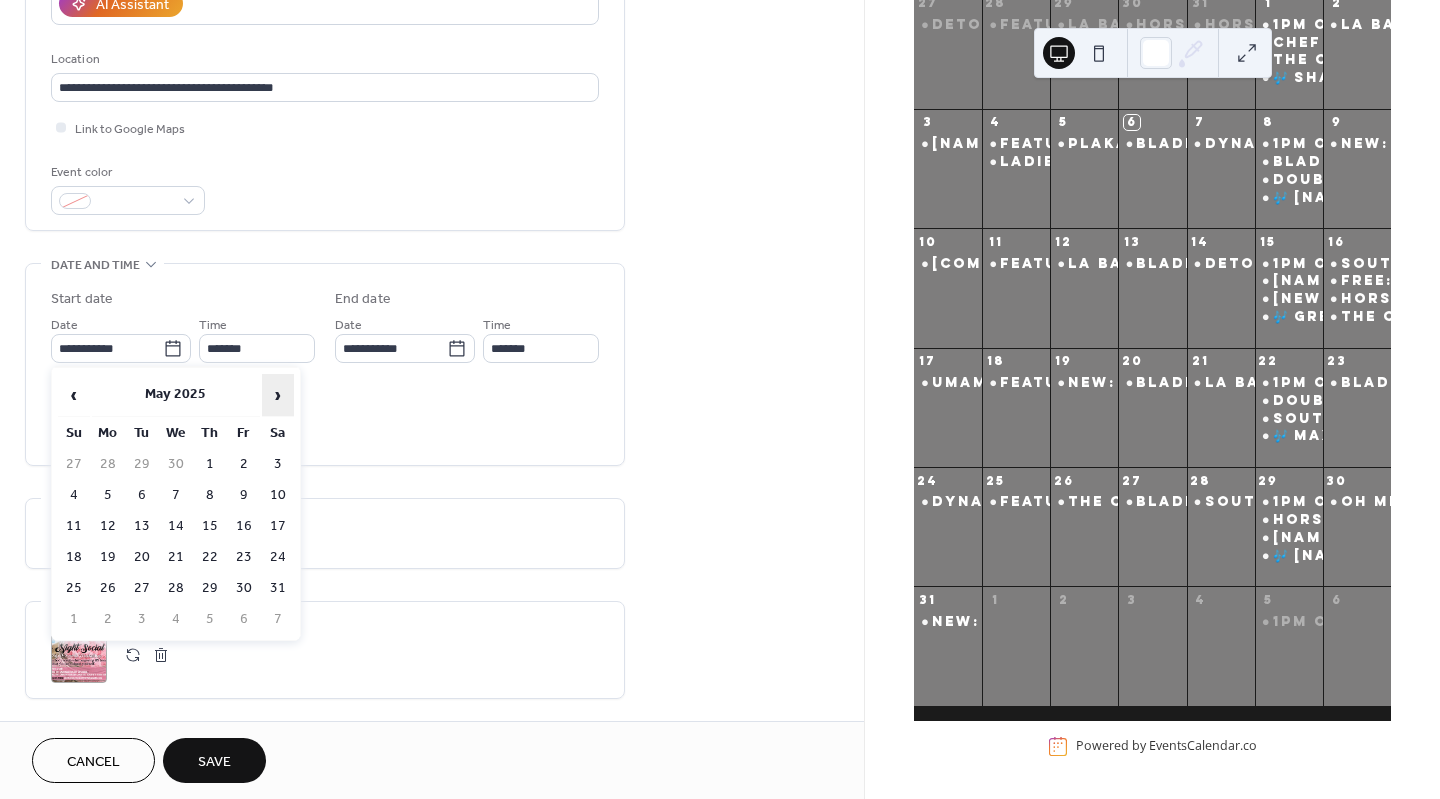 click on "›" at bounding box center (278, 395) 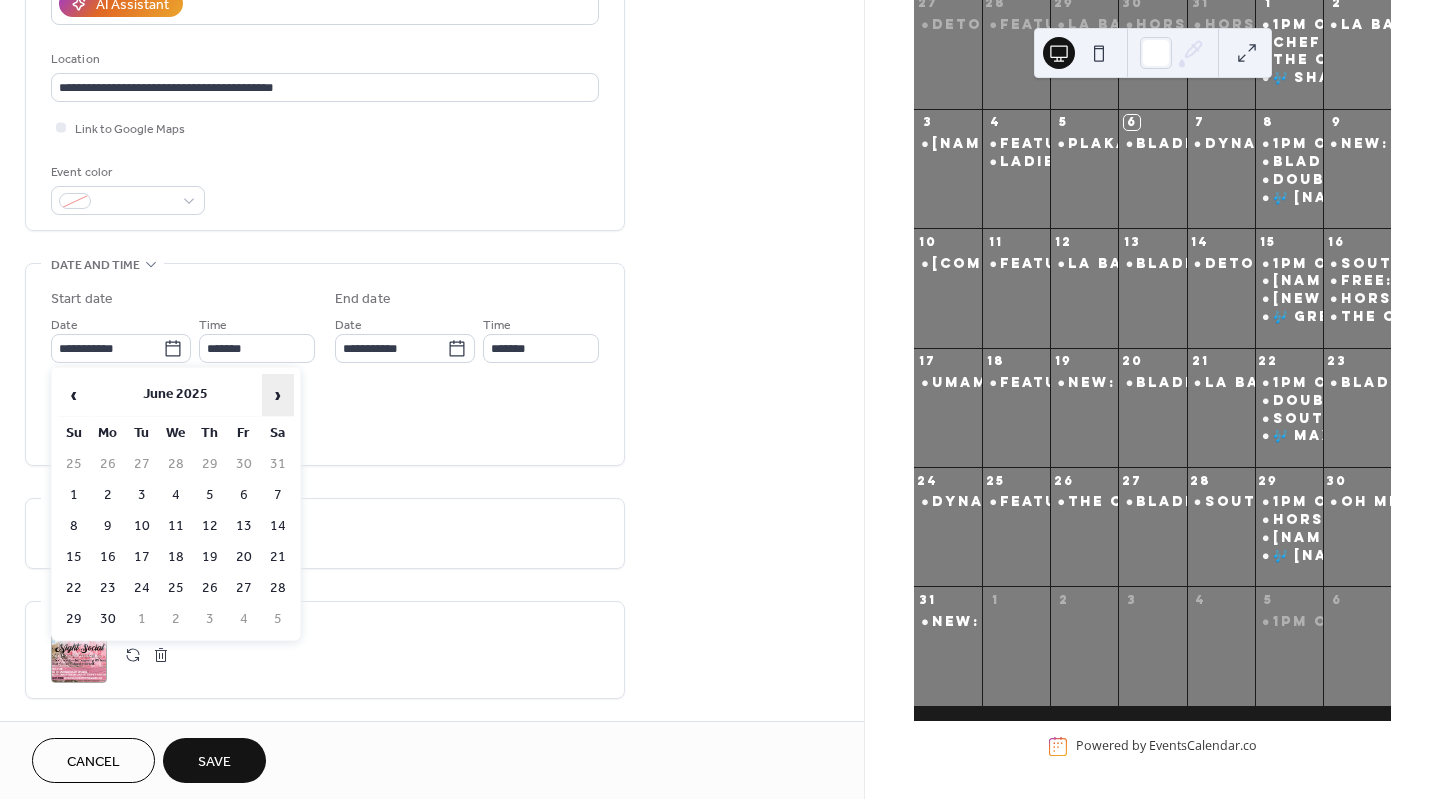 click on "›" at bounding box center [278, 395] 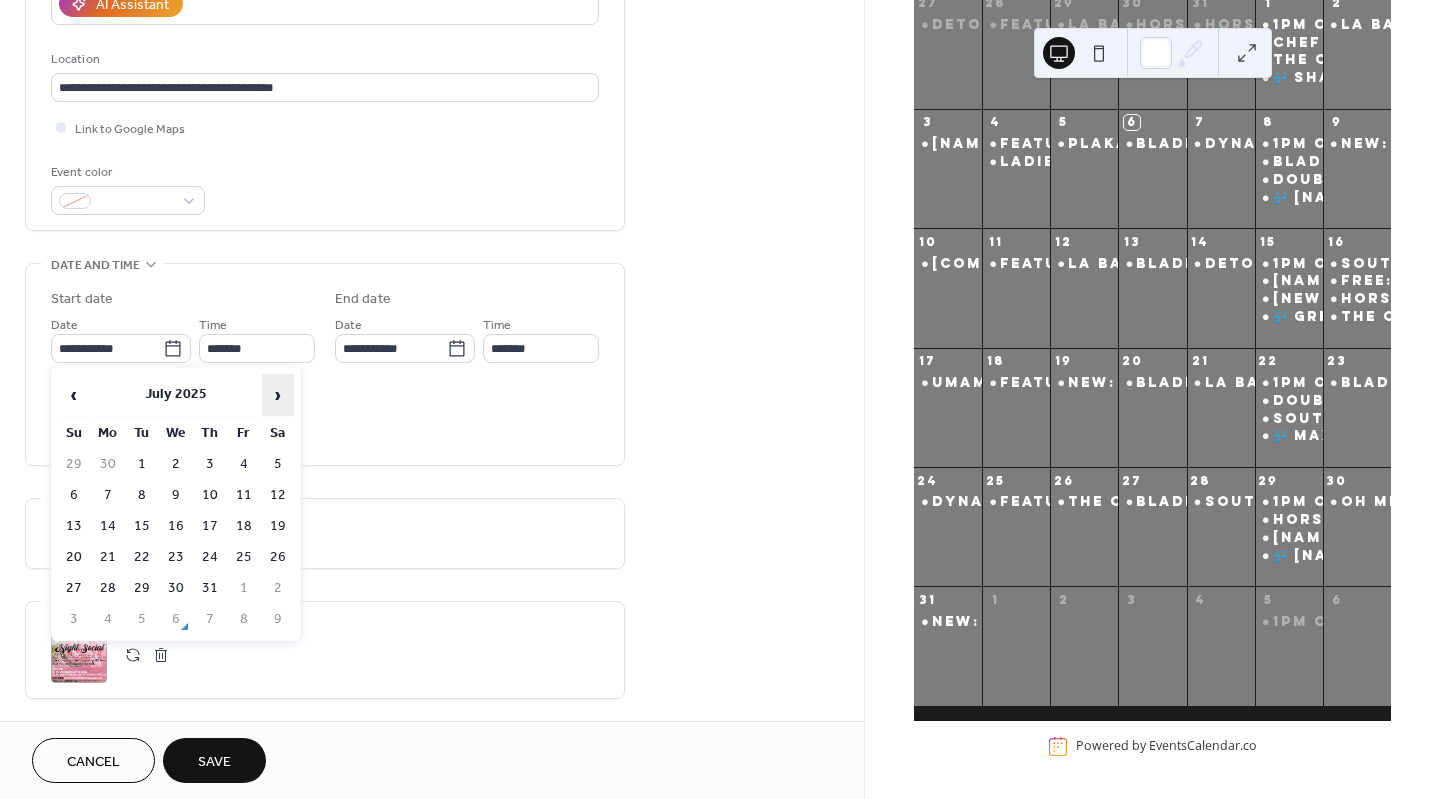 click on "›" at bounding box center (278, 395) 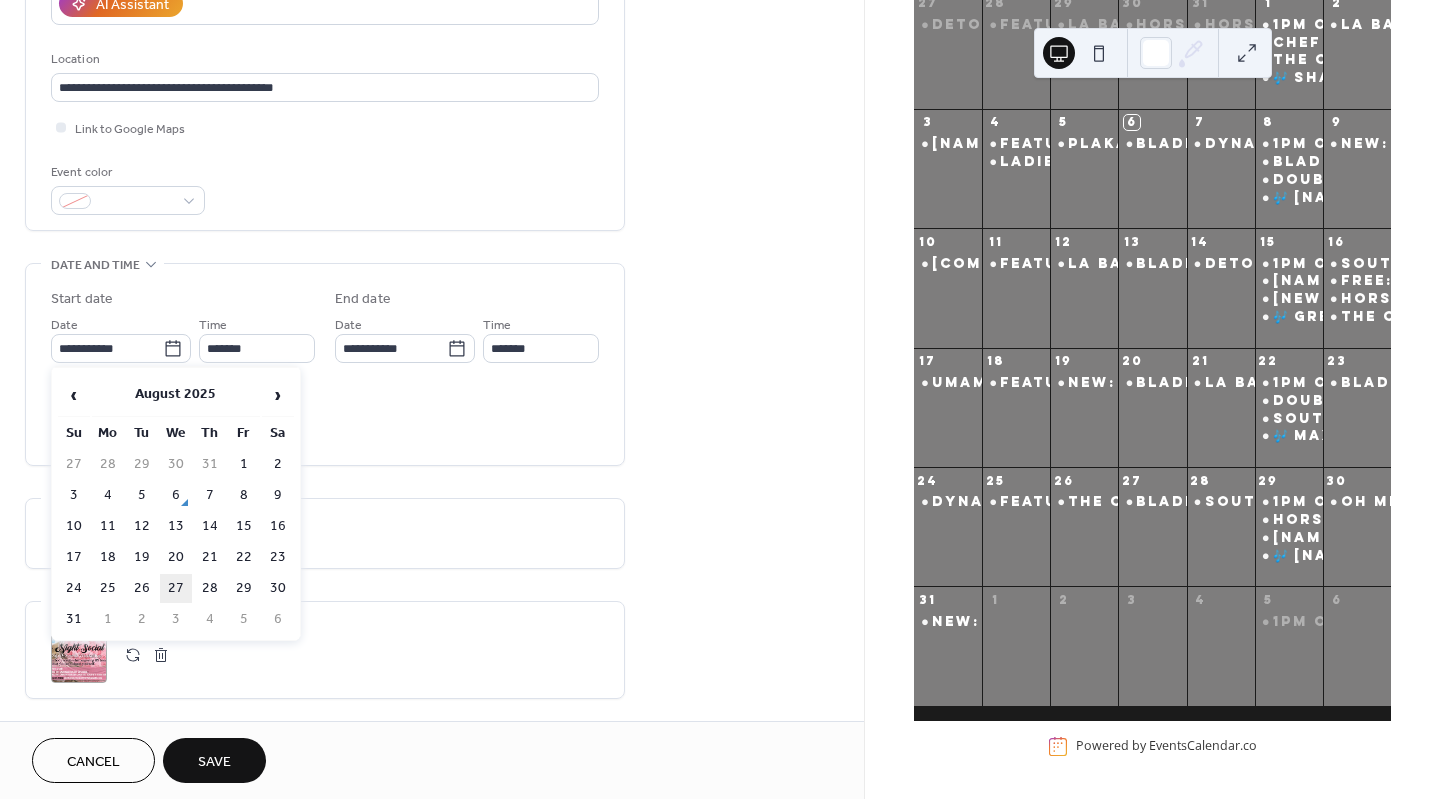 click on "27" at bounding box center [176, 588] 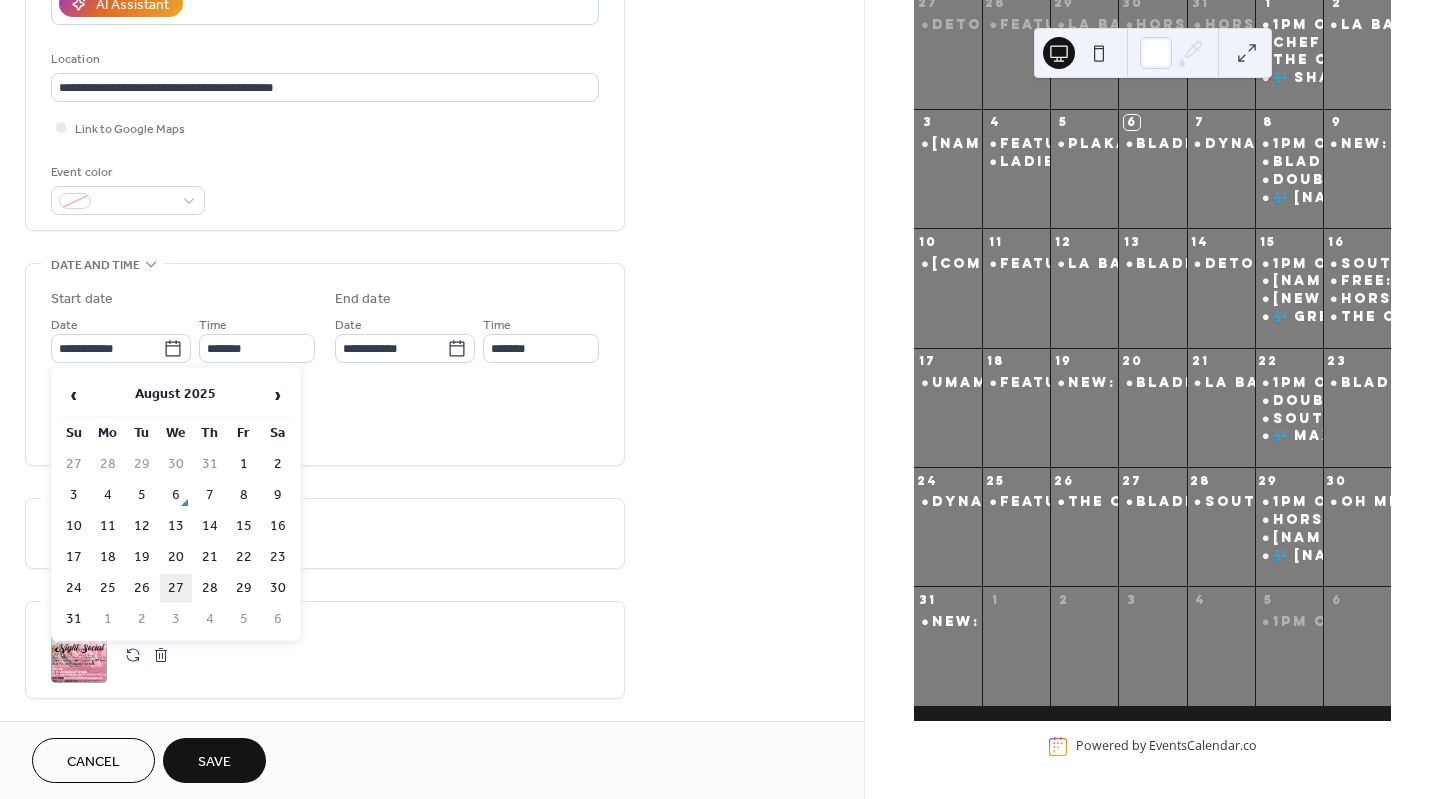 type on "**********" 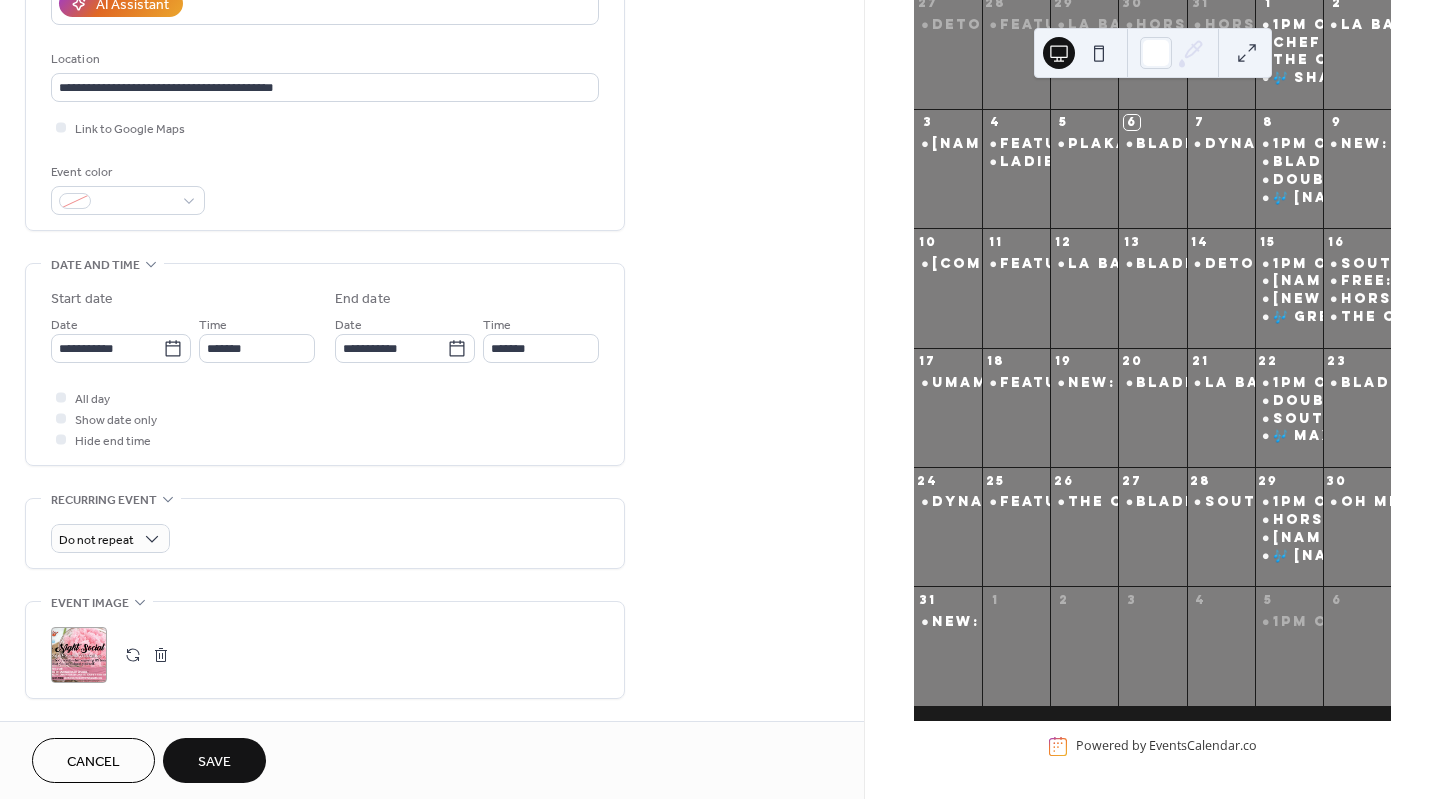 click at bounding box center [161, 655] 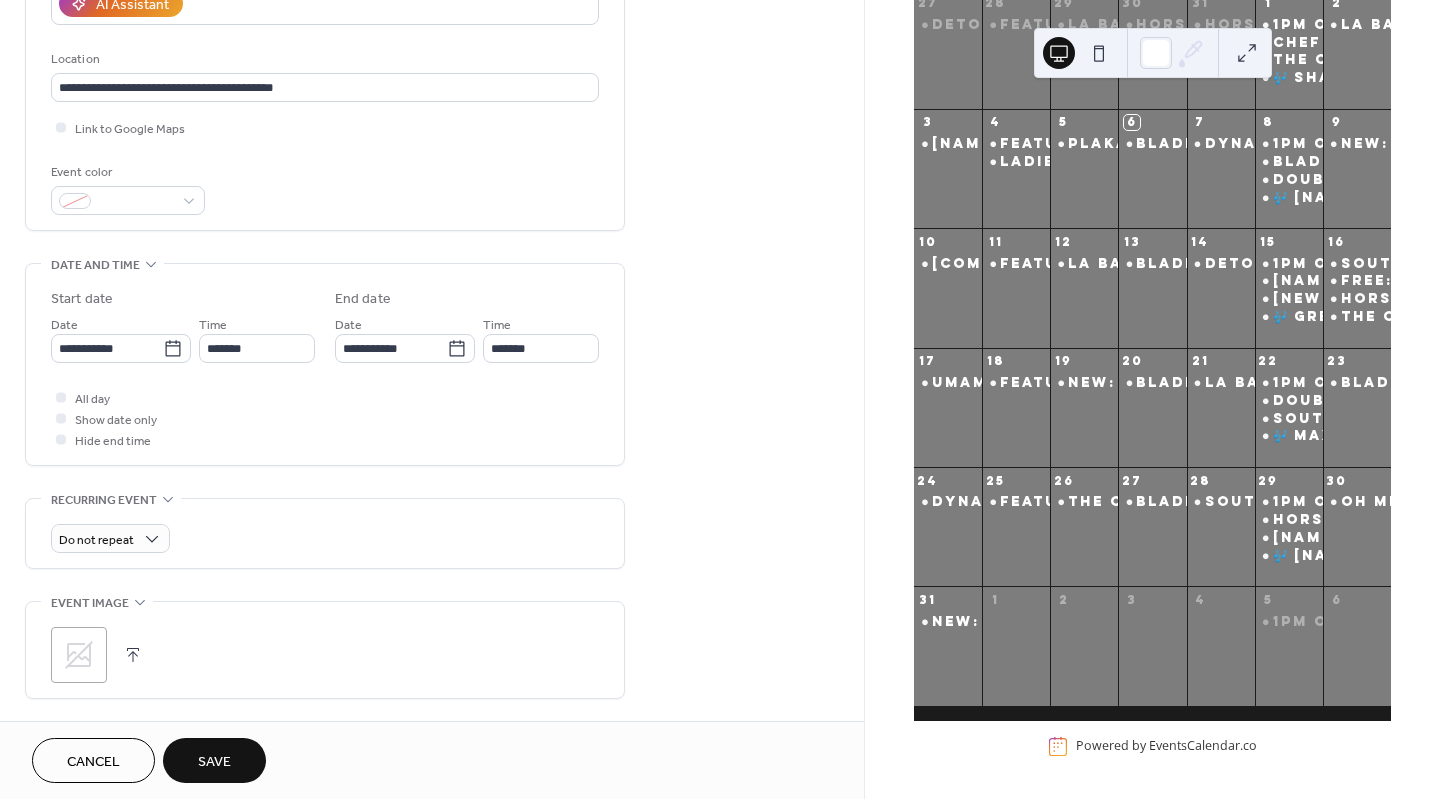 click 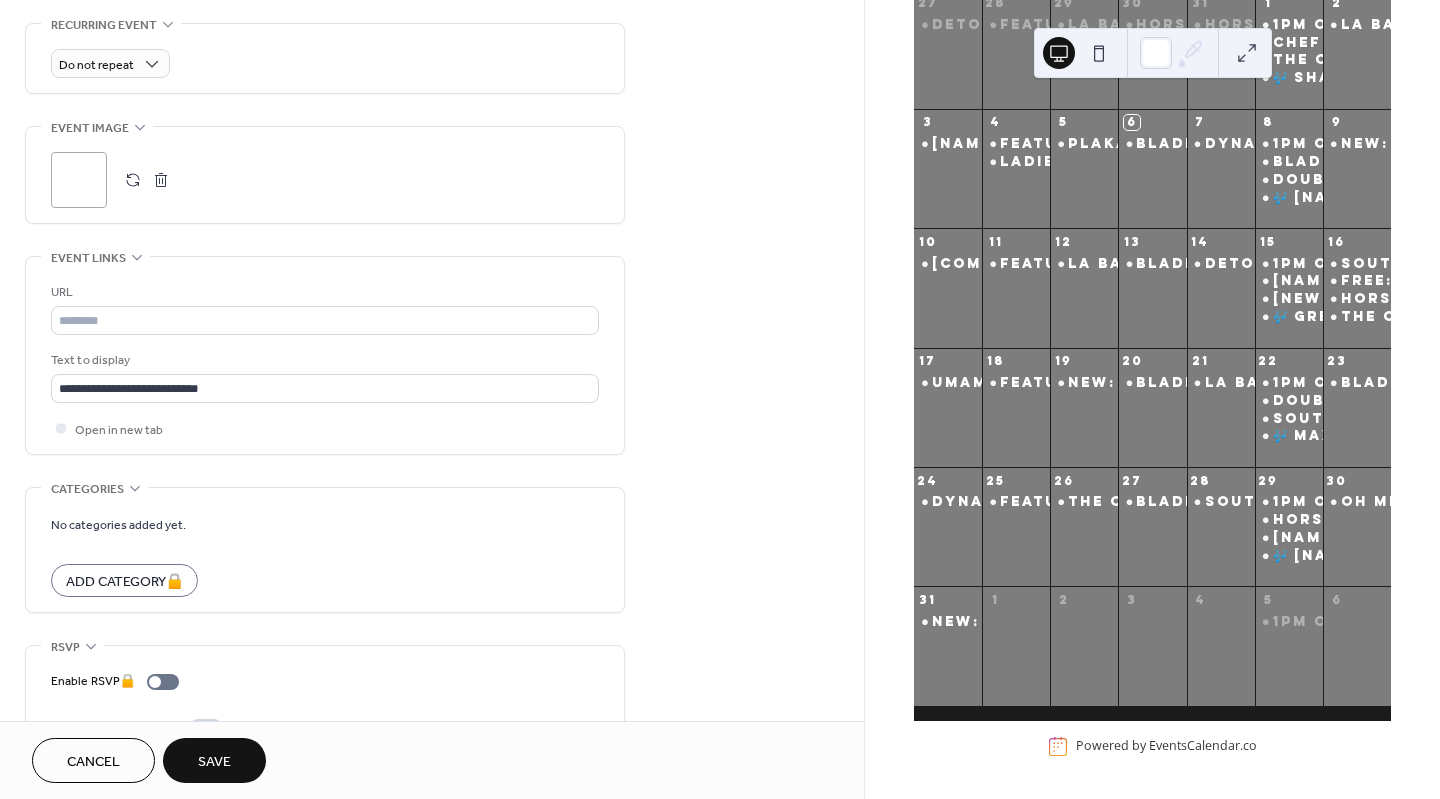 scroll, scrollTop: 909, scrollLeft: 0, axis: vertical 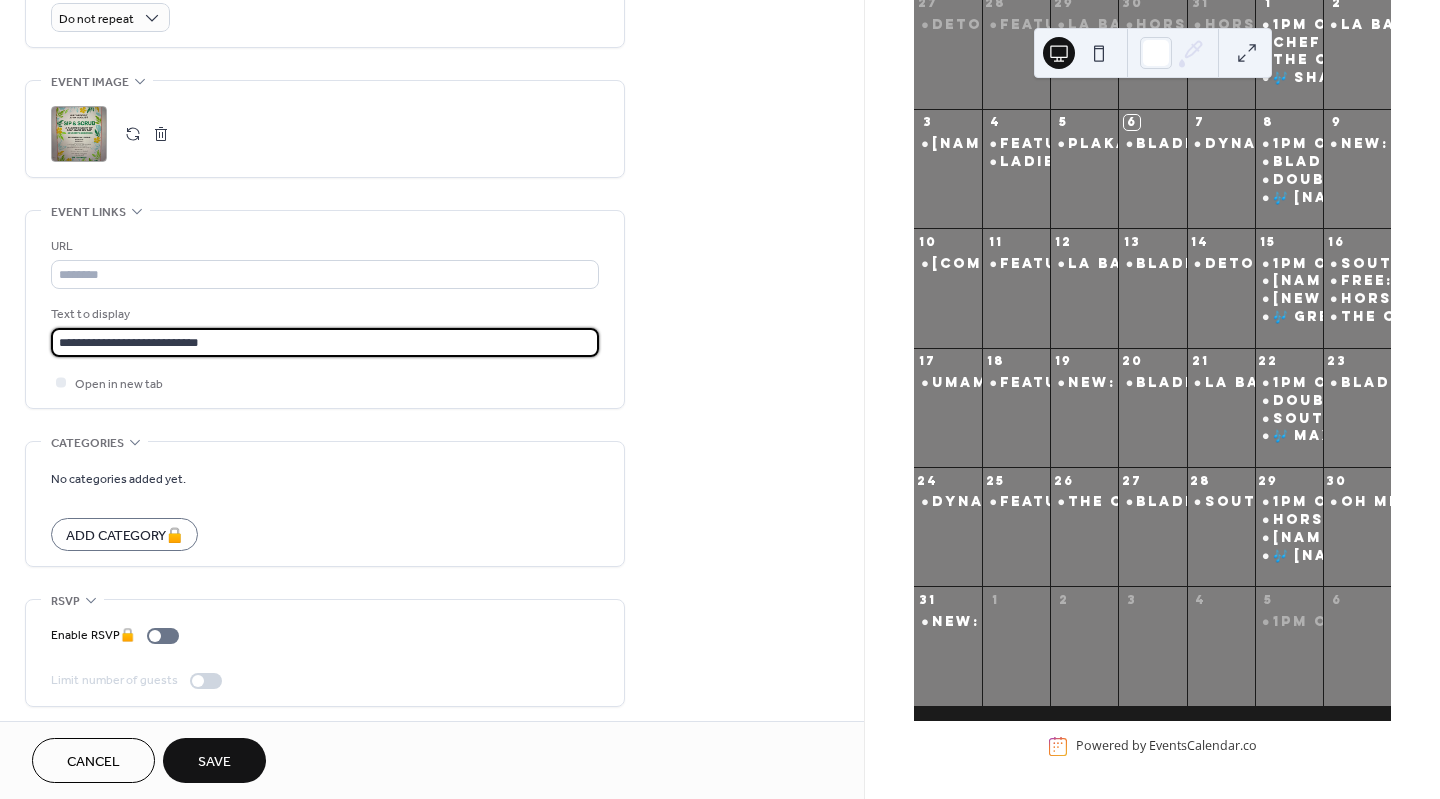 drag, startPoint x: 229, startPoint y: 335, endPoint x: 32, endPoint y: 334, distance: 197.00253 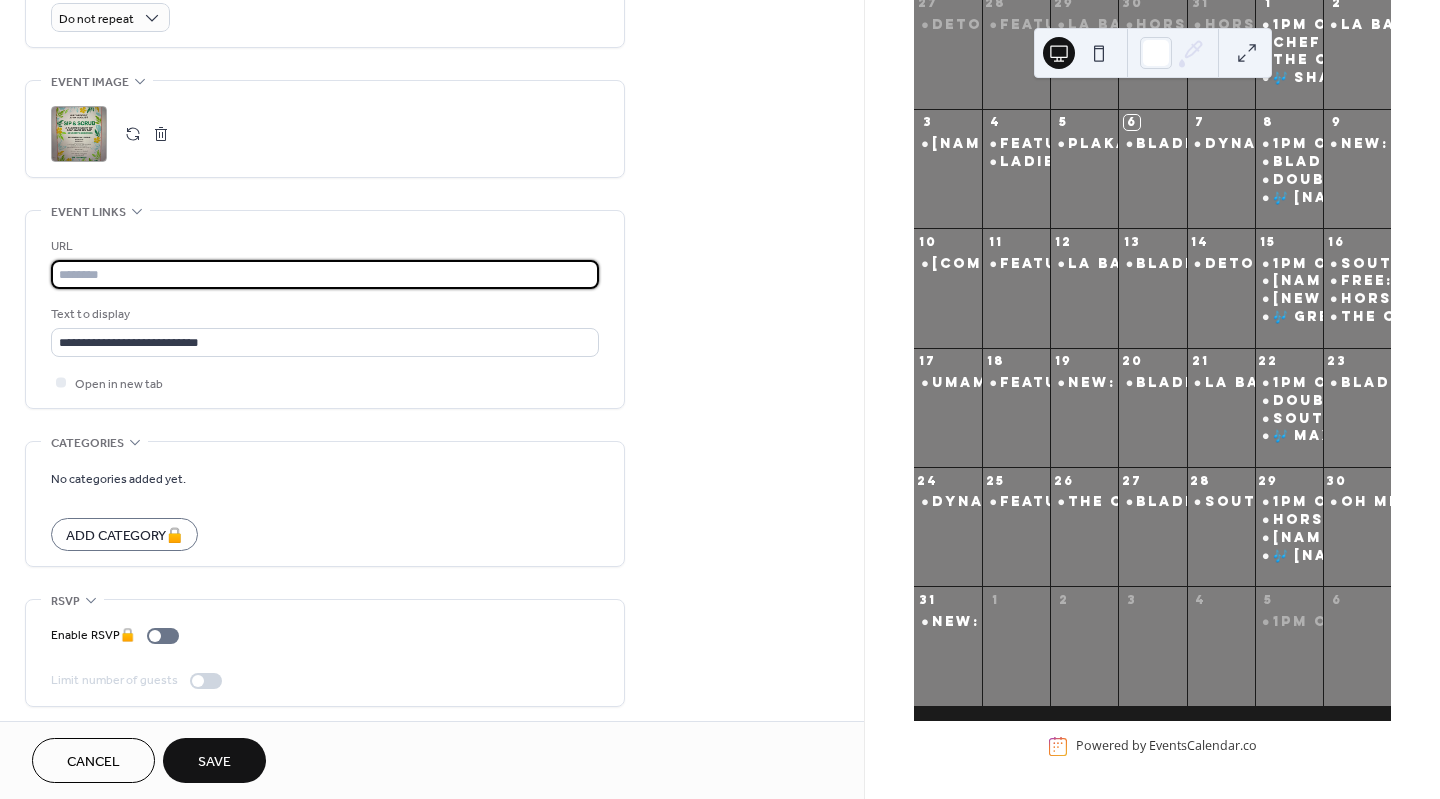 click at bounding box center (325, 274) 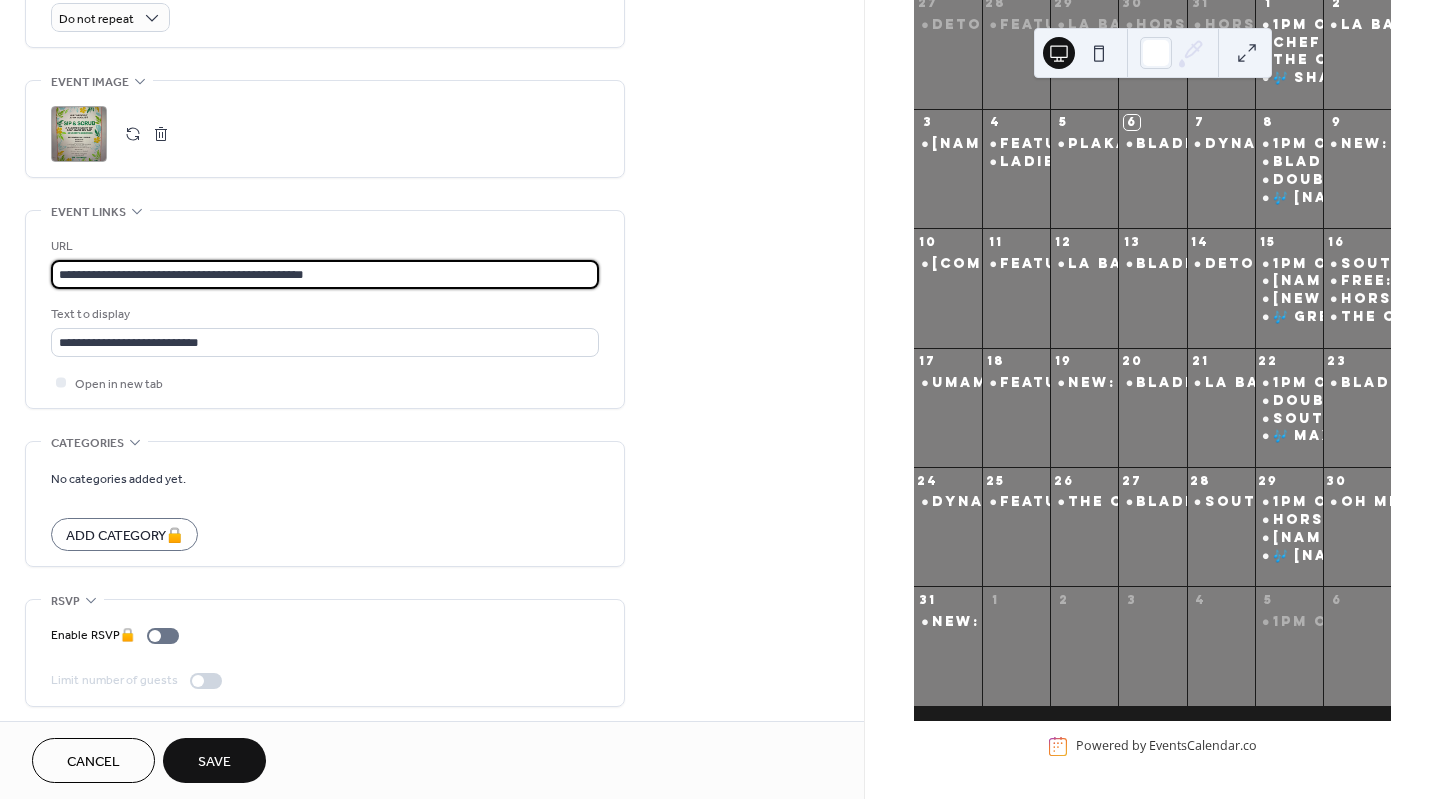 type on "**********" 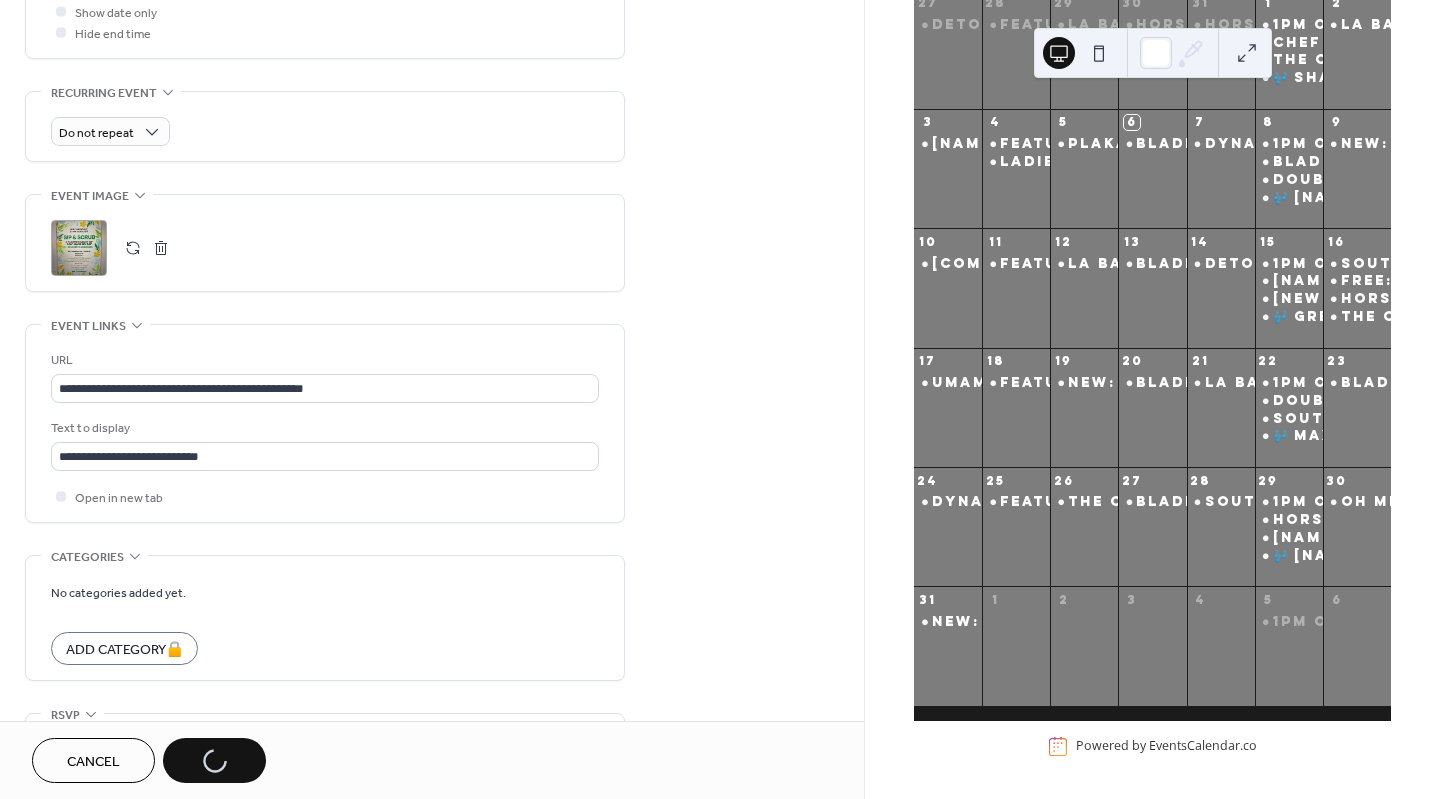 scroll, scrollTop: 909, scrollLeft: 0, axis: vertical 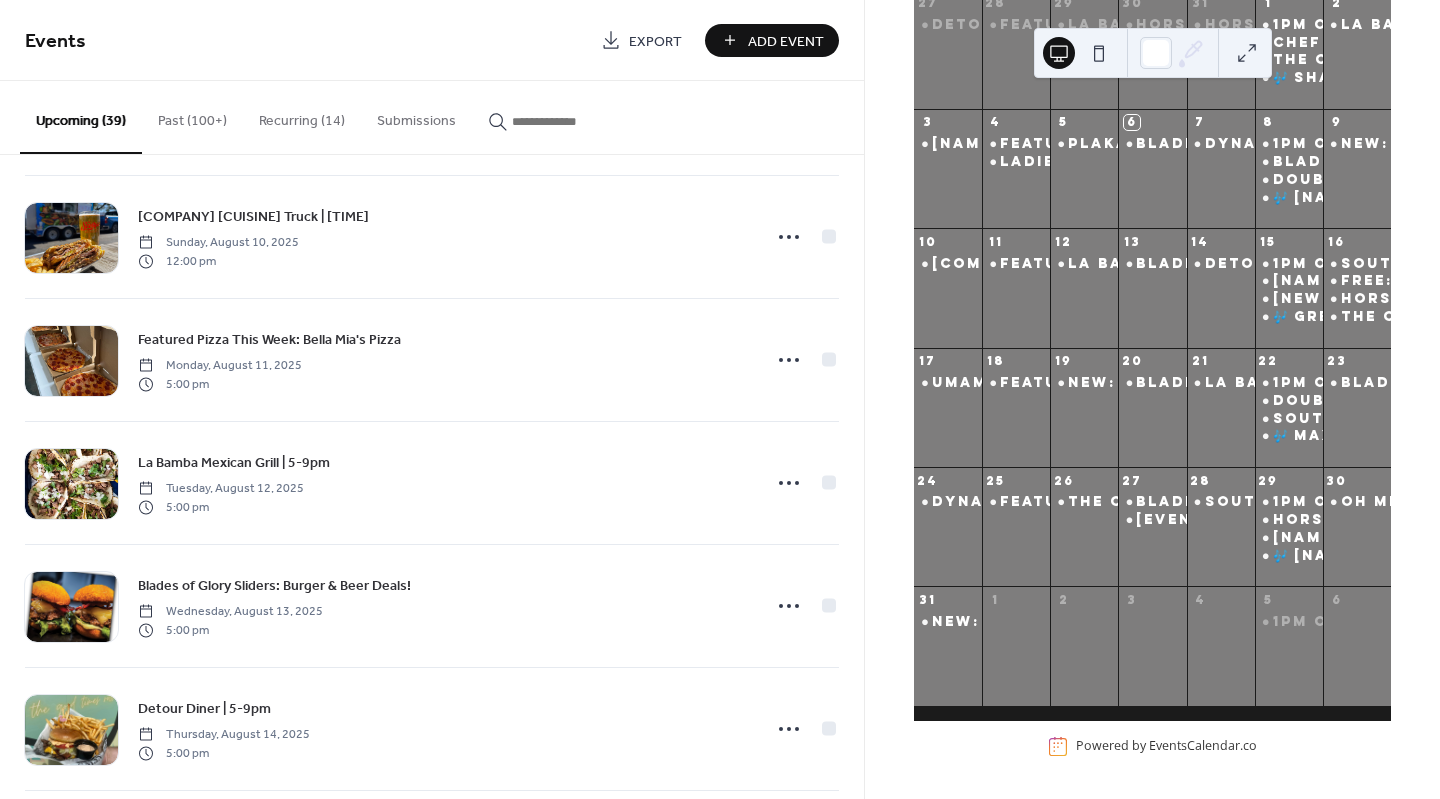 click at bounding box center [572, 121] 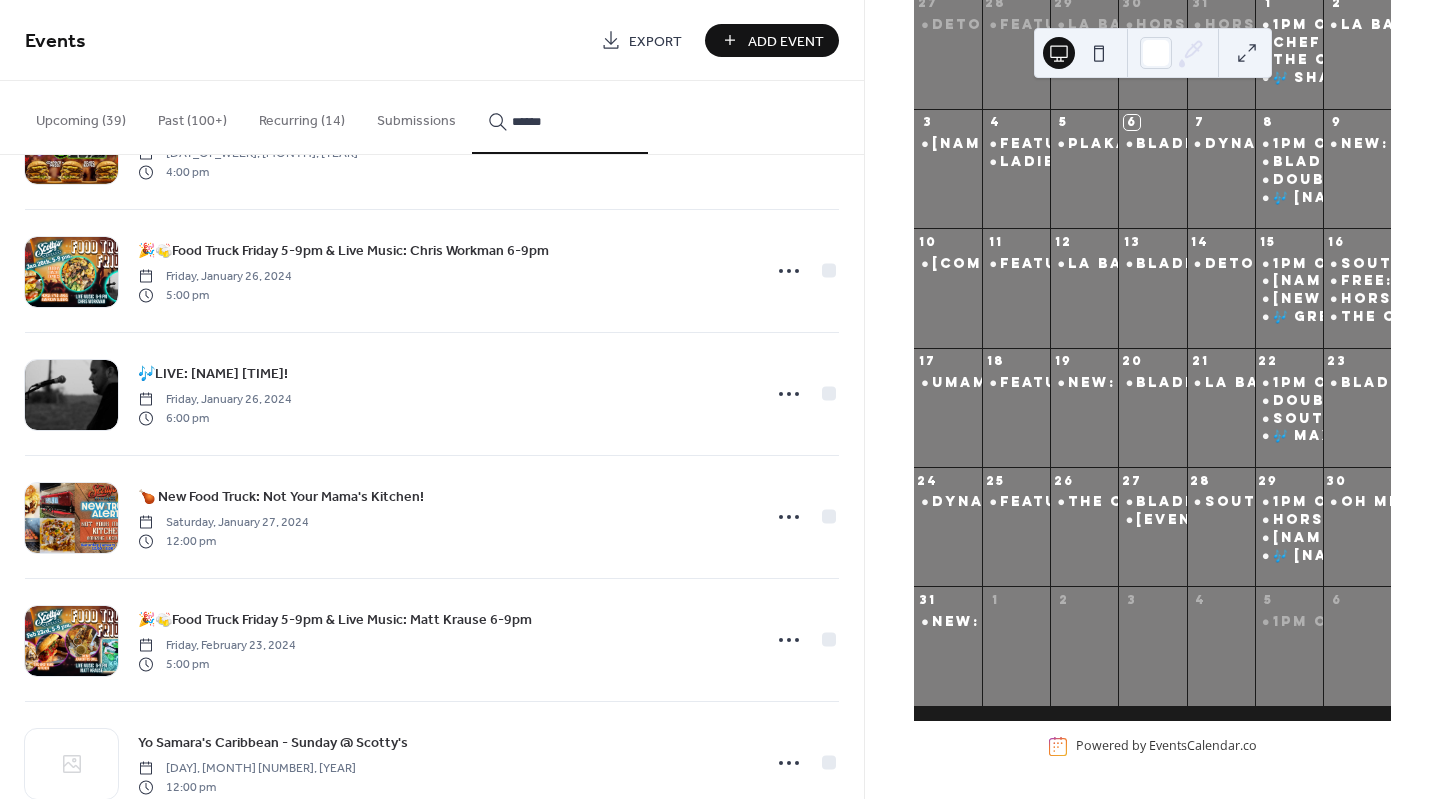 scroll, scrollTop: 3094, scrollLeft: 0, axis: vertical 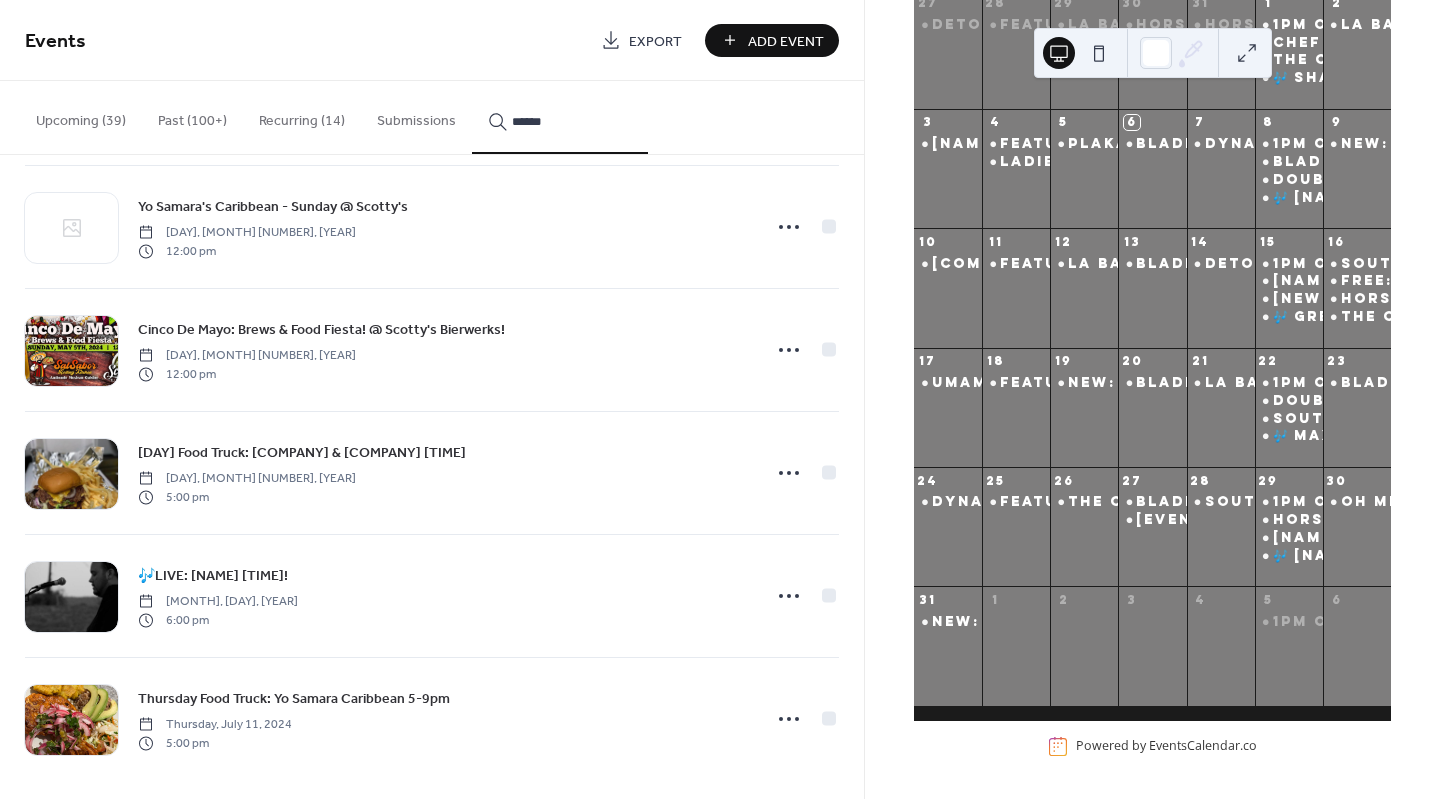 type on "******" 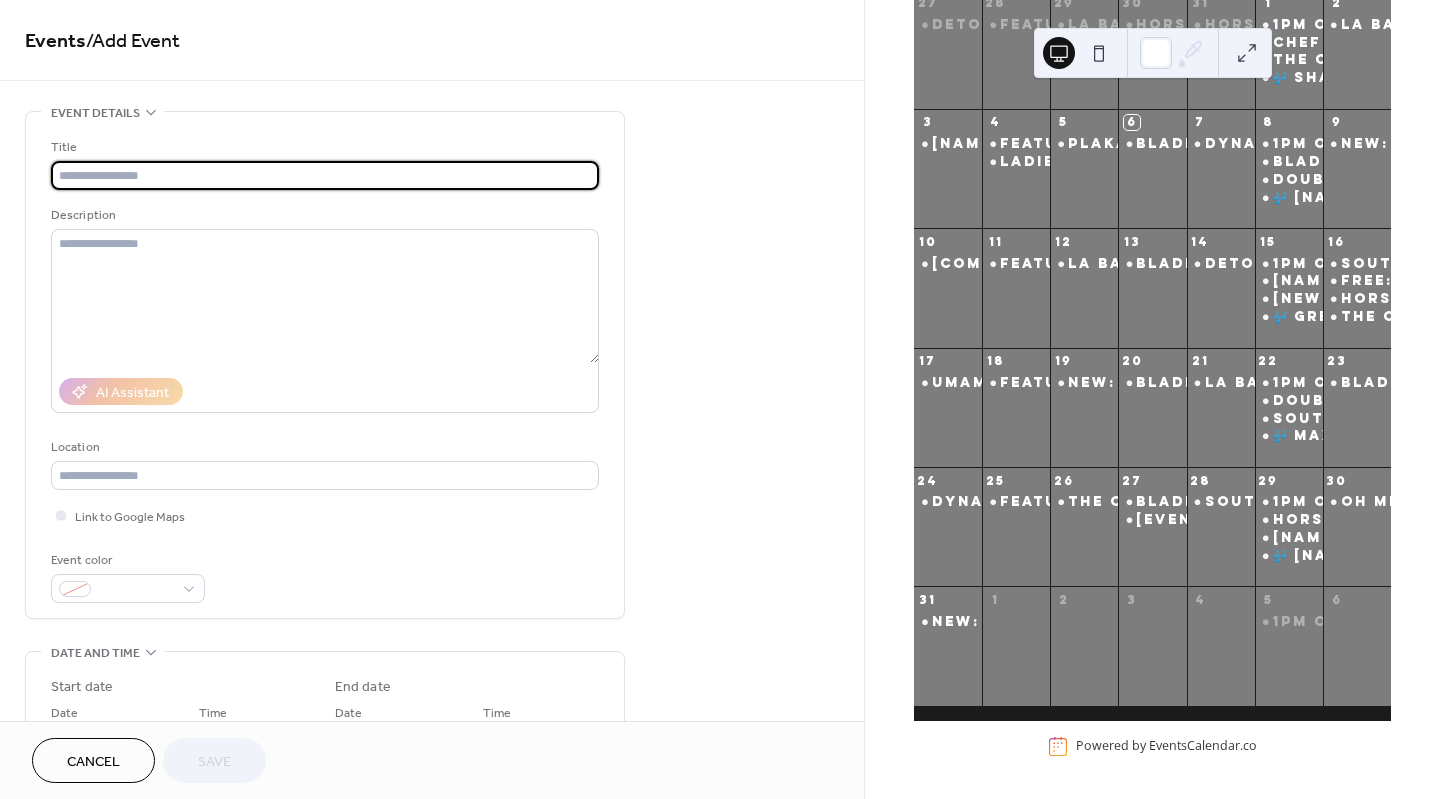 click at bounding box center [325, 175] 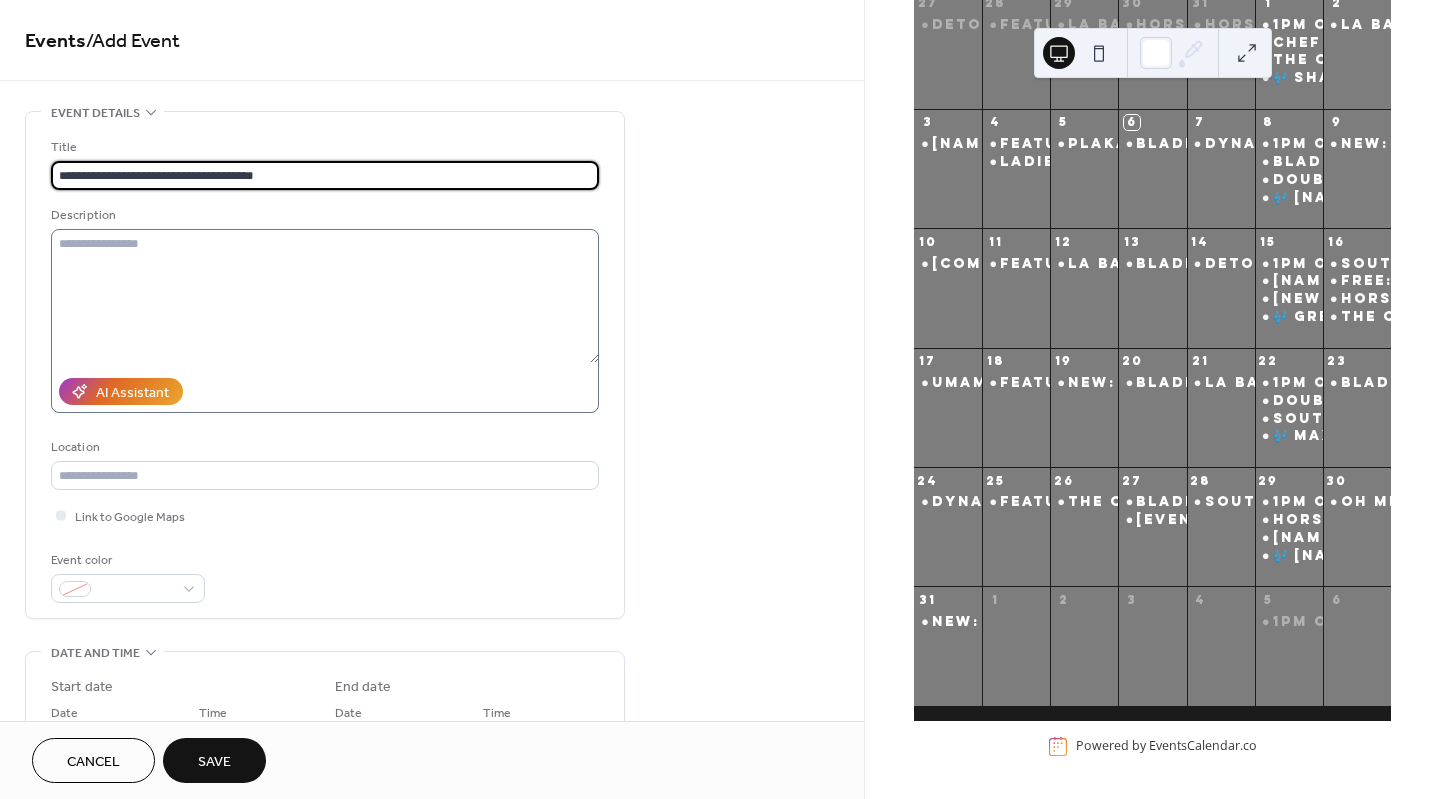 type on "**********" 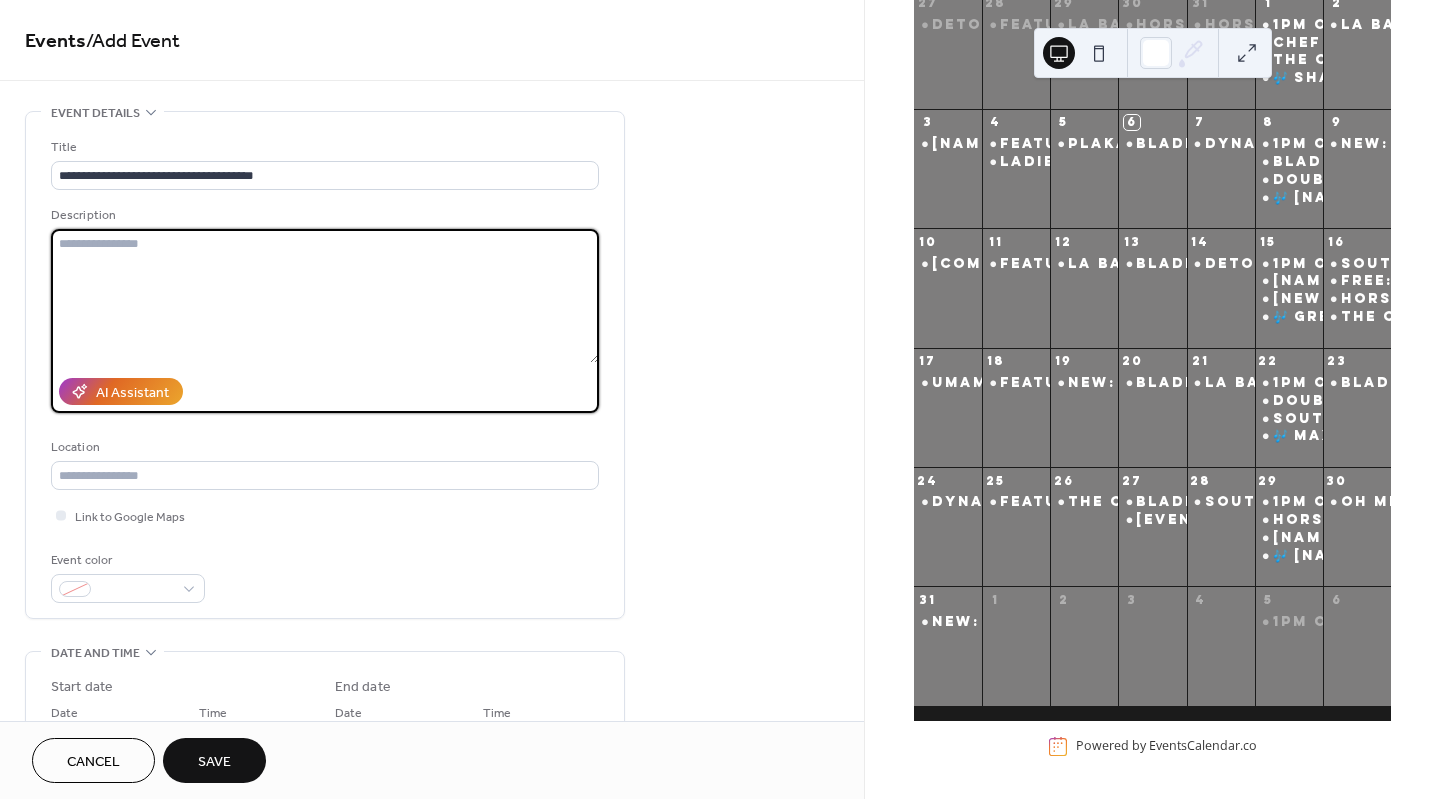 click at bounding box center [325, 296] 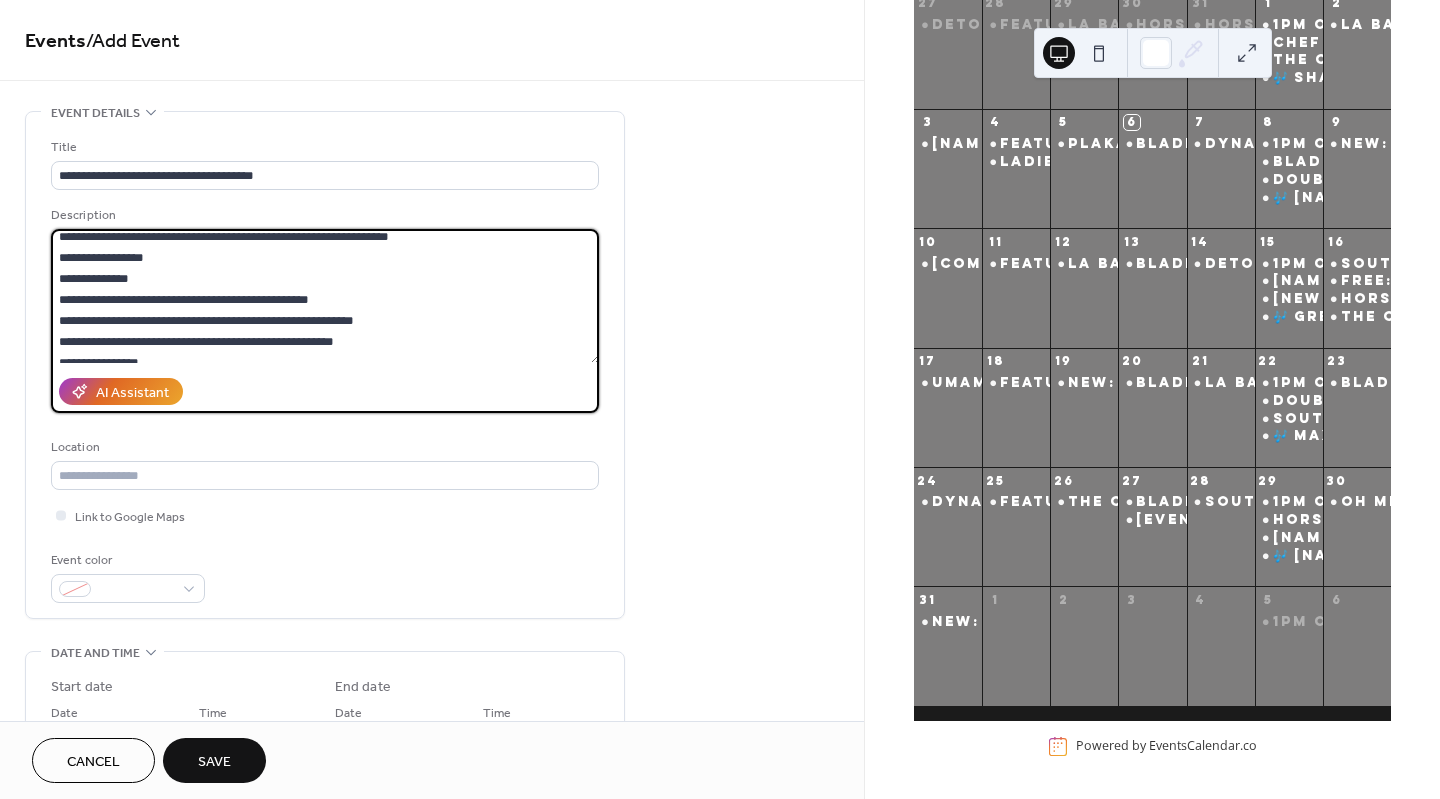 scroll, scrollTop: 0, scrollLeft: 0, axis: both 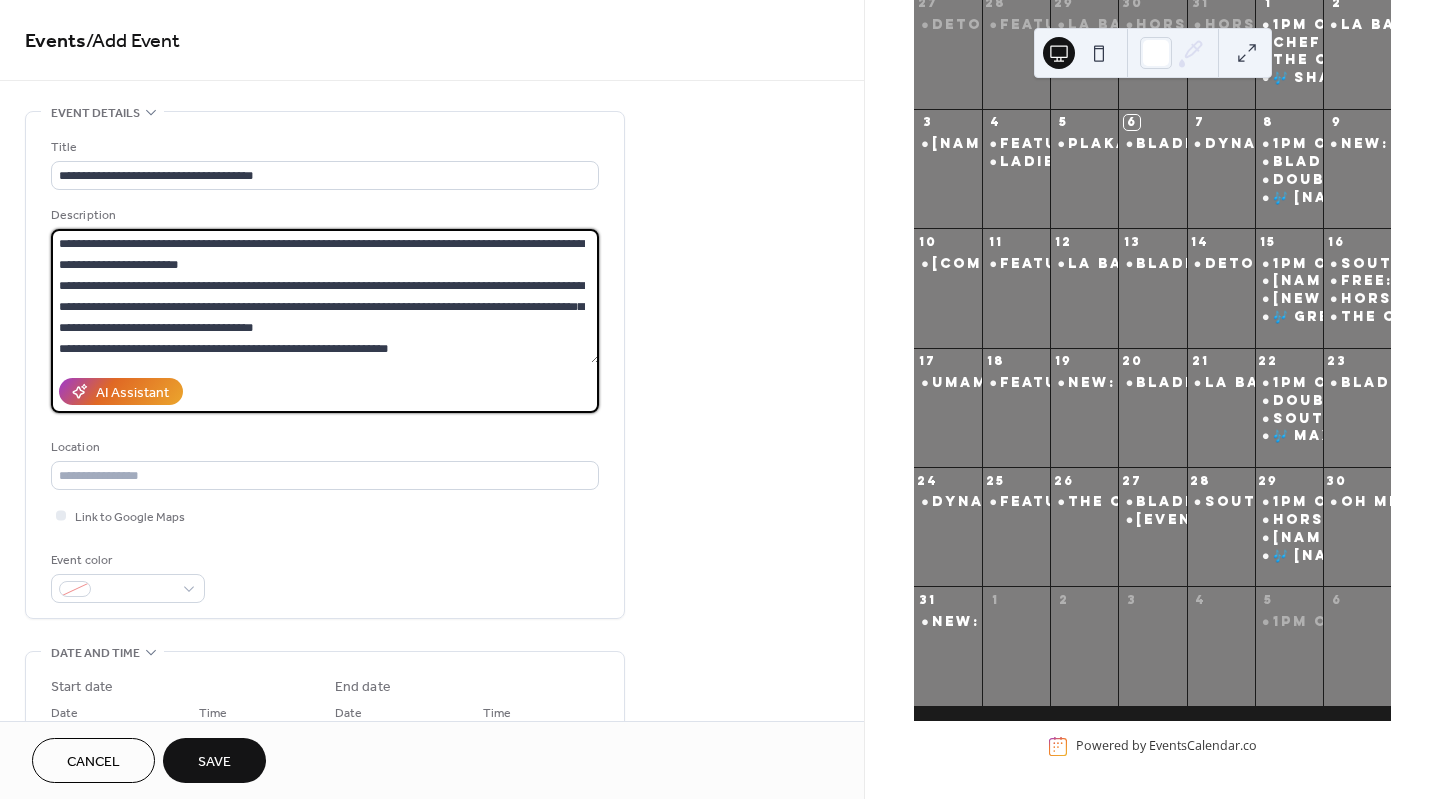 click on "**********" at bounding box center [325, 296] 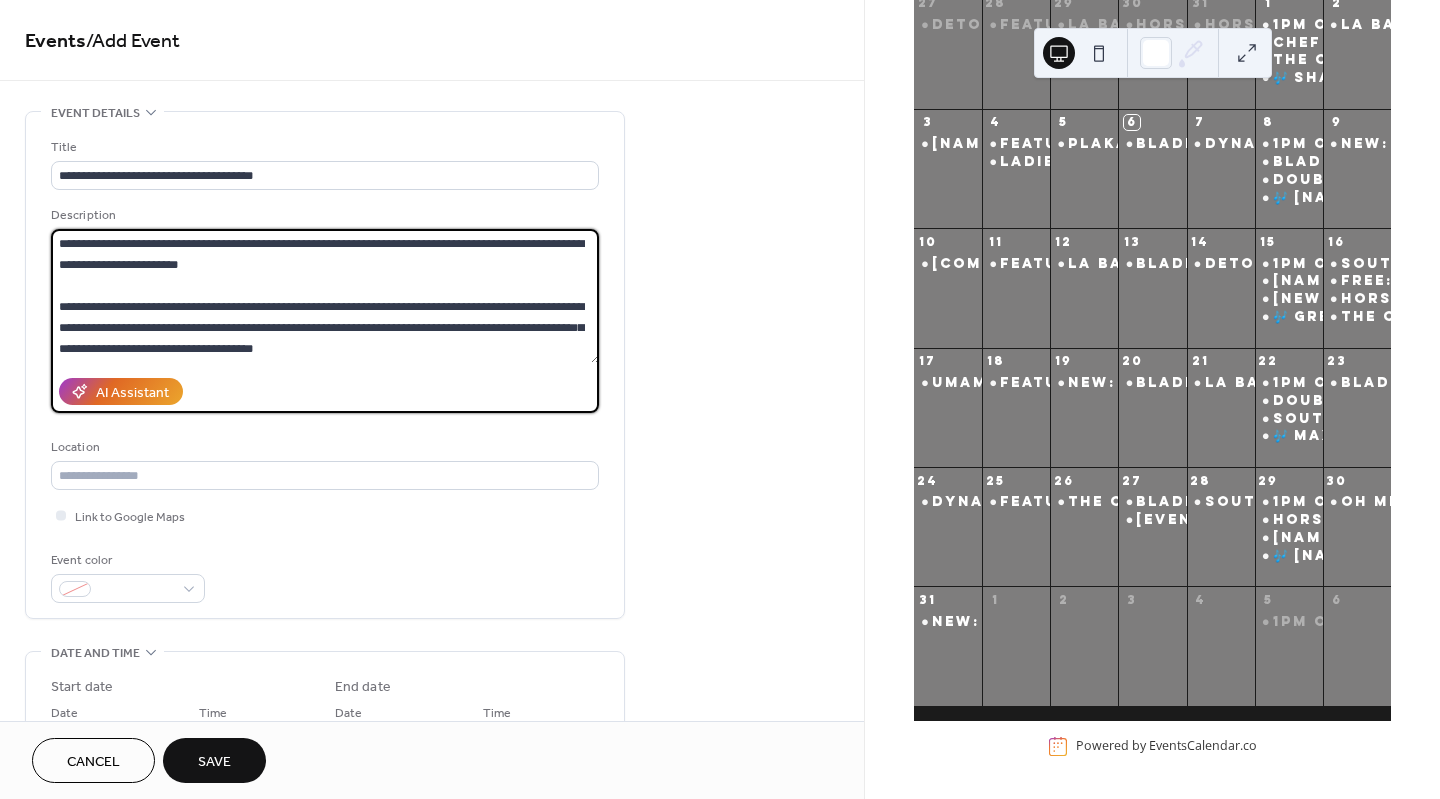 click on "**********" at bounding box center (325, 296) 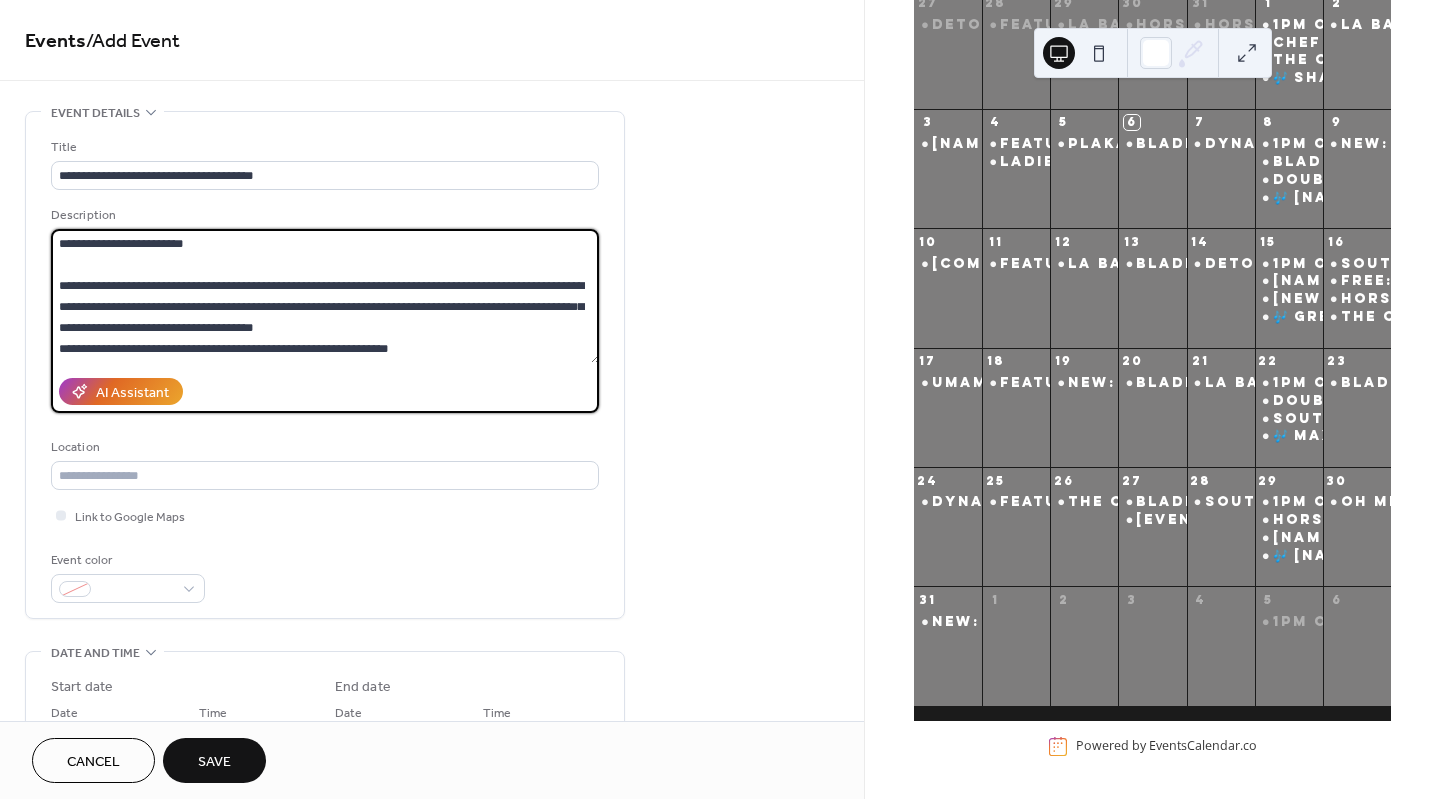 scroll, scrollTop: 22, scrollLeft: 0, axis: vertical 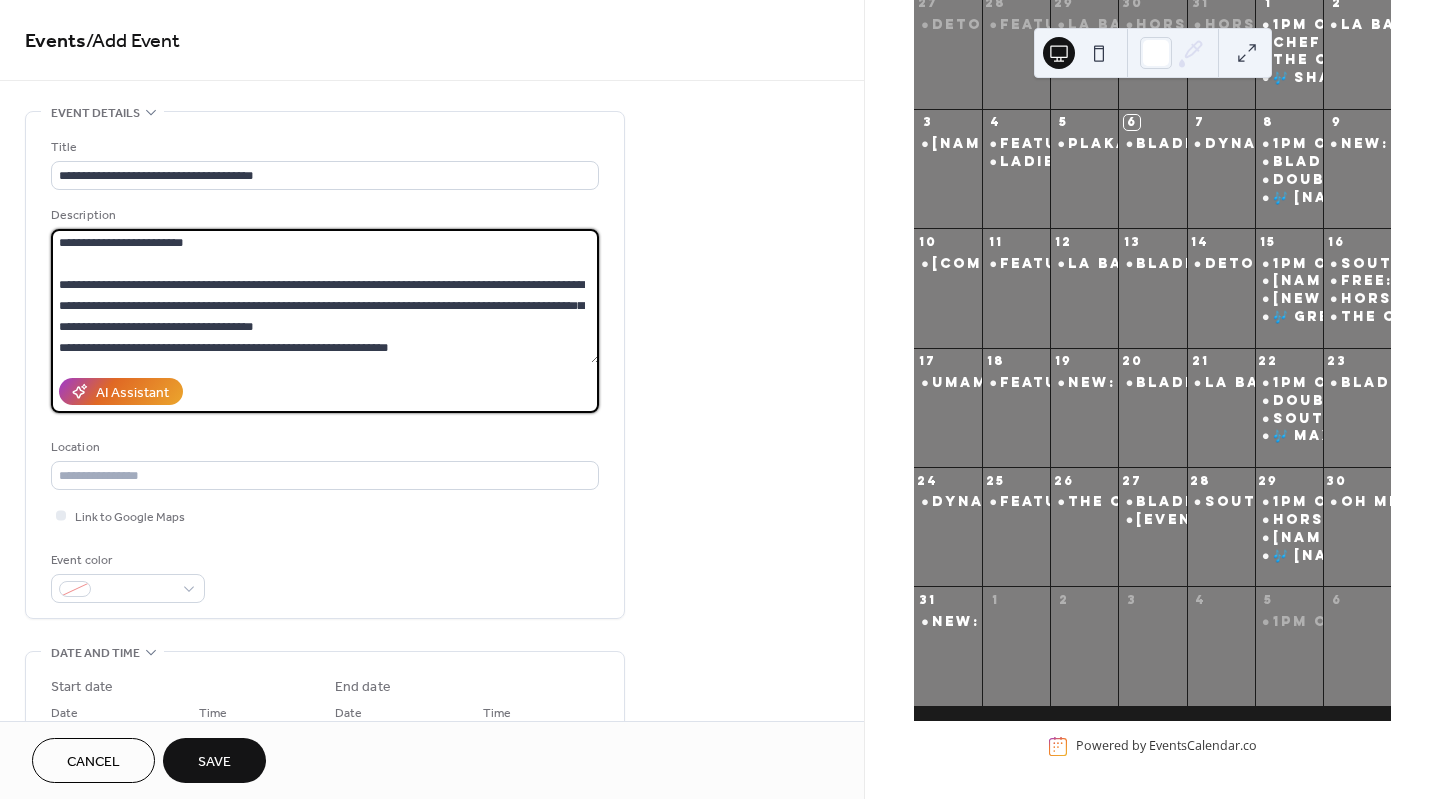 click on "**********" at bounding box center [325, 296] 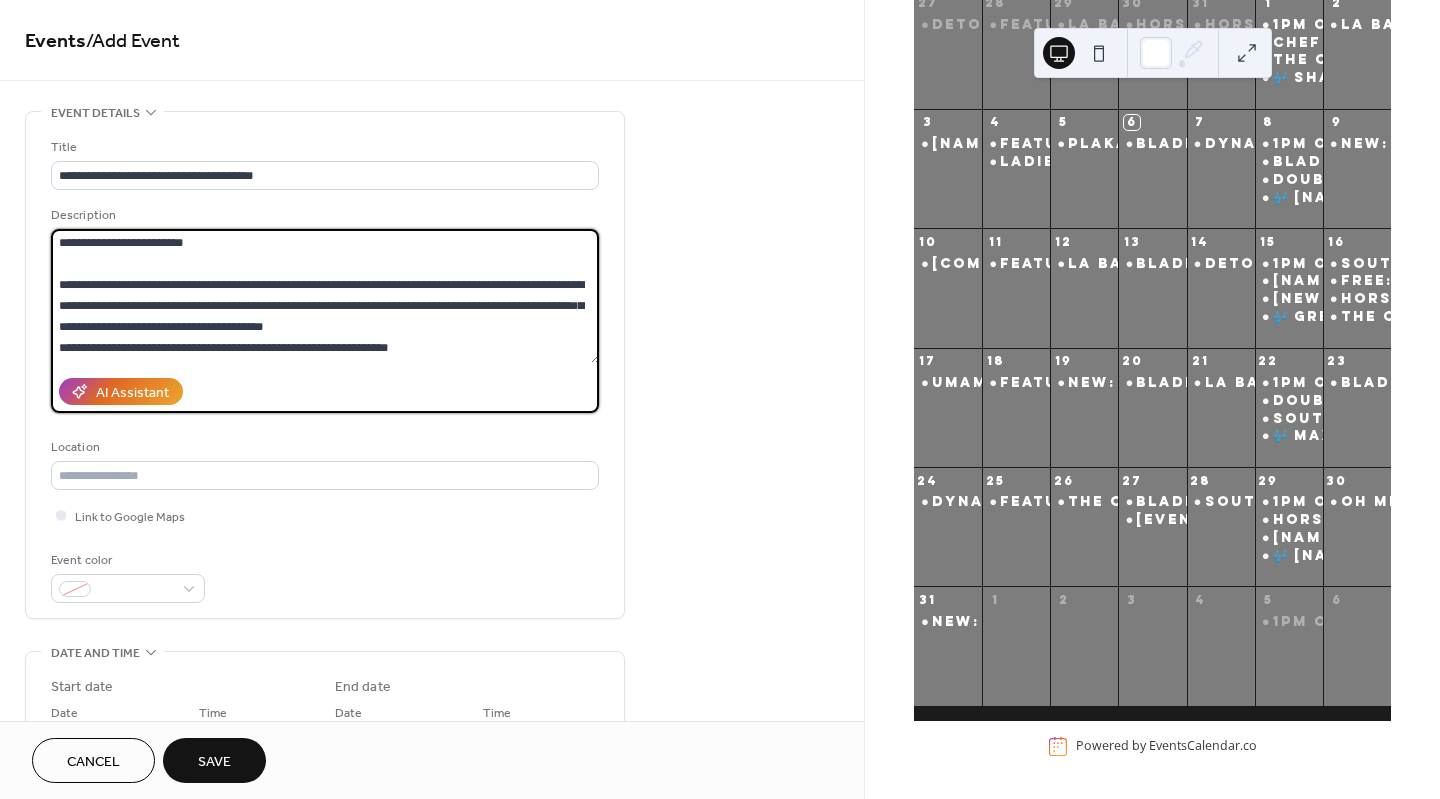 click on "**********" at bounding box center (325, 296) 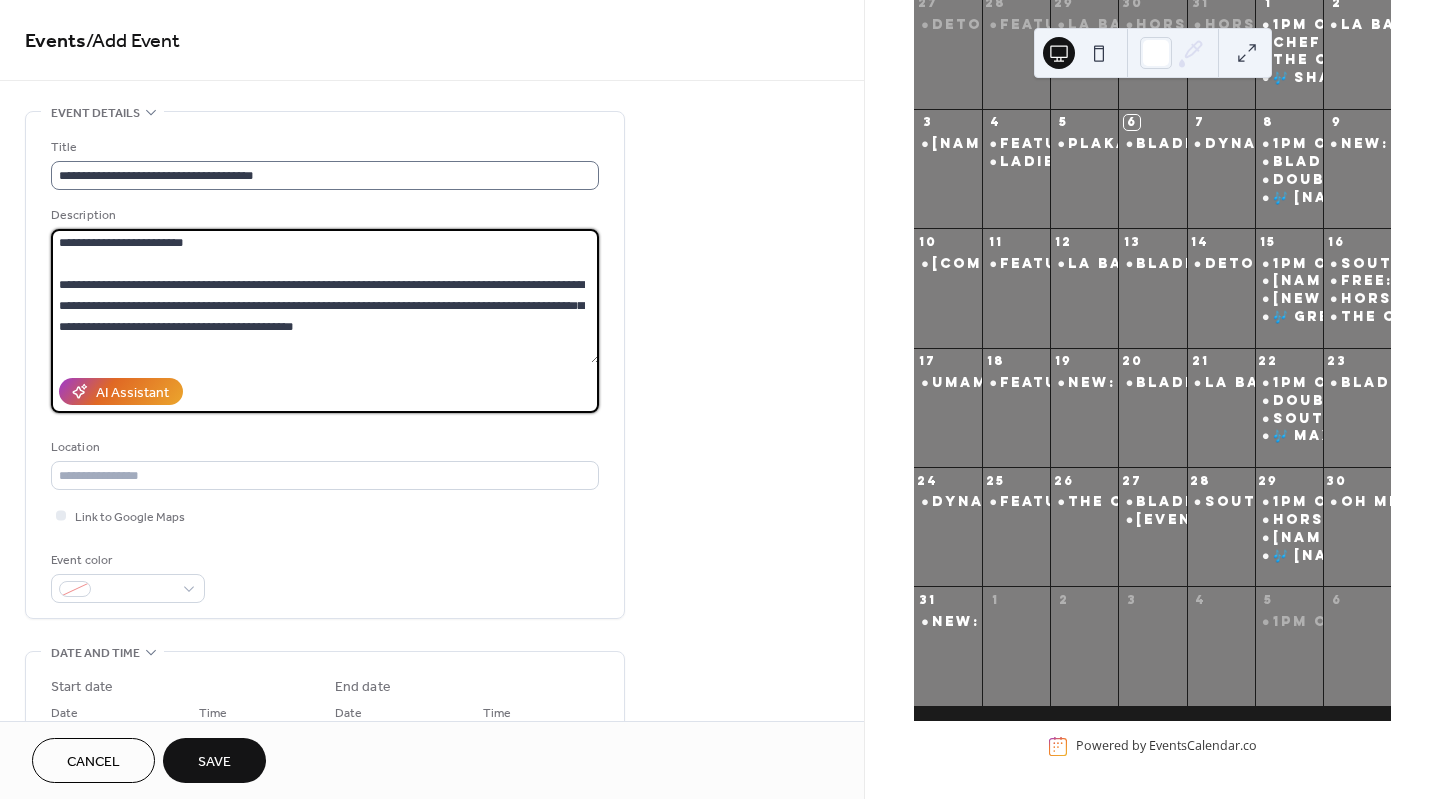 type on "**********" 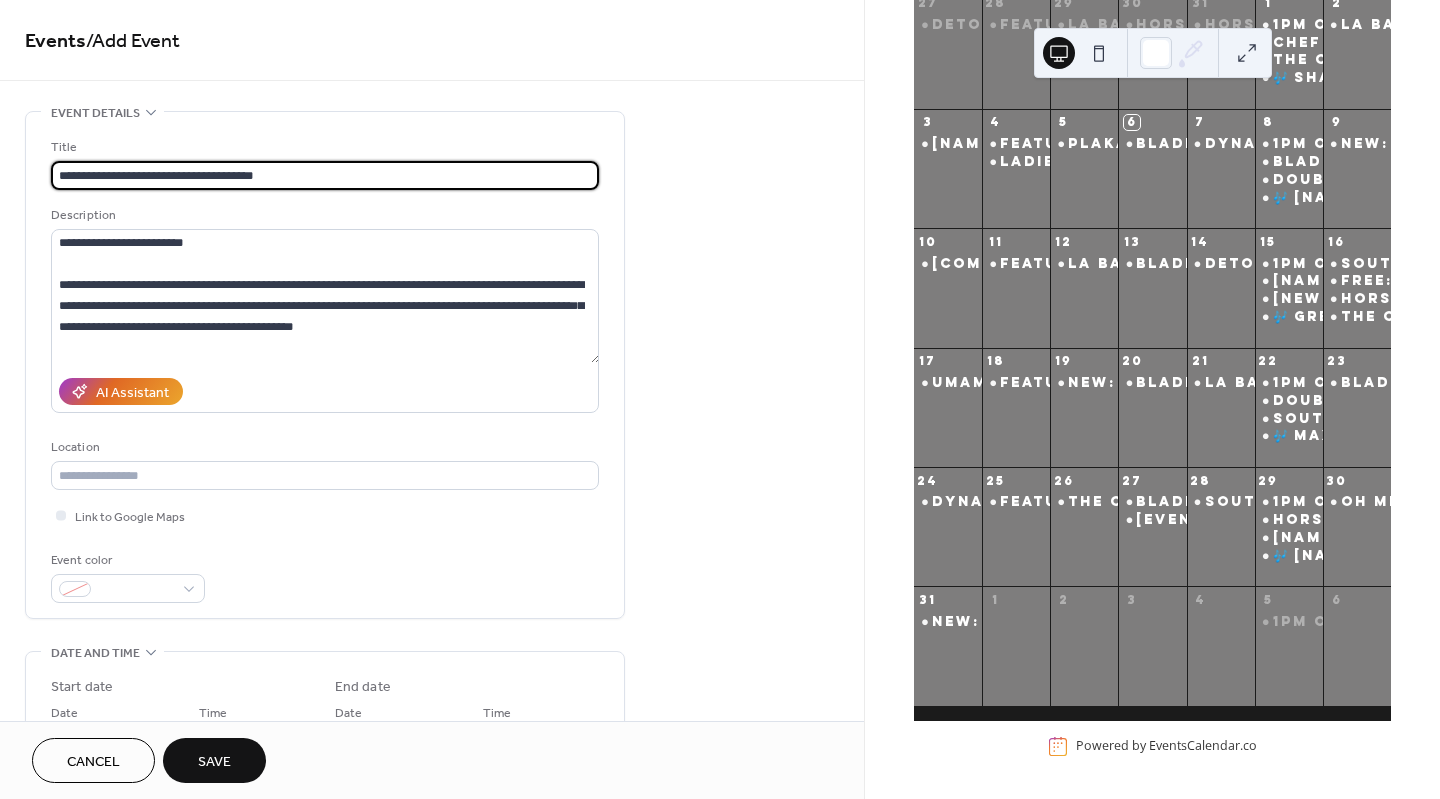 click on "**********" at bounding box center [325, 175] 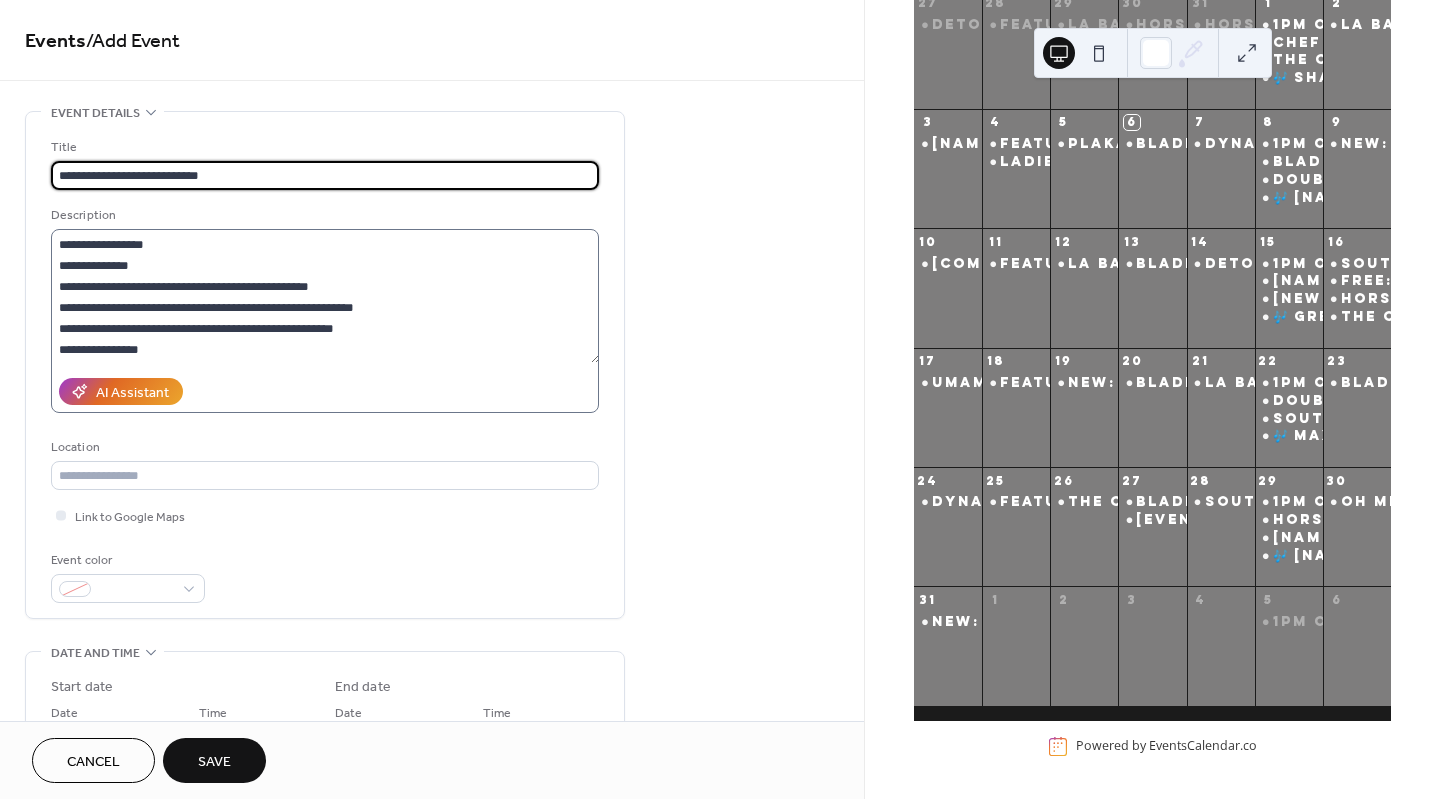 scroll, scrollTop: 168, scrollLeft: 0, axis: vertical 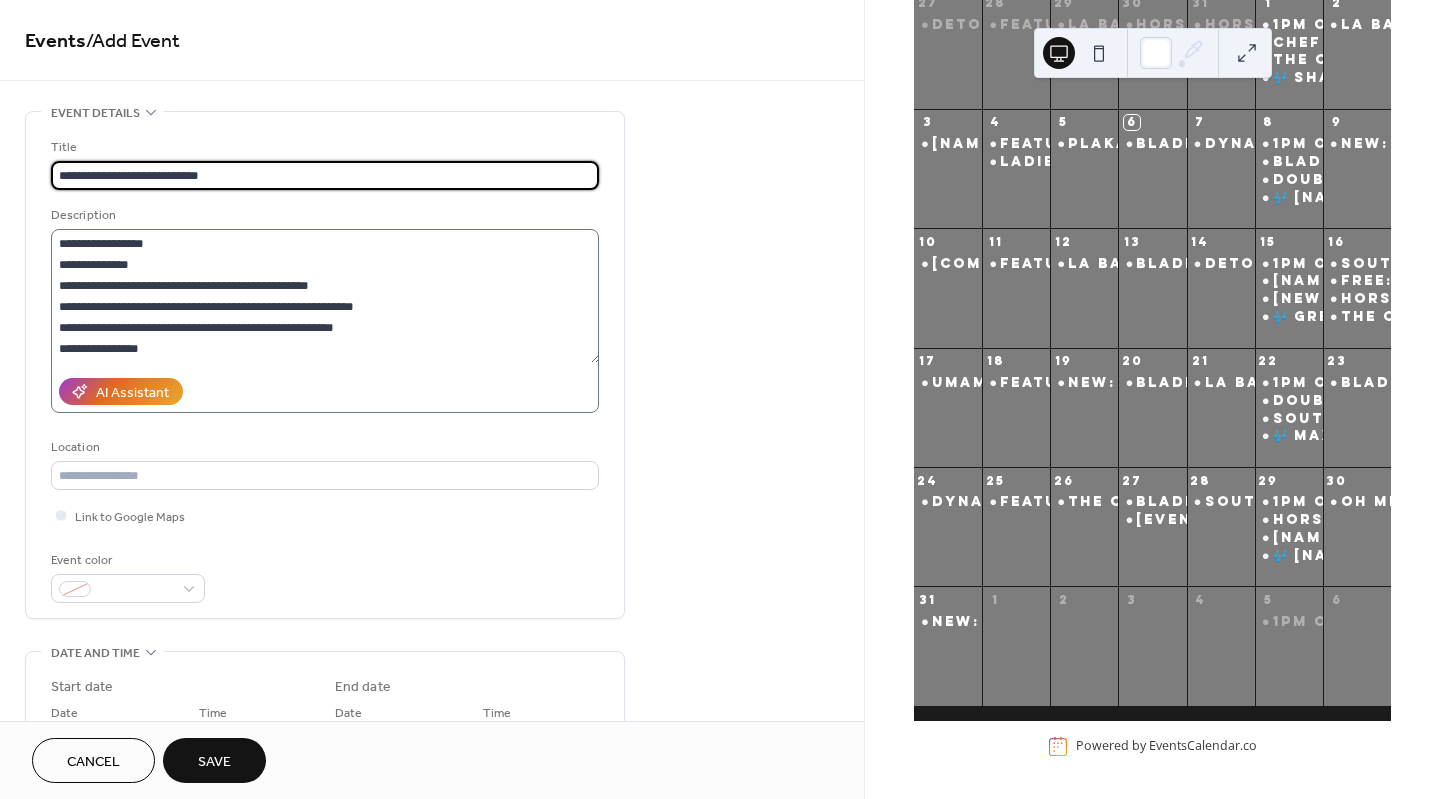 type on "**********" 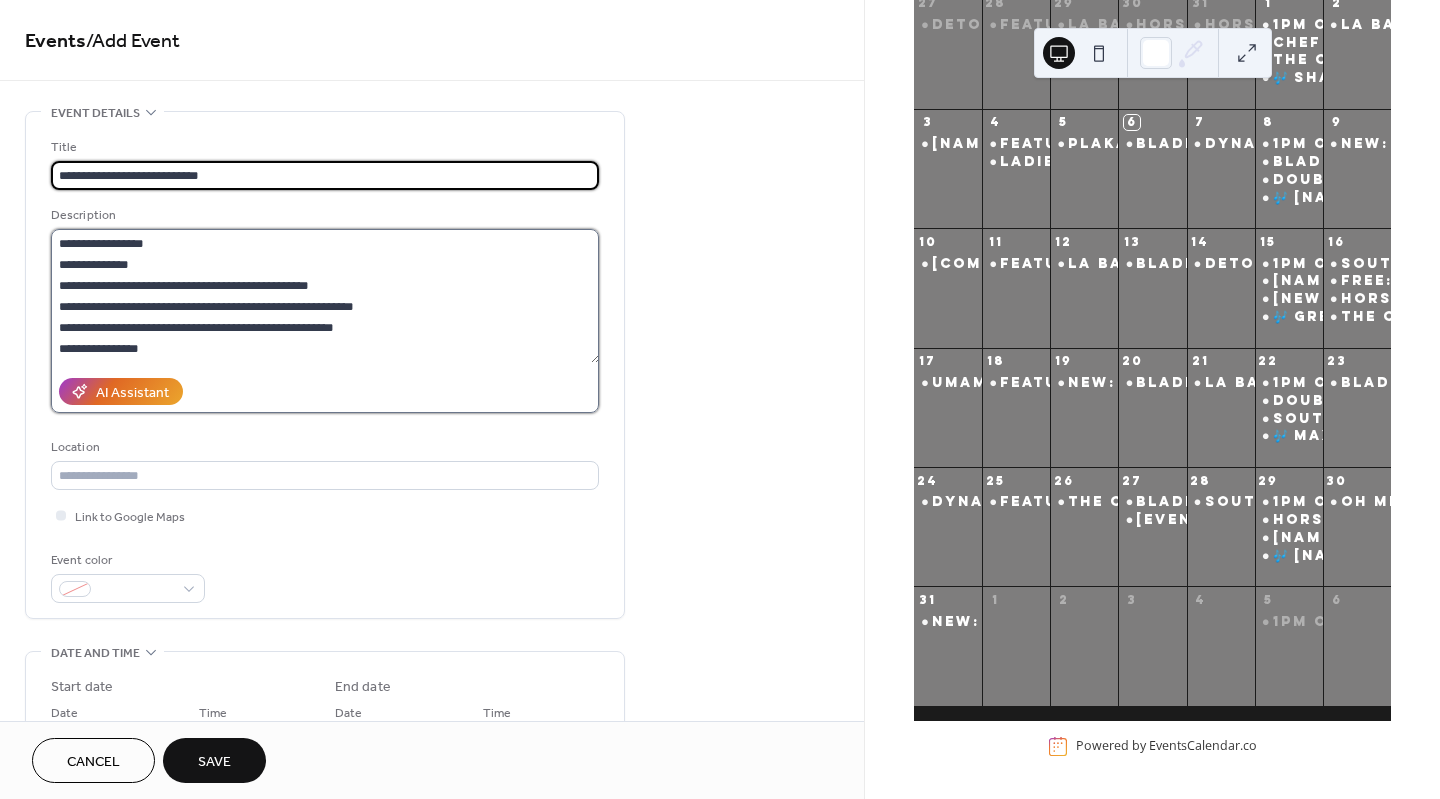 click on "**********" at bounding box center (325, 296) 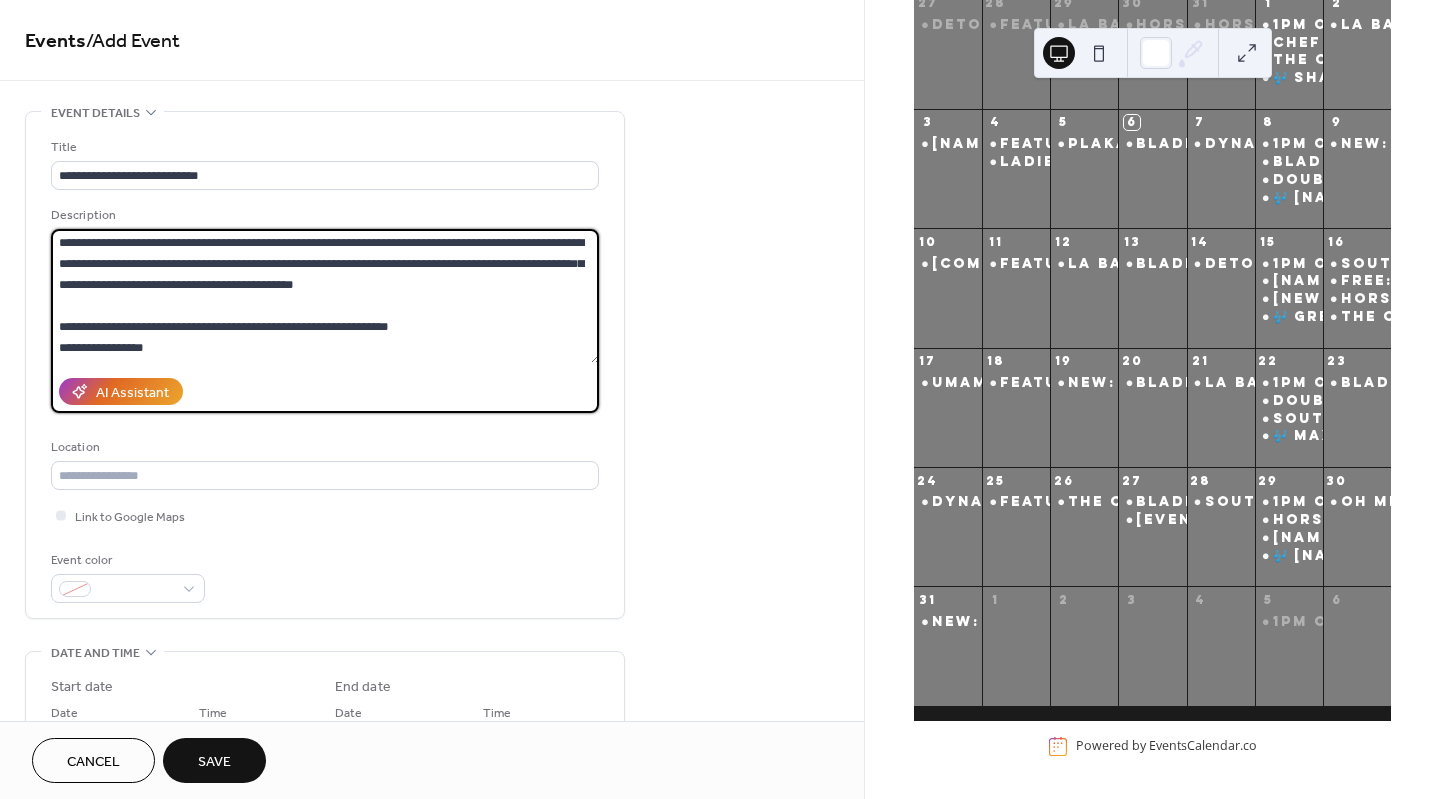 scroll, scrollTop: 0, scrollLeft: 0, axis: both 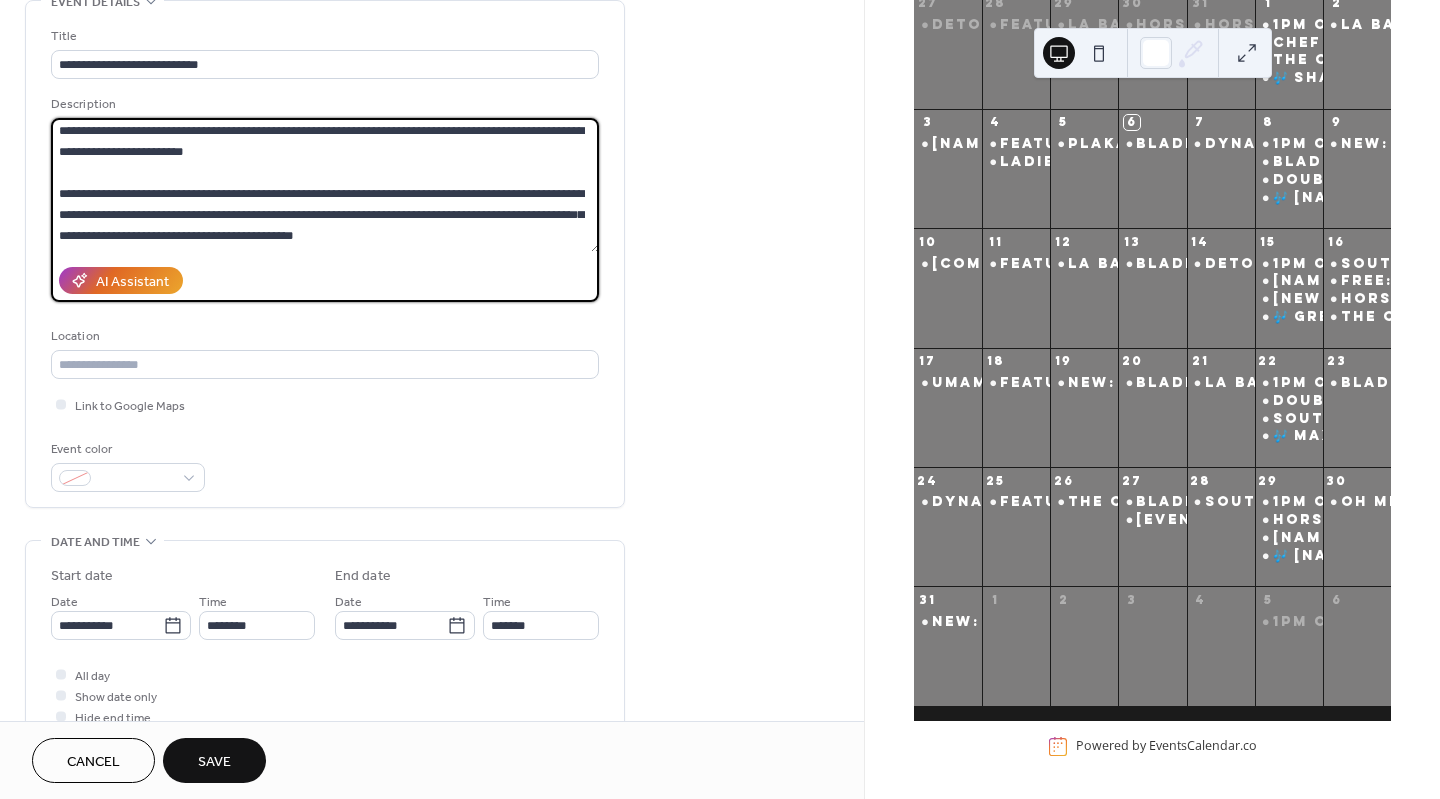 click on "**********" at bounding box center (325, 185) 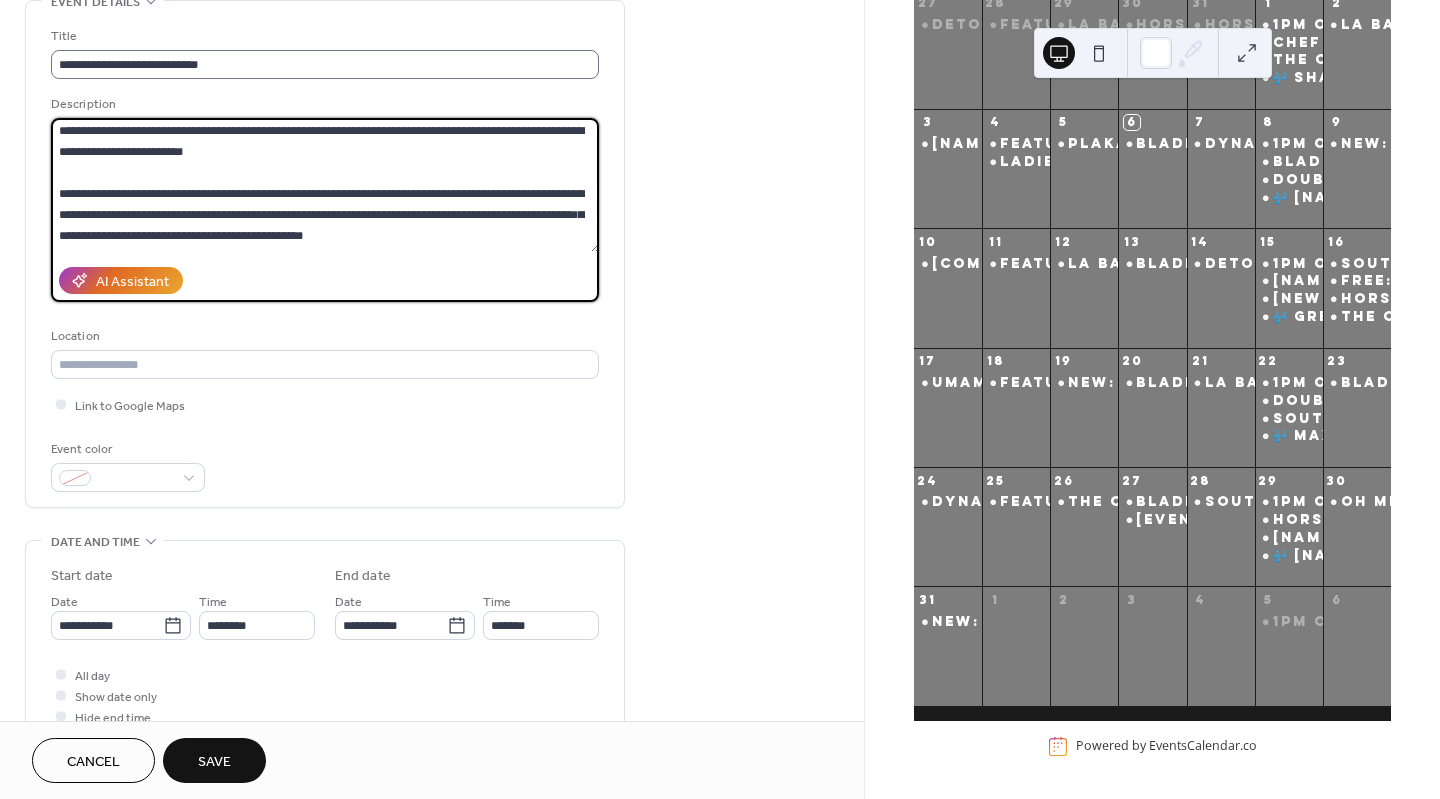 type on "**********" 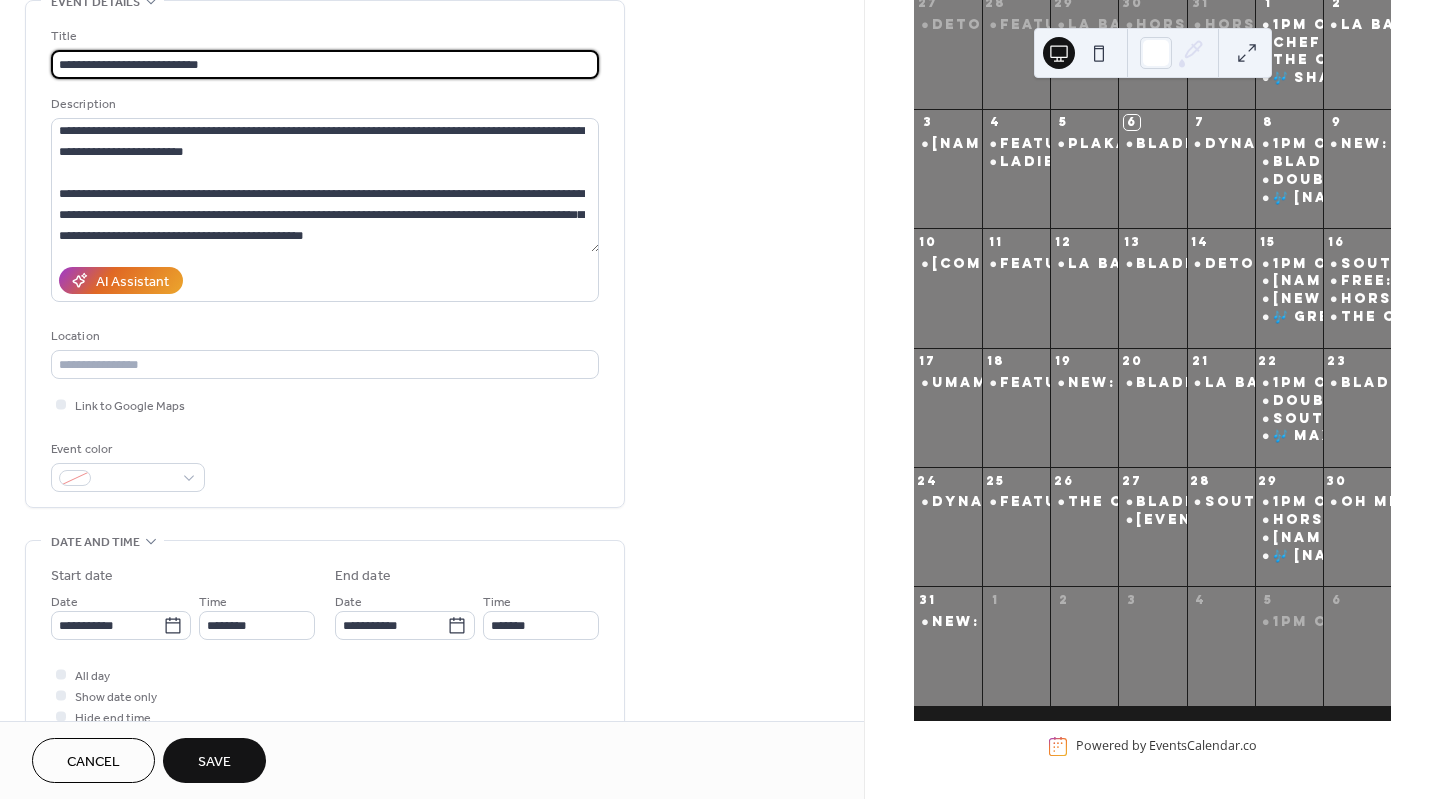click on "**********" at bounding box center (325, 64) 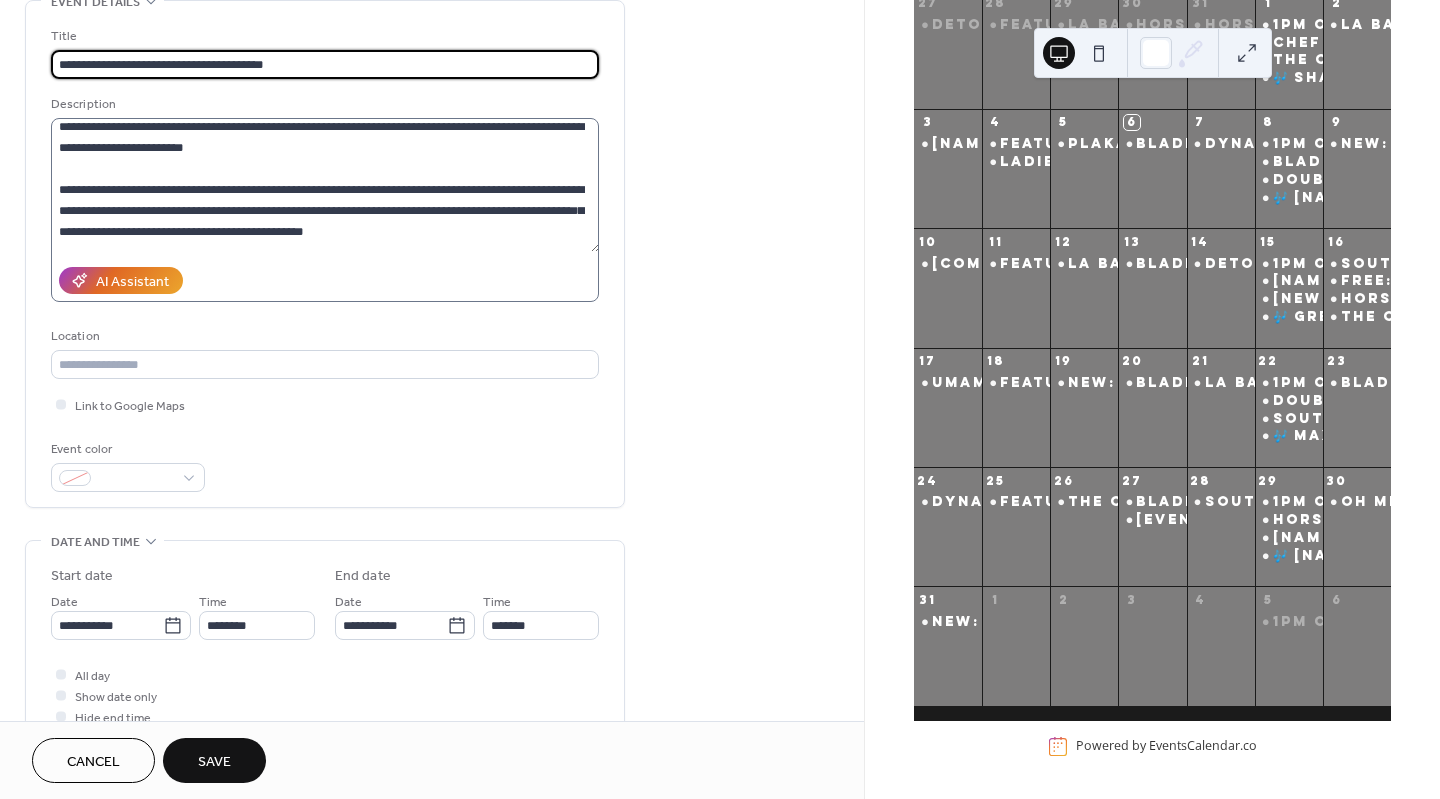 scroll, scrollTop: 0, scrollLeft: 0, axis: both 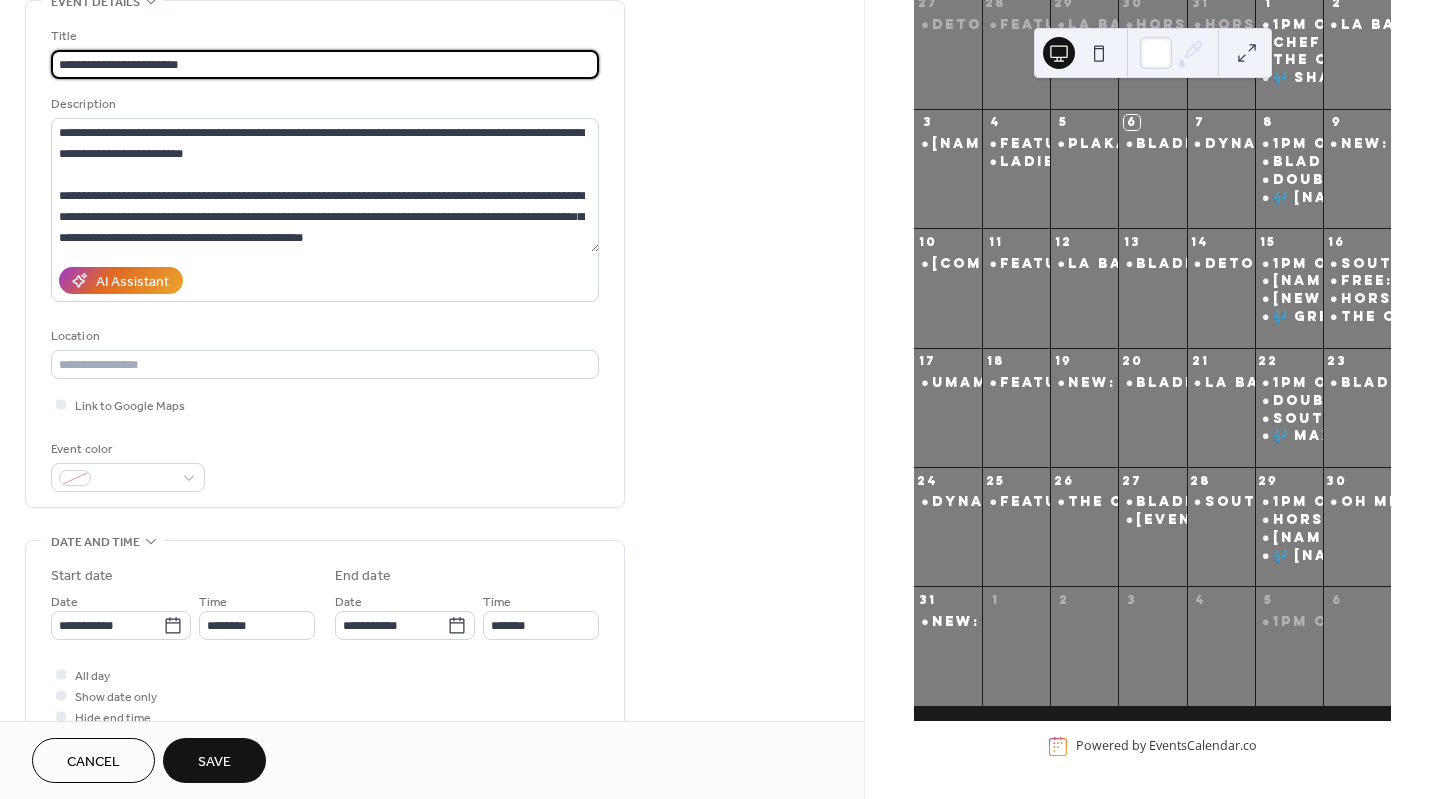 click on "**********" at bounding box center (325, 64) 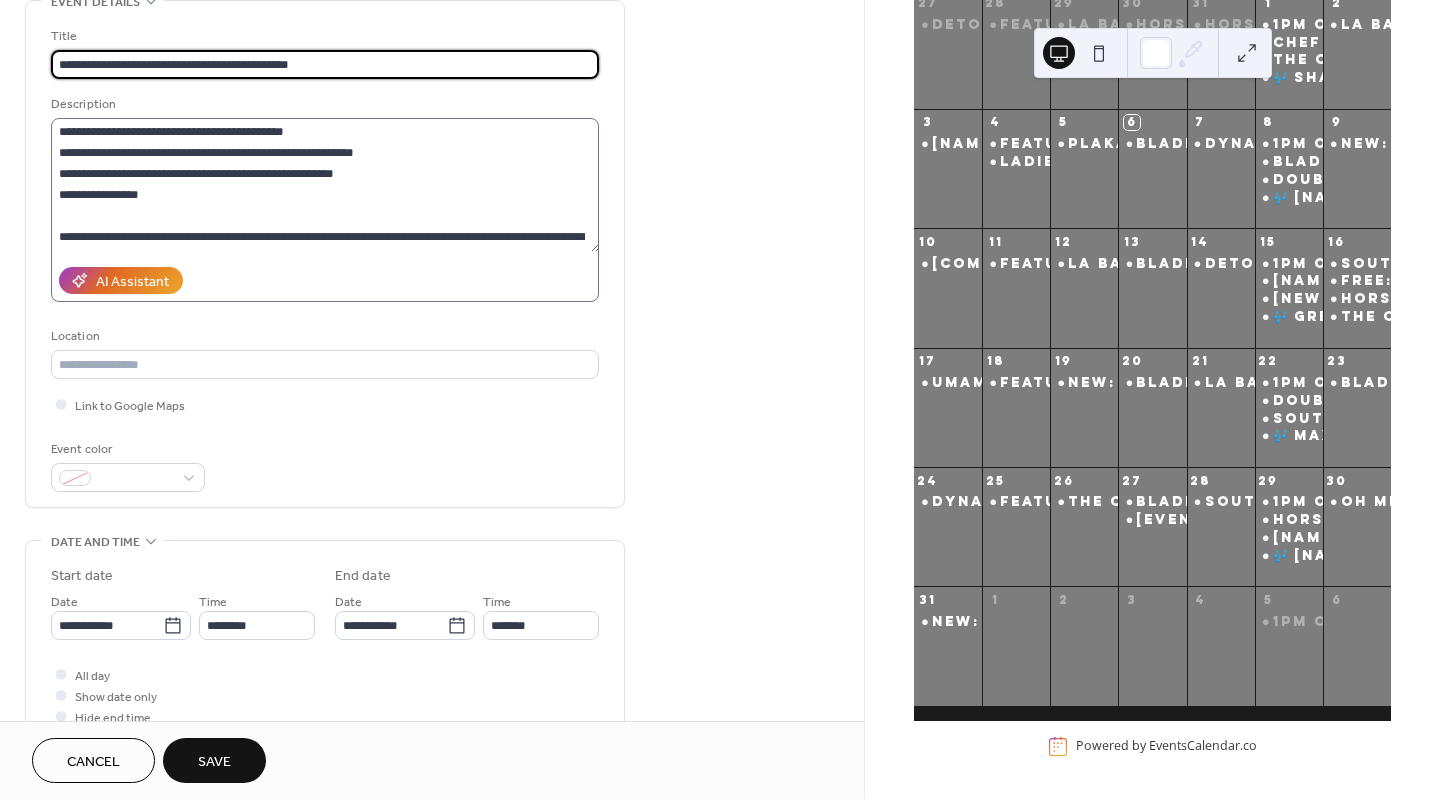 scroll, scrollTop: 233, scrollLeft: 0, axis: vertical 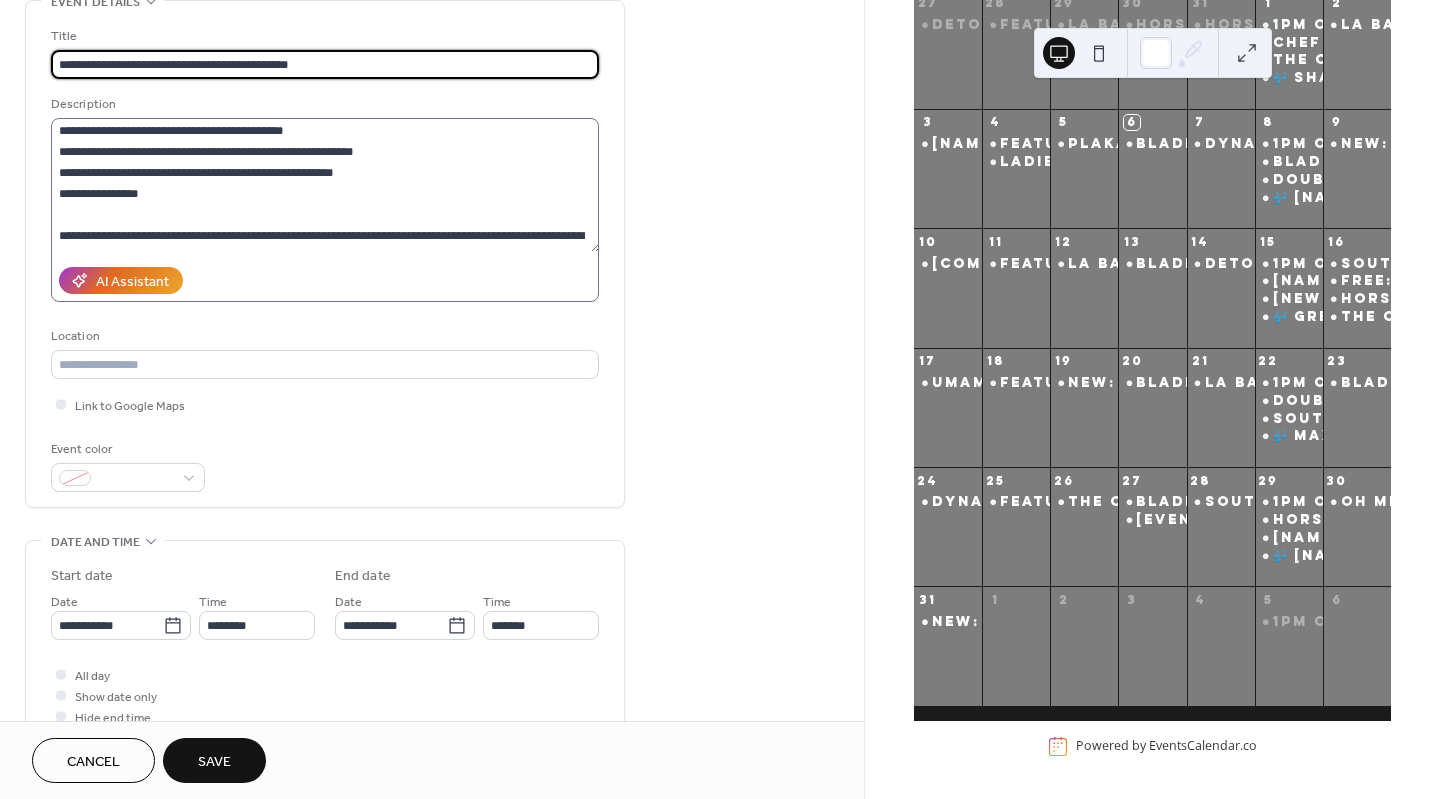 type on "**********" 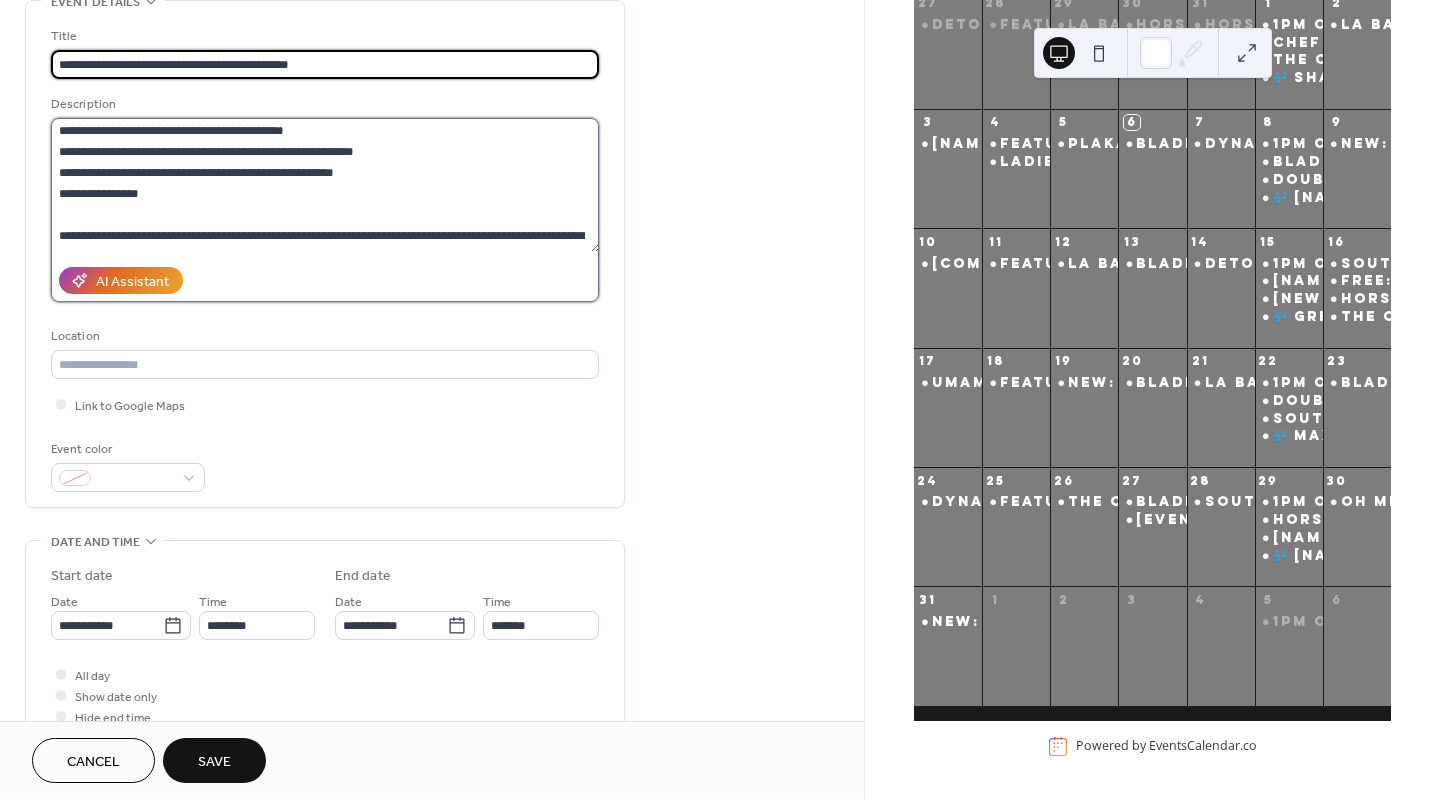 click on "**********" at bounding box center [325, 185] 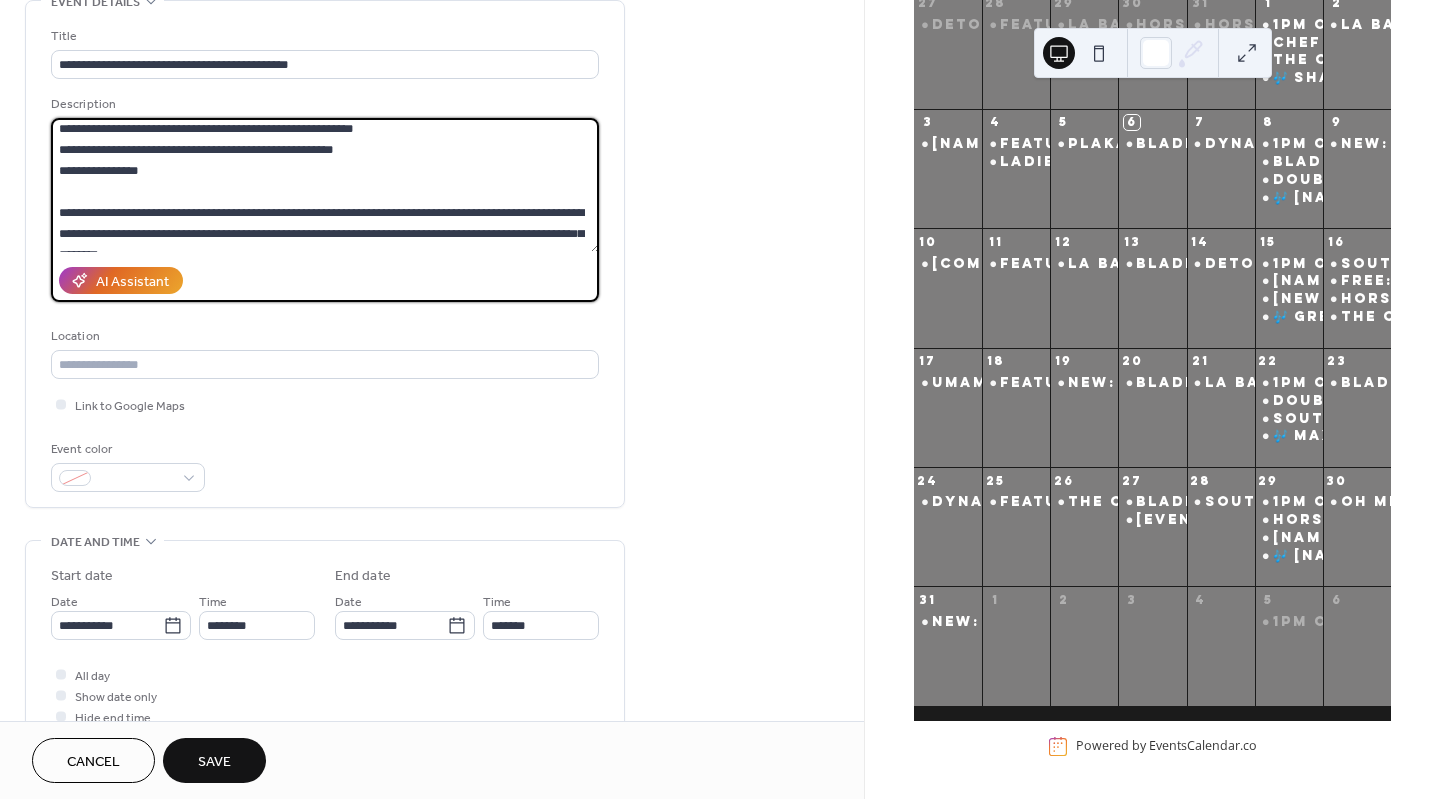 scroll, scrollTop: 272, scrollLeft: 0, axis: vertical 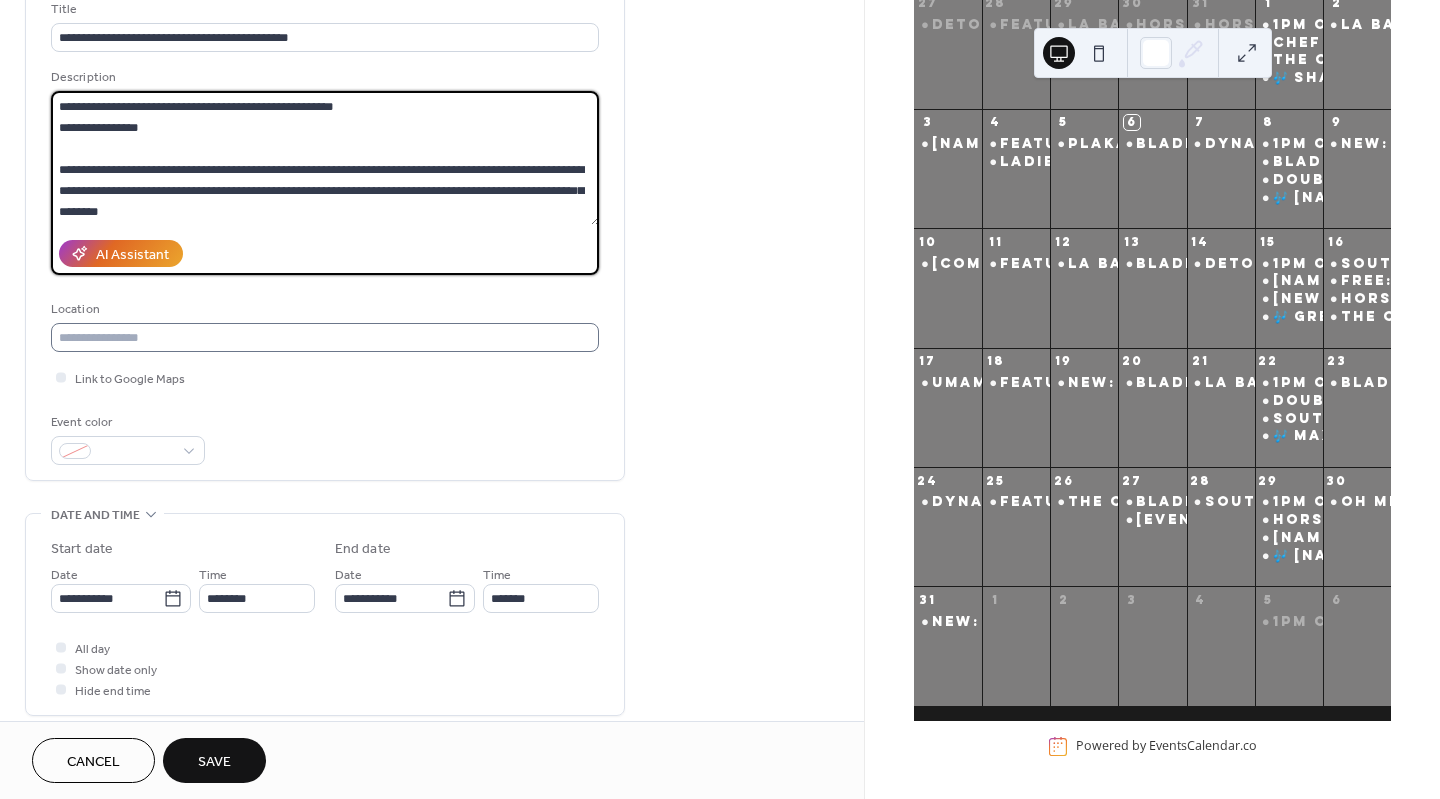 type on "**********" 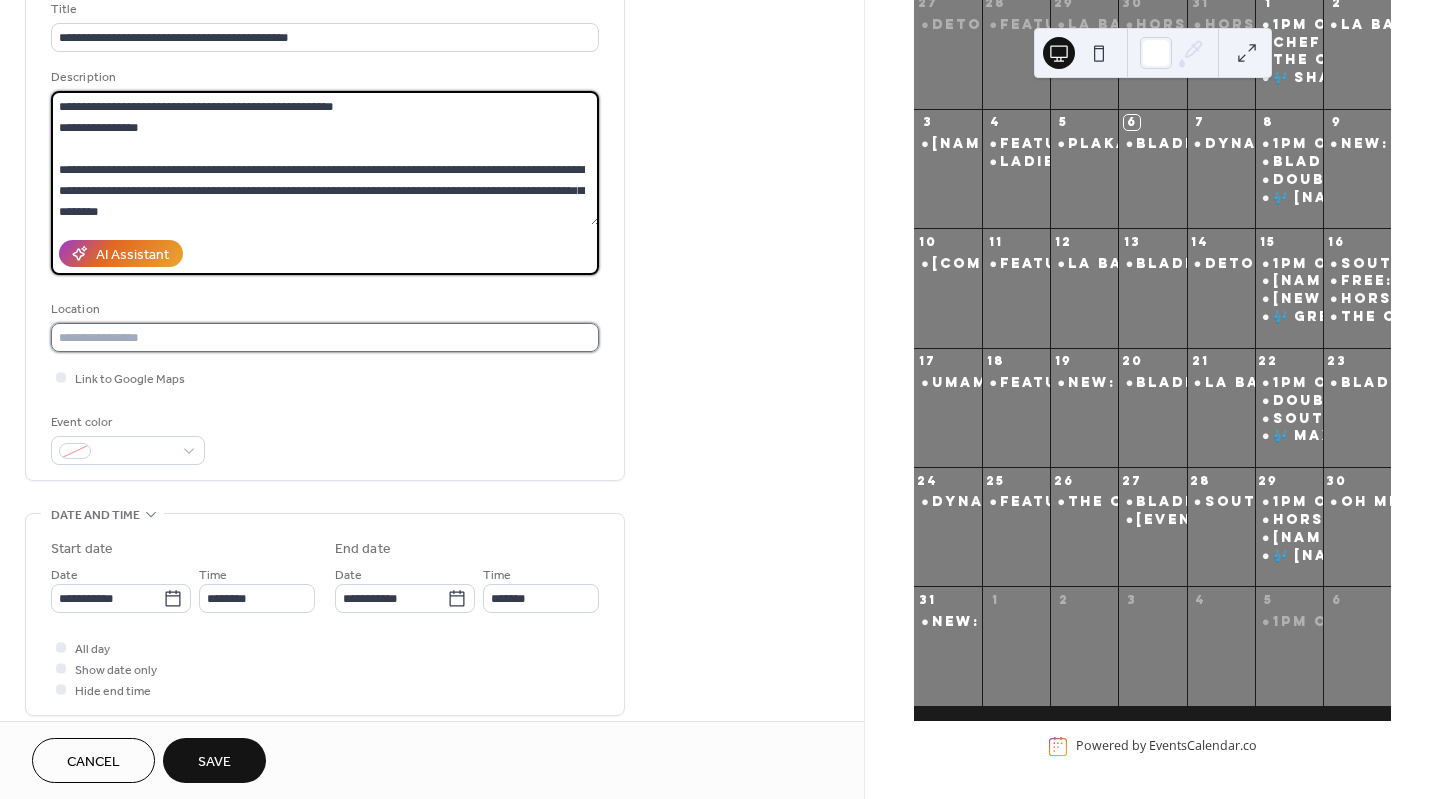 click at bounding box center [325, 337] 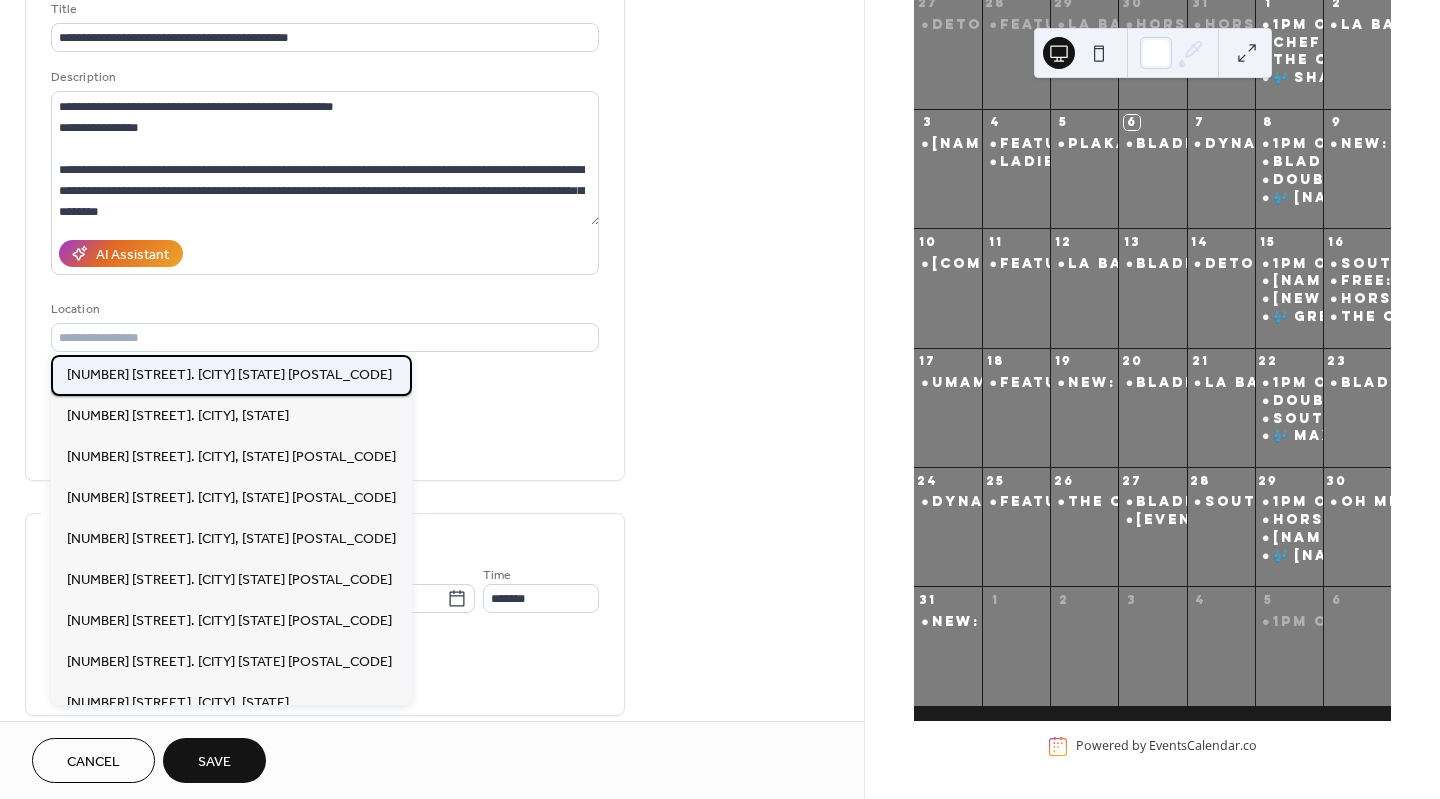 click on "[NUMBER] [STREET]. [CITY] [STATE] [POSTAL_CODE]" at bounding box center (229, 375) 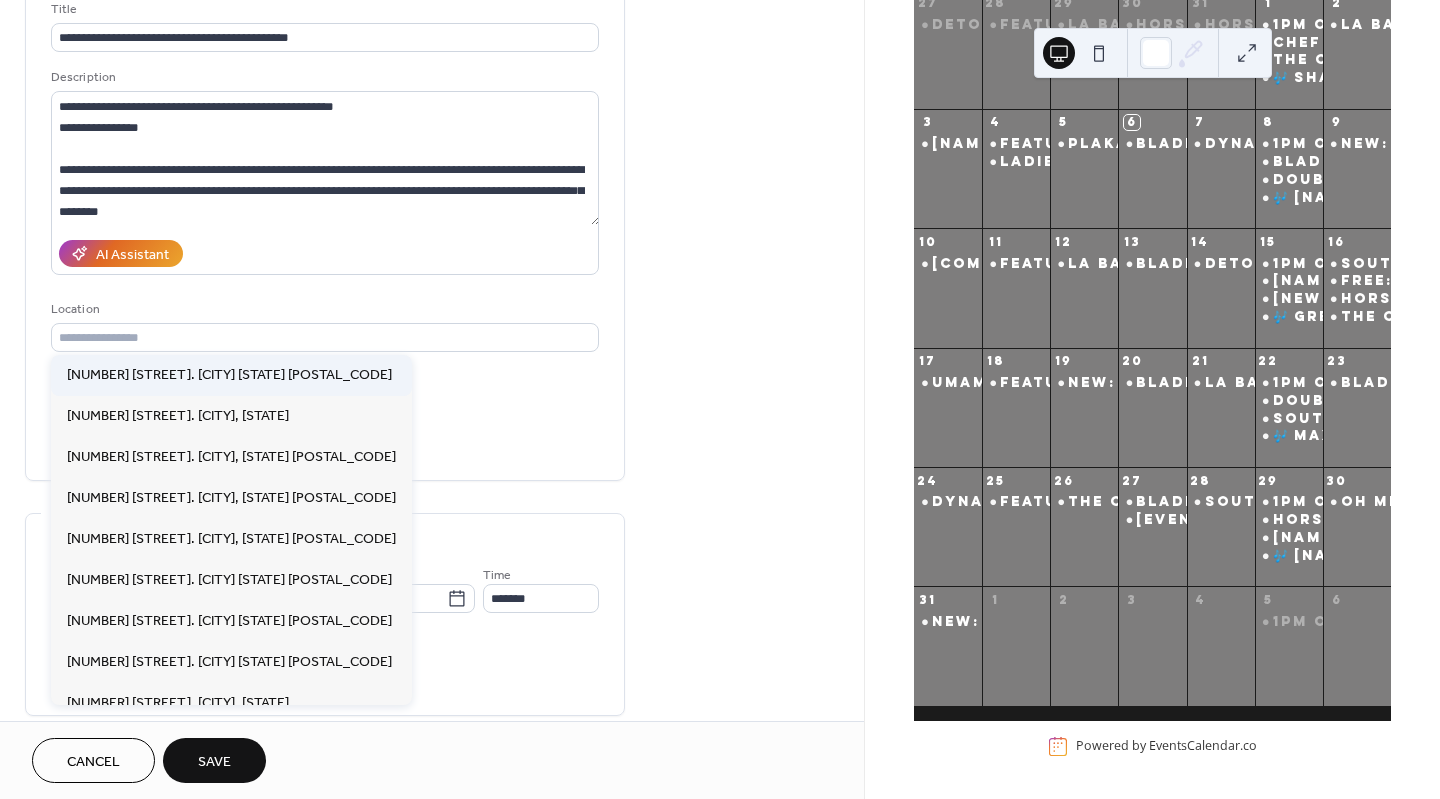type on "**********" 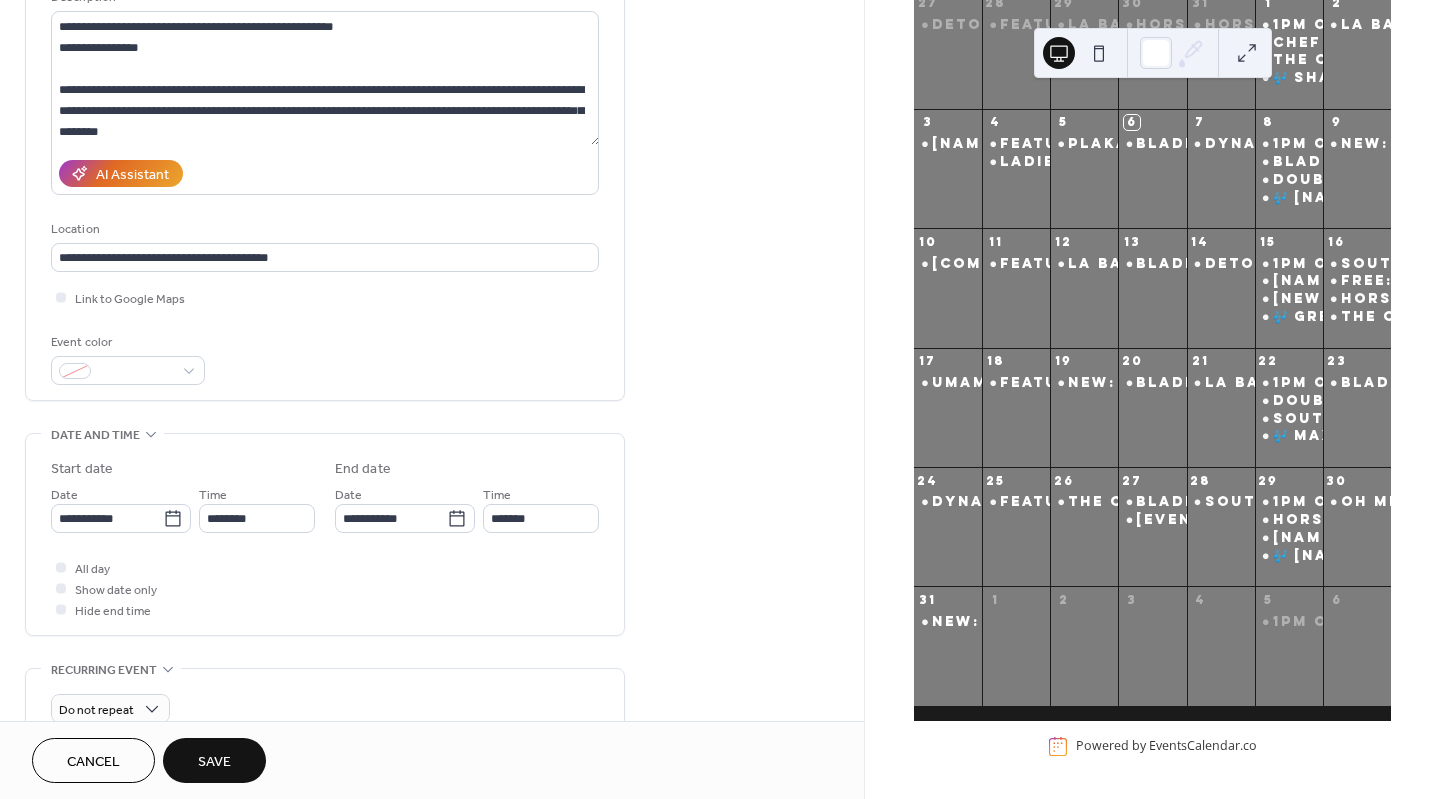 scroll, scrollTop: 279, scrollLeft: 0, axis: vertical 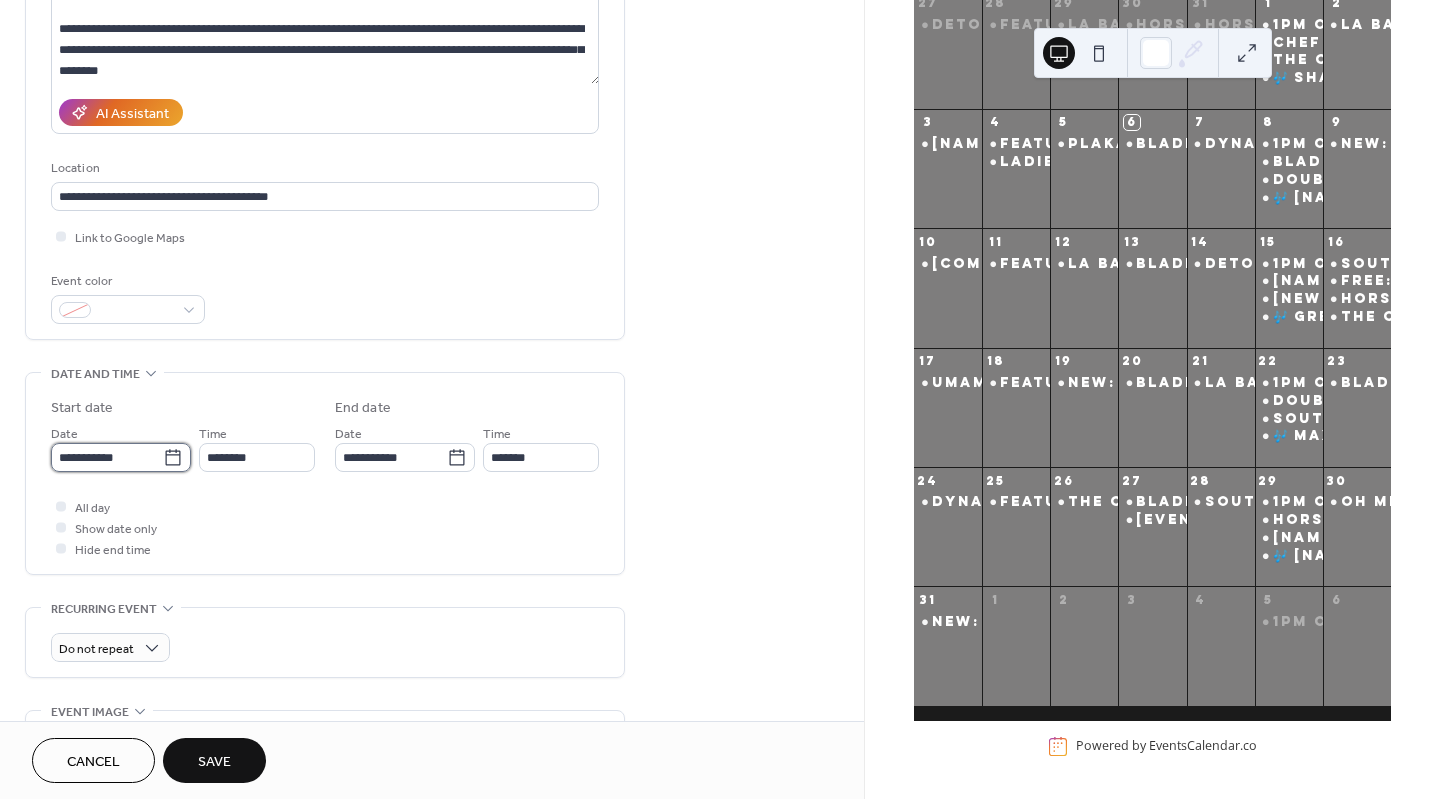 click on "**********" at bounding box center (107, 457) 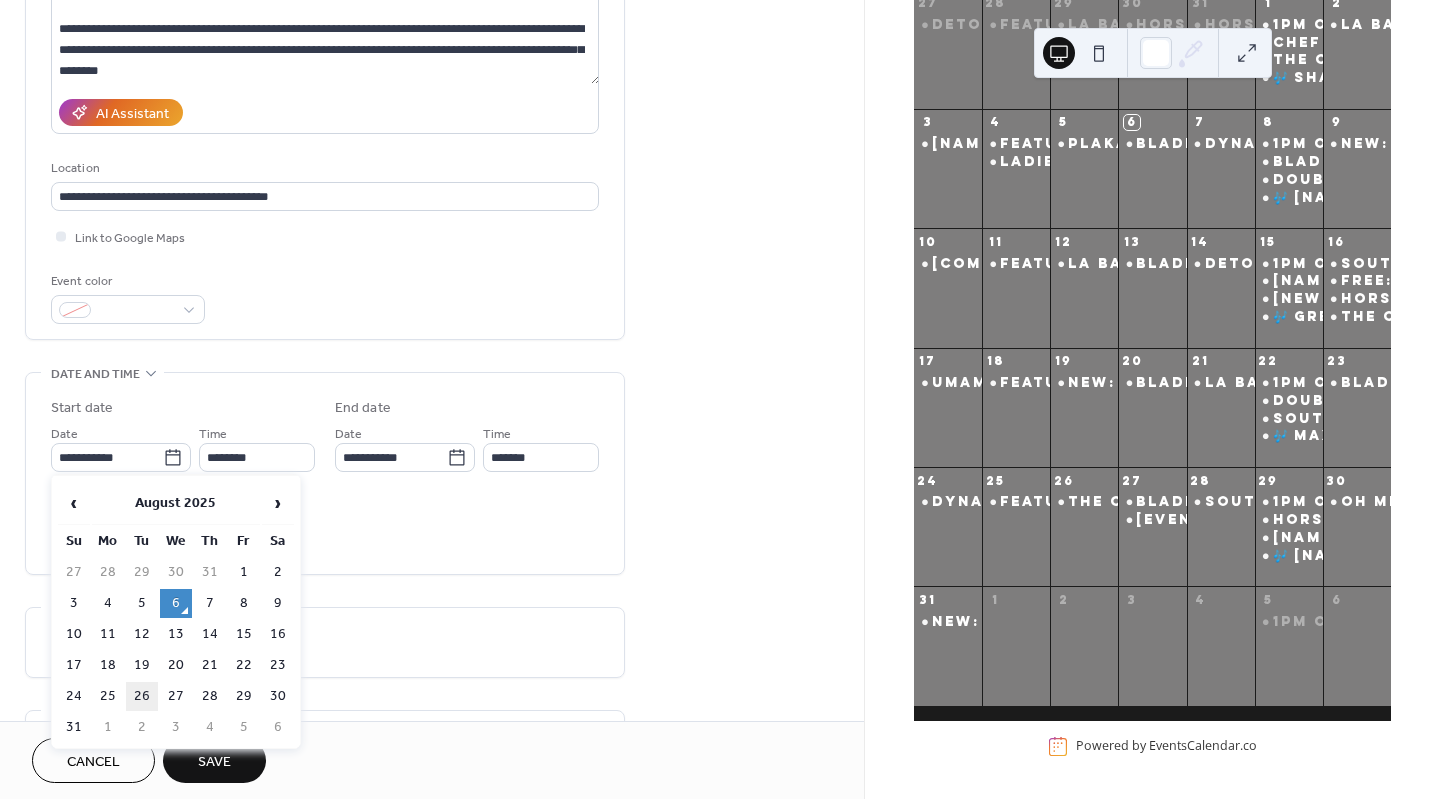 click on "26" at bounding box center [142, 696] 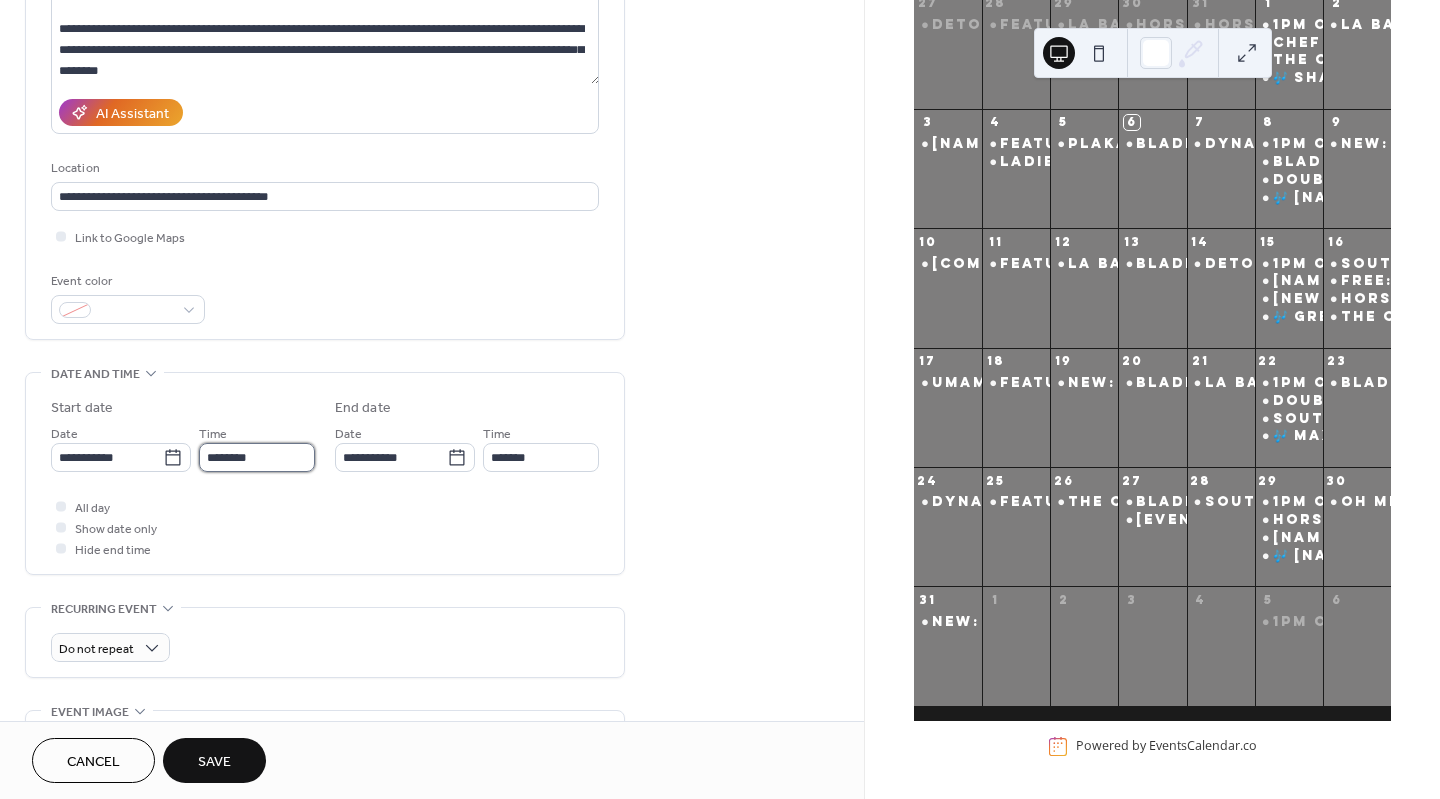 click on "********" at bounding box center (257, 457) 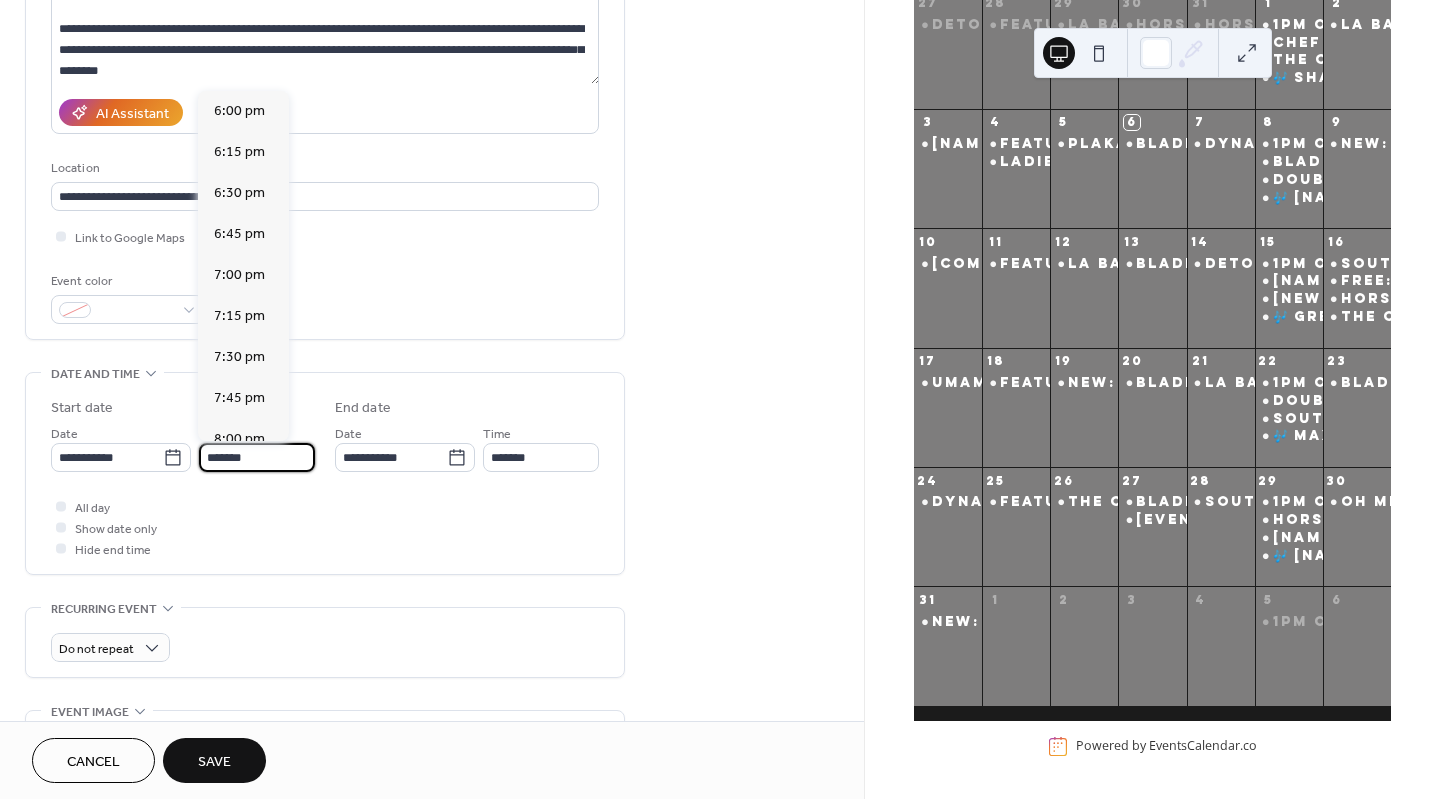 scroll, scrollTop: 2788, scrollLeft: 0, axis: vertical 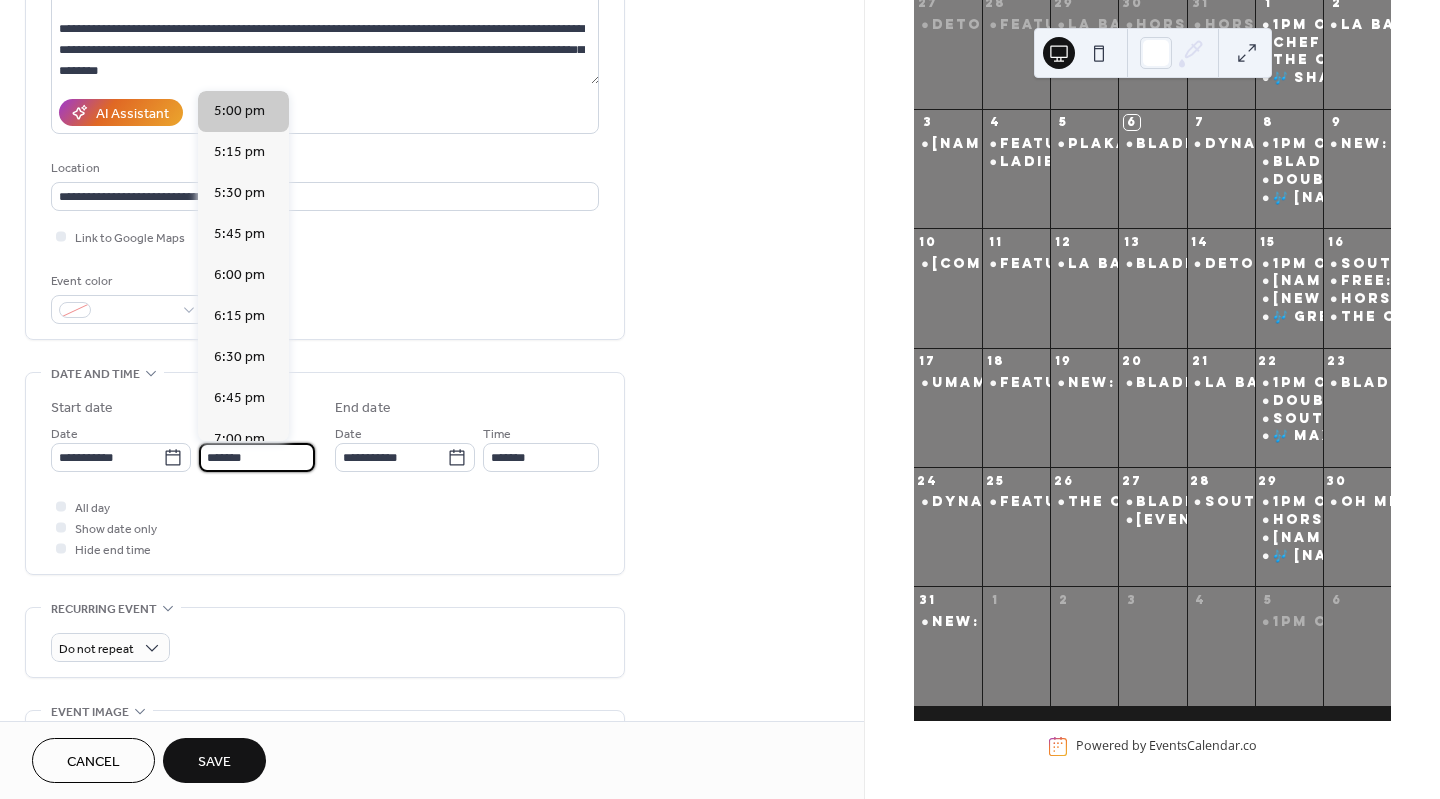 type on "*******" 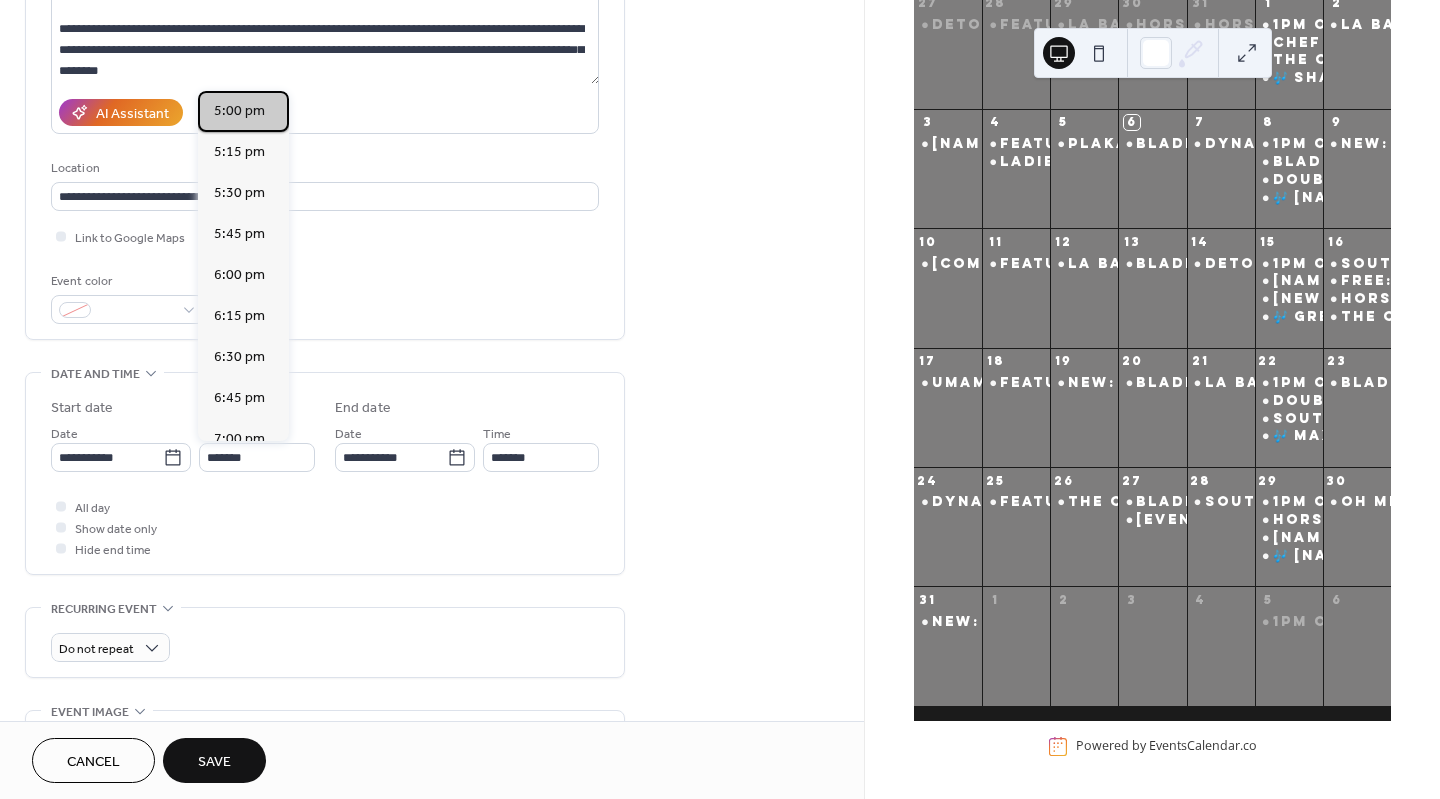 click on "5:00 pm" at bounding box center (239, 111) 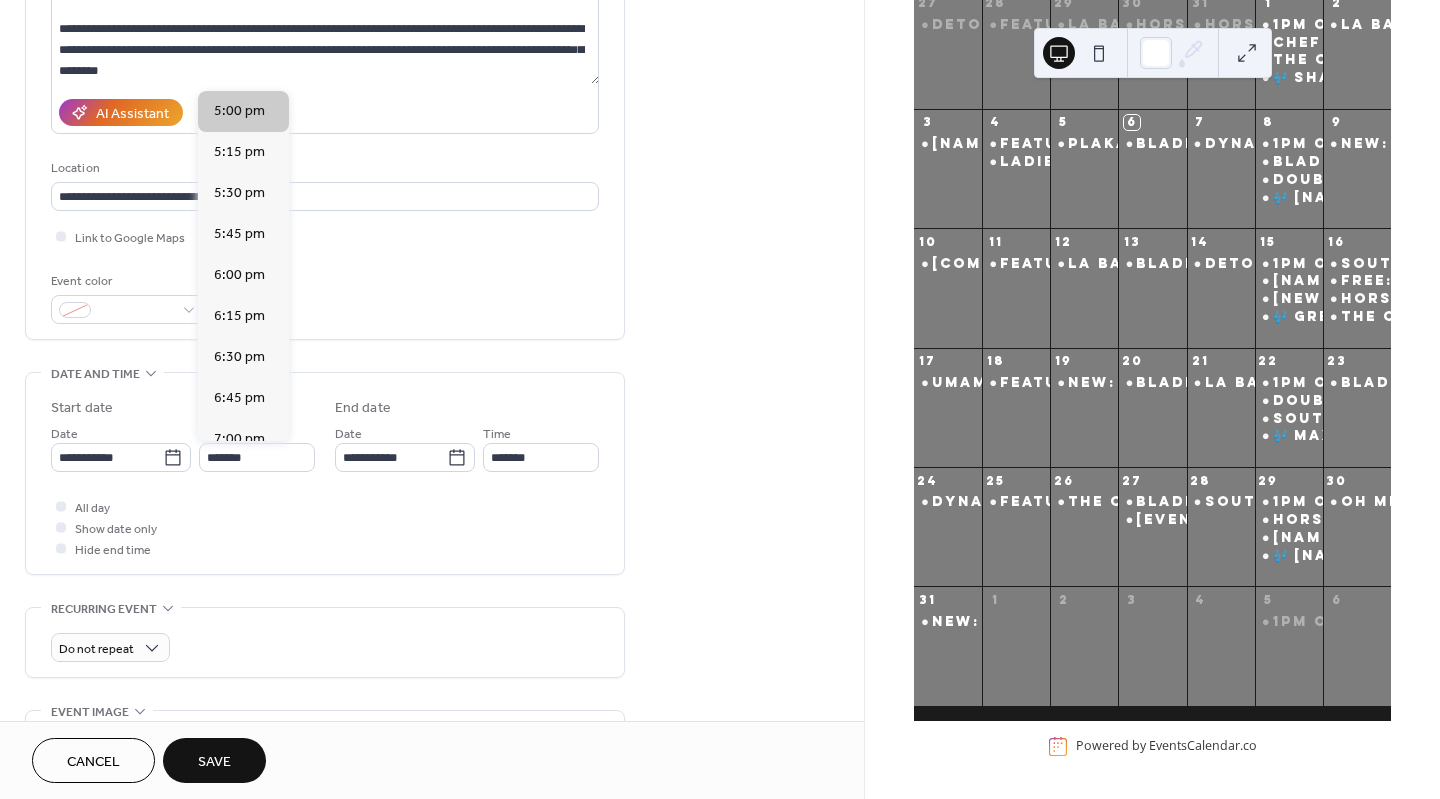 type on "*******" 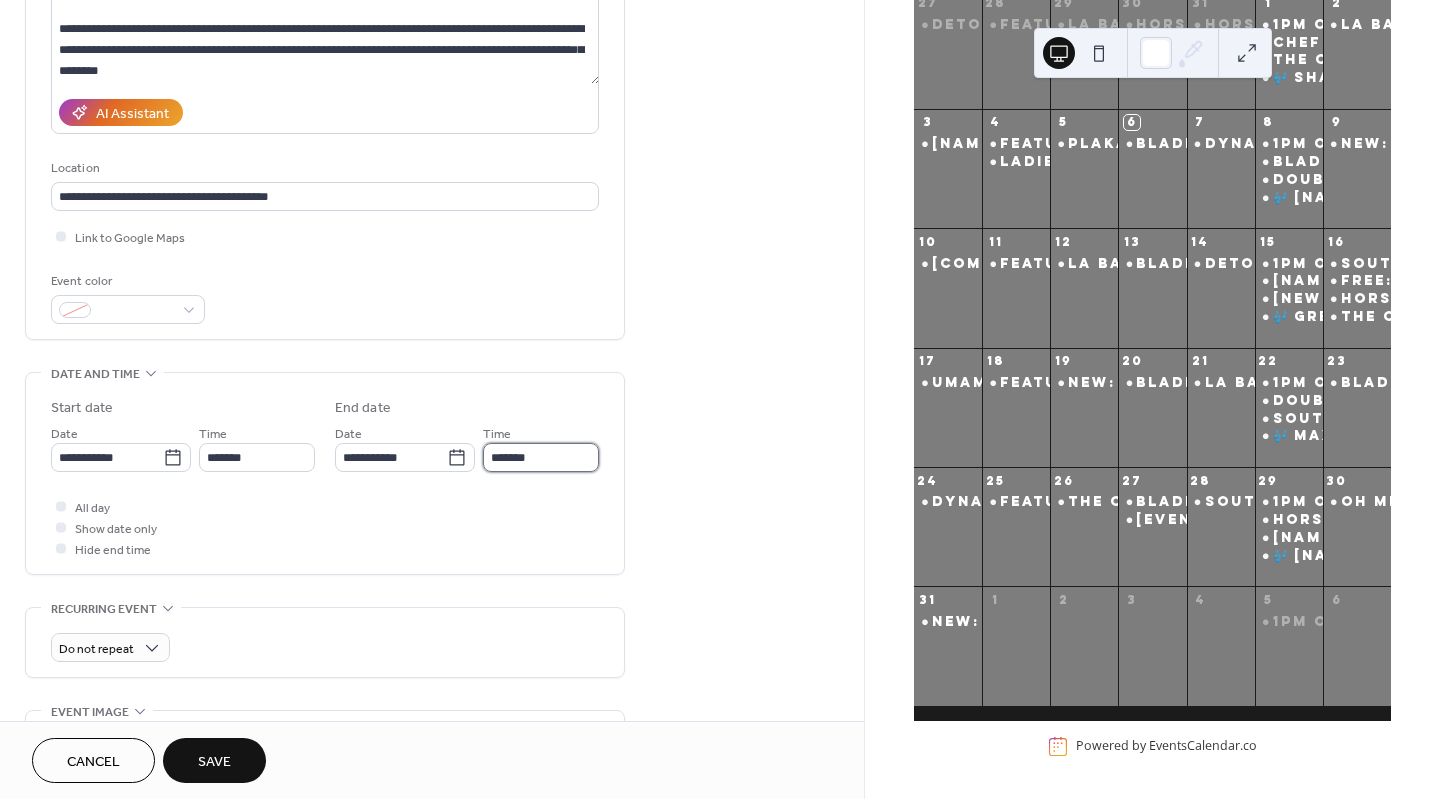 click on "*******" at bounding box center (541, 457) 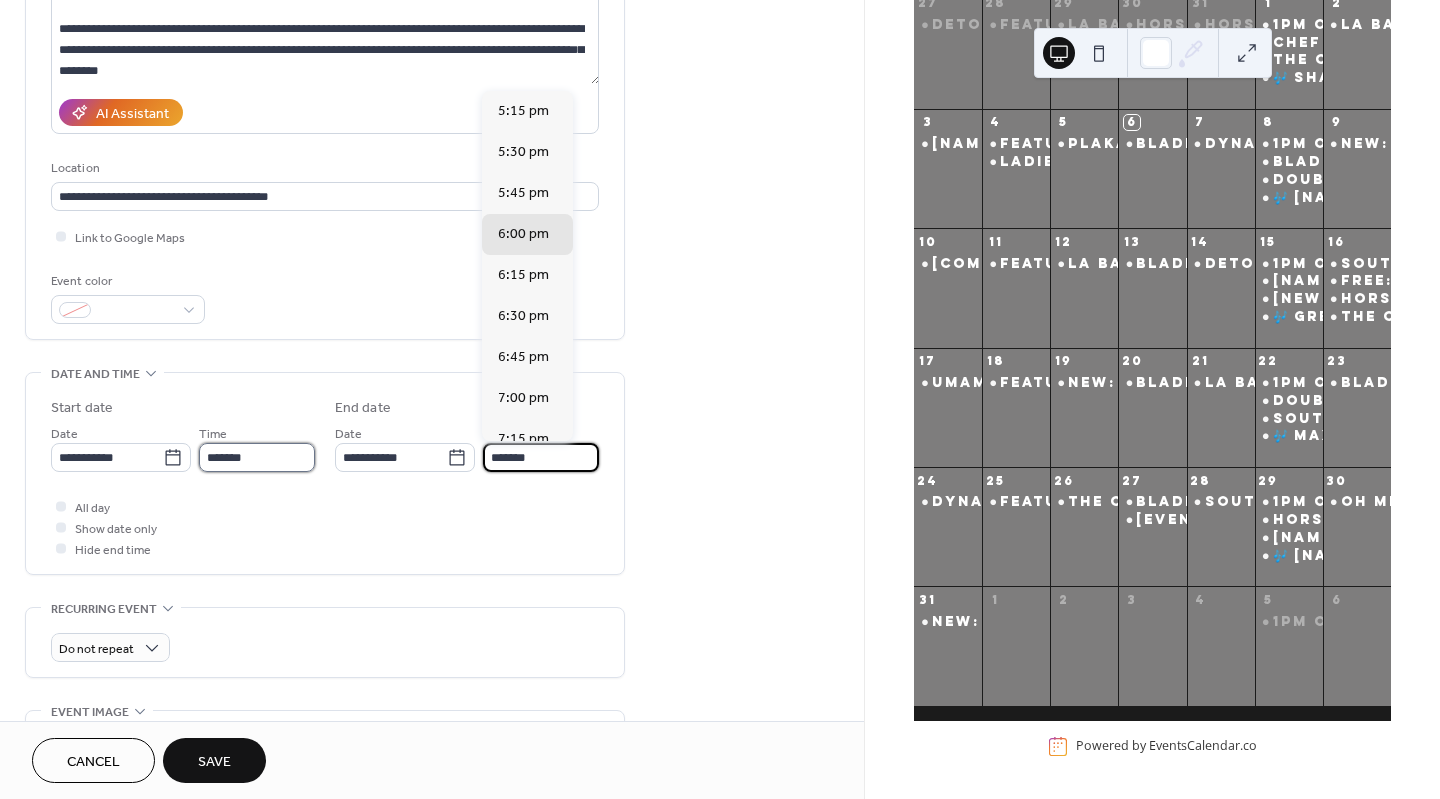 click on "*******" at bounding box center (257, 457) 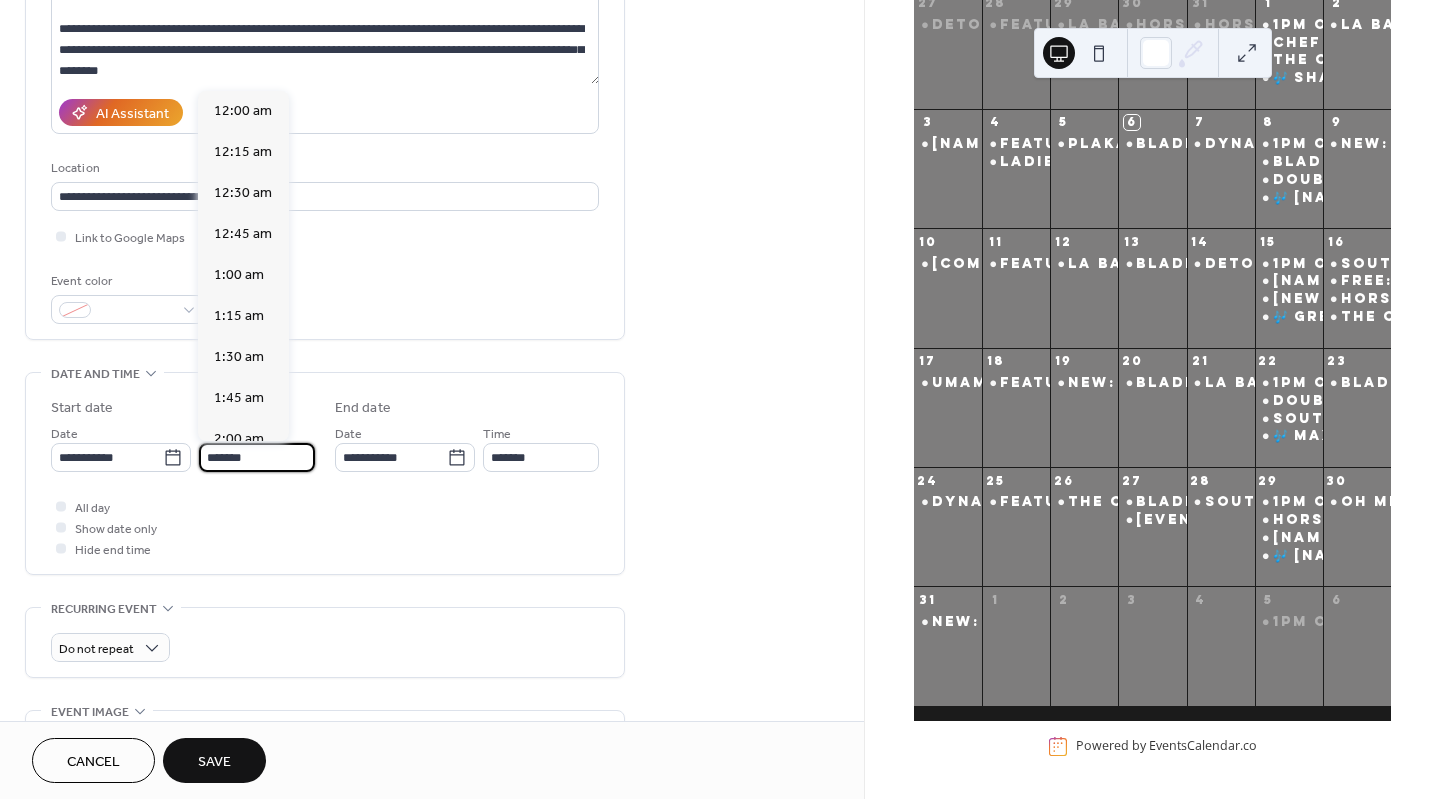 scroll, scrollTop: 2788, scrollLeft: 0, axis: vertical 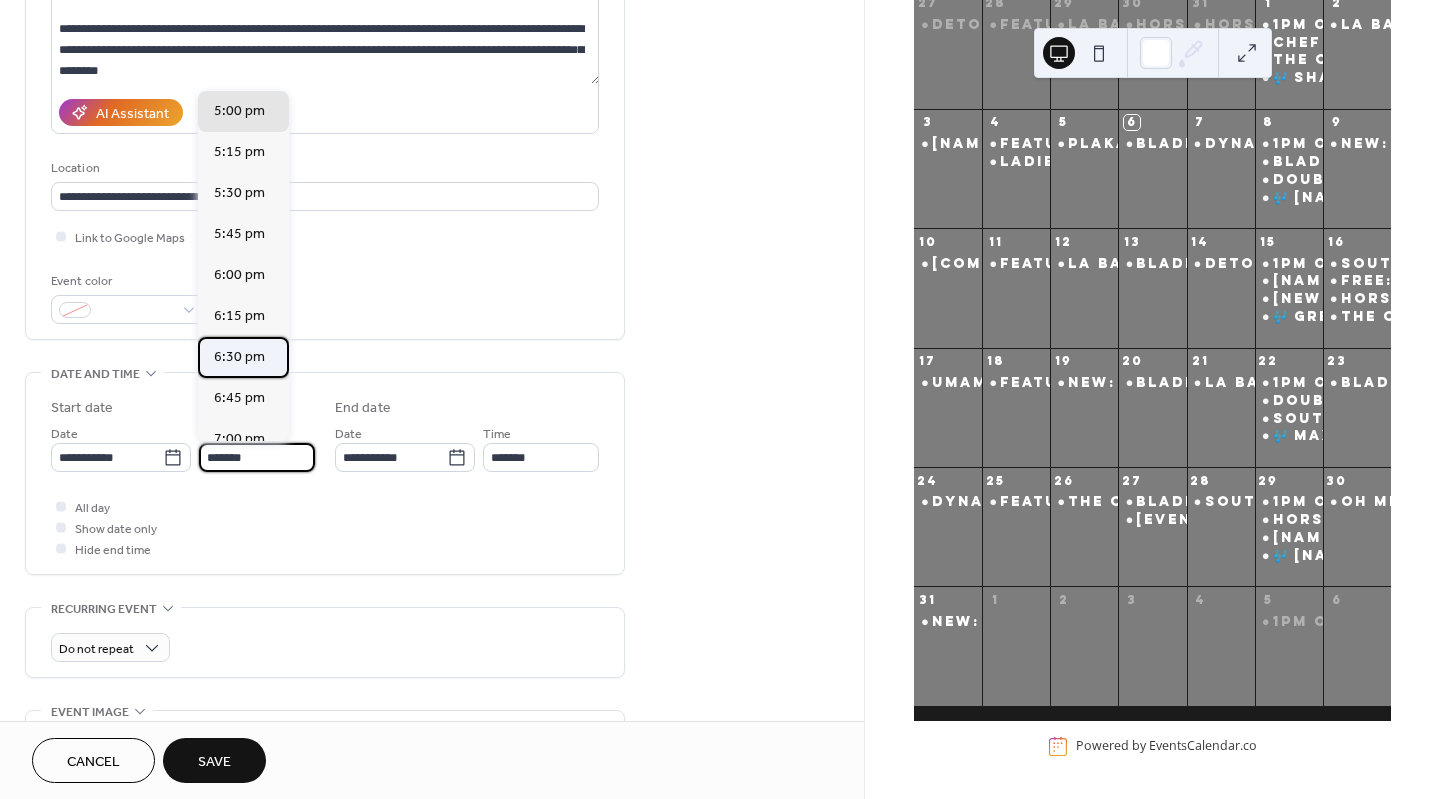 click on "6:30 pm" at bounding box center (239, 357) 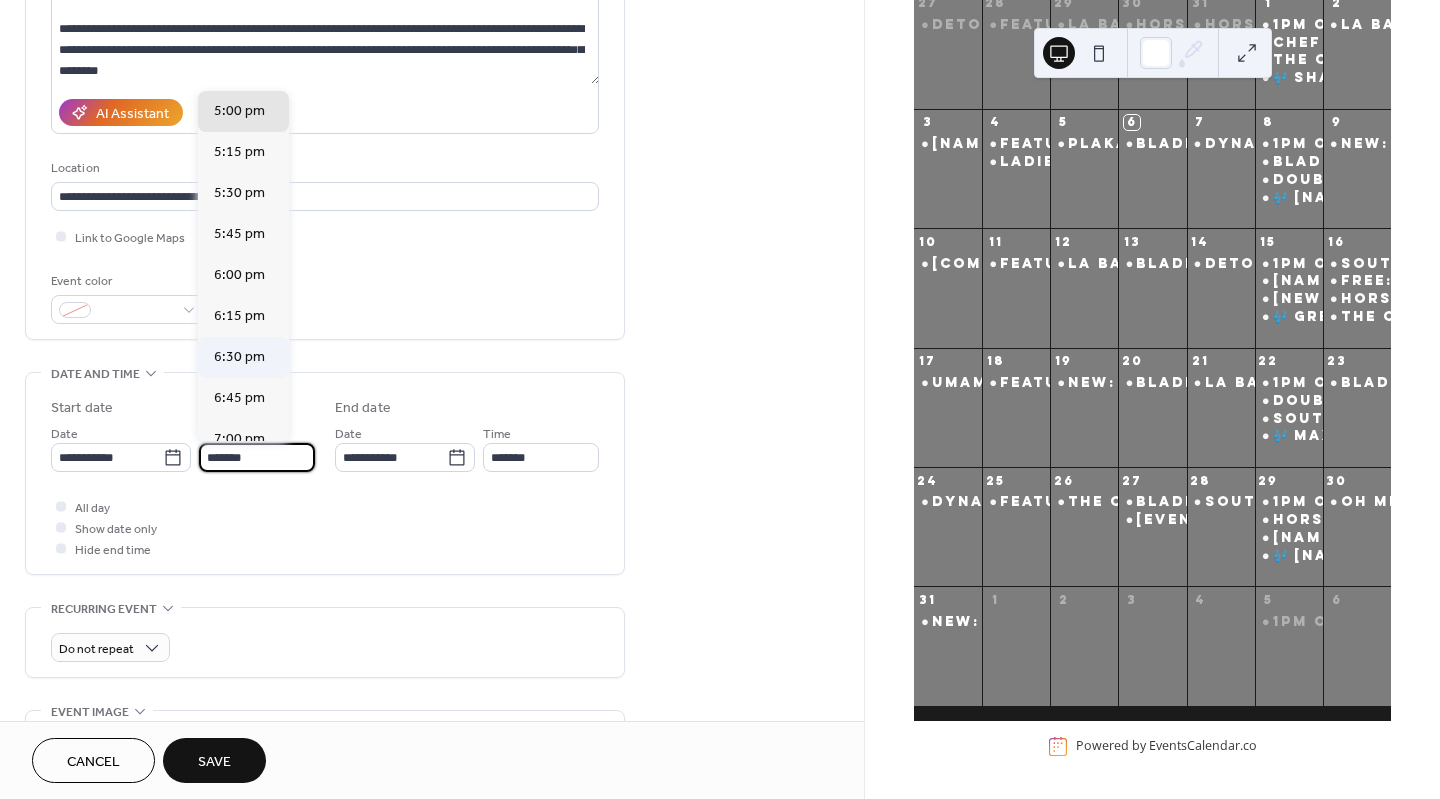 type on "*******" 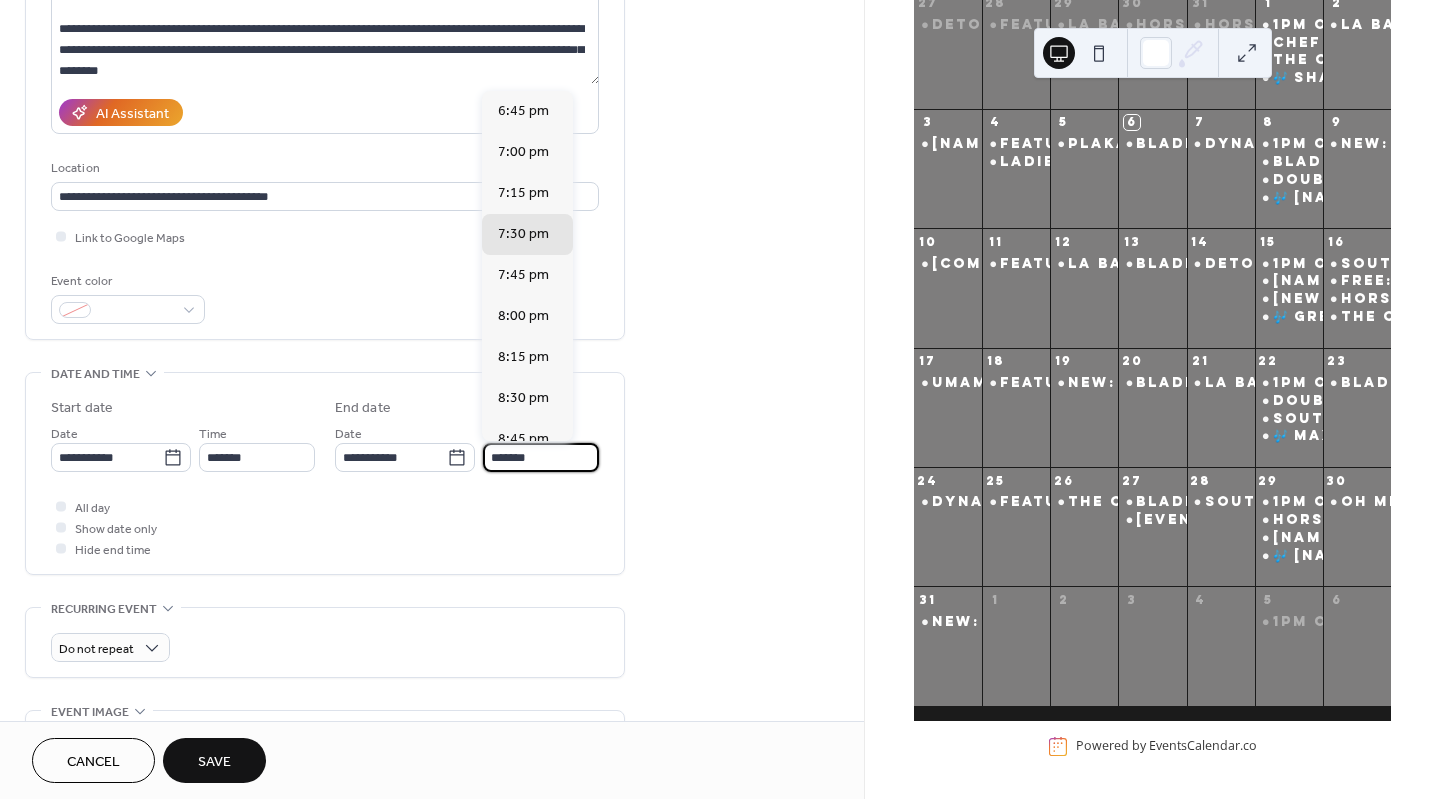 click on "*******" at bounding box center [541, 457] 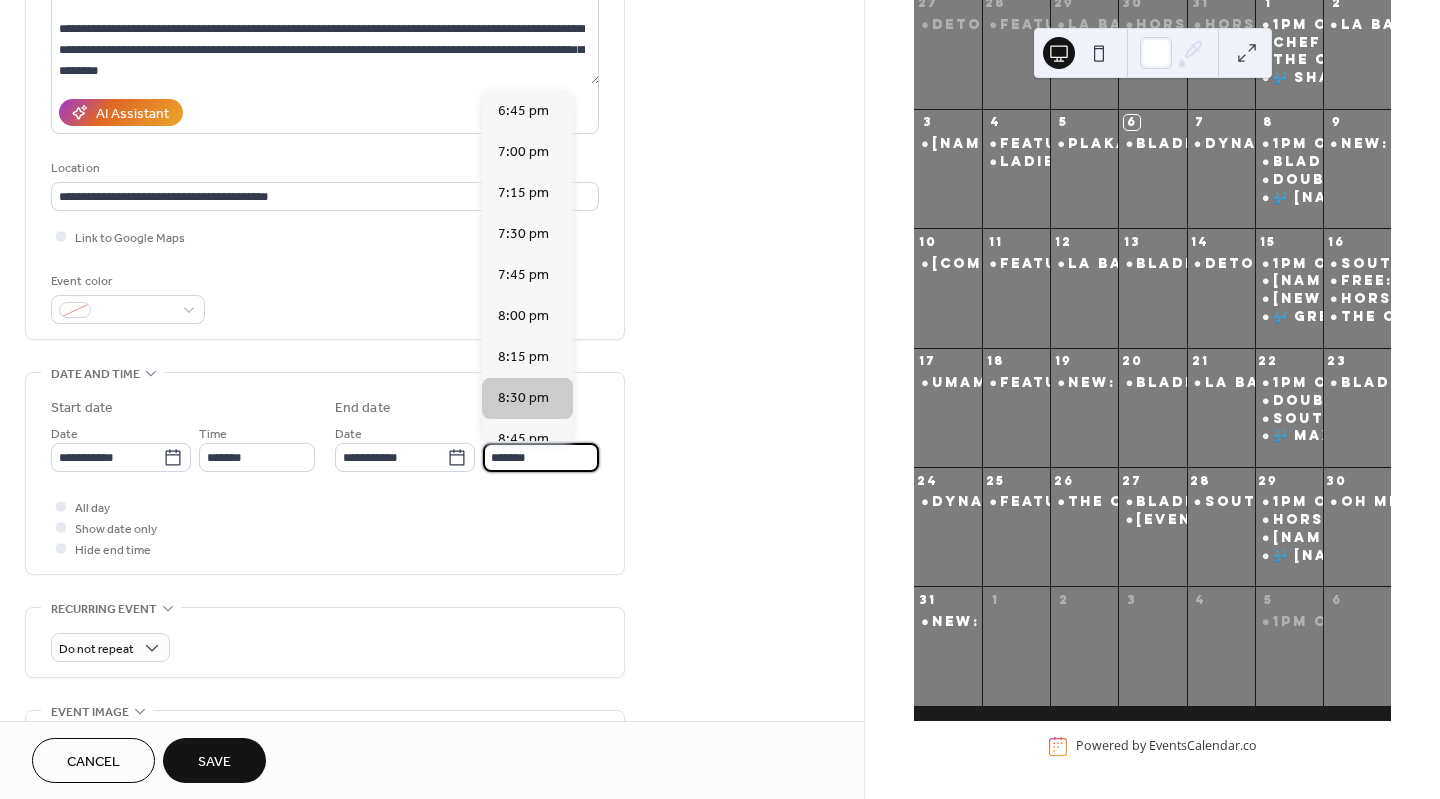 type on "*******" 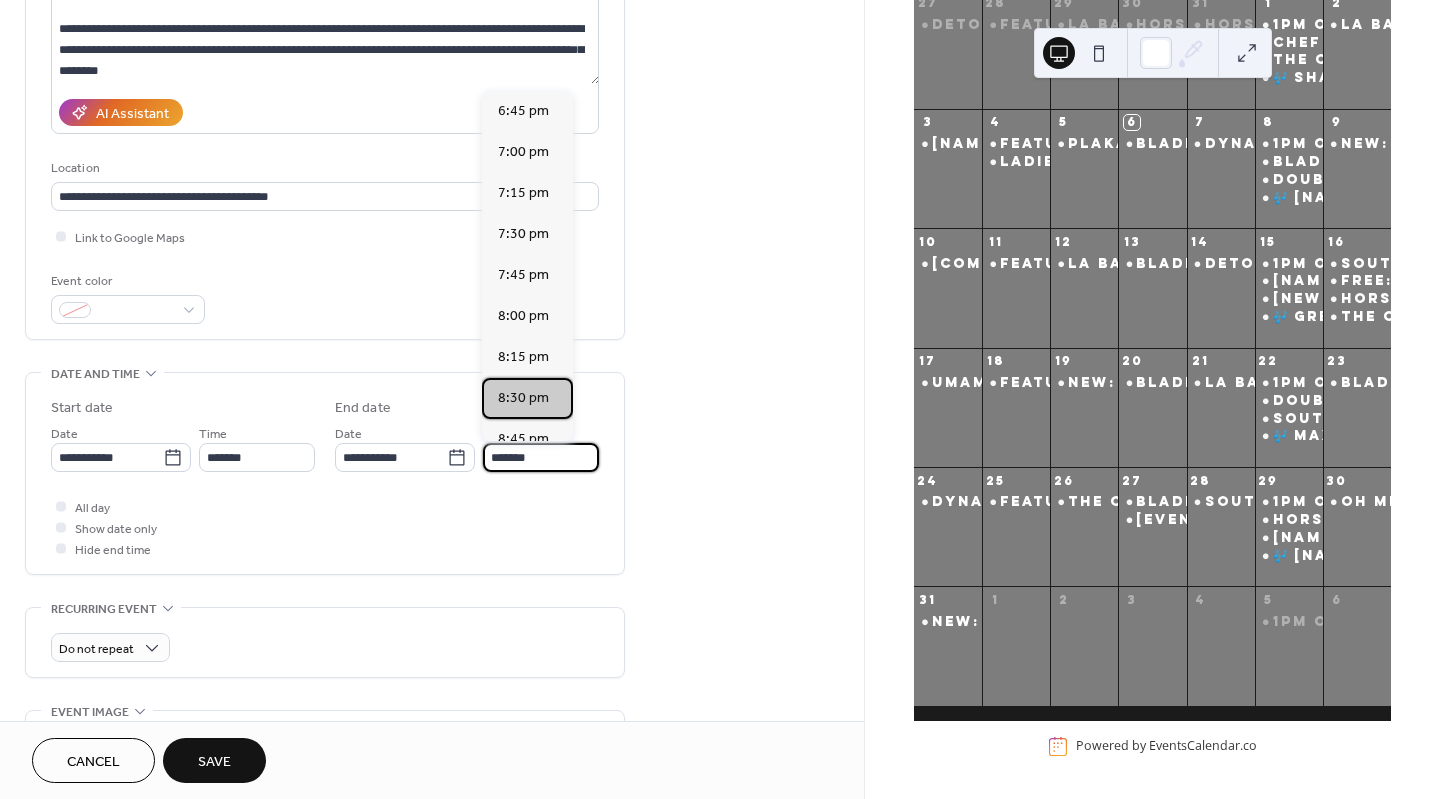 click on "8:30 pm" at bounding box center [523, 398] 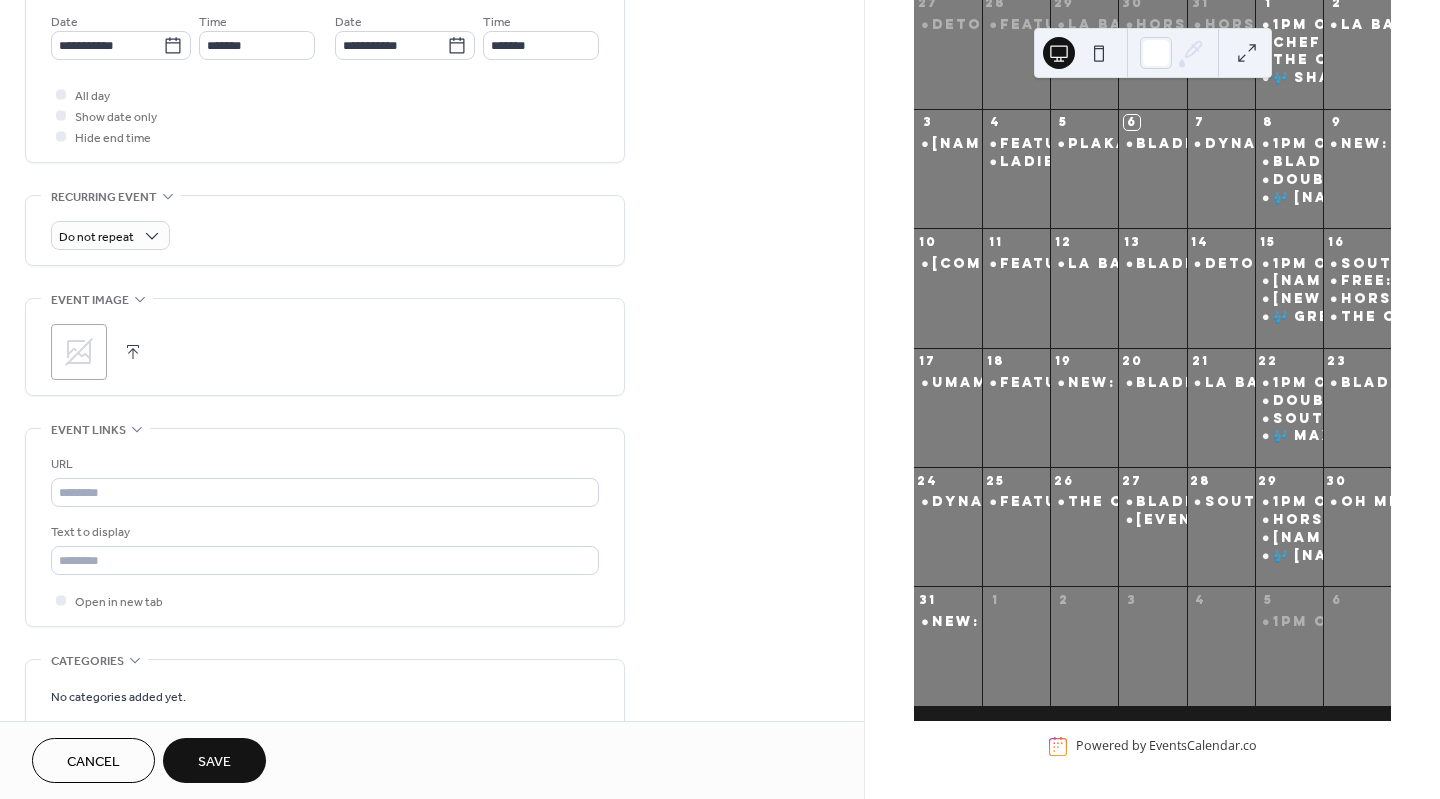 scroll, scrollTop: 909, scrollLeft: 0, axis: vertical 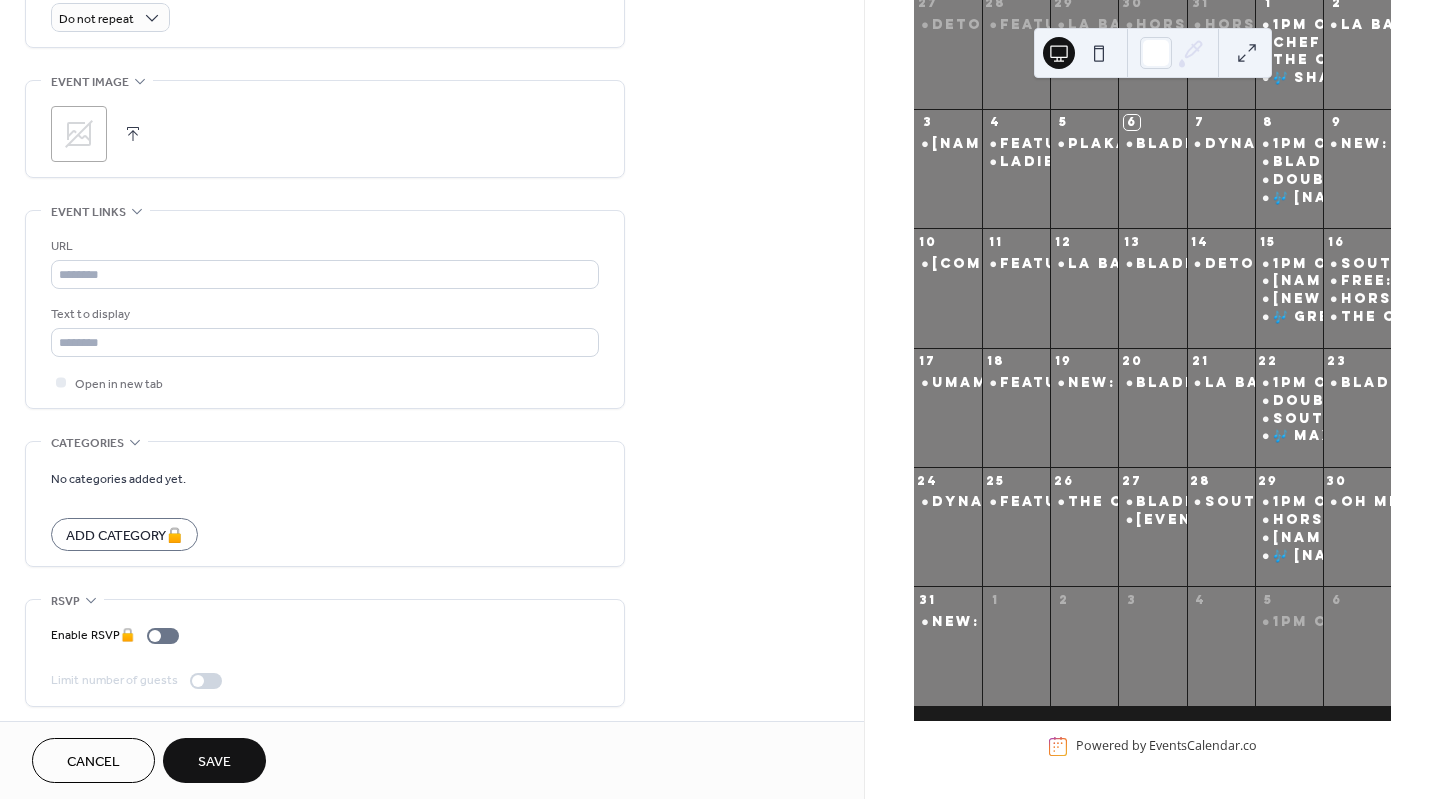click on "Save" at bounding box center (214, 762) 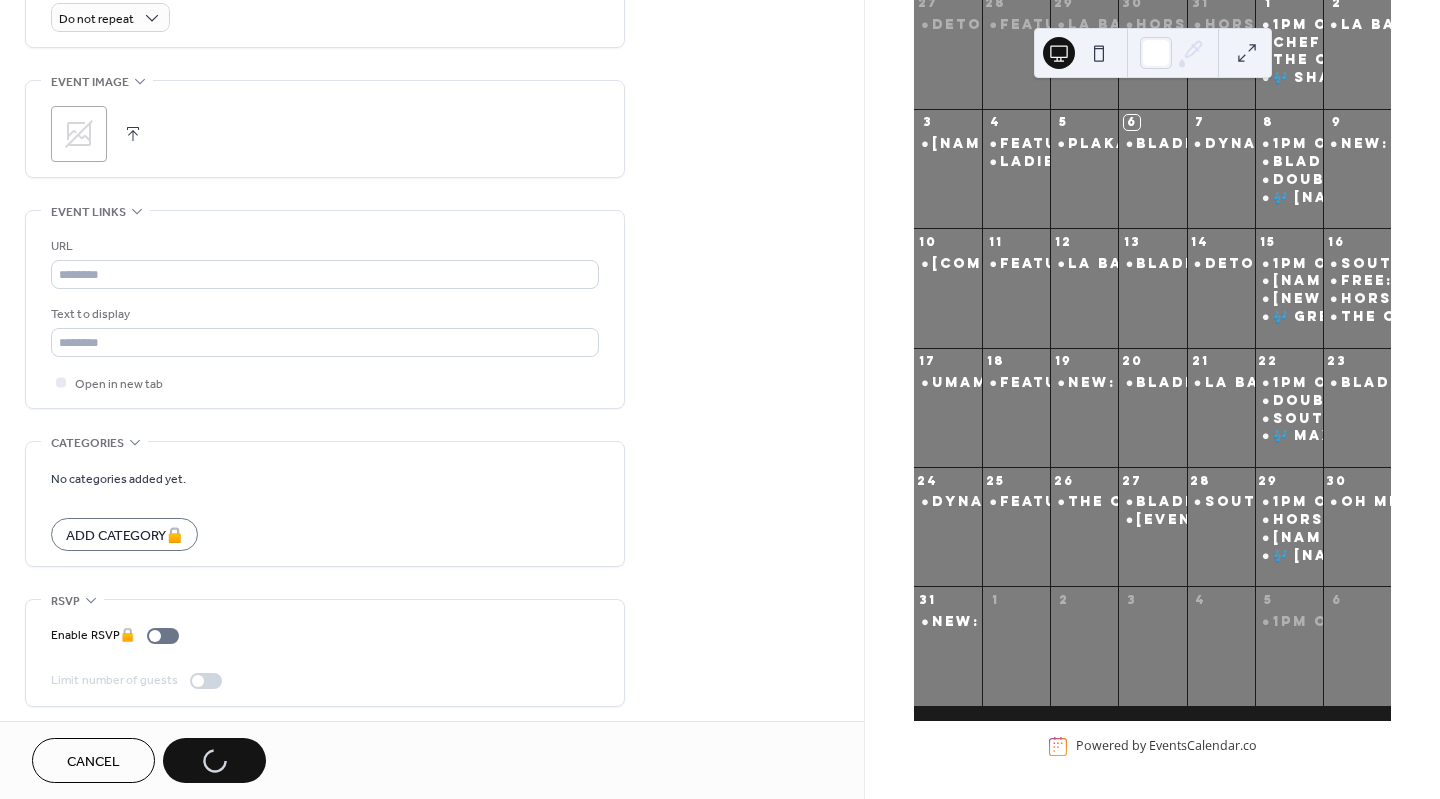 scroll, scrollTop: 0, scrollLeft: 0, axis: both 